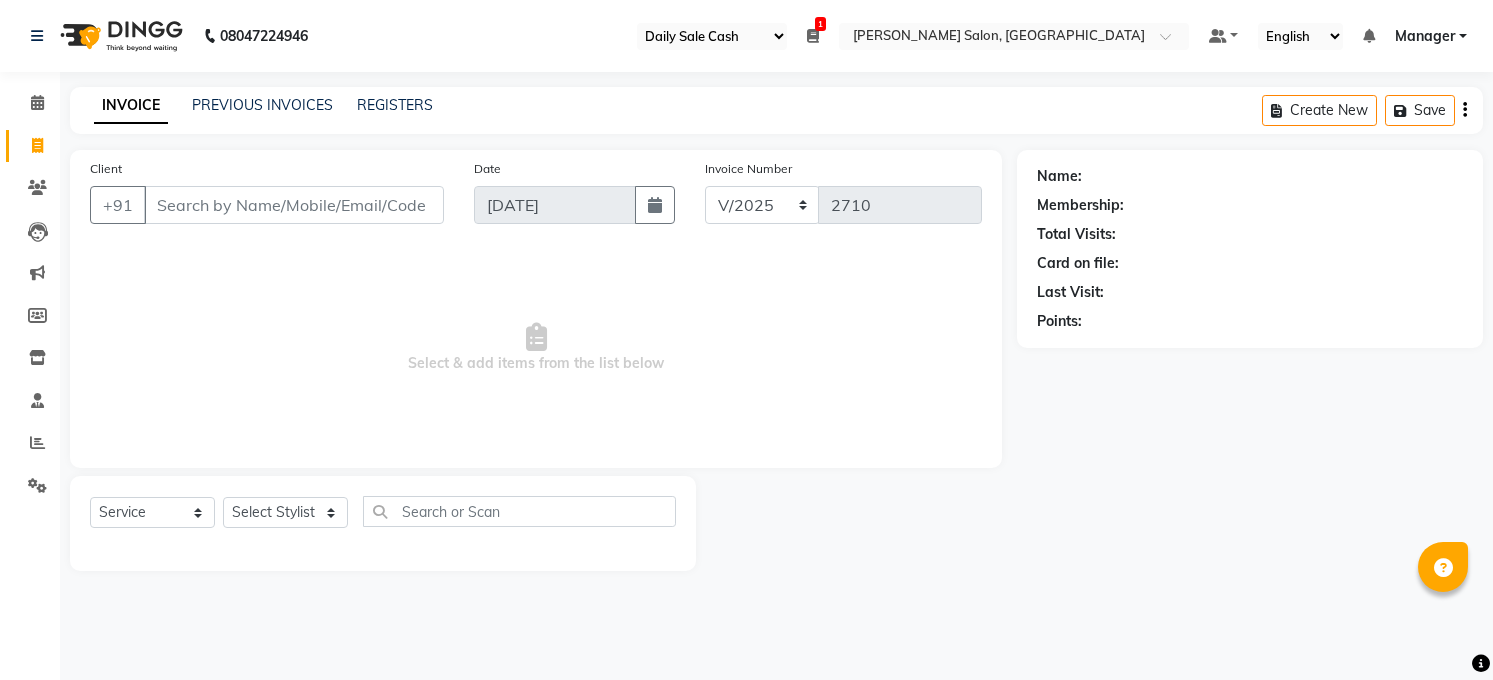 select on "35" 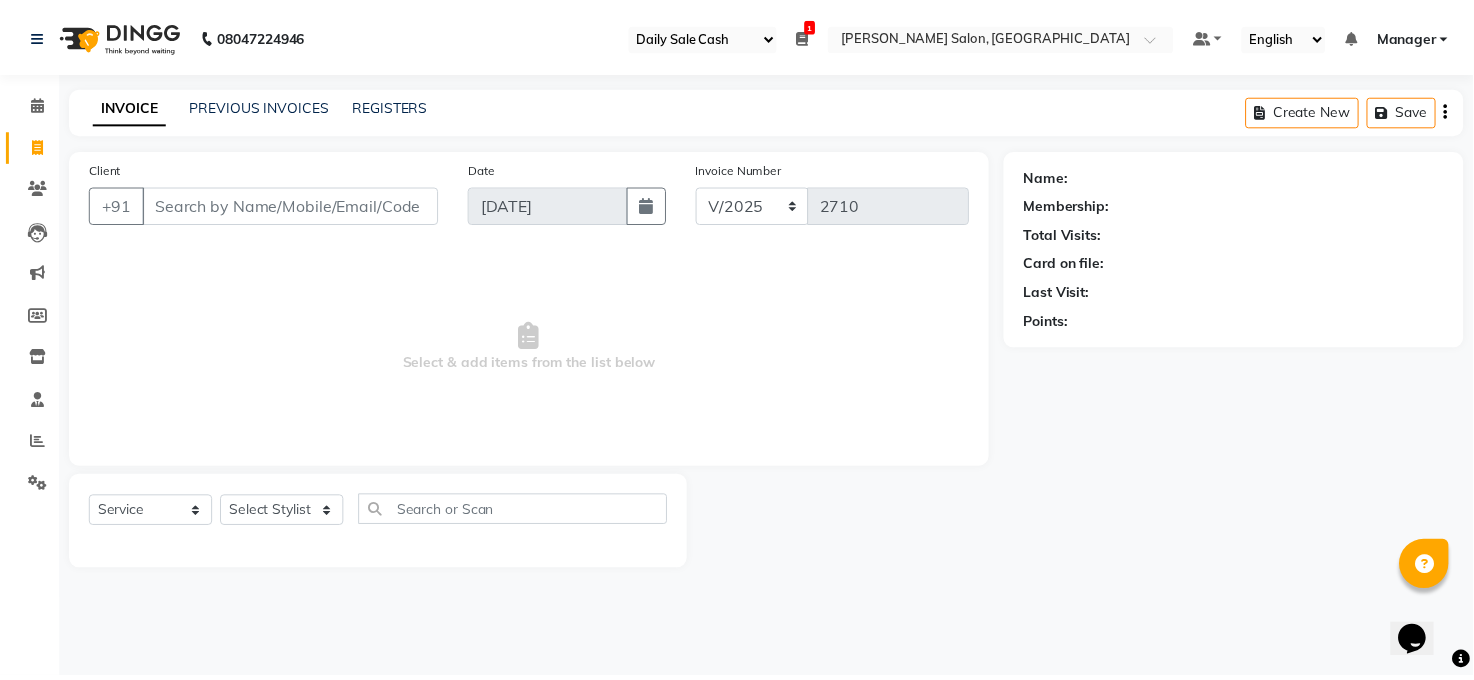 scroll, scrollTop: 0, scrollLeft: 0, axis: both 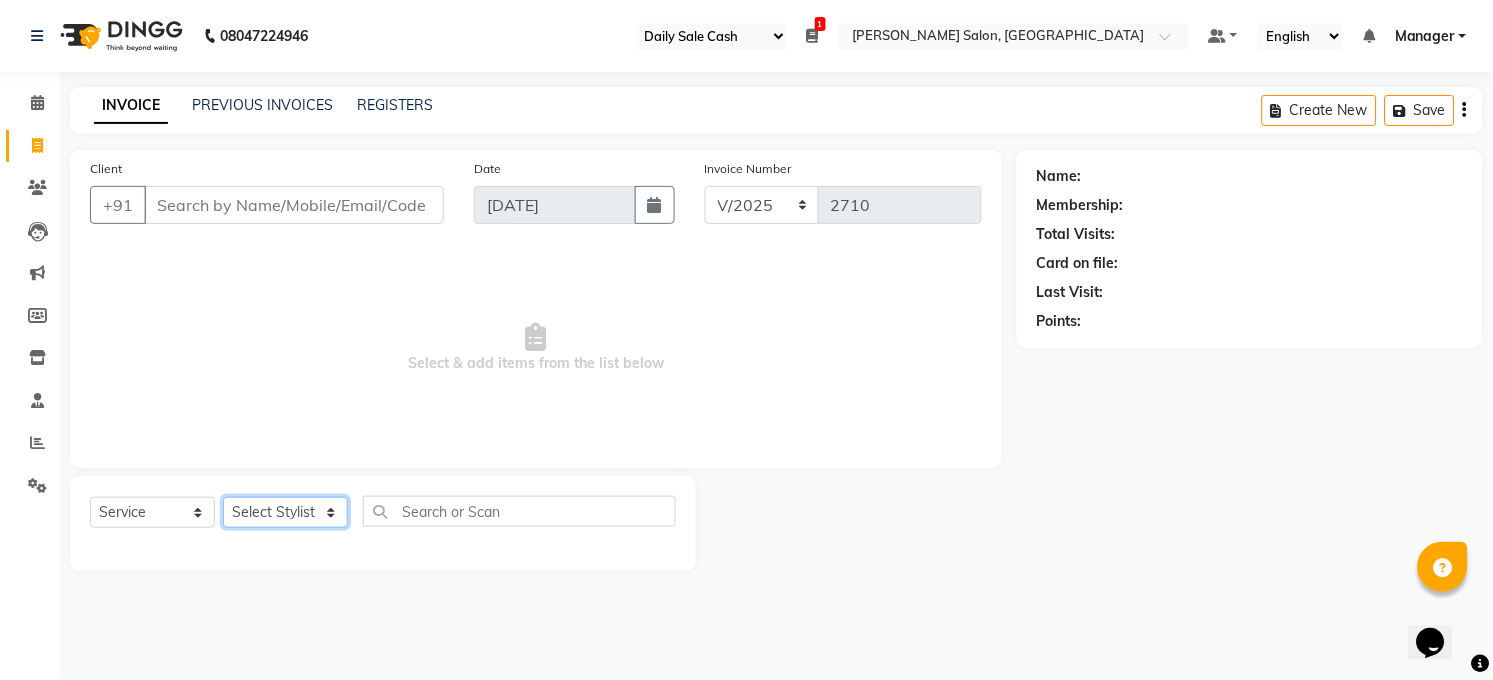 click on "Select Stylist Abhay kumar ALTAF ANKITA ARJUN Chandan COUNTER  Manager Manish Kumar Neetu Mam Priyanka Raju Ravi Thakur RINKI Roshan Santosh SAURABH SUJEET THAKUR SUNITA Veer Vinod Kumar" 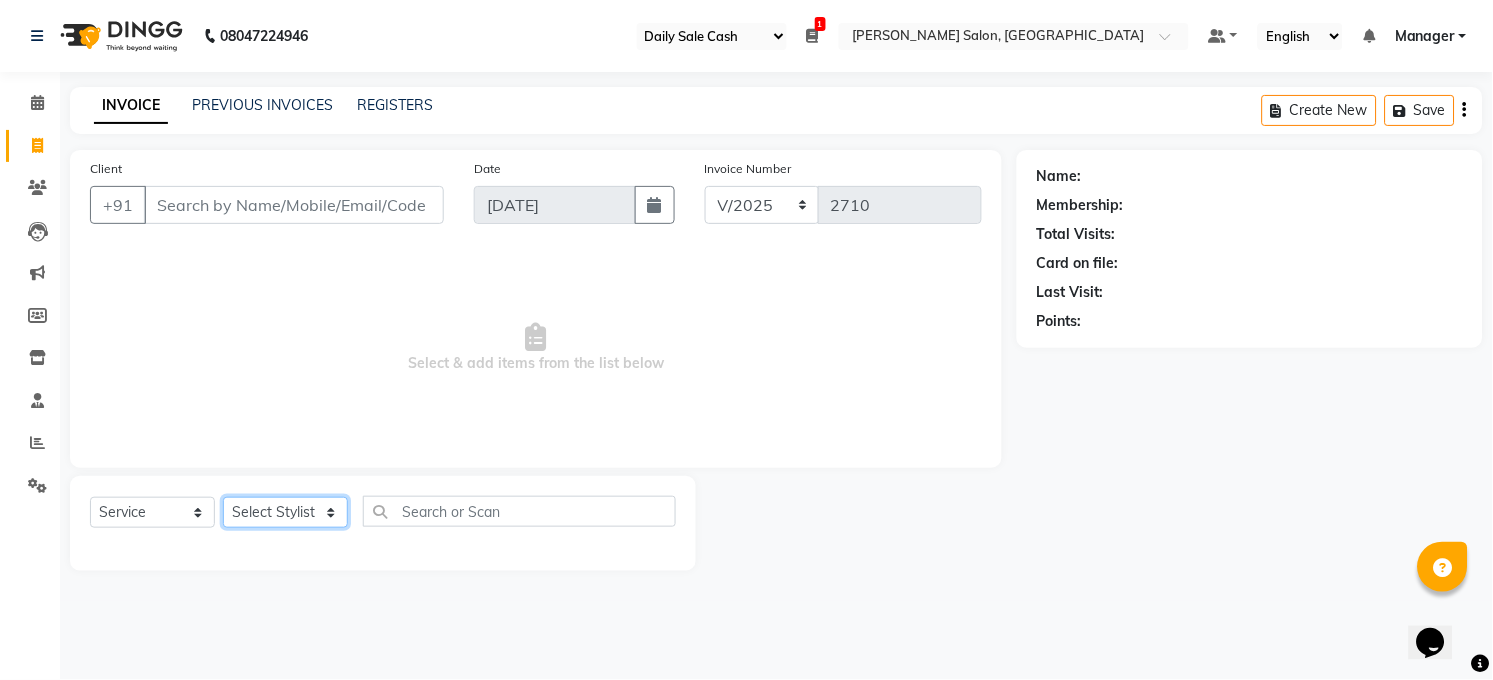 select on "40297" 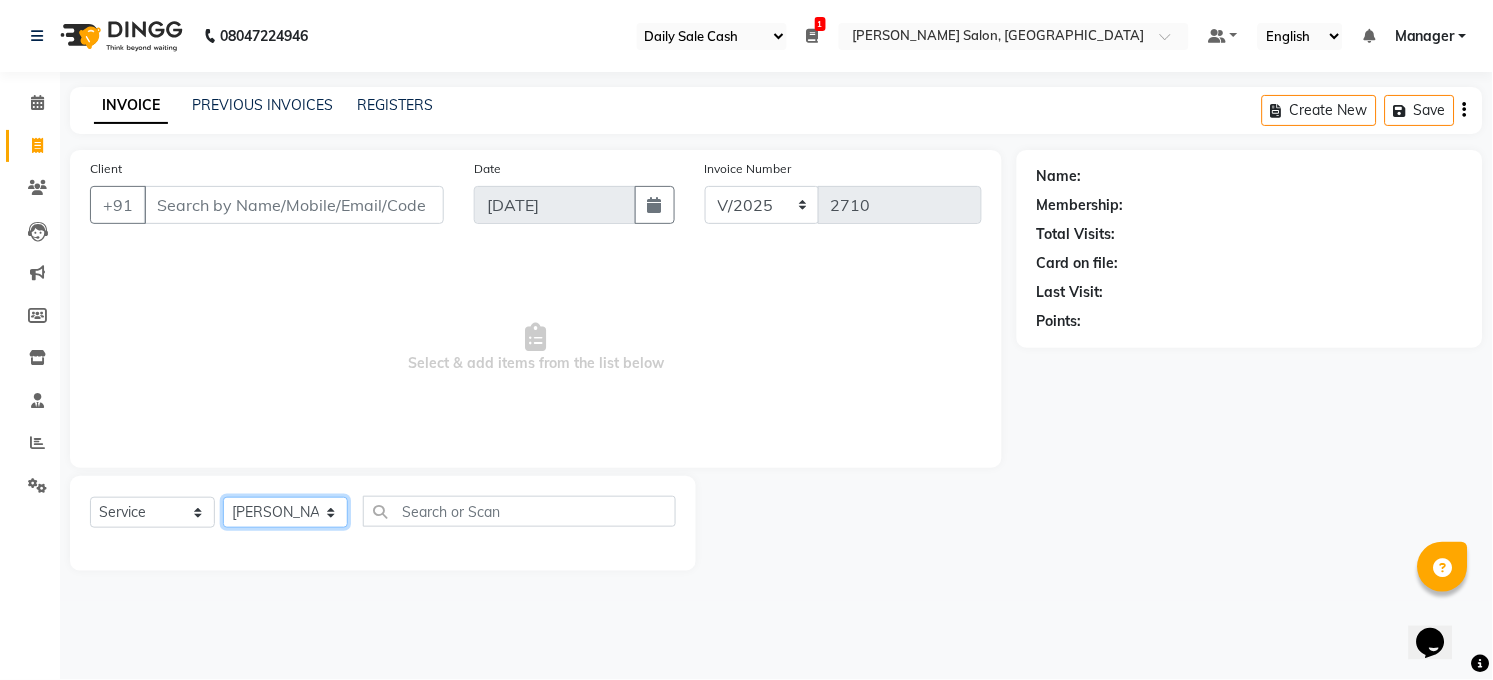 click on "Select Stylist Abhay kumar ALTAF ANKITA ARJUN Chandan COUNTER  Manager Manish Kumar Neetu Mam Priyanka Raju Ravi Thakur RINKI Roshan Santosh SAURABH SUJEET THAKUR SUNITA Veer Vinod Kumar" 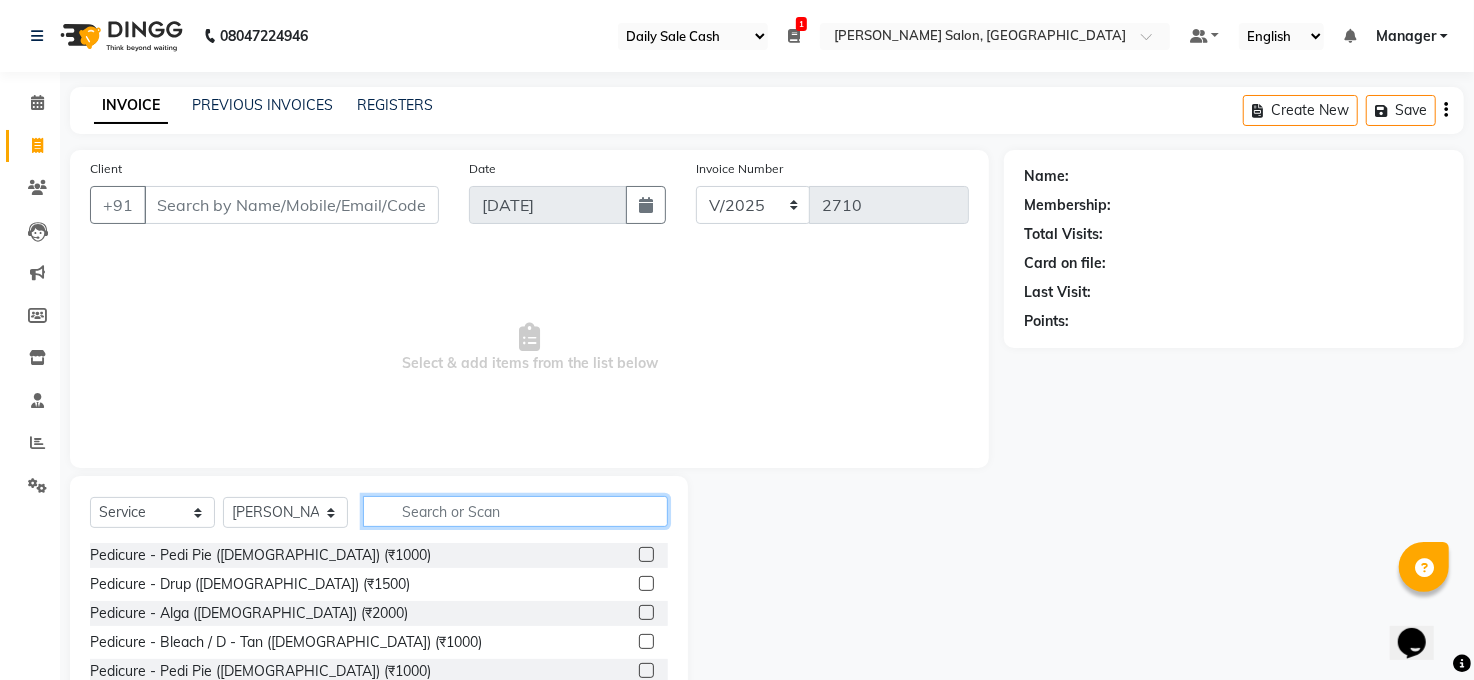 click 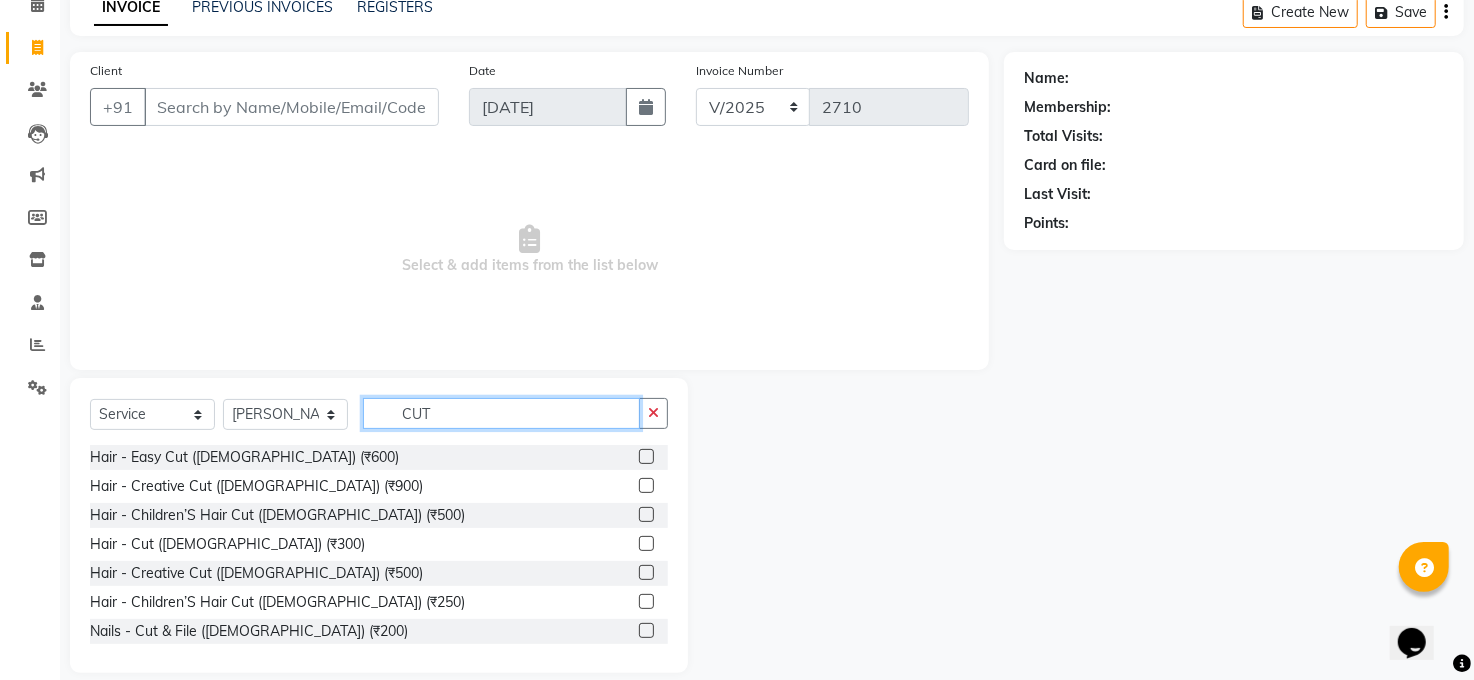 scroll, scrollTop: 120, scrollLeft: 0, axis: vertical 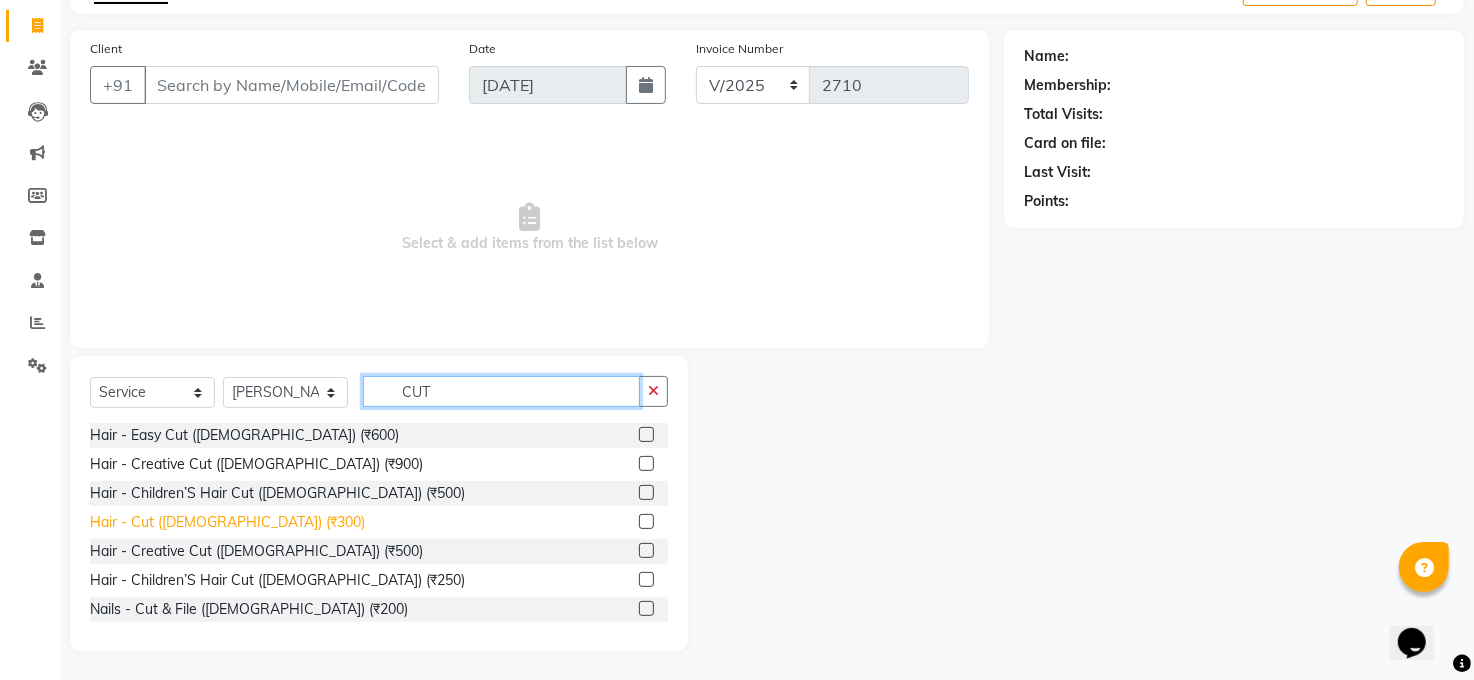 type on "CUT" 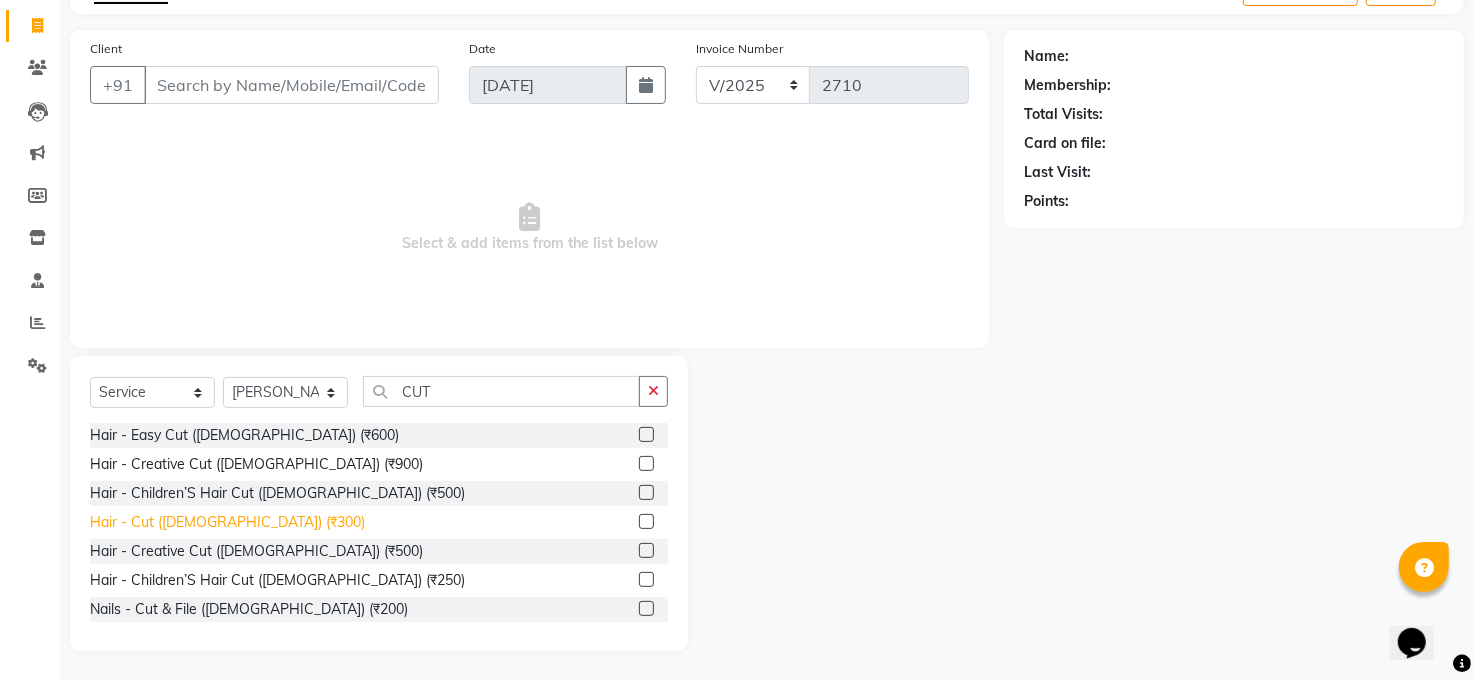 click on "Hair - Cut (Male) (₹300)" 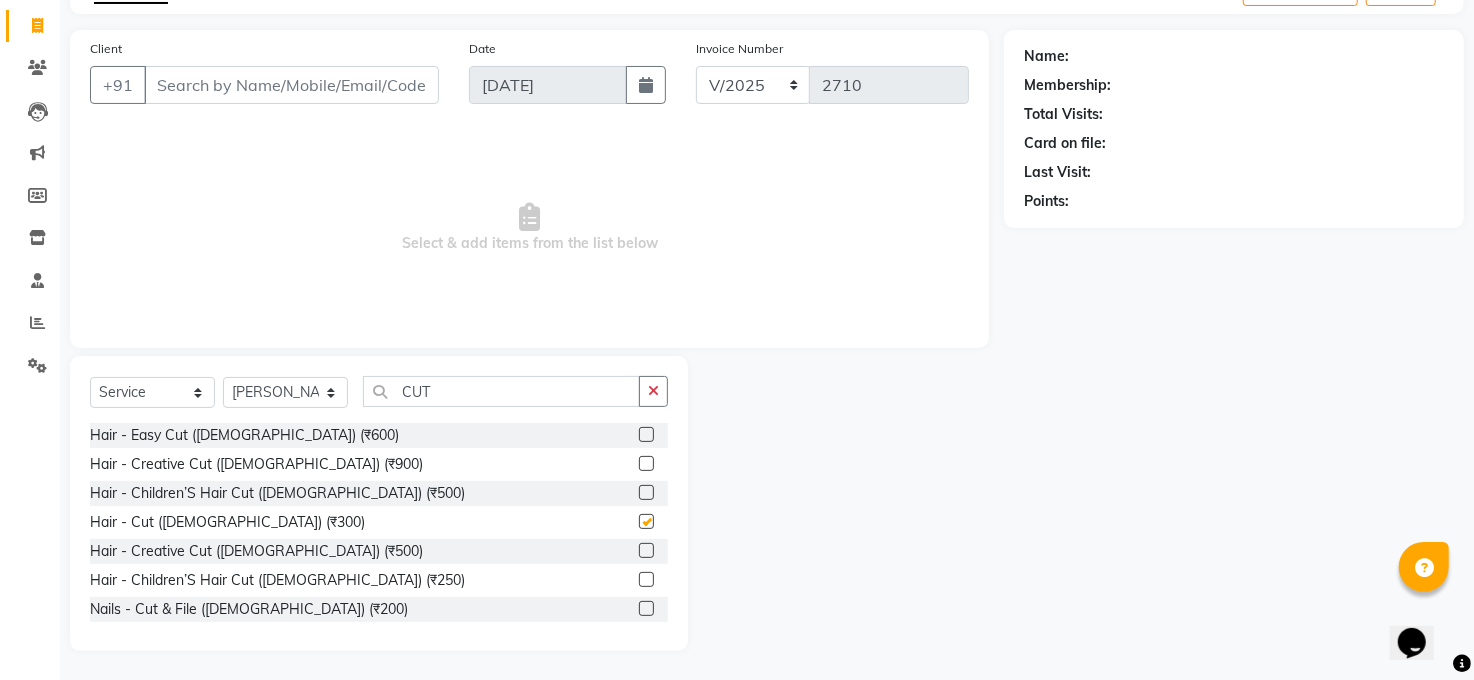 checkbox on "false" 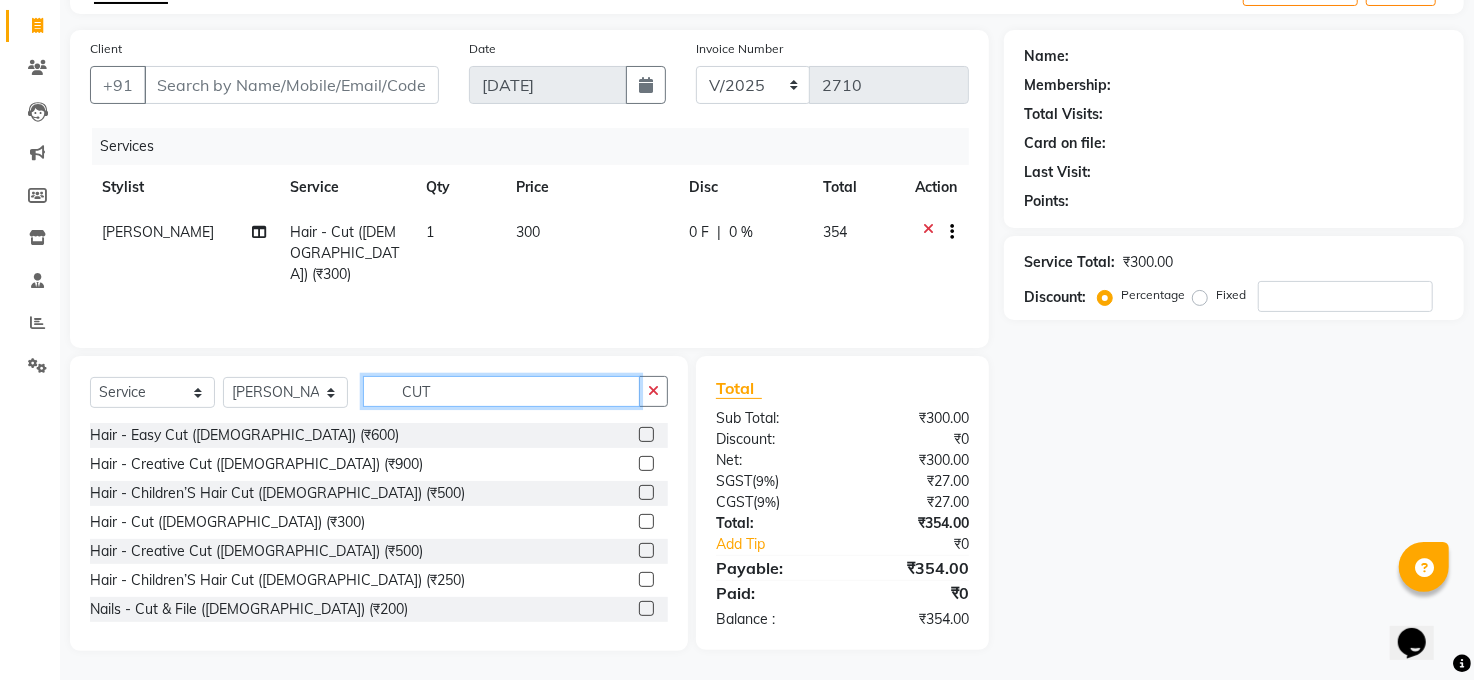 click on "CUT" 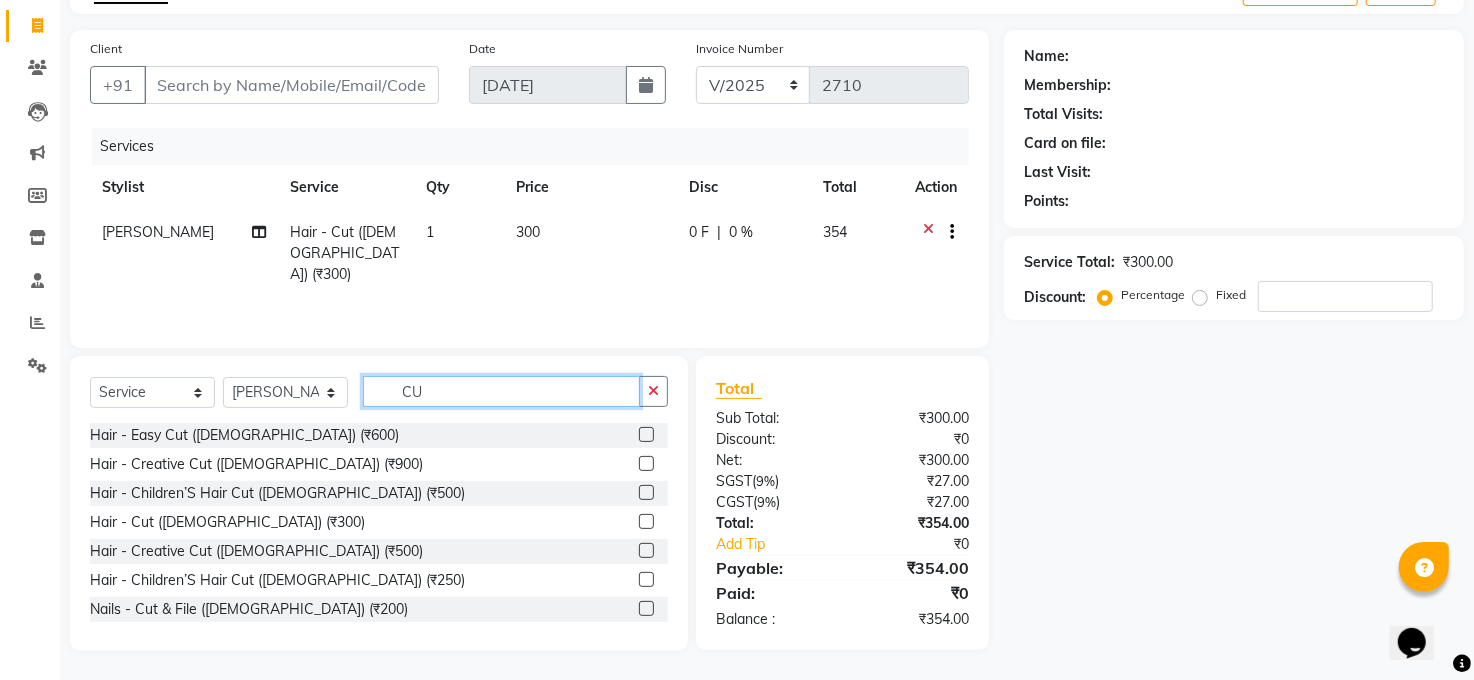 type on "C" 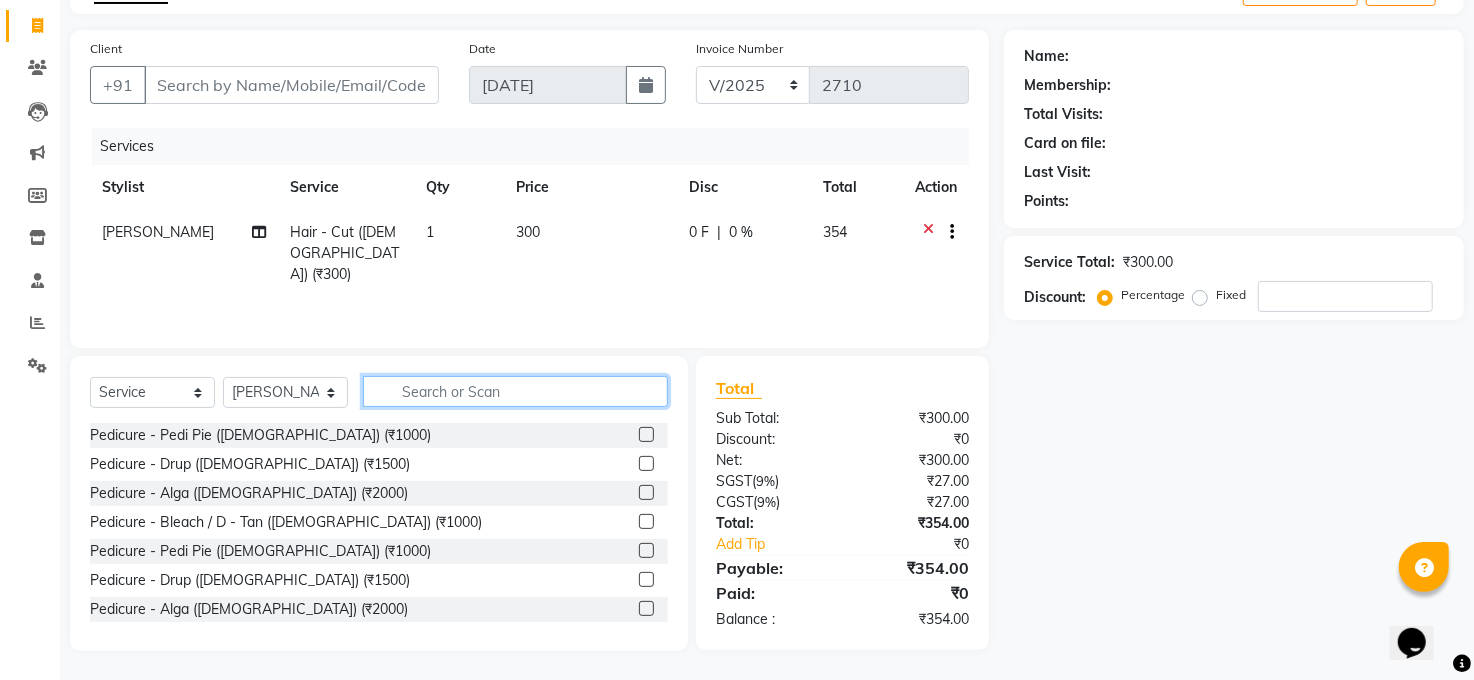type 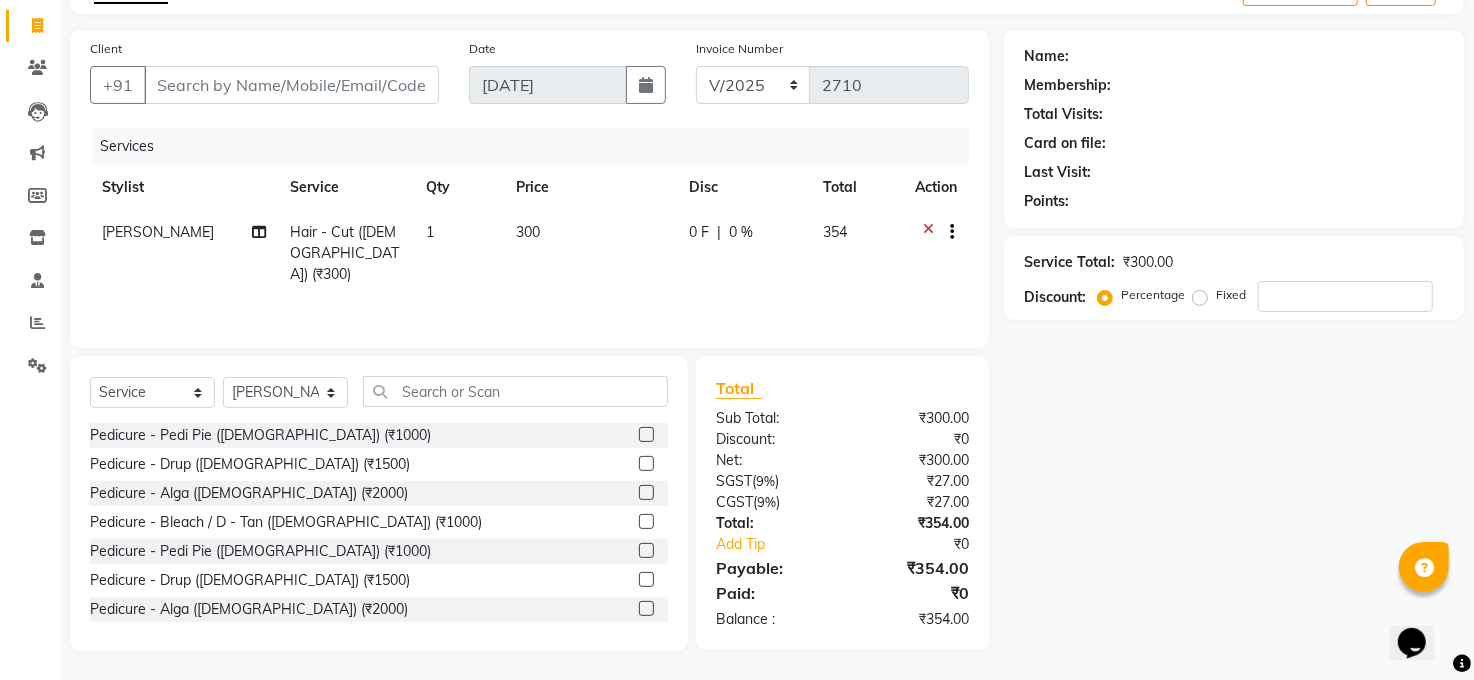 click on "Select  Service  Product  Membership  Package Voucher Prepaid Gift Card  Select Stylist Abhay kumar ALTAF ANKITA ARJUN Chandan COUNTER  Manager Manish Kumar Neetu Mam Priyanka Raju Ravi Thakur RINKI Roshan Santosh SAURABH SUJEET THAKUR SUNITA Veer Vinod Kumar Pedicure - Pedi Pie (Female) (₹1000)  Pedicure - Drup (Female) (₹1500)  Pedicure - Alga (Female) (₹2000)  Pedicure - Bleach / D - Tan (Female) (₹1000)  Pedicure - Pedi Pie (Male) (₹1000)  Pedicure - Drup (Male) (₹1500)  Pedicure - Alga (Male) (₹2000)  Pedicure - Bleach / D - Tan (Male) (₹1000)  H&F CAFE PEDICURE (Male) (₹1000)  AVL PEDICURE /MANICURE (₹2000)  Bombini Pedicure/Manicure (₹1500)  Pedicure - Bombini Male (₹1500)  H&F CAFE PEDICURE (Female) (₹1000)  glow mask  (₹500)  Hair - Wash (Female) (₹300)  Hair - Easy Cut (Female) (₹600)  Hair - Creative Cut (Female) (₹900)  Hair - Blow Dry (Female) (₹500)  Hair - Iron Curls (Female) (₹700)  Hair - Hair - Do - (Female) (₹1000)  Hair - Hair Wash (Male) (₹100)" 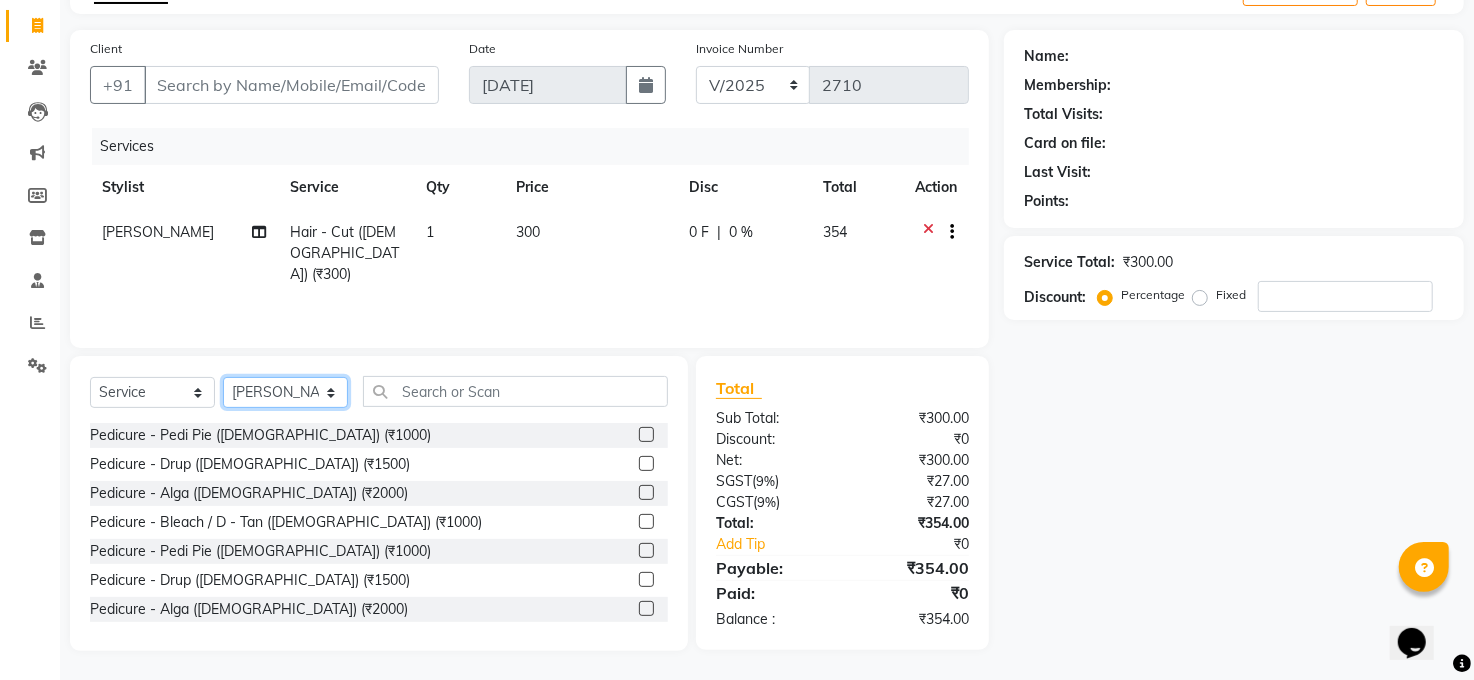 click on "Select Stylist Abhay kumar ALTAF ANKITA ARJUN Chandan COUNTER  Manager Manish Kumar Neetu Mam Priyanka Raju Ravi Thakur RINKI Roshan Santosh SAURABH SUJEET THAKUR SUNITA Veer Vinod Kumar" 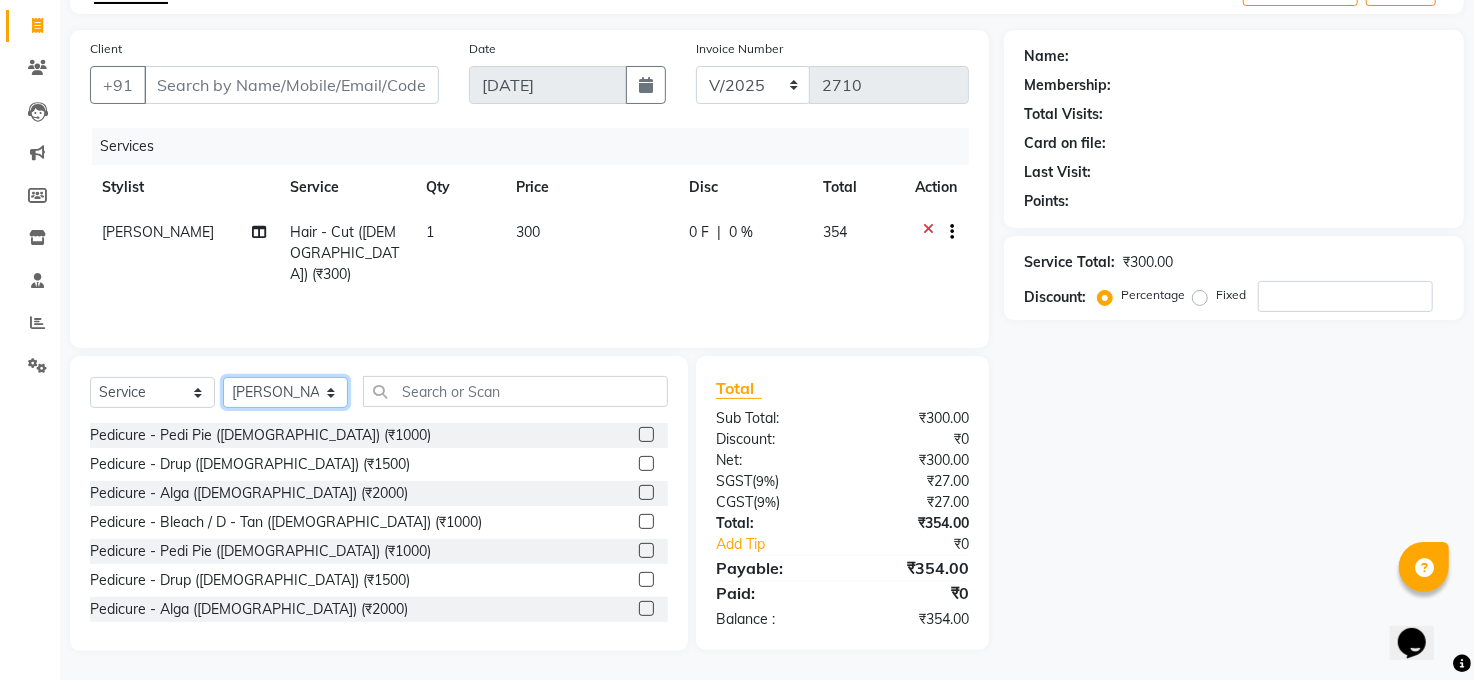 select on "61426" 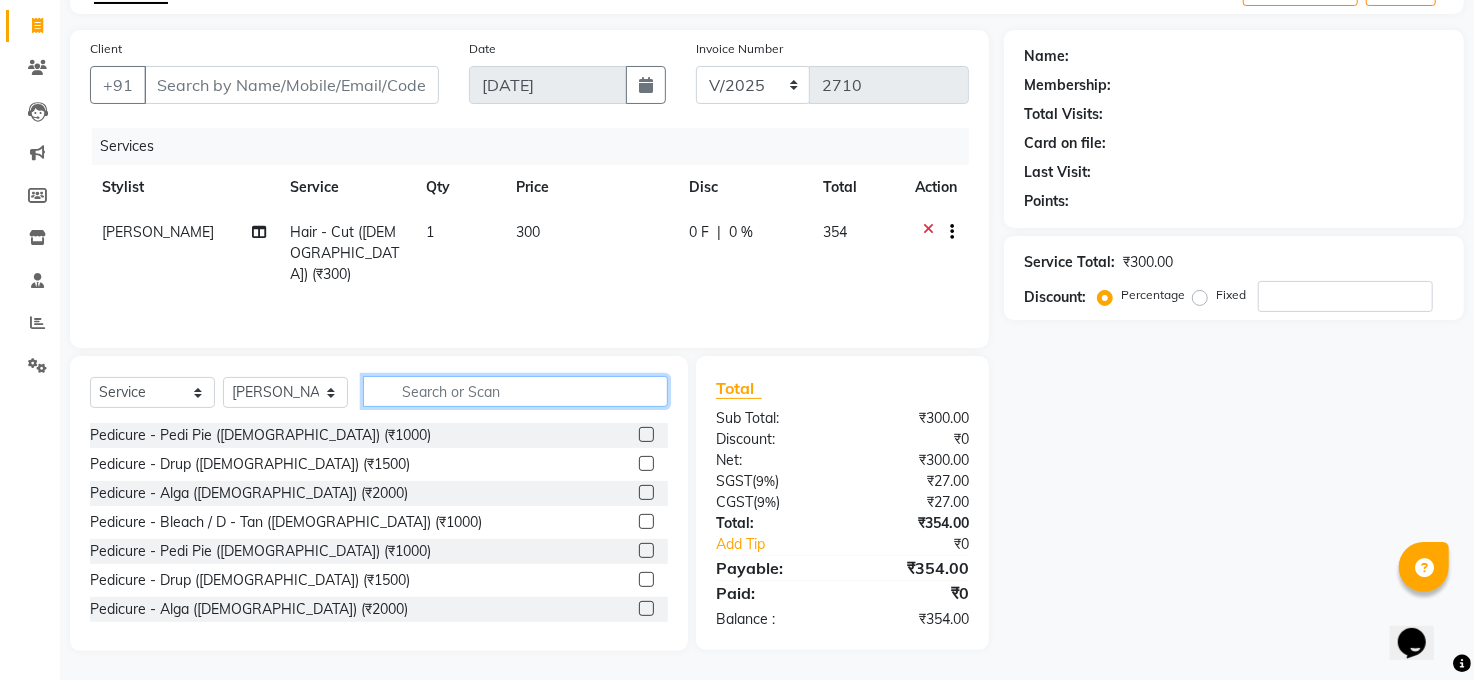click 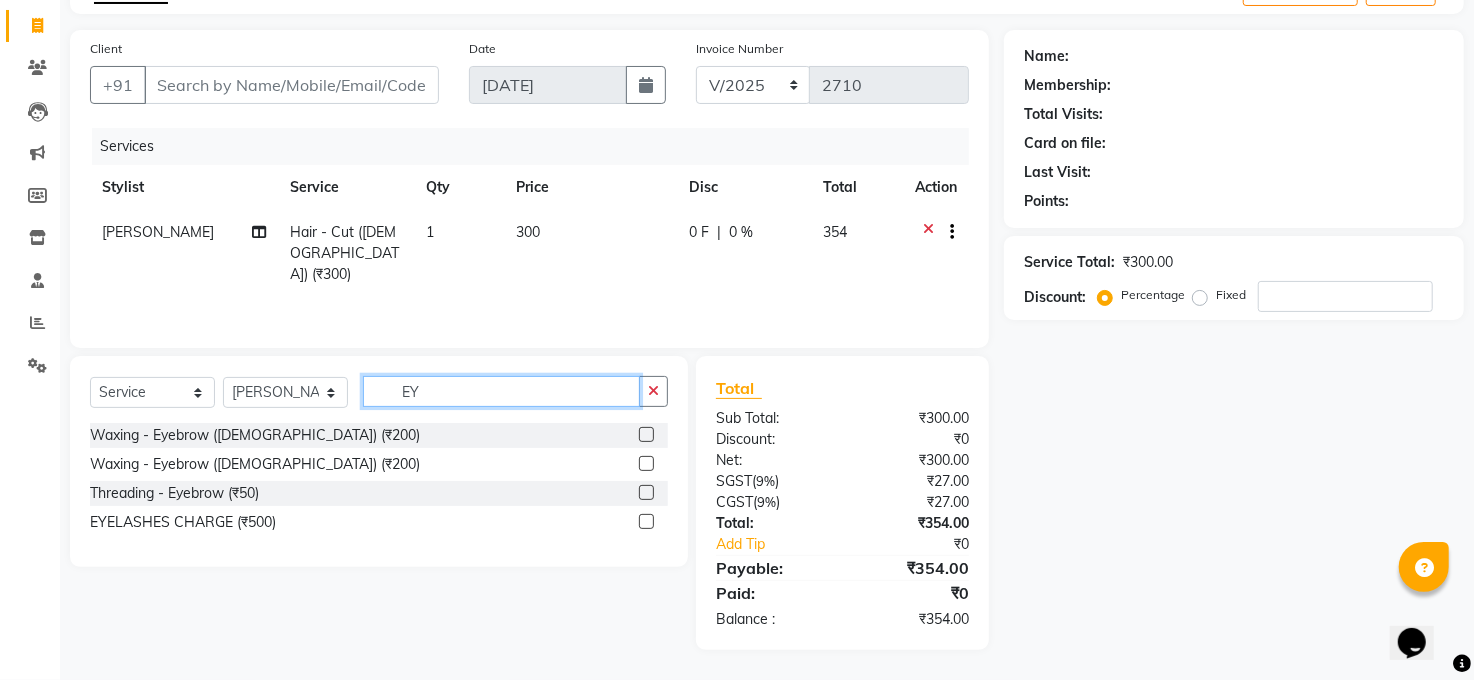 scroll, scrollTop: 119, scrollLeft: 0, axis: vertical 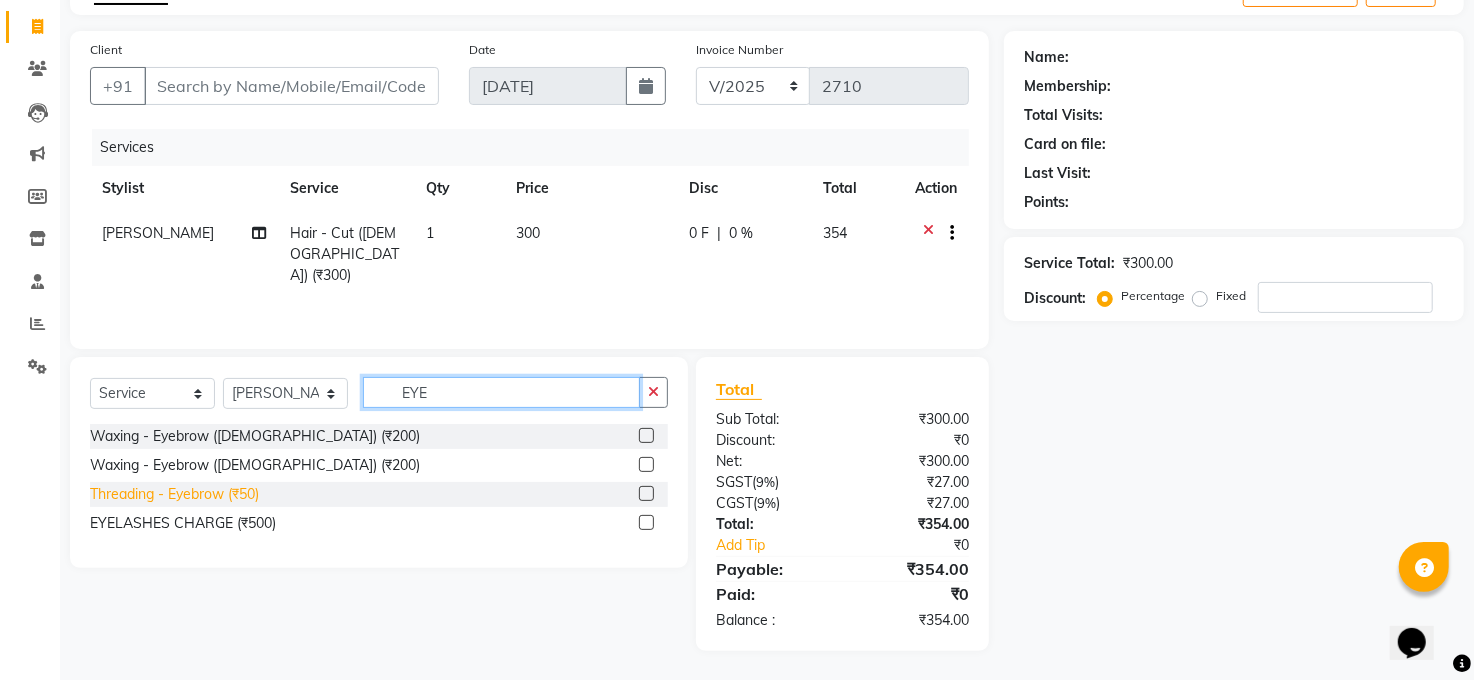 type on "EYE" 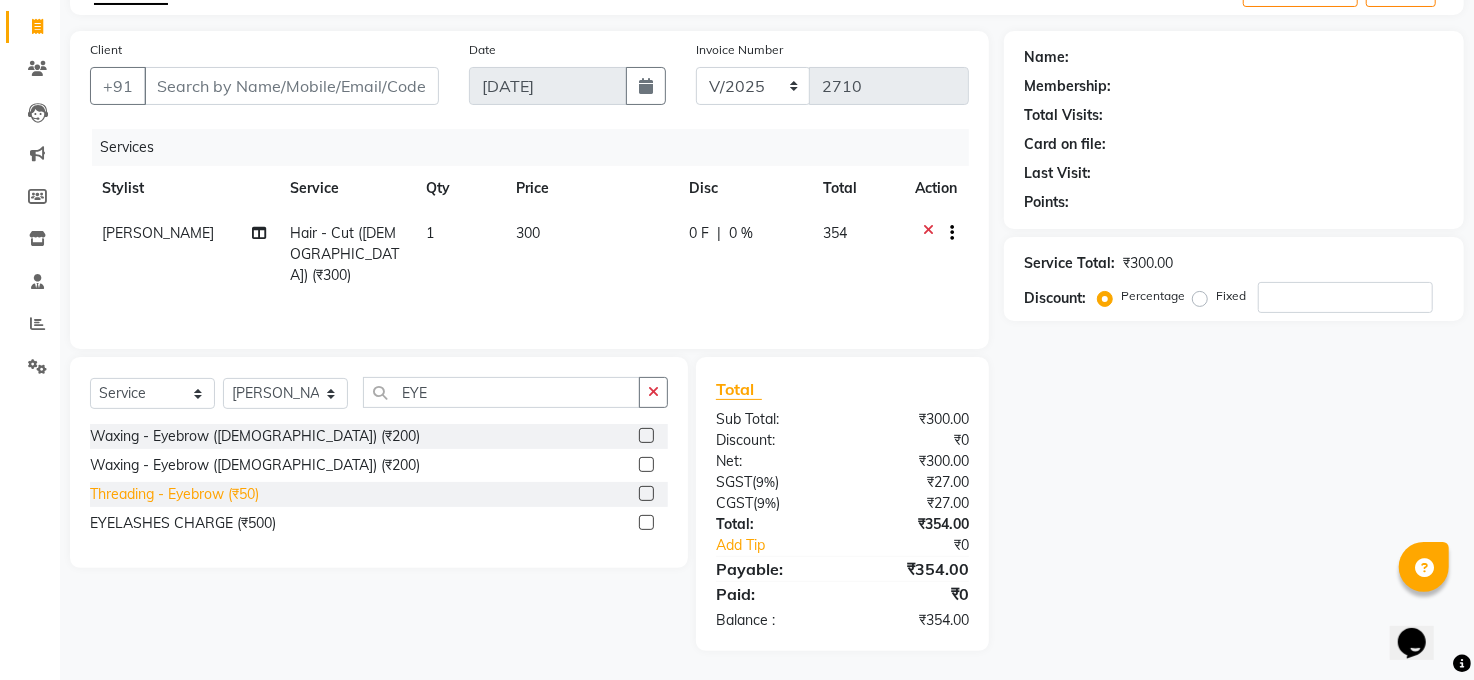 click on "Threading - Eyebrow  (₹50)" 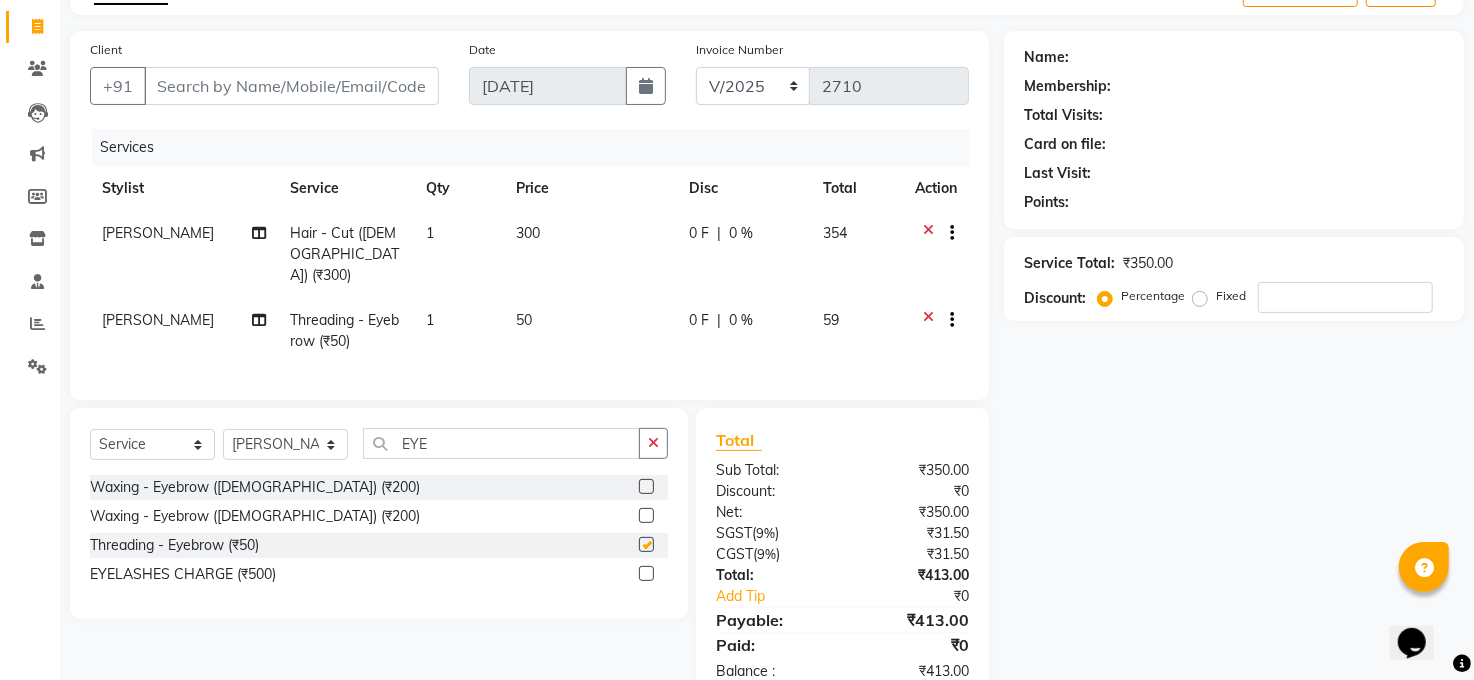 checkbox on "false" 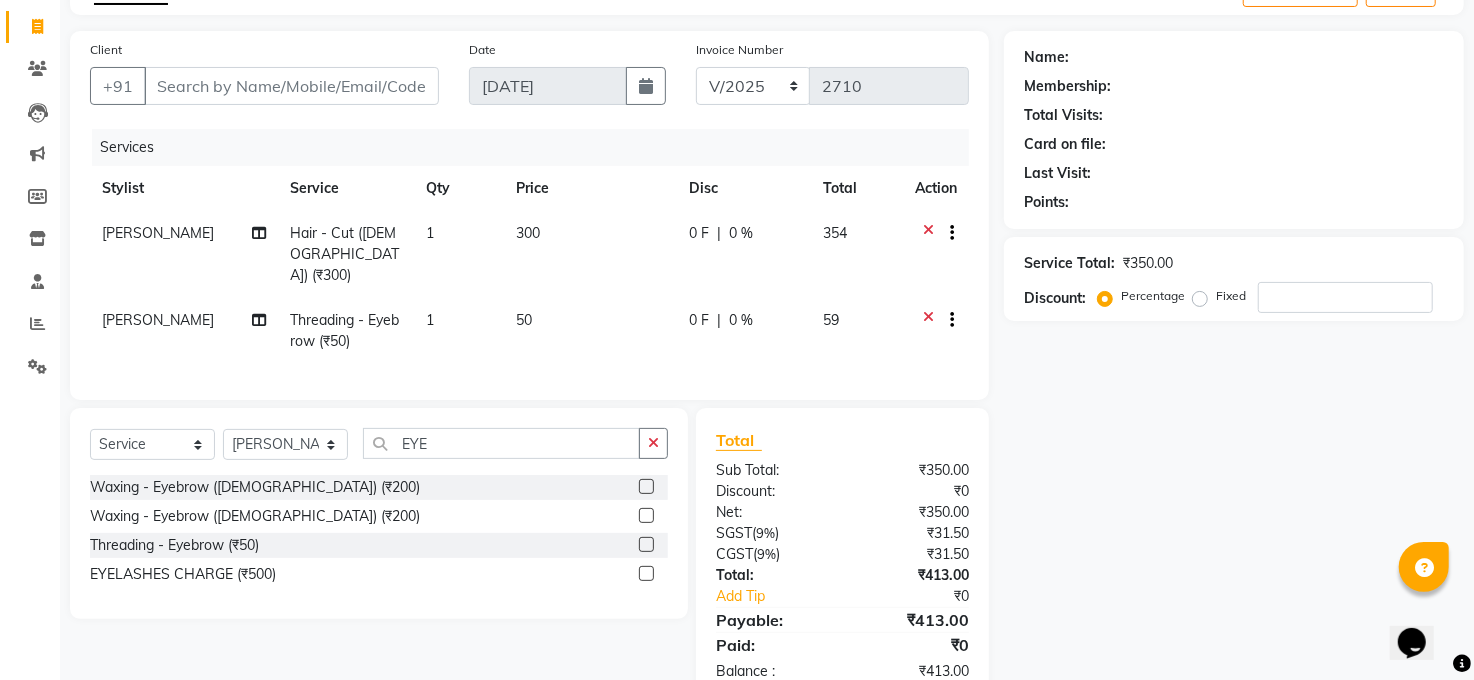 click on "300" 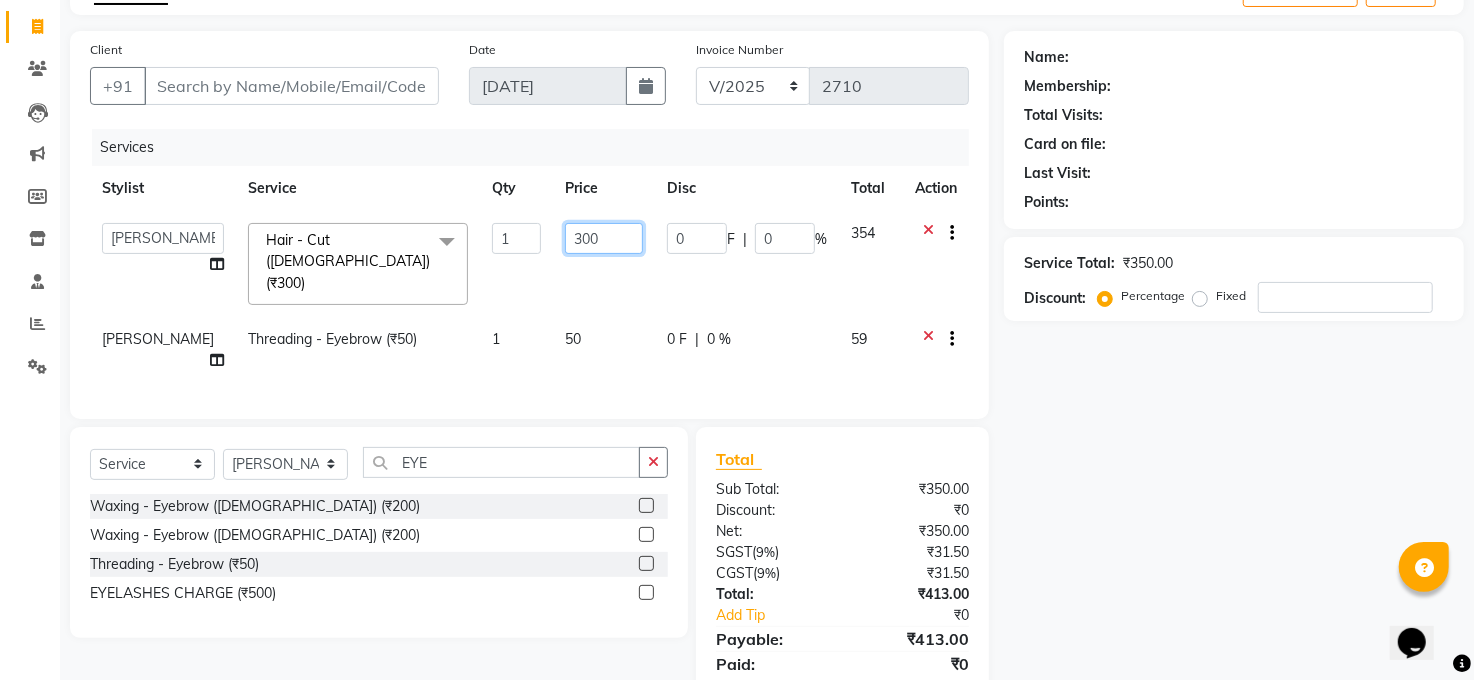 click on "300" 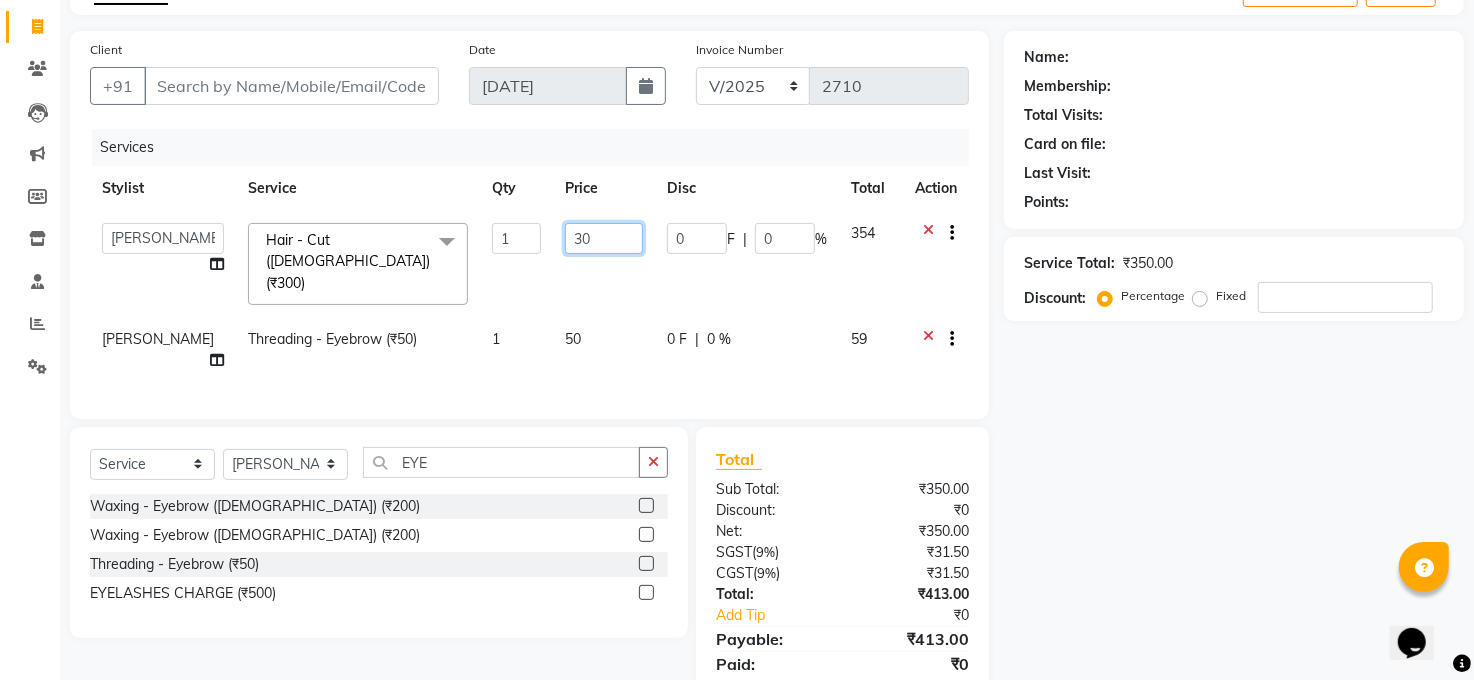 type on "3" 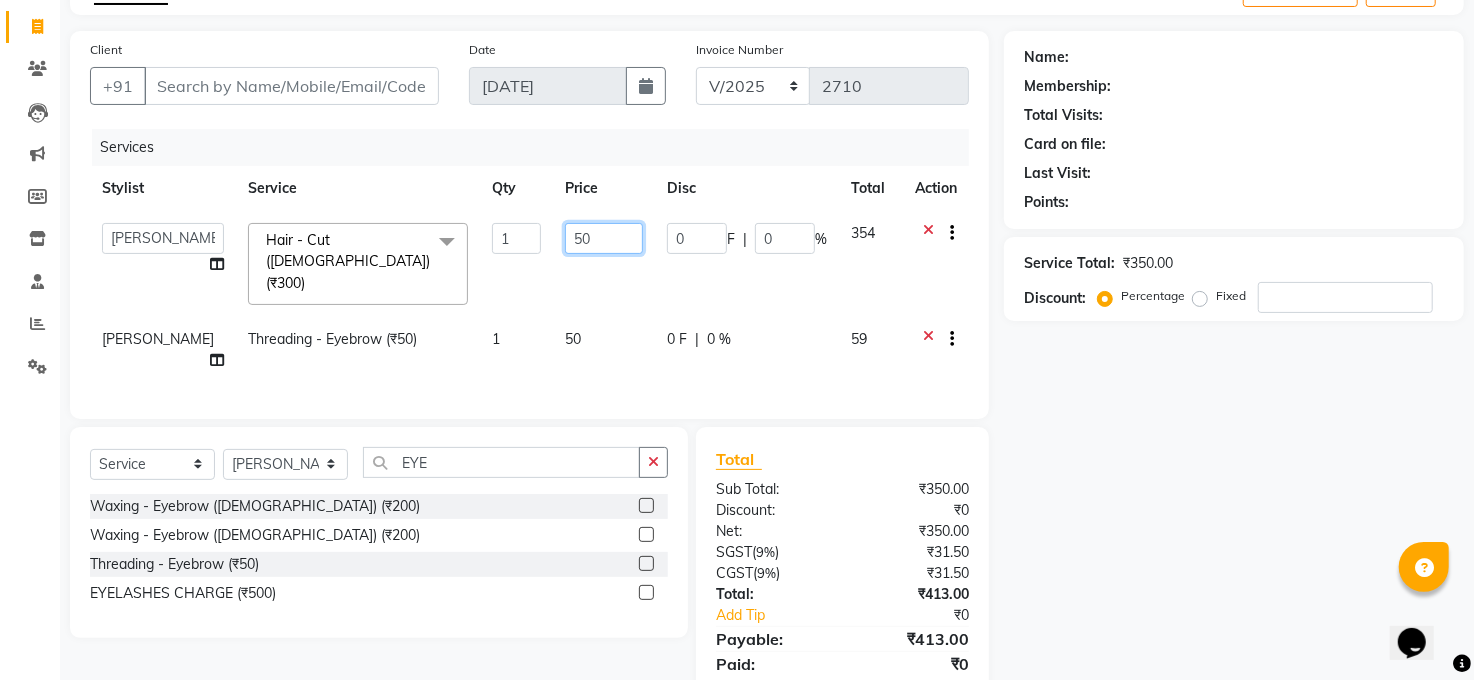 type on "500" 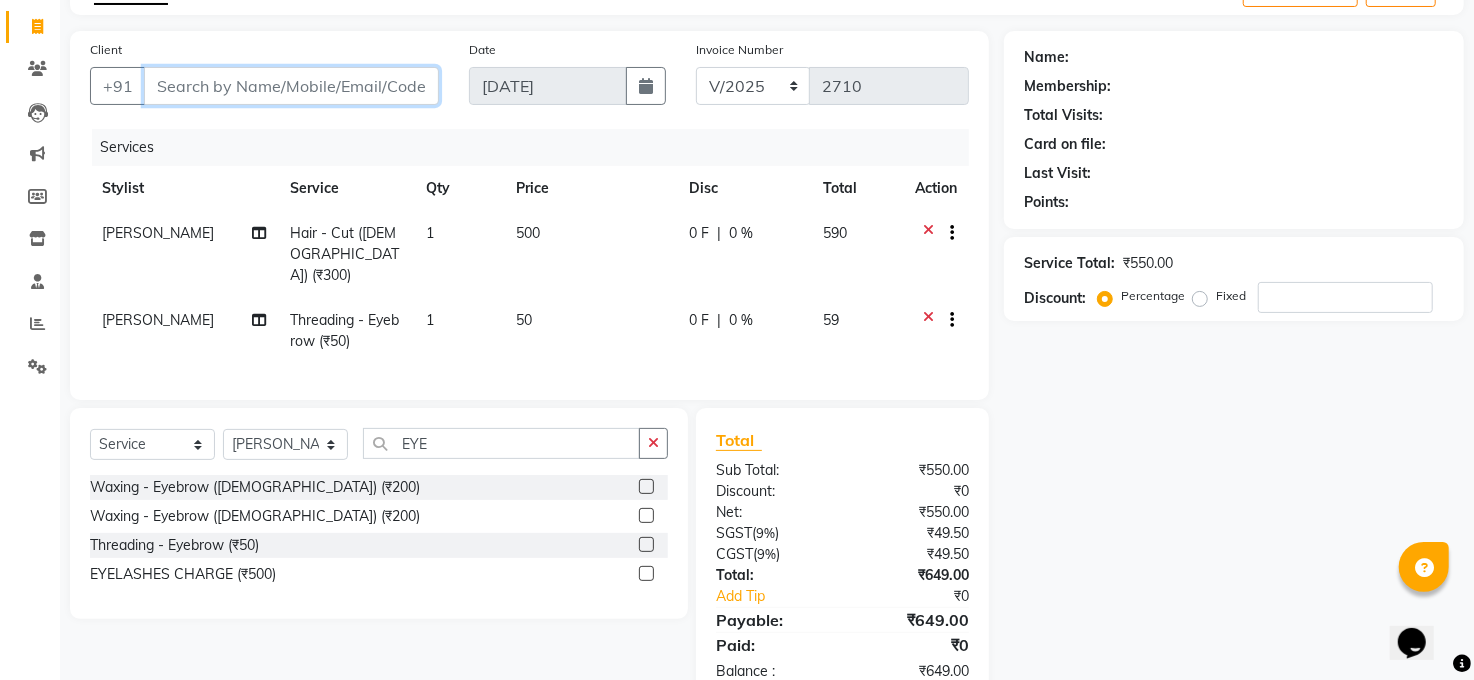 click on "Client" at bounding box center [291, 86] 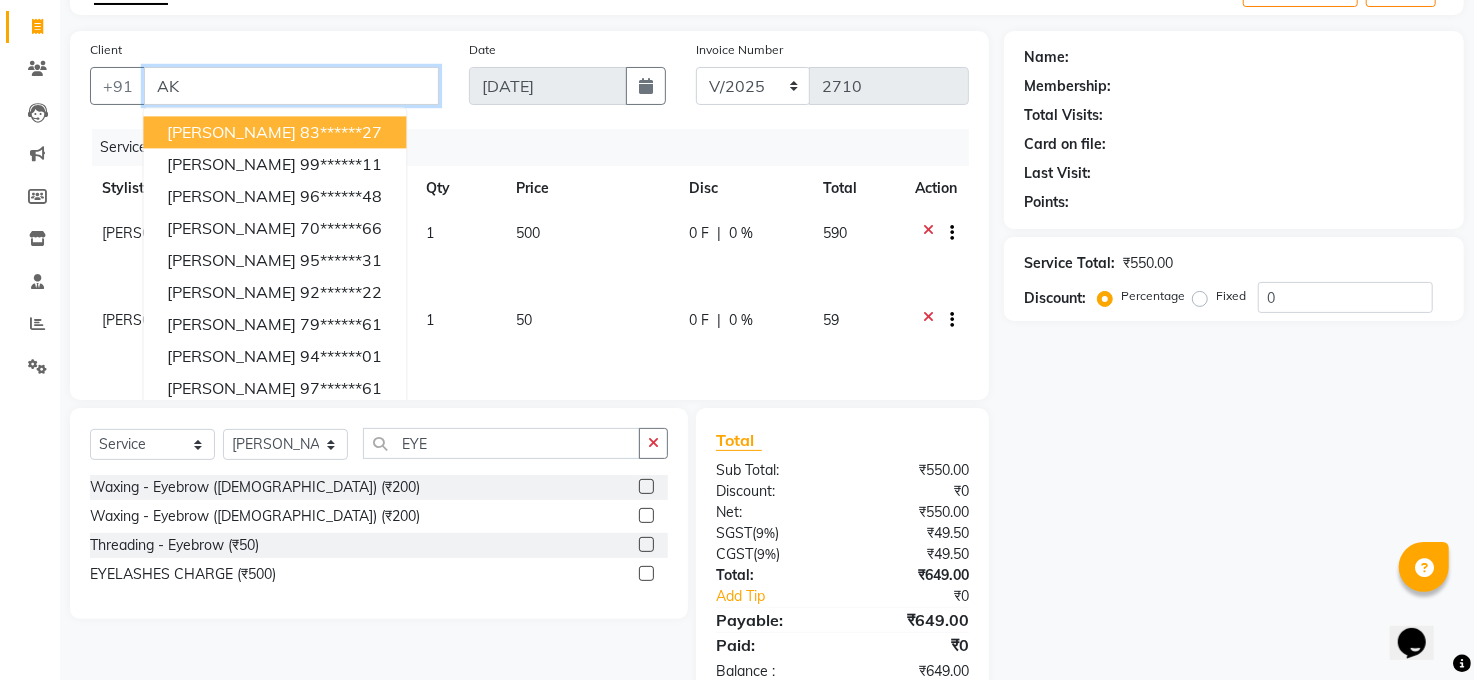 type on "A" 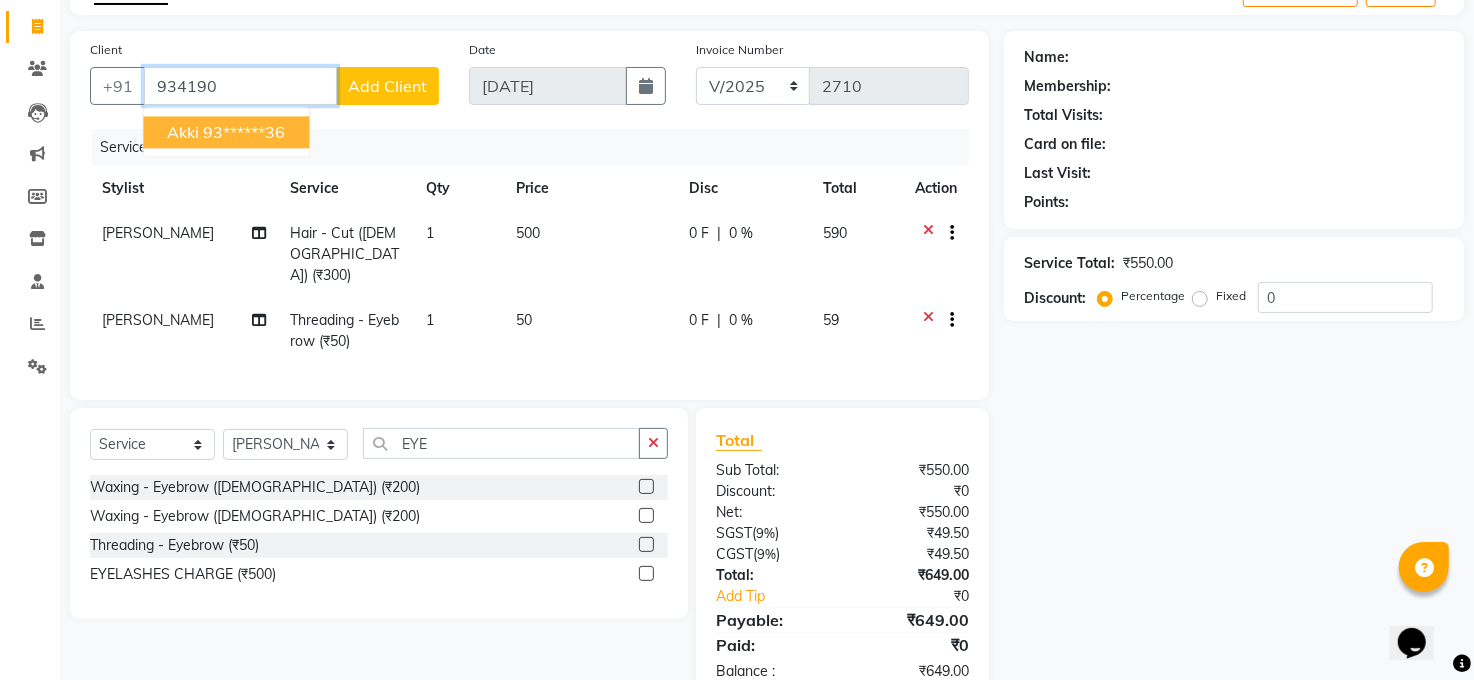 click on "93******36" at bounding box center [244, 132] 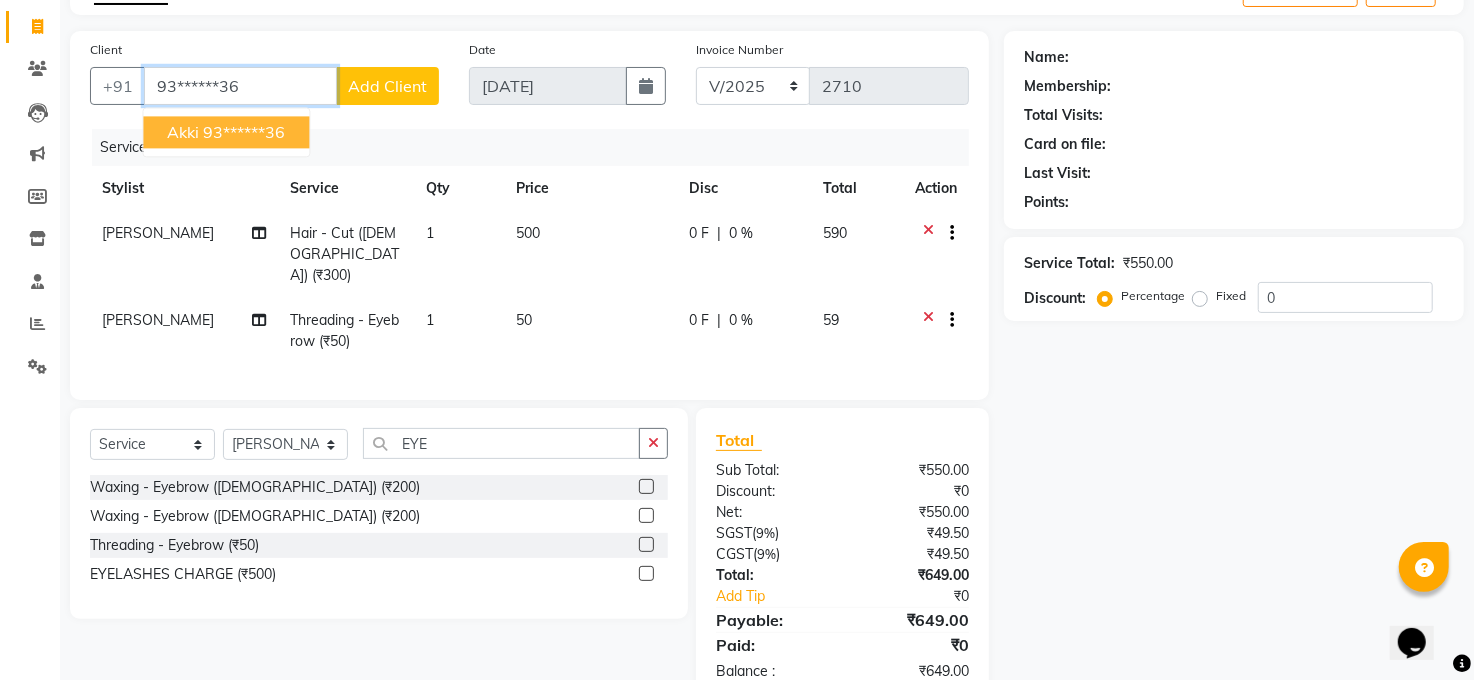 type on "93******36" 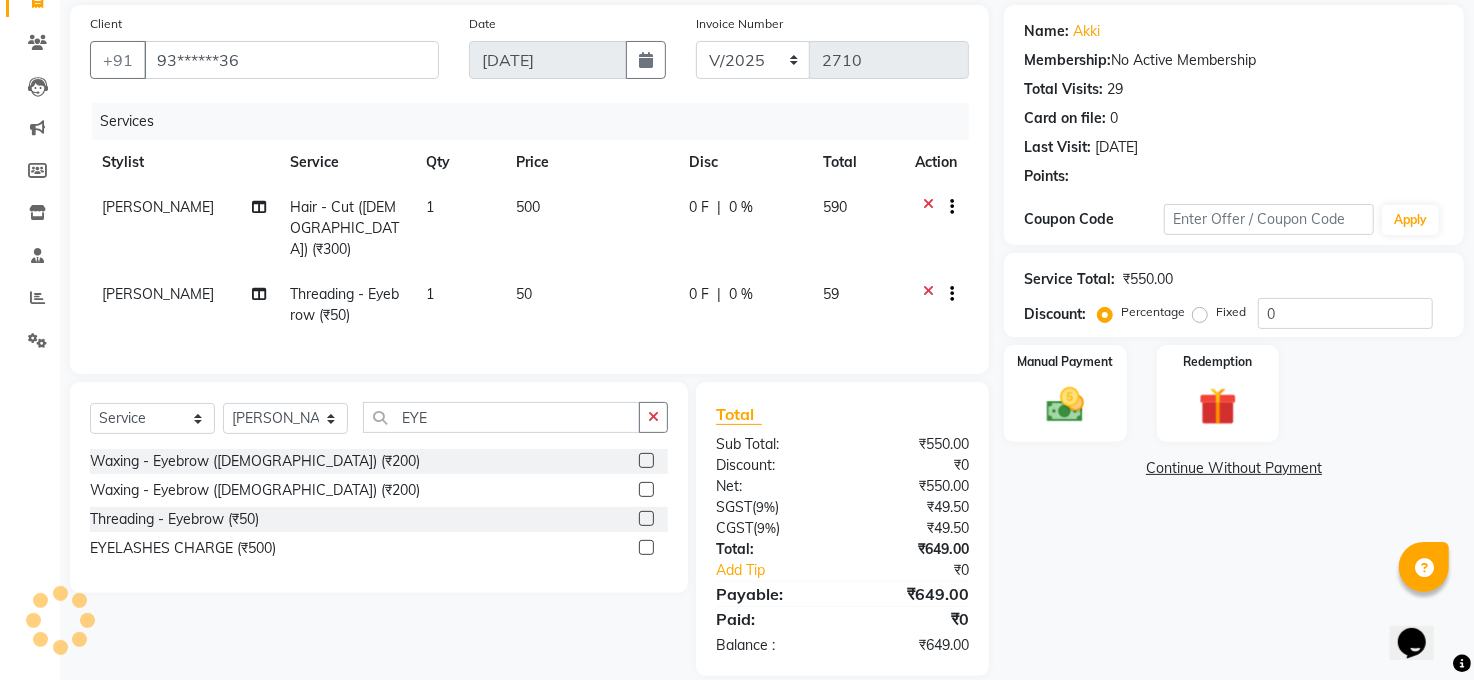 scroll, scrollTop: 169, scrollLeft: 0, axis: vertical 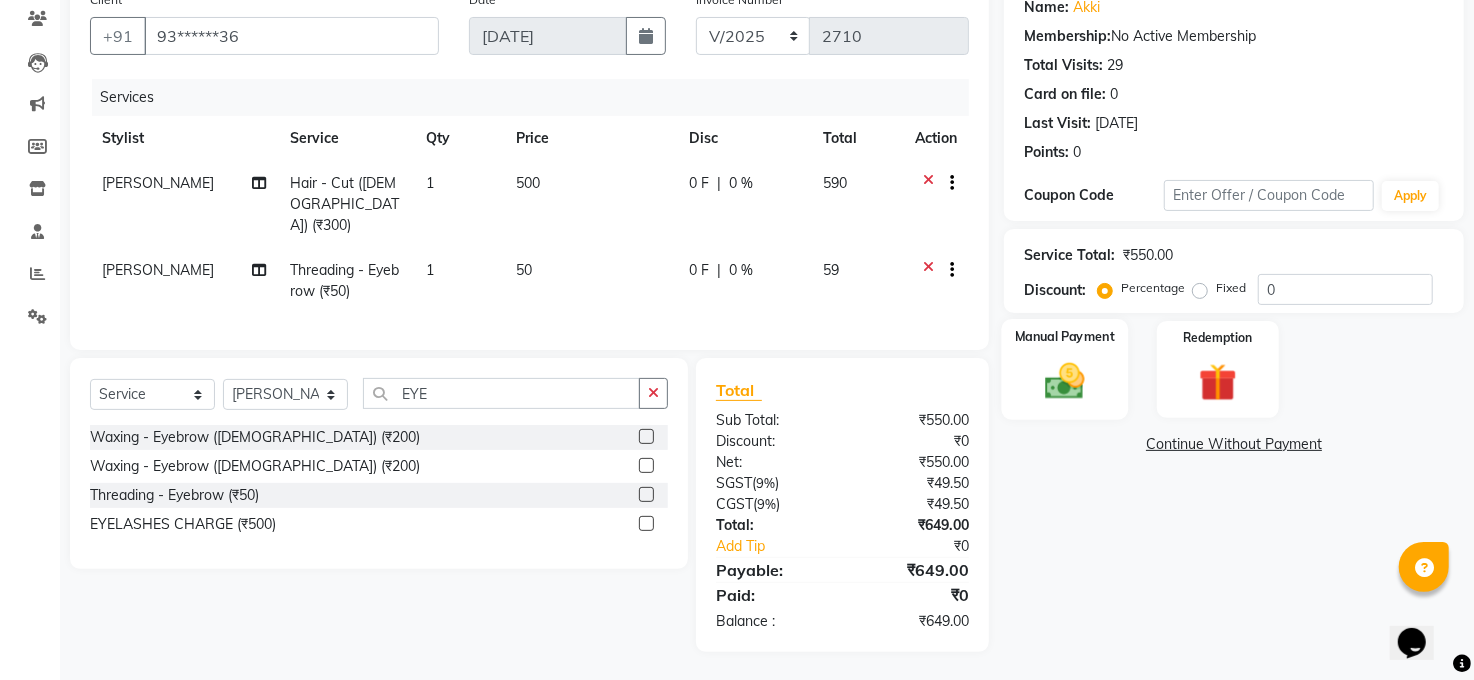 click 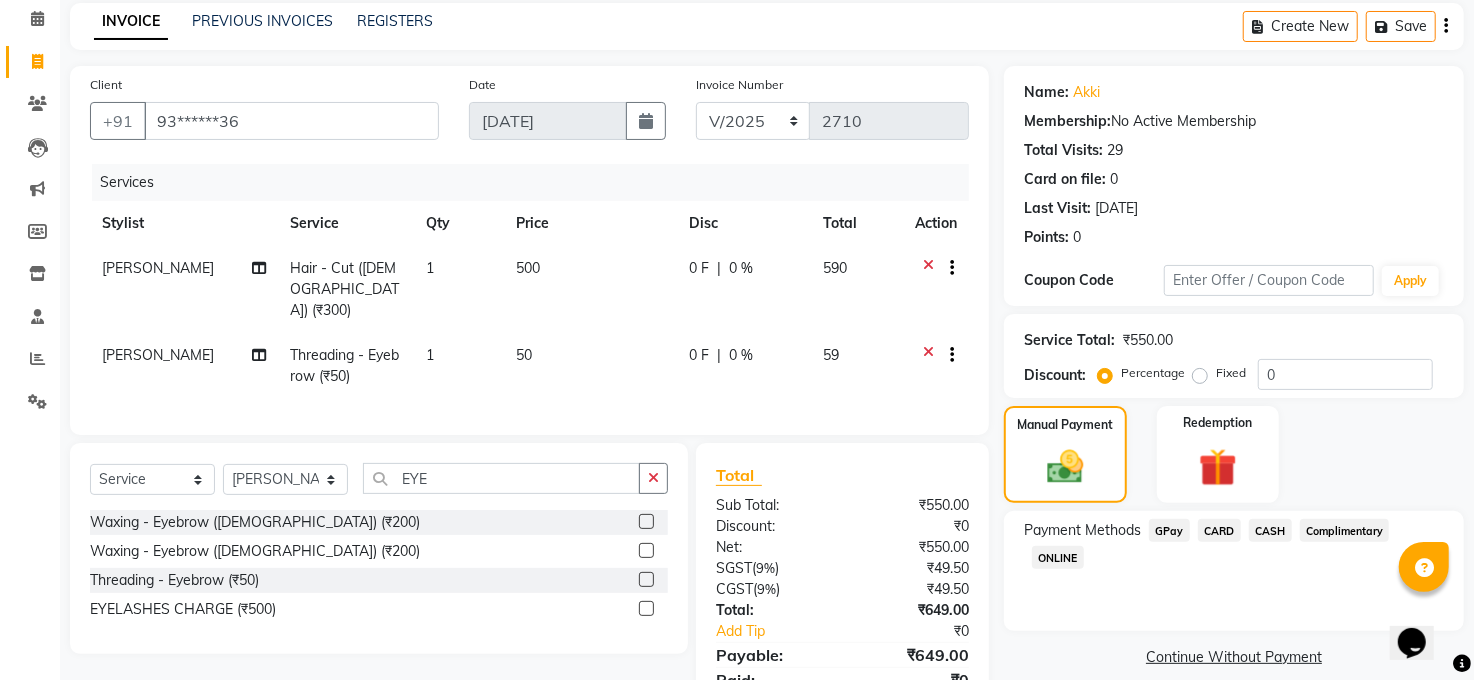 scroll, scrollTop: 169, scrollLeft: 0, axis: vertical 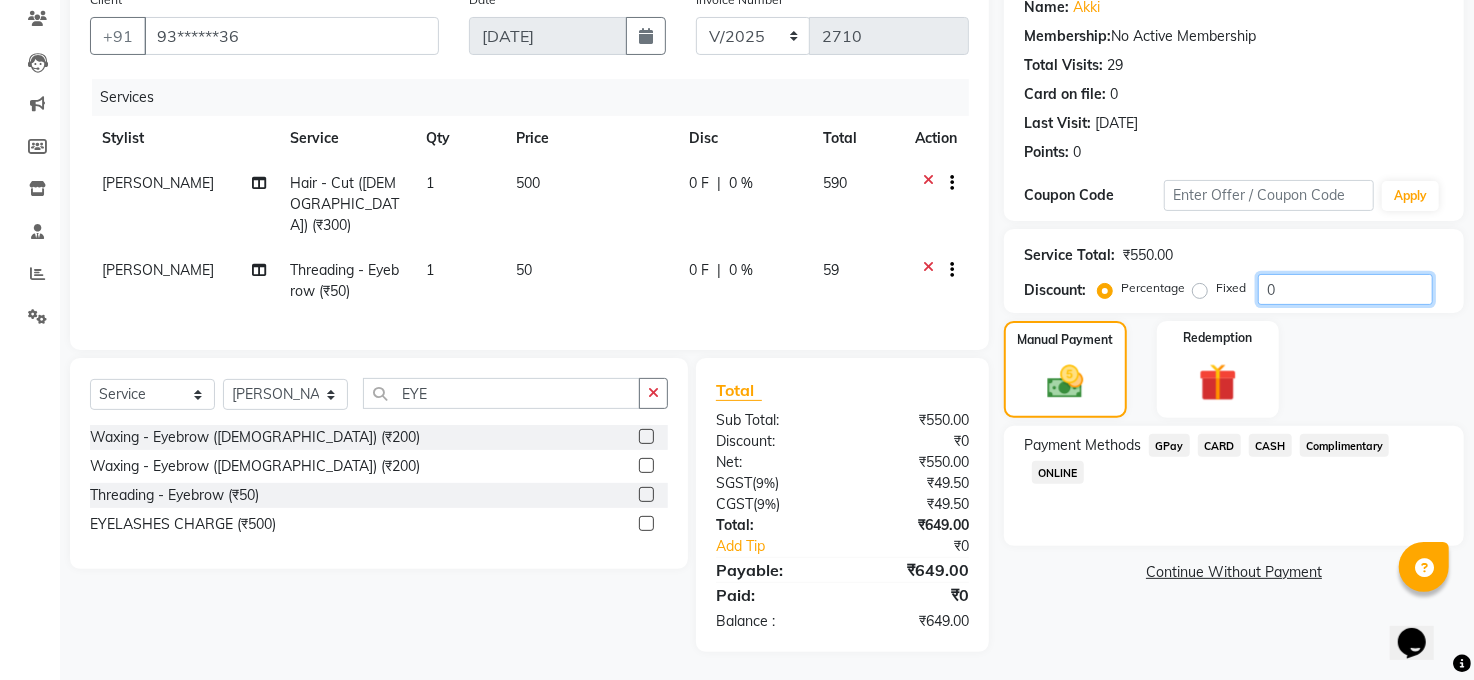 click on "0" 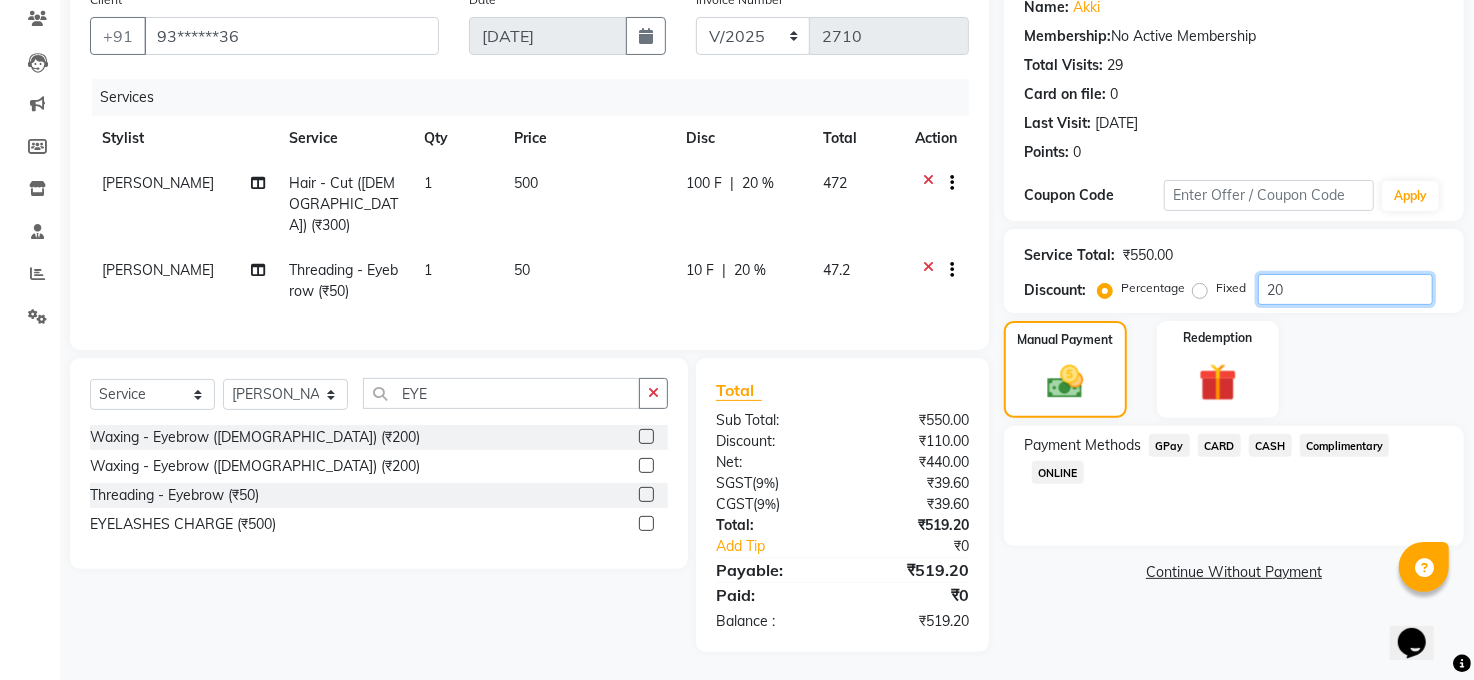 type on "2" 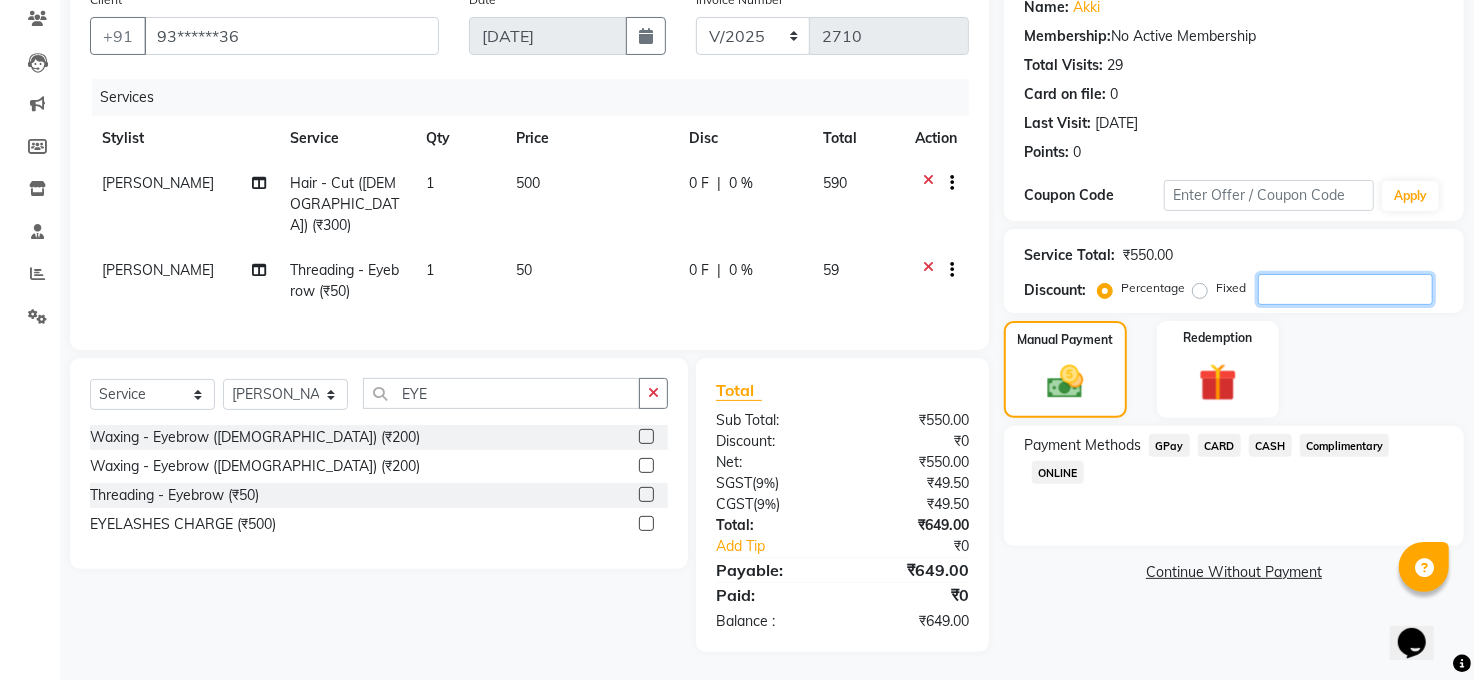 type 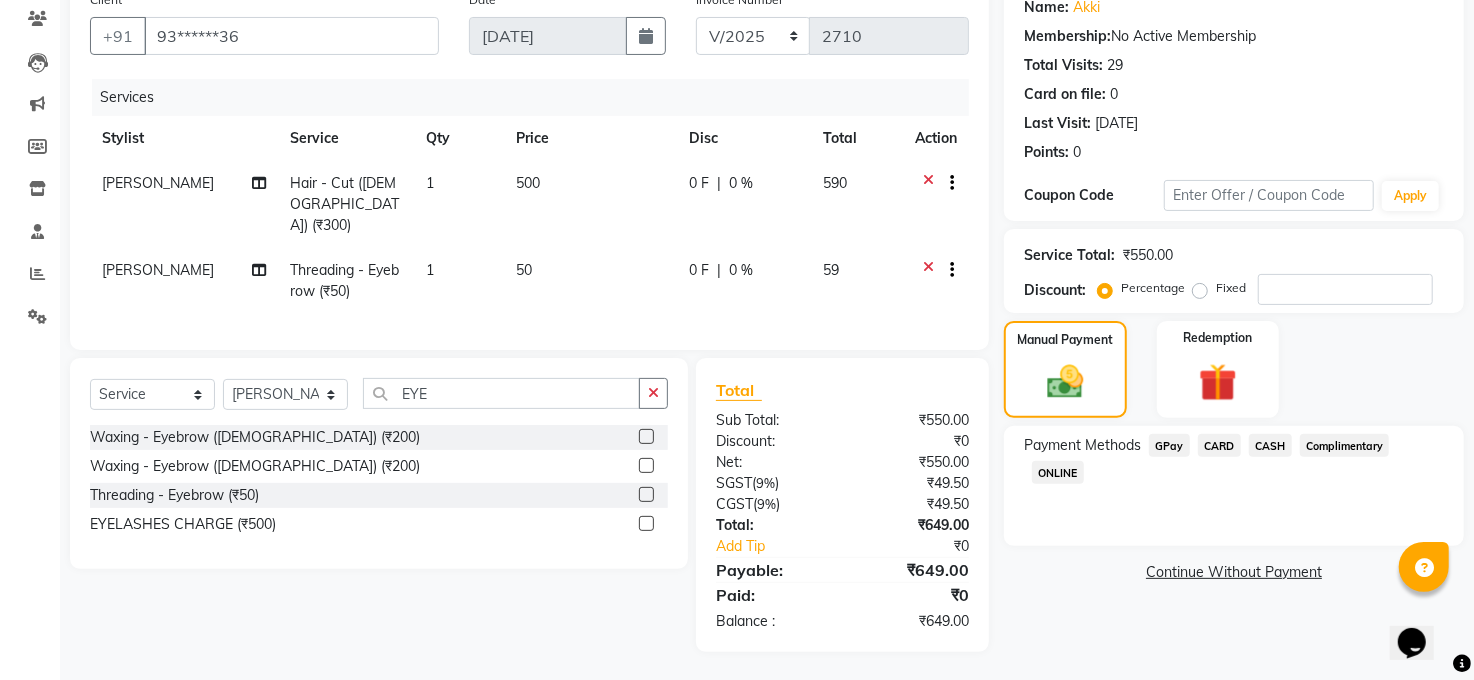click on "500" 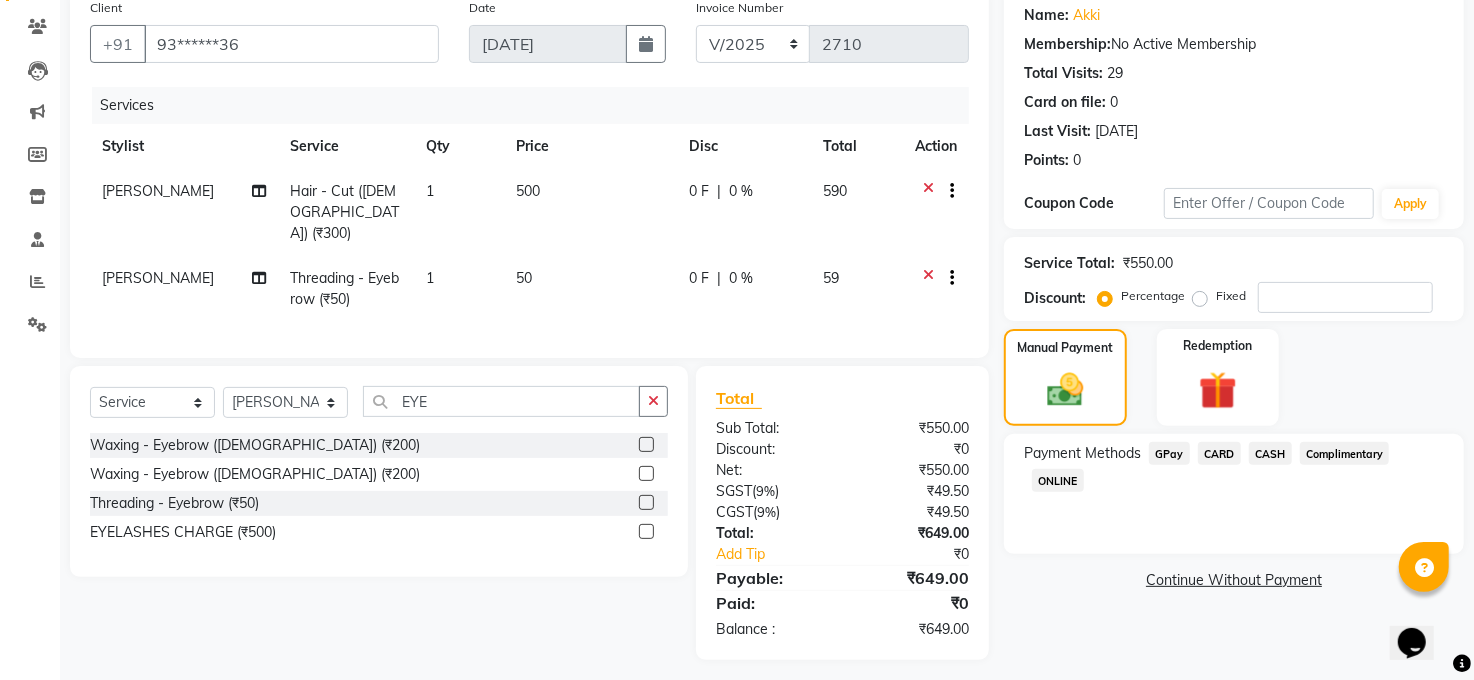 select on "40297" 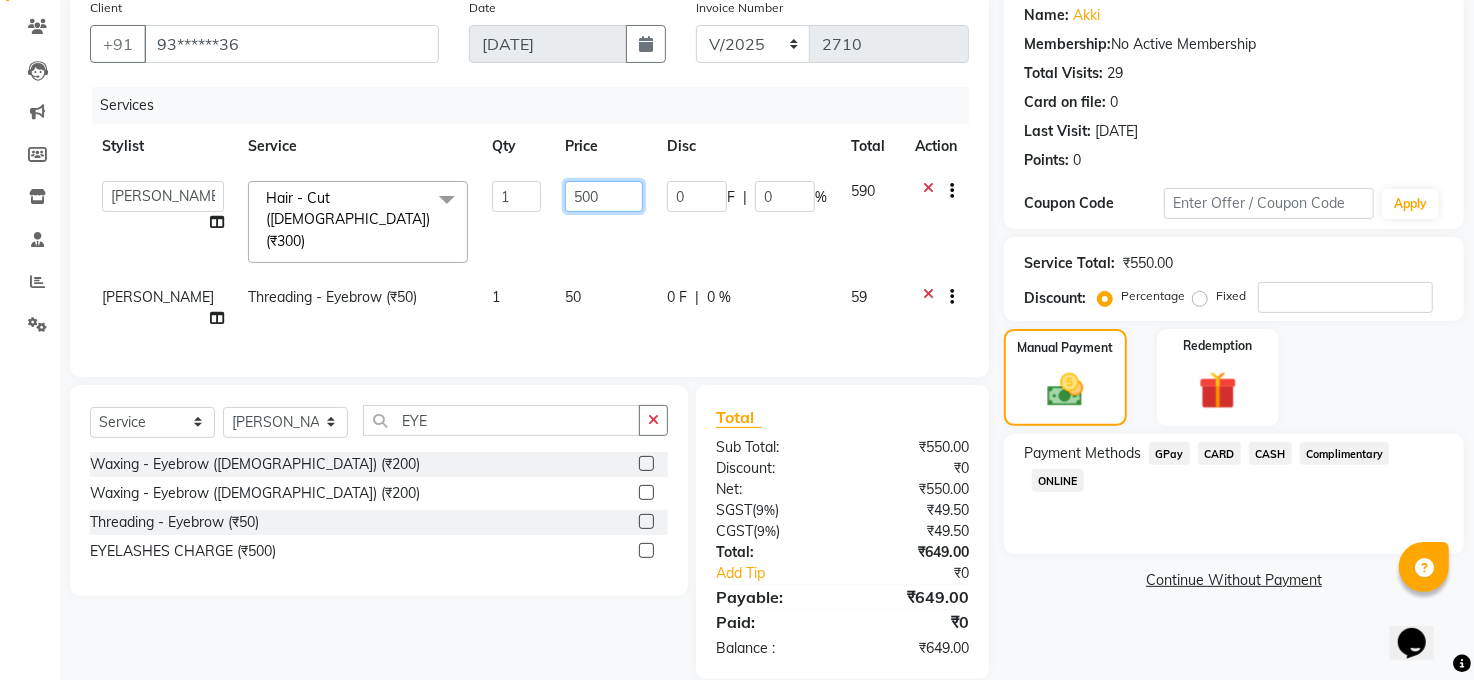 click on "500" 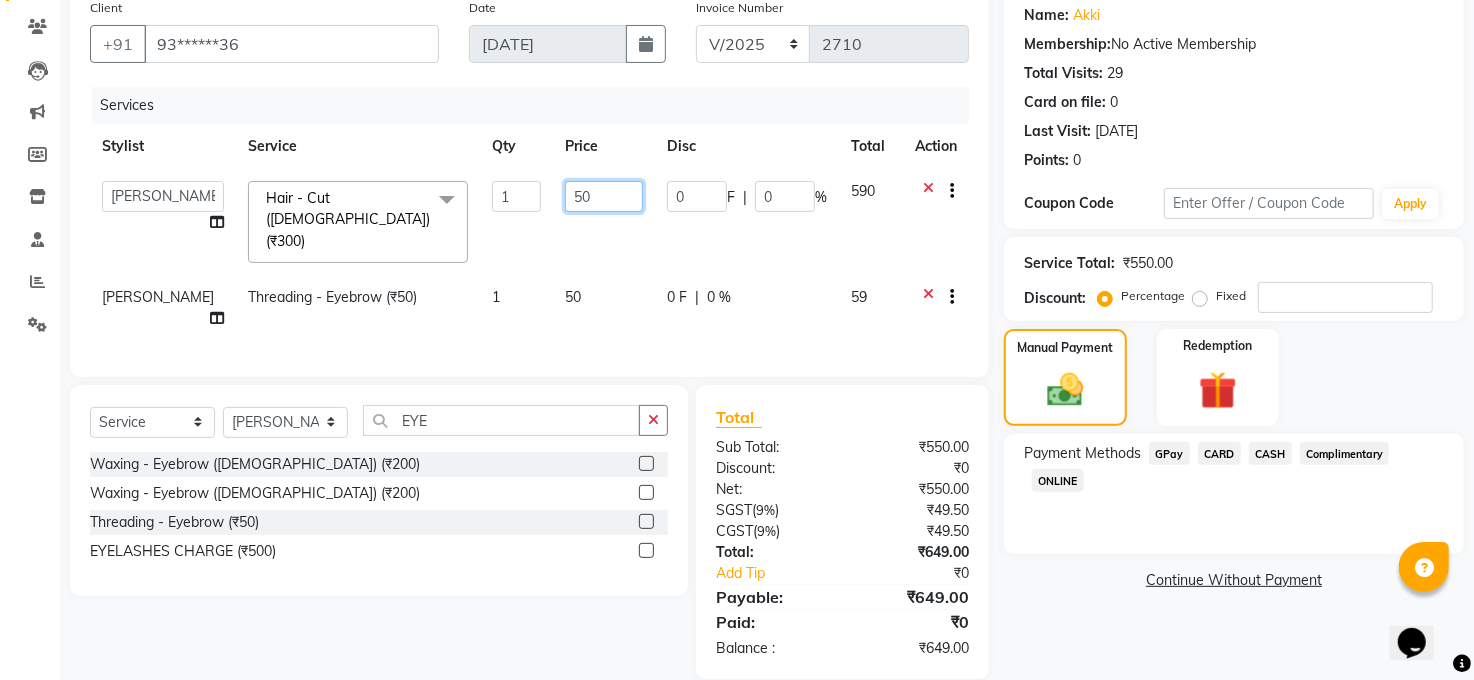 type on "5" 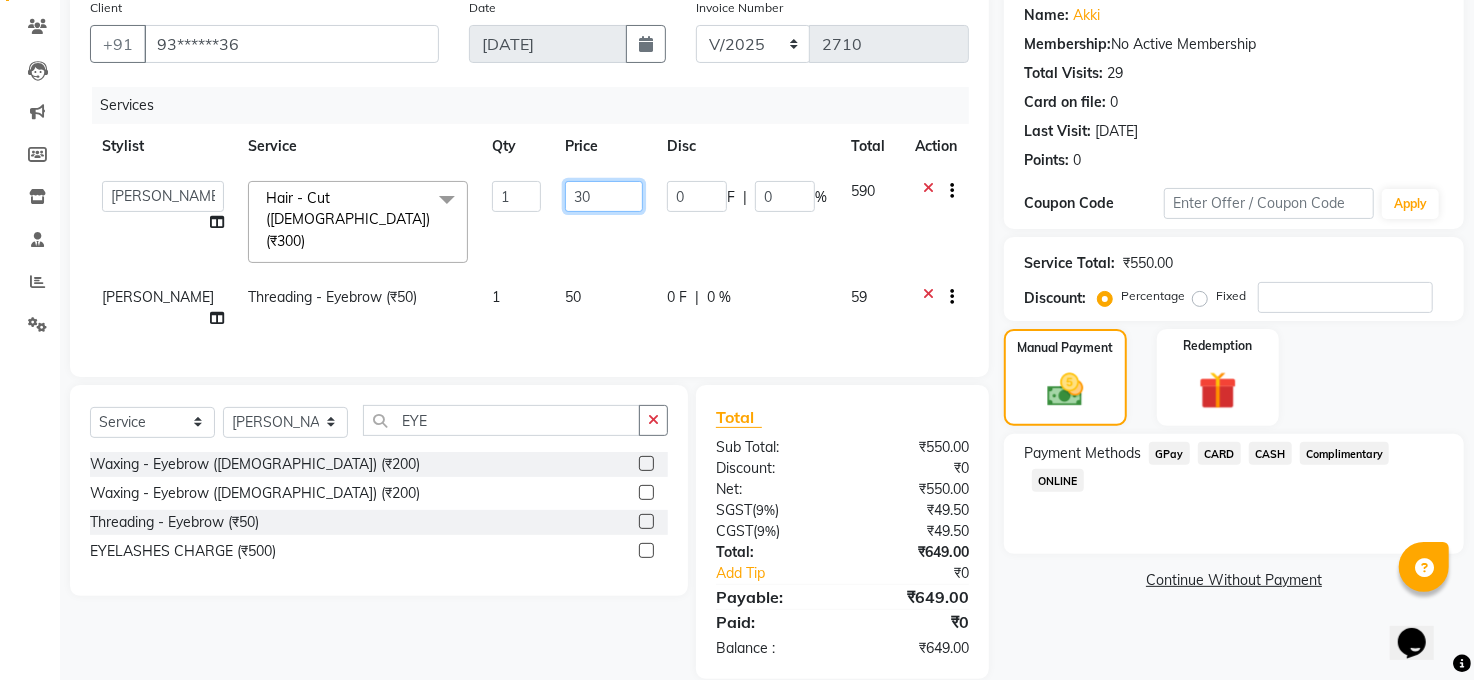 type on "300" 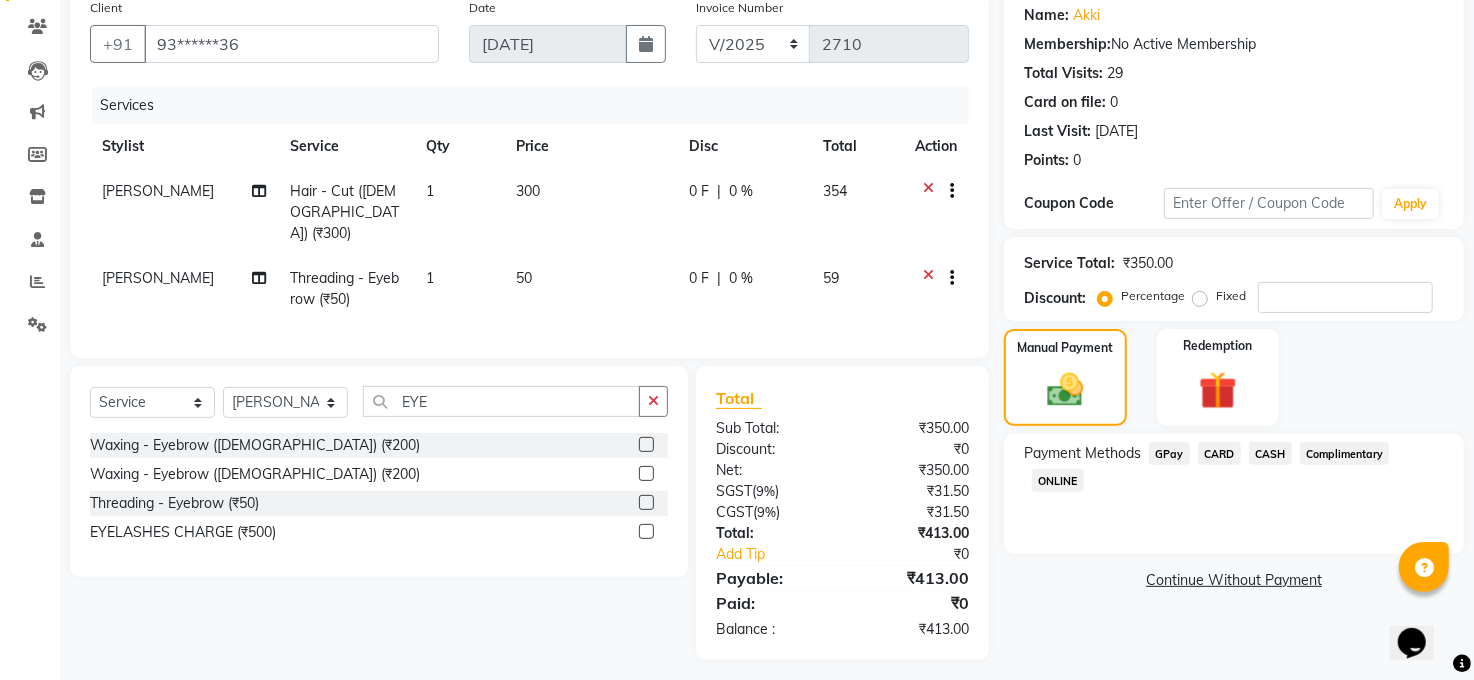 click on "Payment Methods  GPay   CARD   CASH   Complimentary   ONLINE" 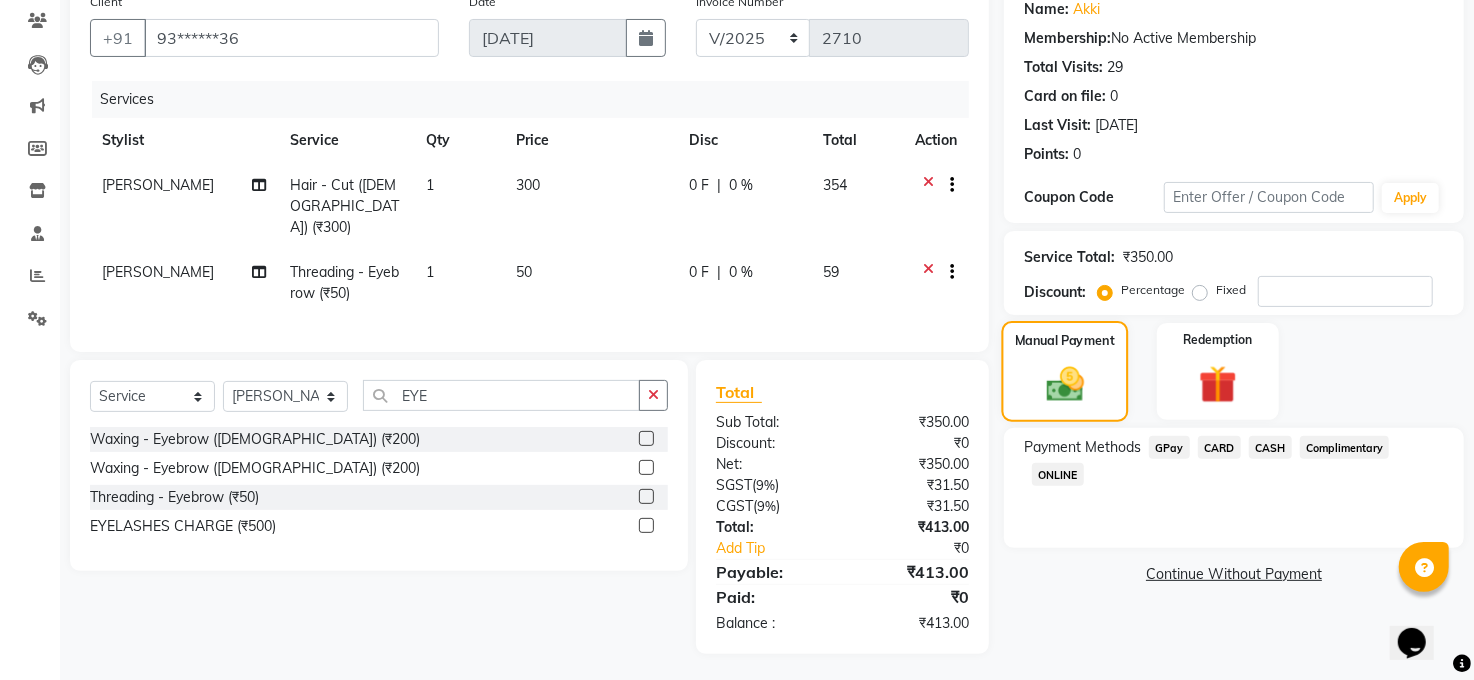 scroll, scrollTop: 169, scrollLeft: 0, axis: vertical 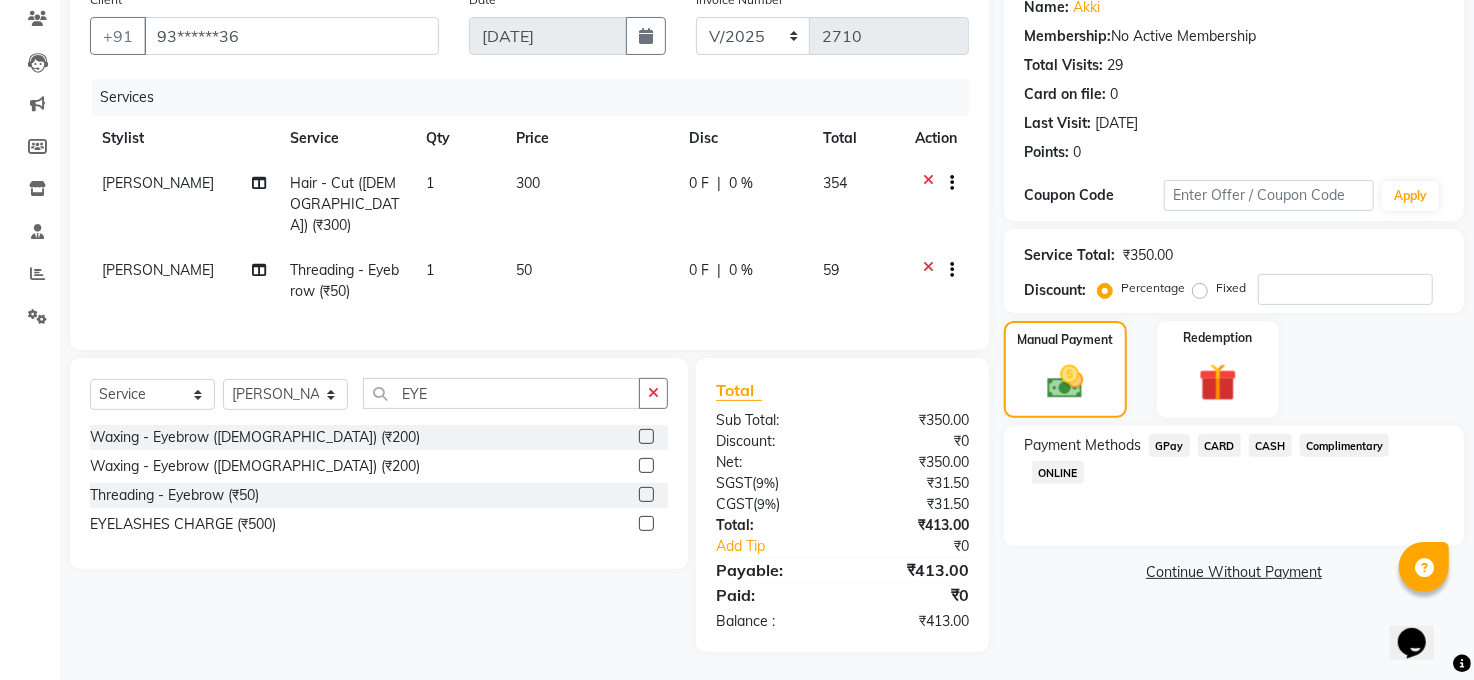 click on "GPay" 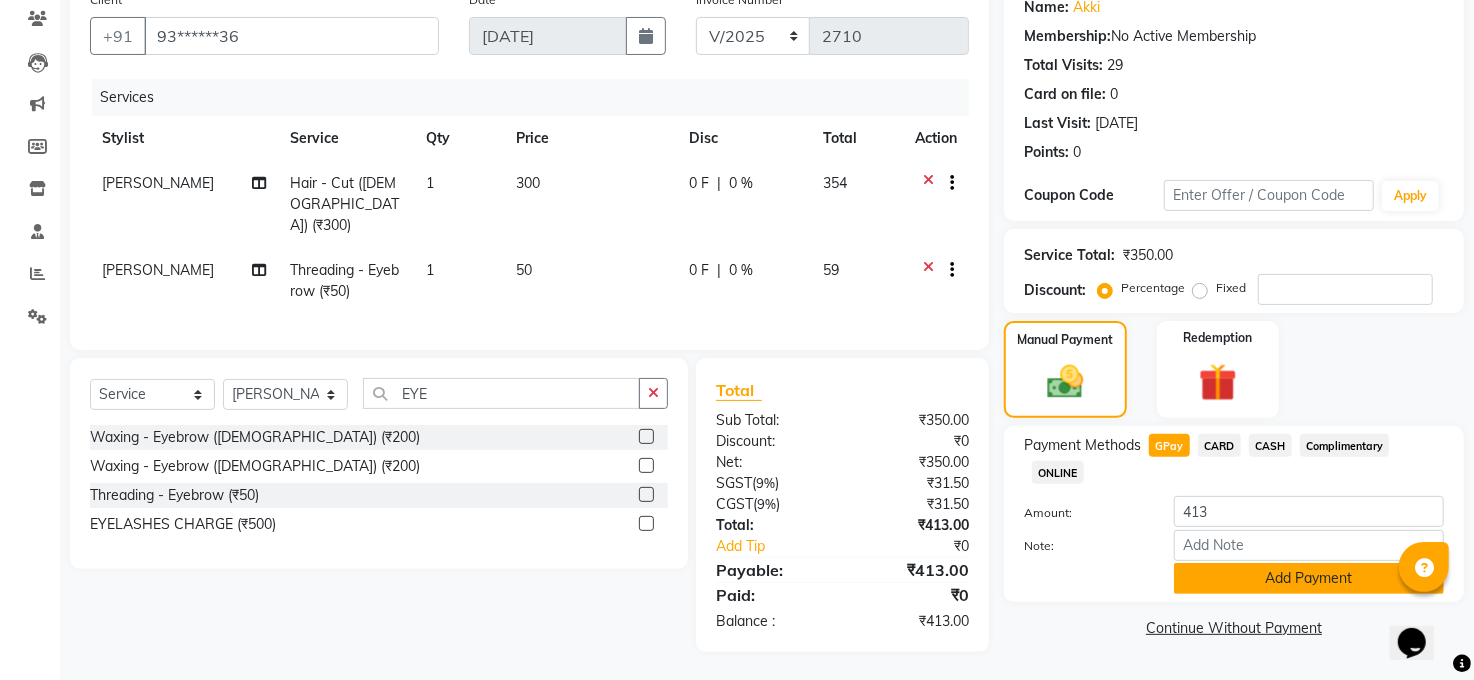 click on "Add Payment" 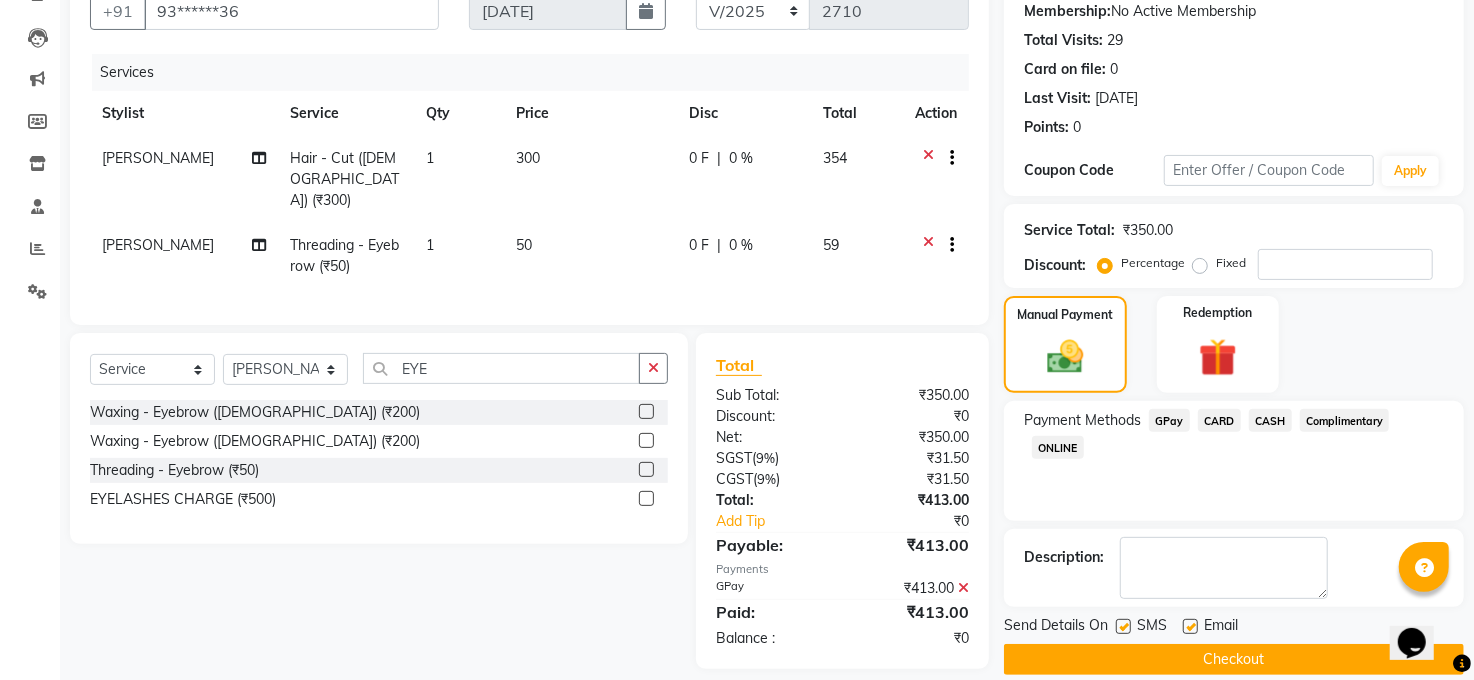 scroll, scrollTop: 218, scrollLeft: 0, axis: vertical 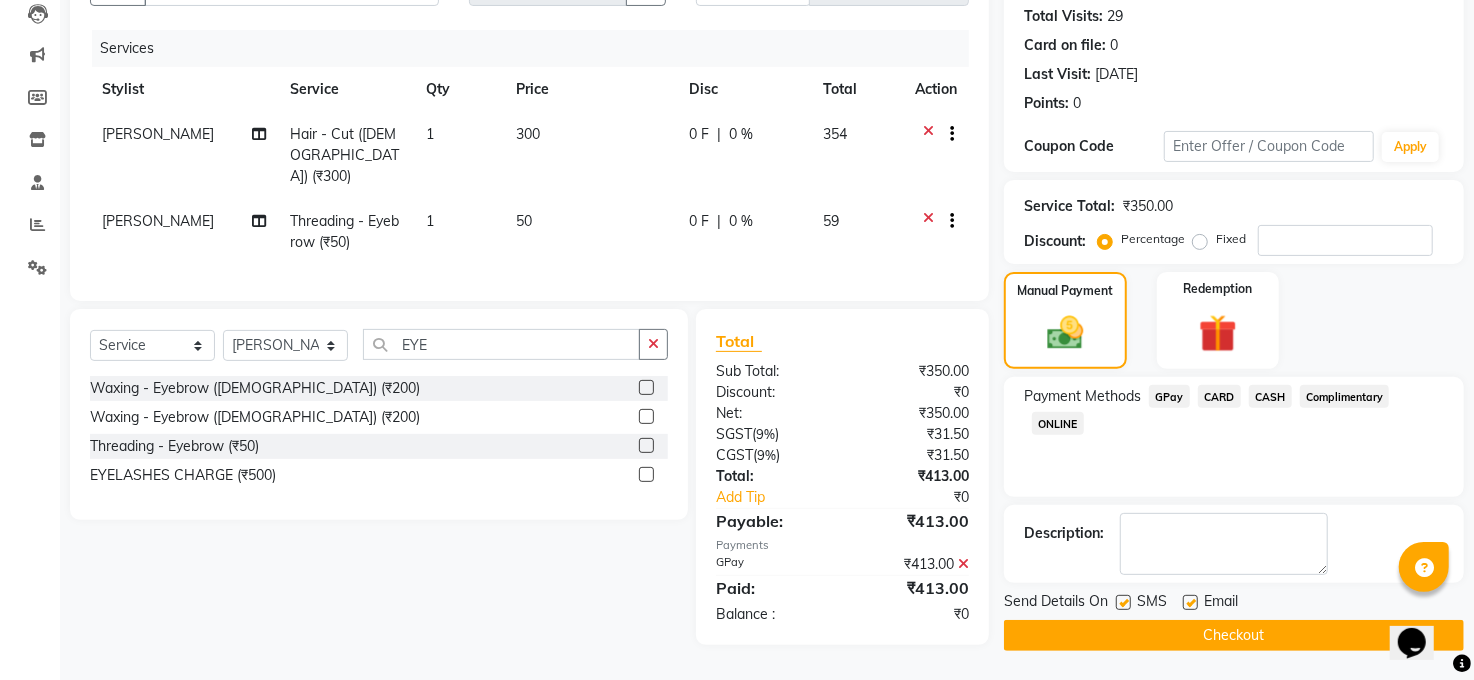 click on "Checkout" 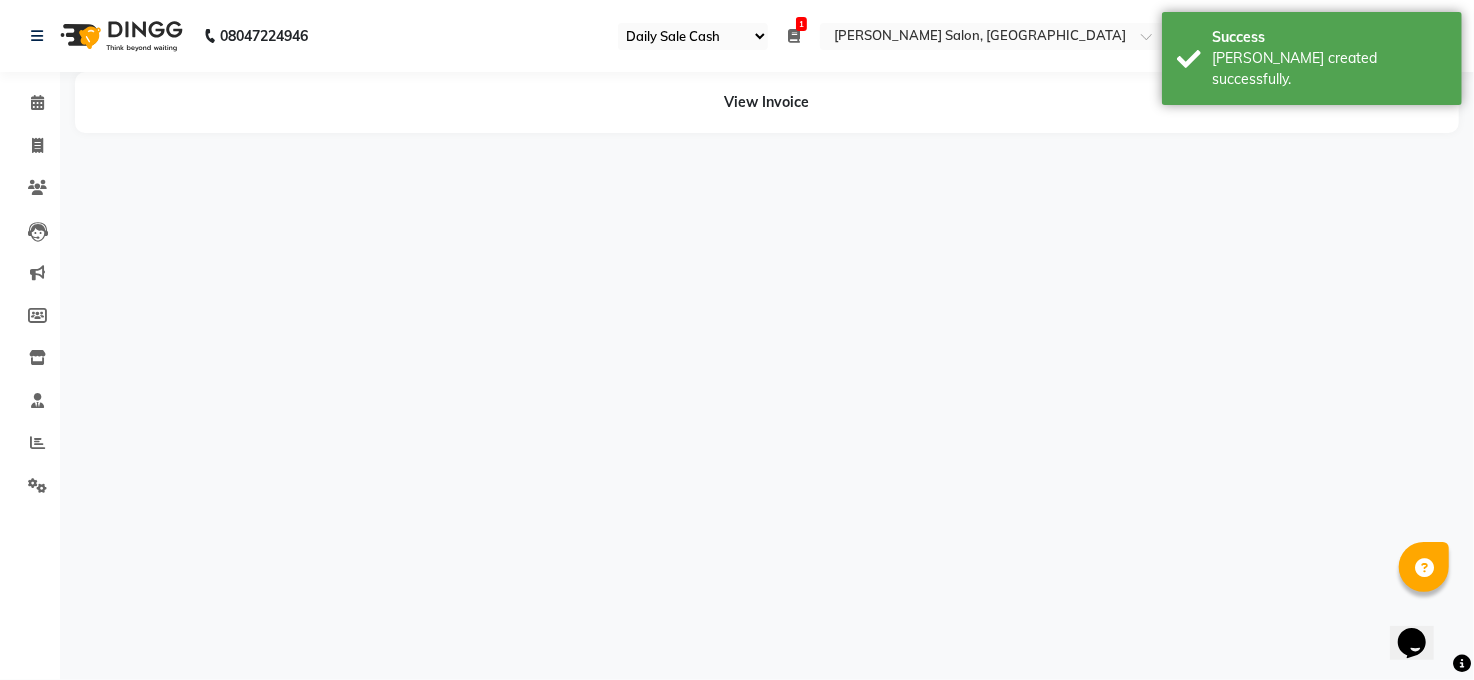 scroll, scrollTop: 0, scrollLeft: 0, axis: both 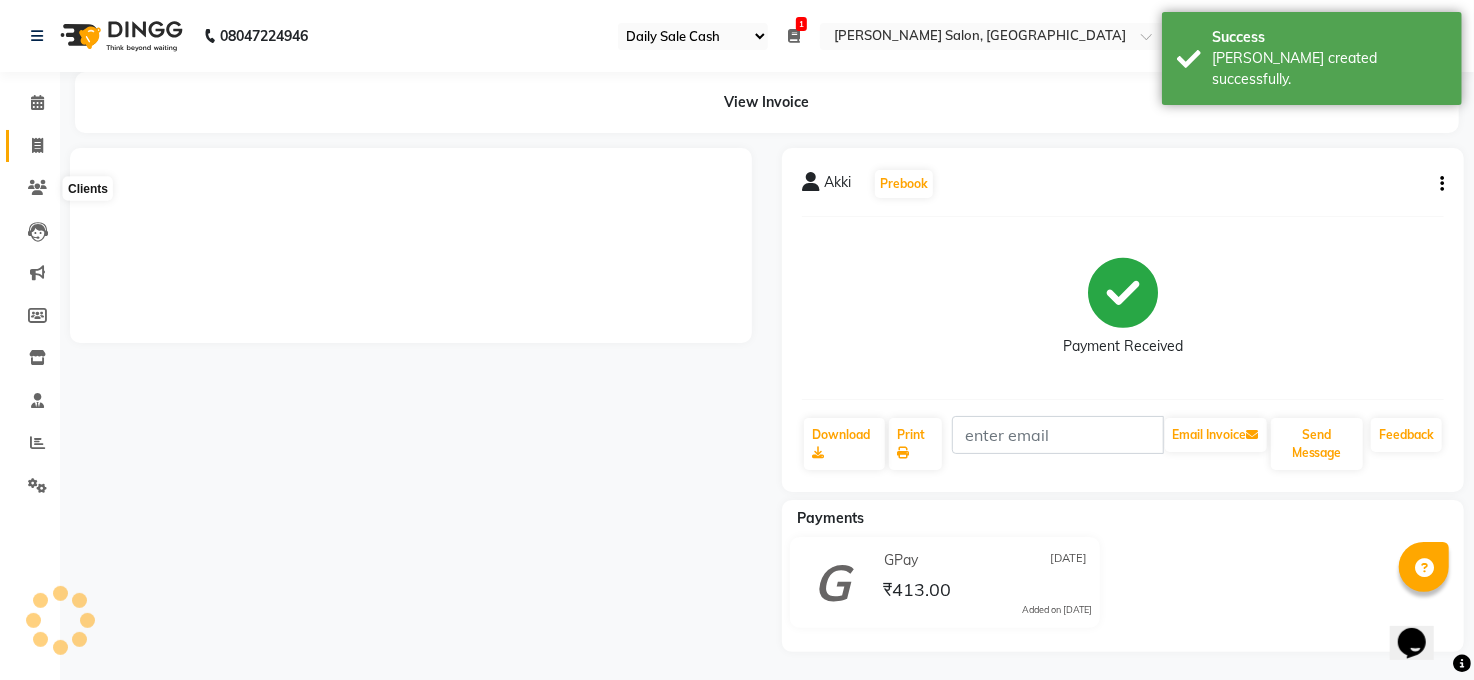 click 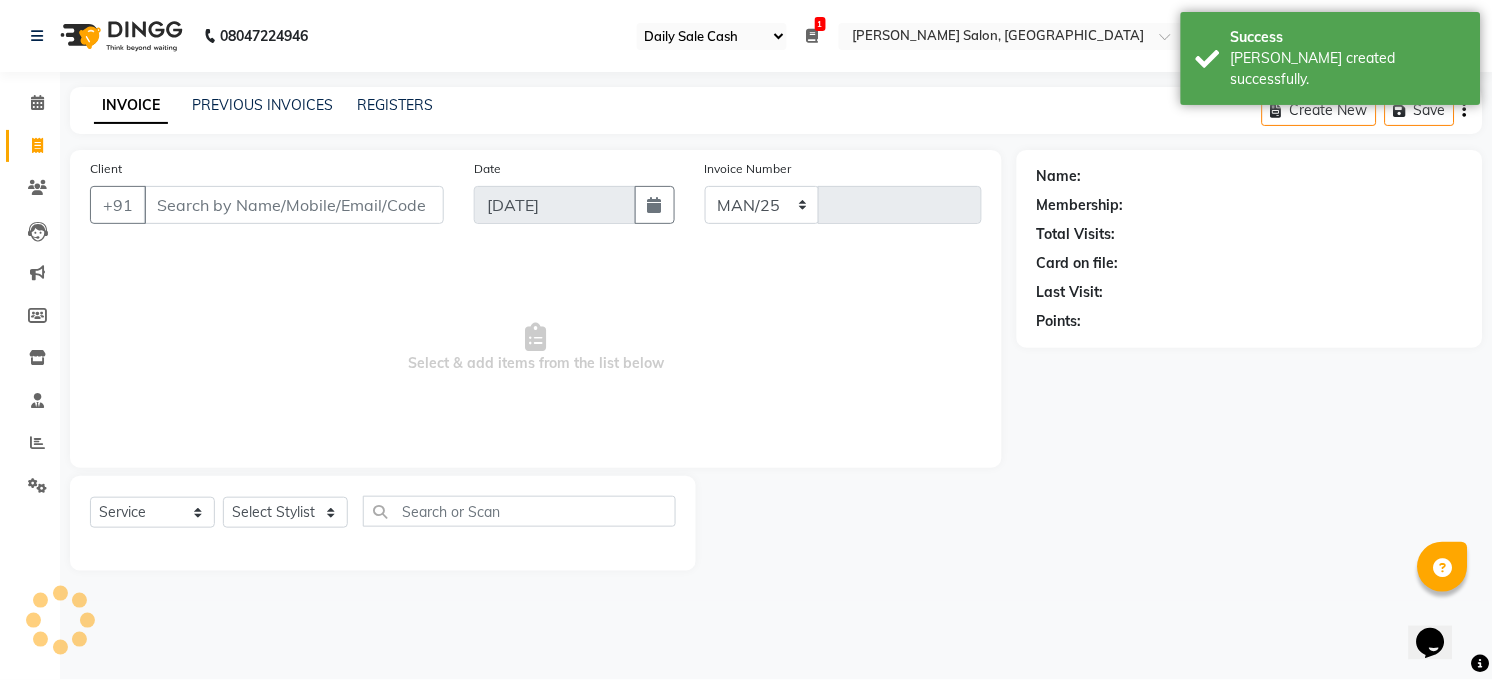 select on "5748" 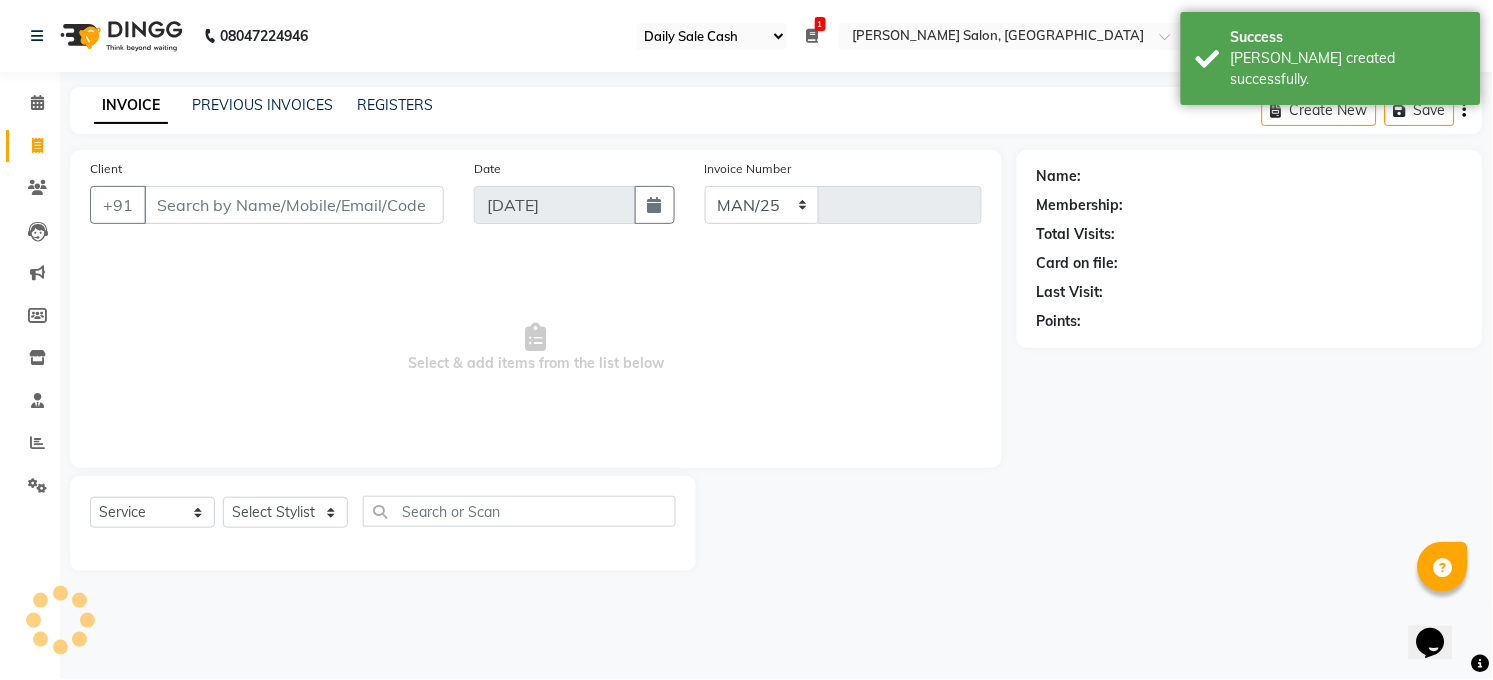 type on "2711" 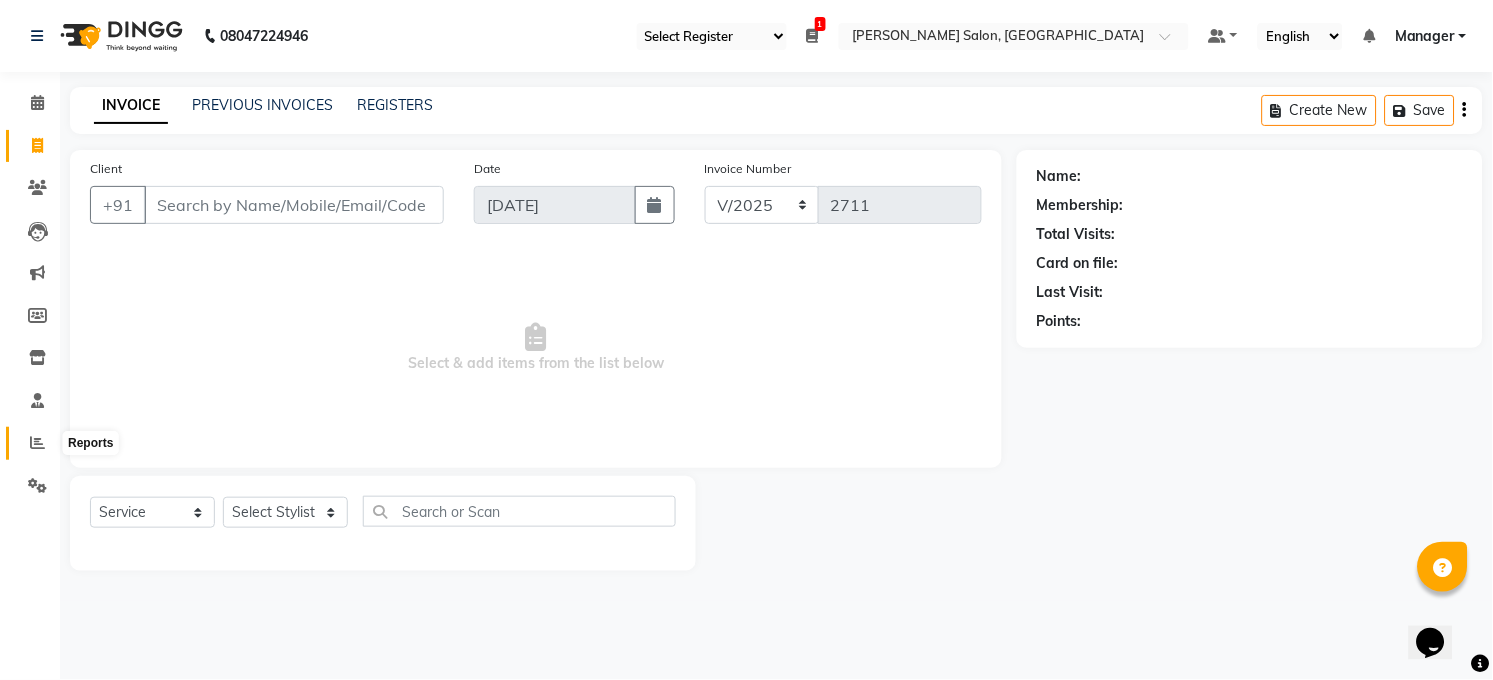 click 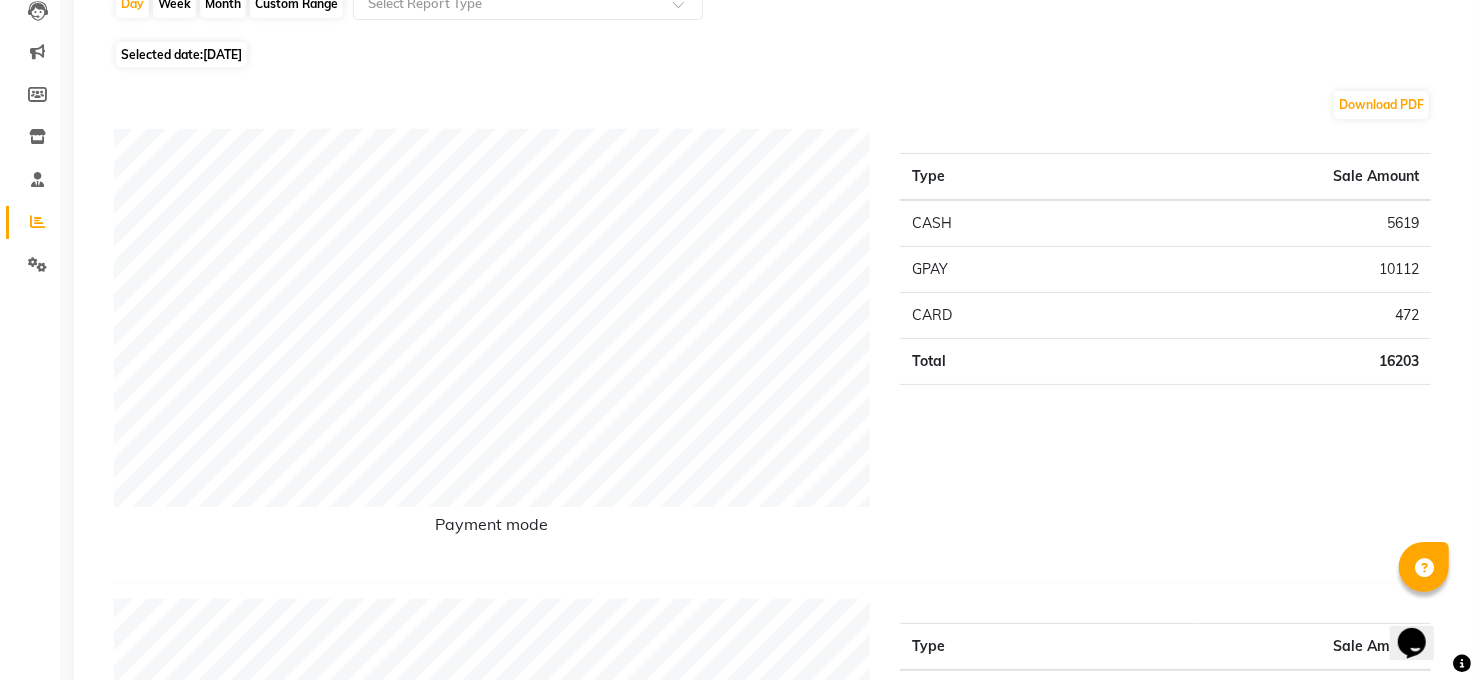 scroll, scrollTop: 0, scrollLeft: 0, axis: both 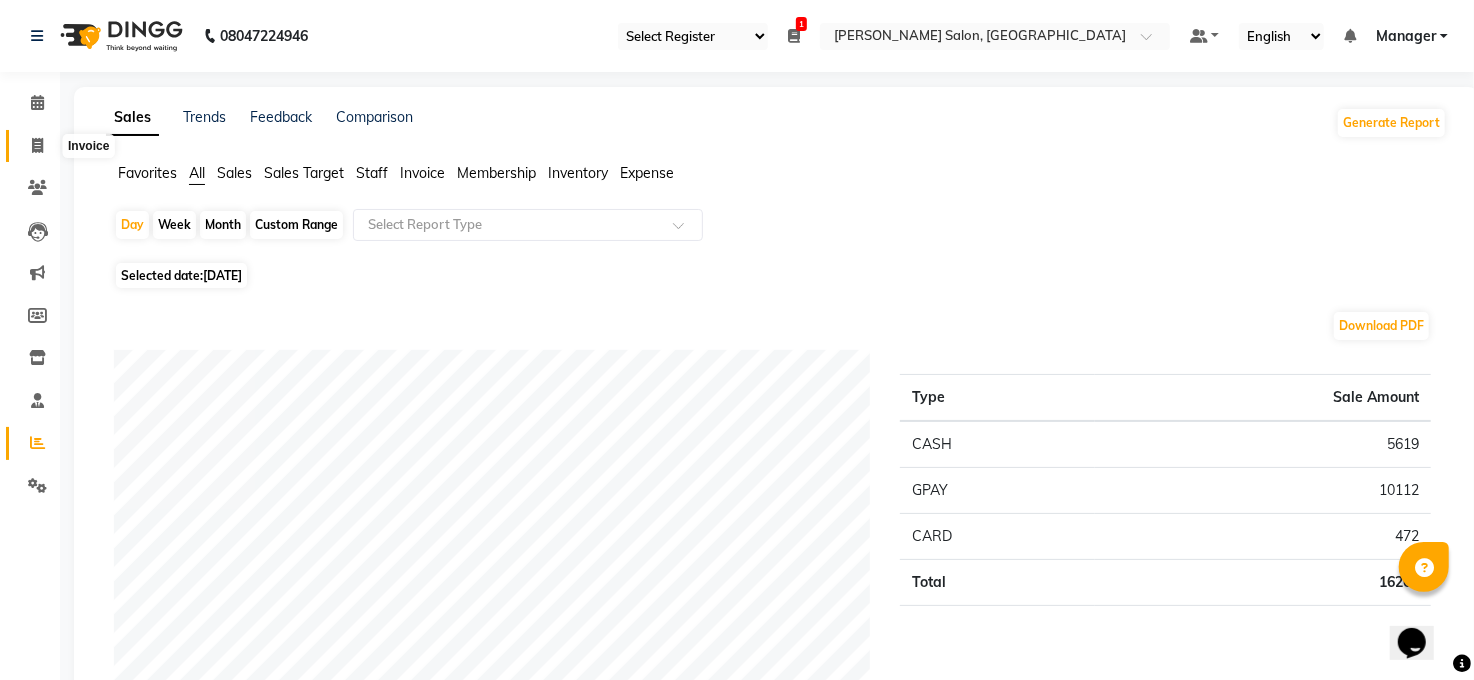 click 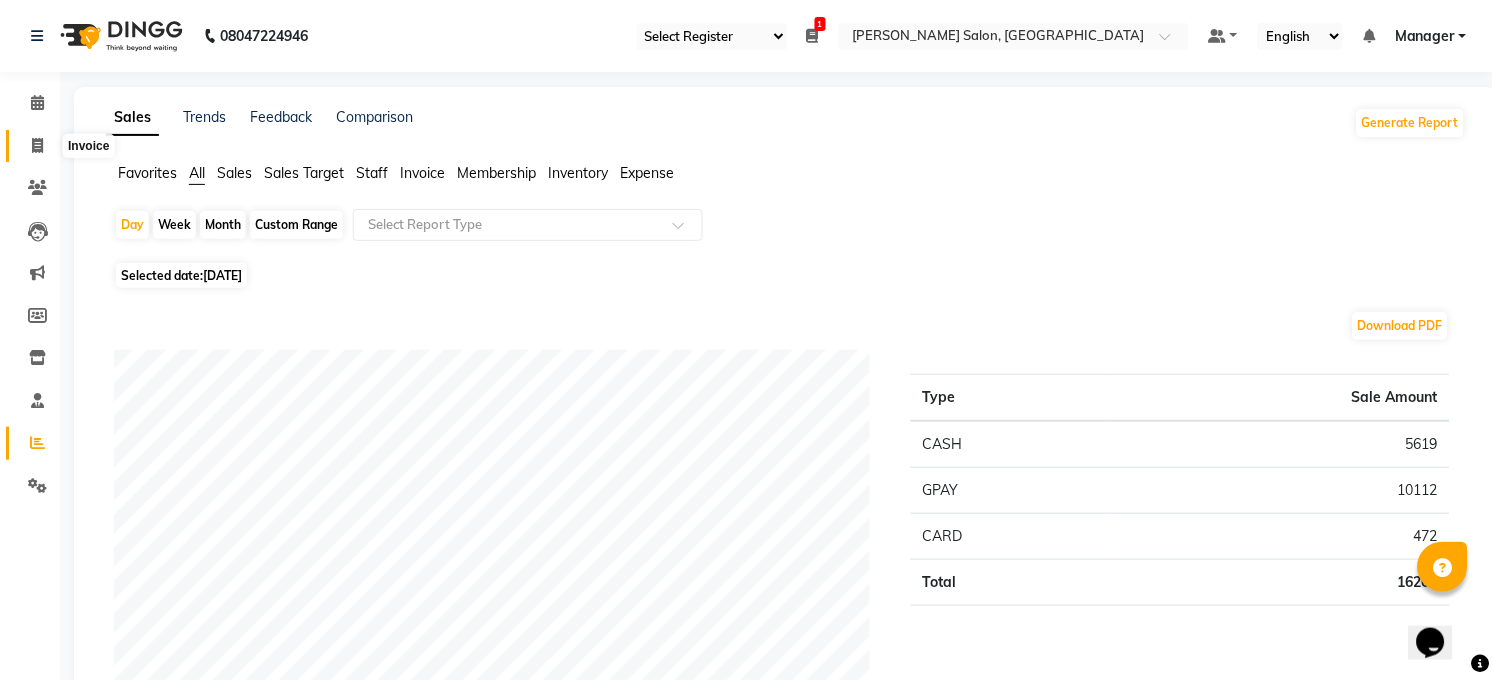 select on "5748" 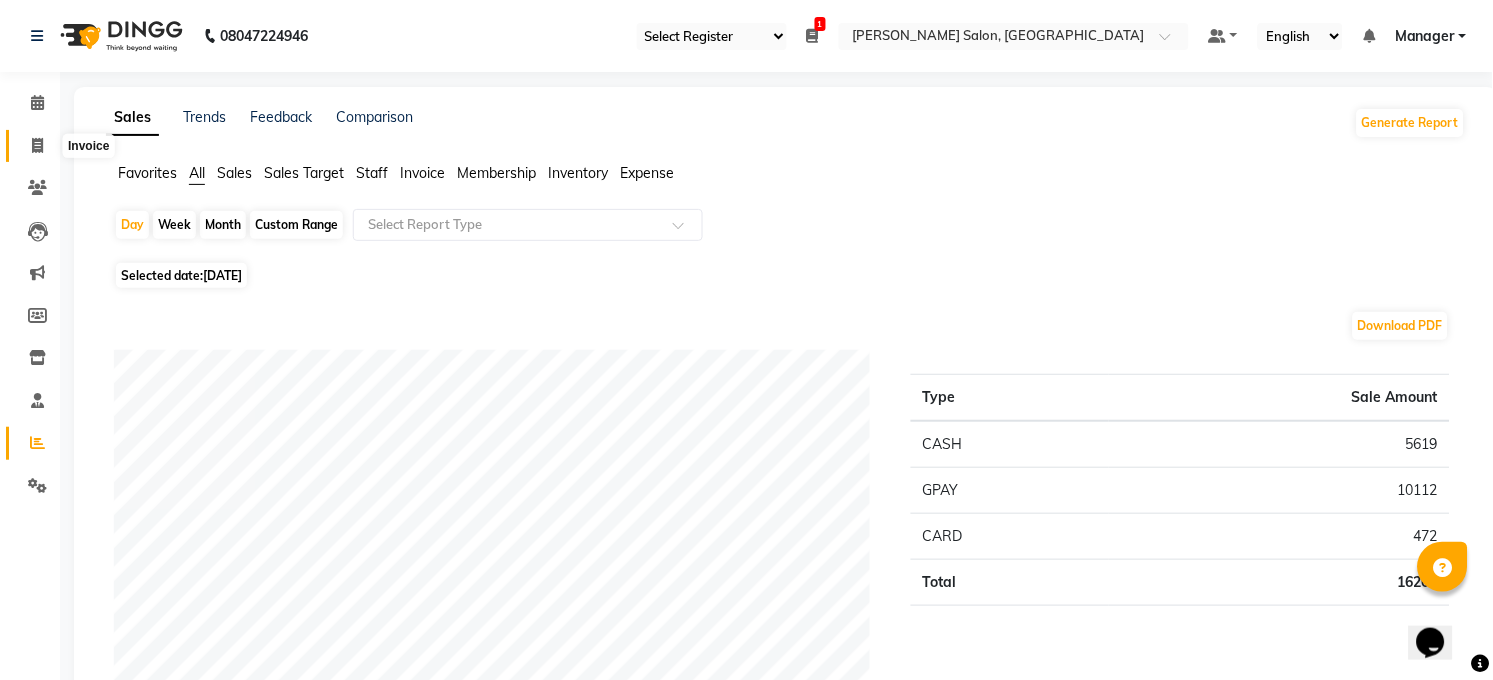 select on "service" 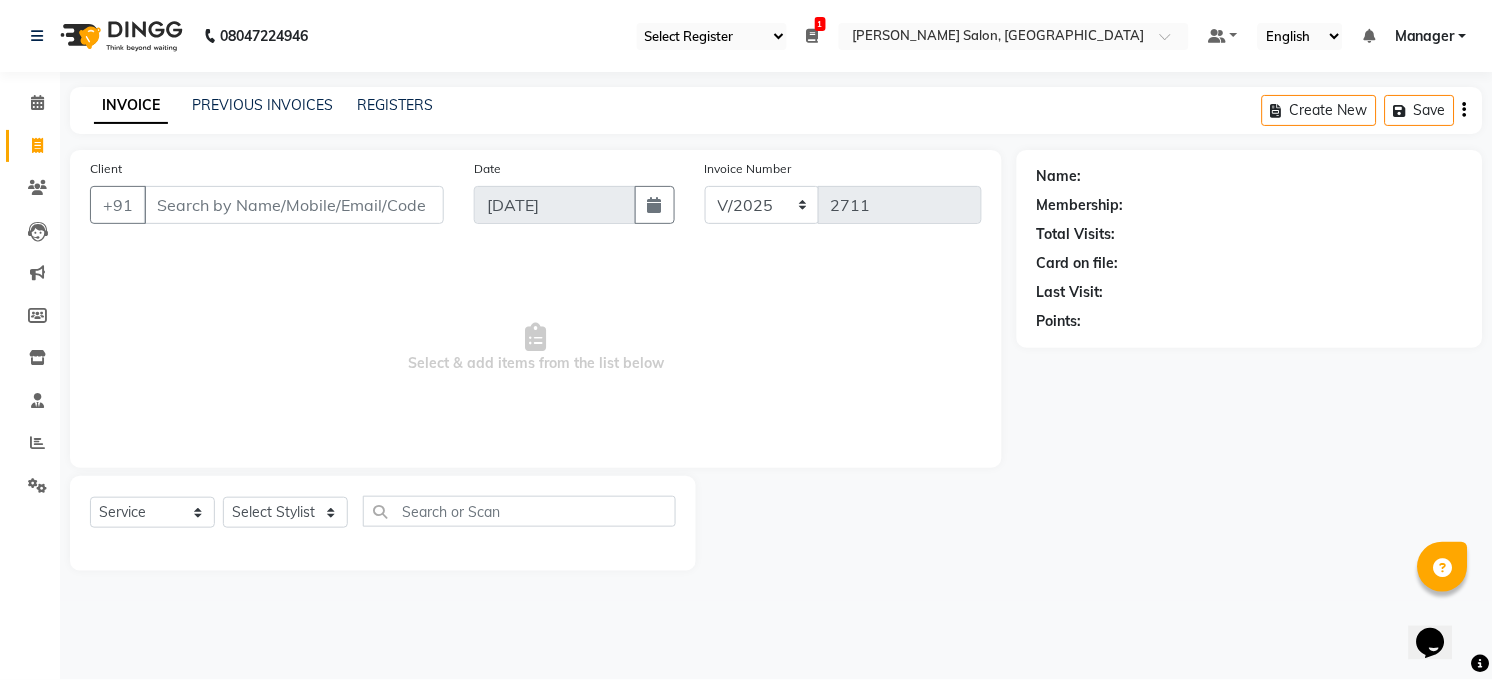 click on "Select  Service  Product  Membership  Package Voucher Prepaid Gift Card  Select Stylist Abhay kumar ALTAF ANKITA ARJUN Chandan COUNTER  Manager Manish Kumar Neetu Mam Priyanka Raju Ravi Thakur RINKI Roshan Santosh SAURABH SUJEET THAKUR SUNITA Veer Vinod Kumar" 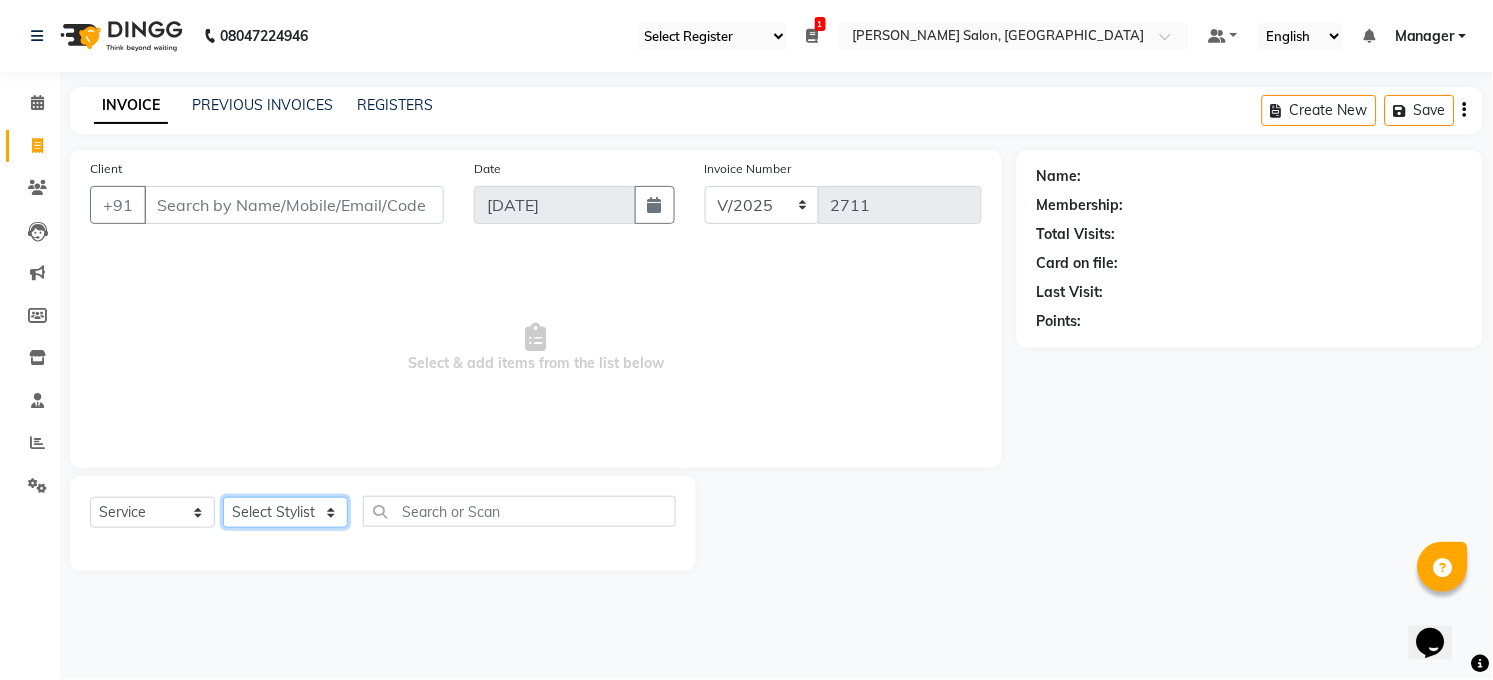 click on "Select Stylist [PERSON_NAME] [PERSON_NAME] [PERSON_NAME] COUNTER  Manager [PERSON_NAME] [PERSON_NAME] [PERSON_NAME] [PERSON_NAME] [PERSON_NAME] Santosh SAURABH [PERSON_NAME] [PERSON_NAME] Veer [PERSON_NAME]" 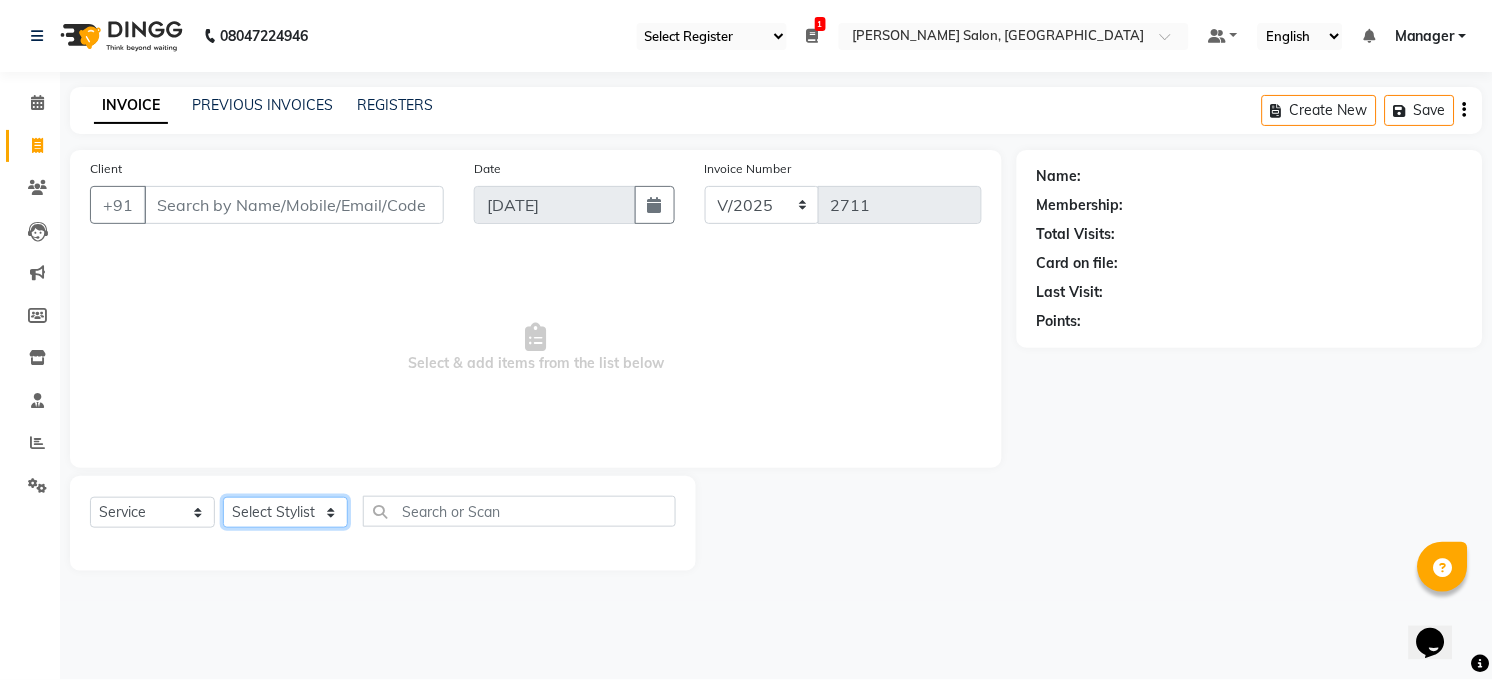 select on "40301" 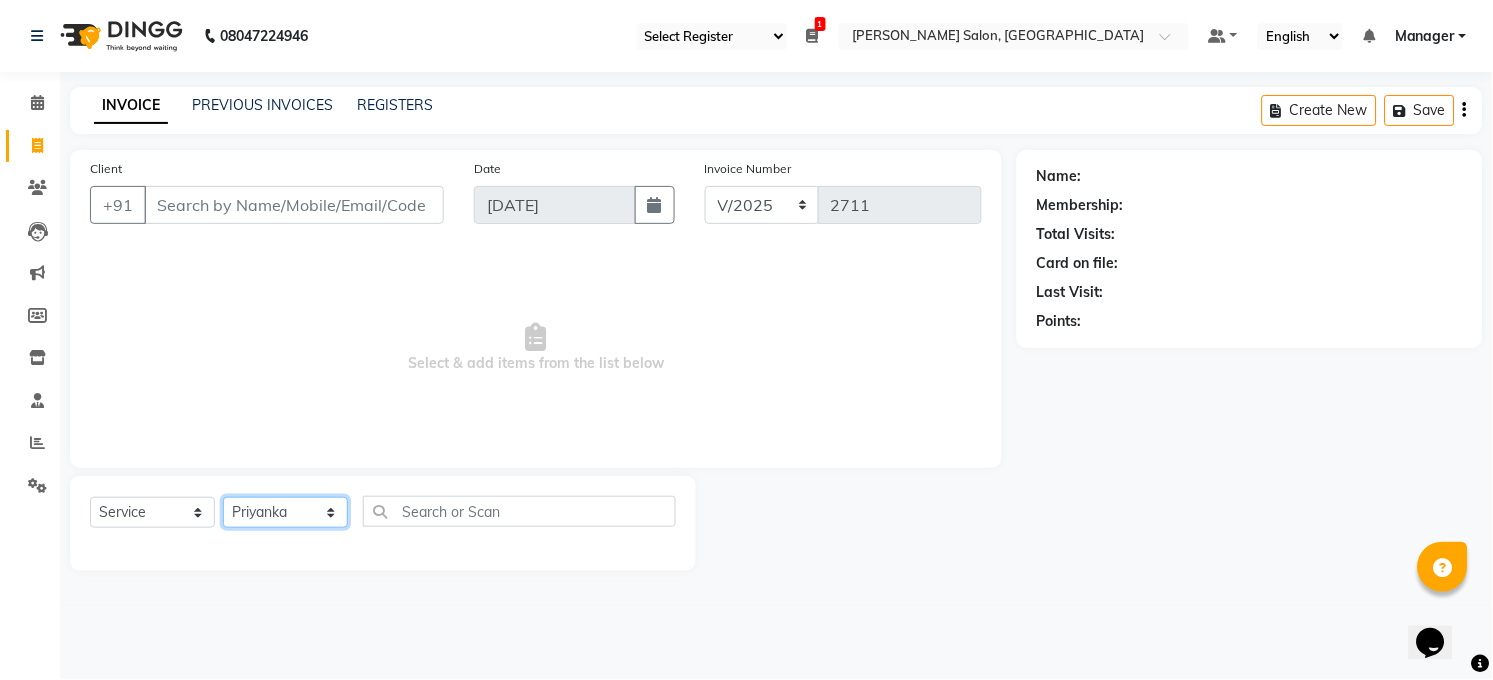 click on "Select Stylist [PERSON_NAME] [PERSON_NAME] [PERSON_NAME] COUNTER  Manager [PERSON_NAME] [PERSON_NAME] [PERSON_NAME] [PERSON_NAME] [PERSON_NAME] Santosh SAURABH [PERSON_NAME] [PERSON_NAME] Veer [PERSON_NAME]" 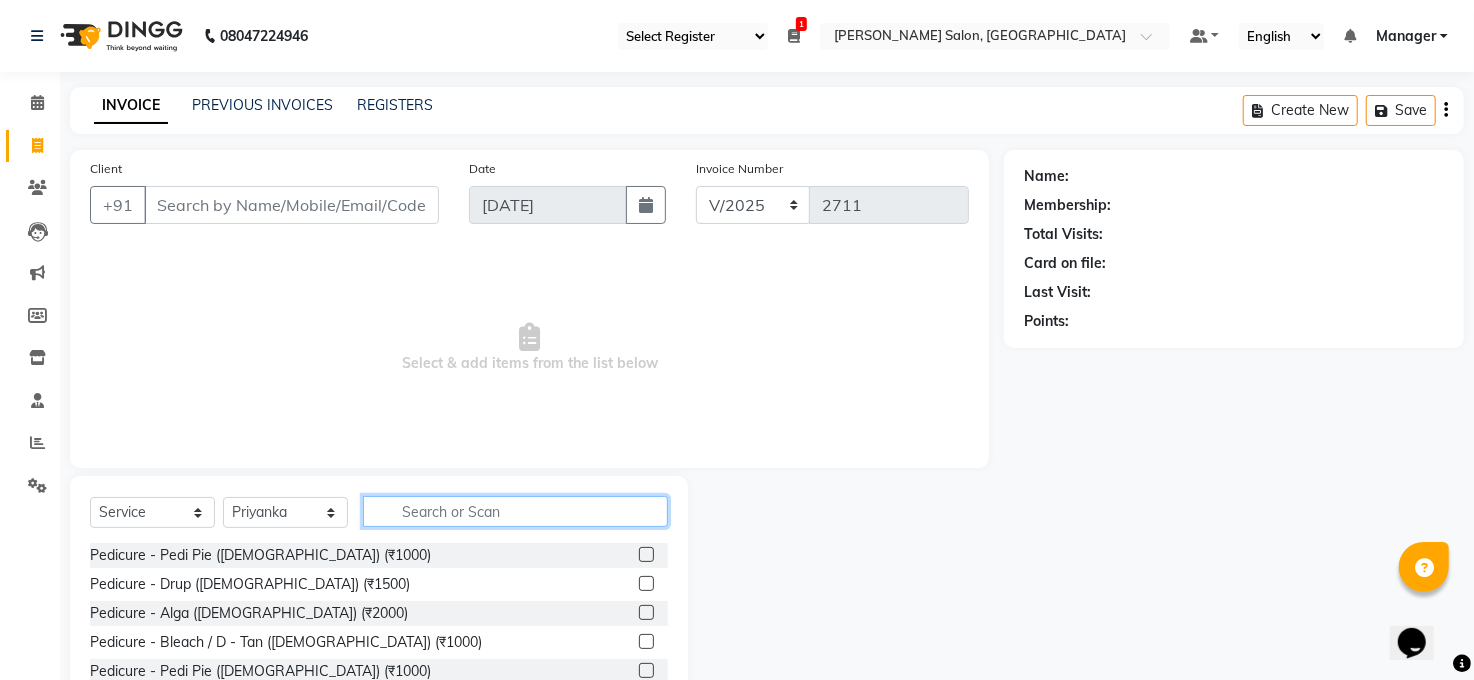 click 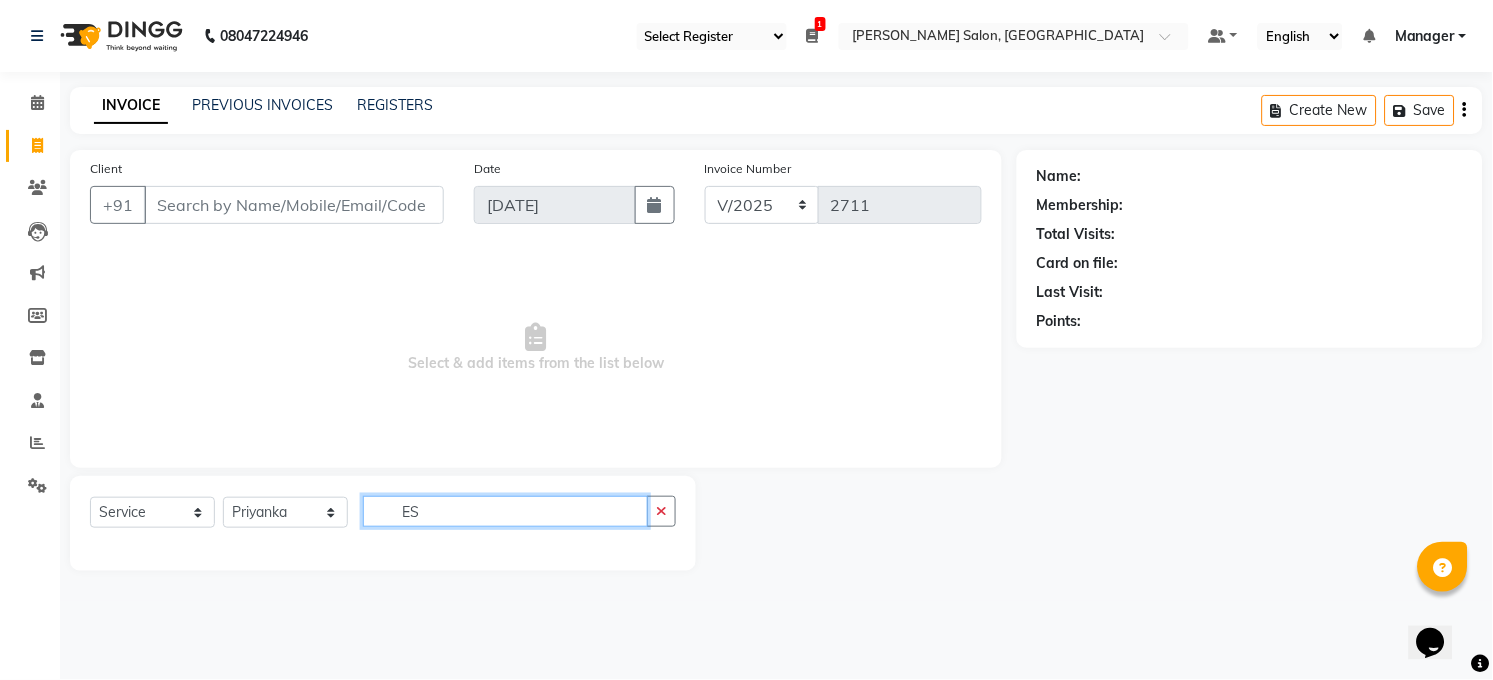 type on "E" 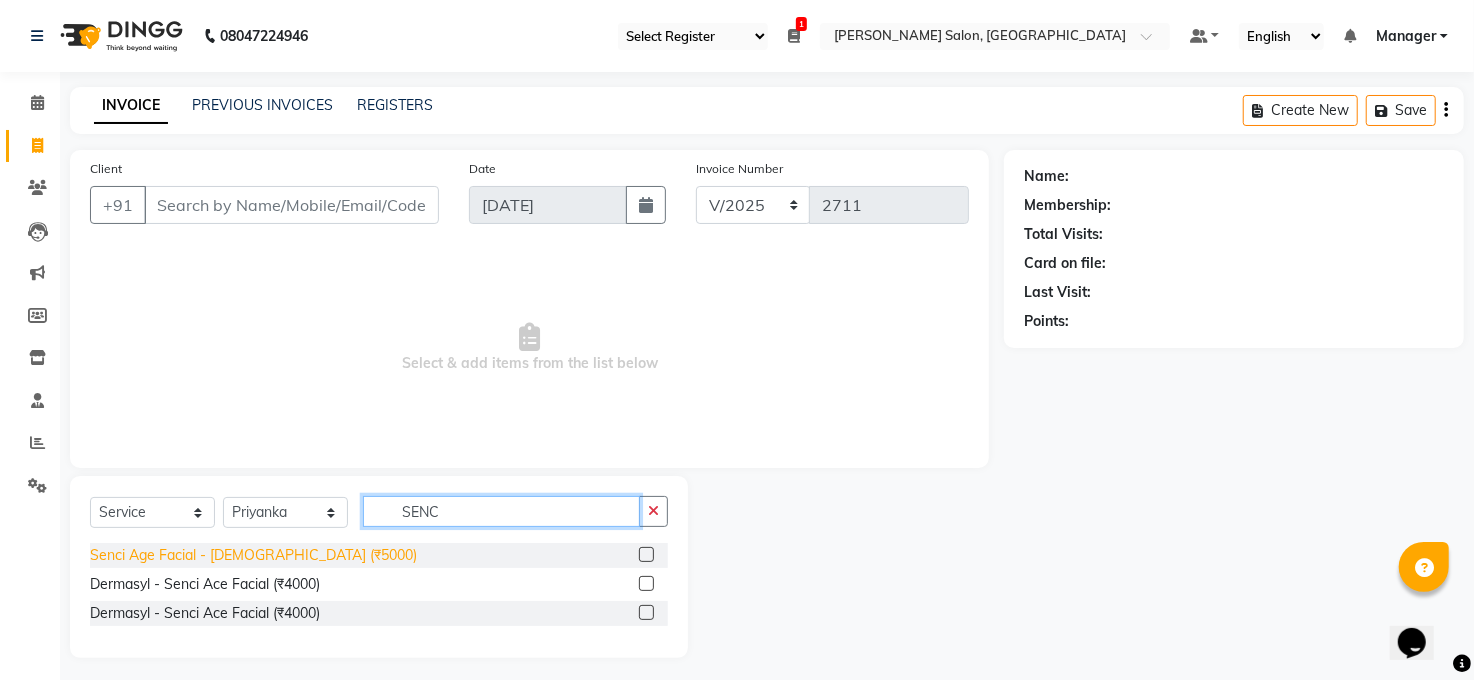 type on "SENC" 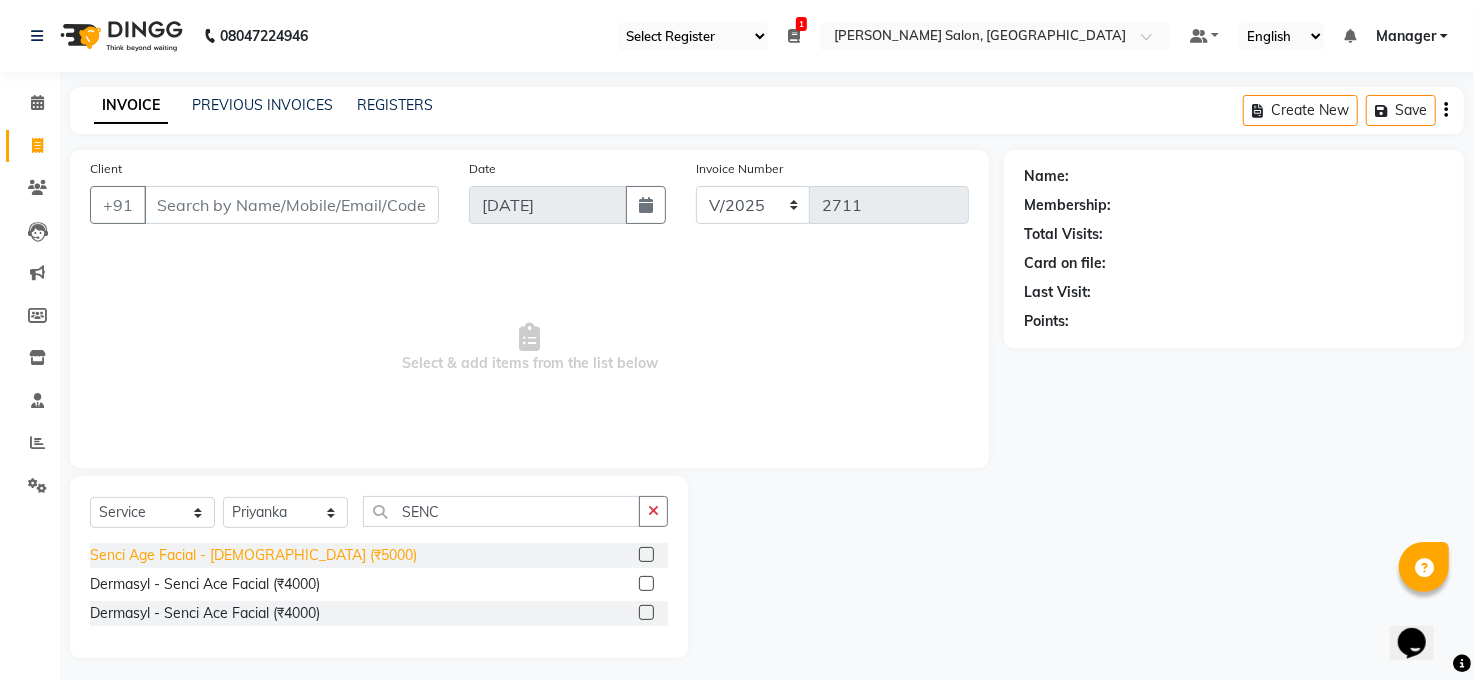 click on "Senci Age Facial - [DEMOGRAPHIC_DATA] (₹5000)" 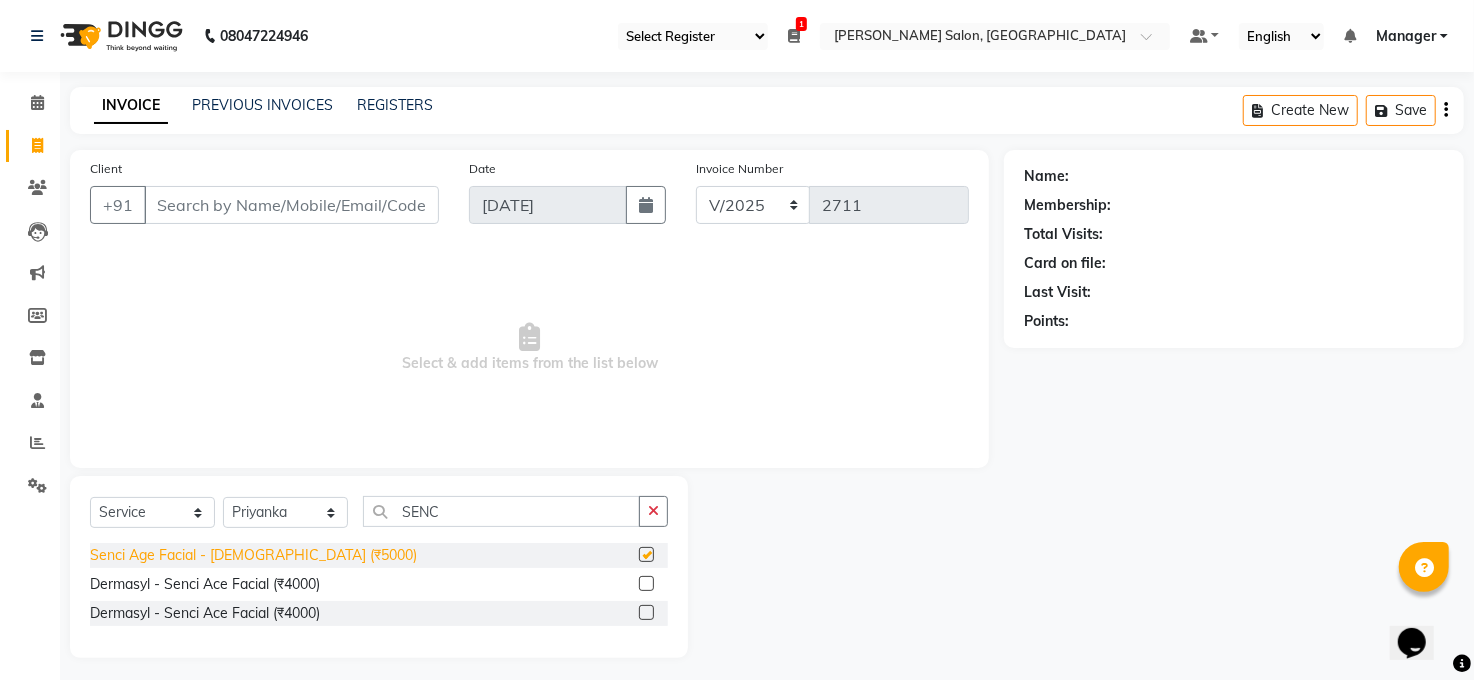 checkbox on "false" 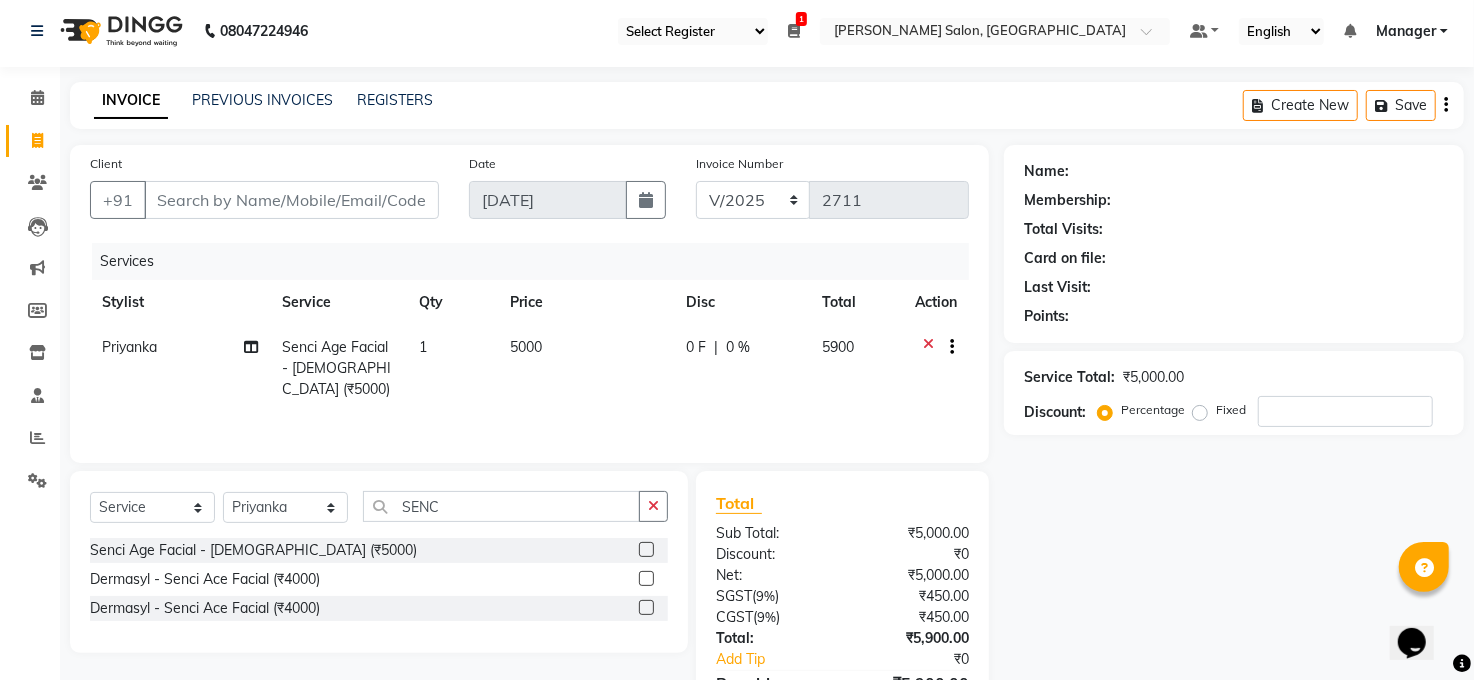 scroll, scrollTop: 0, scrollLeft: 0, axis: both 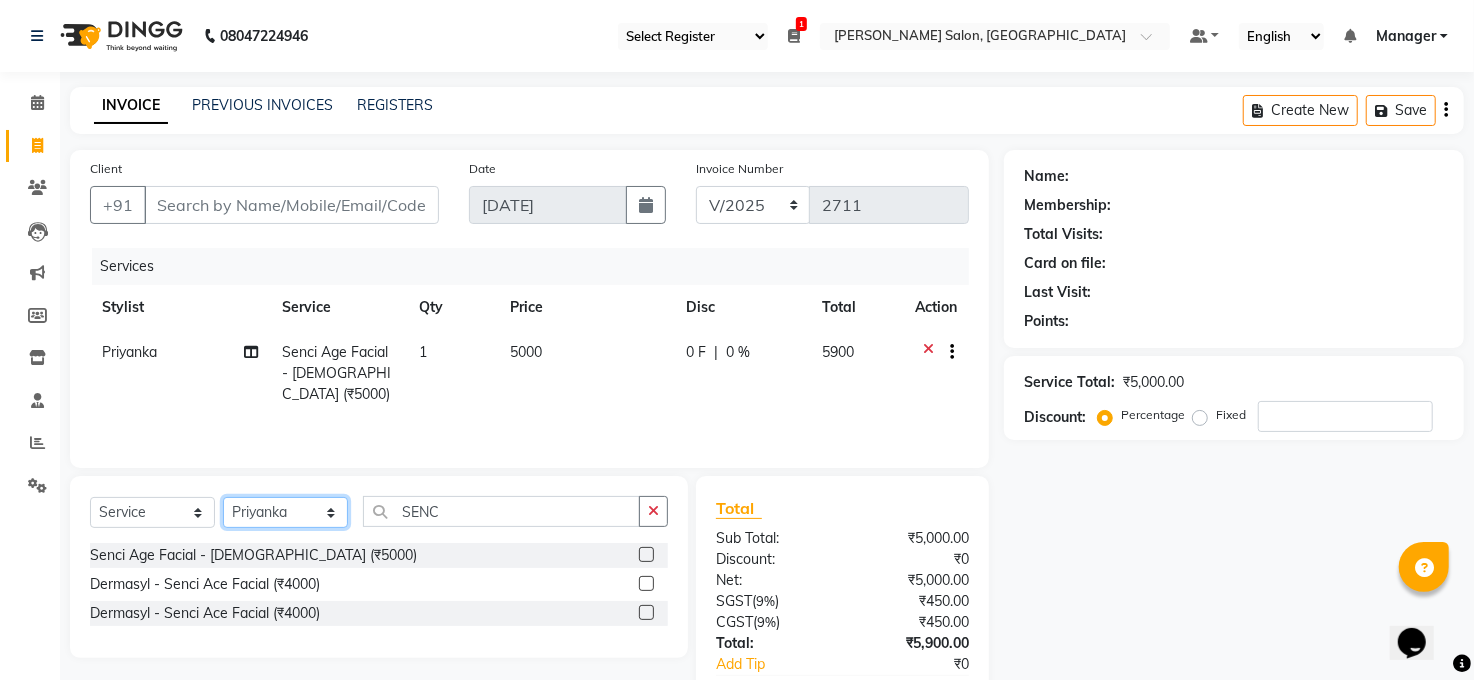 click on "Select Stylist [PERSON_NAME] [PERSON_NAME] [PERSON_NAME] COUNTER  Manager [PERSON_NAME] [PERSON_NAME] [PERSON_NAME] [PERSON_NAME] [PERSON_NAME] Santosh SAURABH [PERSON_NAME] [PERSON_NAME] Veer [PERSON_NAME]" 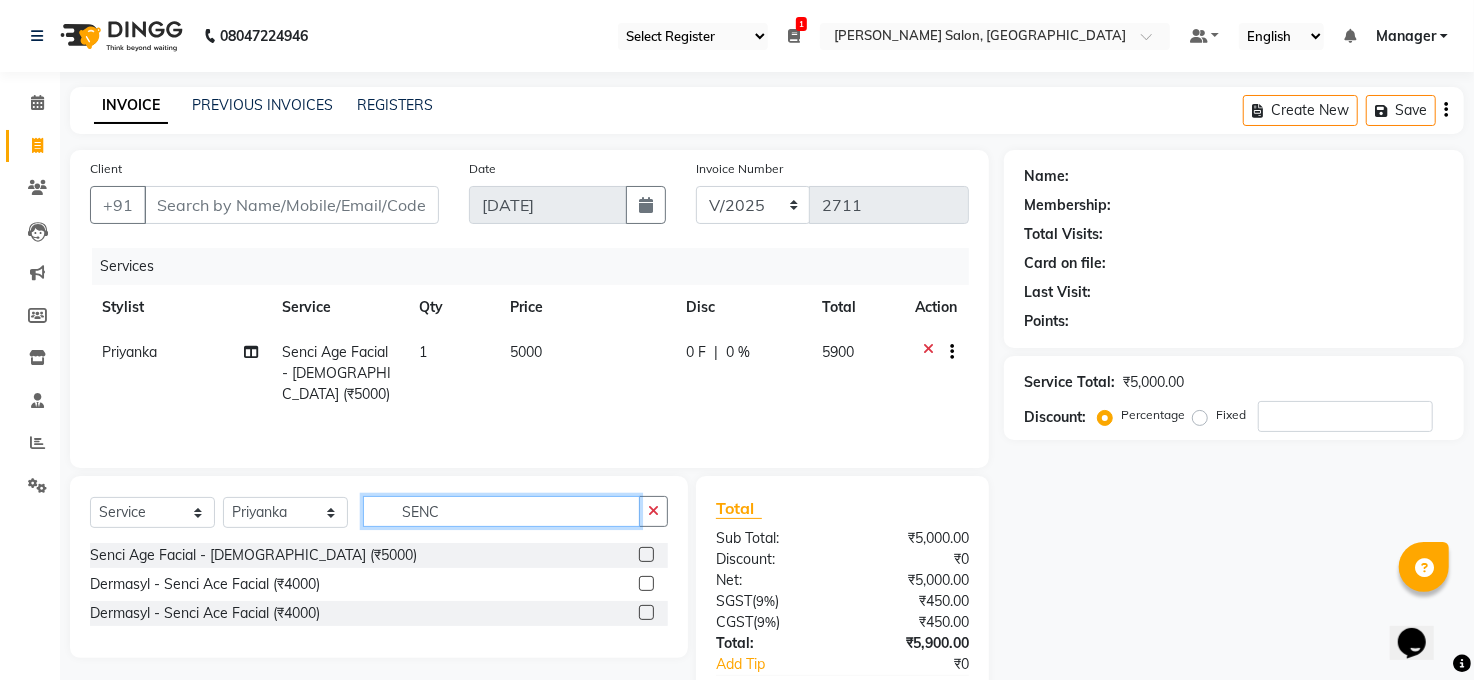 click on "SENC" 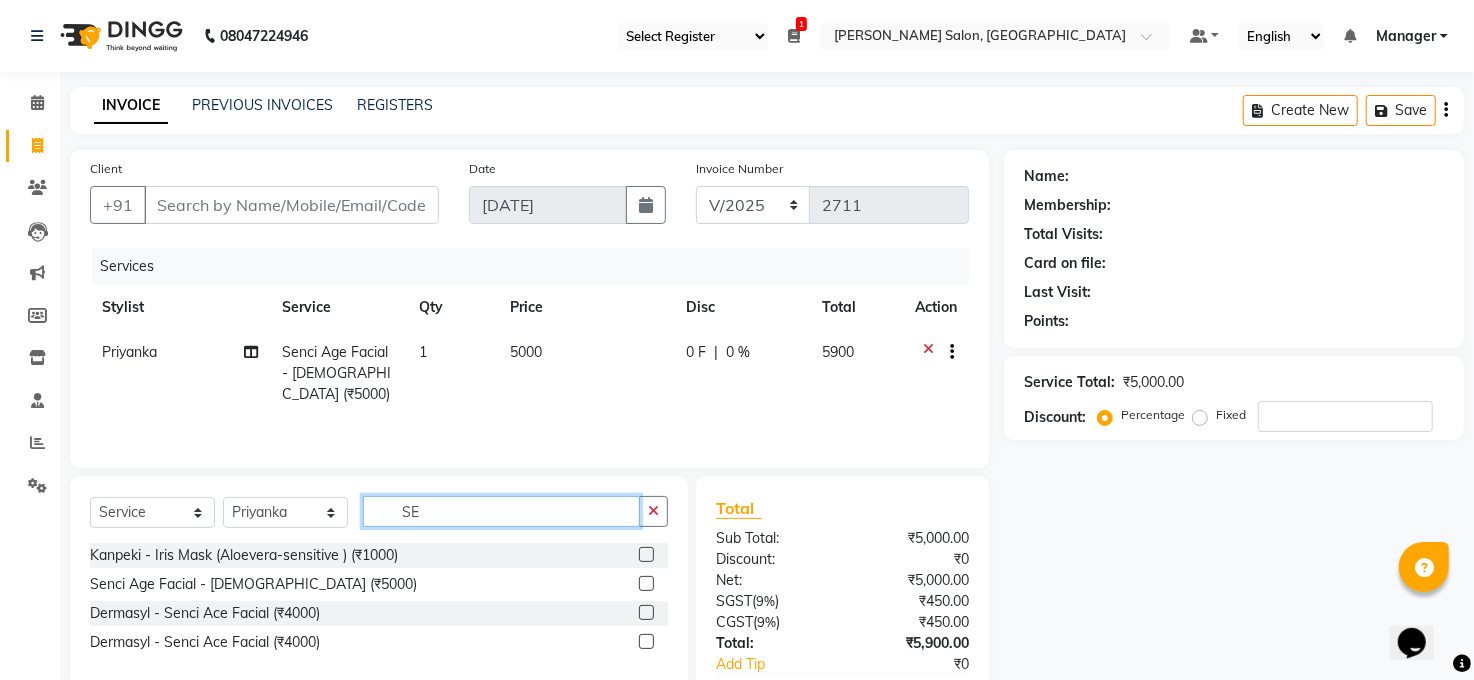 type on "S" 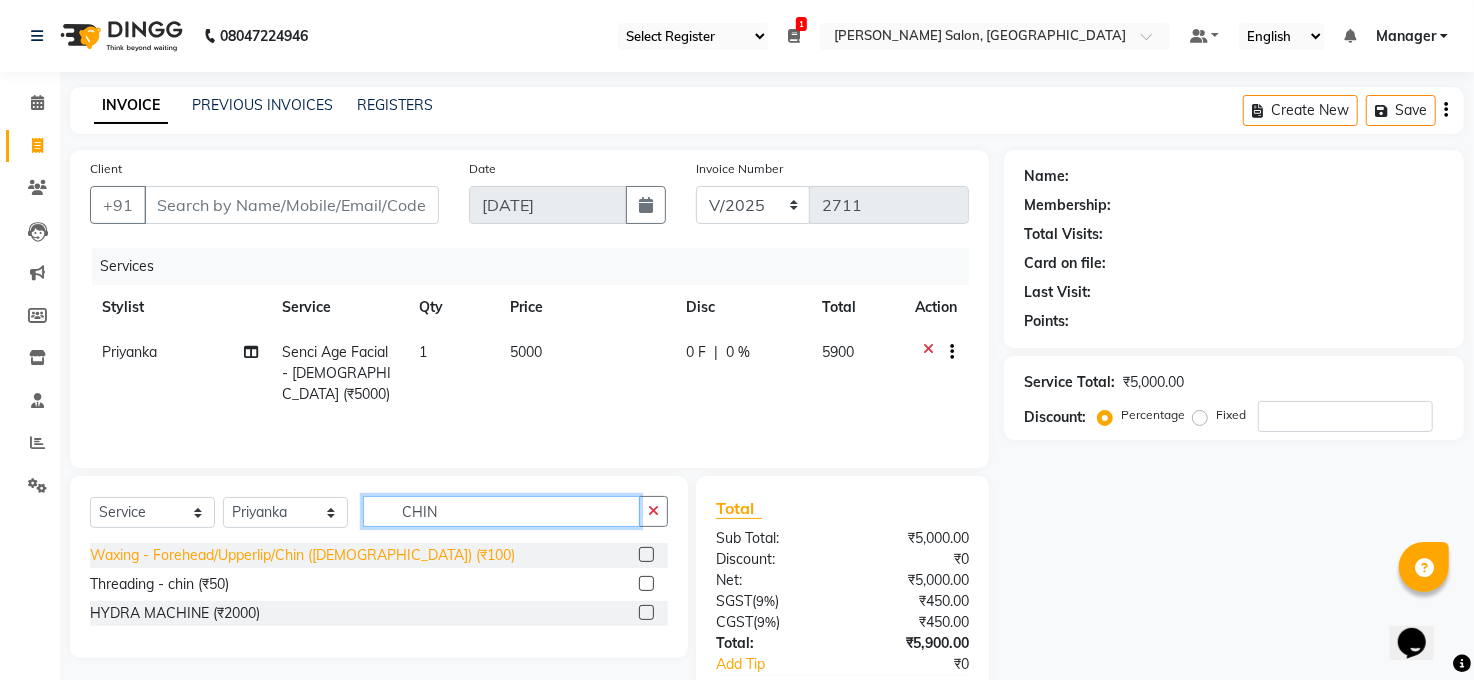 type on "CHIN" 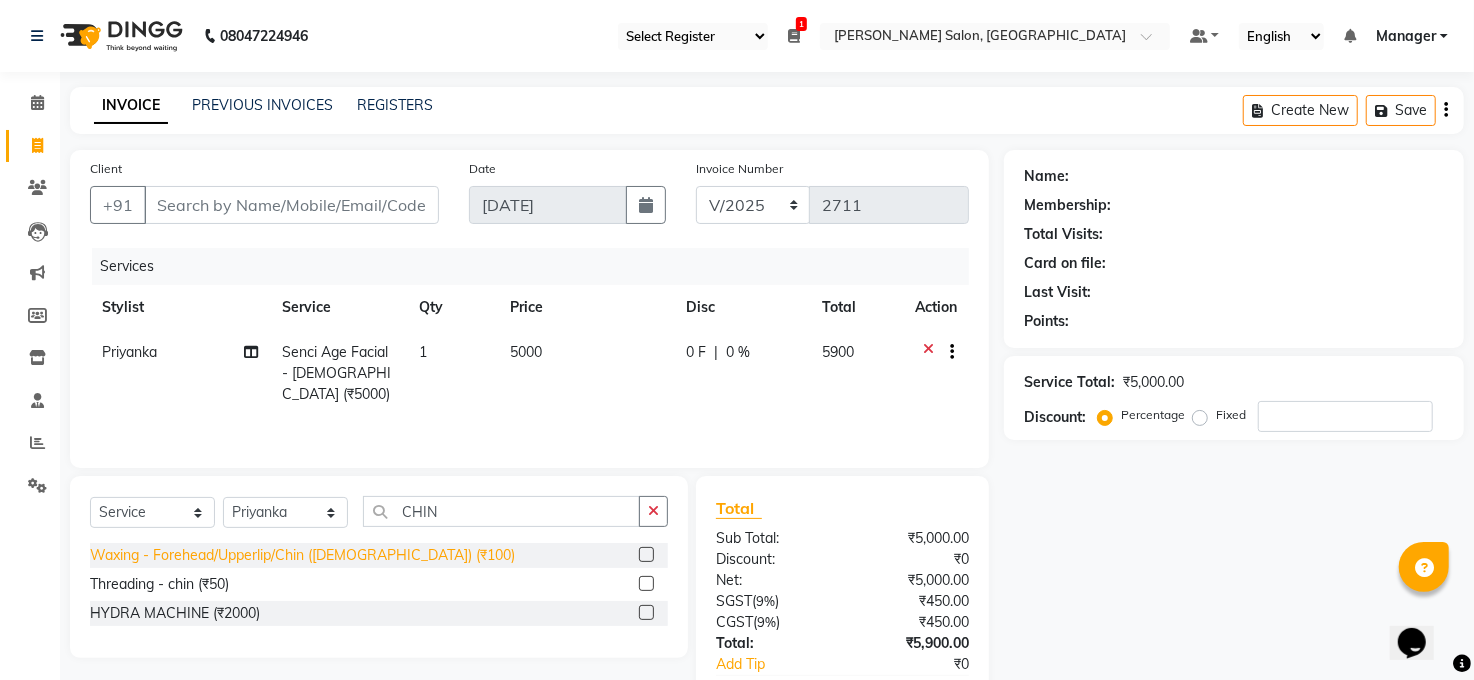 click on "Waxing - Forehead/Upperlip/Chin ([DEMOGRAPHIC_DATA]) (₹100)" 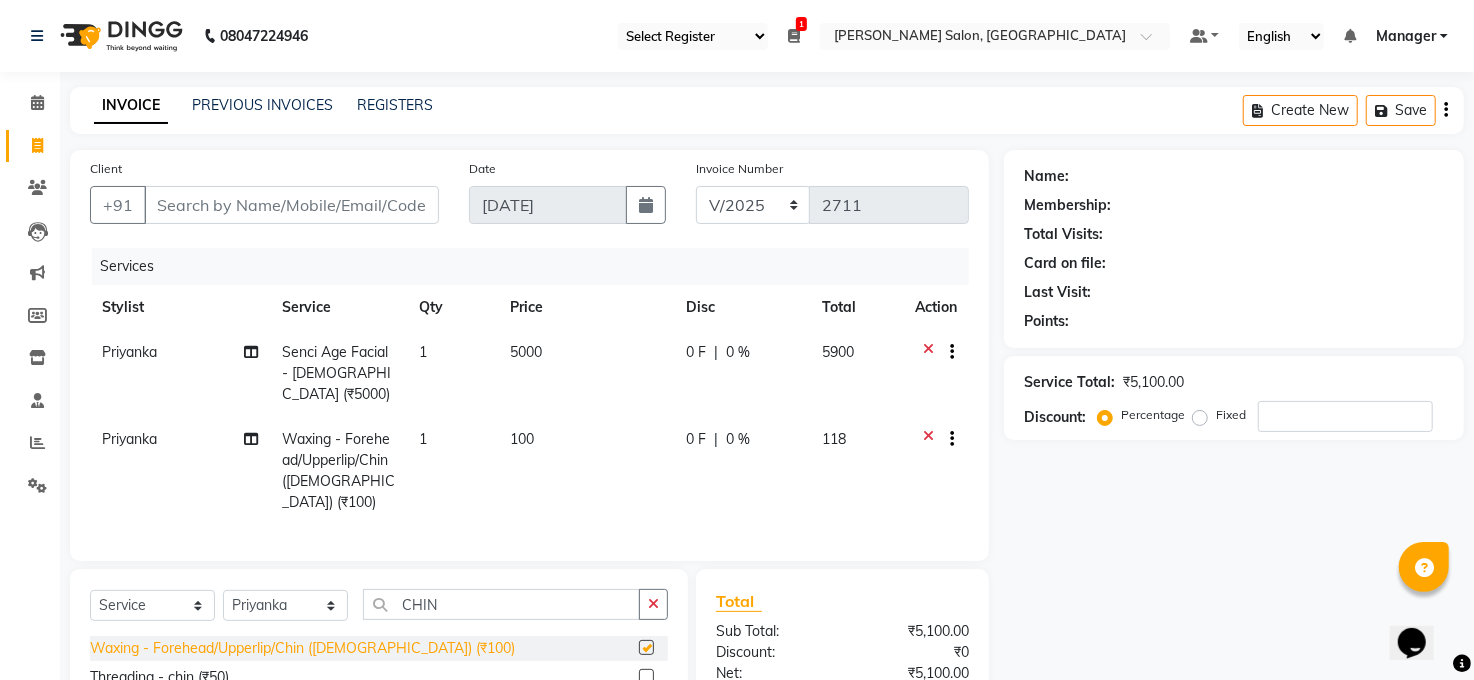 checkbox on "false" 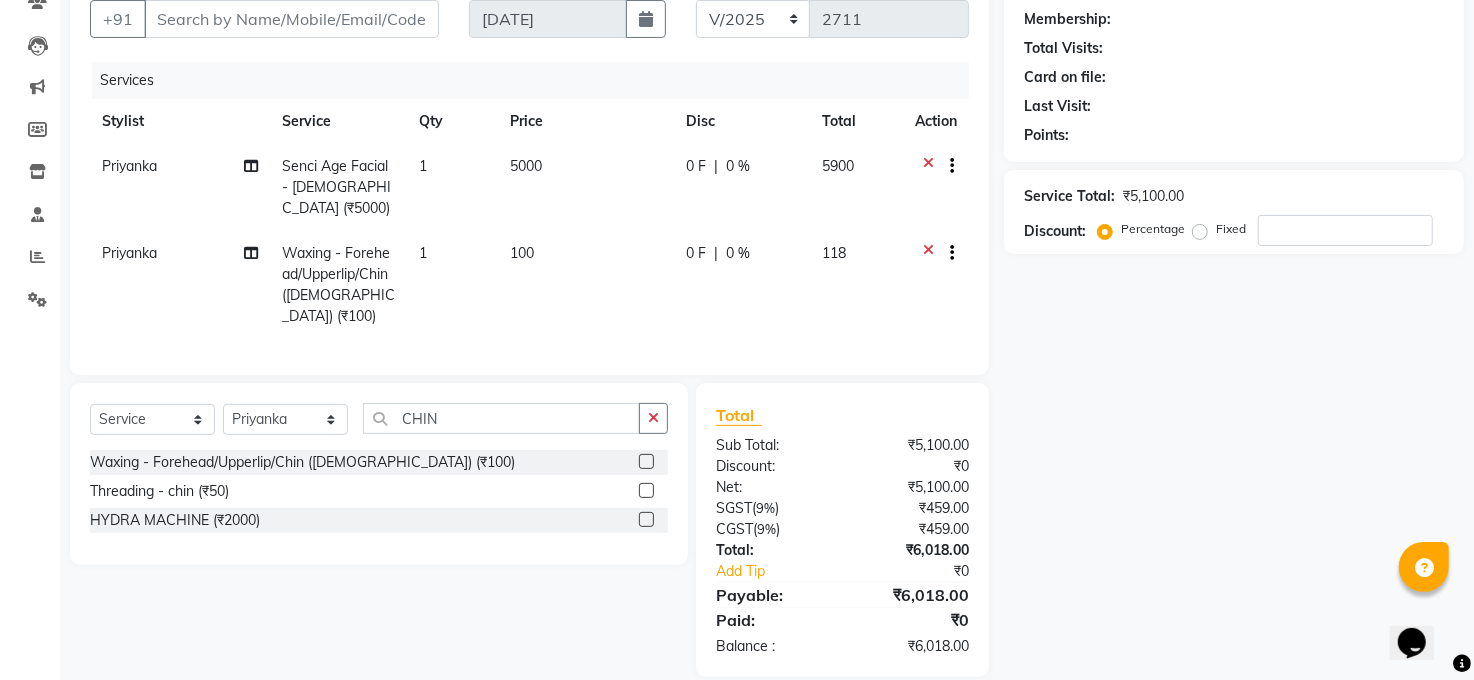 scroll, scrollTop: 190, scrollLeft: 0, axis: vertical 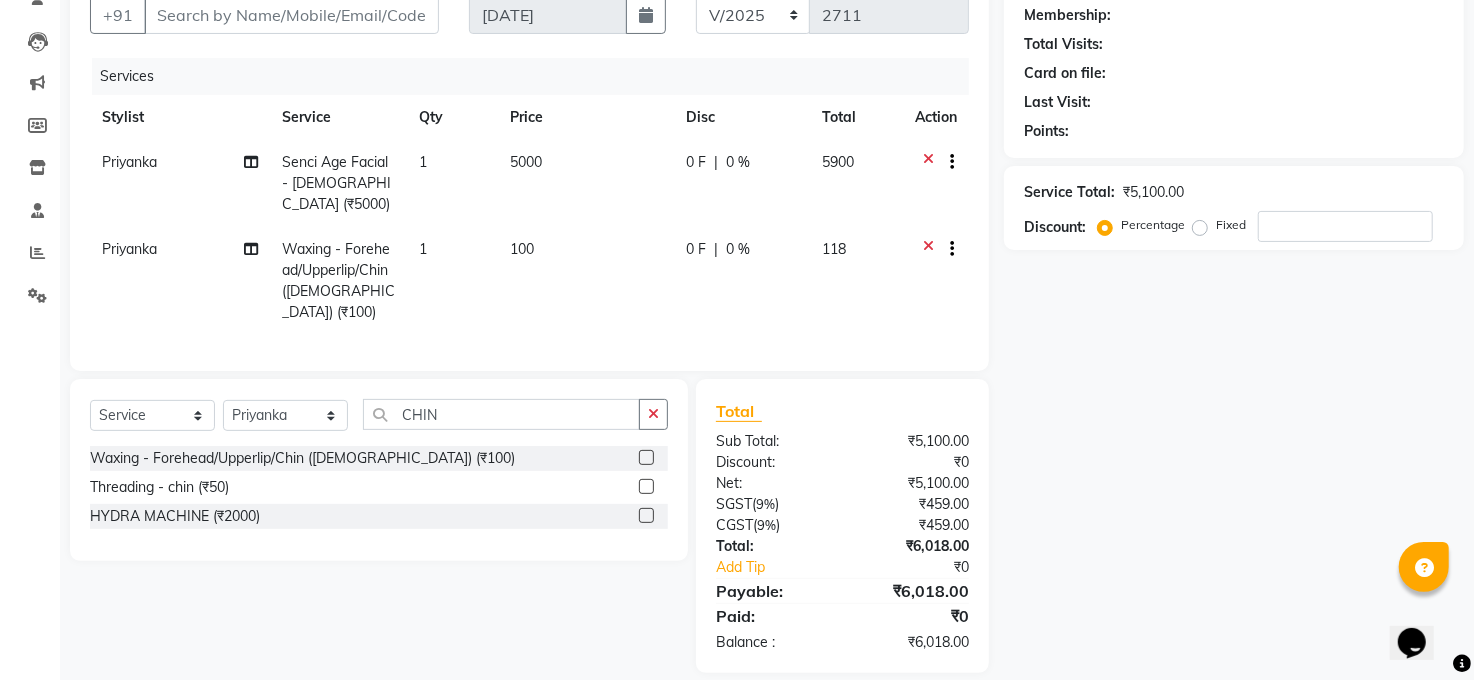 click 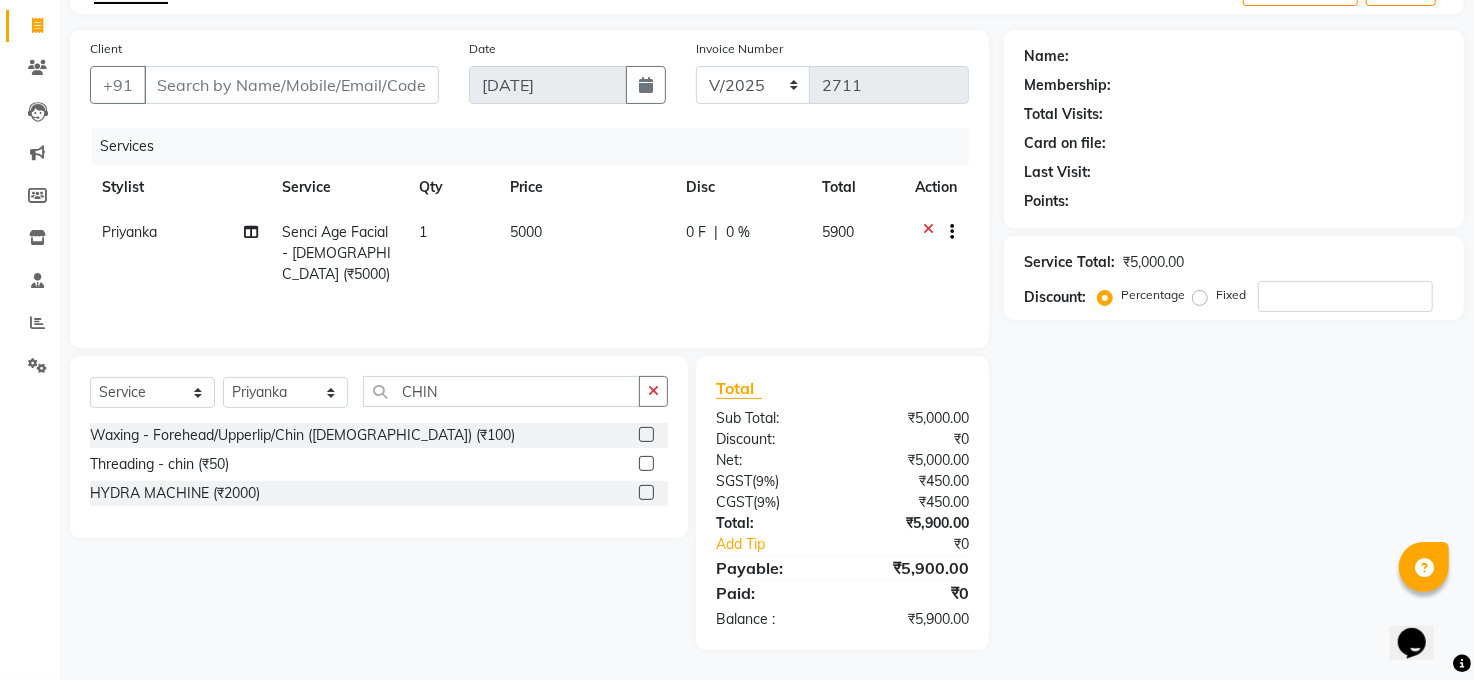 scroll, scrollTop: 119, scrollLeft: 0, axis: vertical 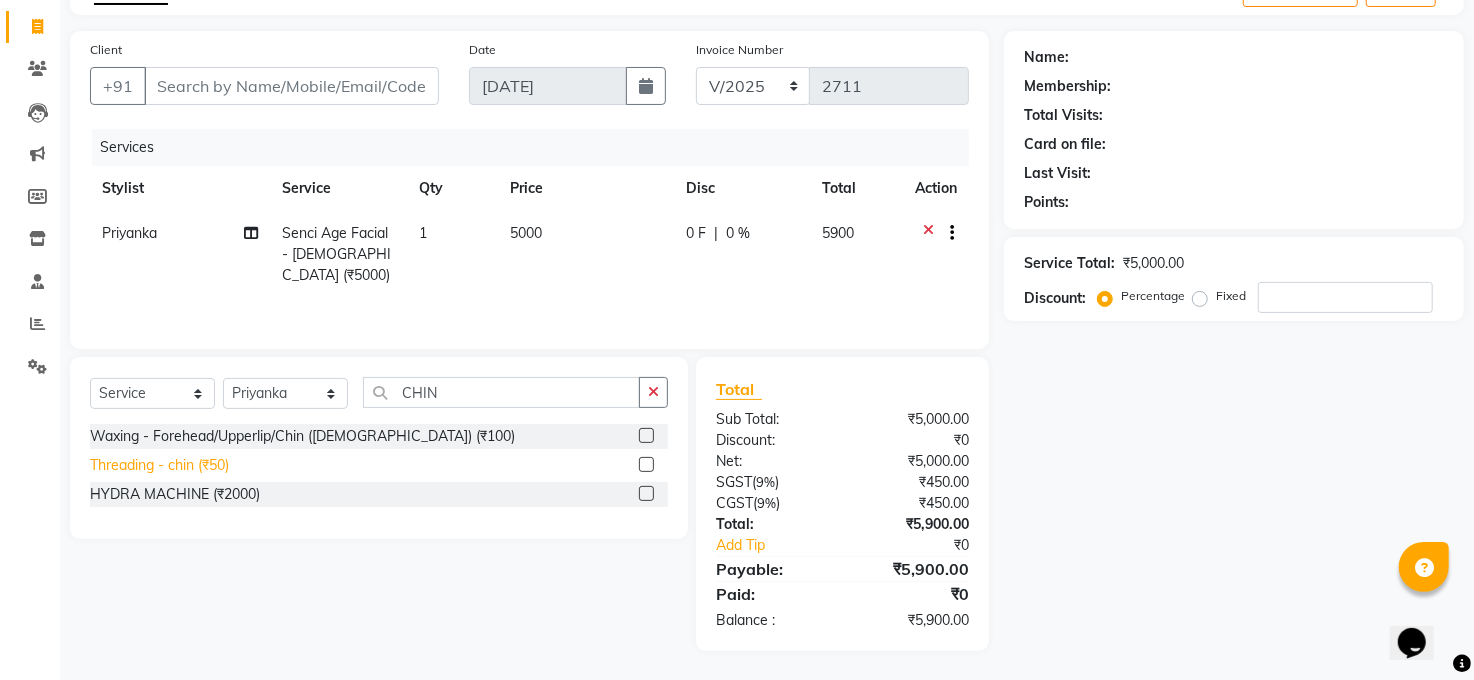 click on "Threading - chin (₹50)" 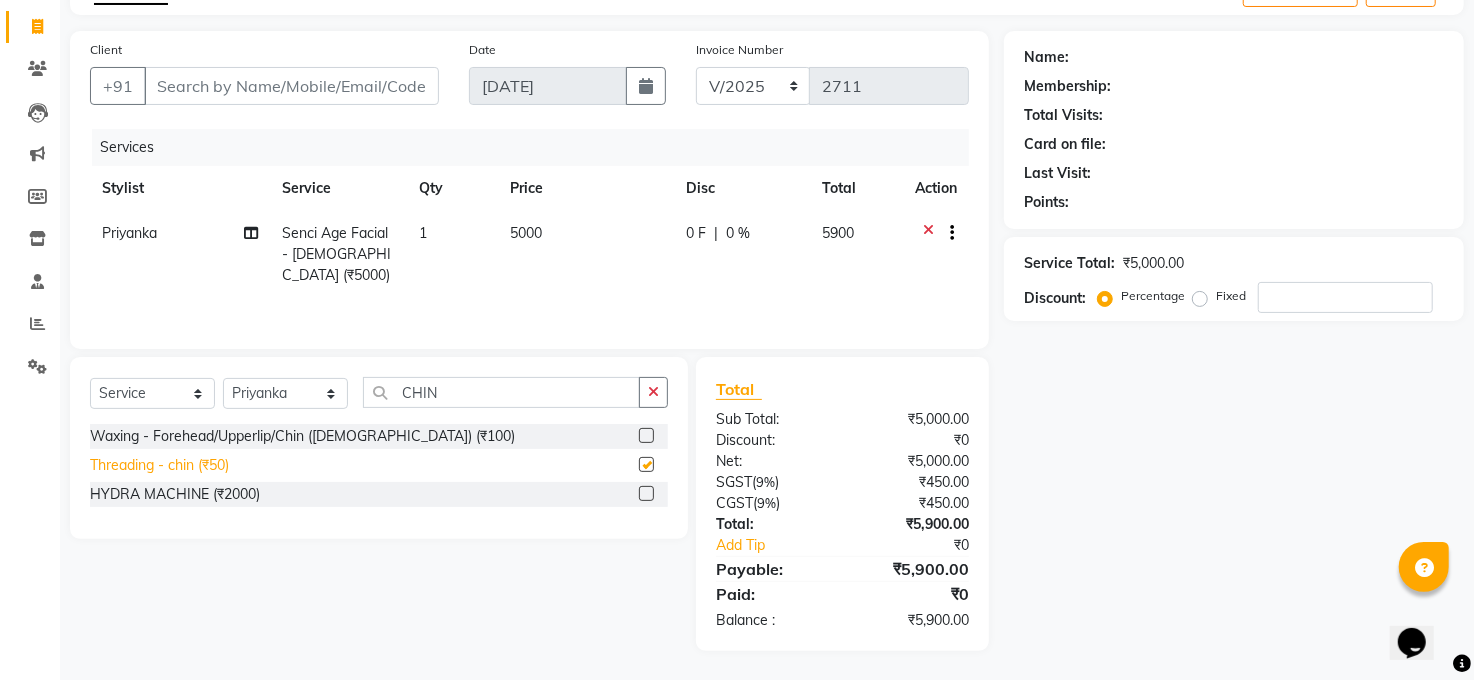 scroll, scrollTop: 169, scrollLeft: 0, axis: vertical 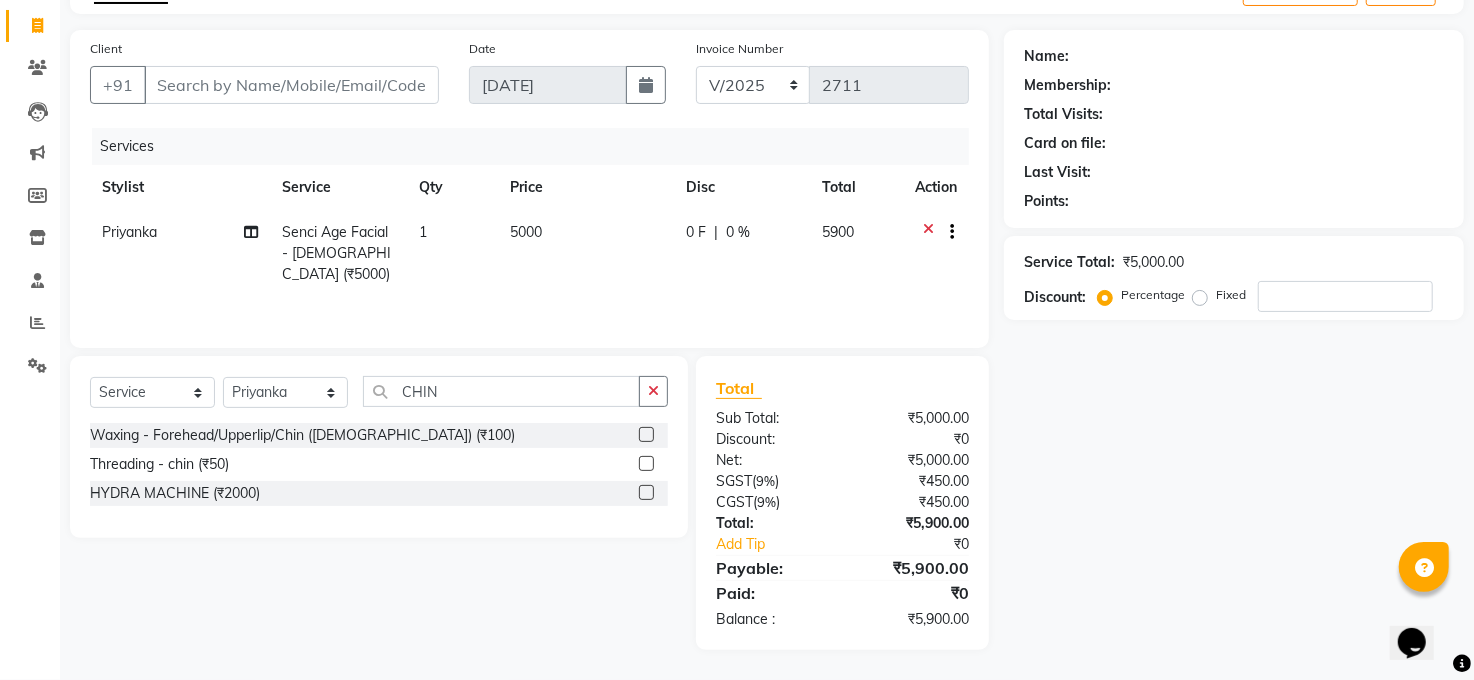 checkbox on "false" 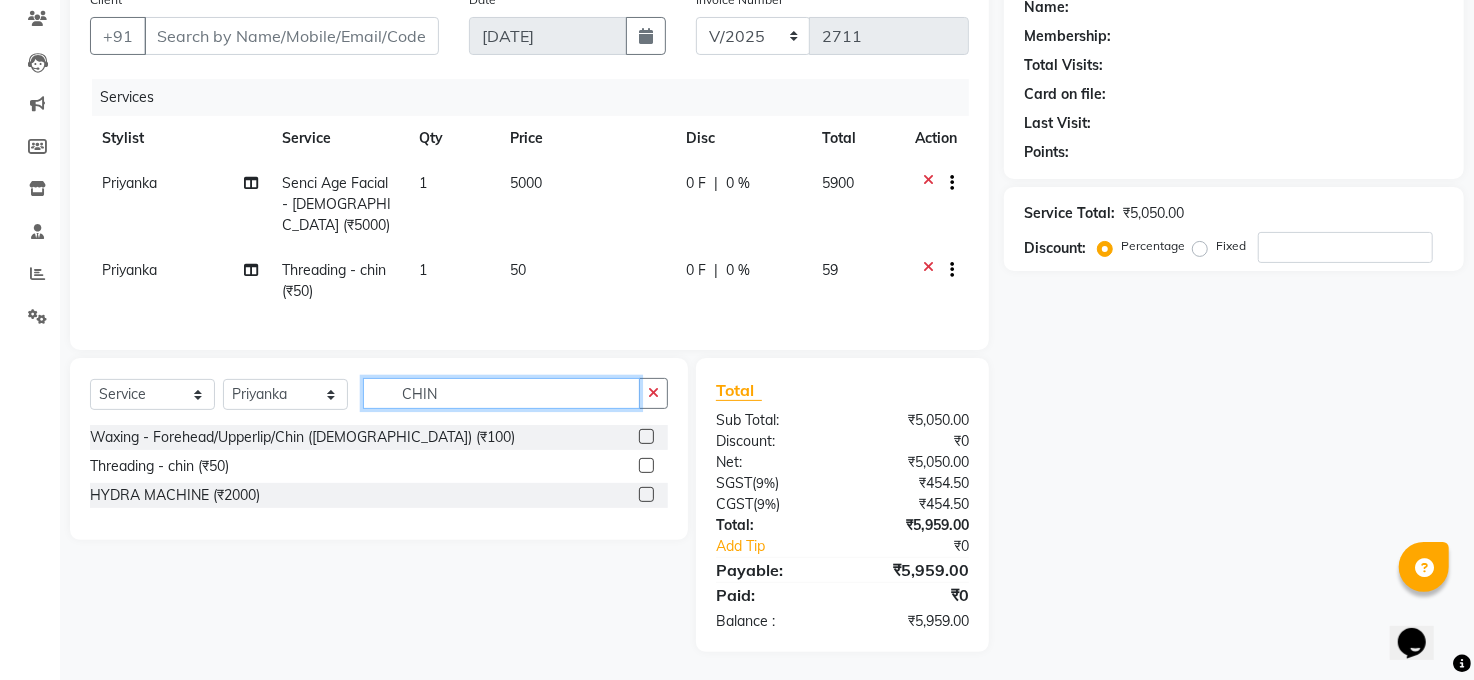 click on "CHIN" 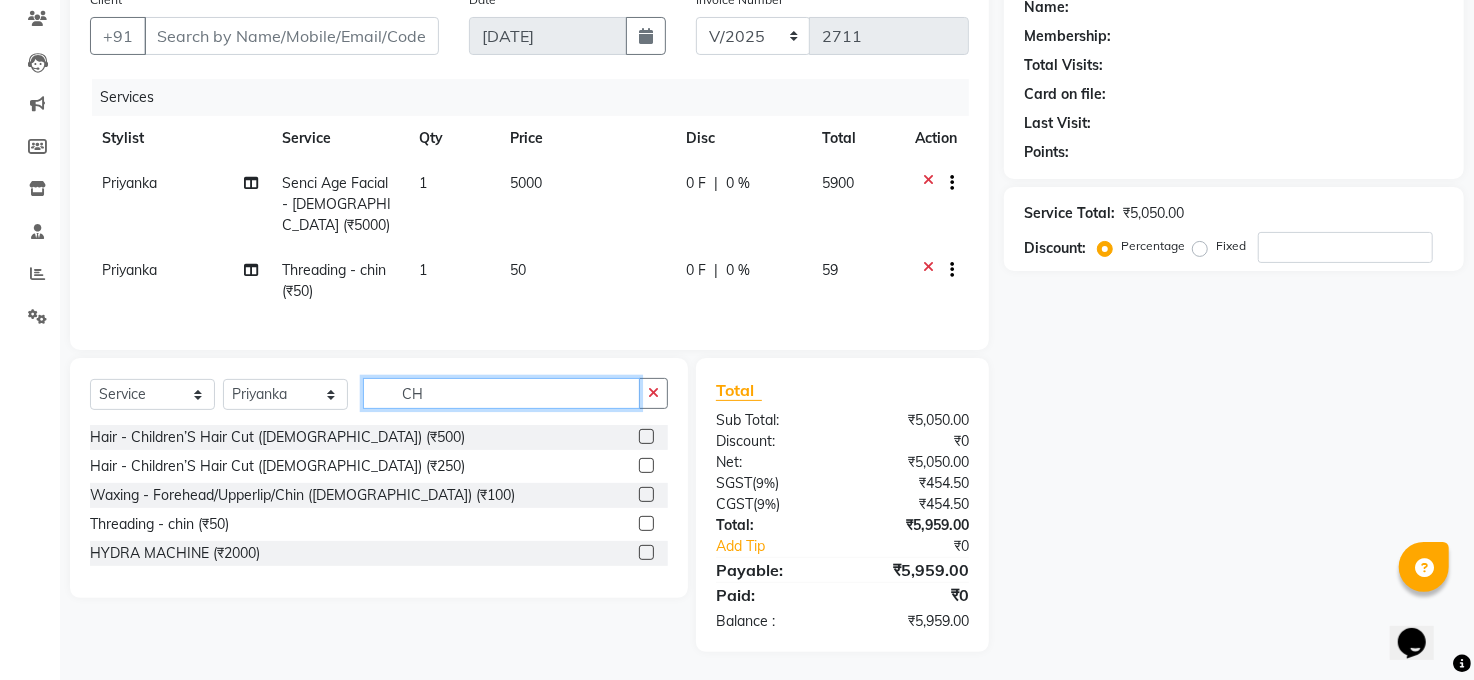 type on "C" 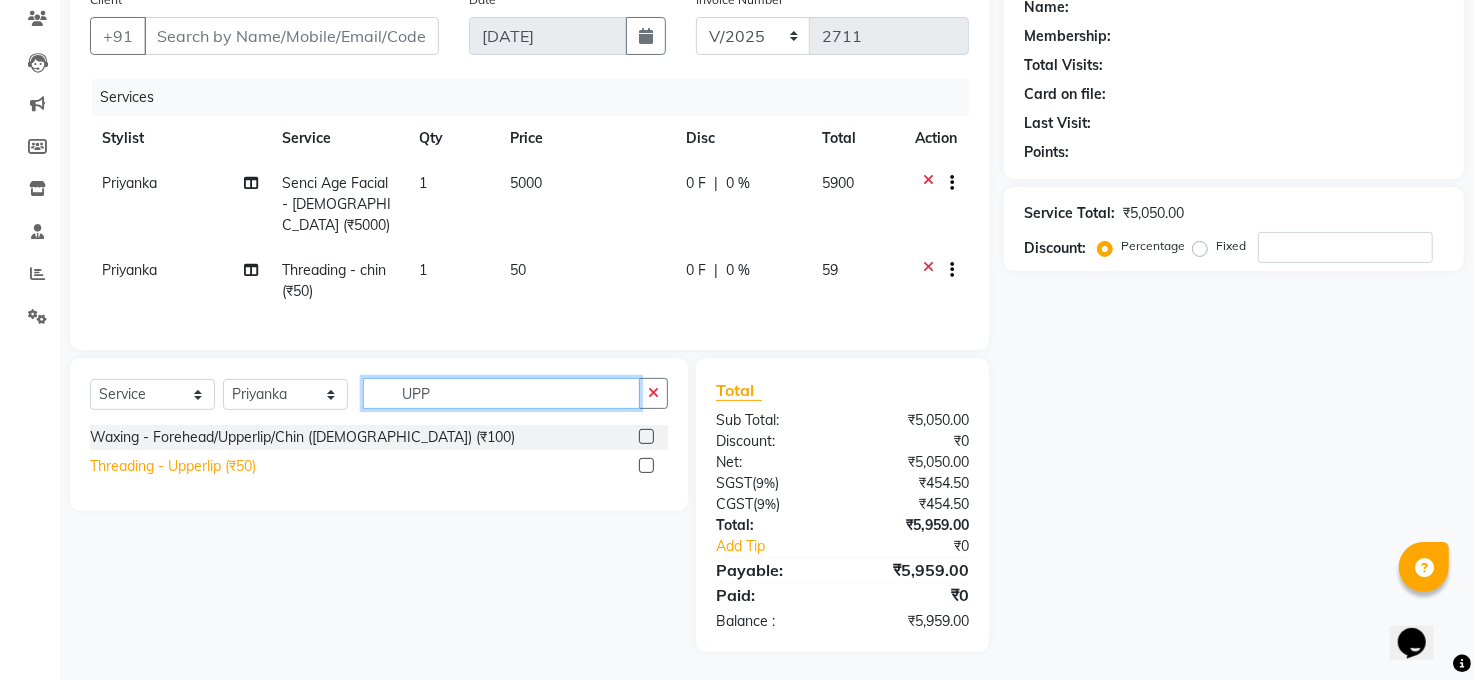 type on "UPP" 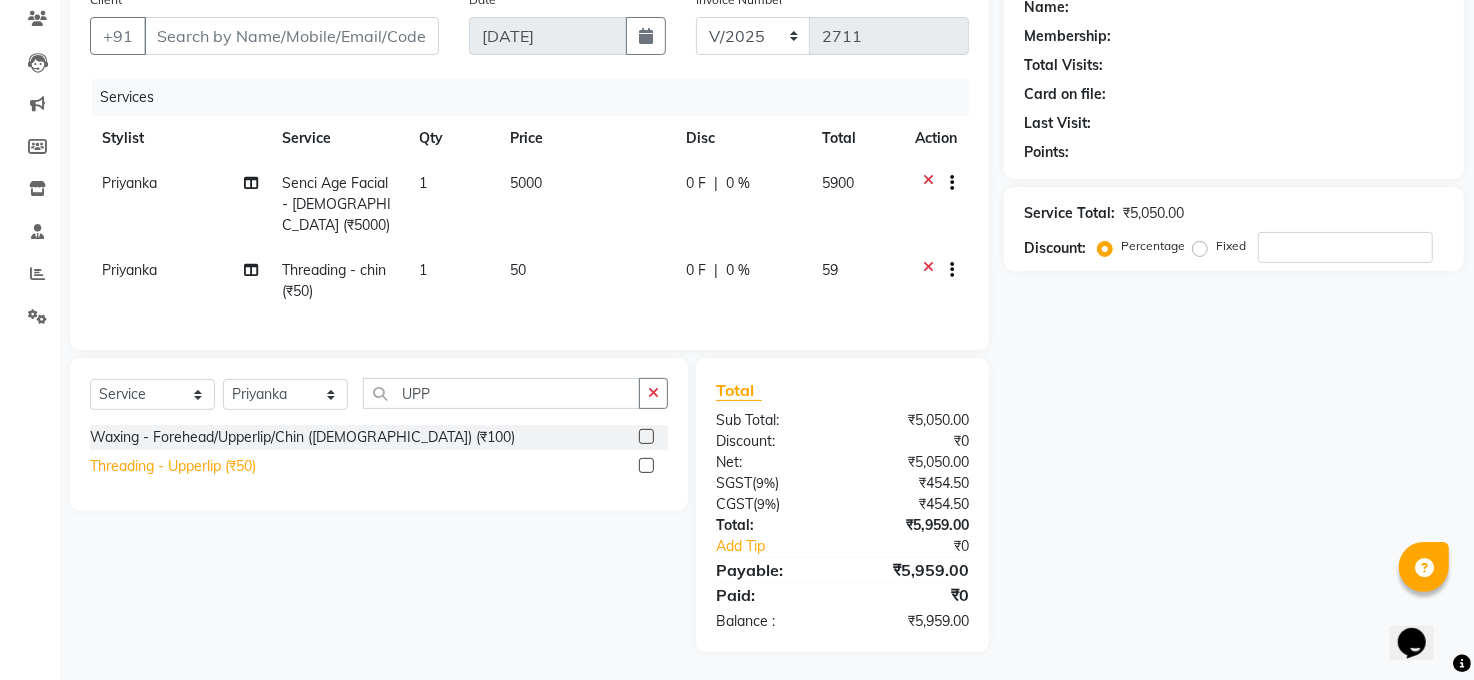 click on "Threading - Upperlip (₹50)" 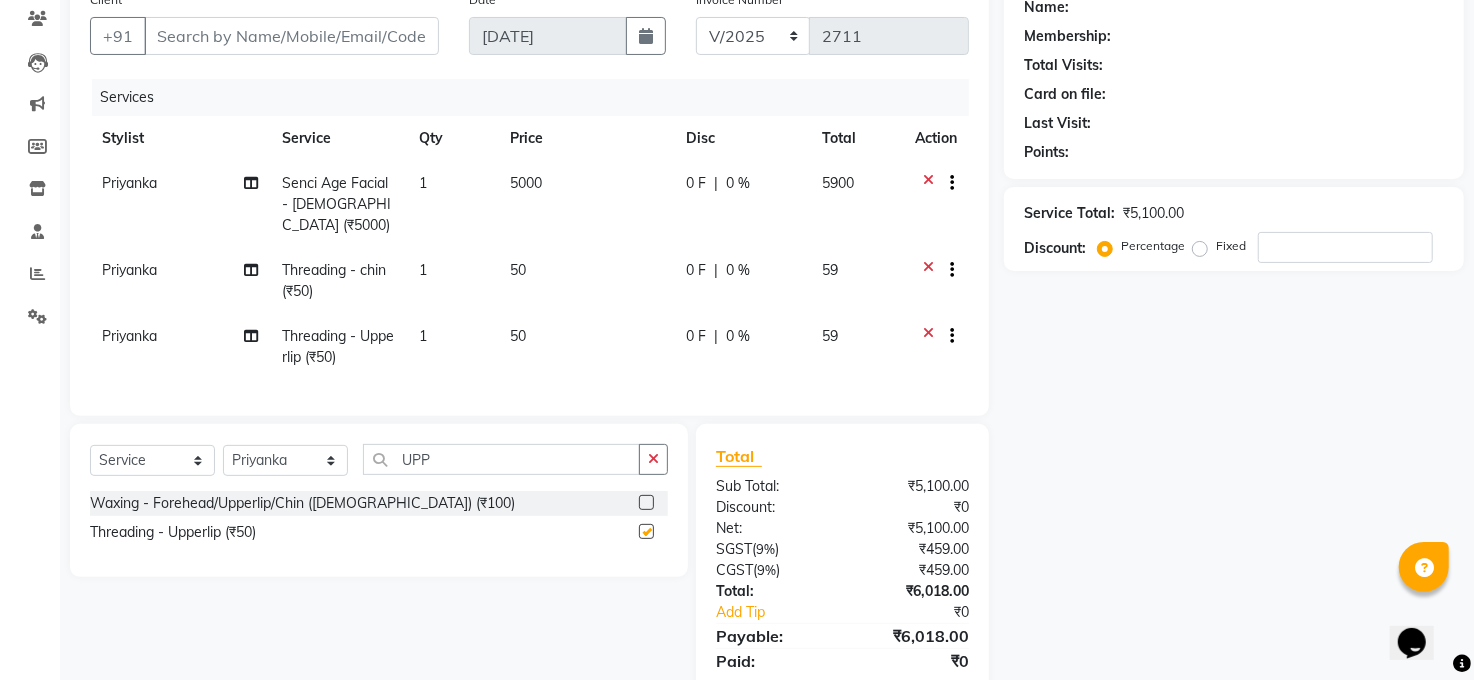 checkbox on "false" 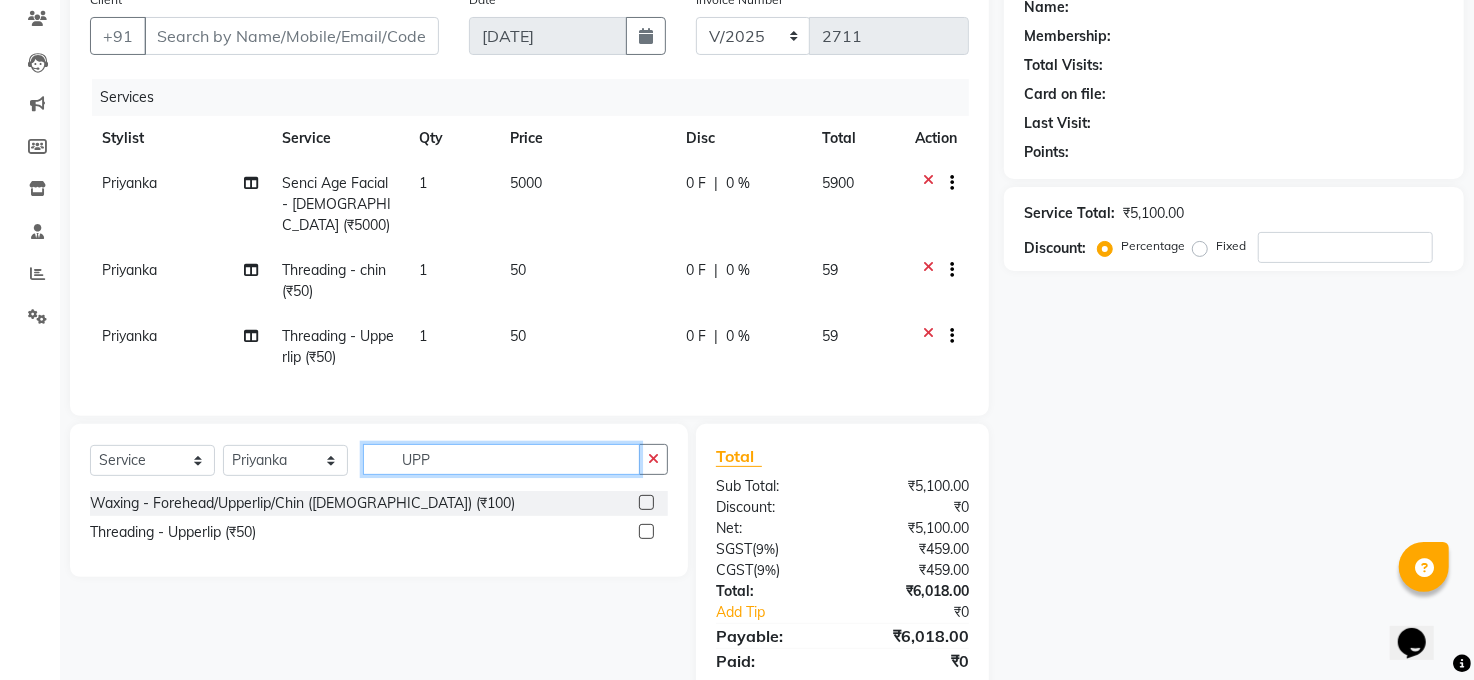 click on "UPP" 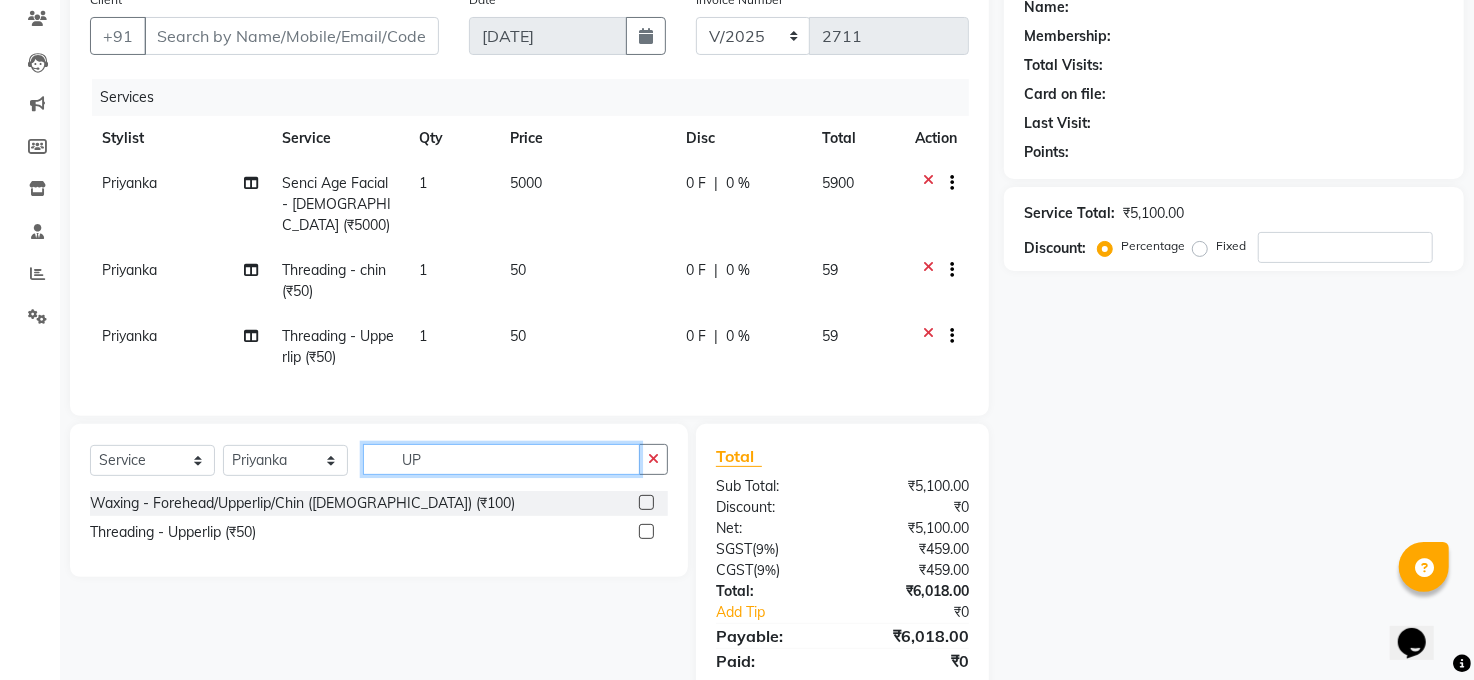 type on "U" 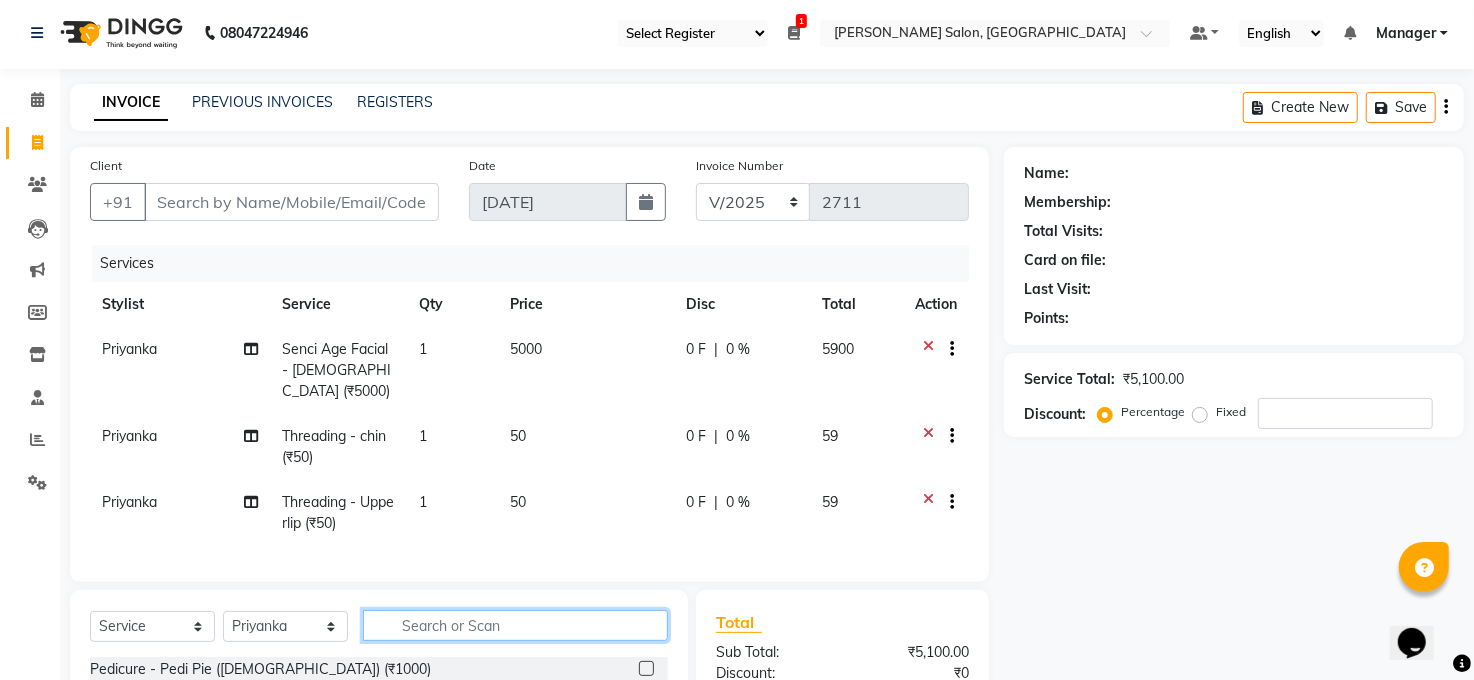 scroll, scrollTop: 0, scrollLeft: 0, axis: both 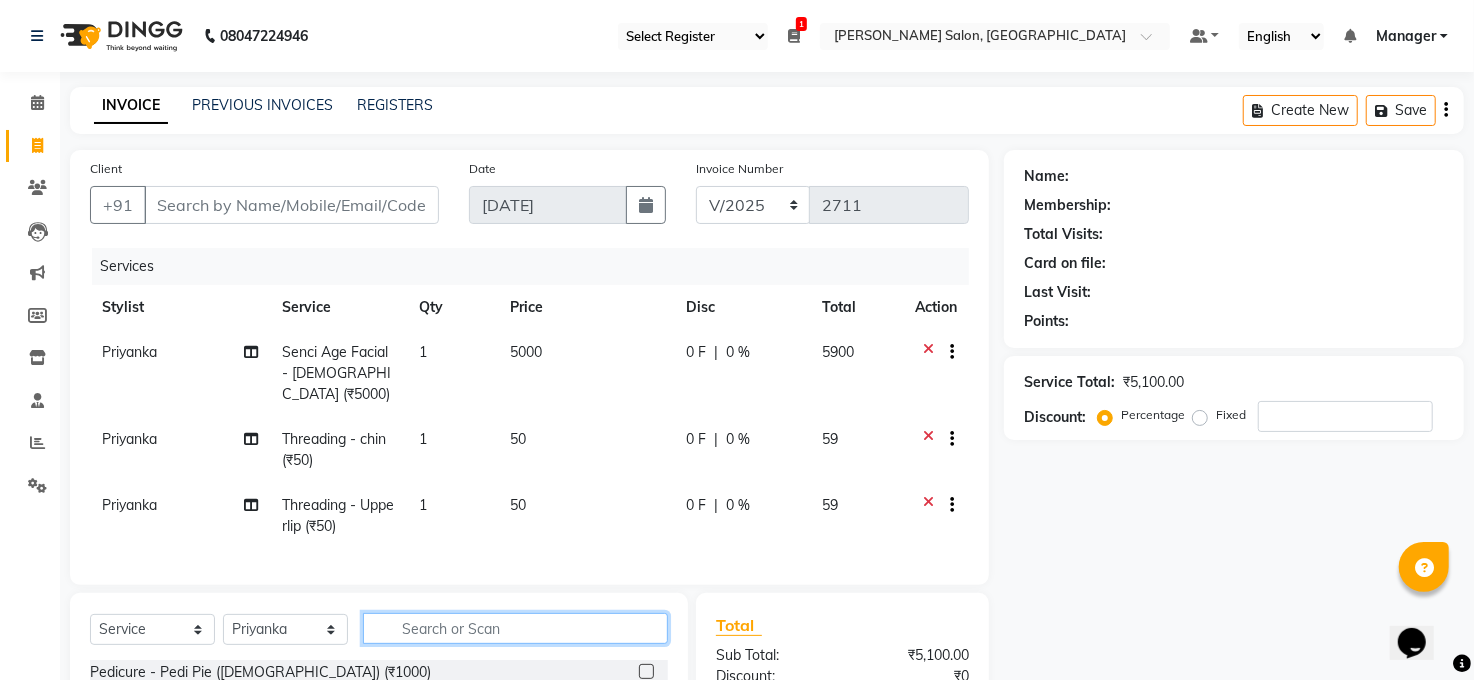 type 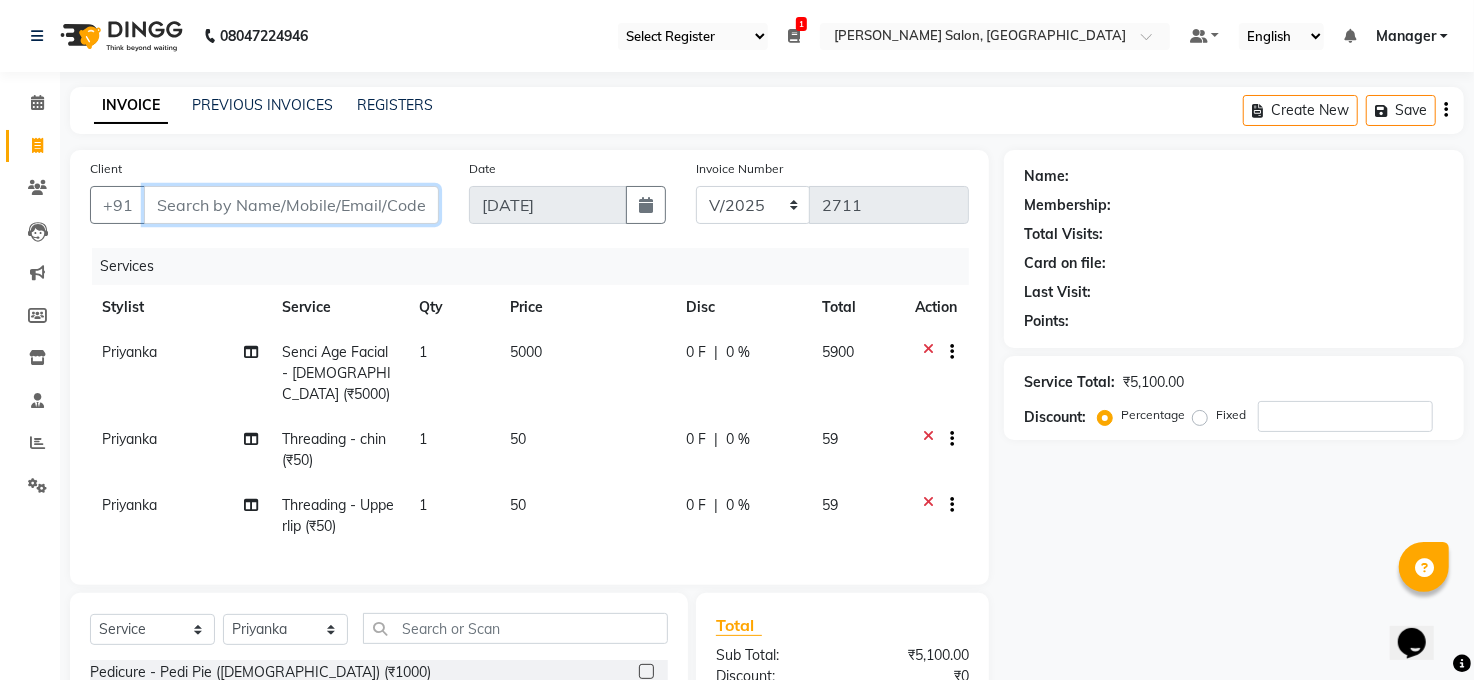 click on "Client" at bounding box center [291, 205] 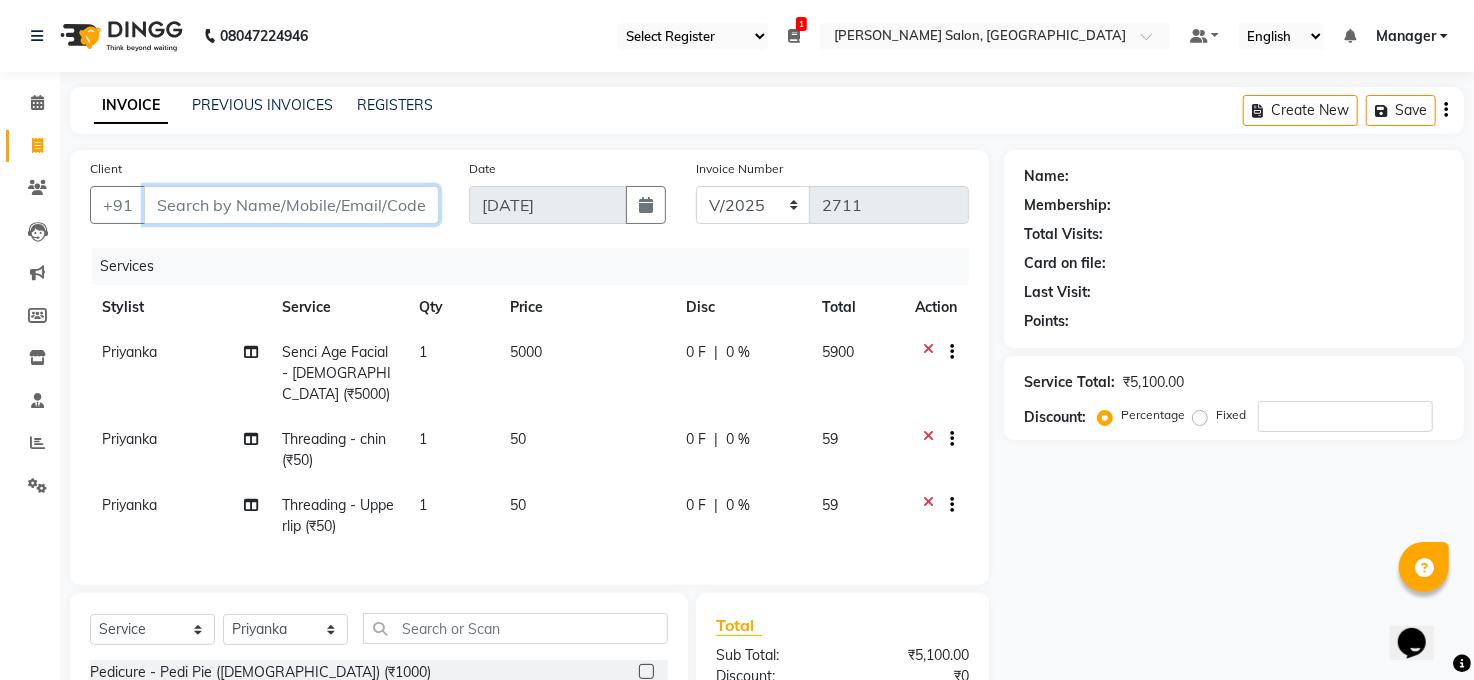 type on "N" 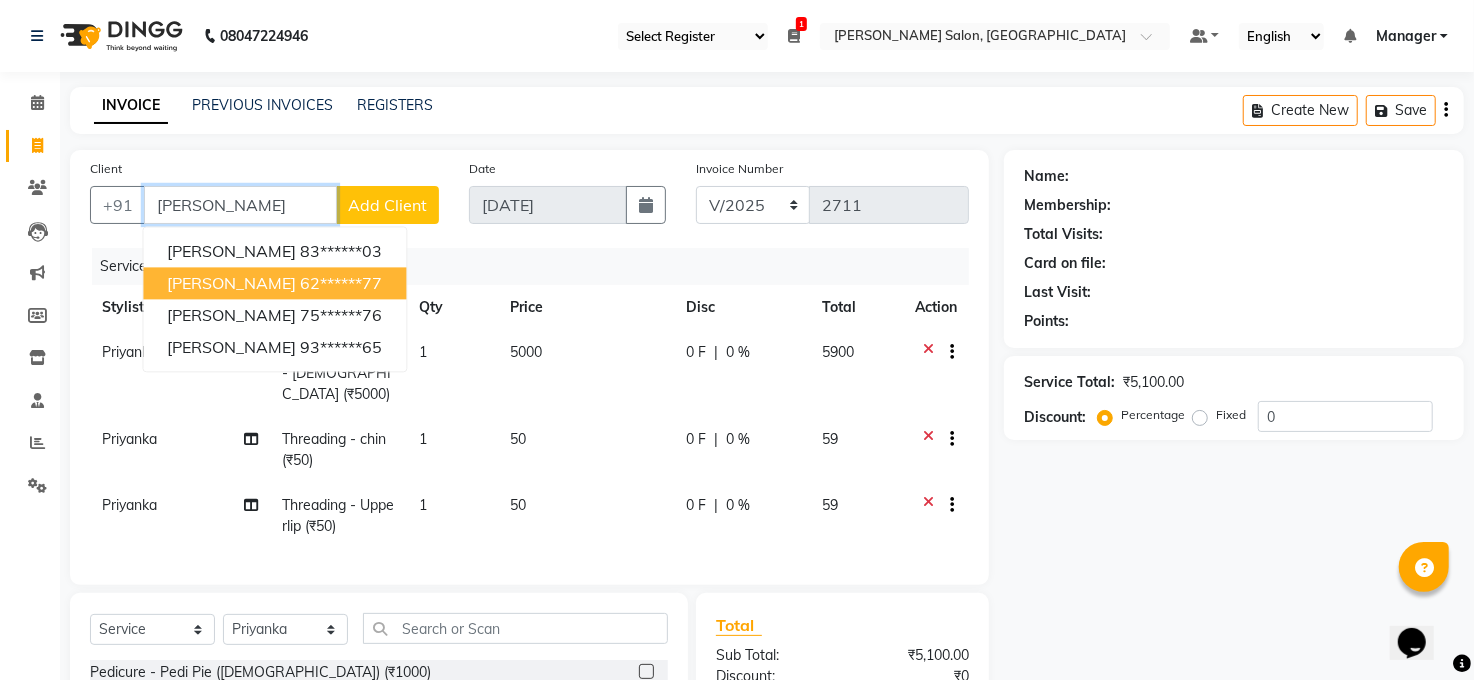 click on "62******77" at bounding box center (341, 283) 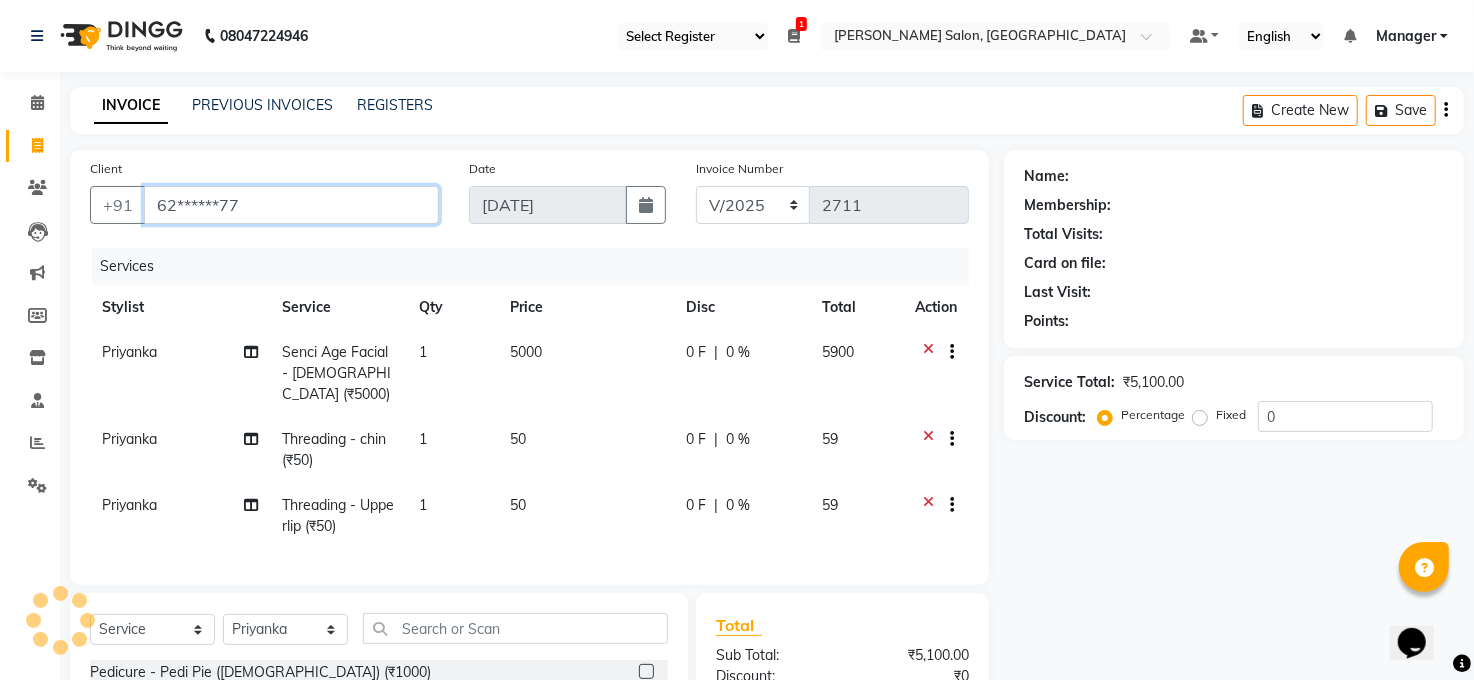 type on "62******77" 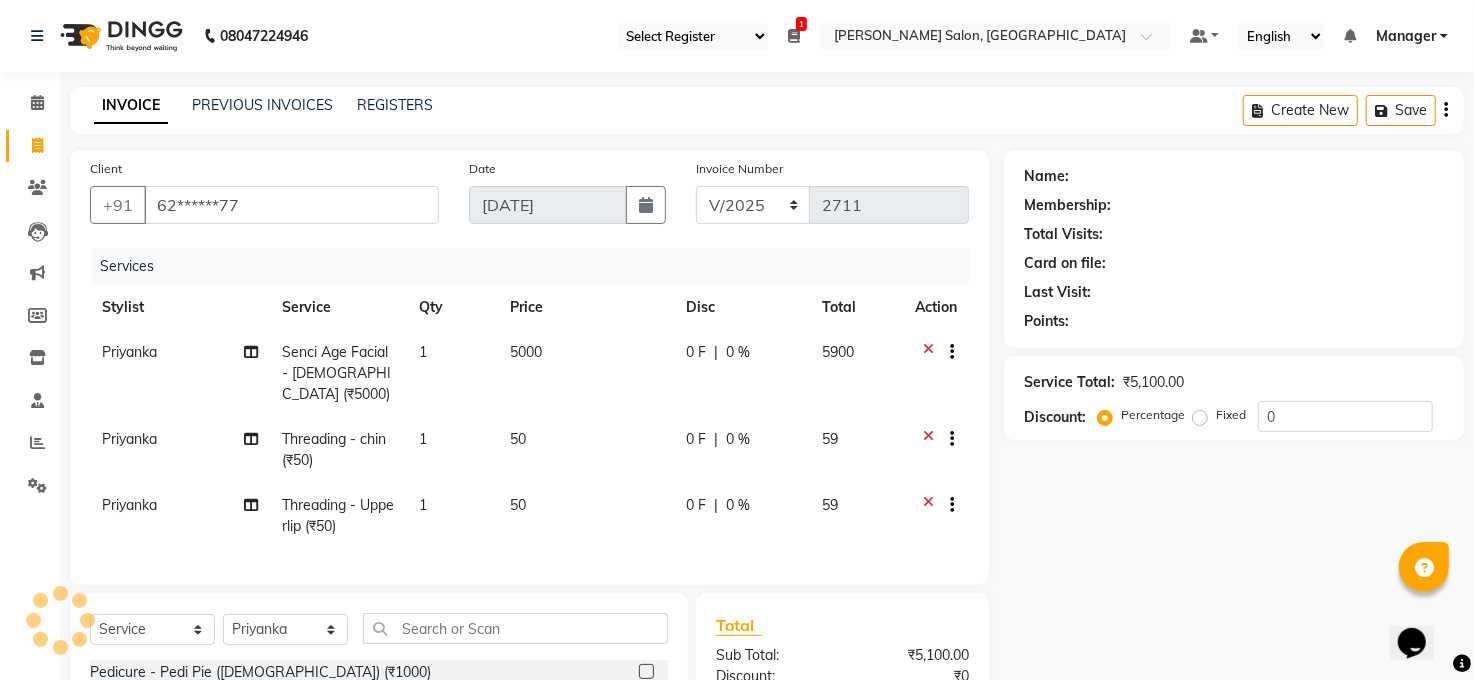 select on "1: Object" 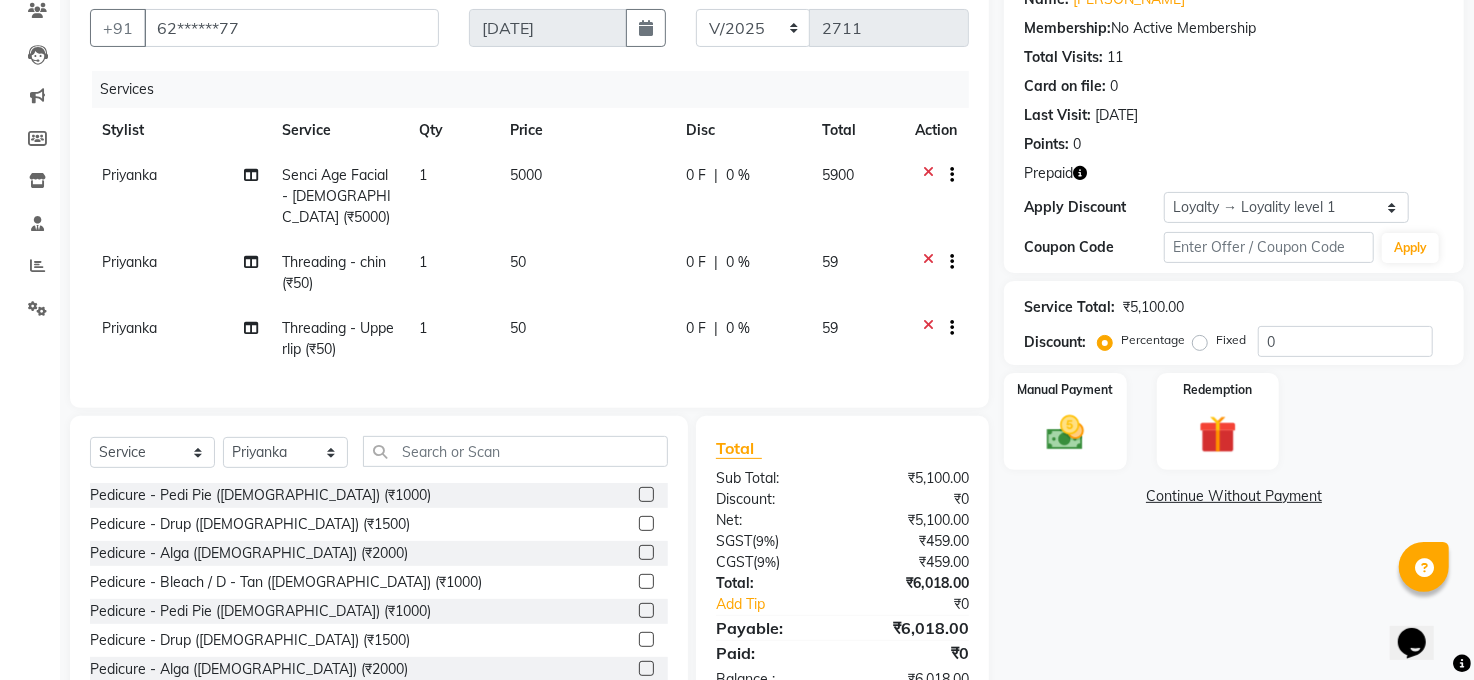 scroll, scrollTop: 236, scrollLeft: 0, axis: vertical 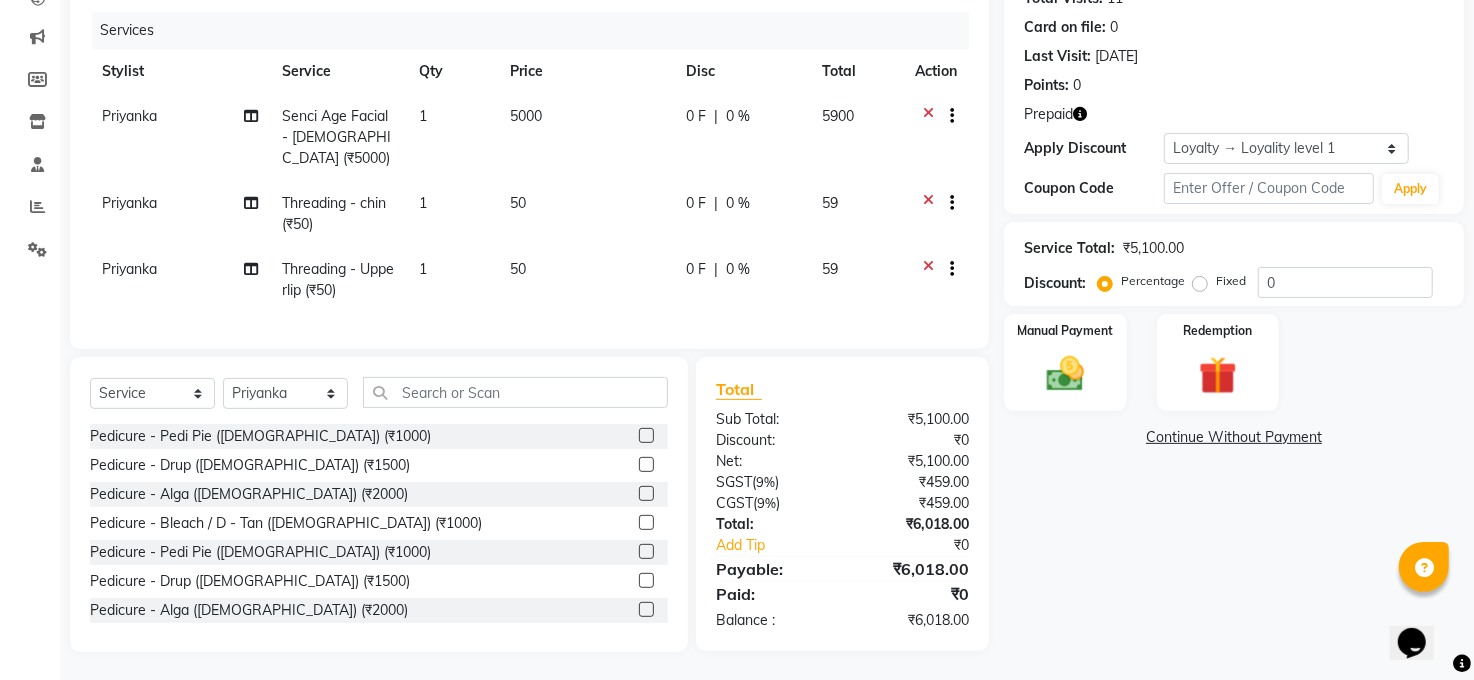 click 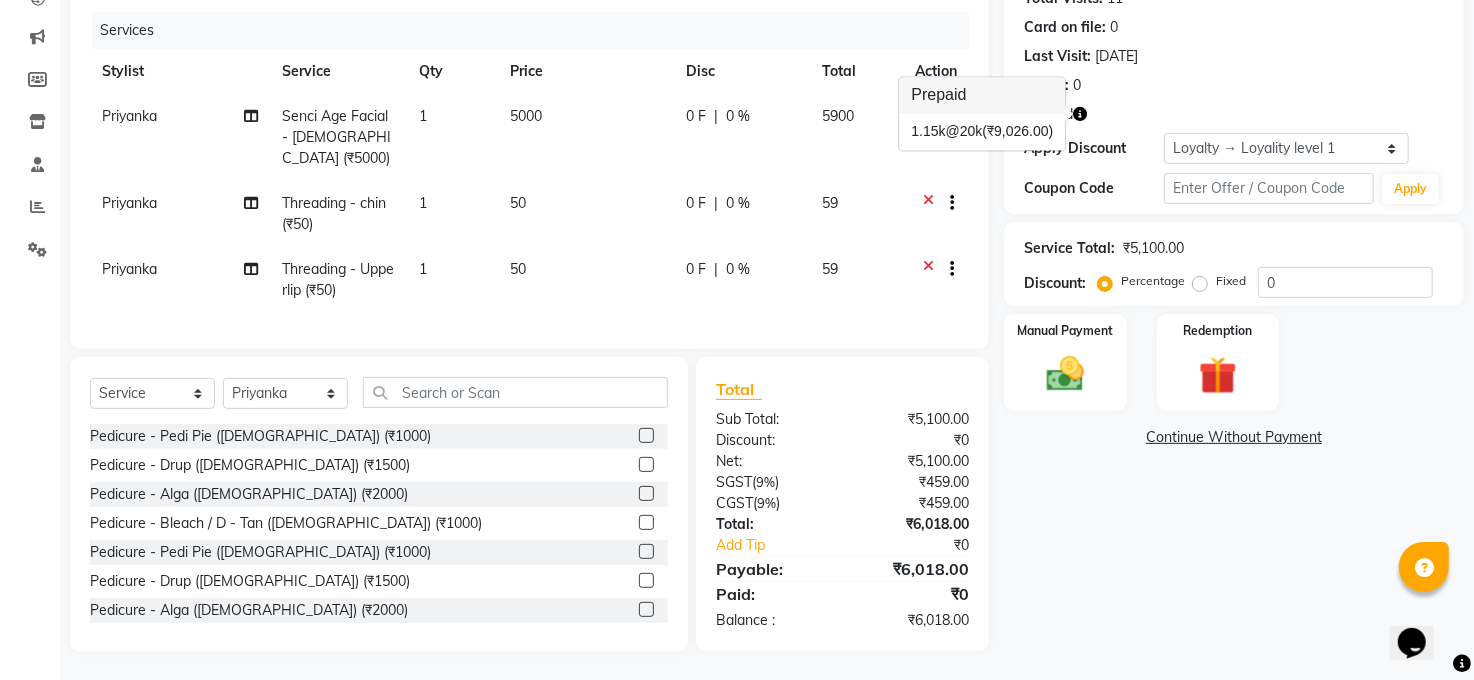 click 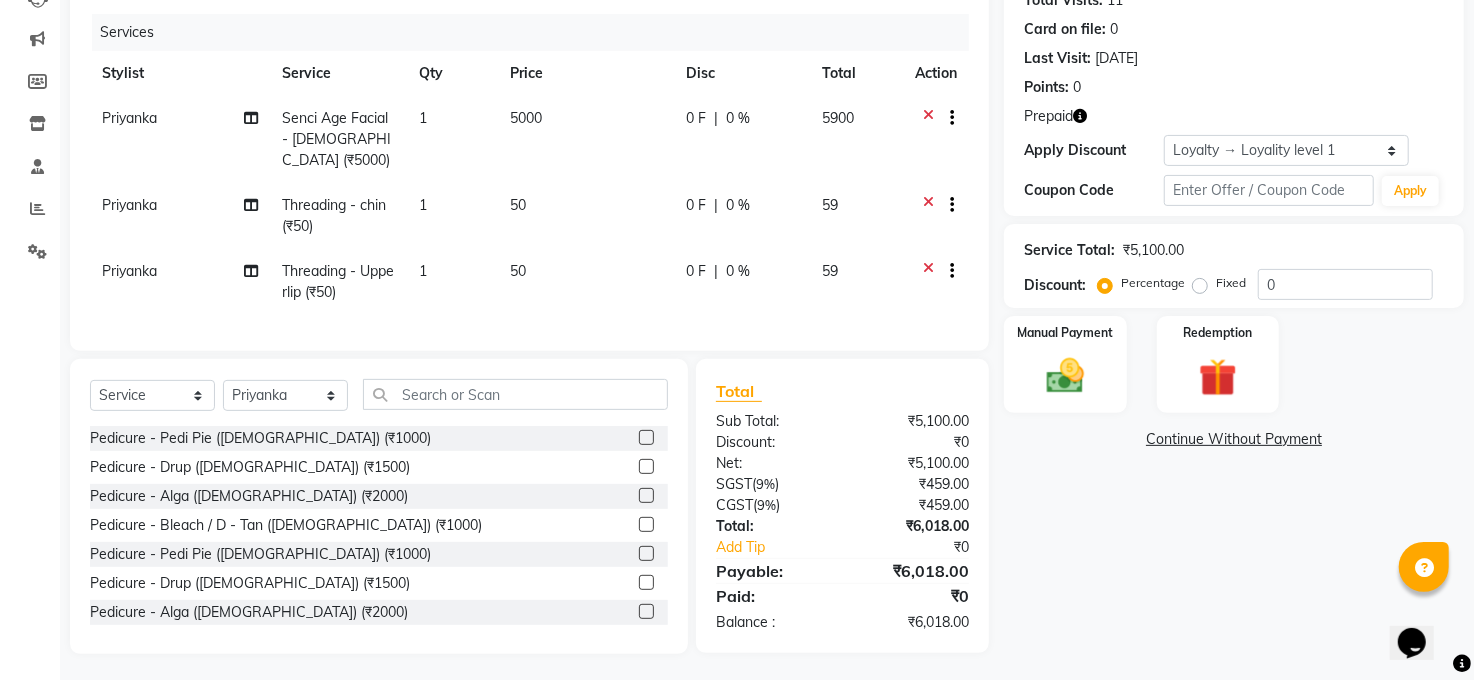 scroll, scrollTop: 236, scrollLeft: 0, axis: vertical 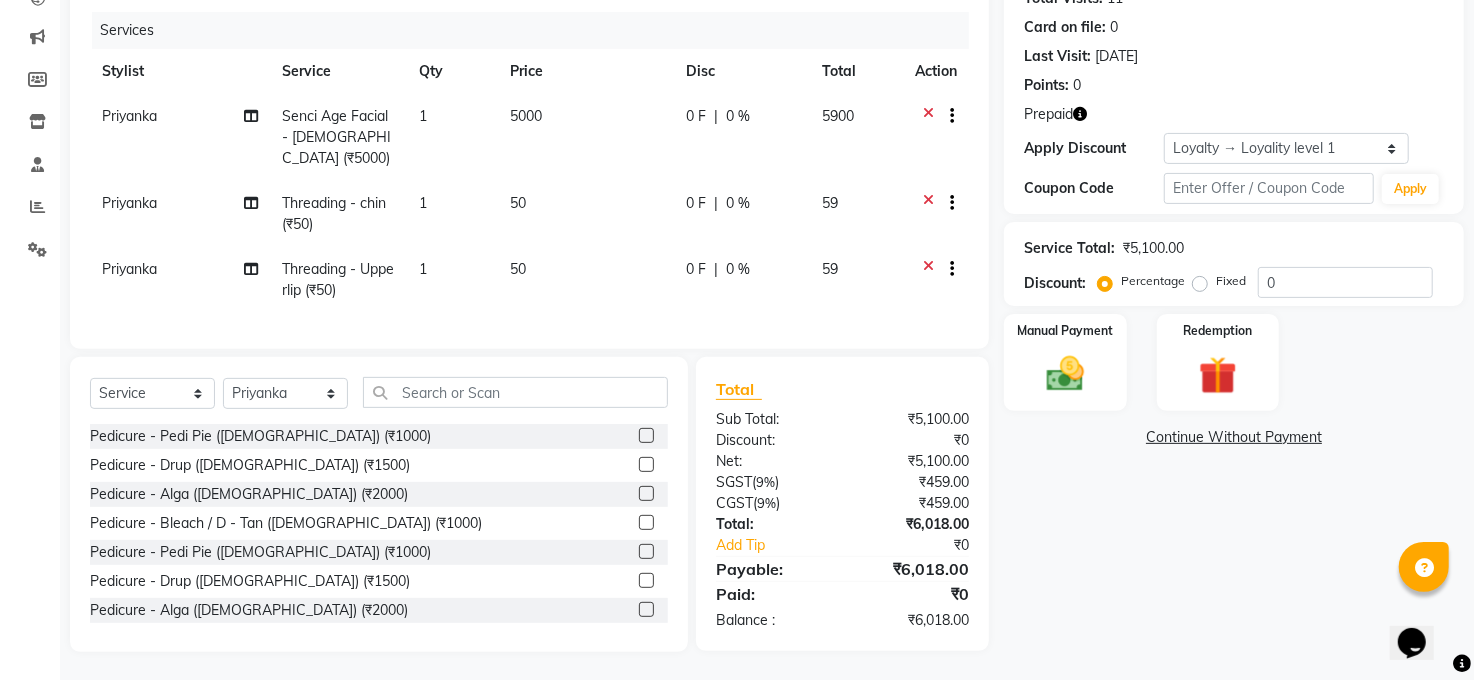 click 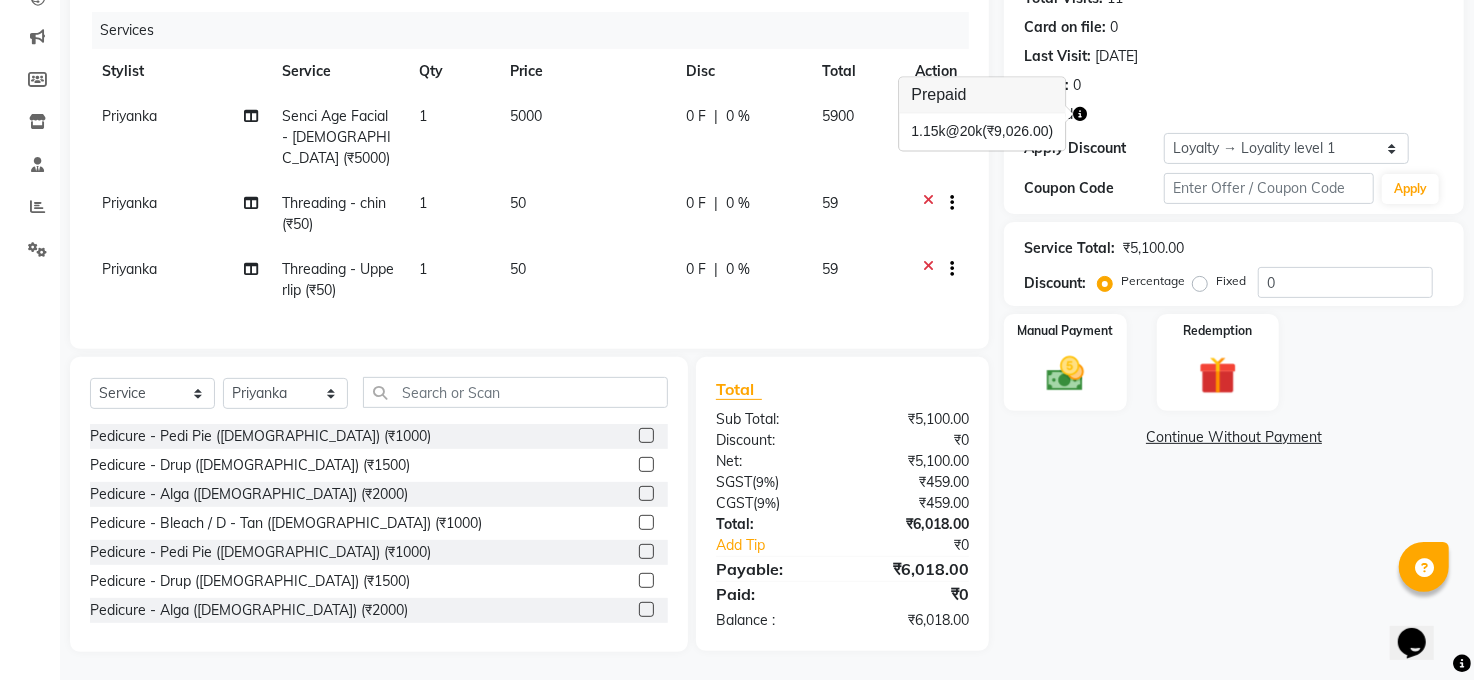 click 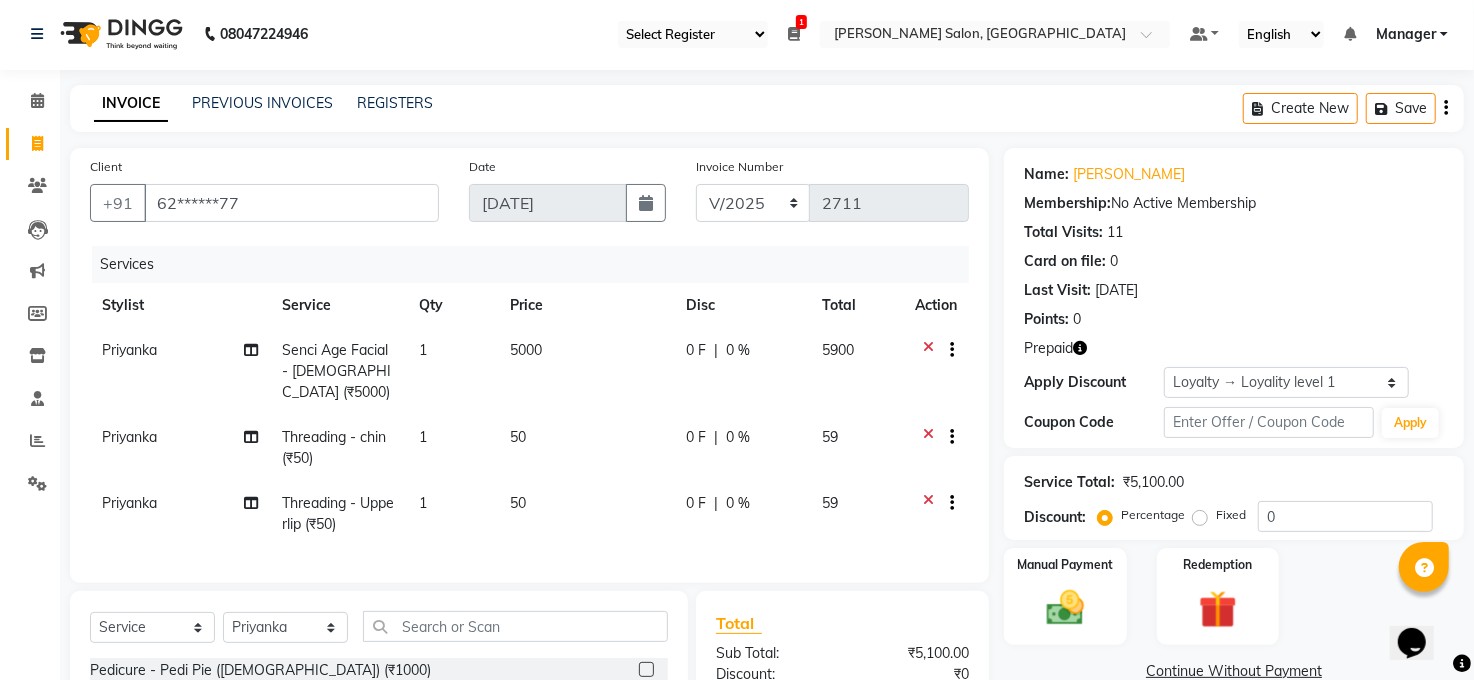scroll, scrollTop: 0, scrollLeft: 0, axis: both 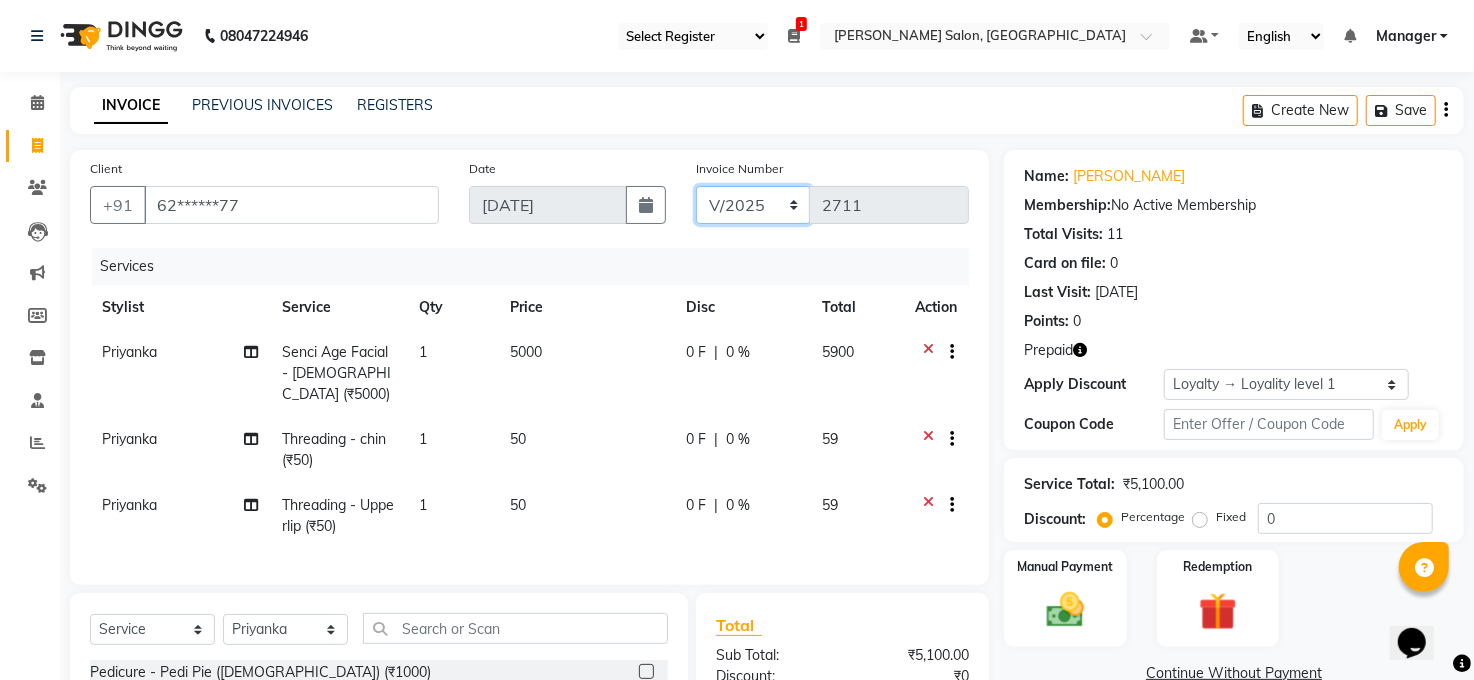 drag, startPoint x: 778, startPoint y: 195, endPoint x: 775, endPoint y: 218, distance: 23.194826 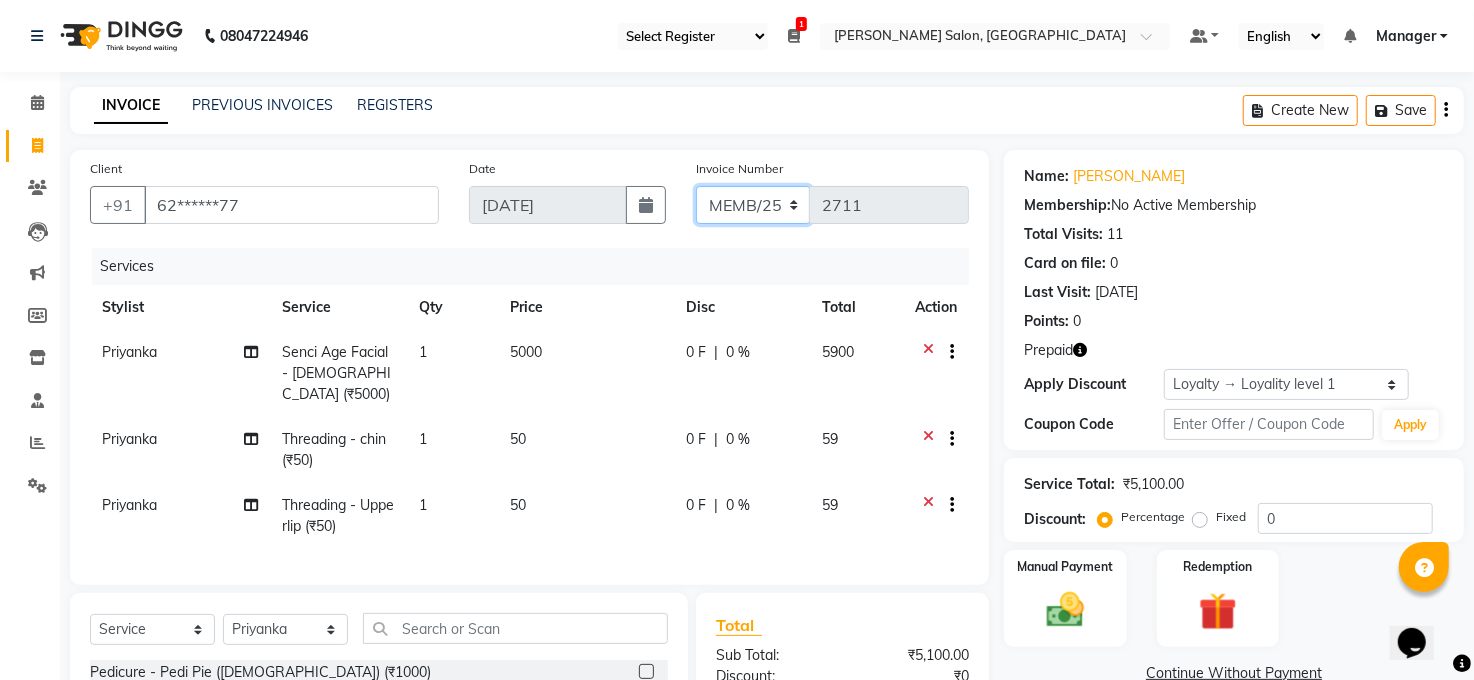 click on "MAN/25 MEMB/25 V/2025" 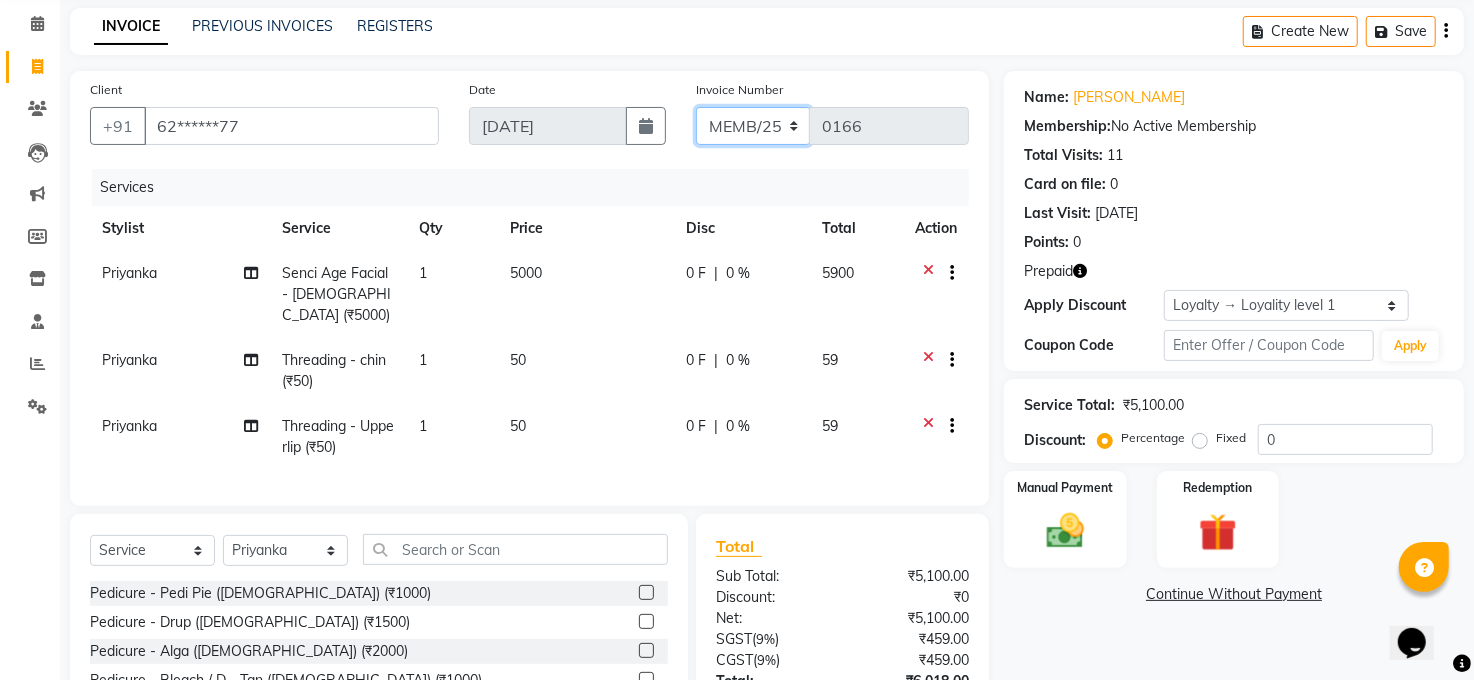 scroll, scrollTop: 236, scrollLeft: 0, axis: vertical 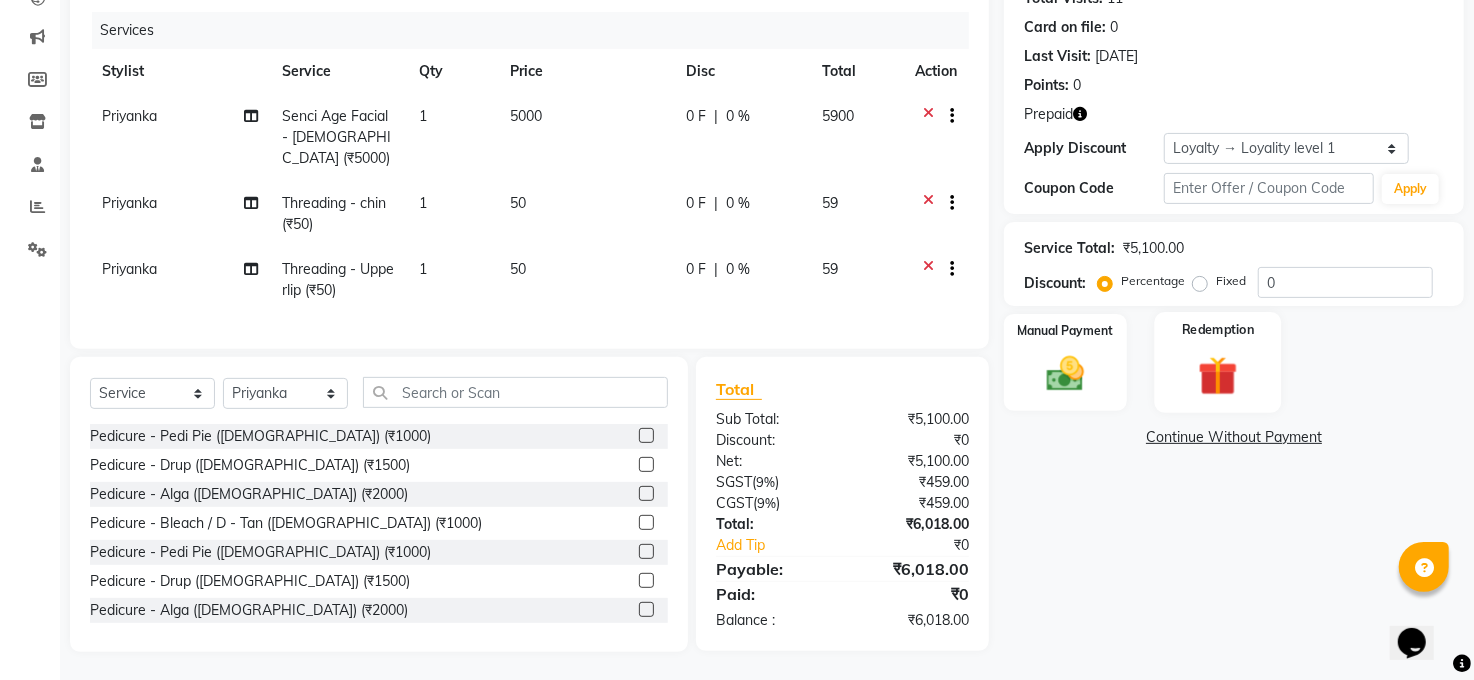 click on "Redemption" 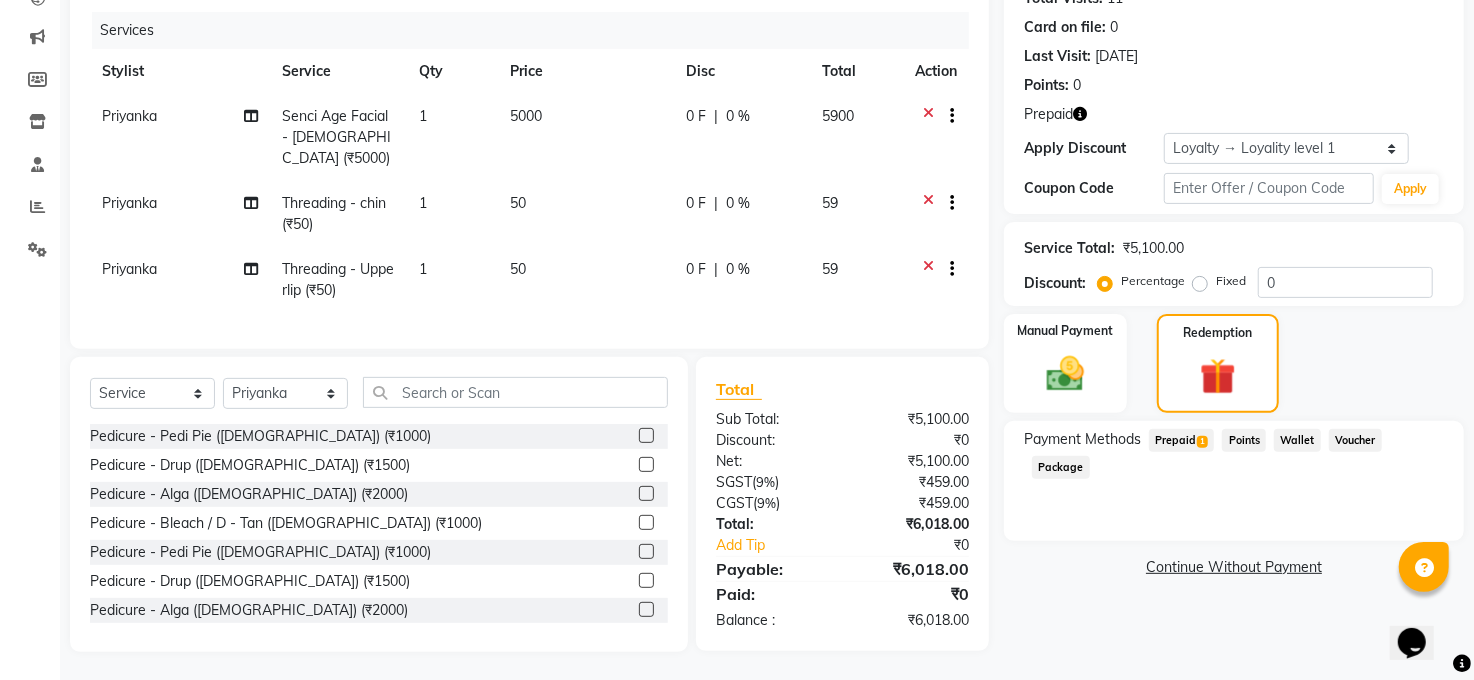 click on "Prepaid  1" 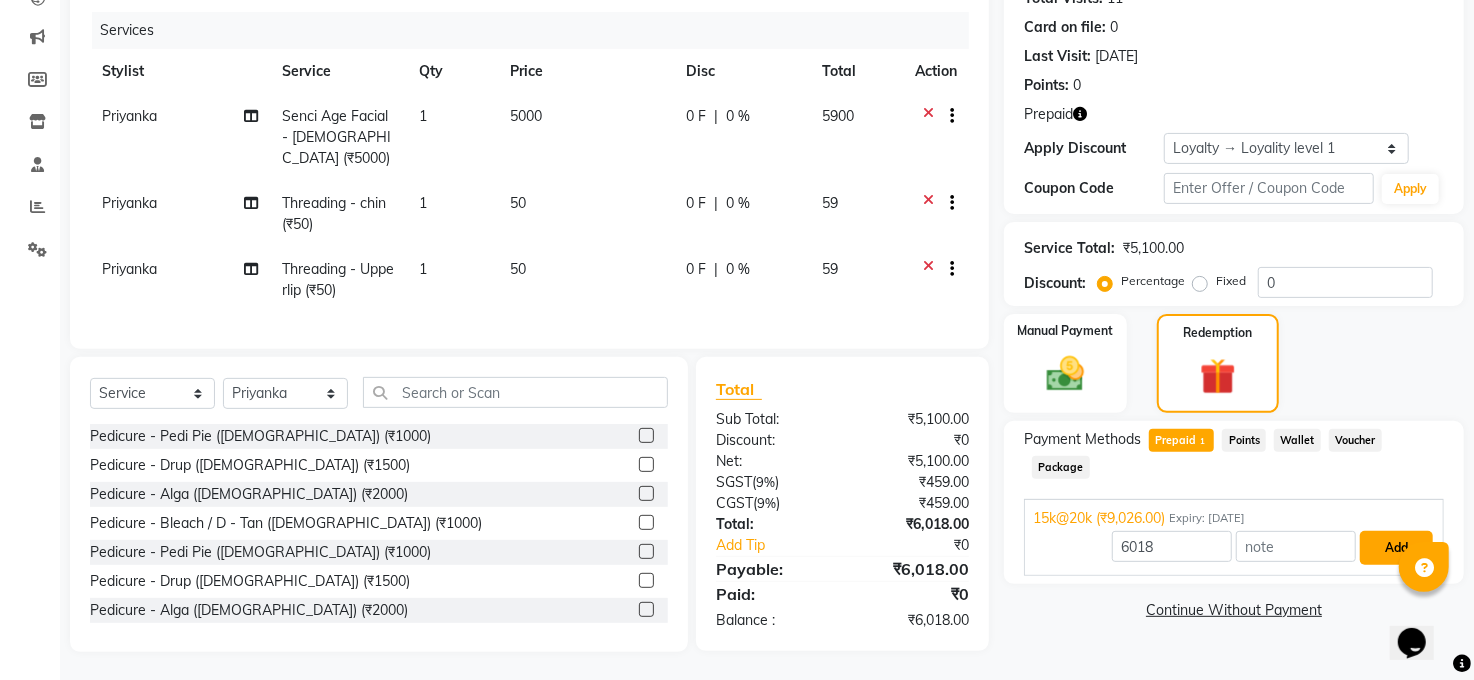 click on "Add" at bounding box center [1396, 548] 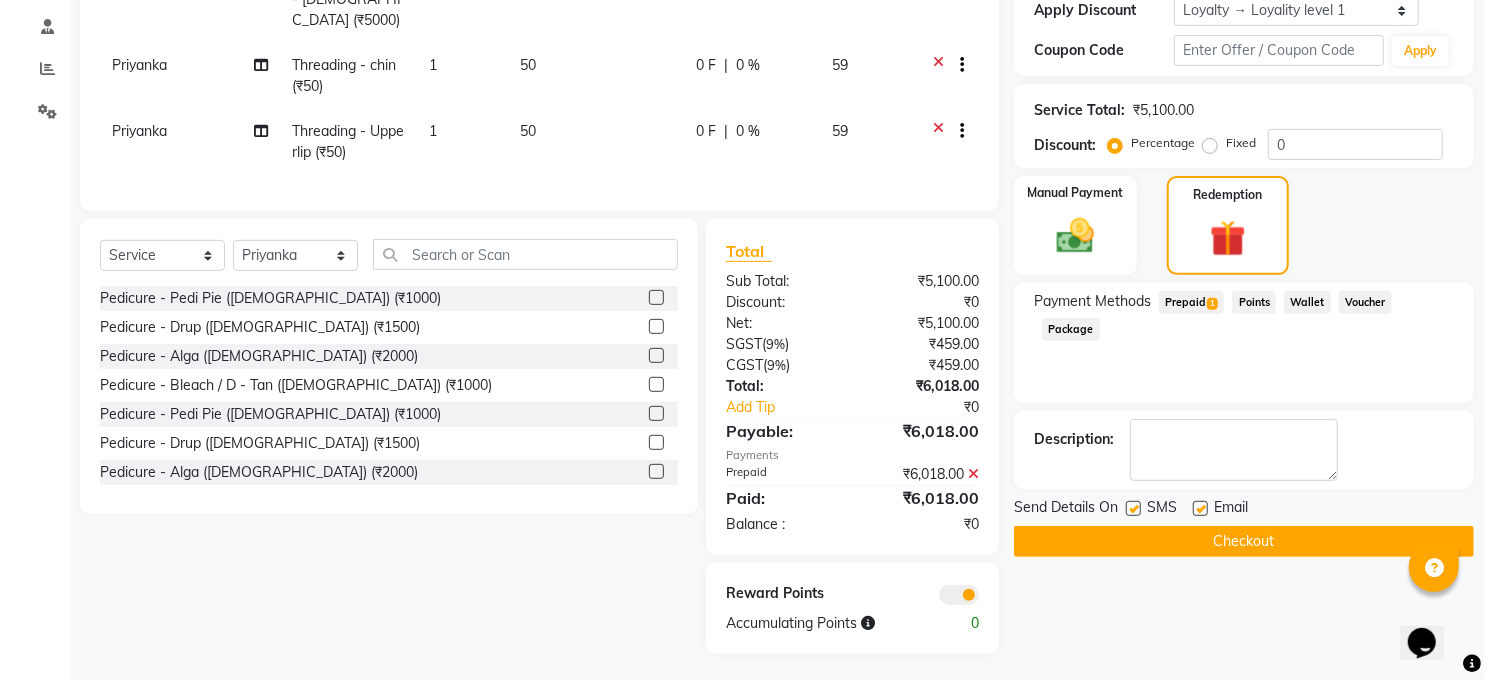 scroll, scrollTop: 375, scrollLeft: 0, axis: vertical 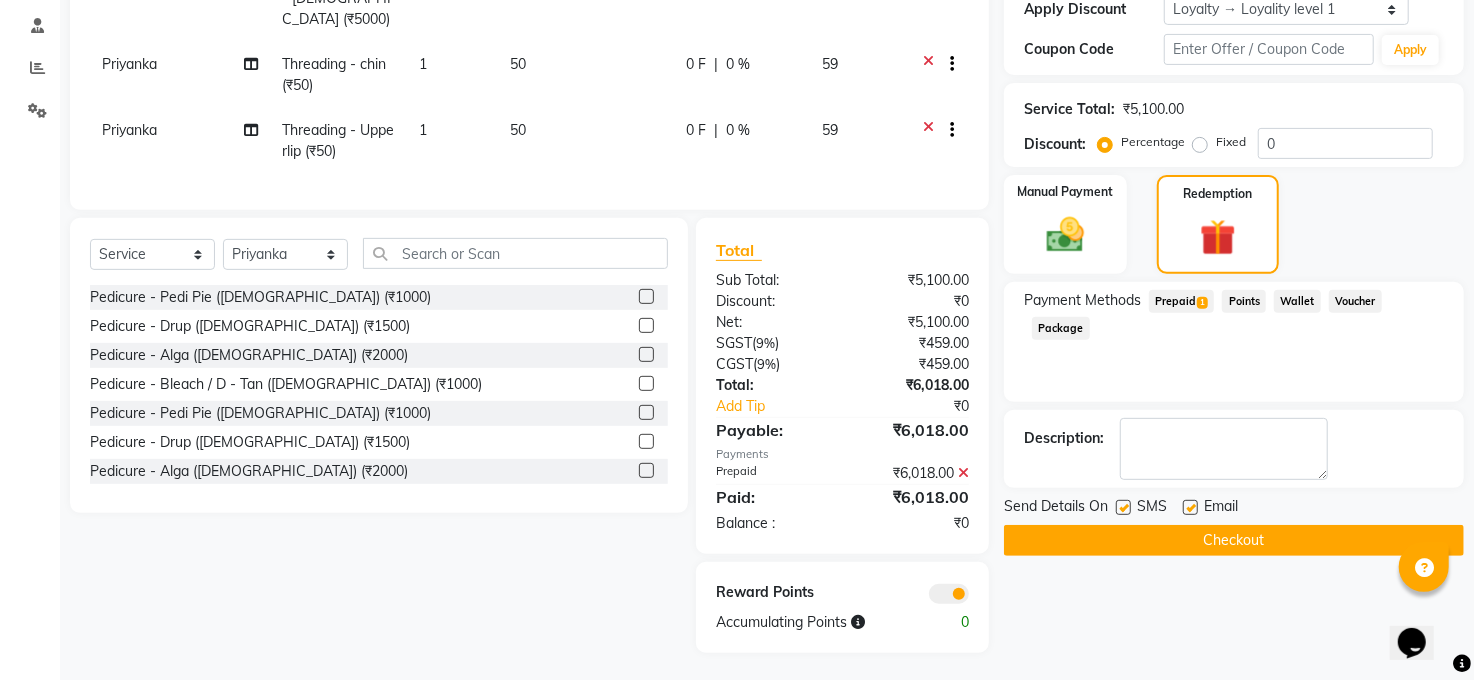 click 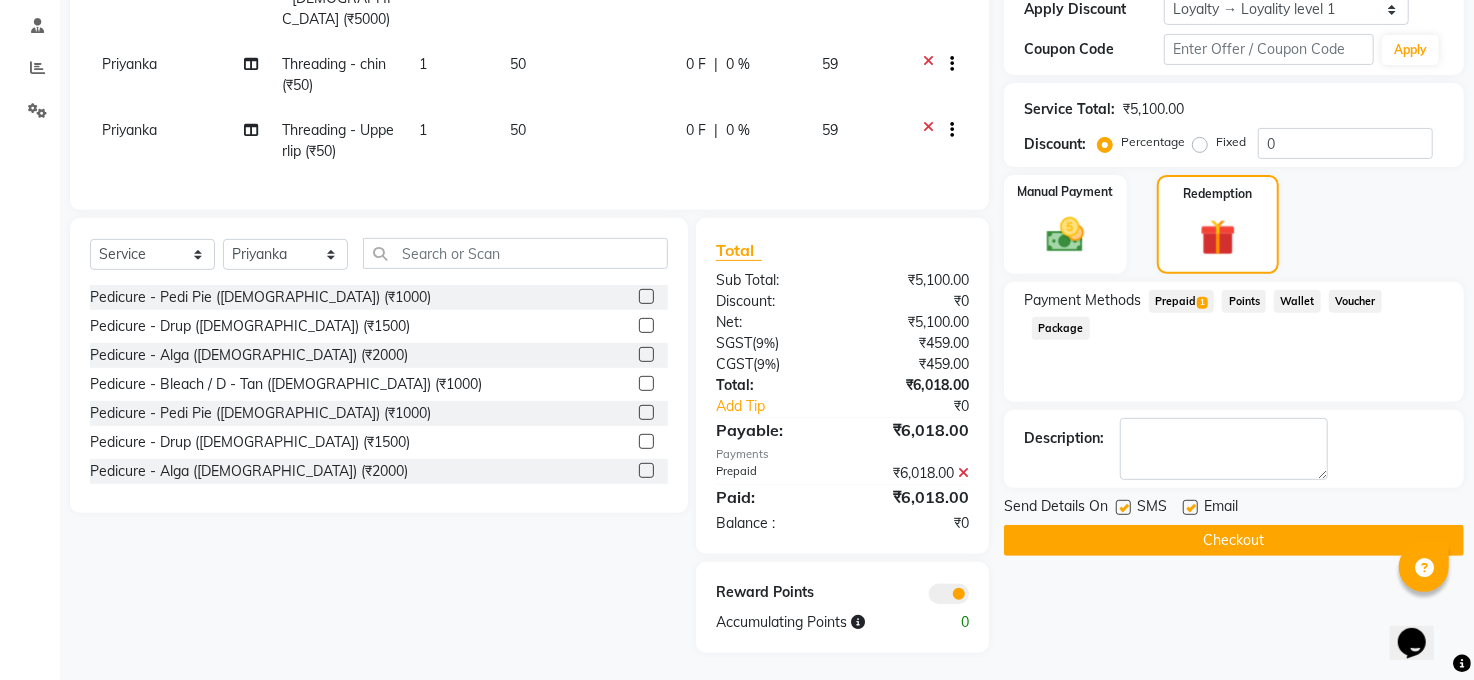 click 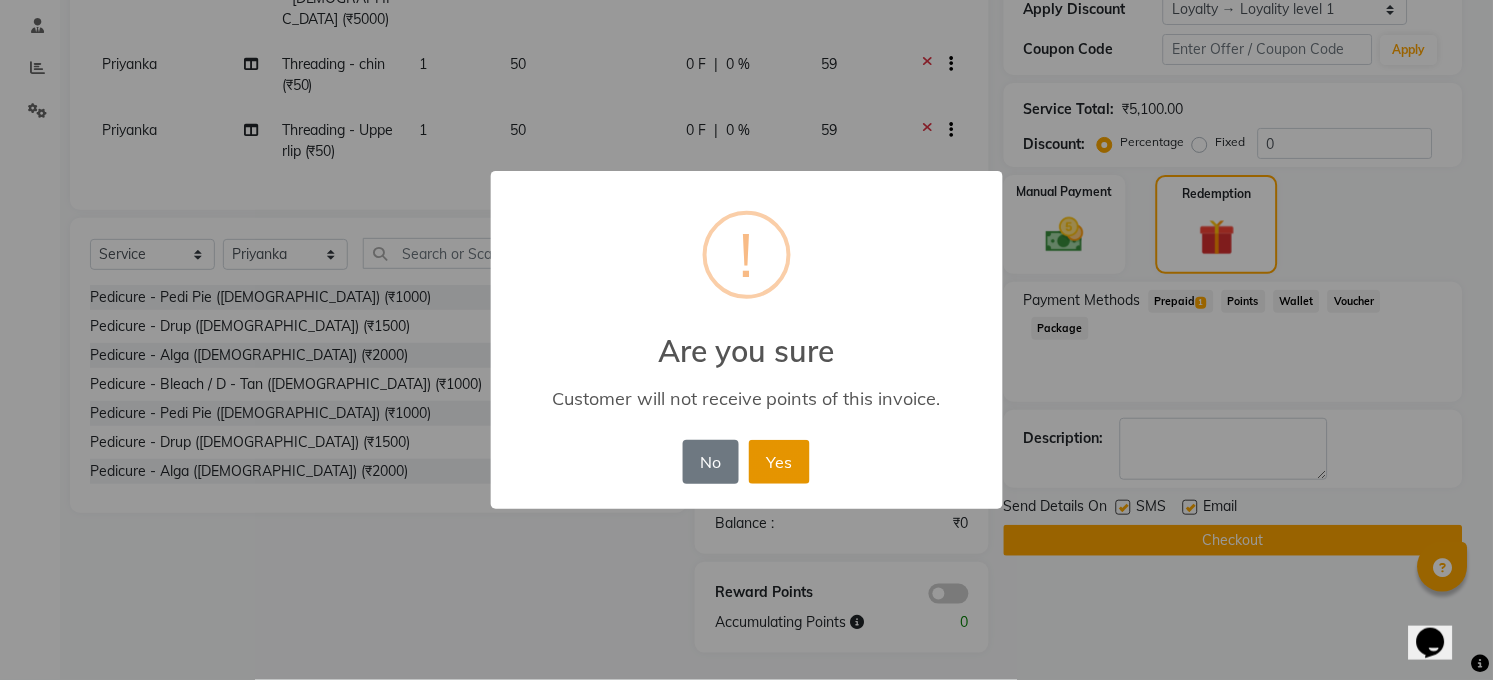 click on "Yes" at bounding box center (779, 462) 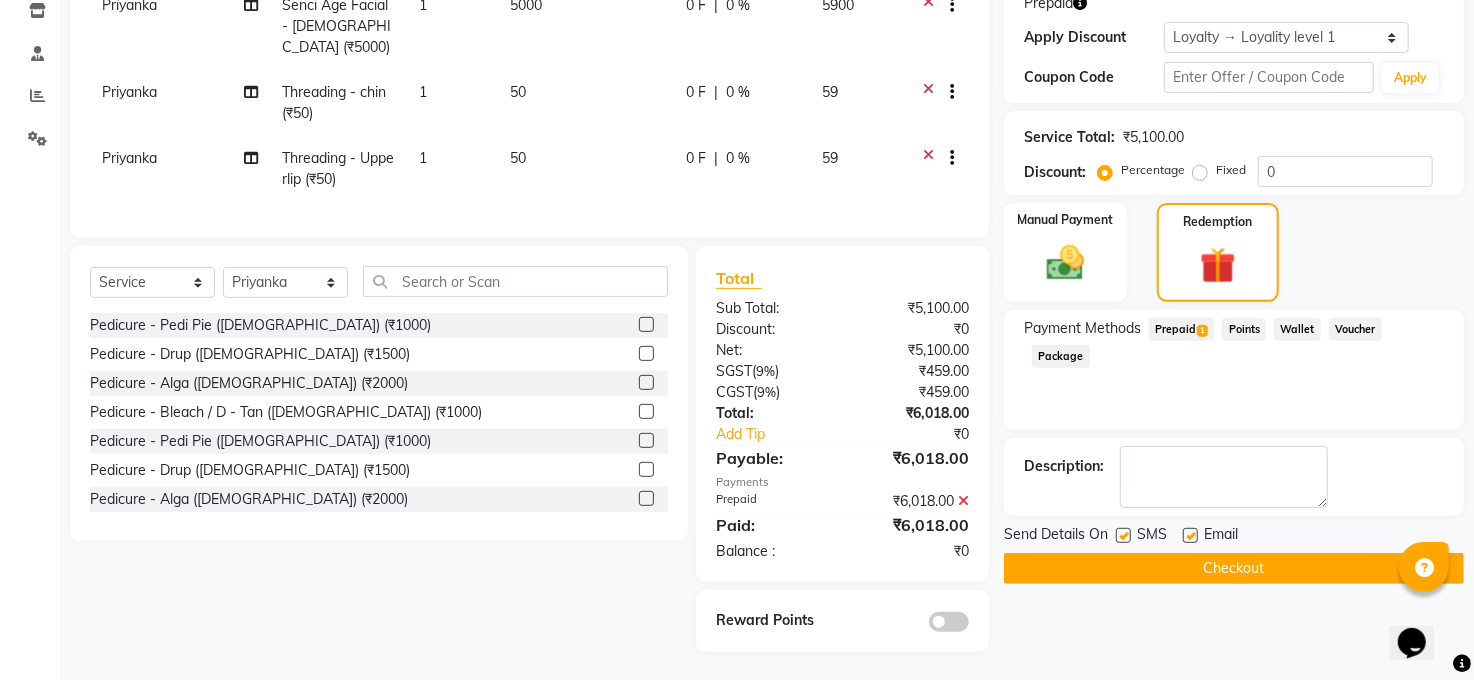 click on "Checkout" 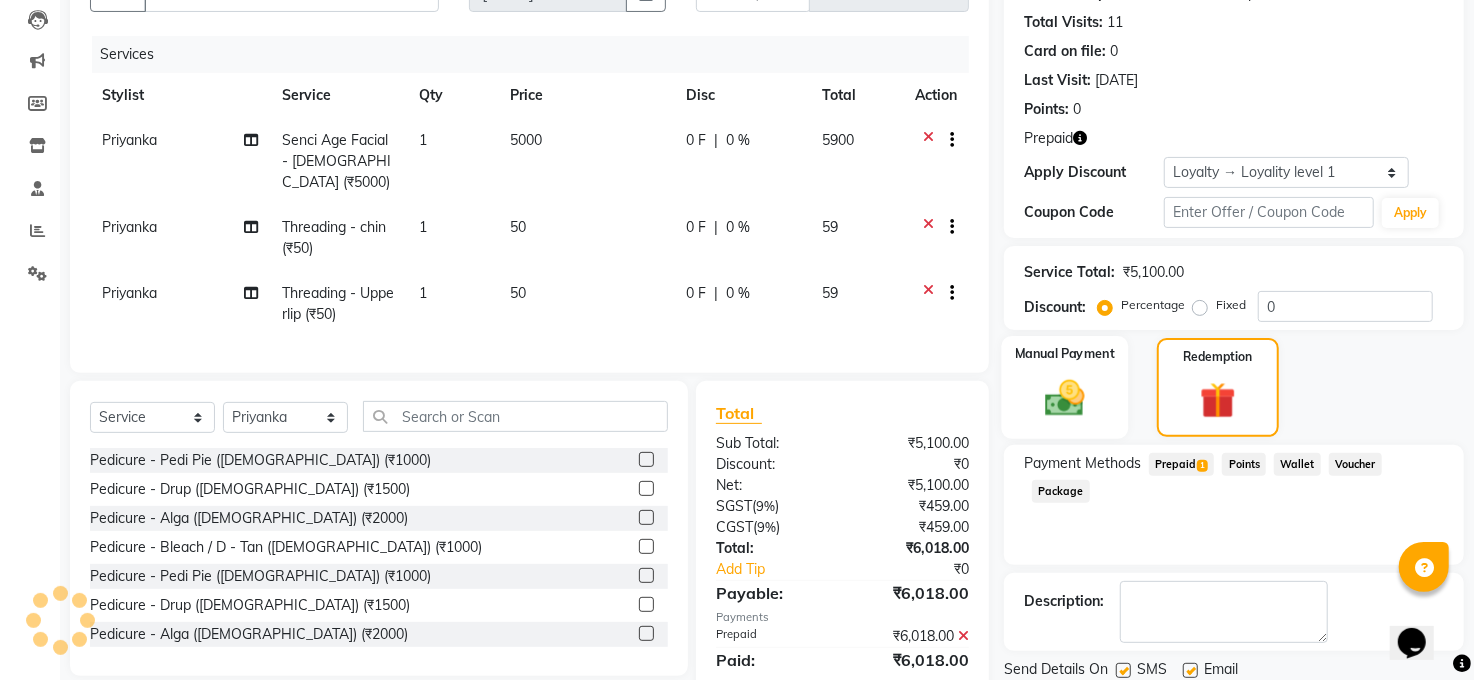 scroll, scrollTop: 169, scrollLeft: 0, axis: vertical 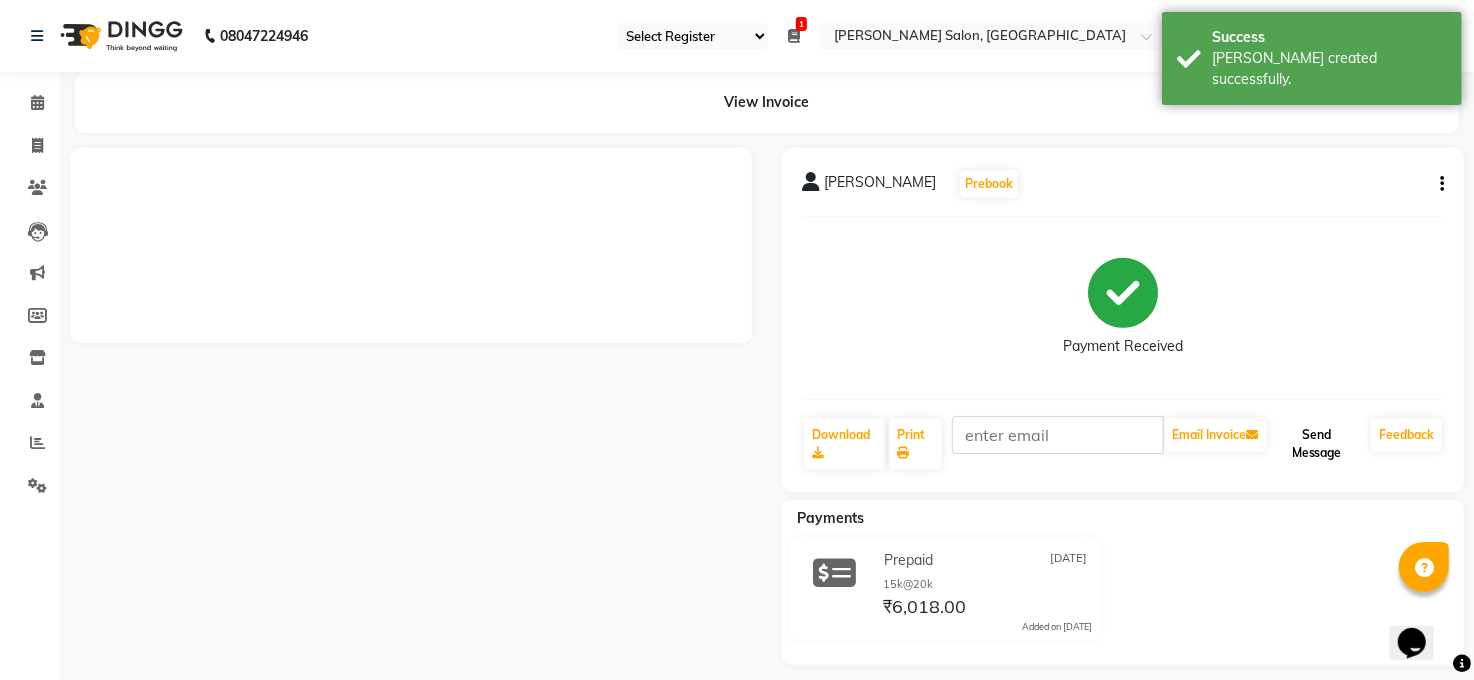 click on "Send Message" 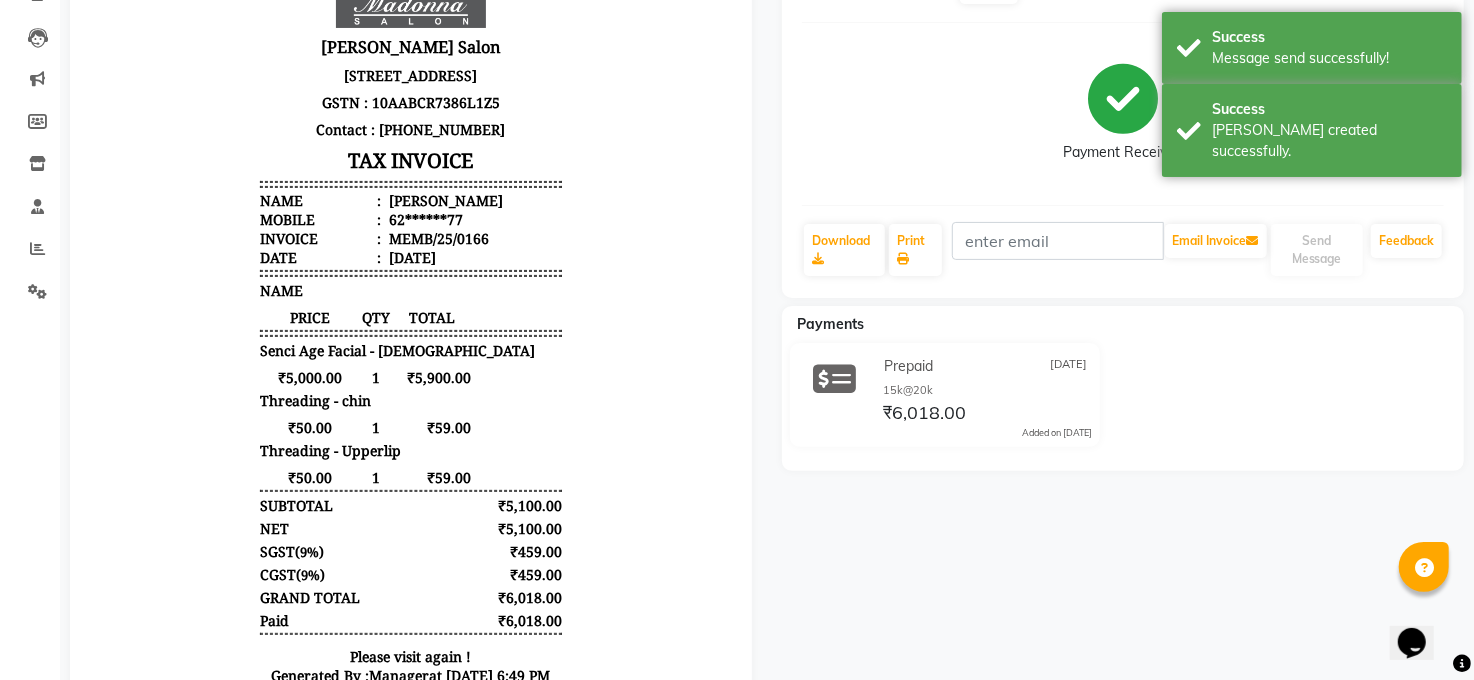 scroll, scrollTop: 0, scrollLeft: 0, axis: both 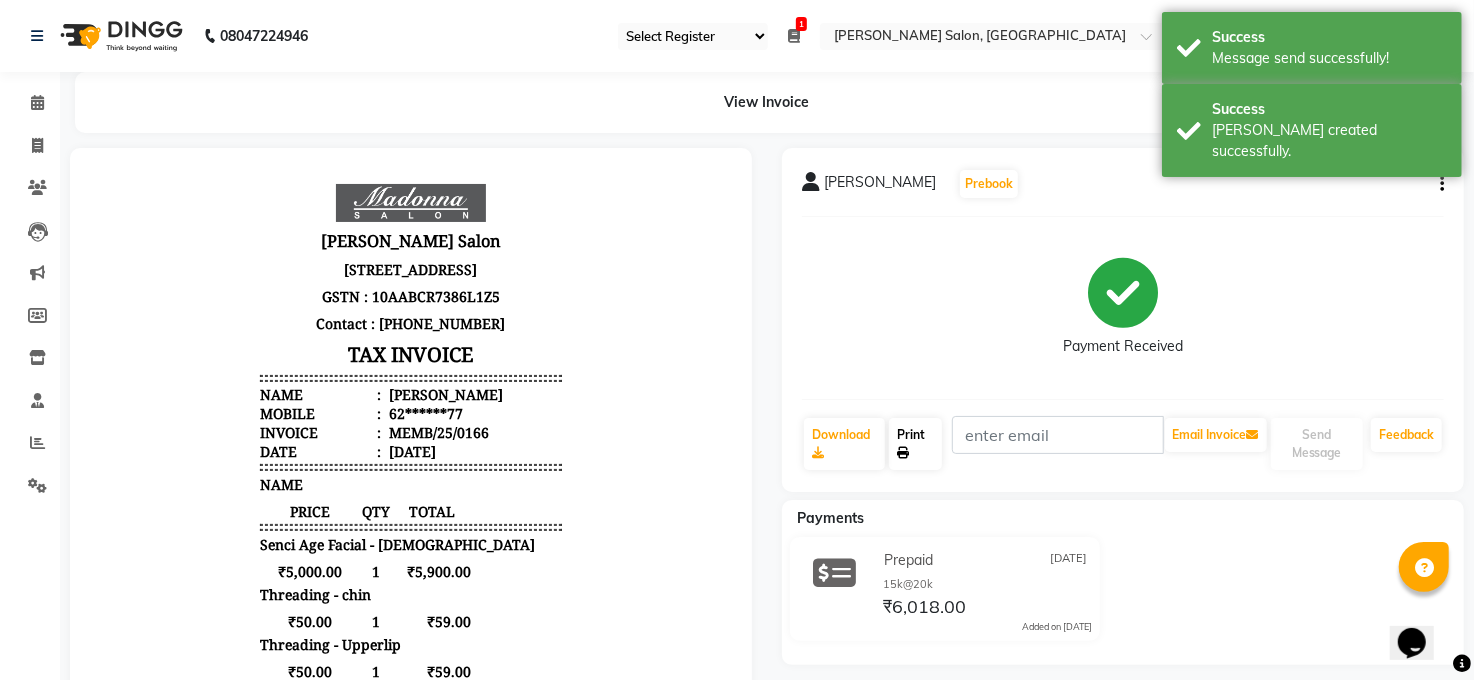 click on "Print" 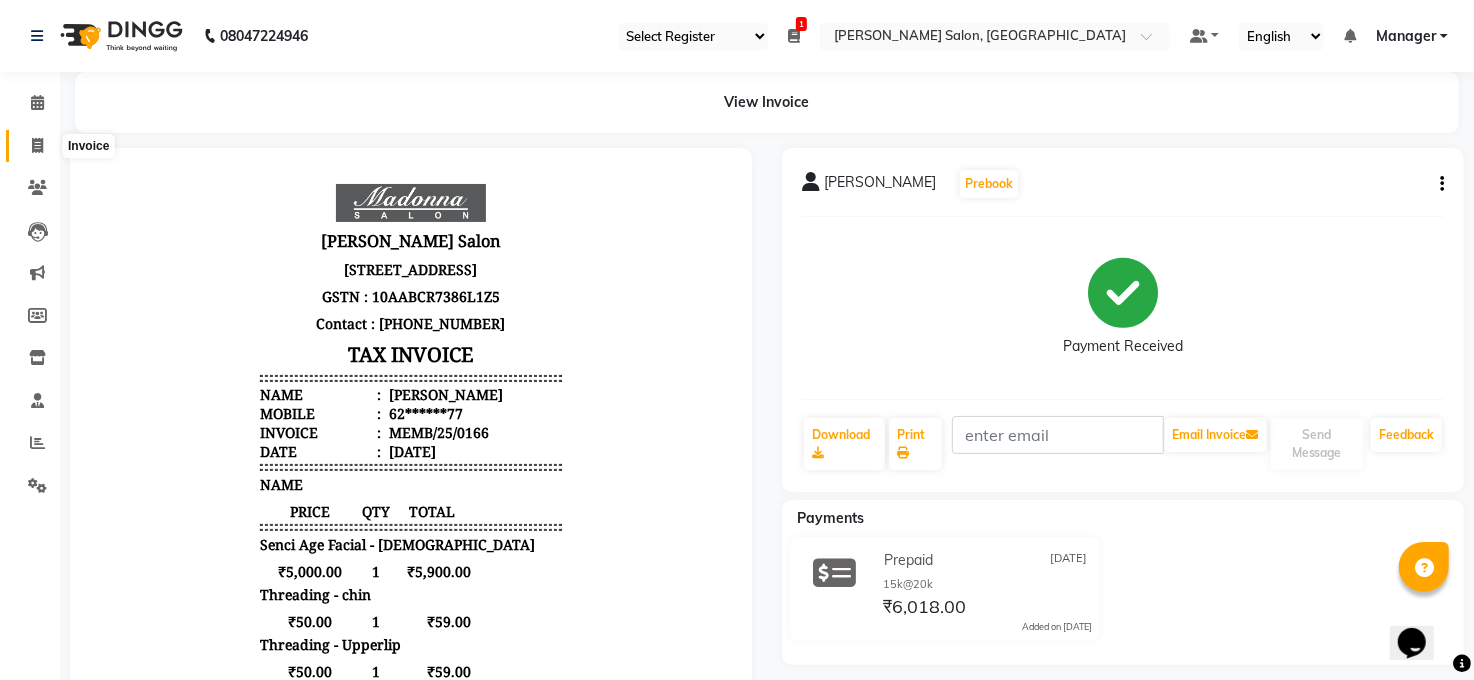 click 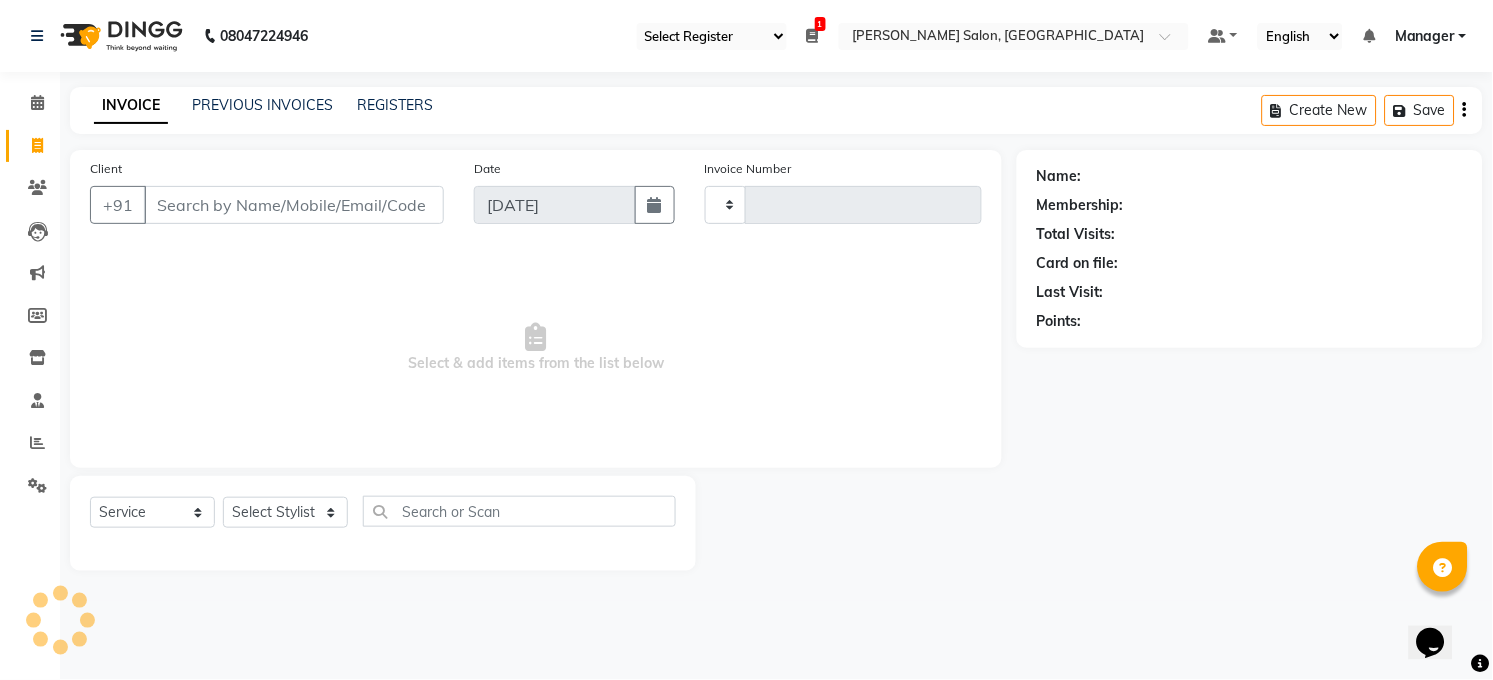 type on "2711" 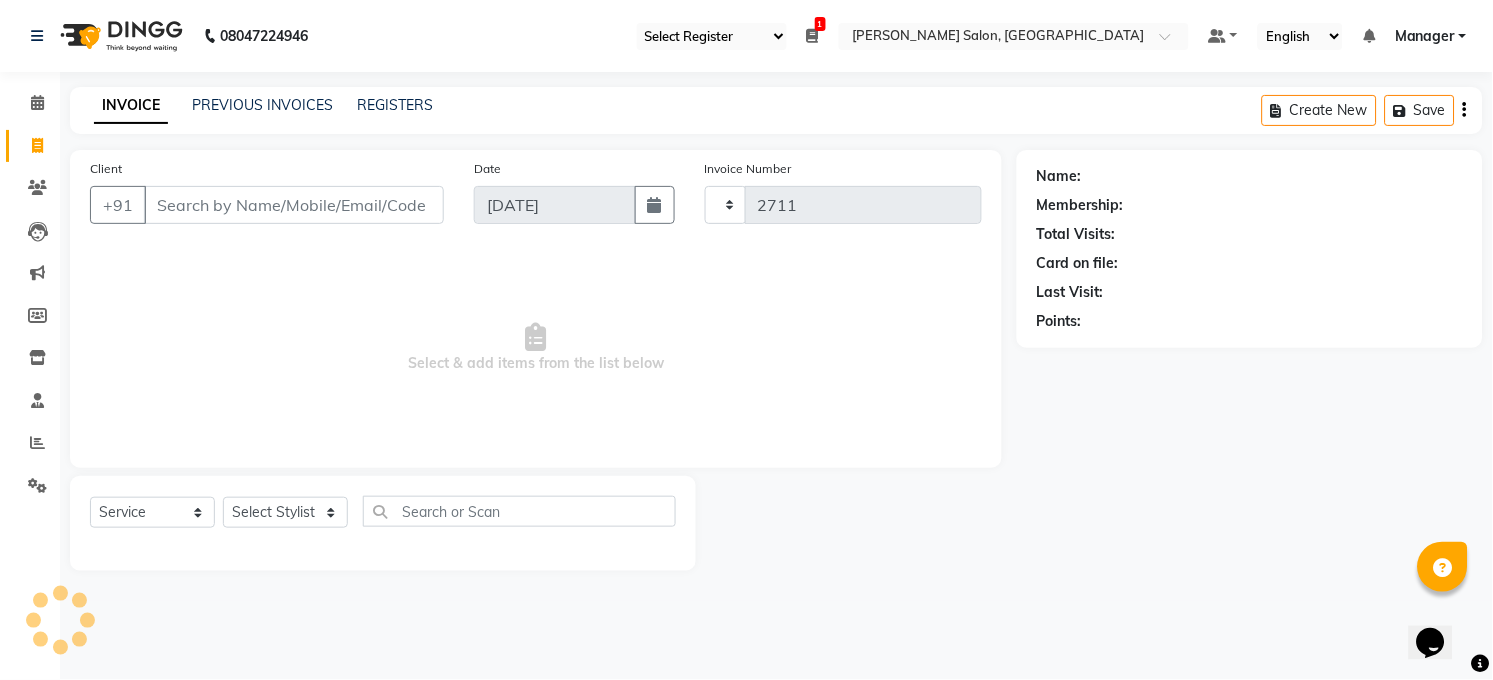 select on "5748" 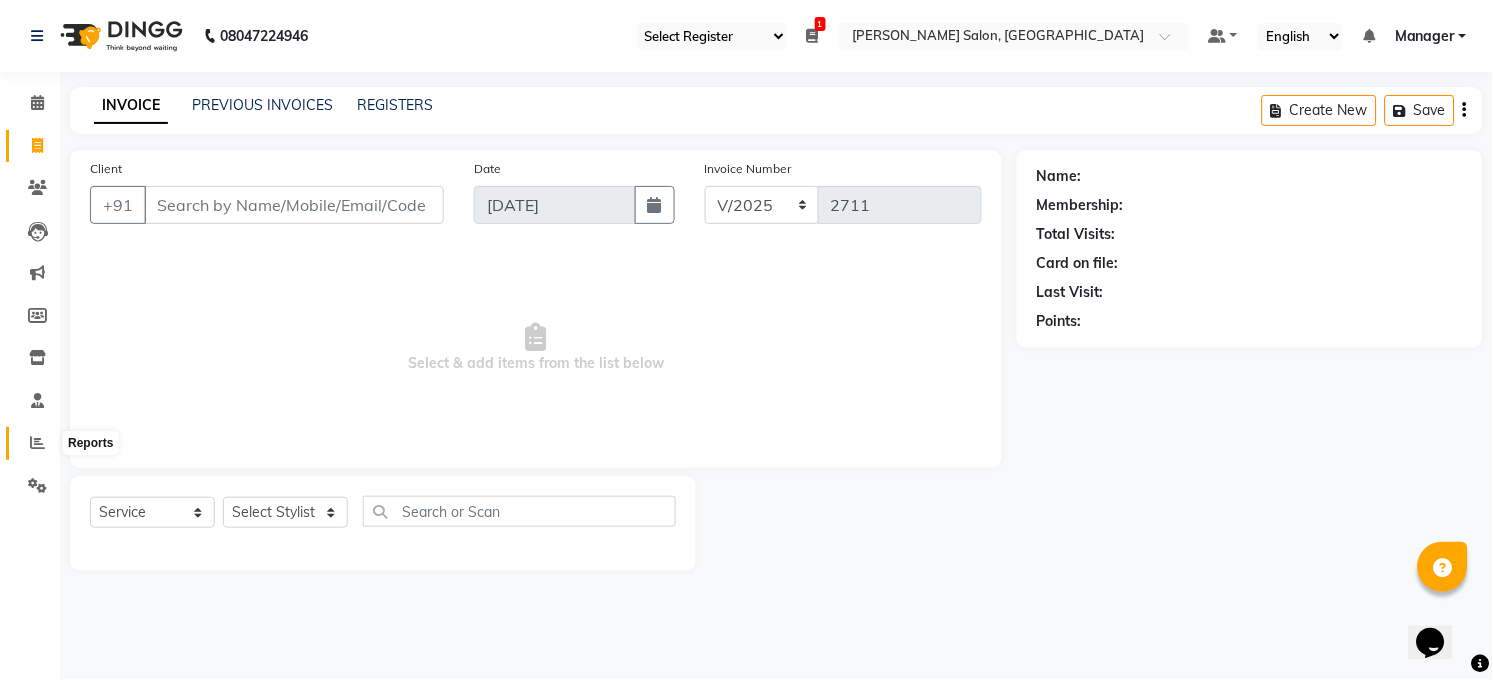 click 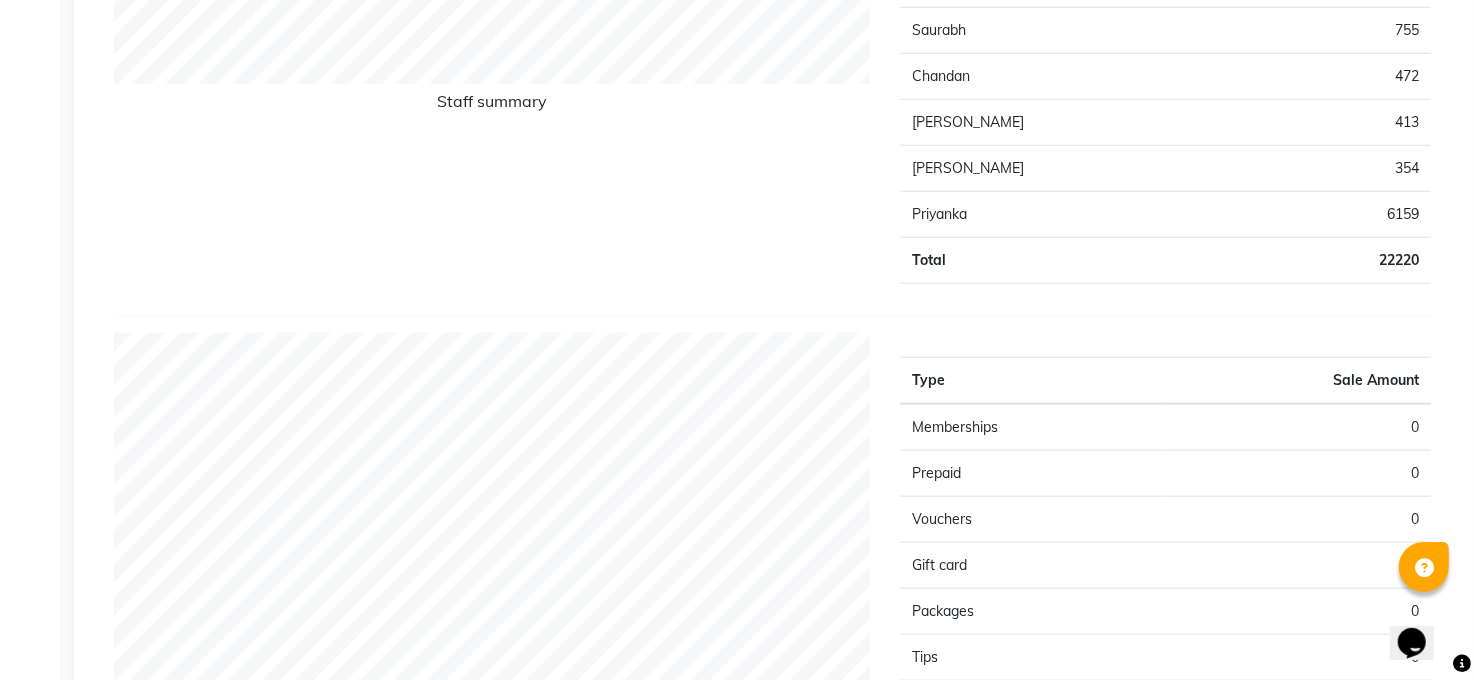scroll, scrollTop: 1111, scrollLeft: 0, axis: vertical 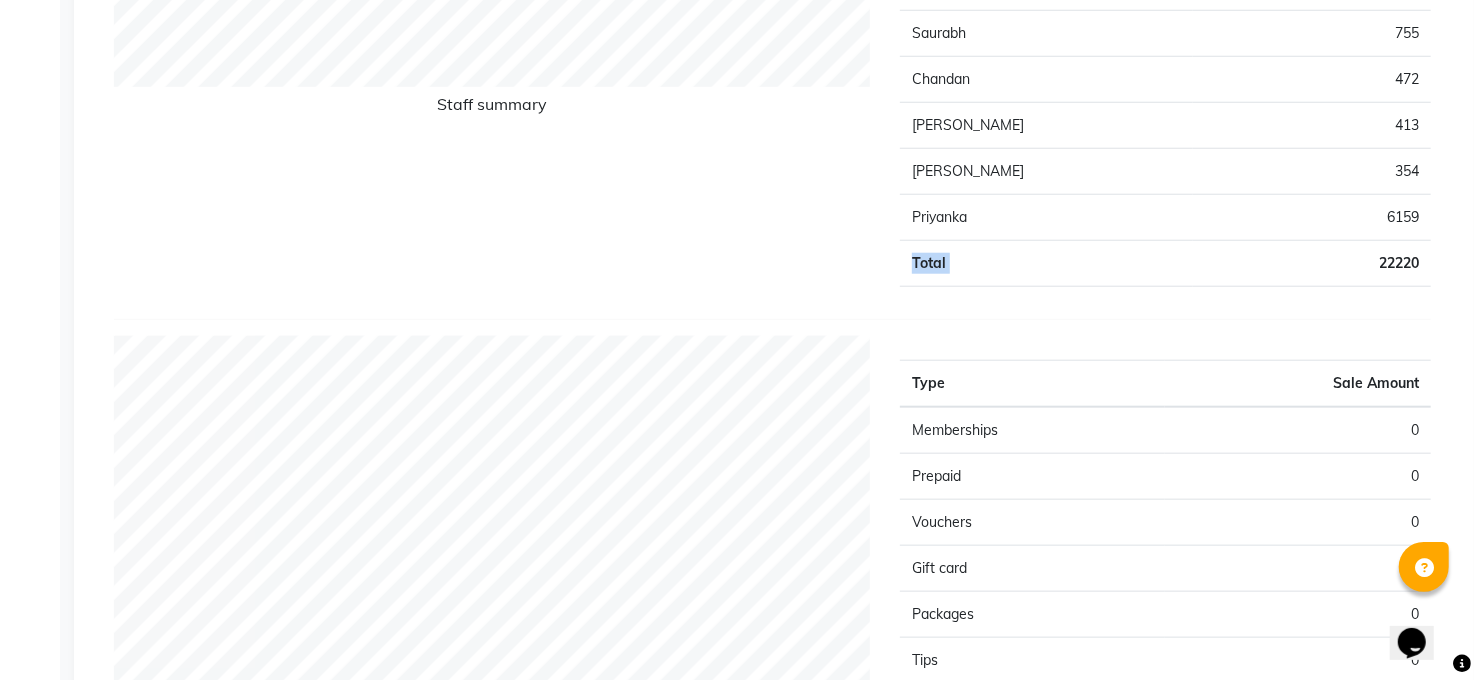 drag, startPoint x: 1420, startPoint y: 216, endPoint x: 1180, endPoint y: 276, distance: 247.38634 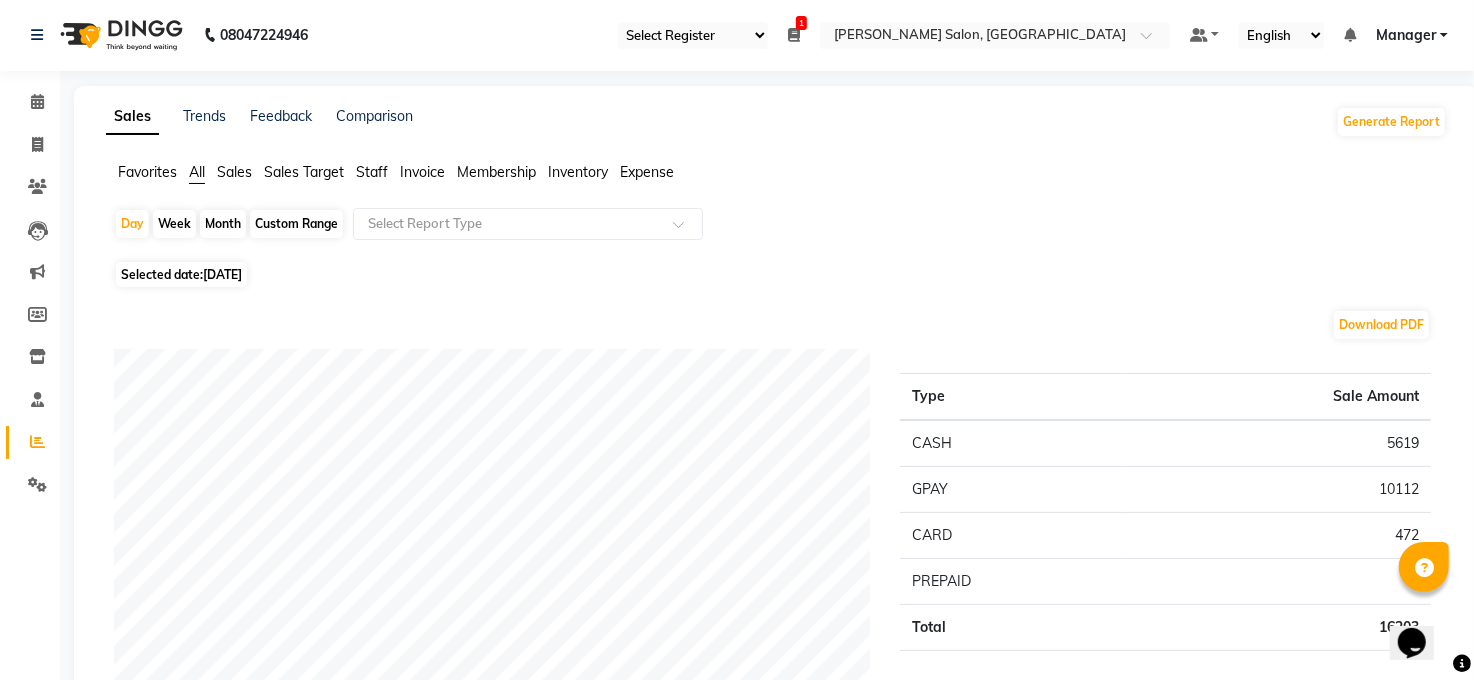 scroll, scrollTop: 0, scrollLeft: 0, axis: both 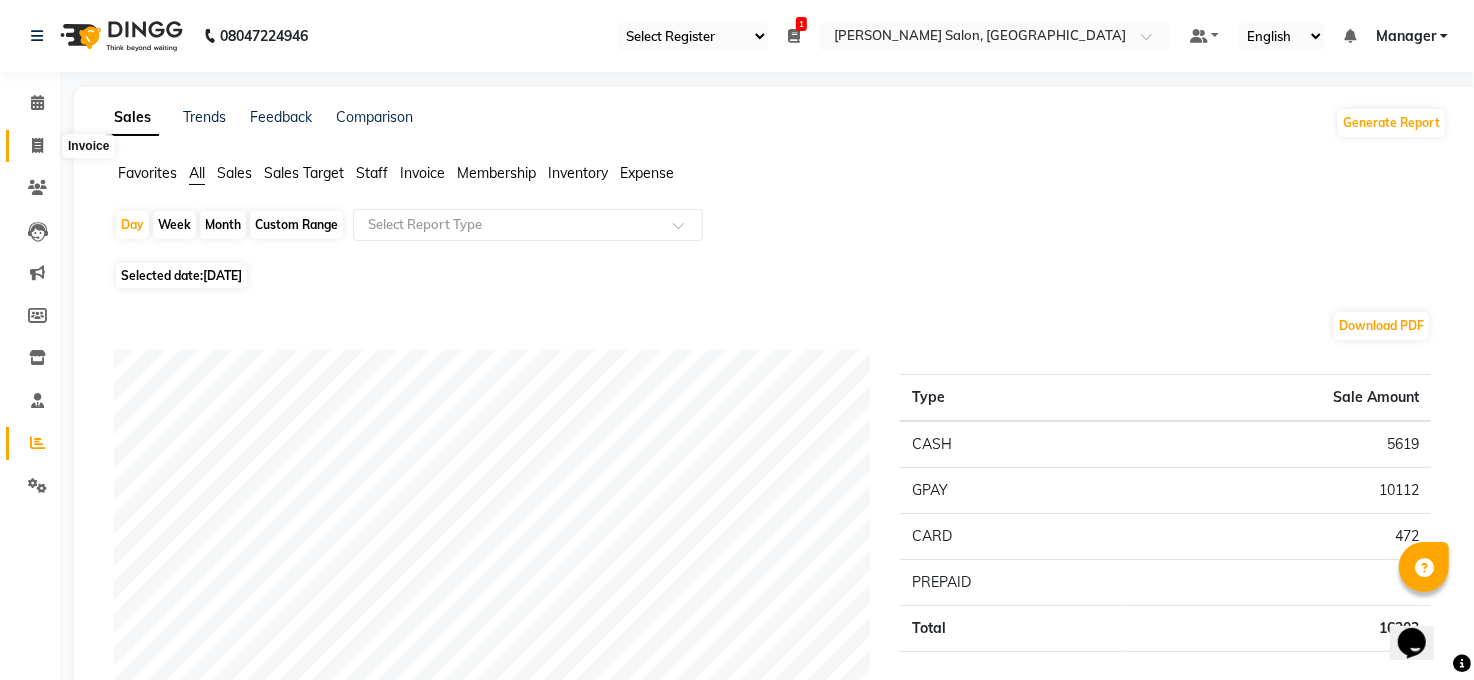 click 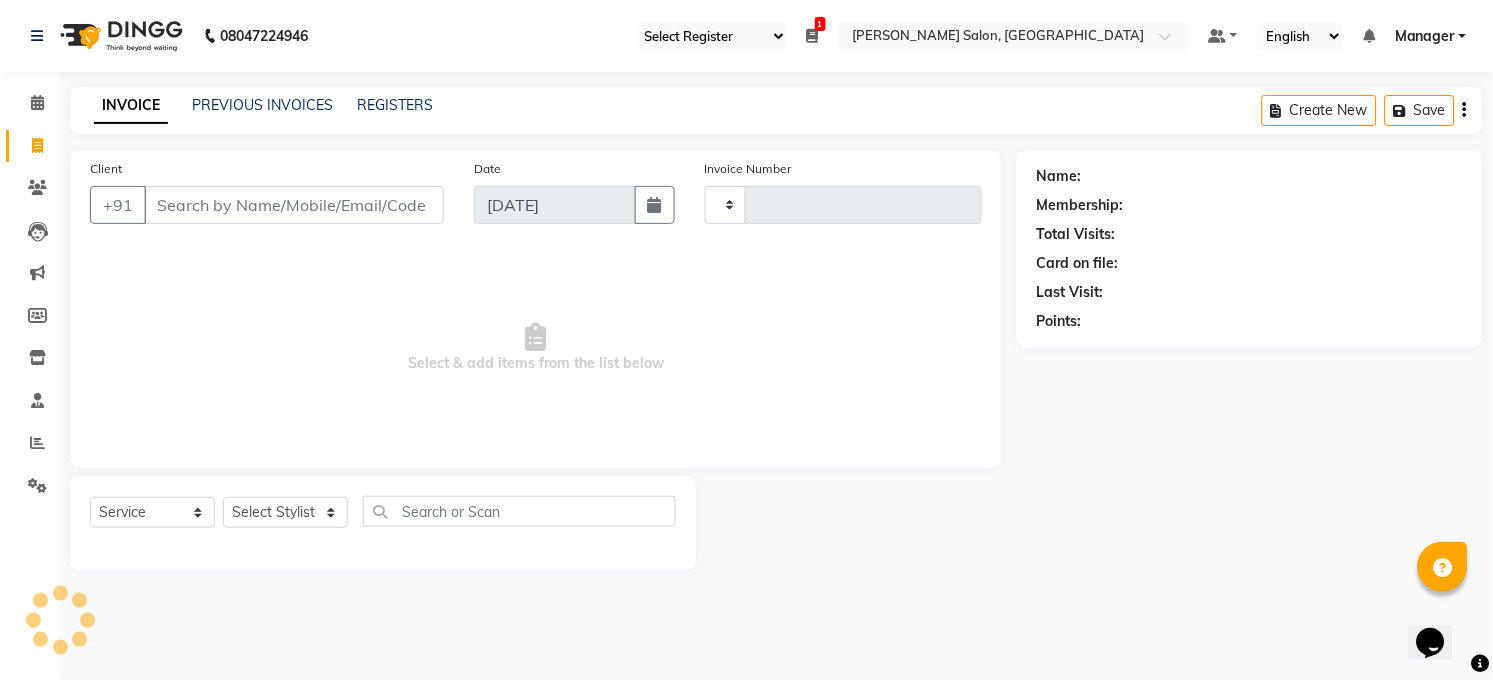 type on "2711" 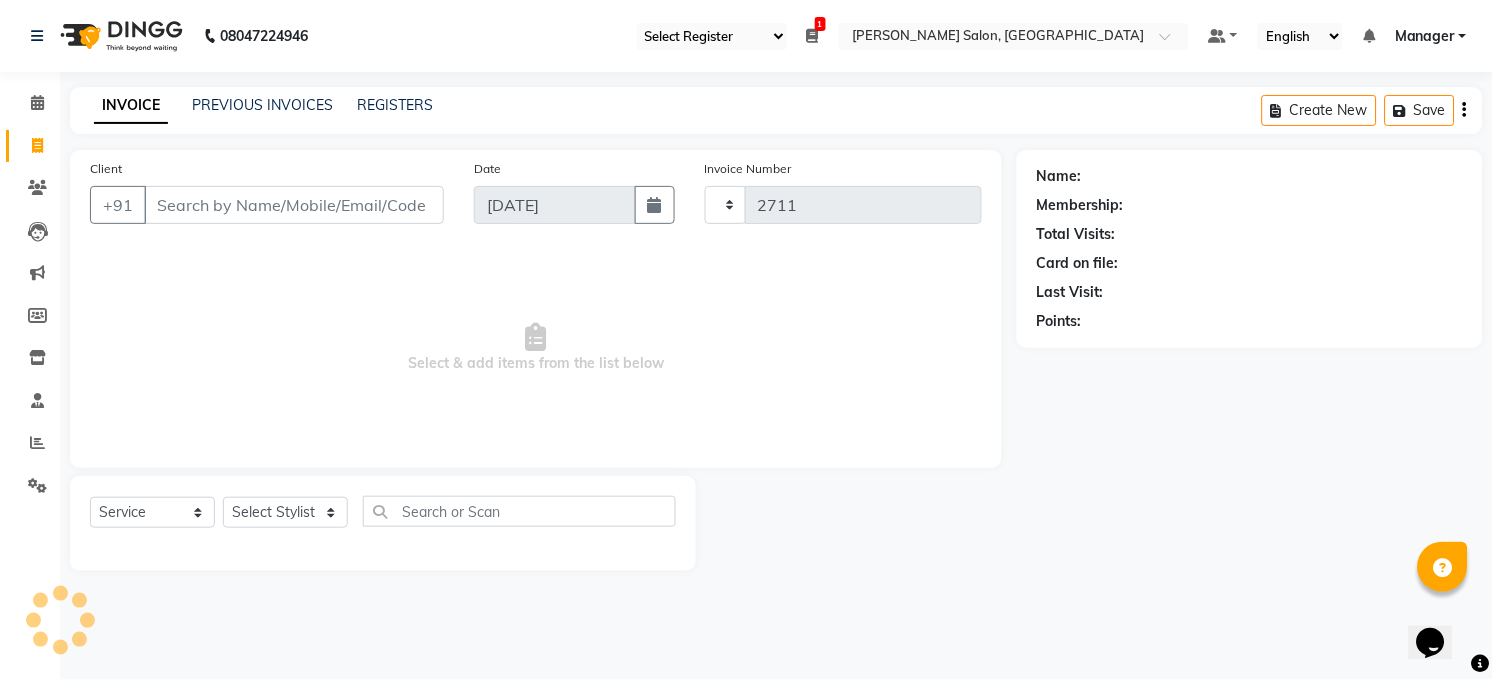 select on "5748" 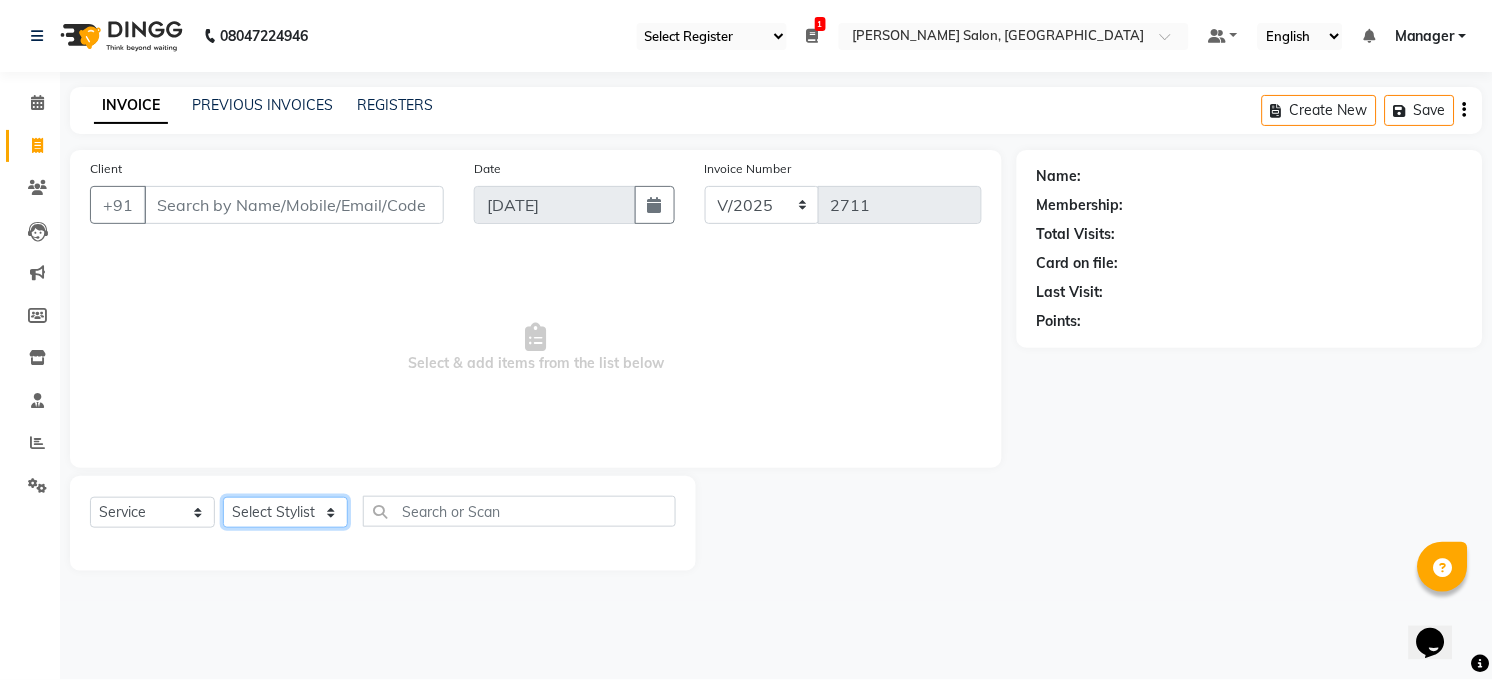 click on "Select Stylist [PERSON_NAME] [PERSON_NAME] [PERSON_NAME] COUNTER  Manager [PERSON_NAME] [PERSON_NAME] [PERSON_NAME] [PERSON_NAME] [PERSON_NAME] Santosh SAURABH [PERSON_NAME] [PERSON_NAME] Veer [PERSON_NAME]" 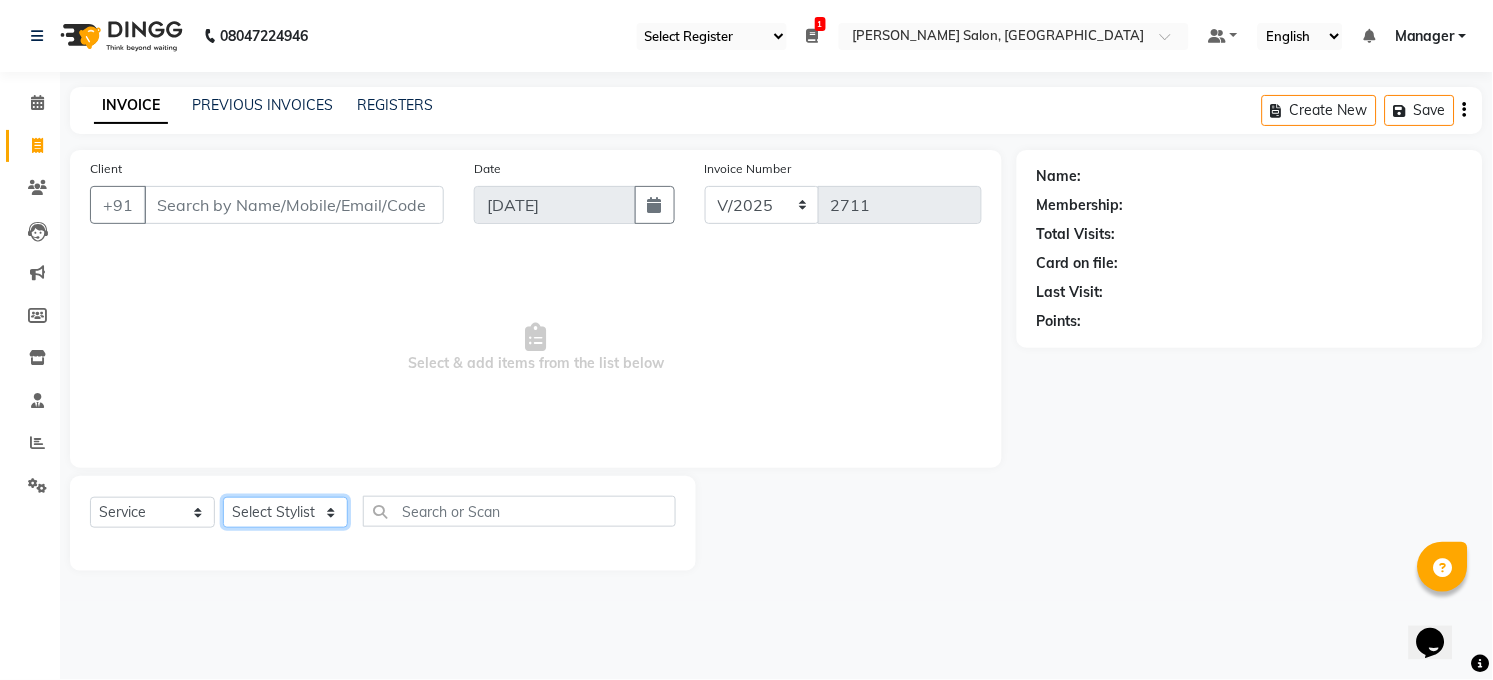 select on "45734" 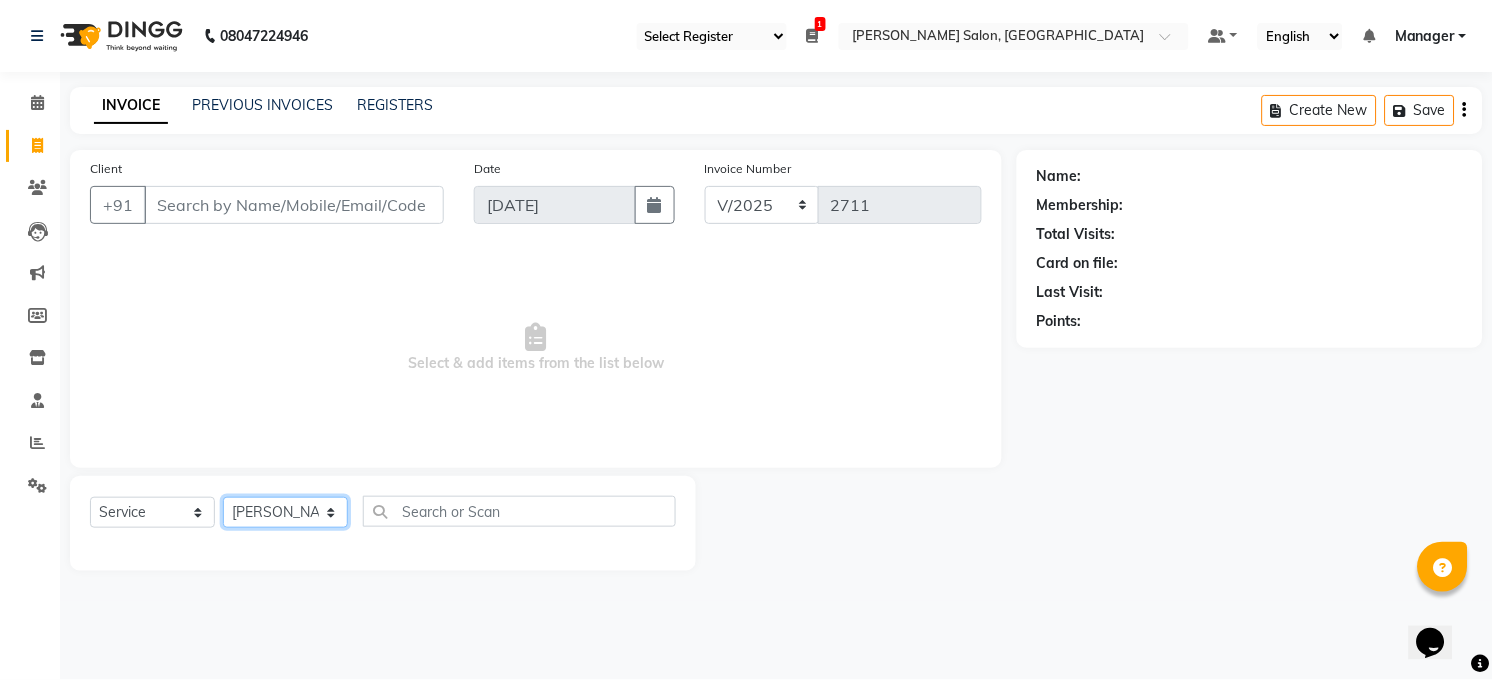 click on "Select Stylist [PERSON_NAME] [PERSON_NAME] [PERSON_NAME] COUNTER  Manager [PERSON_NAME] [PERSON_NAME] [PERSON_NAME] [PERSON_NAME] [PERSON_NAME] Santosh SAURABH [PERSON_NAME] [PERSON_NAME] Veer [PERSON_NAME]" 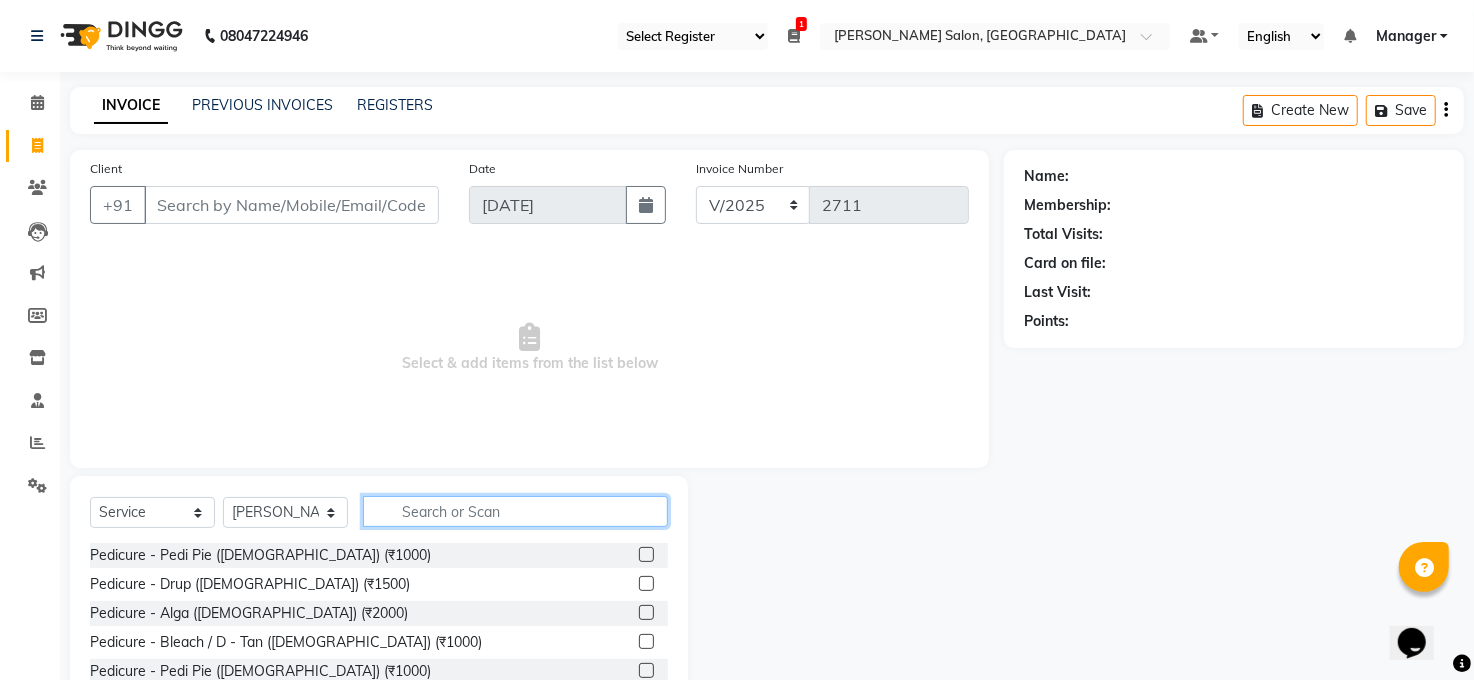 click 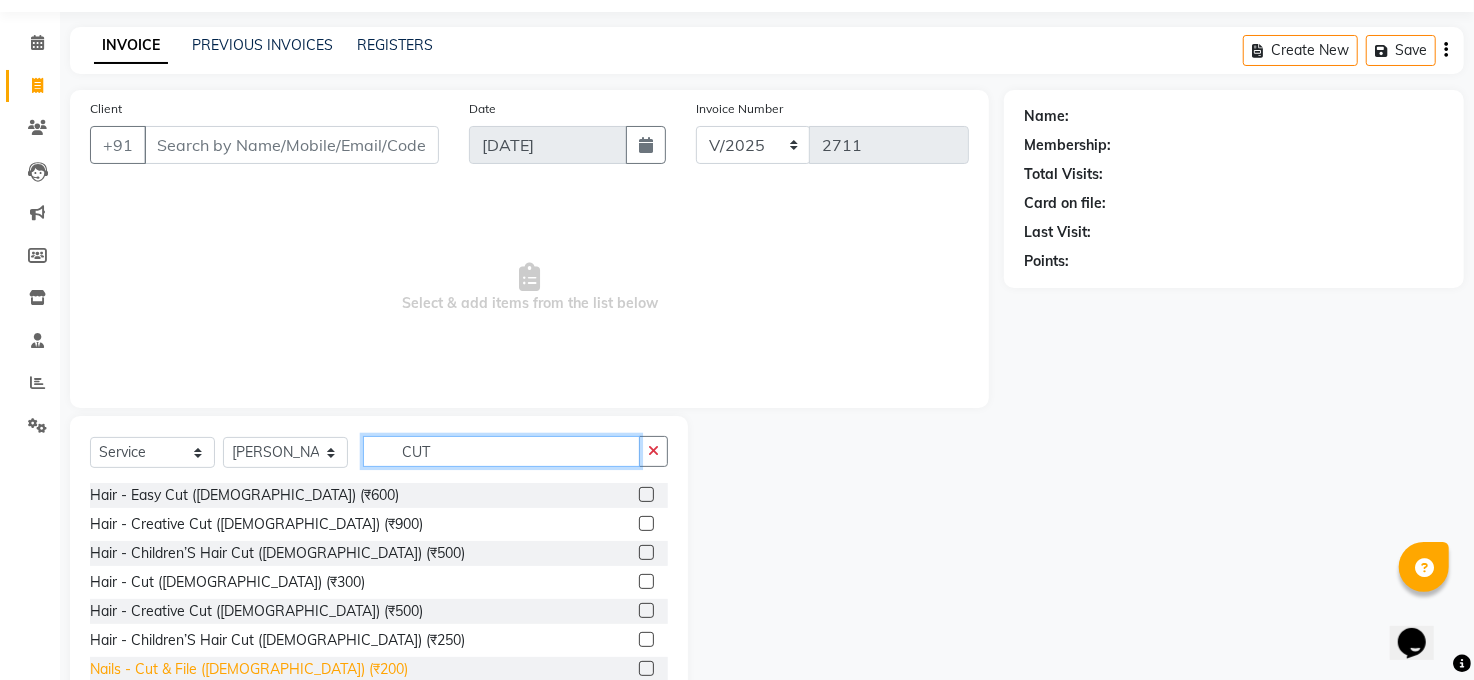 scroll, scrollTop: 120, scrollLeft: 0, axis: vertical 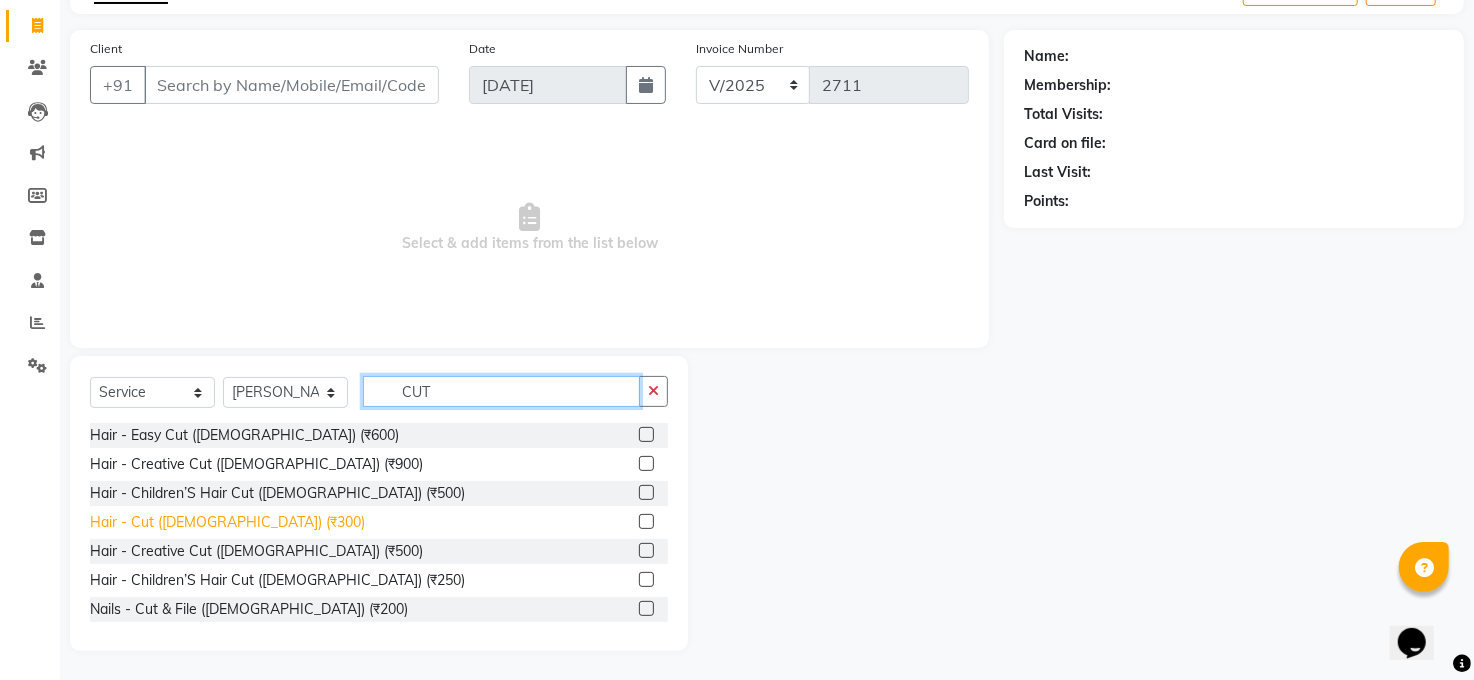type on "CUT" 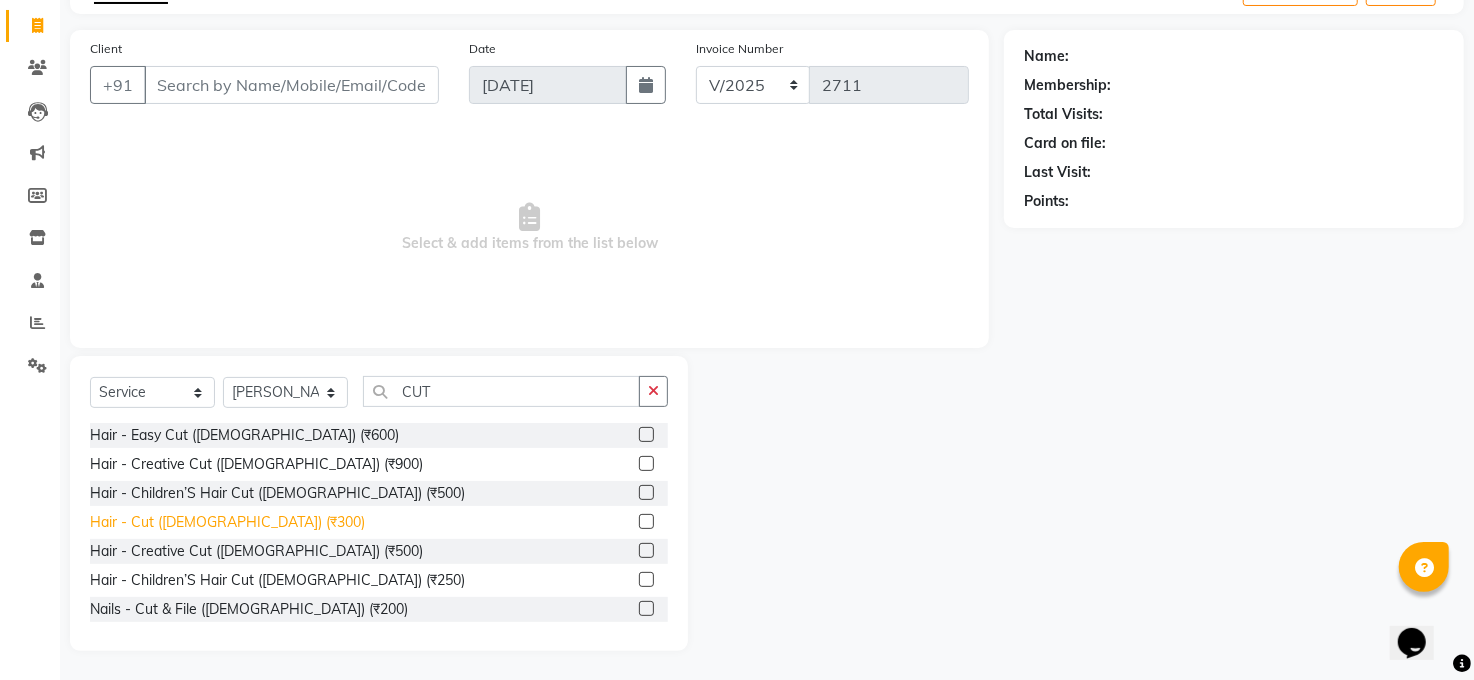 click on "Hair - Cut ([DEMOGRAPHIC_DATA]) (₹300)" 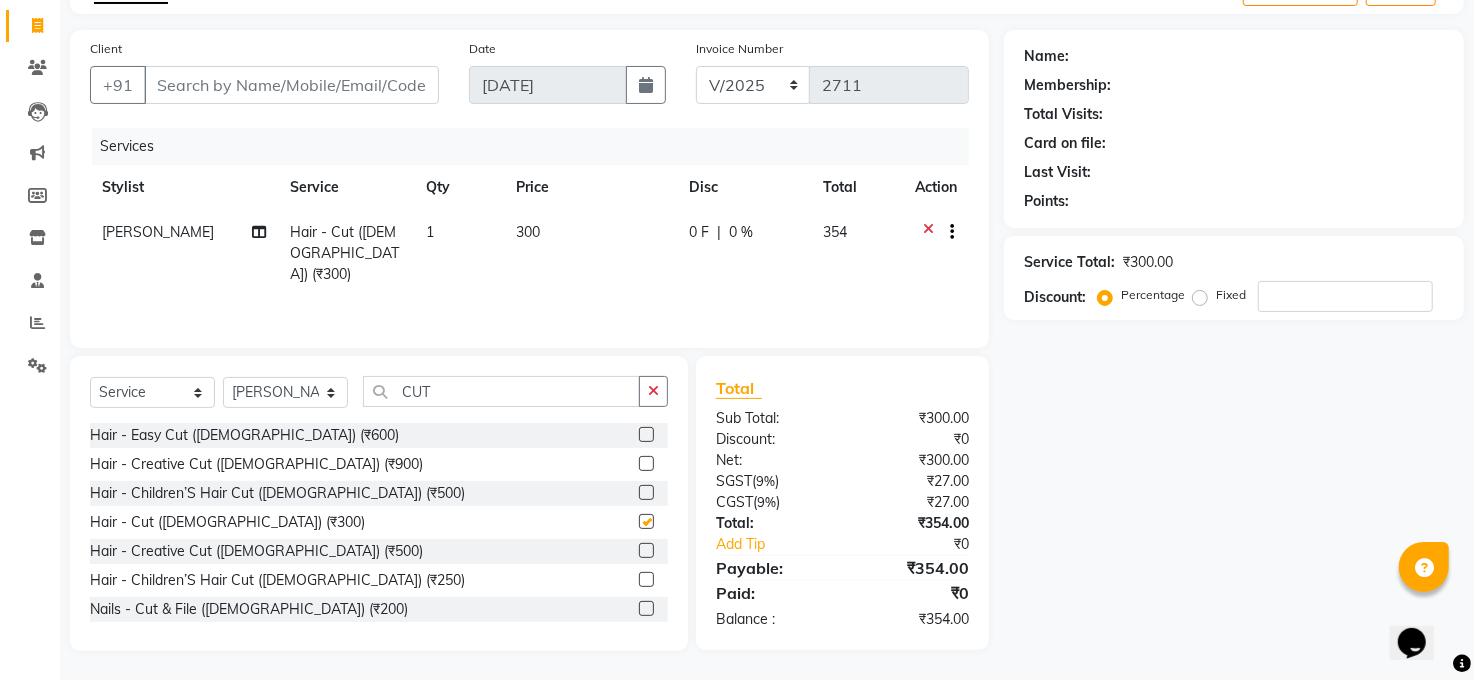 checkbox on "false" 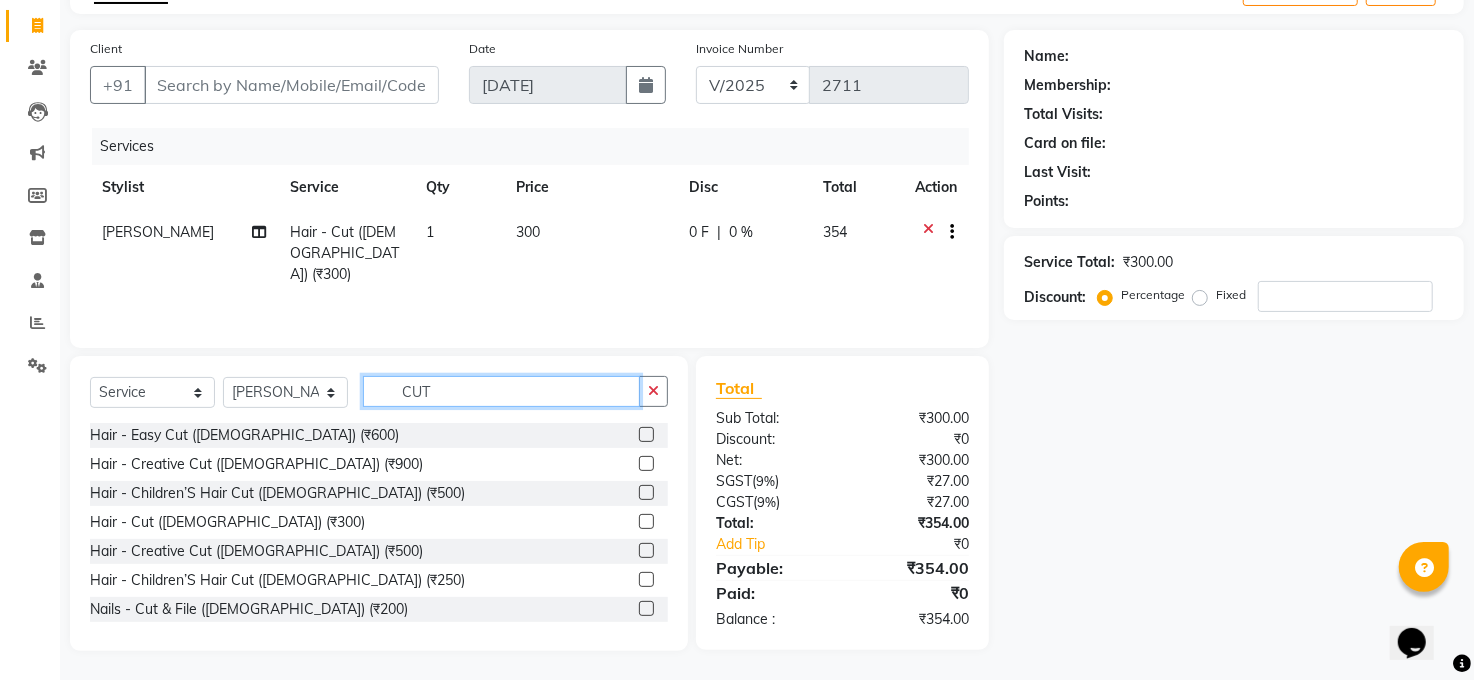 click on "CUT" 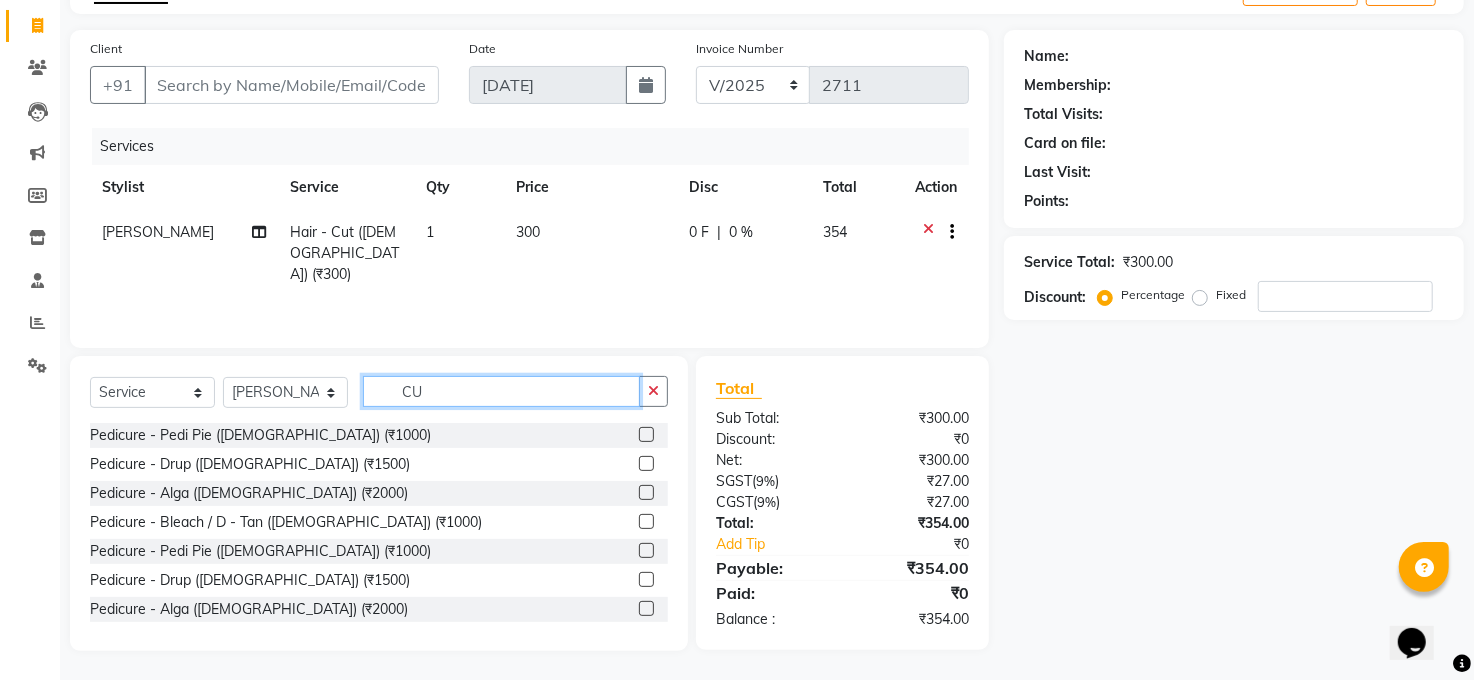 type on "C" 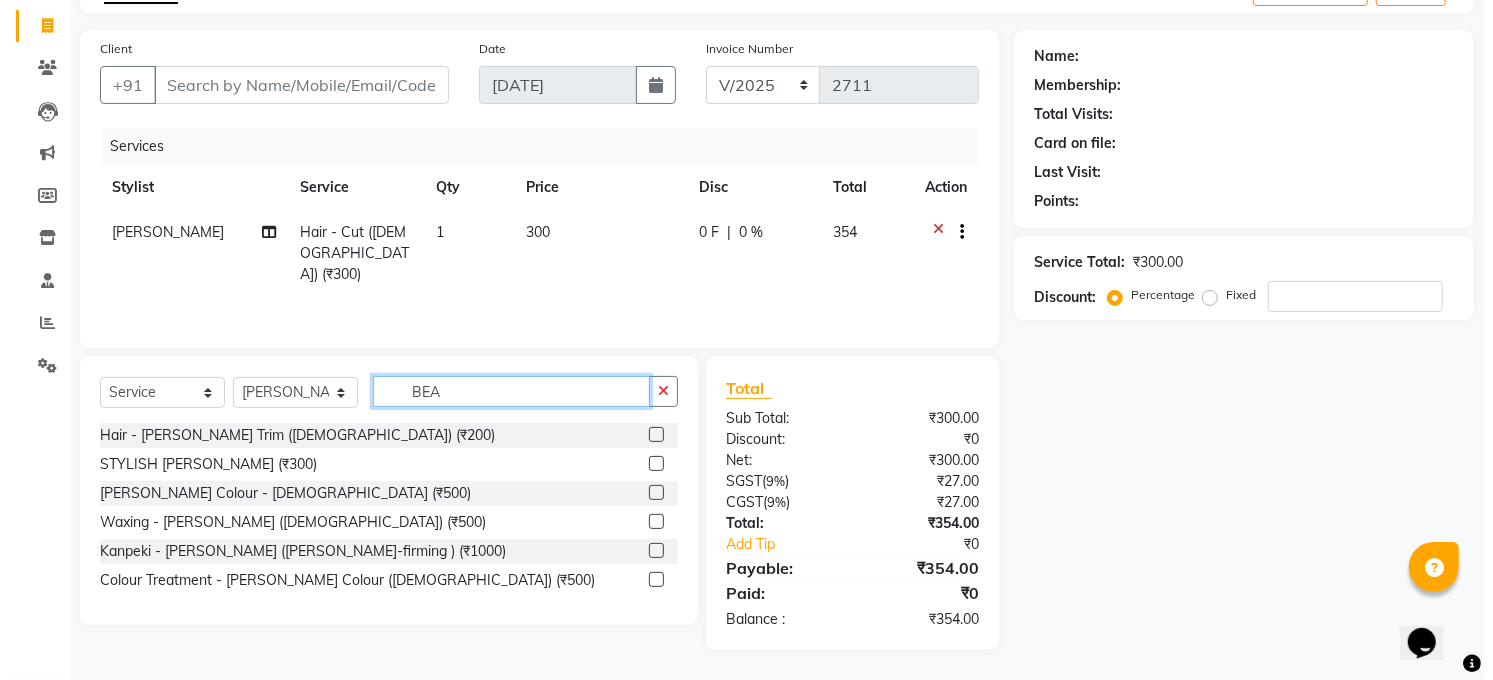scroll, scrollTop: 119, scrollLeft: 0, axis: vertical 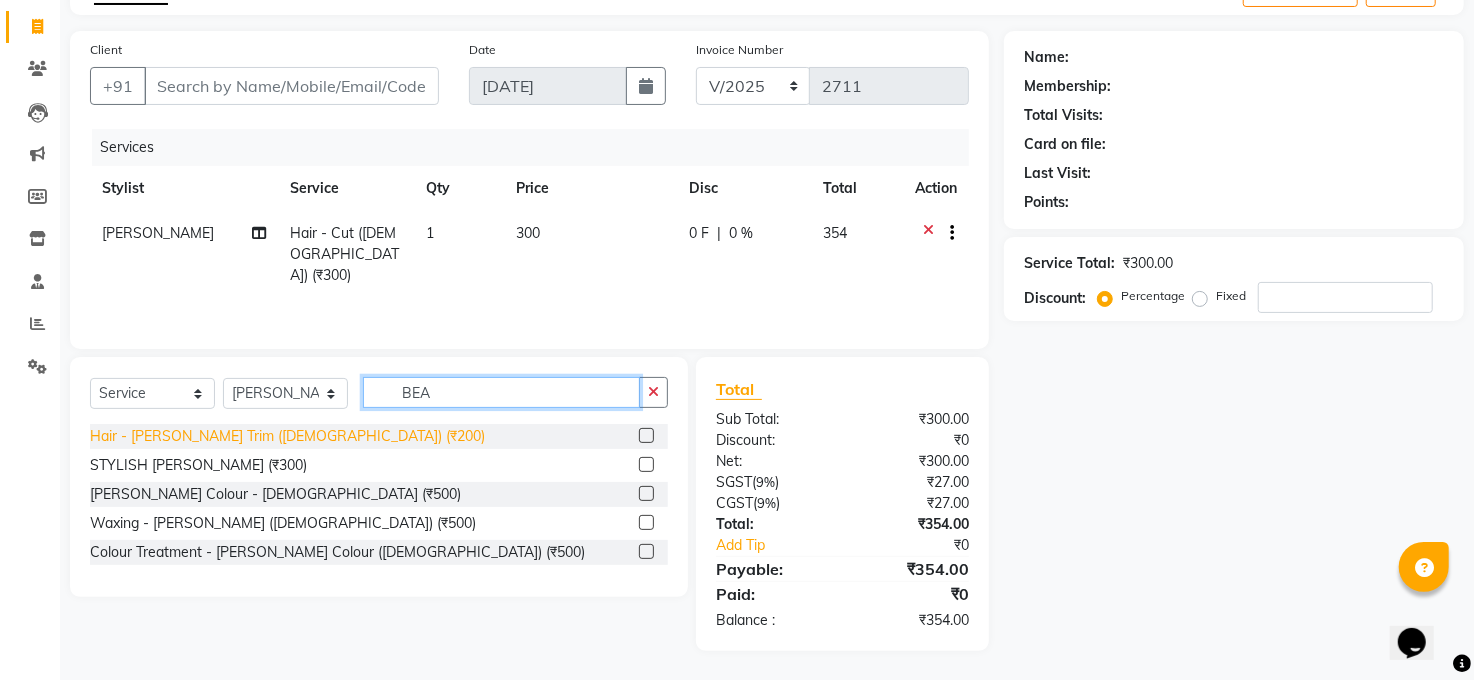 type on "BEA" 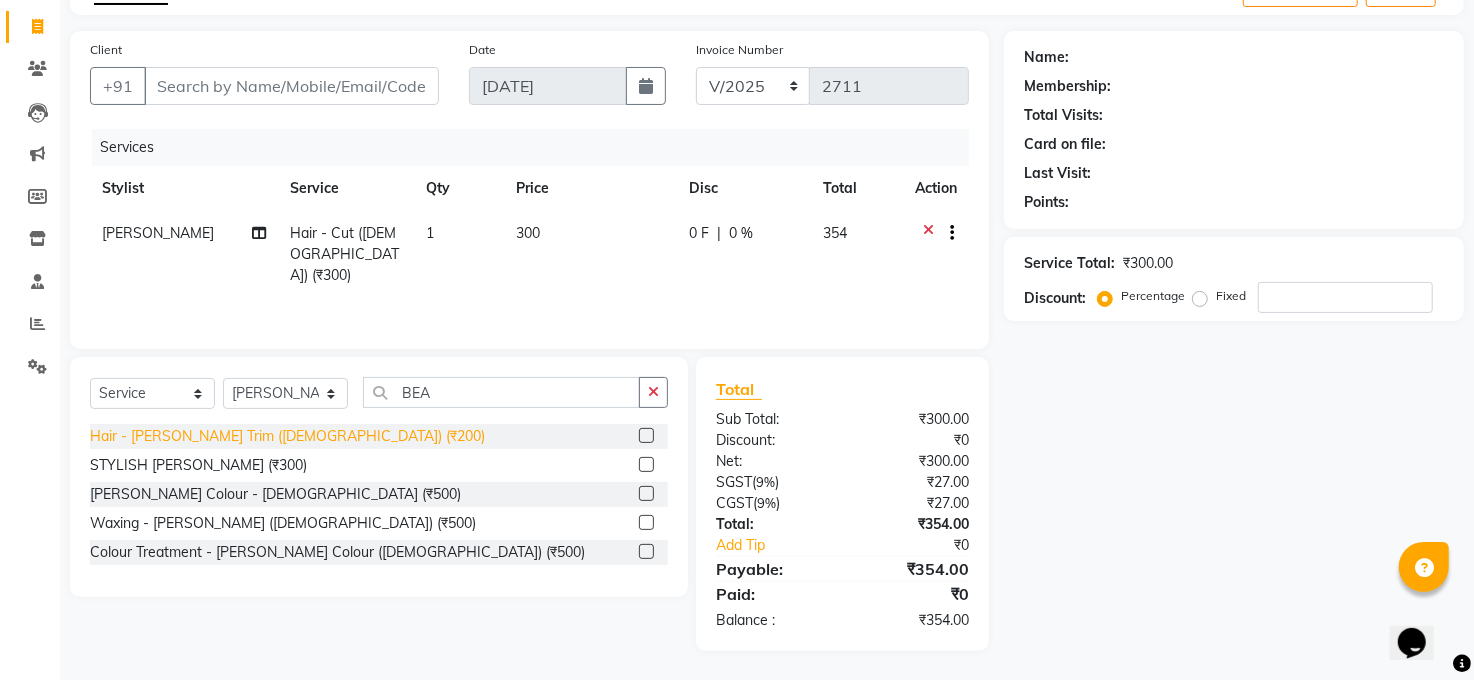 click on "Hair - [PERSON_NAME] Trim ([DEMOGRAPHIC_DATA]) (₹200)" 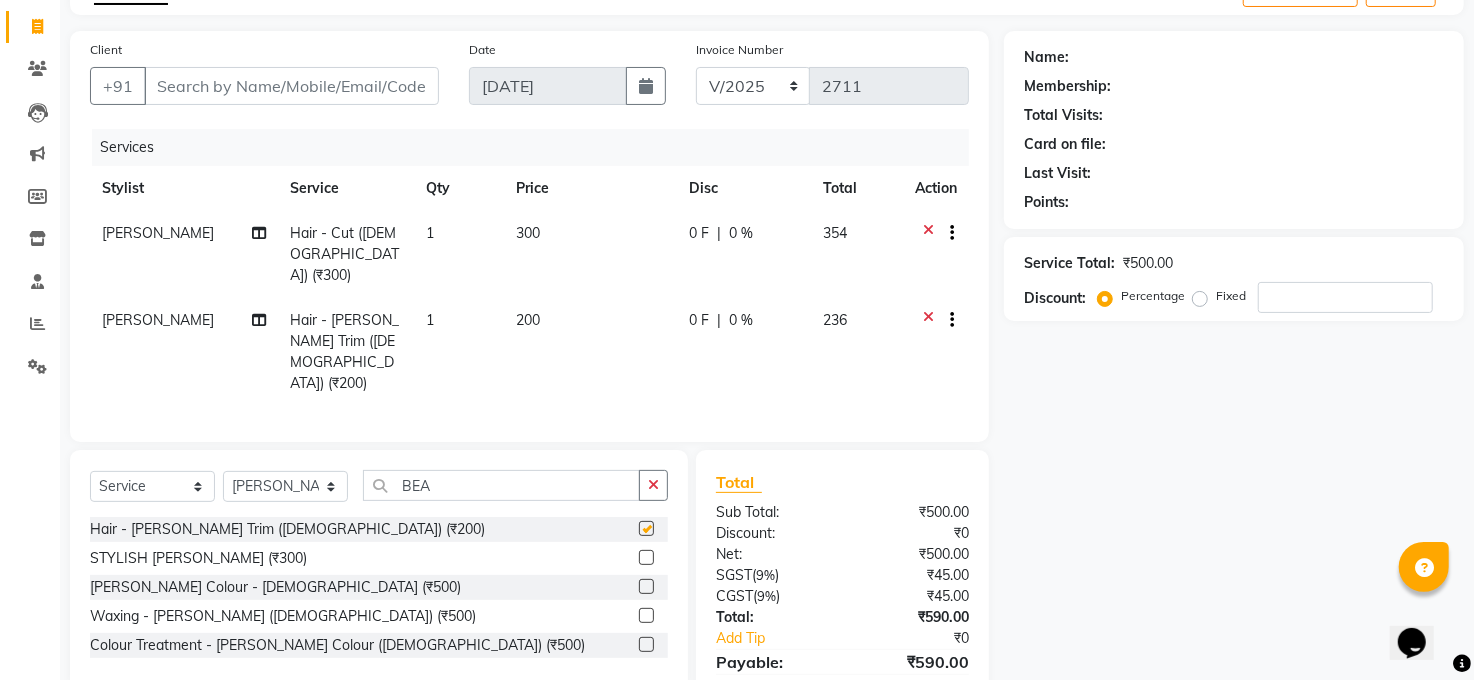 checkbox on "false" 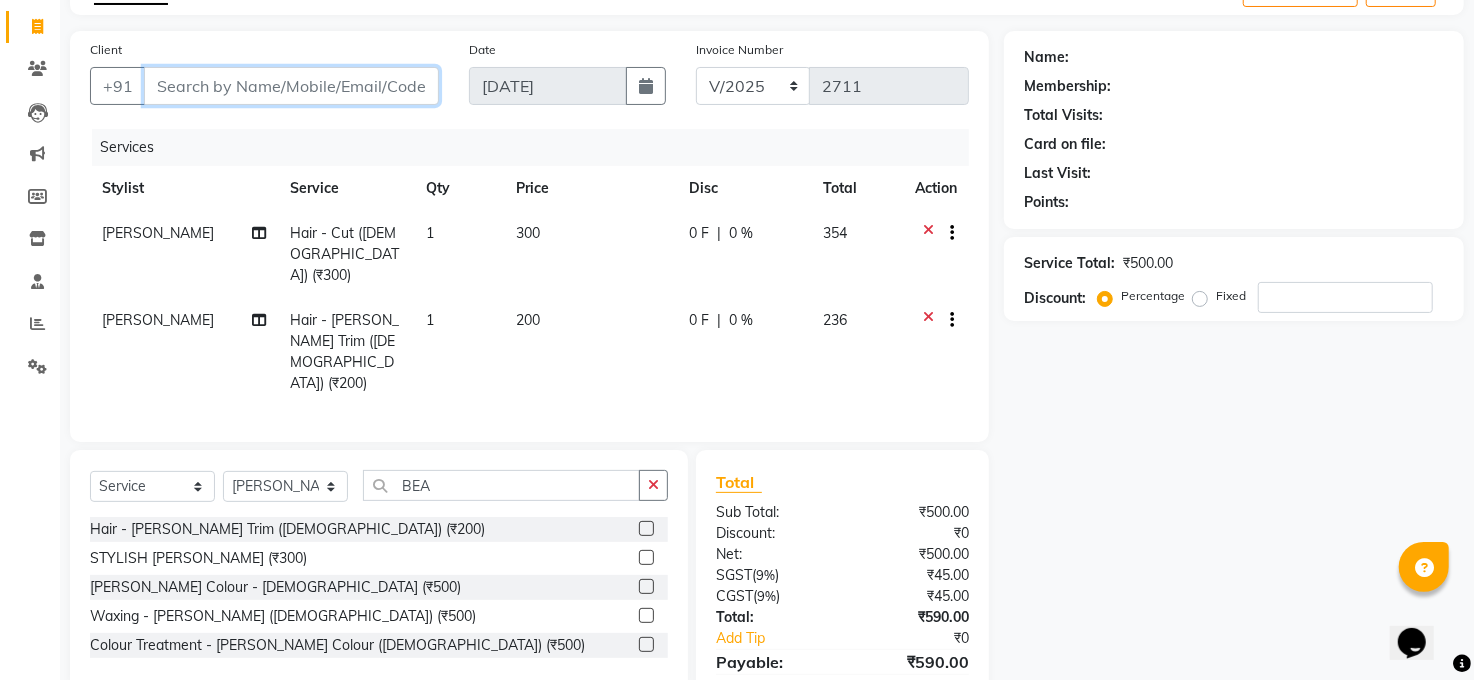click on "Client" at bounding box center (291, 86) 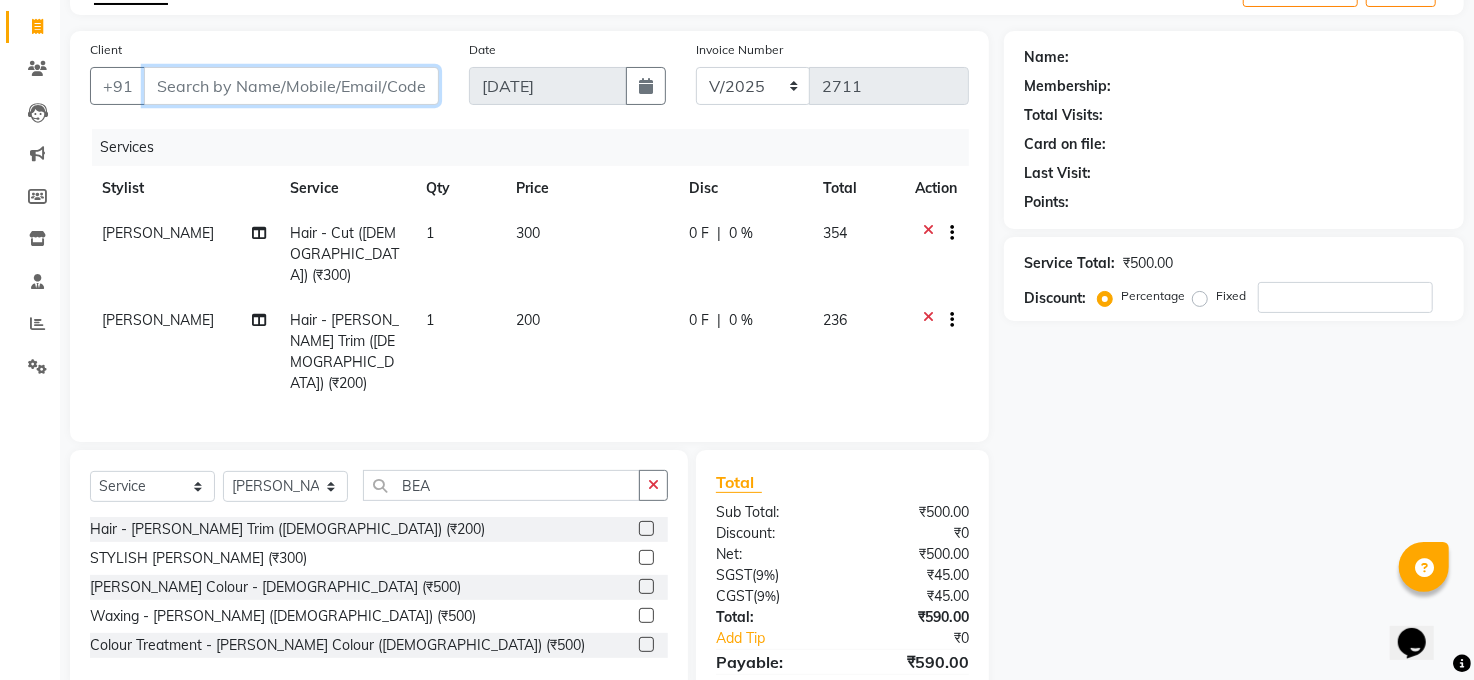 type on "9" 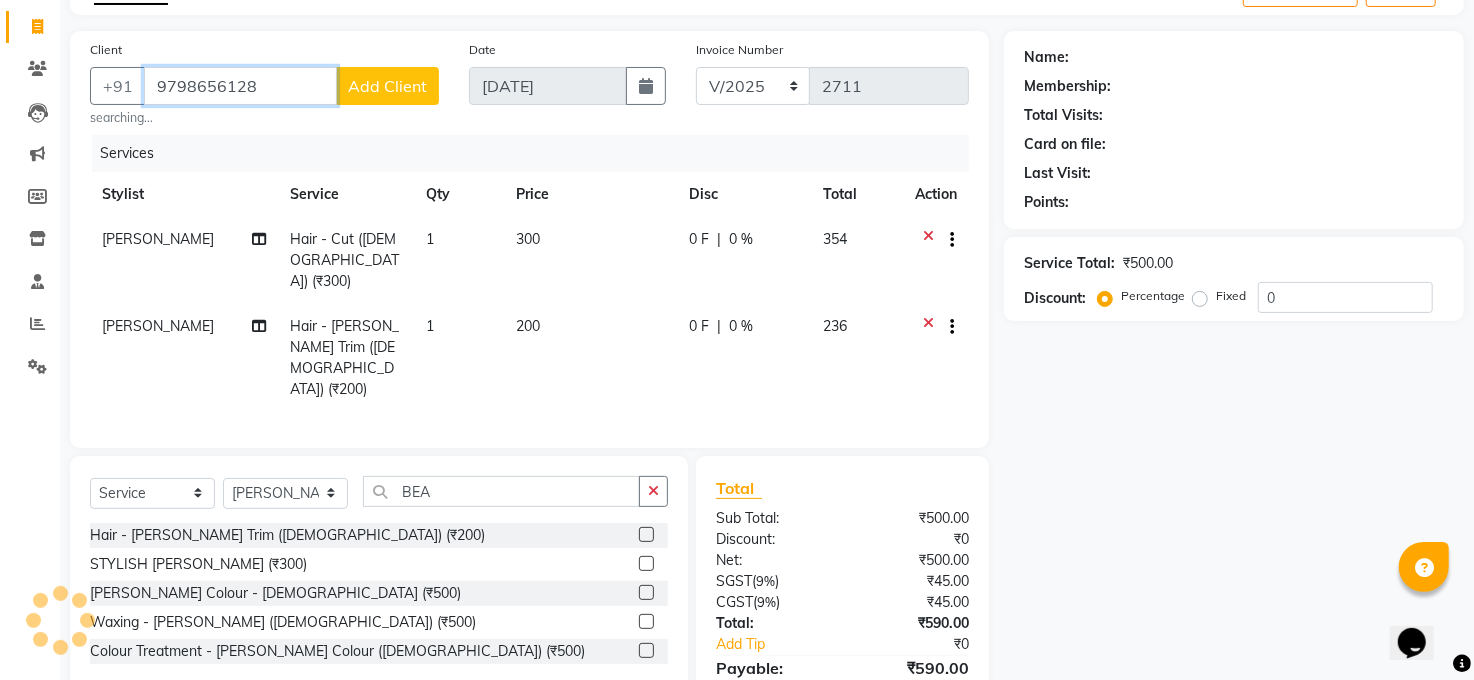 type on "9798656128" 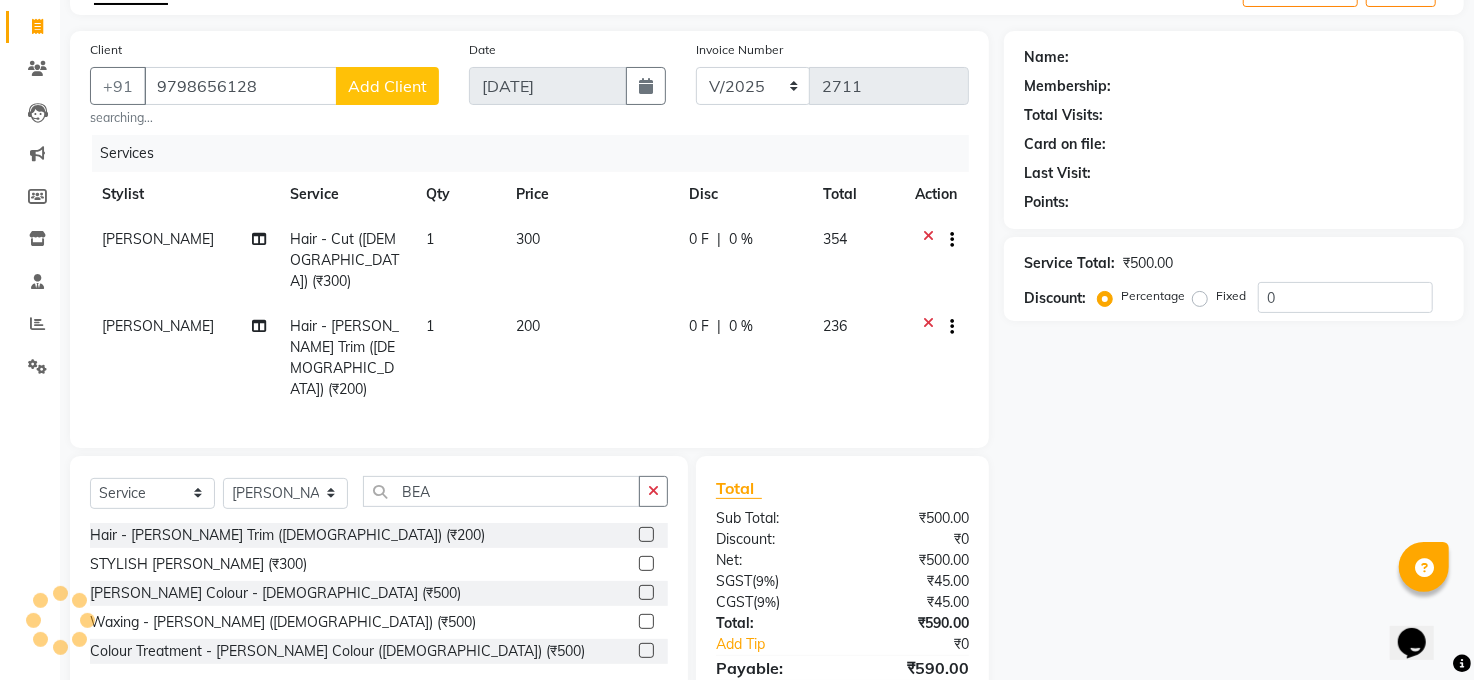 click on "Add Client" 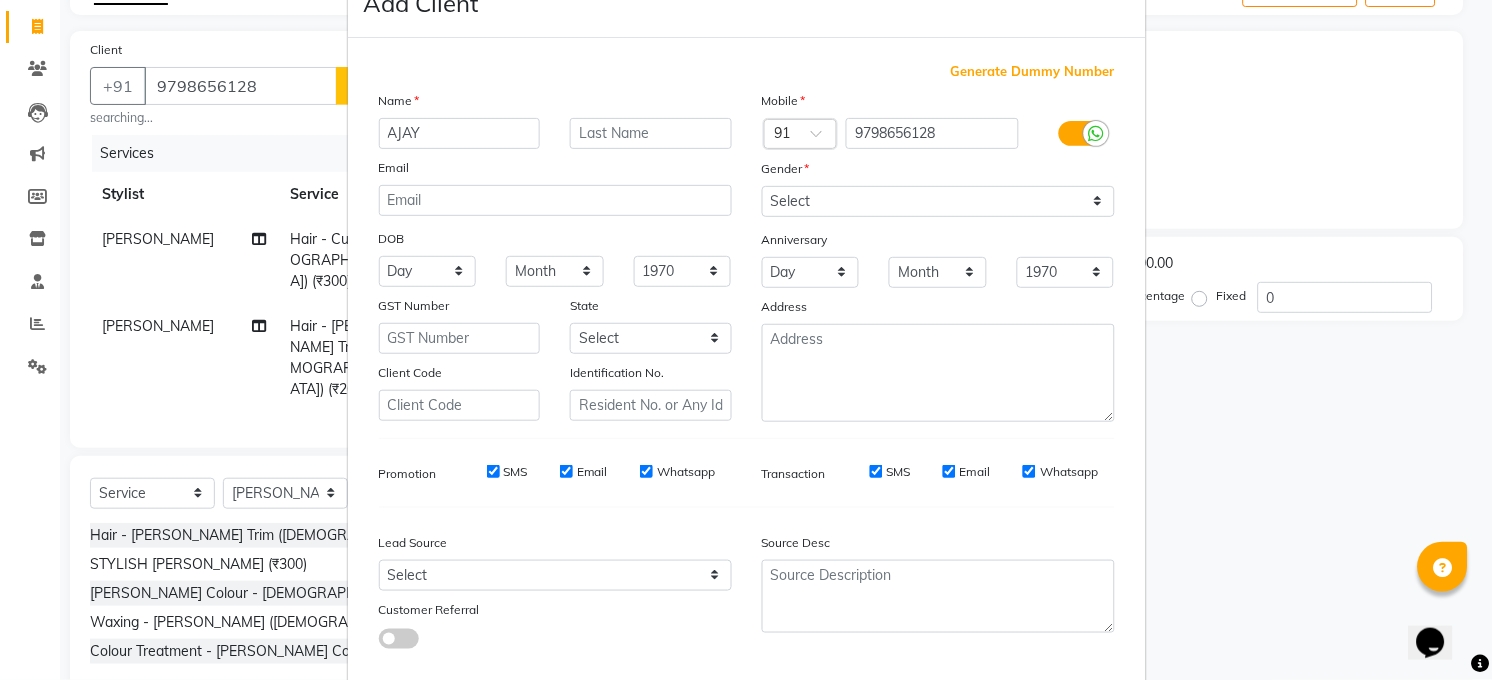 scroll, scrollTop: 169, scrollLeft: 0, axis: vertical 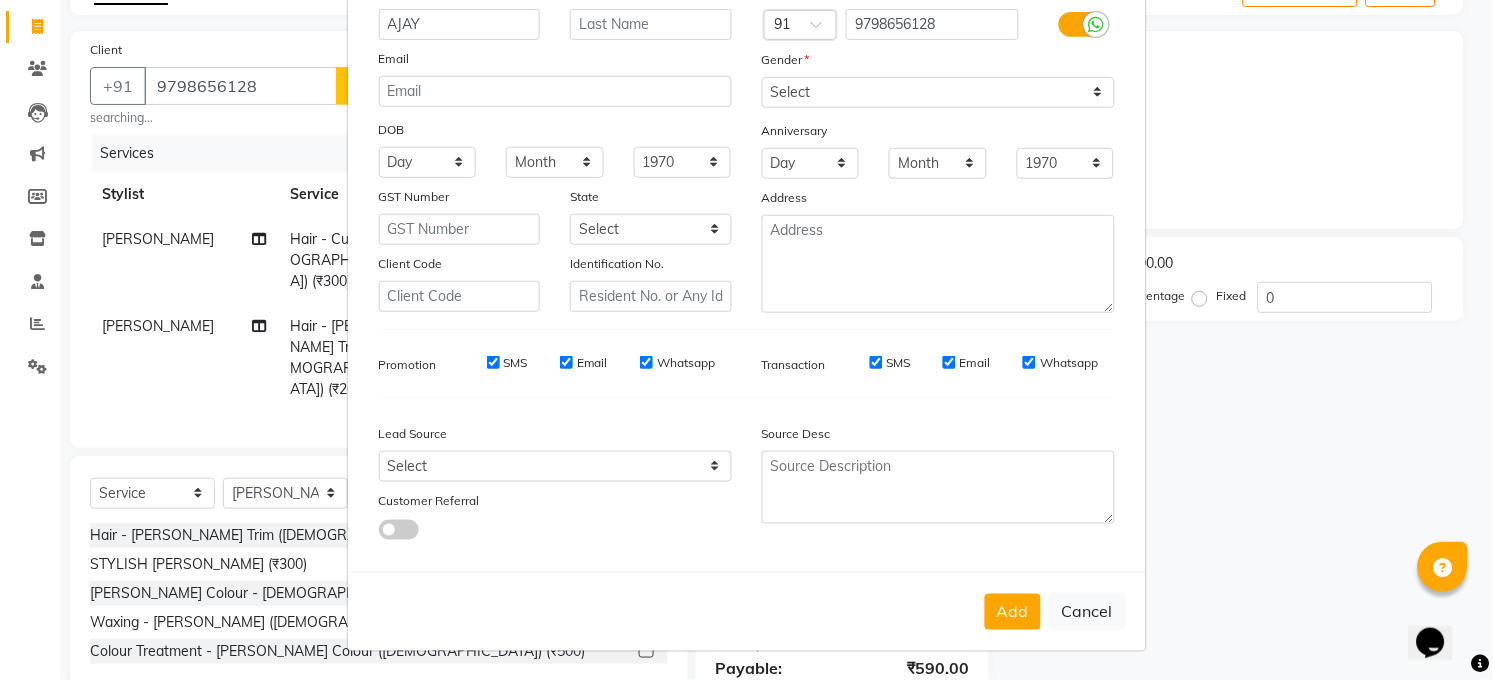 type on "AJAY" 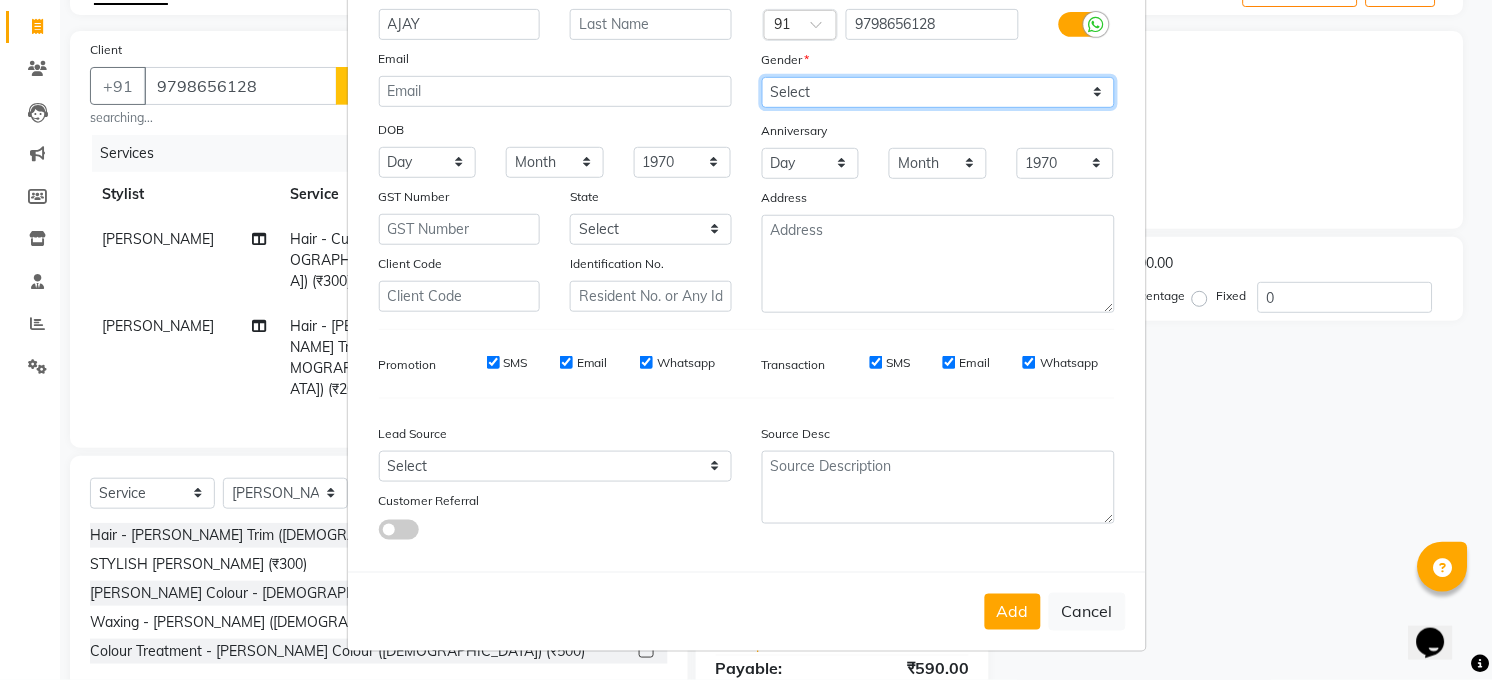 click on "Select Male Female Other Prefer Not To Say" at bounding box center [938, 92] 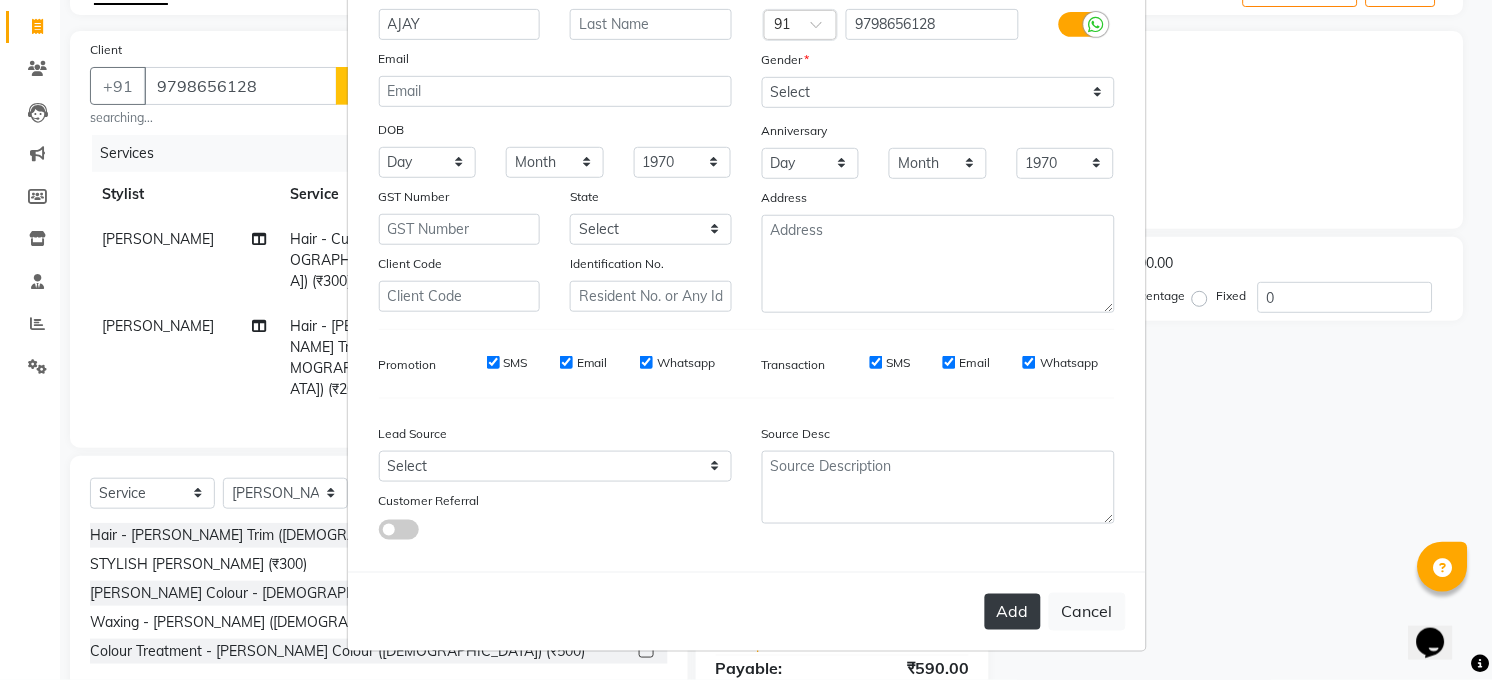click on "Add" at bounding box center [1013, 612] 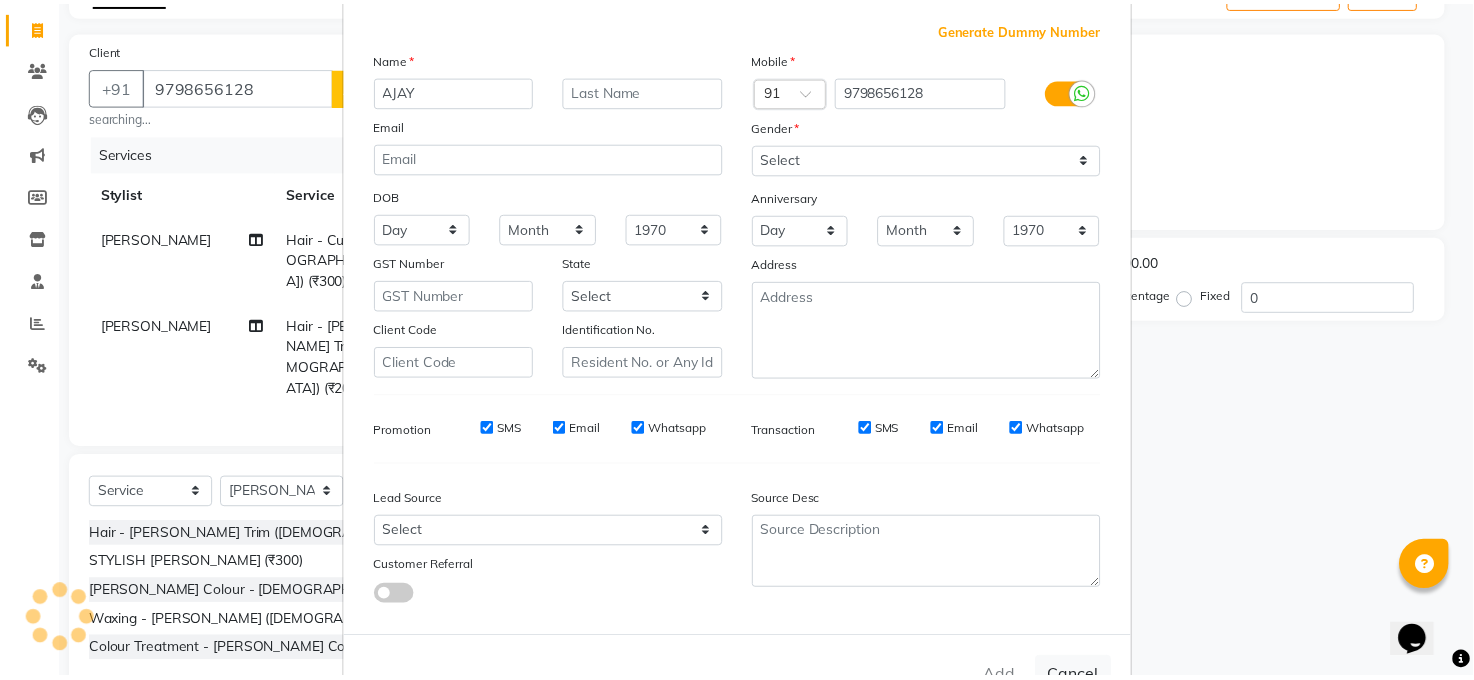 scroll, scrollTop: 169, scrollLeft: 0, axis: vertical 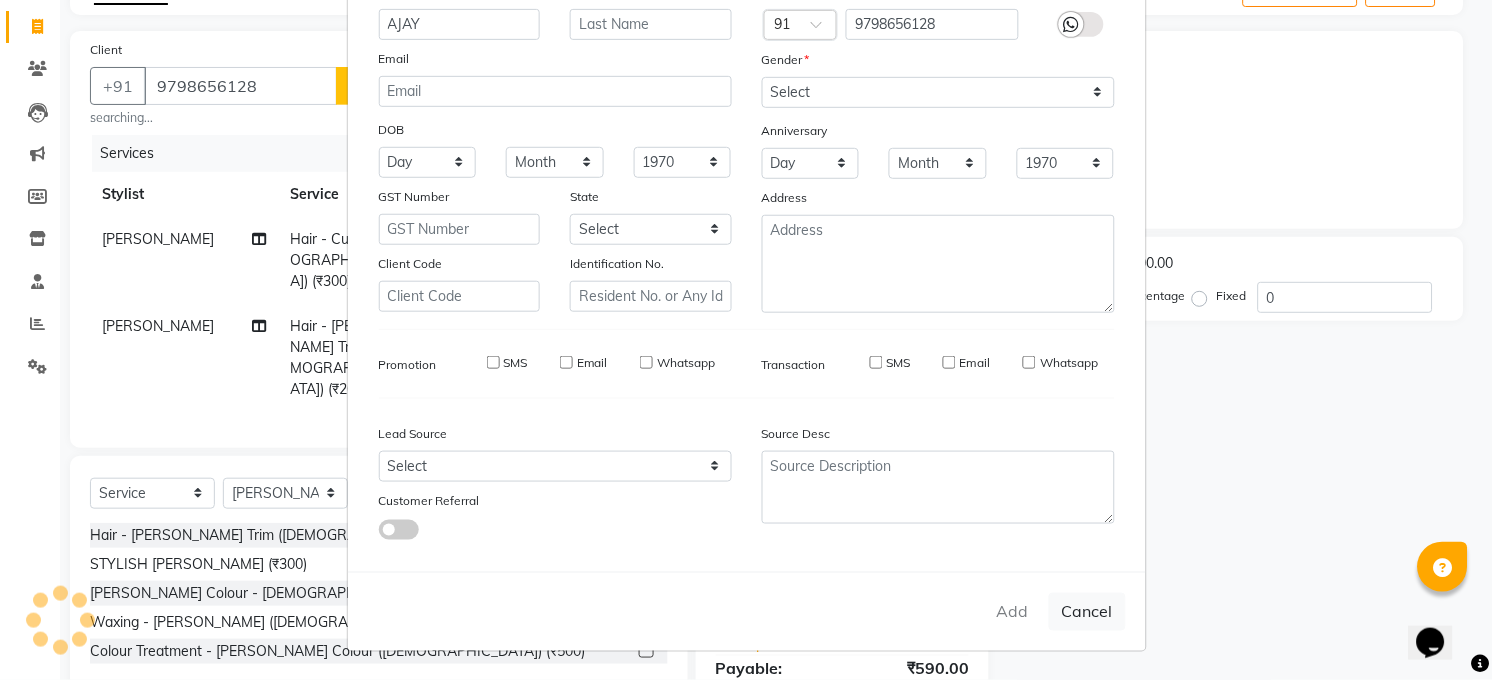 type on "97******28" 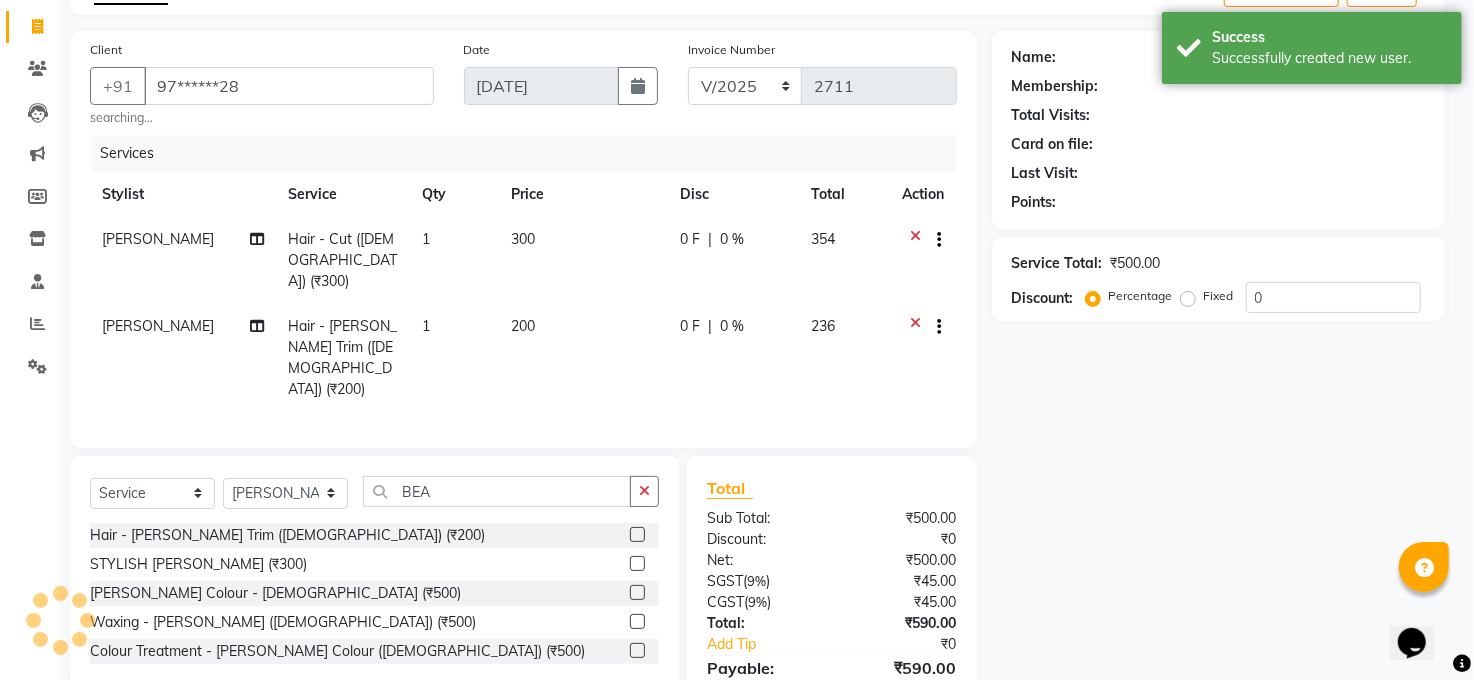 select on "1: Object" 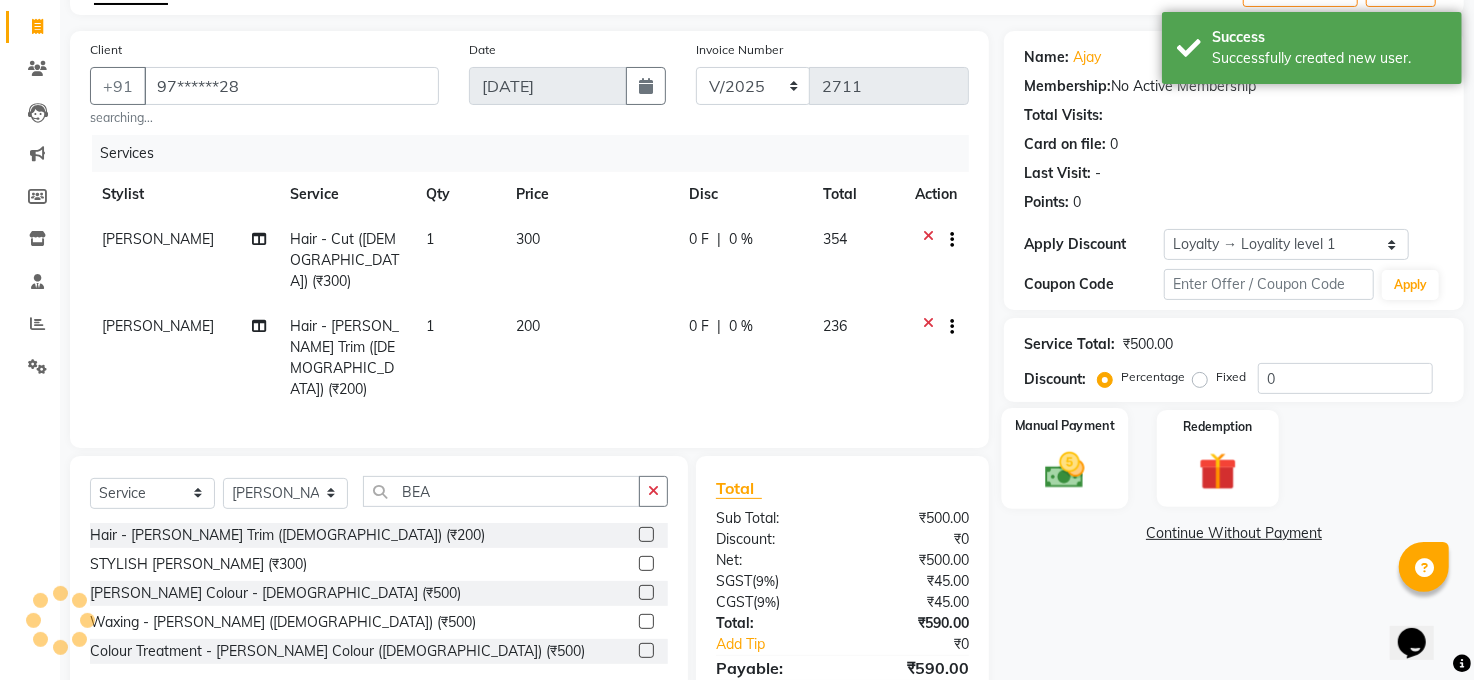 click 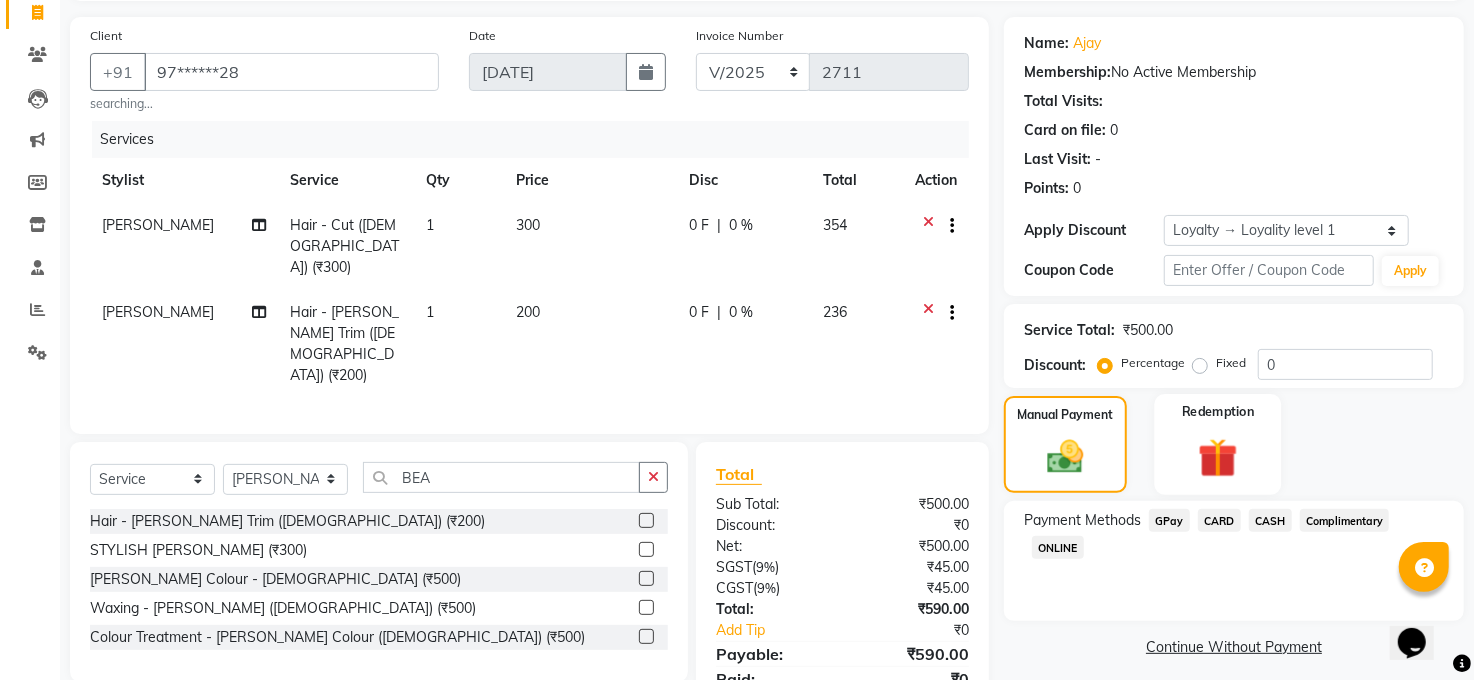 scroll, scrollTop: 175, scrollLeft: 0, axis: vertical 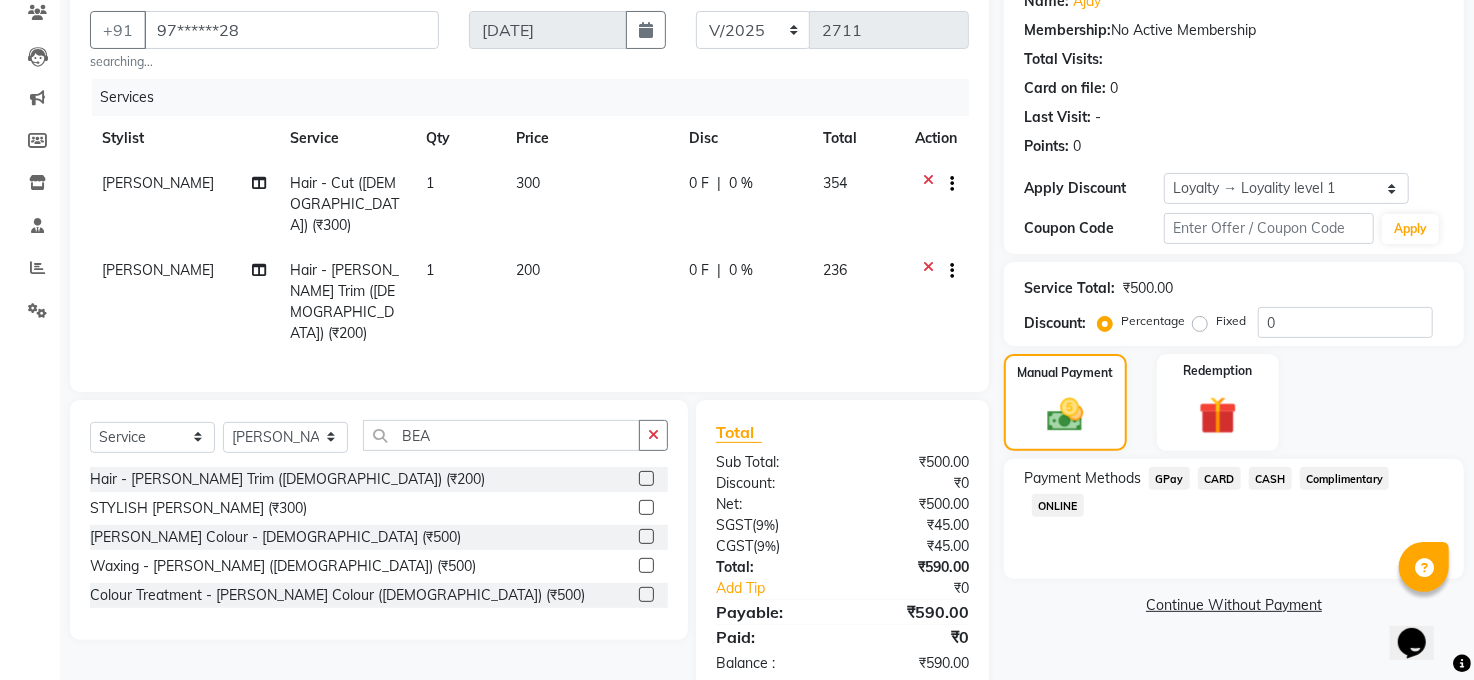 click on "GPay" 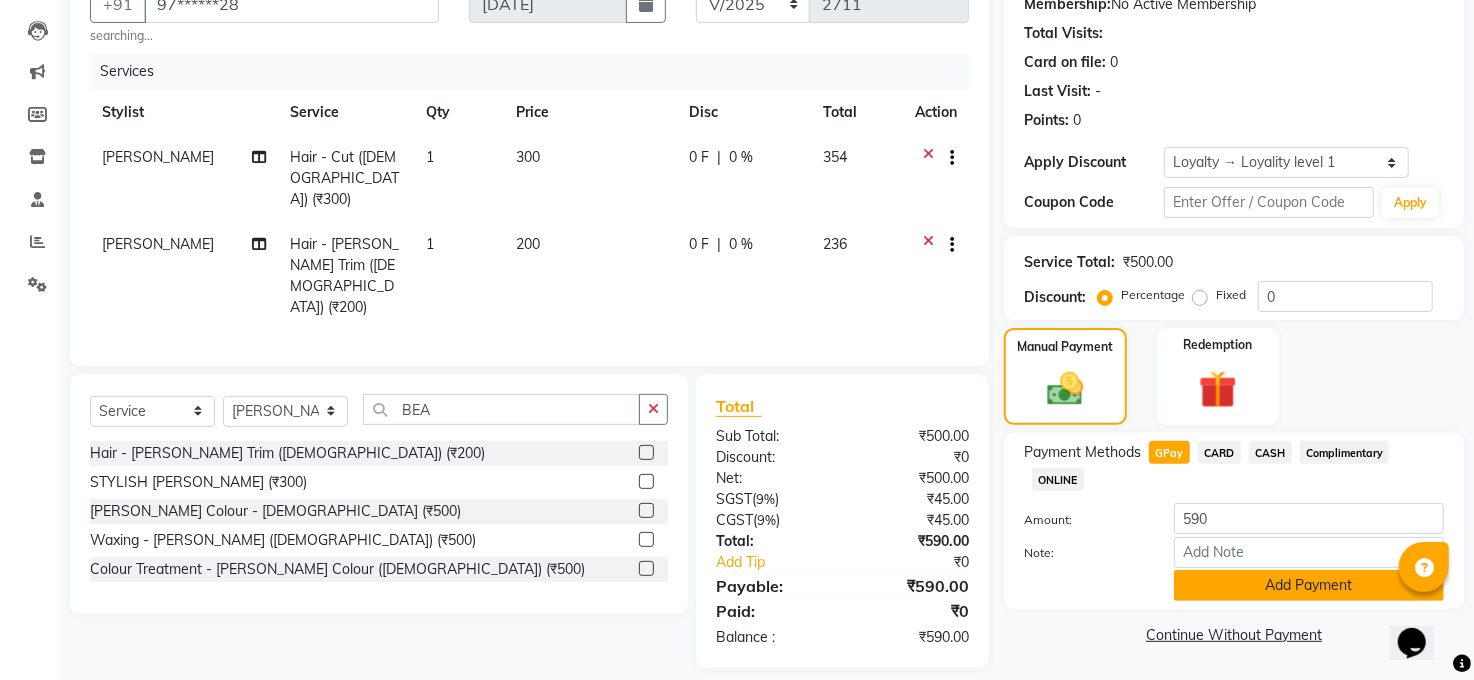 click on "Add Payment" 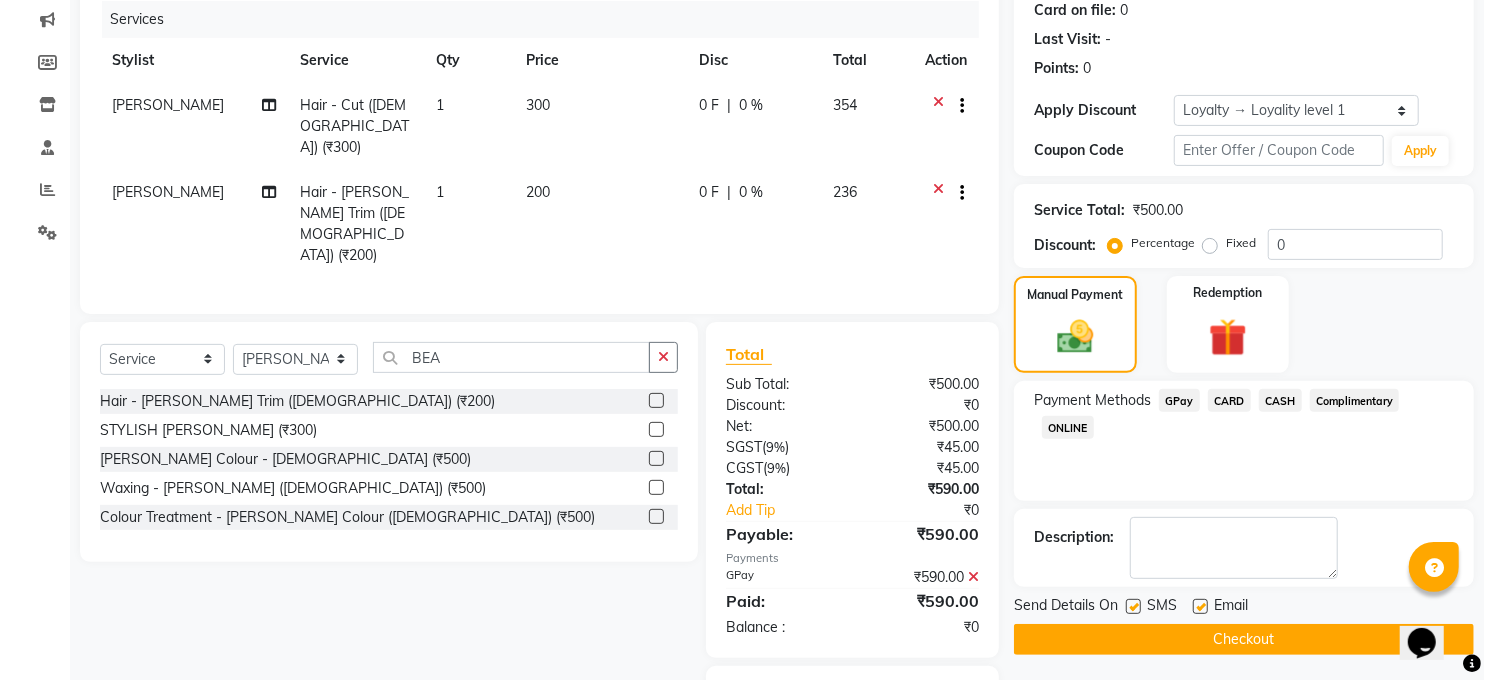 scroll, scrollTop: 316, scrollLeft: 0, axis: vertical 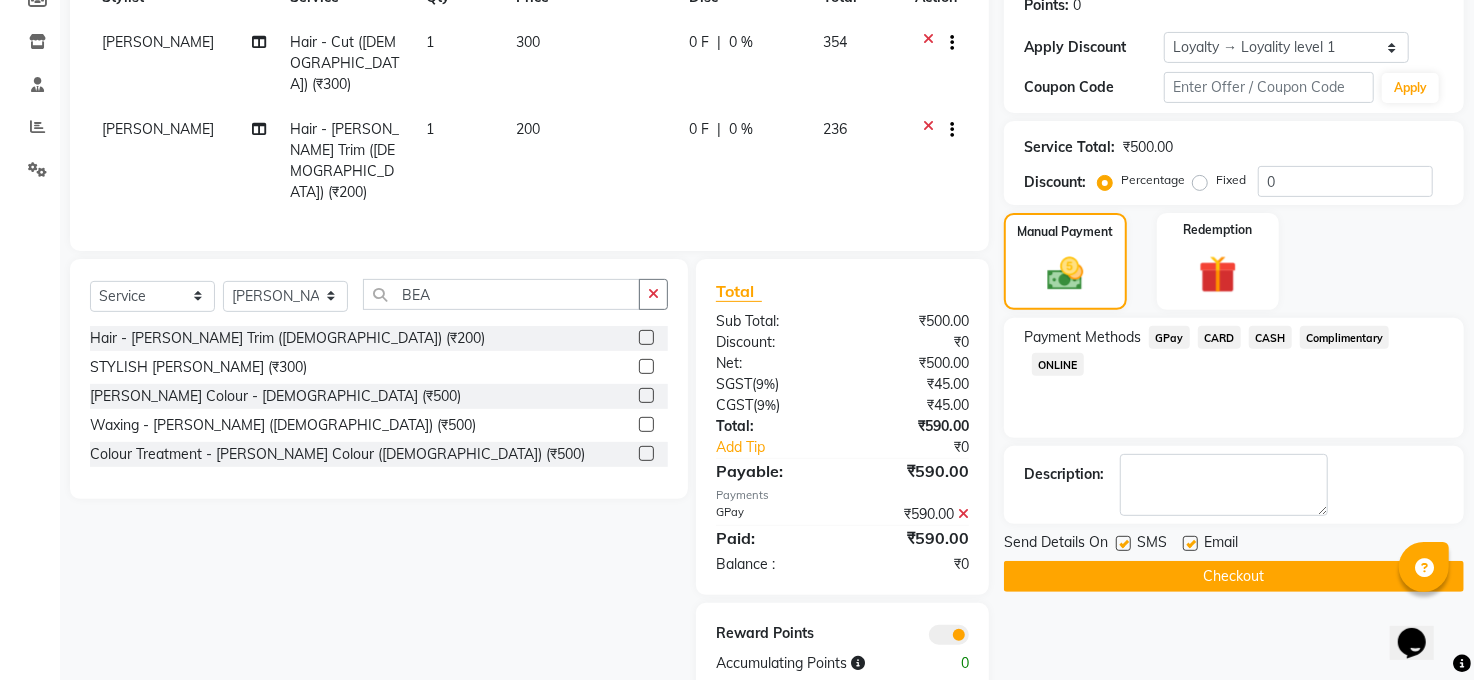 click 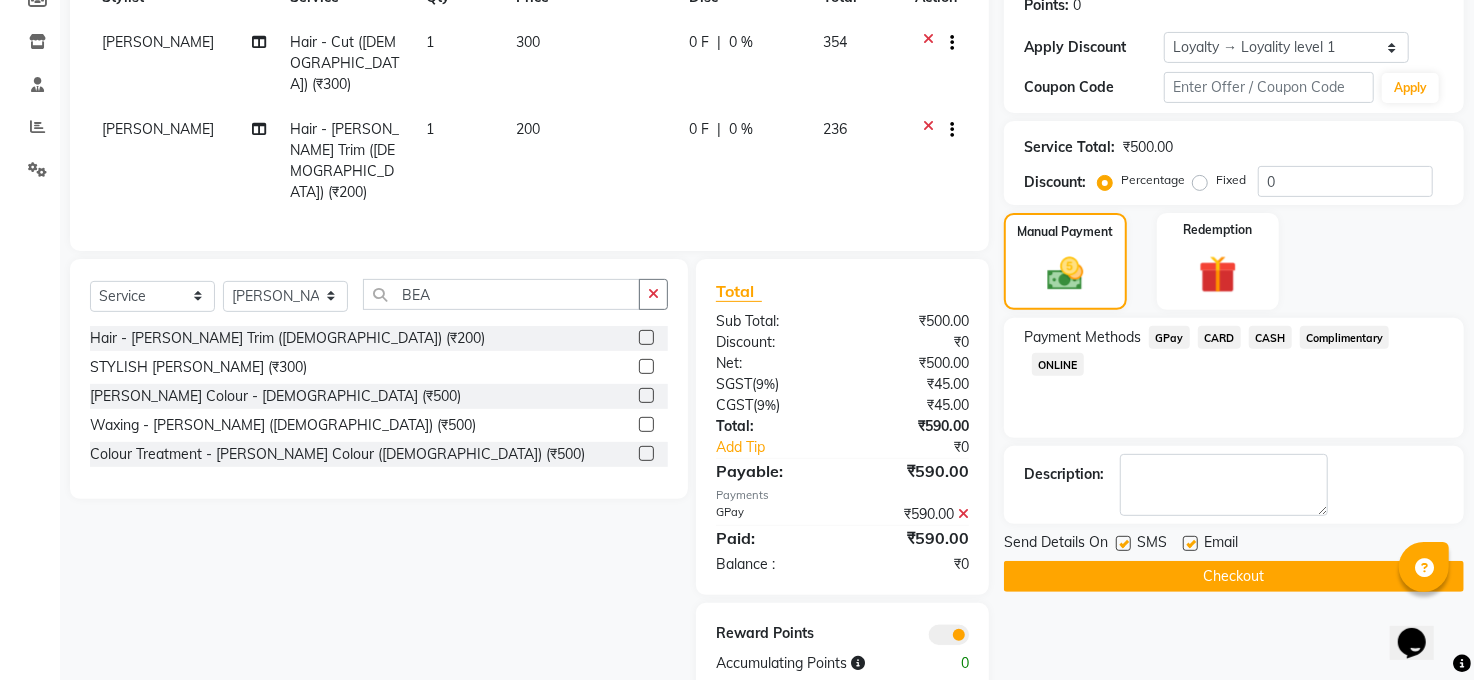 click 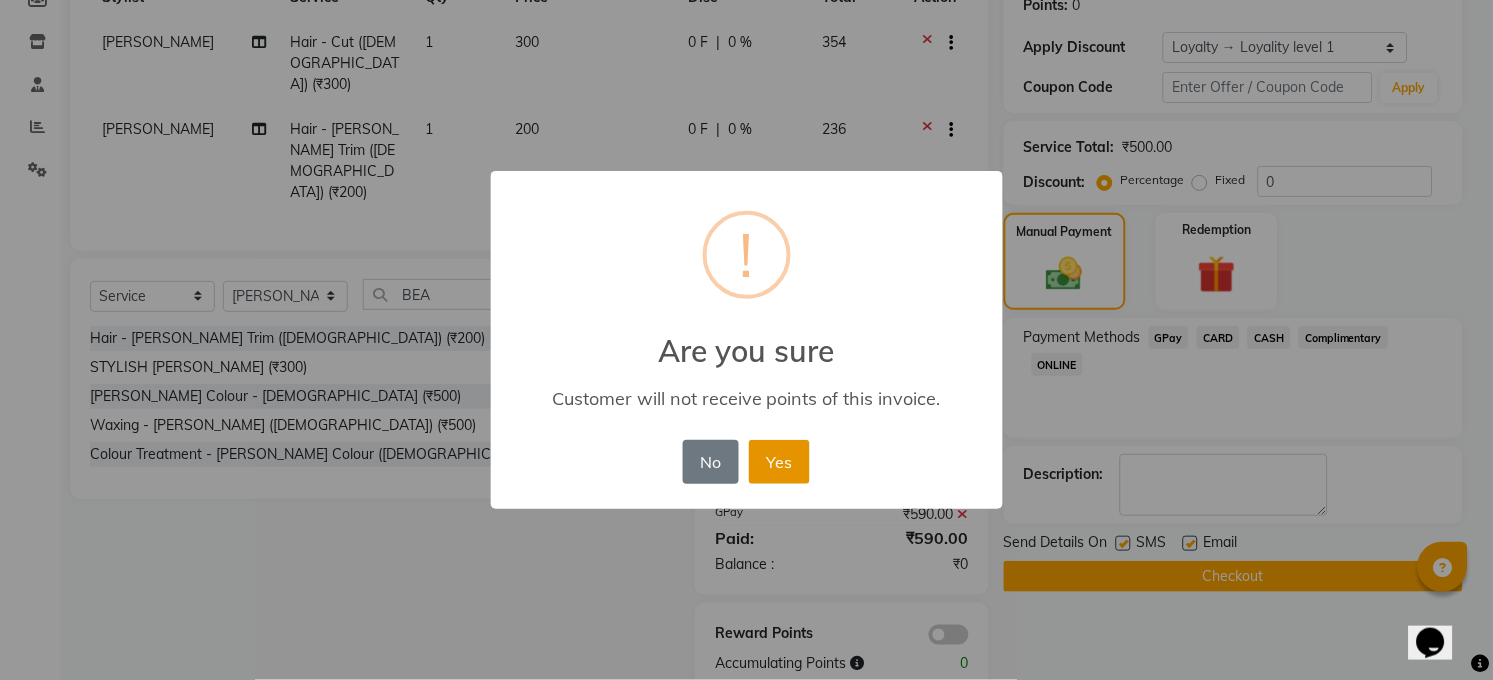 click on "Yes" at bounding box center [779, 462] 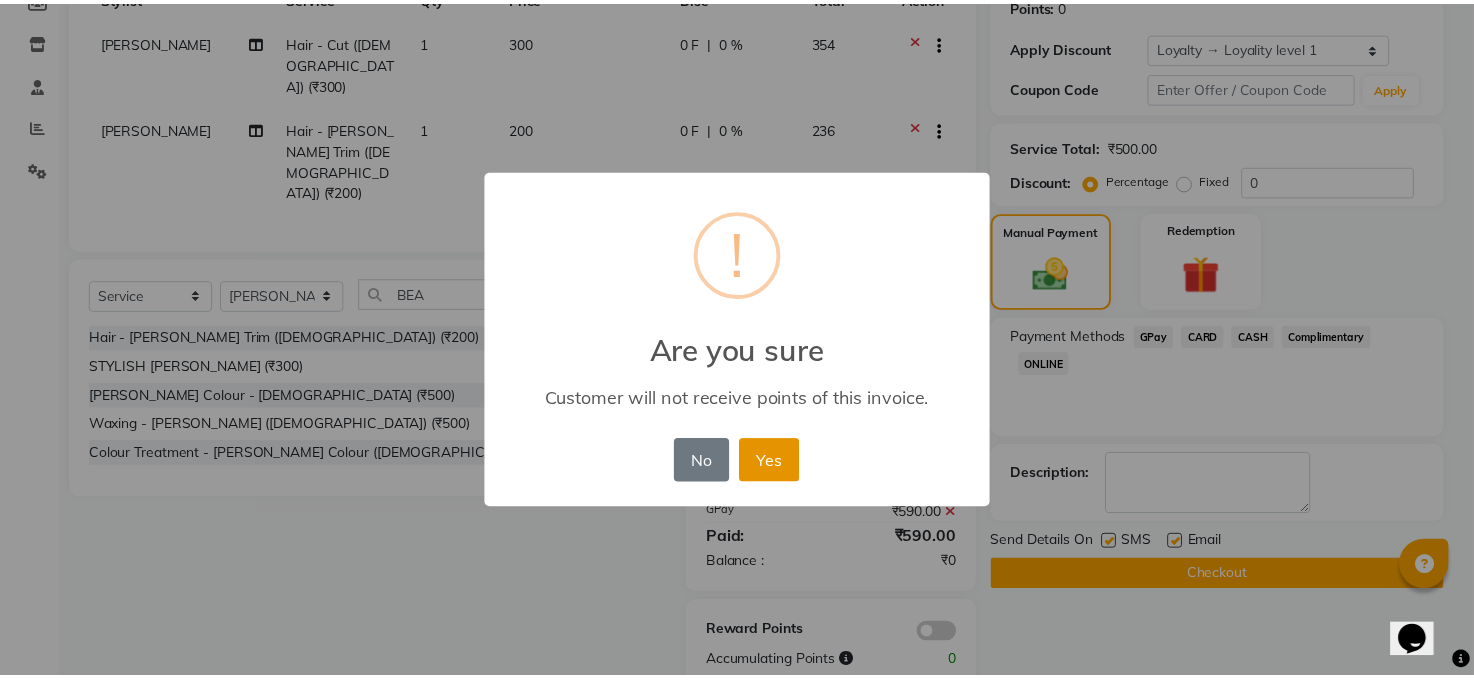 scroll, scrollTop: 287, scrollLeft: 0, axis: vertical 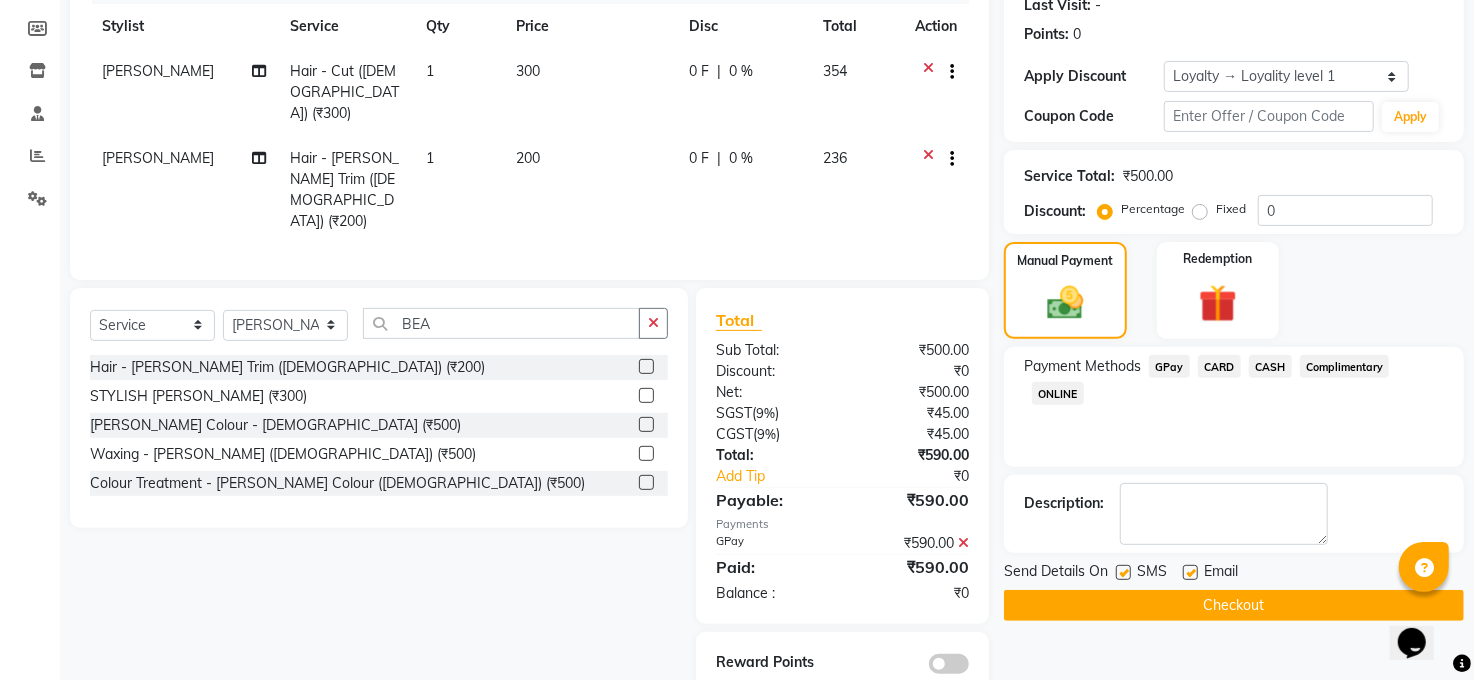 click on "Checkout" 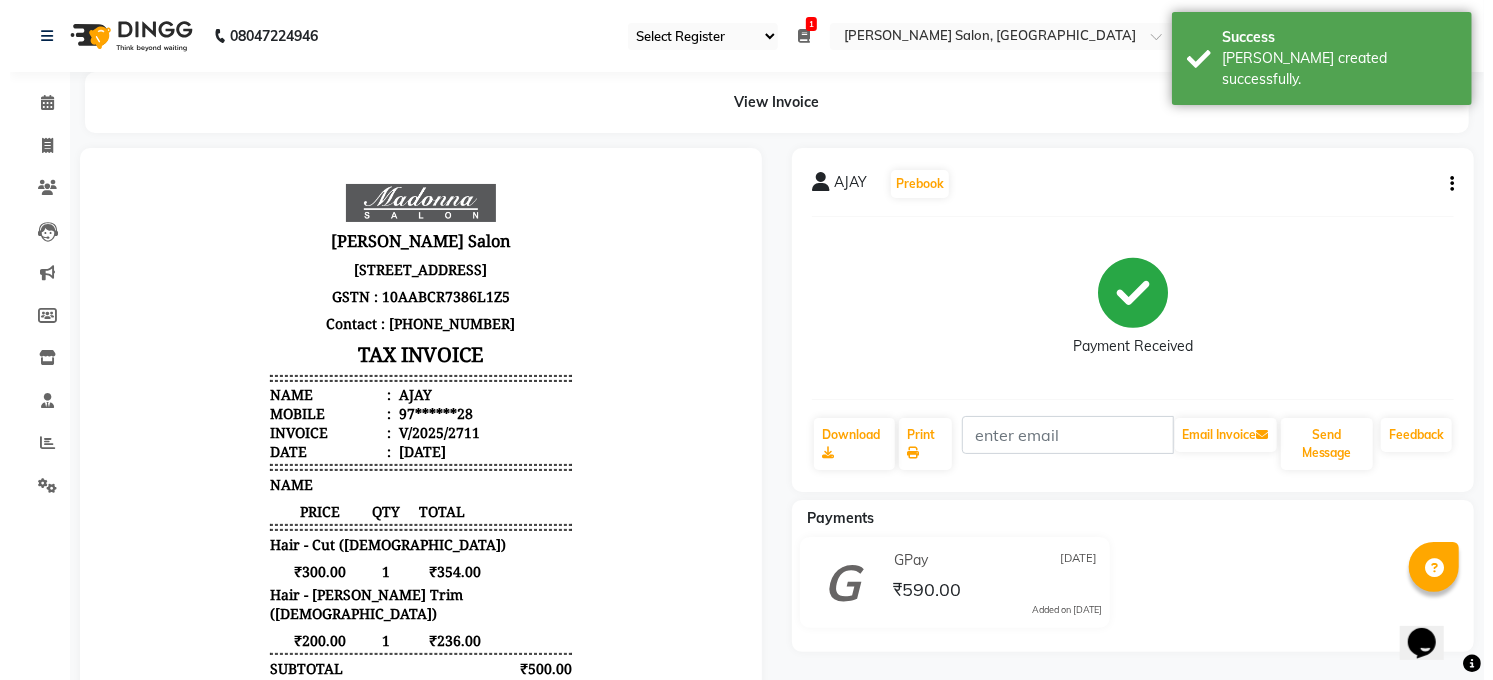 scroll, scrollTop: 0, scrollLeft: 0, axis: both 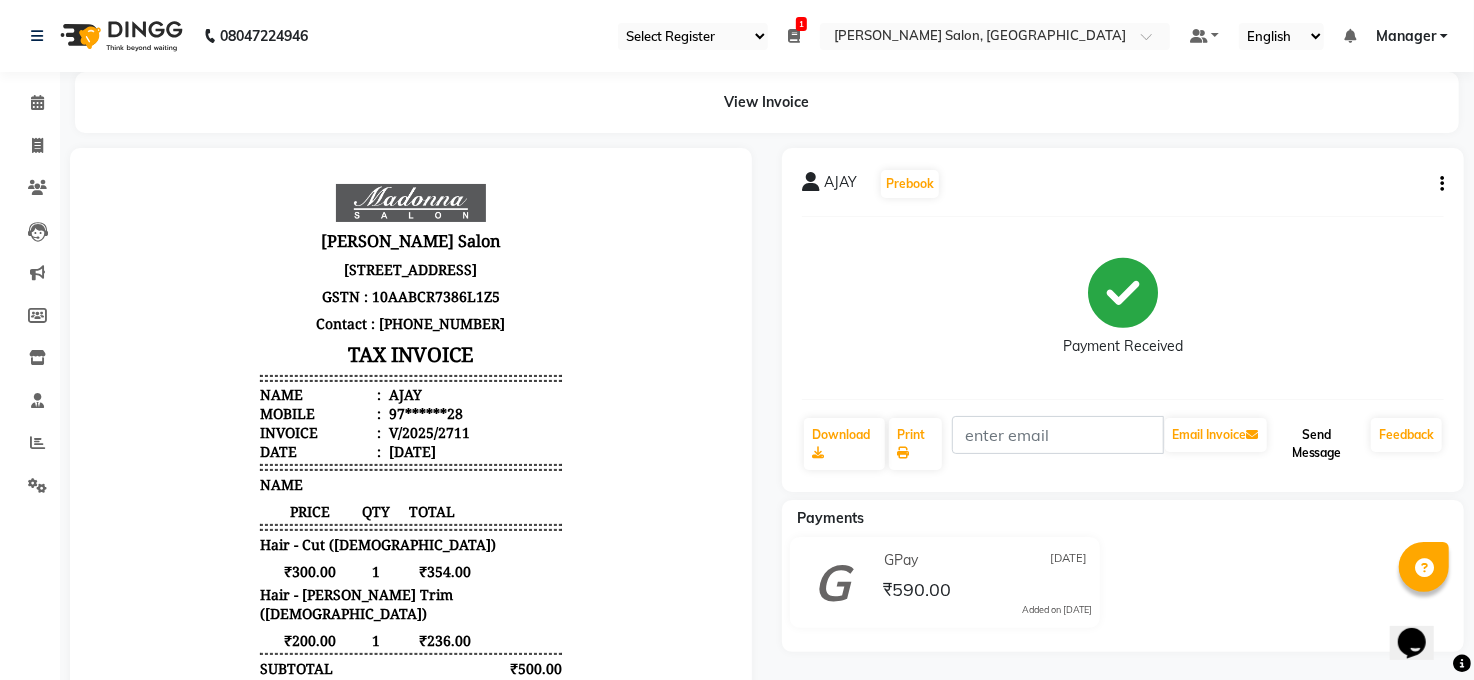 click on "Send Message" 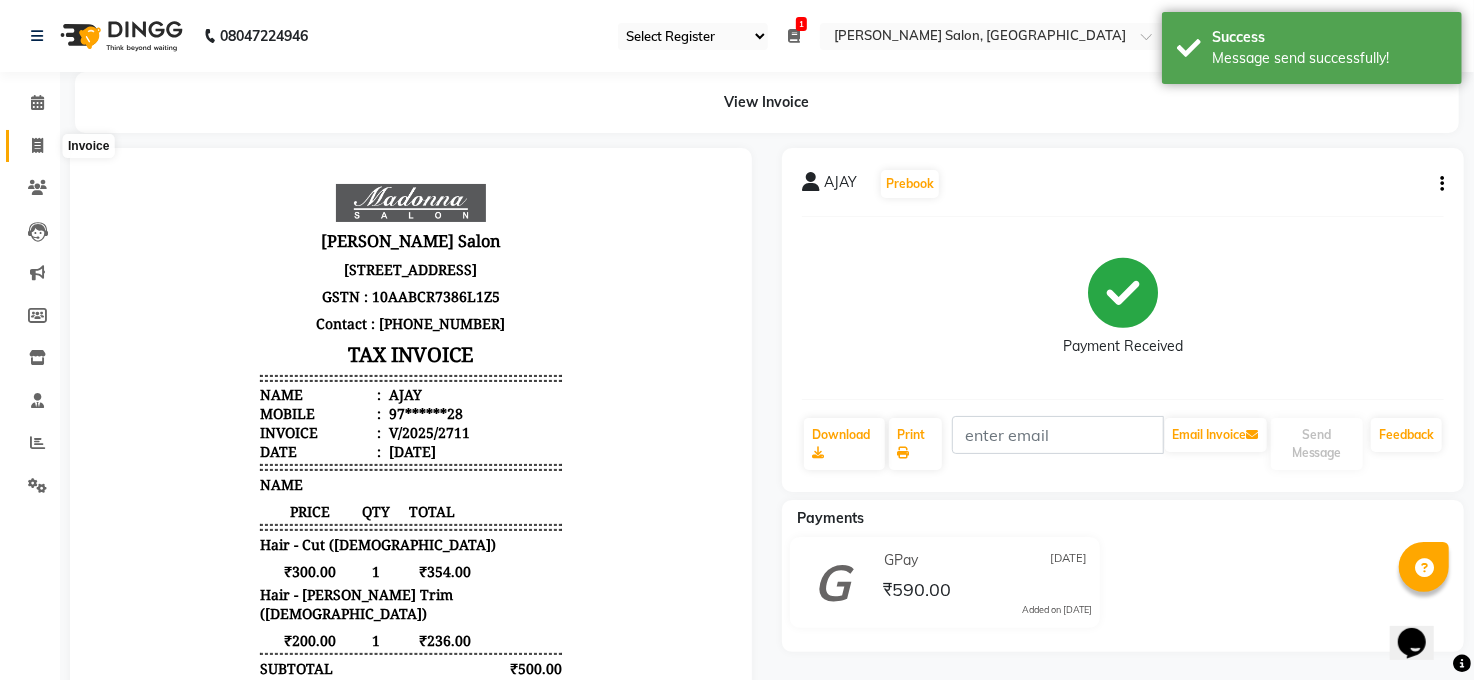 click 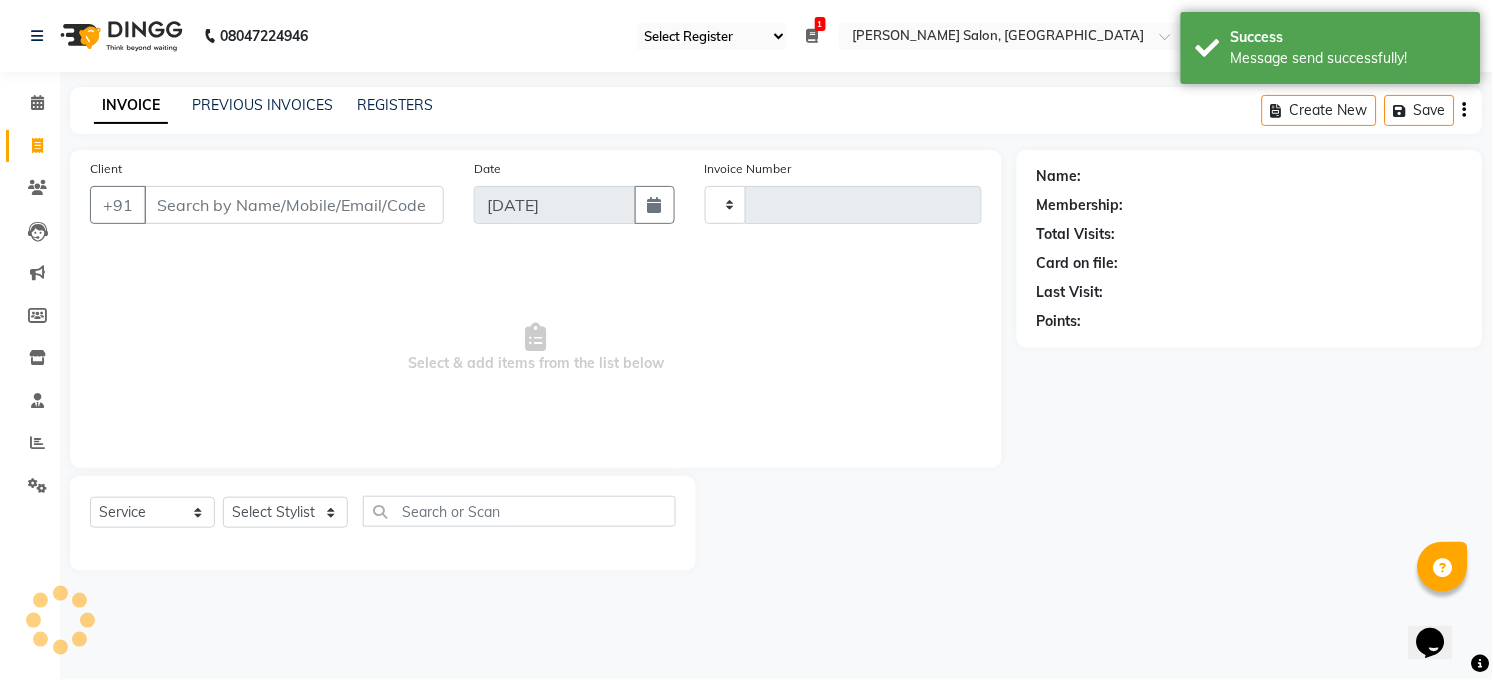 type on "2712" 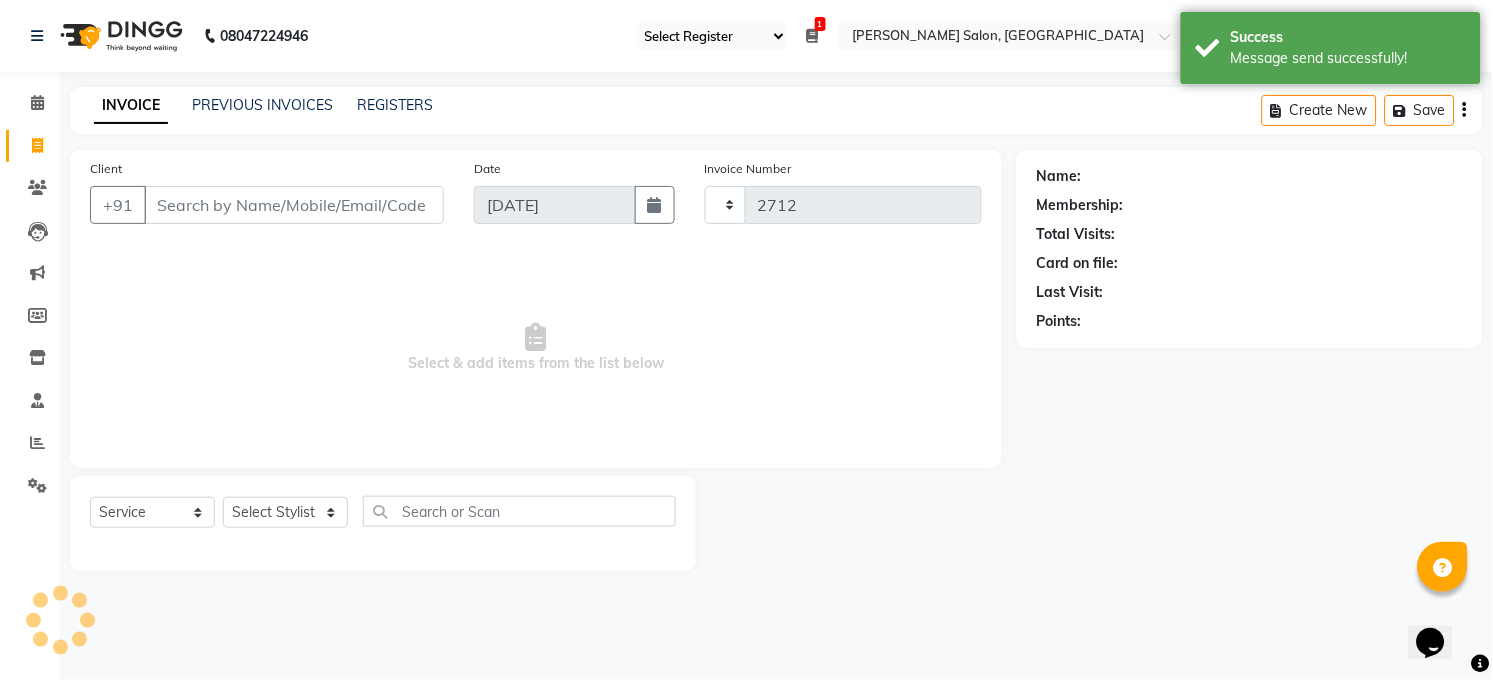 select on "5748" 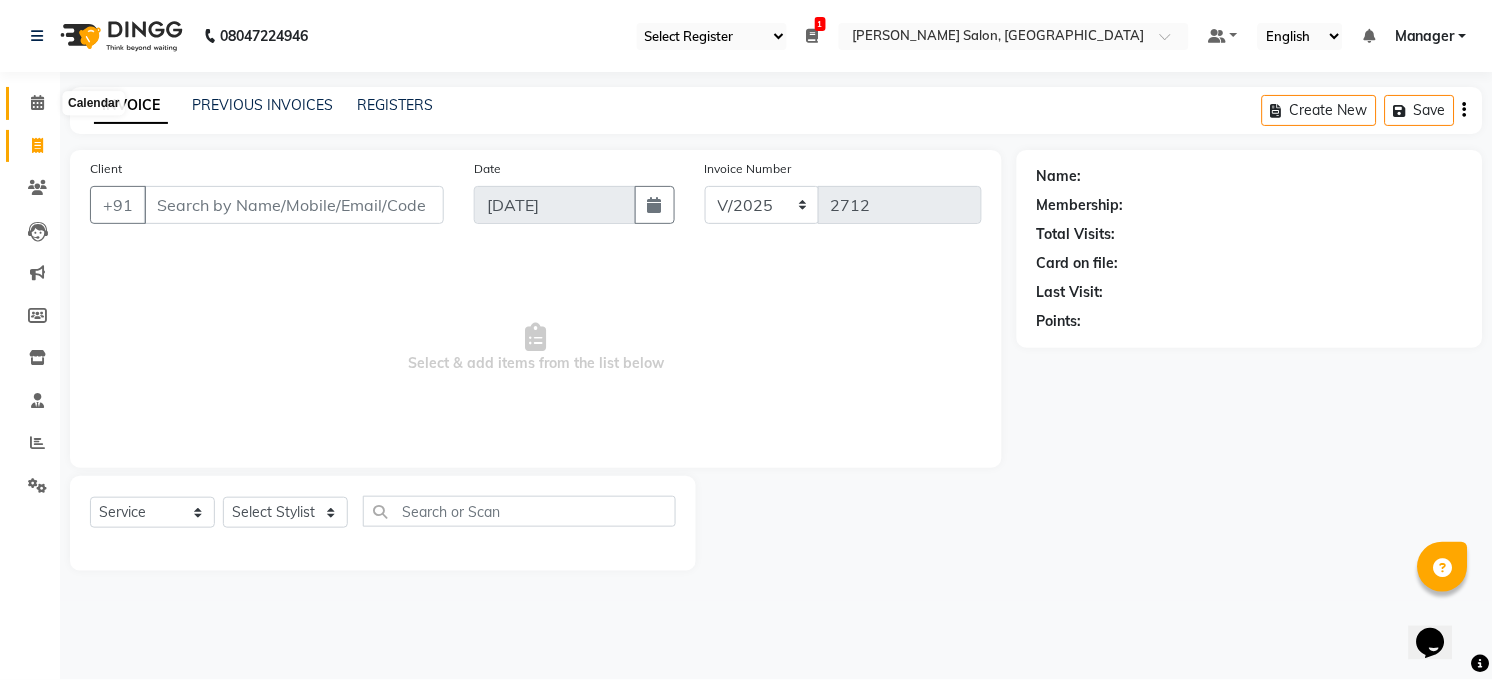 click 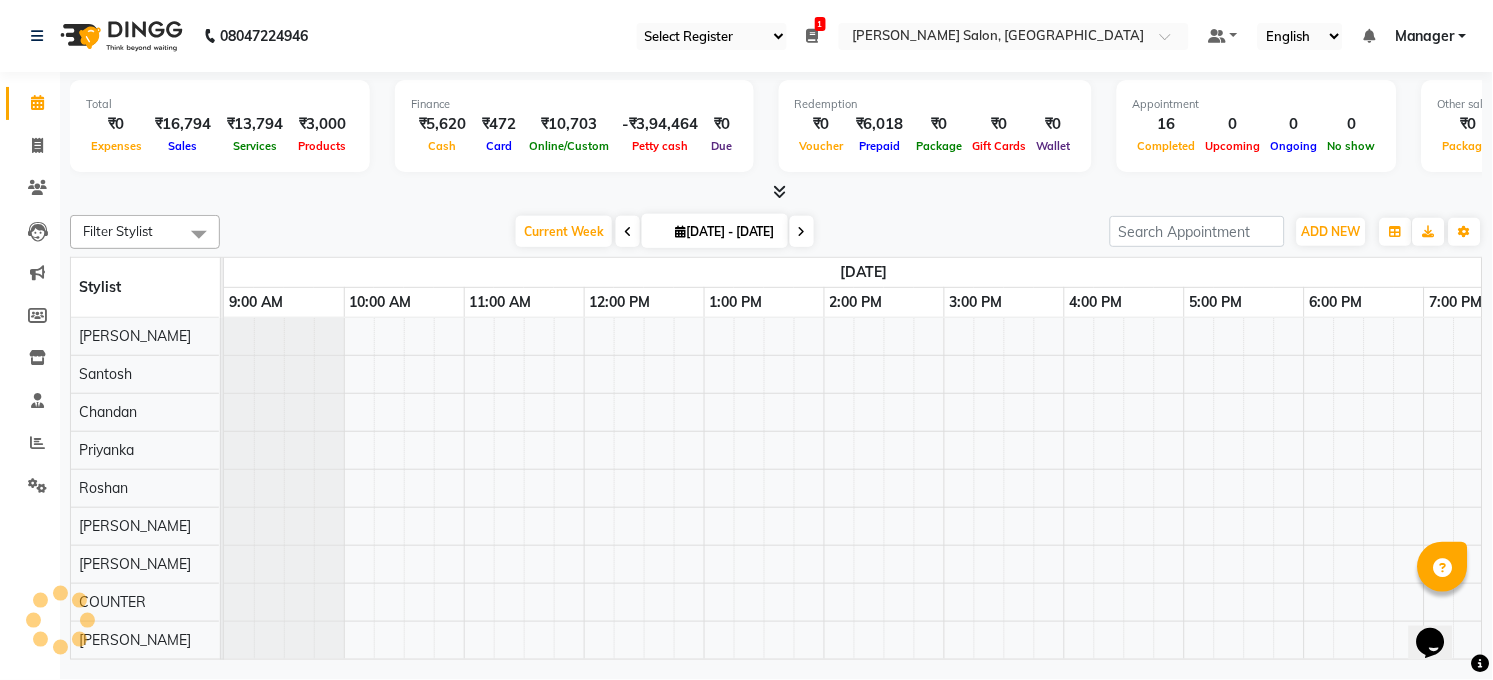 scroll, scrollTop: 0, scrollLeft: 1200, axis: horizontal 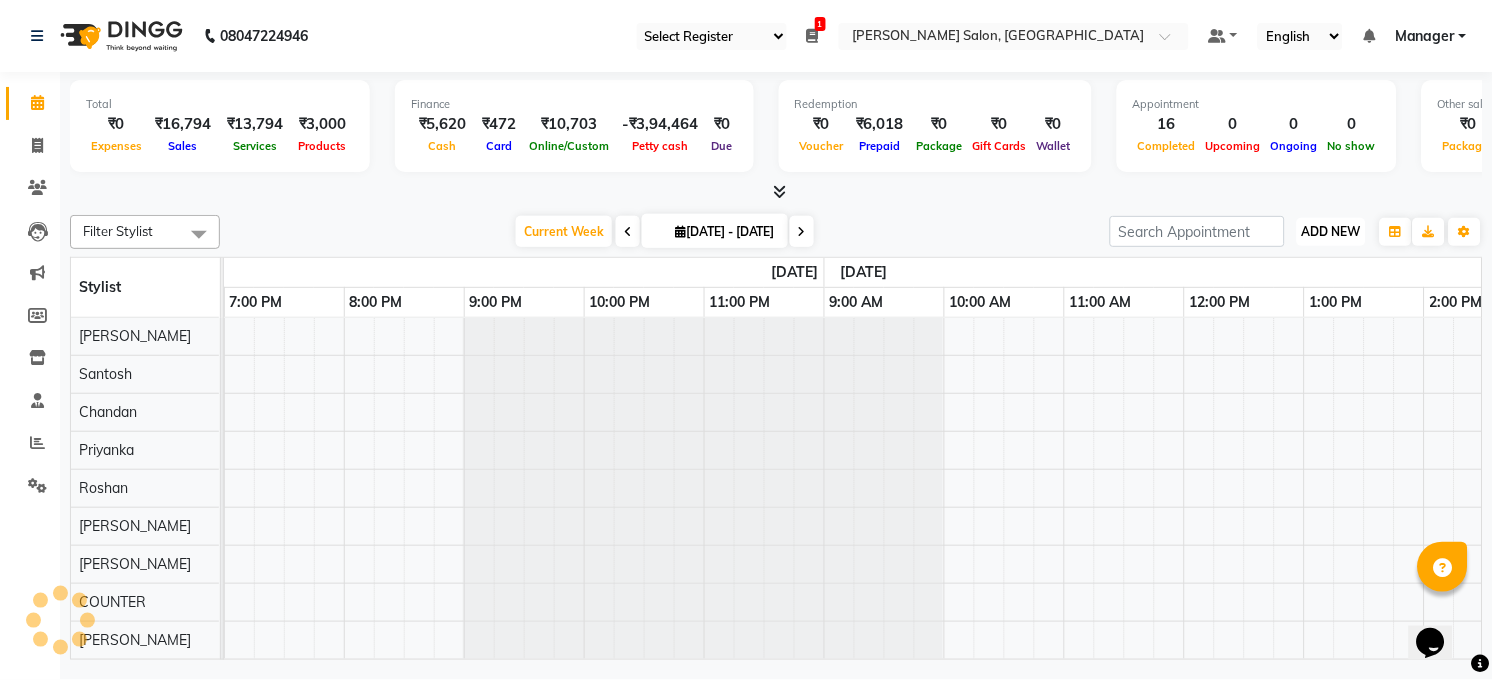 click on "ADD NEW" at bounding box center (1331, 231) 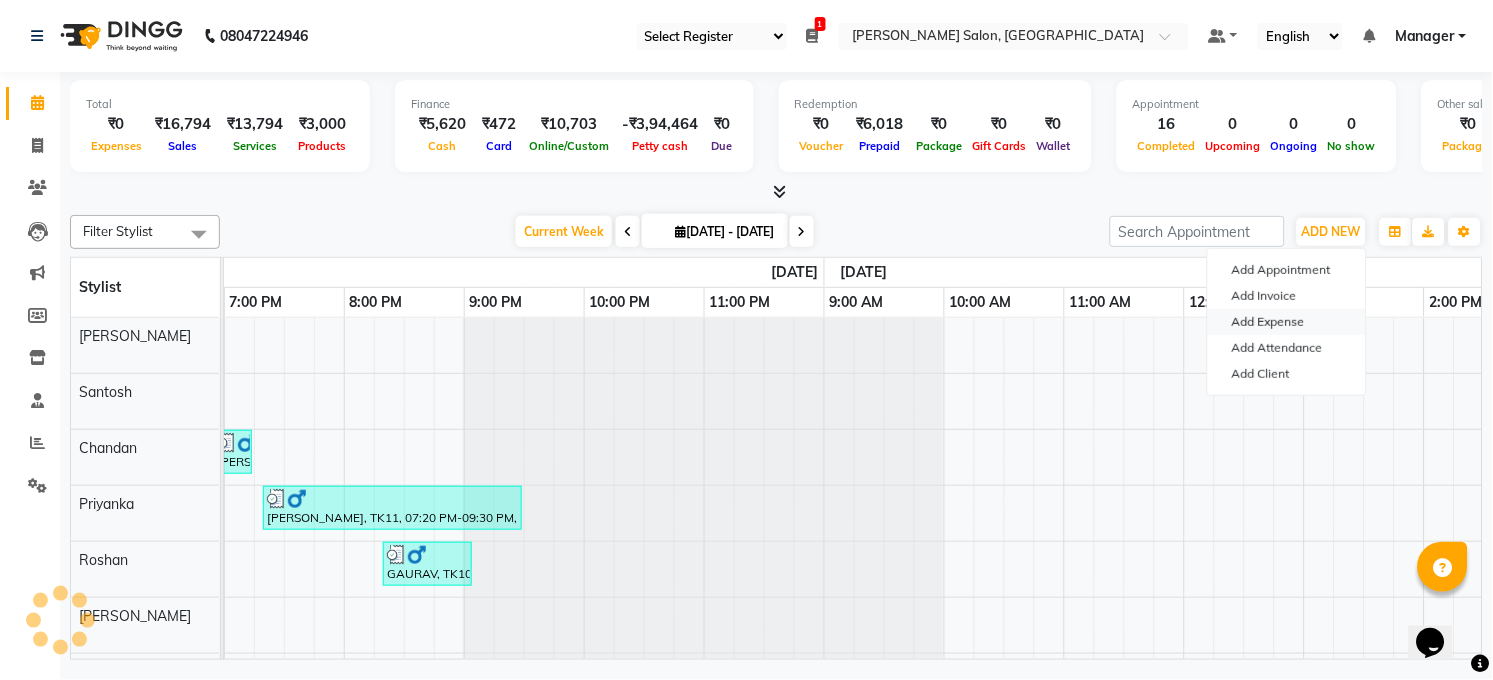click on "Add Expense" at bounding box center (1287, 322) 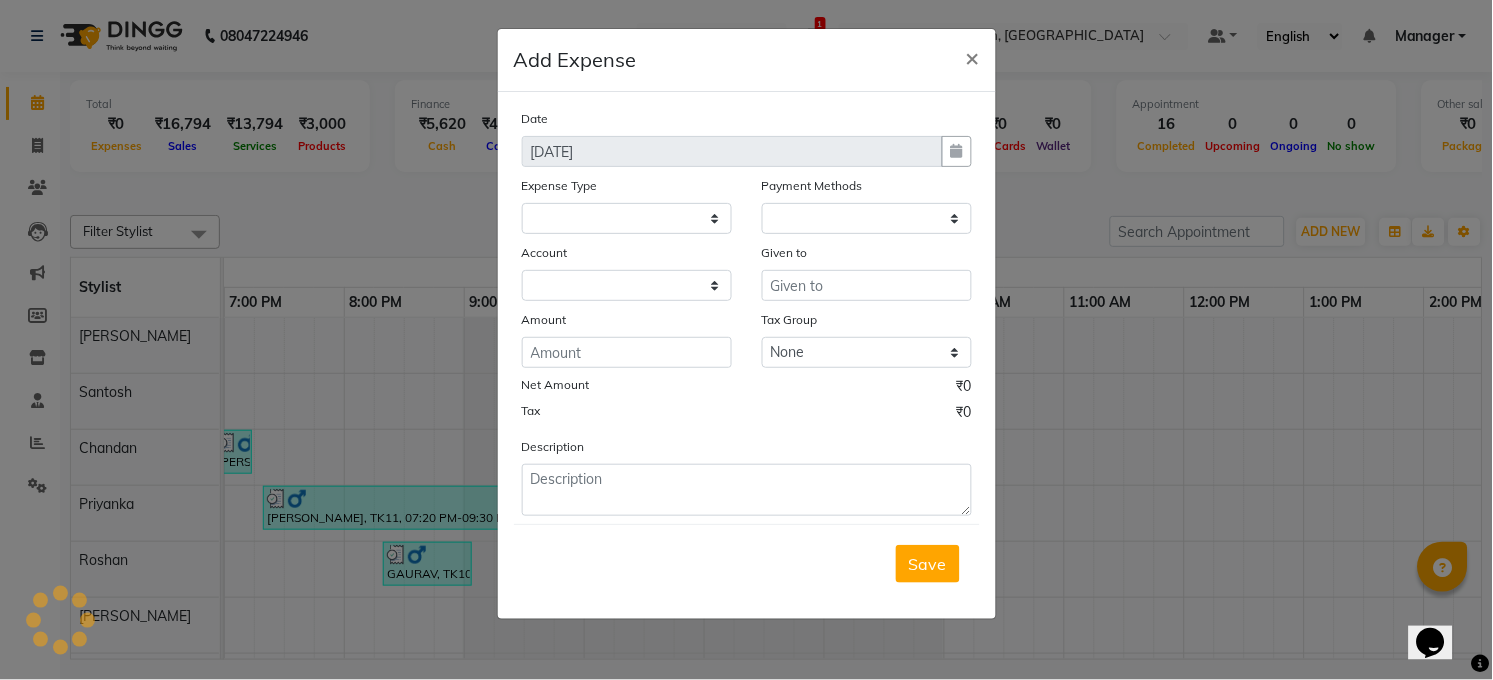 select 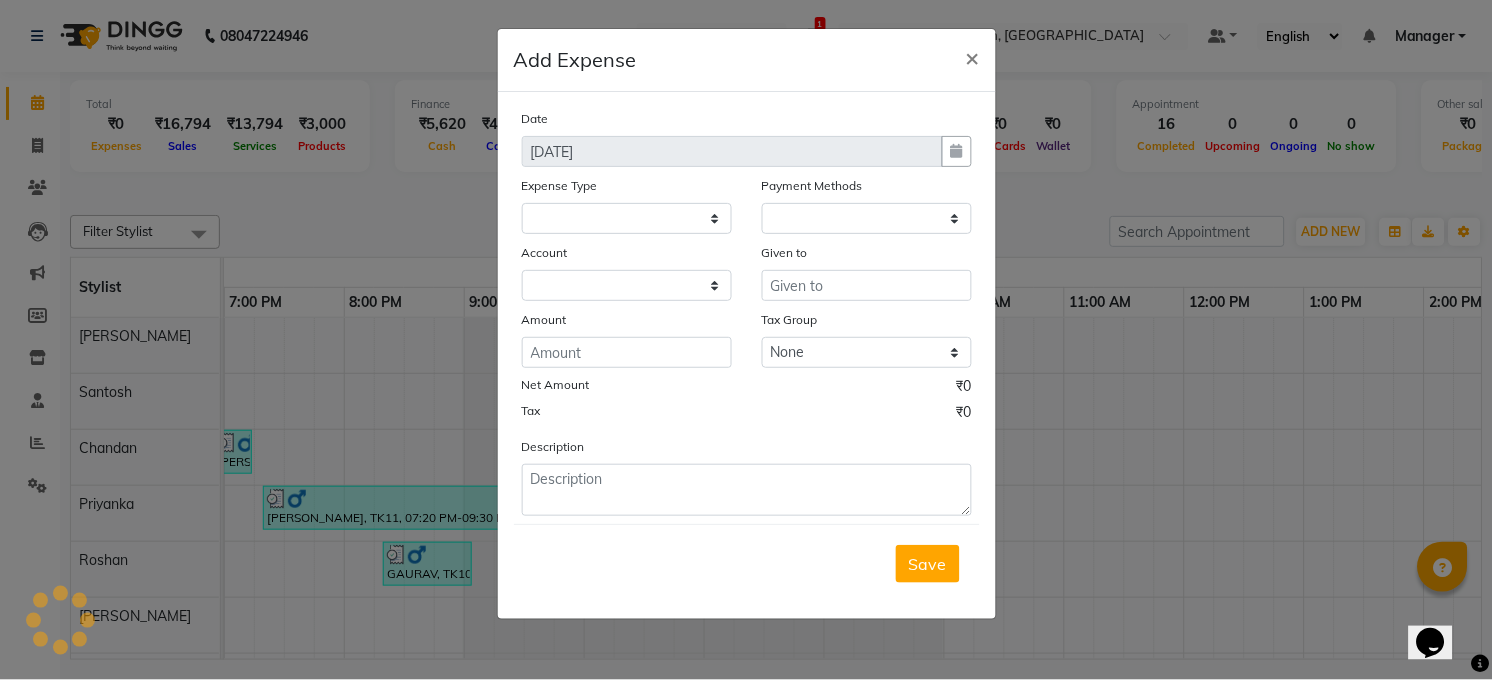 scroll, scrollTop: 0, scrollLeft: 0, axis: both 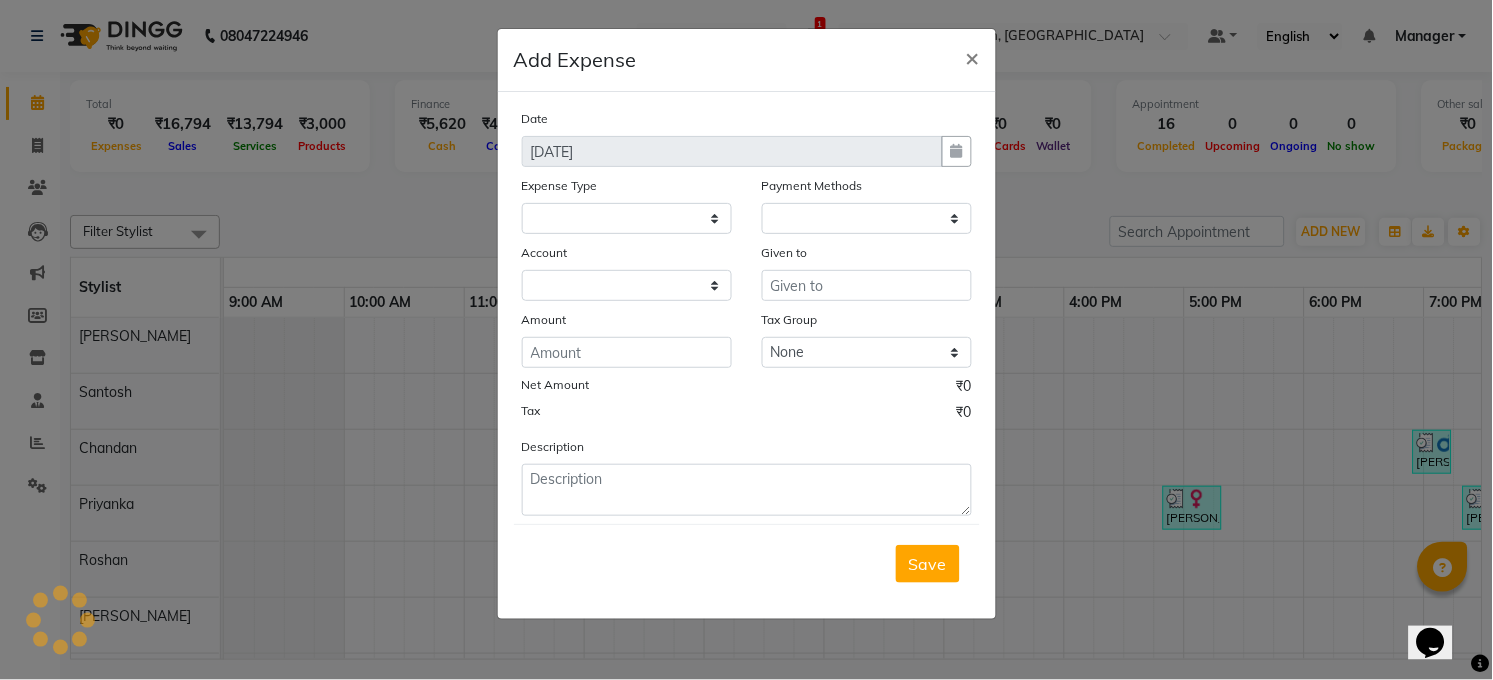 select on "1" 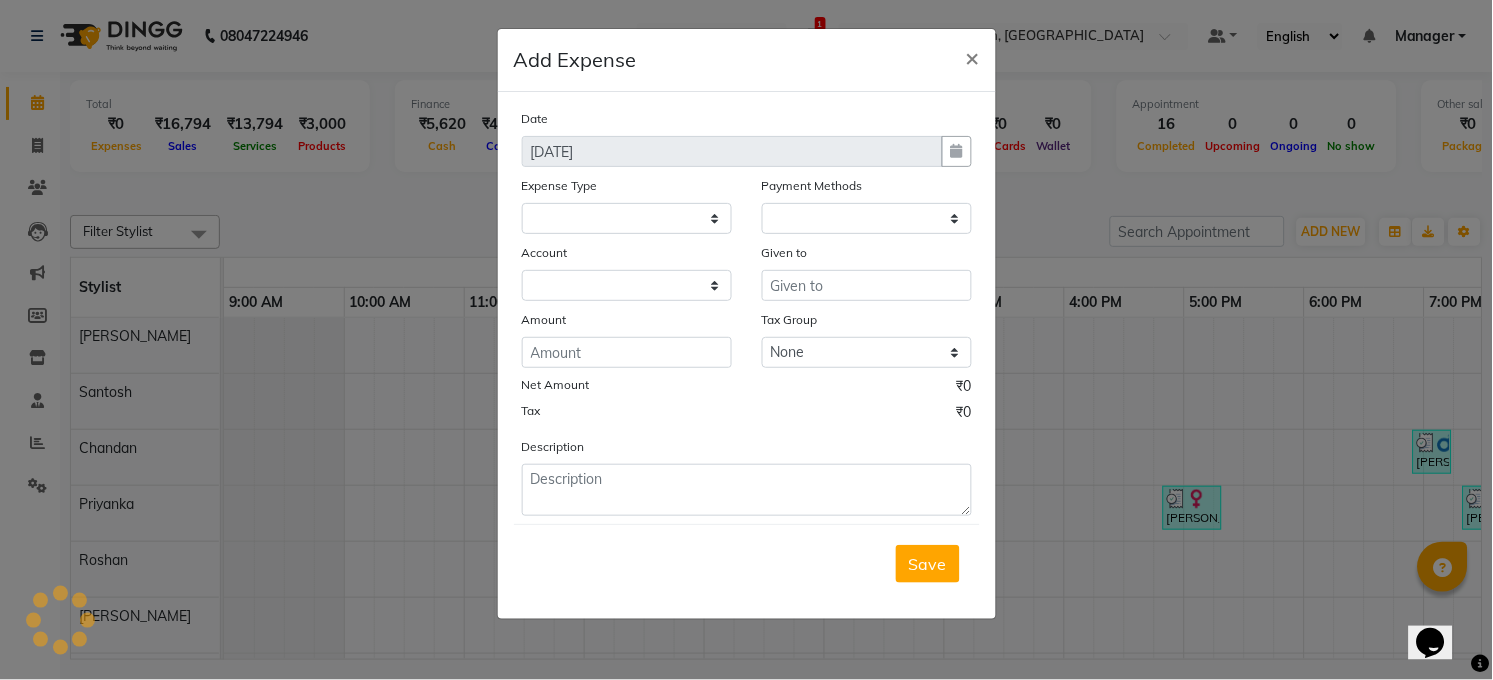 select on "4703" 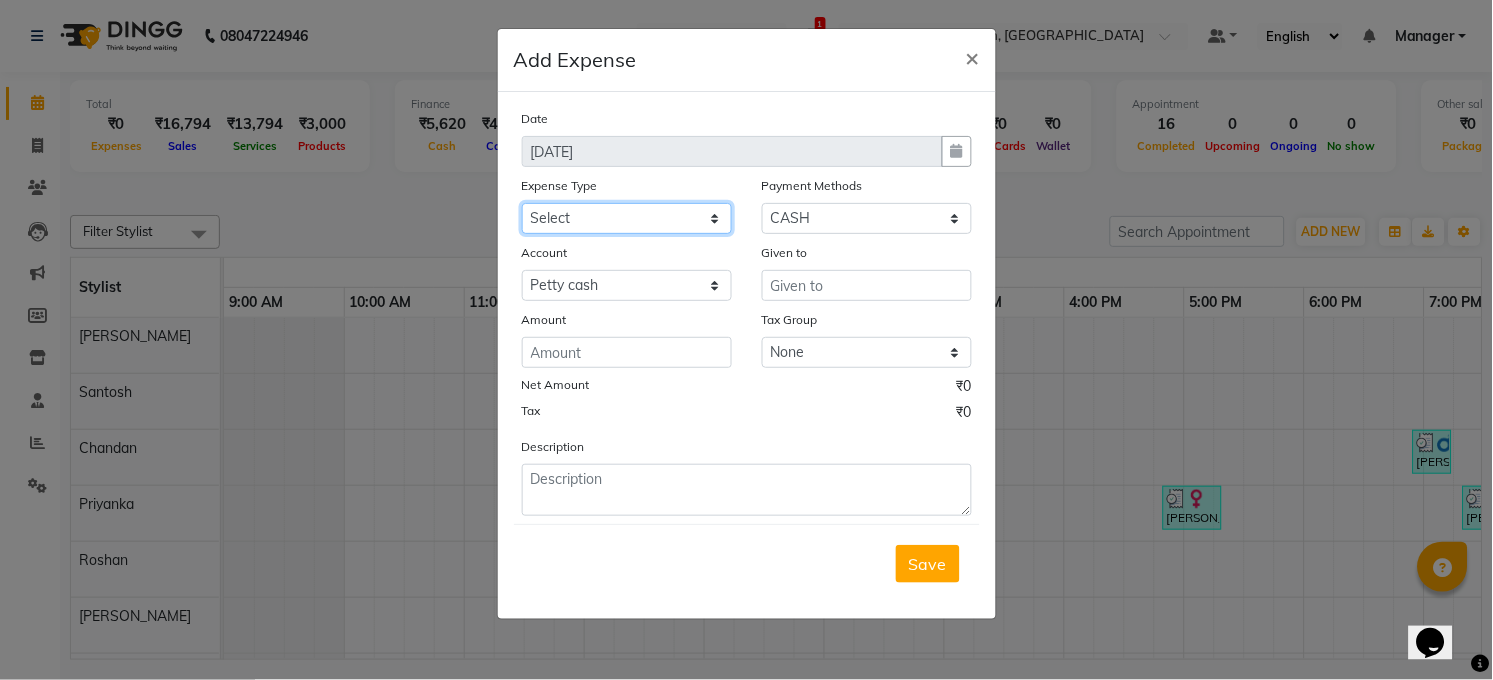 click on "Select Advance Salary BILLS CARDAMOM client change paytm Client Snacks Coffee CONVEYANCE cookies Day book Donation ELECTRICIAN Electricity Bill FARE FOOD EXPENSE Garbage Monthly Expense Ginger Hit Incentive JALJIRA POWDER JEERA POWDER LAUNDARY Lemon Marketing Medical MEMBERSHIP COMISSON milk Misc MOBILE RECHARGE MONEY CHANGE M S COMI Nimbu Payment Other Pantry PAYMENT paytm Tip PLUMBER PRINT ROLL Product PRODUCT iNCENTIVE PURCHASING Recive cash SAFAIWALA Salary salon use SALT Staff Snacks SUGAR Tea TIP VISHAL MART WATER" 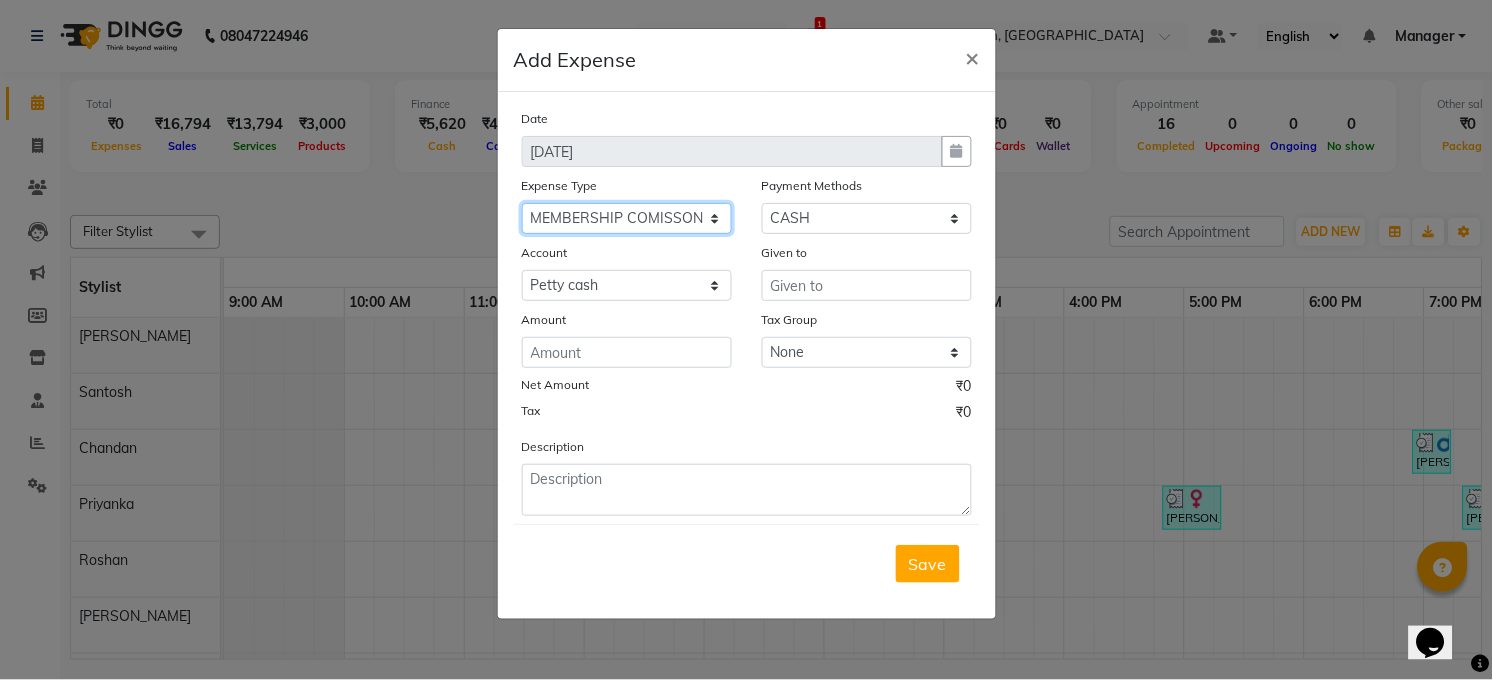 click on "Select Advance Salary BILLS CARDAMOM client change paytm Client Snacks Coffee CONVEYANCE cookies Day book Donation ELECTRICIAN Electricity Bill FARE FOOD EXPENSE Garbage Monthly Expense Ginger Hit Incentive JALJIRA POWDER JEERA POWDER LAUNDARY Lemon Marketing Medical MEMBERSHIP COMISSON milk Misc MOBILE RECHARGE MONEY CHANGE M S COMI Nimbu Payment Other Pantry PAYMENT paytm Tip PLUMBER PRINT ROLL Product PRODUCT iNCENTIVE PURCHASING Recive cash SAFAIWALA Salary salon use SALT Staff Snacks SUGAR Tea TIP VISHAL MART WATER" 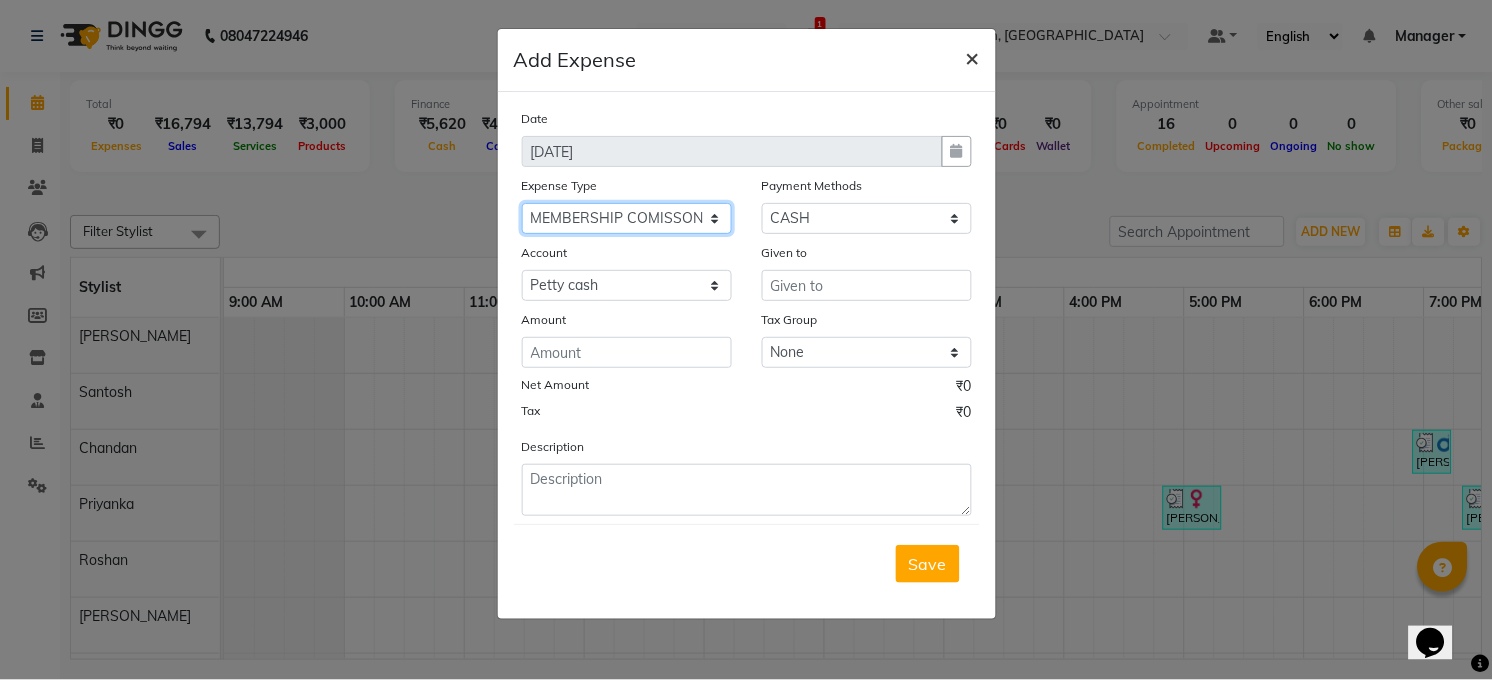 select on "20292" 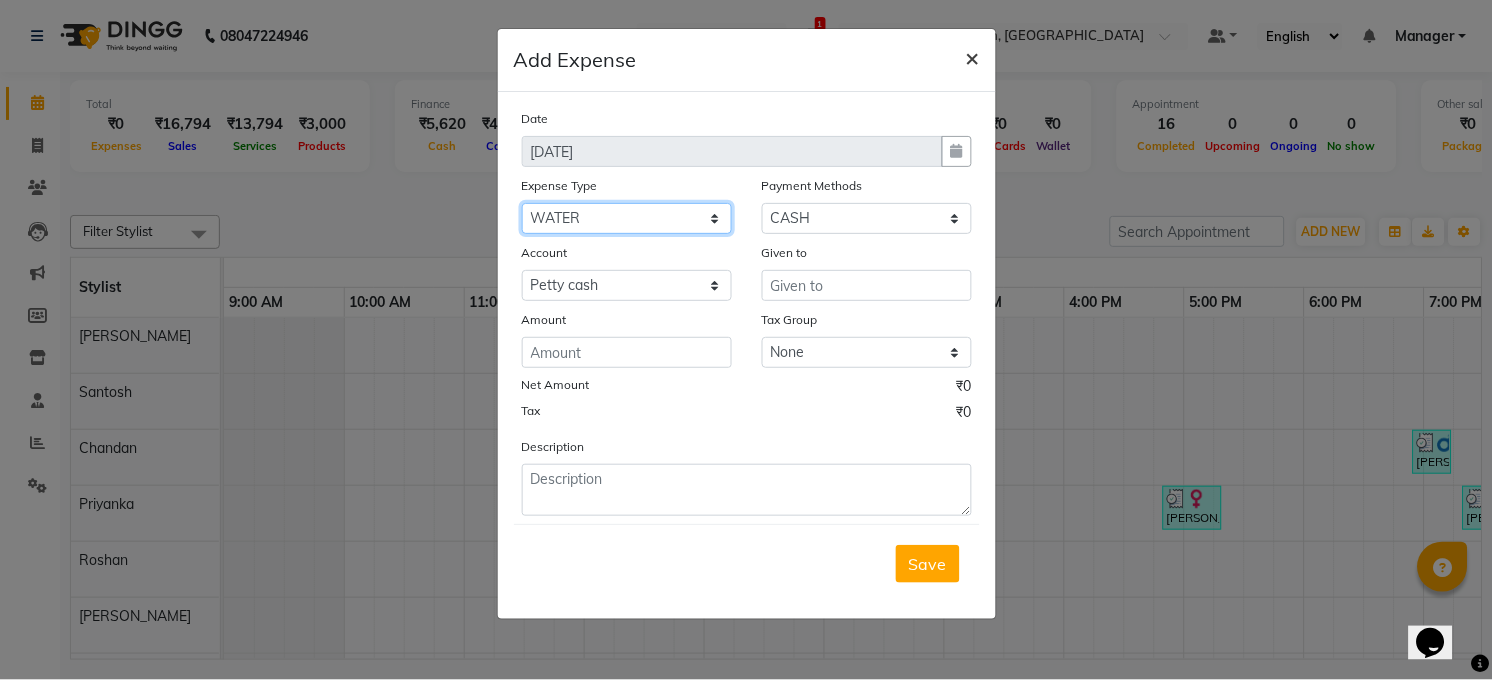 click on "Select Advance Salary BILLS CARDAMOM client change paytm Client Snacks Coffee CONVEYANCE cookies Day book Donation ELECTRICIAN Electricity Bill FARE FOOD EXPENSE Garbage Monthly Expense Ginger Hit Incentive JALJIRA POWDER JEERA POWDER LAUNDARY Lemon Marketing Medical MEMBERSHIP COMISSON milk Misc MOBILE RECHARGE MONEY CHANGE M S COMI Nimbu Payment Other Pantry PAYMENT paytm Tip PLUMBER PRINT ROLL Product PRODUCT iNCENTIVE PURCHASING Recive cash SAFAIWALA Salary salon use SALT Staff Snacks SUGAR Tea TIP VISHAL MART WATER" 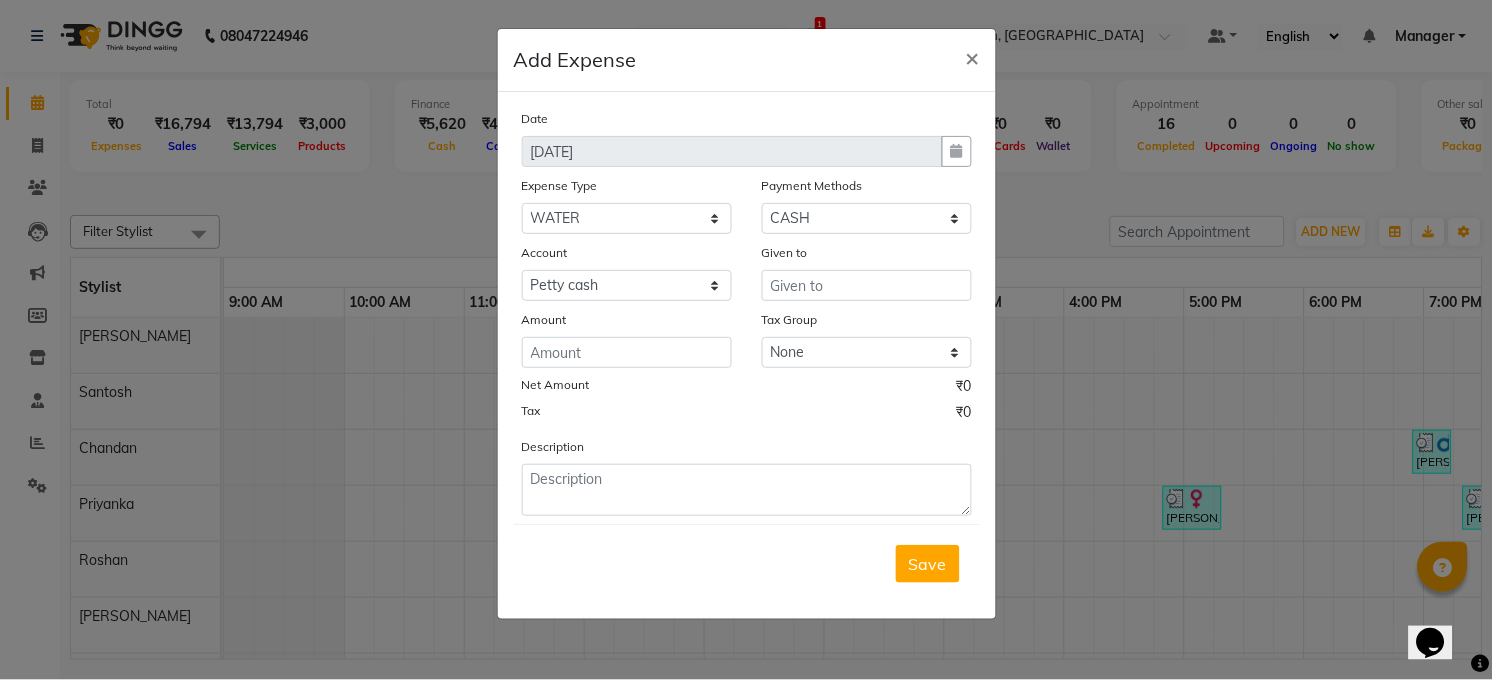 click on "Amount" 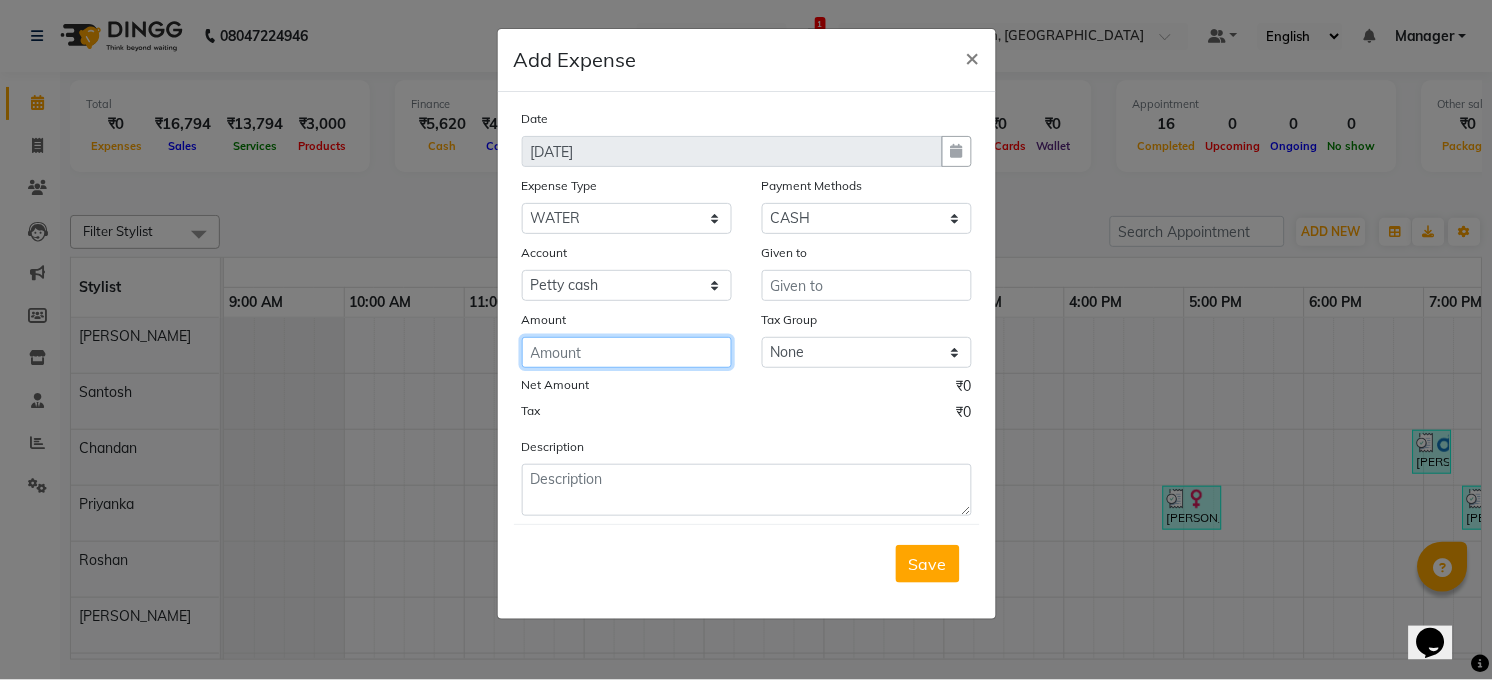 click 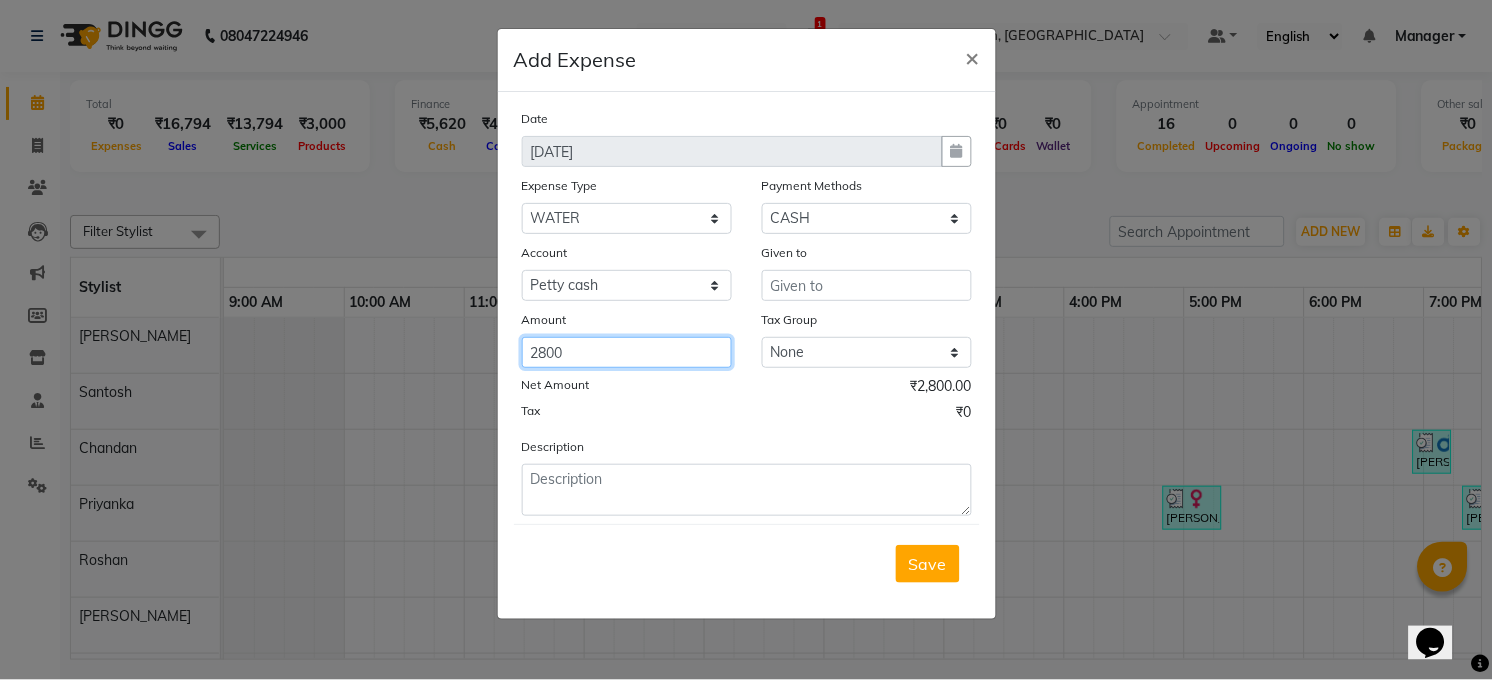 type on "2800" 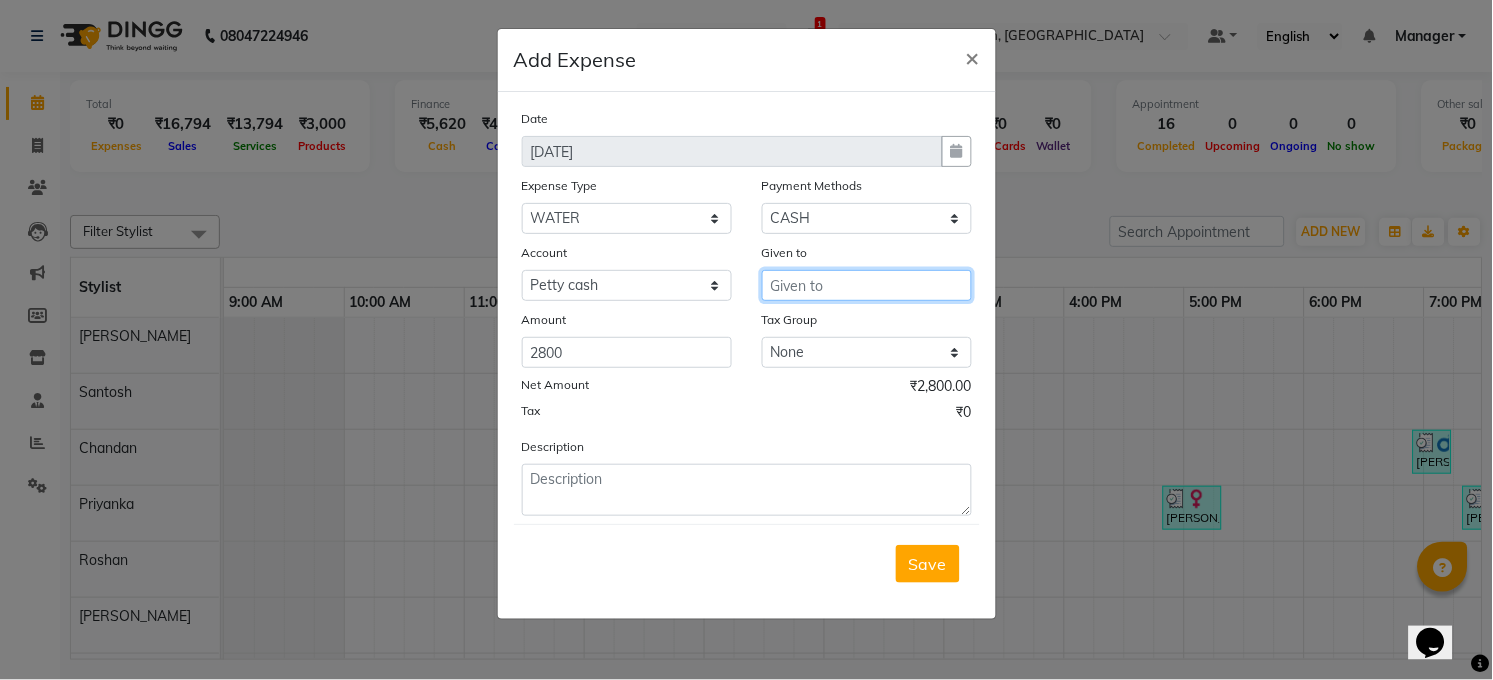 click at bounding box center [867, 285] 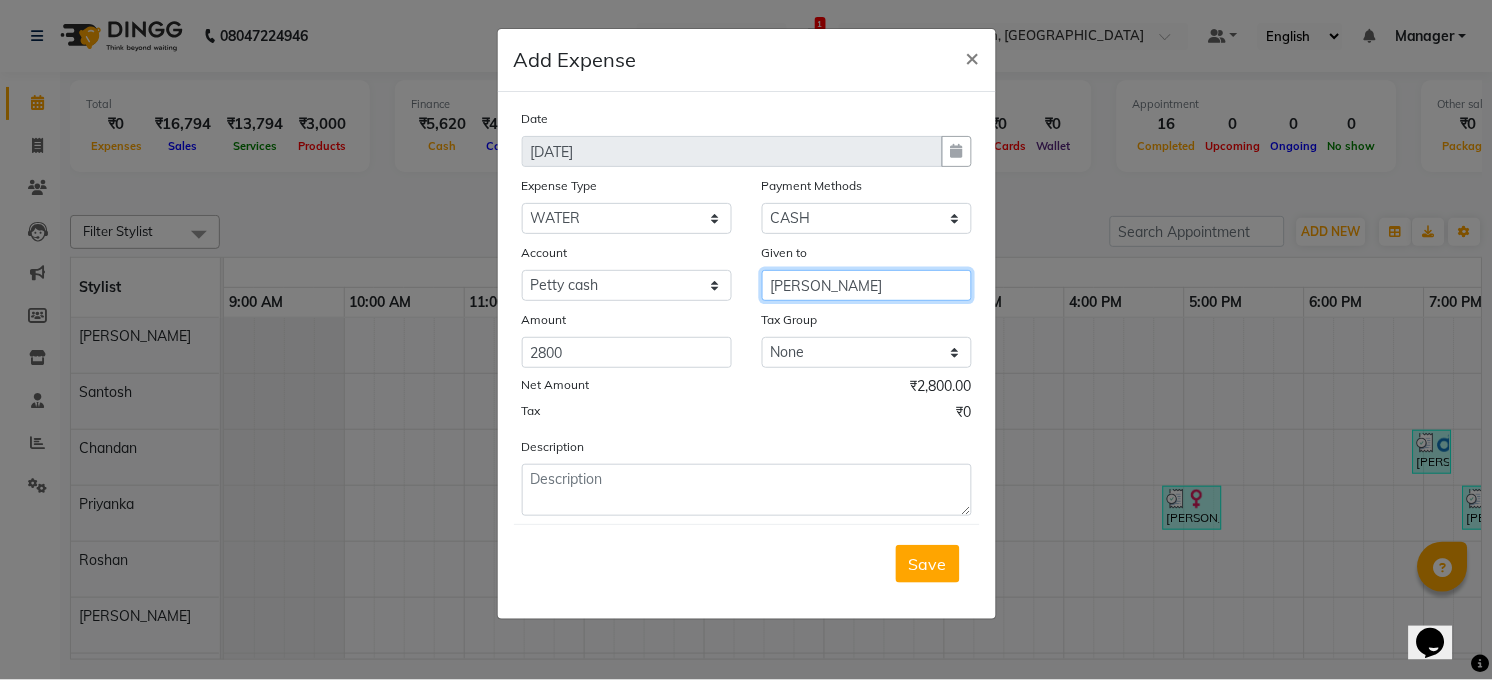 type on "[PERSON_NAME]" 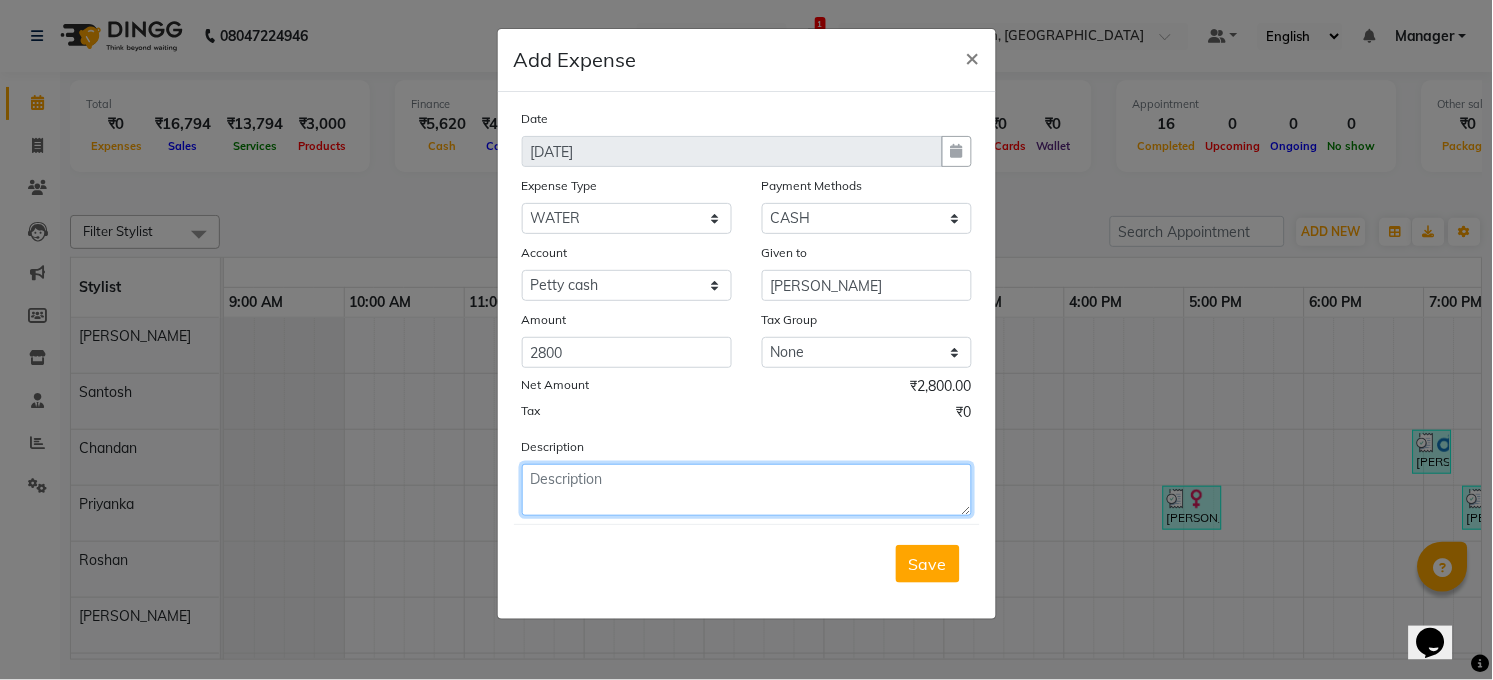 click 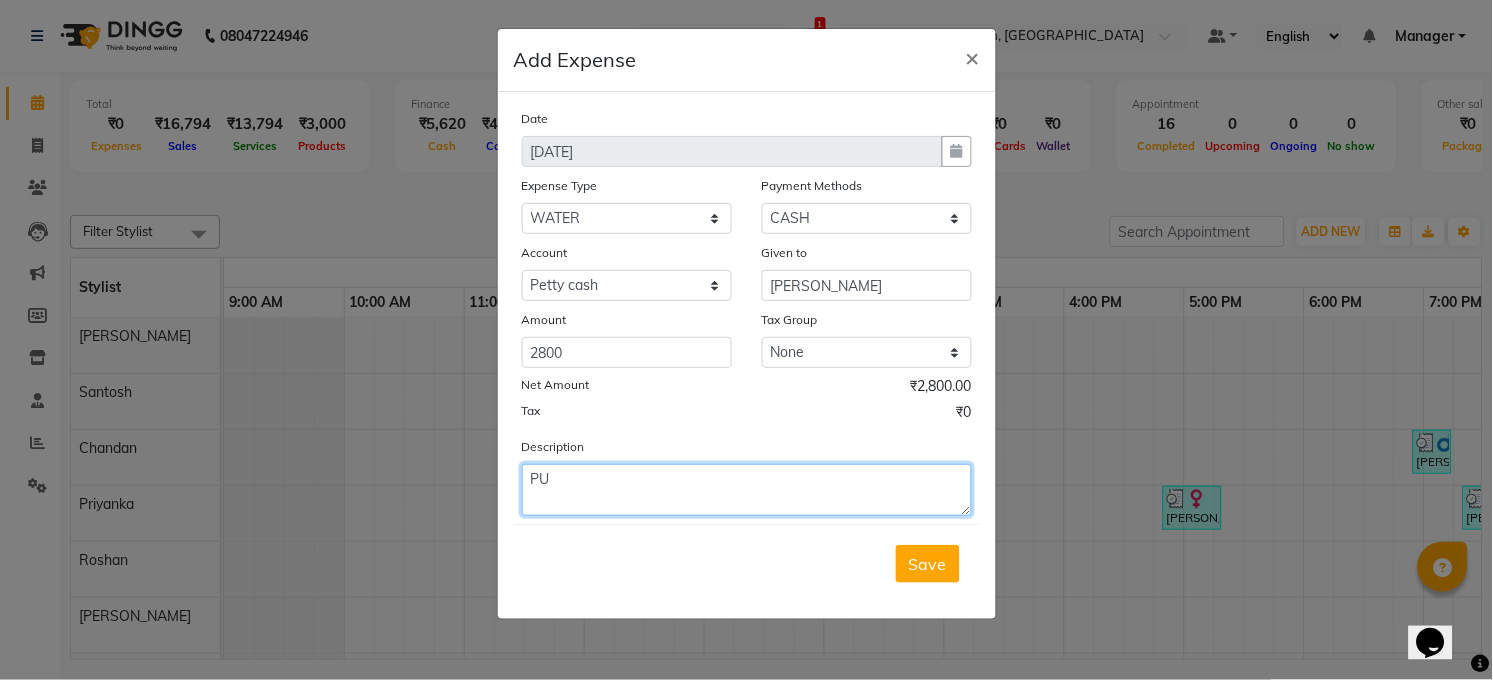 type on "P" 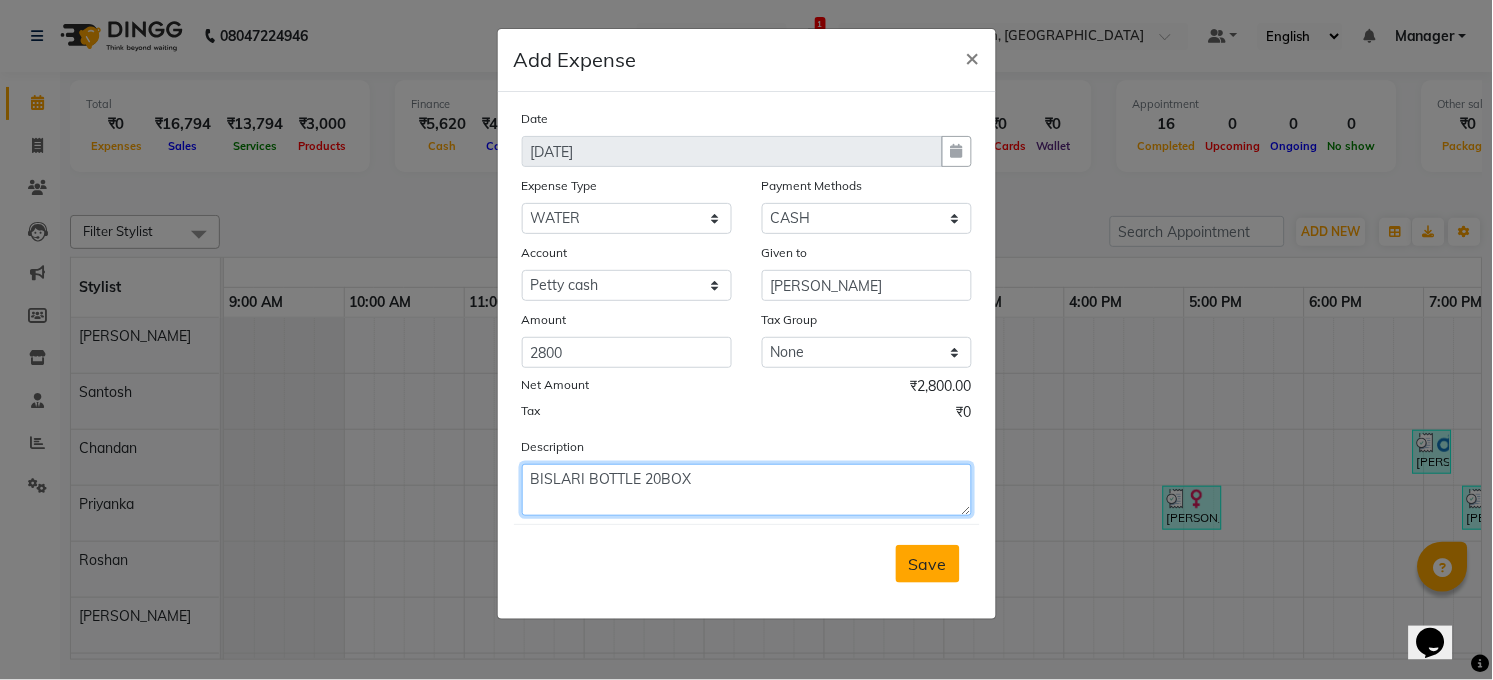 type on "BISLARI BOTTLE 20BOX" 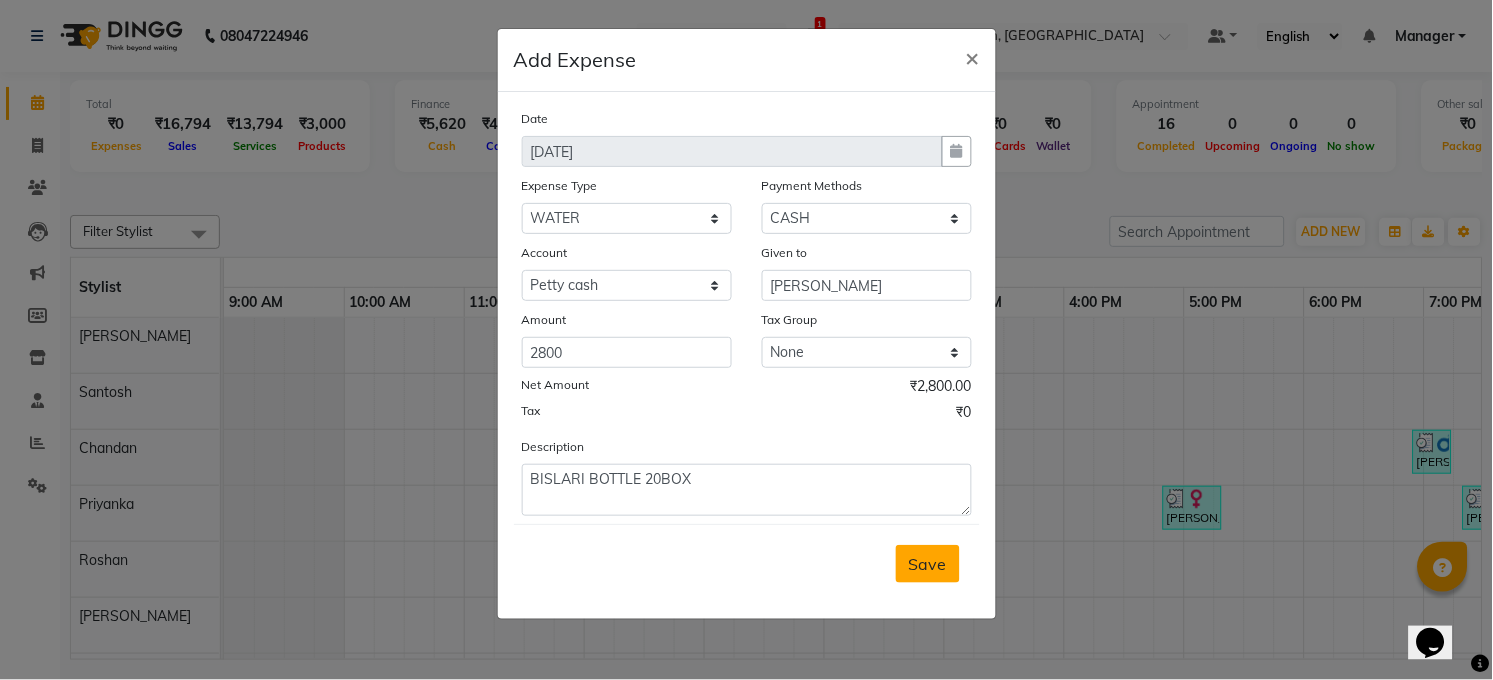 click on "Save" at bounding box center [928, 564] 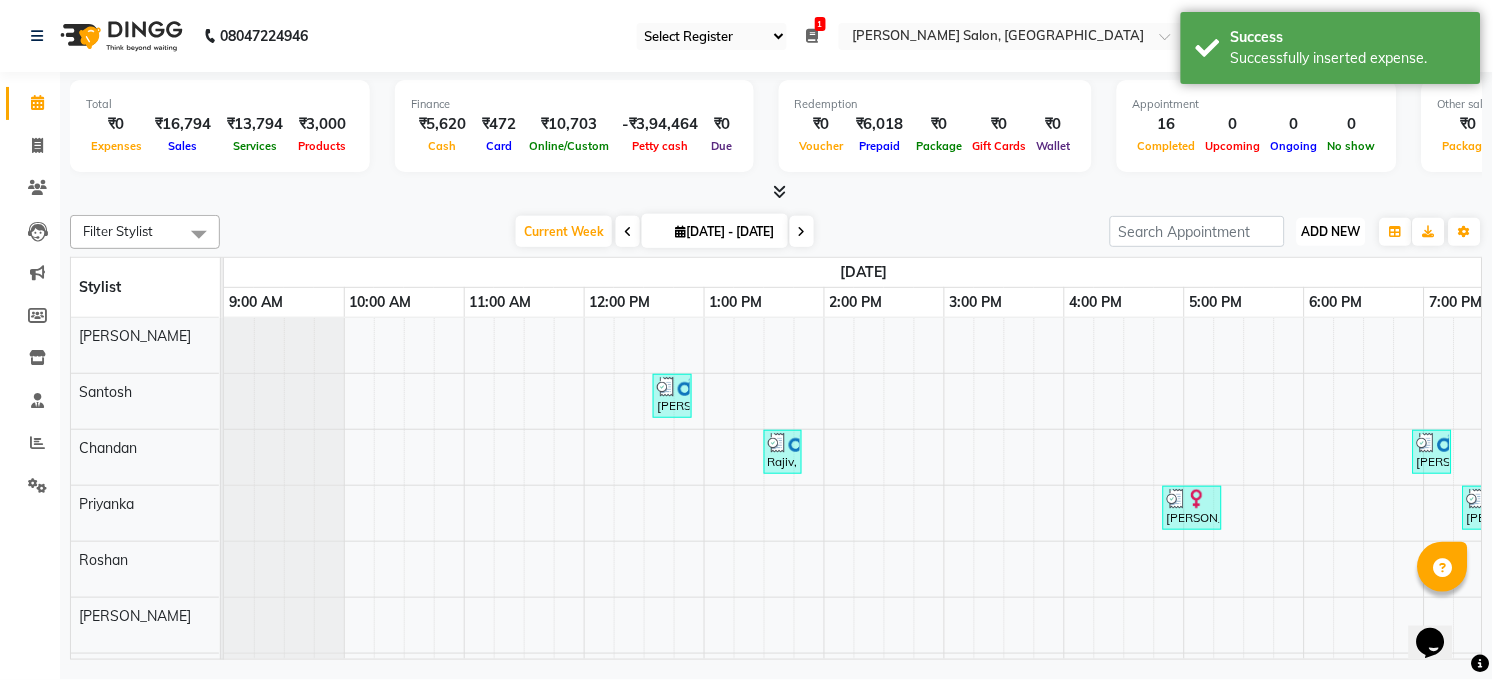 click on "ADD NEW" at bounding box center [1331, 231] 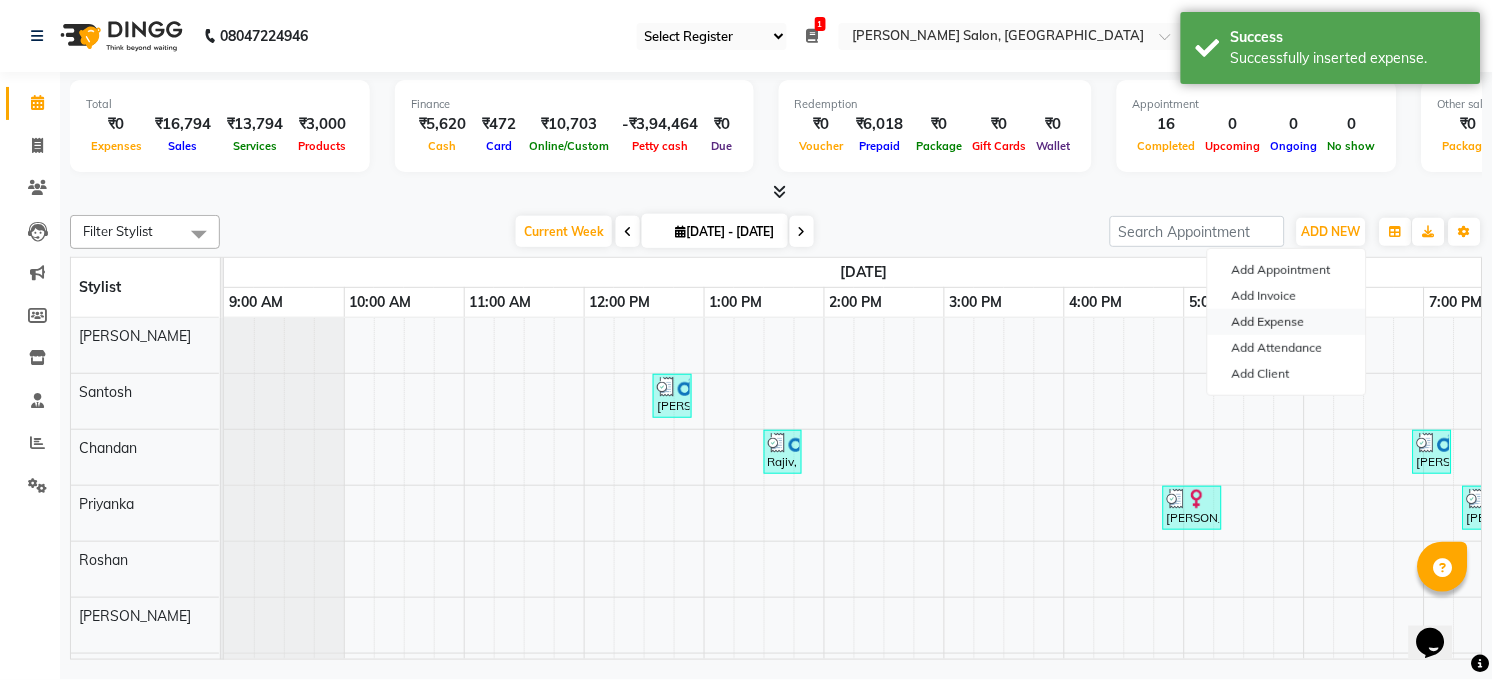 click on "Add Expense" at bounding box center [1287, 322] 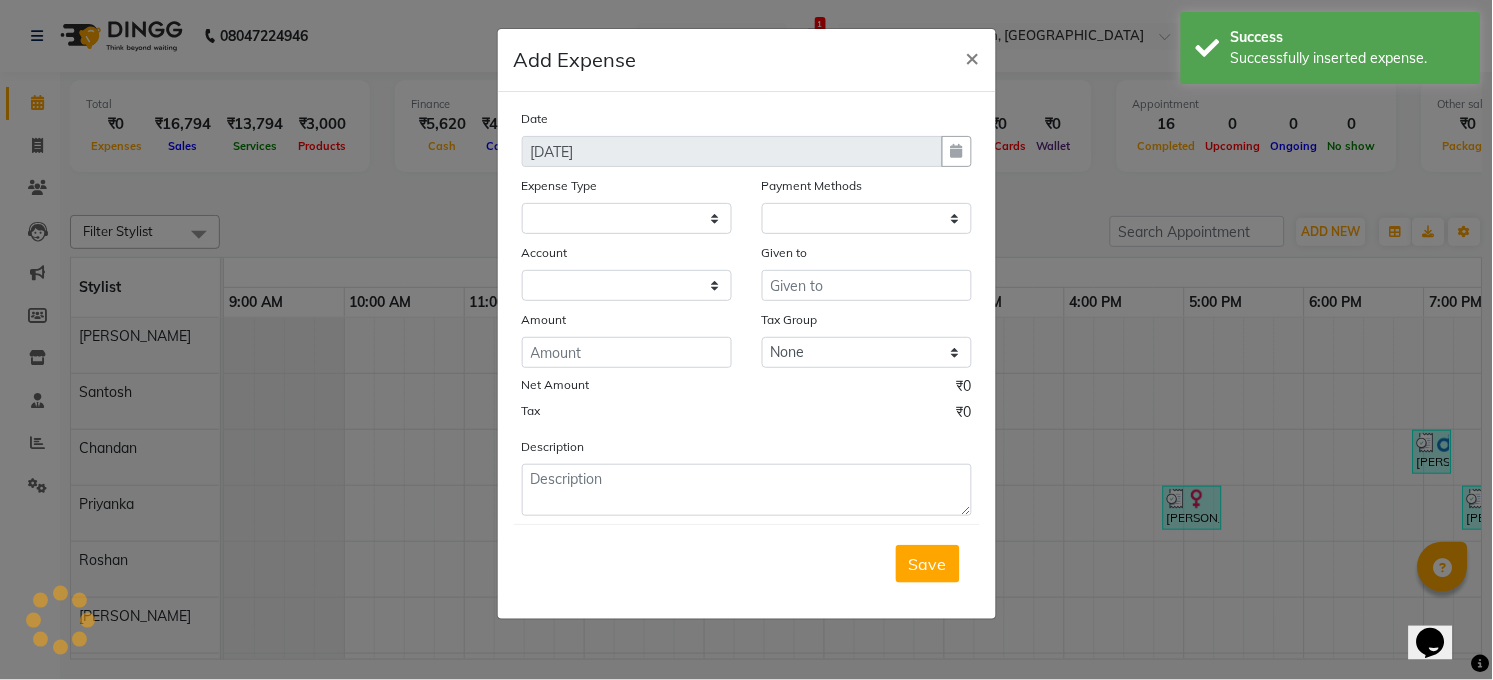 select on "1" 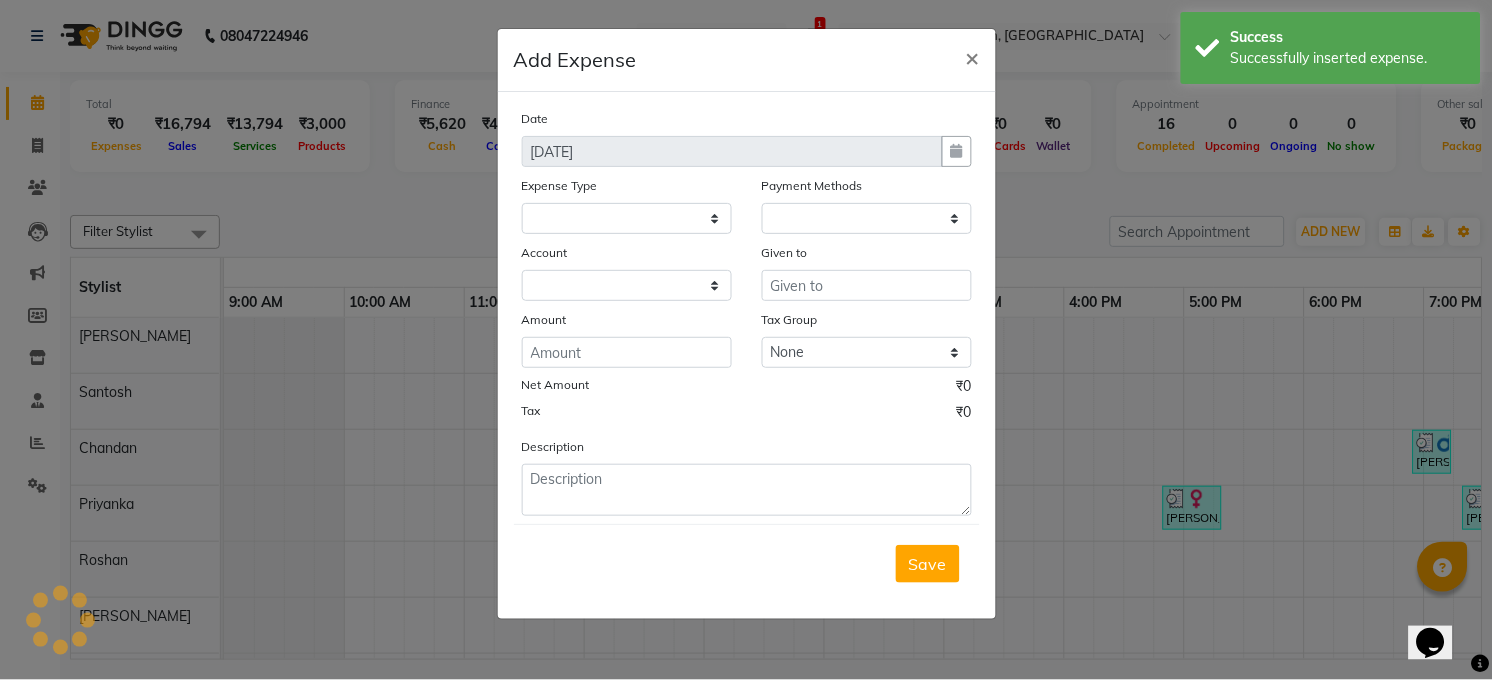select on "4703" 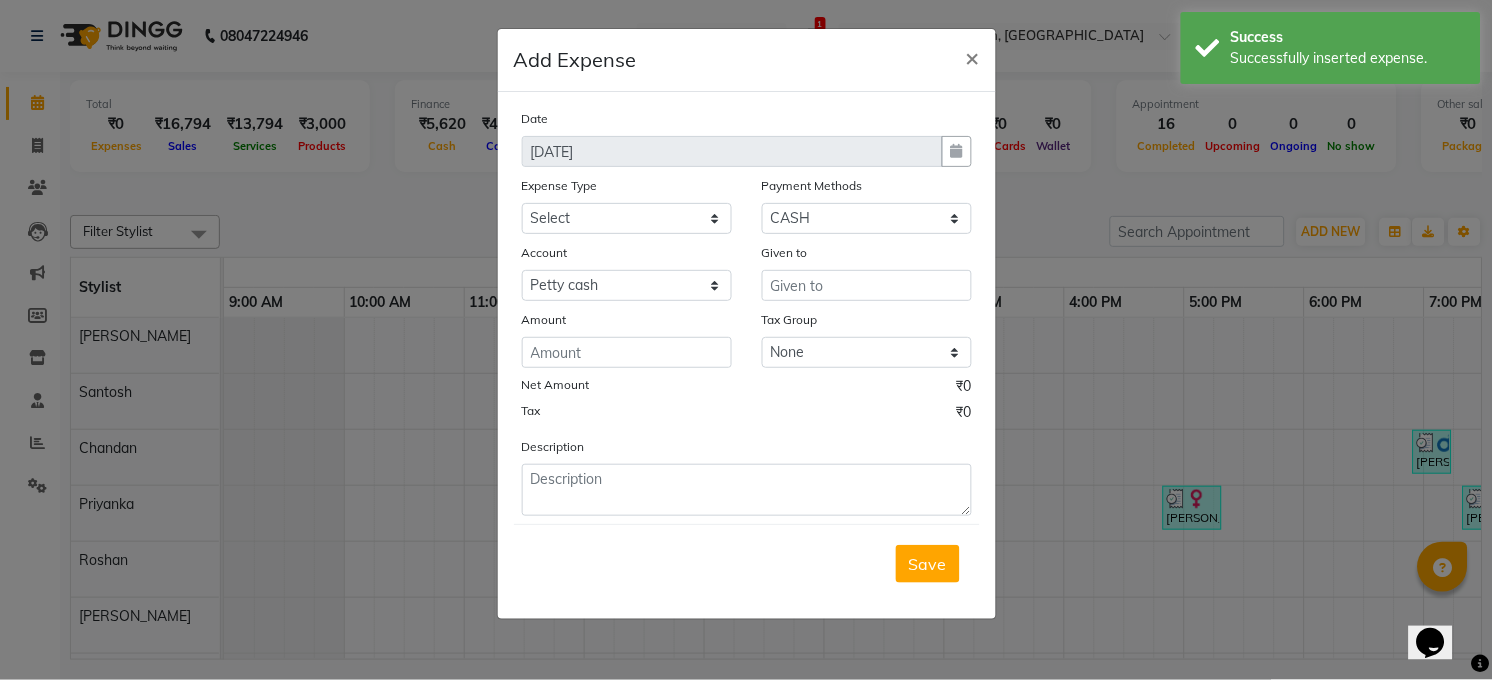 type 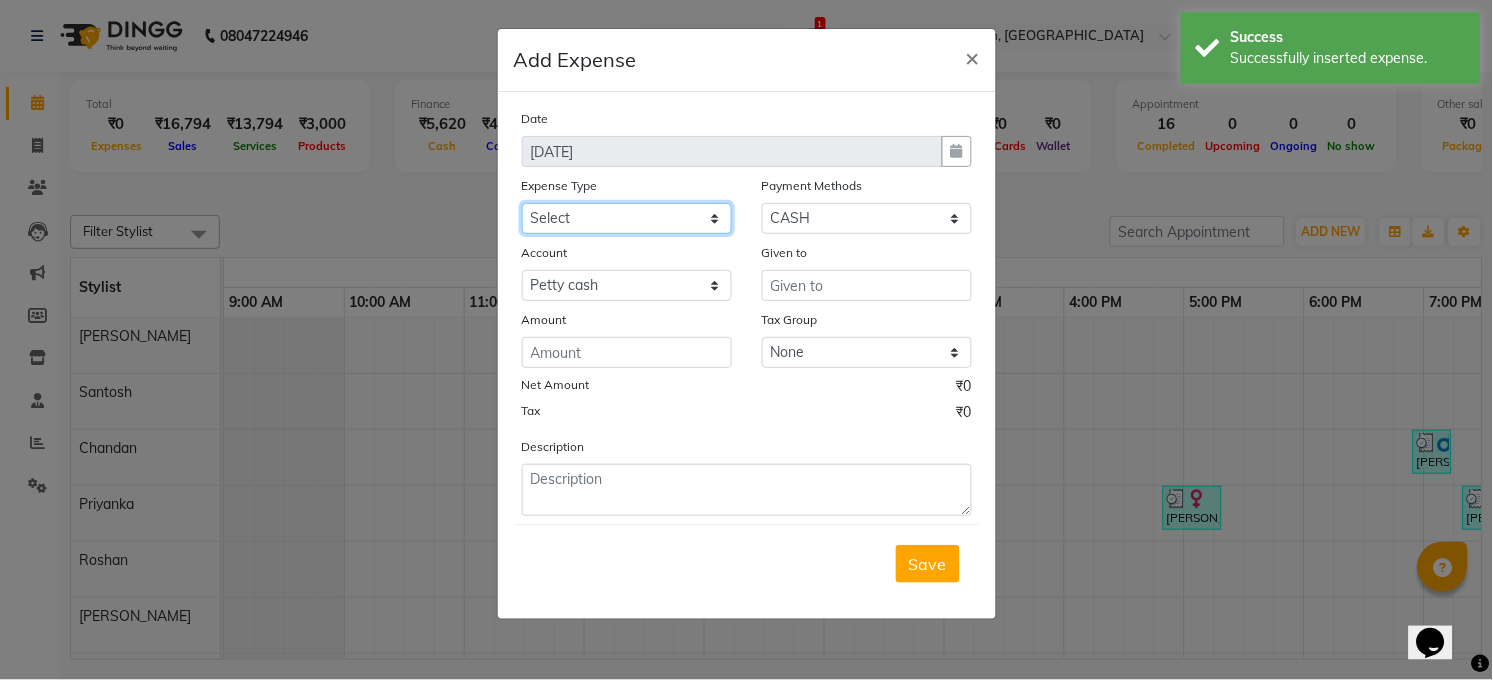 click on "Select Advance Salary BILLS CARDAMOM client change paytm Client Snacks Coffee CONVEYANCE cookies Day book Donation ELECTRICIAN Electricity Bill FARE FOOD EXPENSE Garbage Monthly Expense Ginger Hit Incentive JALJIRA POWDER JEERA POWDER LAUNDARY Lemon Marketing Medical MEMBERSHIP COMISSON milk Misc MOBILE RECHARGE MONEY CHANGE M S COMI Nimbu Payment Other Pantry PAYMENT paytm Tip PLUMBER PRINT ROLL Product PRODUCT iNCENTIVE PURCHASING Recive cash SAFAIWALA Salary salon use SALT Staff Snacks SUGAR Tea TIP VISHAL MART WATER" 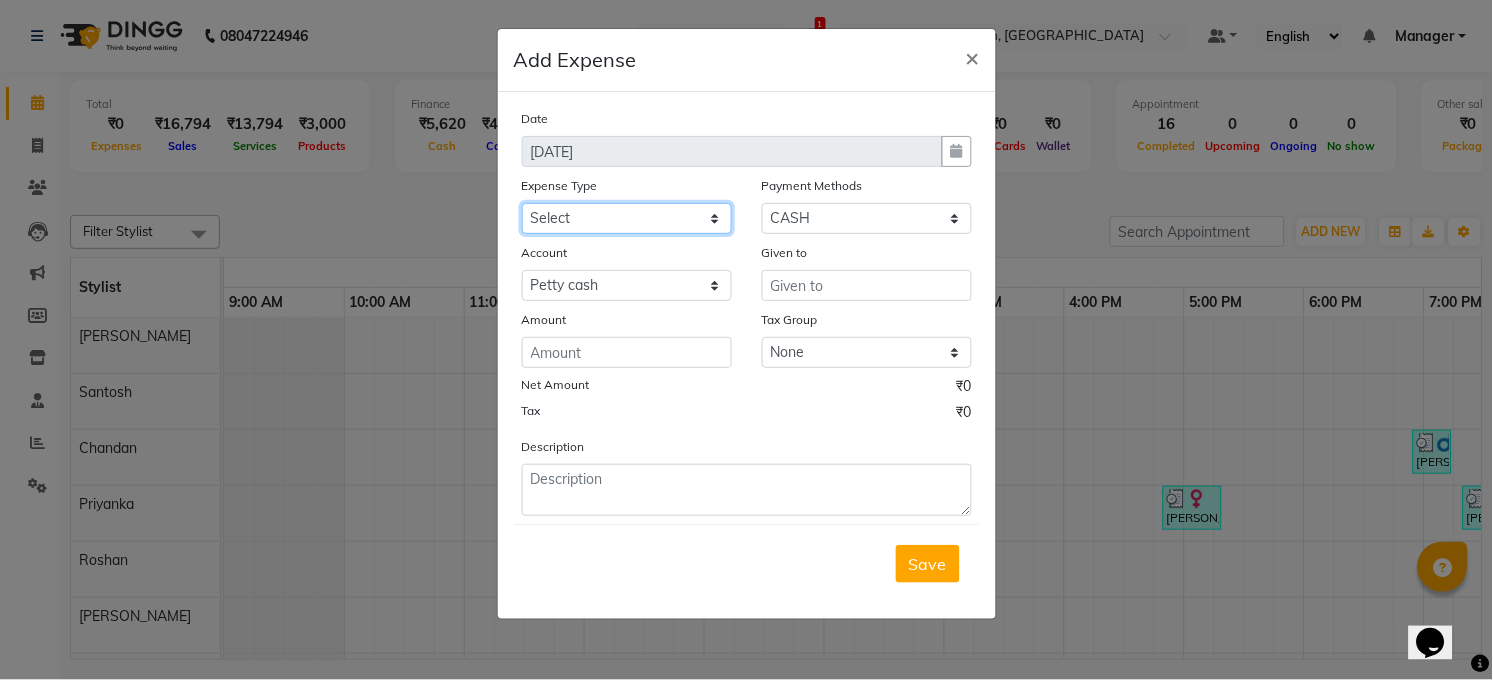 select on "15145" 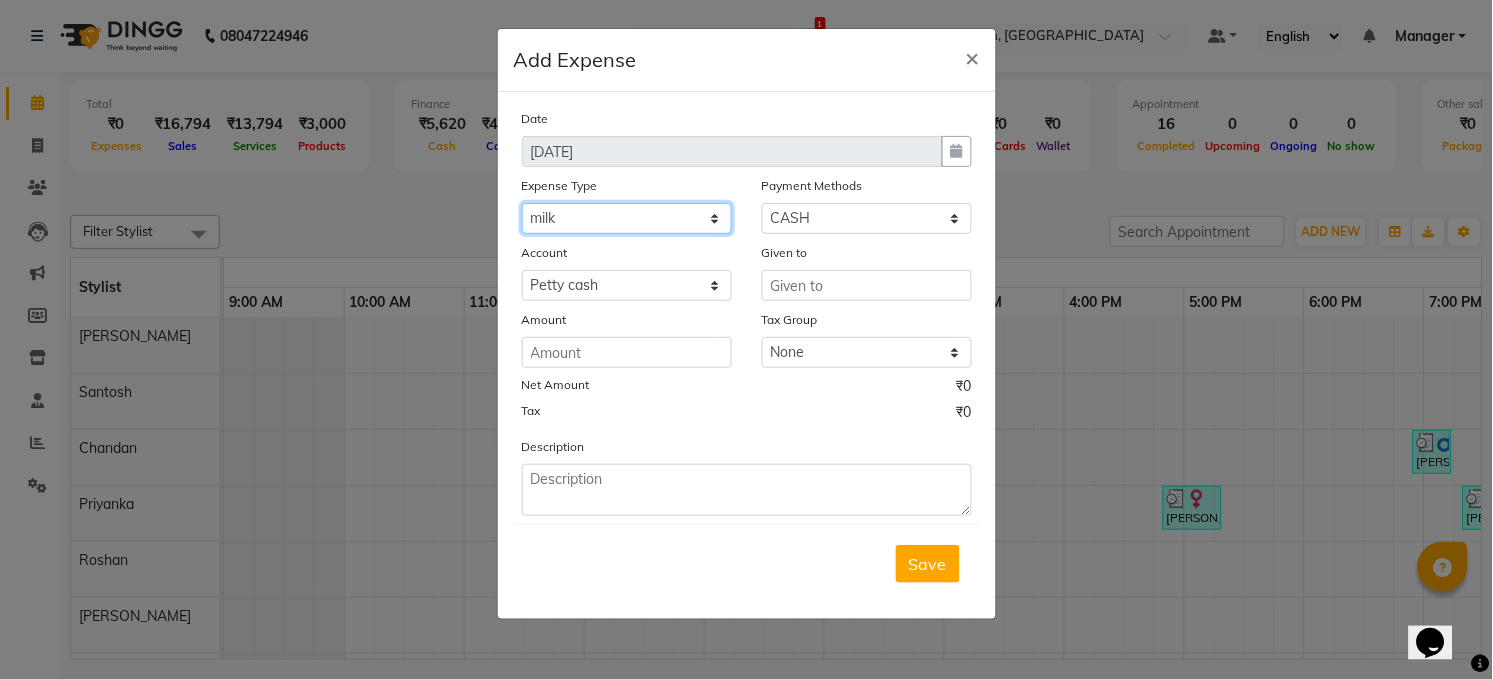 click on "Select Advance Salary BILLS CARDAMOM client change paytm Client Snacks Coffee CONVEYANCE cookies Day book Donation ELECTRICIAN Electricity Bill FARE FOOD EXPENSE Garbage Monthly Expense Ginger Hit Incentive JALJIRA POWDER JEERA POWDER LAUNDARY Lemon Marketing Medical MEMBERSHIP COMISSON milk Misc MOBILE RECHARGE MONEY CHANGE M S COMI Nimbu Payment Other Pantry PAYMENT paytm Tip PLUMBER PRINT ROLL Product PRODUCT iNCENTIVE PURCHASING Recive cash SAFAIWALA Salary salon use SALT Staff Snacks SUGAR Tea TIP VISHAL MART WATER" 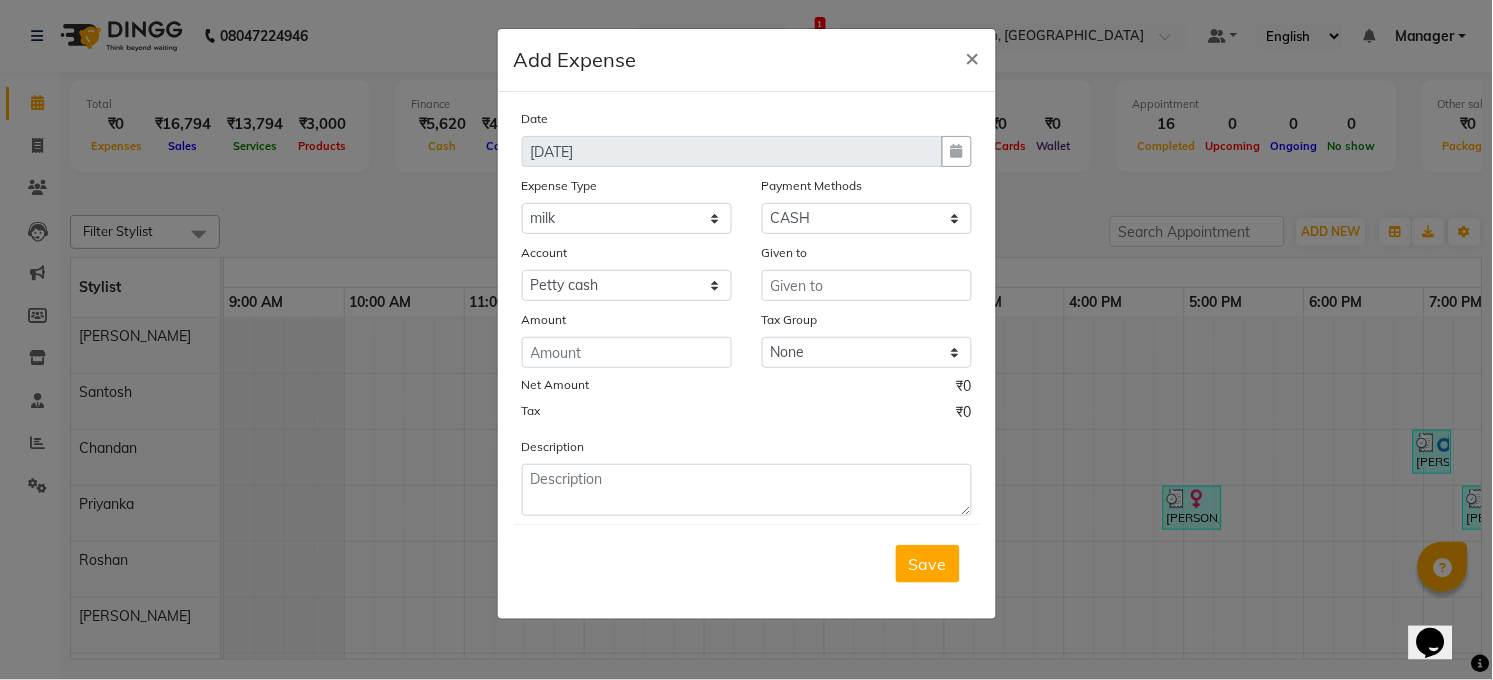 click on "Date 11-07-2025 Expense Type Select Advance Salary BILLS CARDAMOM client change paytm Client Snacks Coffee CONVEYANCE cookies Day book Donation ELECTRICIAN Electricity Bill FARE FOOD EXPENSE Garbage Monthly Expense Ginger Hit Incentive JALJIRA POWDER JEERA POWDER LAUNDARY Lemon Marketing Medical MEMBERSHIP COMISSON milk Misc MOBILE RECHARGE MONEY CHANGE M S COMI Nimbu Payment Other Pantry PAYMENT paytm Tip PLUMBER PRINT ROLL Product PRODUCT iNCENTIVE PURCHASING Recive cash SAFAIWALA Salary salon use SALT Staff Snacks SUGAR Tea TIP VISHAL MART WATER Payment Methods Select GPay CARD CASH Complimentary Prepaid ONLINE Points Wallet Voucher Package Account Select Petty cash Handover Account Given to Amount Tax Group None GST Net Amount ₹0 Tax ₹0 Description" 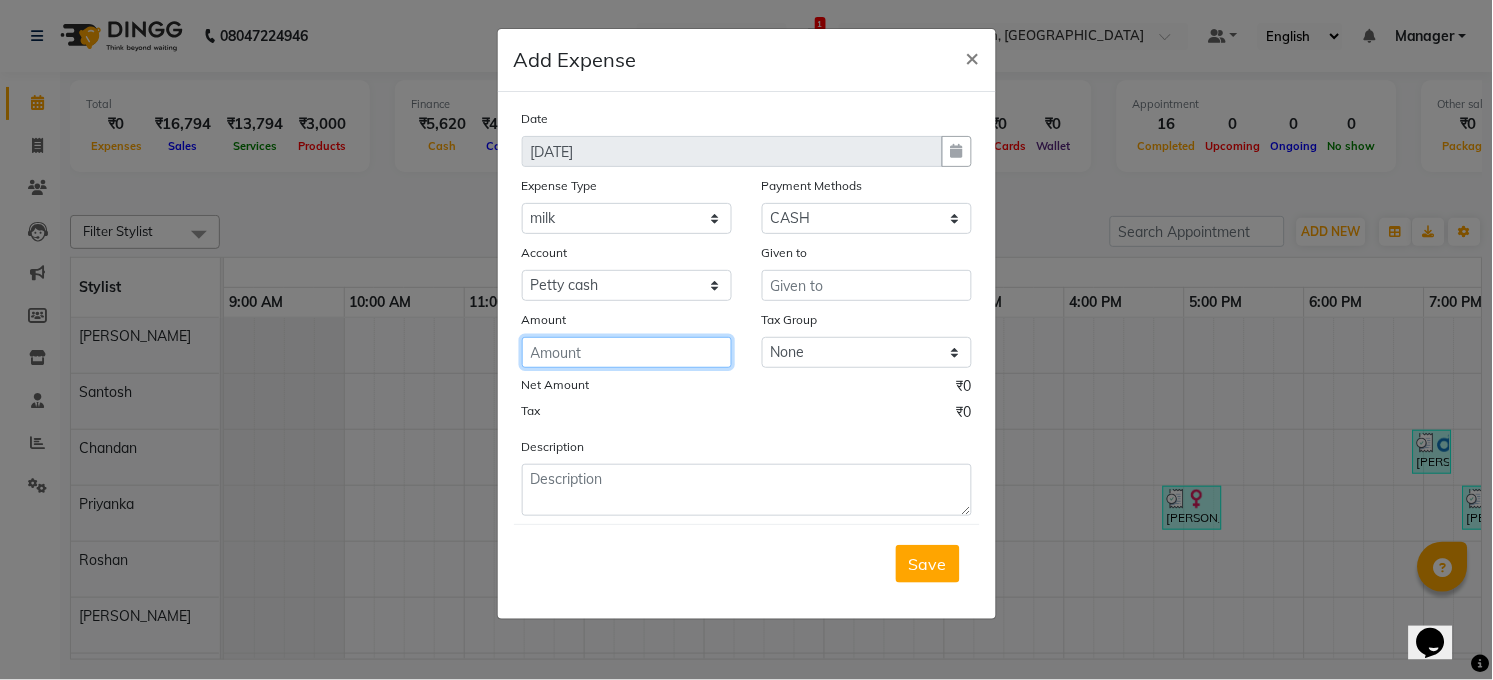 click 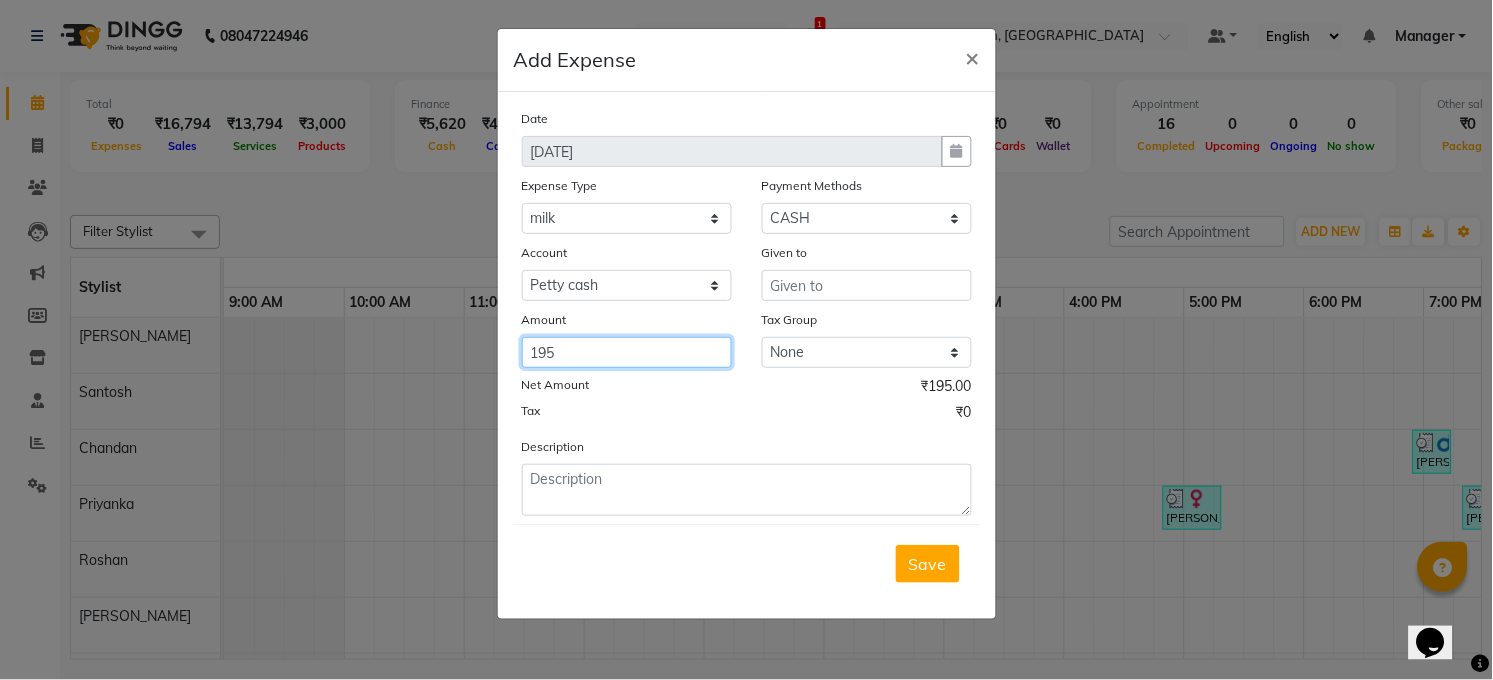 type on "195" 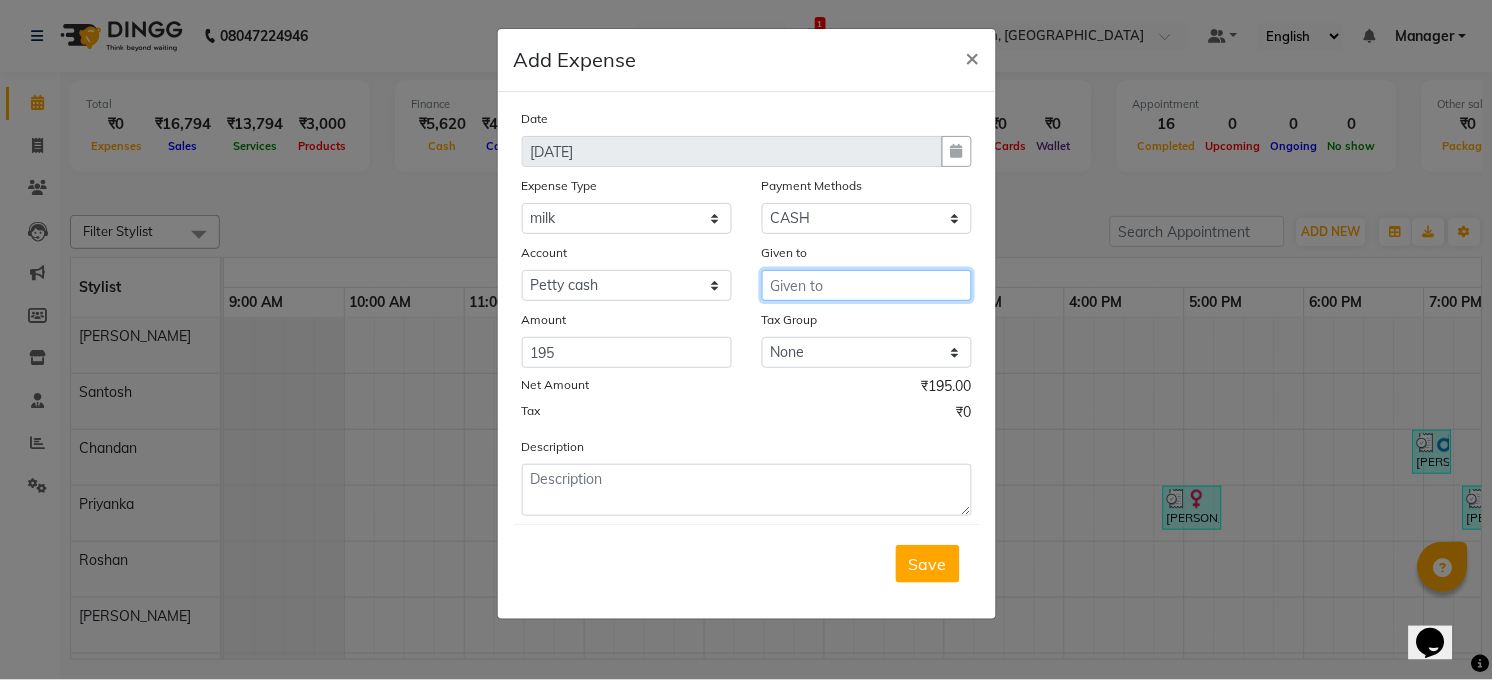 click at bounding box center (867, 285) 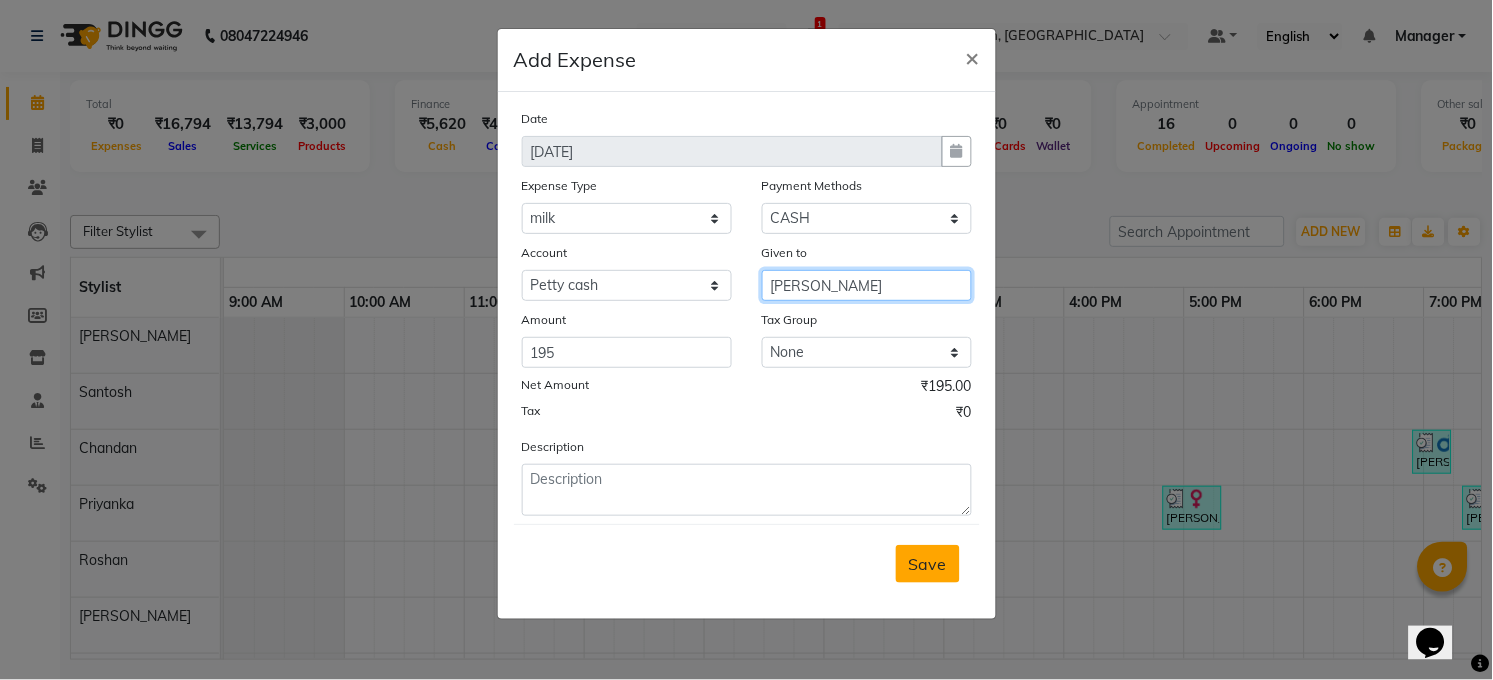 type on "[PERSON_NAME]" 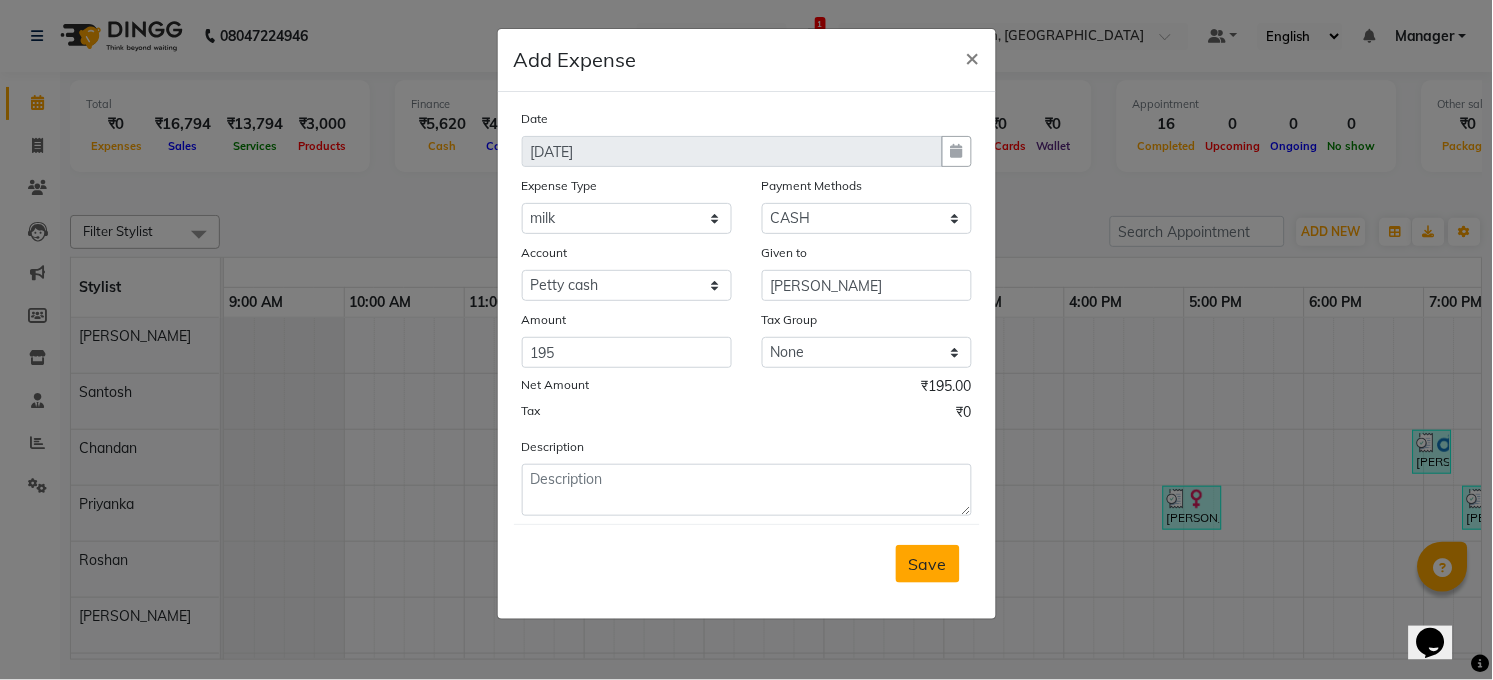 click on "Save" at bounding box center [928, 564] 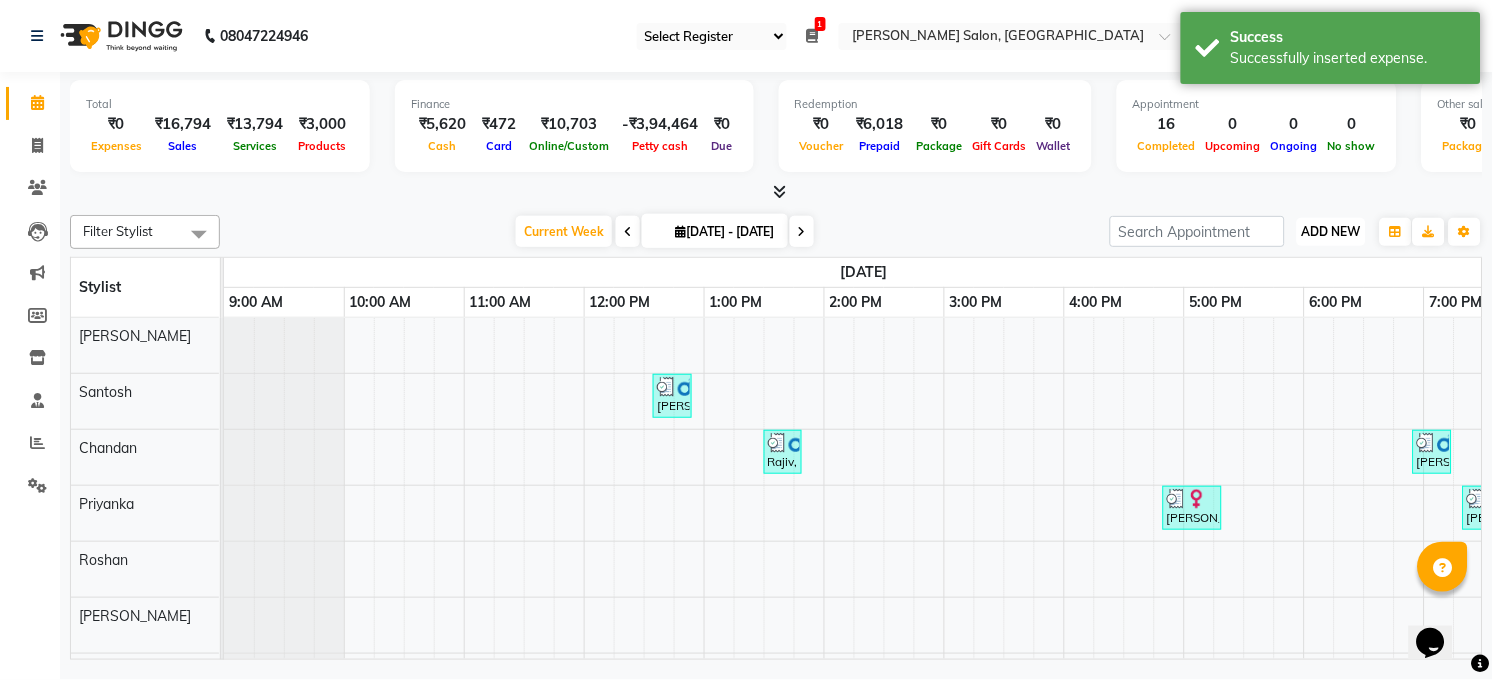 click on "ADD NEW" at bounding box center (1331, 231) 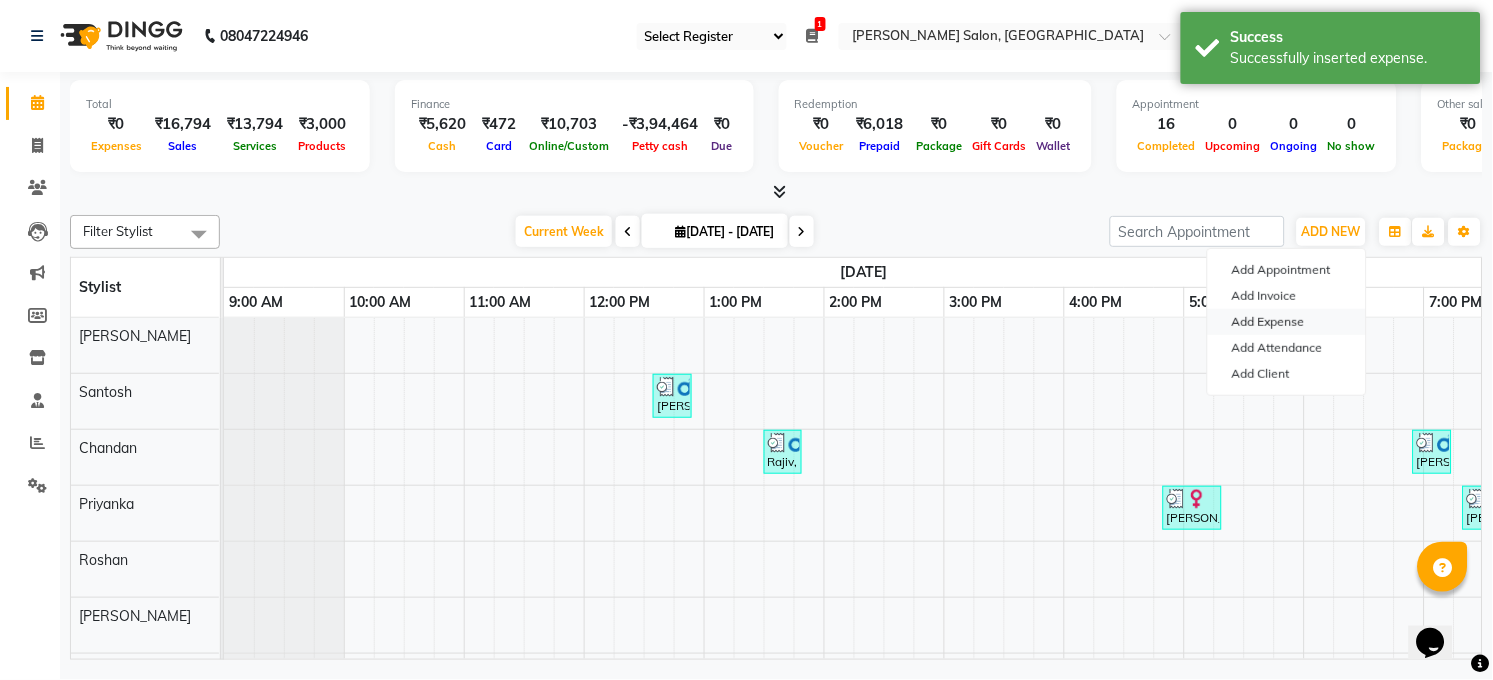 click on "Add Expense" at bounding box center [1287, 322] 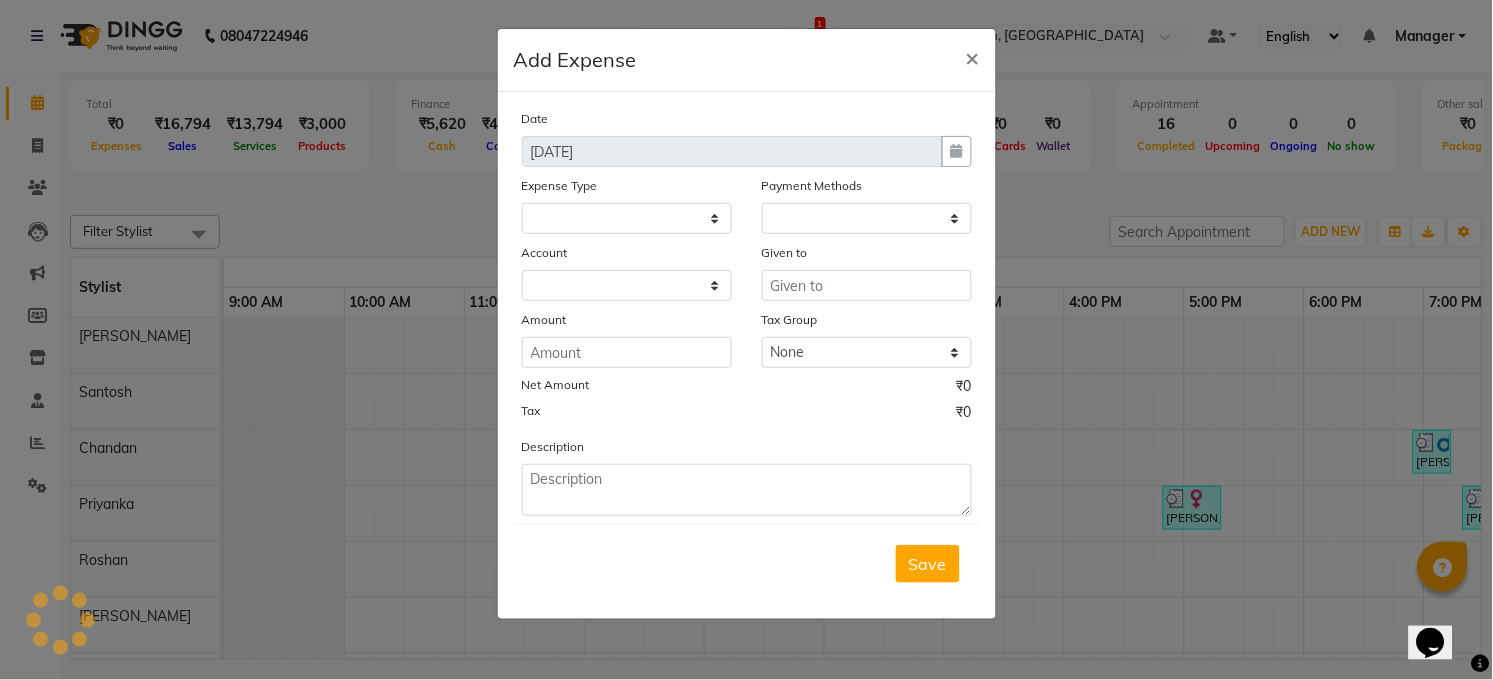 select on "4703" 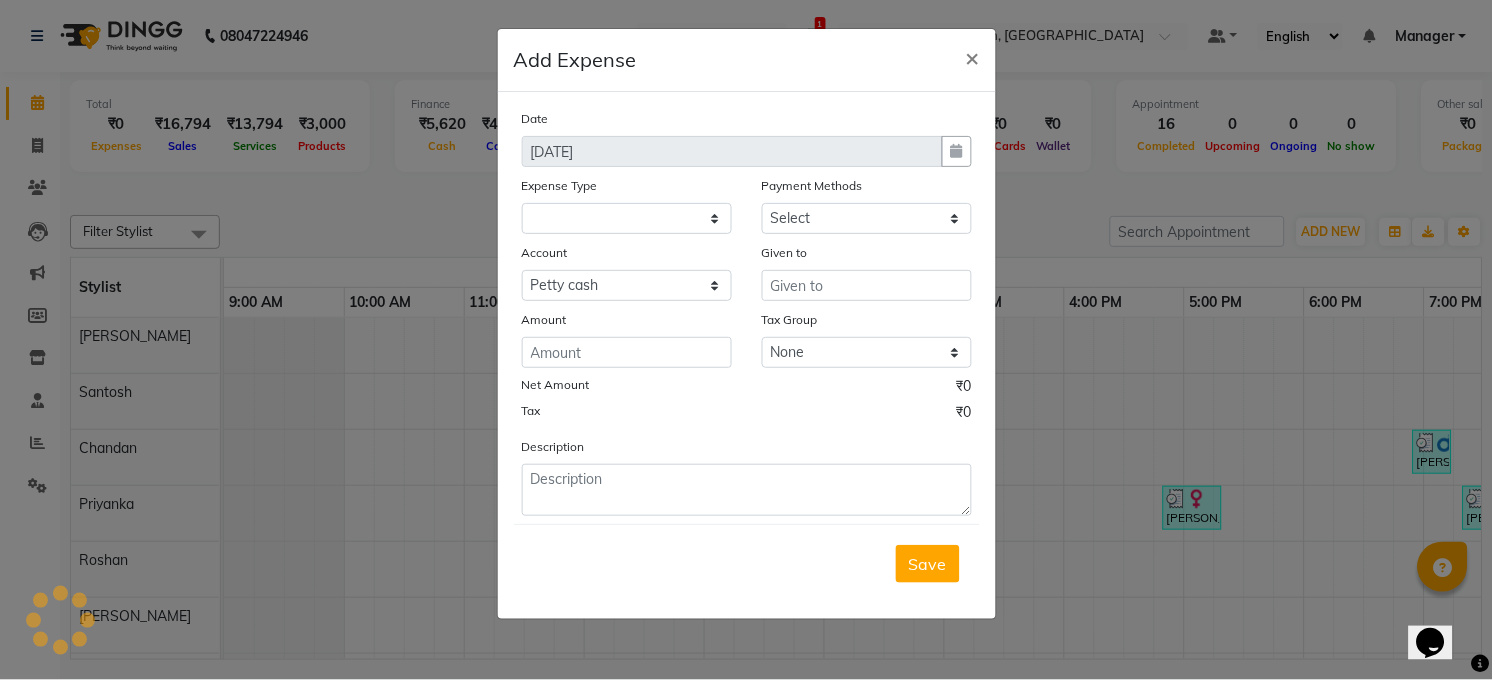 select on "1" 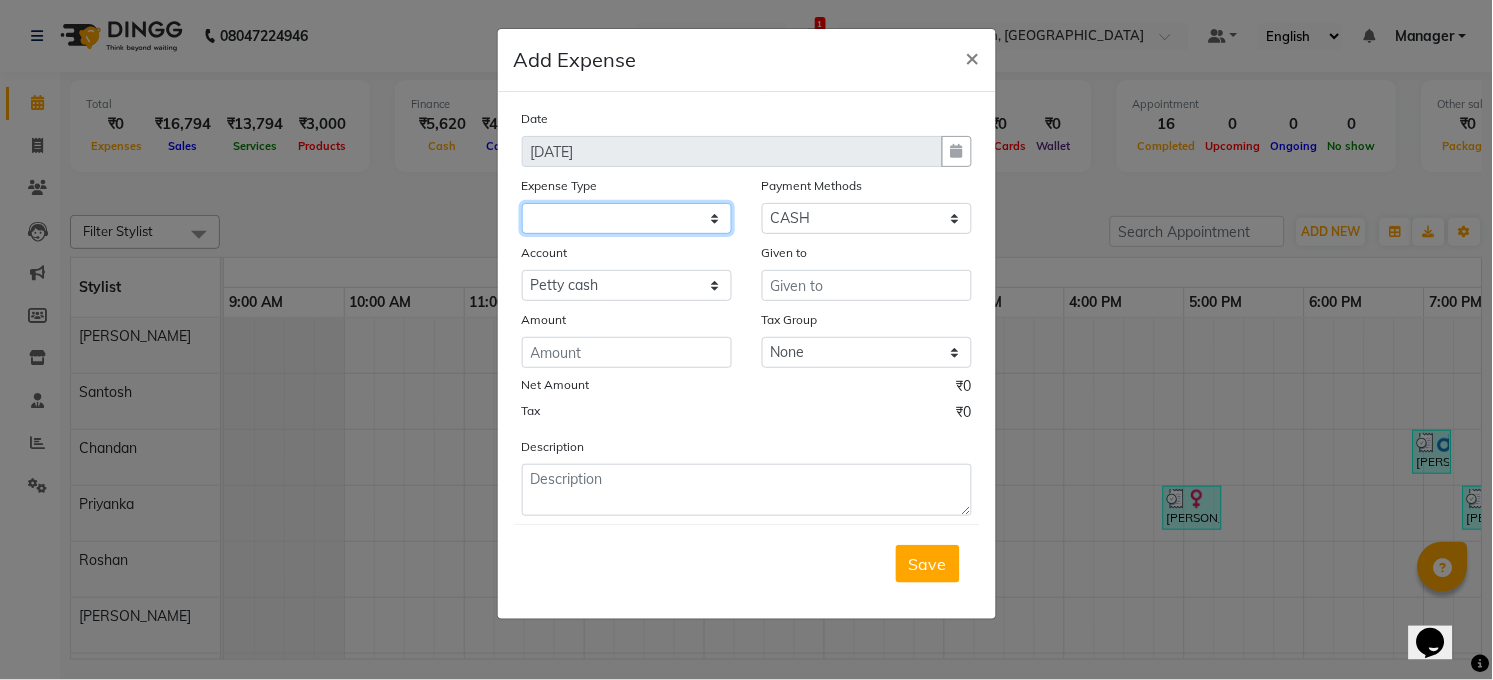 click 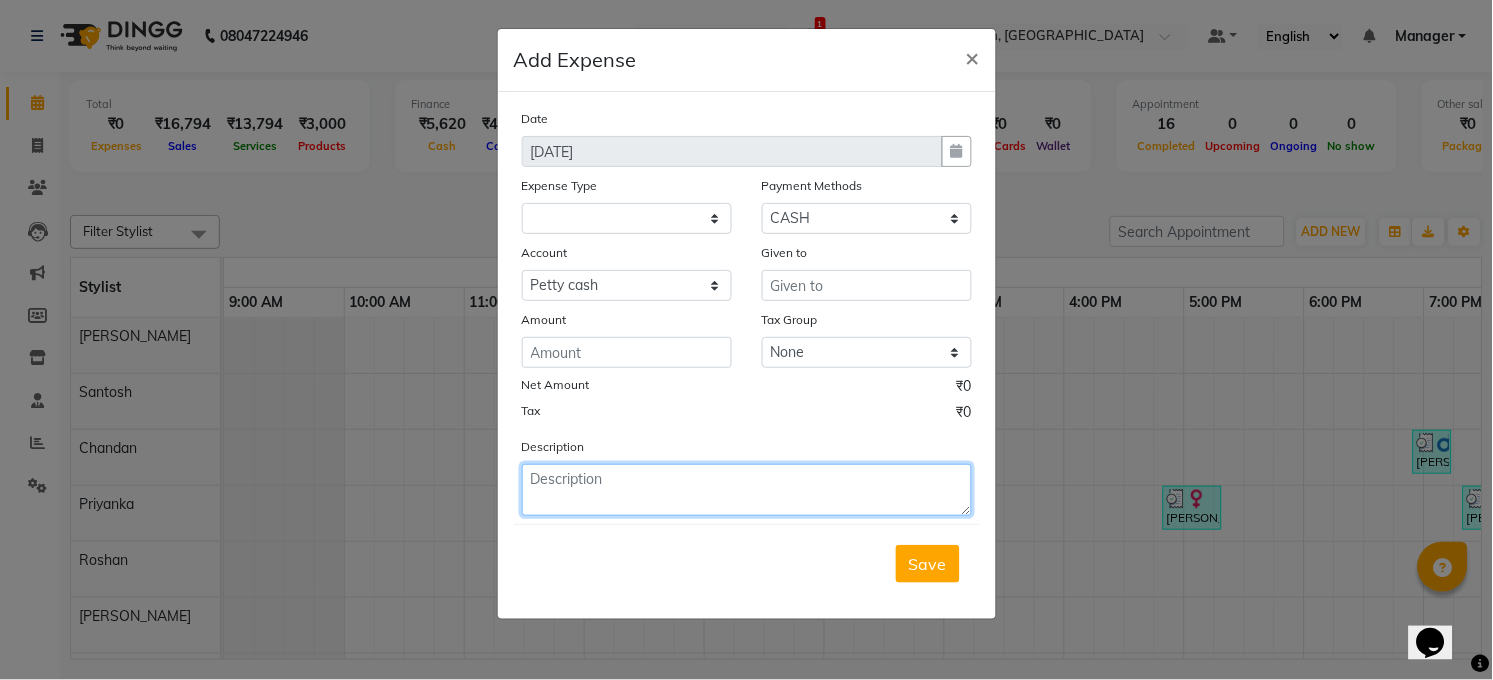 click 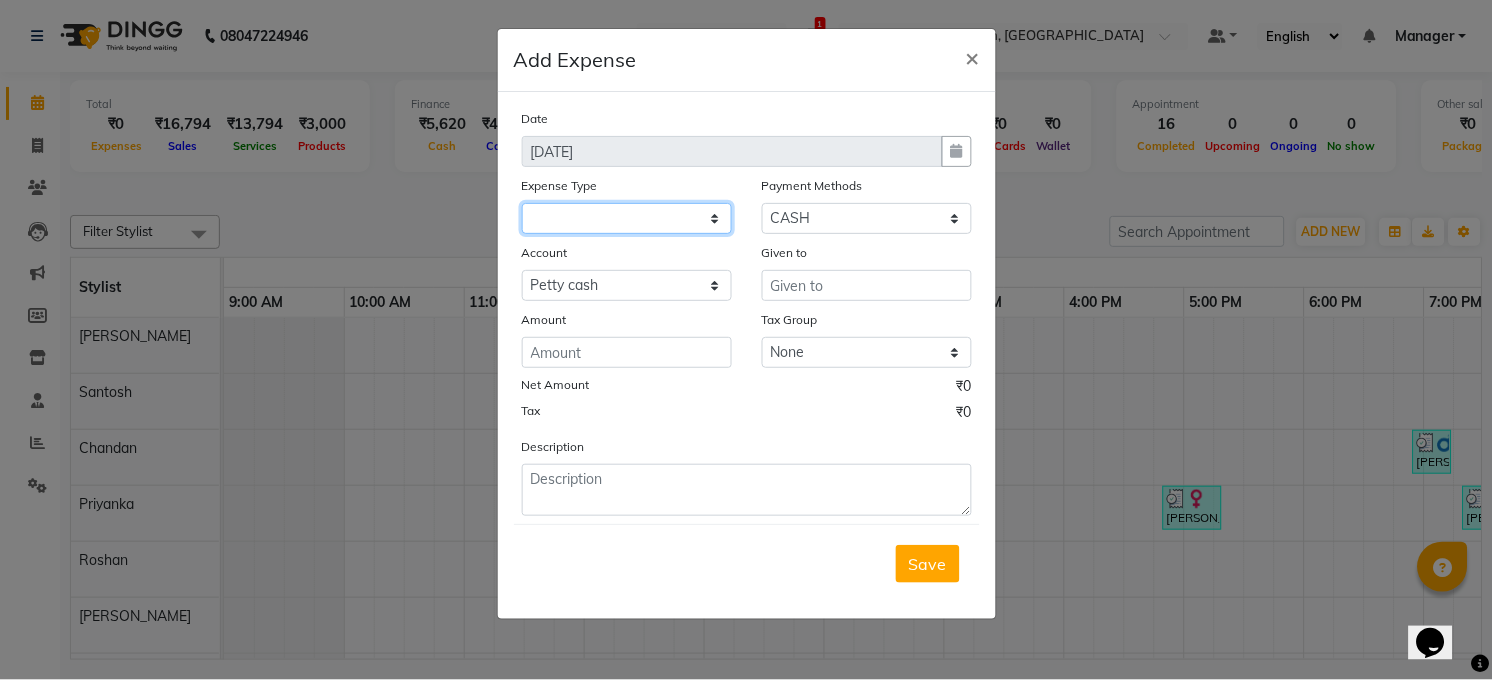 click 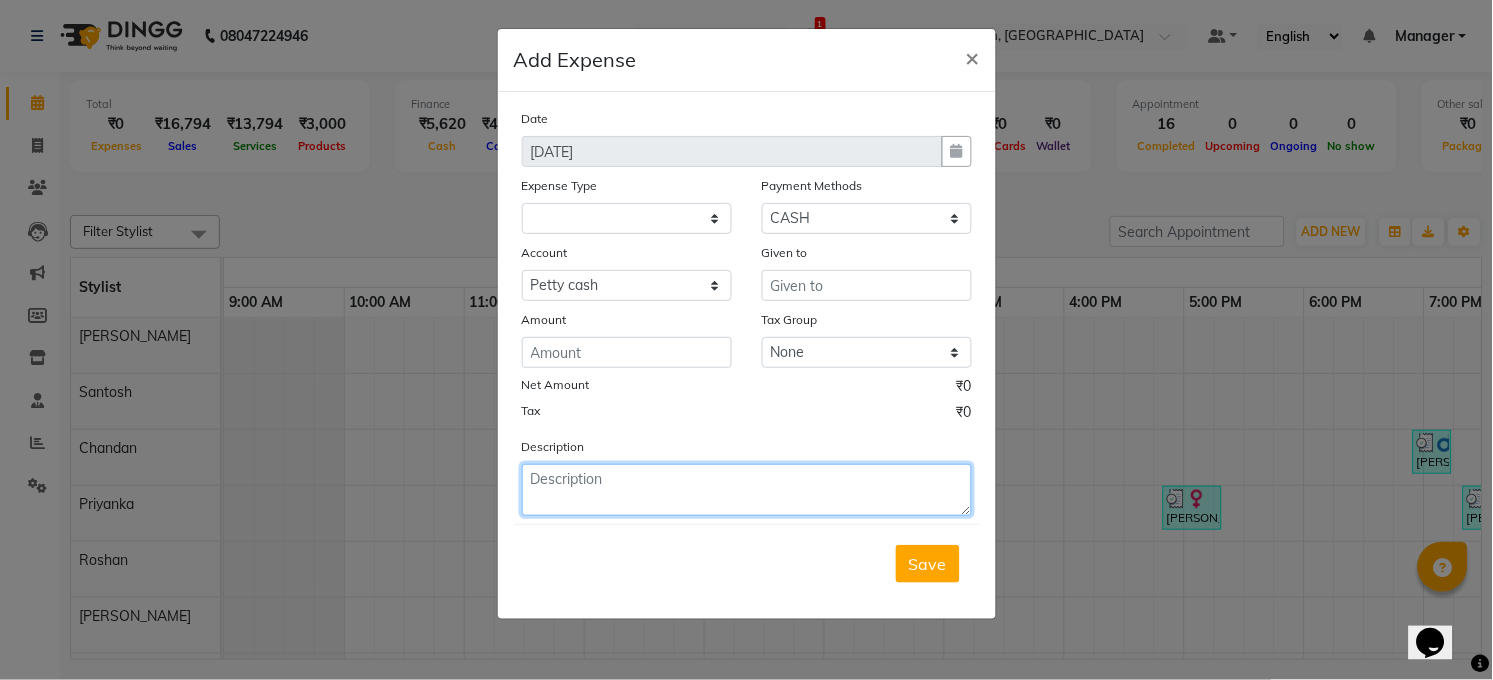click 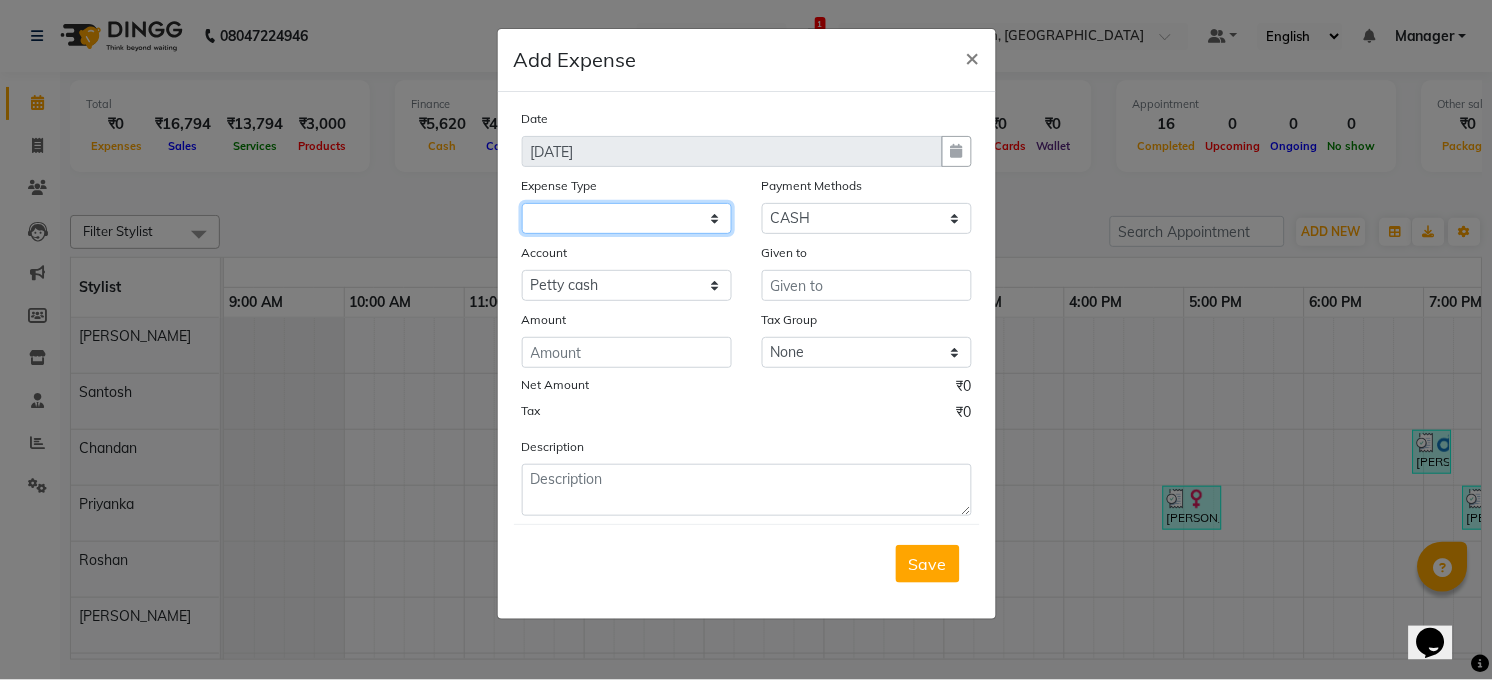 click 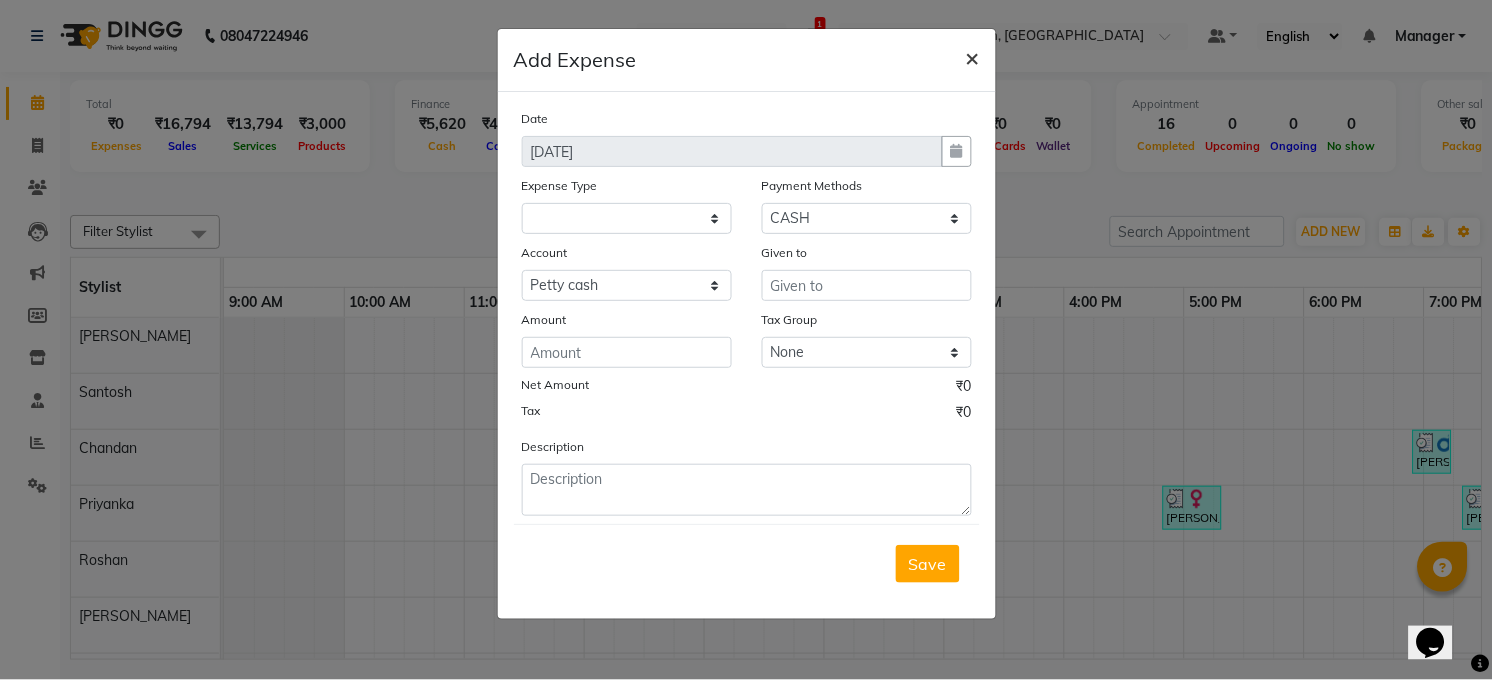 click on "×" 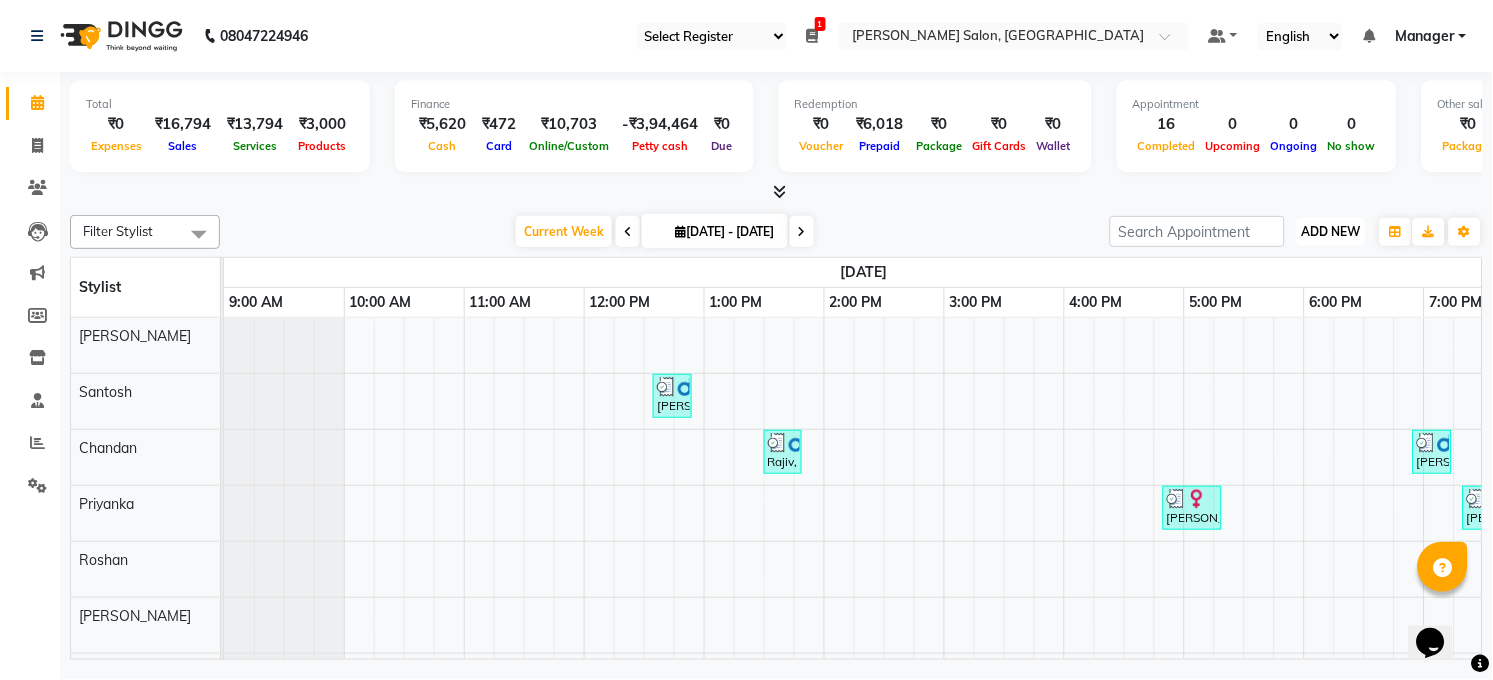 click on "ADD NEW" at bounding box center (1331, 231) 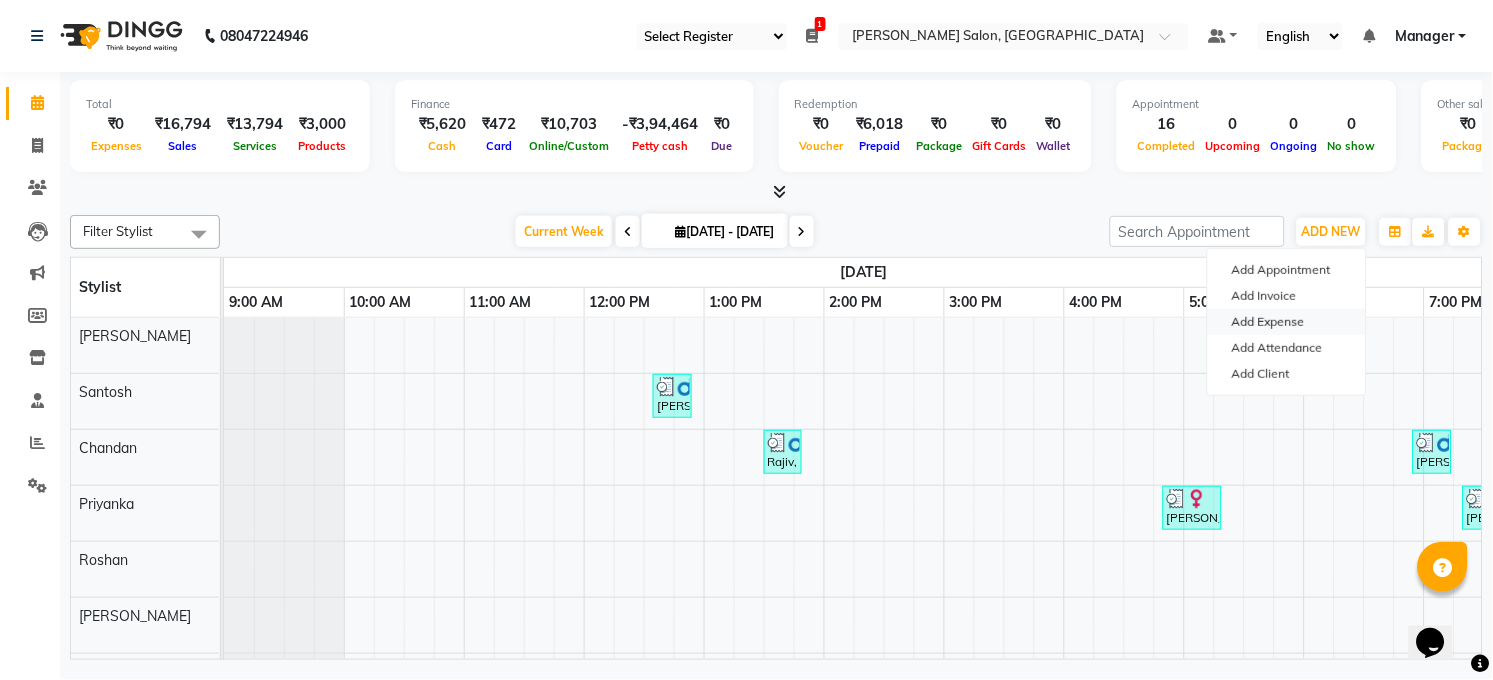 click on "Add Expense" at bounding box center (1287, 322) 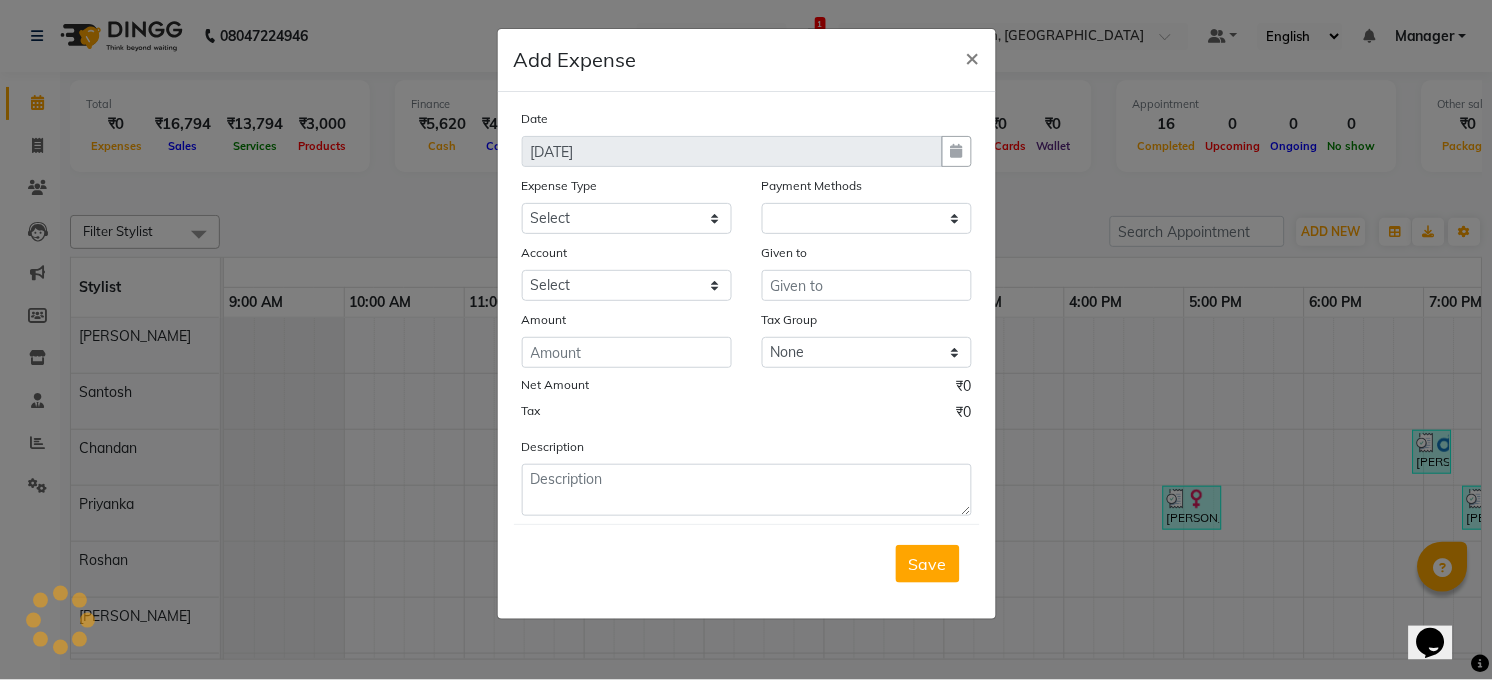 select on "1" 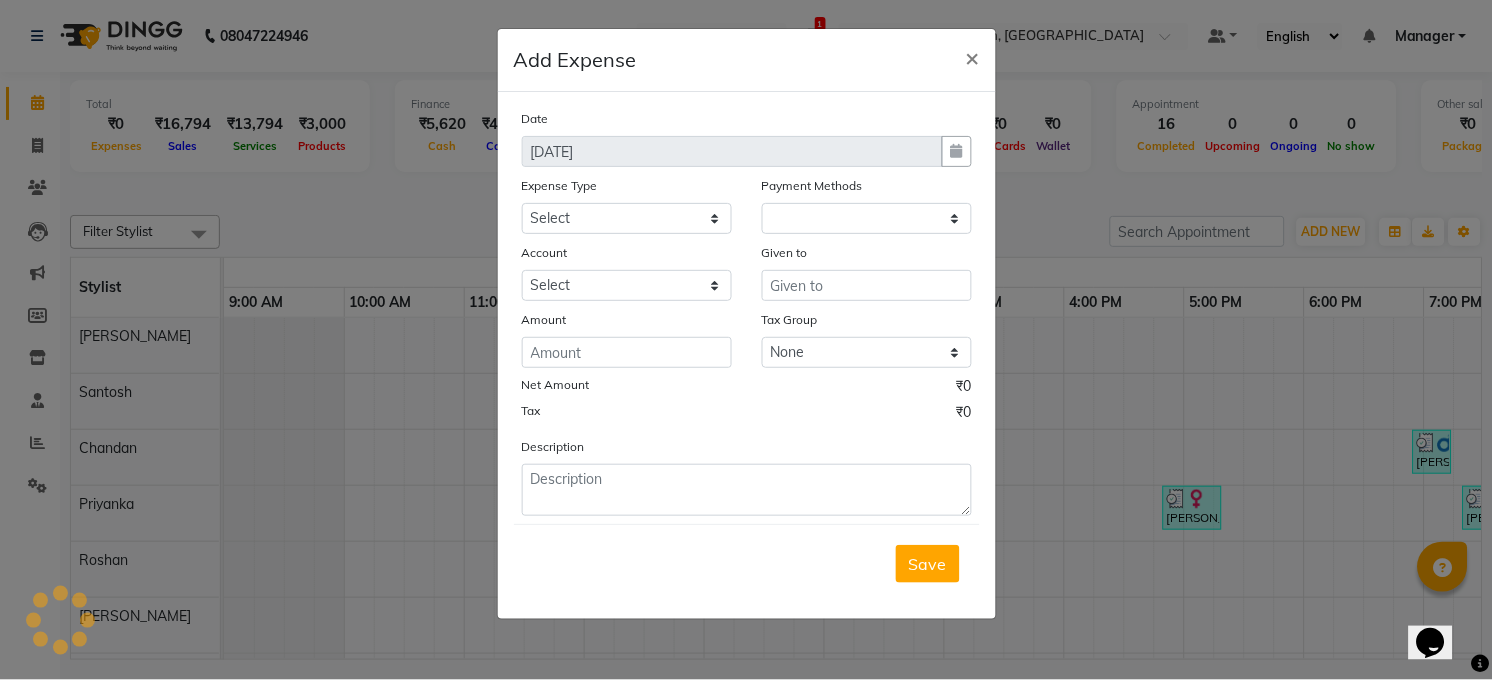 select on "4703" 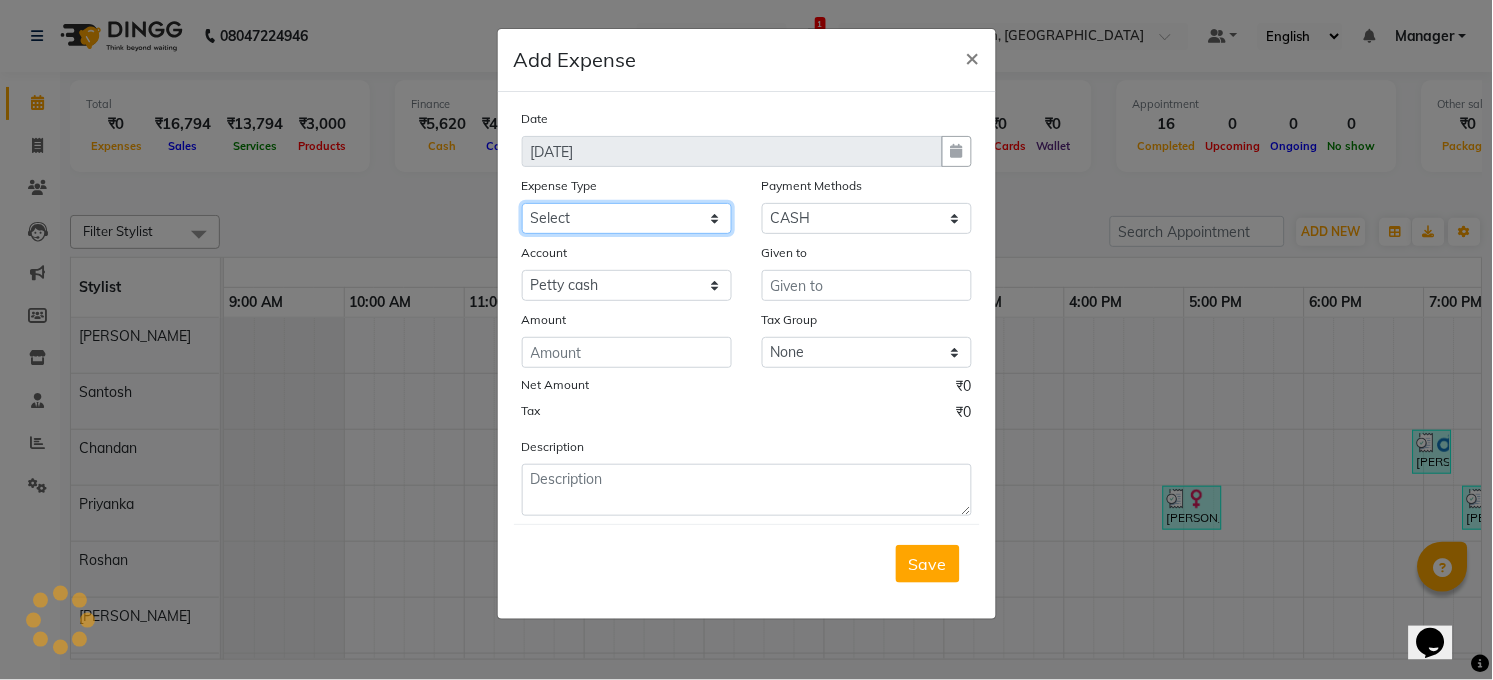 click on "Select Advance Salary BILLS CARDAMOM client change paytm Client Snacks Coffee CONVEYANCE cookies Day book Donation ELECTRICIAN Electricity Bill FARE FOOD EXPENSE Garbage Monthly Expense Ginger Hit Incentive JALJIRA POWDER JEERA POWDER LAUNDARY Lemon Marketing Medical MEMBERSHIP COMISSON milk Misc MOBILE RECHARGE MONEY CHANGE M S COMI Nimbu Payment Other Pantry PAYMENT paytm Tip PLUMBER PRINT ROLL Product PRODUCT iNCENTIVE PURCHASING Recive cash SAFAIWALA Salary salon use SALT Staff Snacks SUGAR Tea TIP VISHAL MART WATER" 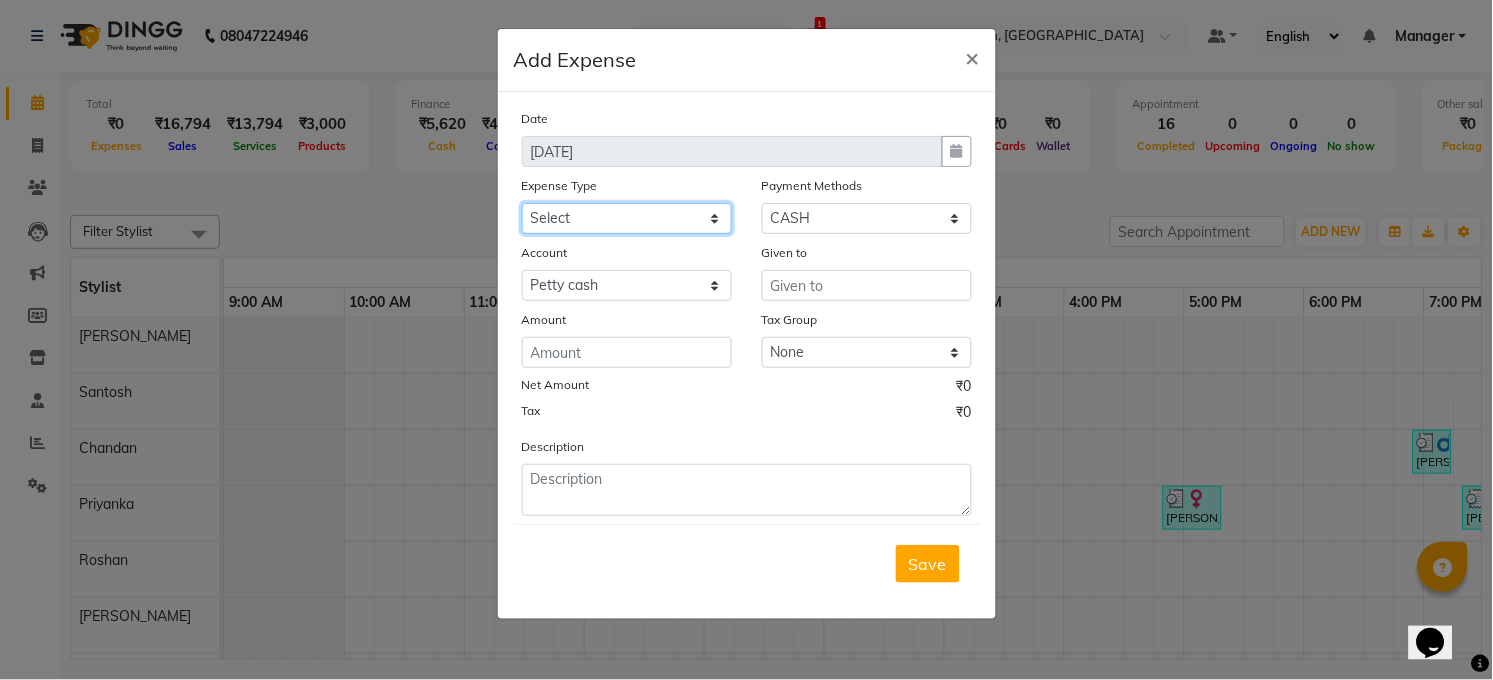 select on "18875" 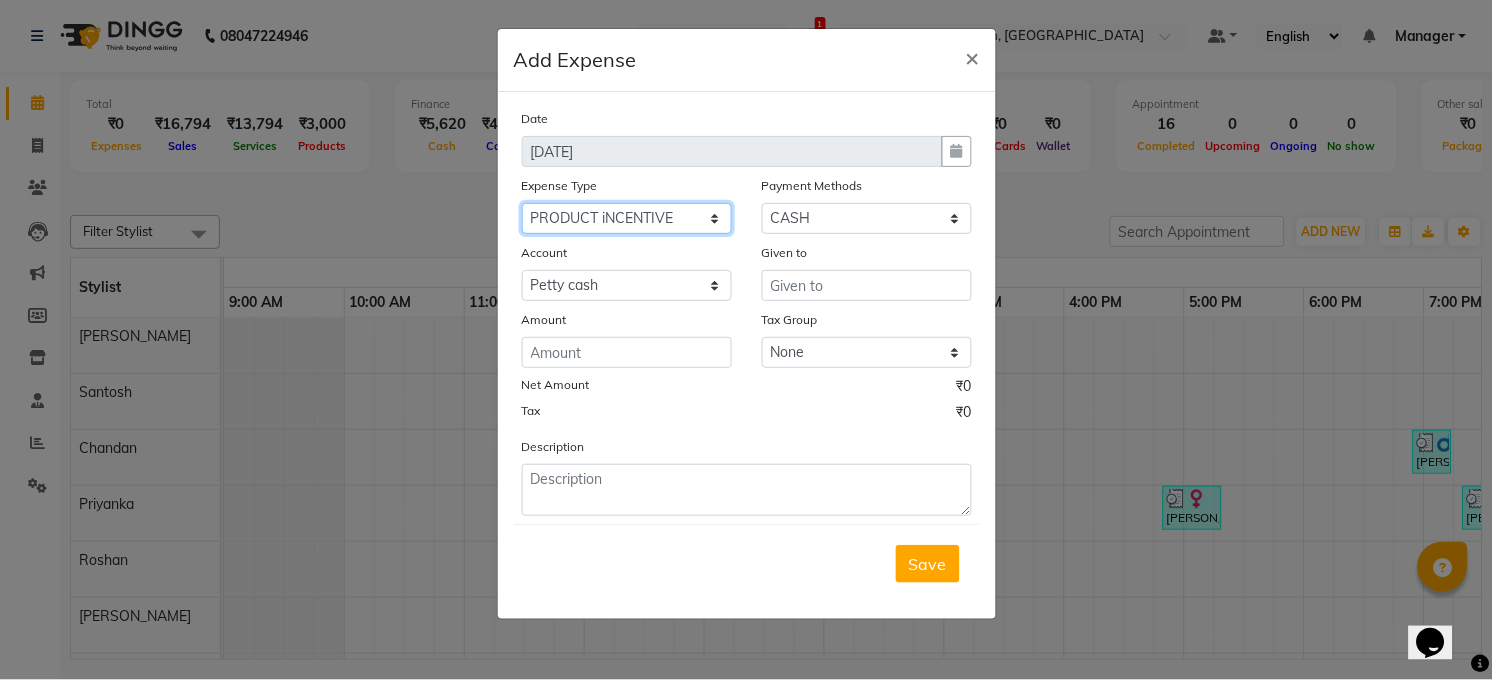 click on "Select Advance Salary BILLS CARDAMOM client change paytm Client Snacks Coffee CONVEYANCE cookies Day book Donation ELECTRICIAN Electricity Bill FARE FOOD EXPENSE Garbage Monthly Expense Ginger Hit Incentive JALJIRA POWDER JEERA POWDER LAUNDARY Lemon Marketing Medical MEMBERSHIP COMISSON milk Misc MOBILE RECHARGE MONEY CHANGE M S COMI Nimbu Payment Other Pantry PAYMENT paytm Tip PLUMBER PRINT ROLL Product PRODUCT iNCENTIVE PURCHASING Recive cash SAFAIWALA Salary salon use SALT Staff Snacks SUGAR Tea TIP VISHAL MART WATER" 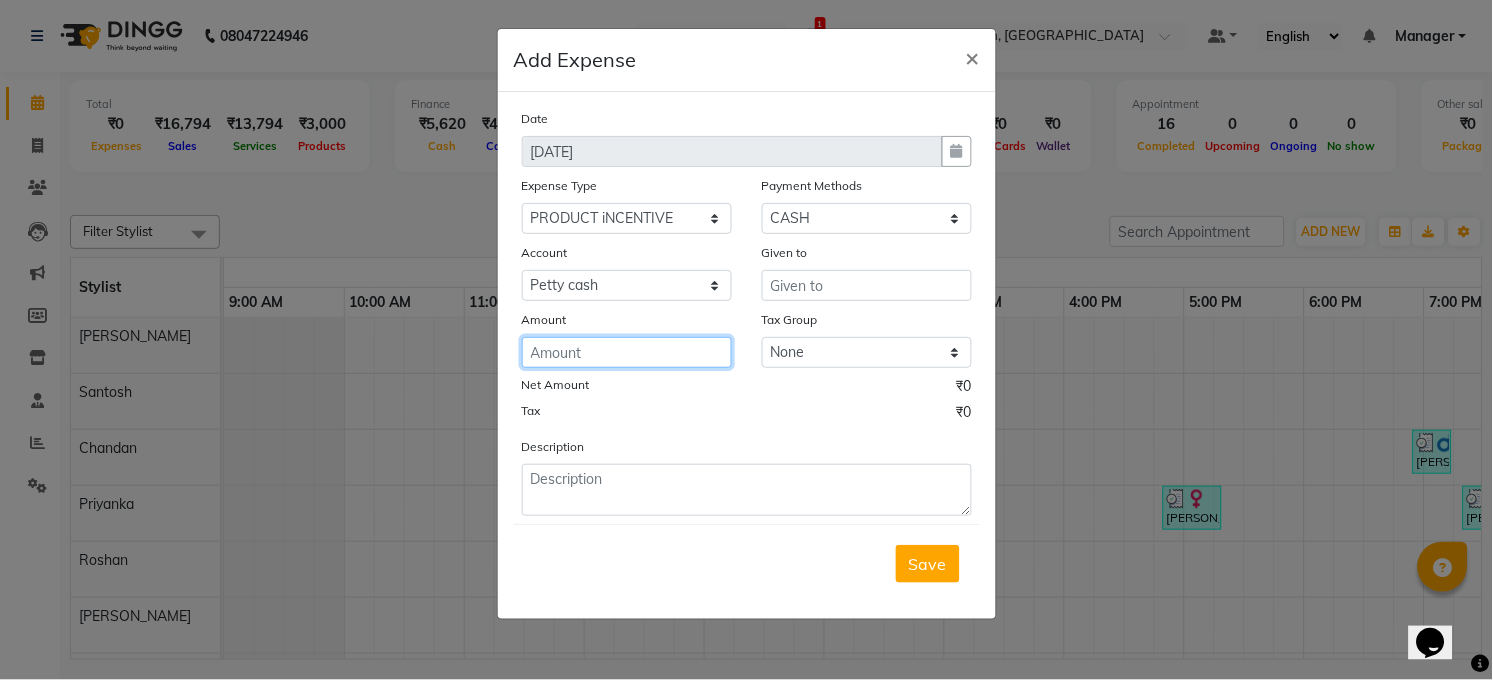 drag, startPoint x: 605, startPoint y: 363, endPoint x: 626, endPoint y: 369, distance: 21.84033 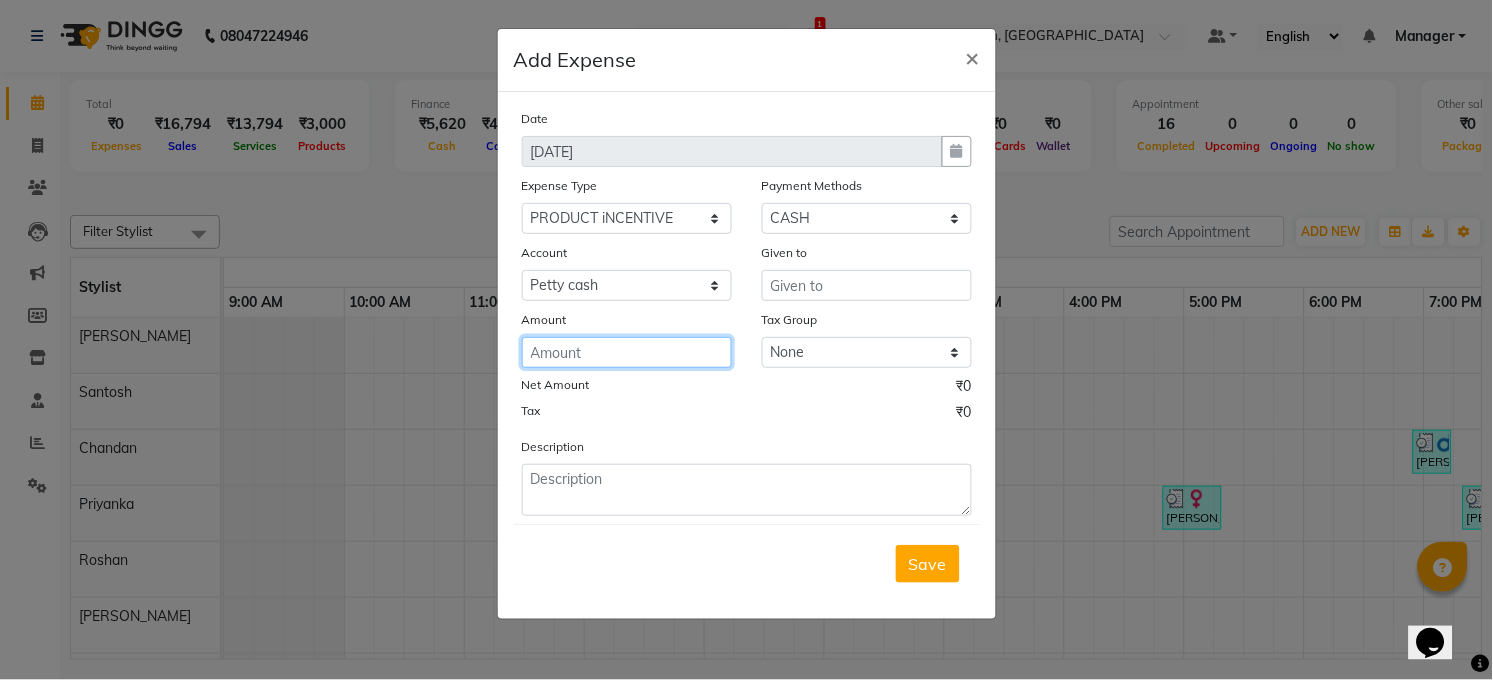 click 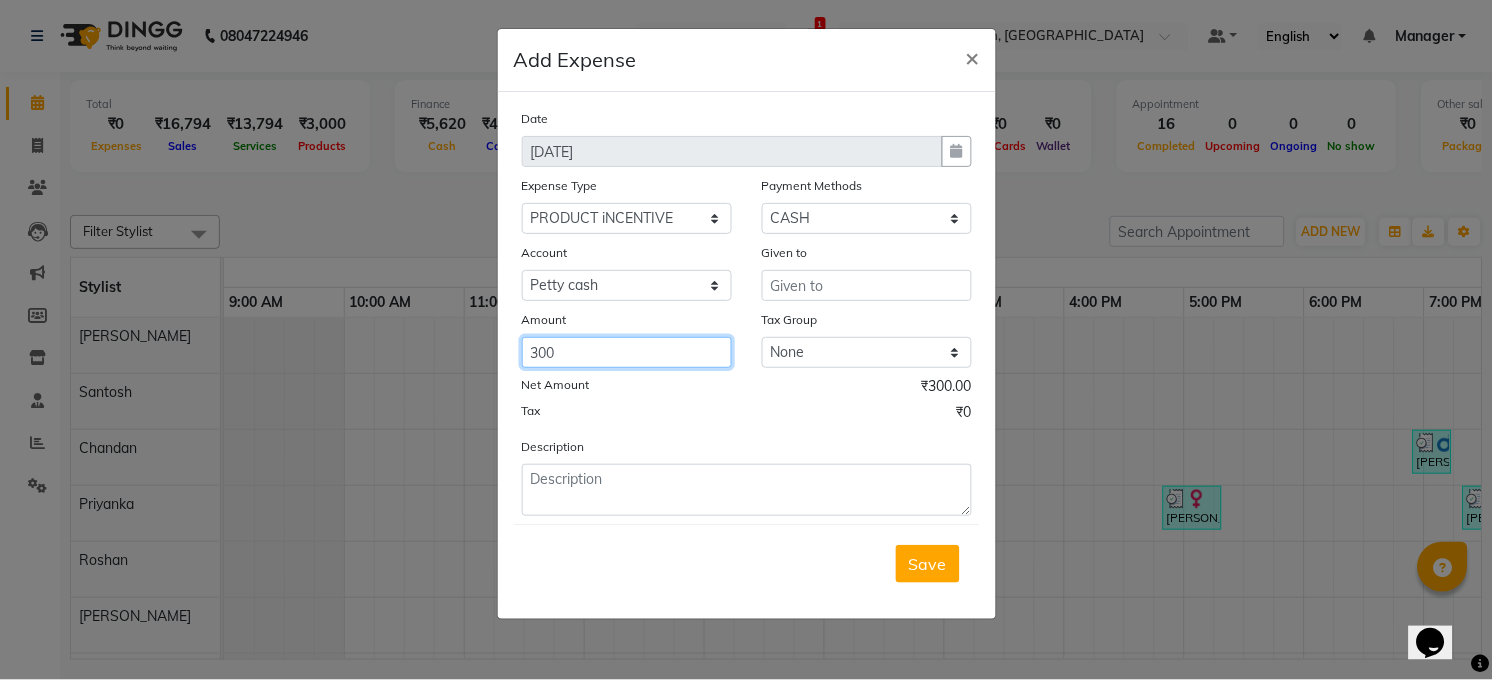 type on "300" 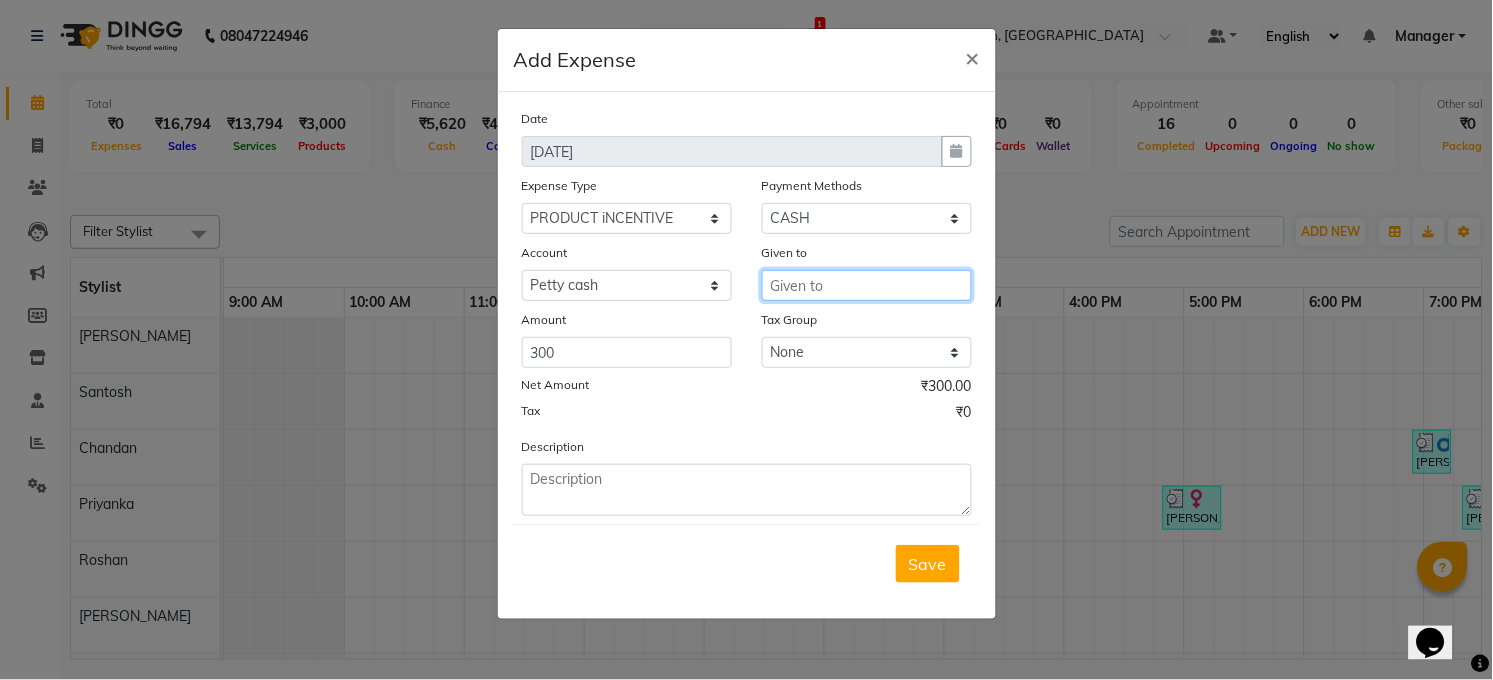 click at bounding box center [867, 285] 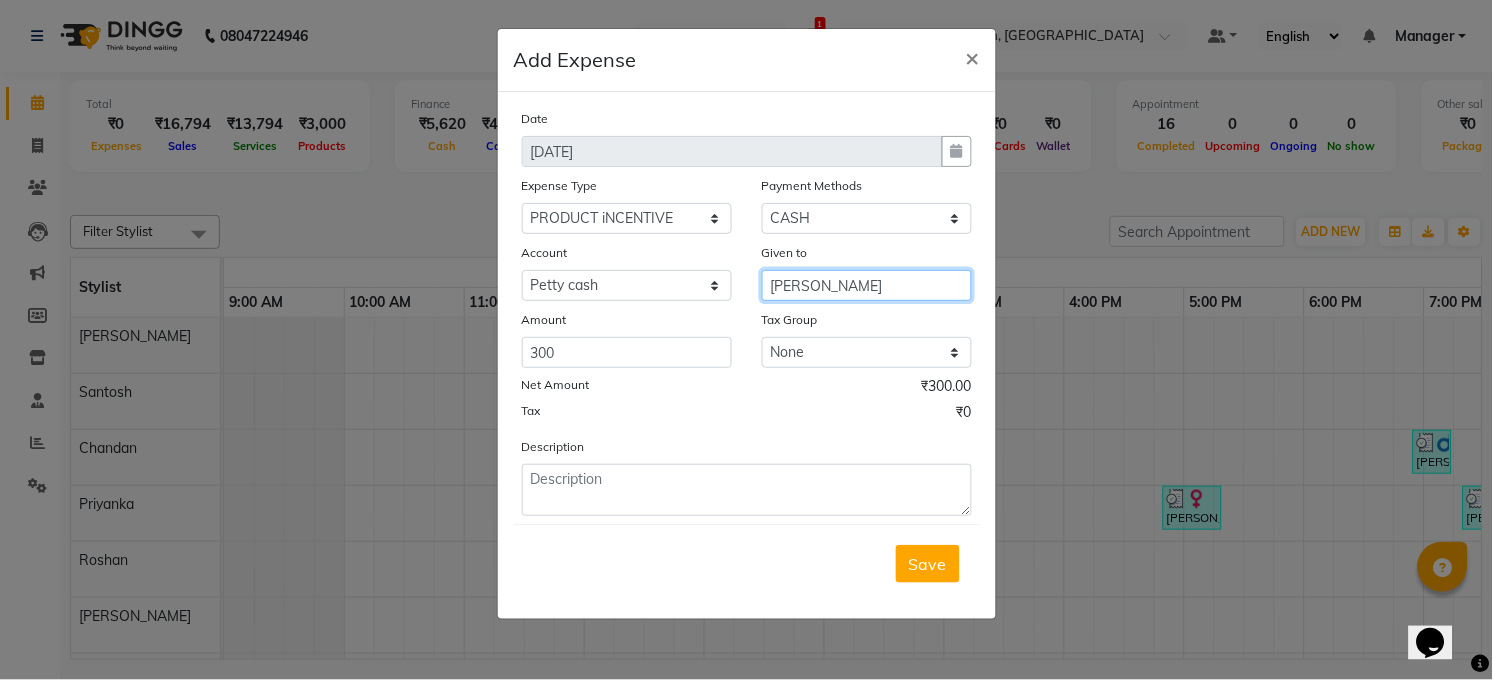type on "[PERSON_NAME]" 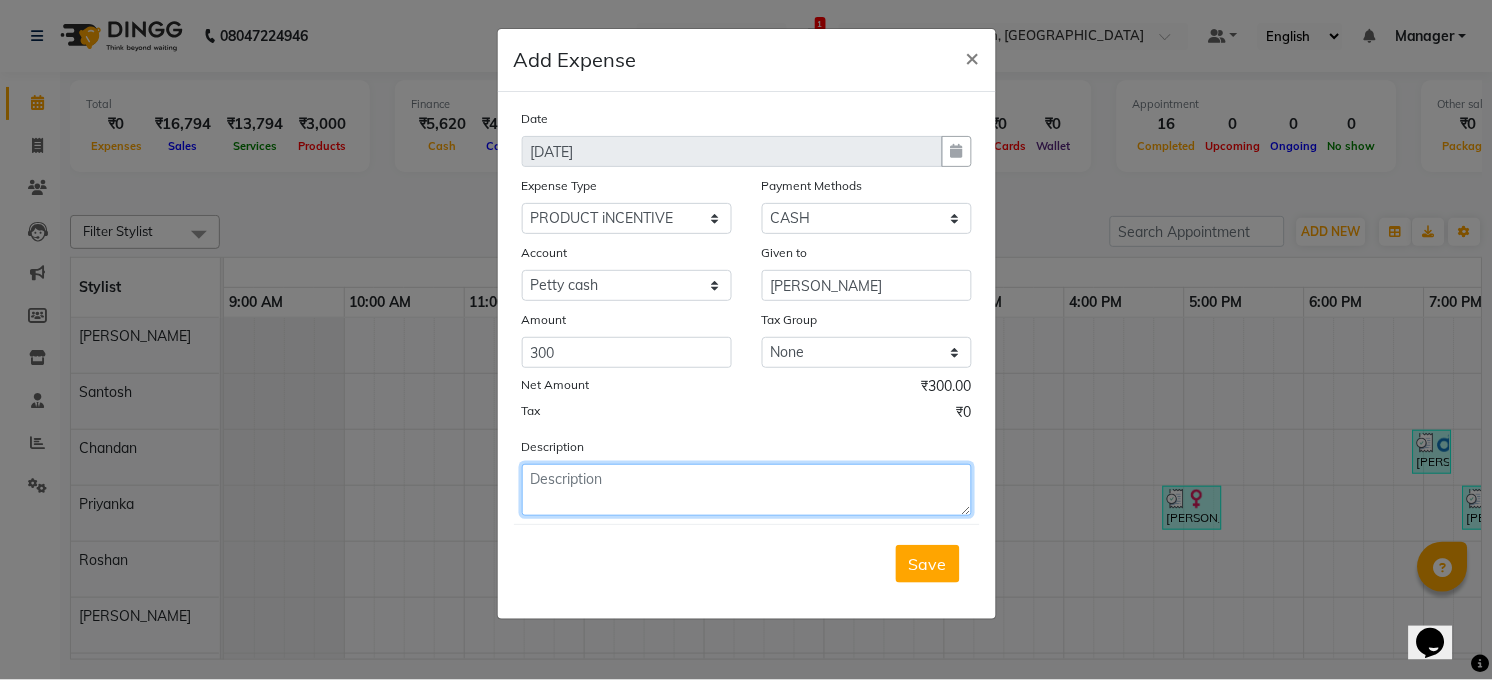 click 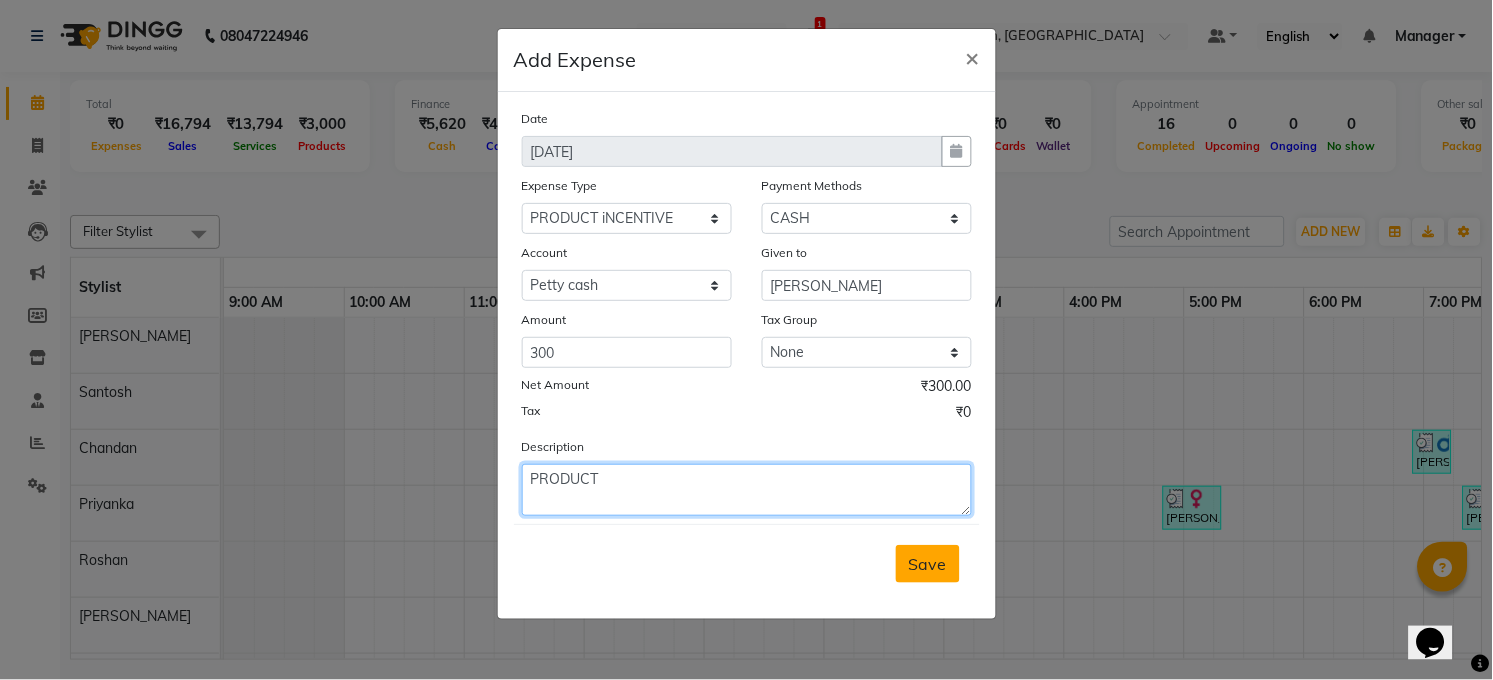 type on "PRODUCT" 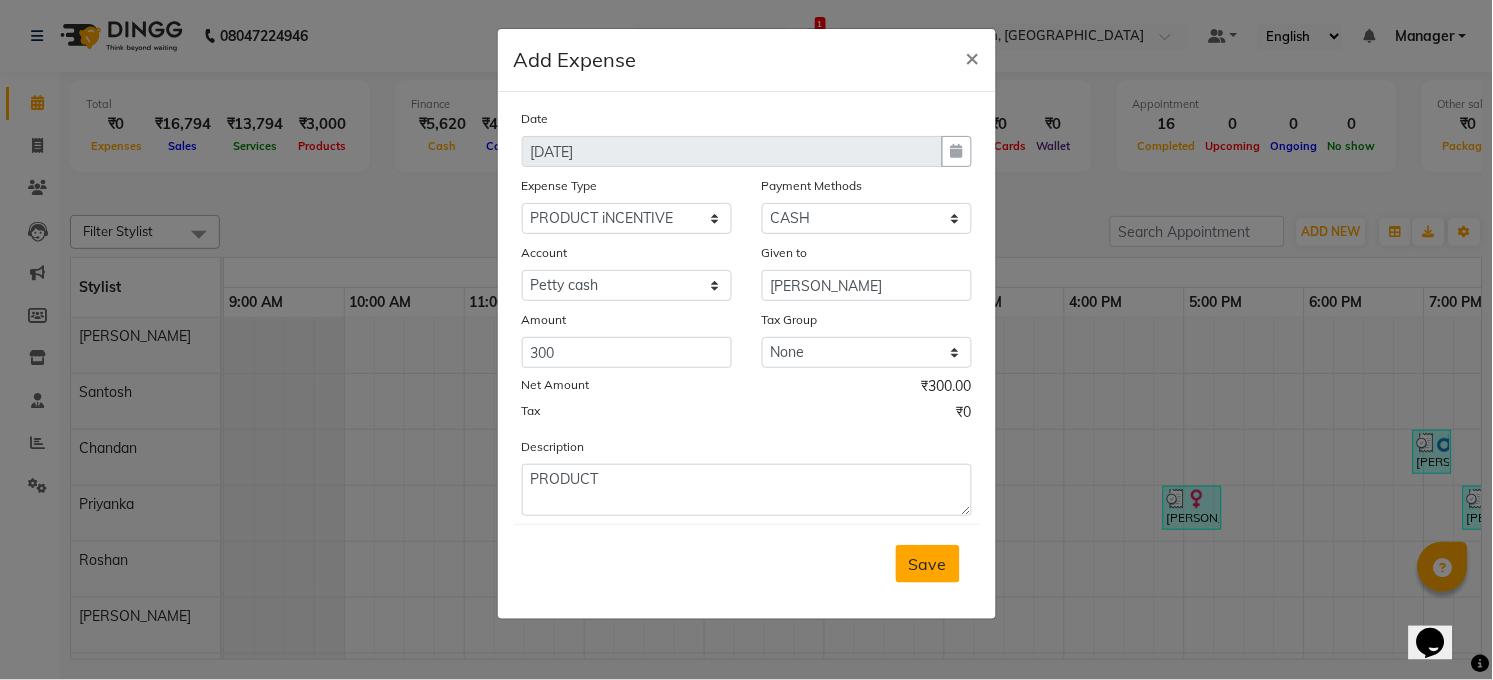 click on "Save" at bounding box center (928, 564) 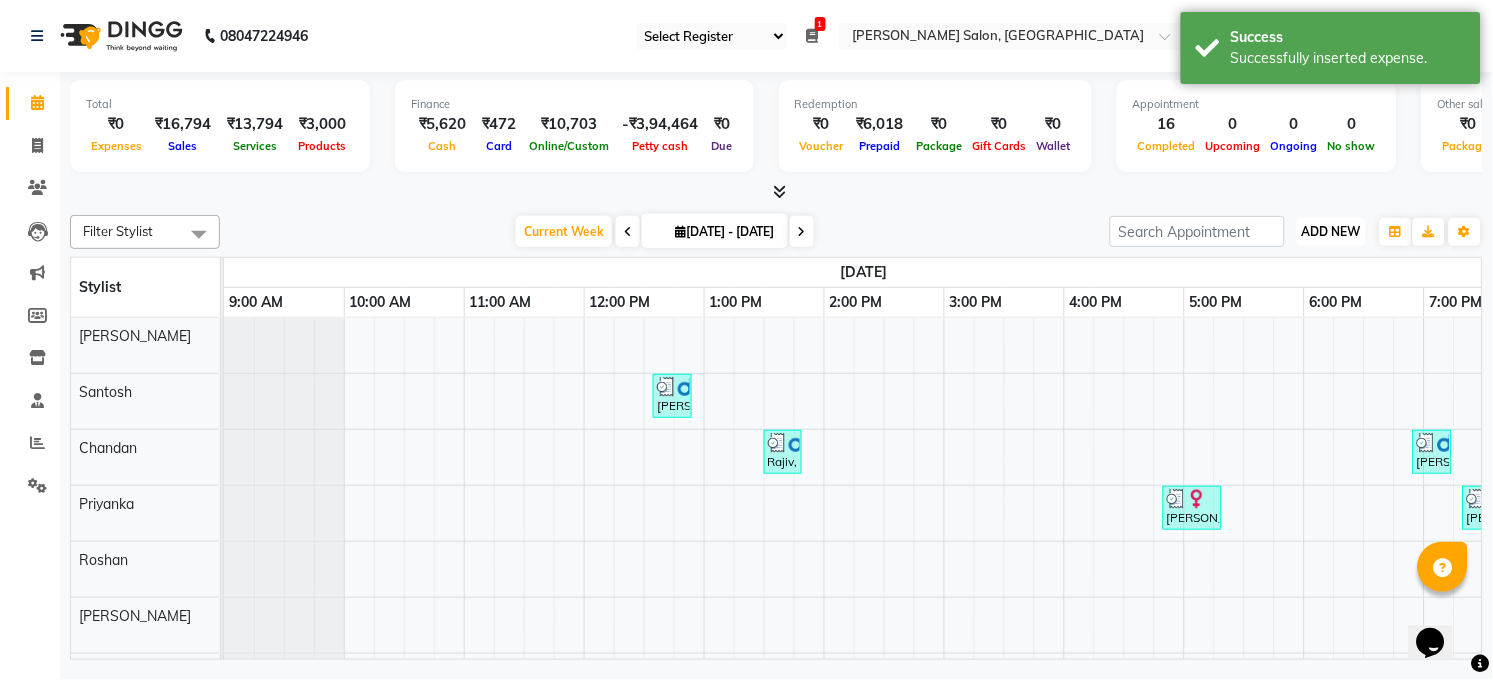 click on "ADD NEW" at bounding box center (1331, 231) 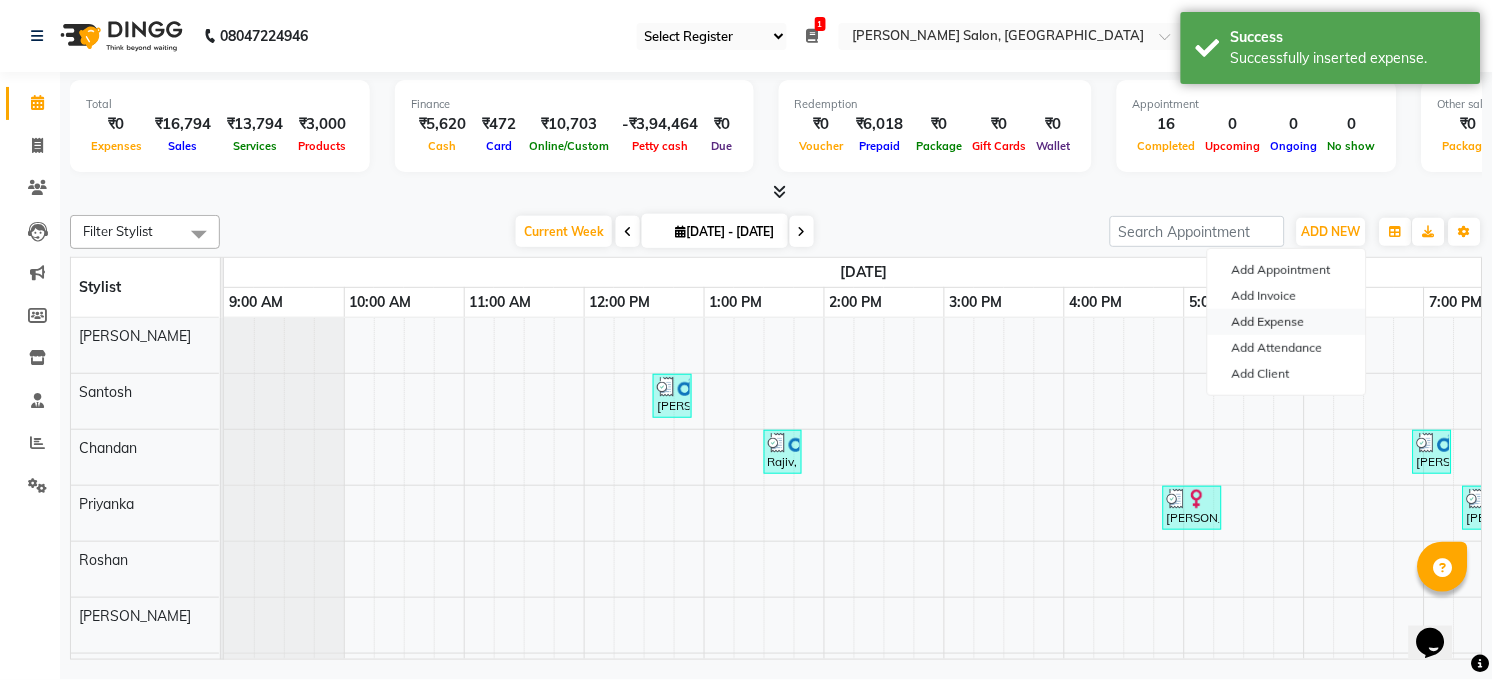 click on "Add Expense" at bounding box center (1287, 322) 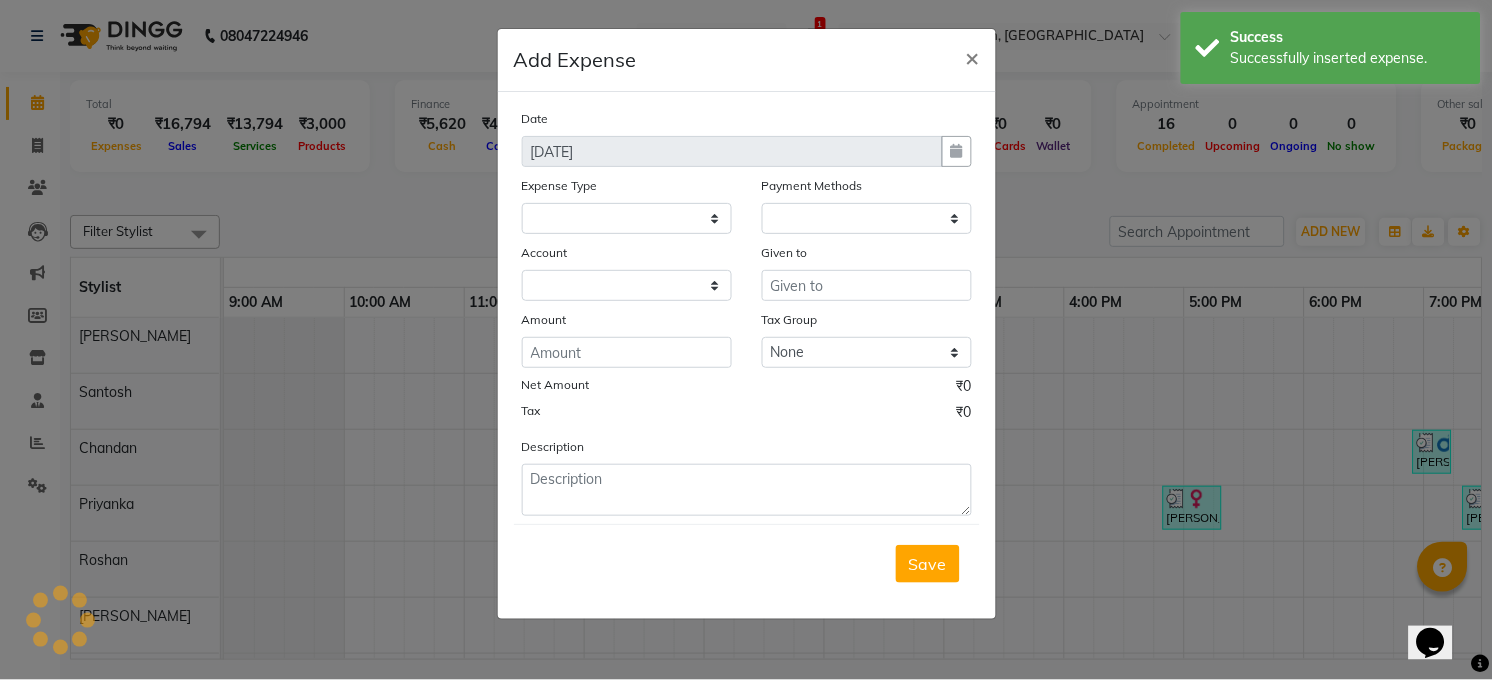 select on "1" 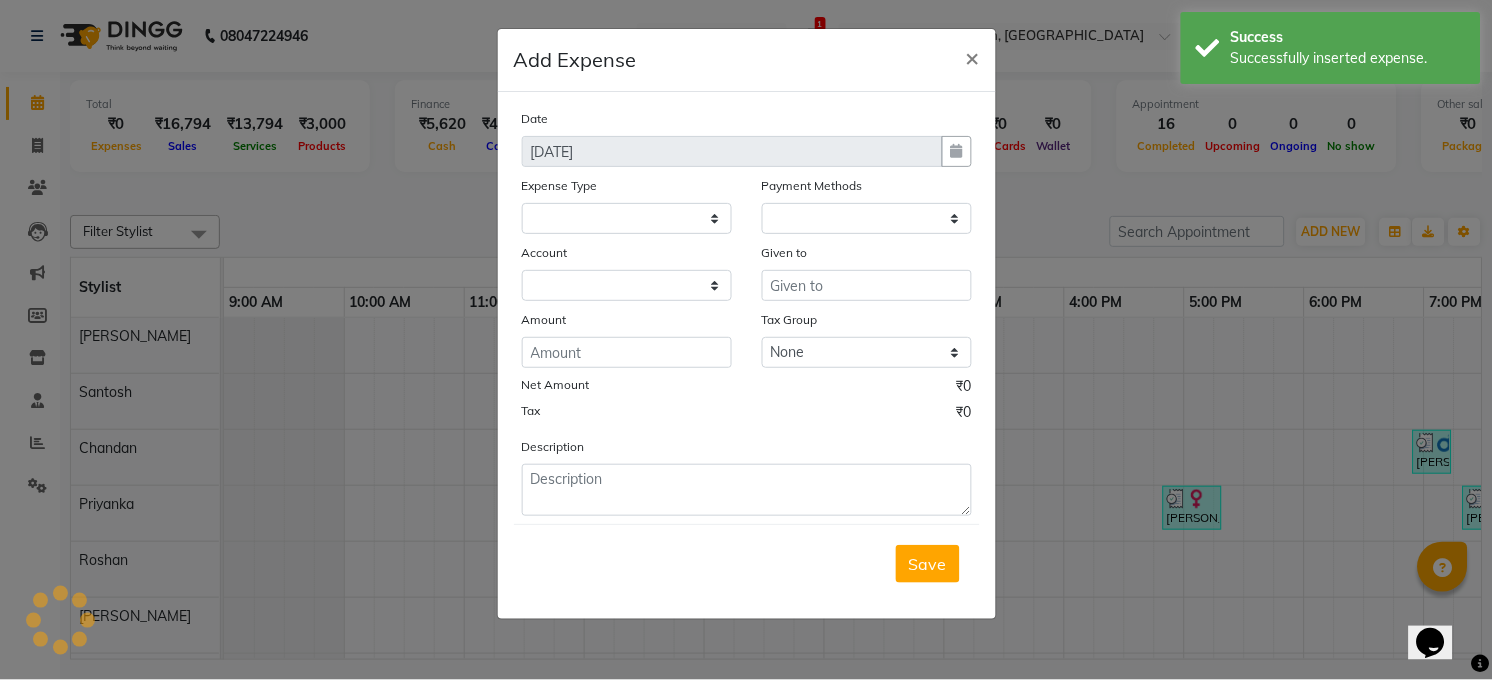 select on "4703" 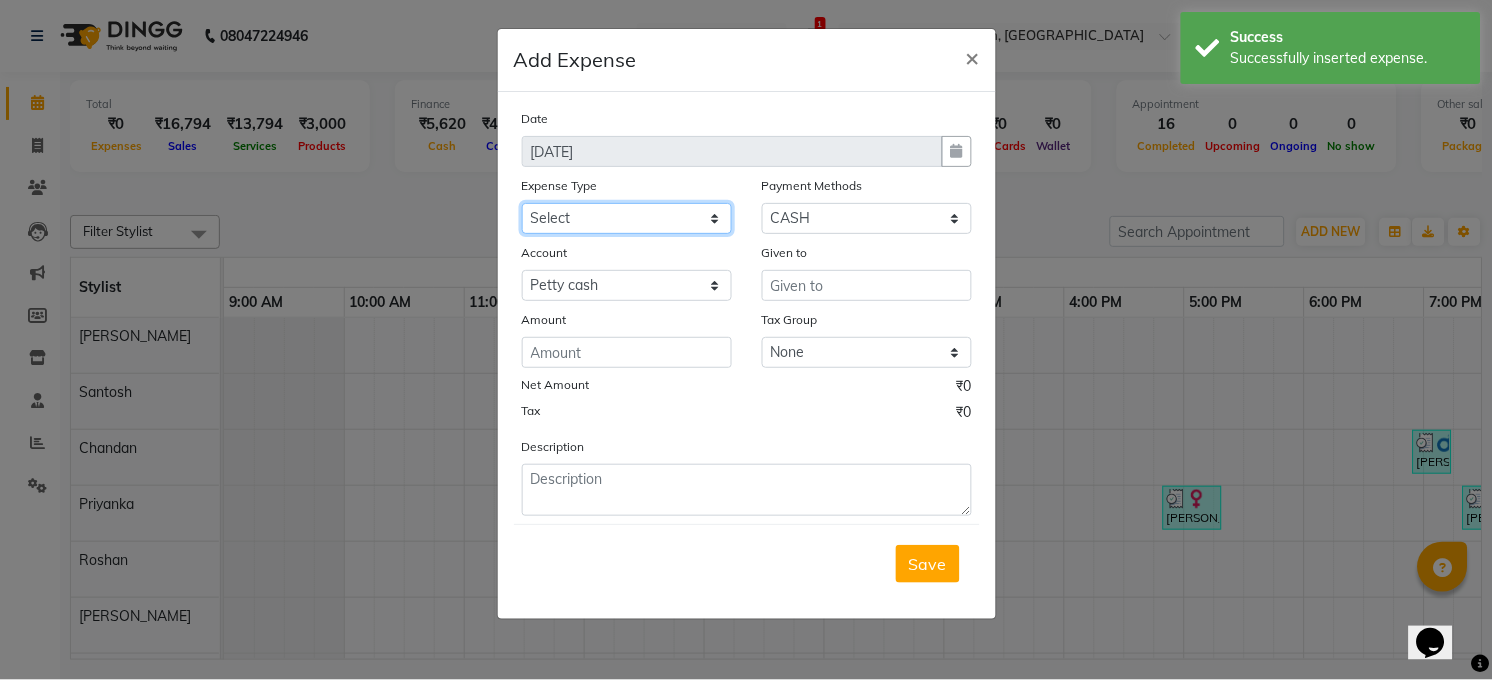 click on "Select Advance Salary BILLS CARDAMOM client change paytm Client Snacks Coffee CONVEYANCE cookies Day book Donation ELECTRICIAN Electricity Bill FARE FOOD EXPENSE Garbage Monthly Expense Ginger Hit Incentive JALJIRA POWDER JEERA POWDER LAUNDARY Lemon Marketing Medical MEMBERSHIP COMISSON milk Misc MOBILE RECHARGE MONEY CHANGE M S COMI Nimbu Payment Other Pantry PAYMENT paytm Tip PLUMBER PRINT ROLL Product PRODUCT iNCENTIVE PURCHASING Recive cash SAFAIWALA Salary salon use SALT Staff Snacks SUGAR Tea TIP VISHAL MART WATER" 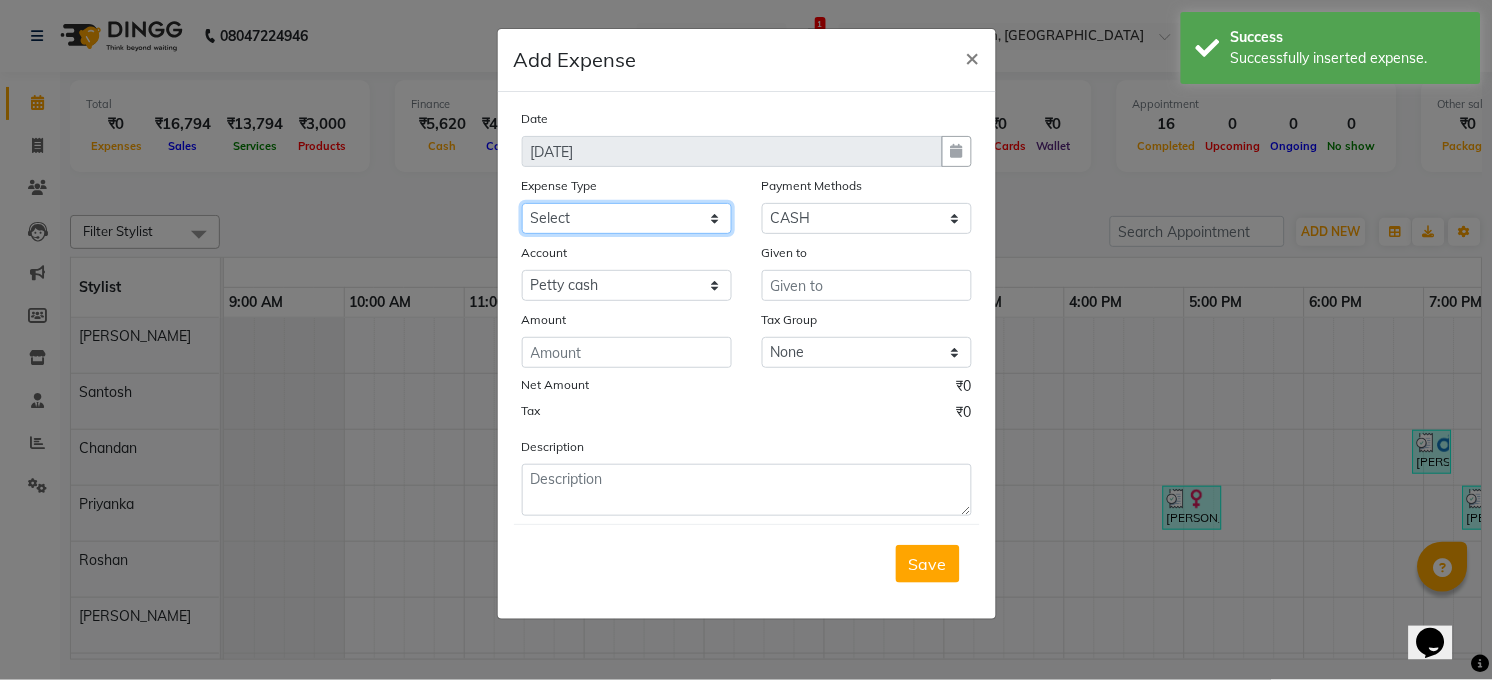 select on "12180" 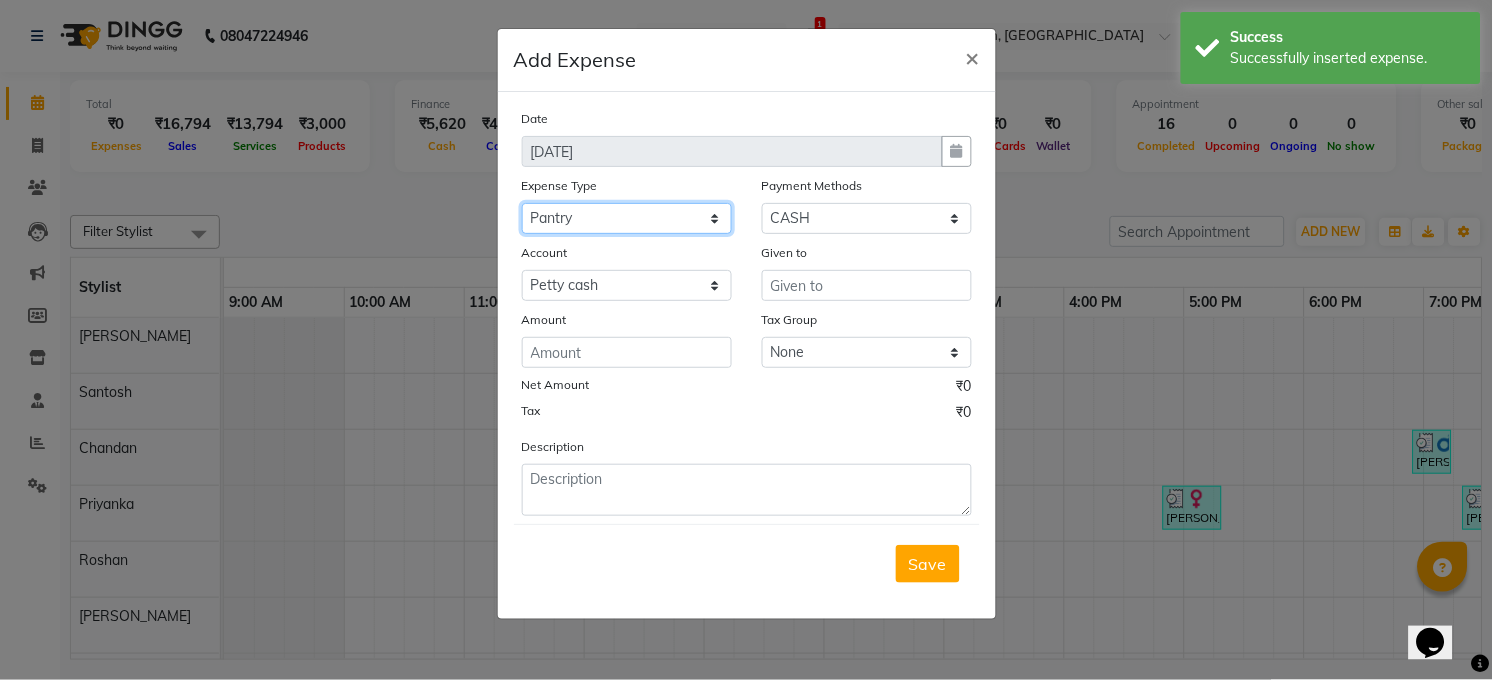 click on "Select Advance Salary BILLS CARDAMOM client change paytm Client Snacks Coffee CONVEYANCE cookies Day book Donation ELECTRICIAN Electricity Bill FARE FOOD EXPENSE Garbage Monthly Expense Ginger Hit Incentive JALJIRA POWDER JEERA POWDER LAUNDARY Lemon Marketing Medical MEMBERSHIP COMISSON milk Misc MOBILE RECHARGE MONEY CHANGE M S COMI Nimbu Payment Other Pantry PAYMENT paytm Tip PLUMBER PRINT ROLL Product PRODUCT iNCENTIVE PURCHASING Recive cash SAFAIWALA Salary salon use SALT Staff Snacks SUGAR Tea TIP VISHAL MART WATER" 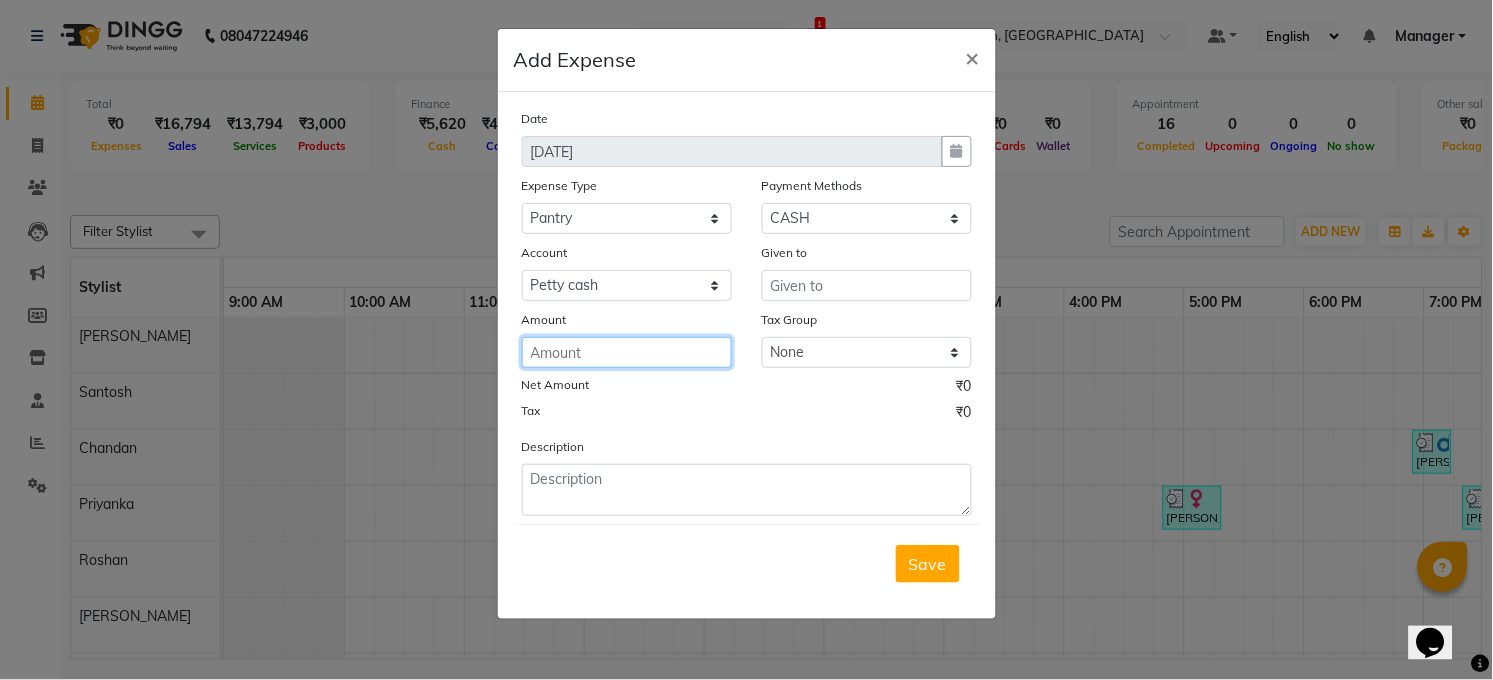 click 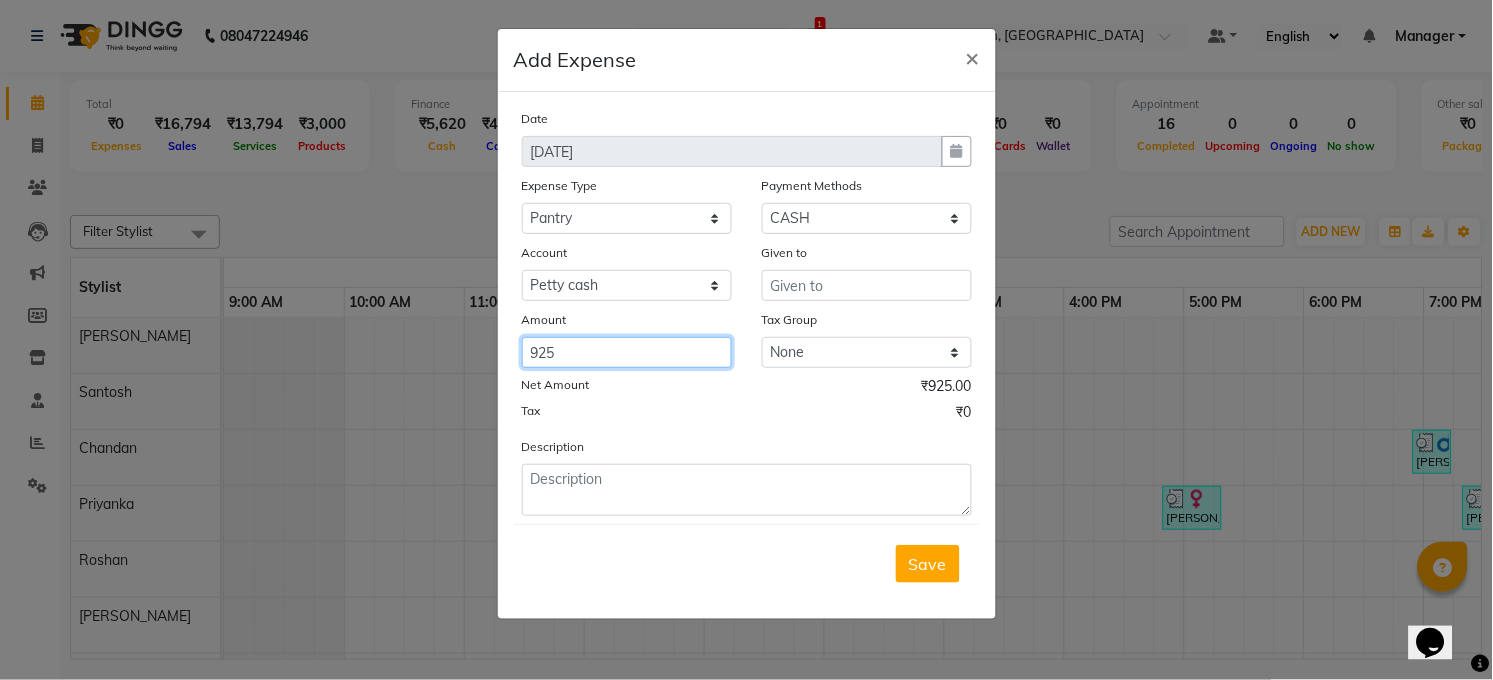 type on "925" 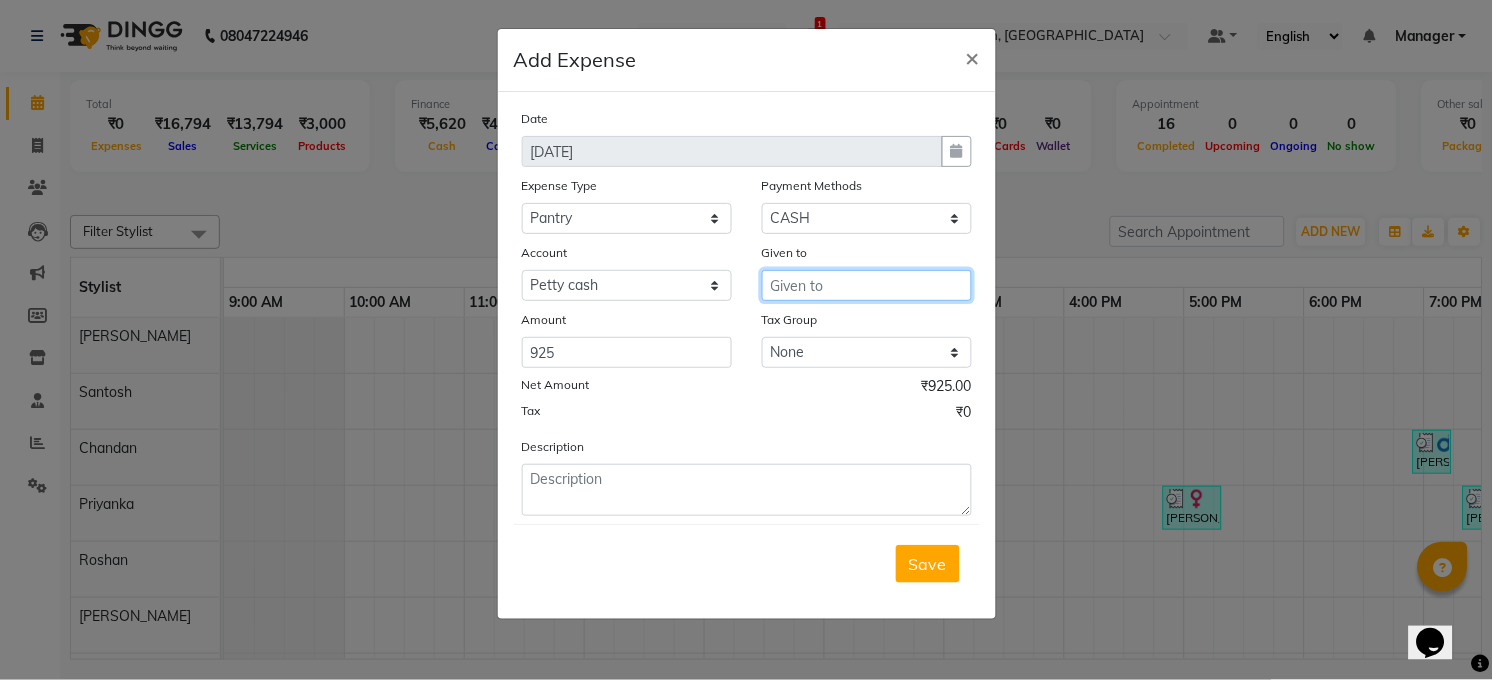 click at bounding box center [867, 285] 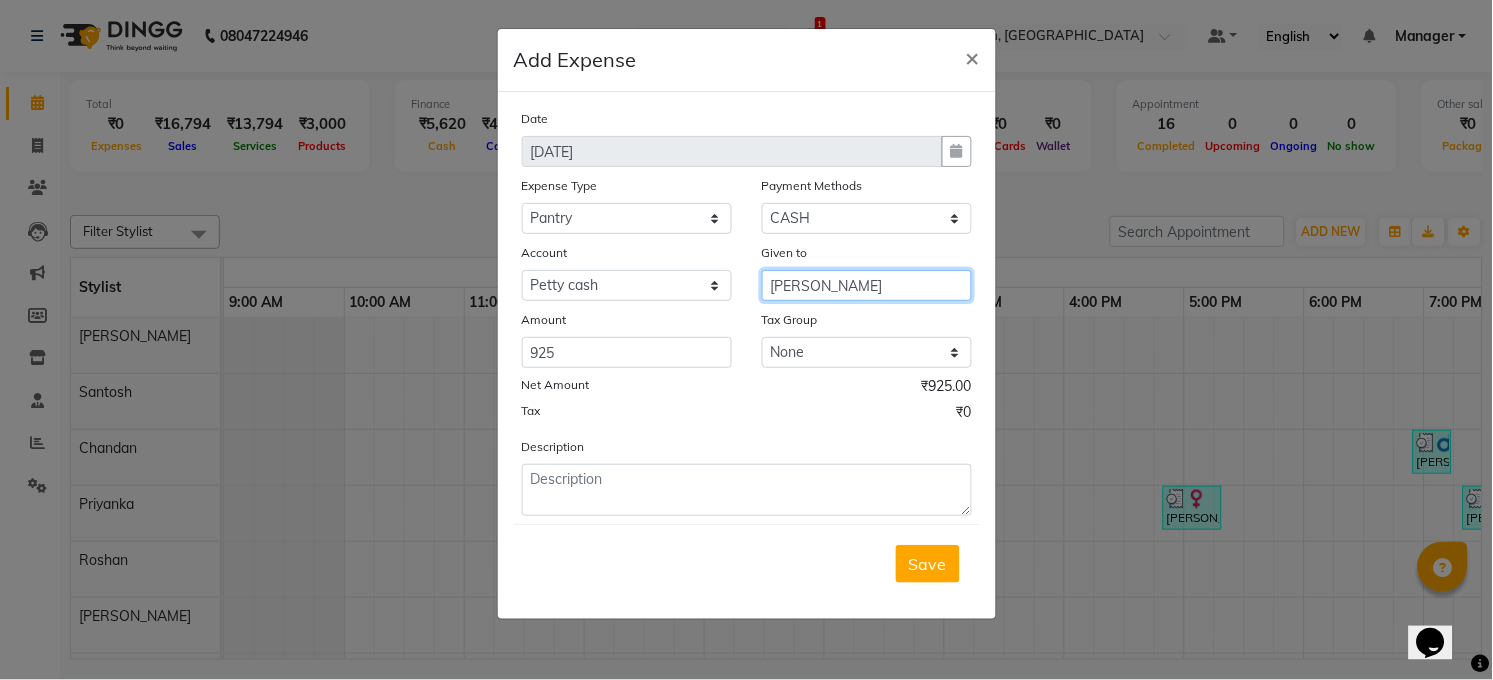 type on "[PERSON_NAME]" 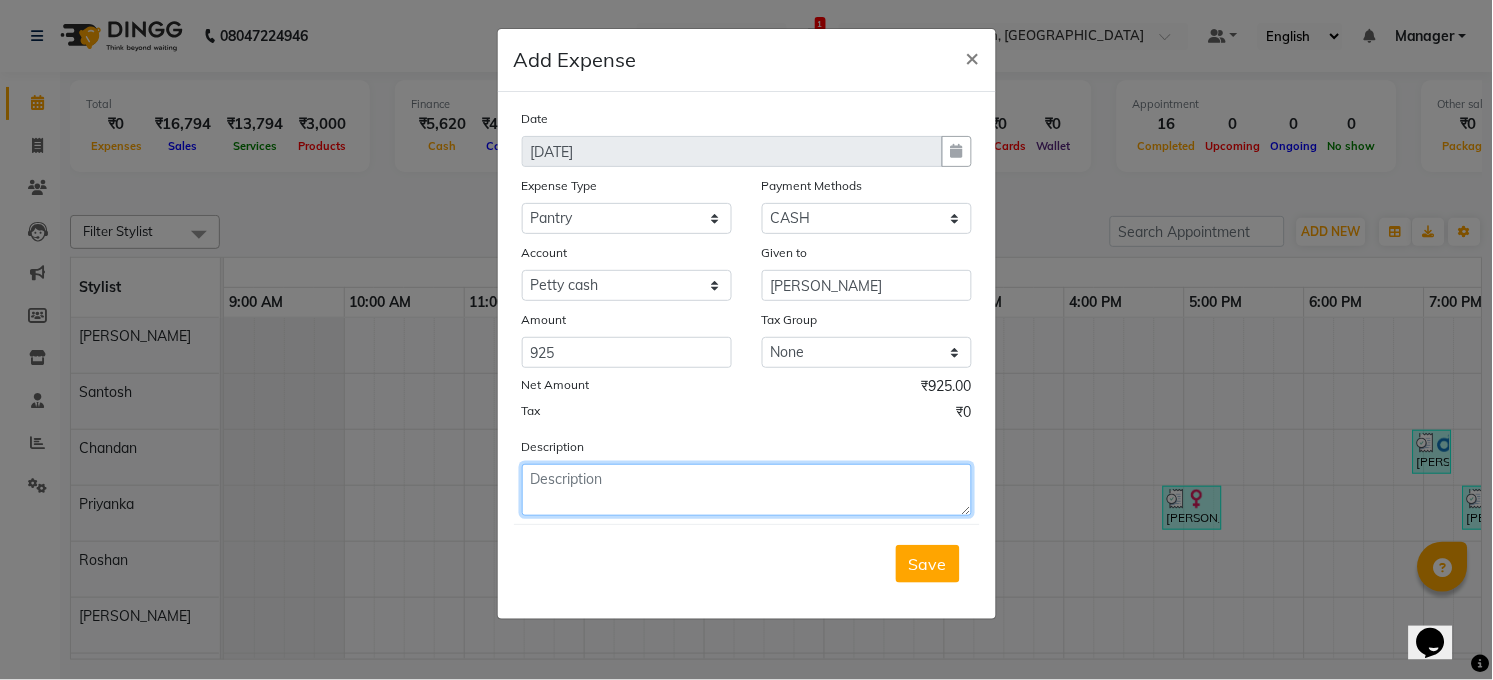 click 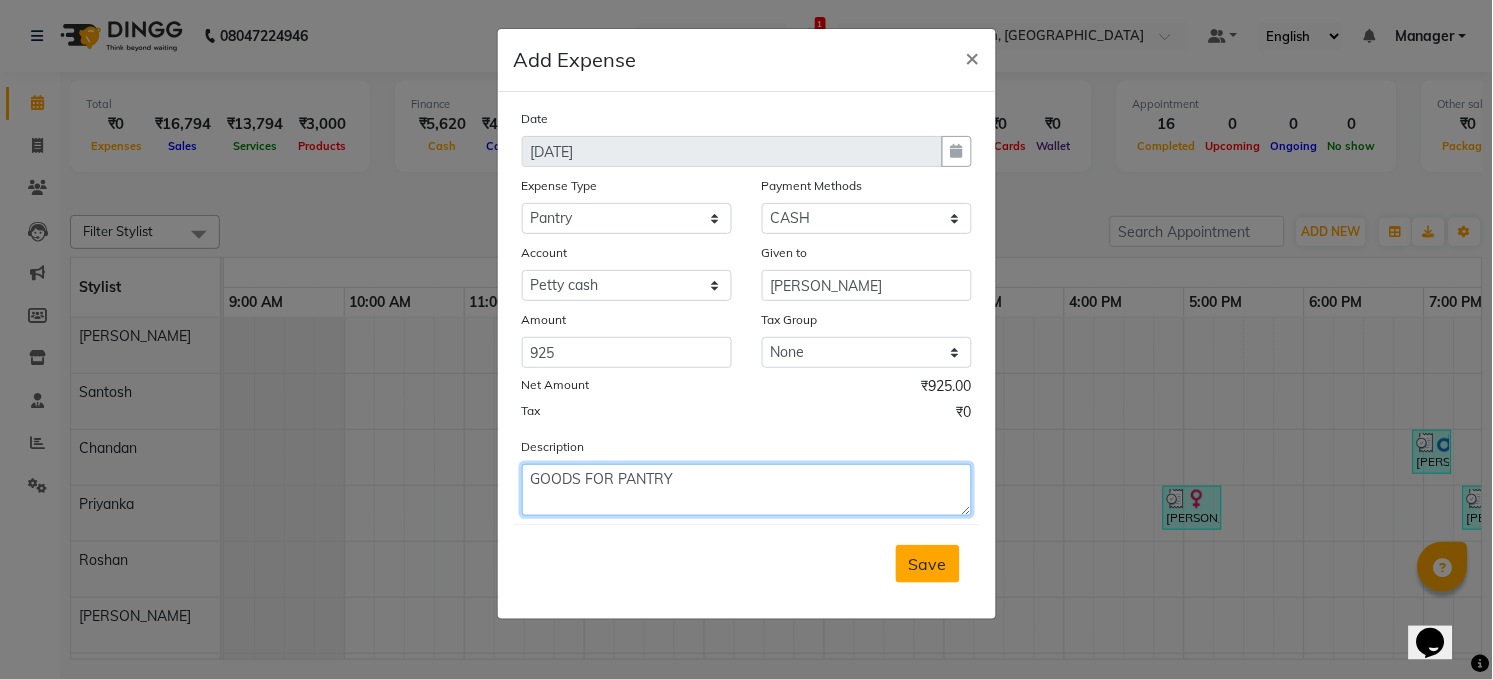 type on "GOODS FOR PANTRY" 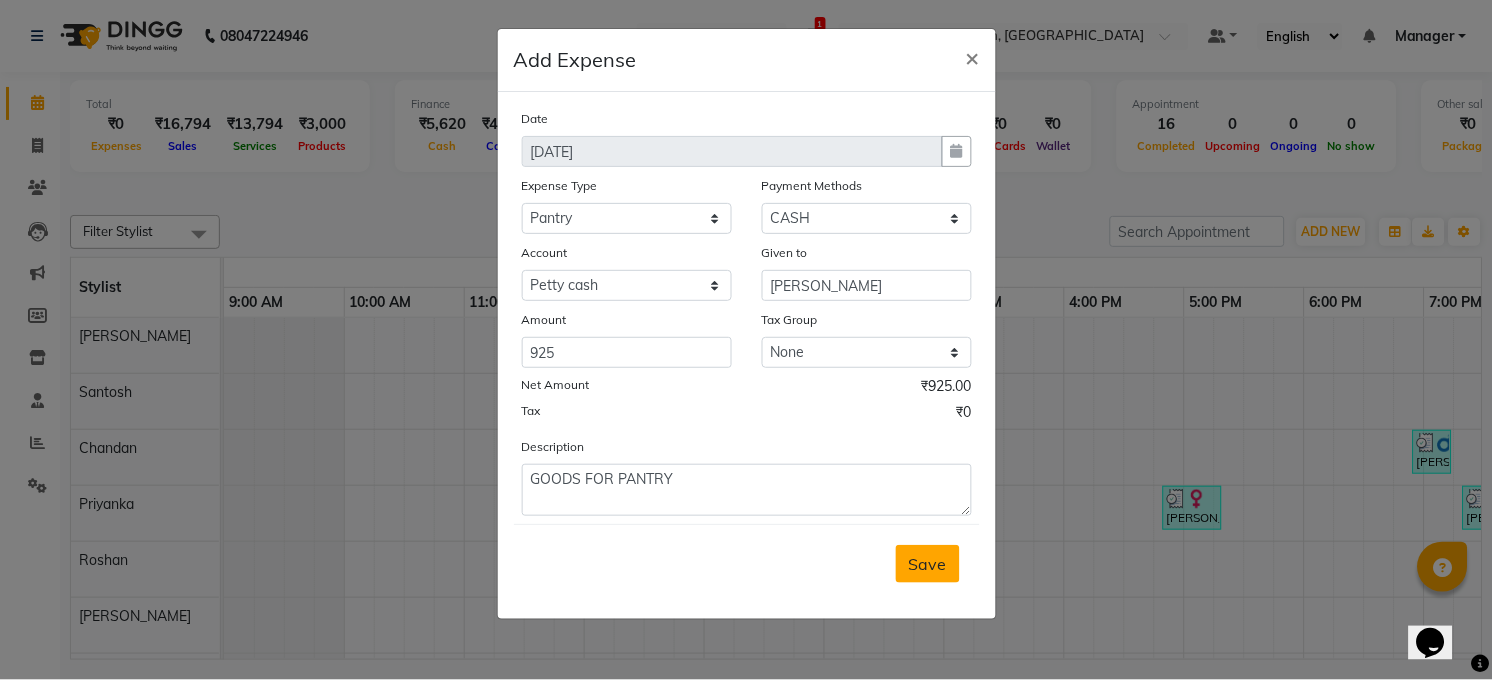click on "Save" at bounding box center [928, 564] 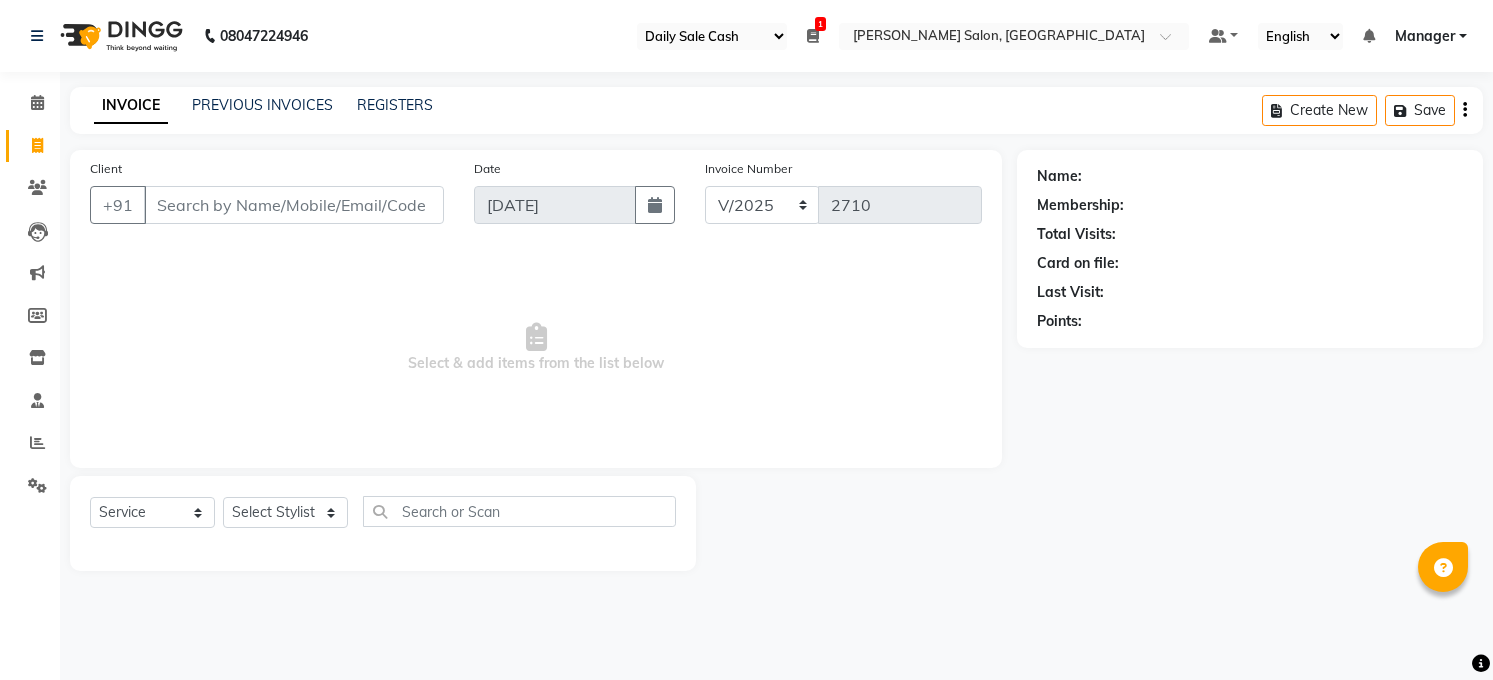 select on "35" 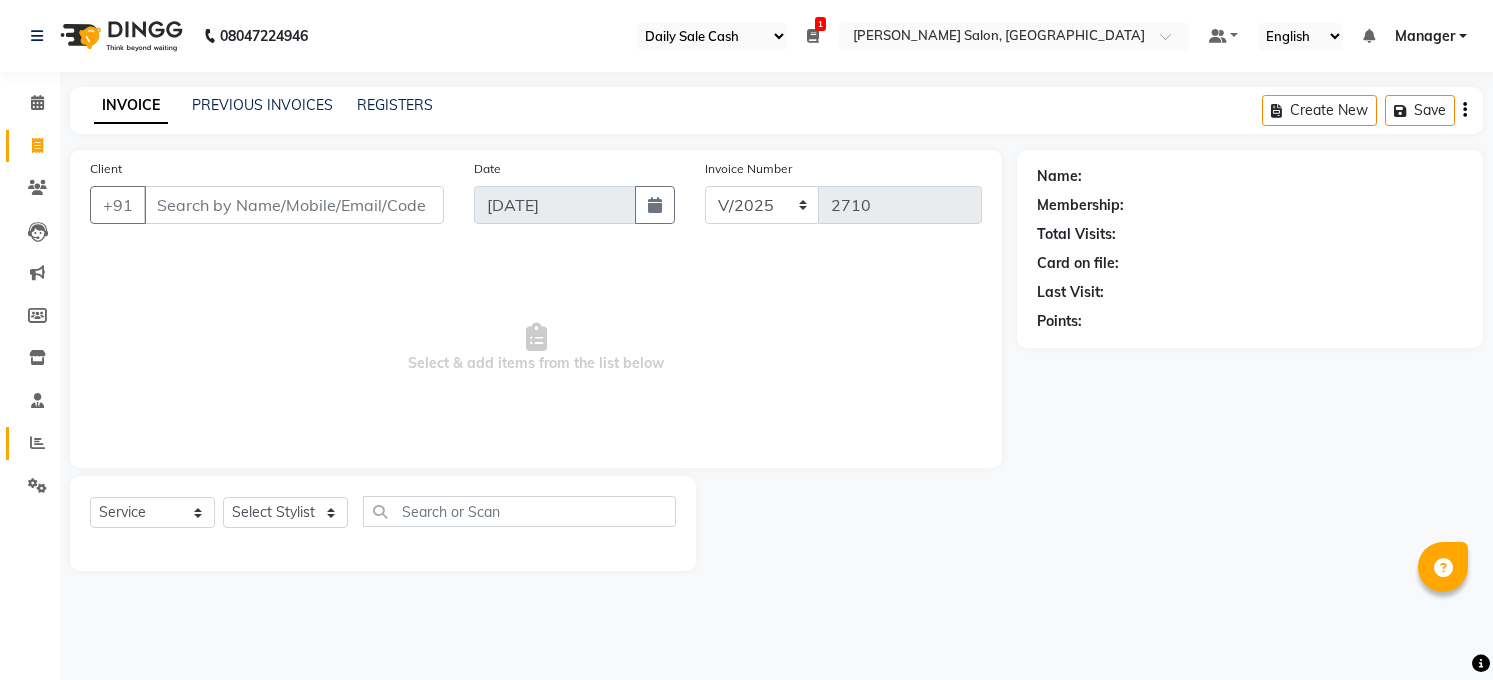 scroll, scrollTop: 0, scrollLeft: 0, axis: both 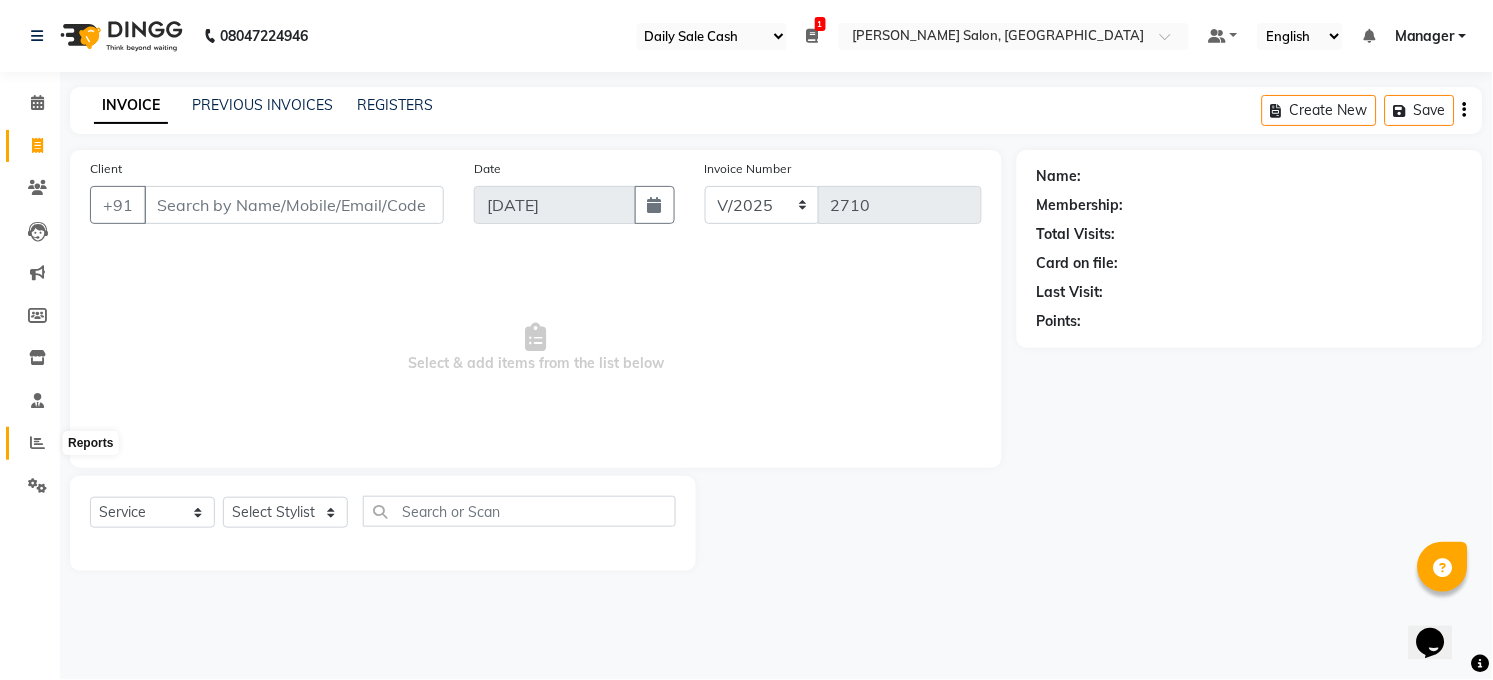 click 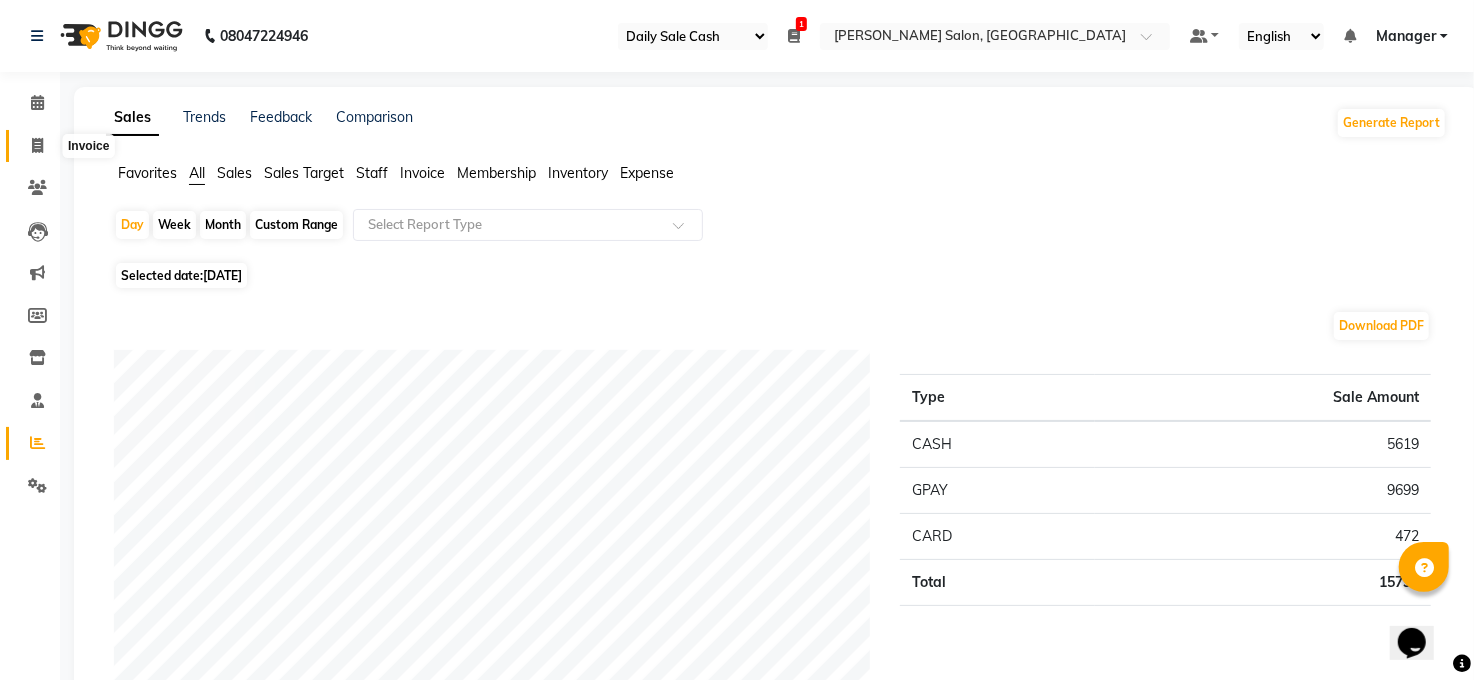 click 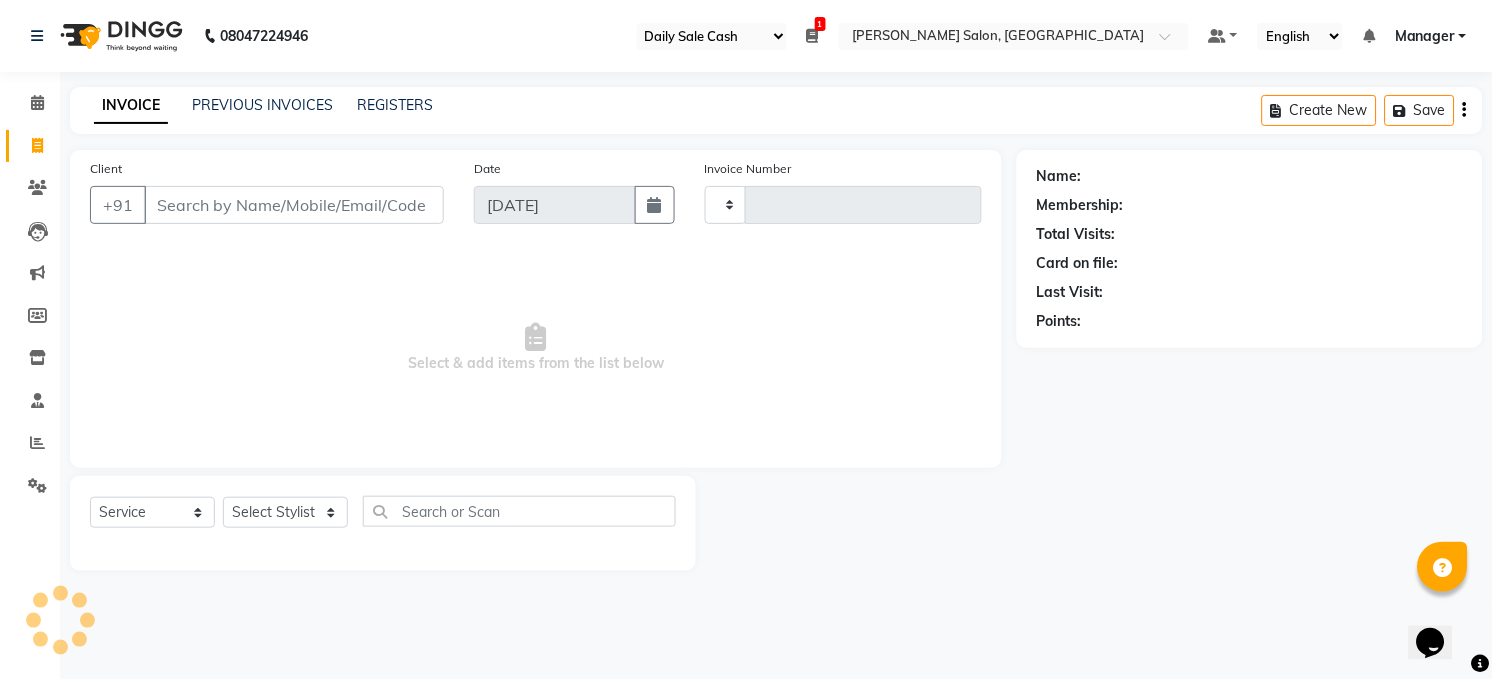 type on "2710" 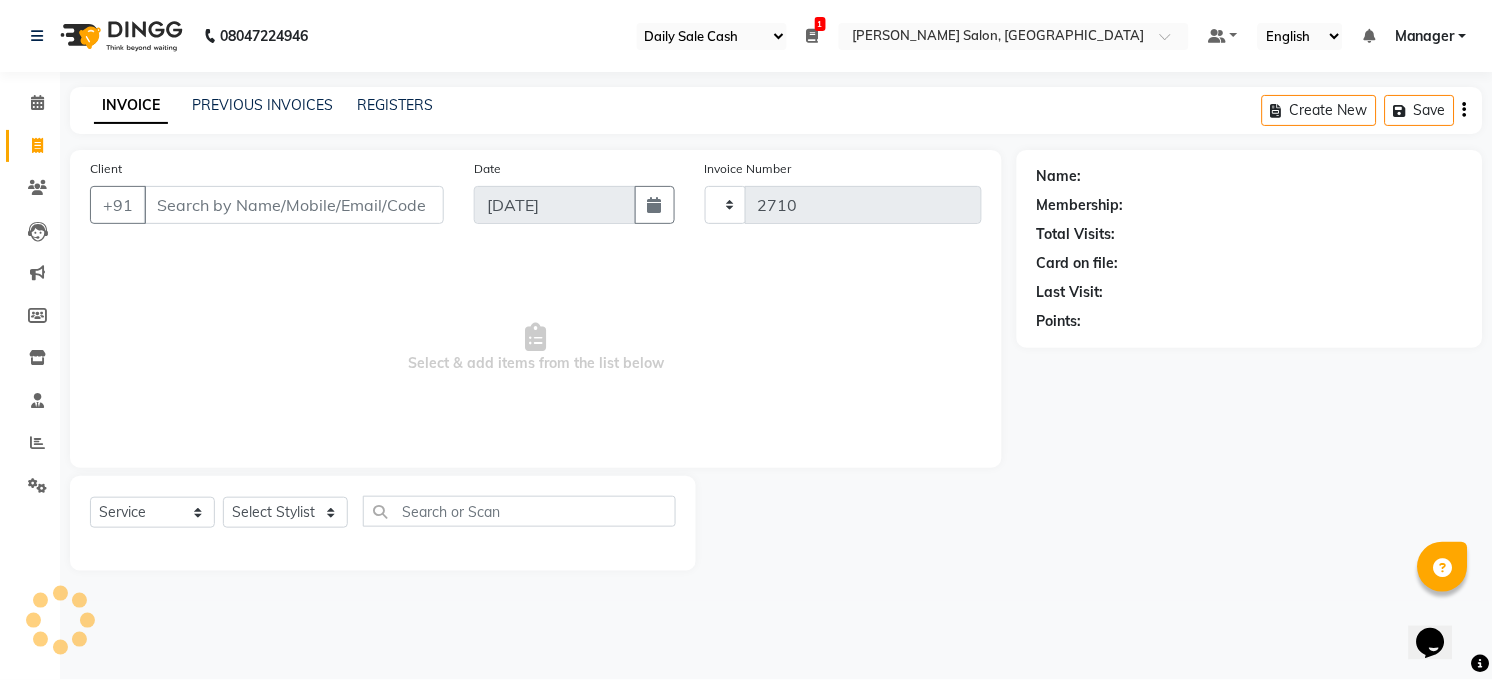 select on "5748" 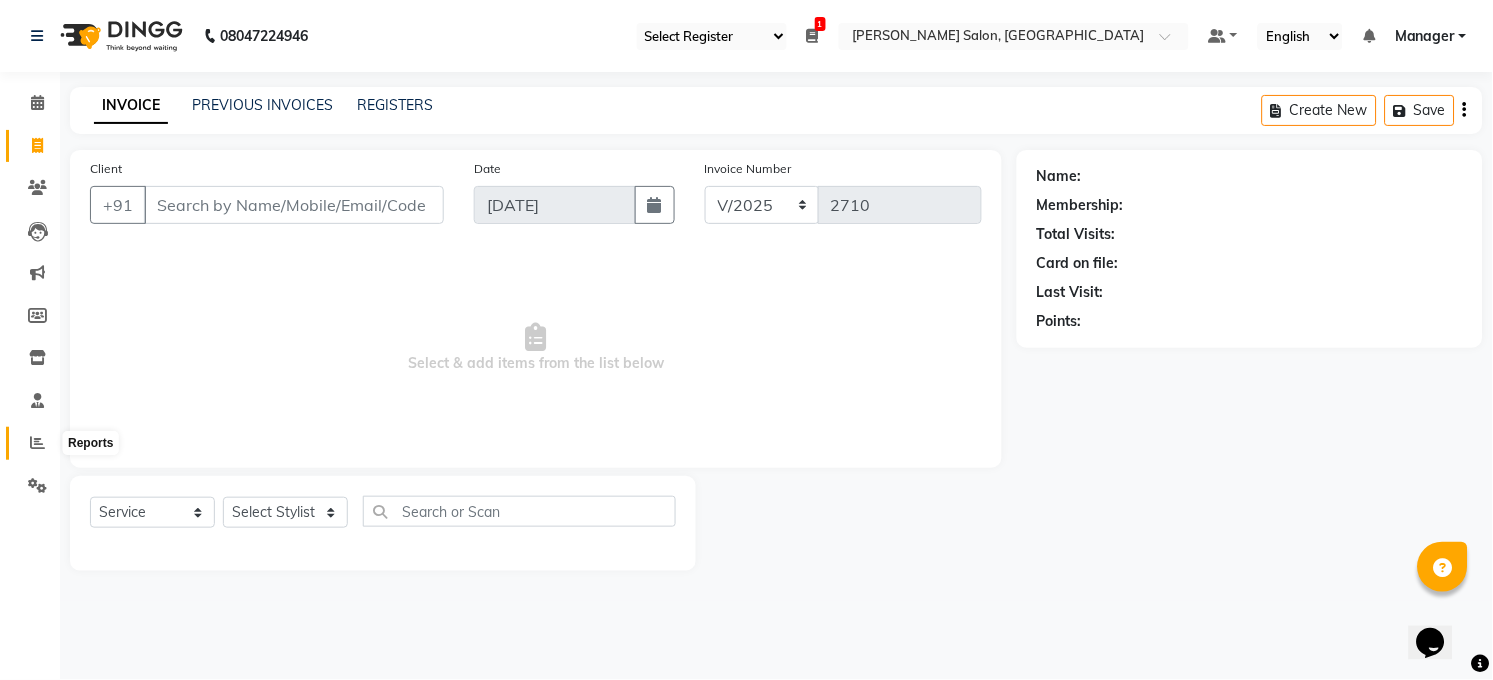 click 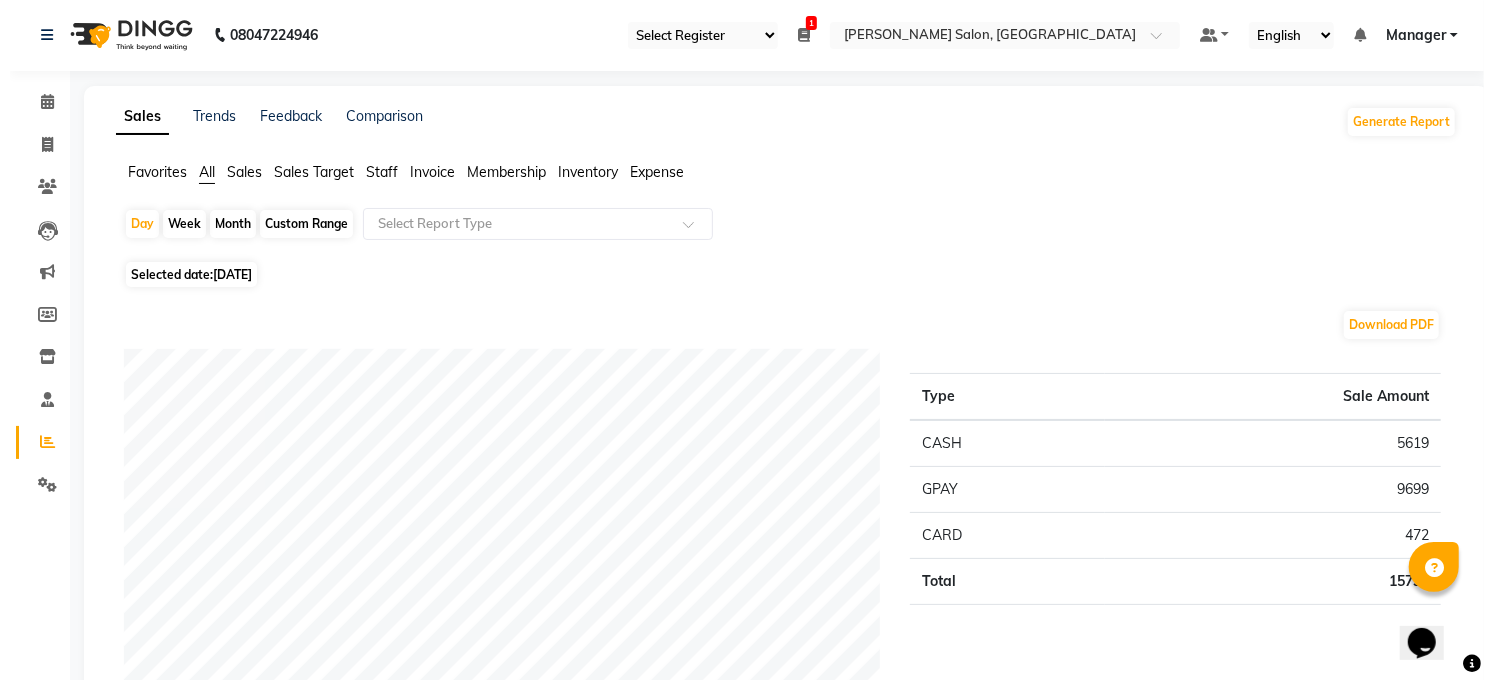 scroll, scrollTop: 0, scrollLeft: 0, axis: both 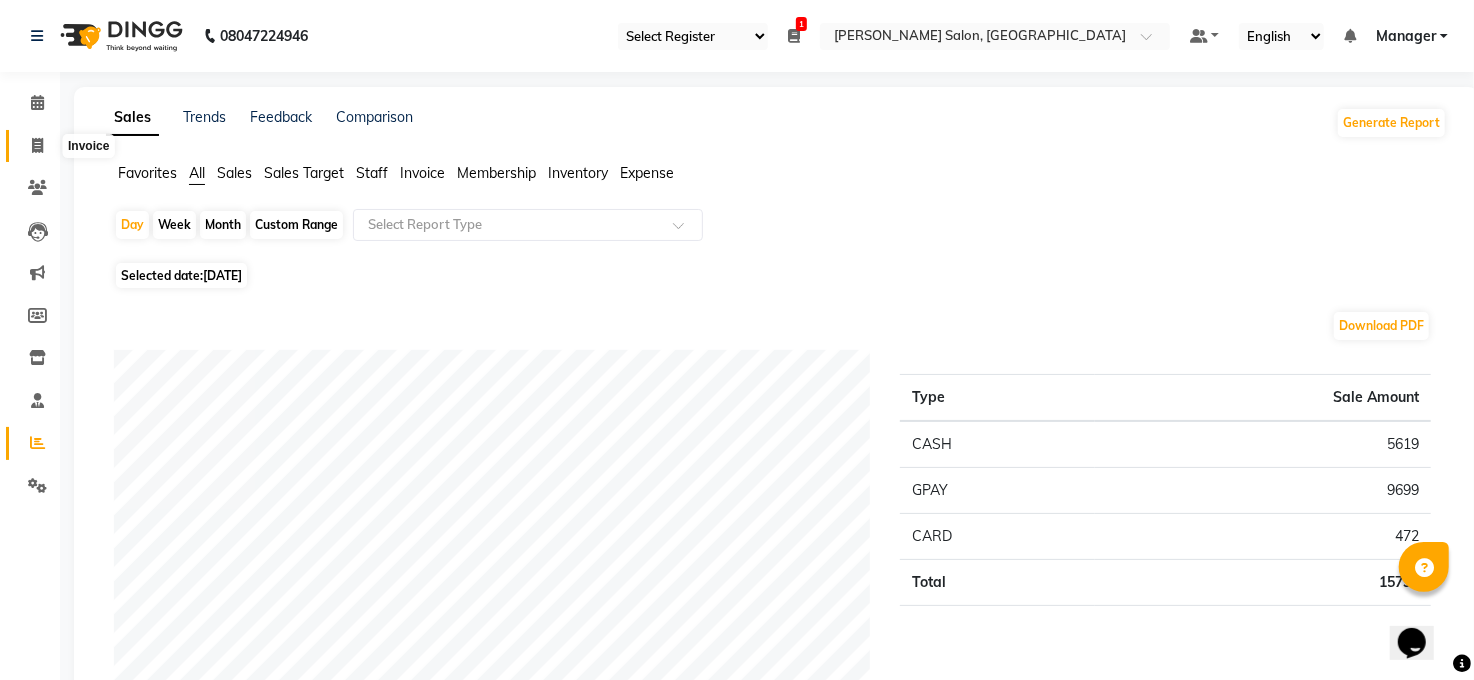 click 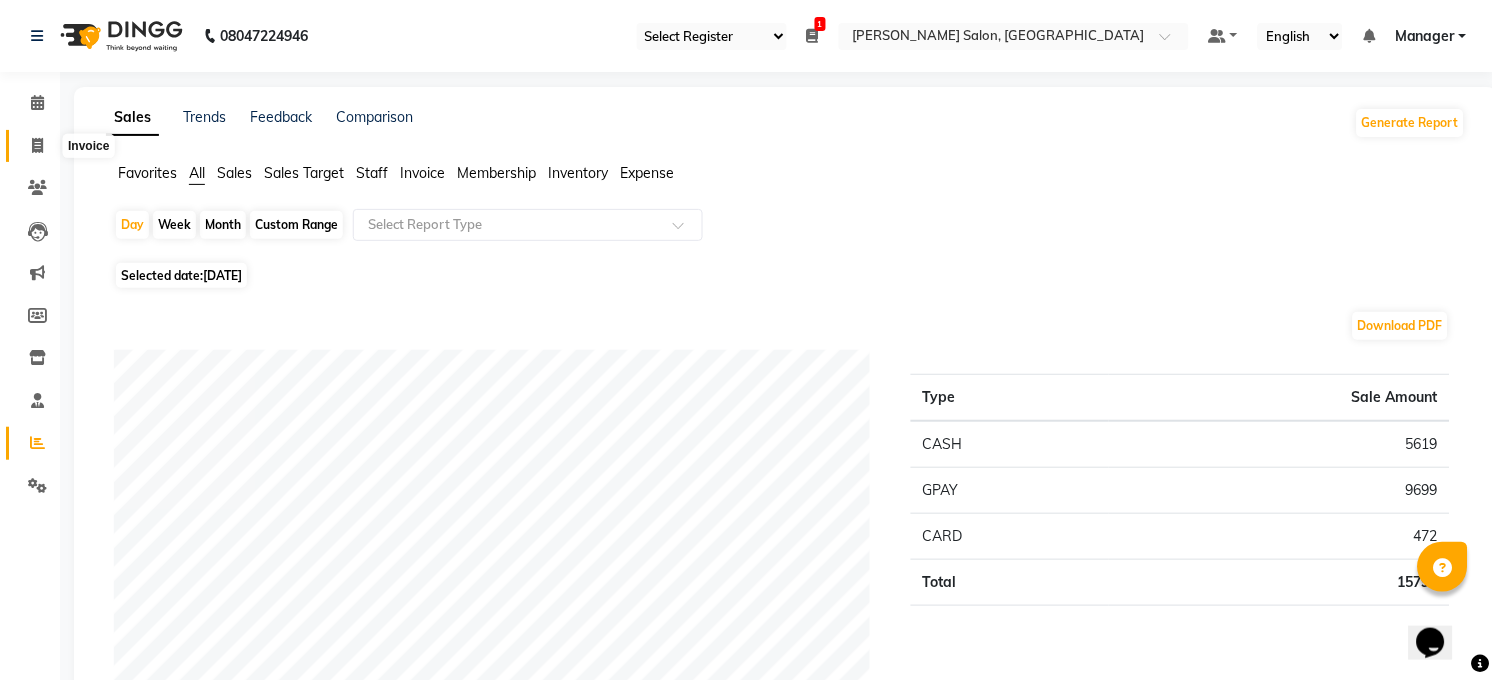 select on "service" 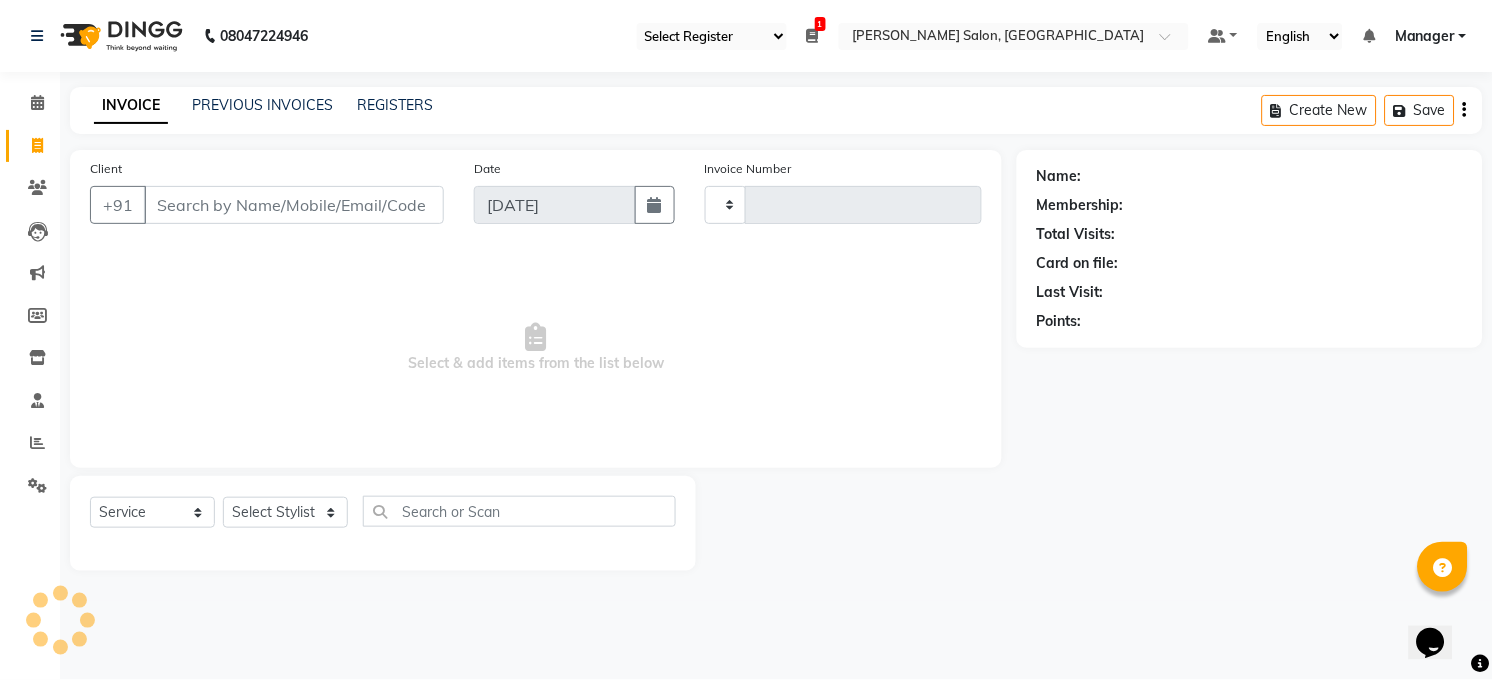 type on "2710" 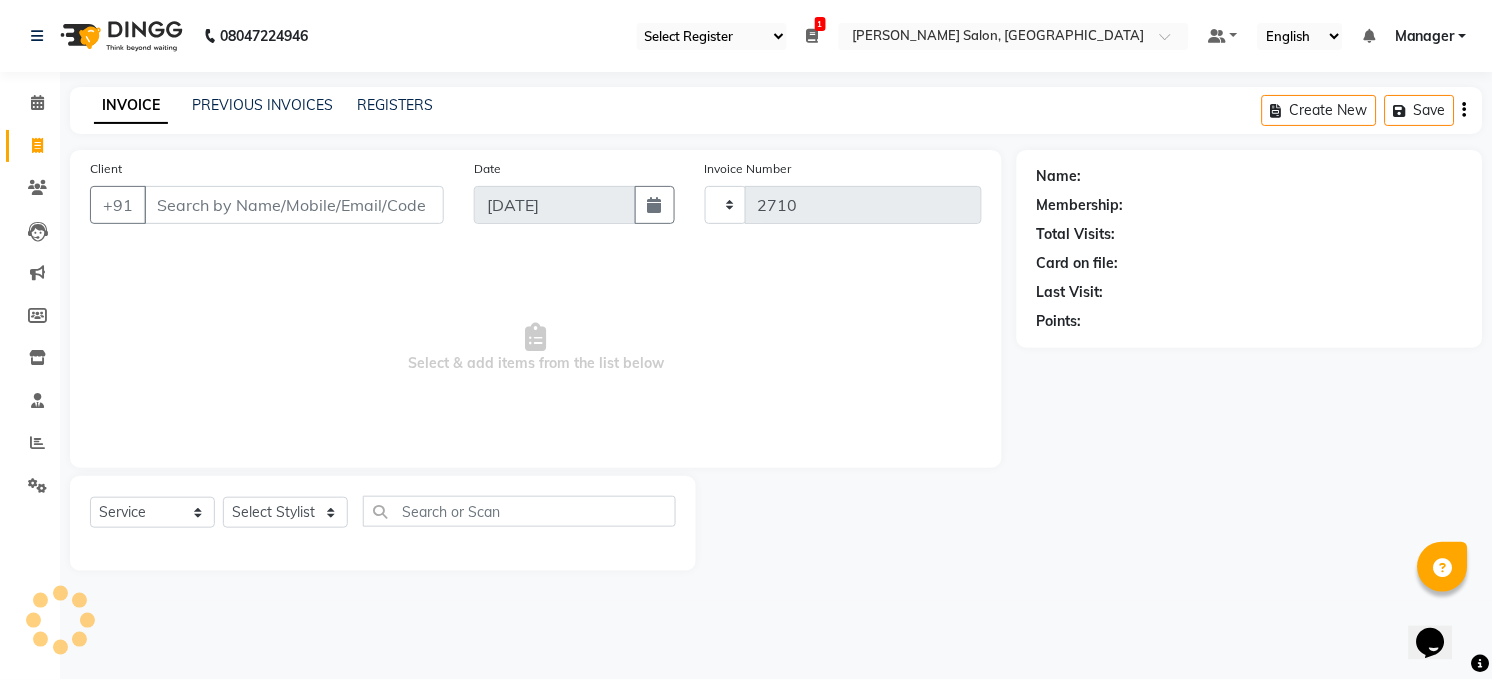 select on "5748" 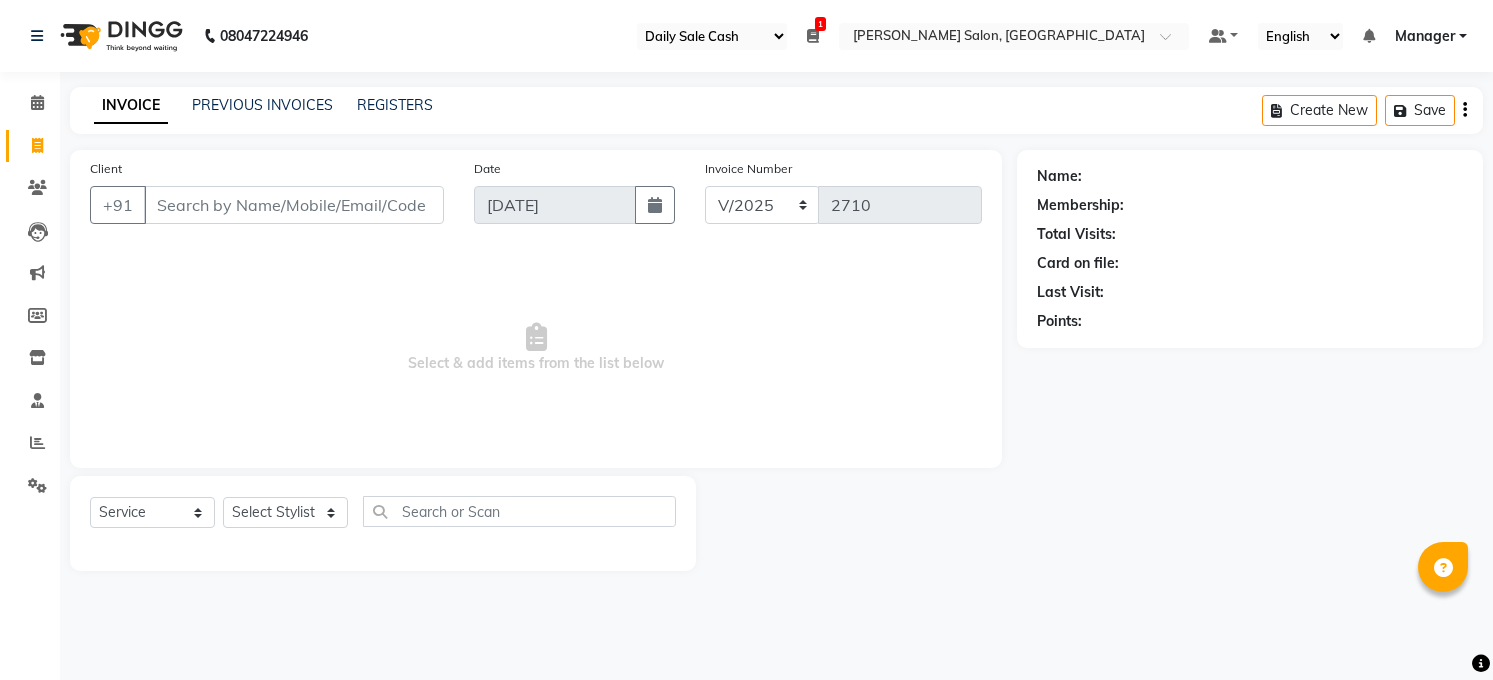 select on "35" 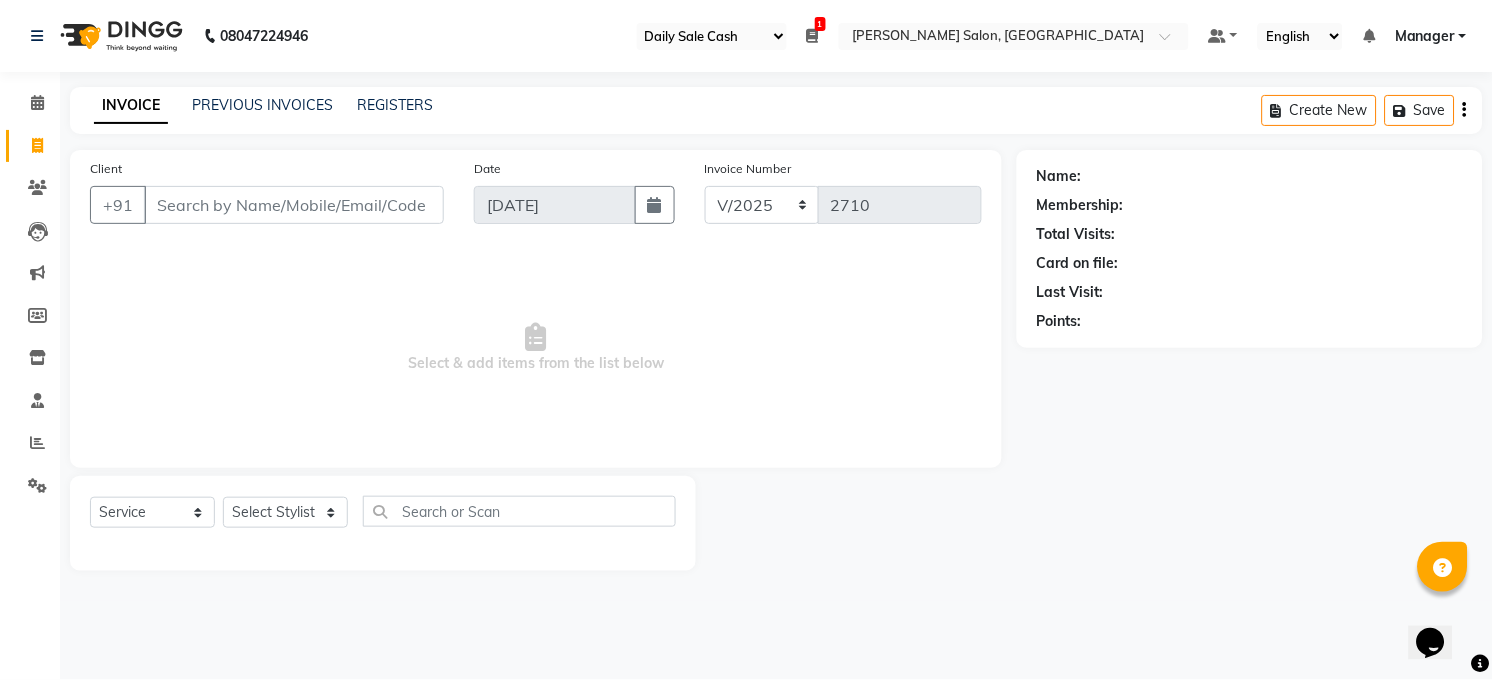 click on "Client" at bounding box center (294, 205) 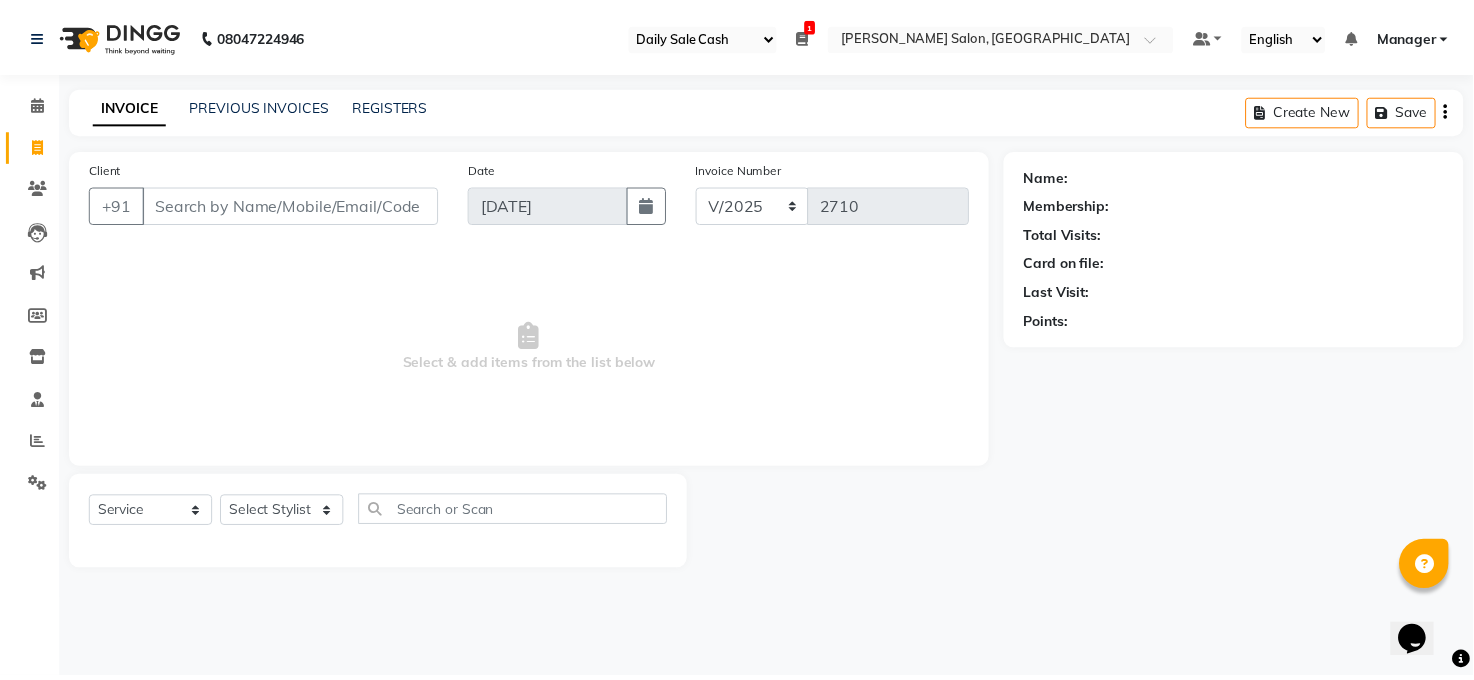 scroll, scrollTop: 0, scrollLeft: 0, axis: both 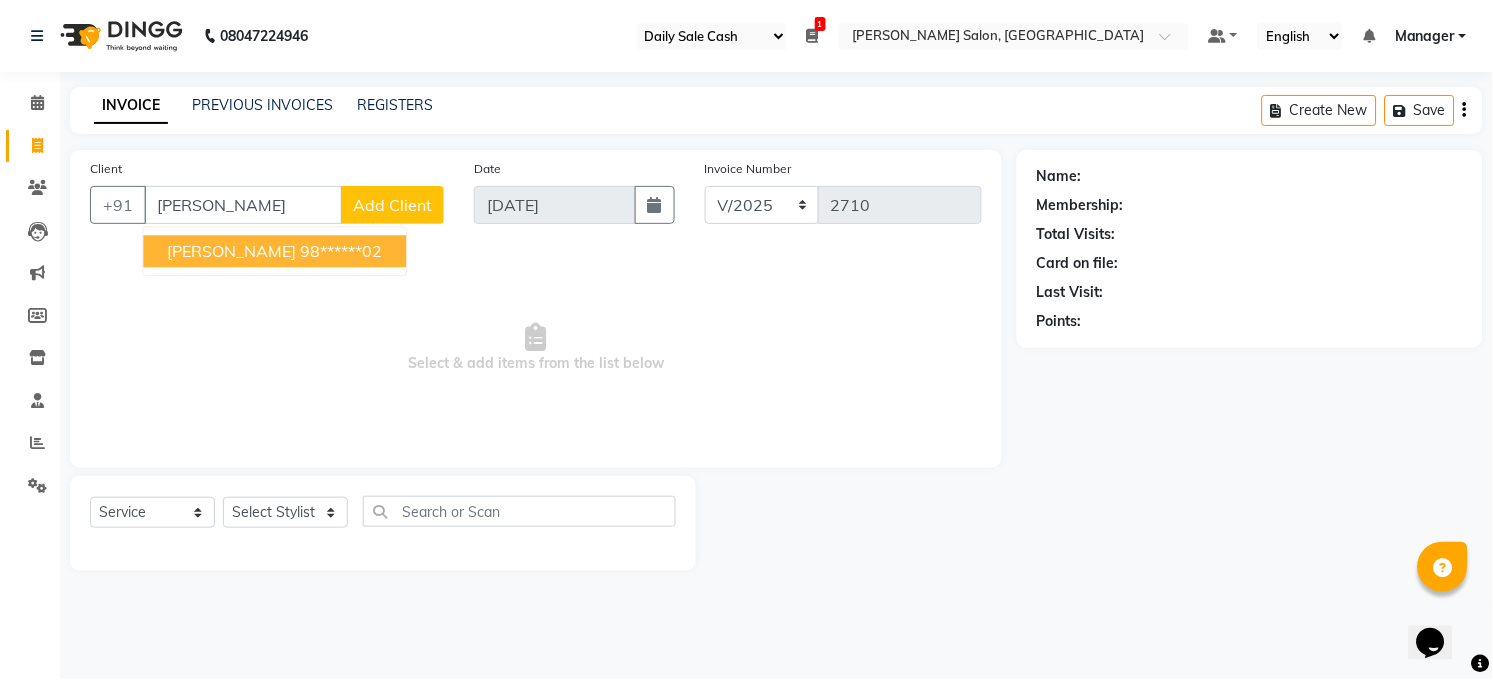click on "98******02" at bounding box center [341, 251] 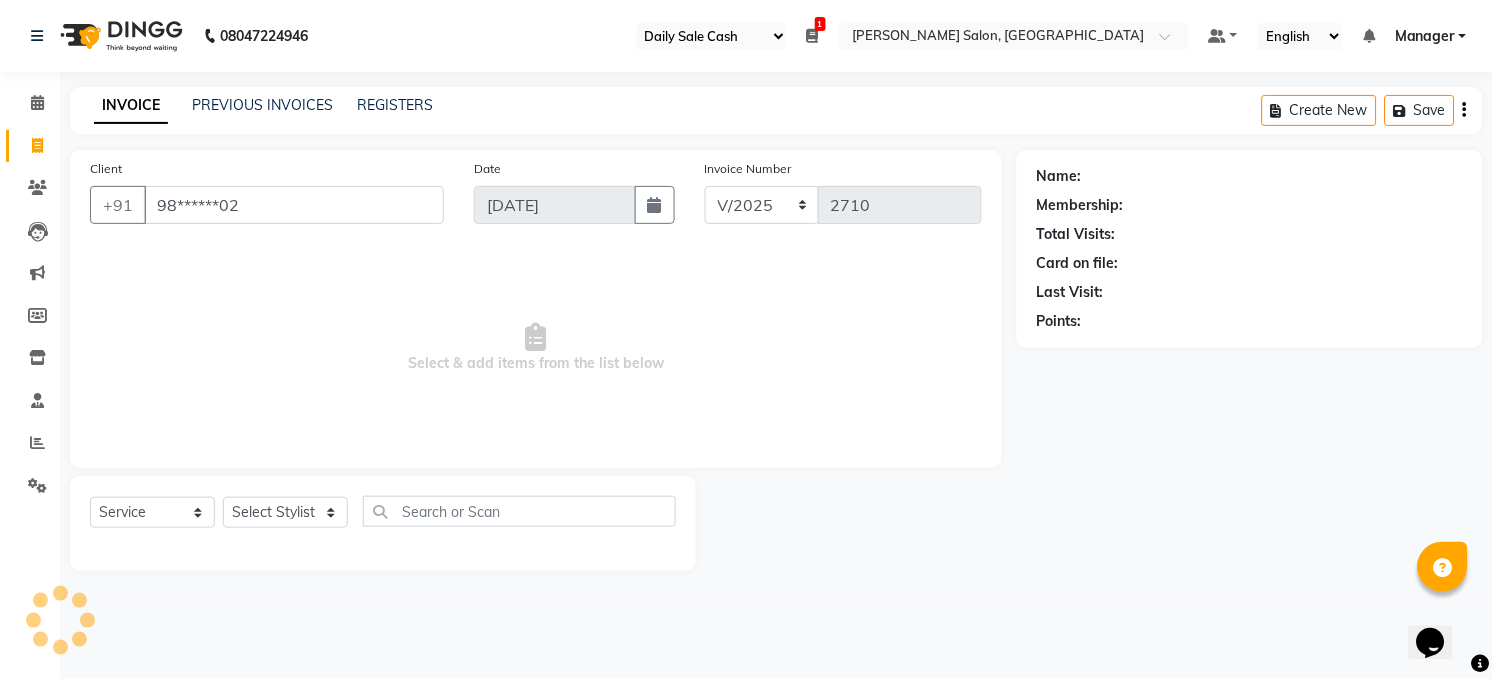 type on "98******02" 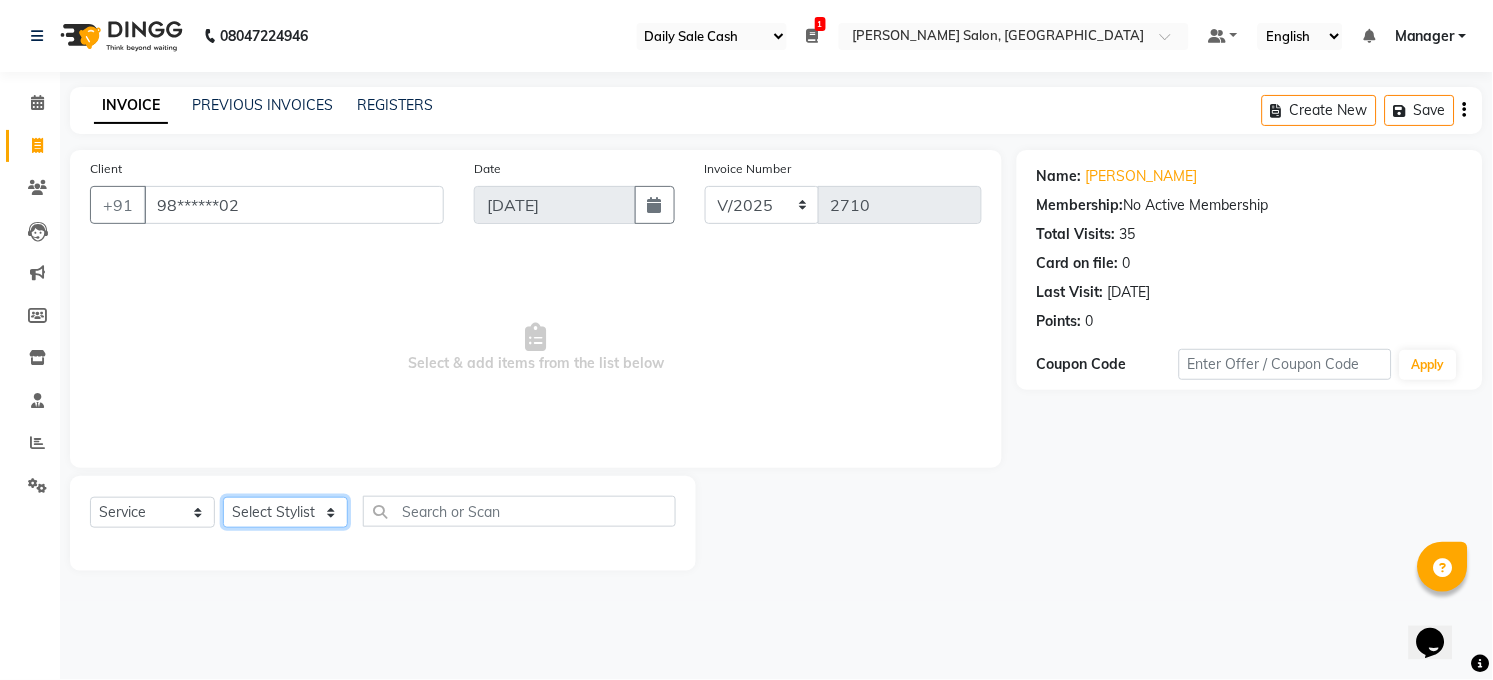 click on "Select Stylist Abhay kumar ALTAF ANKITA ARJUN Chandan COUNTER  Manager Manish Kumar Neetu Mam Priyanka Raju Ravi Thakur RINKI Roshan Santosh SAURABH SUJEET THAKUR SUNITA Veer Vinod Kumar" 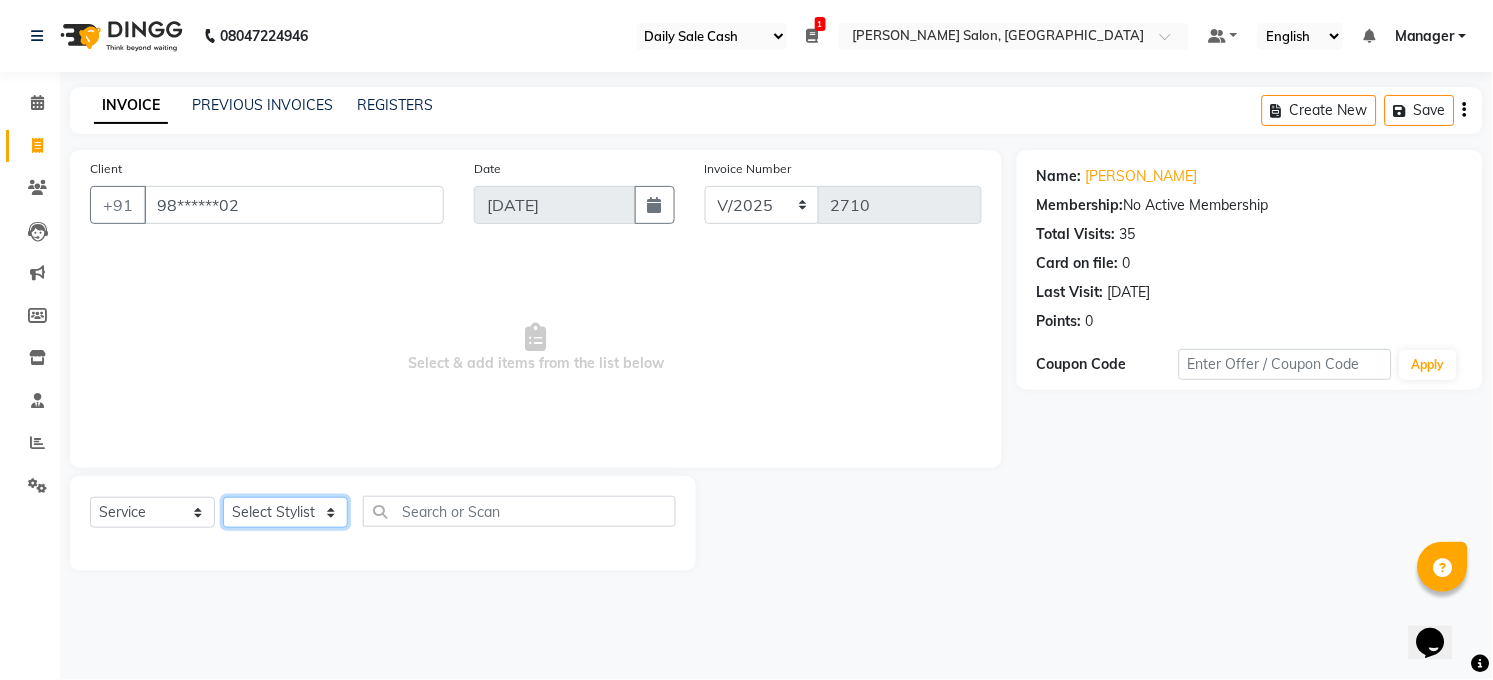 select on "40298" 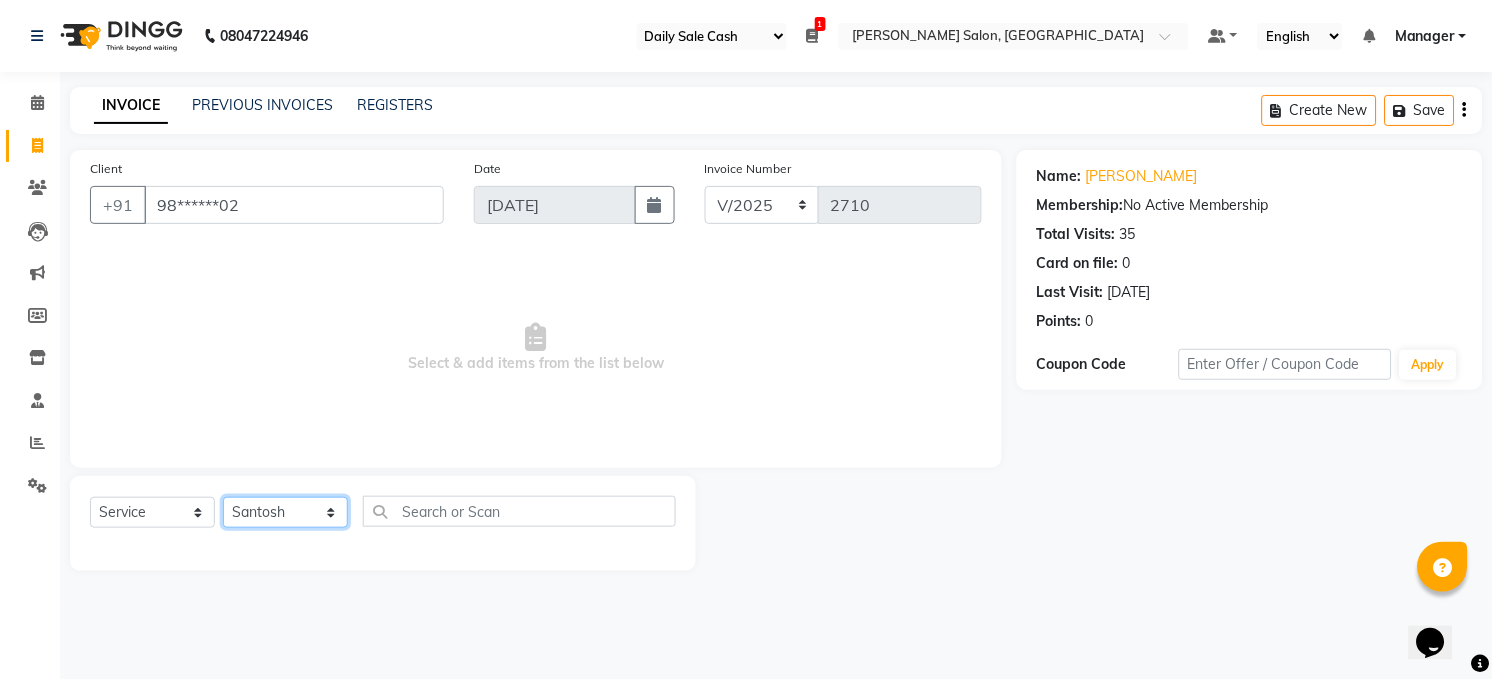 click on "Select Stylist Abhay kumar ALTAF ANKITA ARJUN Chandan COUNTER  Manager Manish Kumar Neetu Mam Priyanka Raju Ravi Thakur RINKI Roshan Santosh SAURABH SUJEET THAKUR SUNITA Veer Vinod Kumar" 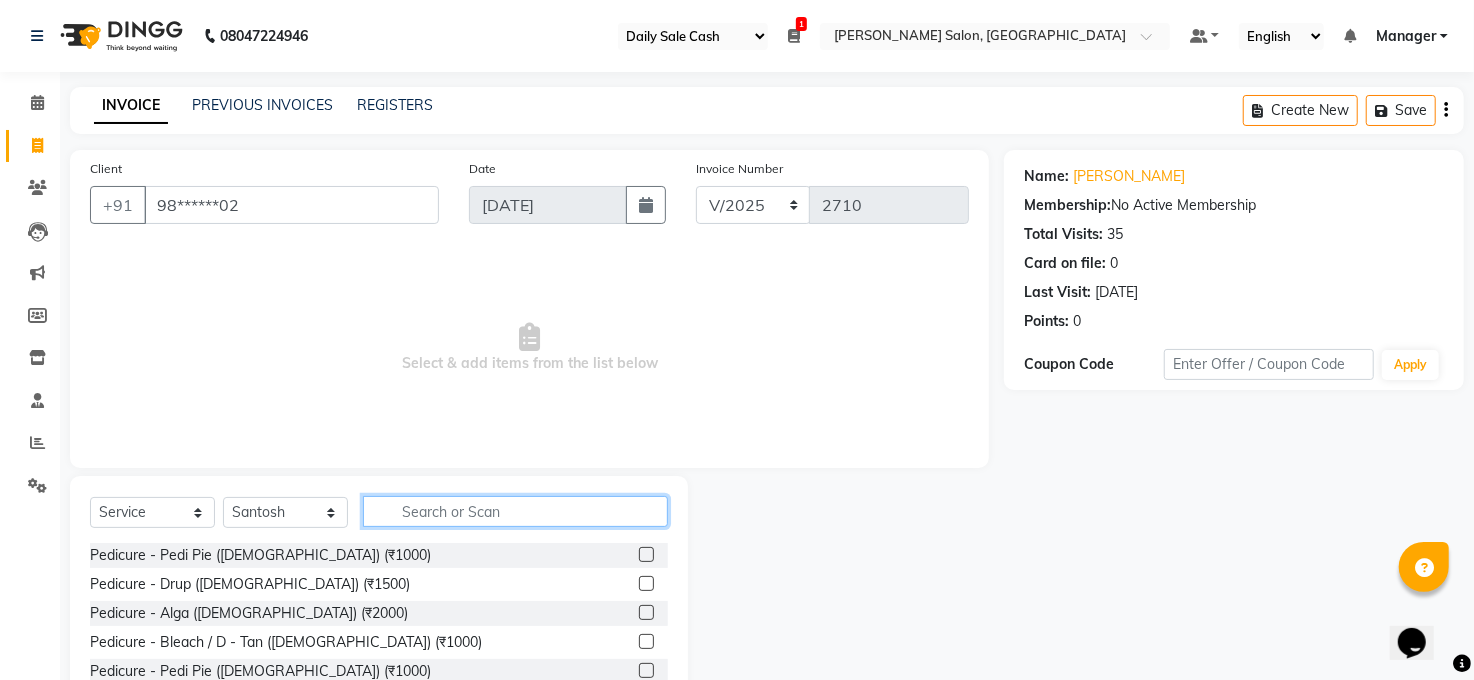 drag, startPoint x: 413, startPoint y: 500, endPoint x: 504, endPoint y: 559, distance: 108.45275 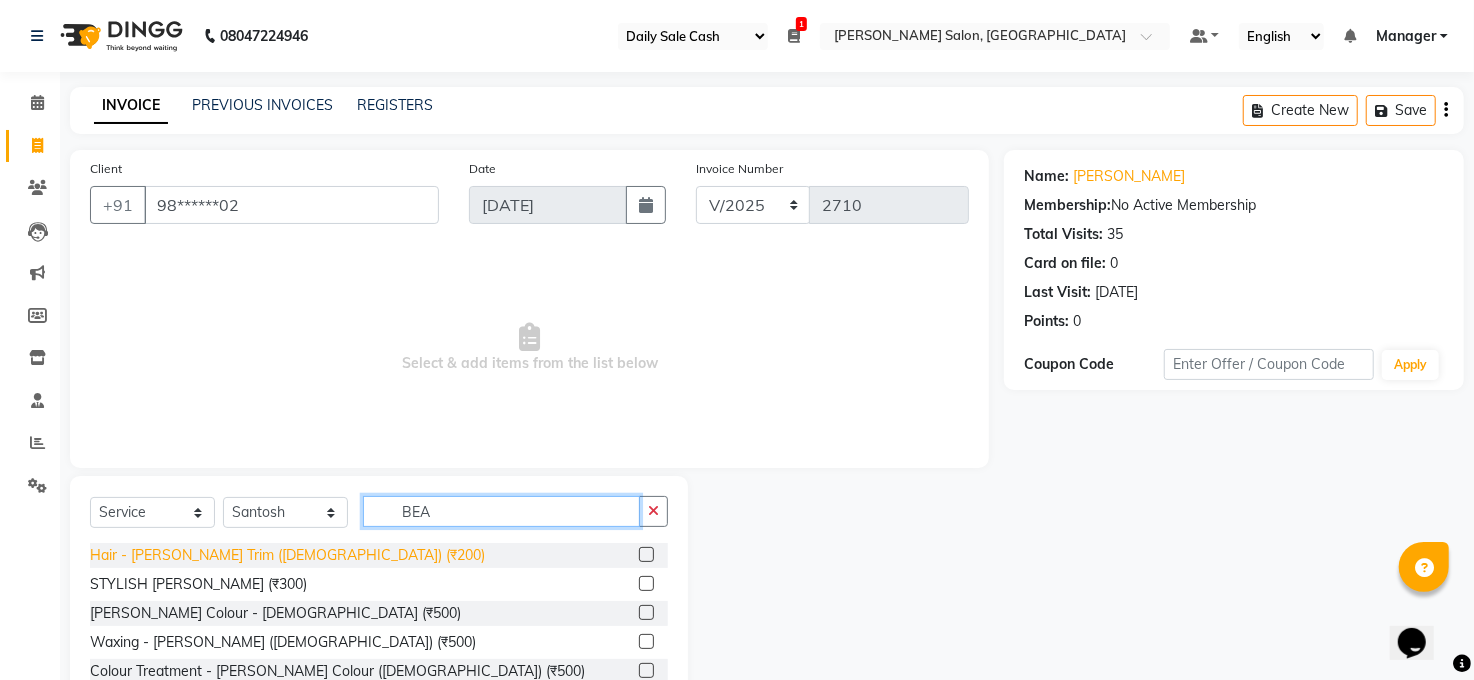 type on "BEA" 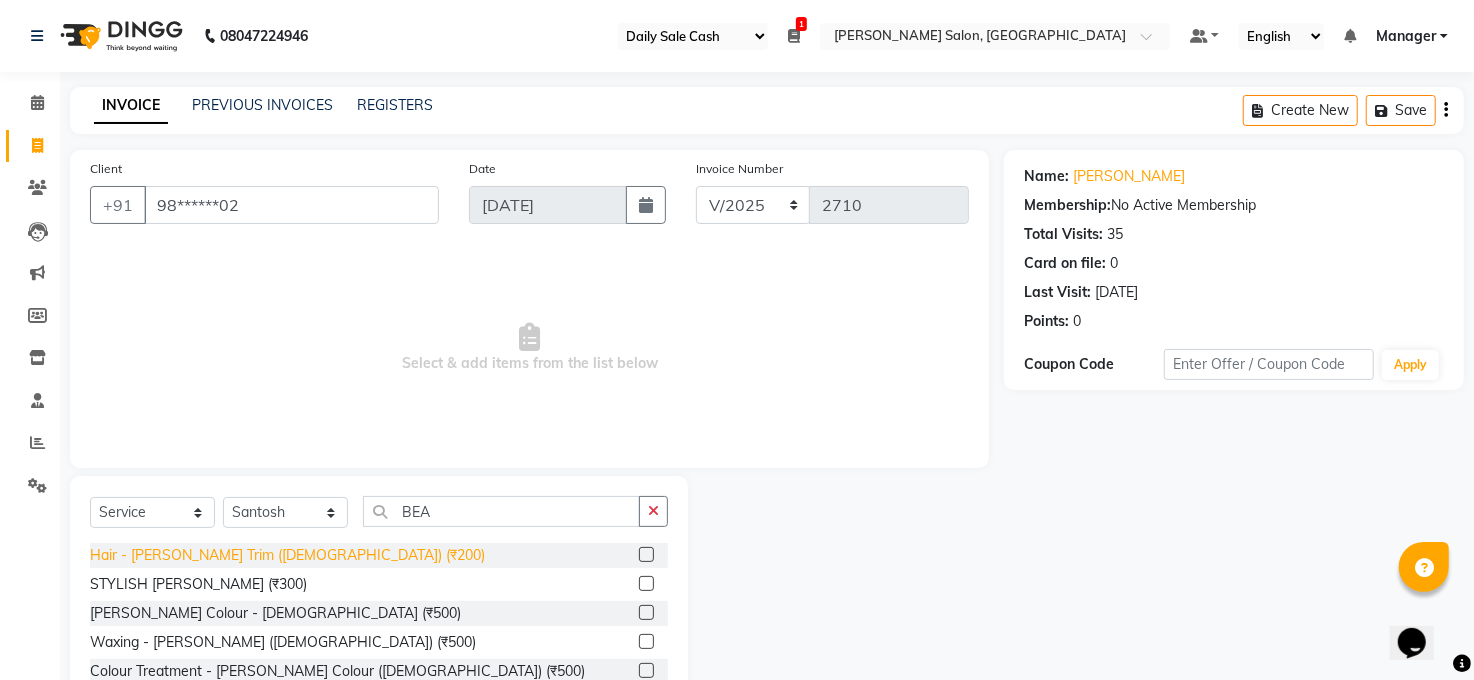 click on "Hair - Beard Trim (Male) (₹200)" 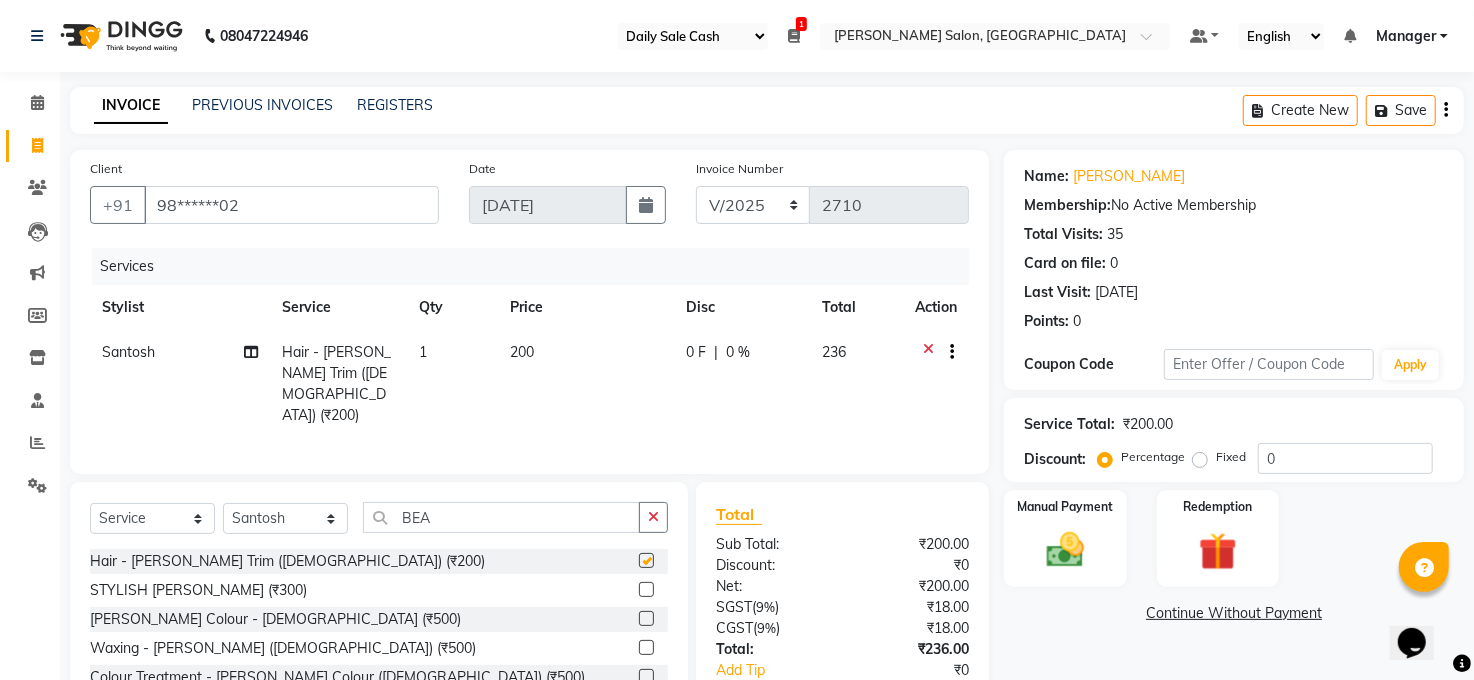checkbox on "false" 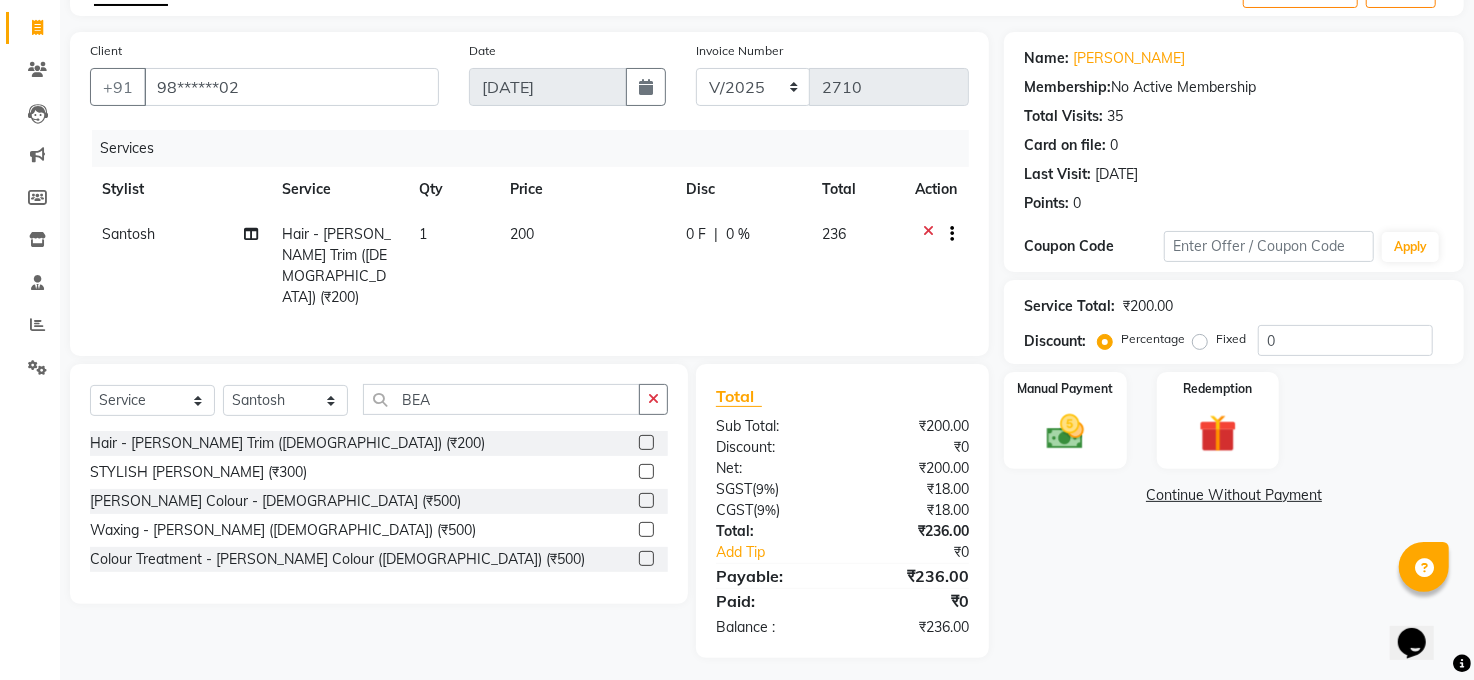 scroll, scrollTop: 119, scrollLeft: 0, axis: vertical 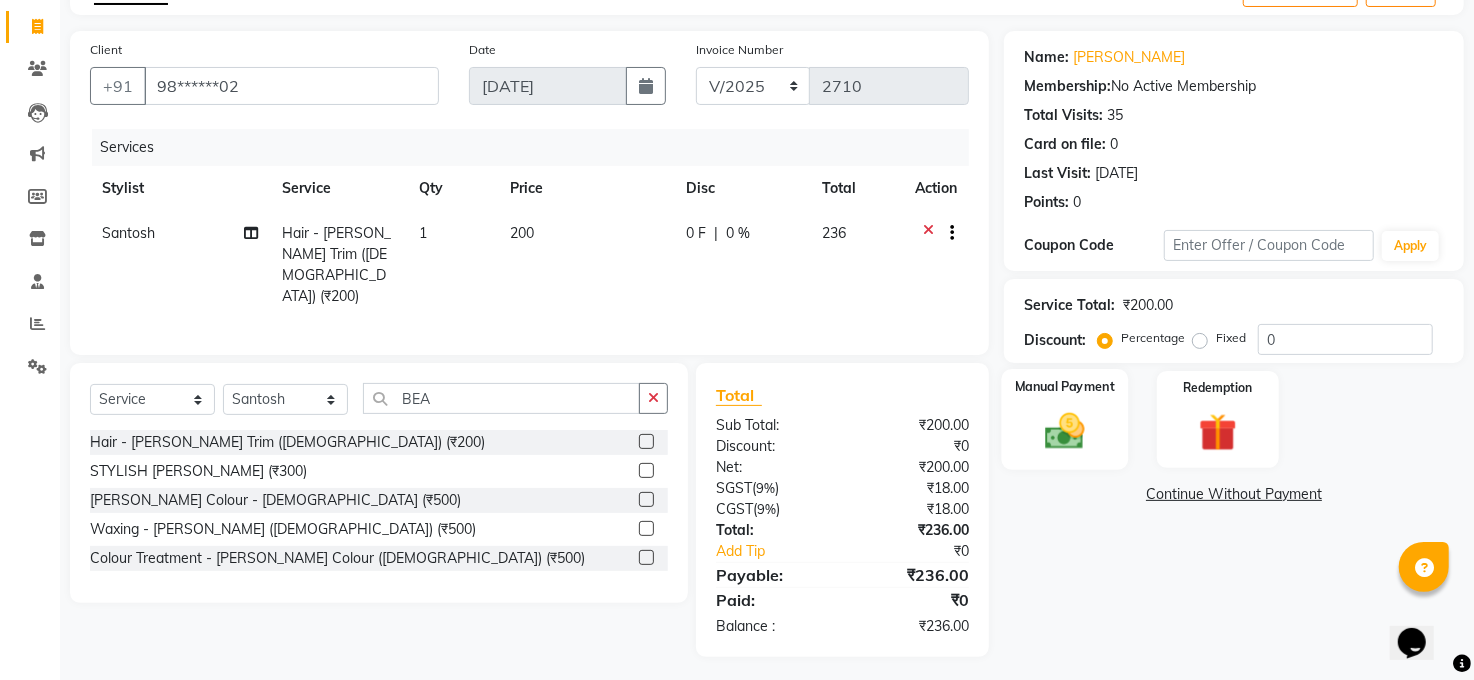 drag, startPoint x: 1079, startPoint y: 407, endPoint x: 1078, endPoint y: 422, distance: 15.033297 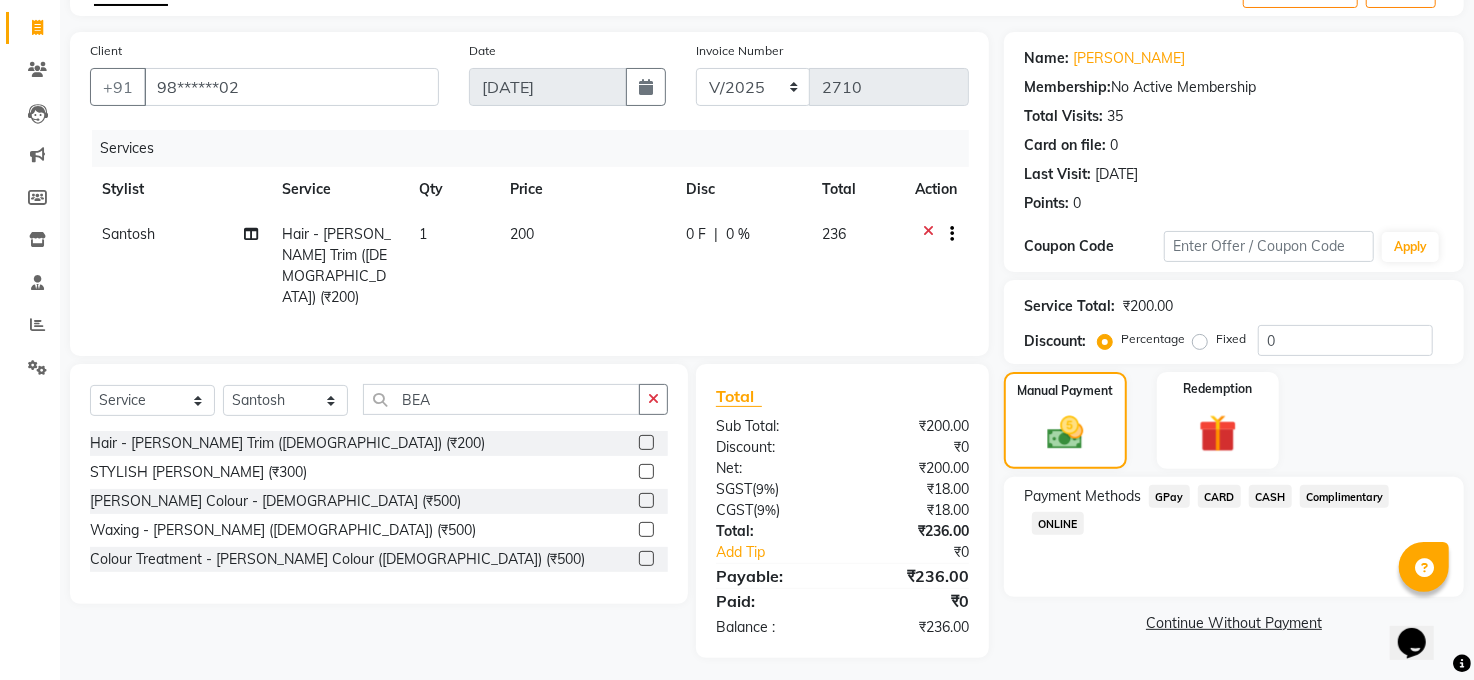 scroll, scrollTop: 119, scrollLeft: 0, axis: vertical 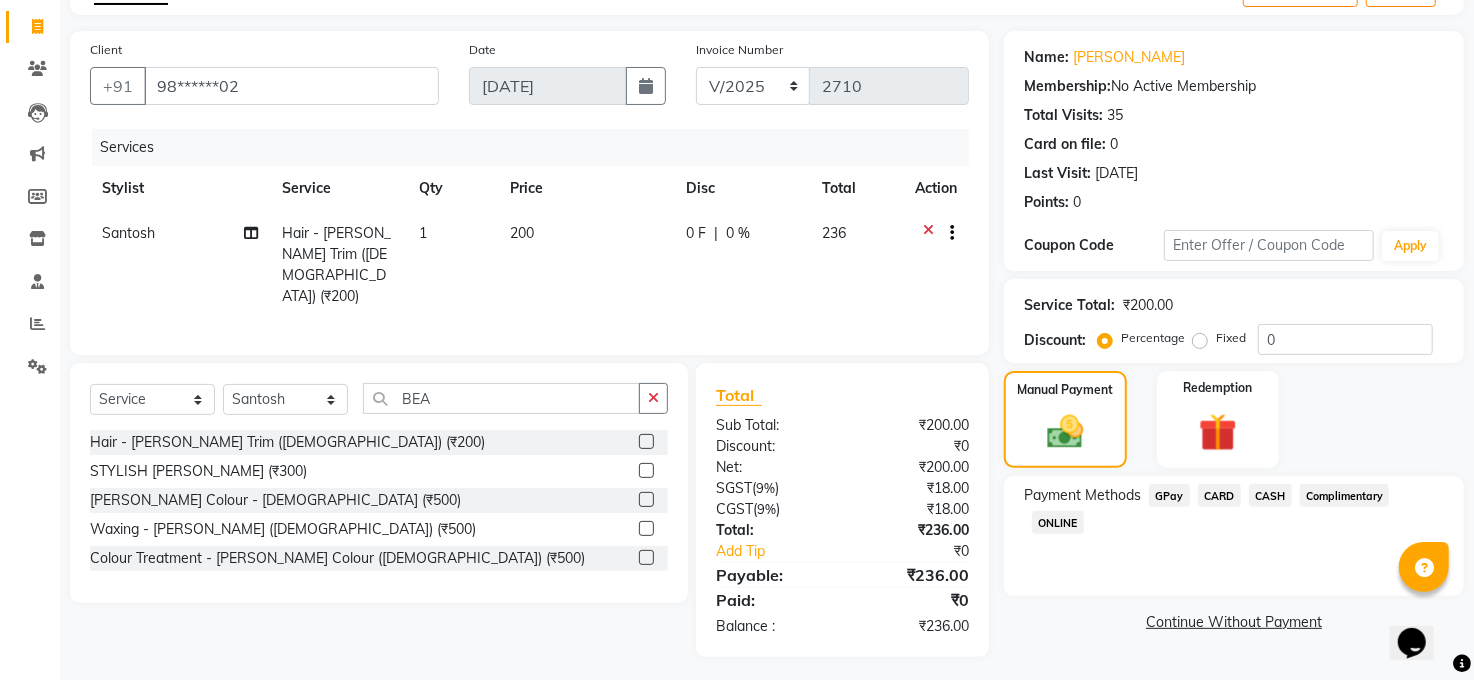 click on "CASH" 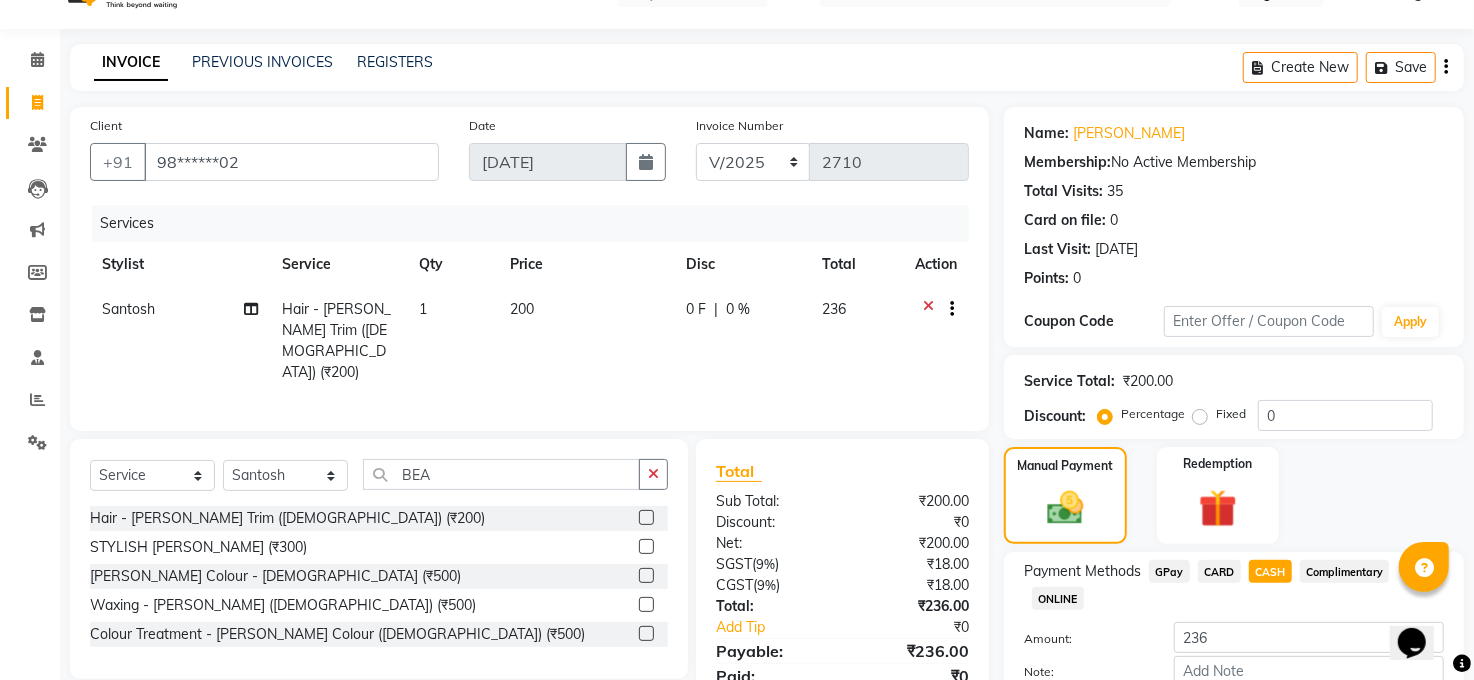 scroll, scrollTop: 0, scrollLeft: 0, axis: both 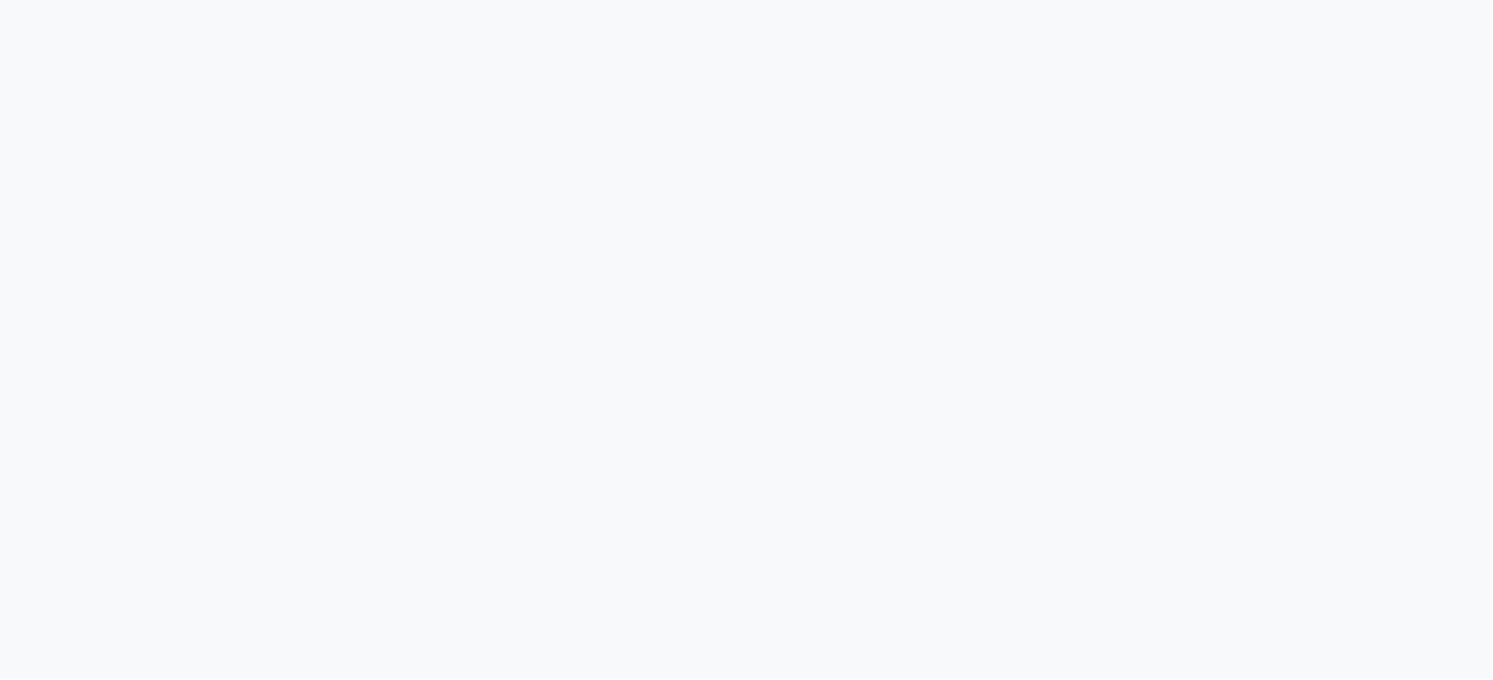select on "35" 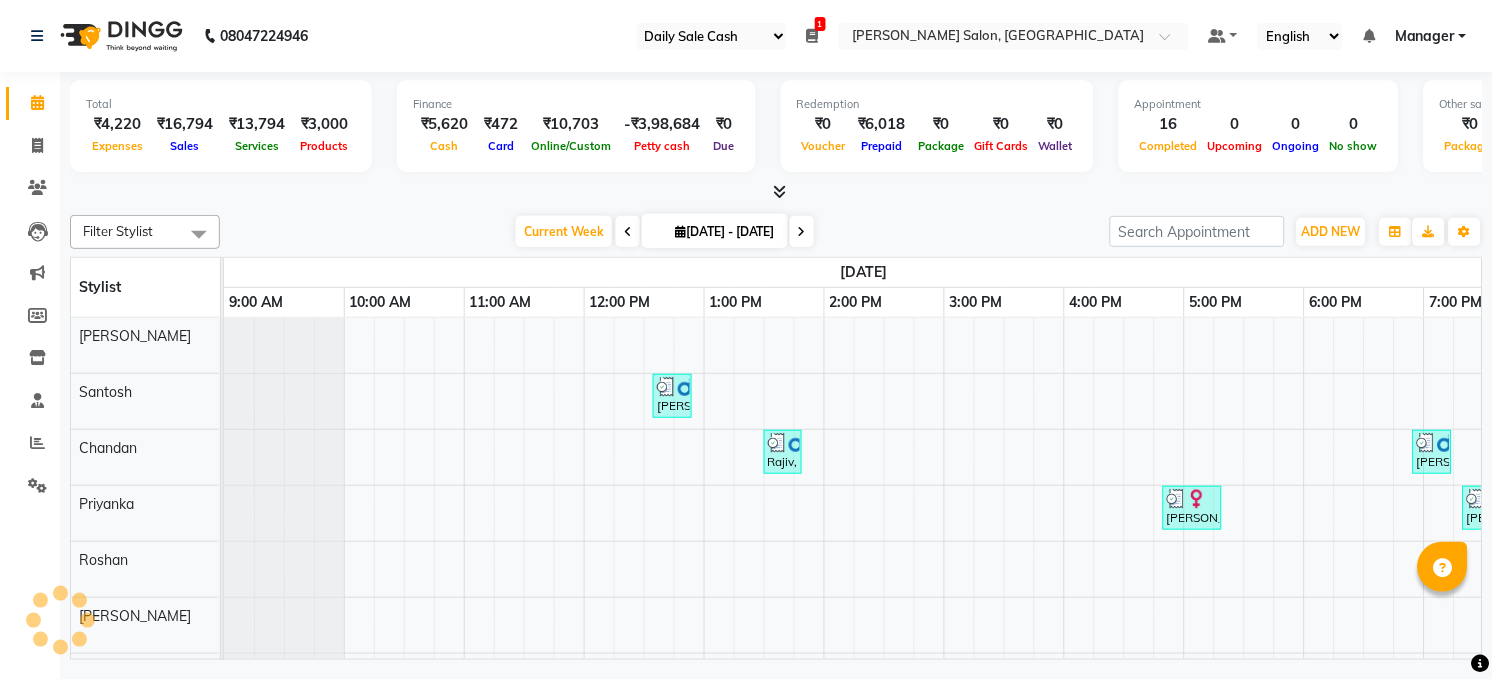 scroll, scrollTop: 0, scrollLeft: 0, axis: both 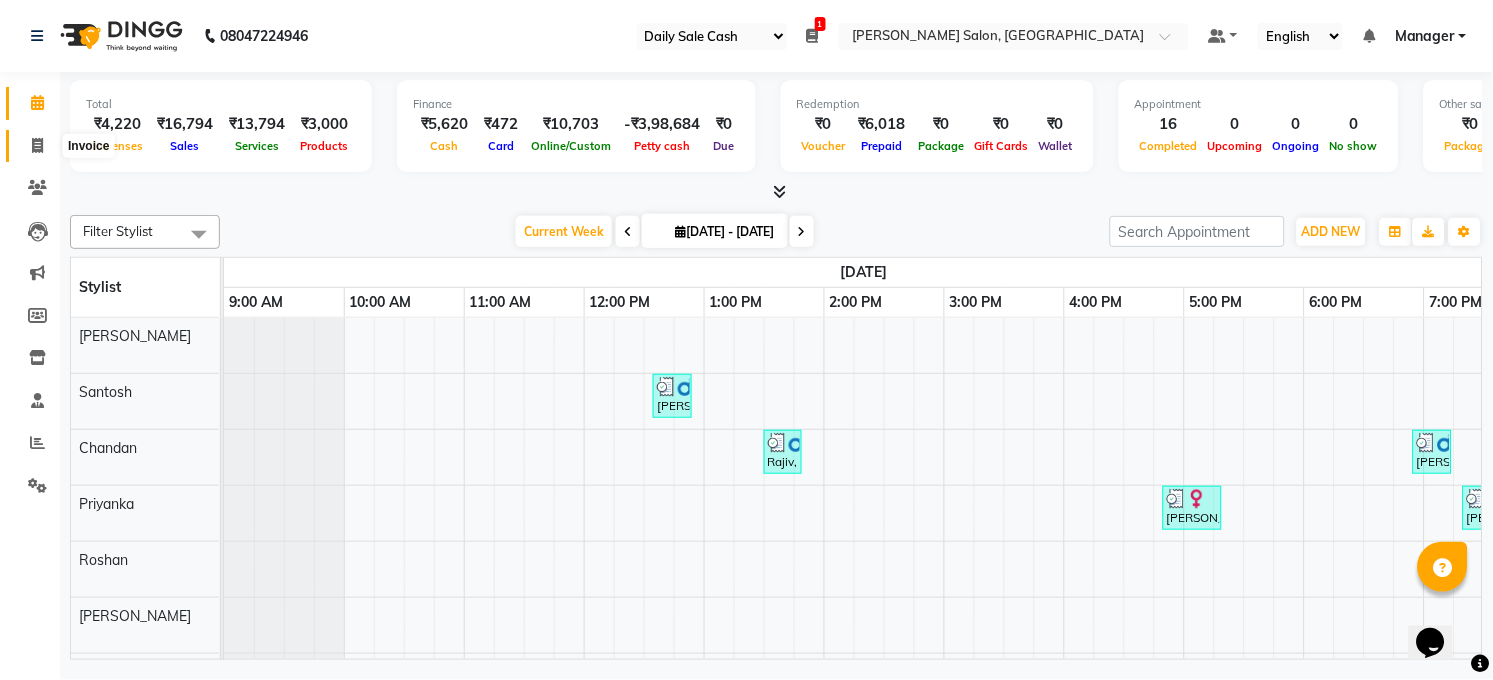 click 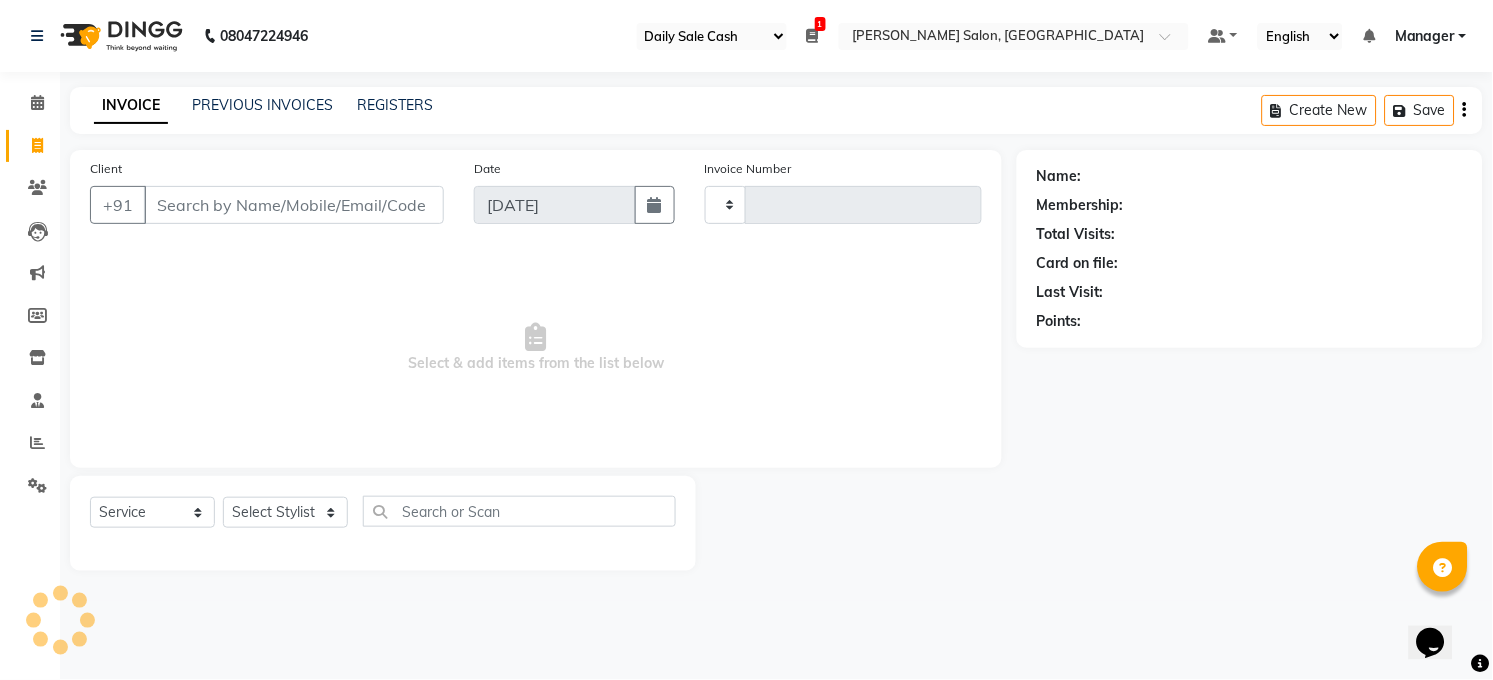 type on "2712" 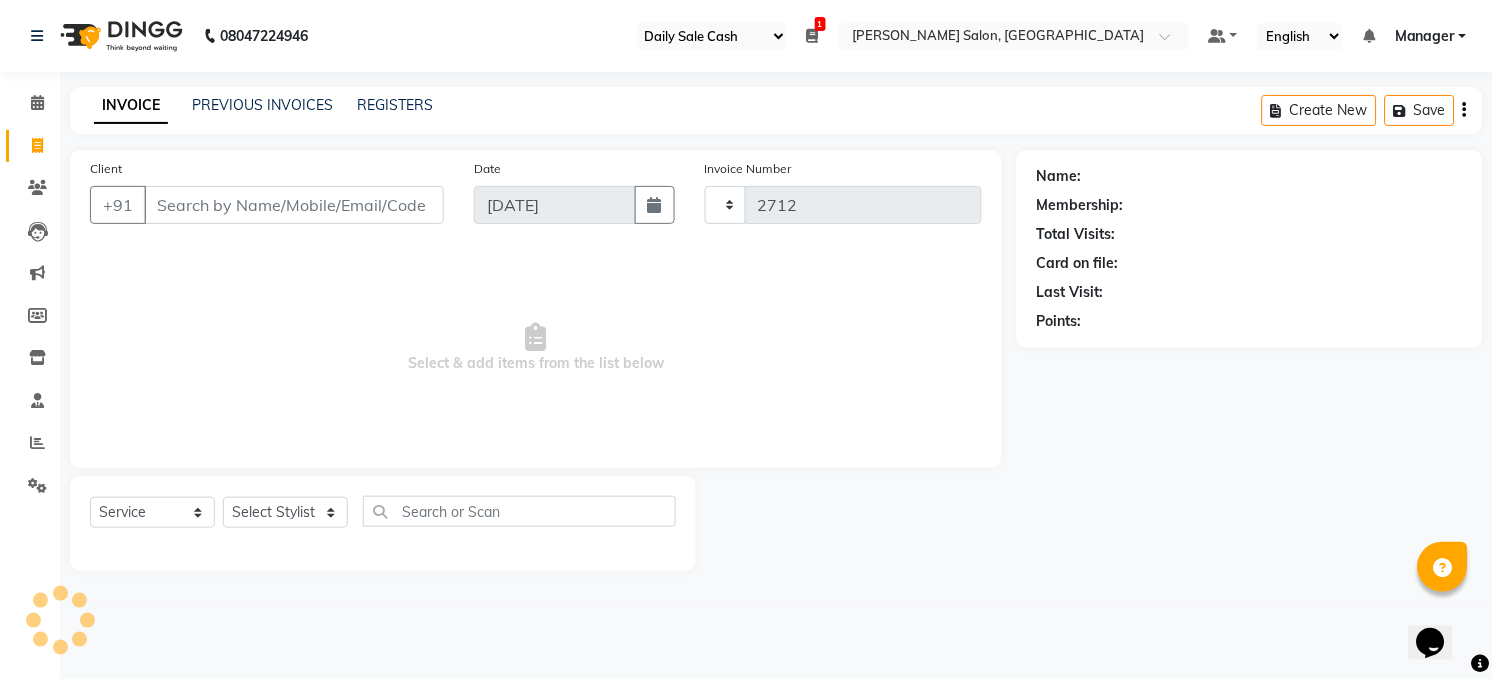 select on "5748" 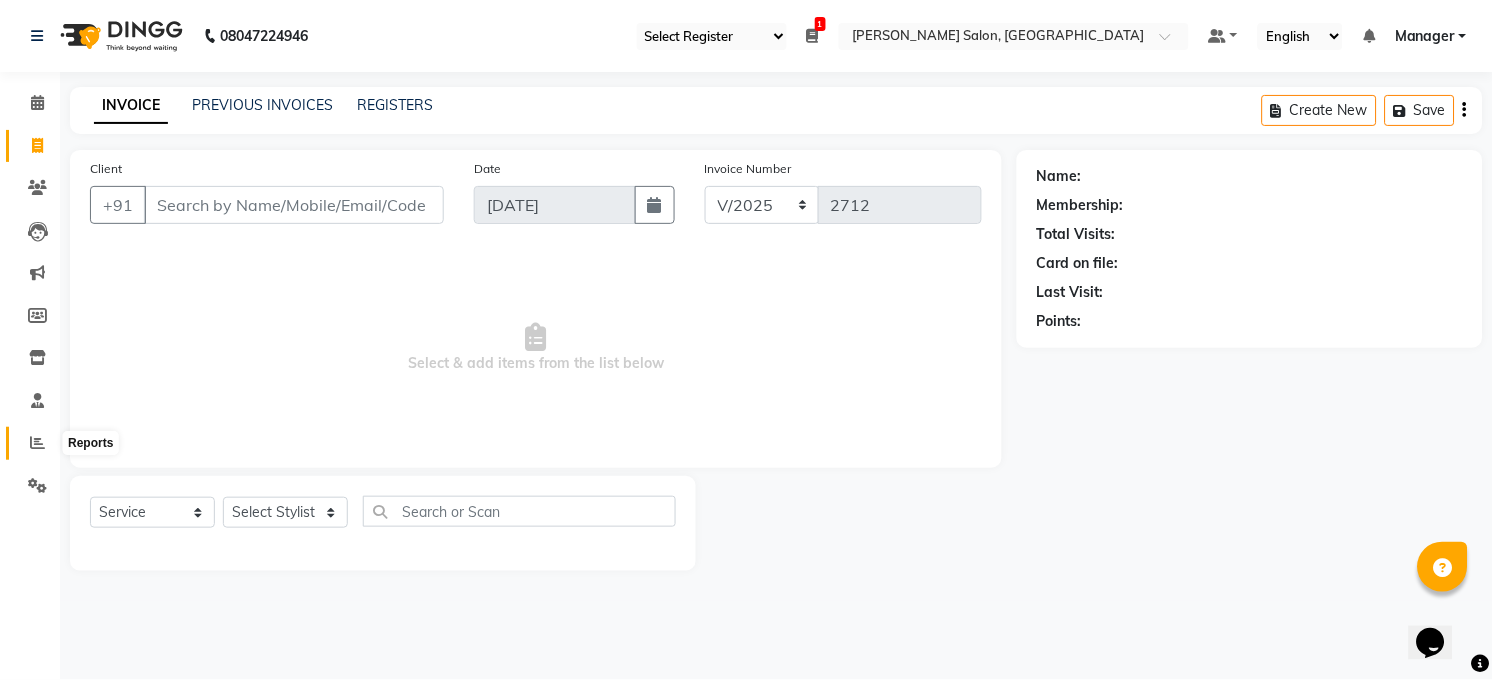 click 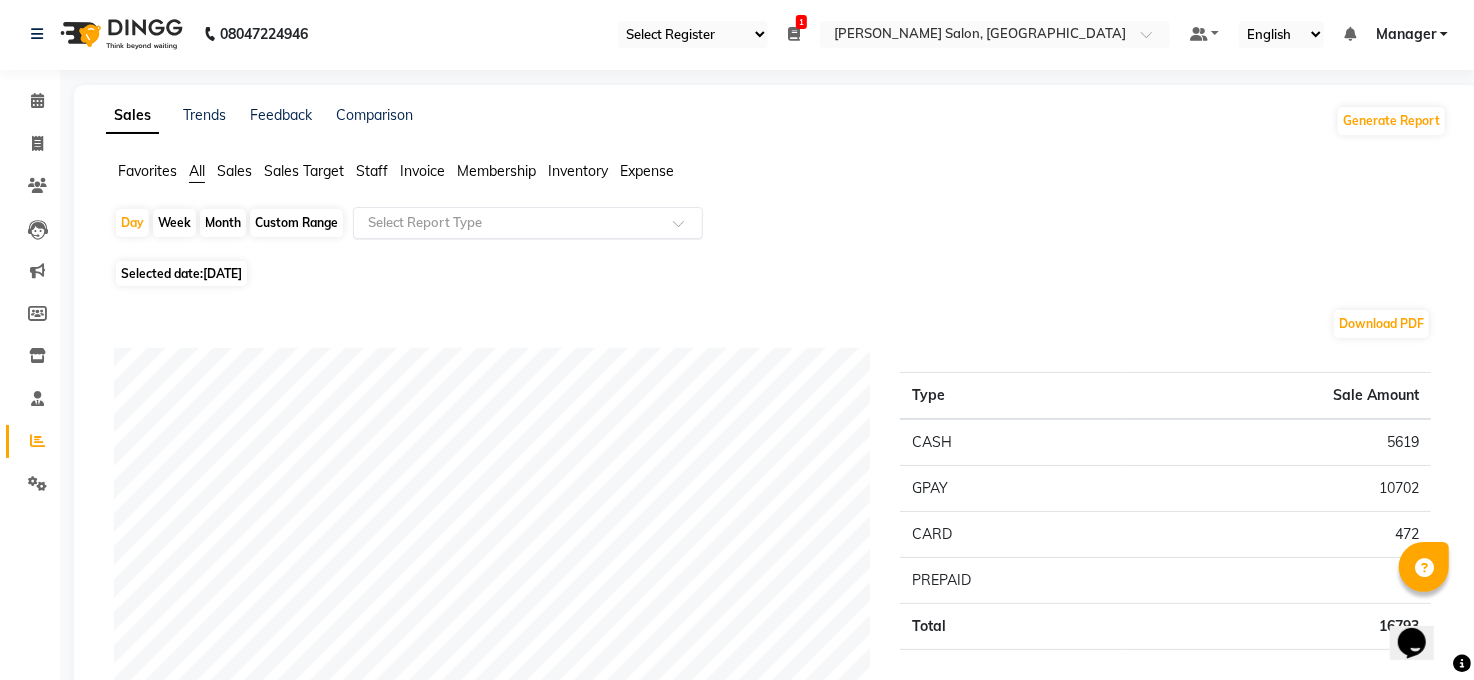 scroll, scrollTop: 0, scrollLeft: 0, axis: both 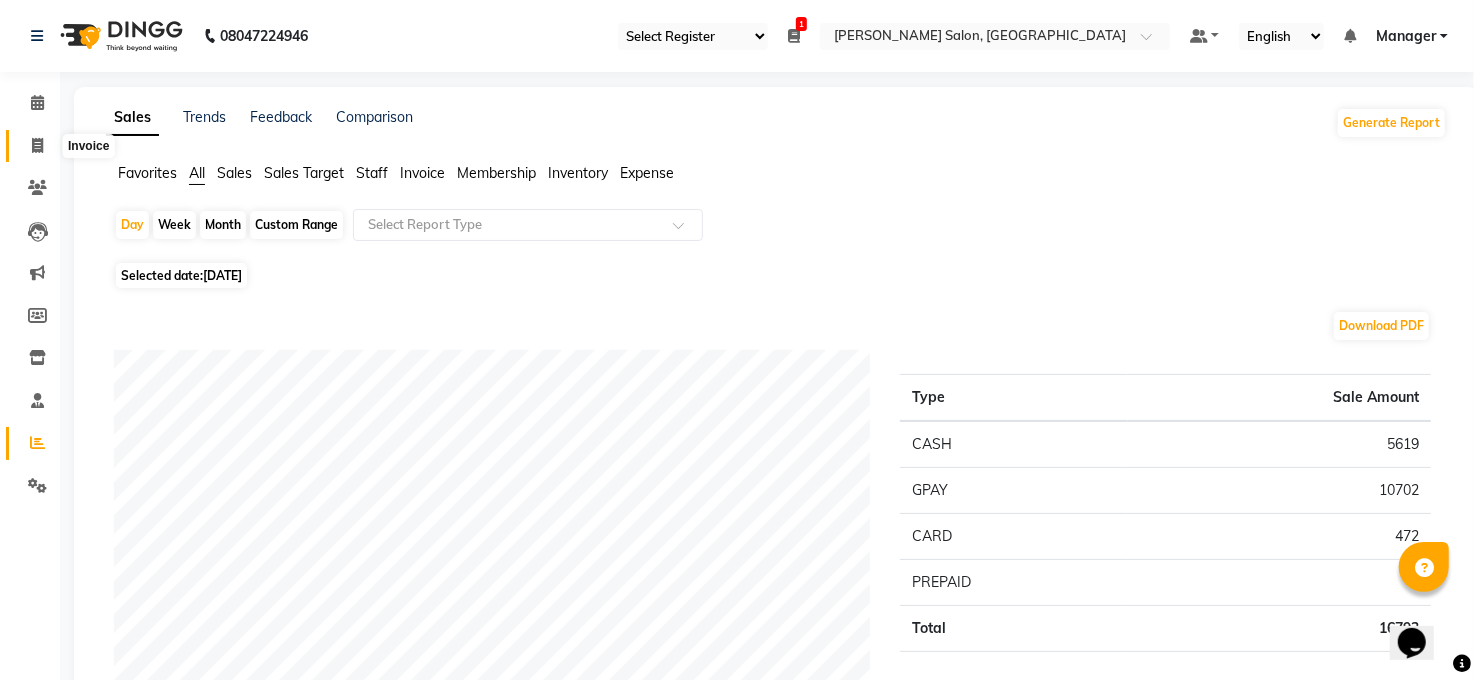 click 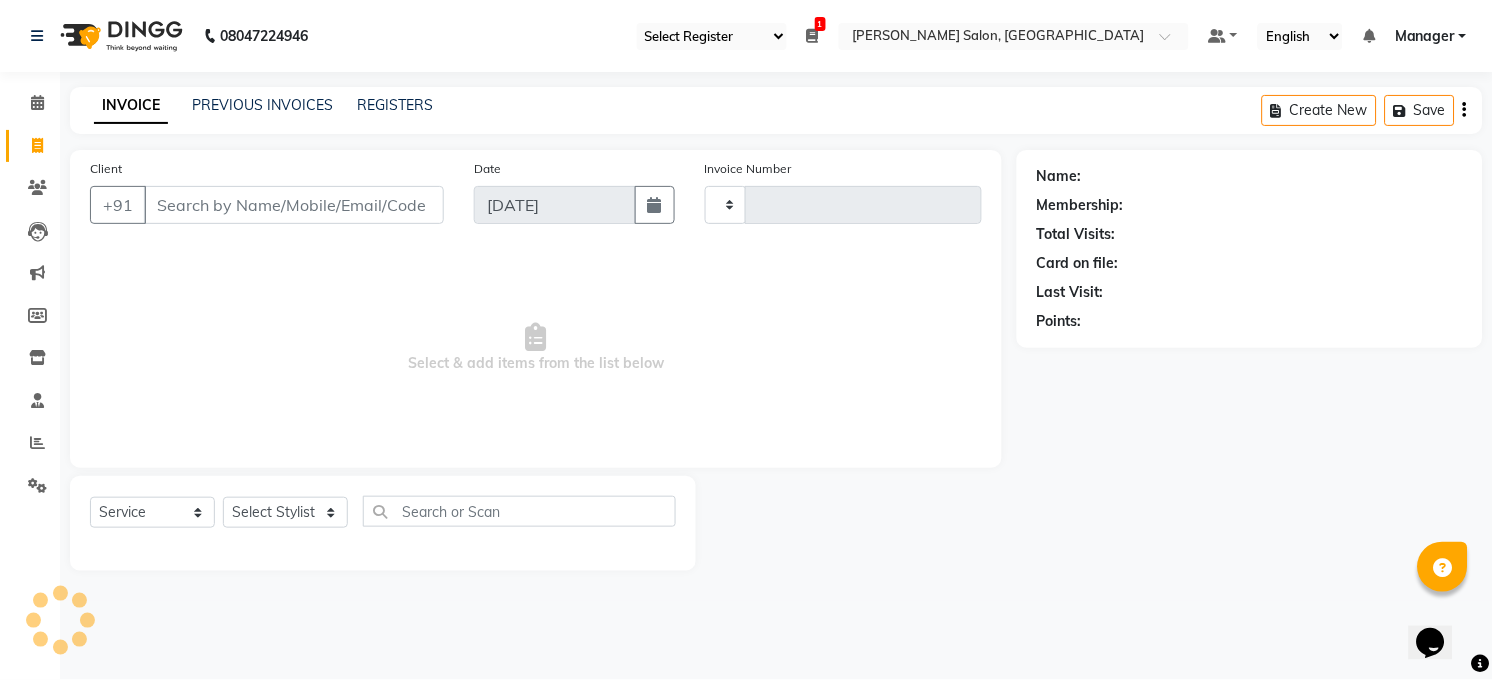 type on "2712" 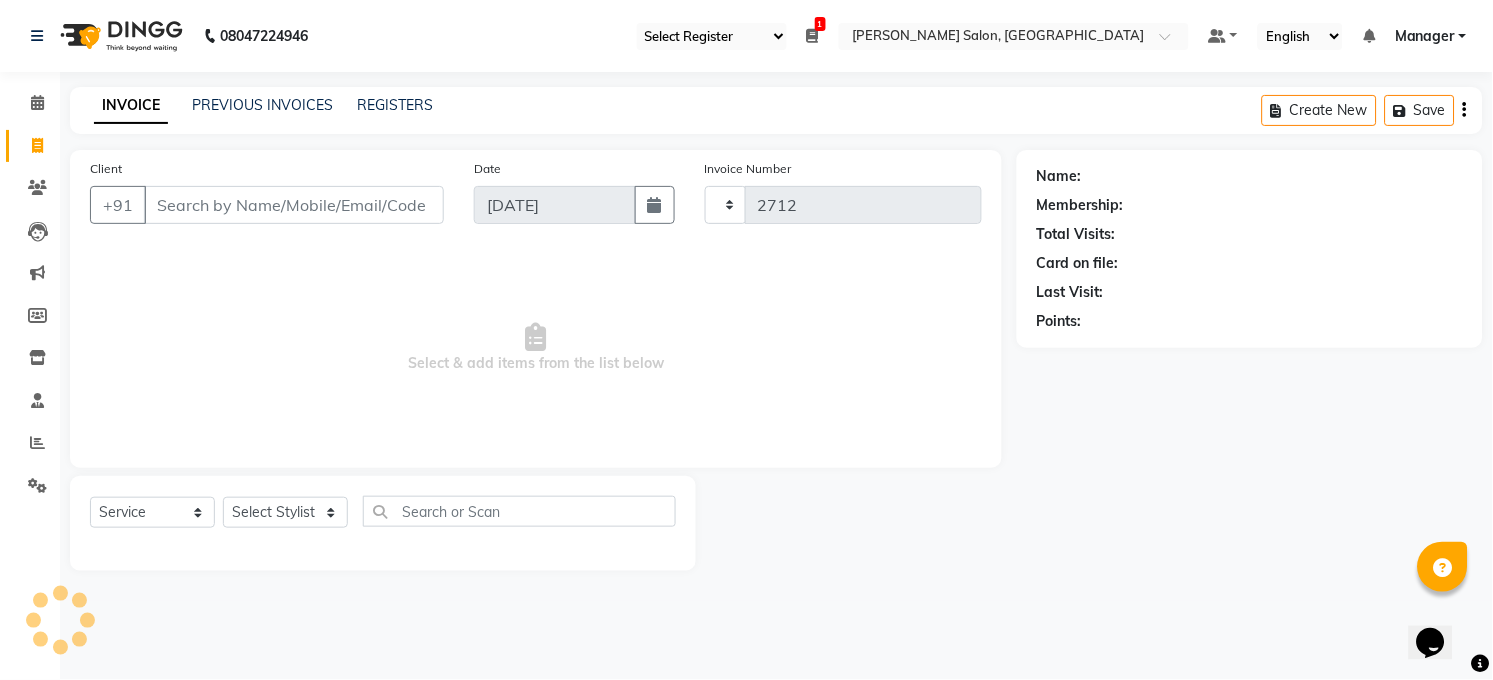 select on "5748" 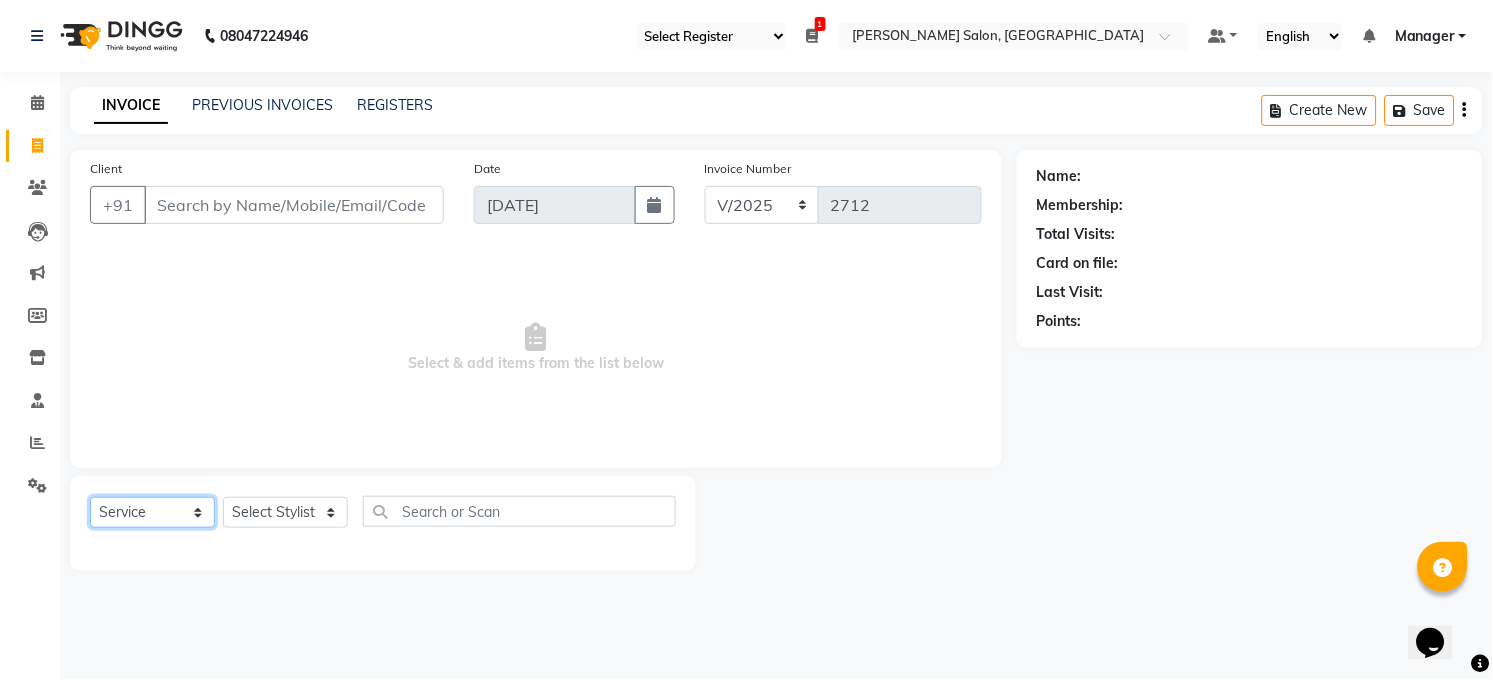 click on "Select  Service  Product  Membership  Package Voucher Prepaid Gift Card" 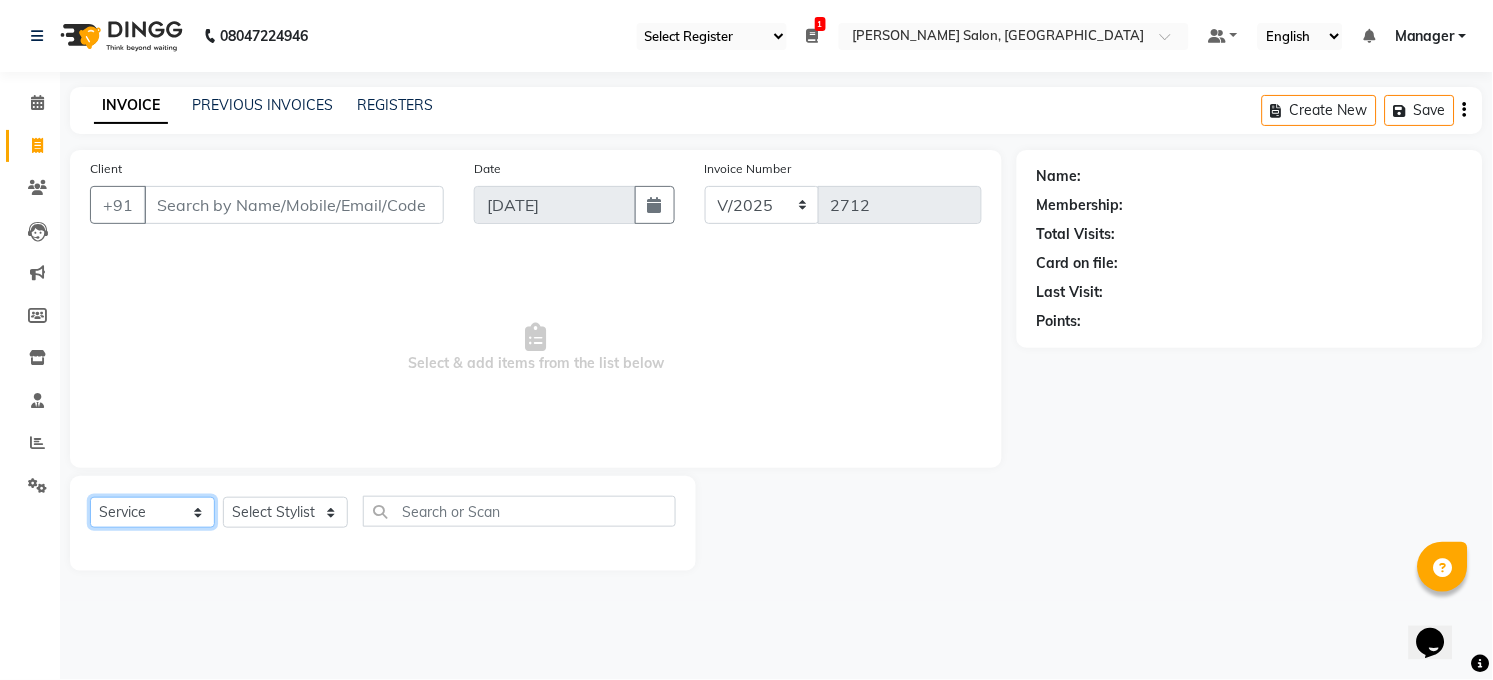select on "membership" 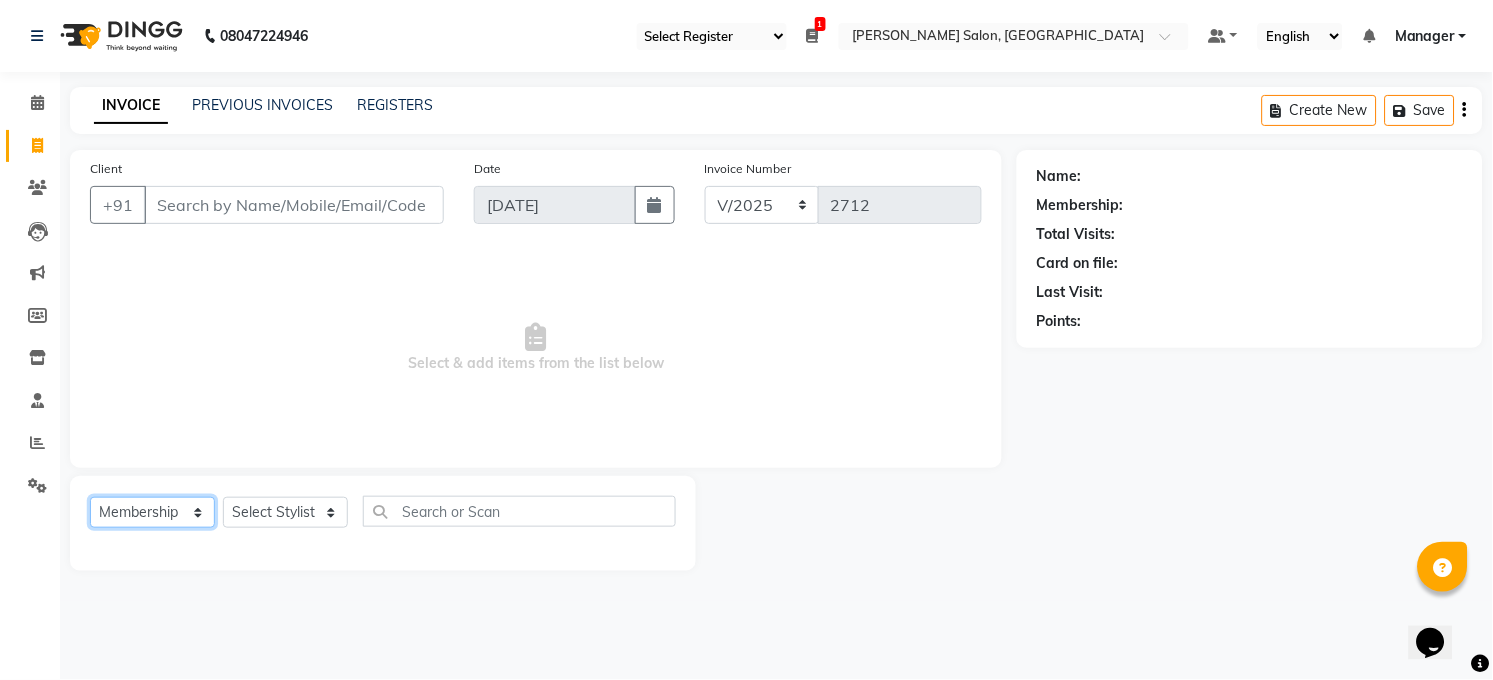 click on "Select  Service  Product  Membership  Package Voucher Prepaid Gift Card" 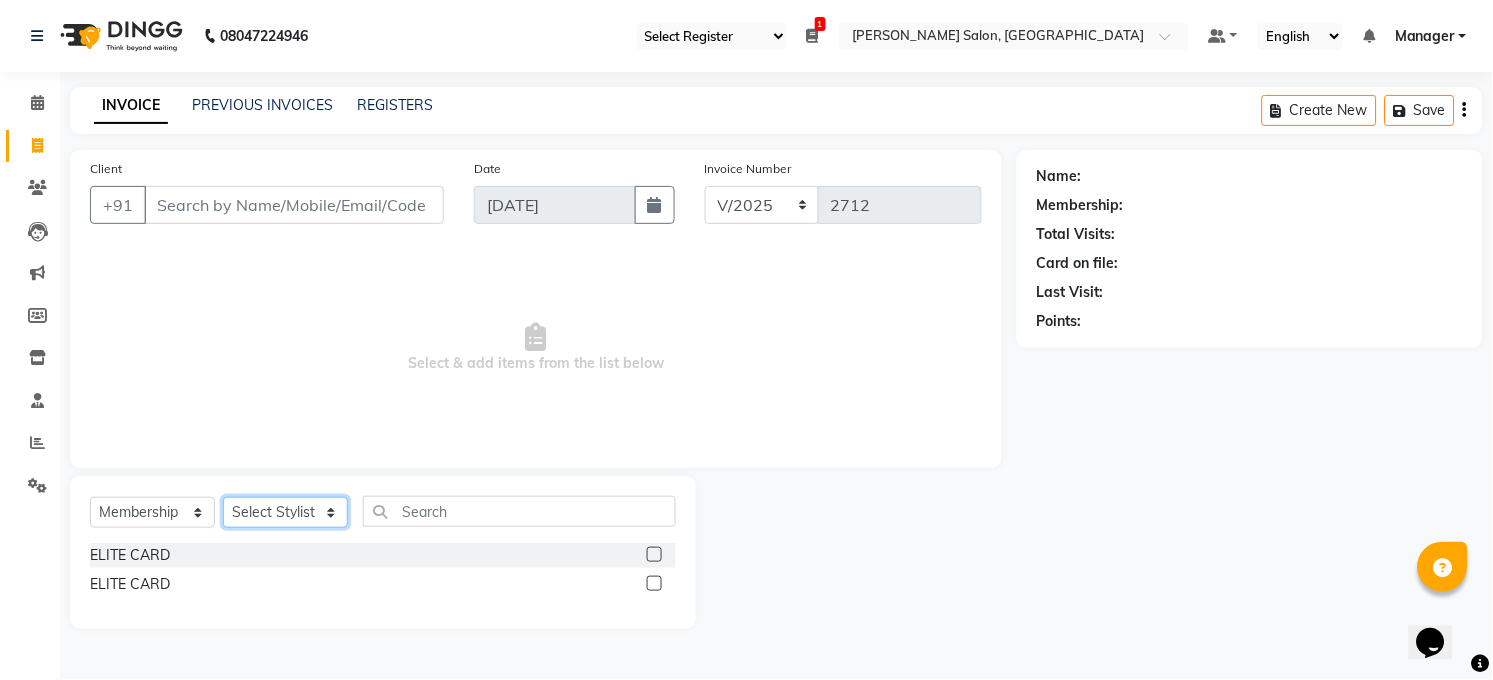 click on "Select Stylist Abhay kumar ALTAF ANKITA ARJUN Chandan COUNTER  Manager Manish Kumar Neetu Mam Priyanka Raju Ravi Thakur RINKI Roshan Santosh SAURABH SUJEET THAKUR SUNITA Veer Vinod Kumar" 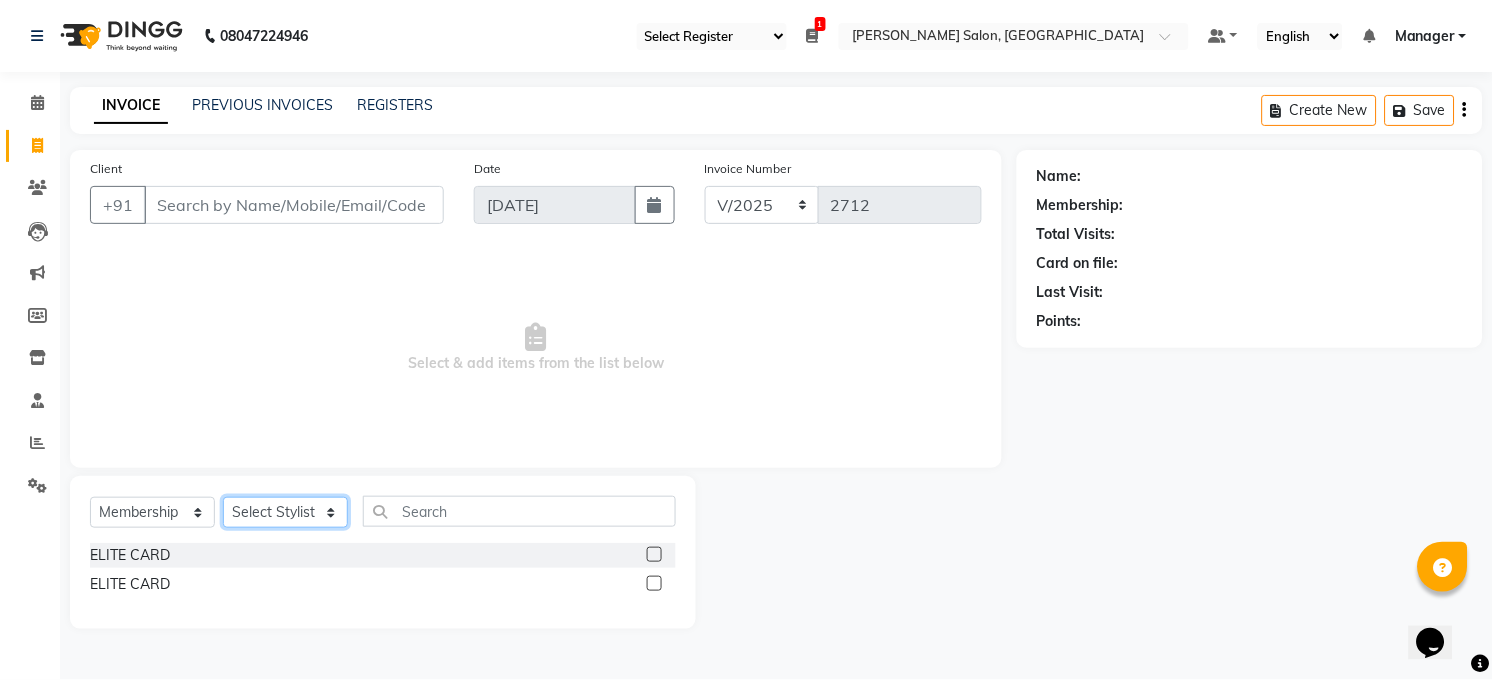 select on "40299" 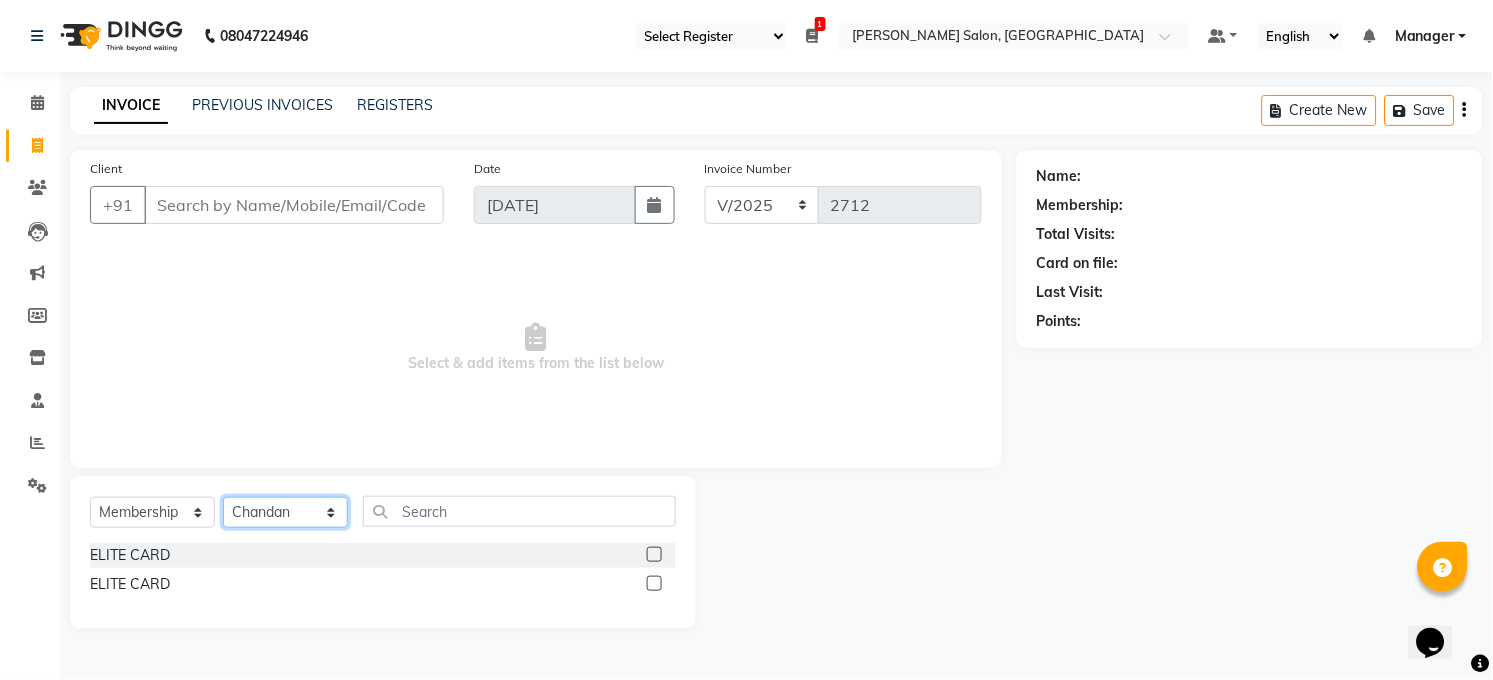 click on "Select Stylist [PERSON_NAME] [PERSON_NAME] [PERSON_NAME] COUNTER  Manager [PERSON_NAME] [PERSON_NAME] [PERSON_NAME] [PERSON_NAME] [PERSON_NAME] Santosh SAURABH [PERSON_NAME] [PERSON_NAME] Veer [PERSON_NAME]" 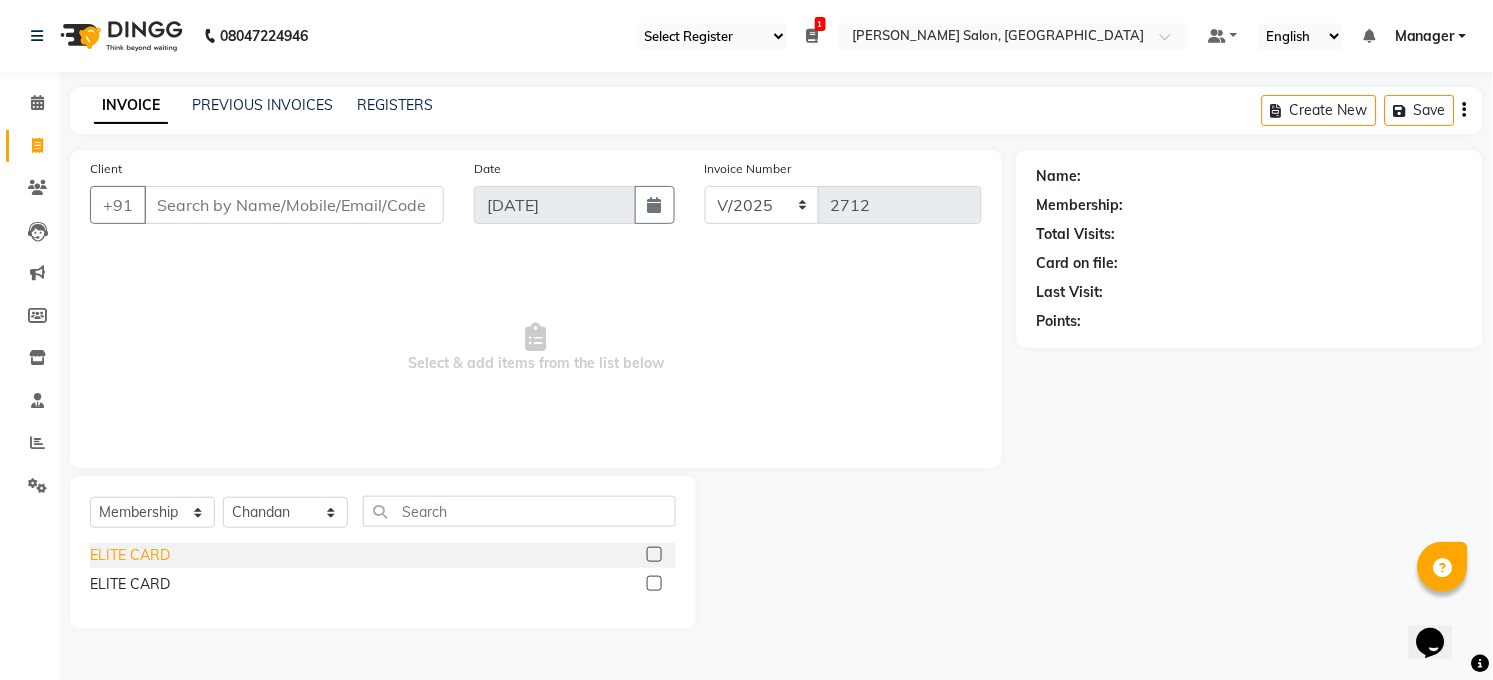 click on "ELITE CARD" 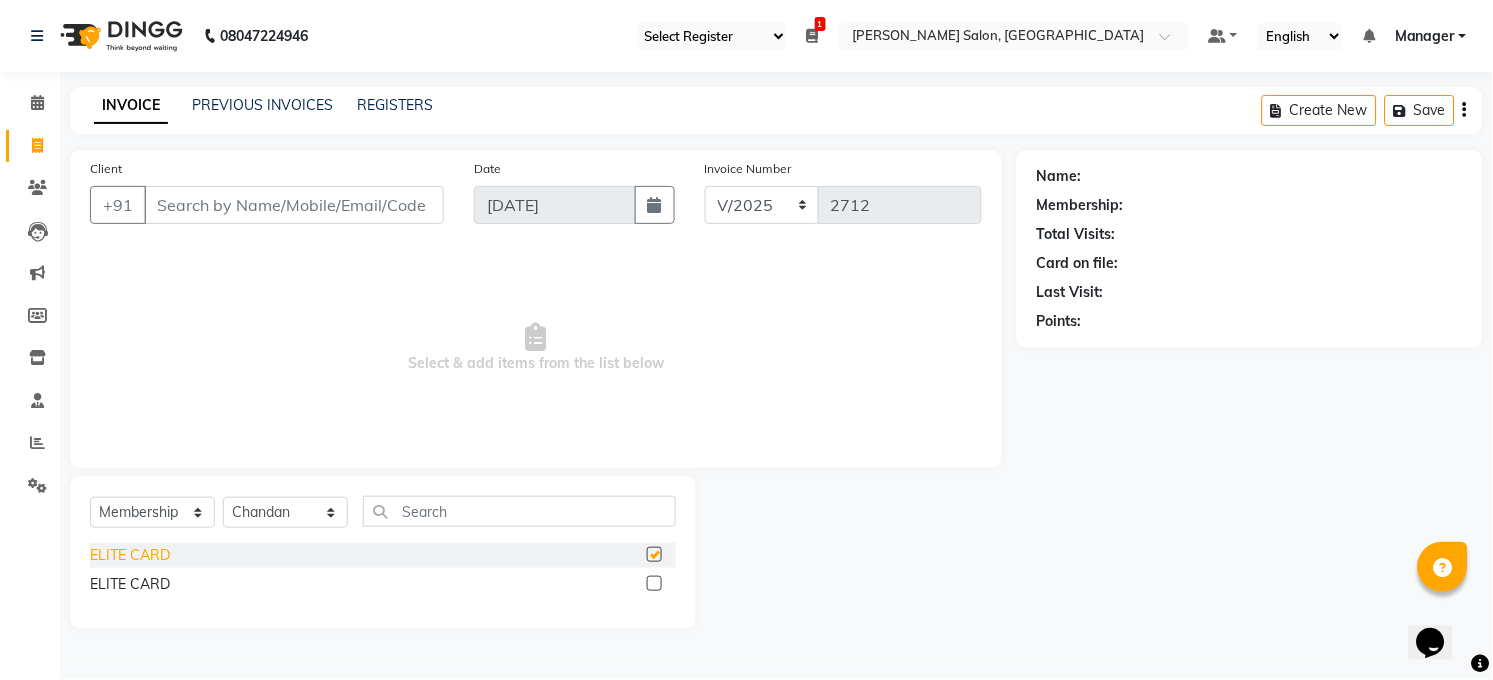 select on "select" 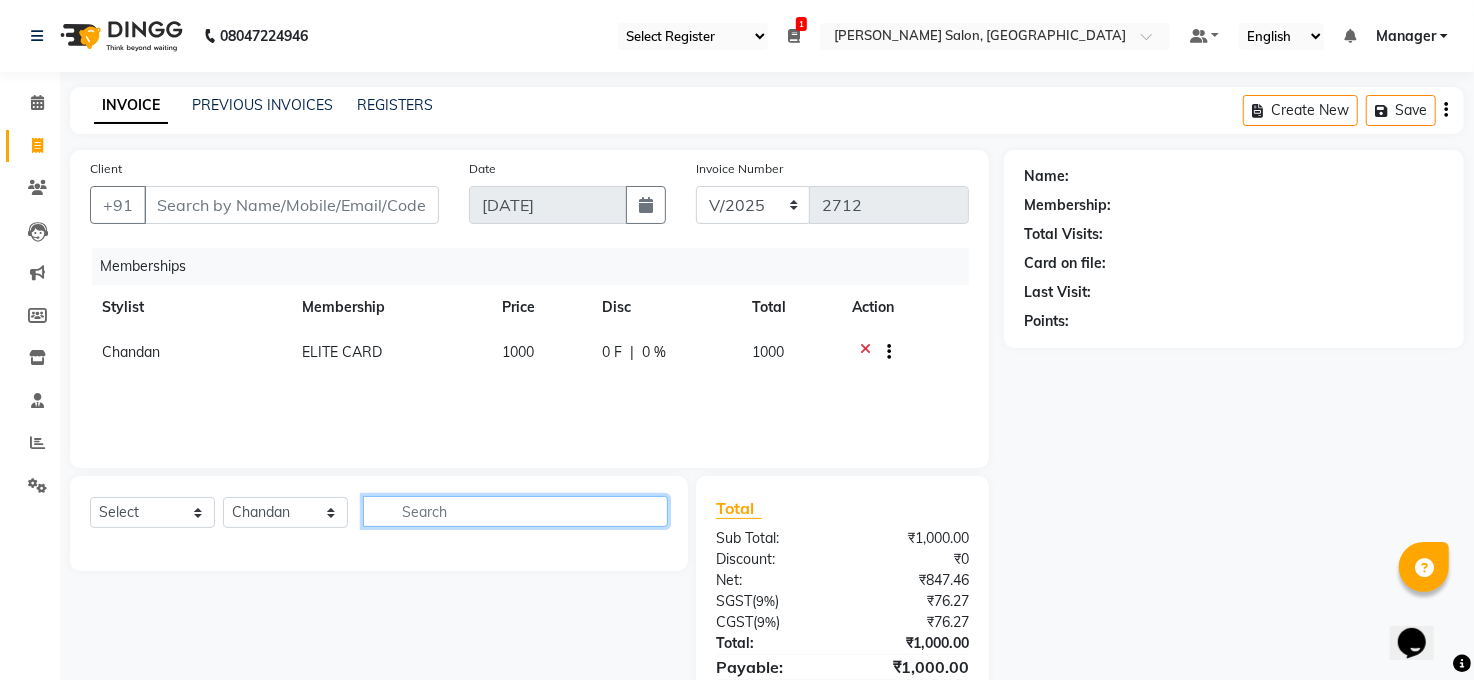 click 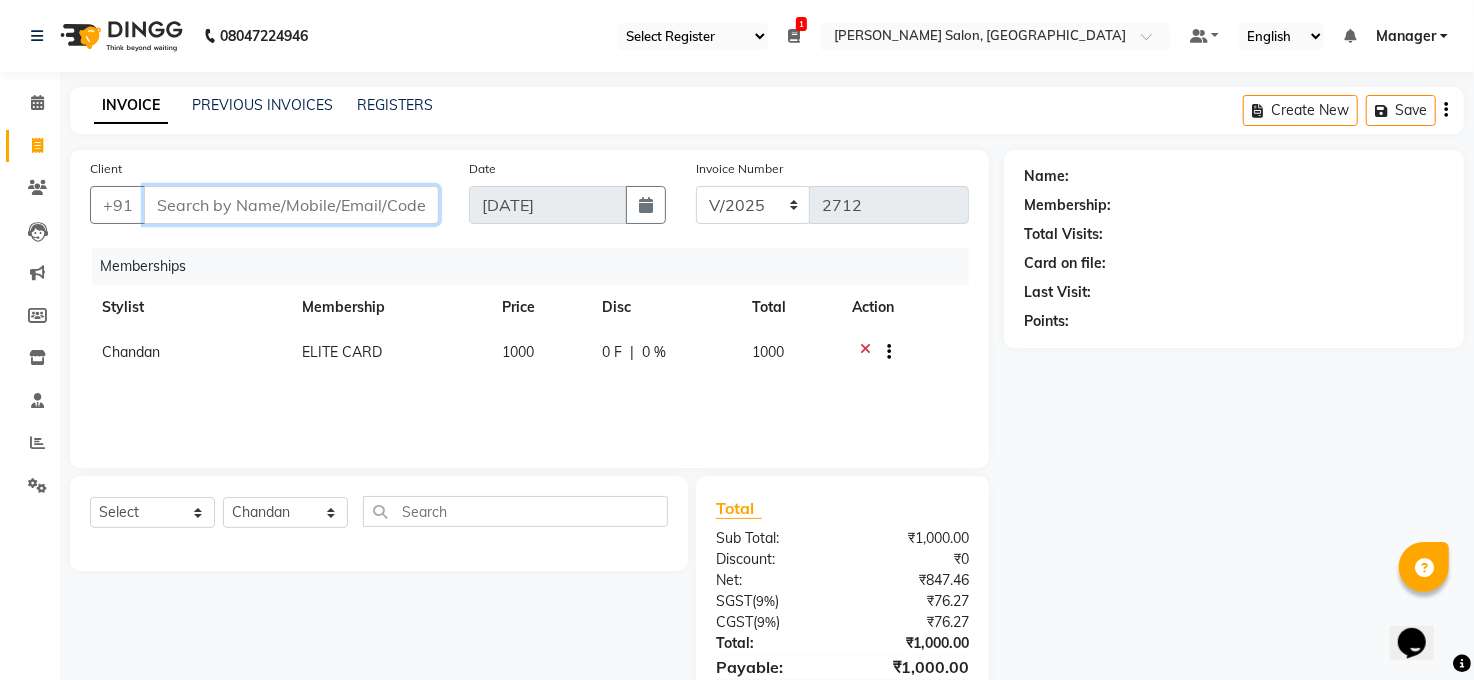click on "Client" at bounding box center [291, 205] 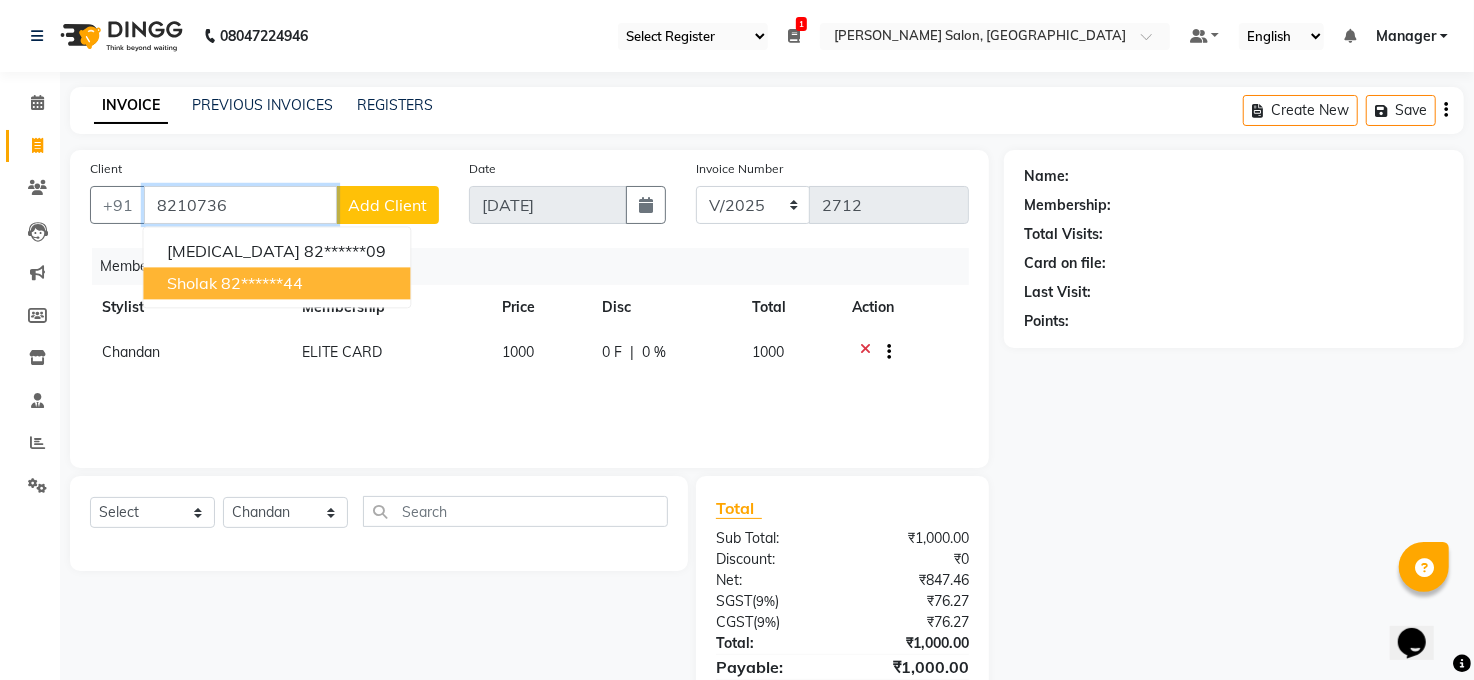 click on "82******44" at bounding box center (262, 283) 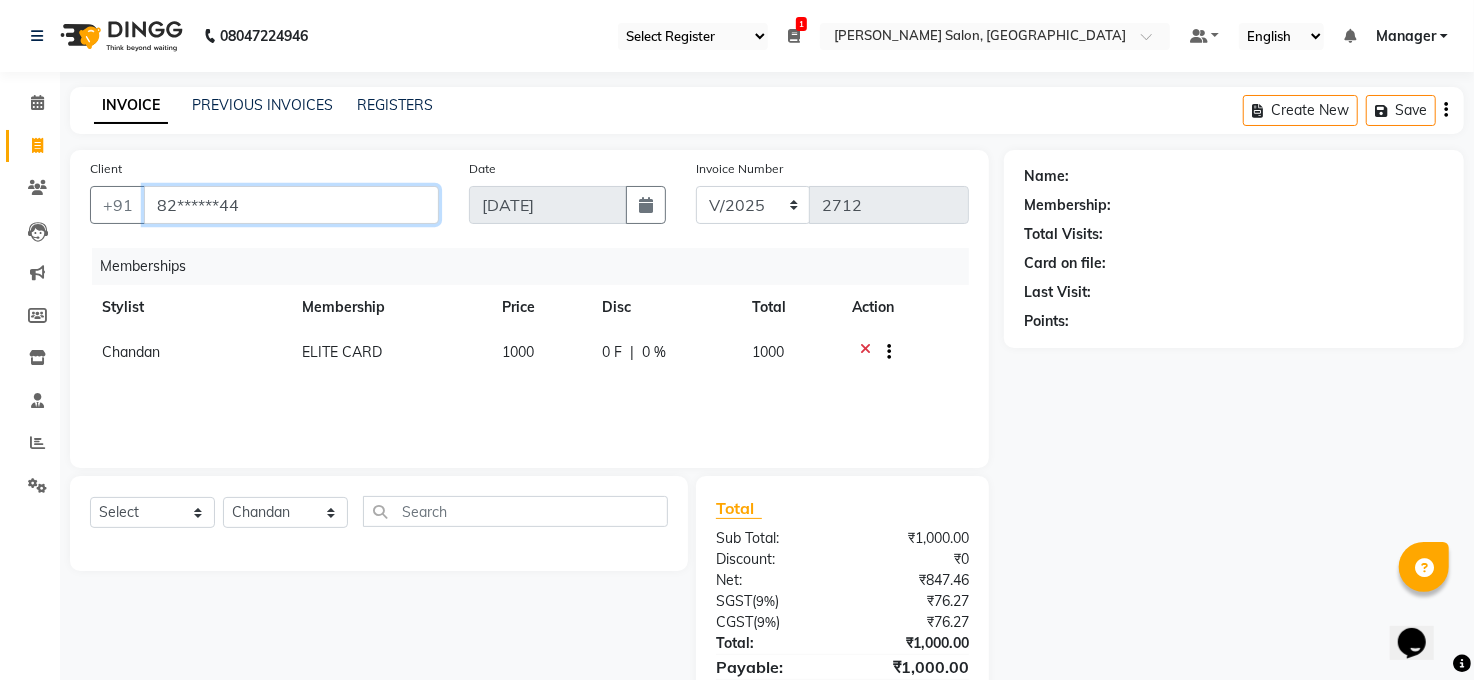 type on "82******44" 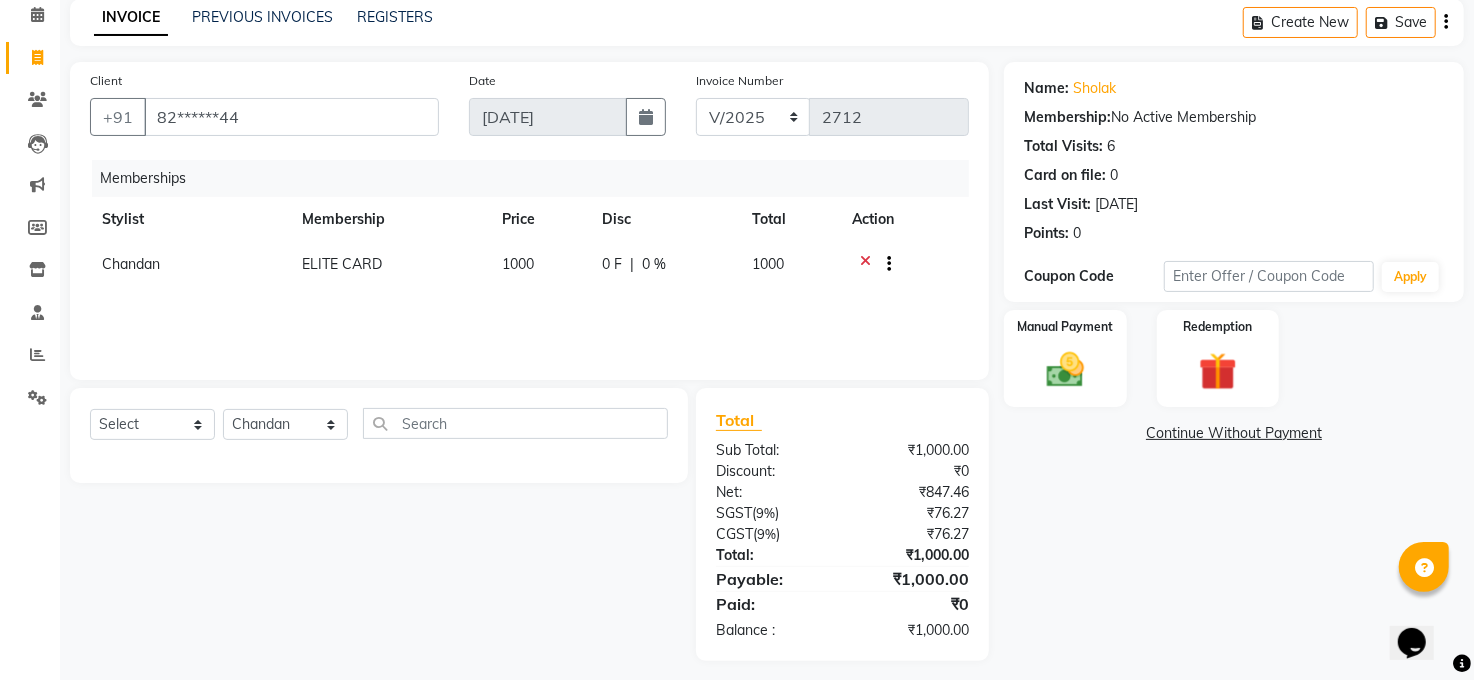 scroll, scrollTop: 98, scrollLeft: 0, axis: vertical 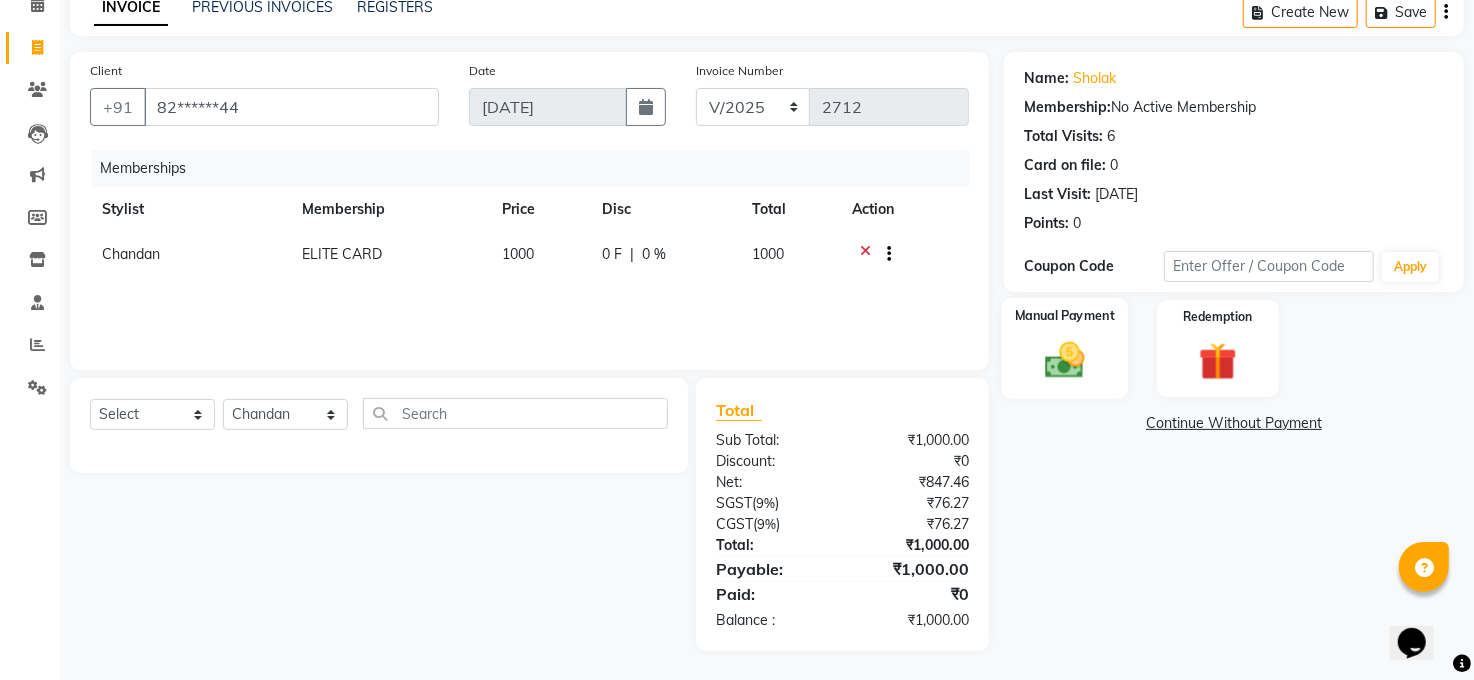 drag, startPoint x: 1089, startPoint y: 365, endPoint x: 1124, endPoint y: 390, distance: 43.011627 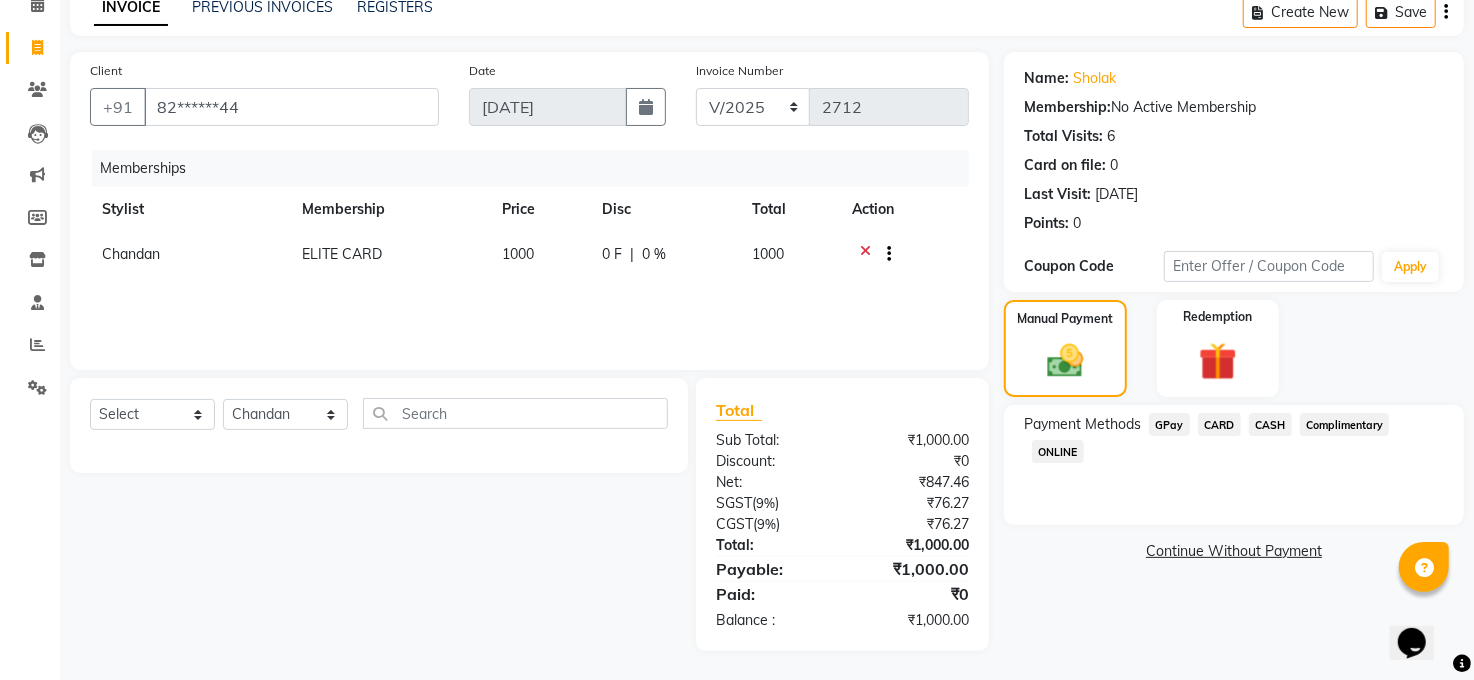 click on "CARD" 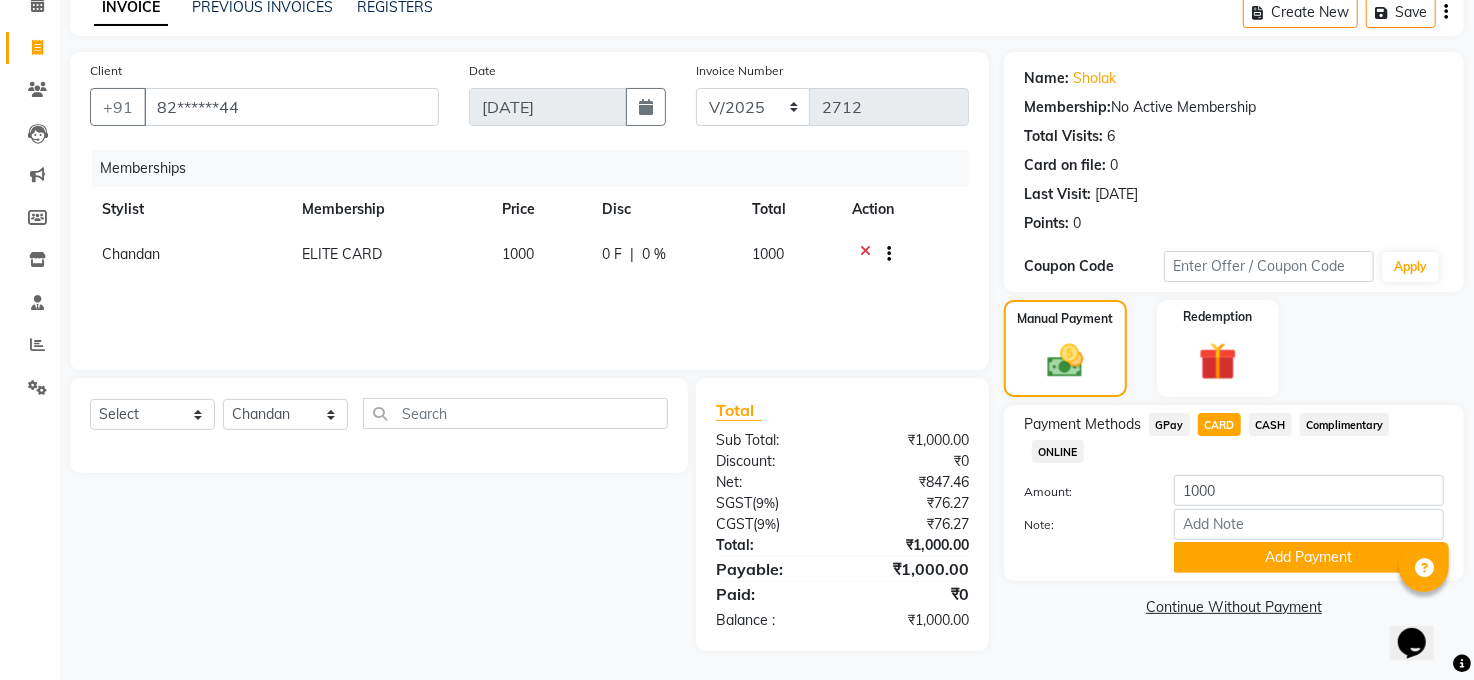 click on "CASH" 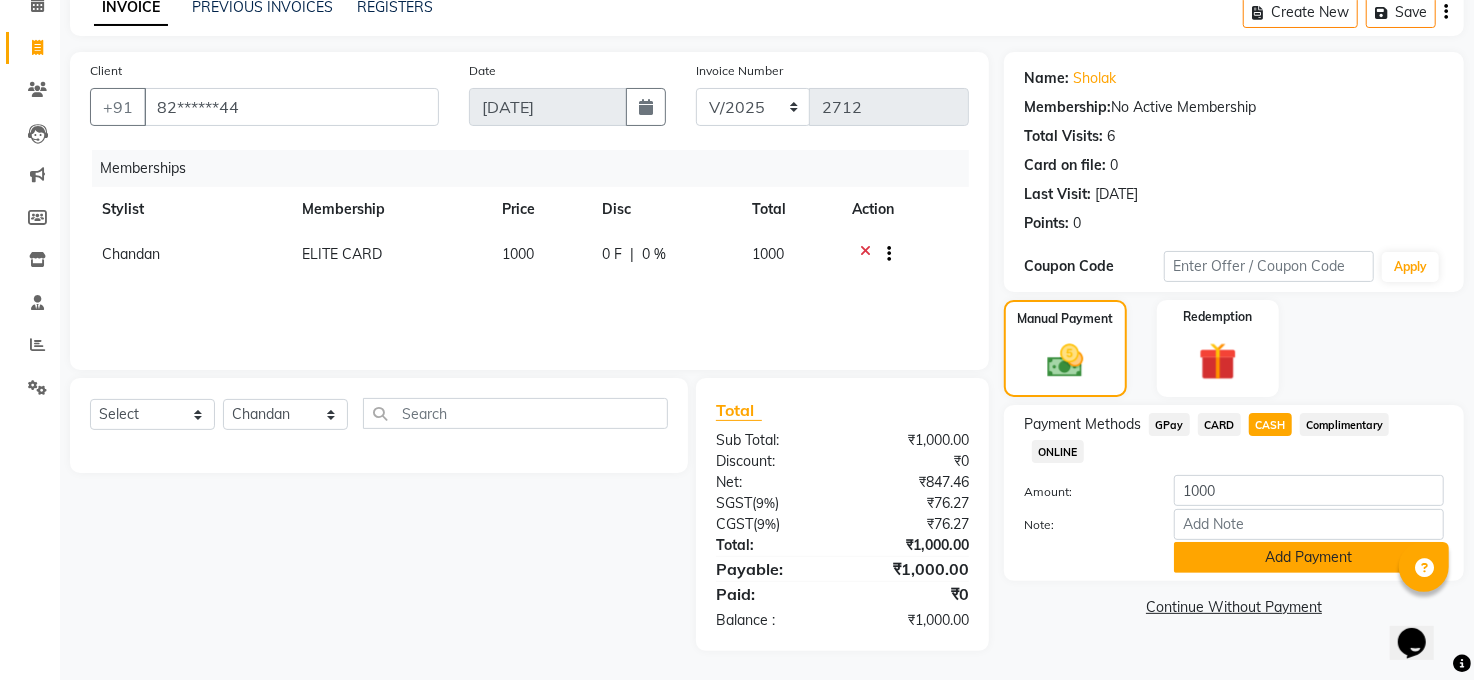 click on "Add Payment" 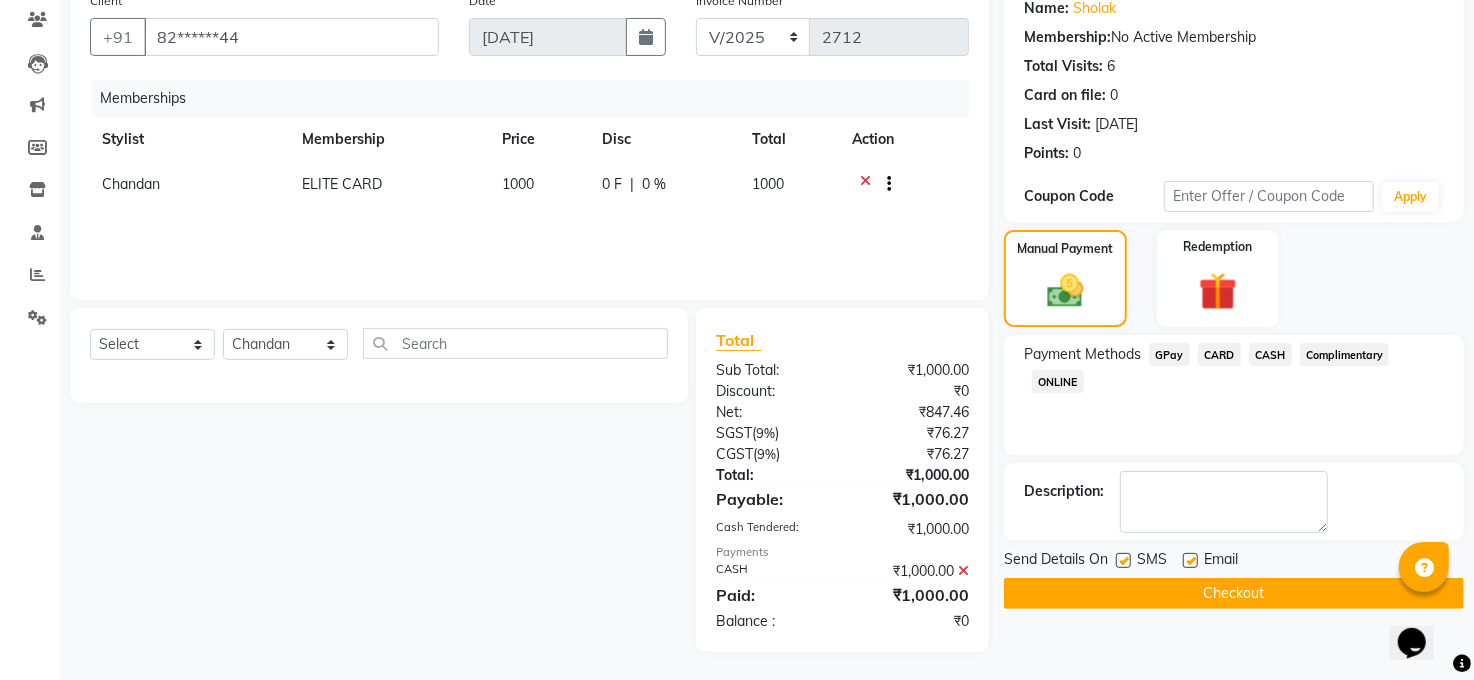 scroll, scrollTop: 169, scrollLeft: 0, axis: vertical 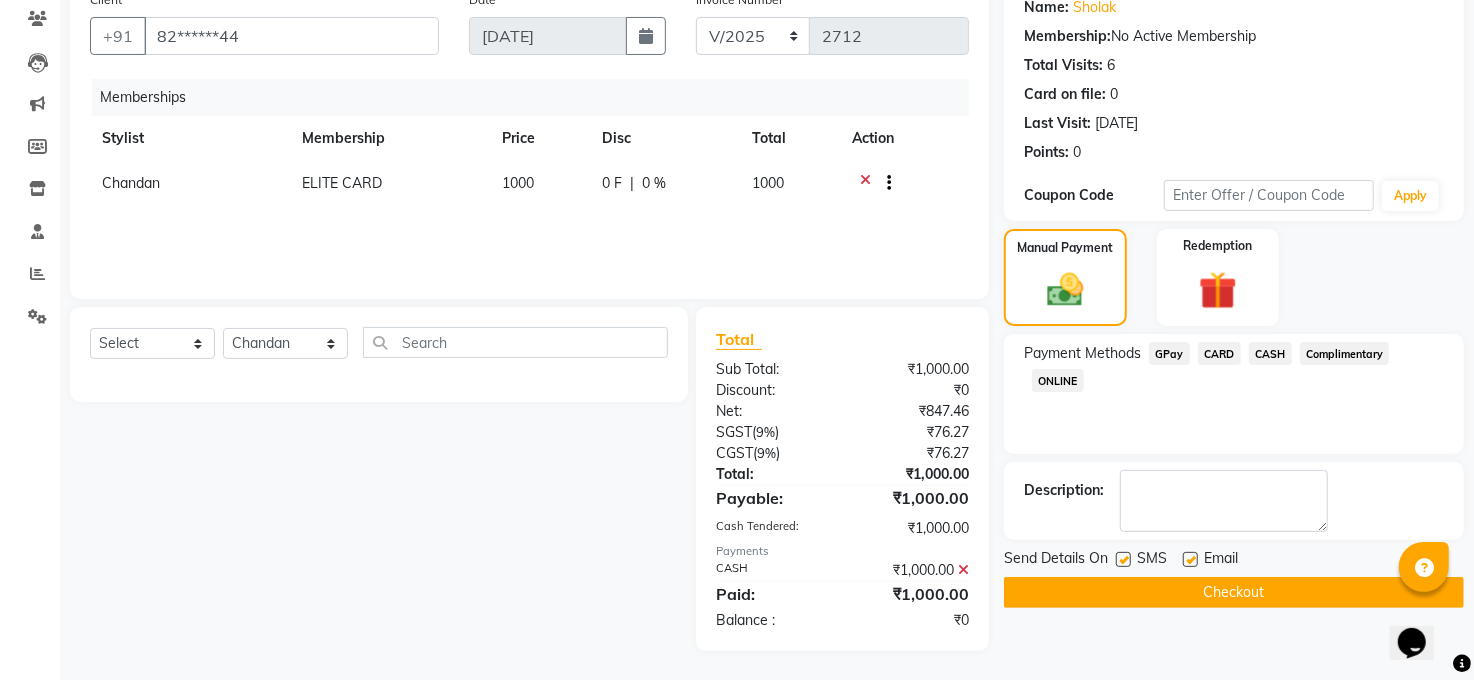 click 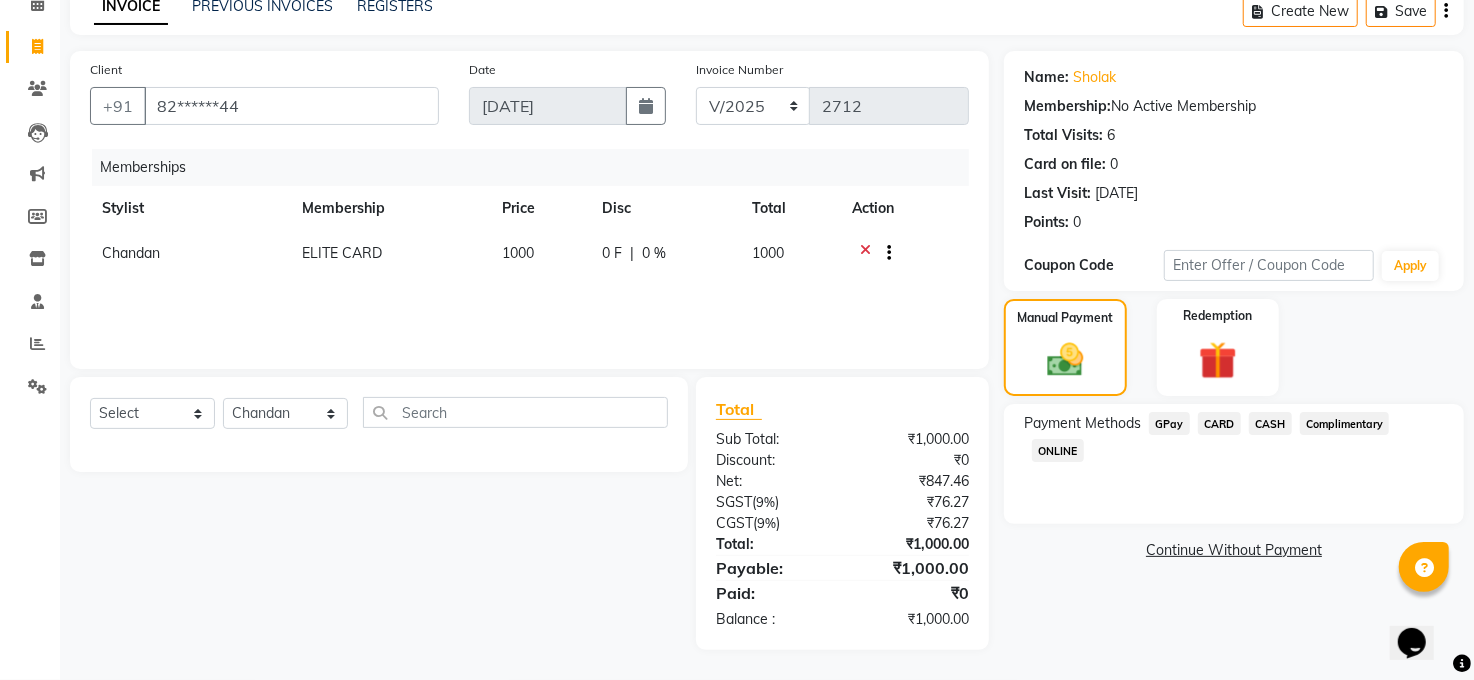 scroll, scrollTop: 98, scrollLeft: 0, axis: vertical 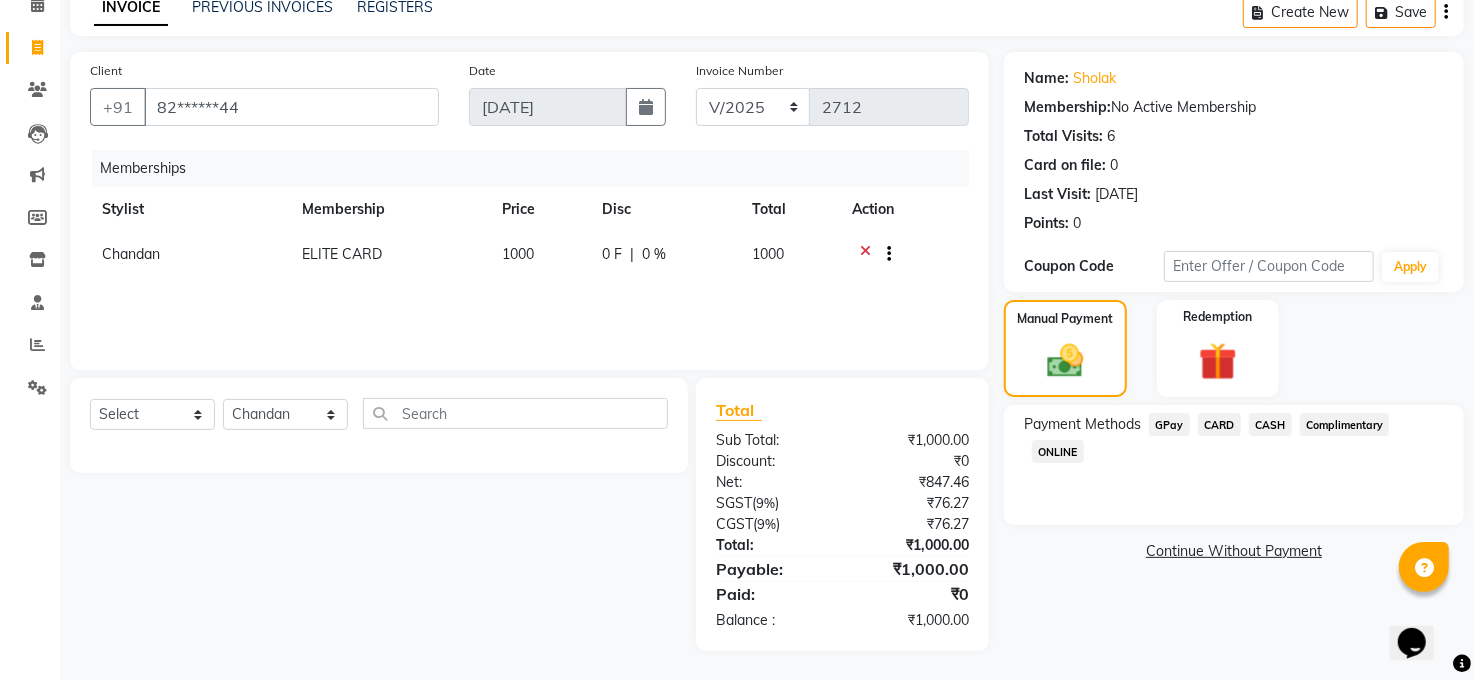 click on "CASH" 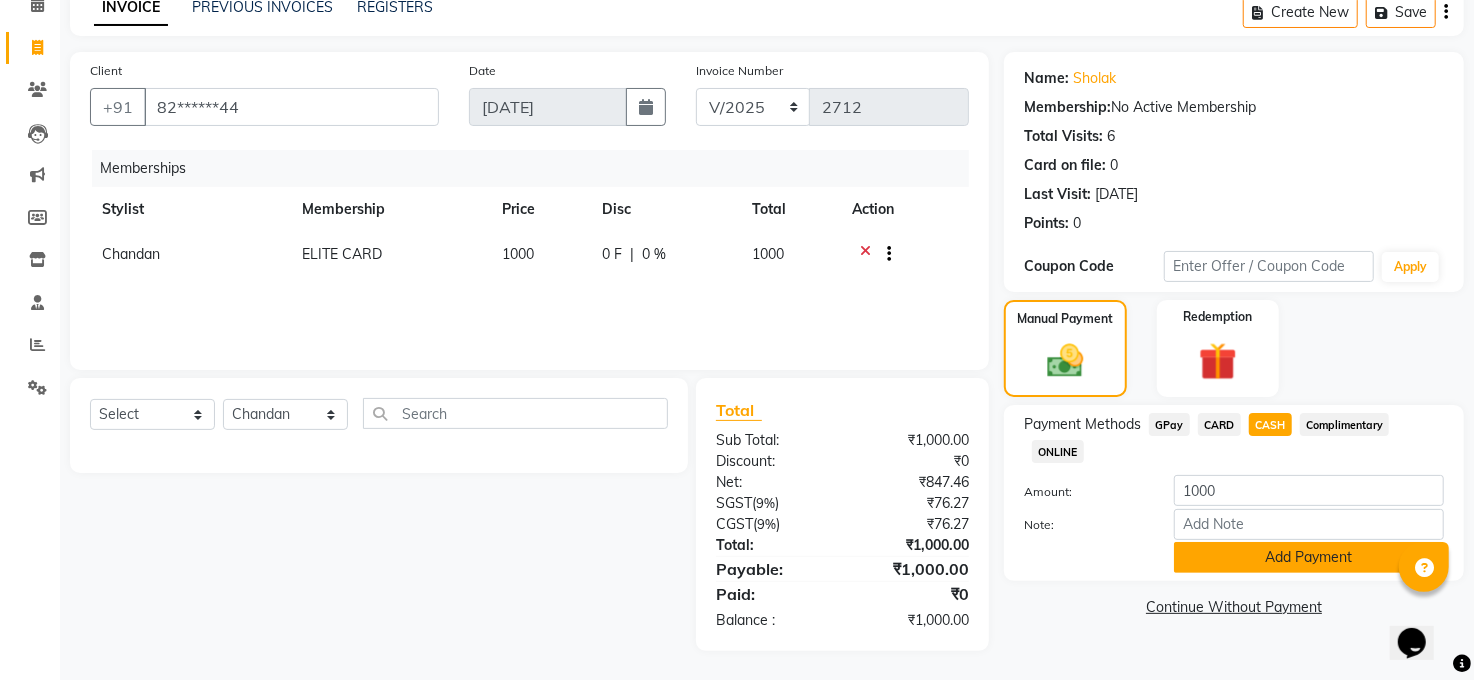click on "Add Payment" 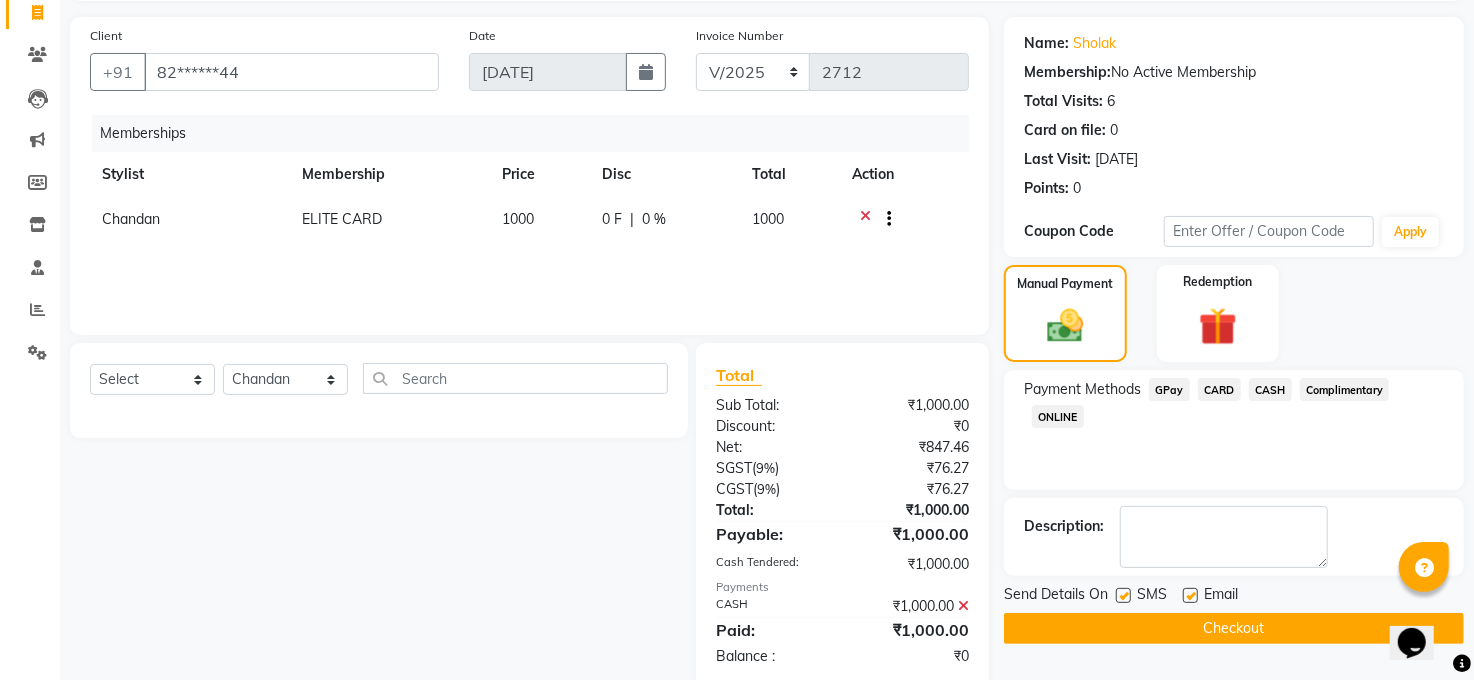 scroll, scrollTop: 169, scrollLeft: 0, axis: vertical 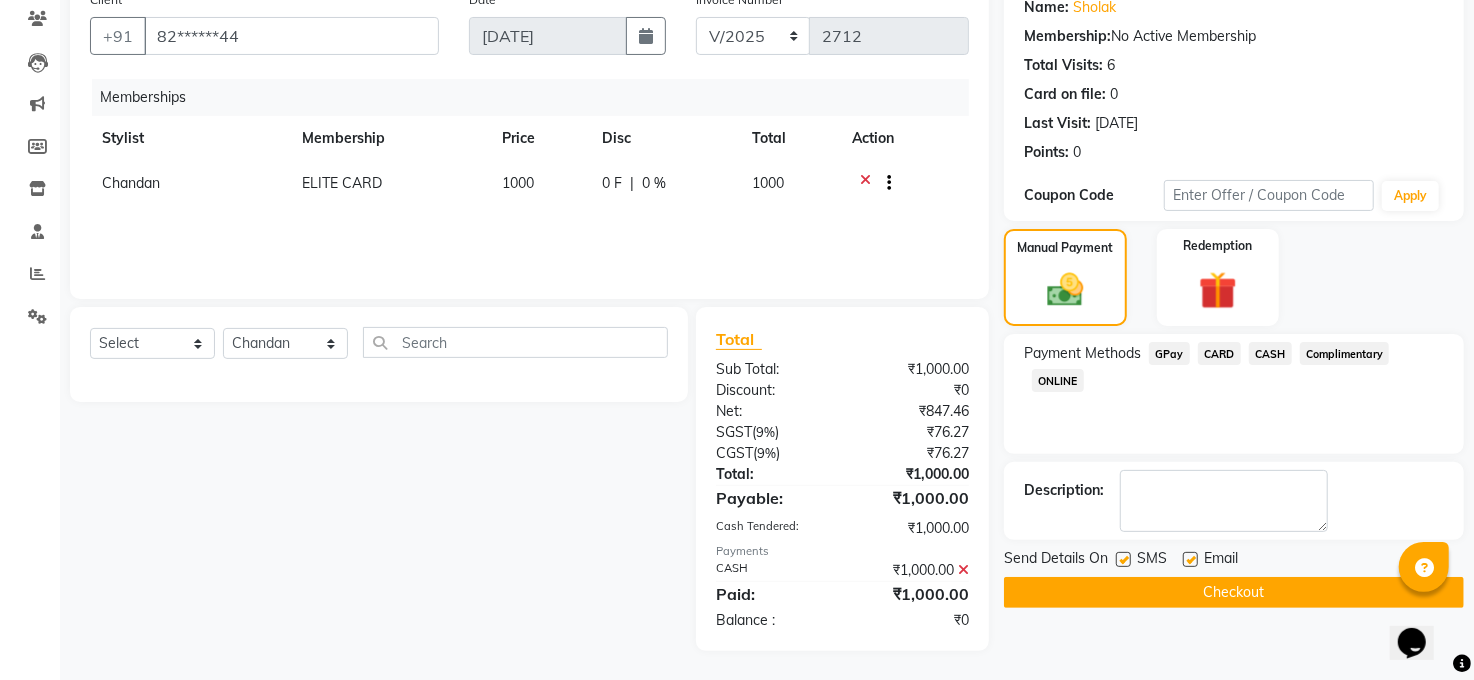 click on "Checkout" 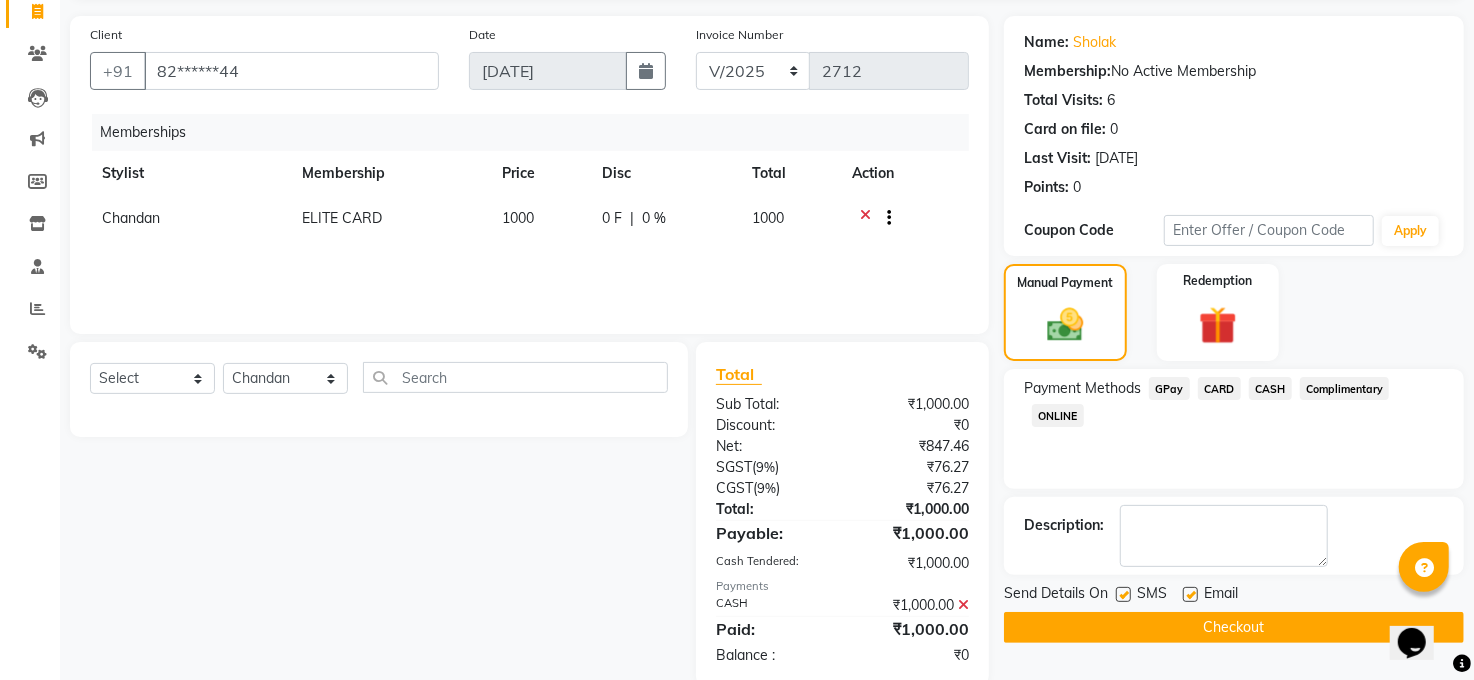 scroll, scrollTop: 169, scrollLeft: 0, axis: vertical 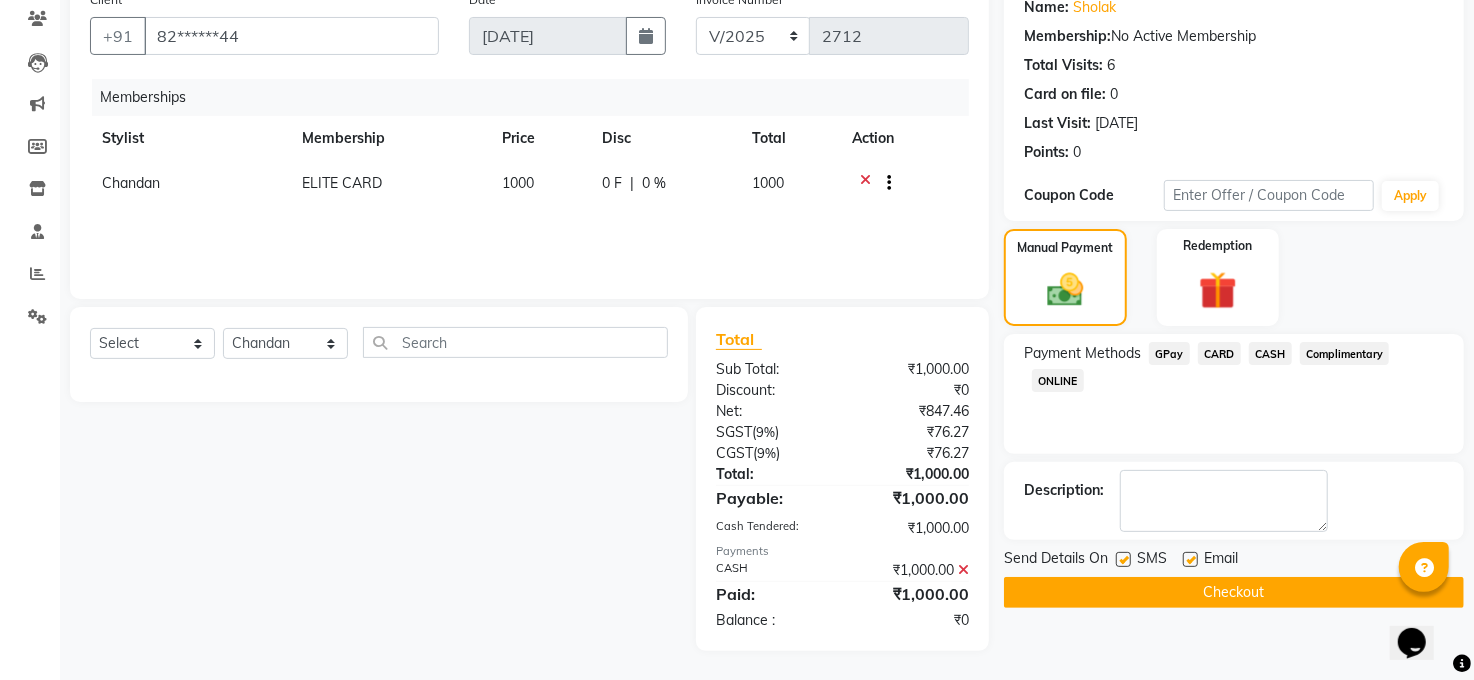 click on "Checkout" 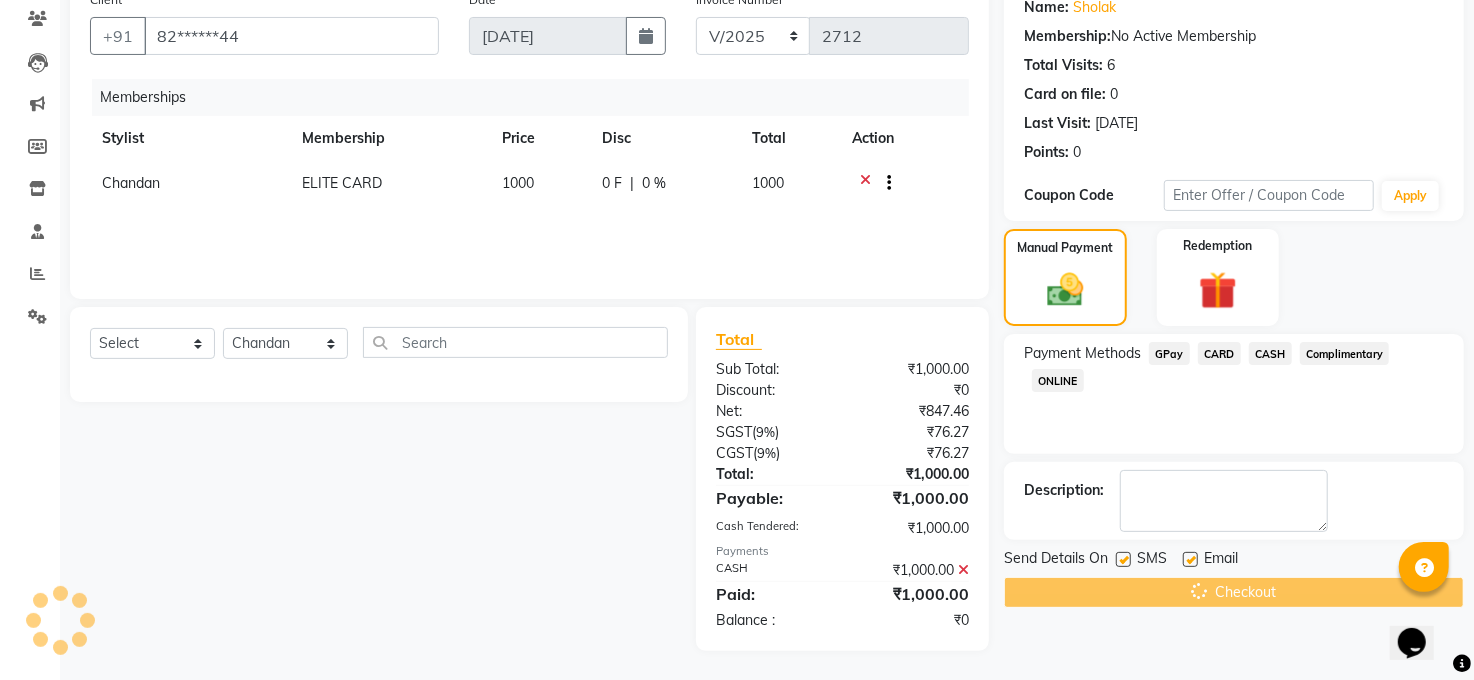 scroll, scrollTop: 0, scrollLeft: 0, axis: both 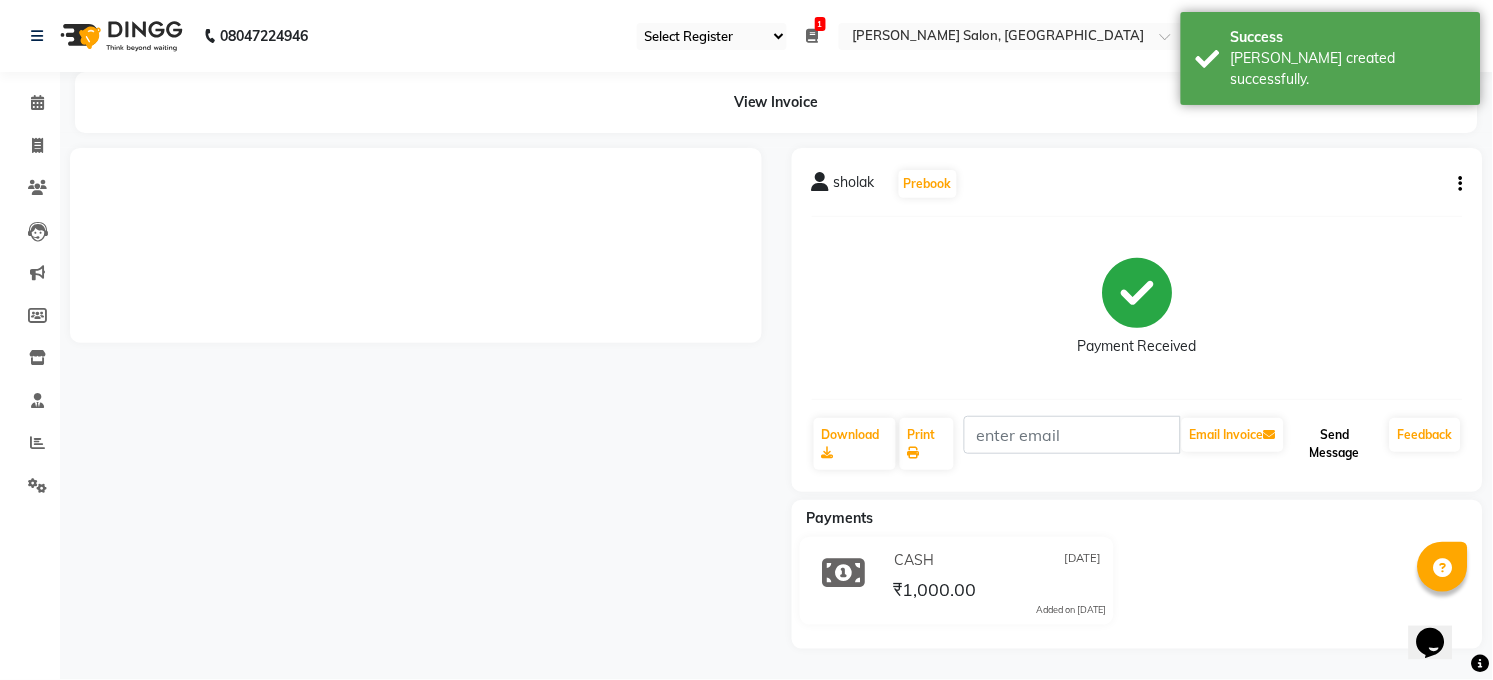 click on "Send Message" 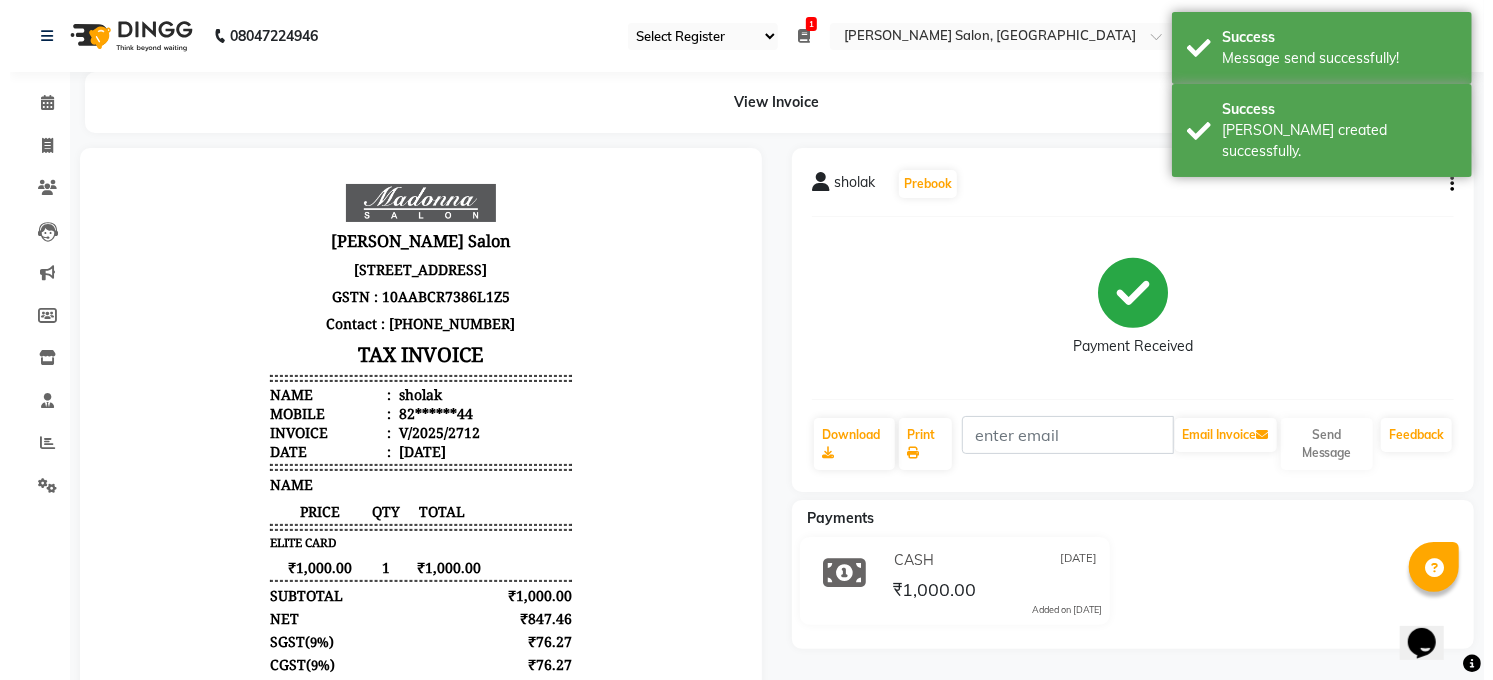 scroll, scrollTop: 0, scrollLeft: 0, axis: both 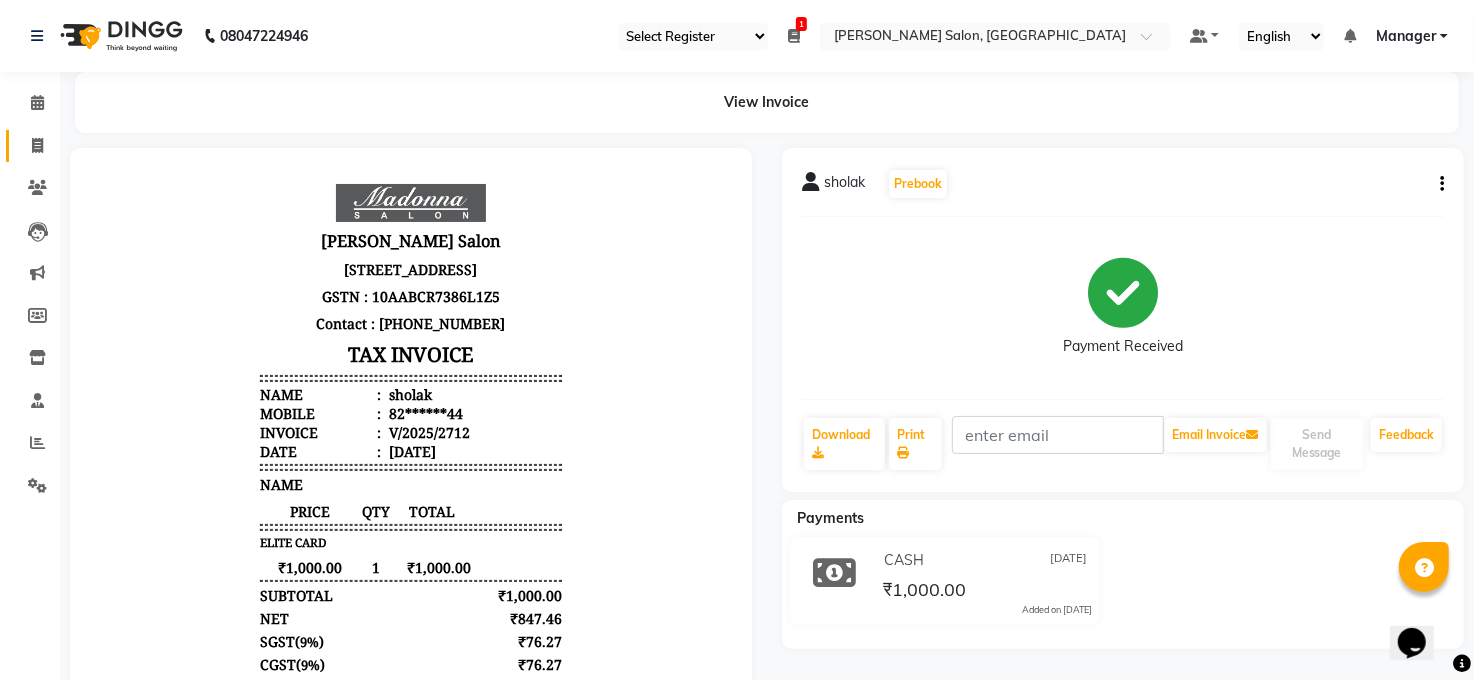 click 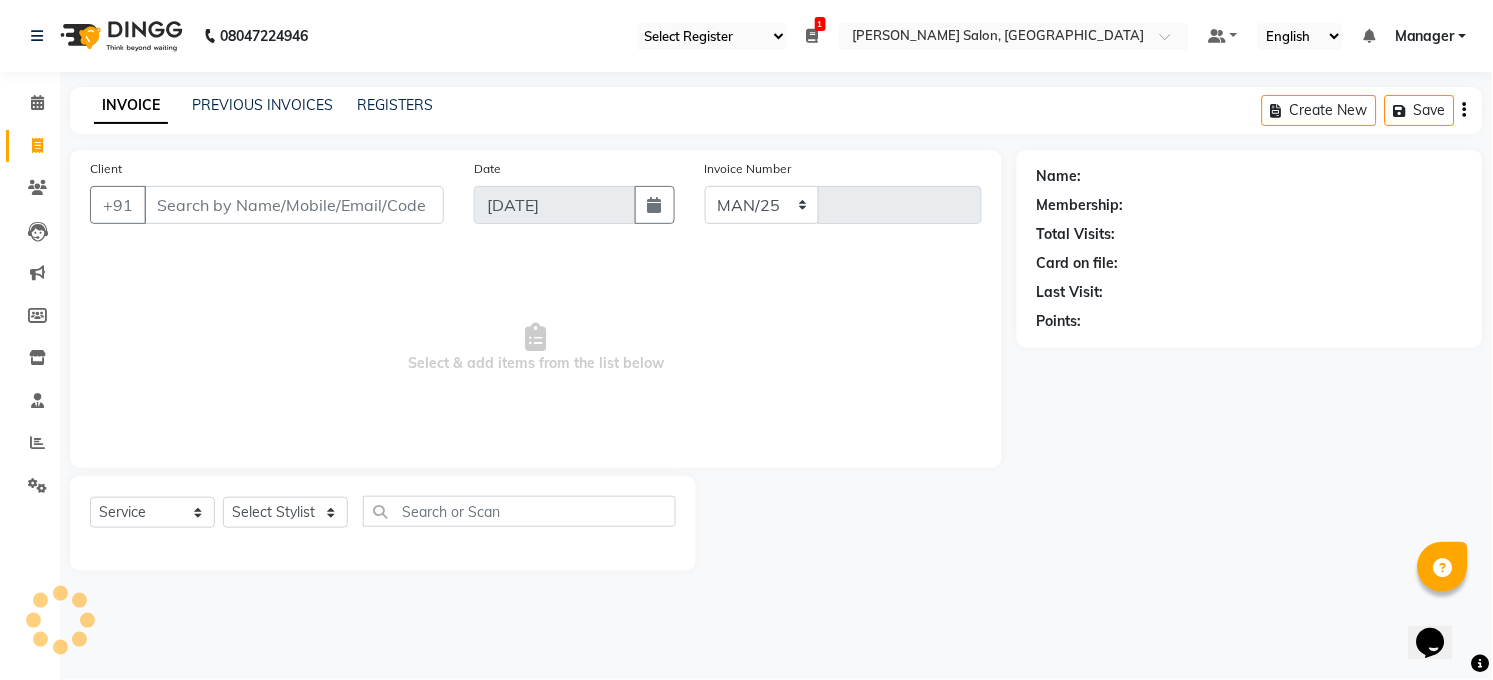 select on "5748" 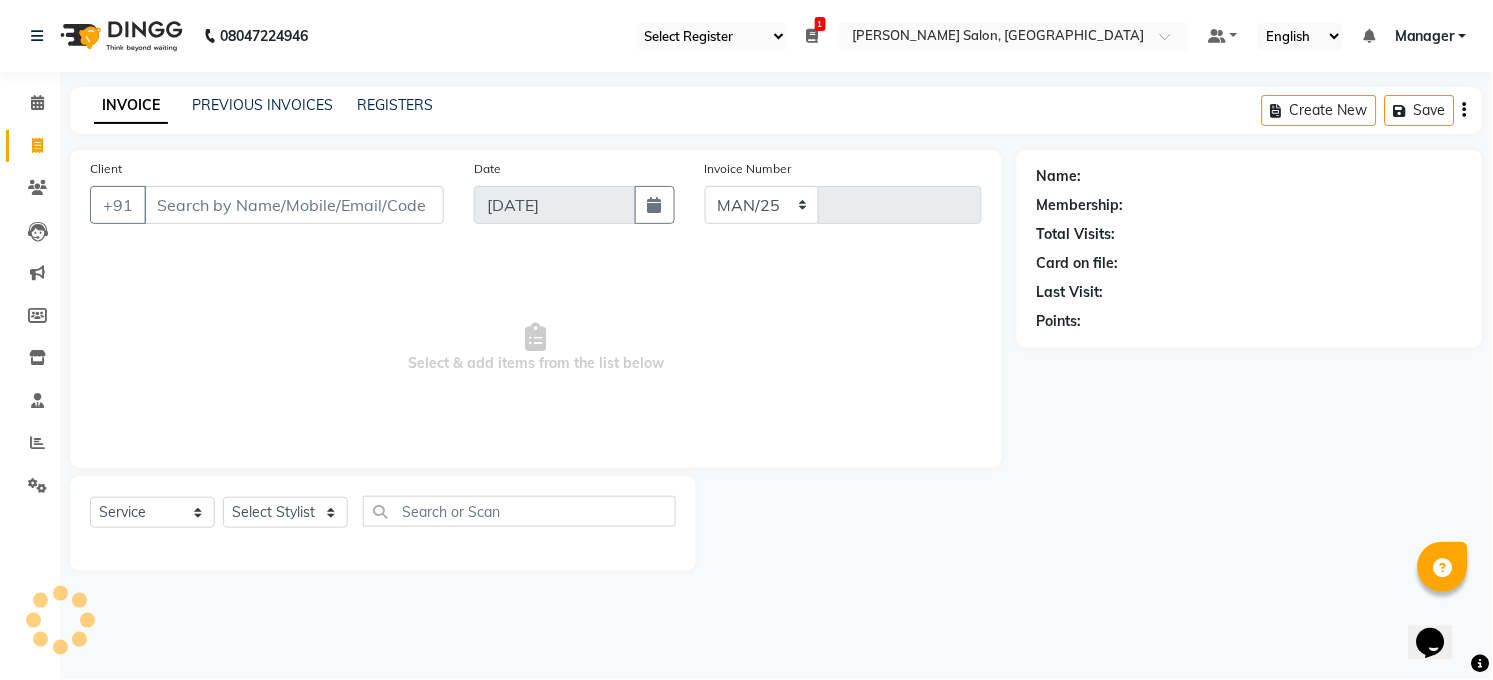 type on "2714" 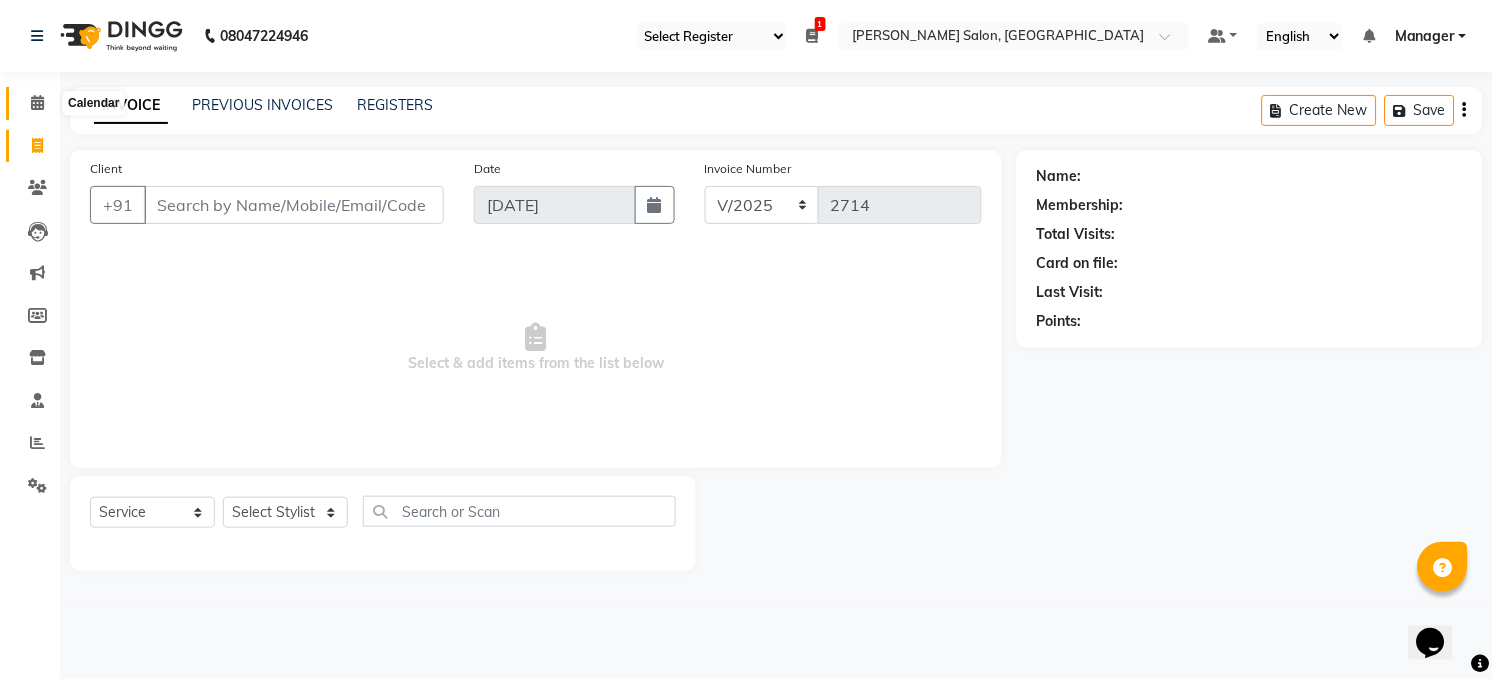 click 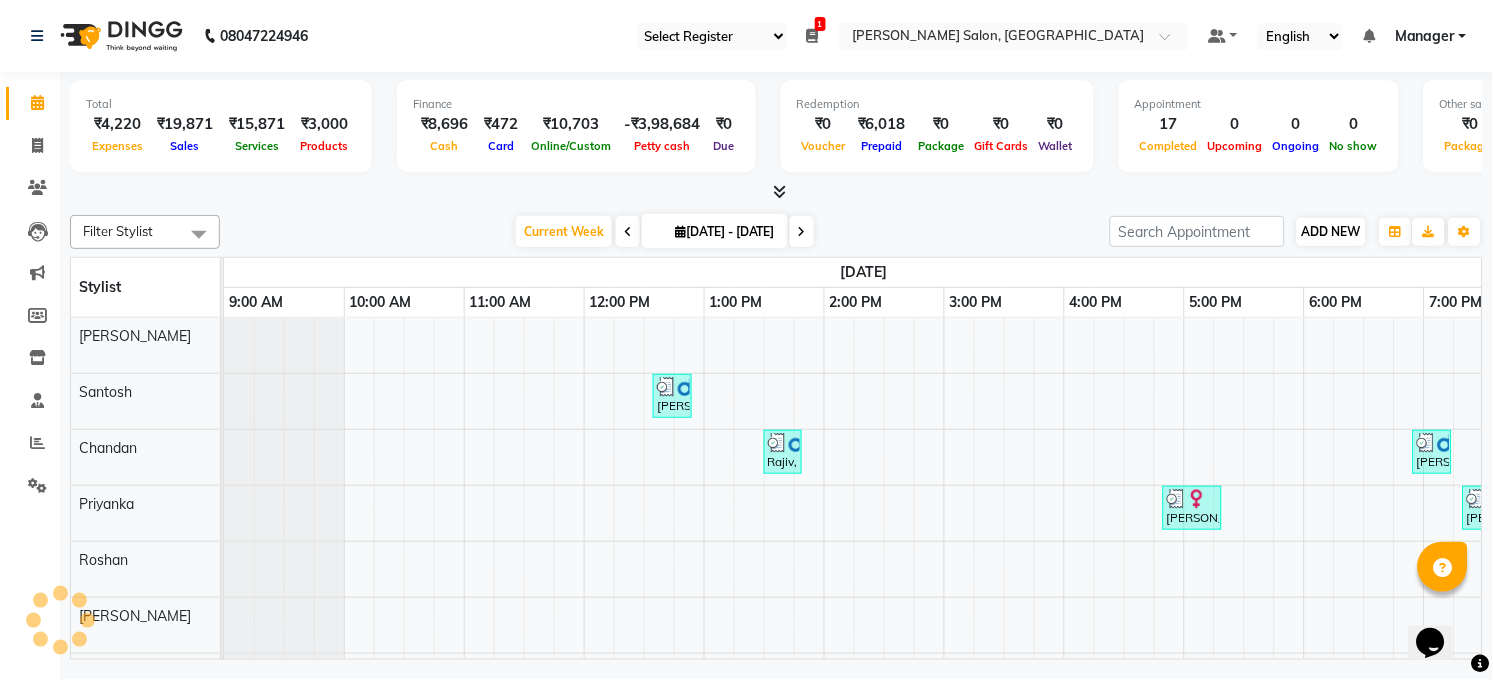 scroll, scrollTop: 0, scrollLeft: 0, axis: both 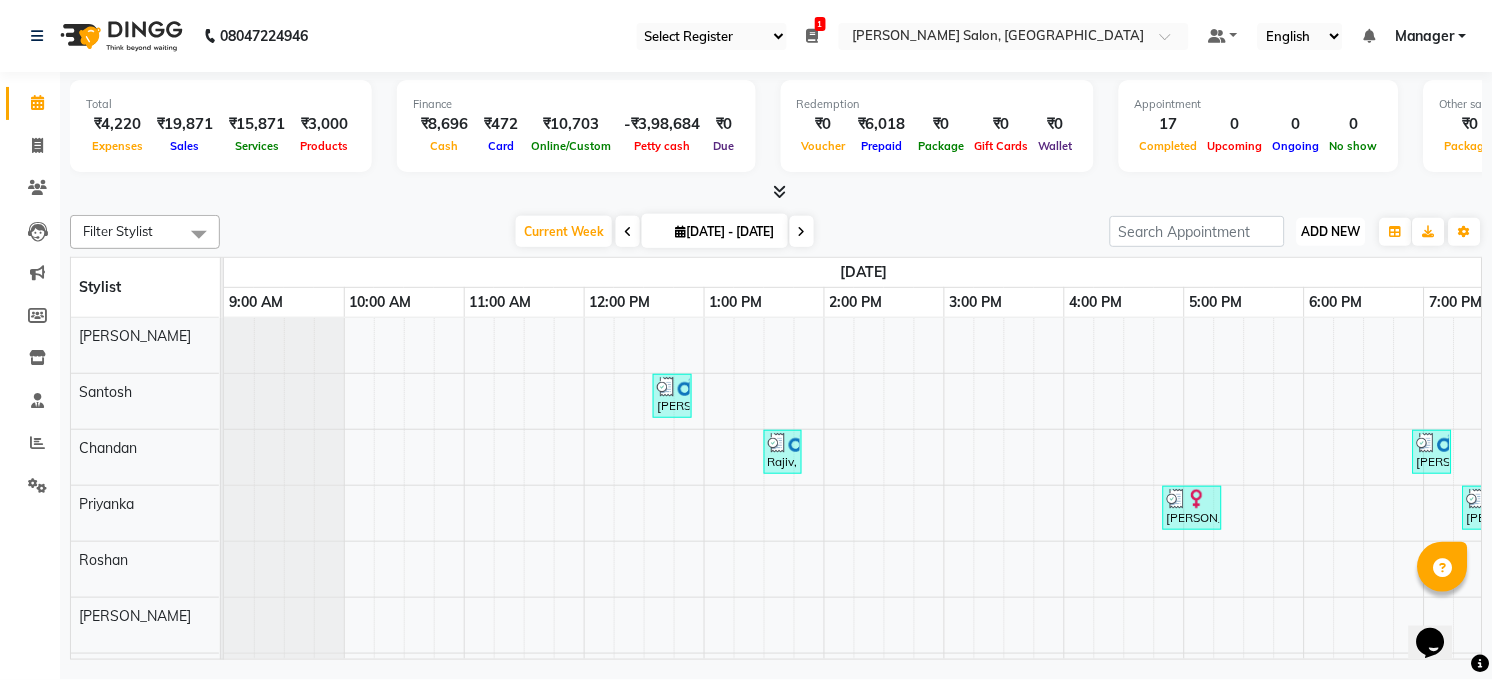 click on "ADD NEW" at bounding box center [1331, 231] 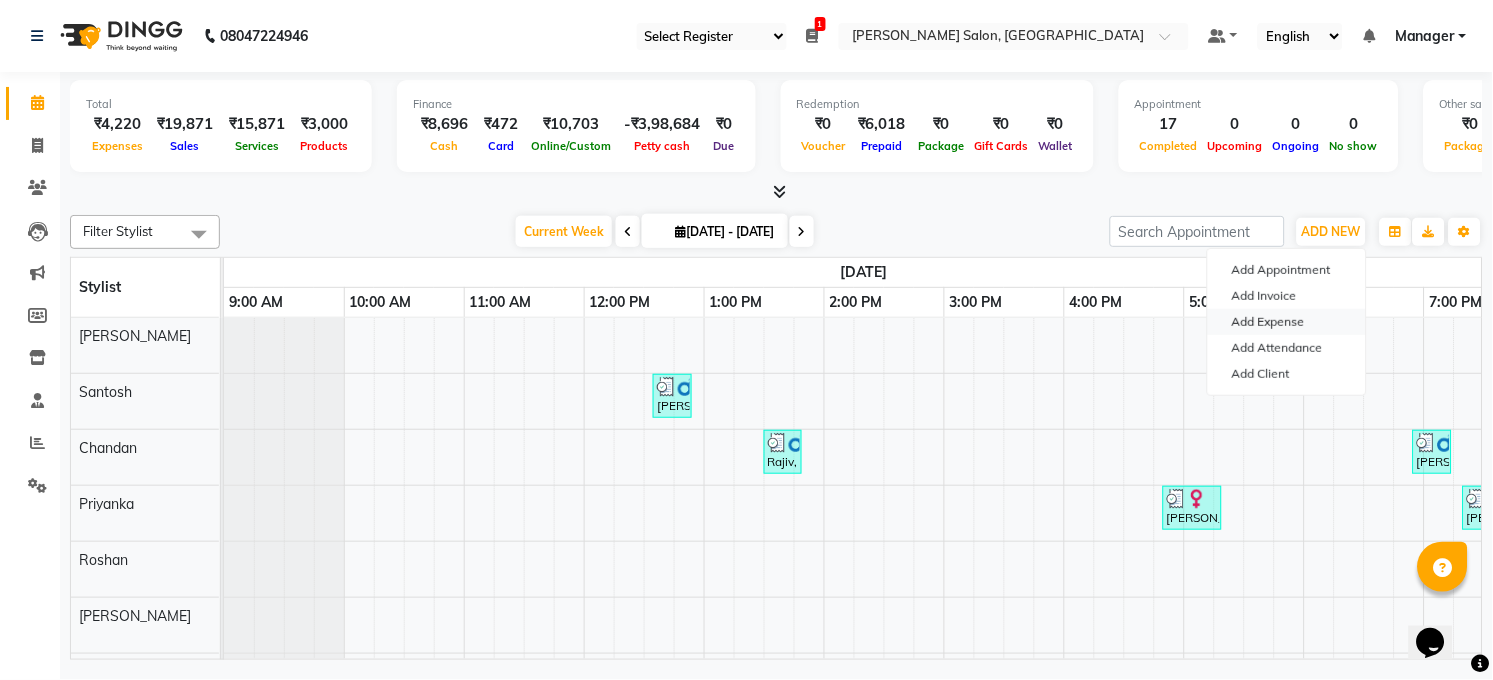 click on "Add Expense" at bounding box center (1287, 322) 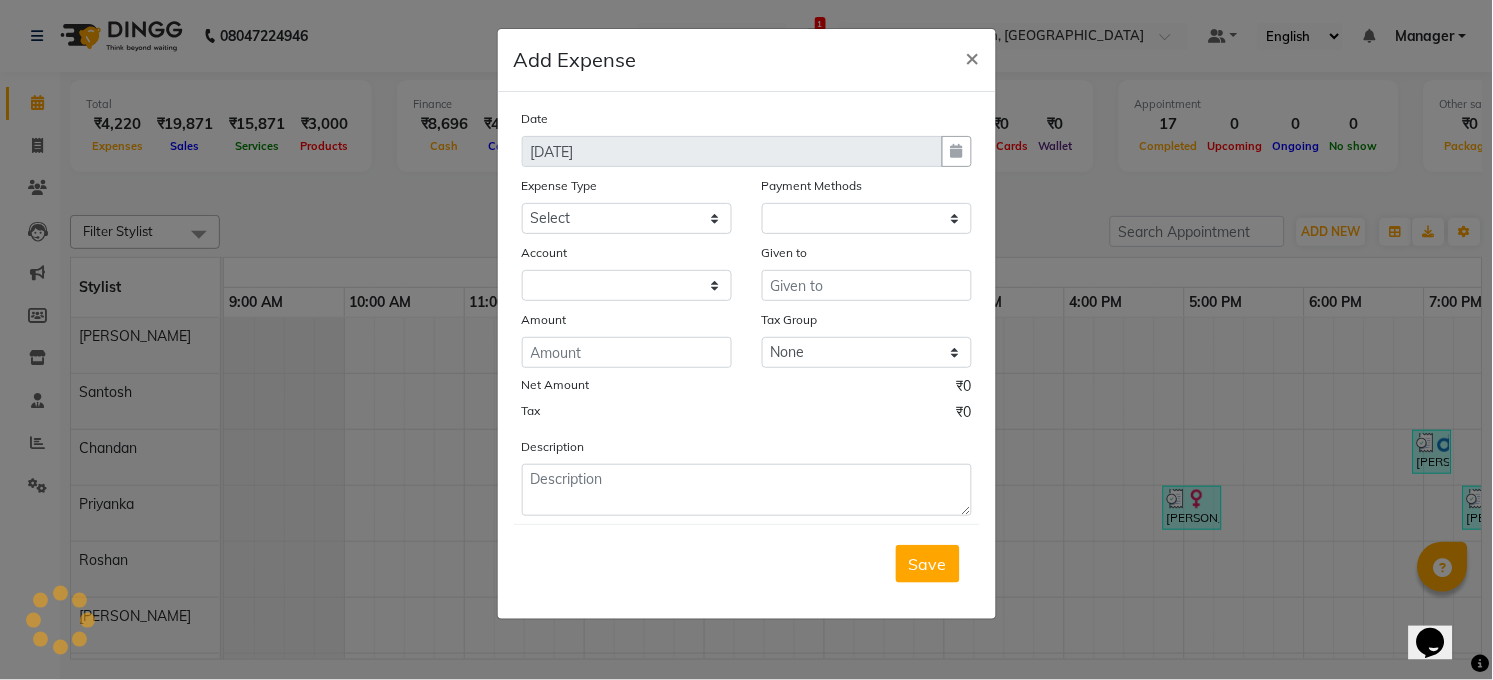select on "1" 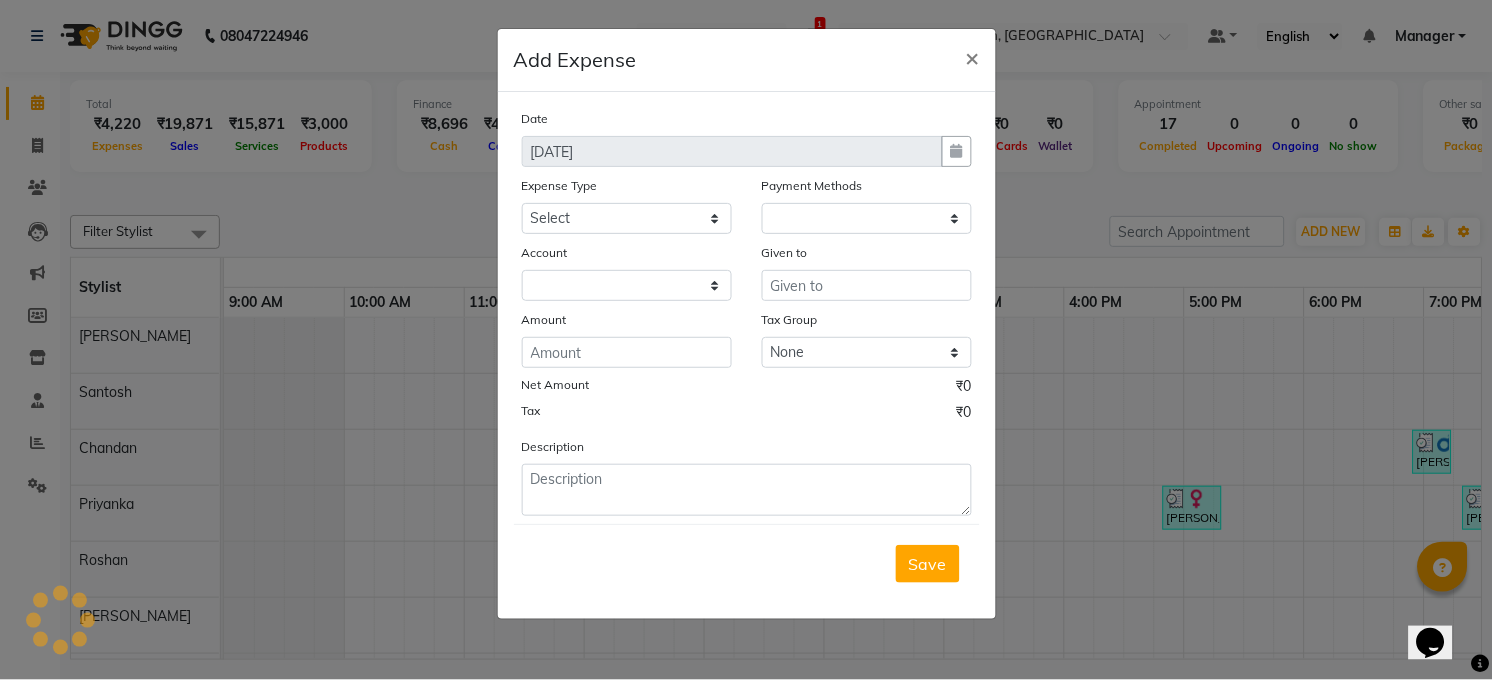 select on "4703" 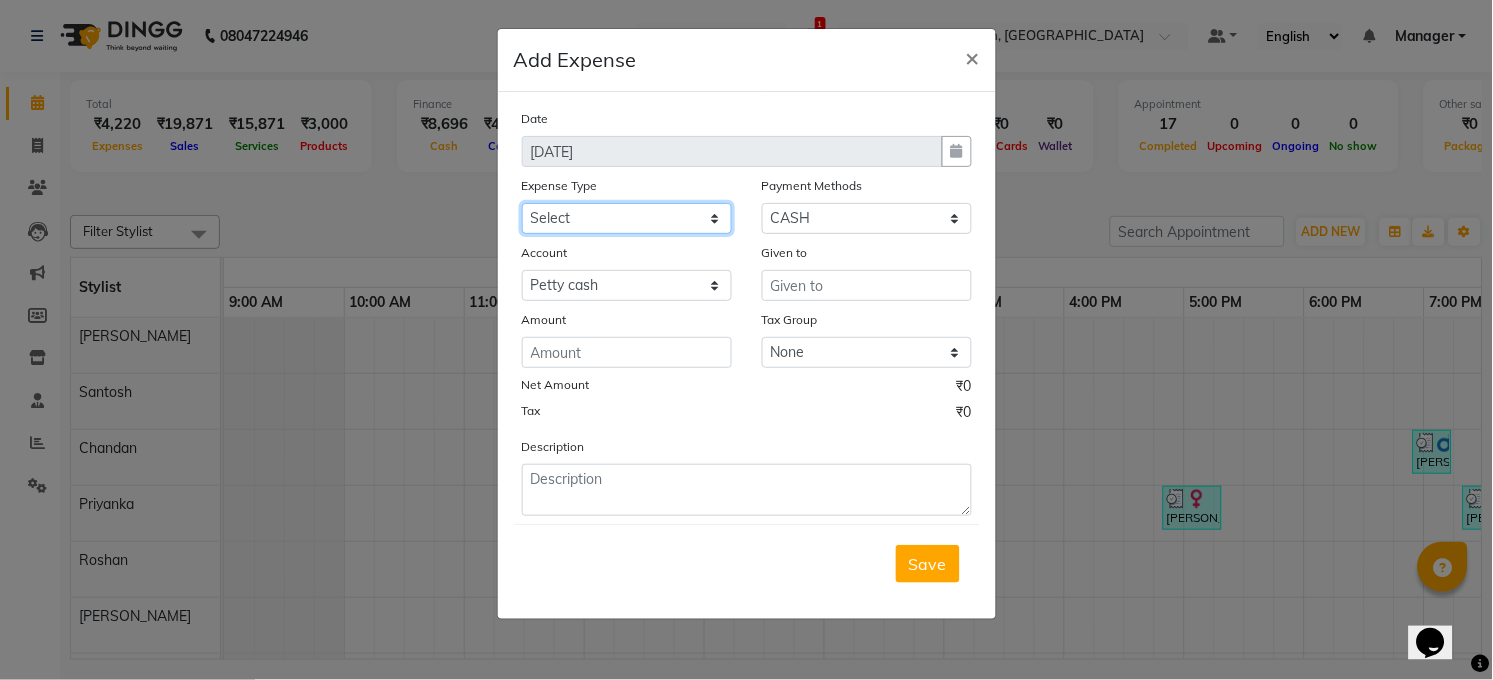 click on "Select Advance Salary BILLS CARDAMOM client change paytm Client Snacks Coffee CONVEYANCE cookies Day book Donation ELECTRICIAN Electricity Bill FARE FOOD EXPENSE Garbage Monthly Expense Ginger Hit Incentive JALJIRA POWDER JEERA POWDER LAUNDARY Lemon Marketing Medical MEMBERSHIP COMISSON milk Misc MOBILE RECHARGE MONEY CHANGE M S COMI Nimbu Payment Other Pantry PAYMENT paytm Tip PLUMBER PRINT ROLL Product PRODUCT iNCENTIVE PURCHASING Recive cash SAFAIWALA Salary salon use SALT Staff Snacks SUGAR Tea TIP VISHAL MART WATER" 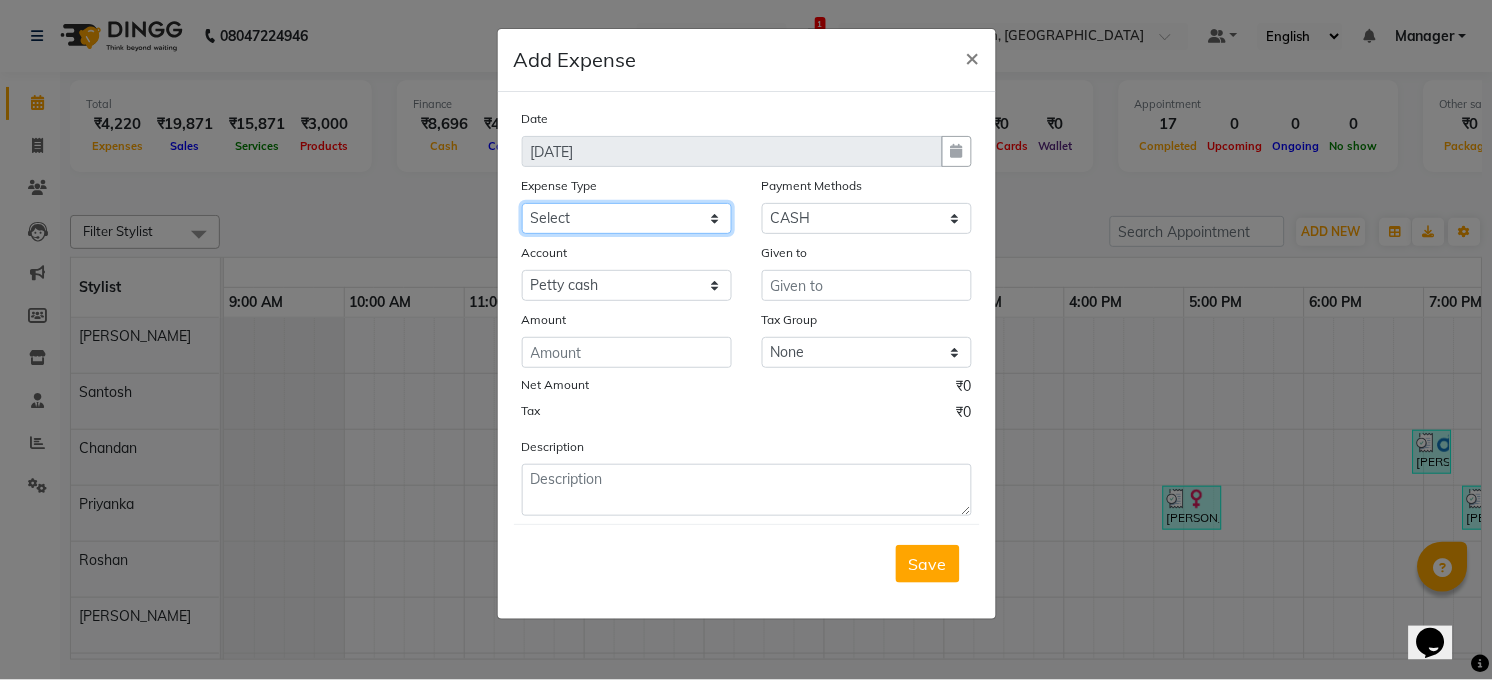 select on "20137" 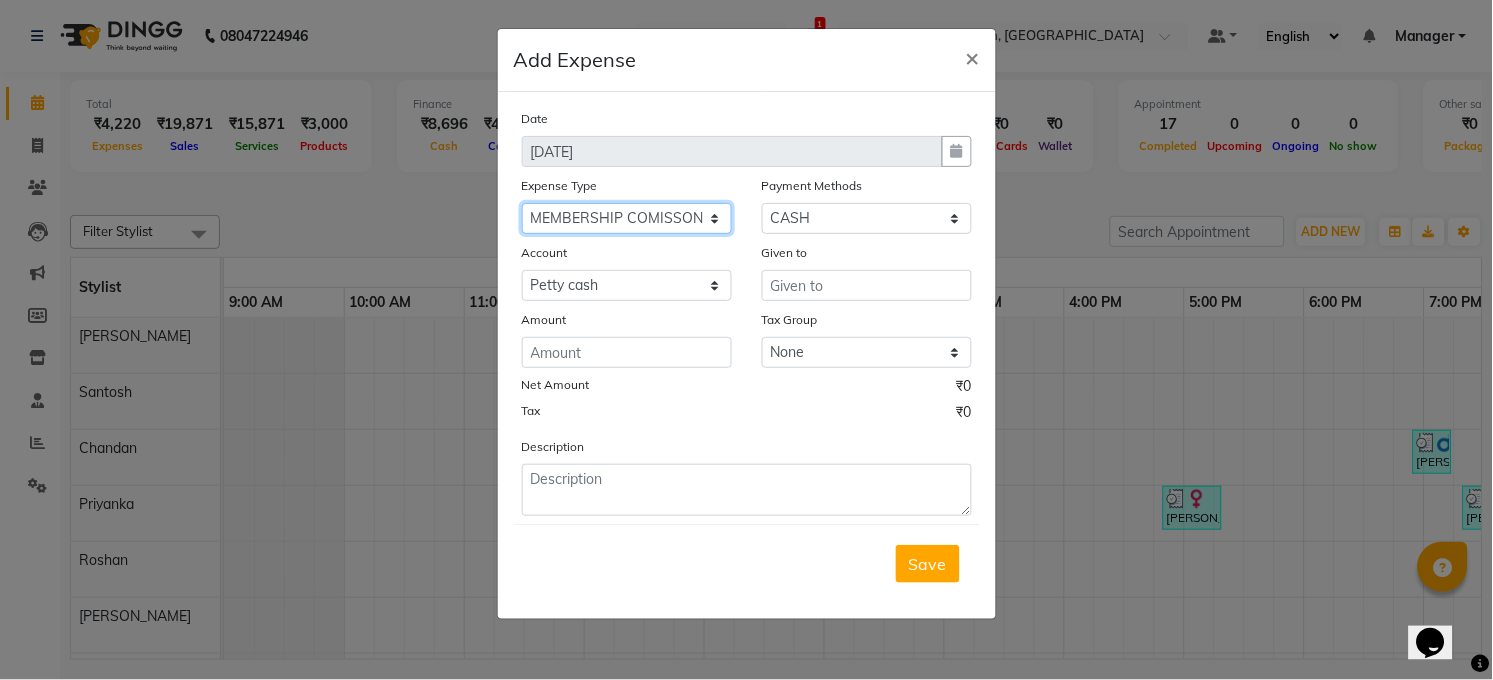 click on "Select Advance Salary BILLS CARDAMOM client change paytm Client Snacks Coffee CONVEYANCE cookies Day book Donation ELECTRICIAN Electricity Bill FARE FOOD EXPENSE Garbage Monthly Expense Ginger Hit Incentive JALJIRA POWDER JEERA POWDER LAUNDARY Lemon Marketing Medical MEMBERSHIP COMISSON milk Misc MOBILE RECHARGE MONEY CHANGE M S COMI Nimbu Payment Other Pantry PAYMENT paytm Tip PLUMBER PRINT ROLL Product PRODUCT iNCENTIVE PURCHASING Recive cash SAFAIWALA Salary salon use SALT Staff Snacks SUGAR Tea TIP VISHAL MART WATER" 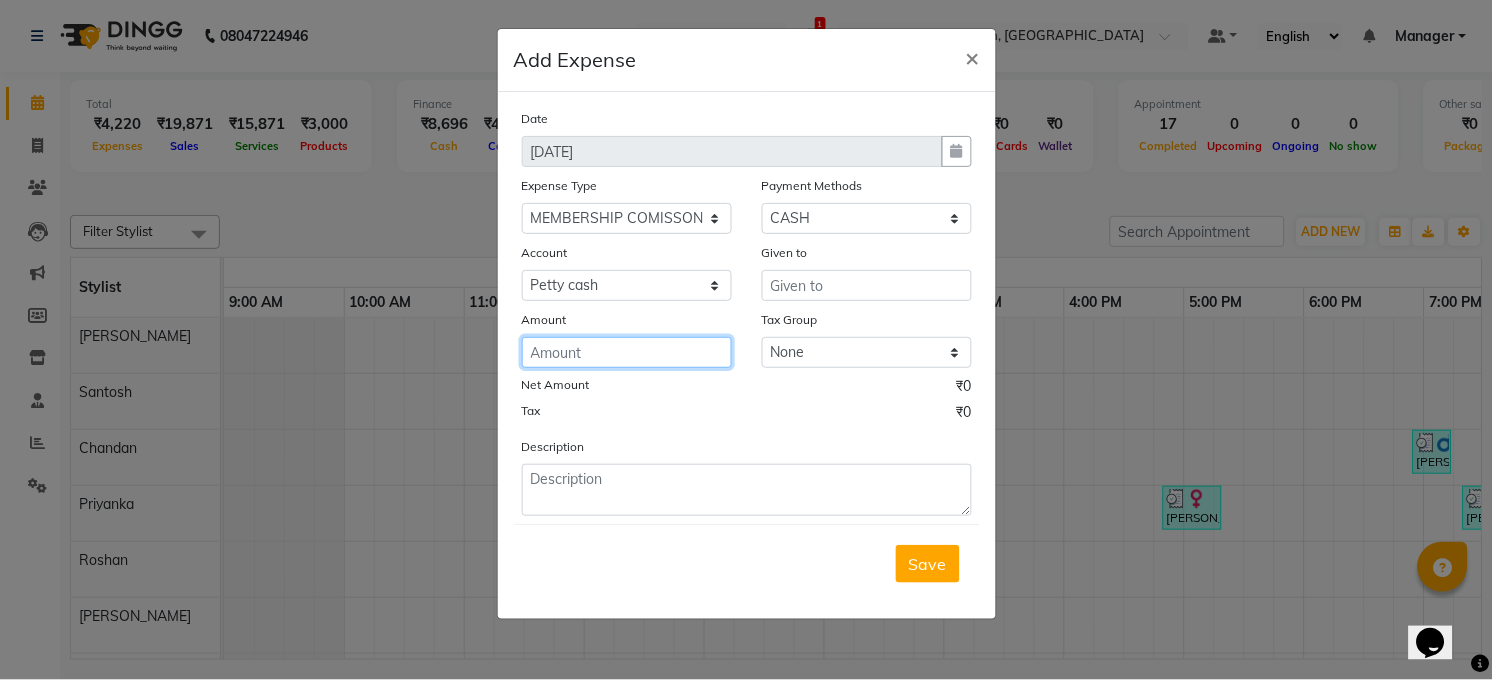 click 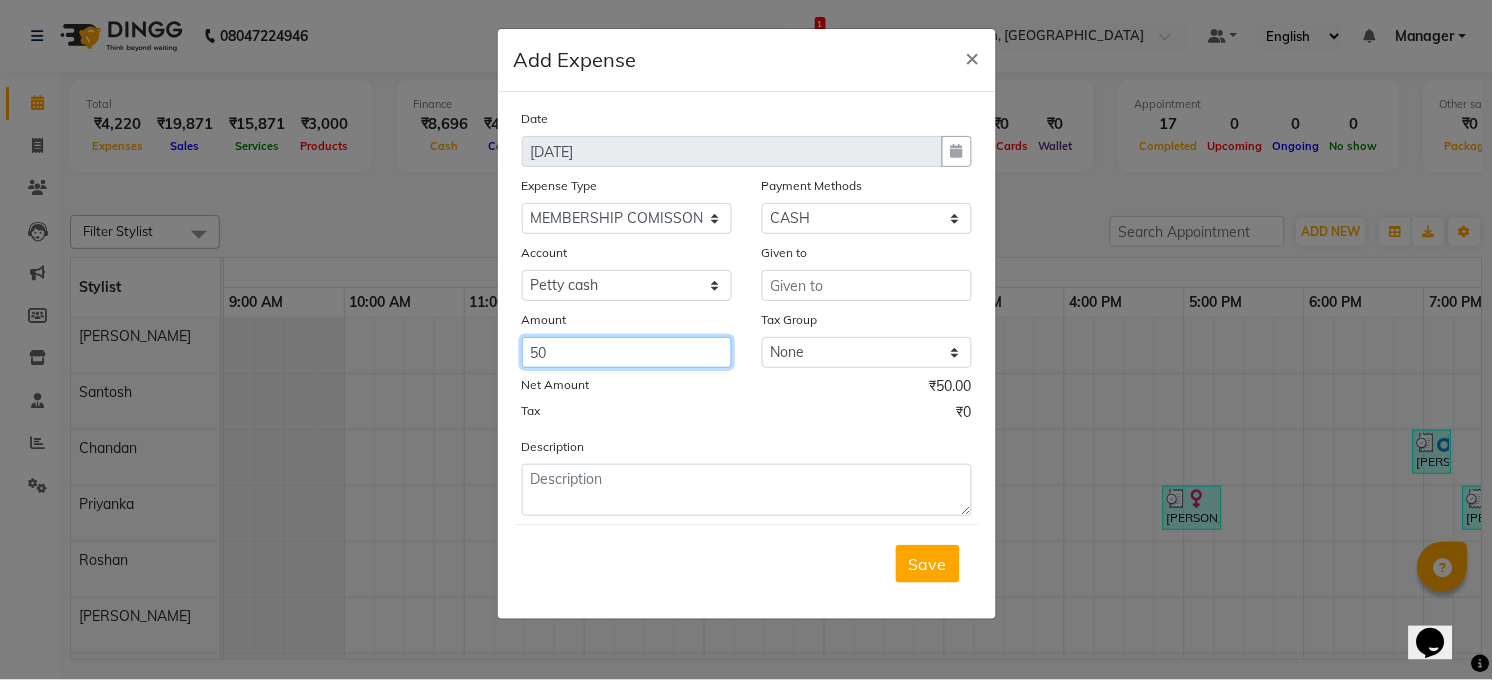 type on "50" 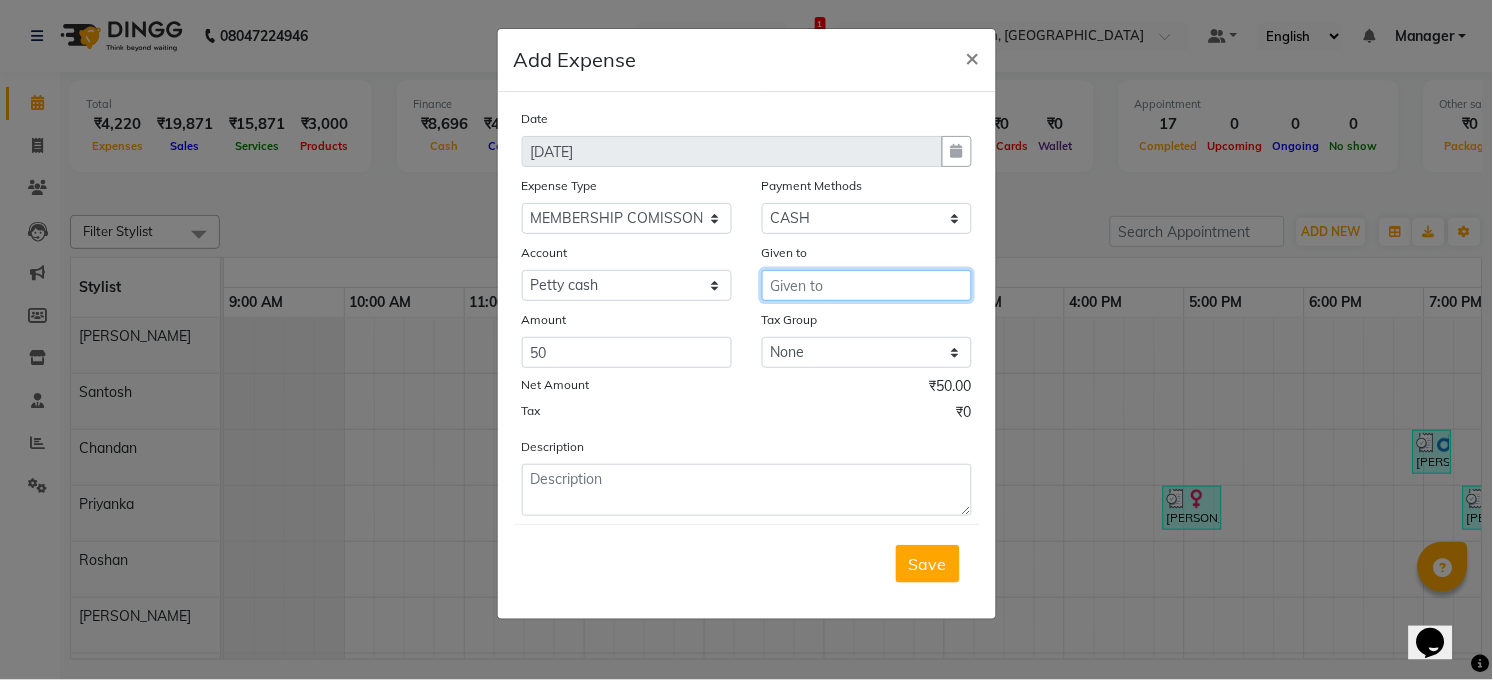 click at bounding box center [867, 285] 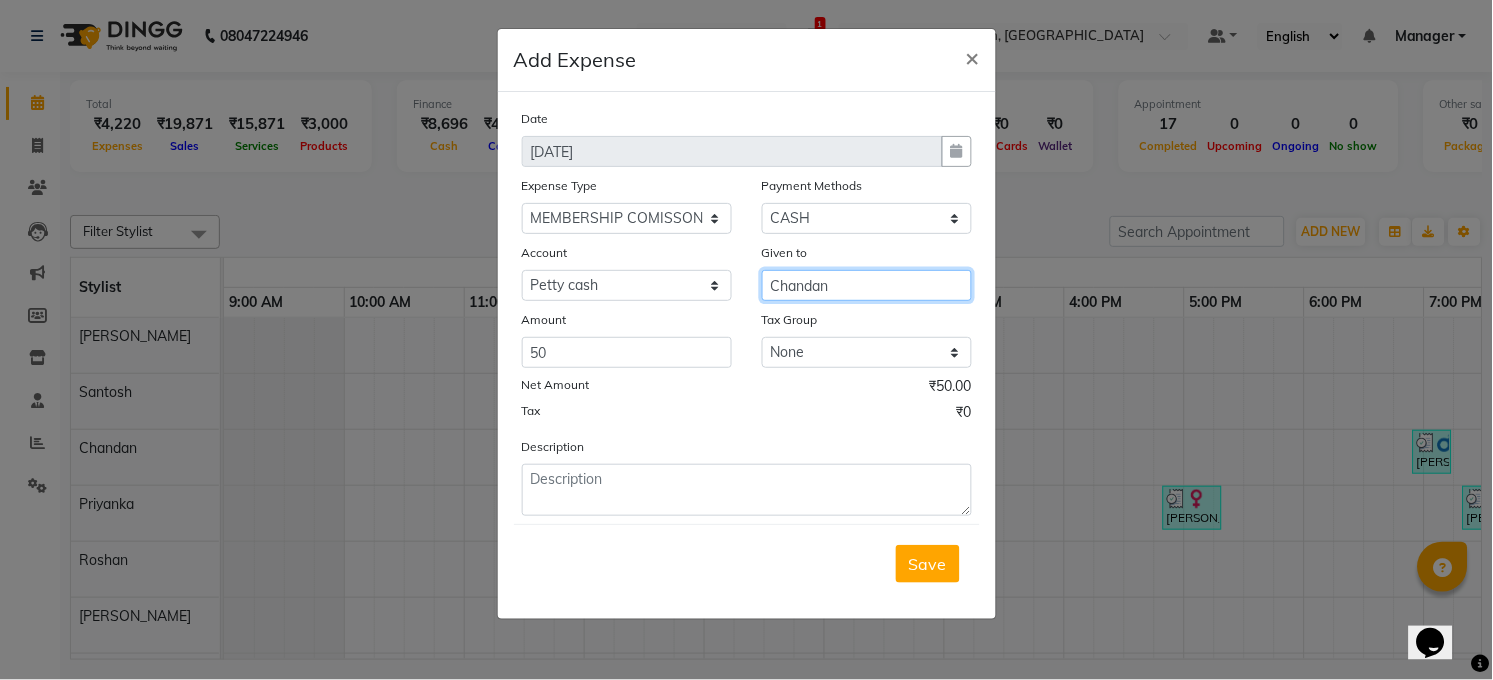 type on "Chandan" 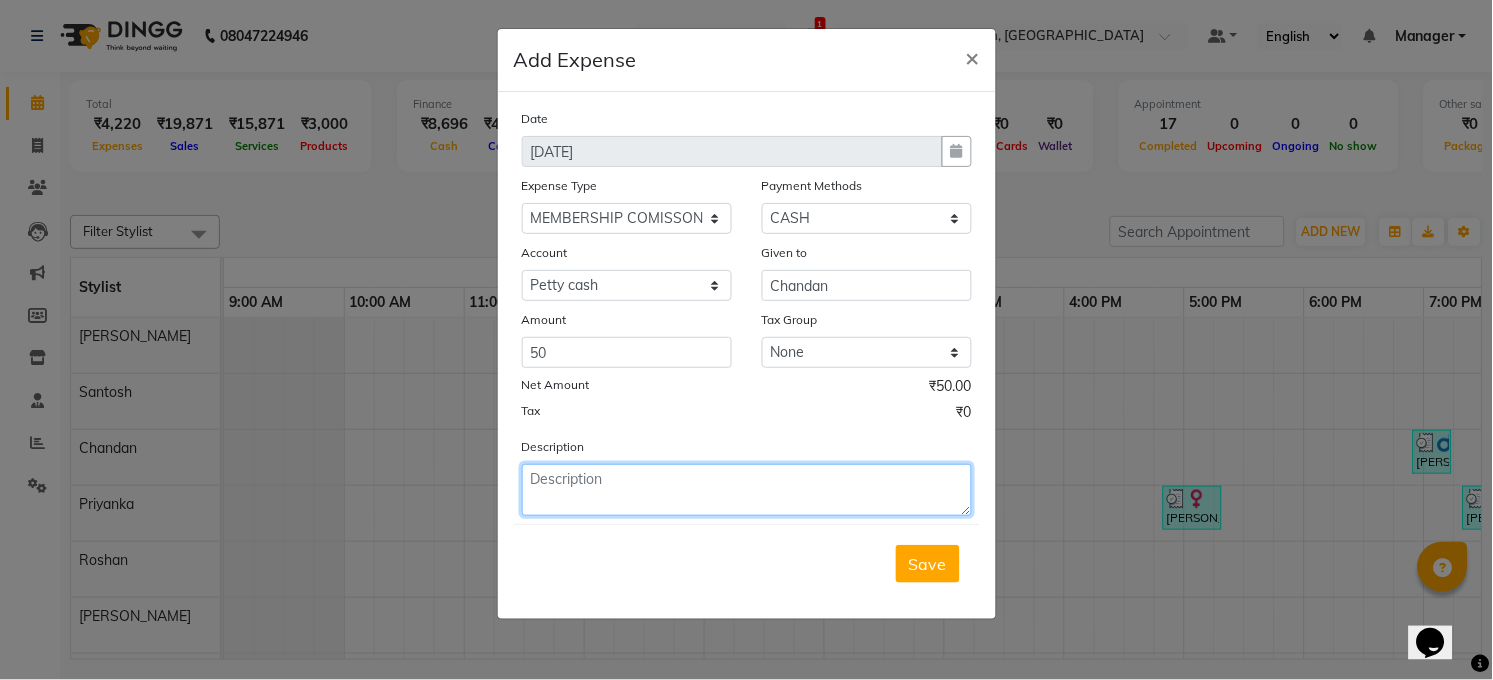 click 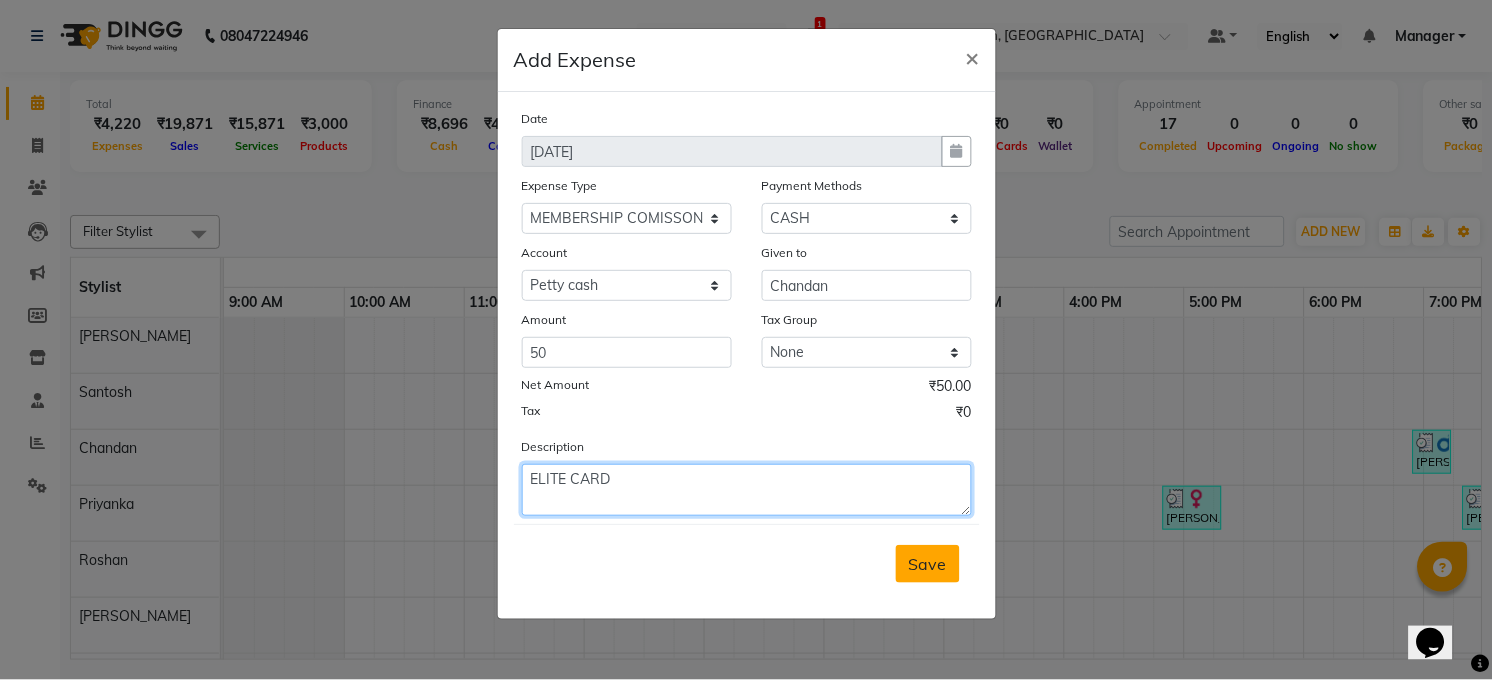 type on "ELITE CARD" 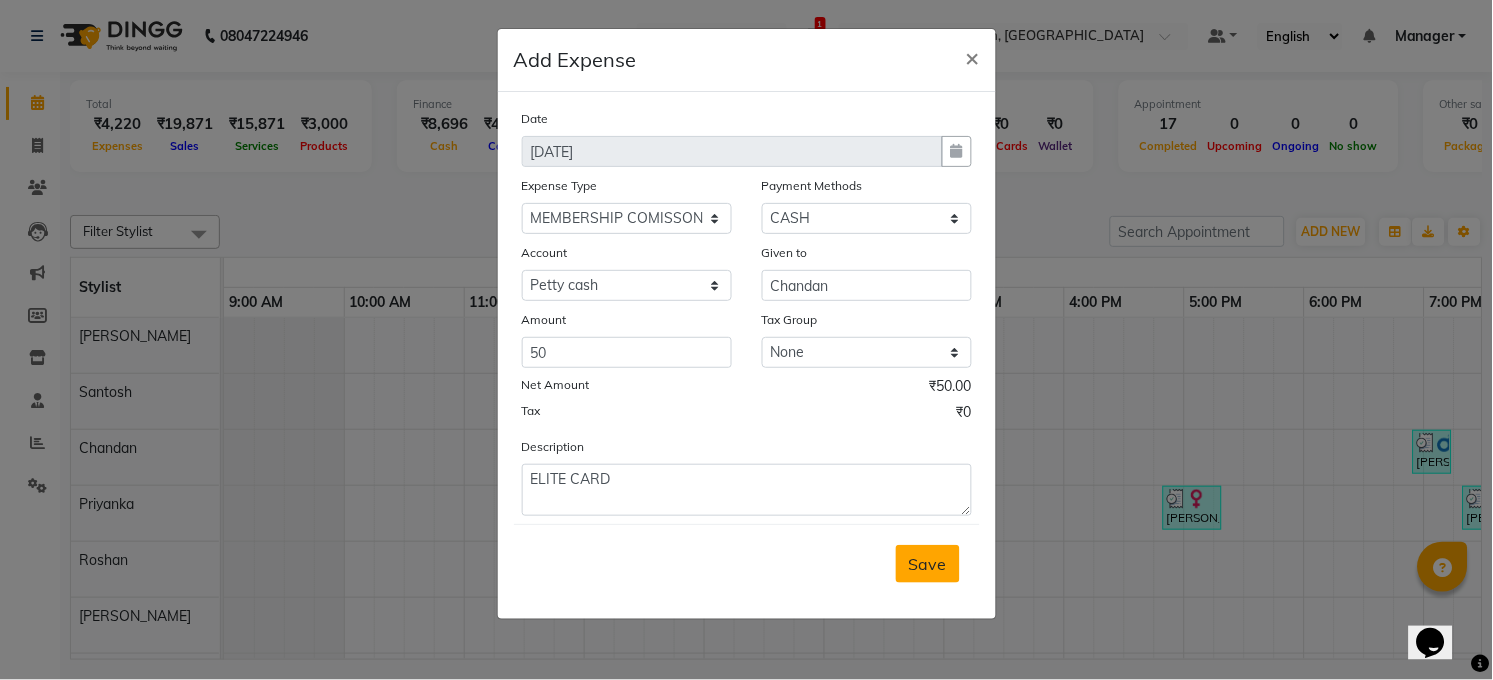 click on "Save" at bounding box center [928, 564] 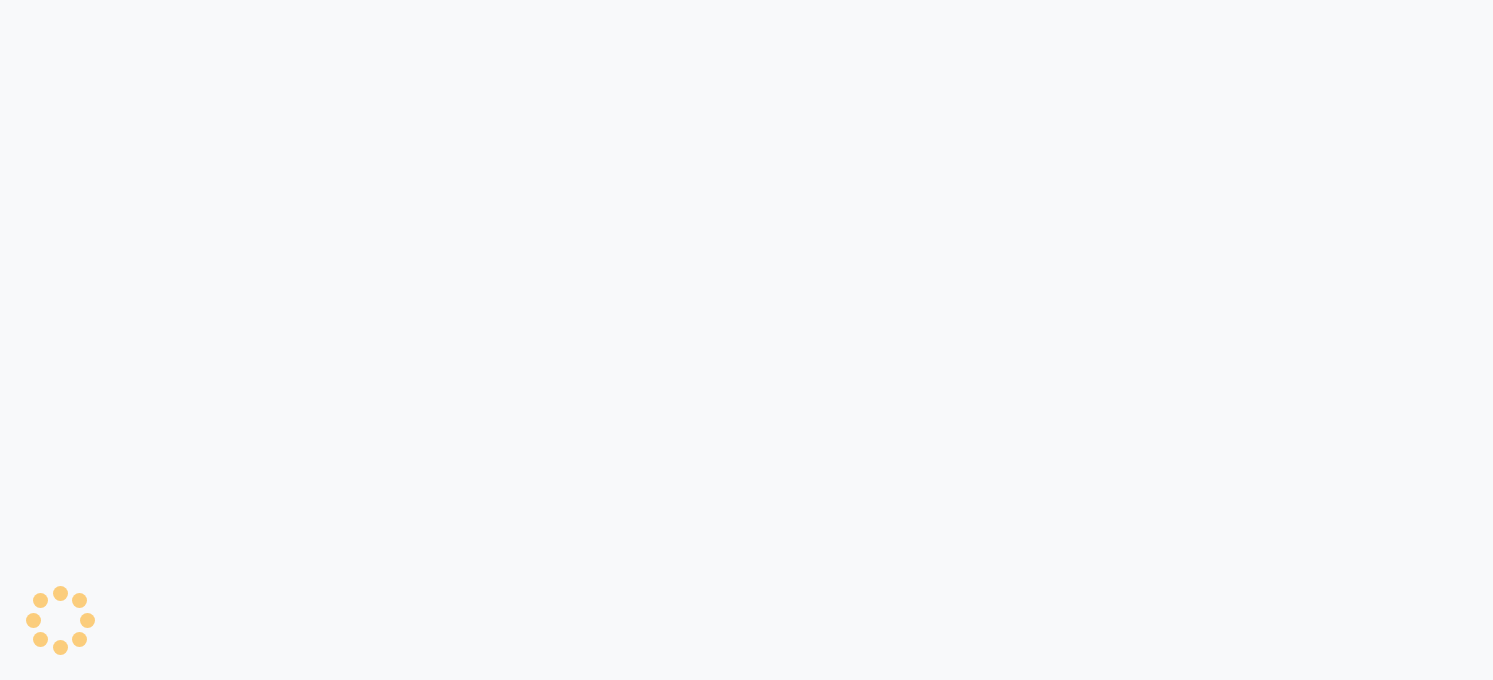 scroll, scrollTop: 0, scrollLeft: 0, axis: both 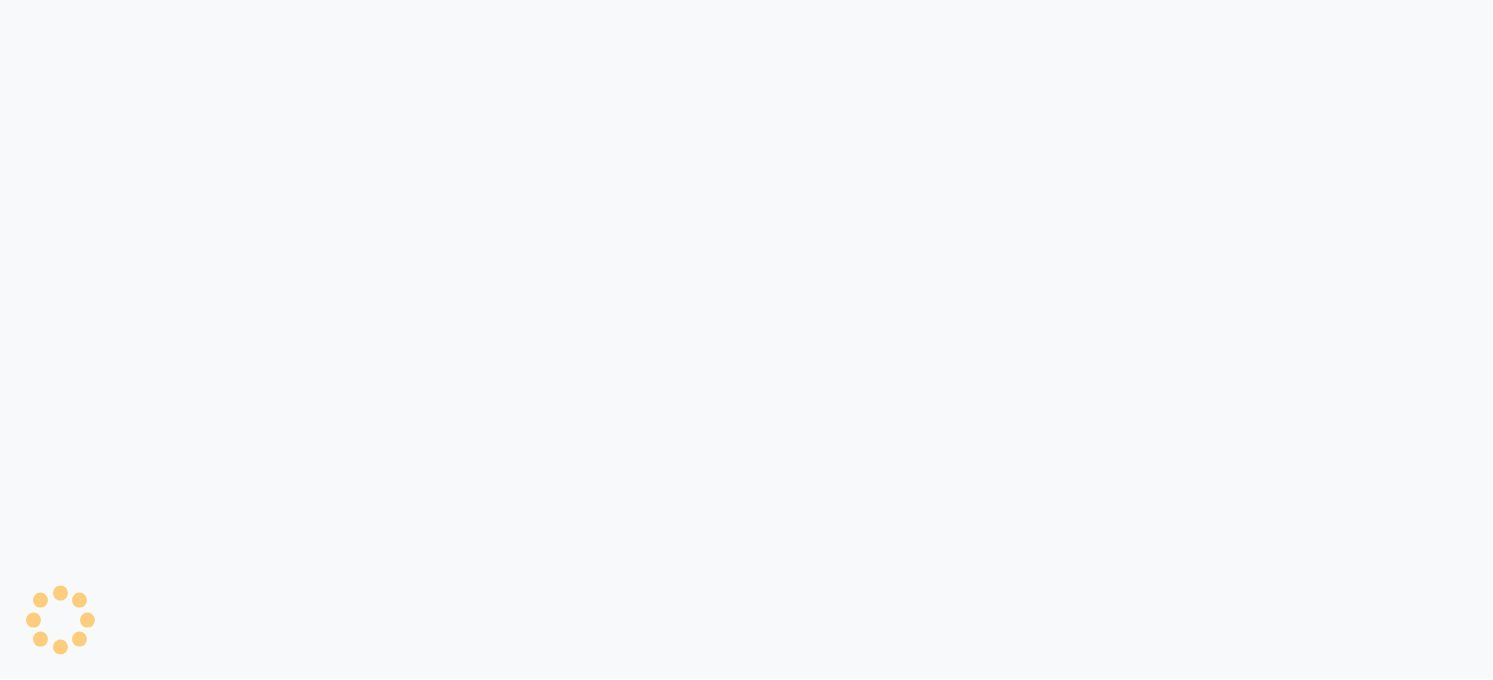 select on "35" 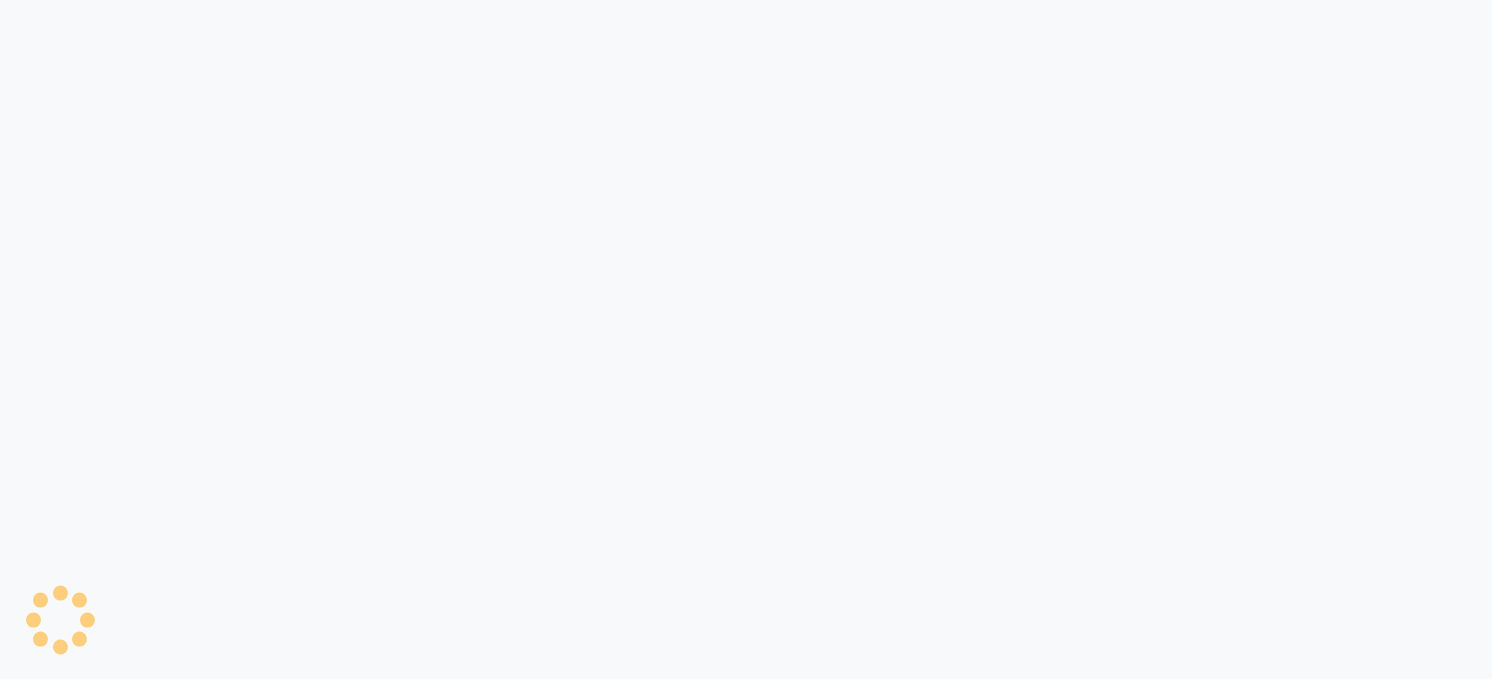 select on "5748" 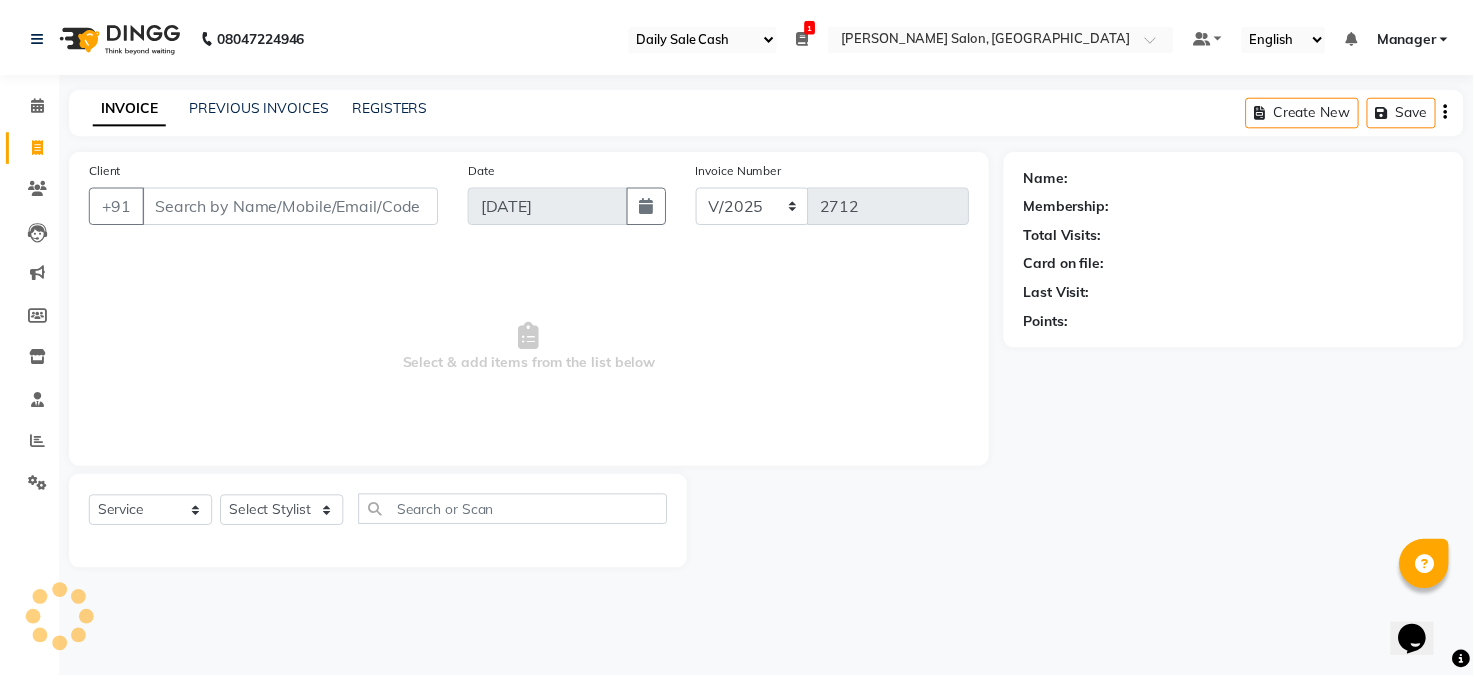 scroll, scrollTop: 0, scrollLeft: 0, axis: both 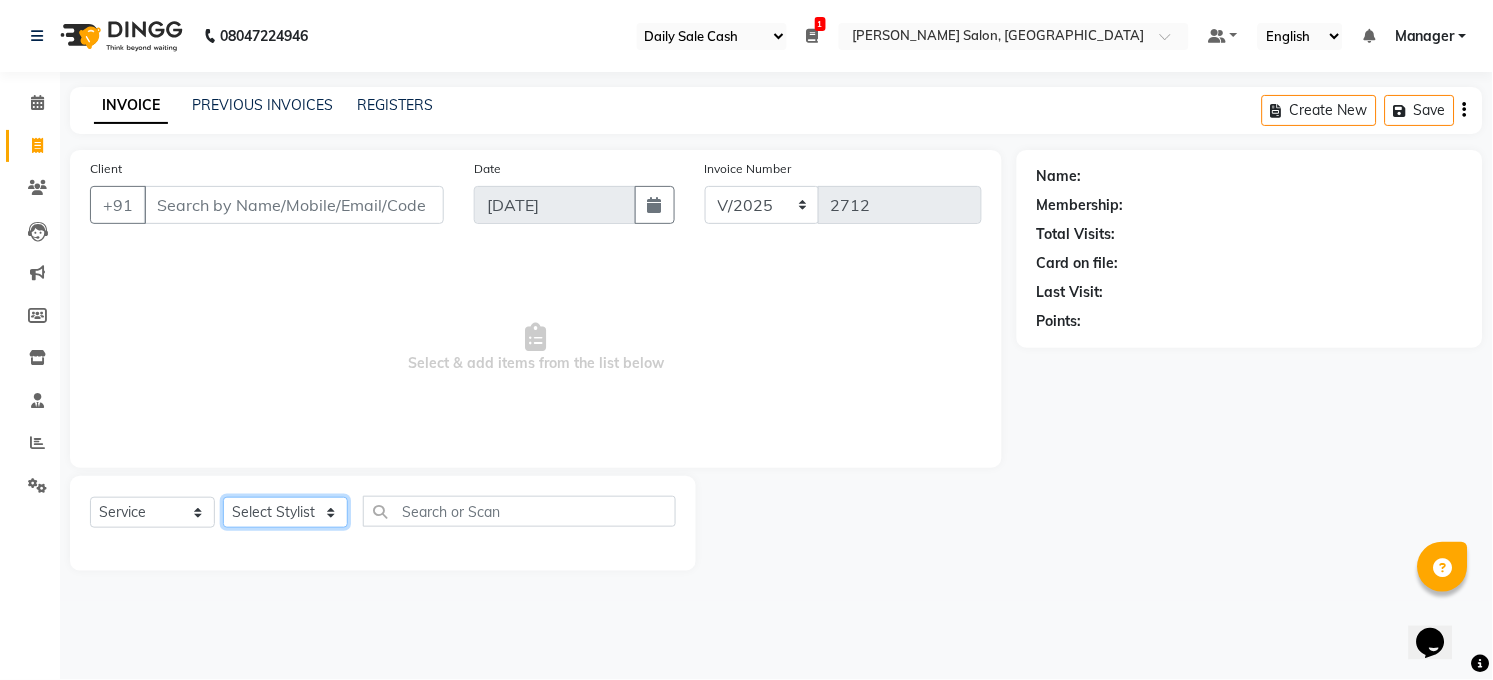 click on "Select Stylist [PERSON_NAME] [PERSON_NAME] [PERSON_NAME] COUNTER  Manager [PERSON_NAME] [PERSON_NAME] [PERSON_NAME] [PERSON_NAME] [PERSON_NAME] Santosh SAURABH [PERSON_NAME] [PERSON_NAME] Veer [PERSON_NAME]" 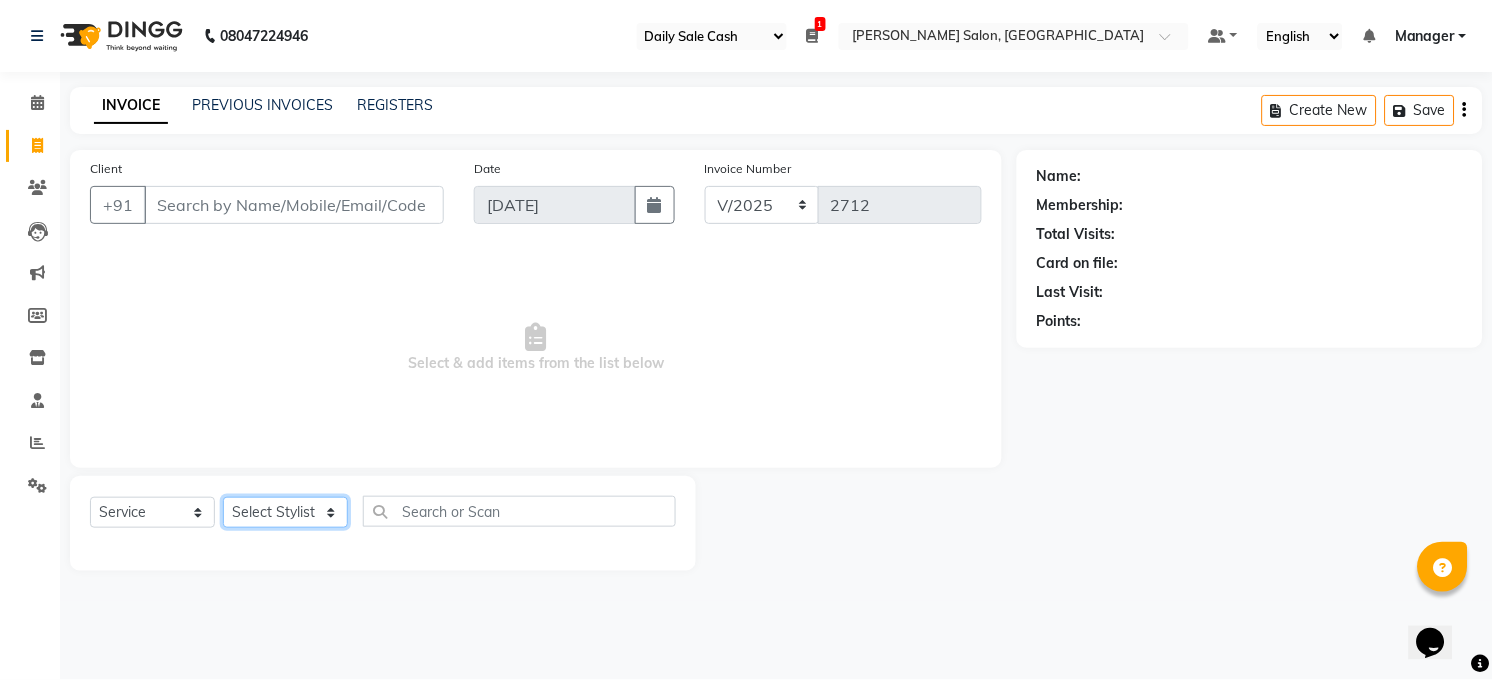 select on "40299" 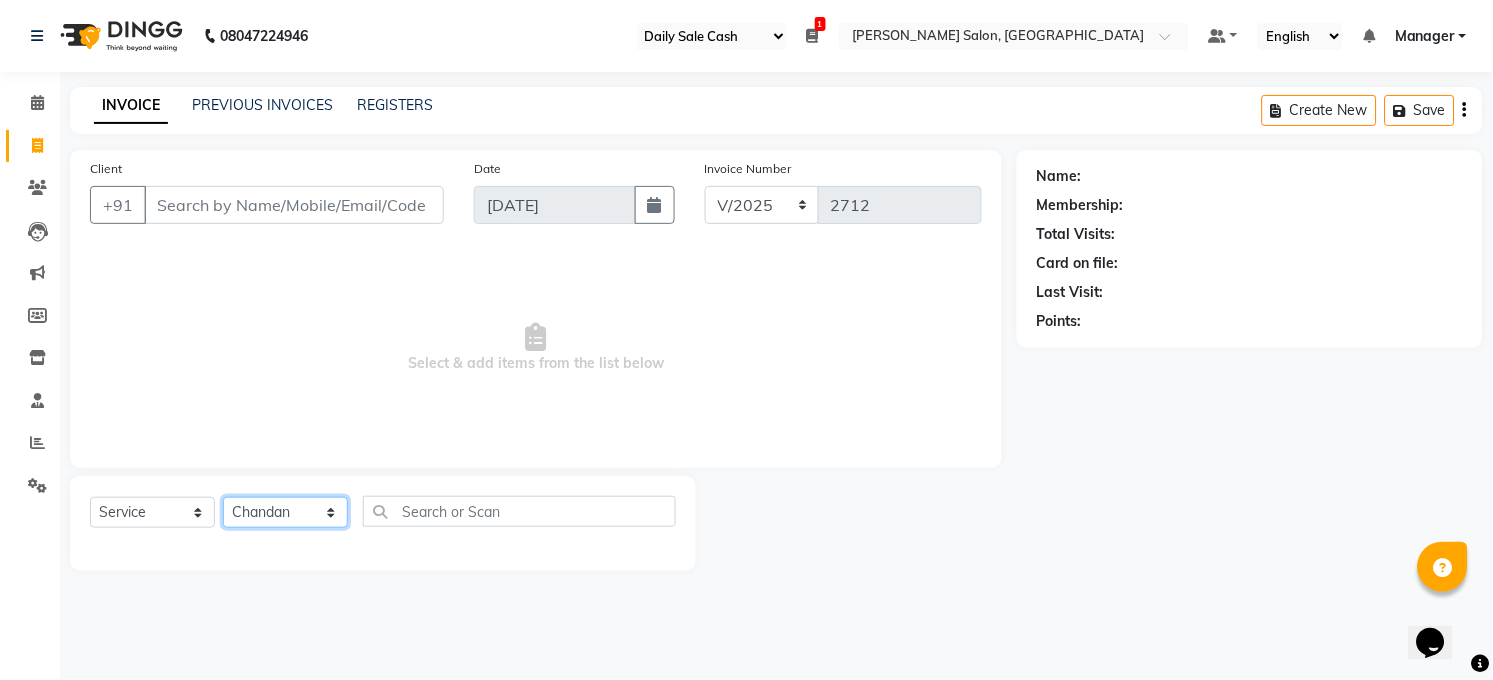 click on "Select Stylist [PERSON_NAME] [PERSON_NAME] [PERSON_NAME] COUNTER  Manager [PERSON_NAME] [PERSON_NAME] [PERSON_NAME] [PERSON_NAME] [PERSON_NAME] Santosh SAURABH [PERSON_NAME] [PERSON_NAME] Veer [PERSON_NAME]" 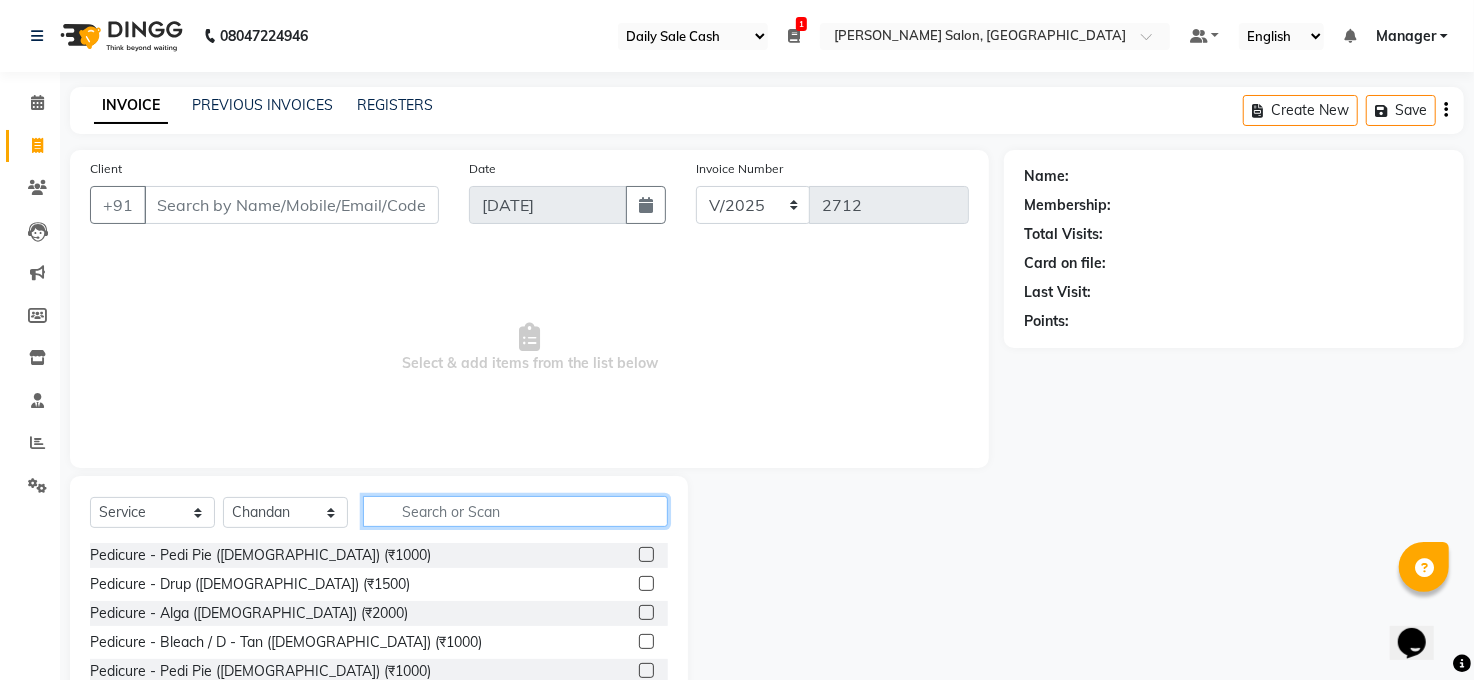 click 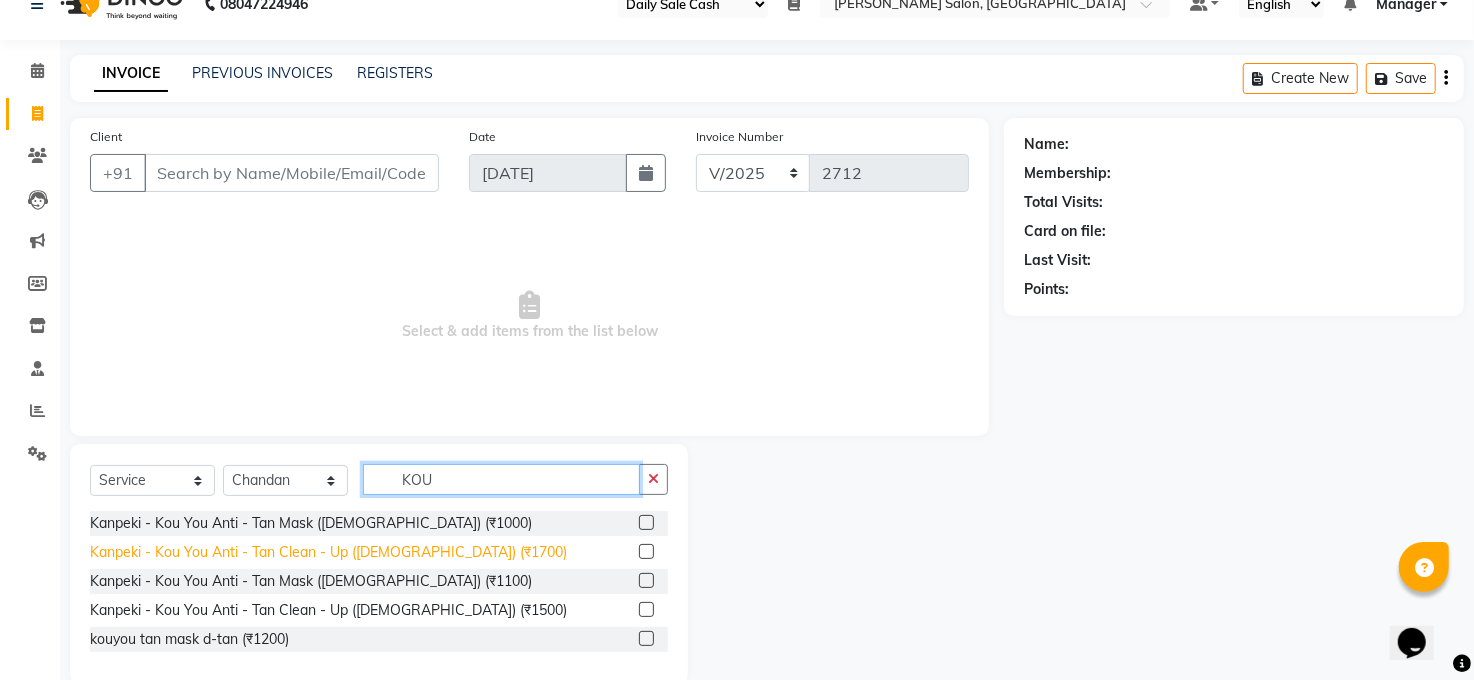 scroll, scrollTop: 65, scrollLeft: 0, axis: vertical 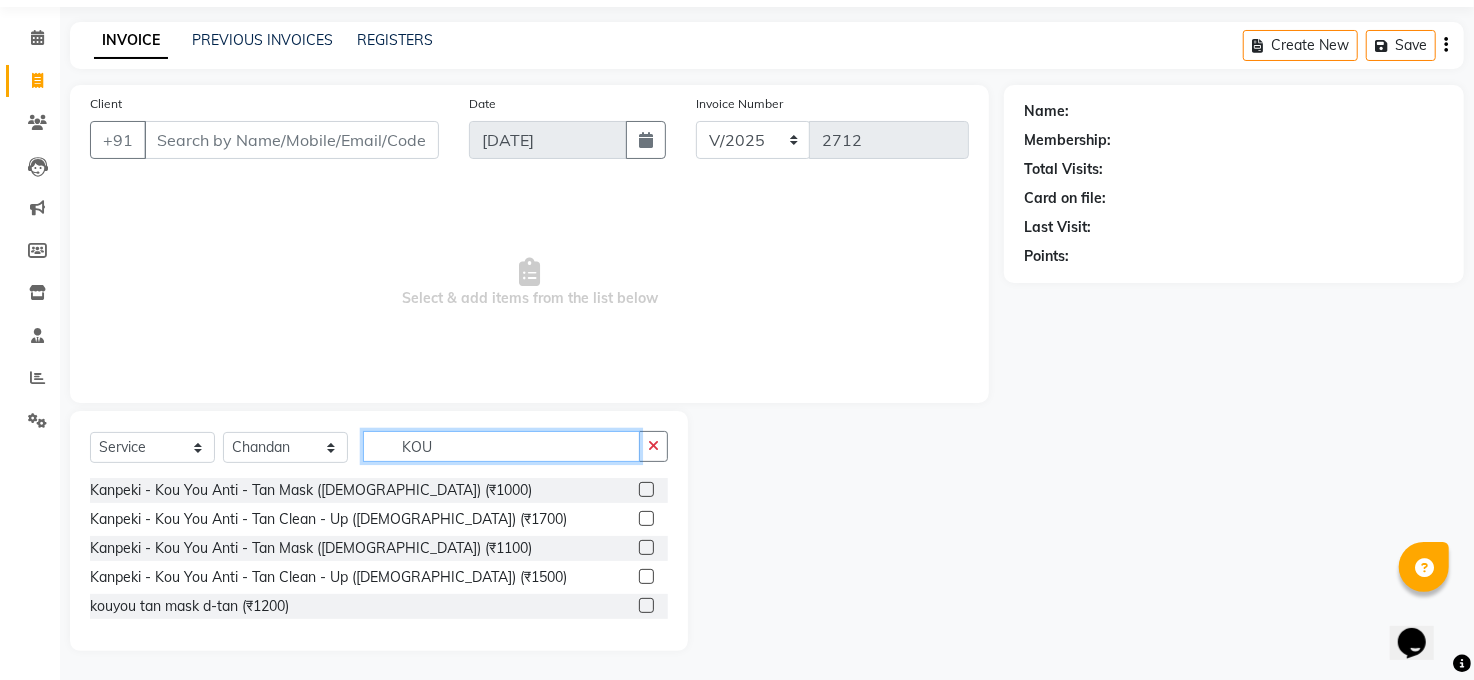 type on "KOU" 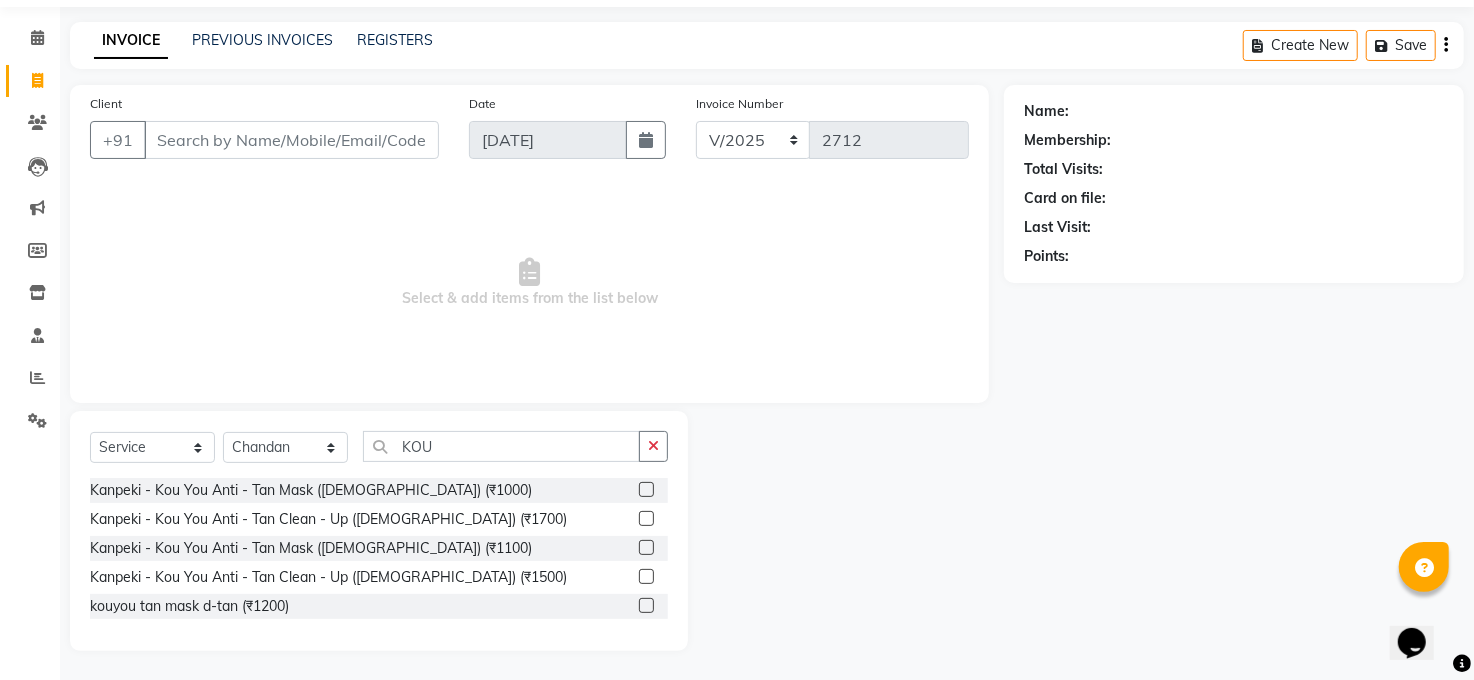 click on "Kanpeki - Kou You Anti - Tan Clean - Up ([DEMOGRAPHIC_DATA]) (₹1500)" 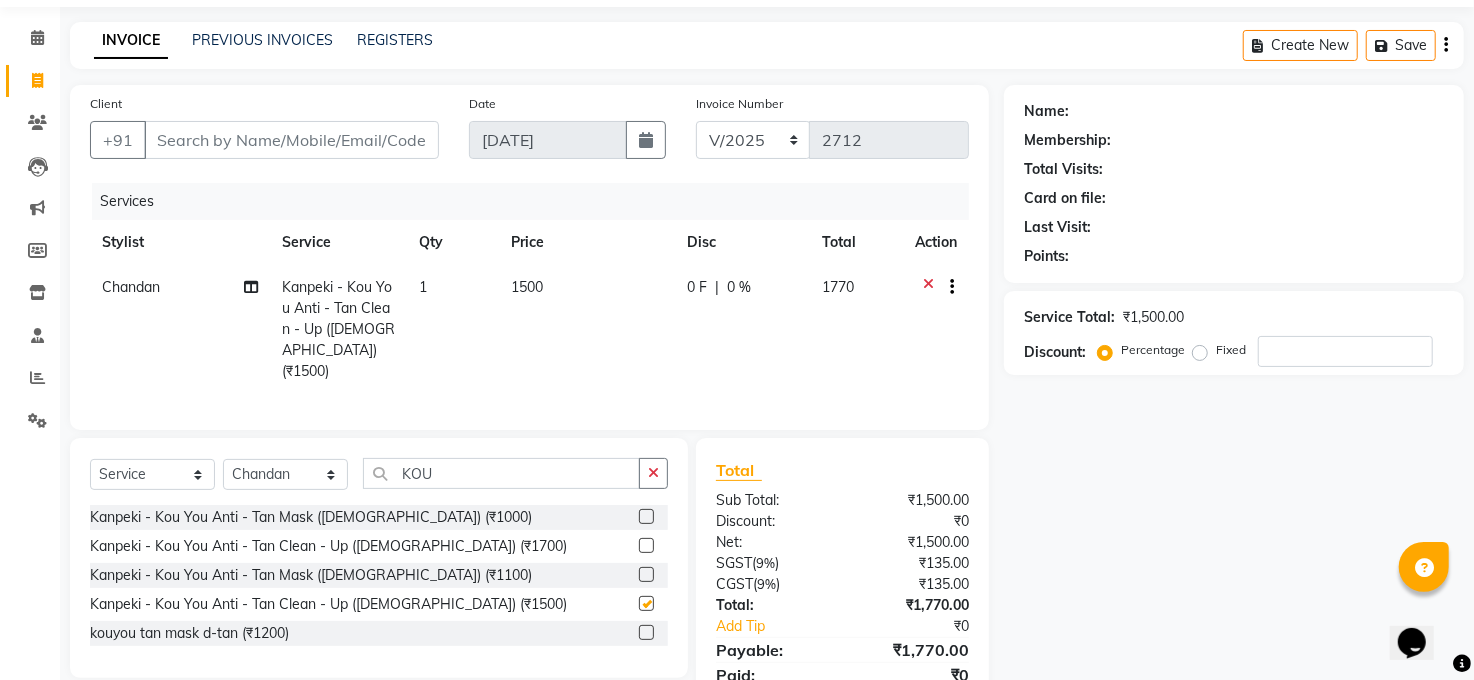 checkbox on "false" 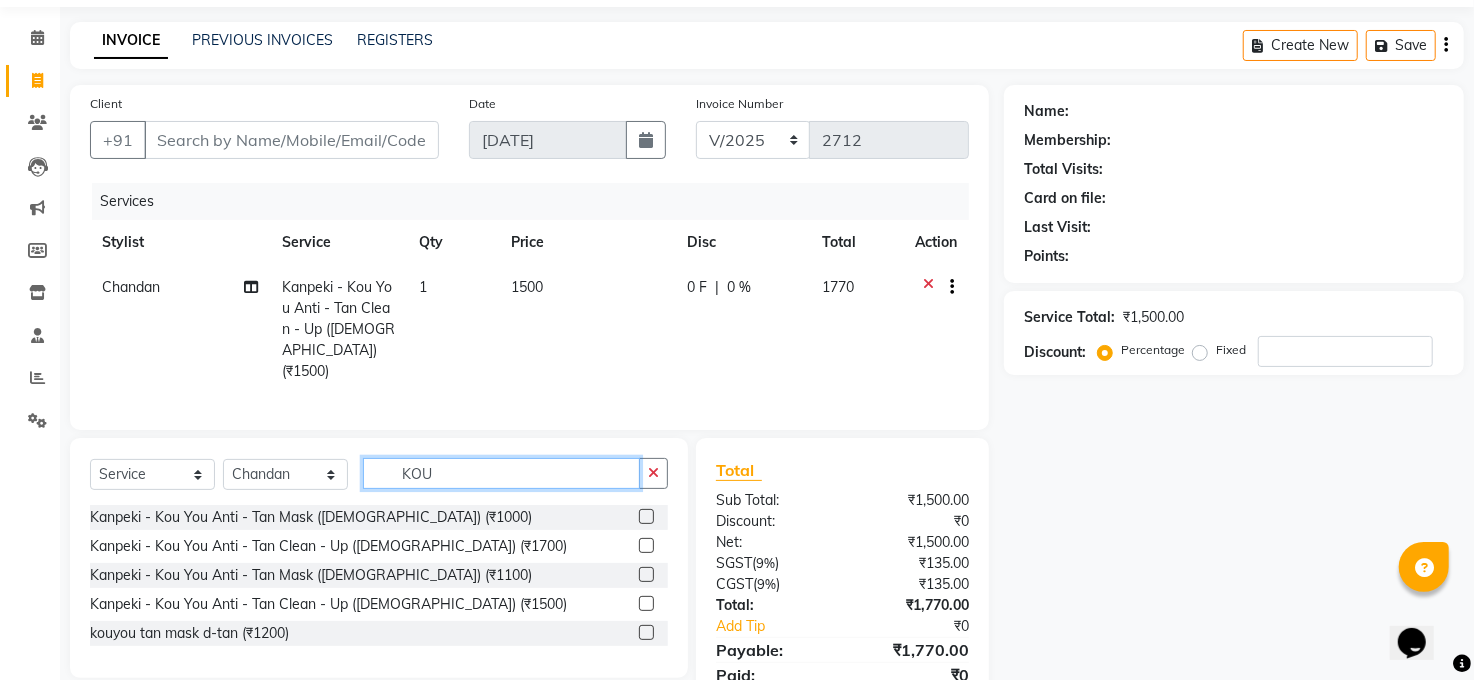 click on "KOU" 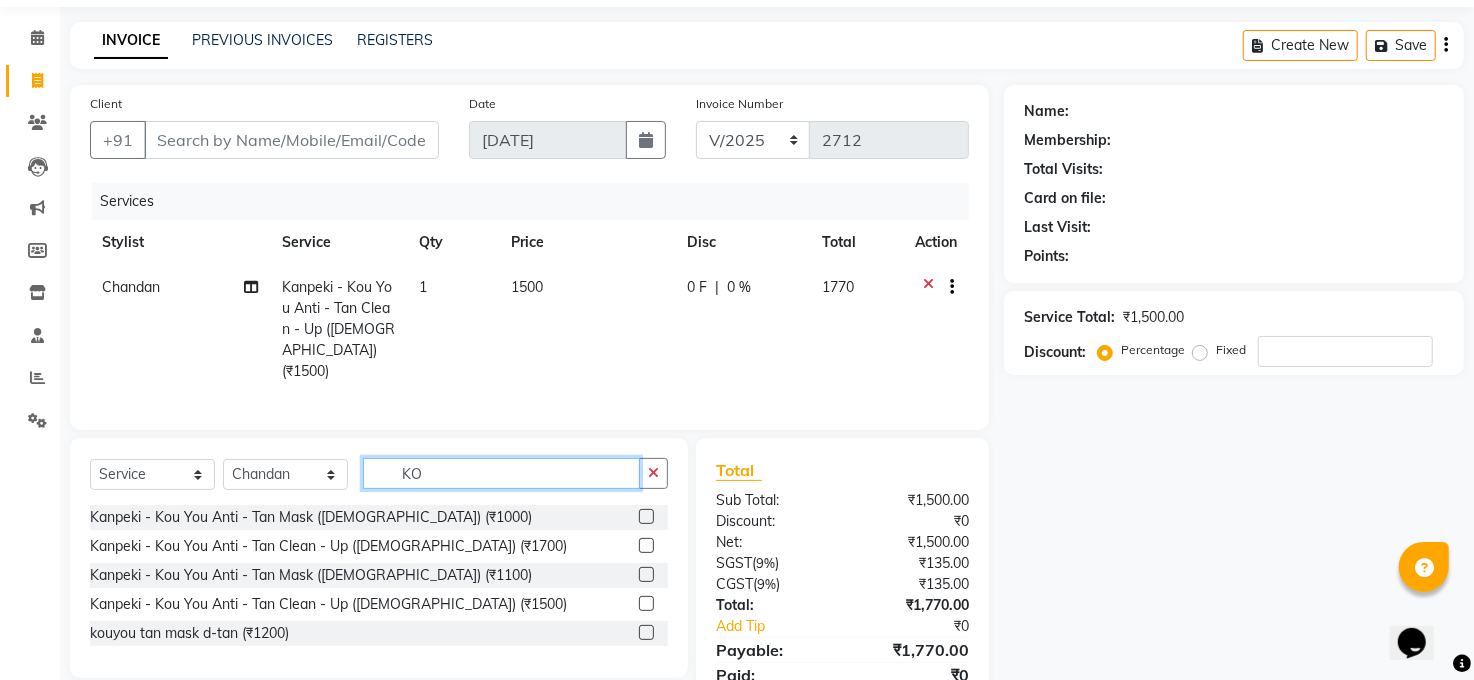 type on "K" 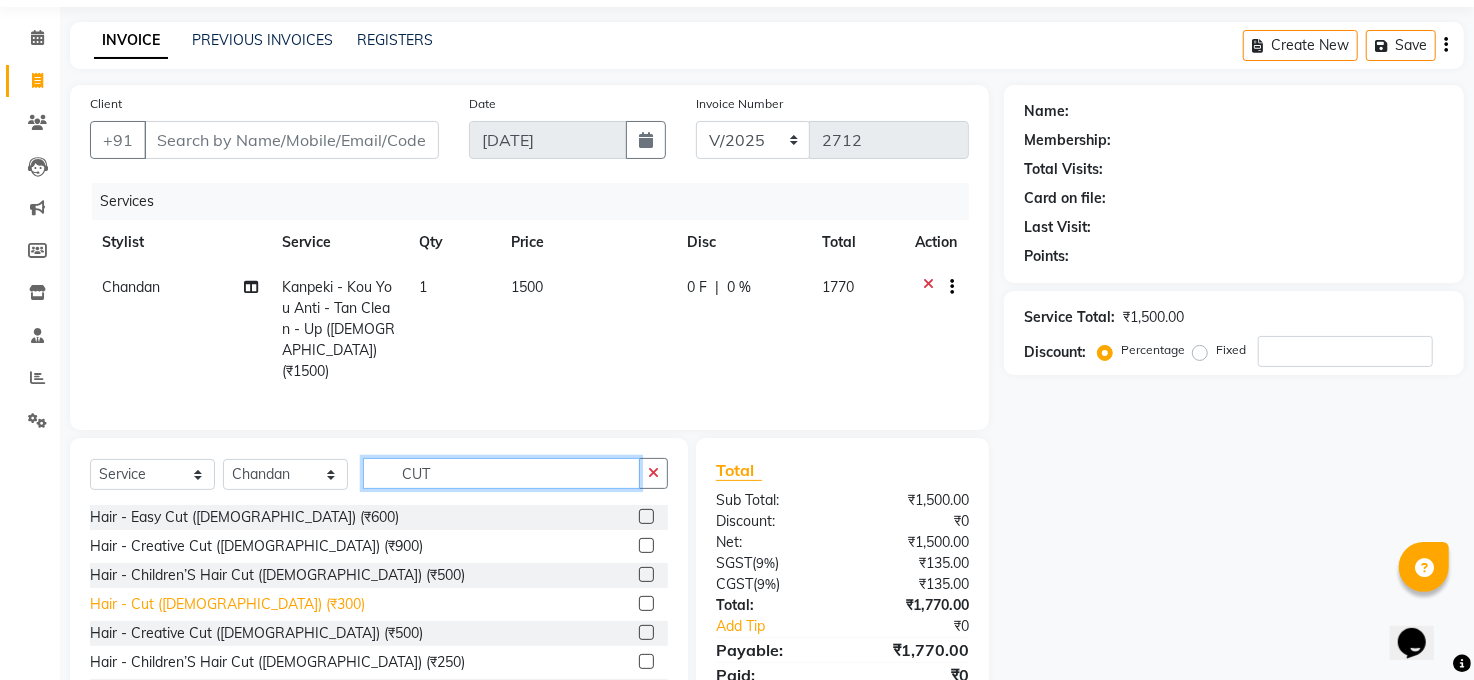 type on "CUT" 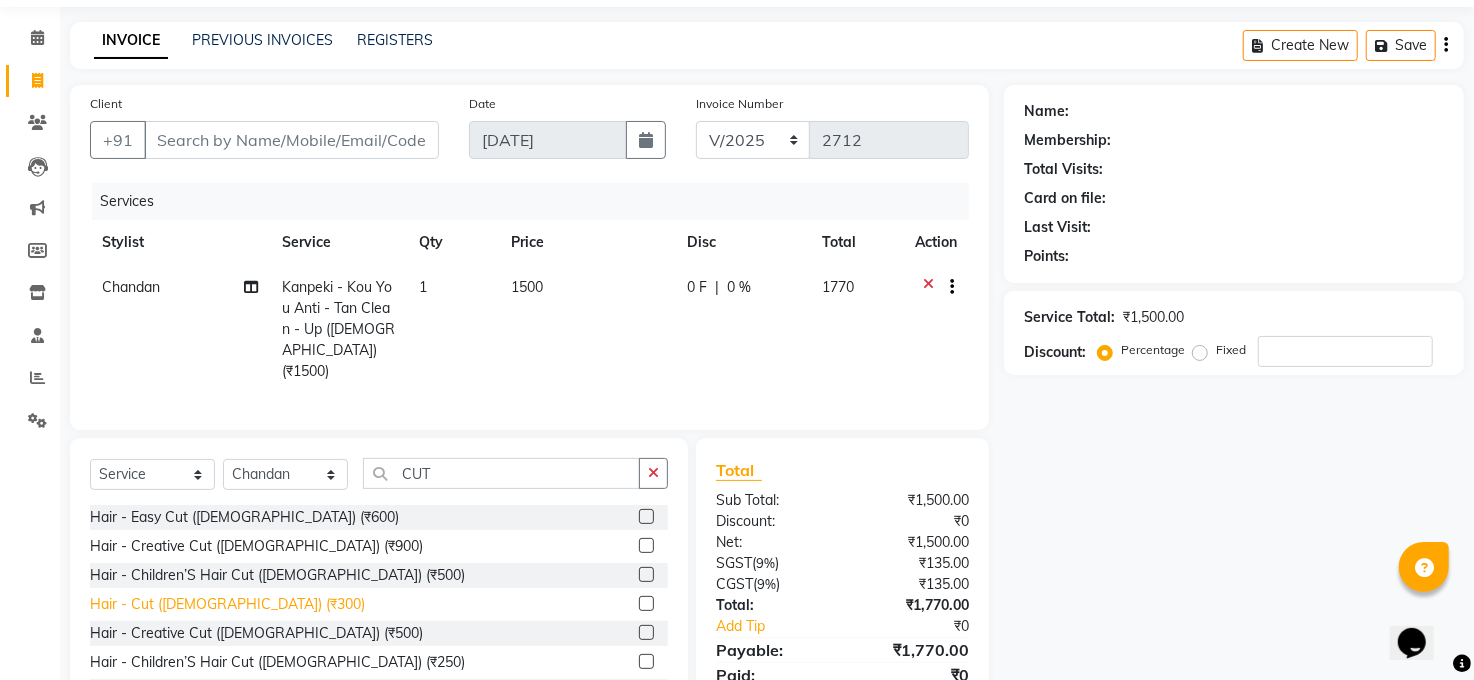 click on "Hair - Cut ([DEMOGRAPHIC_DATA]) (₹300)" 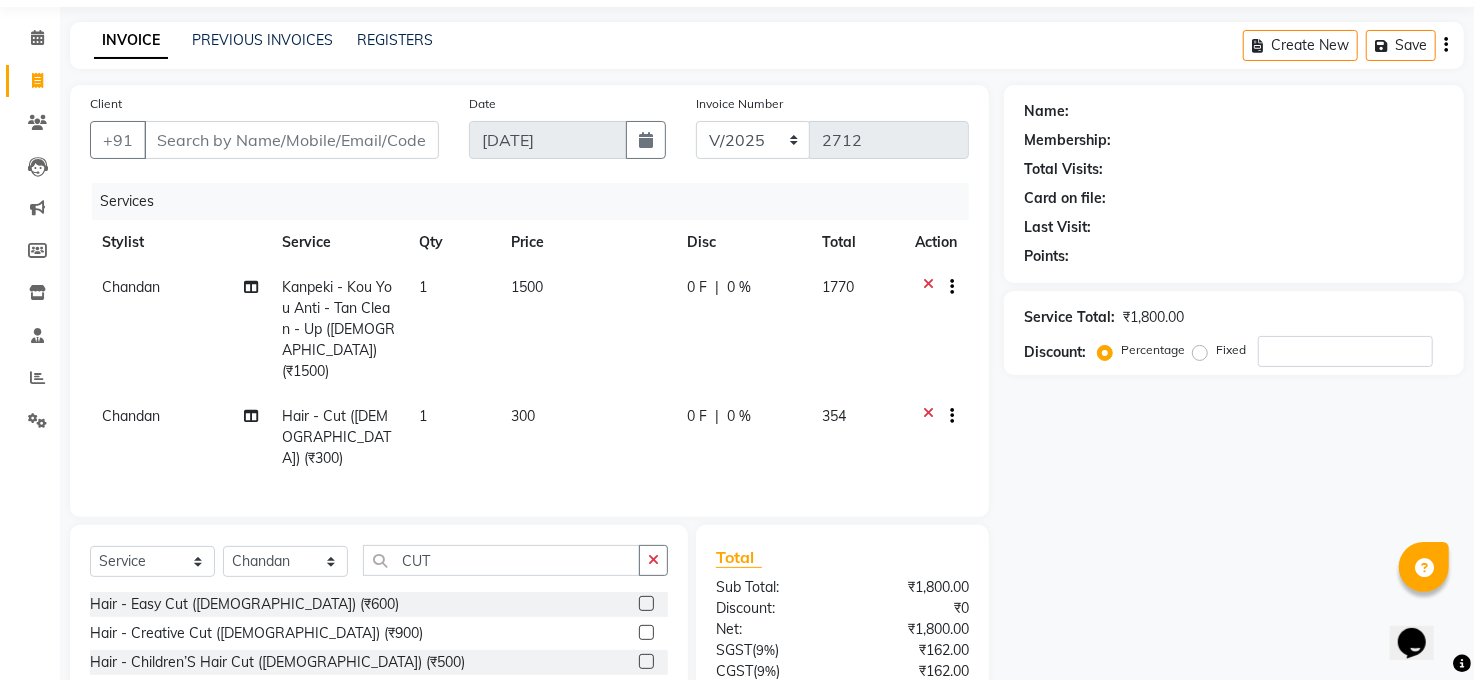 checkbox on "false" 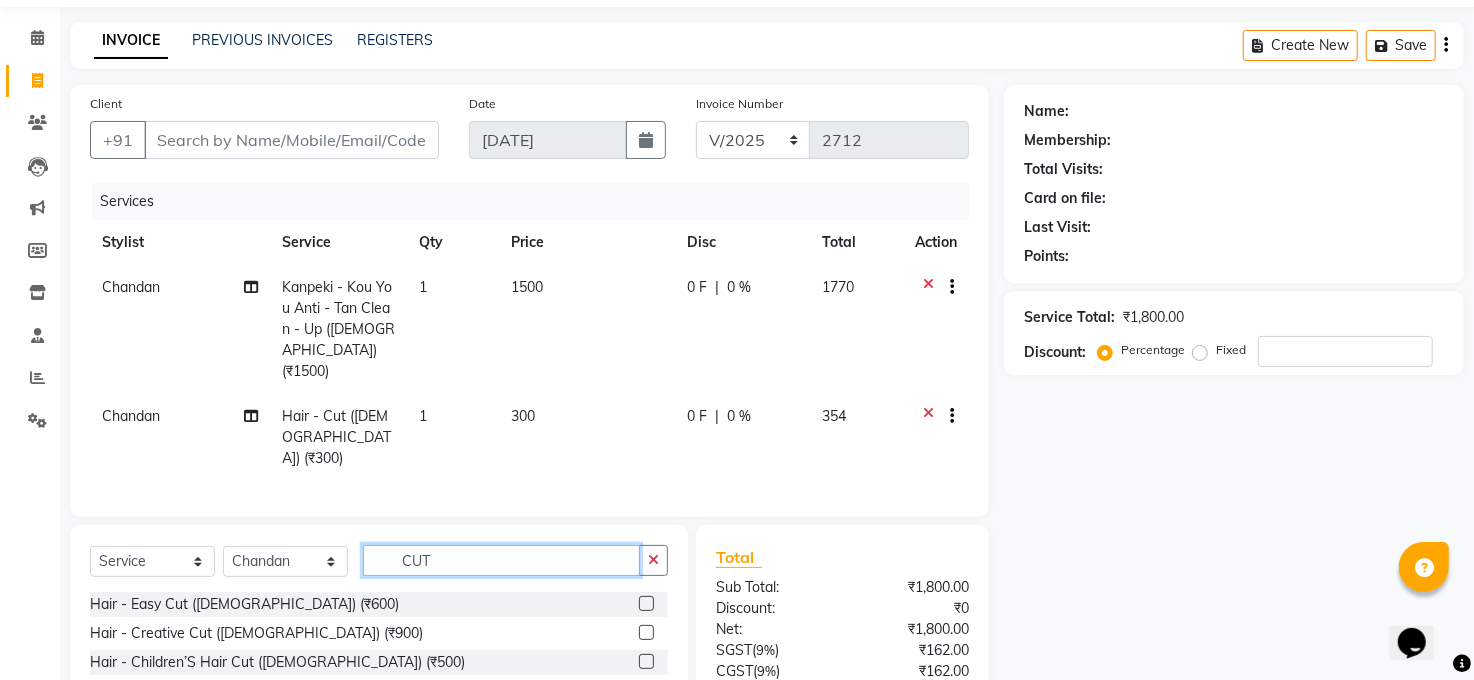 click on "CUT" 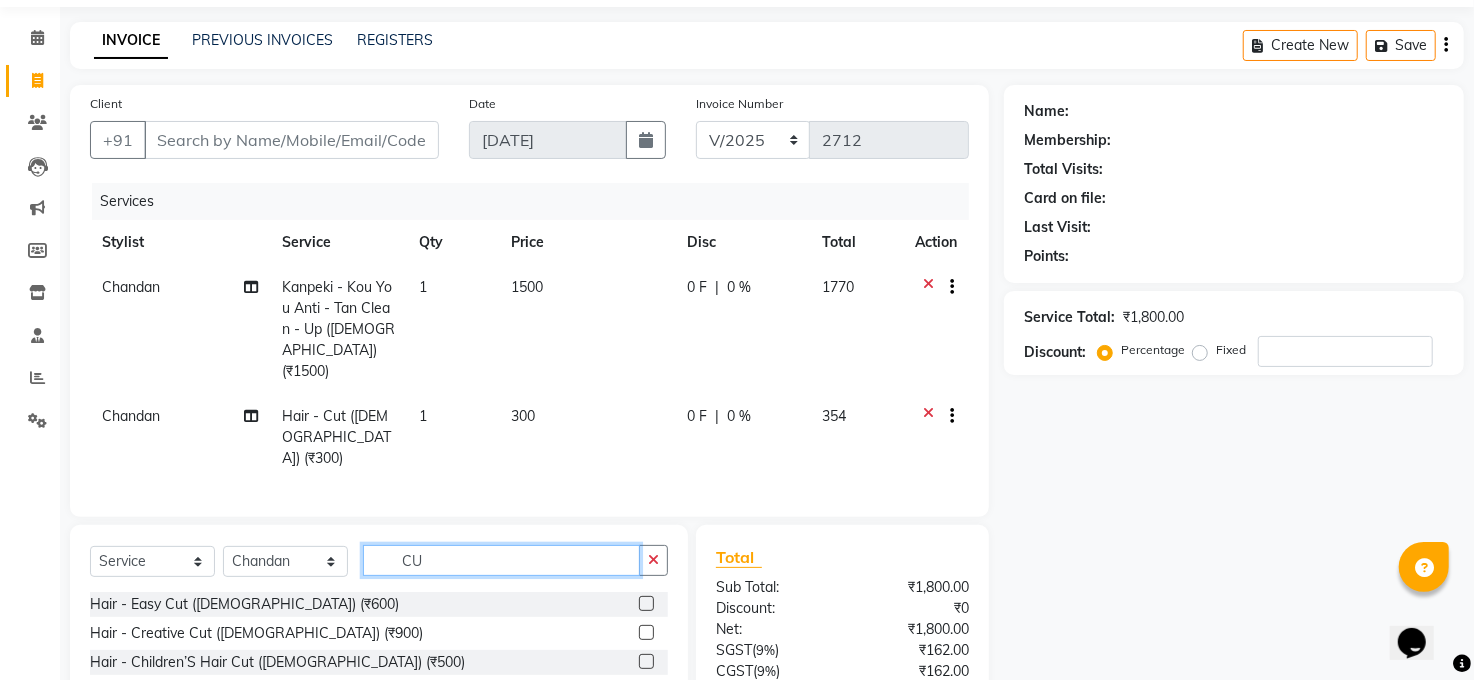 type on "C" 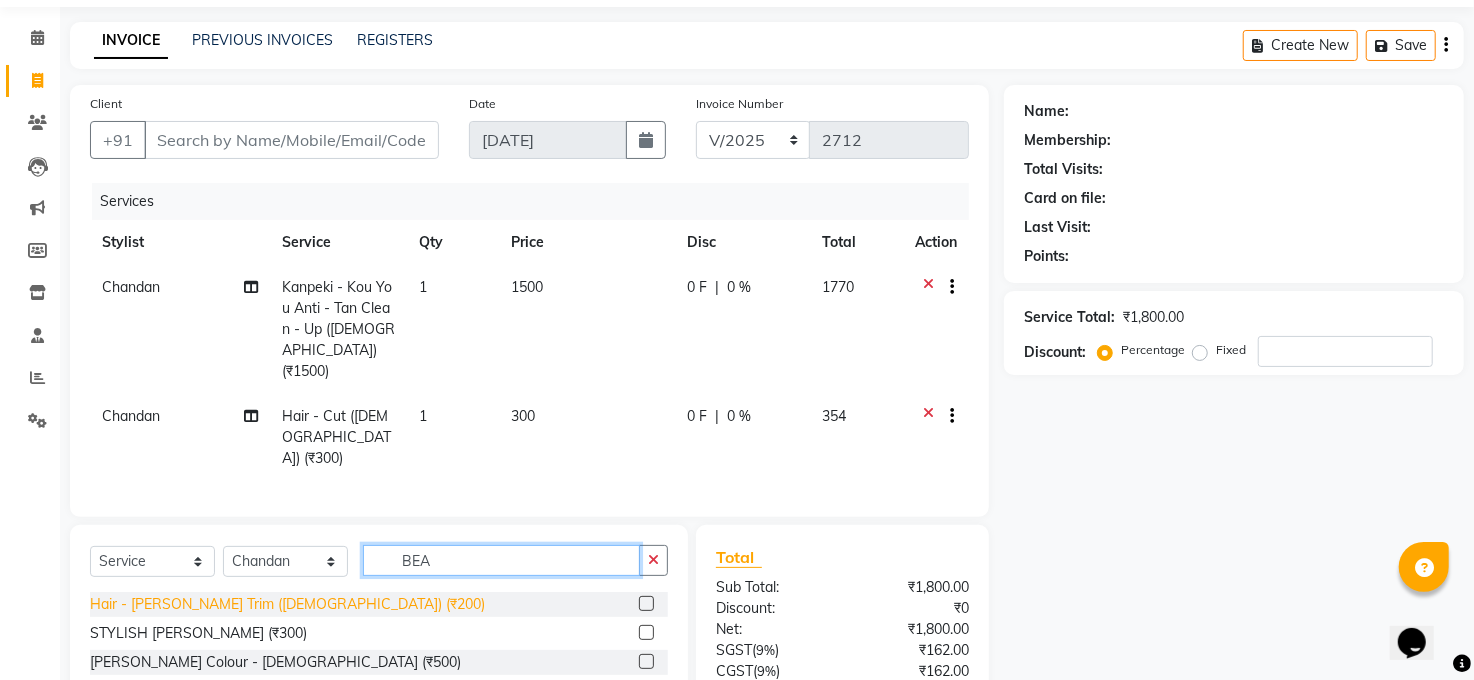 type on "BEA" 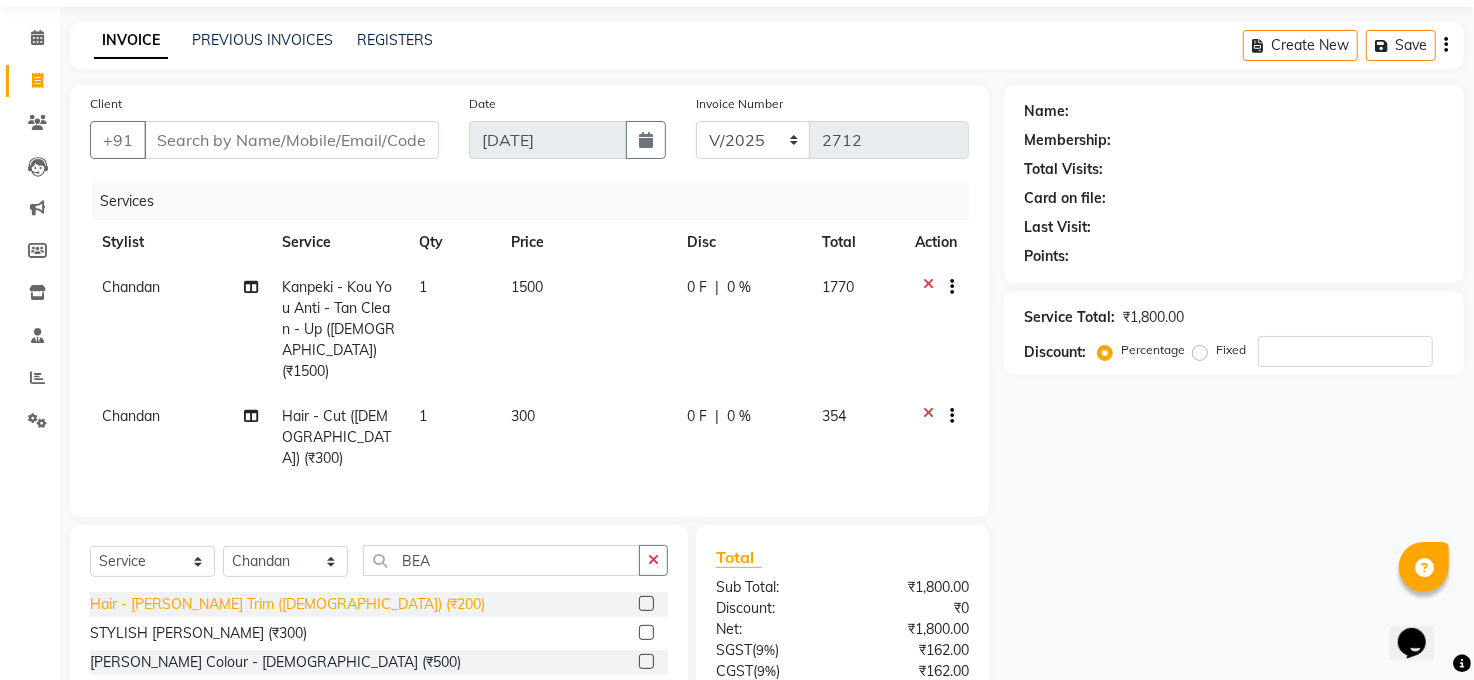 click on "Hair - [PERSON_NAME] Trim ([DEMOGRAPHIC_DATA]) (₹200)" 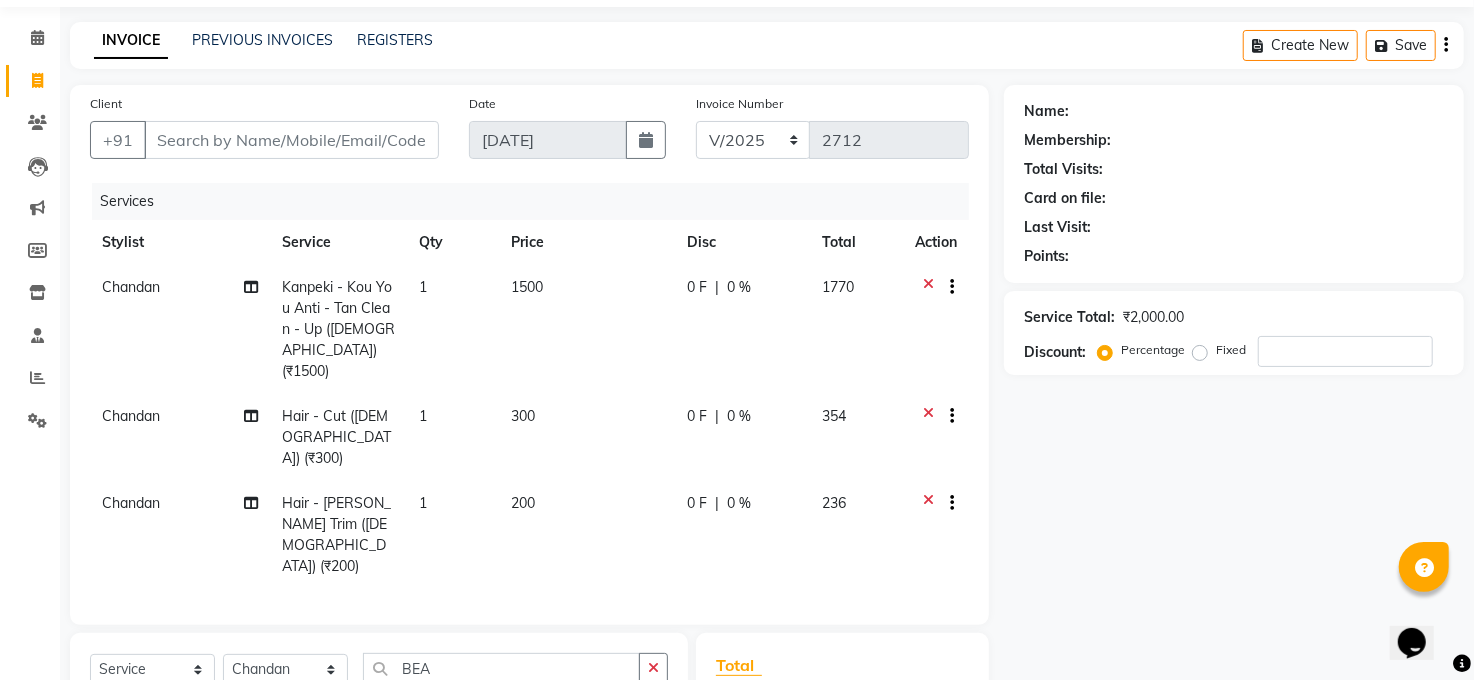 checkbox on "false" 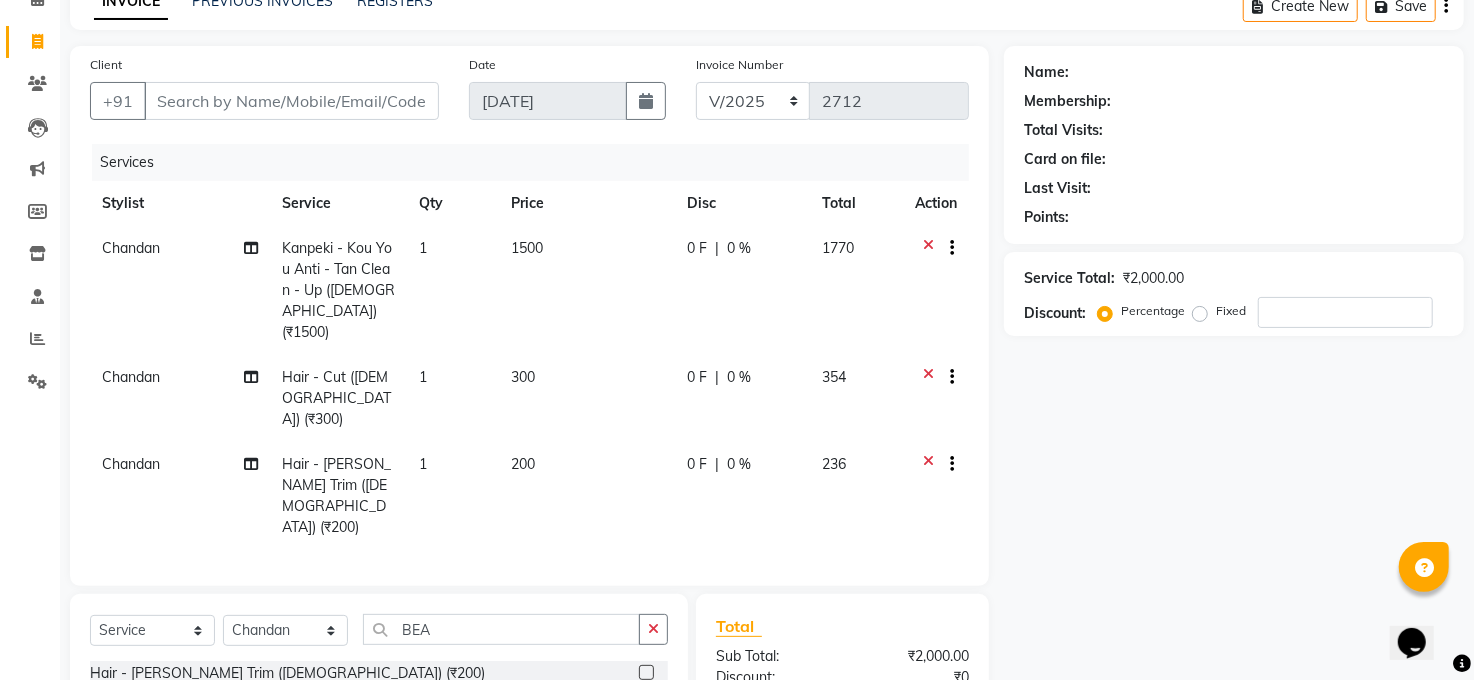 scroll, scrollTop: 55, scrollLeft: 0, axis: vertical 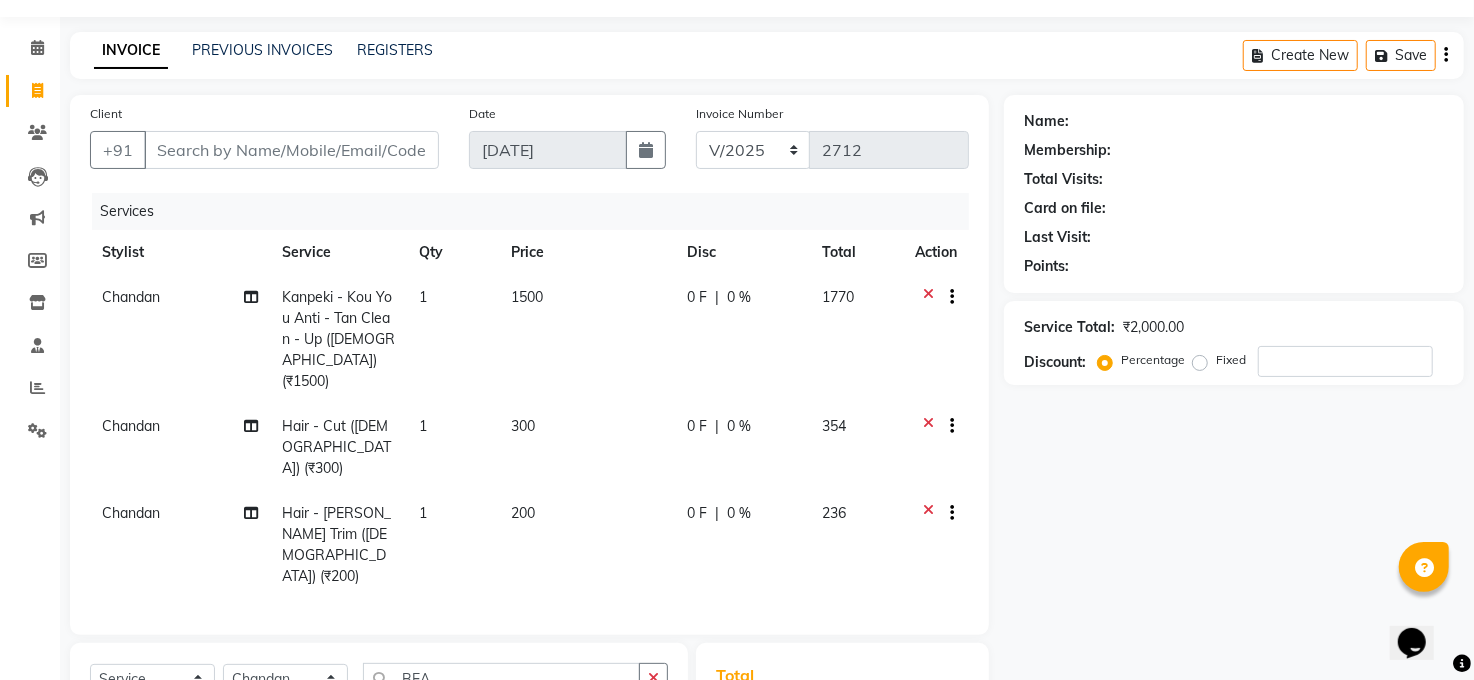 click 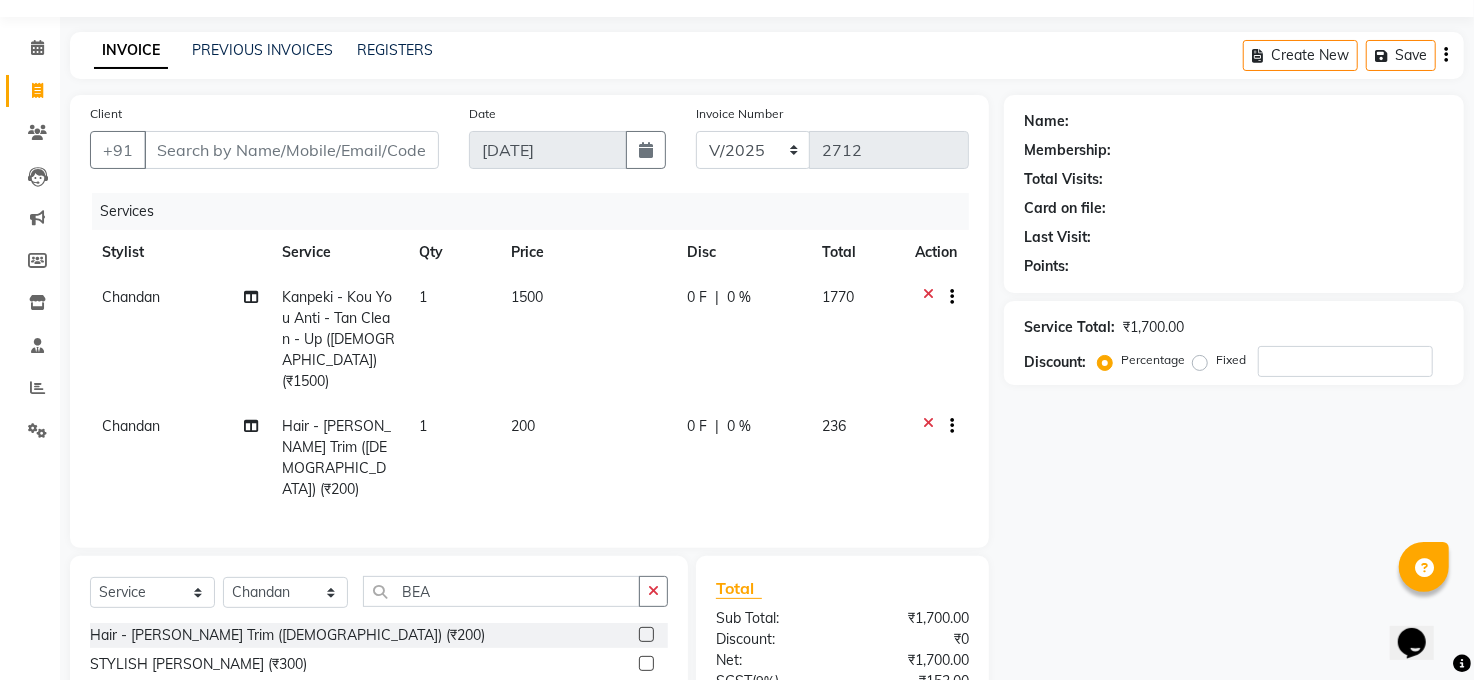 drag, startPoint x: 424, startPoint y: 400, endPoint x: 514, endPoint y: 438, distance: 97.6934 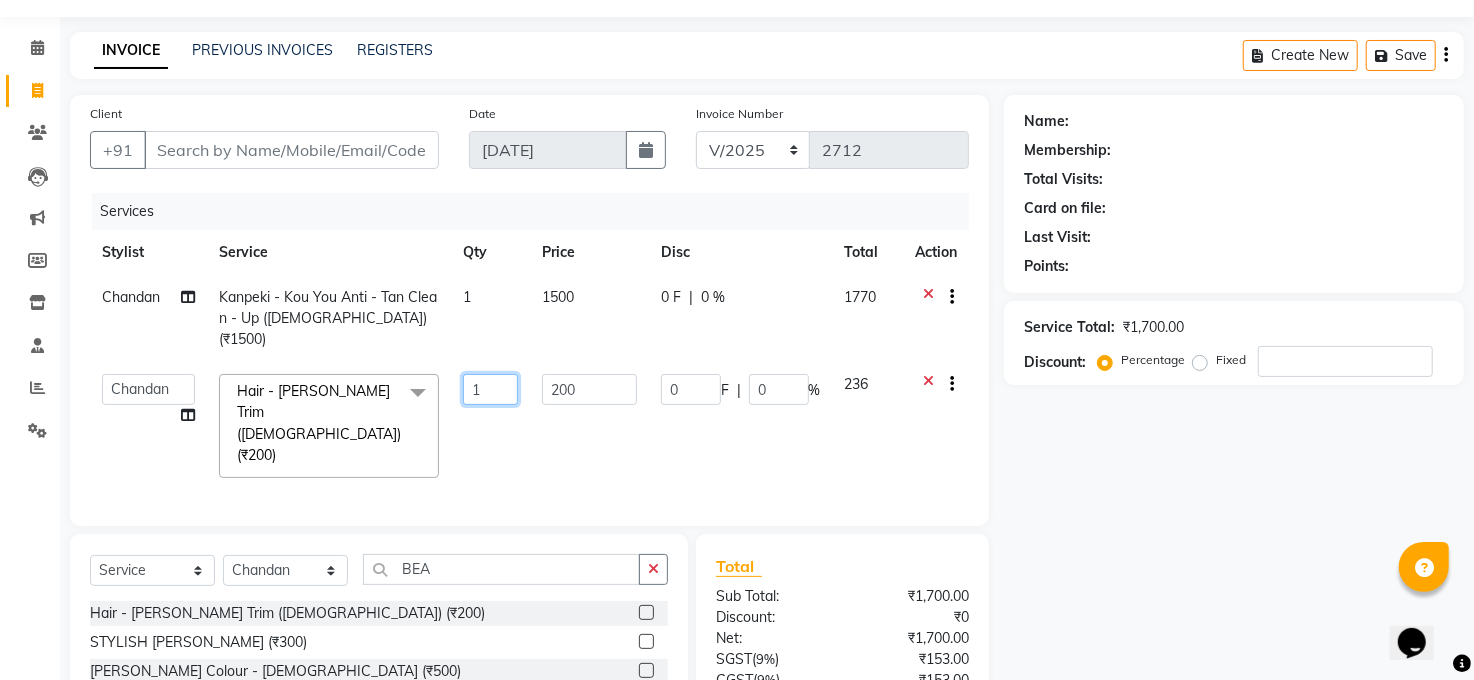 drag, startPoint x: 499, startPoint y: 350, endPoint x: 522, endPoint y: 363, distance: 26.41969 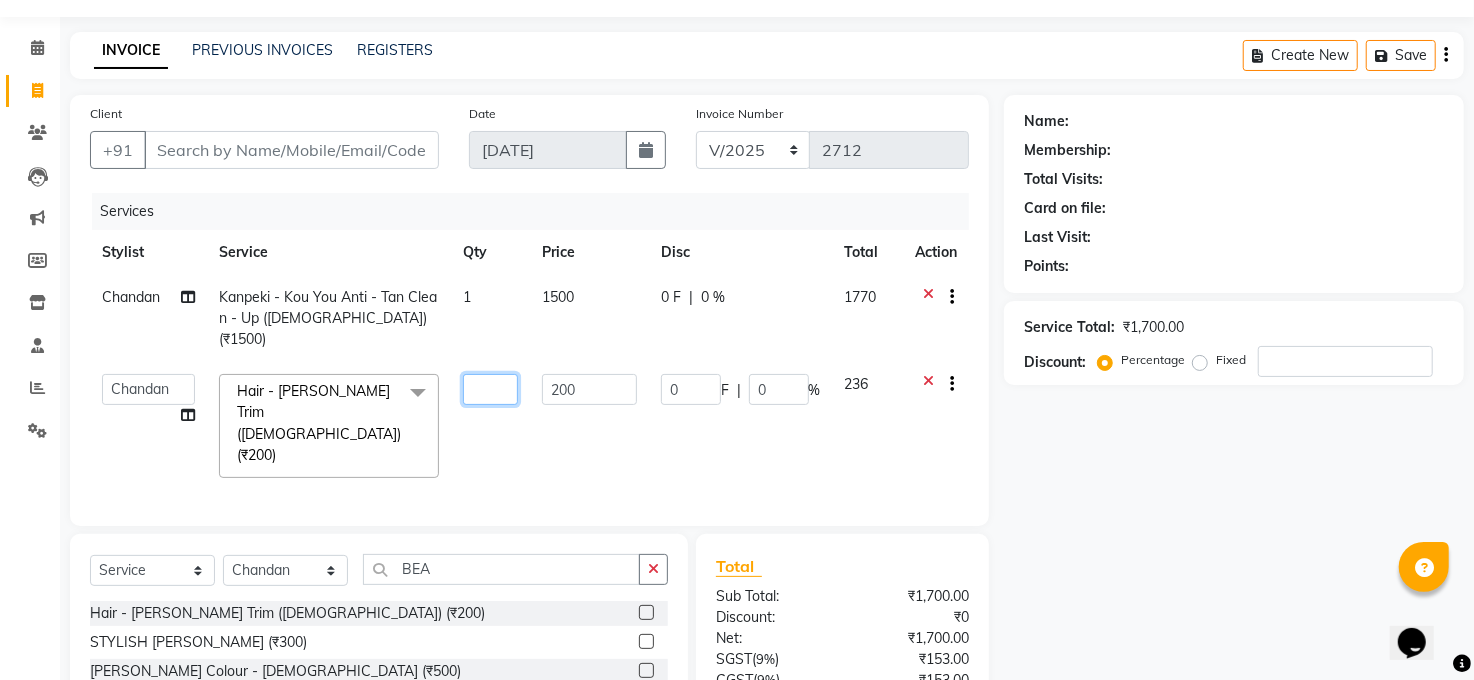 type on "2" 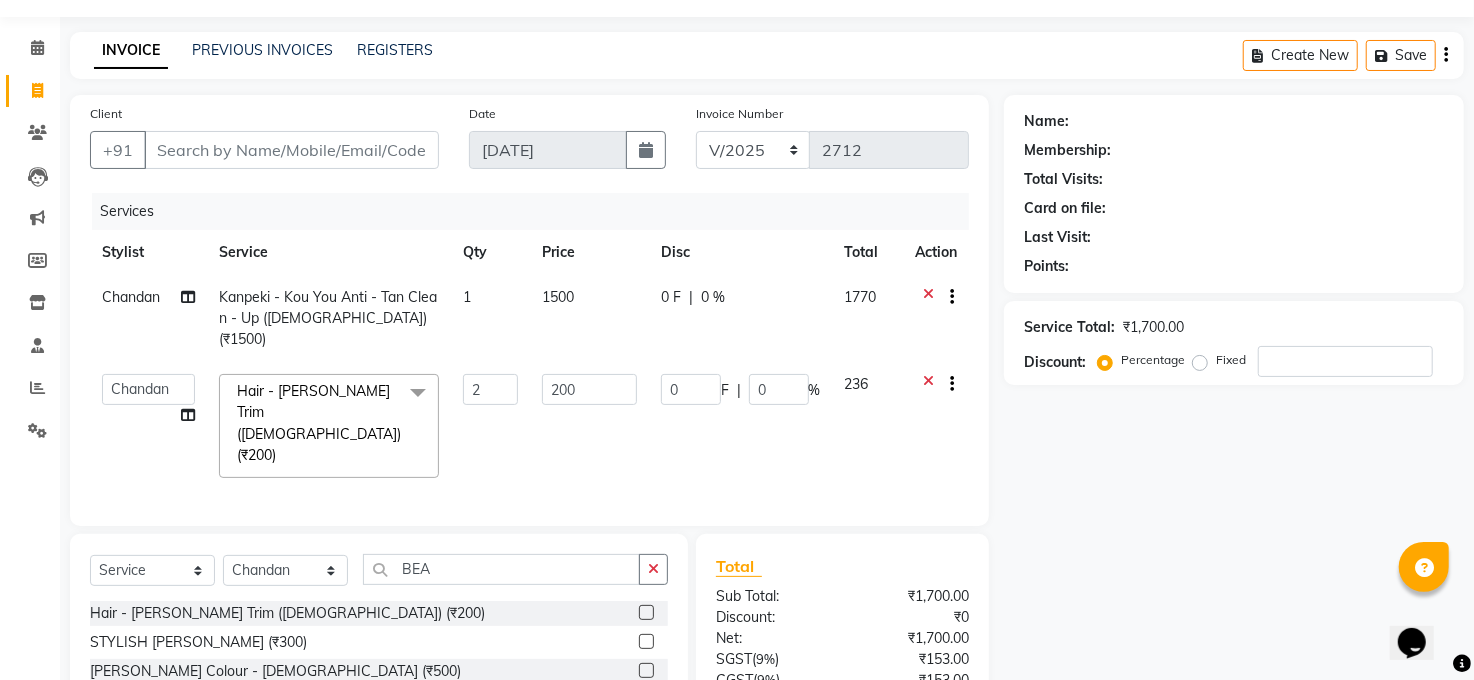 click on "Name: Membership: Total Visits: Card on file: Last Visit:  Points:  Service Total:  ₹1,700.00  Discount:  Percentage   Fixed" 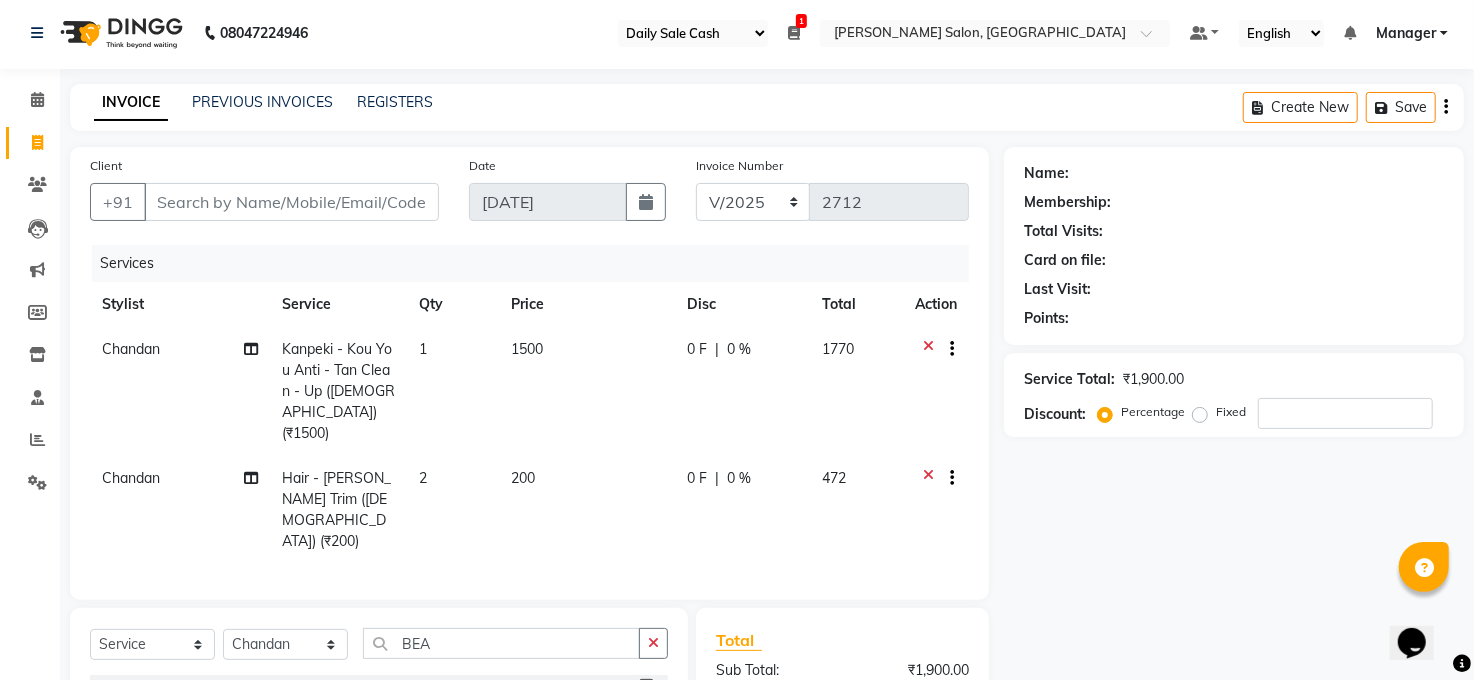 scroll, scrollTop: 0, scrollLeft: 0, axis: both 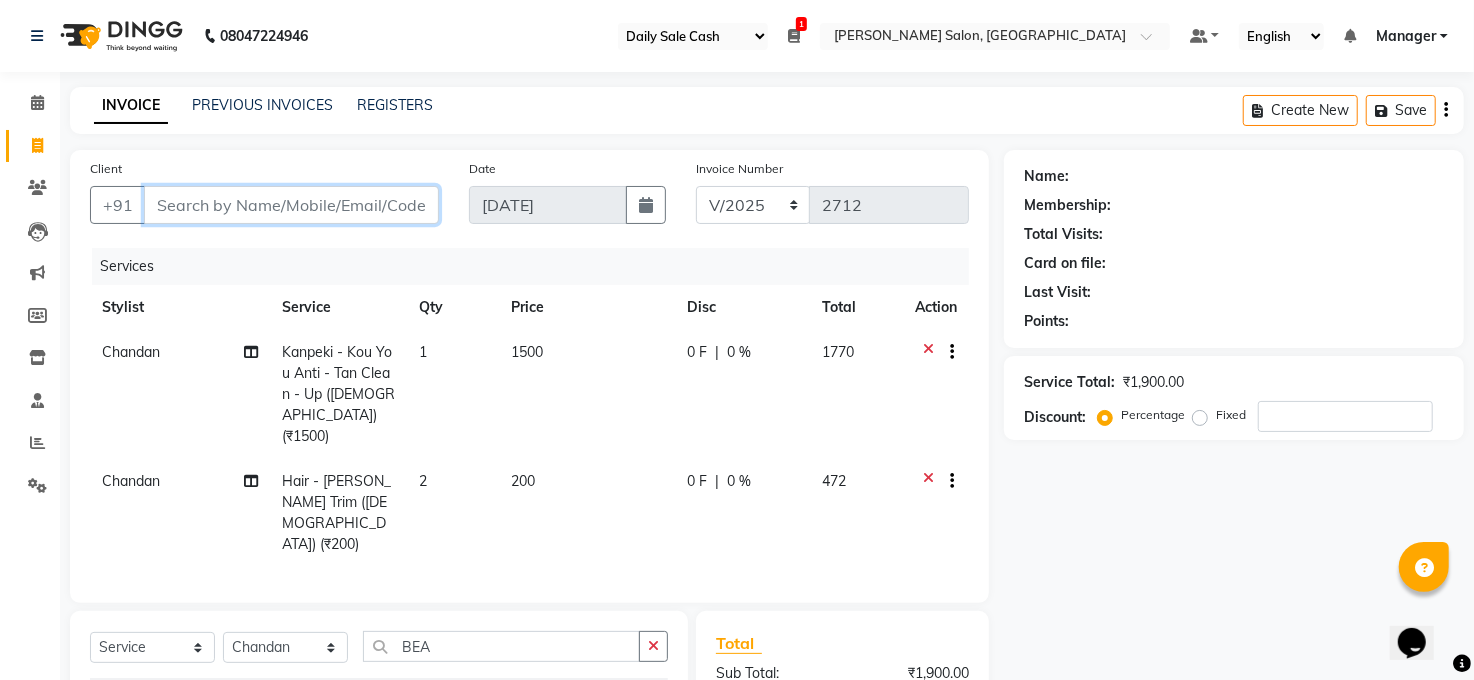 click on "Client" at bounding box center [291, 205] 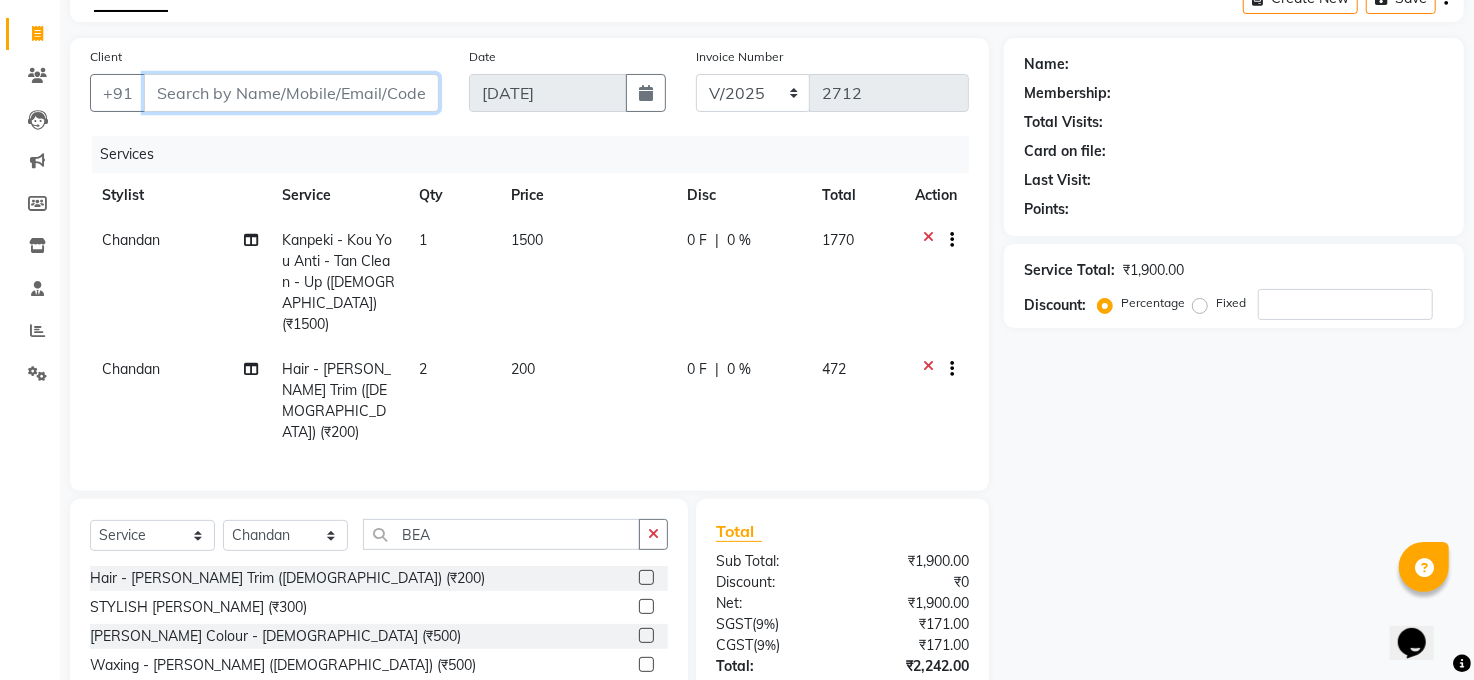 scroll, scrollTop: 77, scrollLeft: 0, axis: vertical 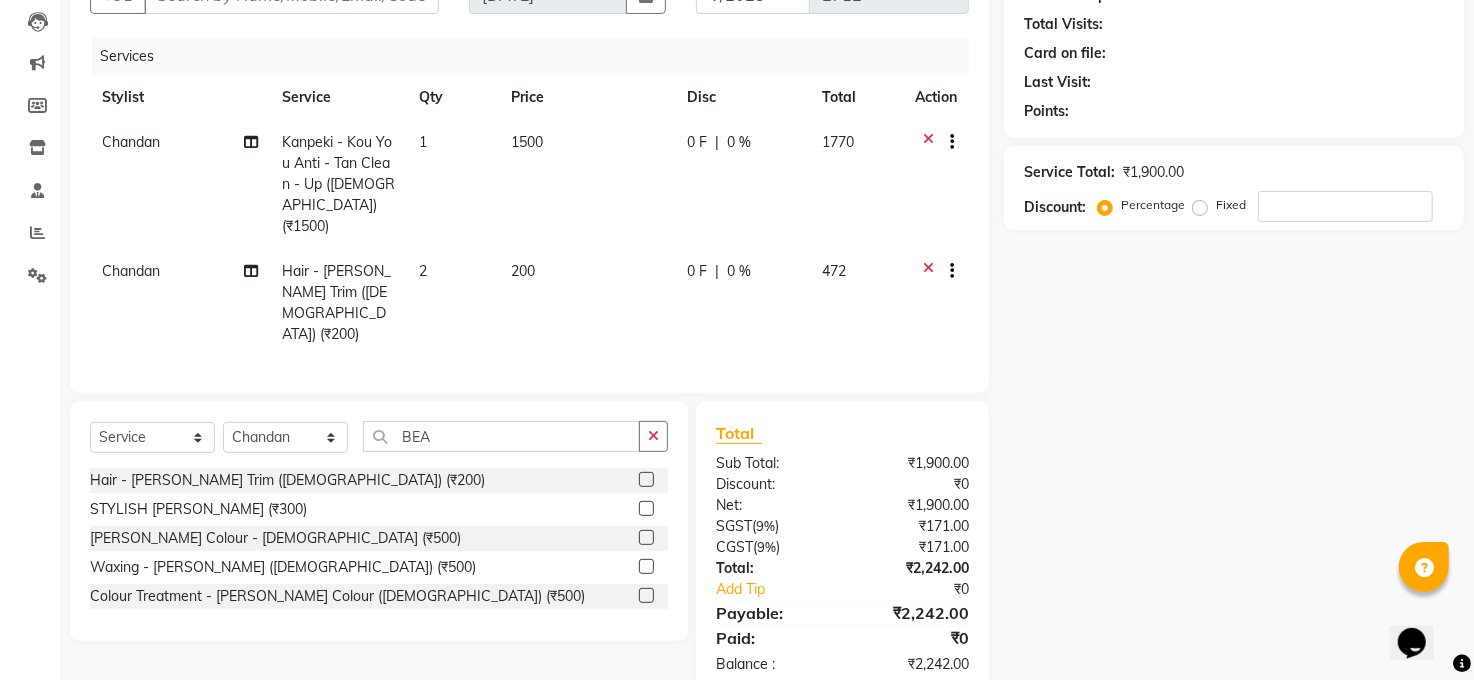 click on "Select  Service  Product  Membership  Package Voucher Prepaid Gift Card  Select Stylist Abhay kumar ALTAF ANKITA ARJUN Chandan COUNTER  Manager Manish Kumar Neetu Mam Priyanka Raju Ravi Thakur RINKI Roshan Santosh SAURABH SUJEET THAKUR SUNITA Veer Vinod Kumar BEA" 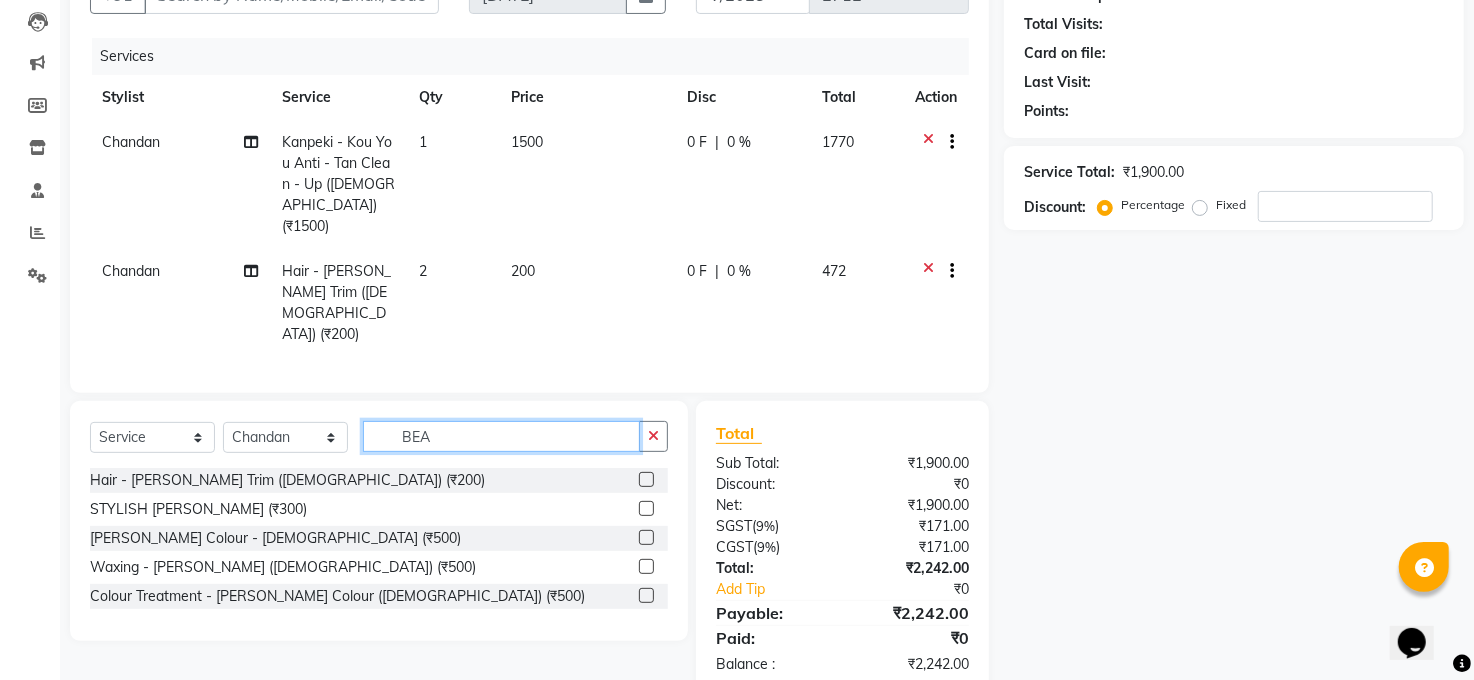 click on "BEA" 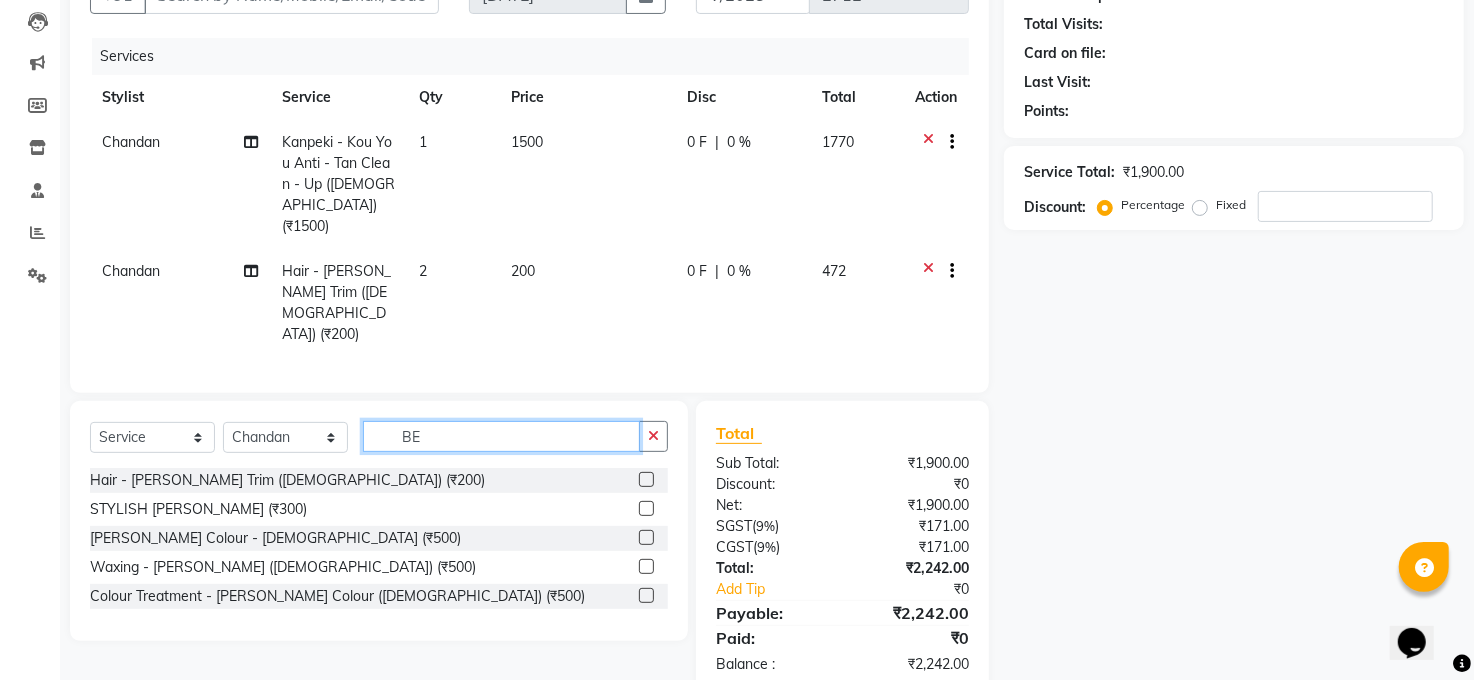 type on "B" 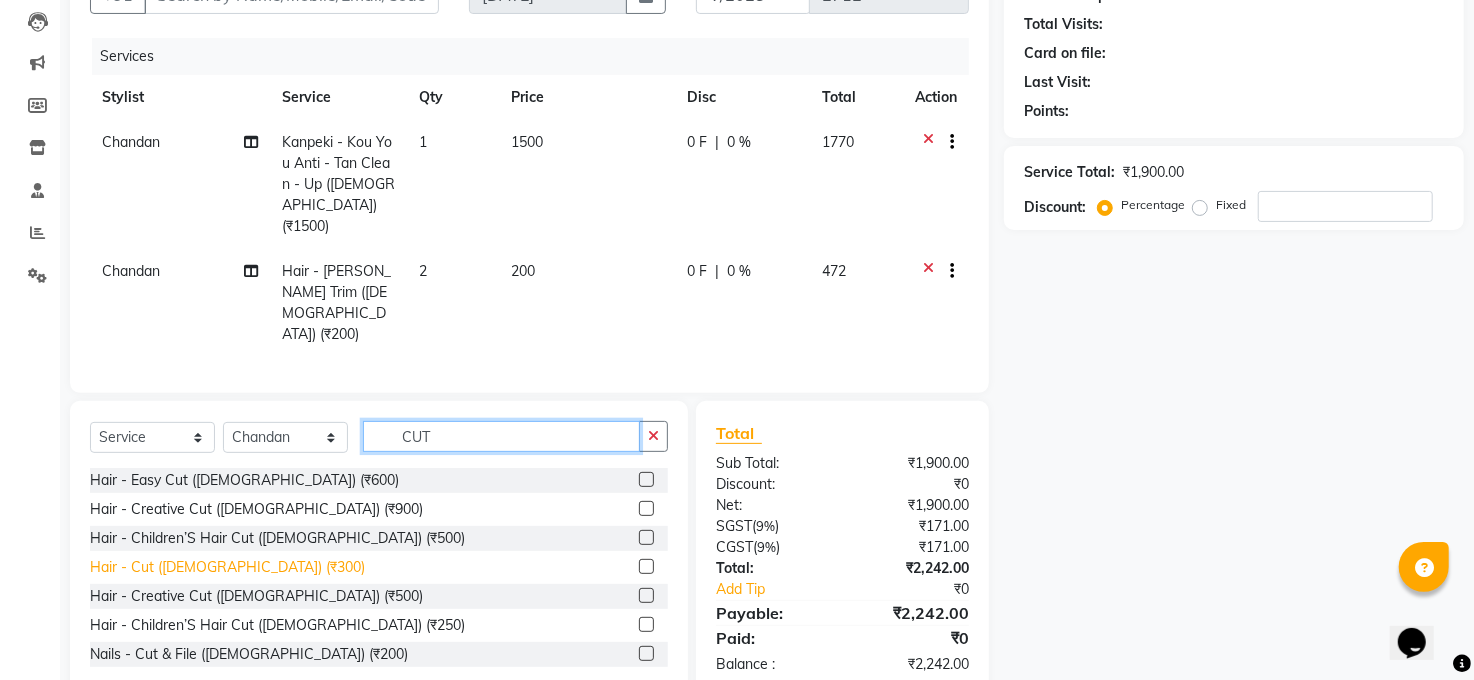 type on "CUT" 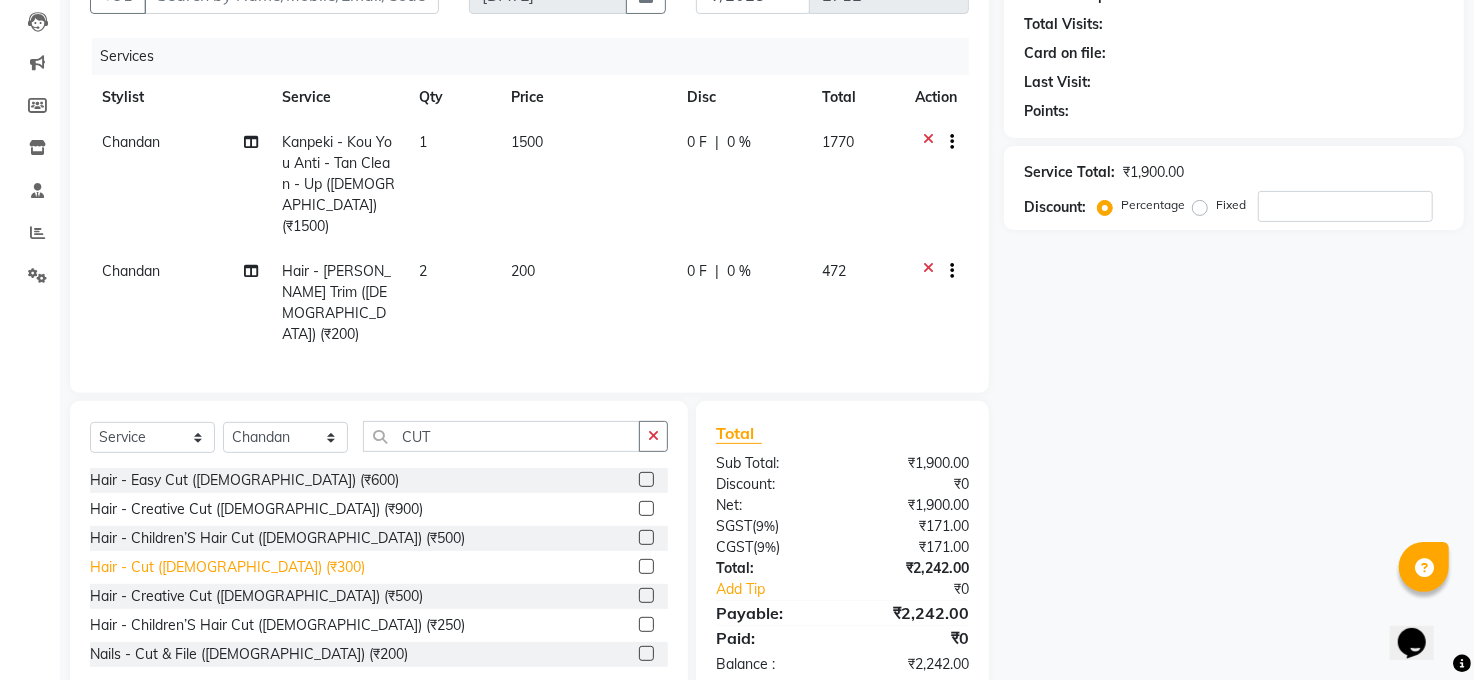 click on "Hair - Cut ([DEMOGRAPHIC_DATA]) (₹300)" 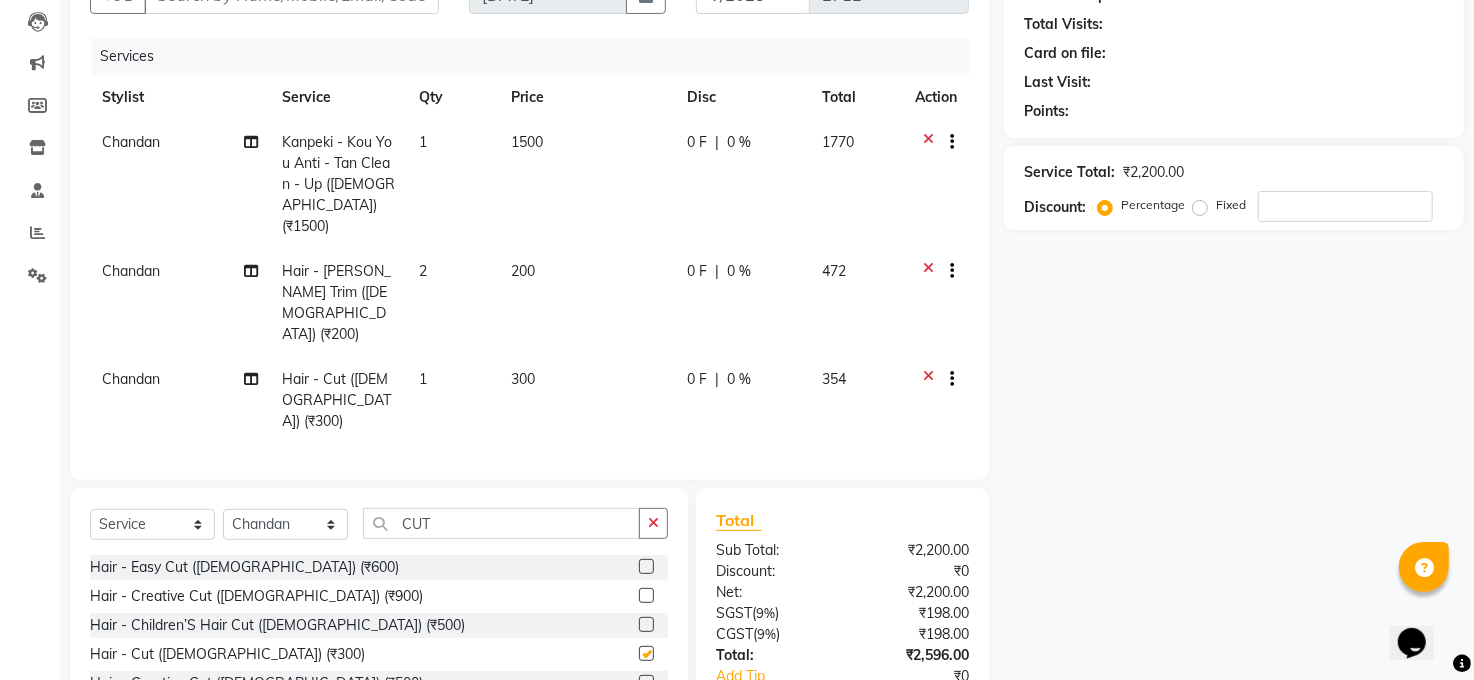 checkbox on "false" 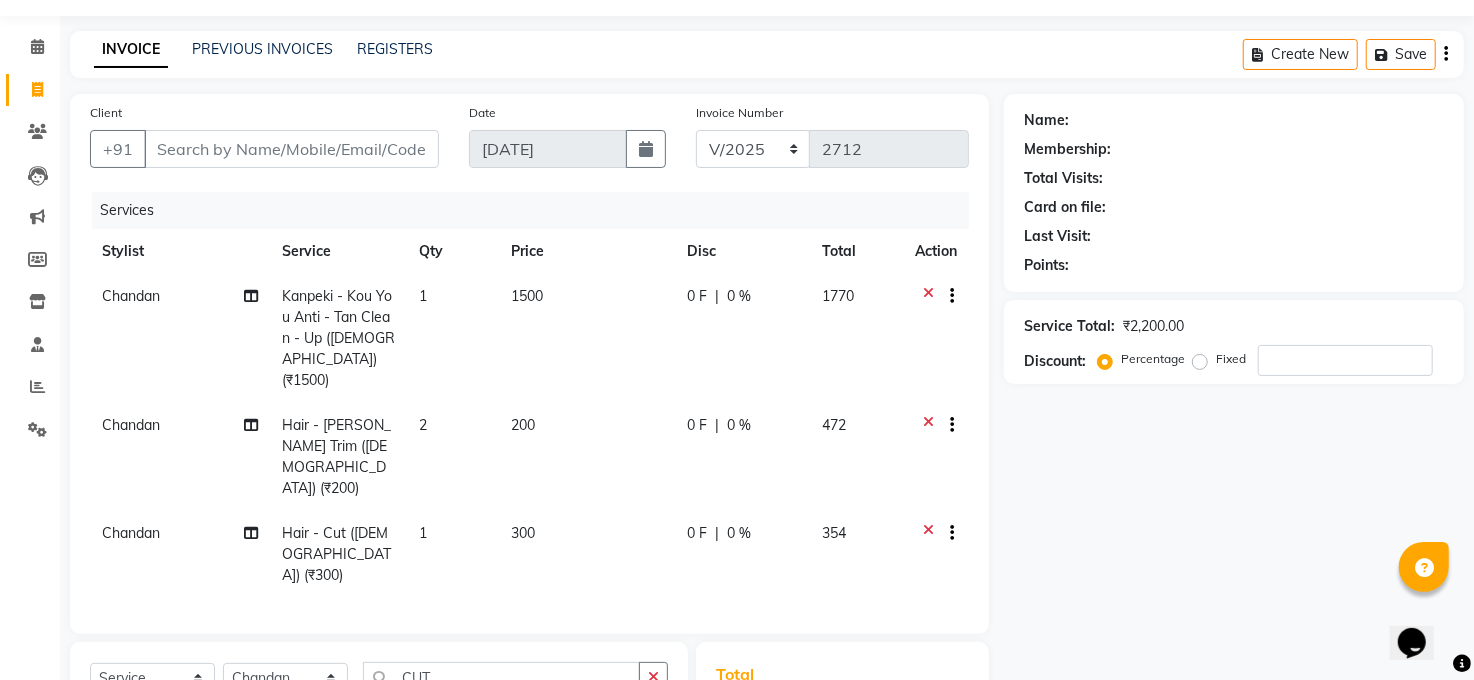 scroll, scrollTop: 0, scrollLeft: 0, axis: both 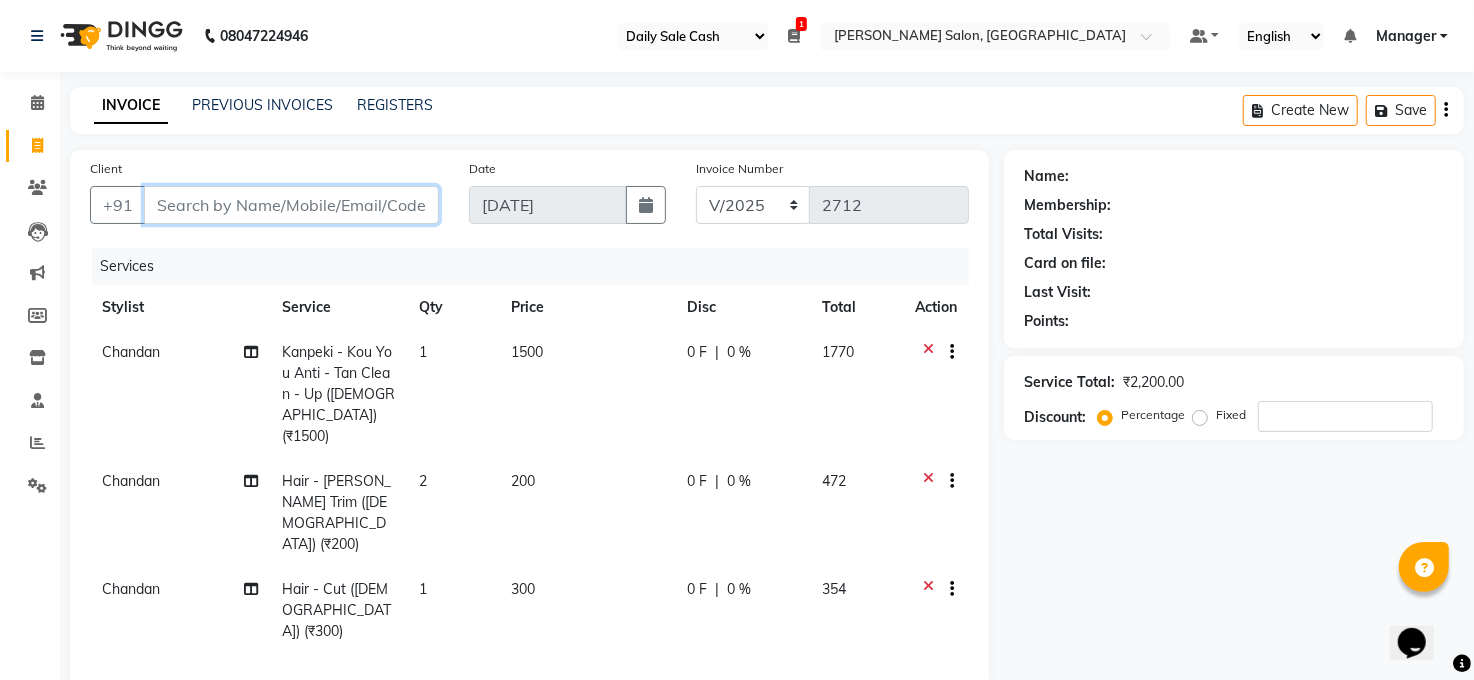 click on "Client" at bounding box center (291, 205) 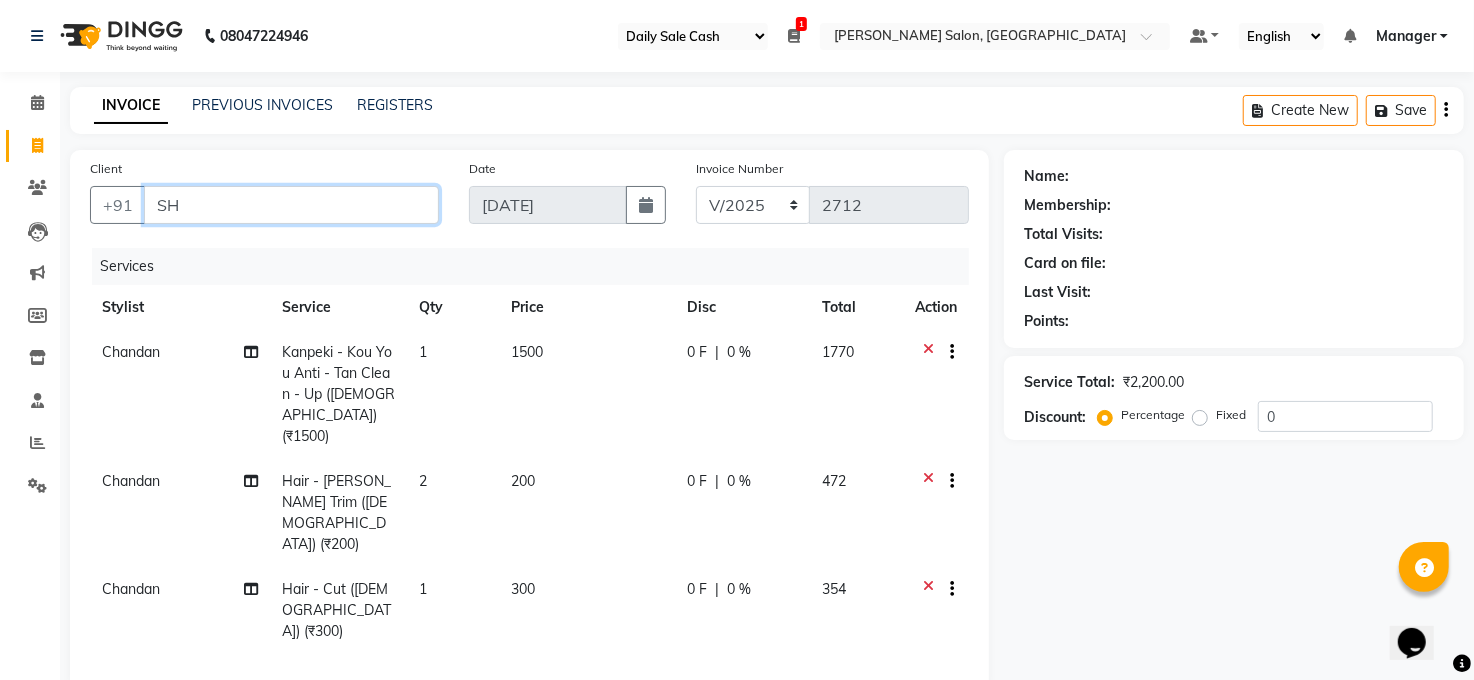 type on "S" 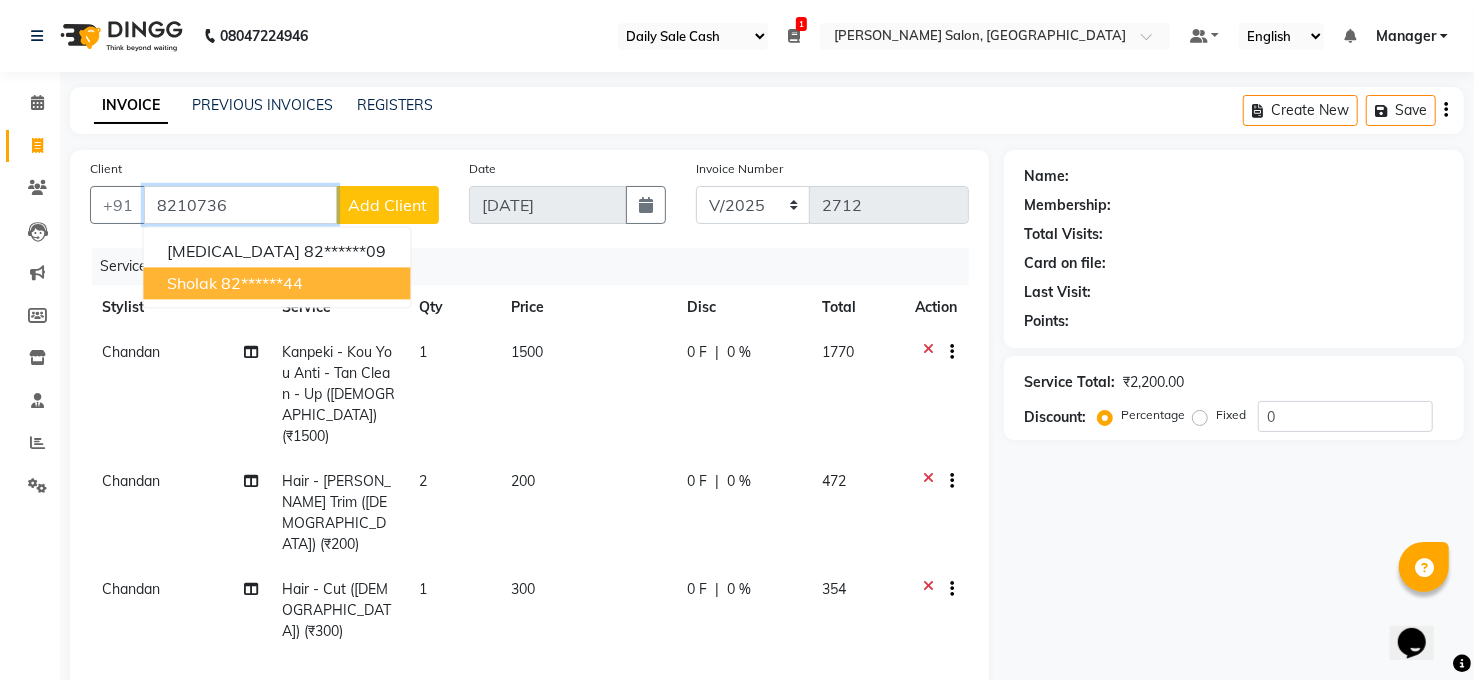 click on "82******44" at bounding box center (262, 283) 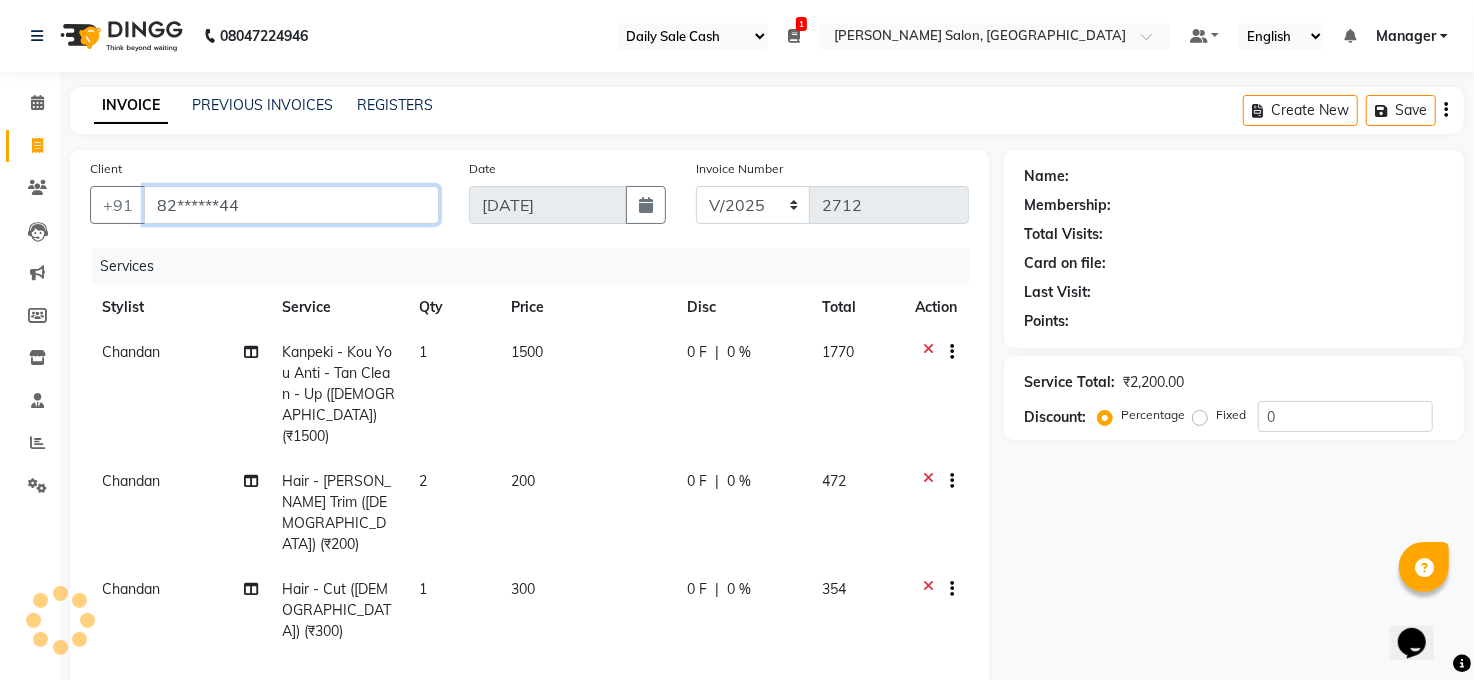 type on "82******44" 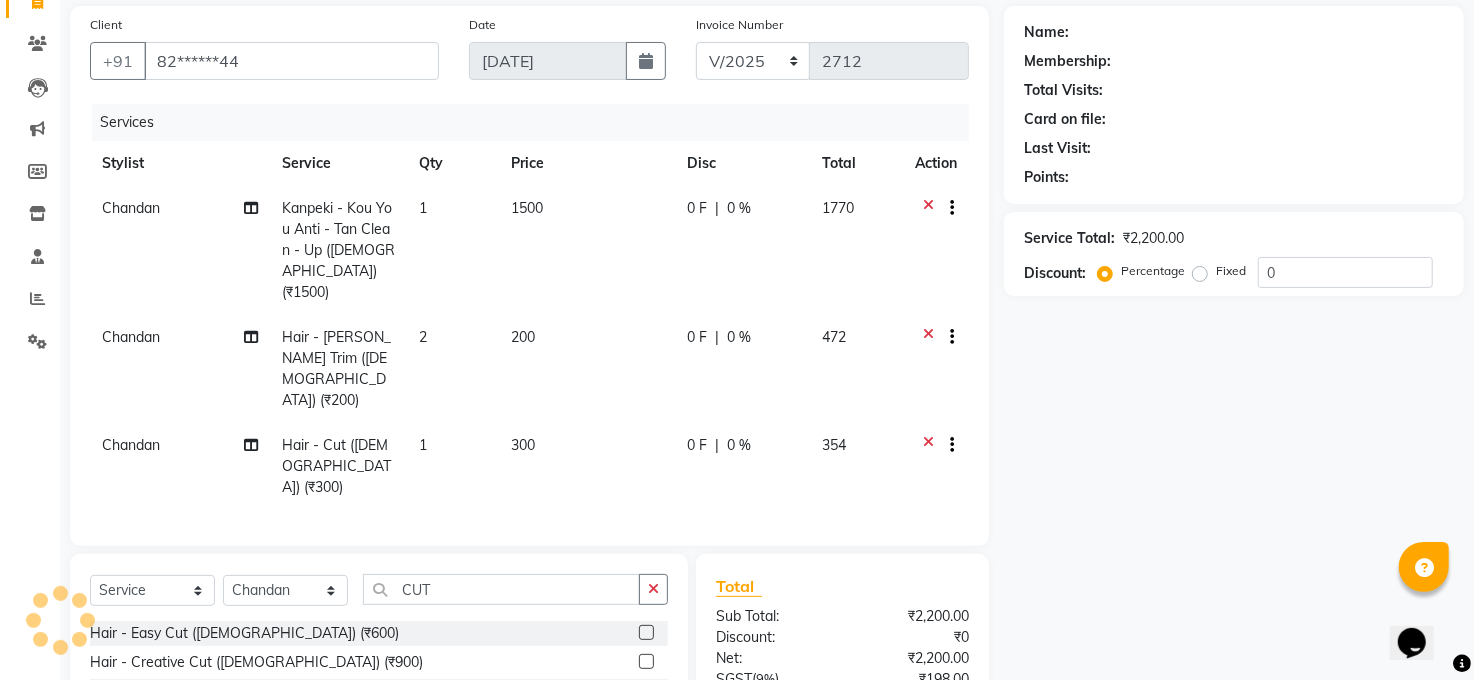 select on "1: Object" 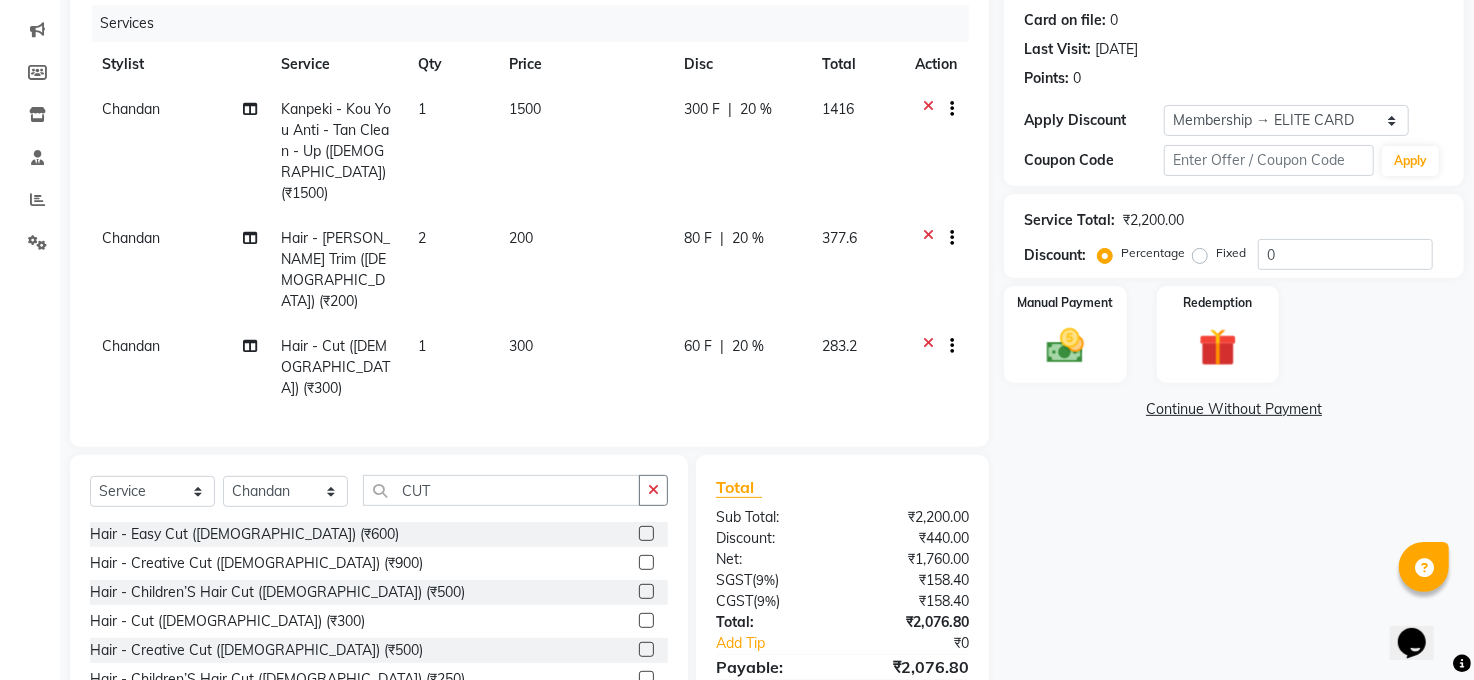 scroll, scrollTop: 266, scrollLeft: 0, axis: vertical 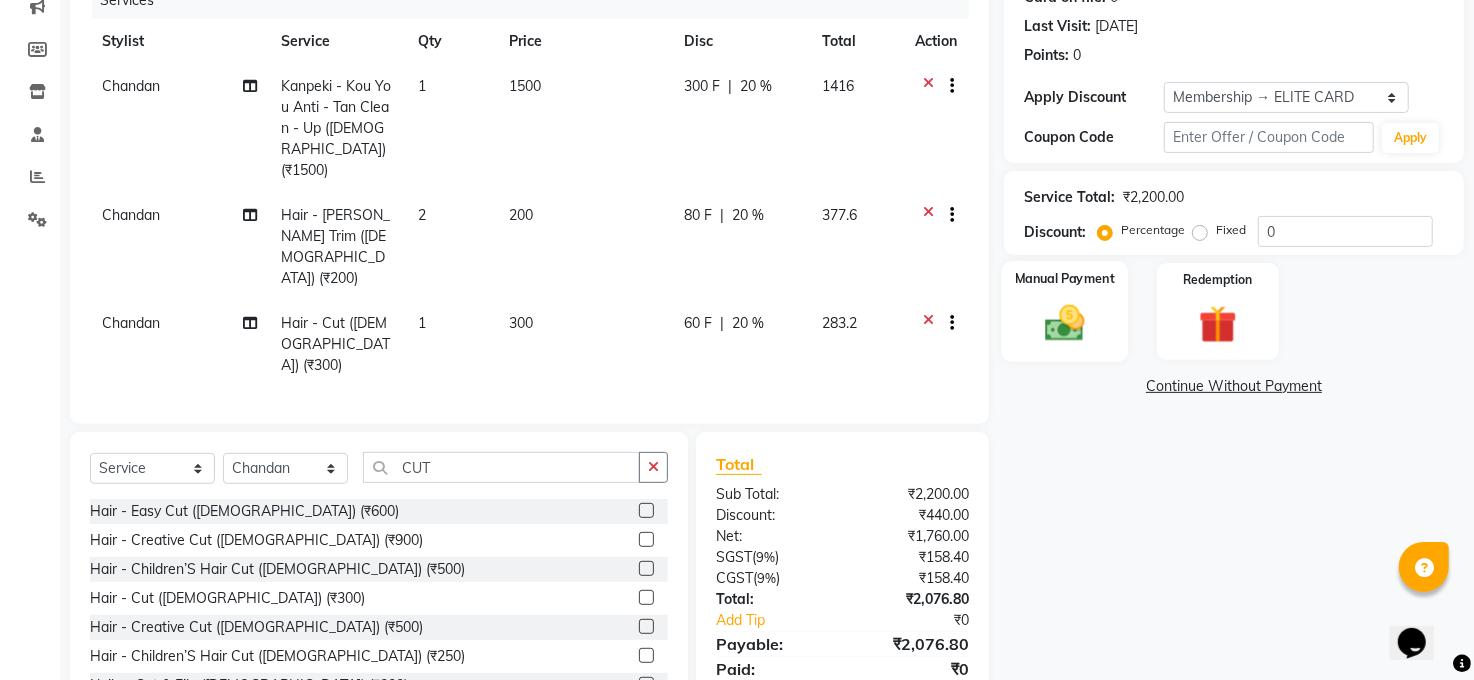 click on "Manual Payment" 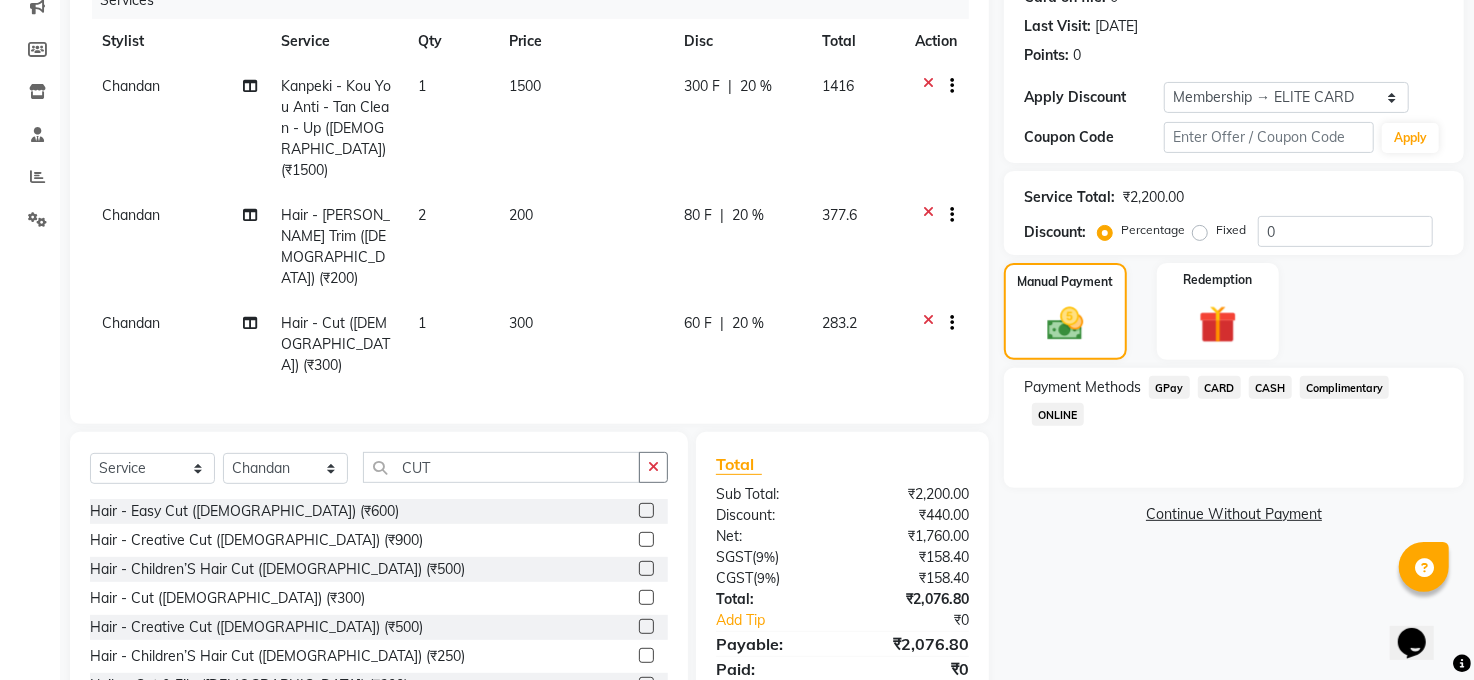 click on "CASH" 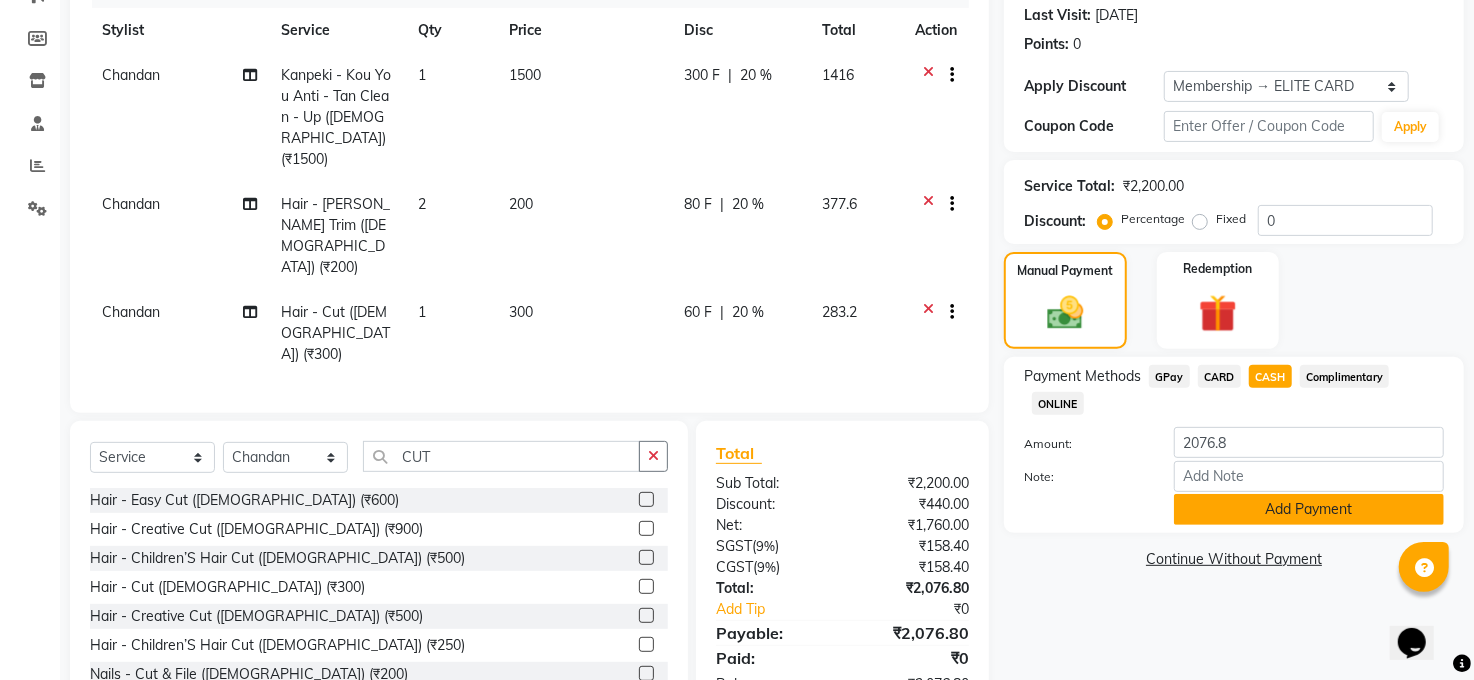 click on "Add Payment" 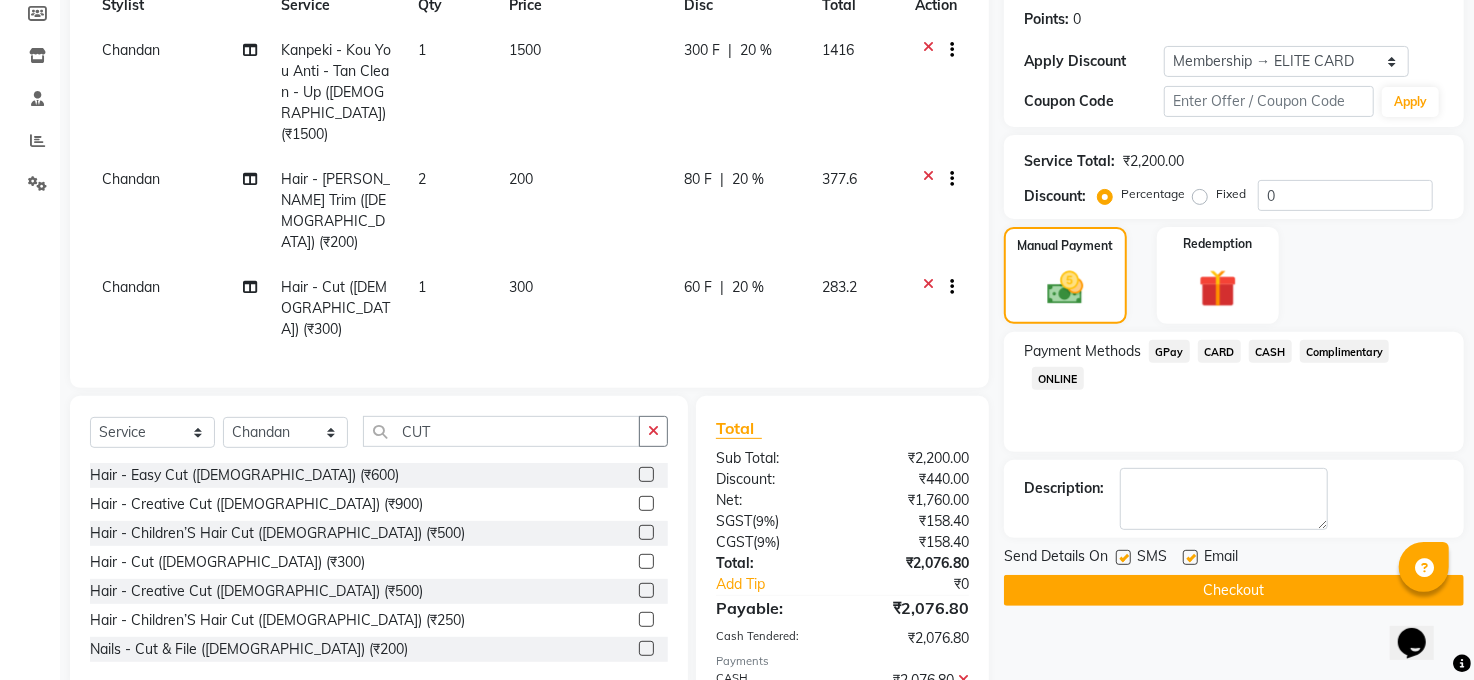 scroll, scrollTop: 347, scrollLeft: 0, axis: vertical 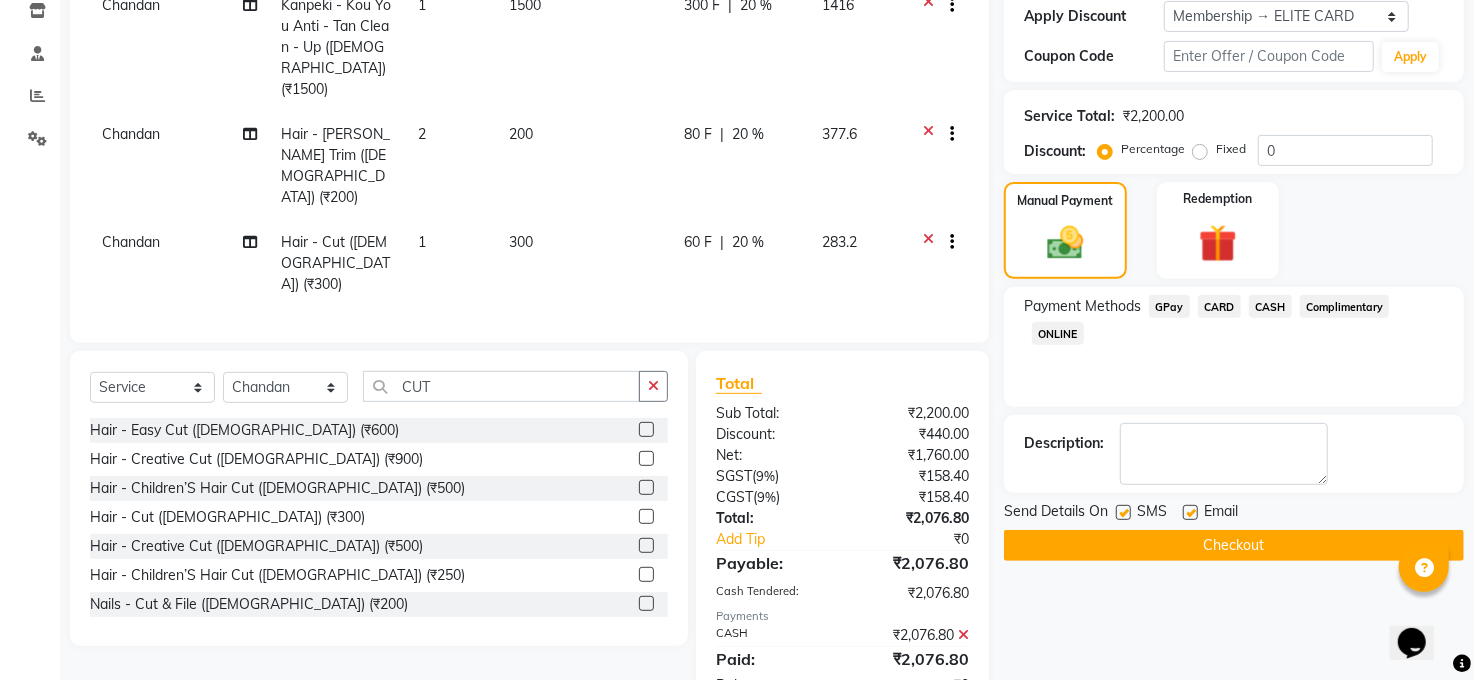 click on "Checkout" 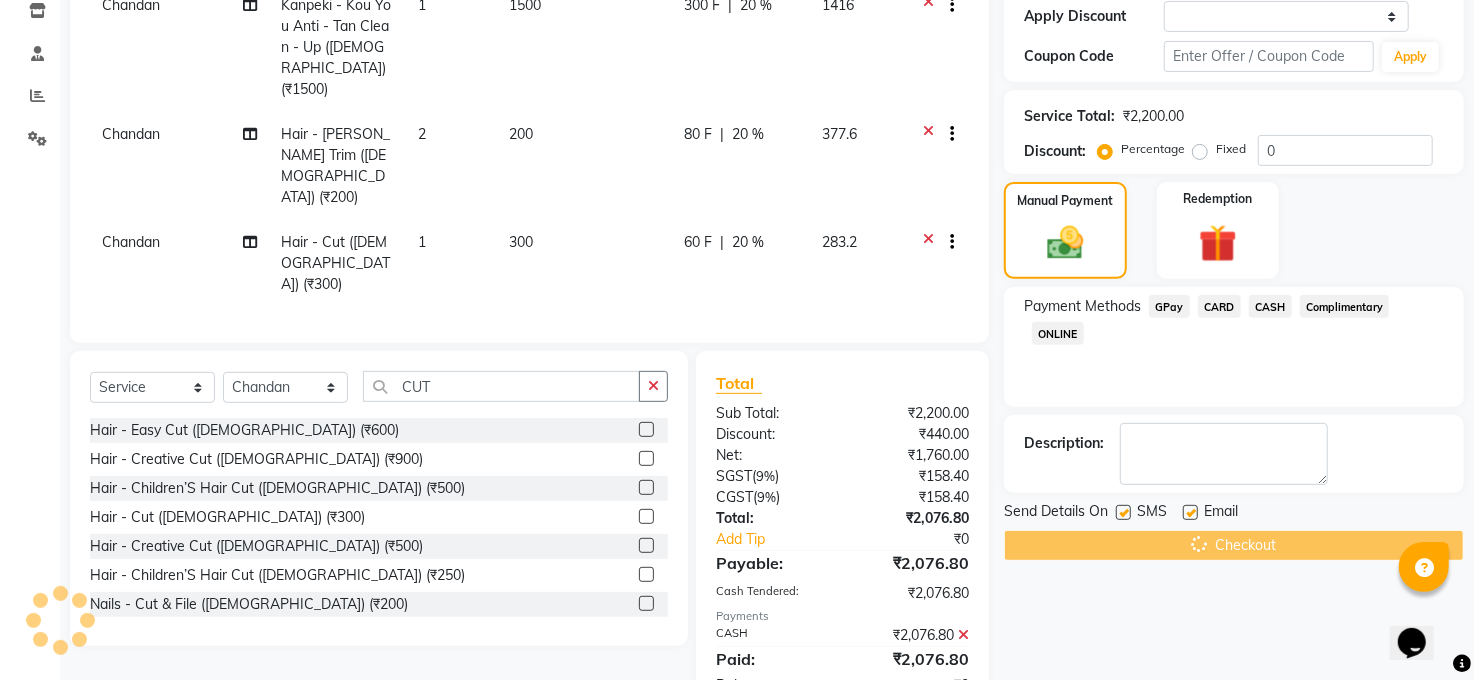 scroll, scrollTop: 0, scrollLeft: 0, axis: both 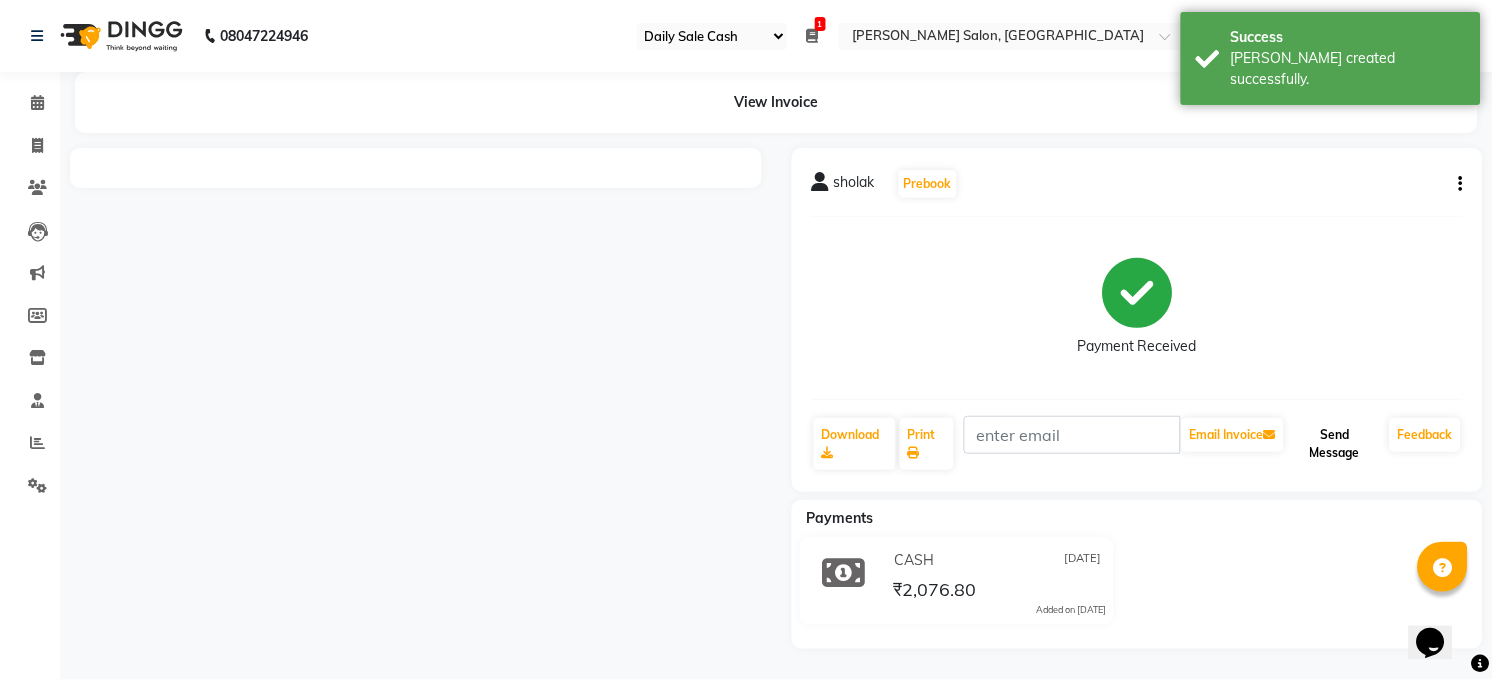 click on "Send Message" 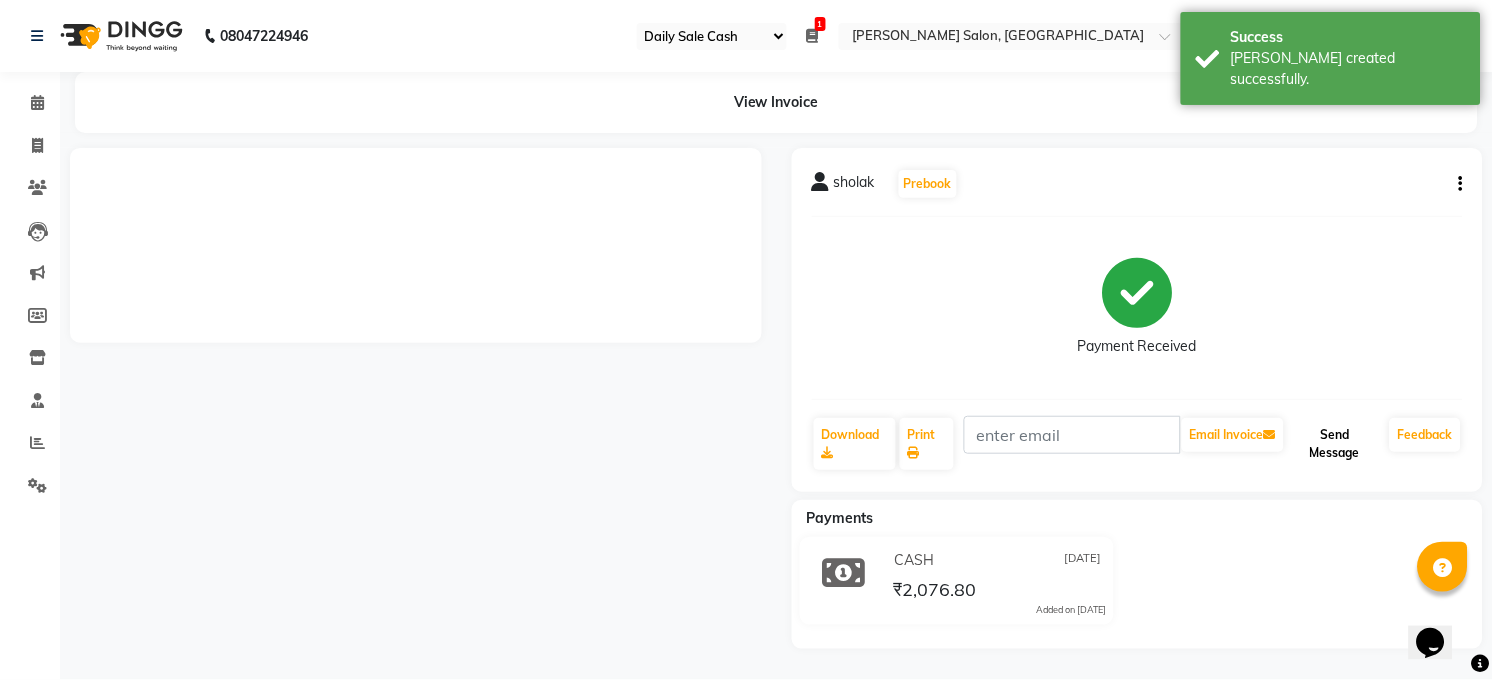 click on "Send Message" 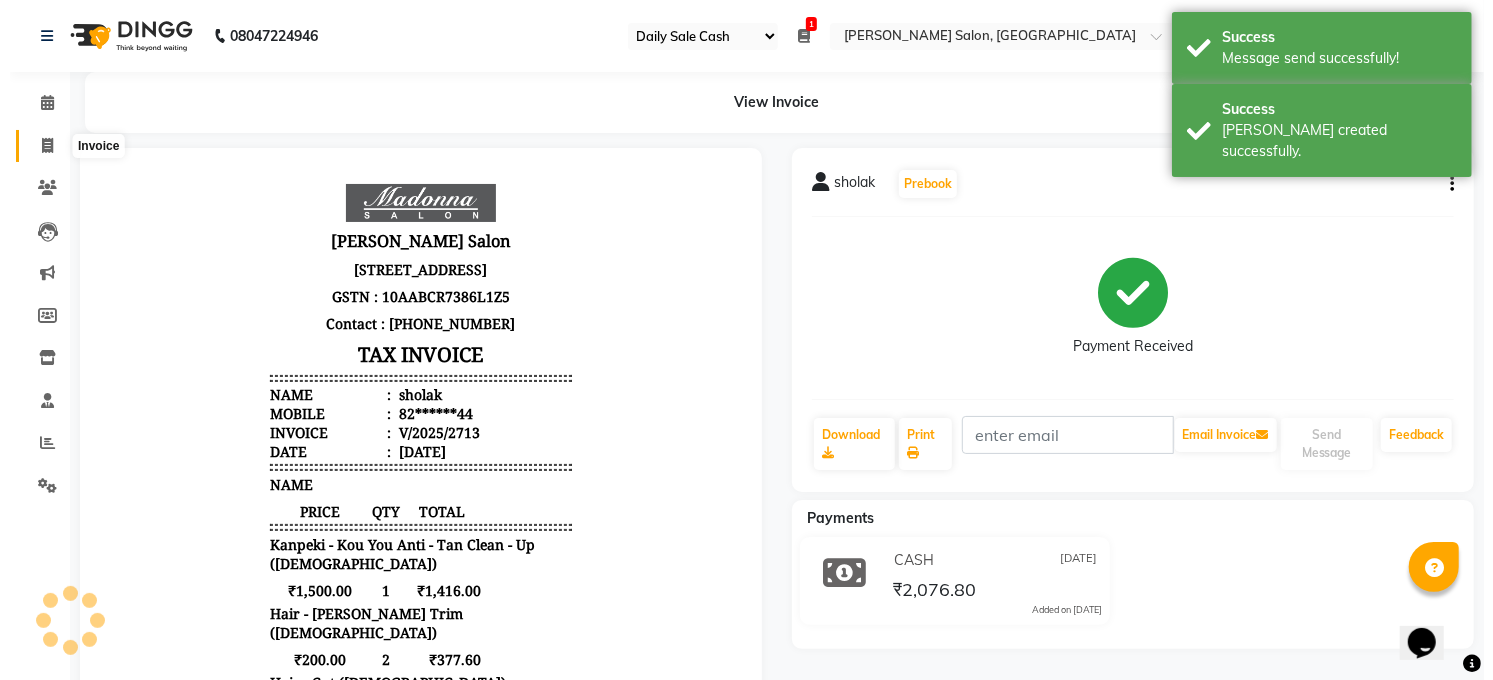 scroll, scrollTop: 0, scrollLeft: 0, axis: both 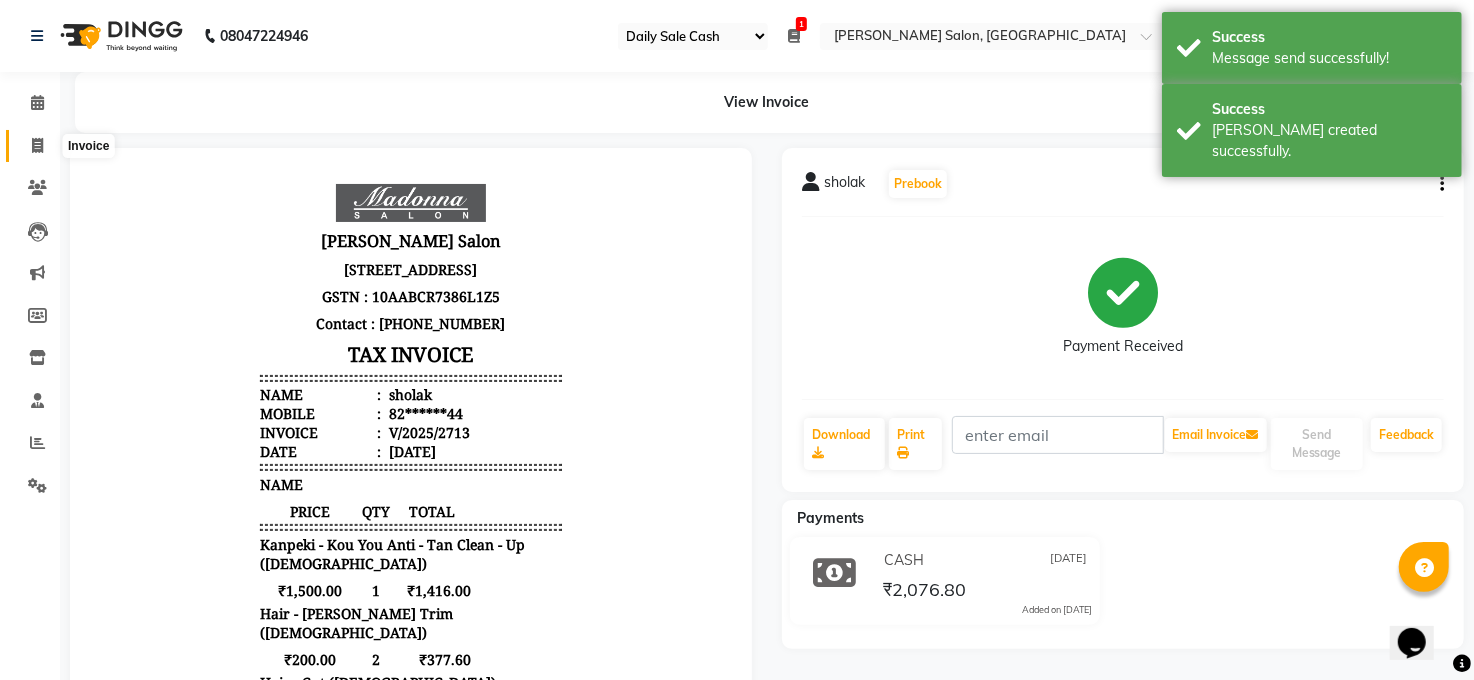 click 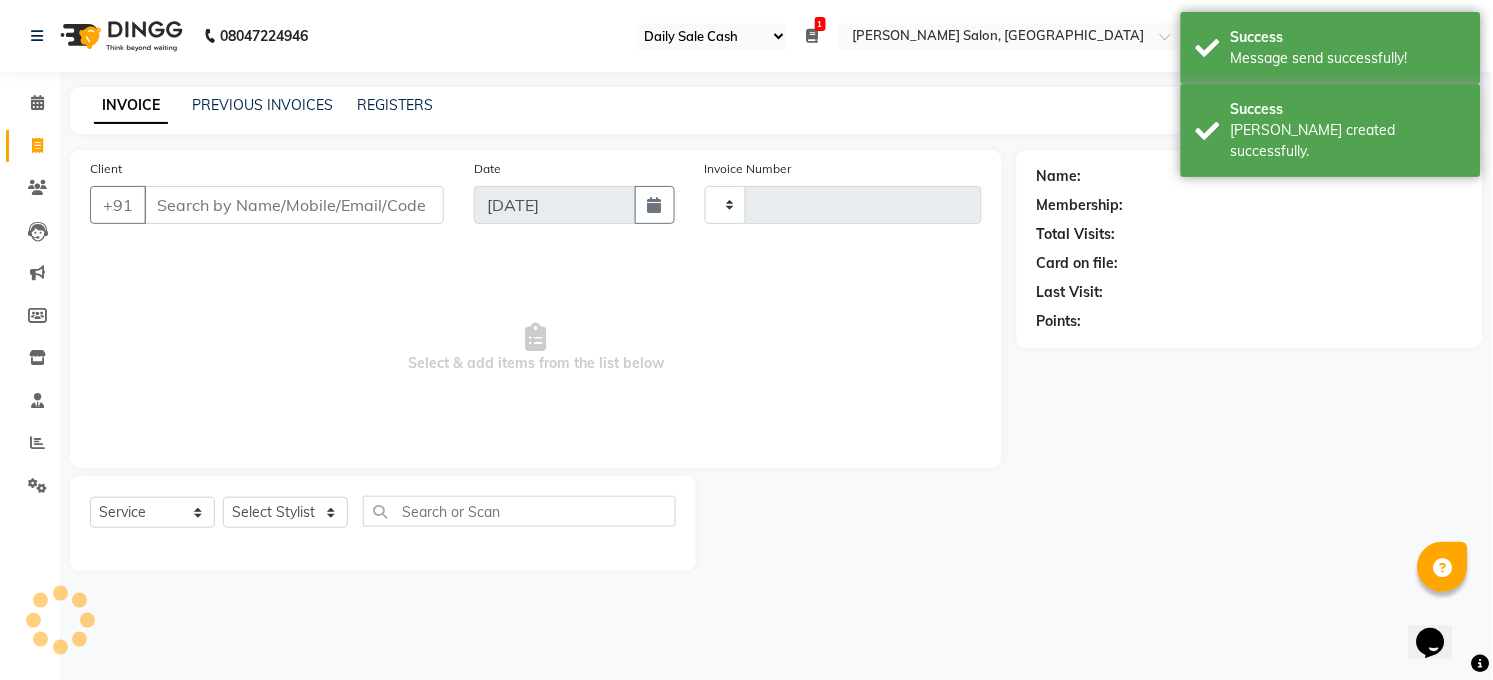 type on "2714" 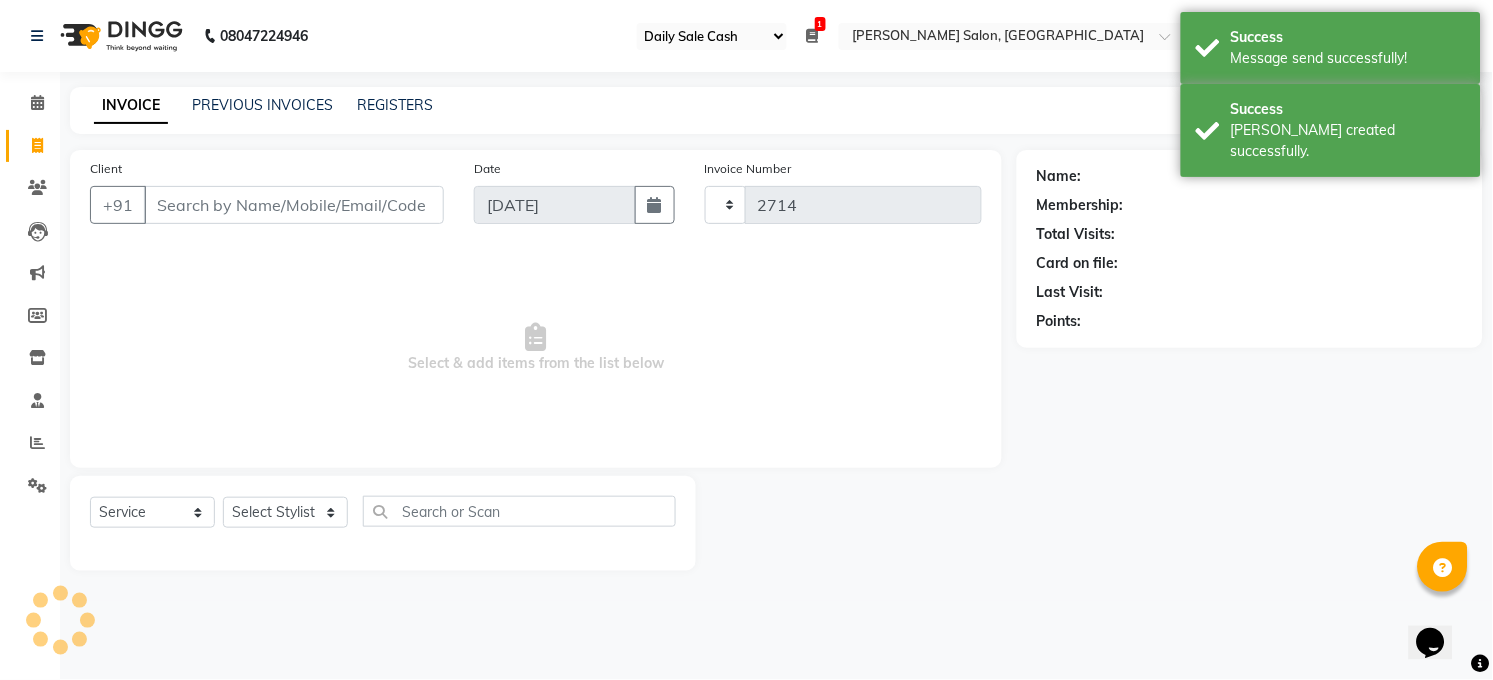 select on "5748" 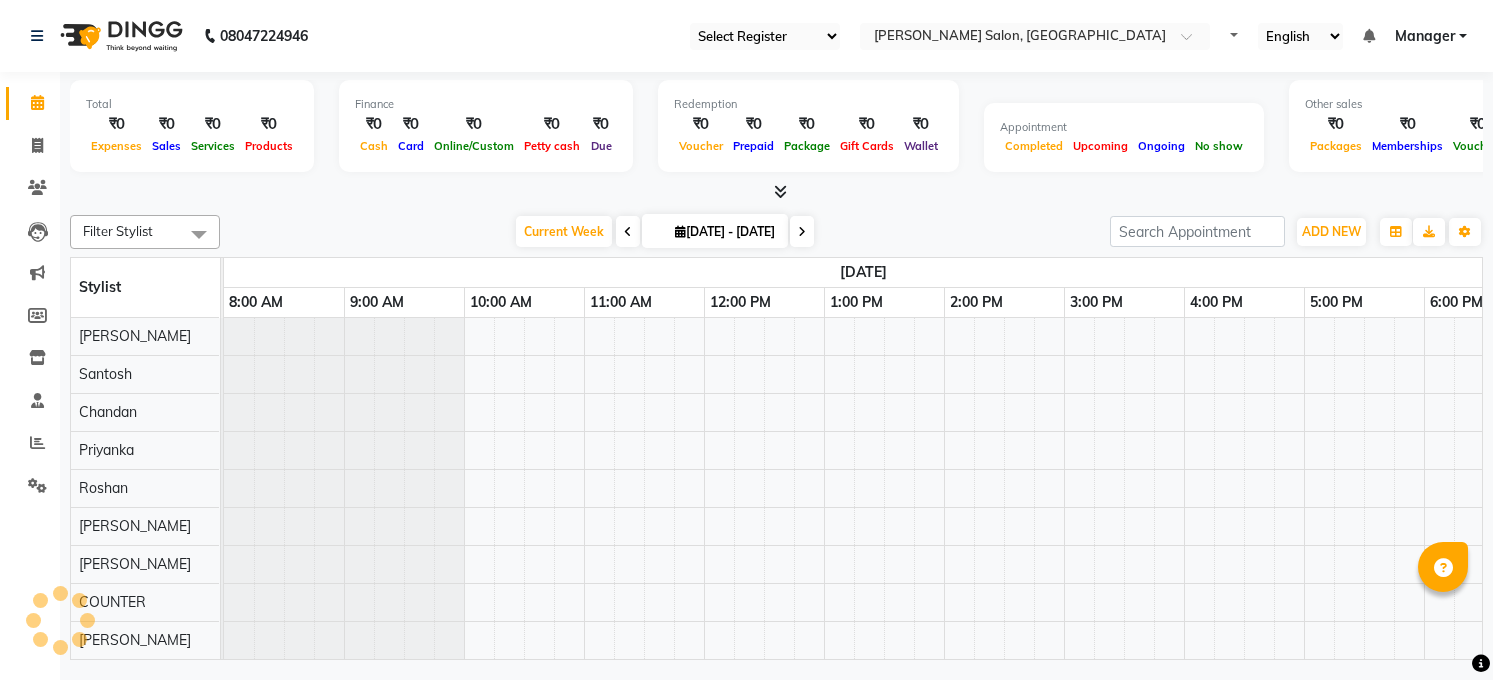 select on "35" 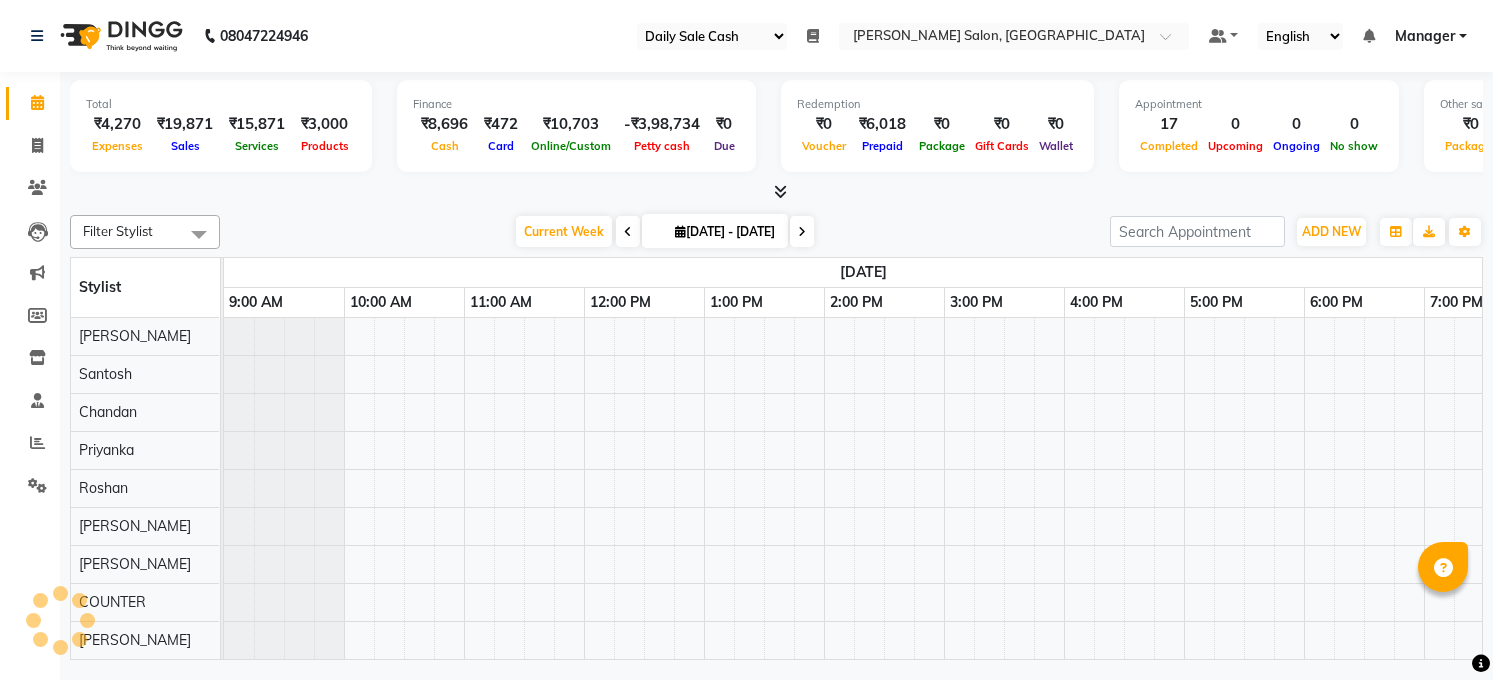 scroll, scrollTop: 0, scrollLeft: 0, axis: both 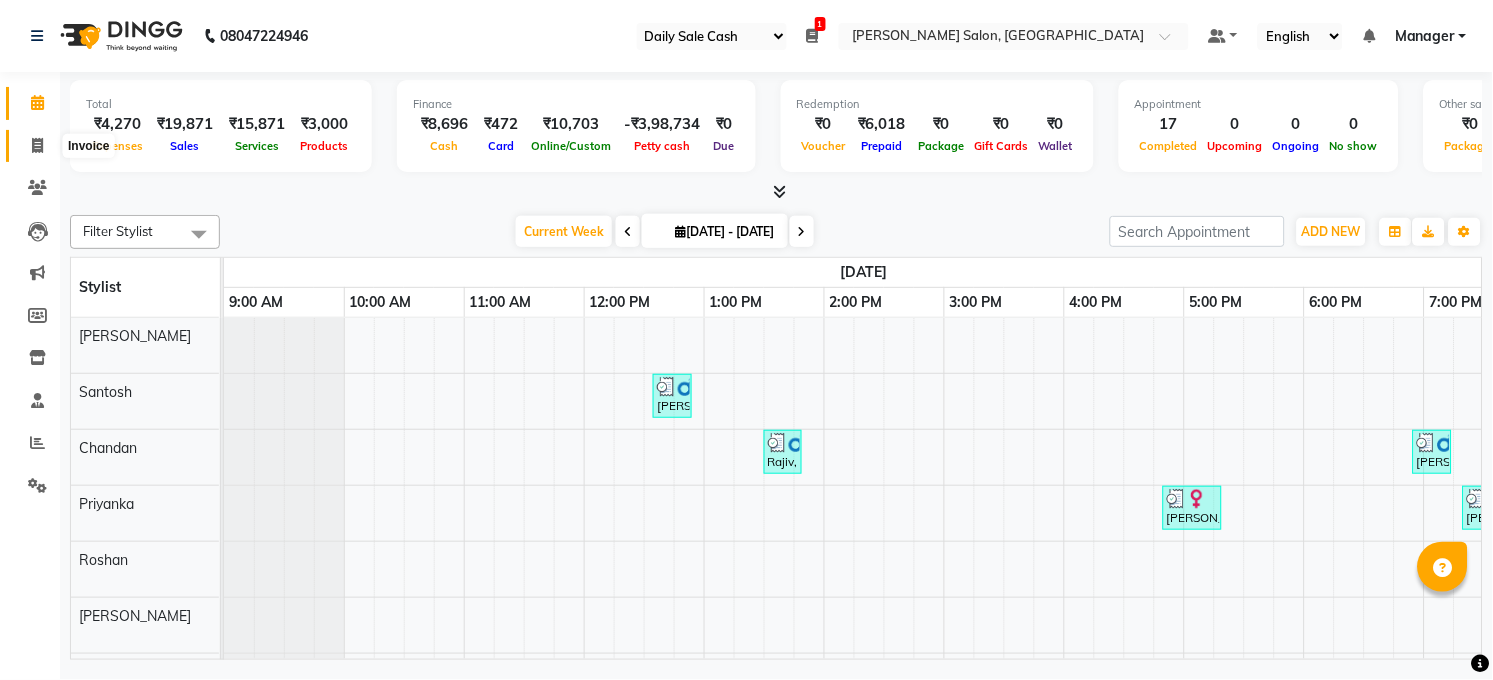 click 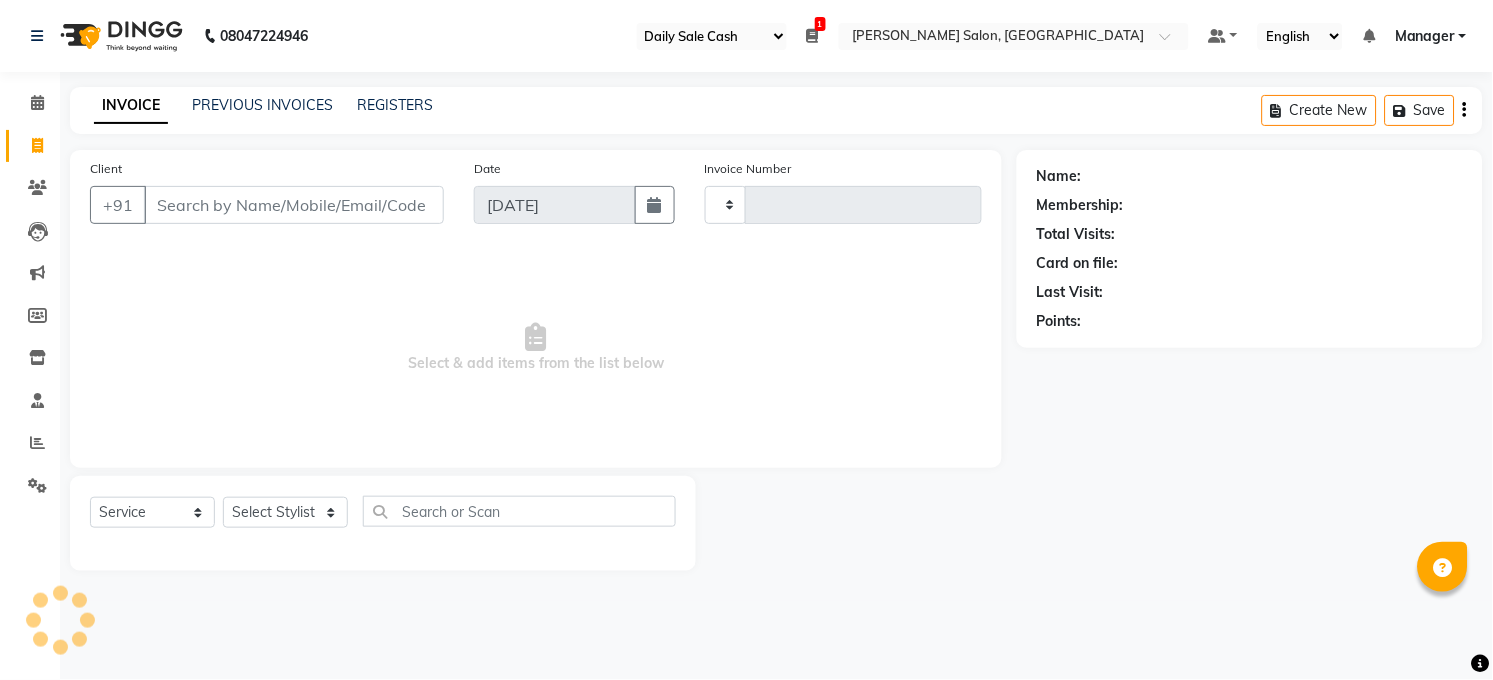 type on "2714" 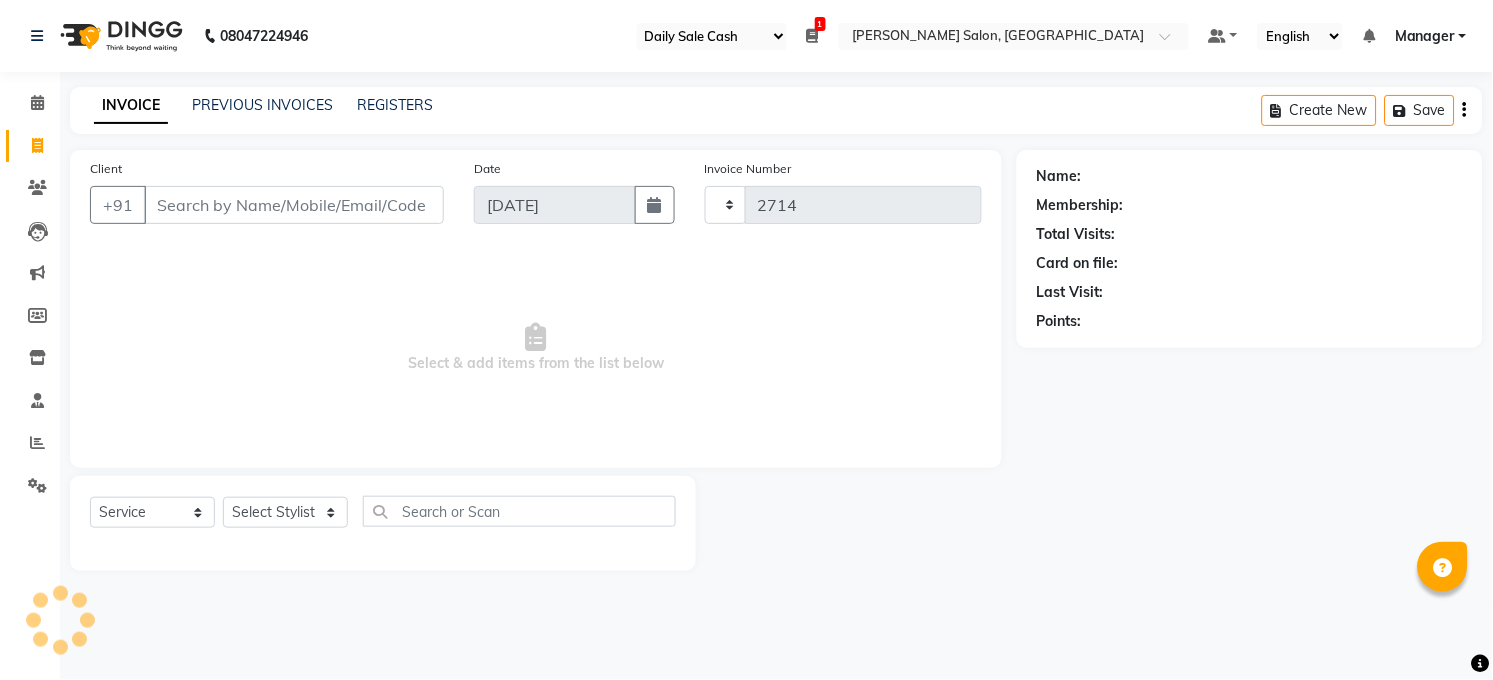 select on "5748" 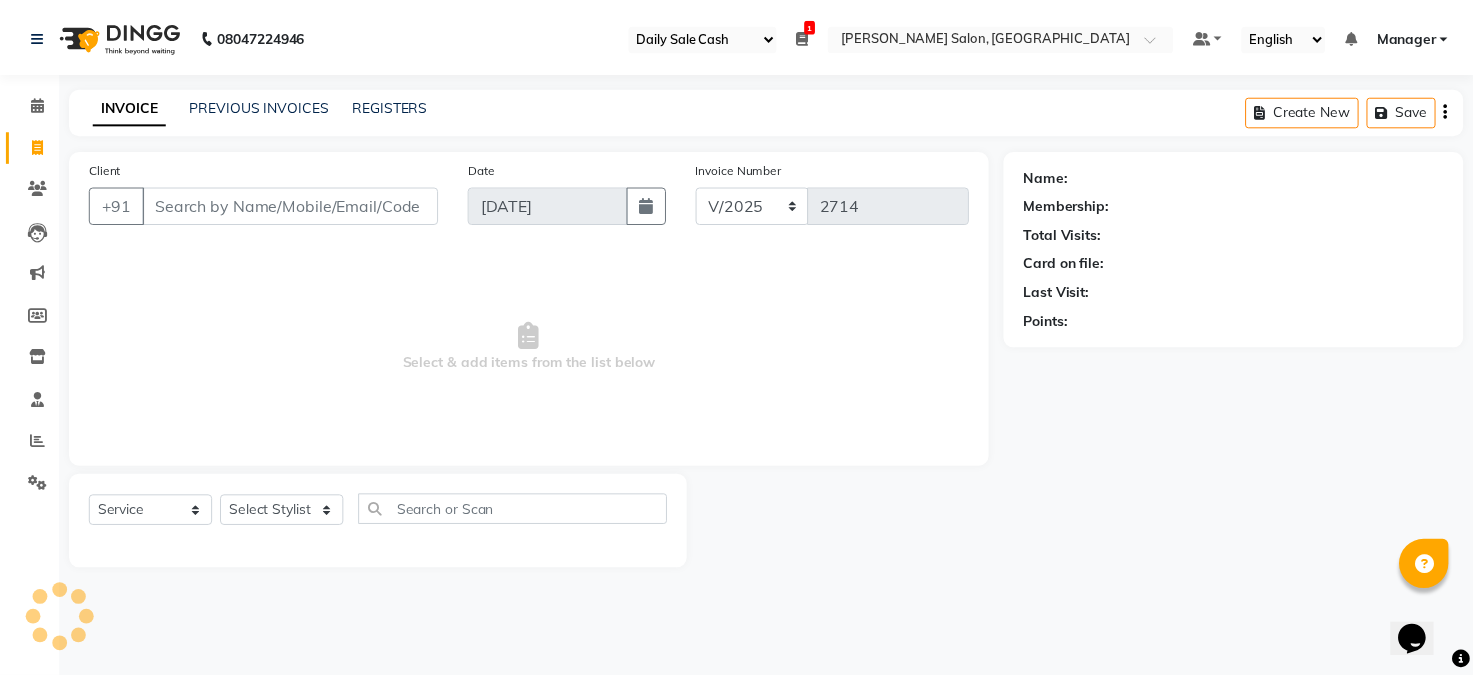 scroll, scrollTop: 0, scrollLeft: 0, axis: both 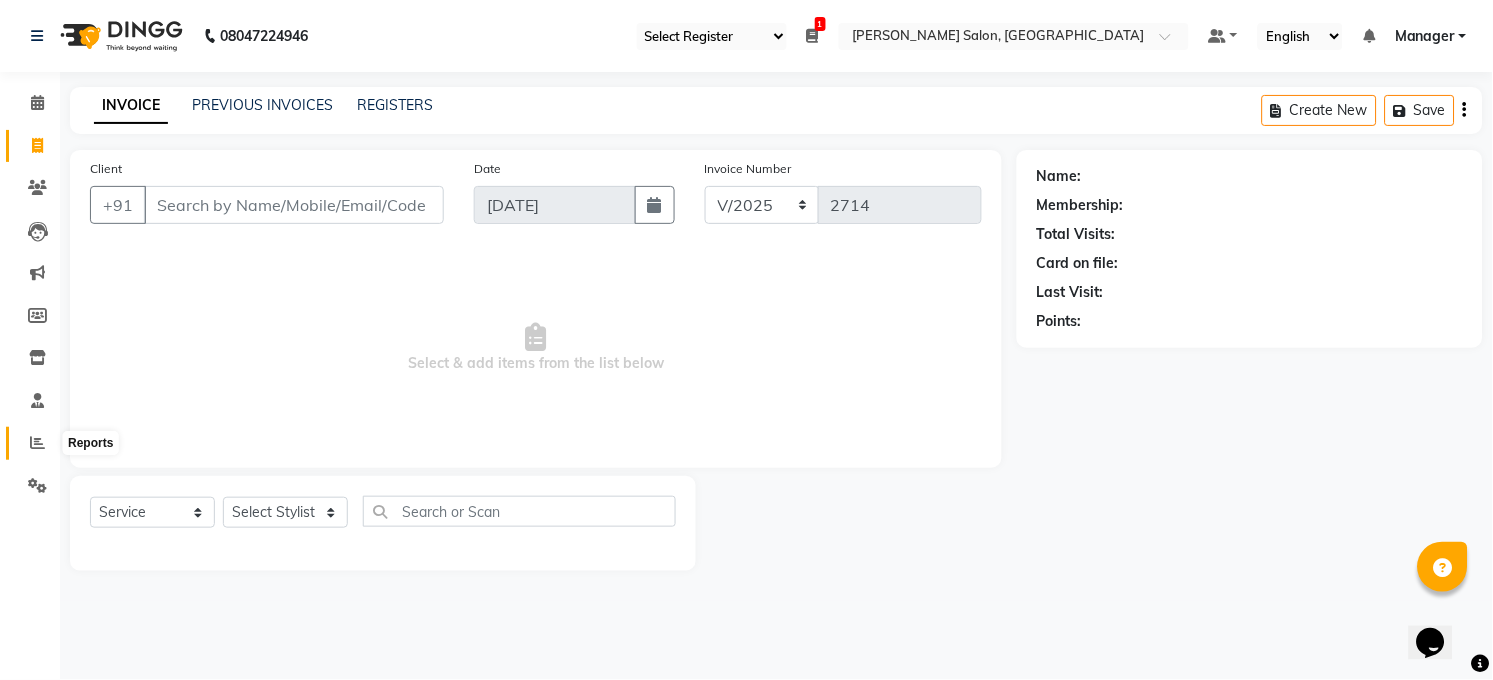 click 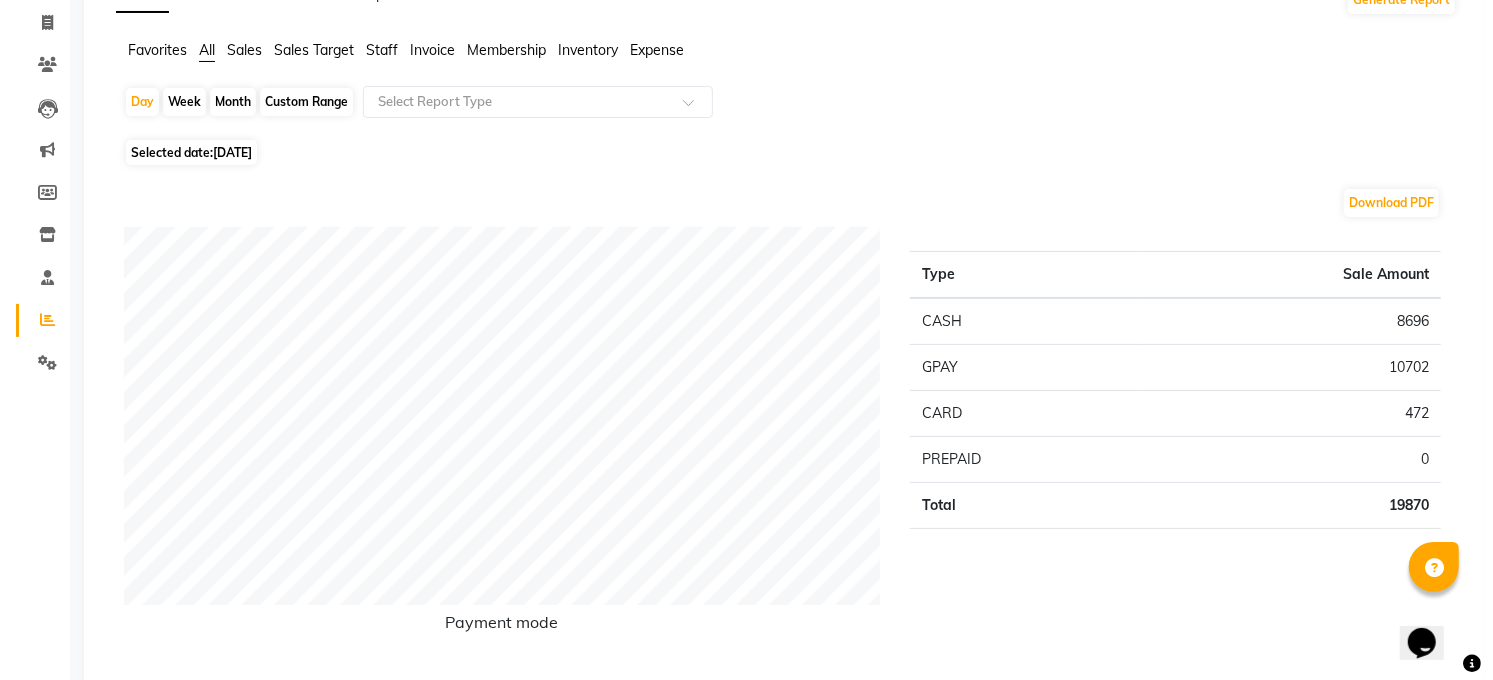 scroll, scrollTop: 0, scrollLeft: 0, axis: both 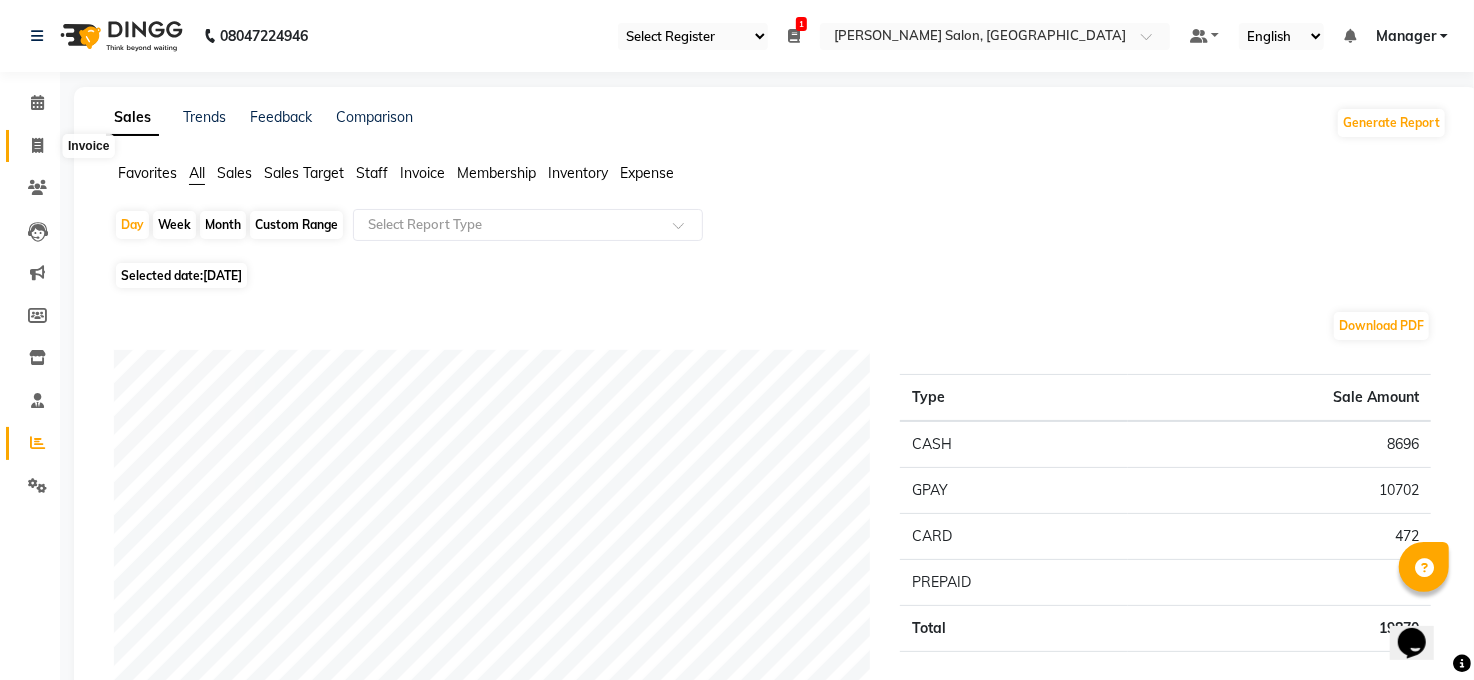 click 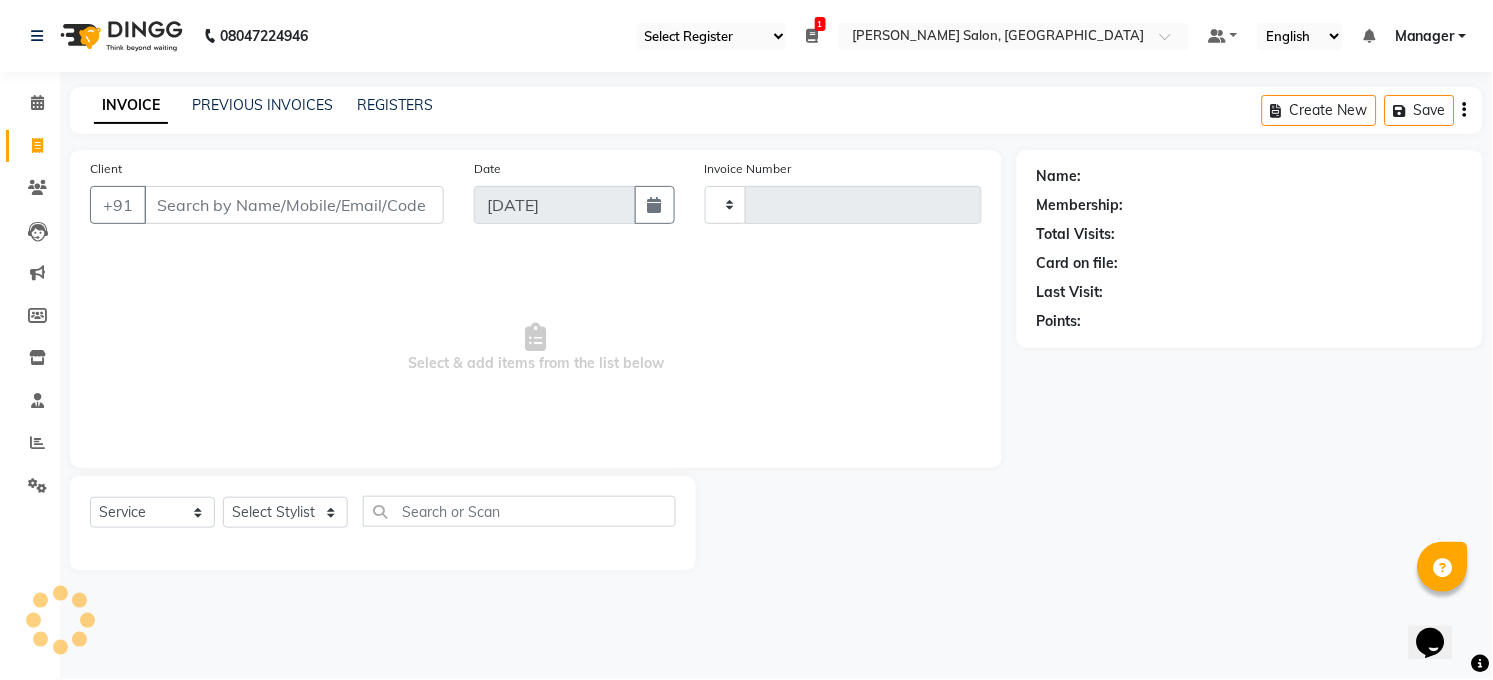 type on "2714" 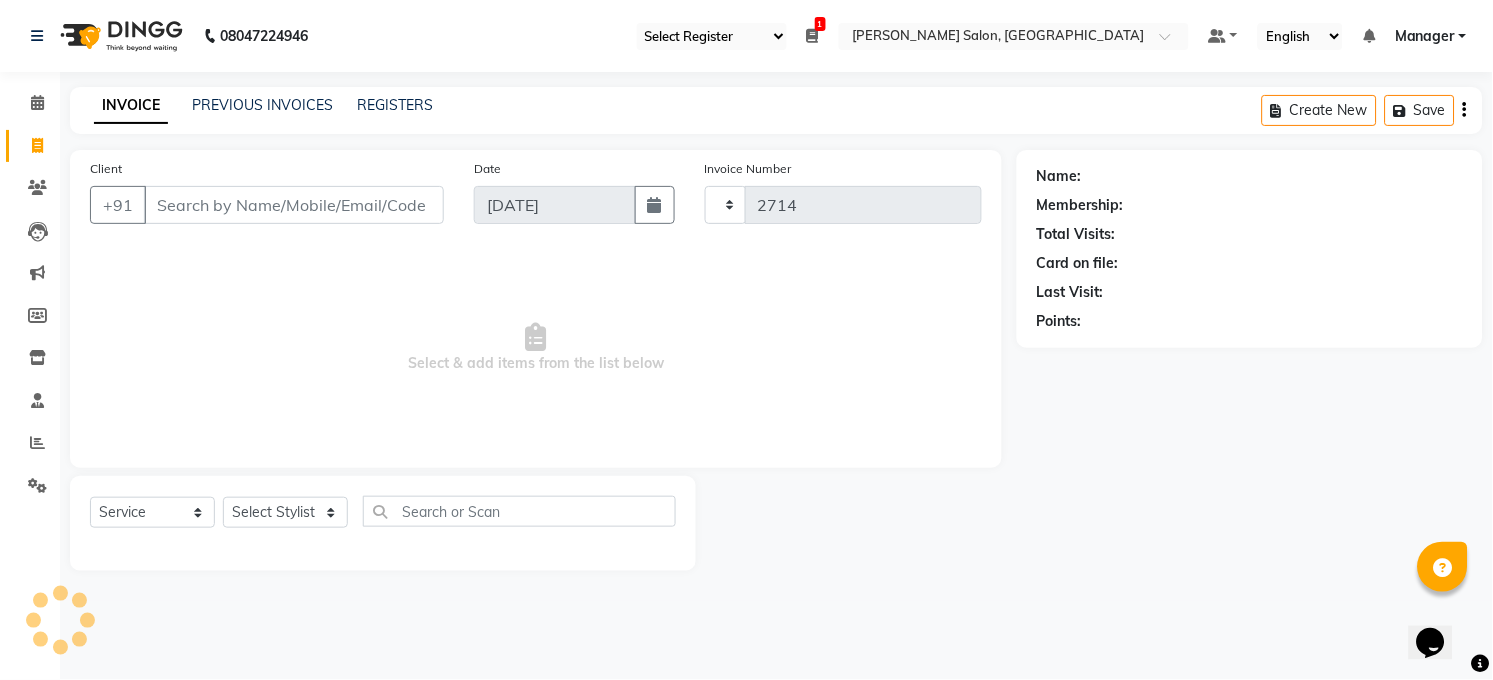 select on "5748" 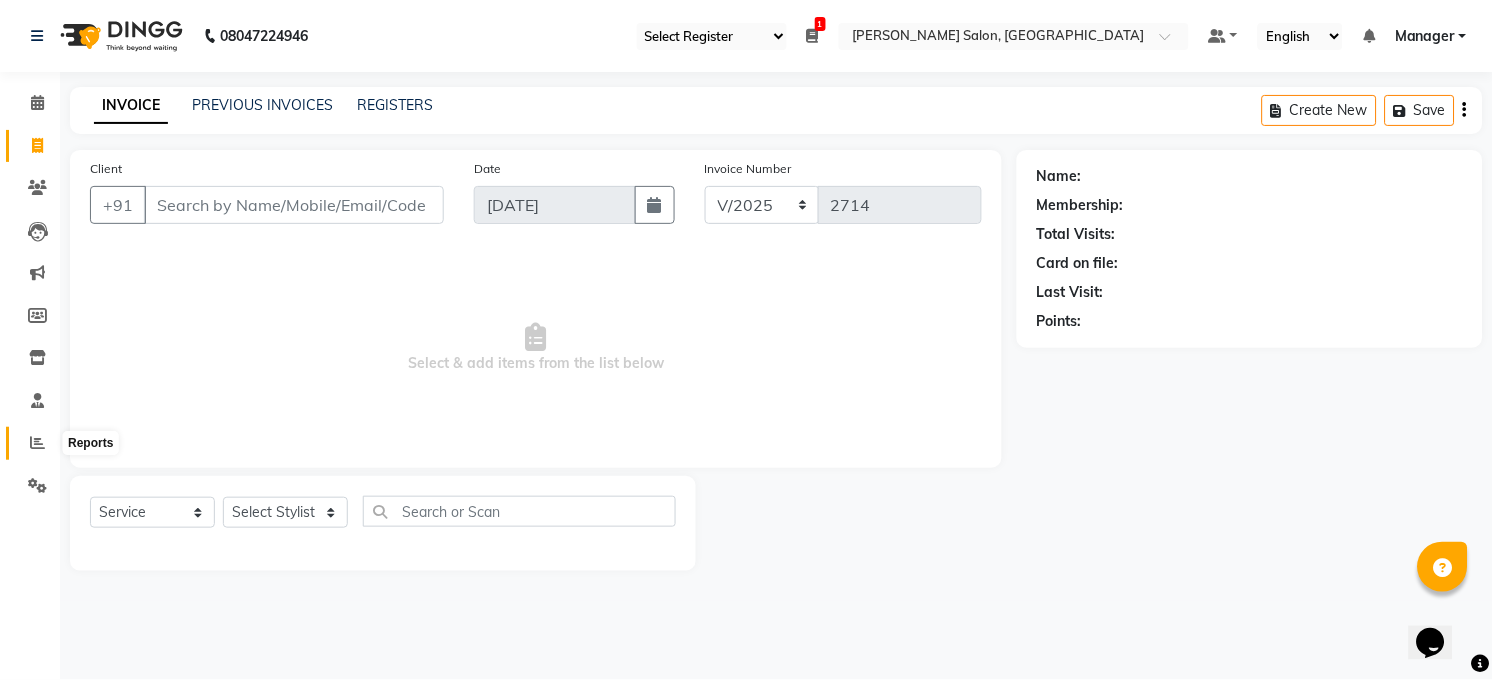 click 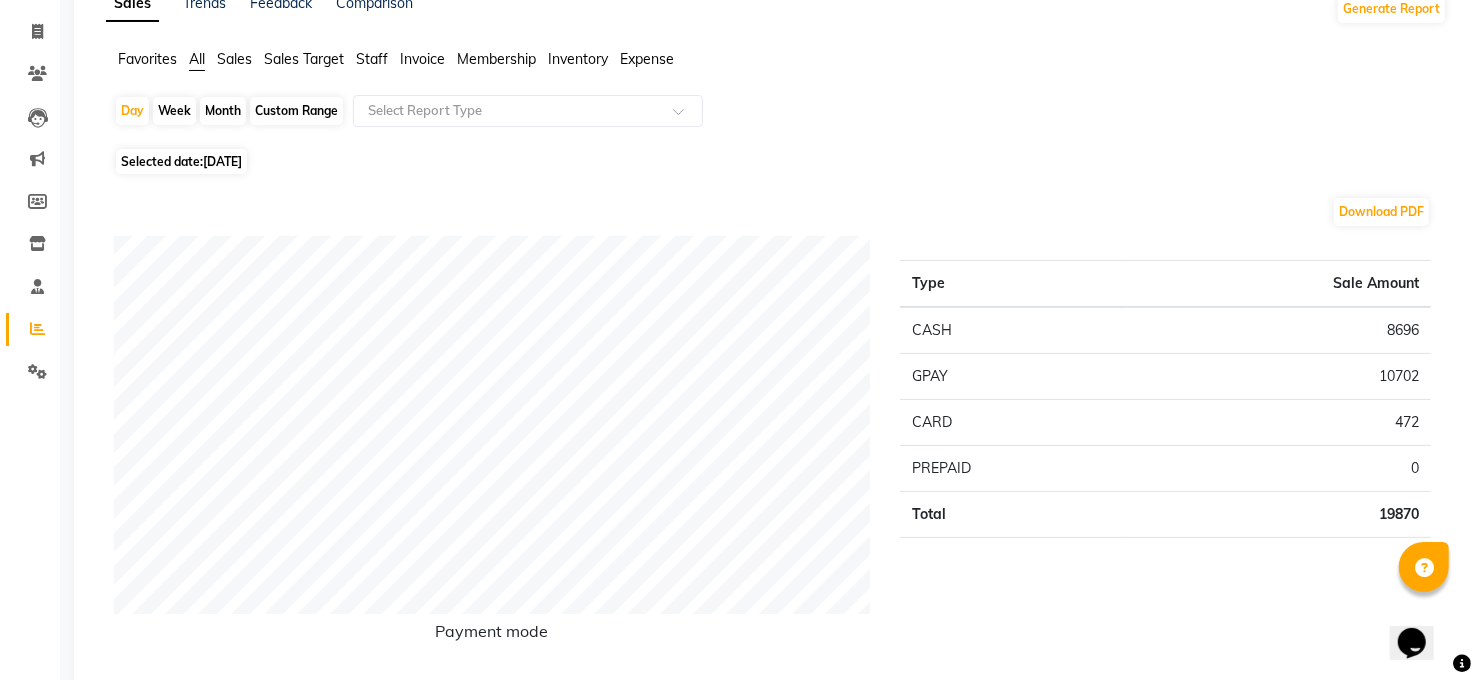 scroll, scrollTop: 0, scrollLeft: 0, axis: both 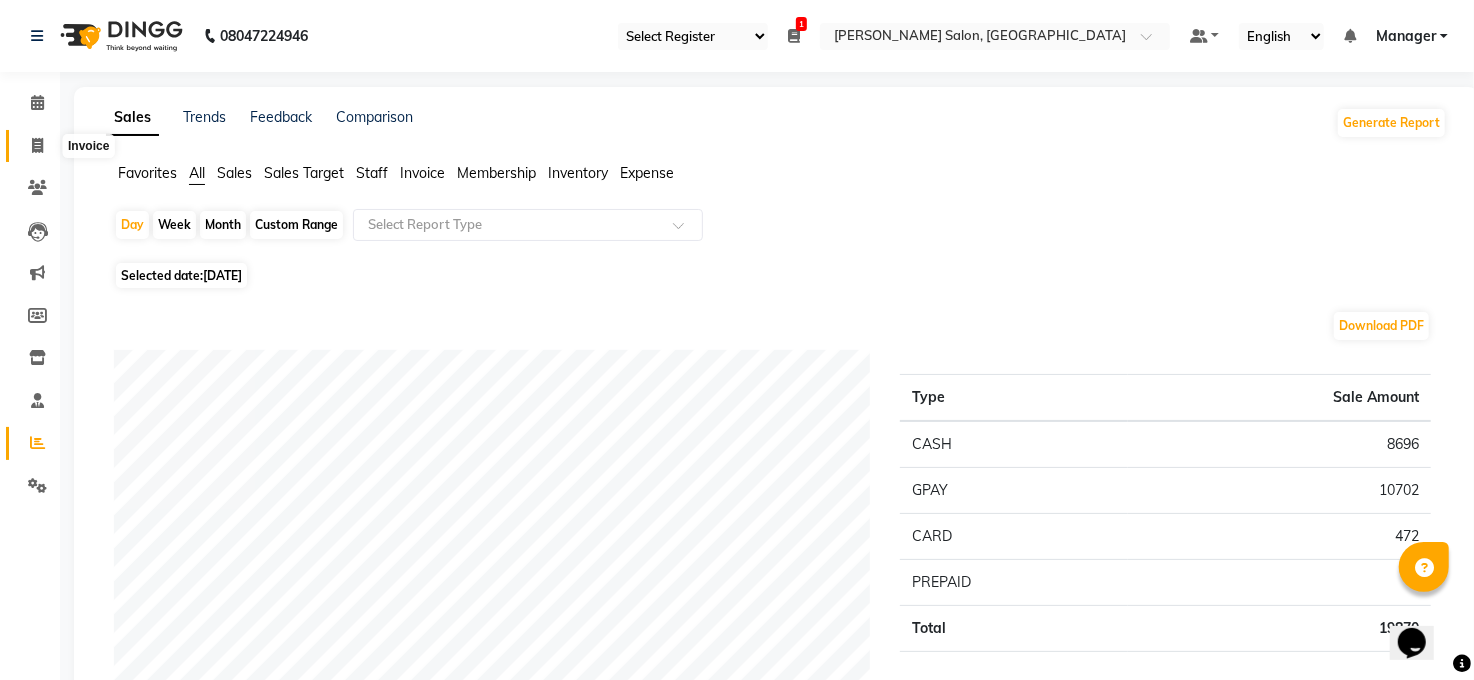 click 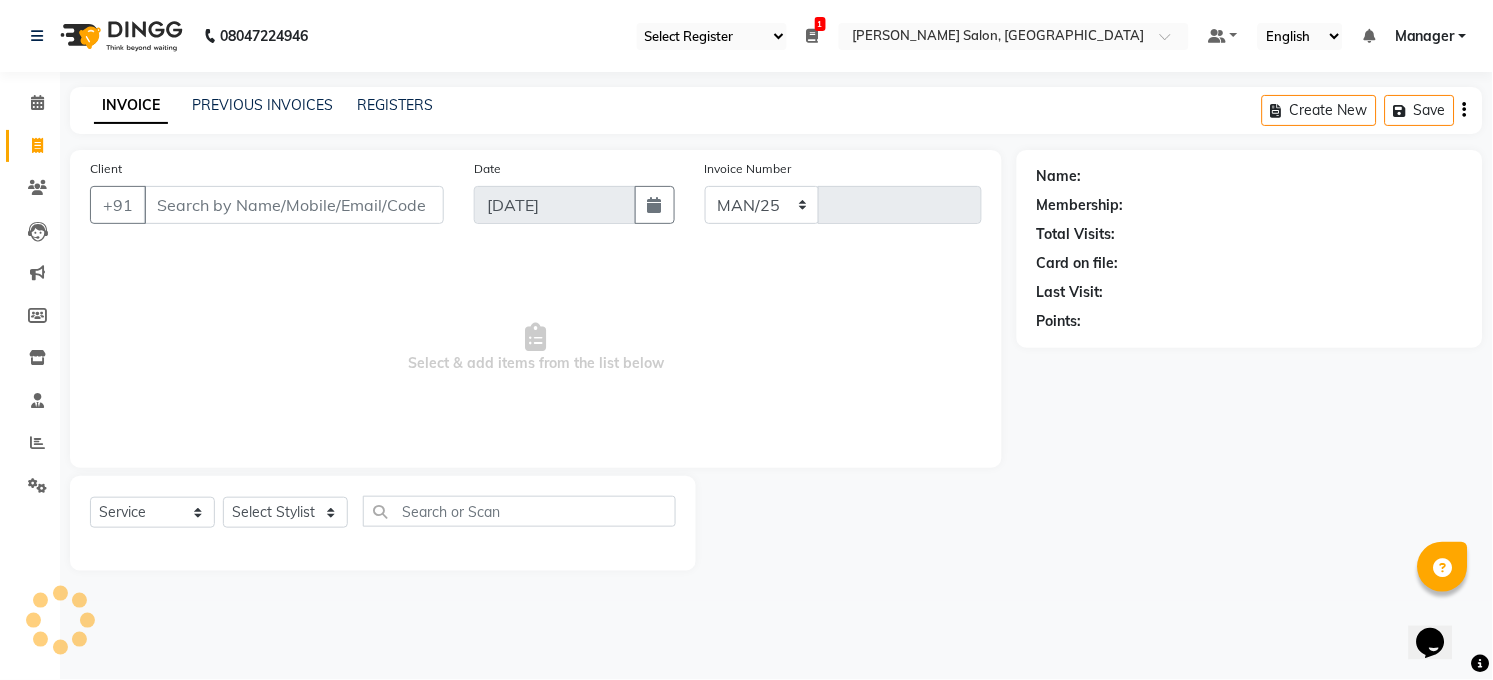 select on "5748" 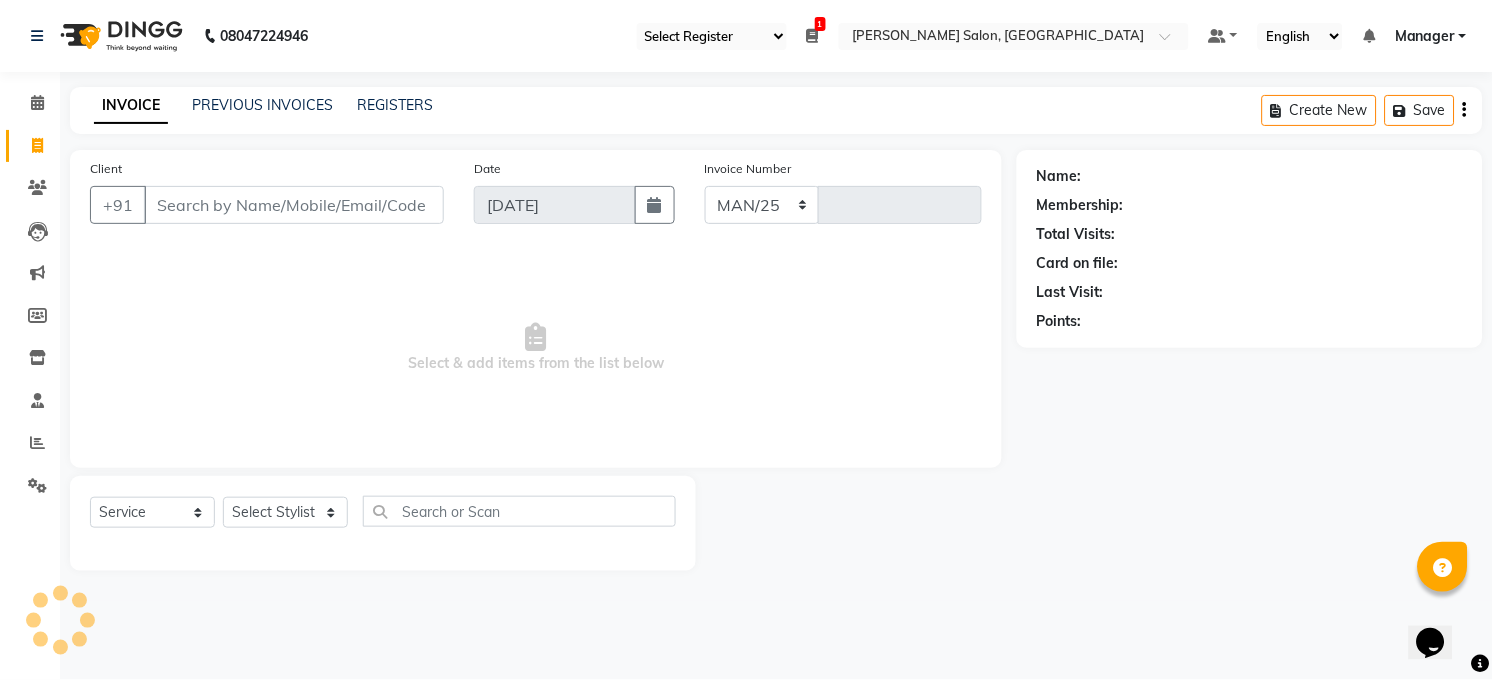 type on "2714" 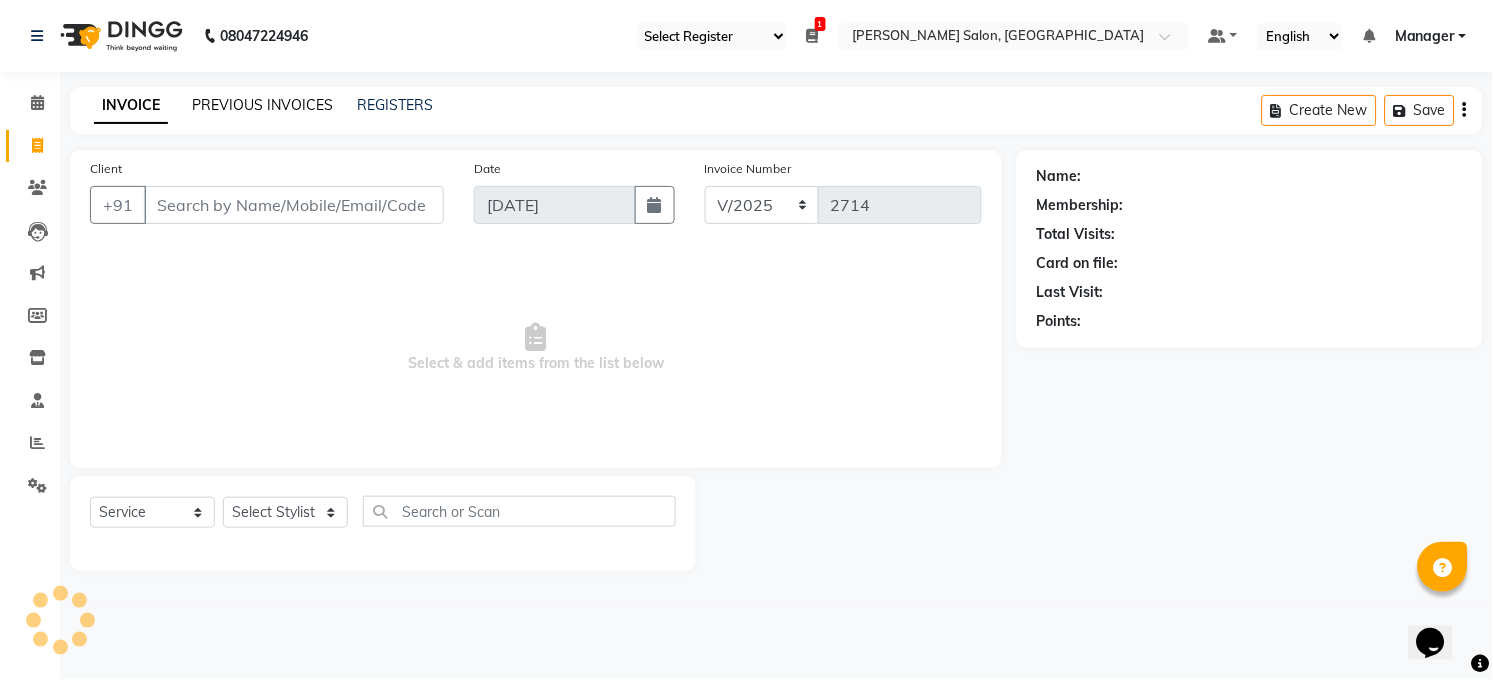 click on "PREVIOUS INVOICES" 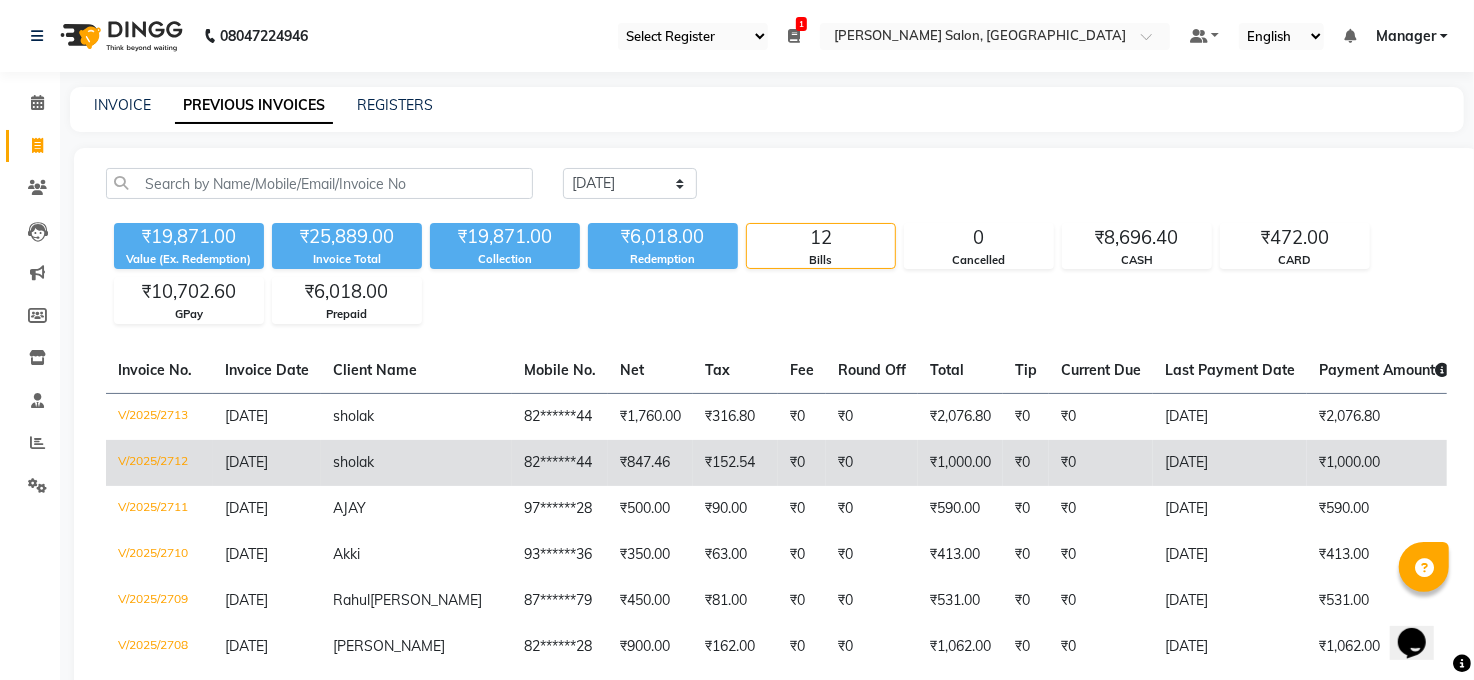 click on "₹1,000.00" 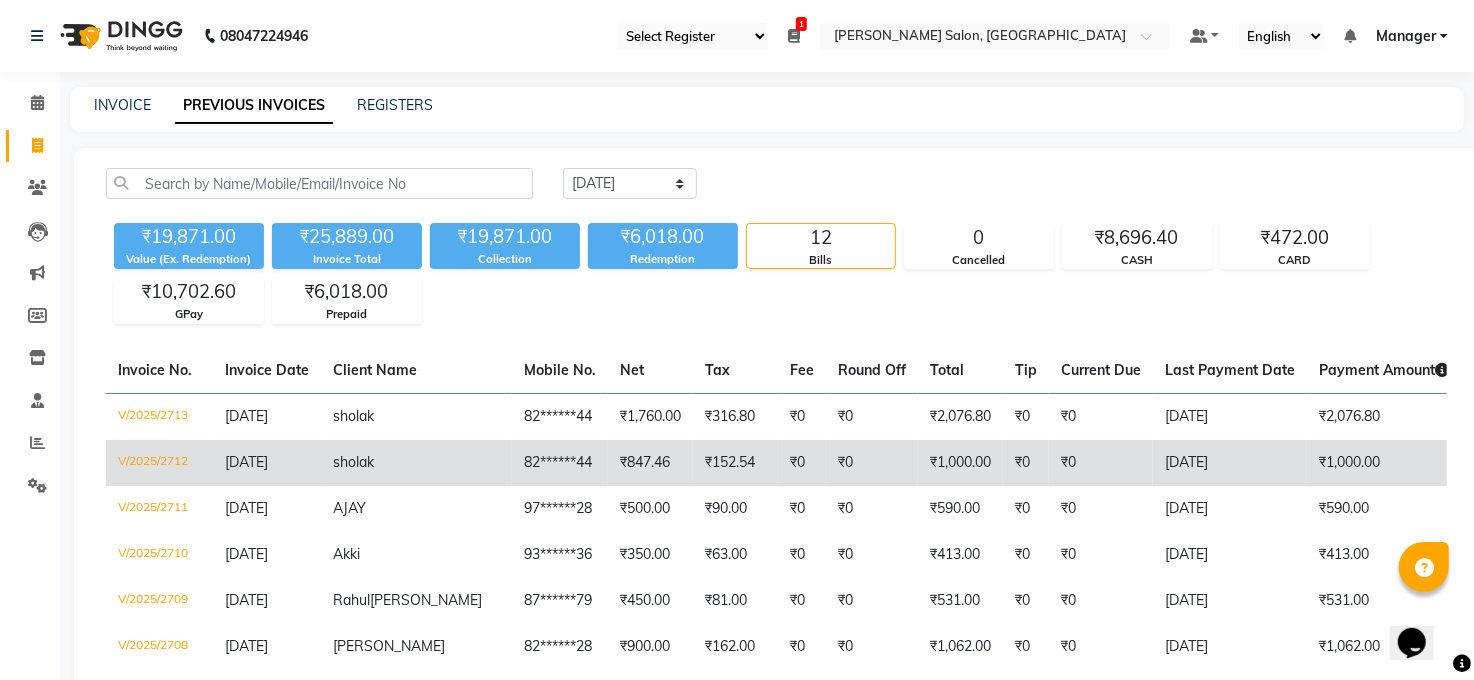 click on "₹1,000.00" 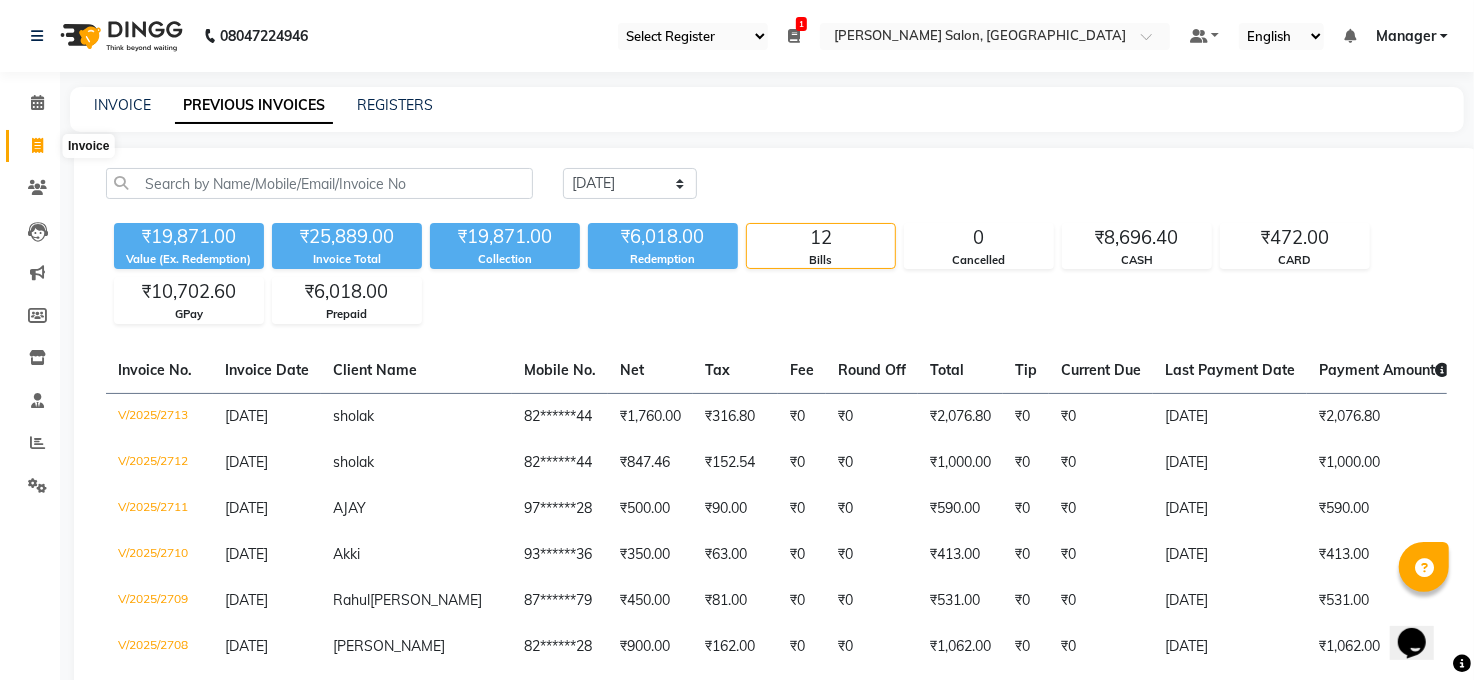 click 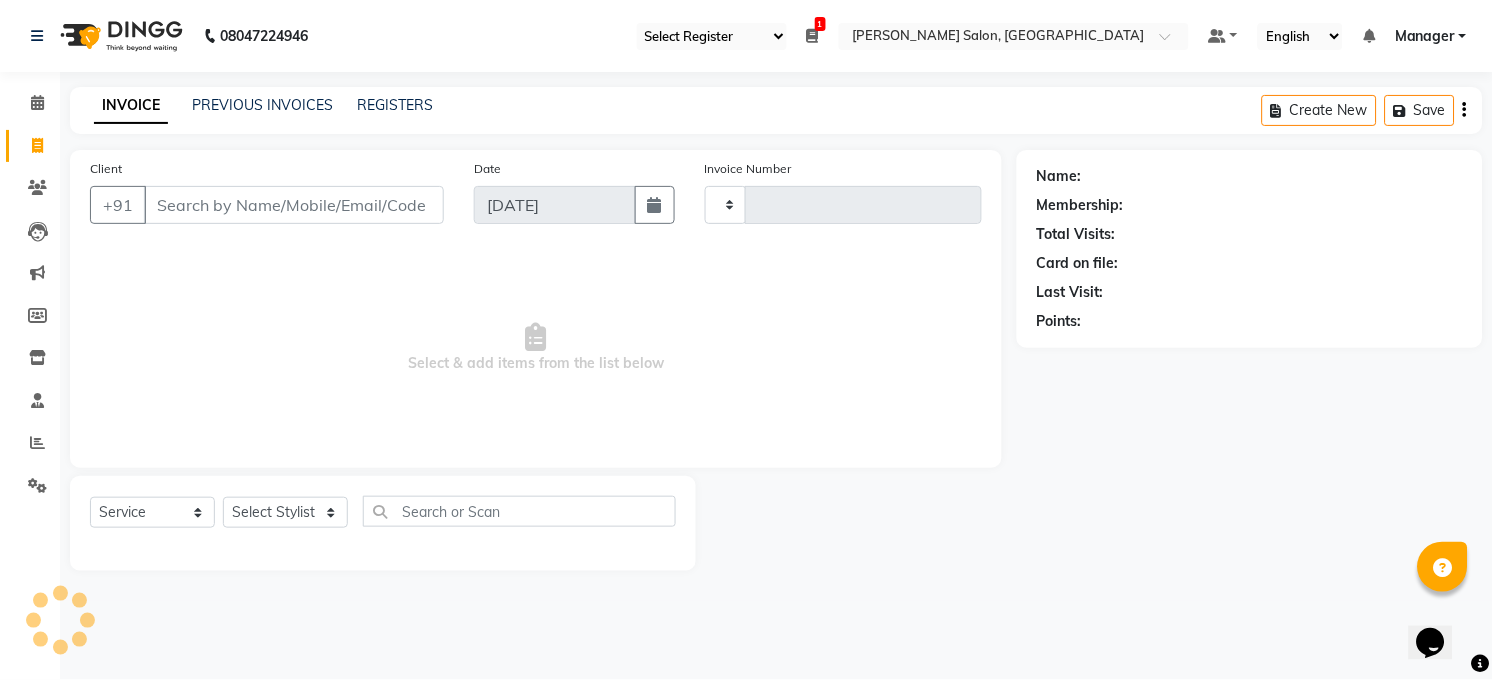type on "2714" 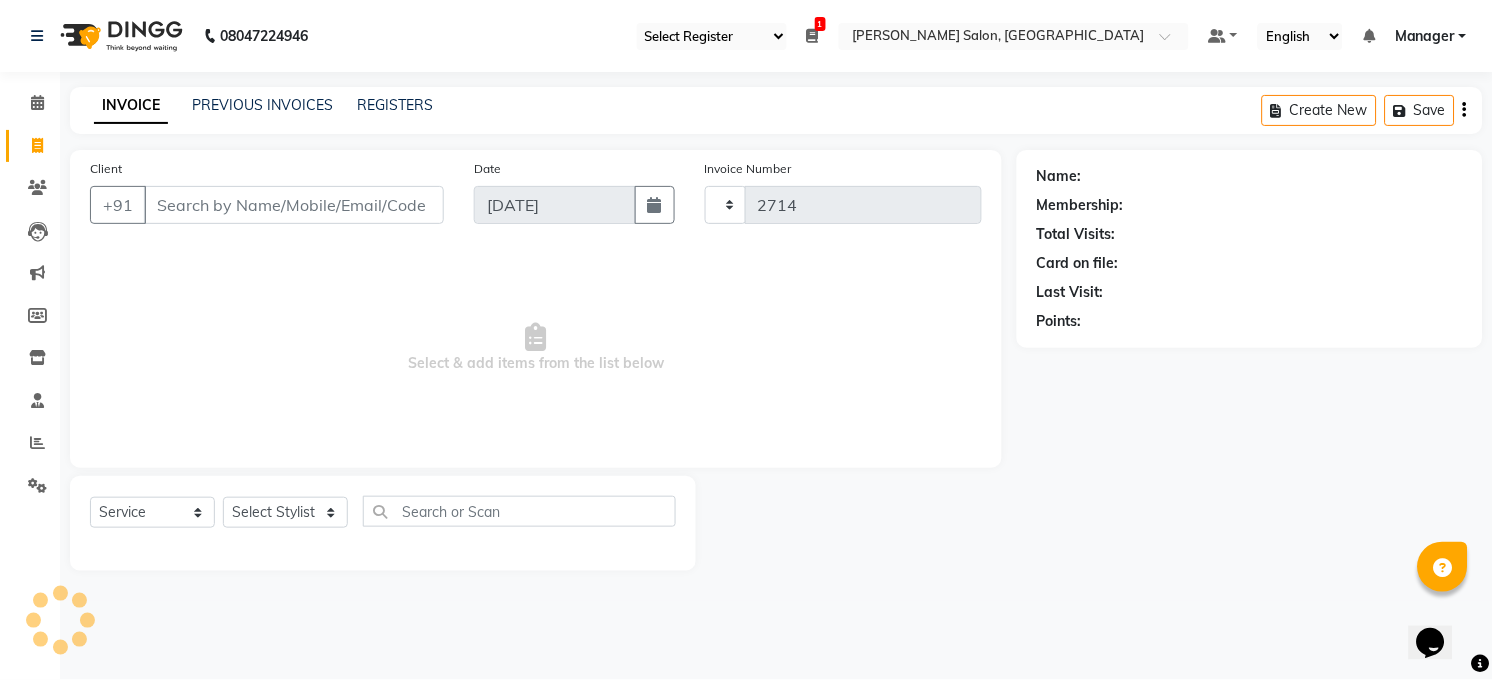 select on "5748" 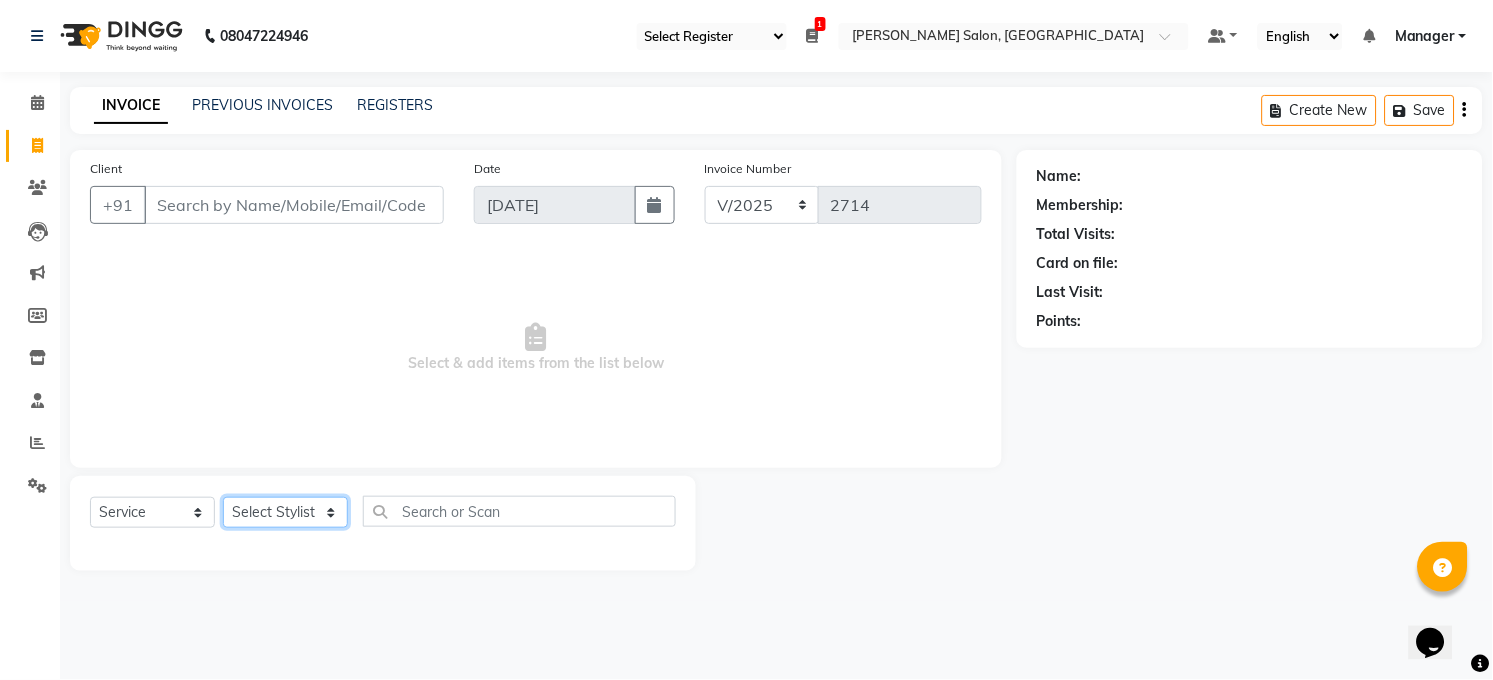 click on "Select Stylist [PERSON_NAME] [PERSON_NAME] [PERSON_NAME] COUNTER  Manager [PERSON_NAME] [PERSON_NAME] [PERSON_NAME] [PERSON_NAME] [PERSON_NAME] Santosh SAURABH [PERSON_NAME] [PERSON_NAME] Veer [PERSON_NAME]" 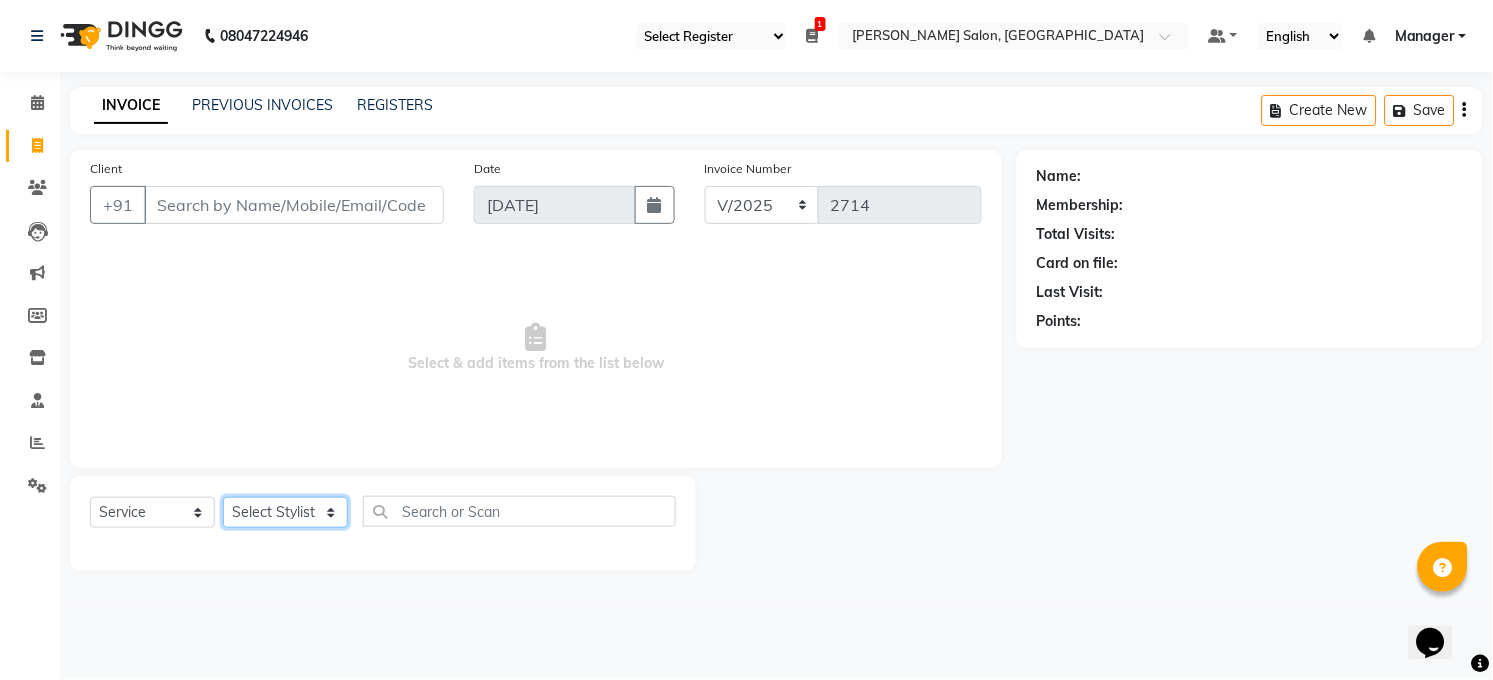 drag, startPoint x: 311, startPoint y: 504, endPoint x: 297, endPoint y: 510, distance: 15.231546 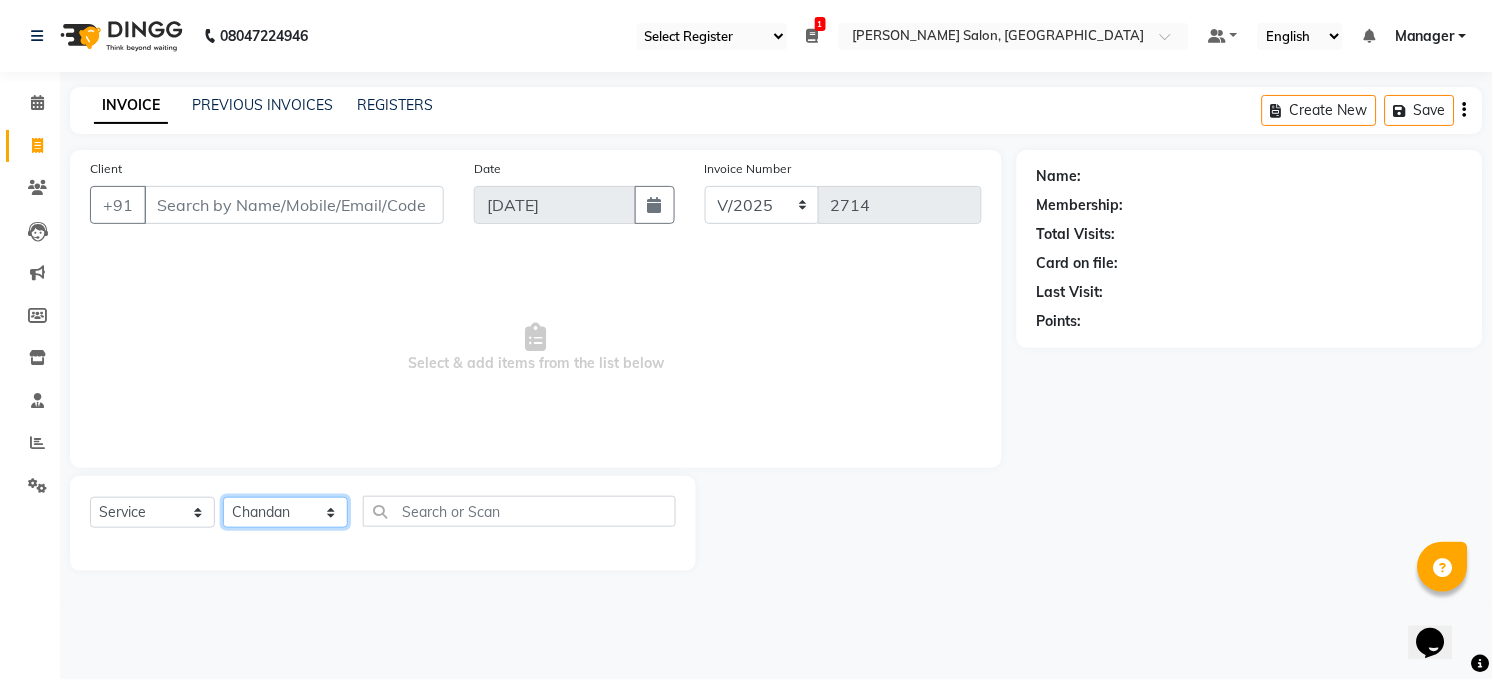 click on "Select Stylist [PERSON_NAME] [PERSON_NAME] [PERSON_NAME] COUNTER  Manager [PERSON_NAME] [PERSON_NAME] [PERSON_NAME] [PERSON_NAME] [PERSON_NAME] Santosh SAURABH [PERSON_NAME] [PERSON_NAME] Veer [PERSON_NAME]" 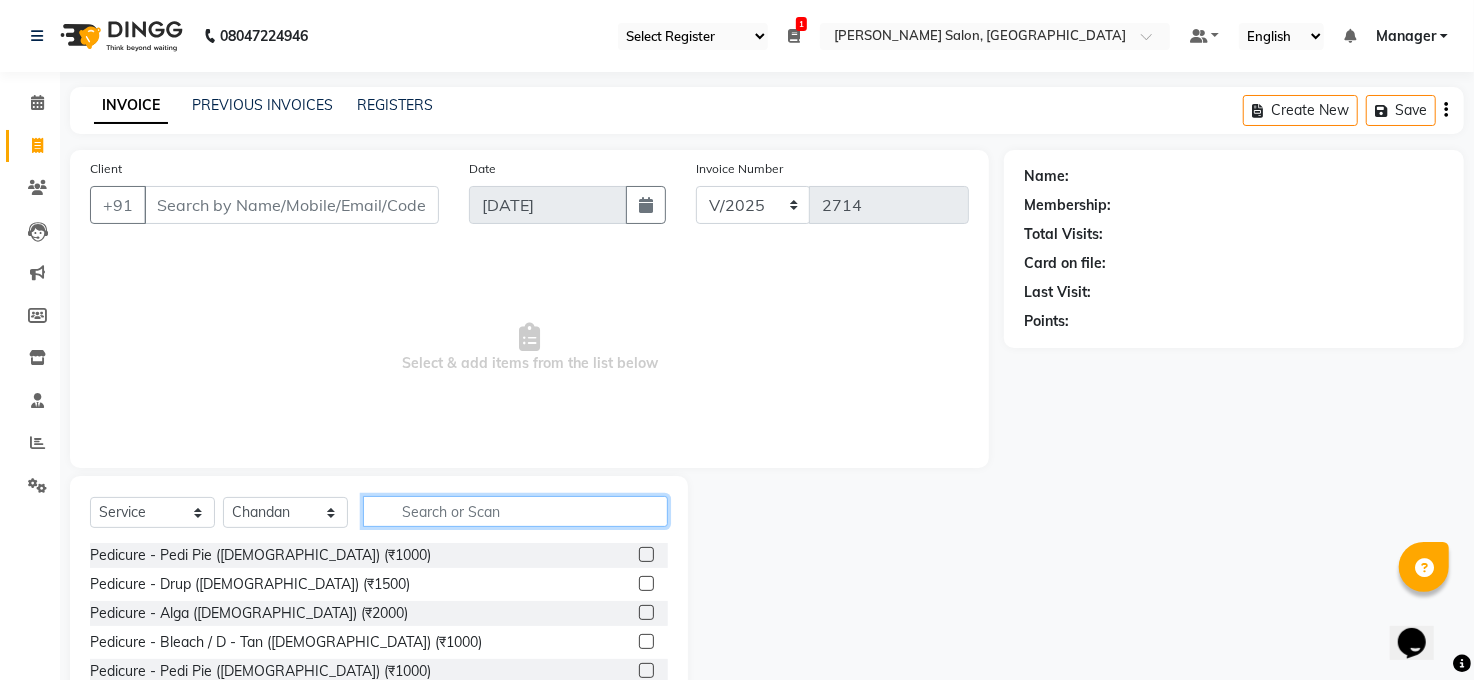click 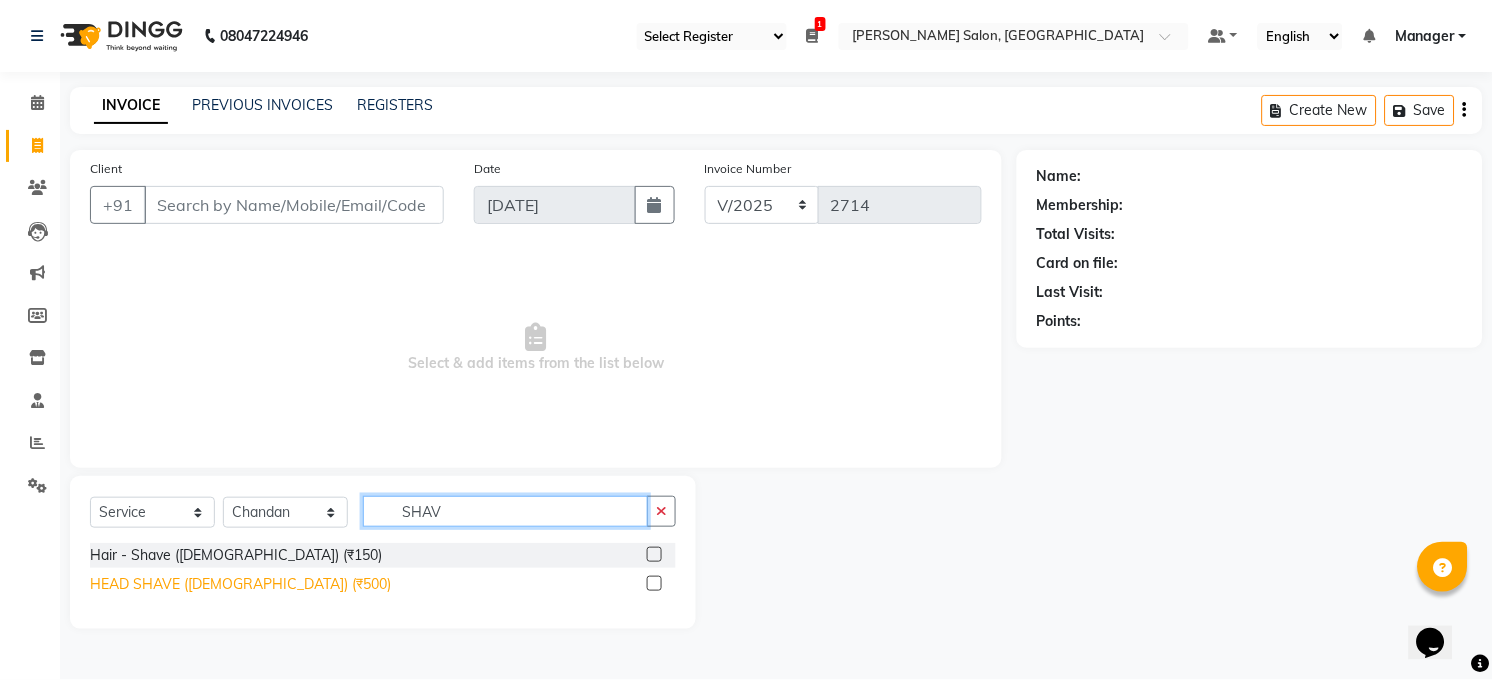 type on "SHAV" 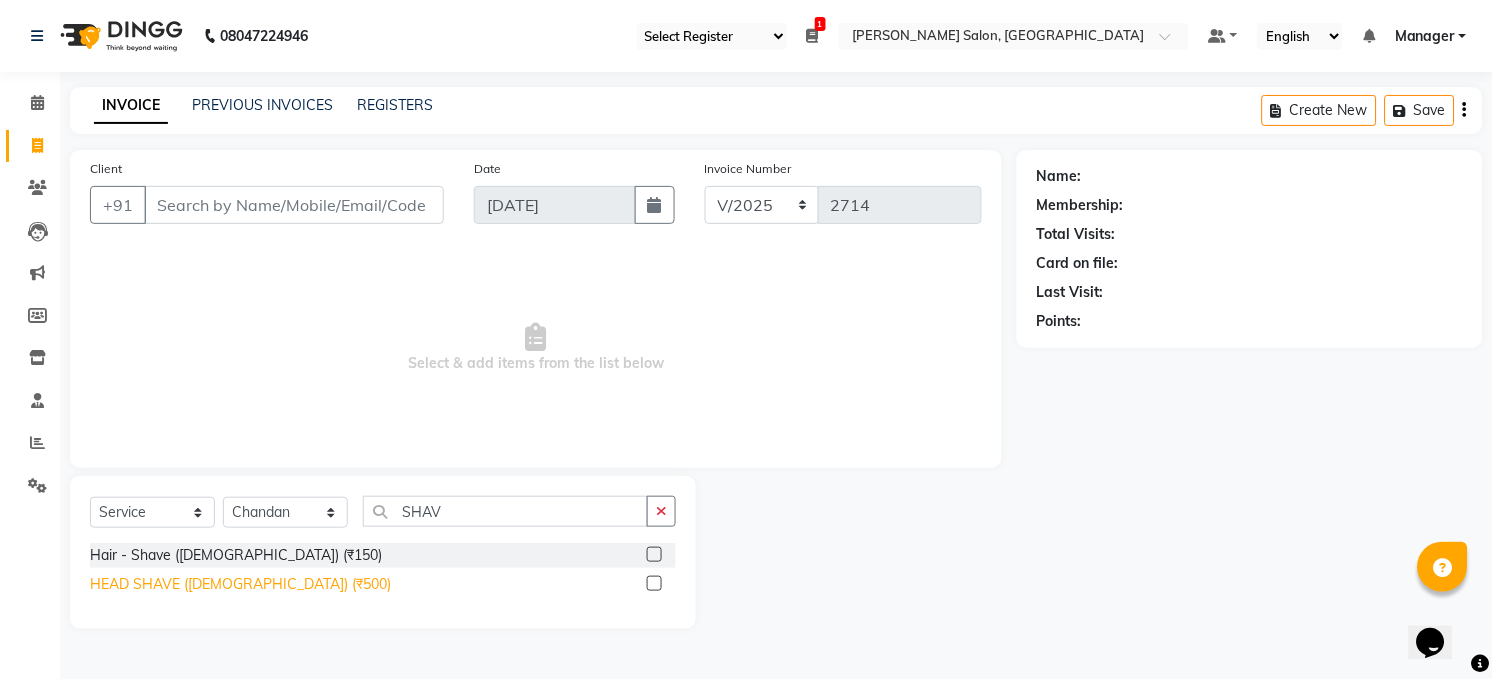 click on "HEAD  SHAVE ([DEMOGRAPHIC_DATA]) (₹500)" 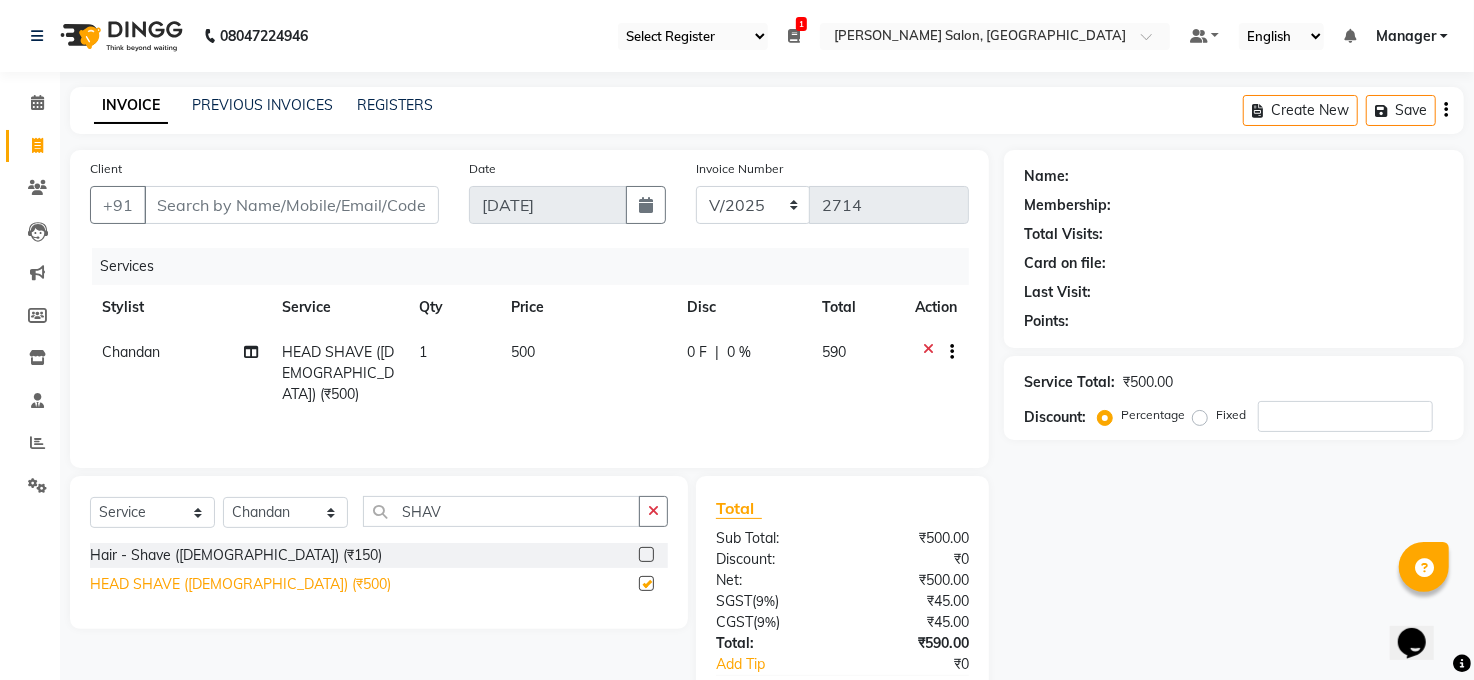 checkbox on "false" 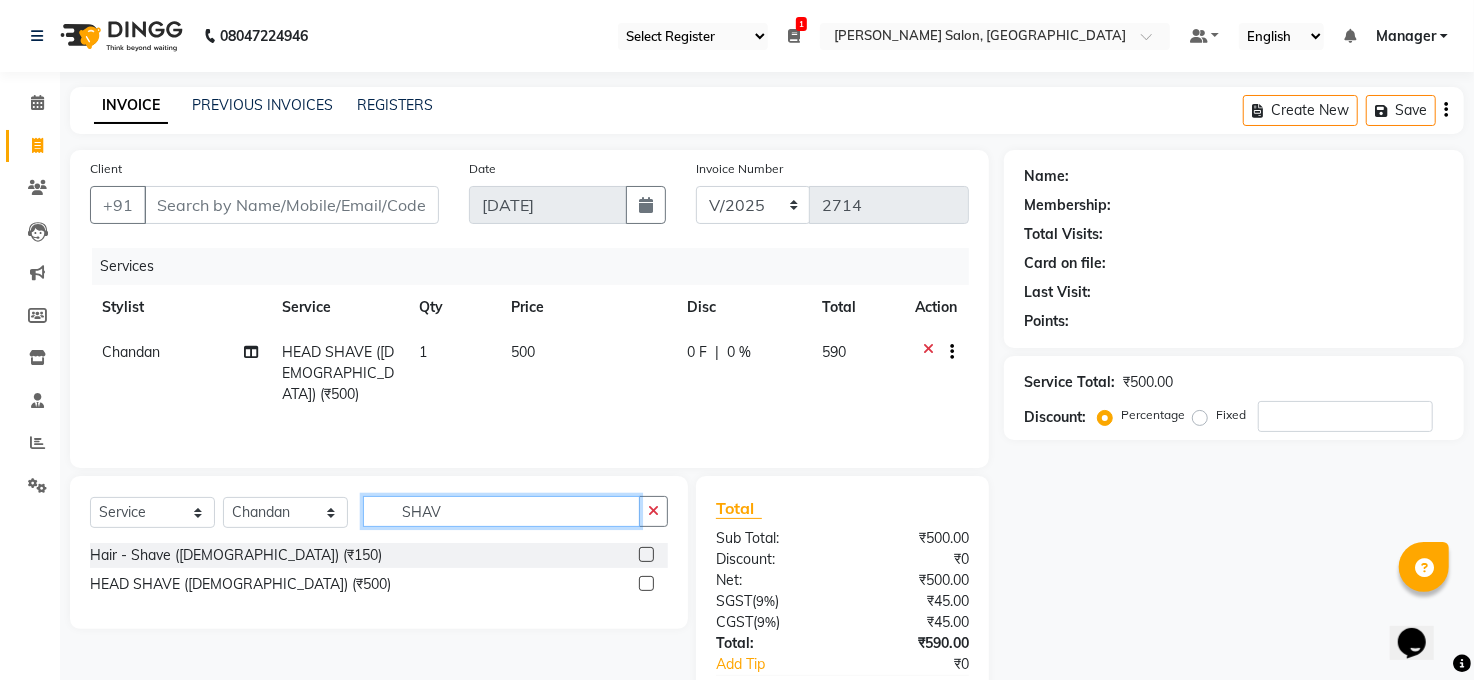 click on "SHAV" 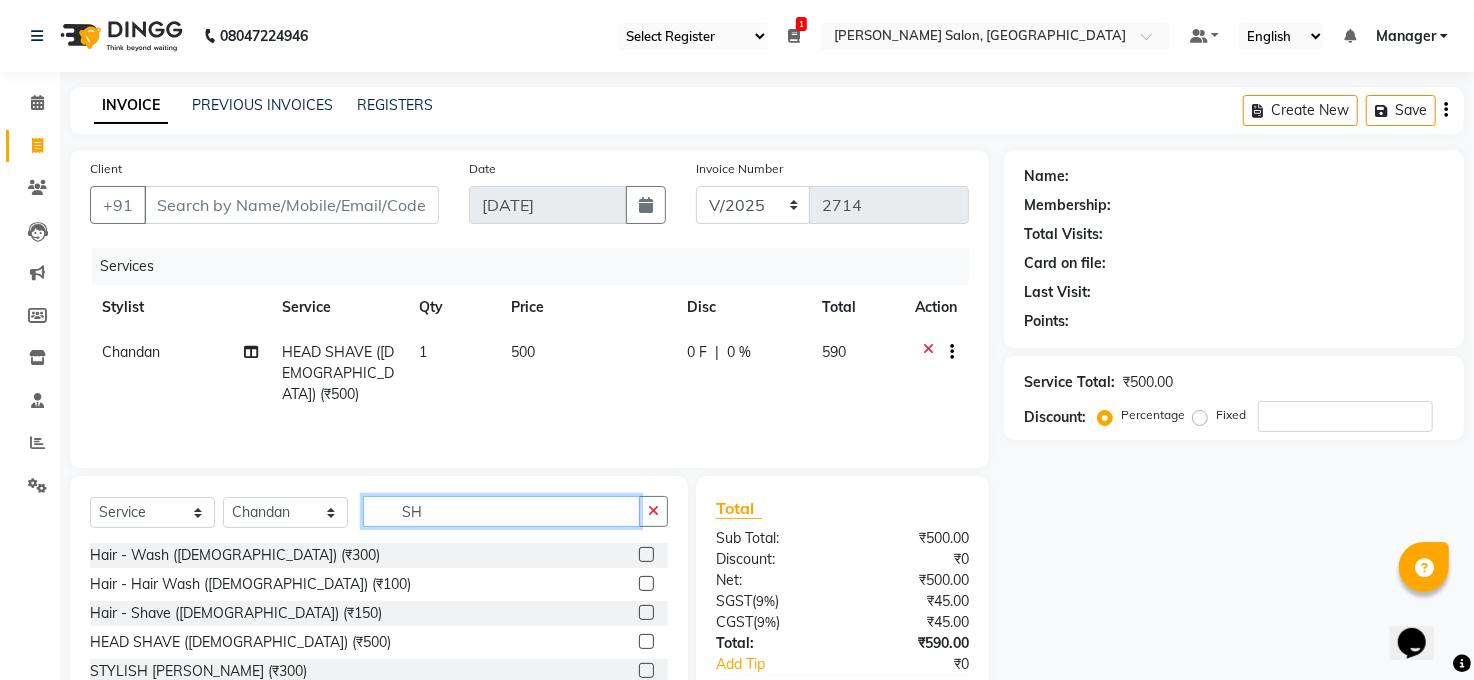 type on "S" 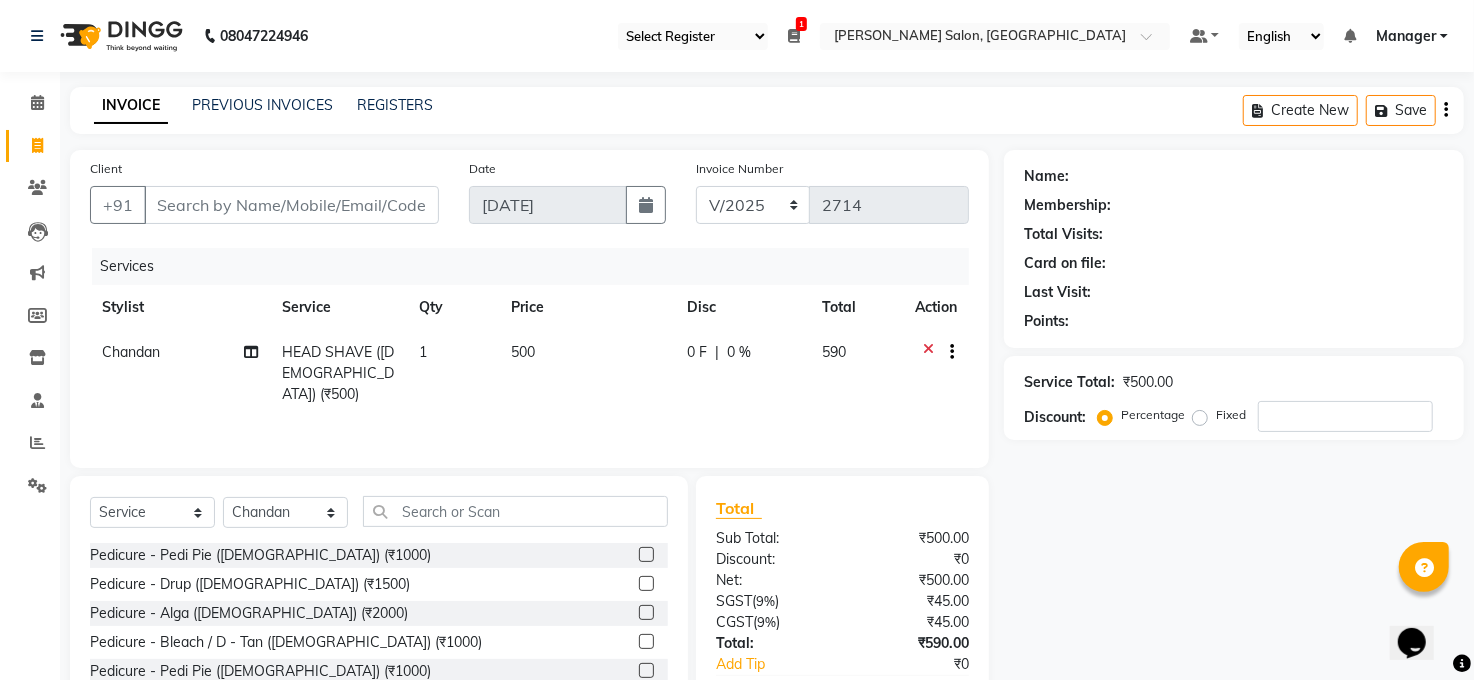 click 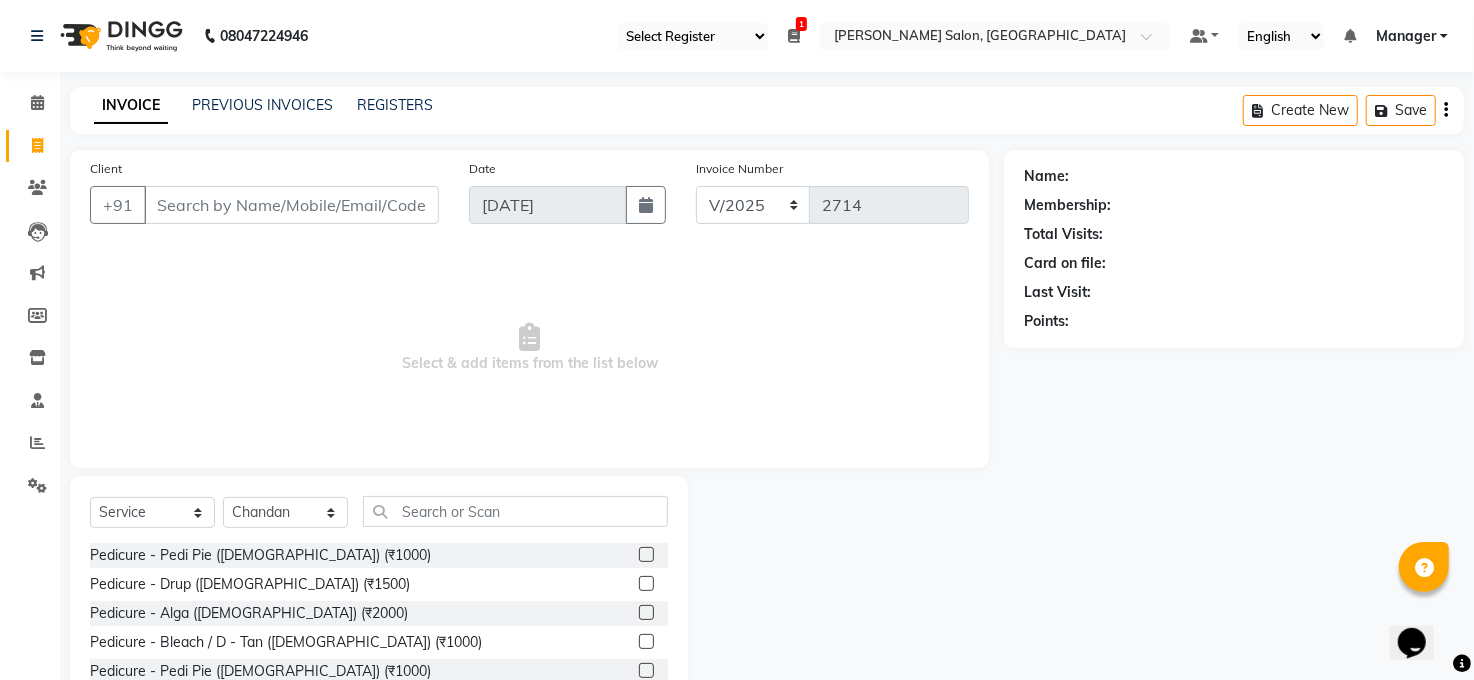 click on "Select Register Daily Sale Cash 1 Daily Open Registers nothing to show Select Location × Madonna Salon, Jamal Road" at bounding box center [894, 36] 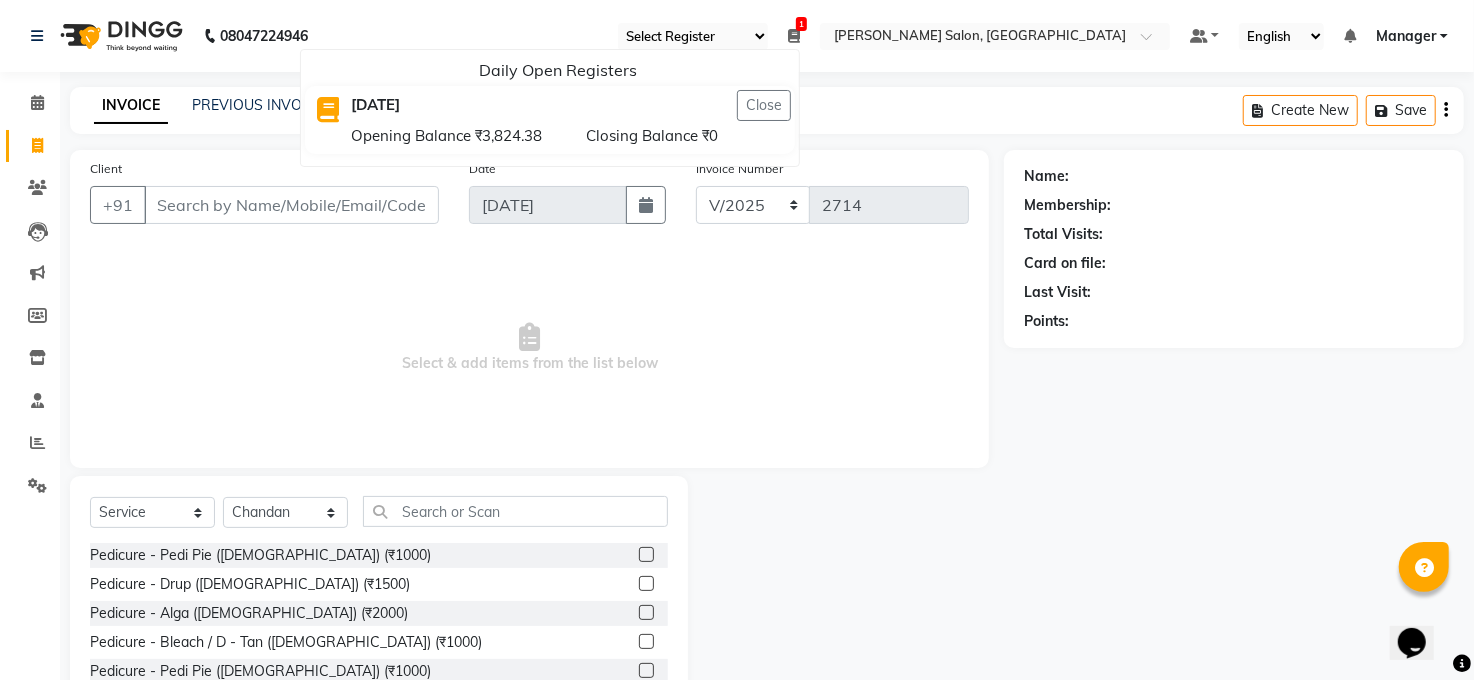 click at bounding box center (794, 36) 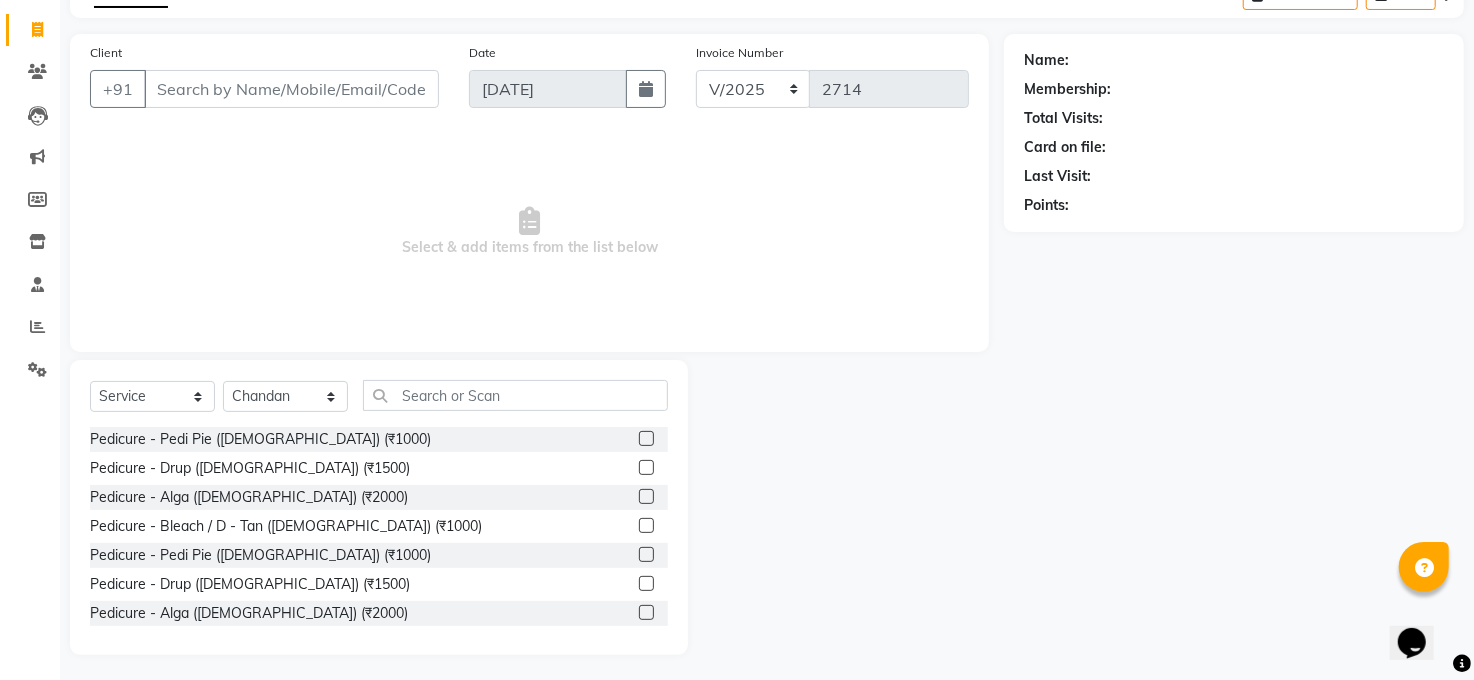 scroll, scrollTop: 120, scrollLeft: 0, axis: vertical 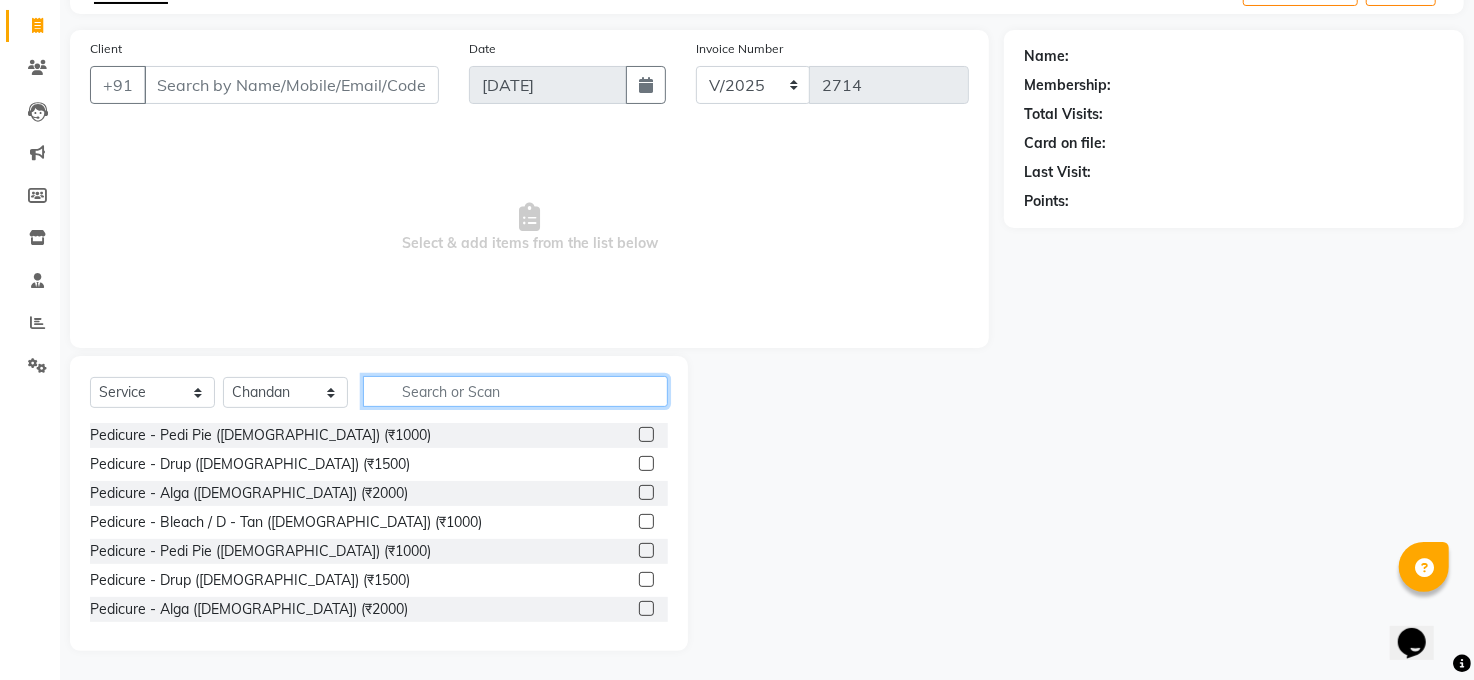 click 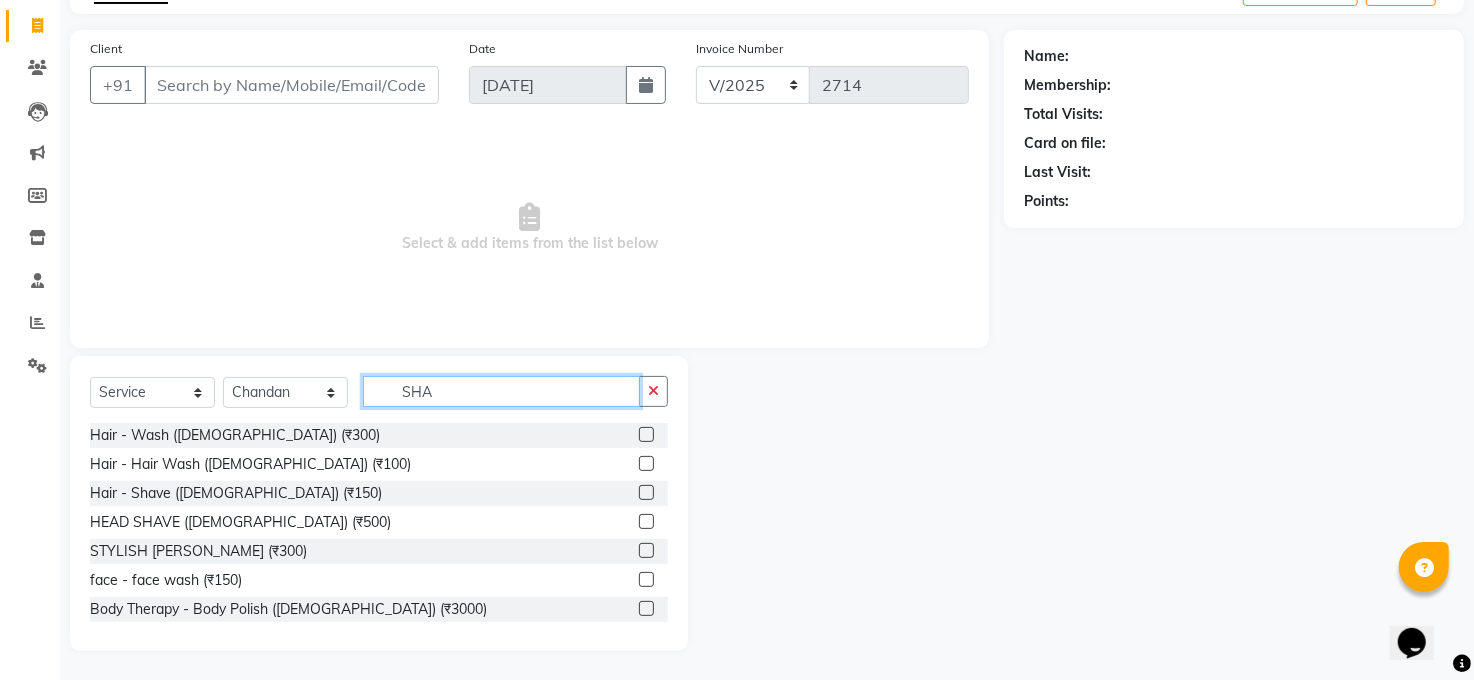 scroll, scrollTop: 0, scrollLeft: 0, axis: both 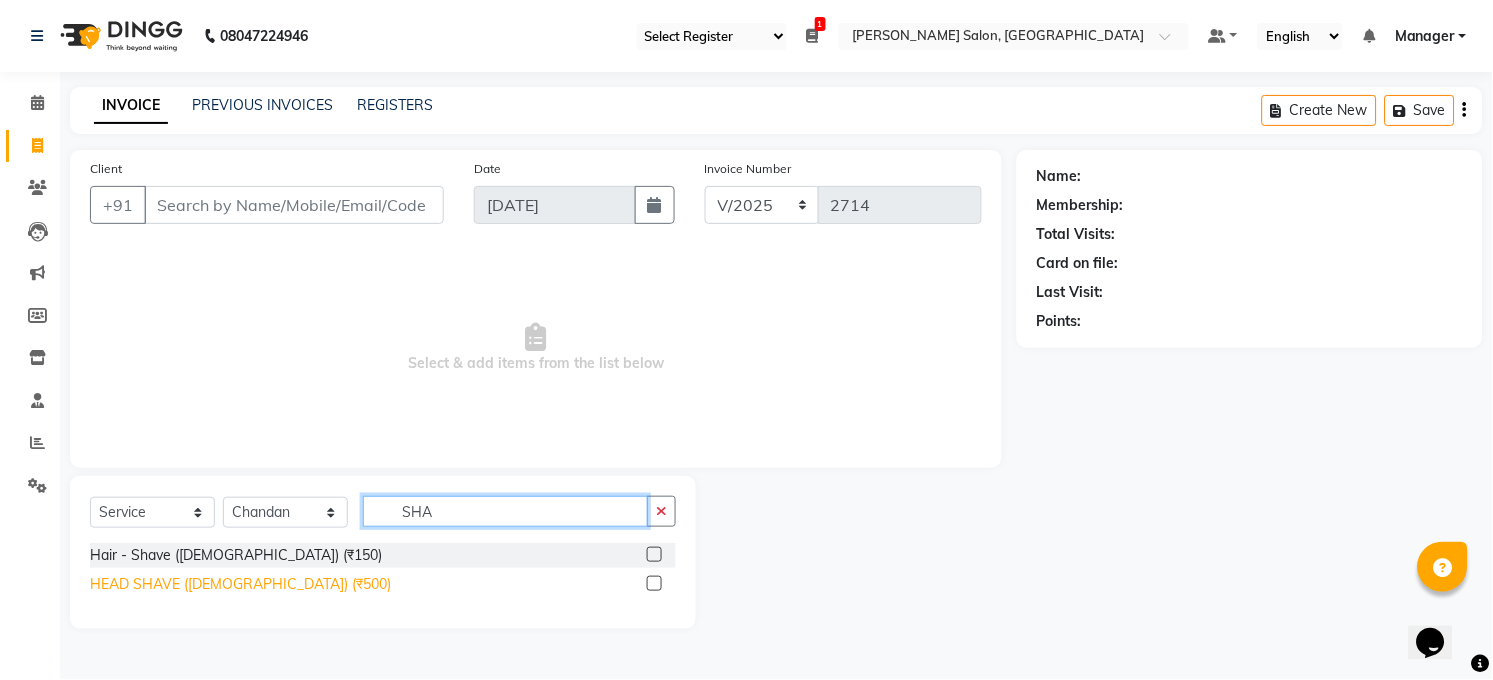 type on "SHA" 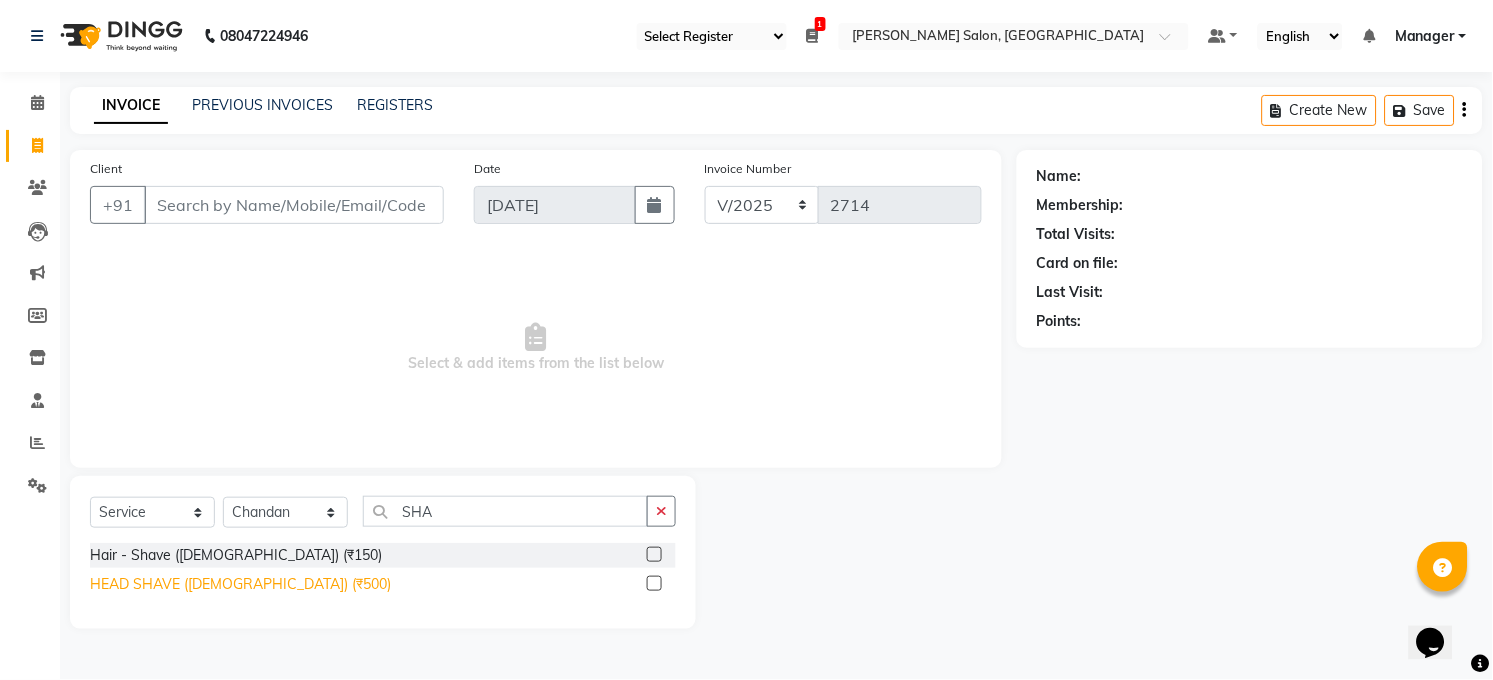 click on "HEAD  SHAVE ([DEMOGRAPHIC_DATA]) (₹500)" 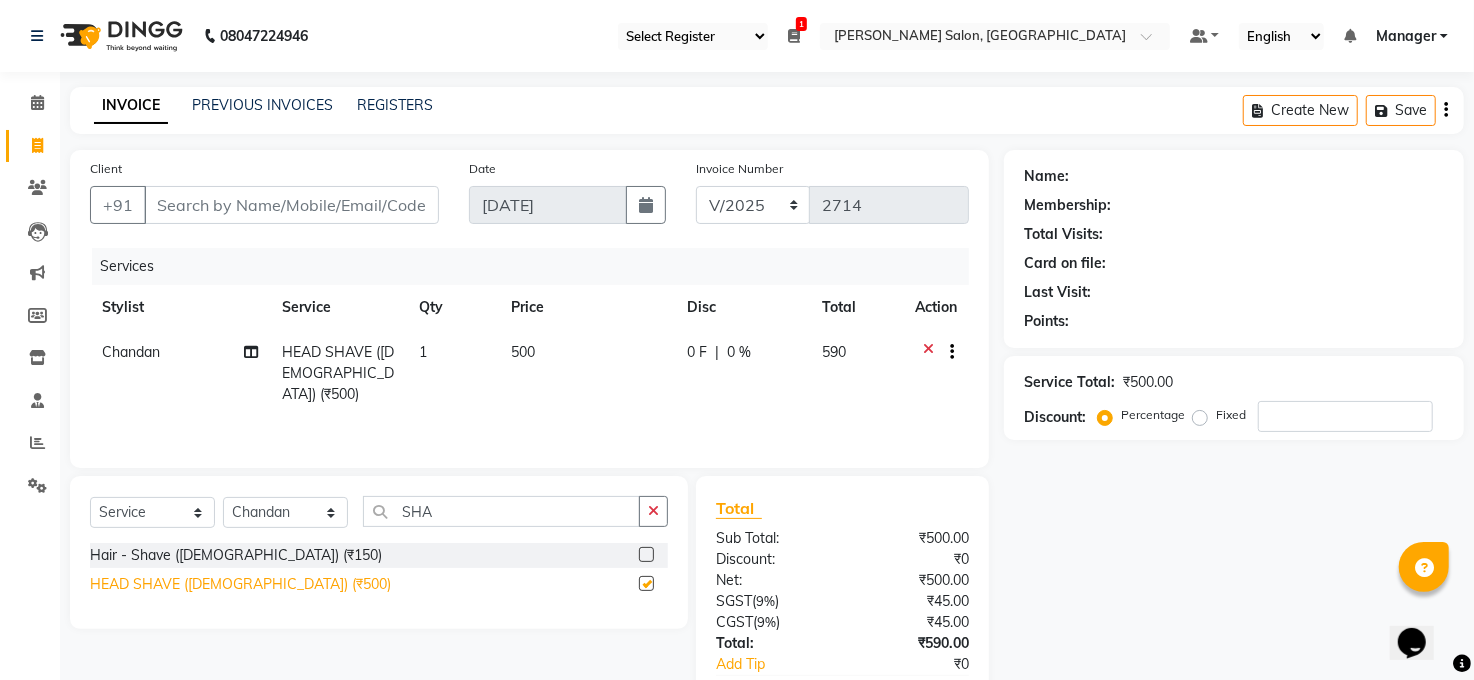 checkbox on "false" 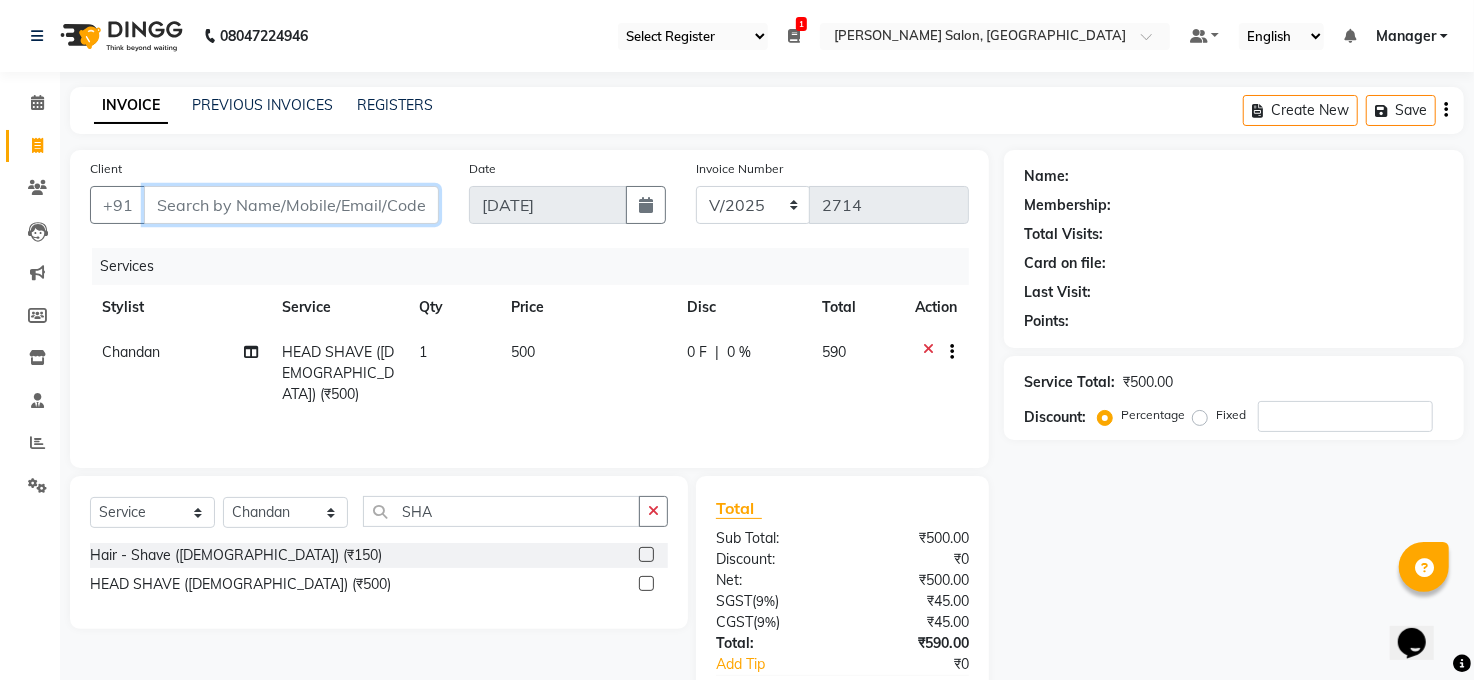 click on "Client" at bounding box center (291, 205) 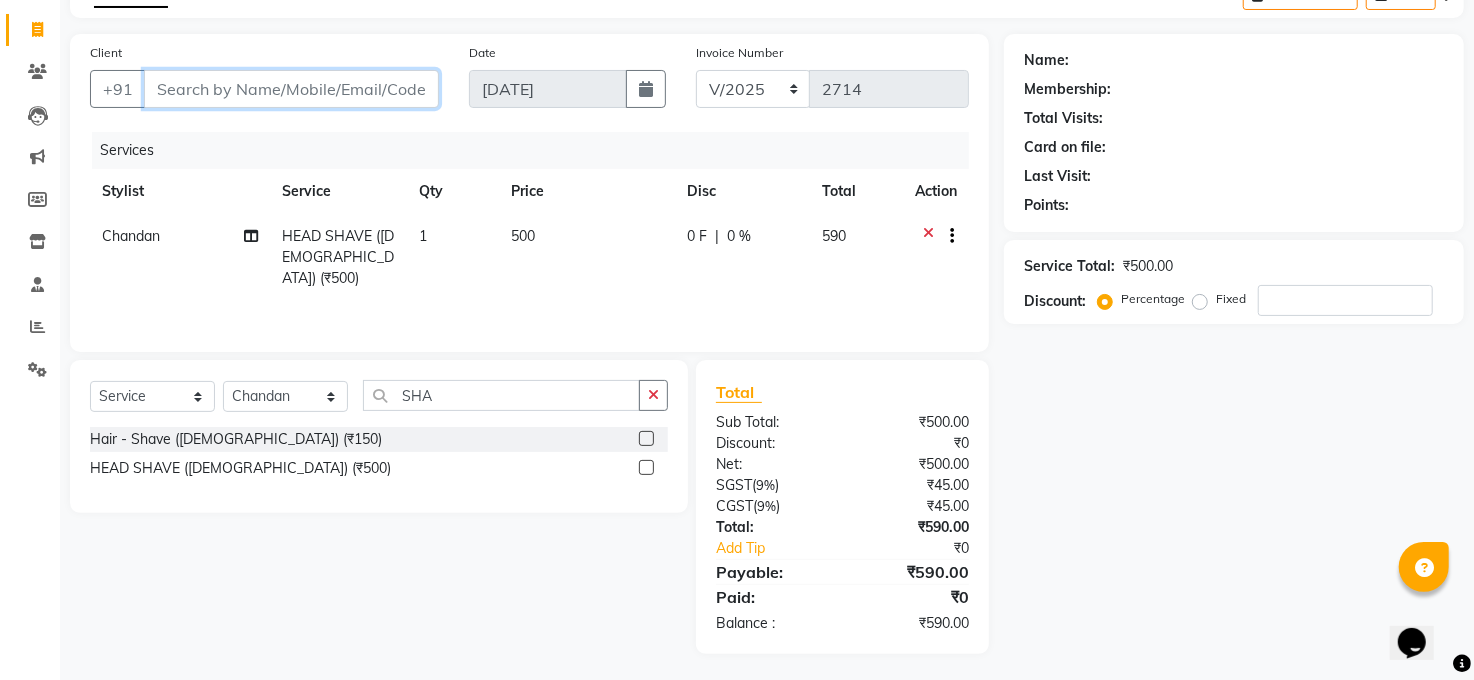 scroll, scrollTop: 119, scrollLeft: 0, axis: vertical 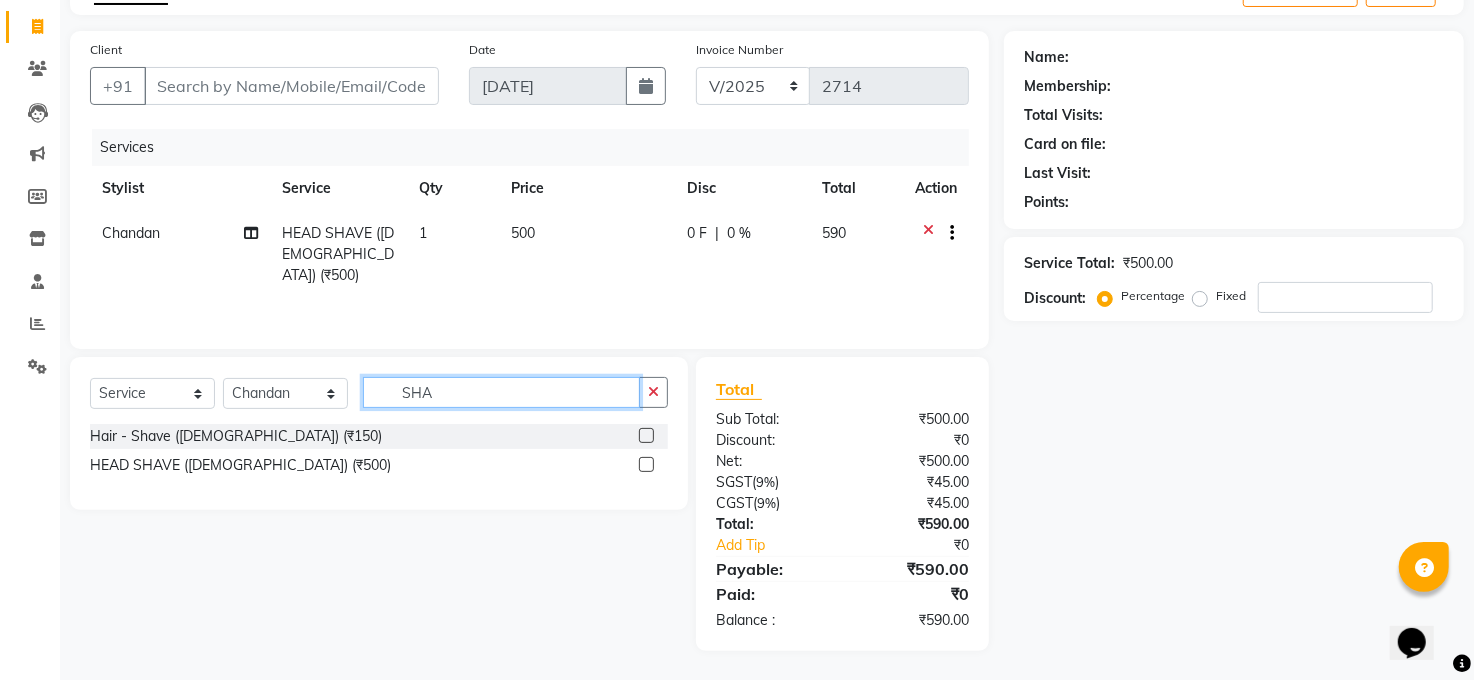 click on "SHA" 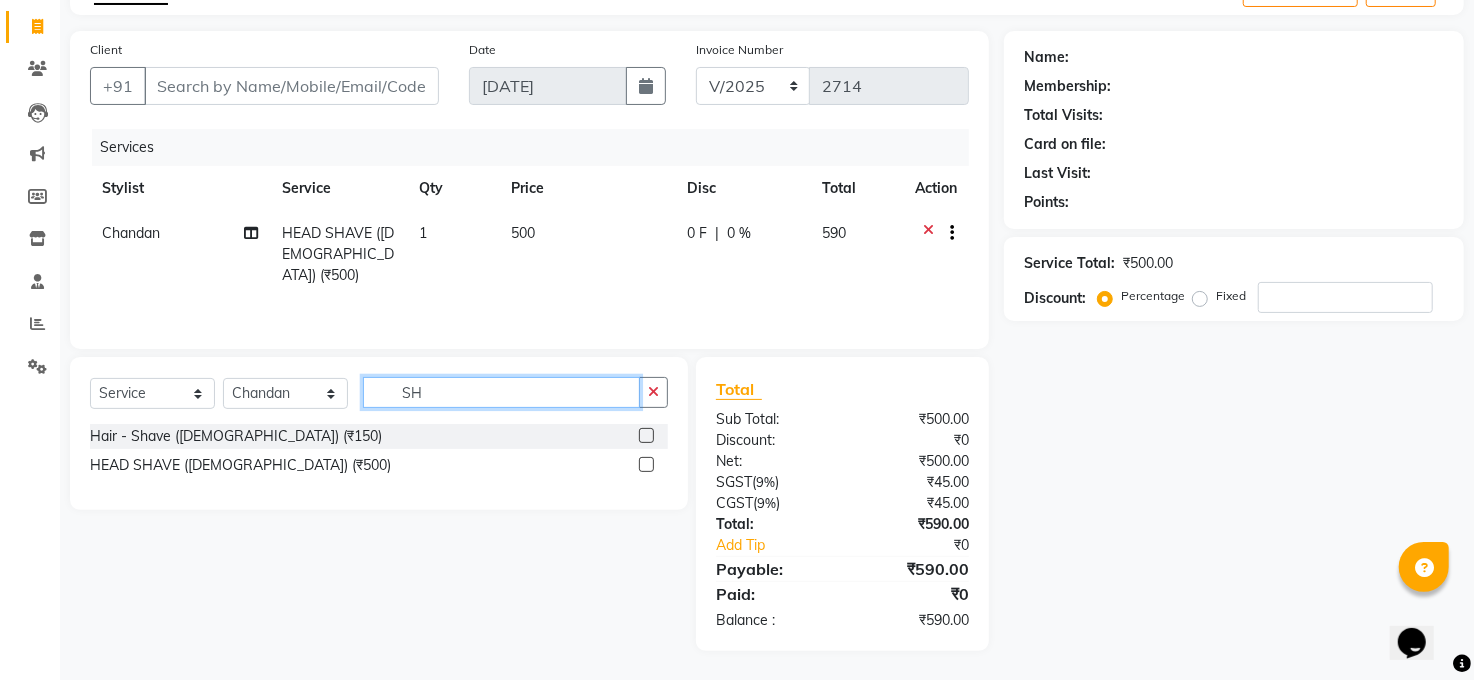 type on "S" 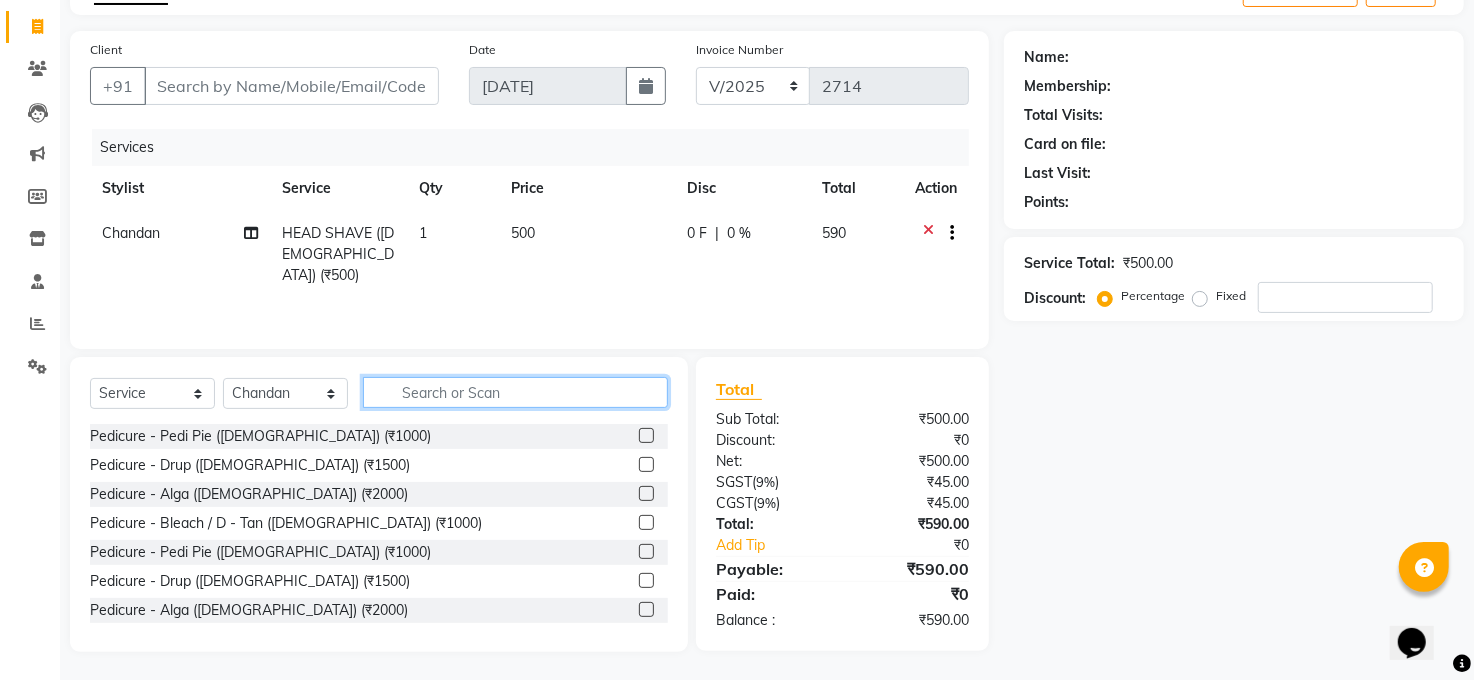 type 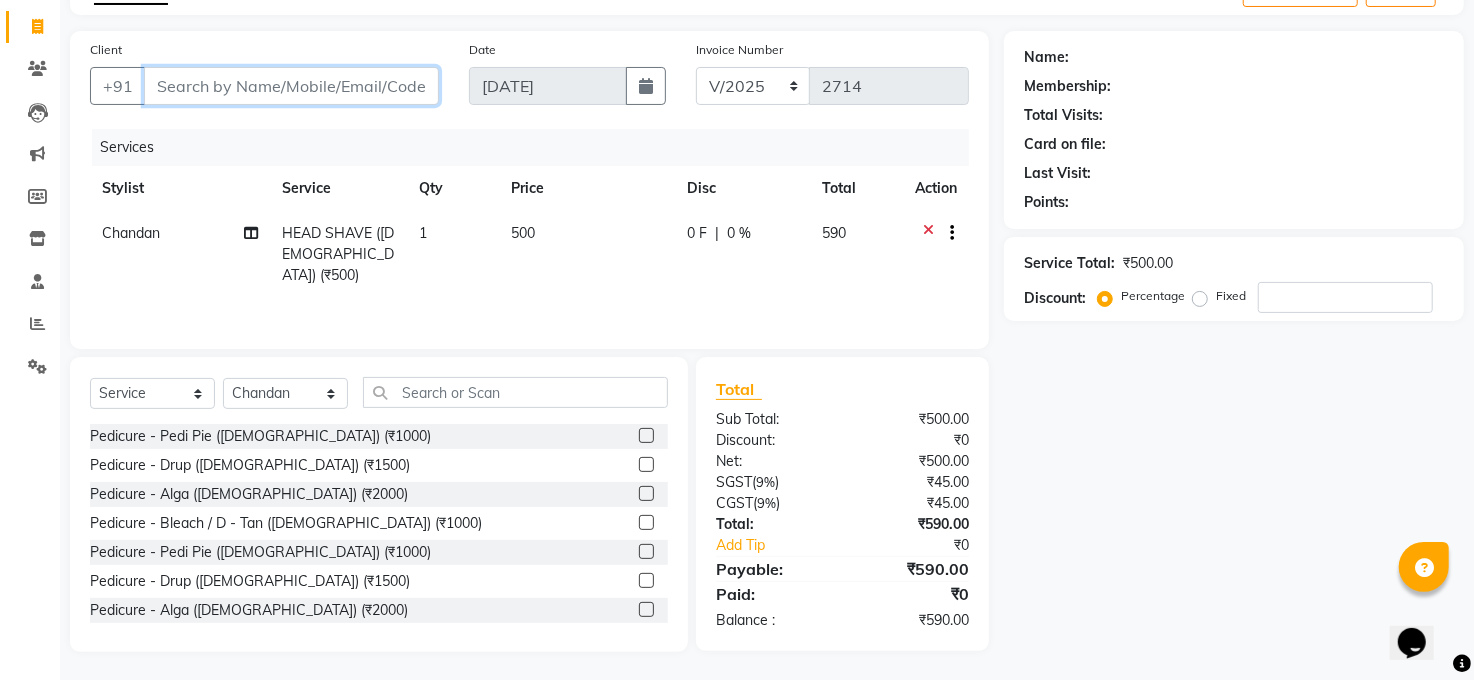 click on "Client" at bounding box center (291, 86) 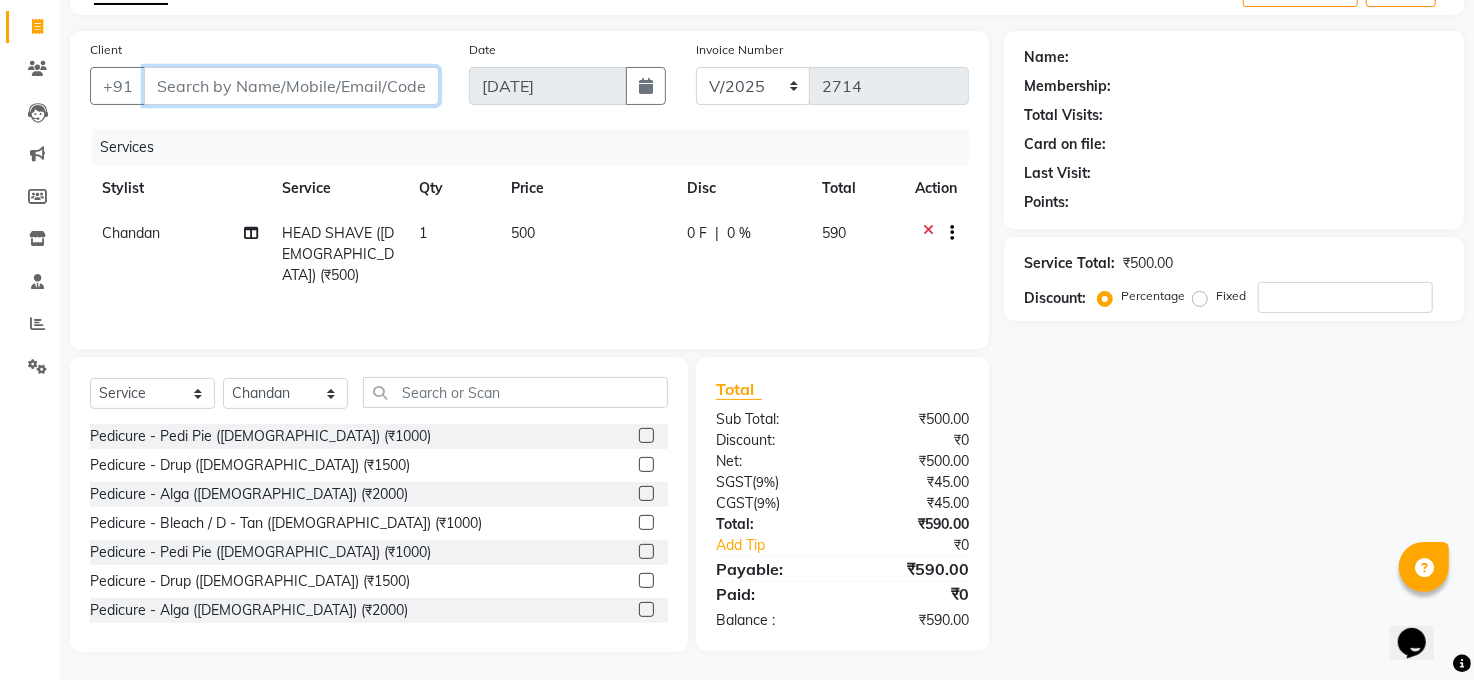 type on "M" 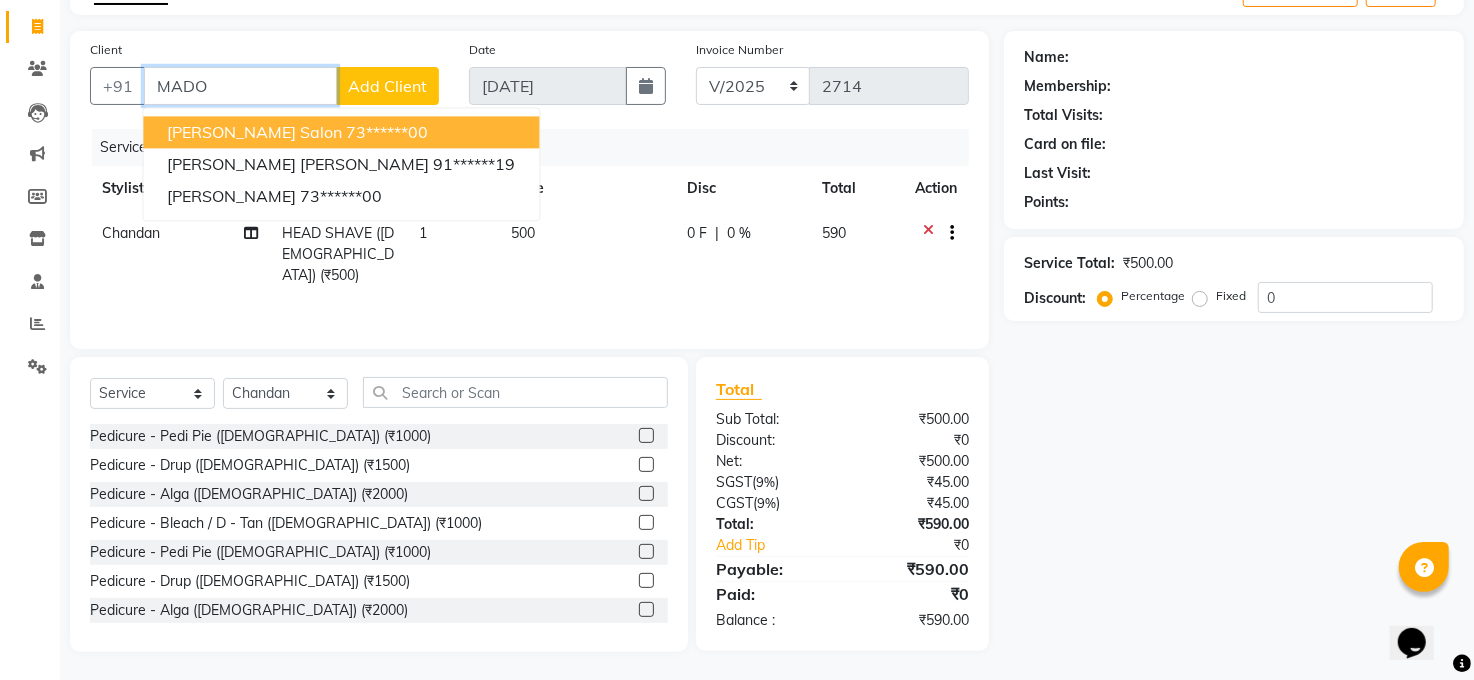 click on "73******00" at bounding box center (387, 132) 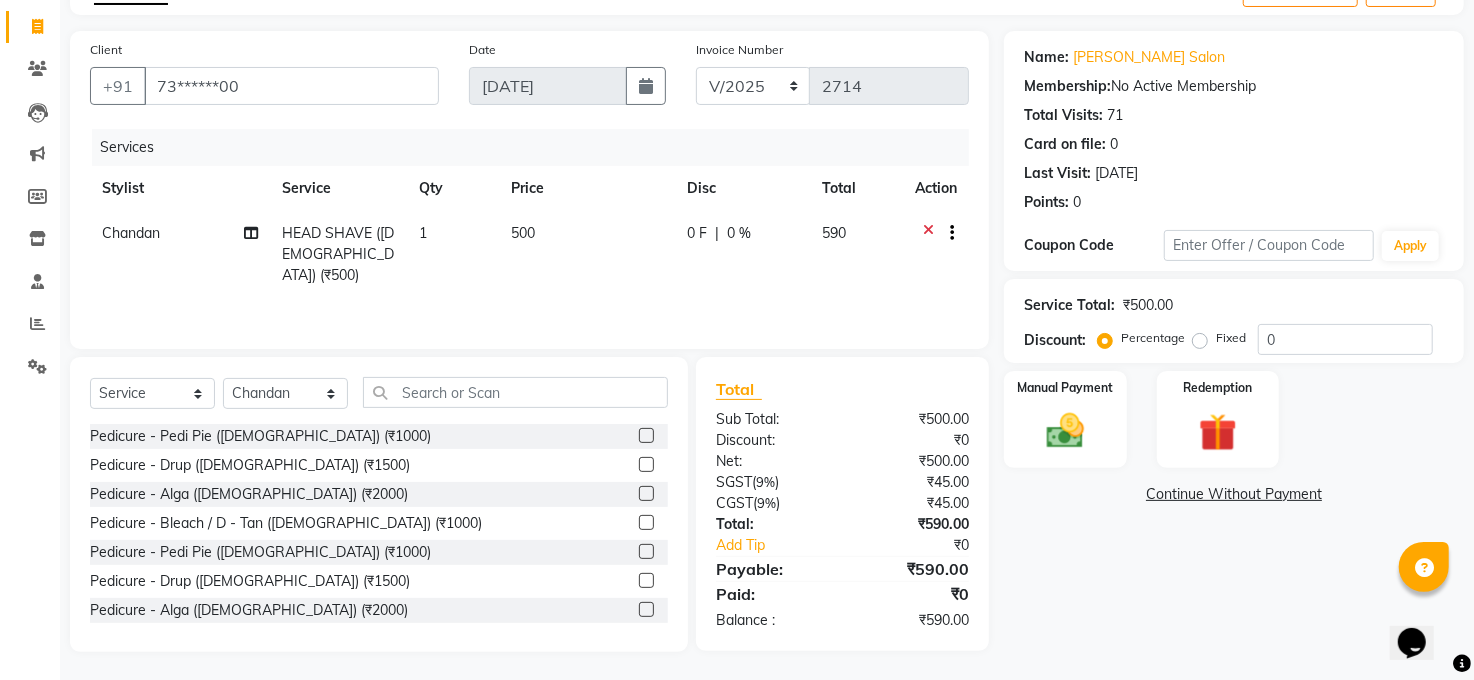 click on "Chandan" 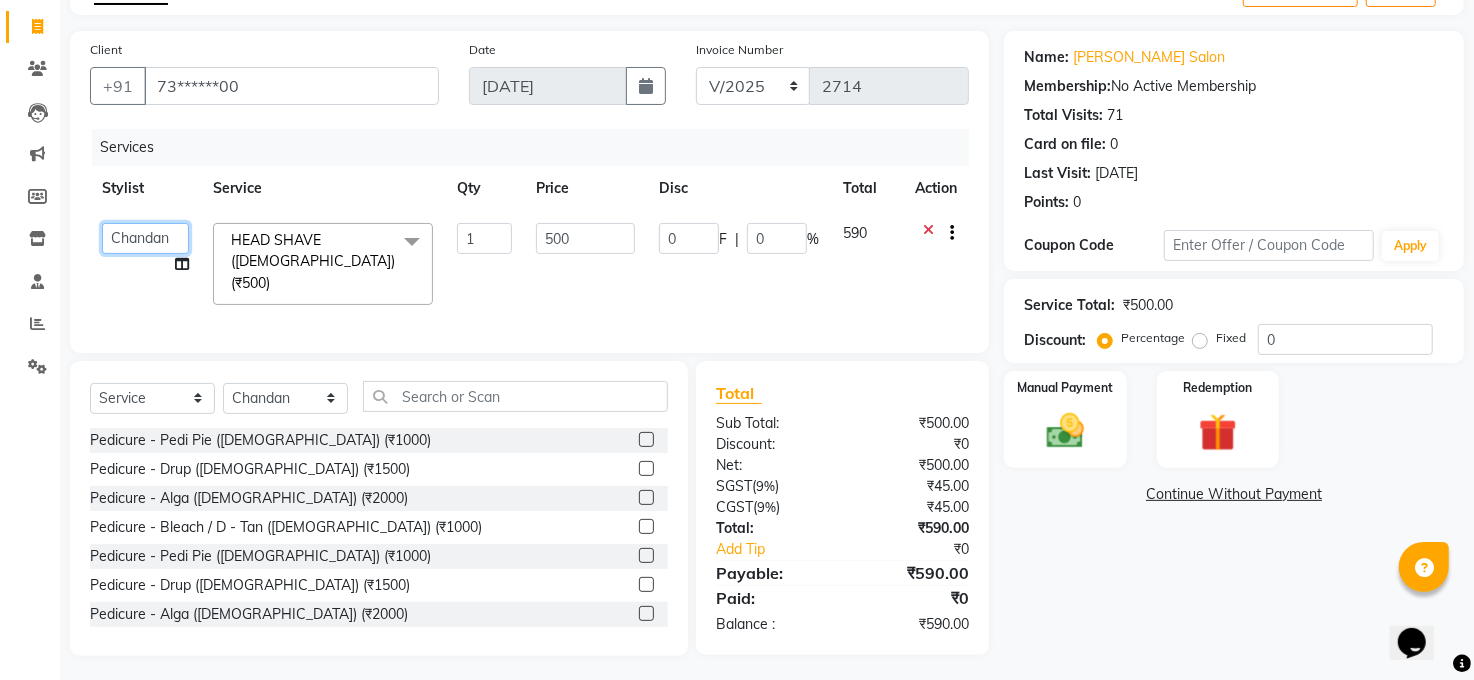 click on "Abhay kumar   ALTAF   ANKITA   ARJUN   Chandan   COUNTER    Manager   Manish Kumar   Neetu Mam   Priyanka   Raju   Ravi Thakur   RINKI   Roshan   Santosh   SAURABH   SUJEET THAKUR   SUNITA   Veer   Vinod Kumar" 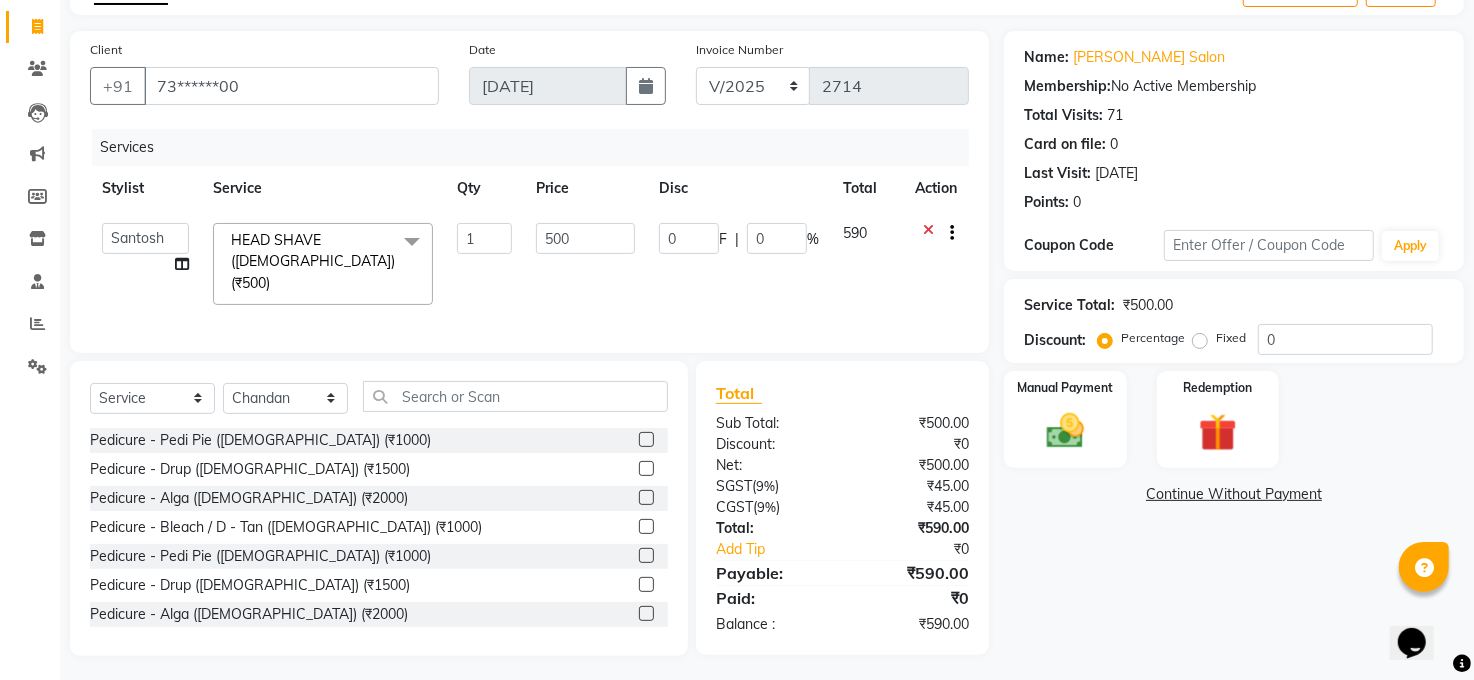 select on "40298" 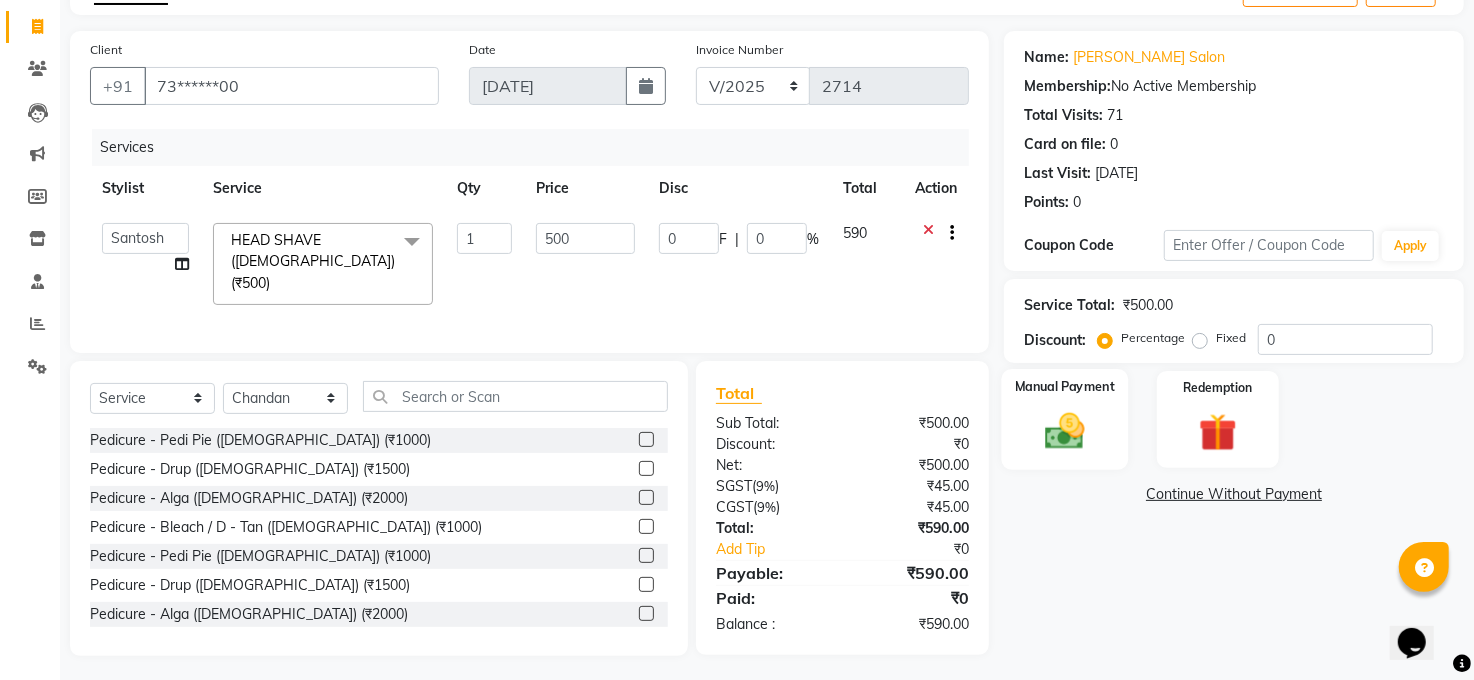 click 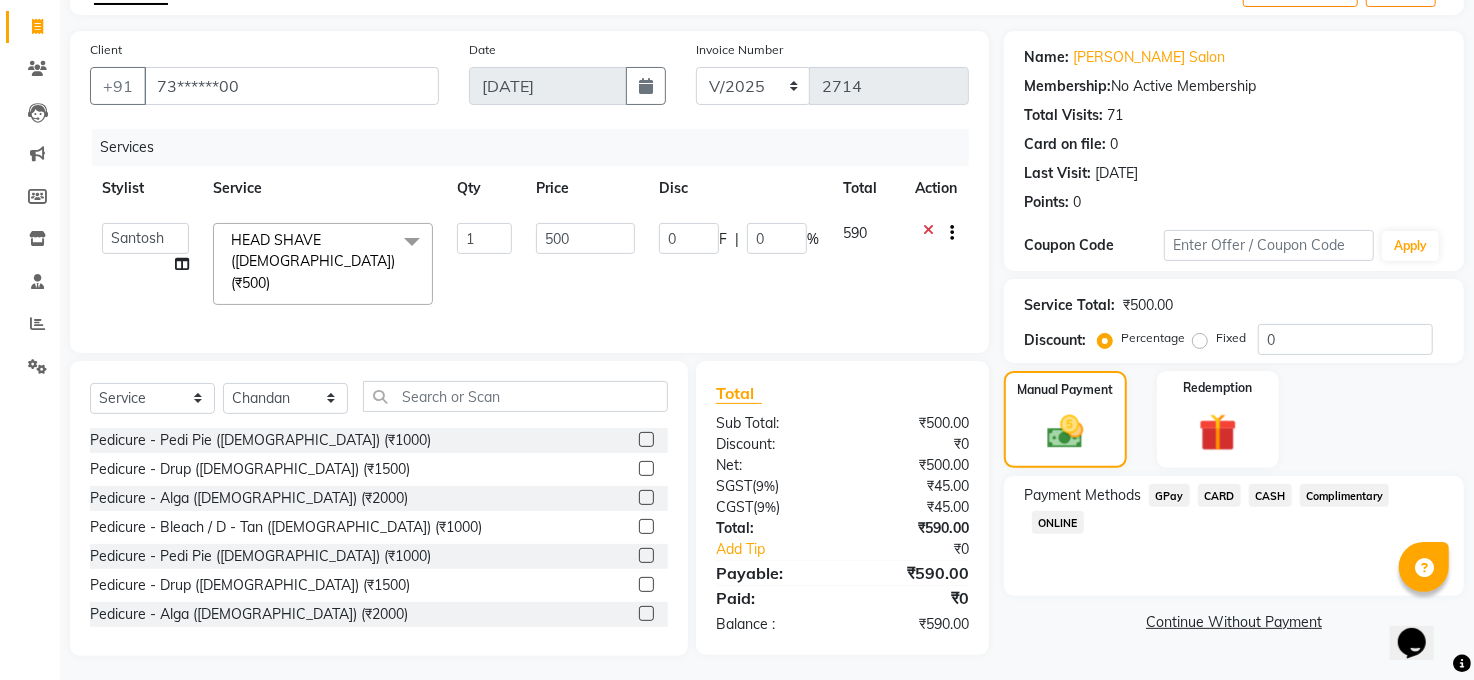 click on "GPay" 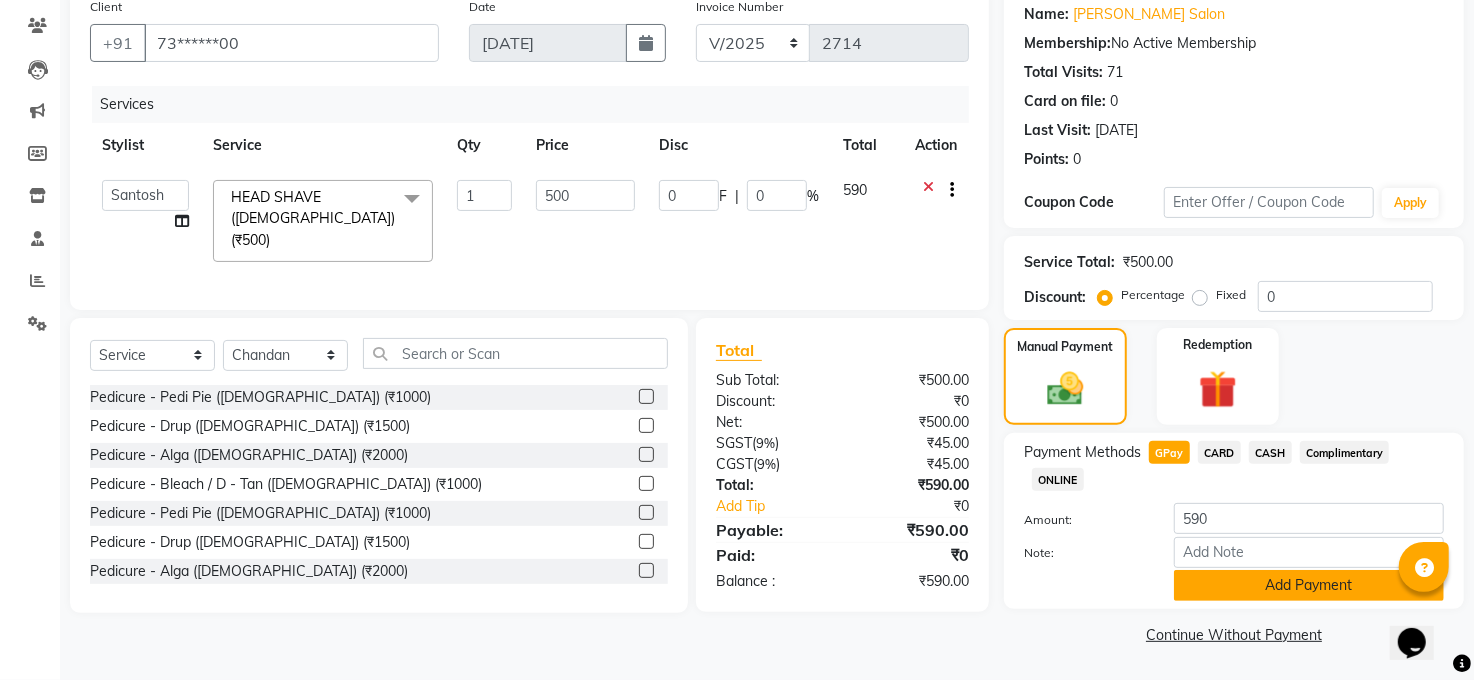 click on "Add Payment" 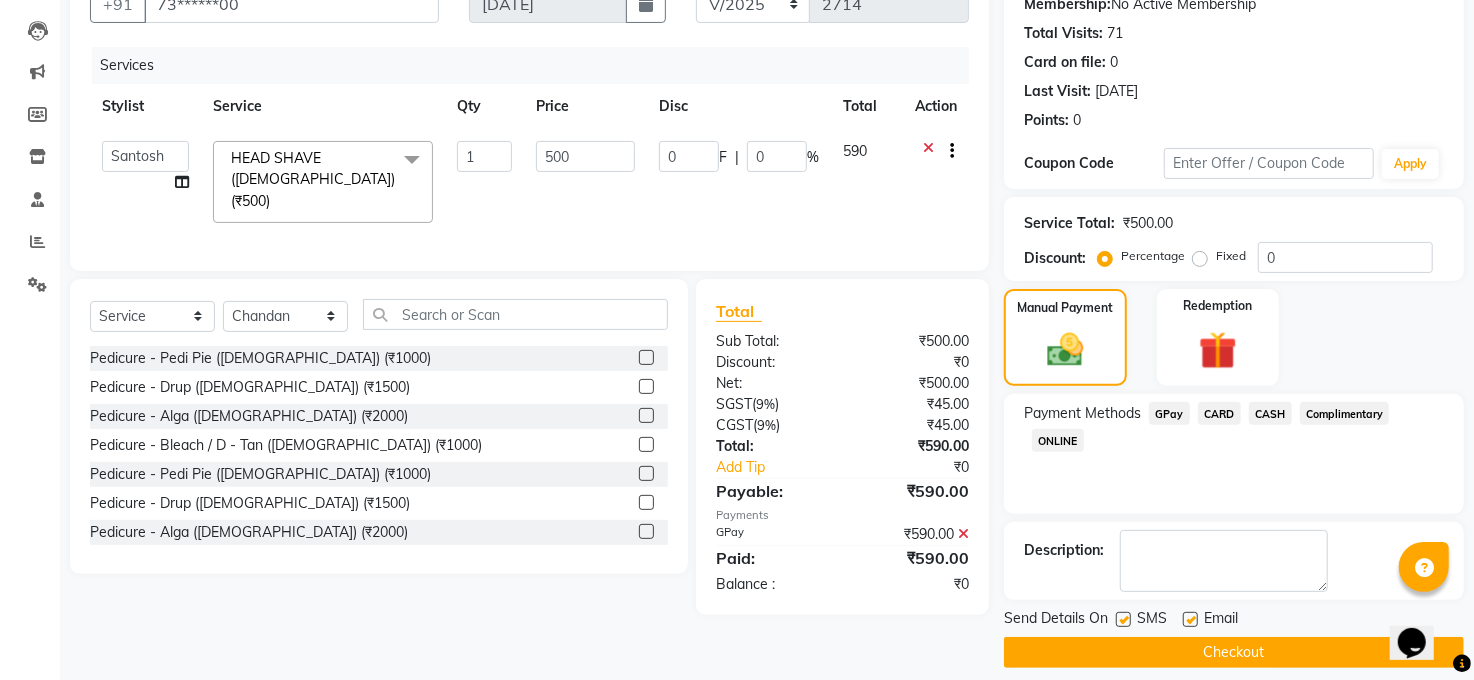 scroll, scrollTop: 218, scrollLeft: 0, axis: vertical 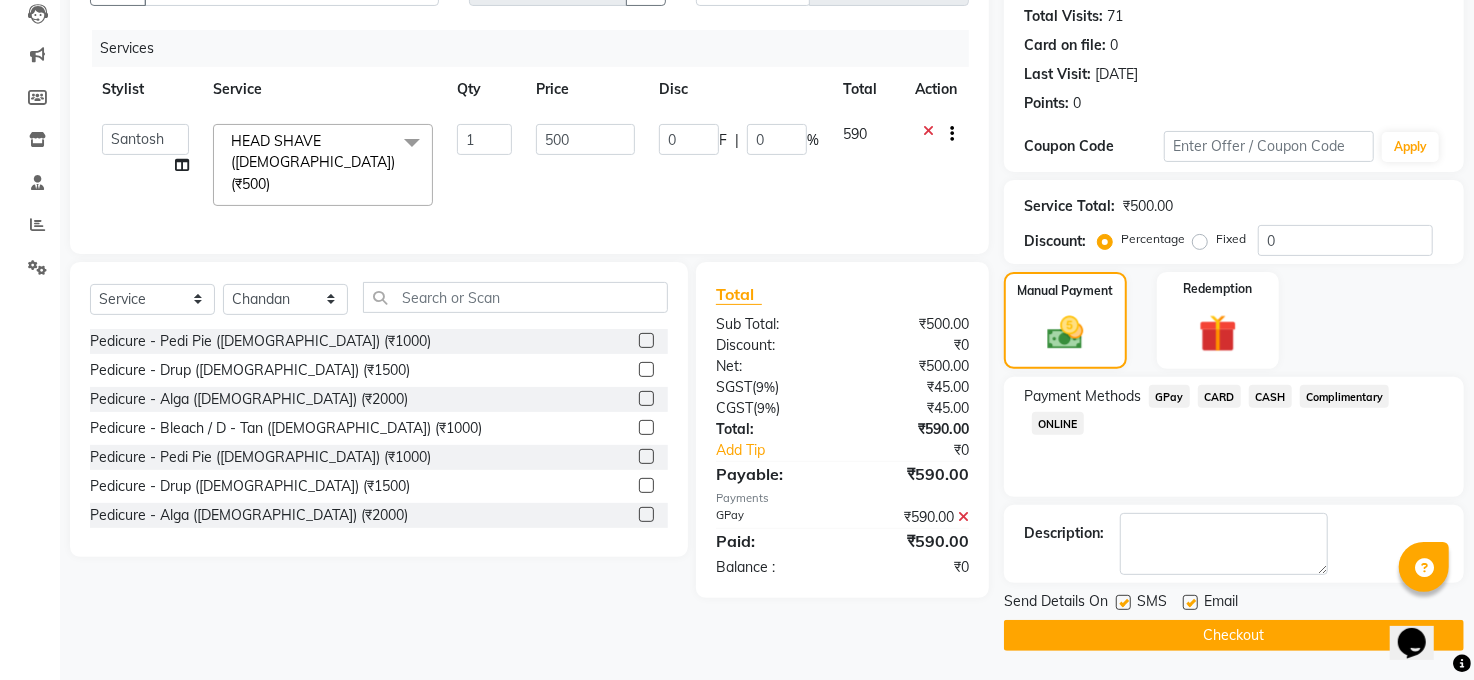 click on "Checkout" 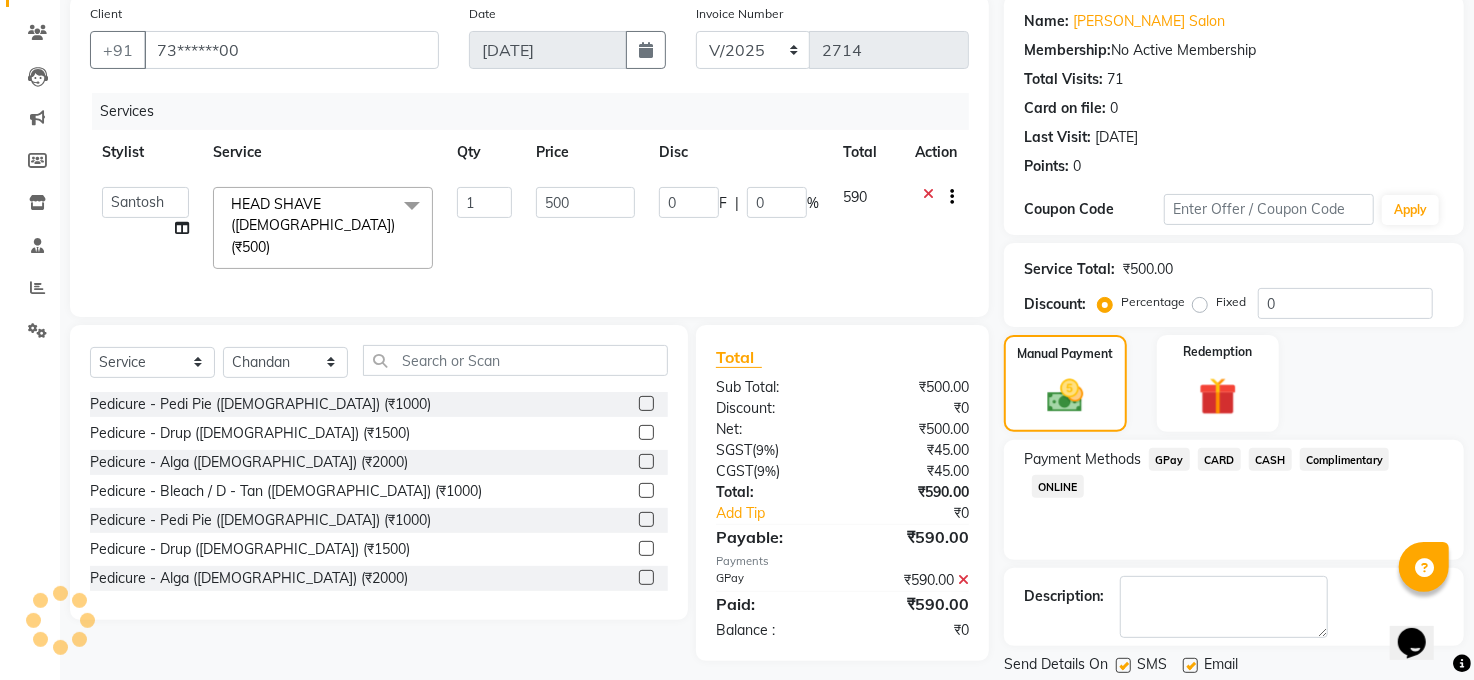 scroll, scrollTop: 1, scrollLeft: 0, axis: vertical 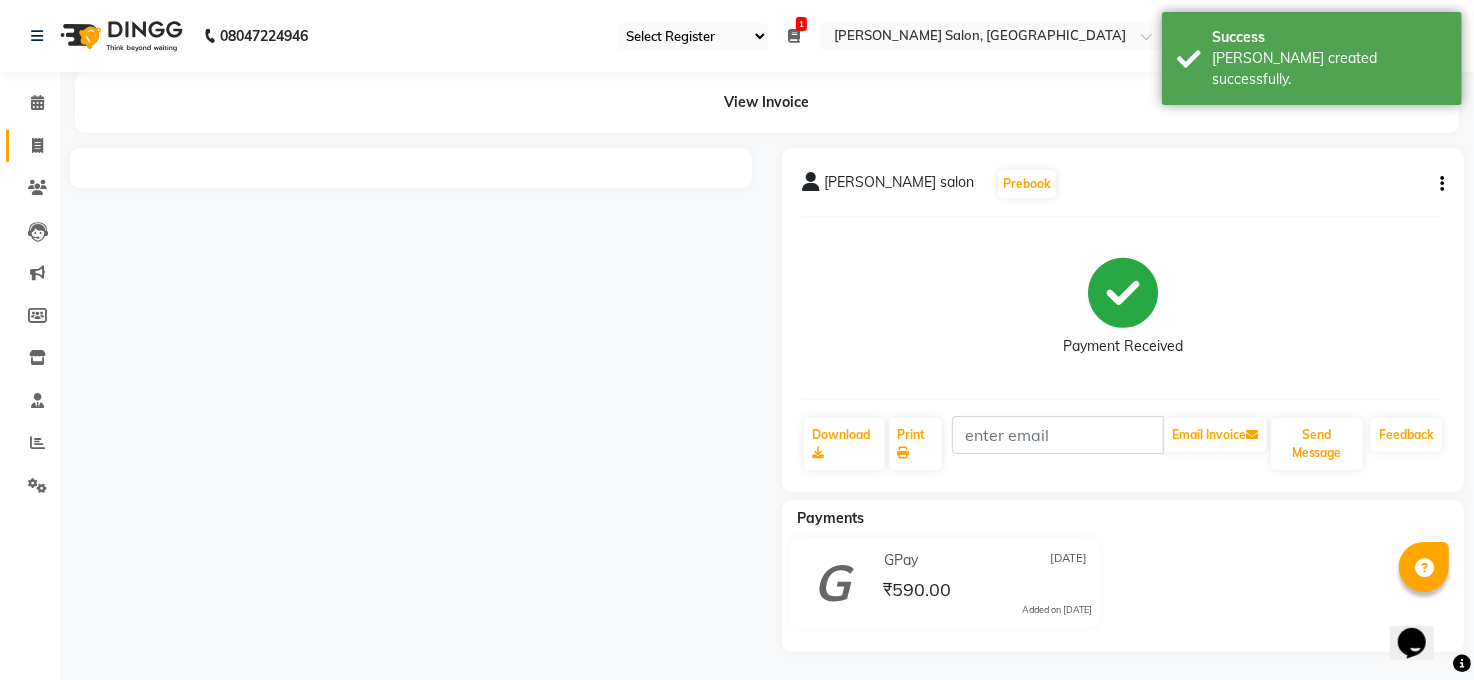 click 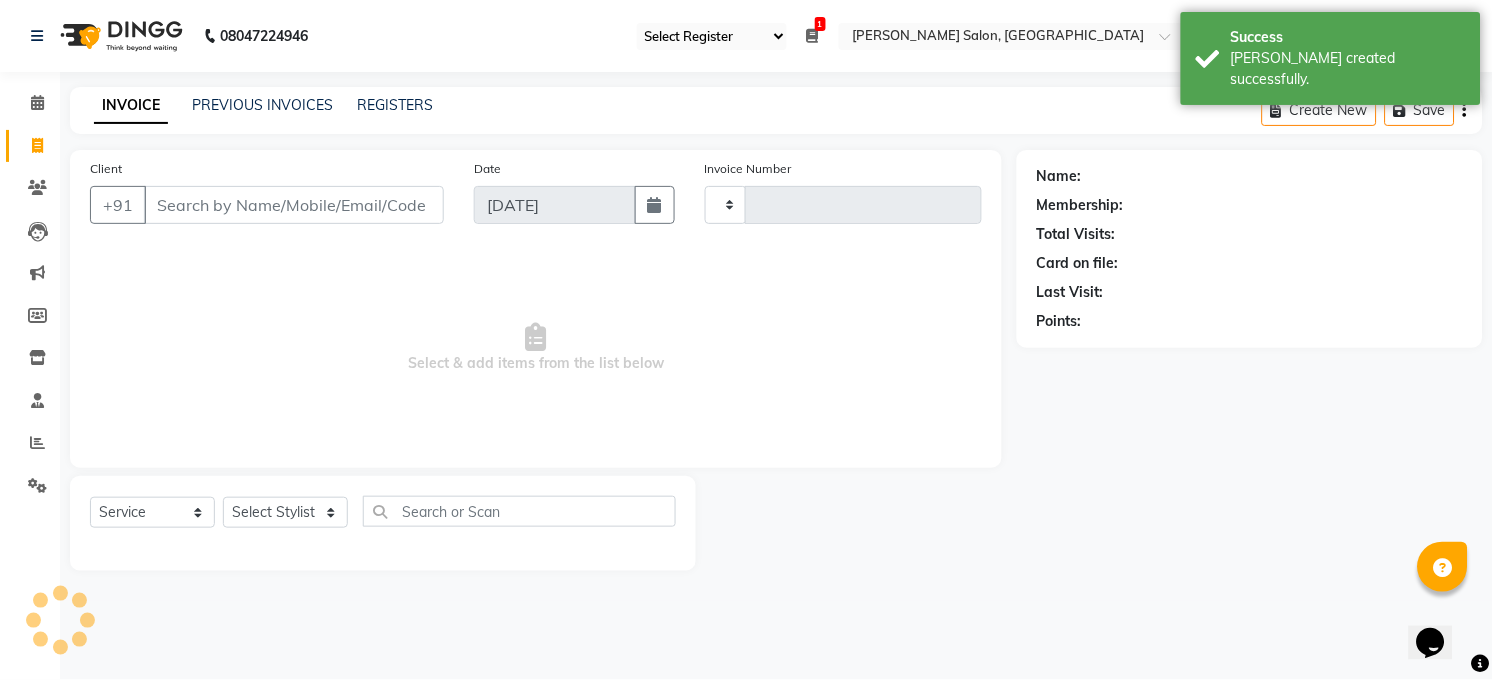 type on "2715" 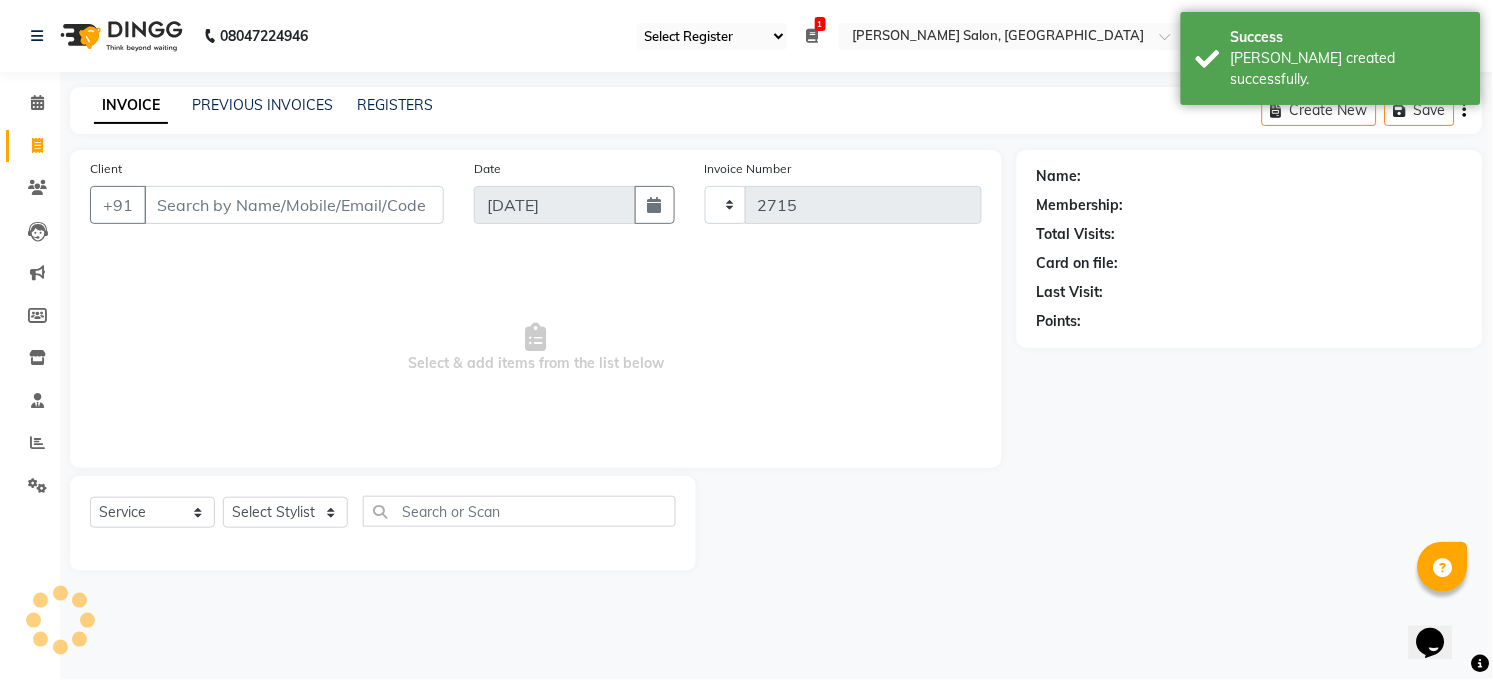 select on "5748" 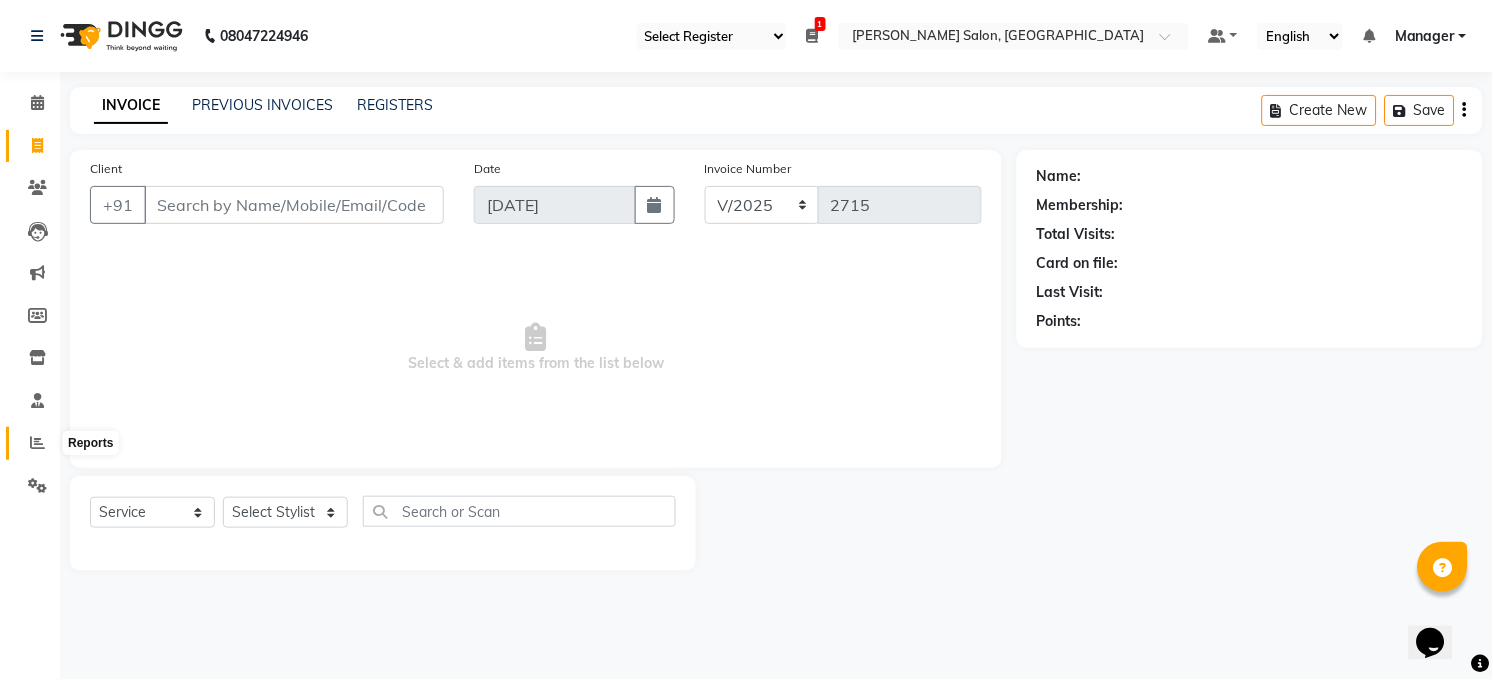 click 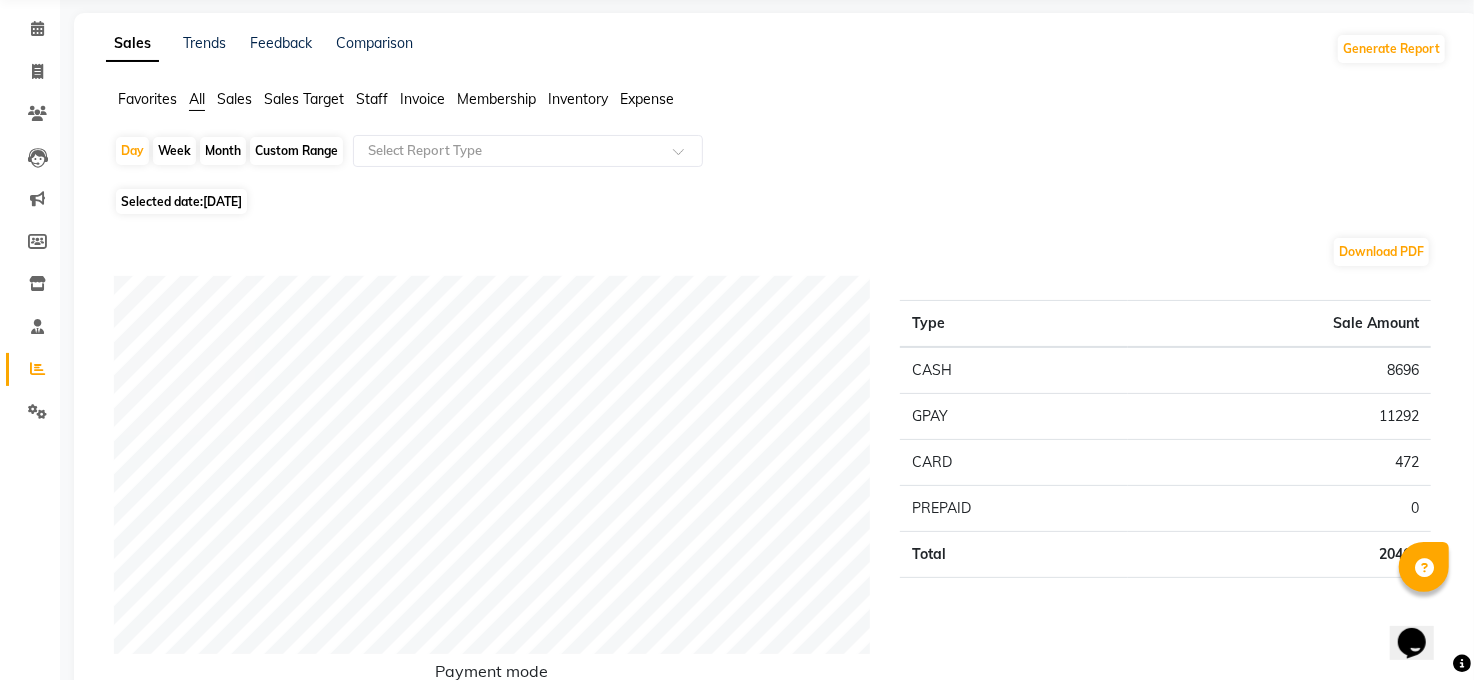 scroll, scrollTop: 0, scrollLeft: 0, axis: both 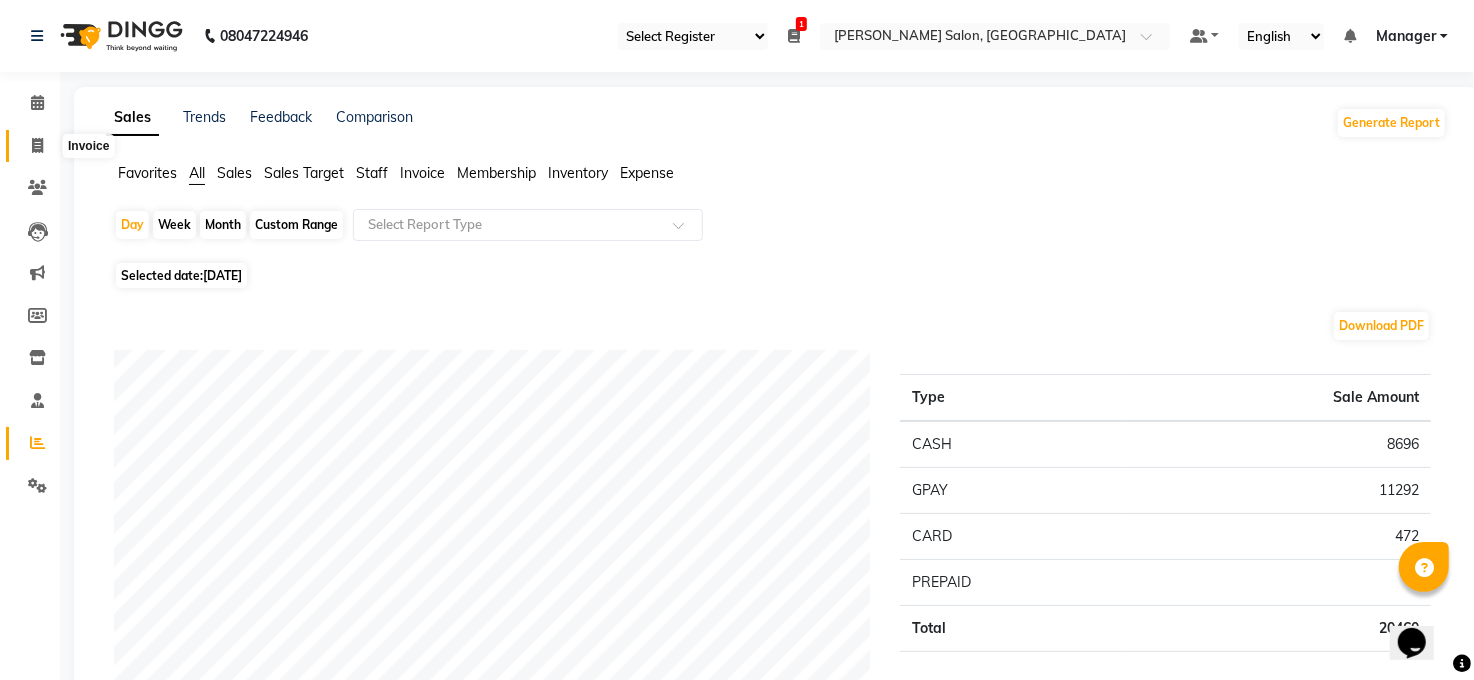 click 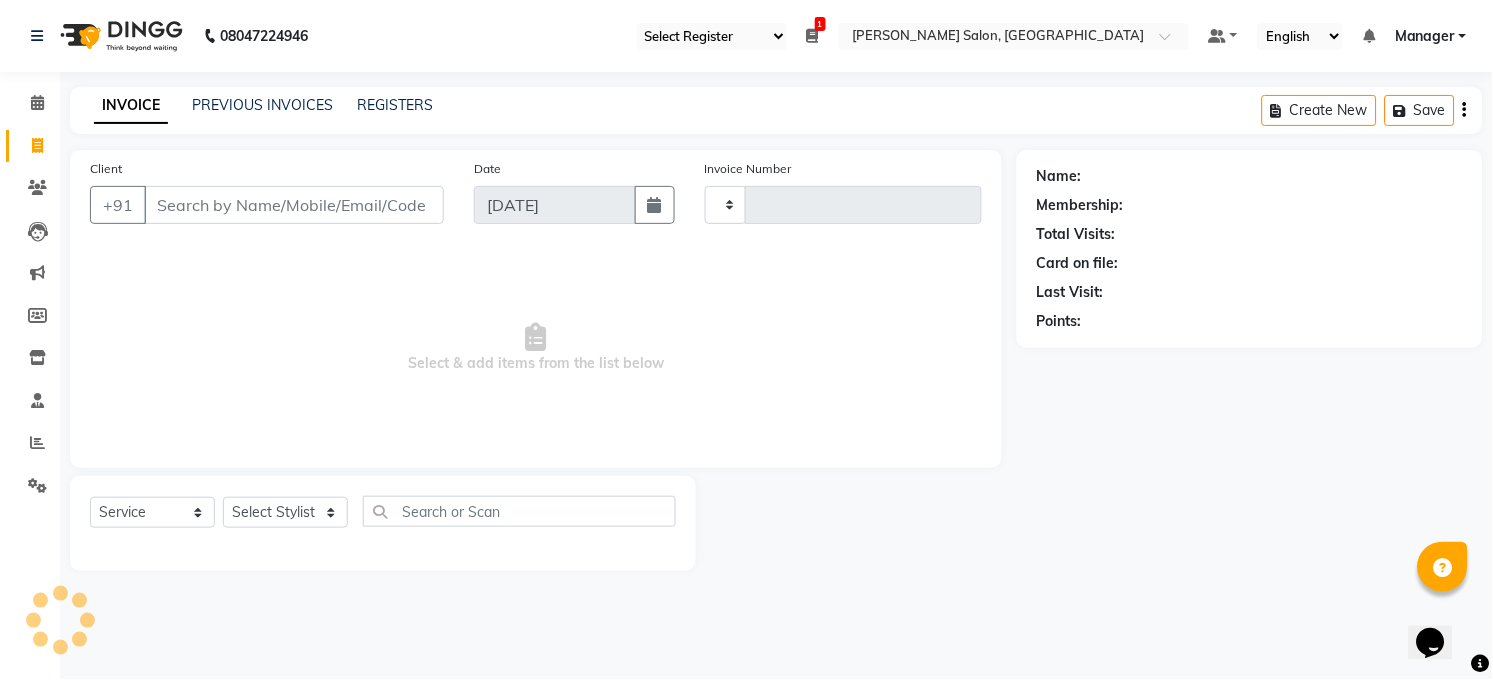 type on "2715" 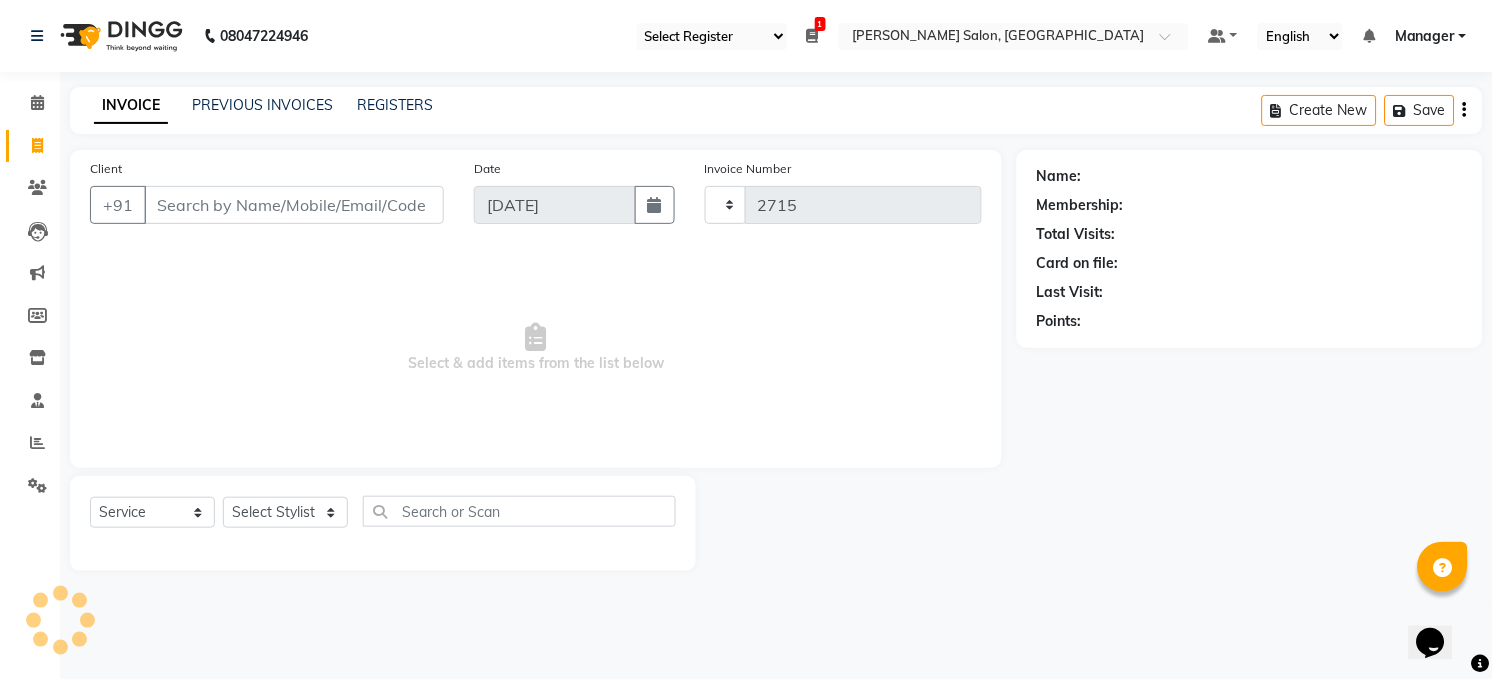 select on "5748" 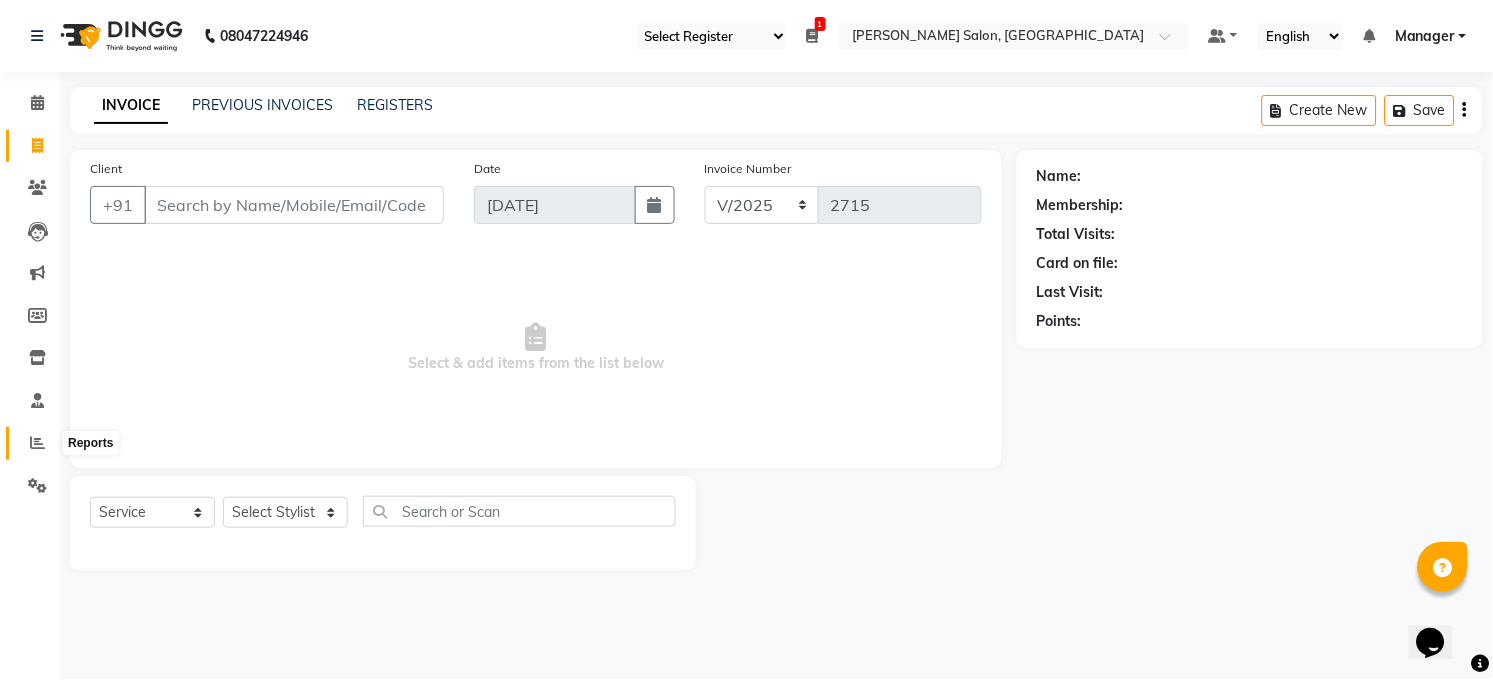 click 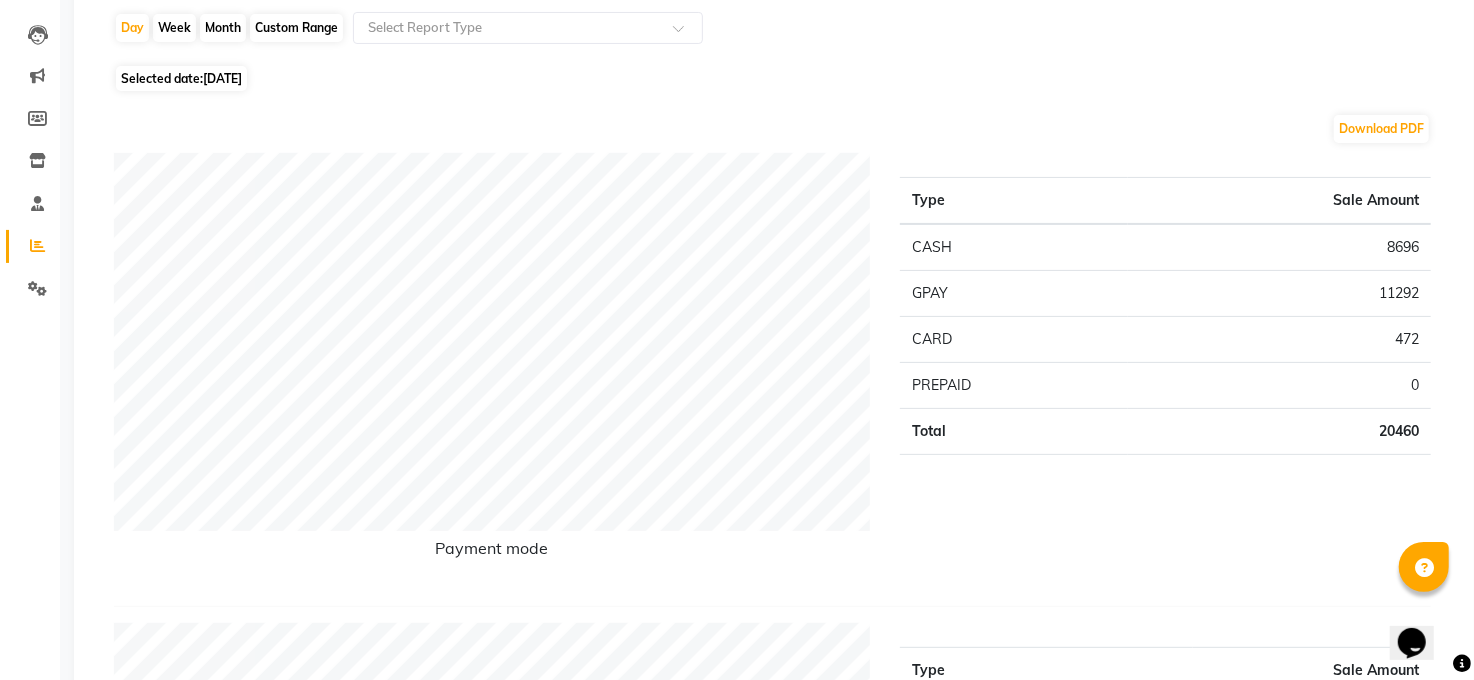 scroll, scrollTop: 0, scrollLeft: 0, axis: both 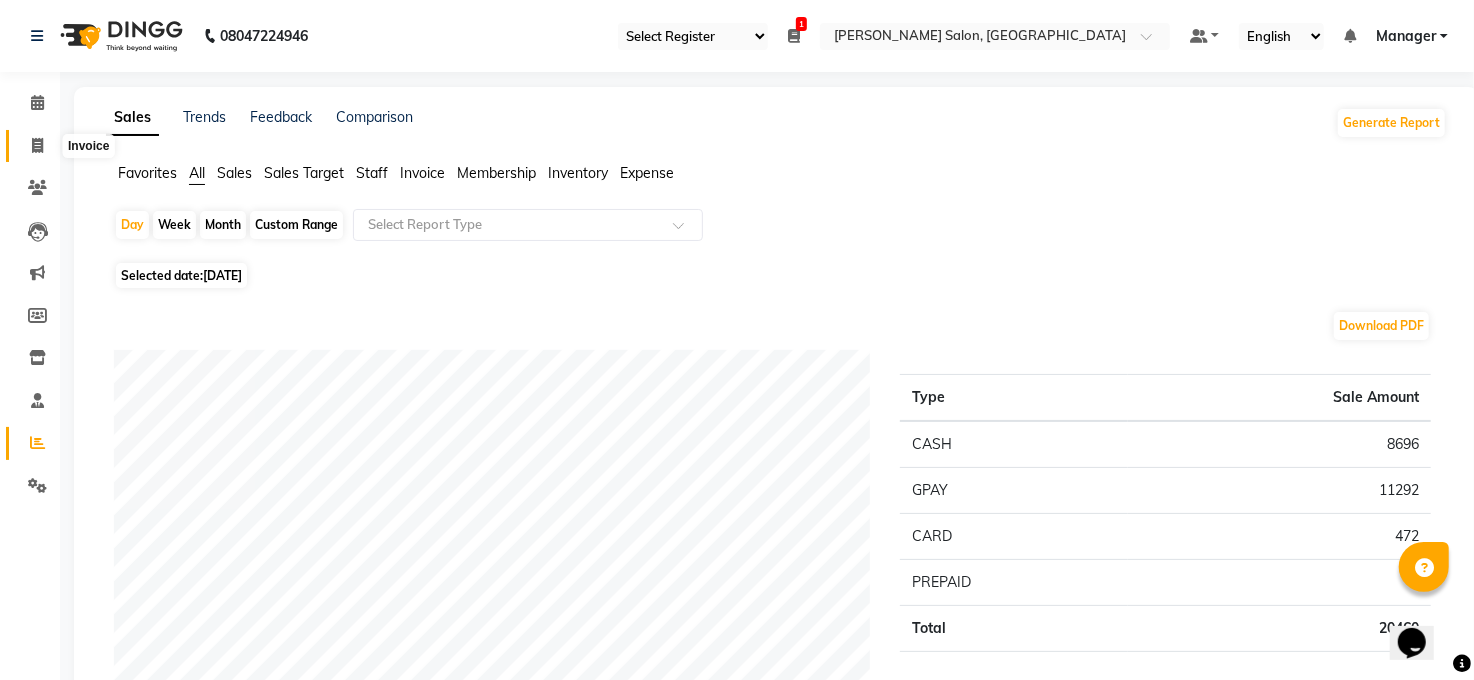 click 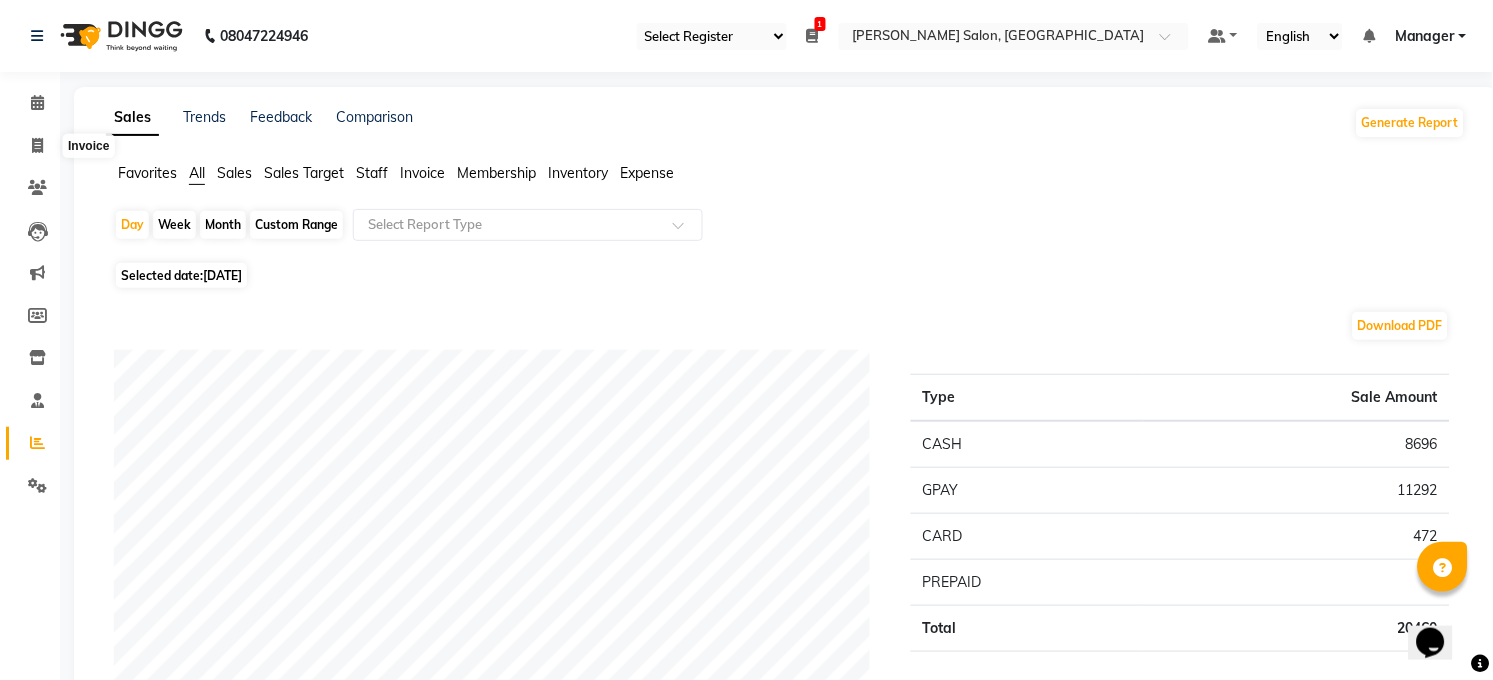 select on "5748" 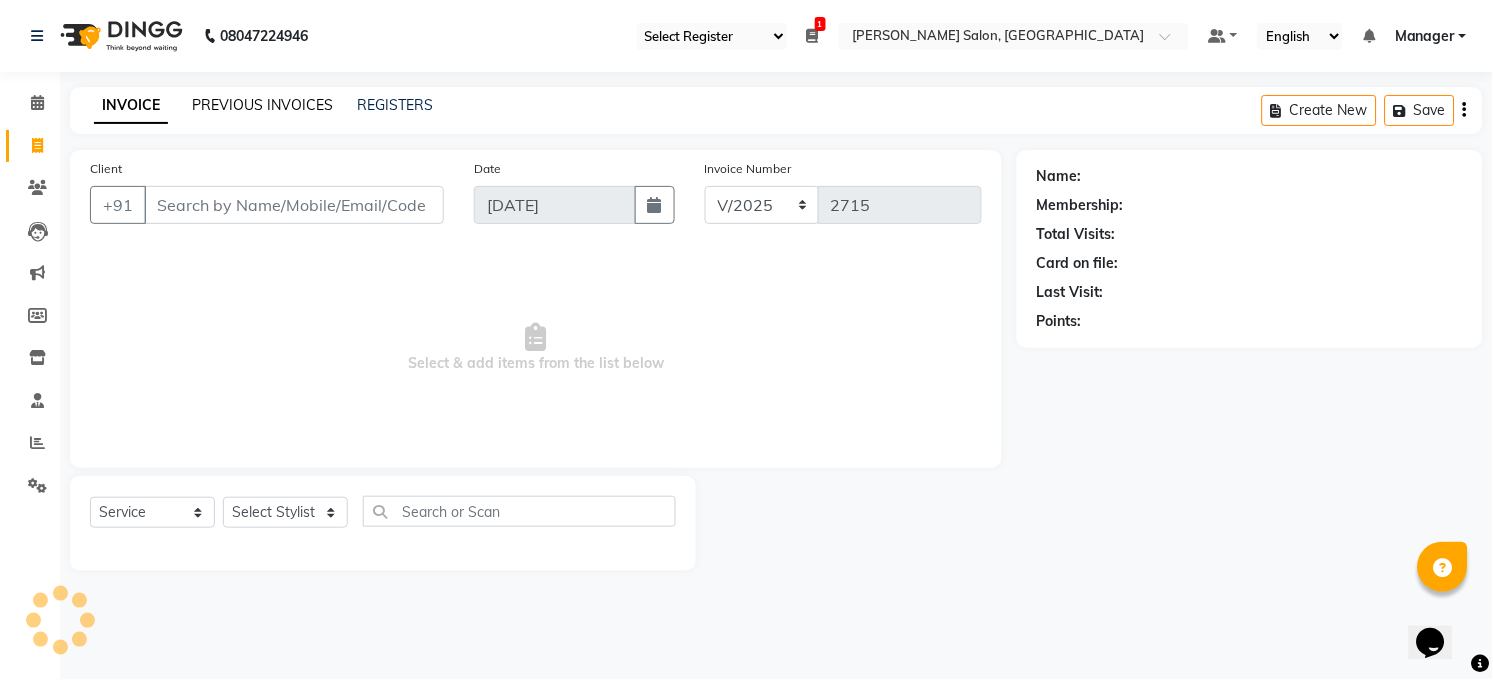 click on "PREVIOUS INVOICES" 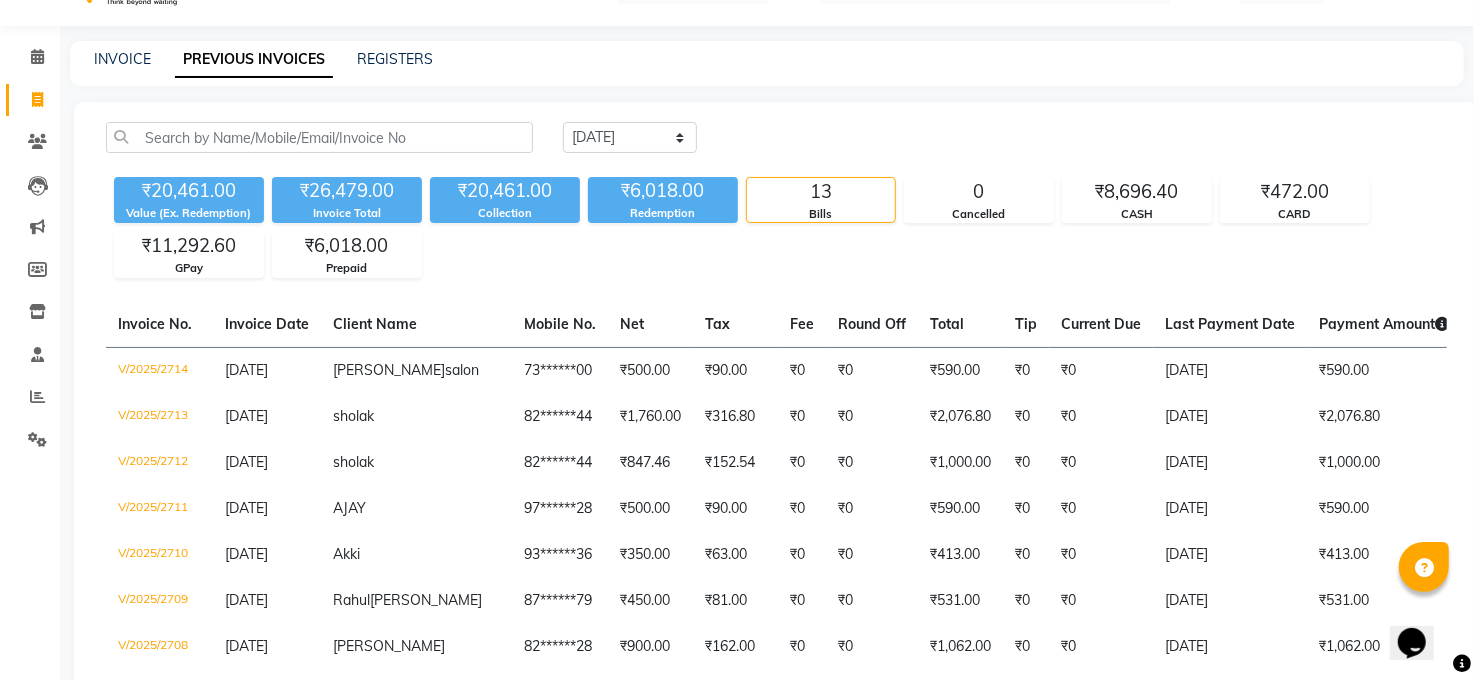 scroll, scrollTop: 0, scrollLeft: 0, axis: both 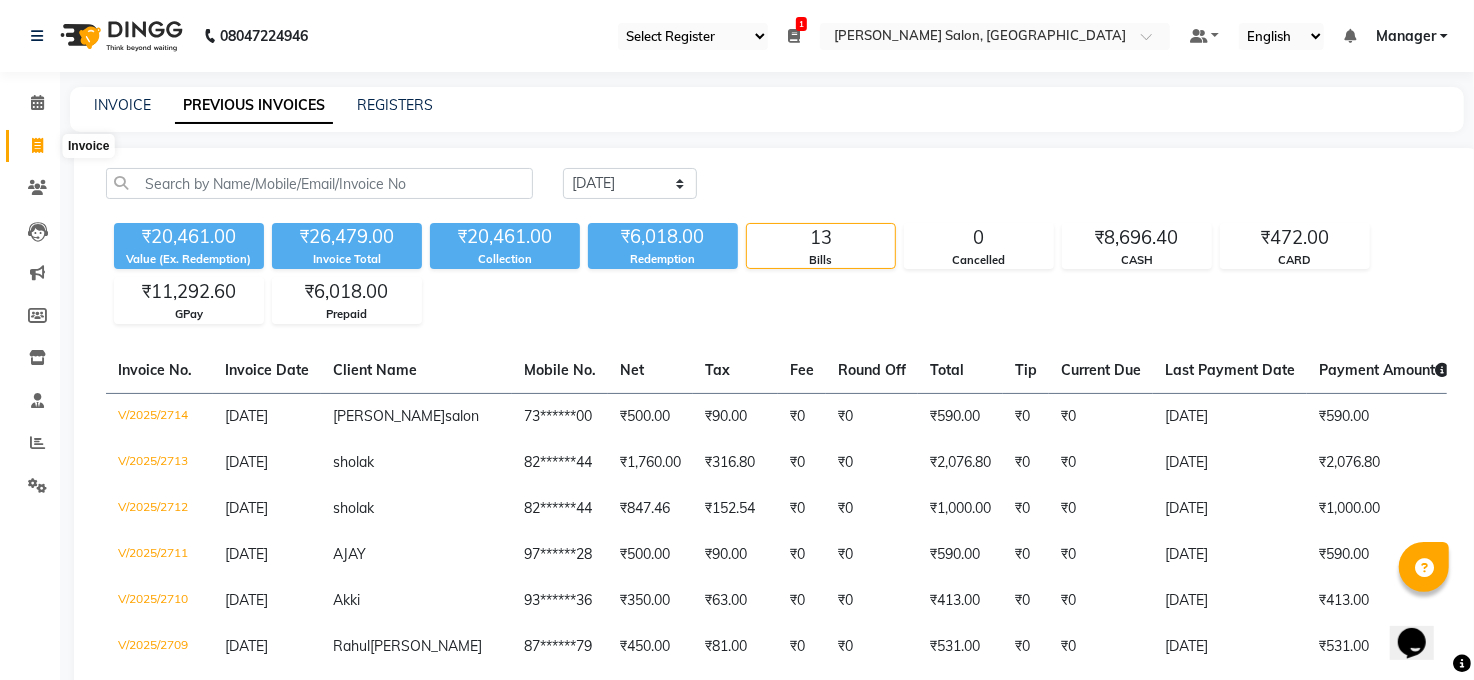 click 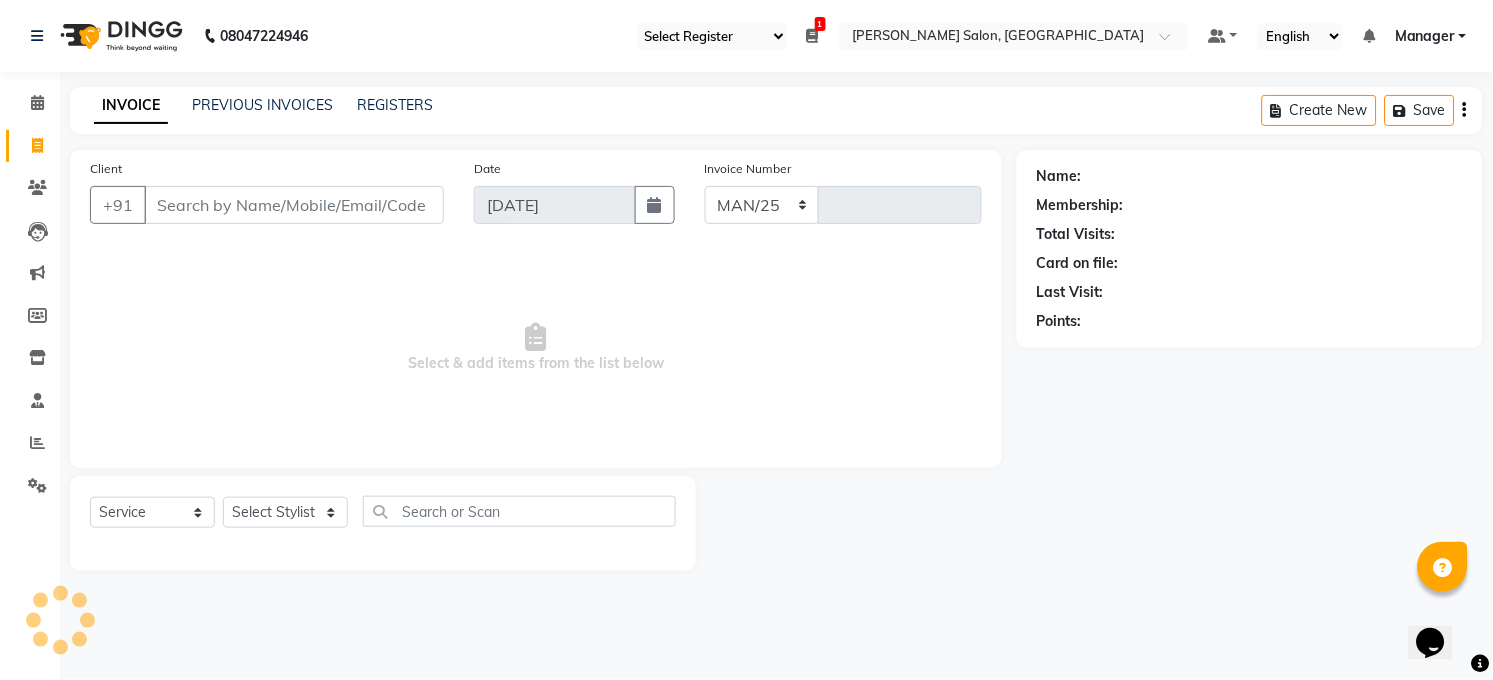 select on "5748" 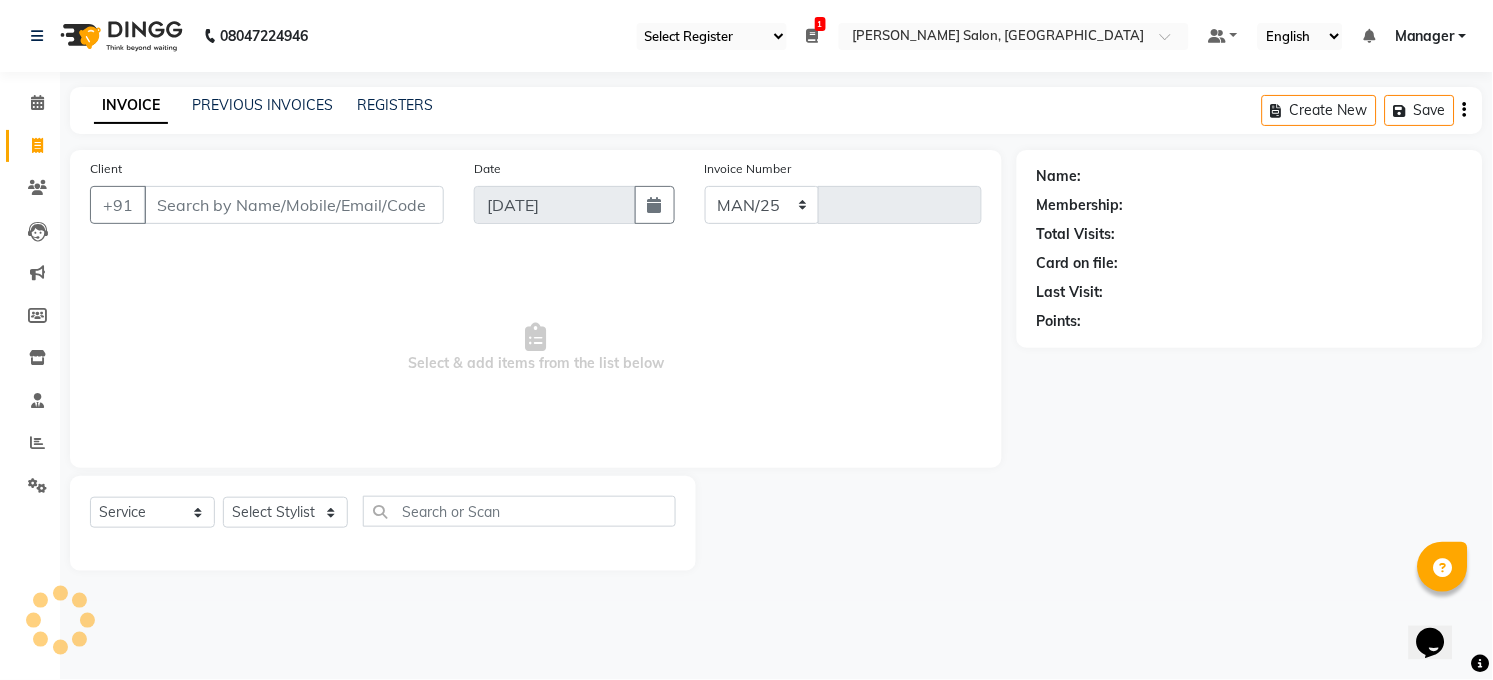 type on "2715" 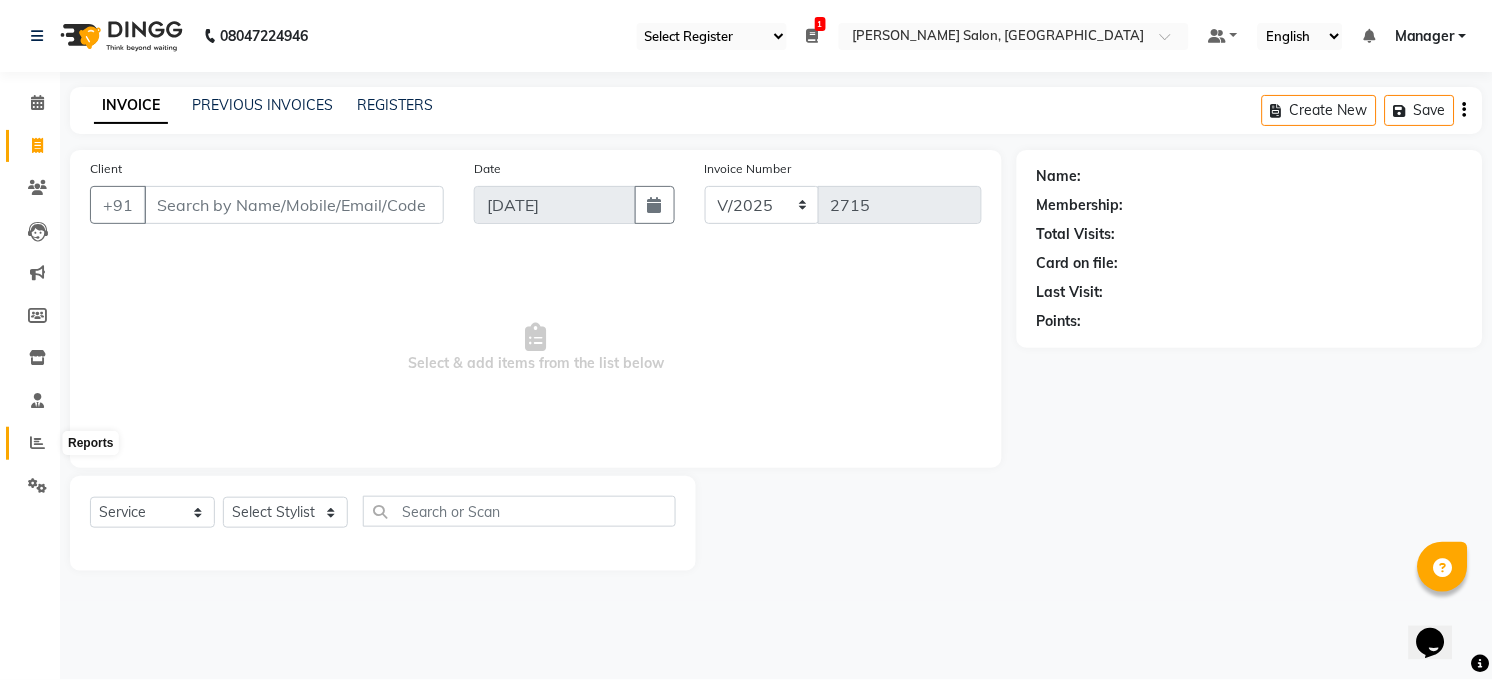 click 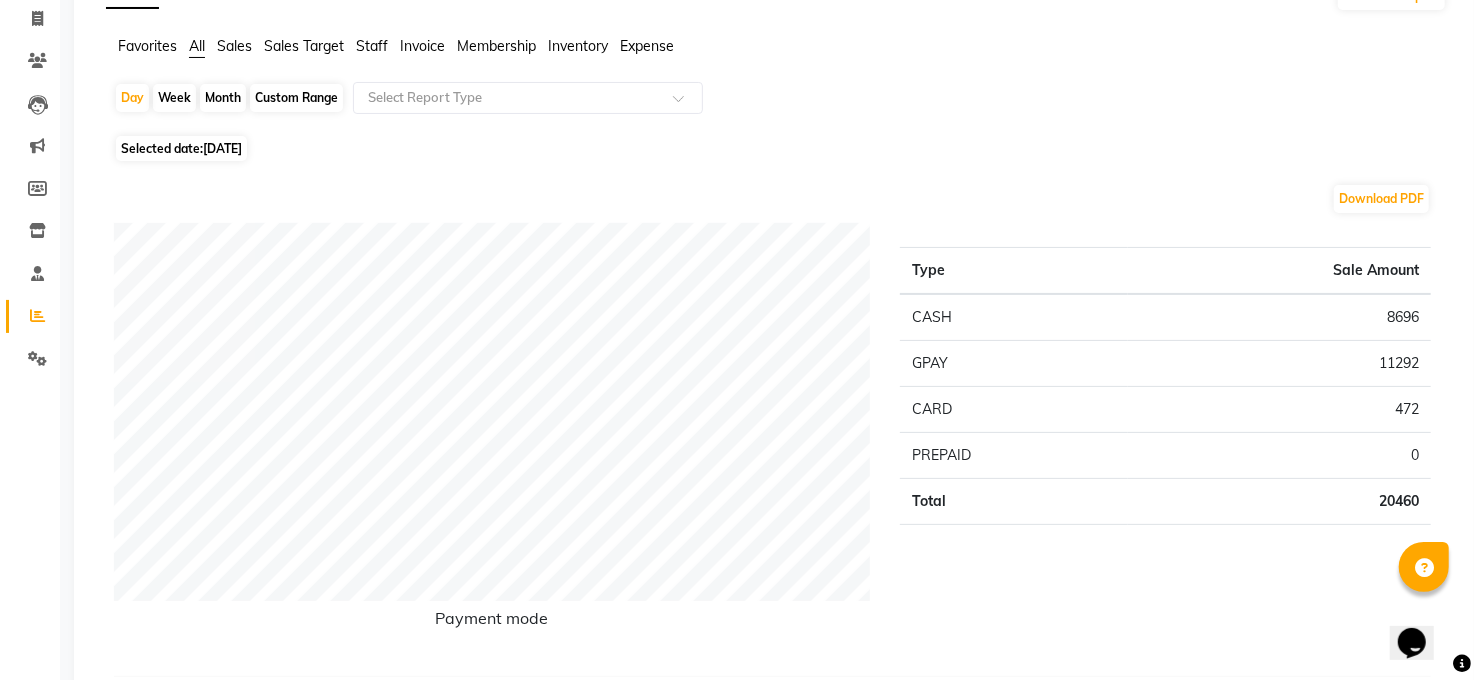 scroll, scrollTop: 0, scrollLeft: 0, axis: both 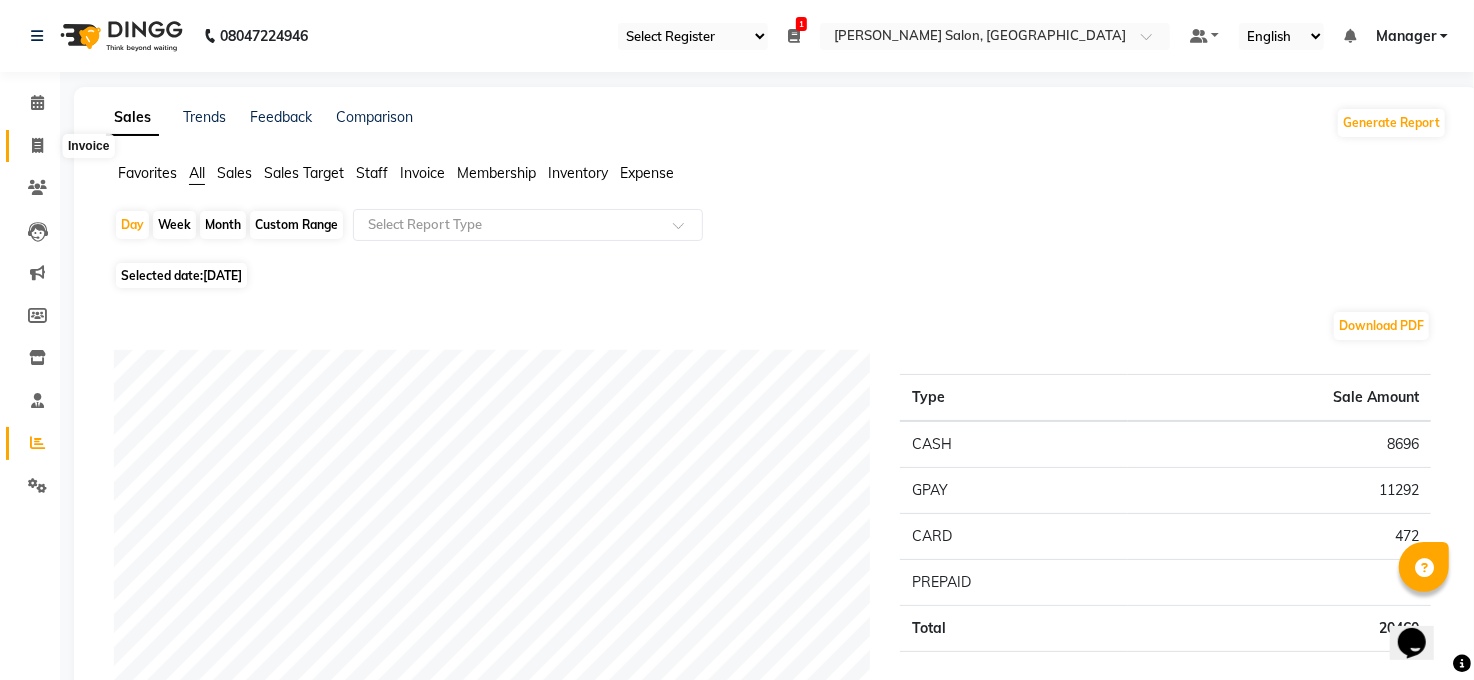 click 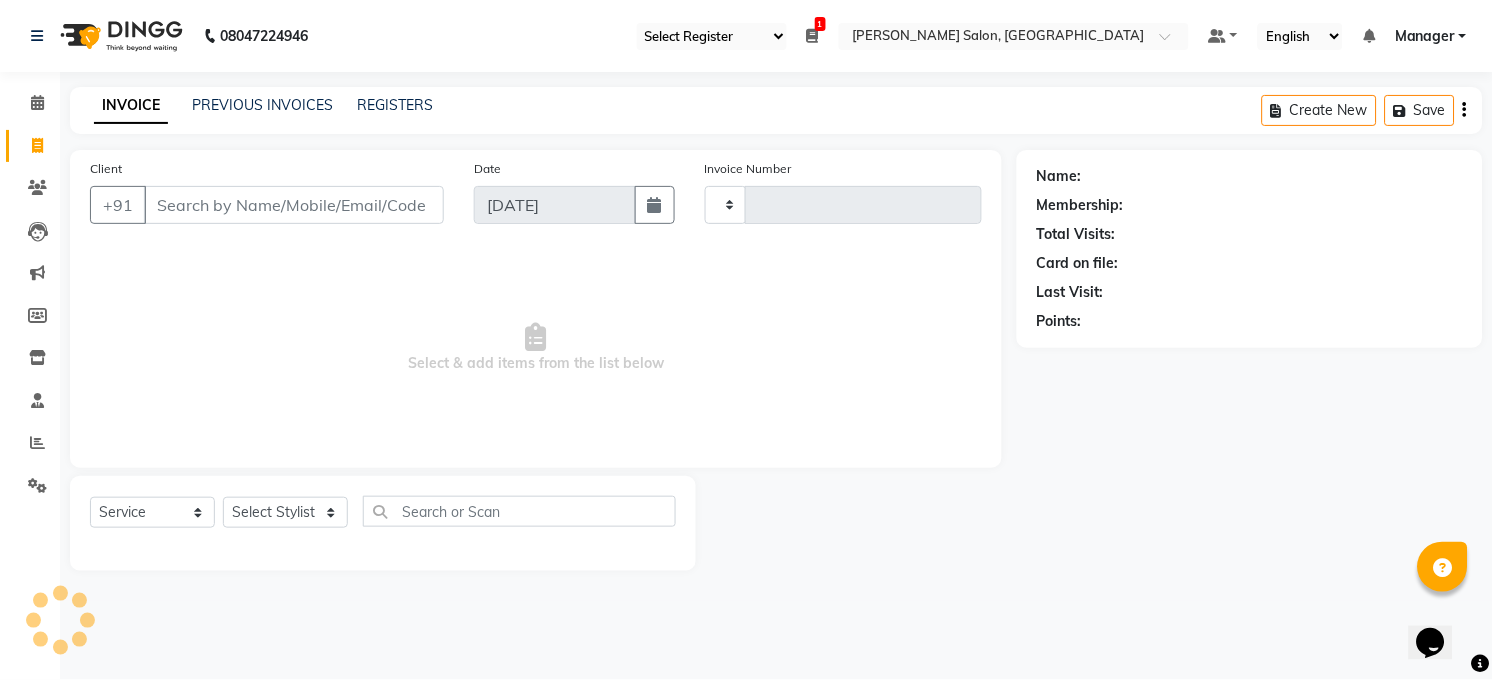 type on "2715" 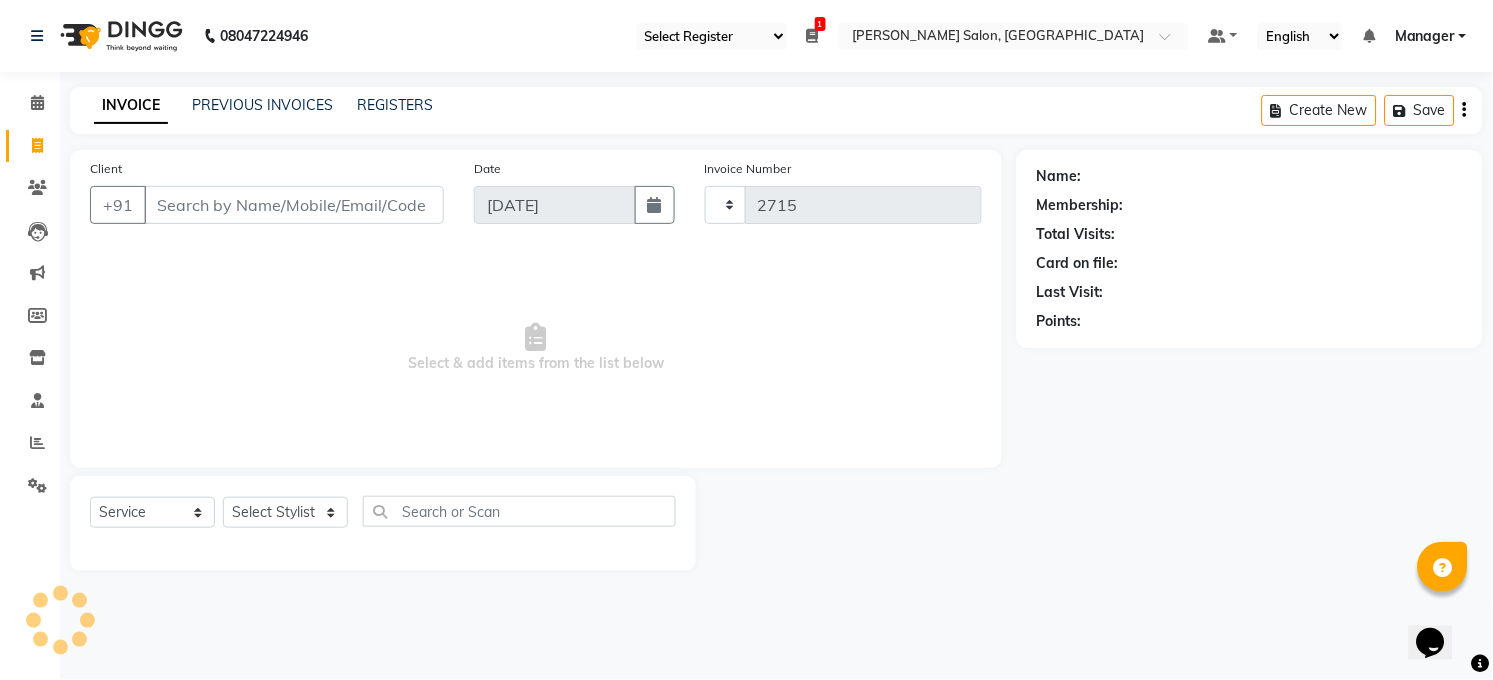 select on "5748" 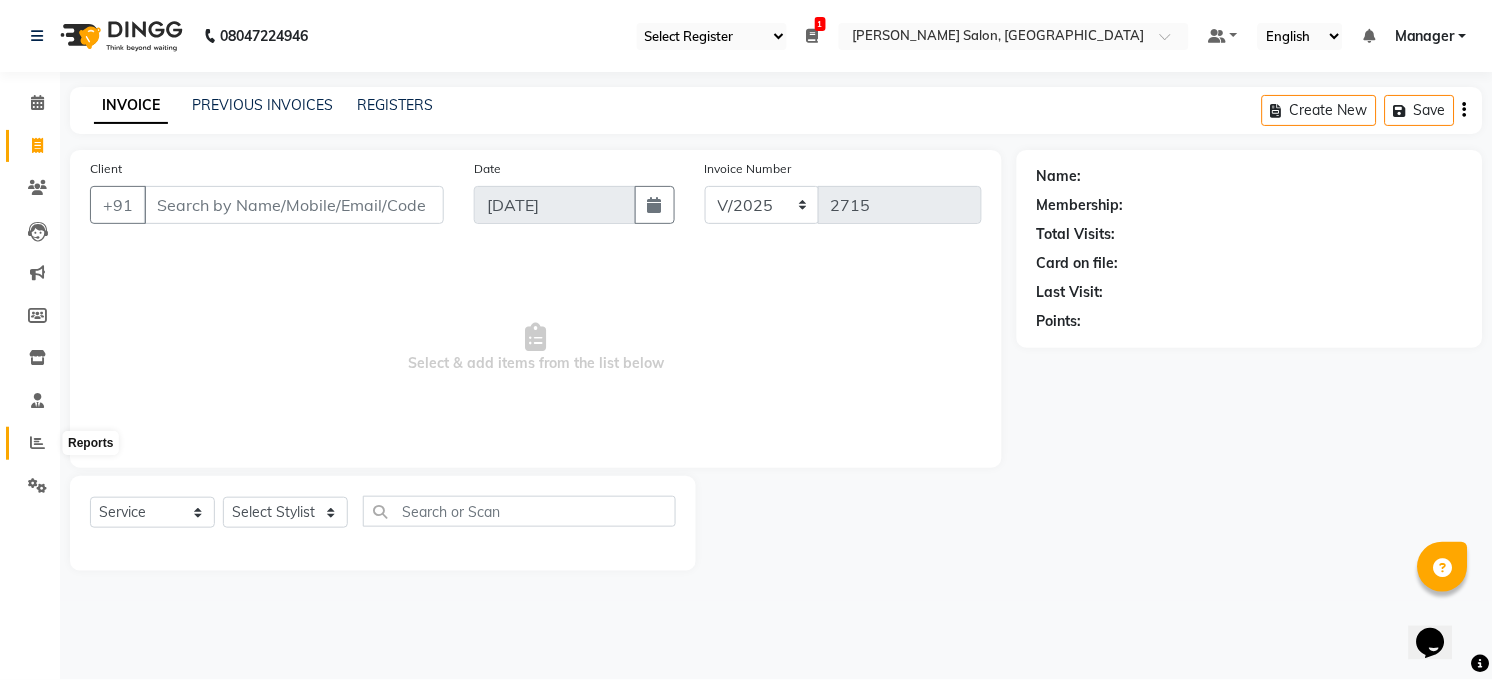 click 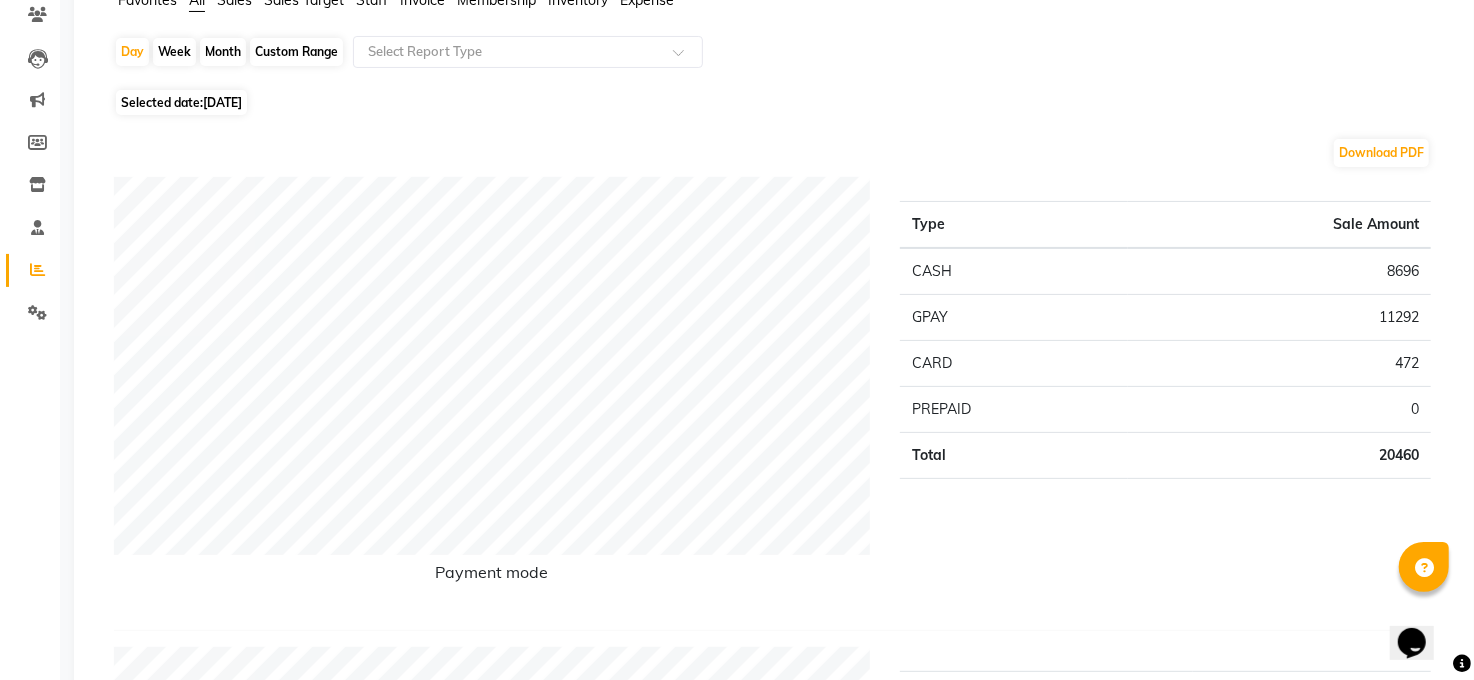 scroll, scrollTop: 0, scrollLeft: 0, axis: both 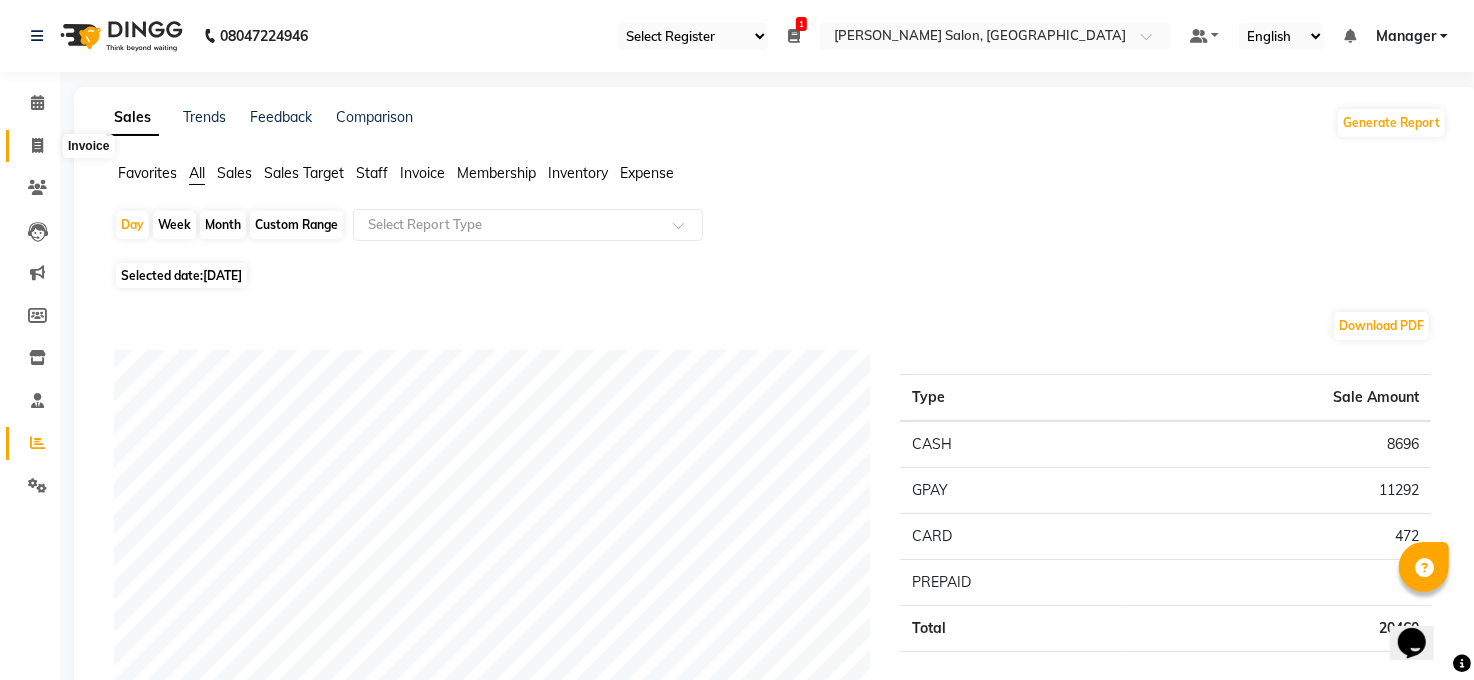 click 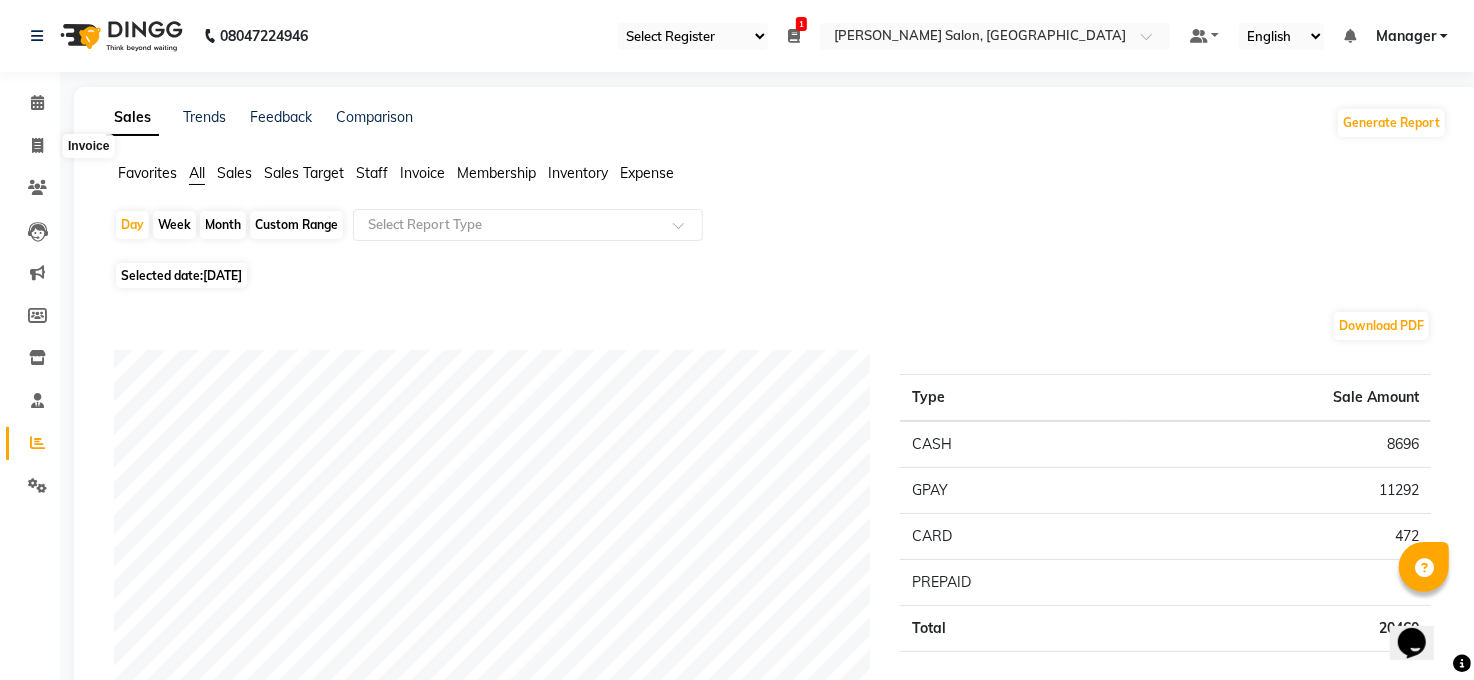 select on "service" 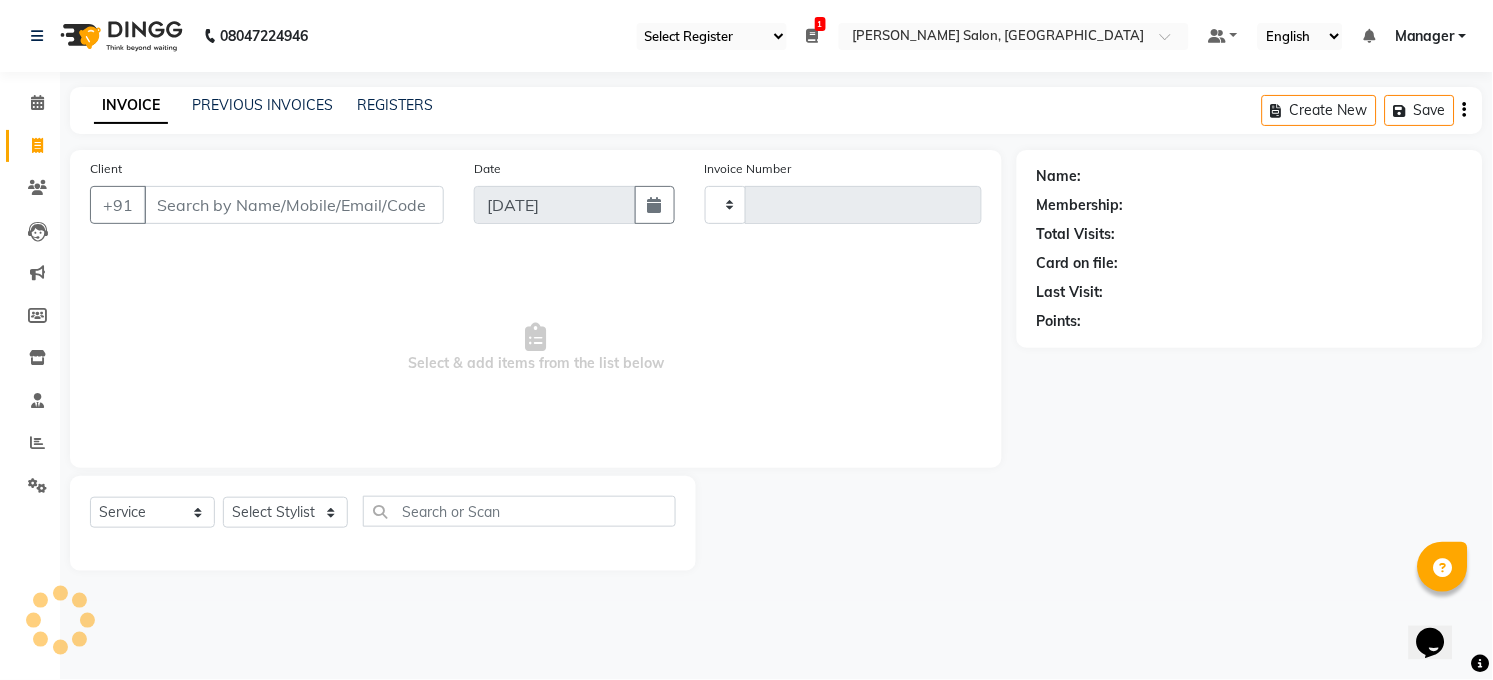 type on "2715" 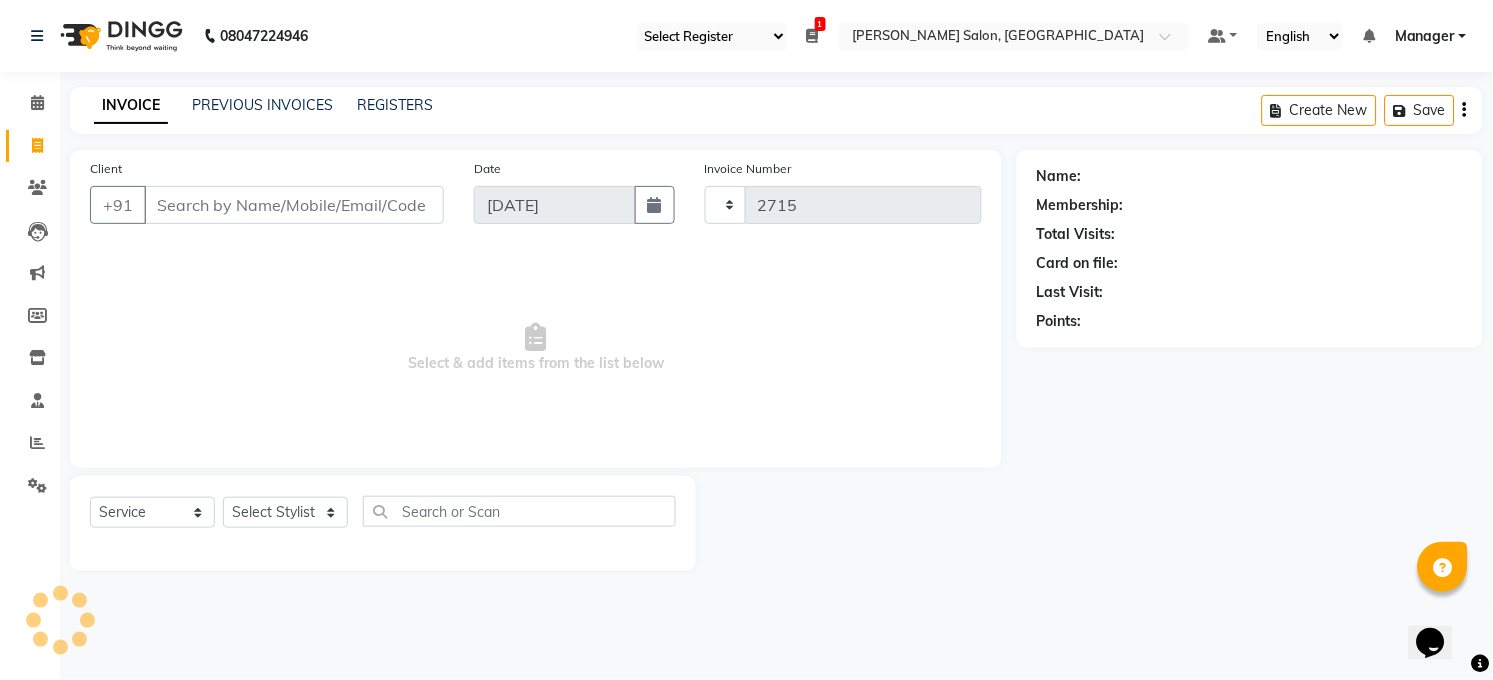 select on "5748" 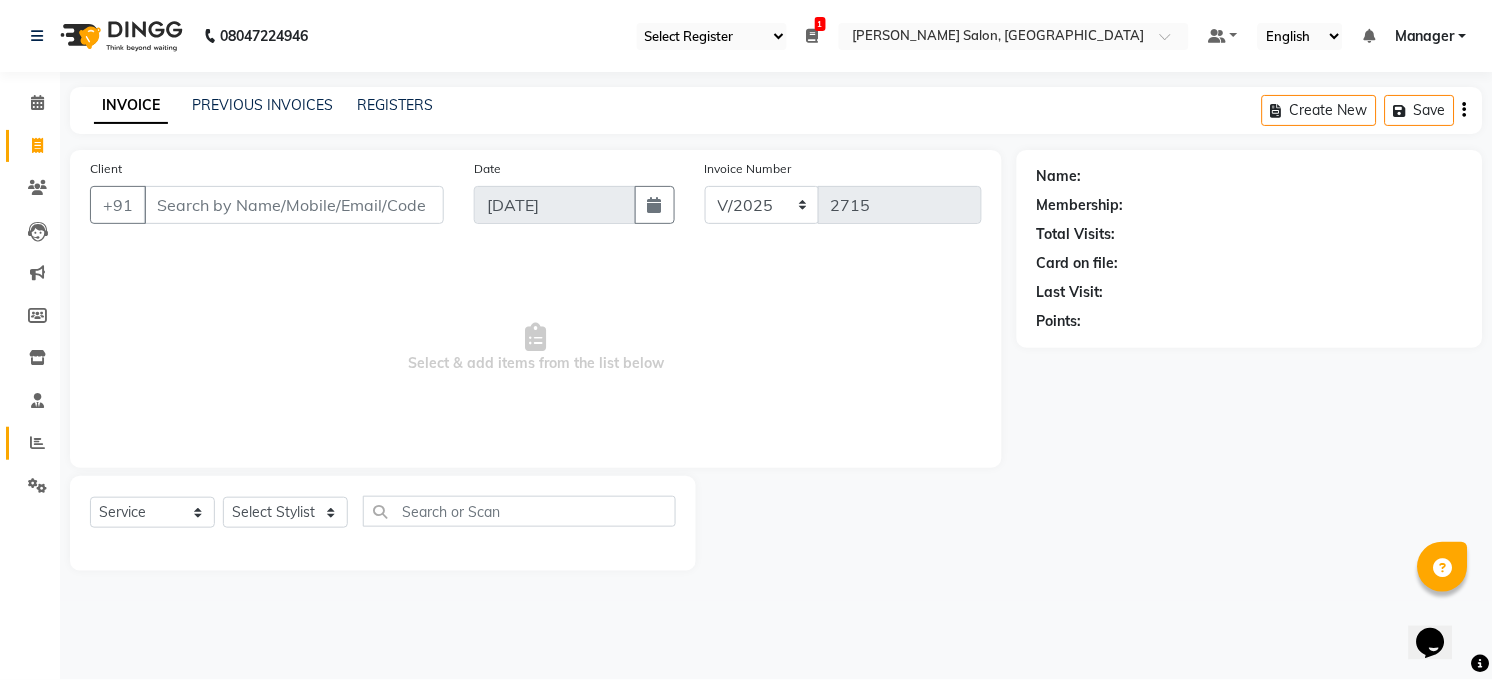 click on "Reports" 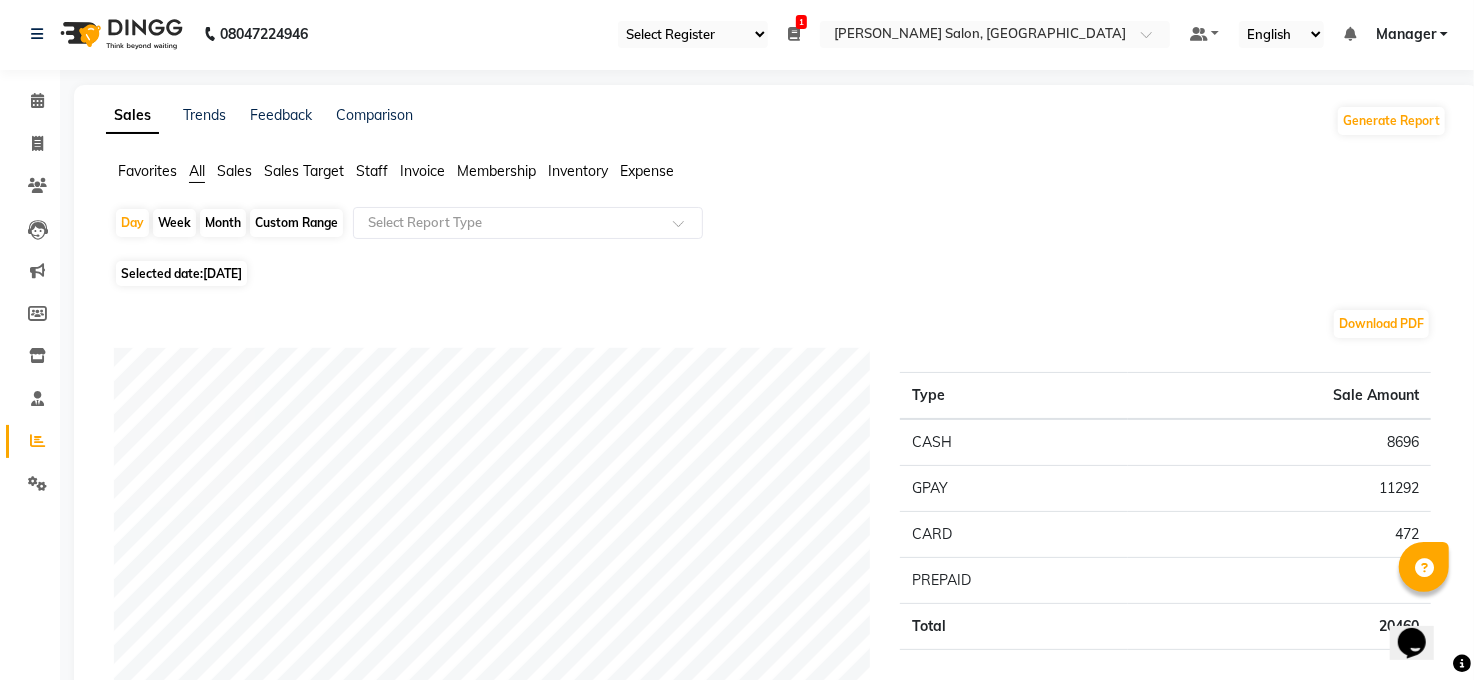scroll, scrollTop: 0, scrollLeft: 0, axis: both 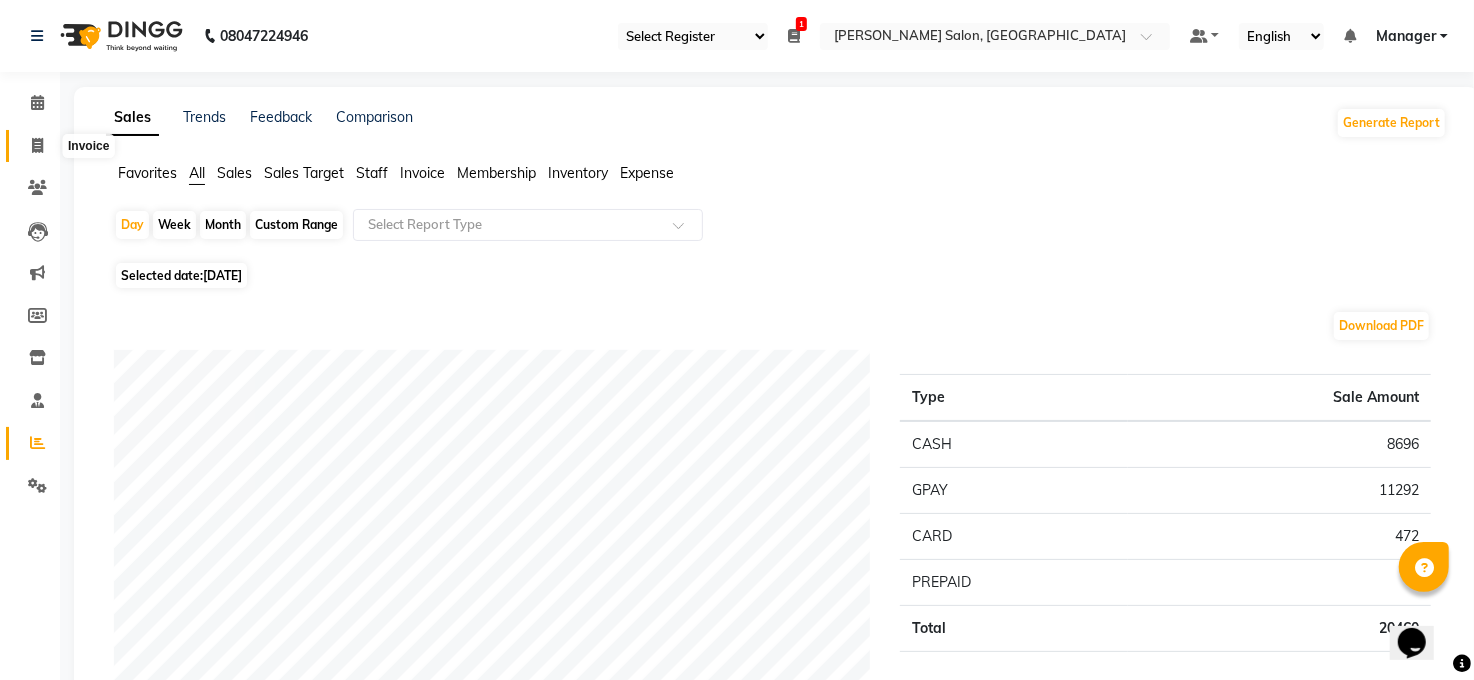 click 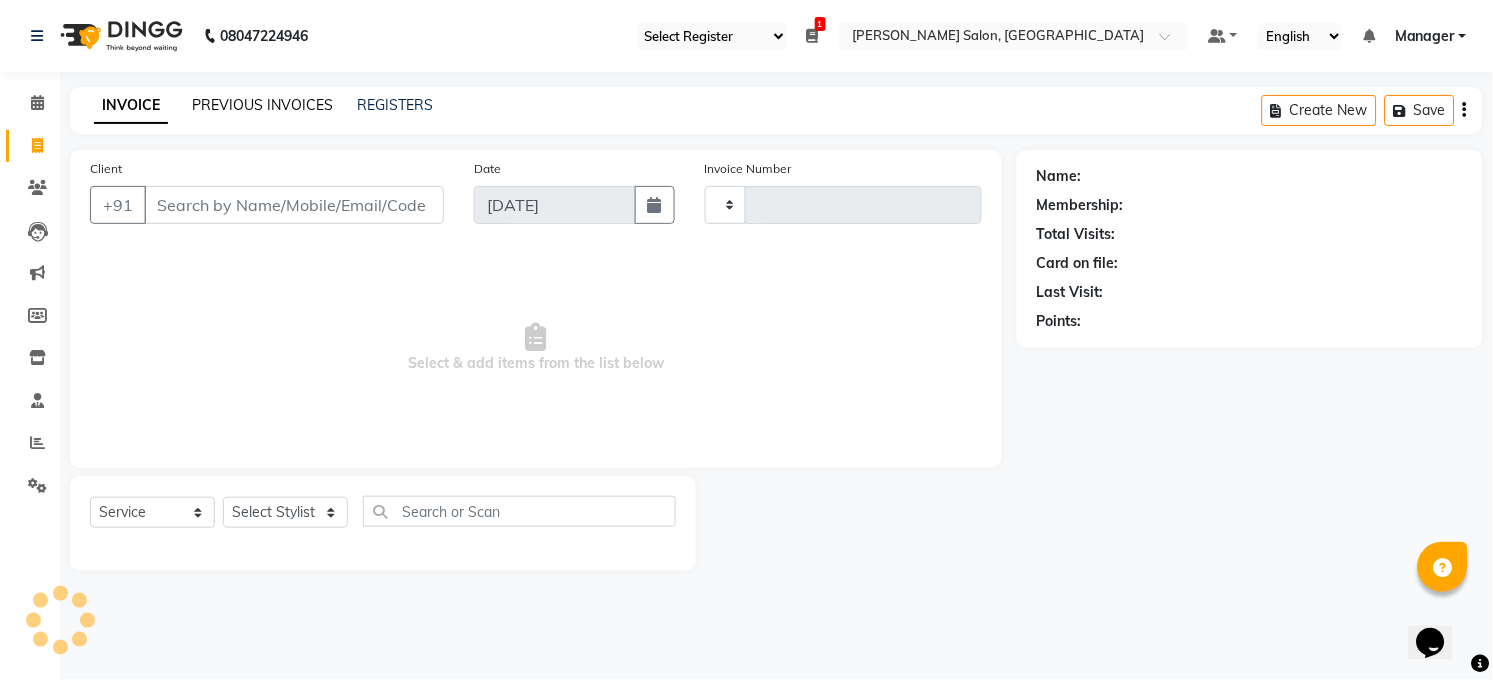 click on "PREVIOUS INVOICES" 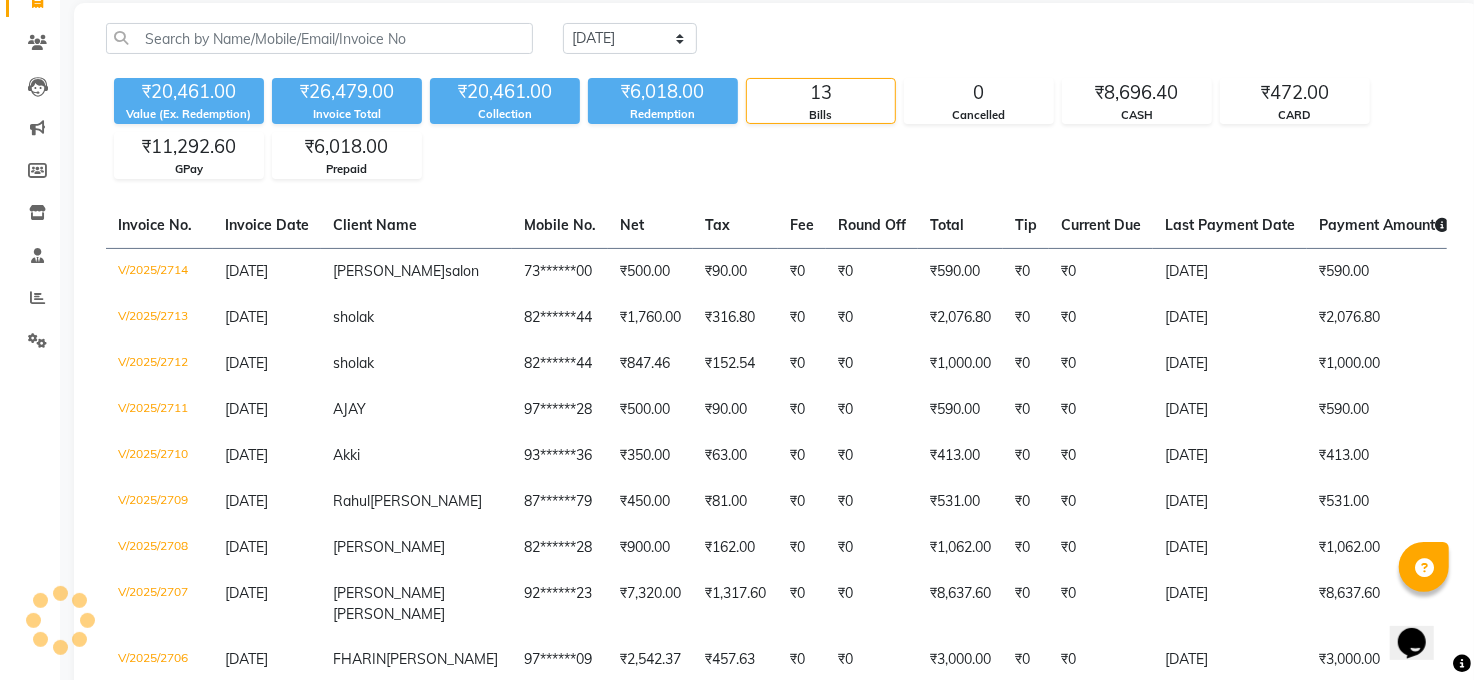 scroll, scrollTop: 311, scrollLeft: 0, axis: vertical 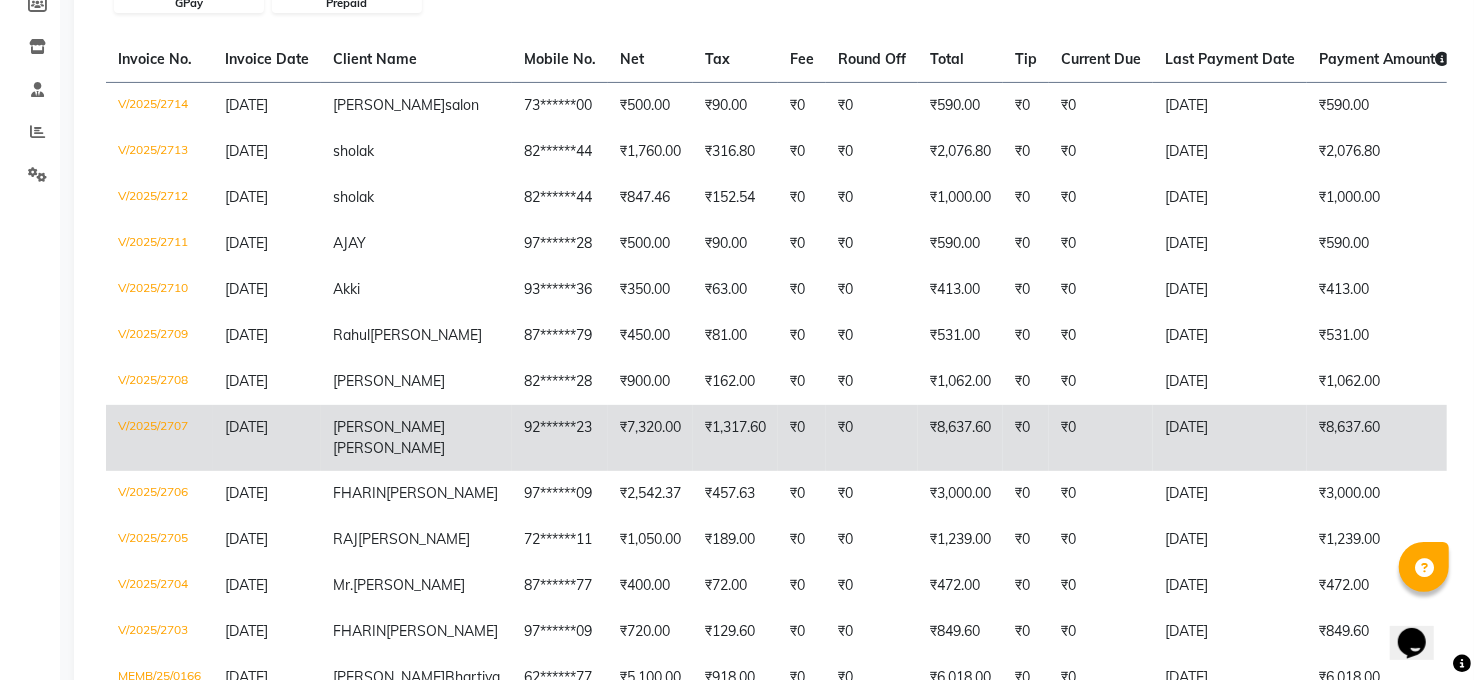 click on "₹8,637.60" 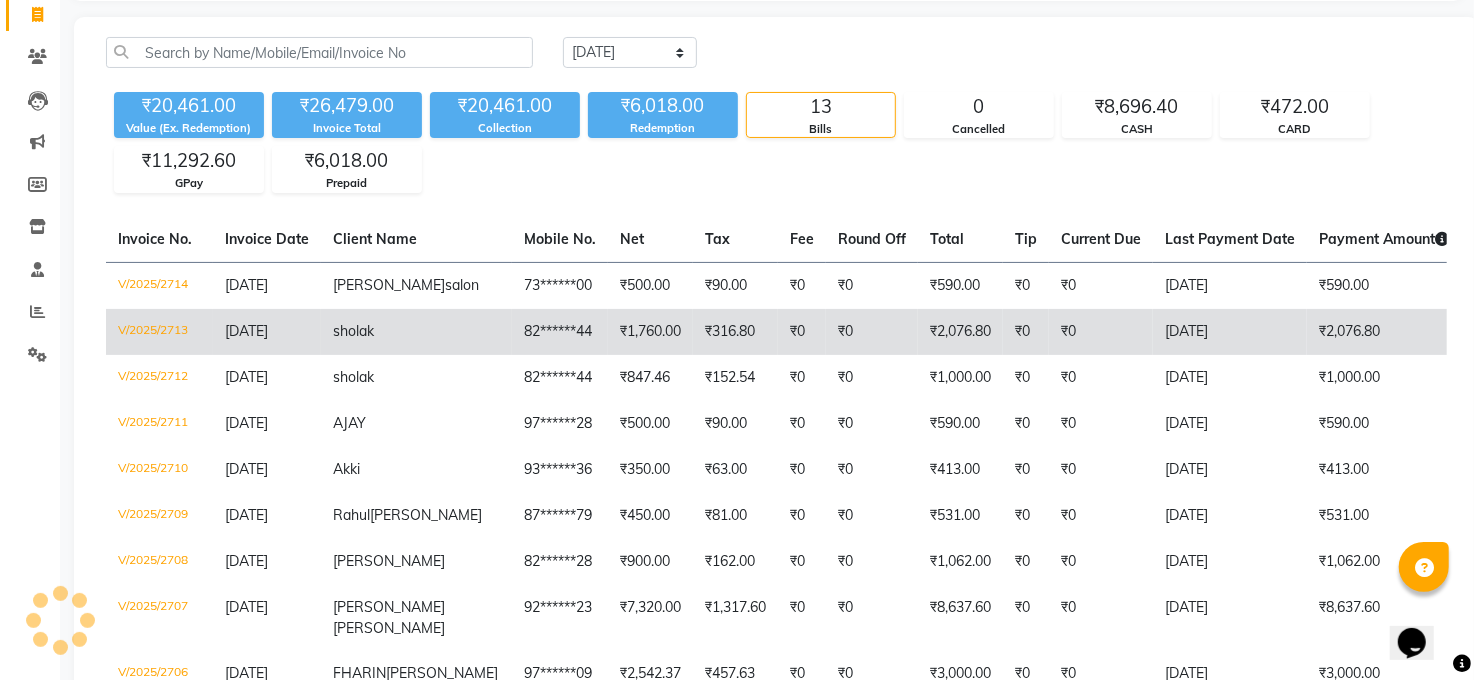 scroll, scrollTop: 0, scrollLeft: 0, axis: both 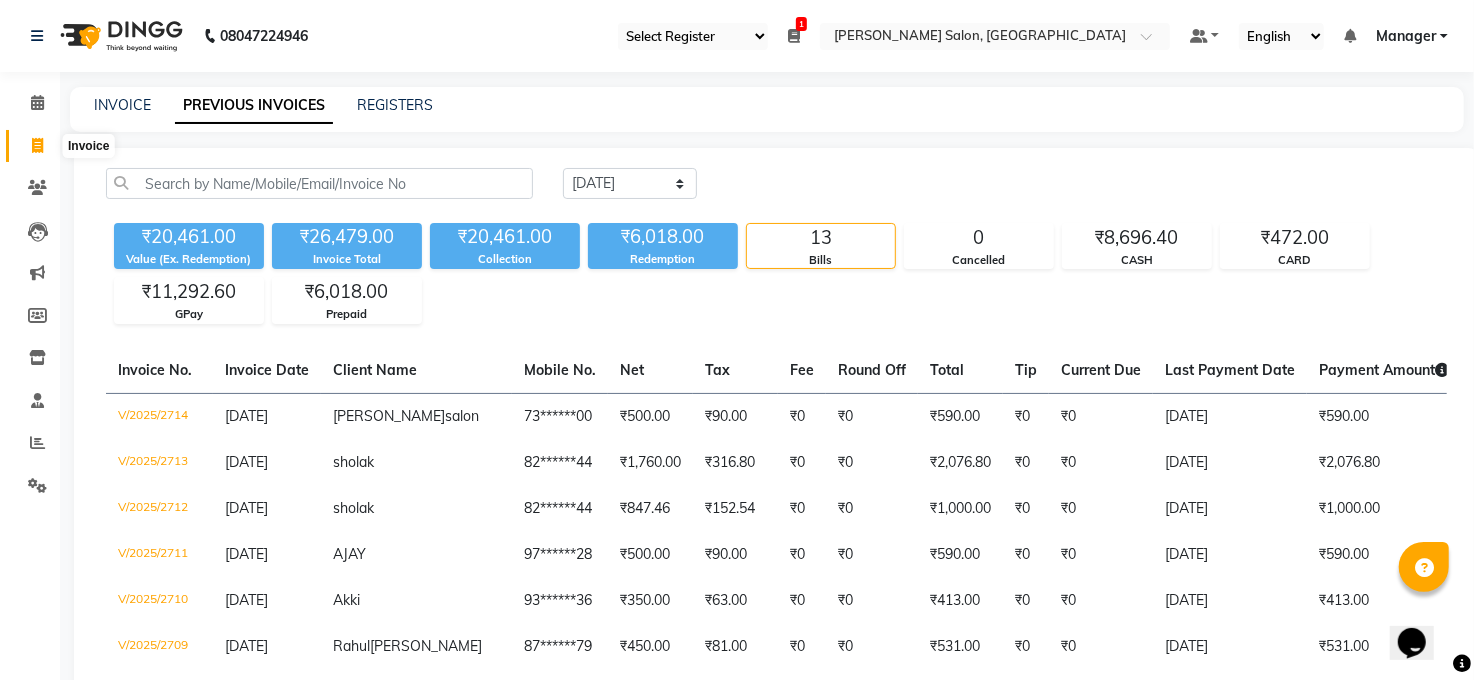 click 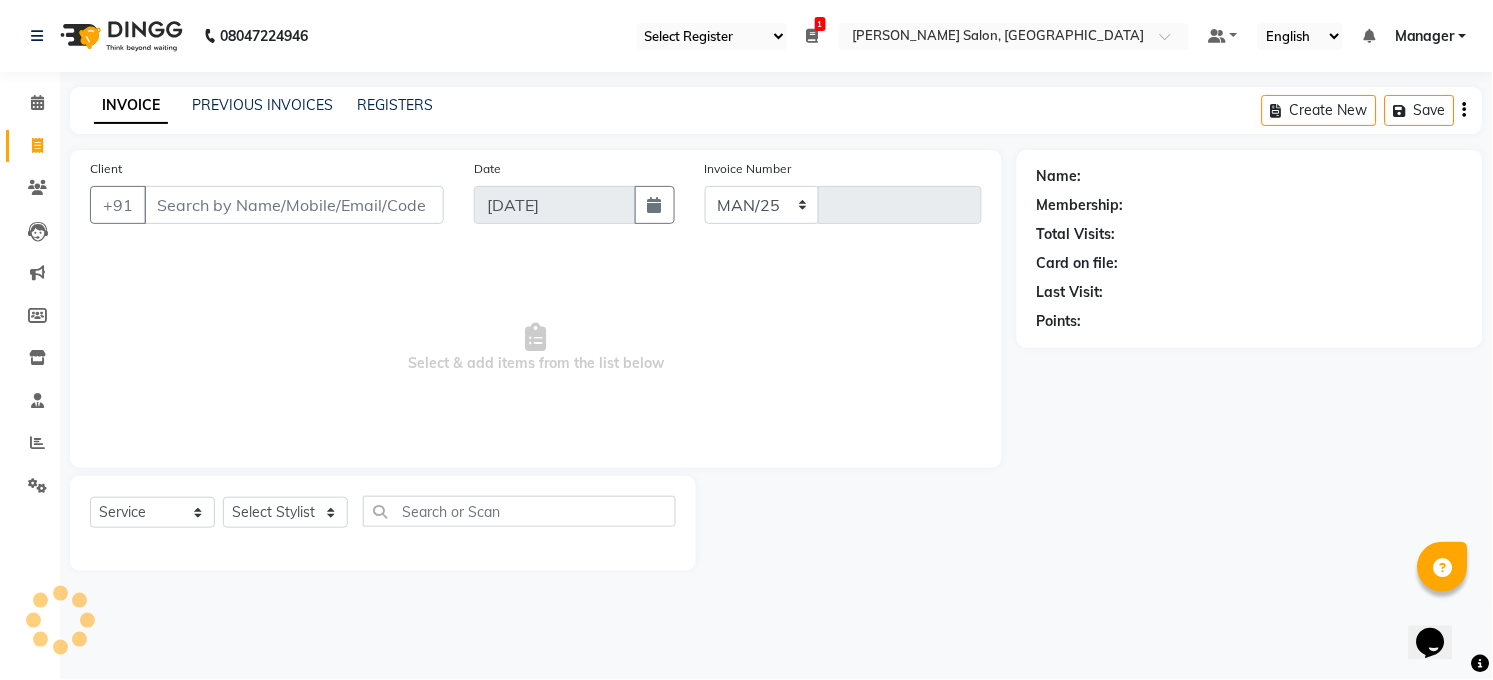 select on "5748" 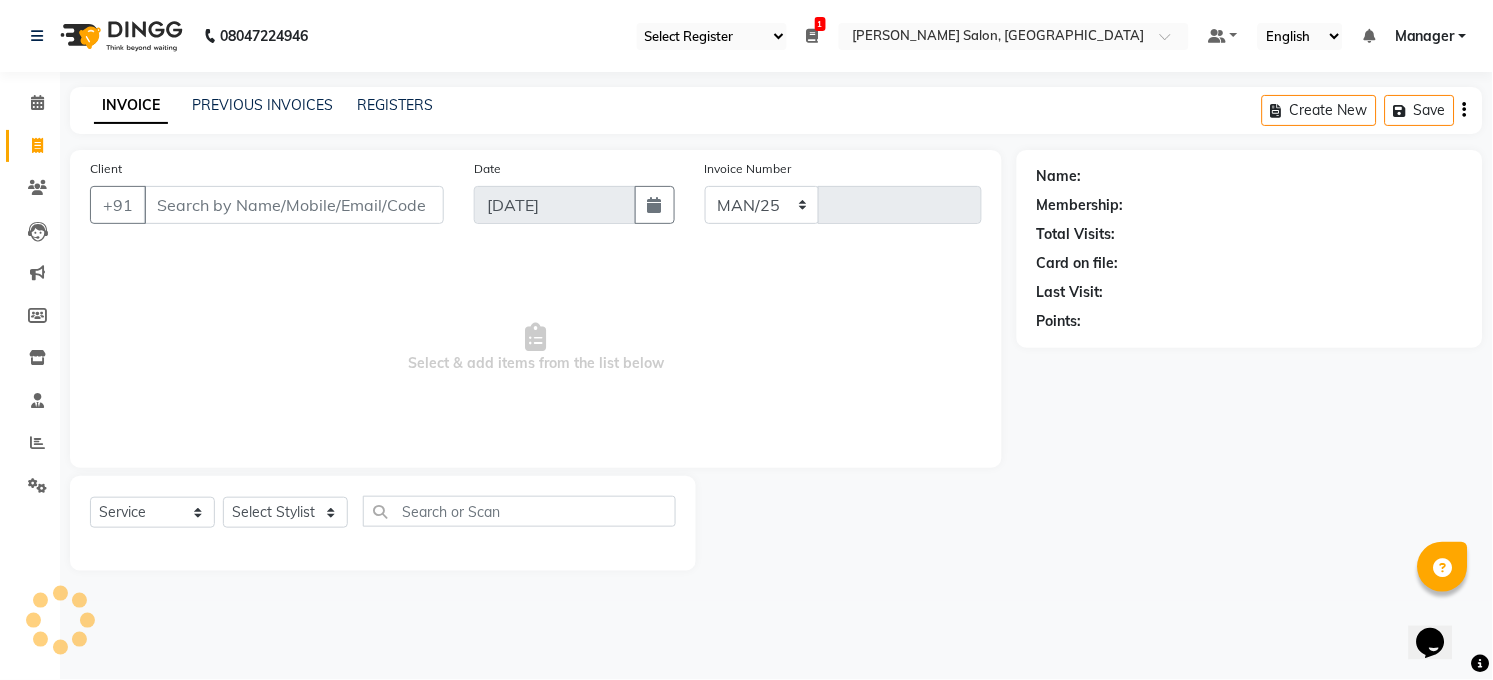 type on "2715" 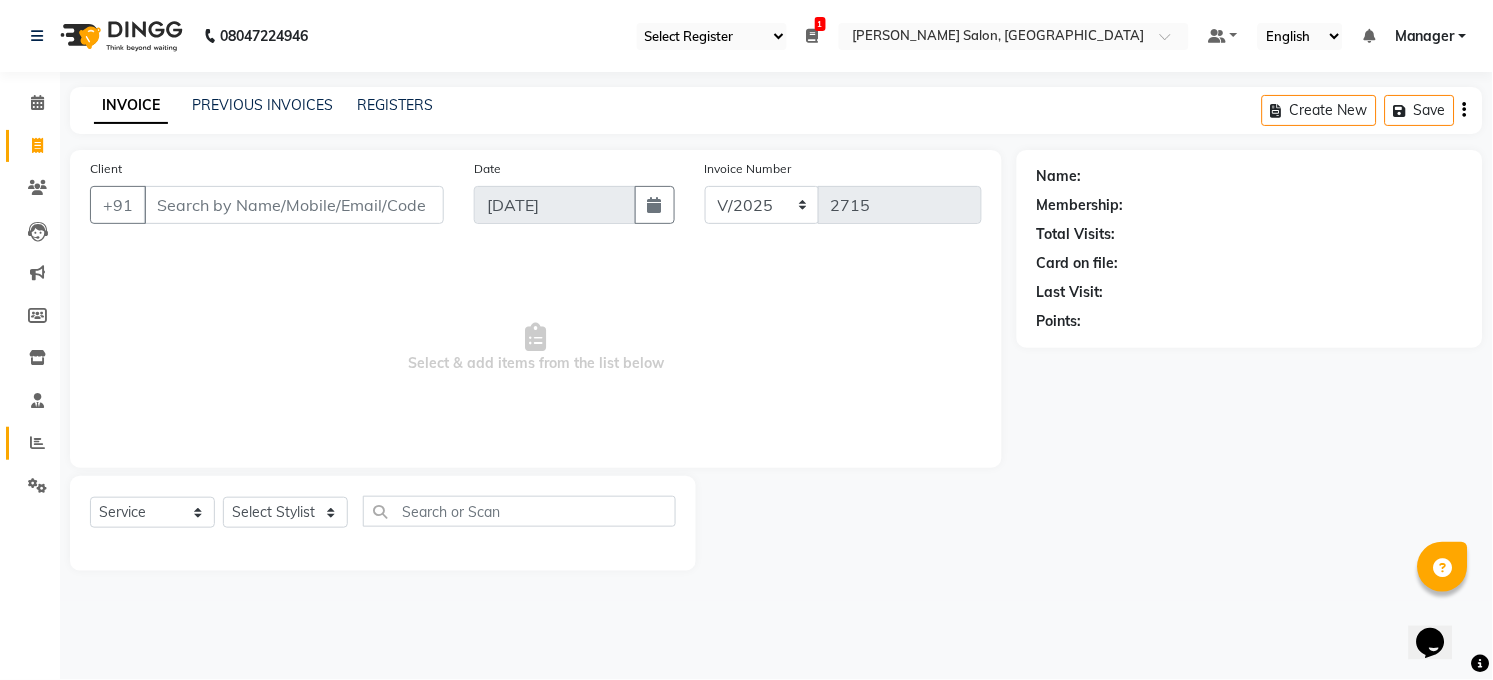 click on "Reports" 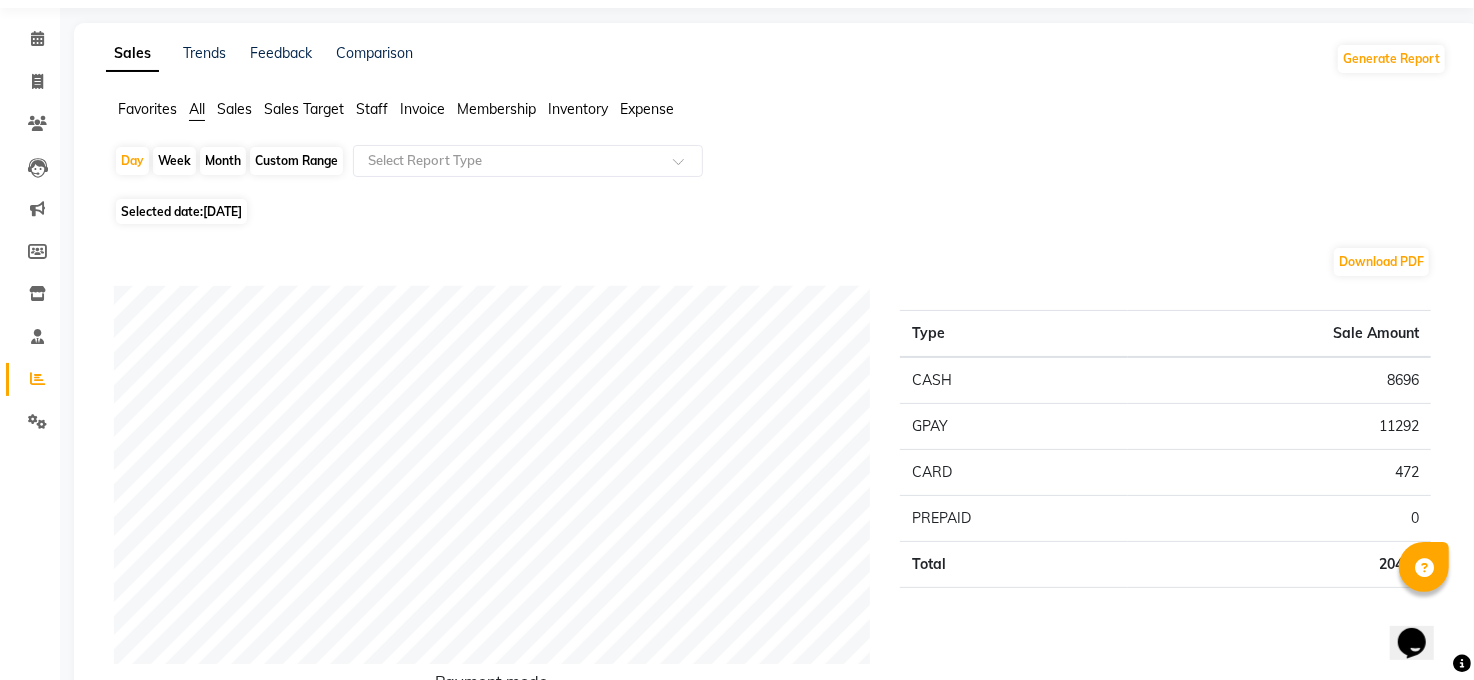scroll, scrollTop: 0, scrollLeft: 0, axis: both 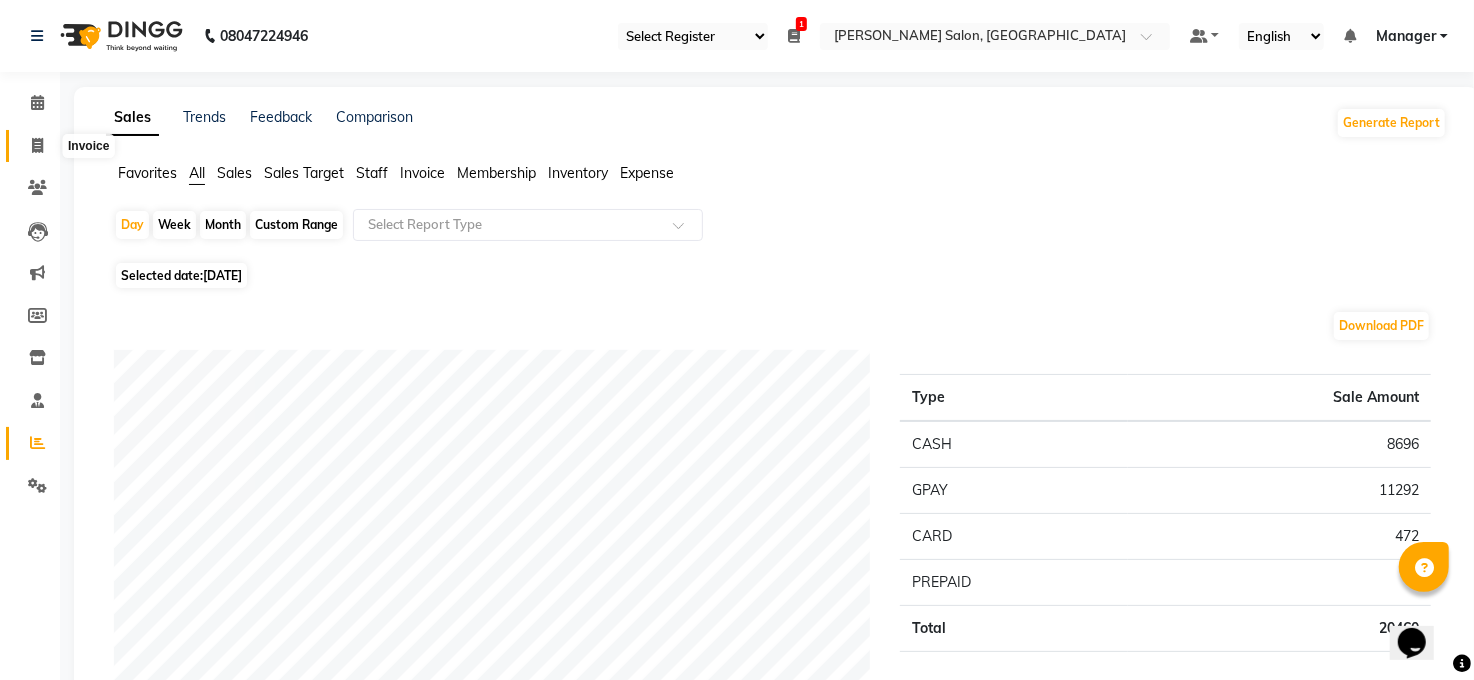 click 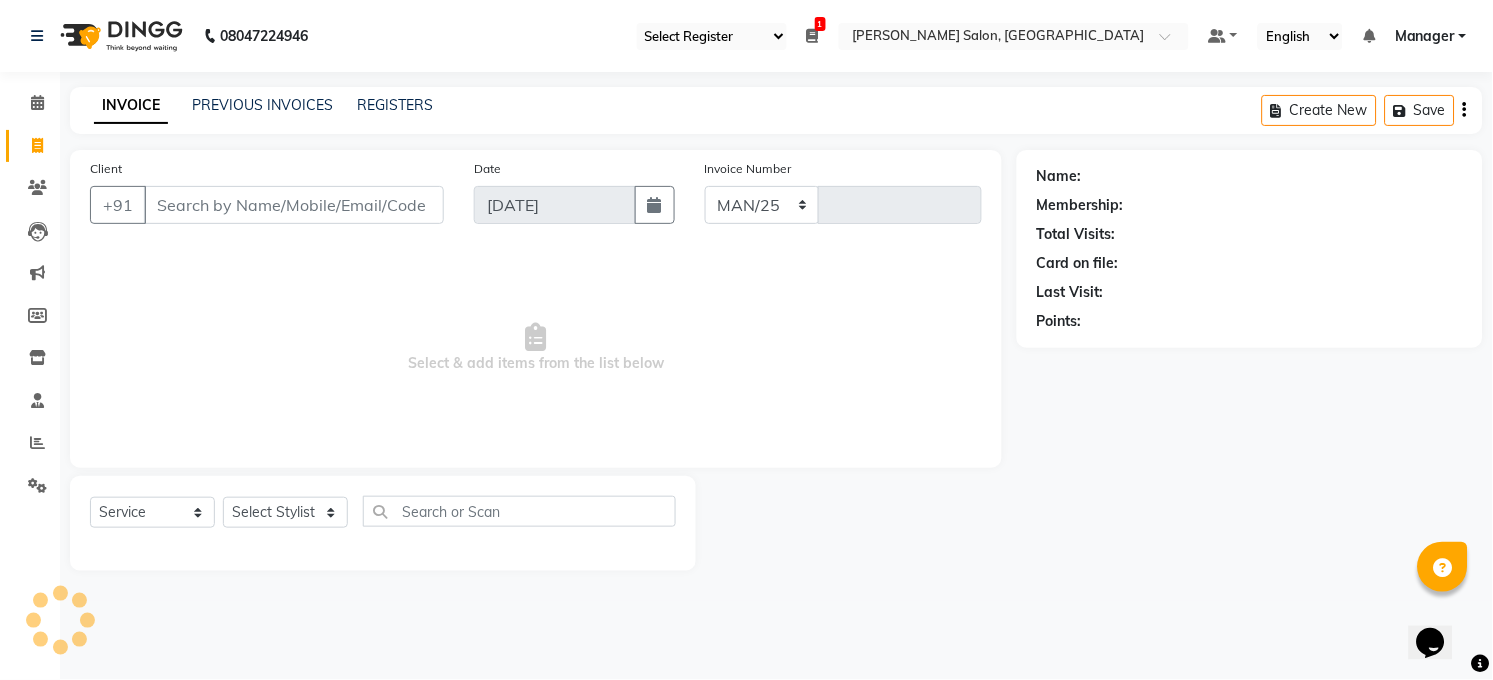 select on "5748" 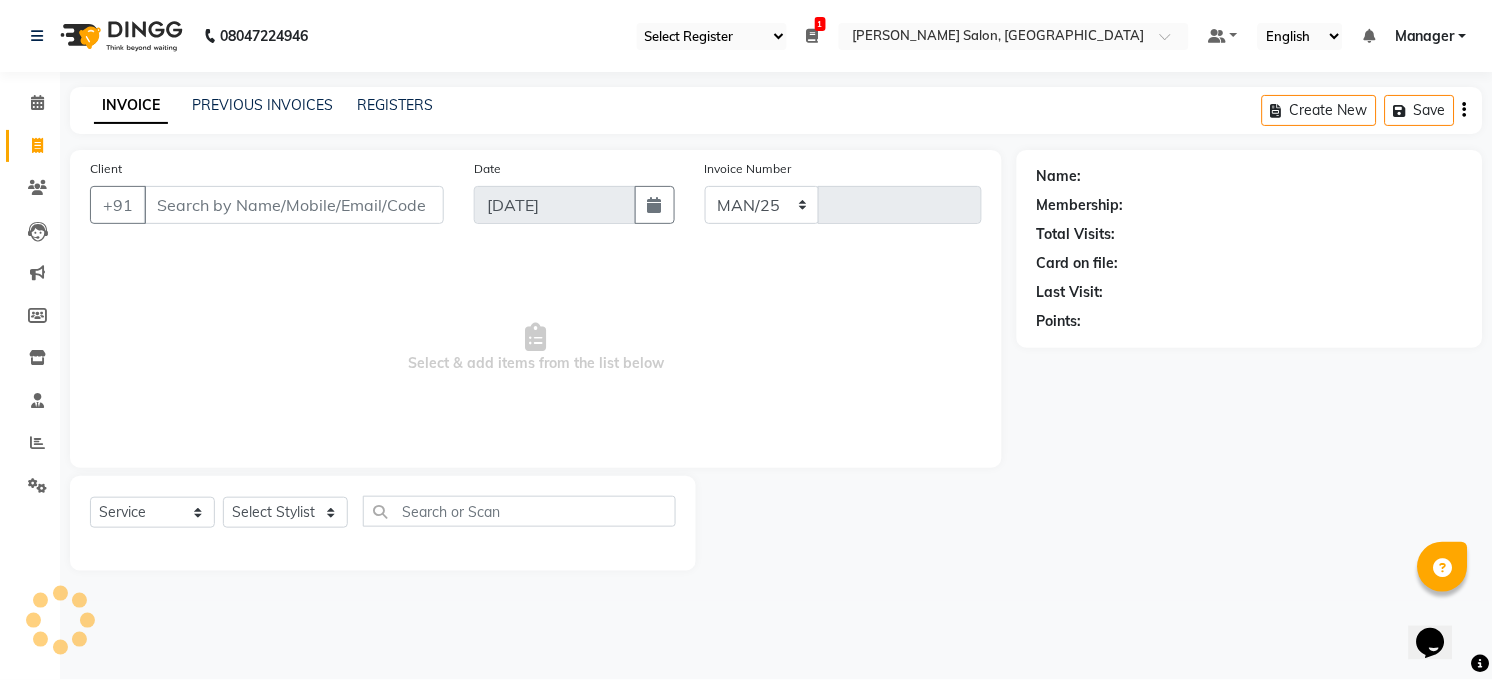 type on "2715" 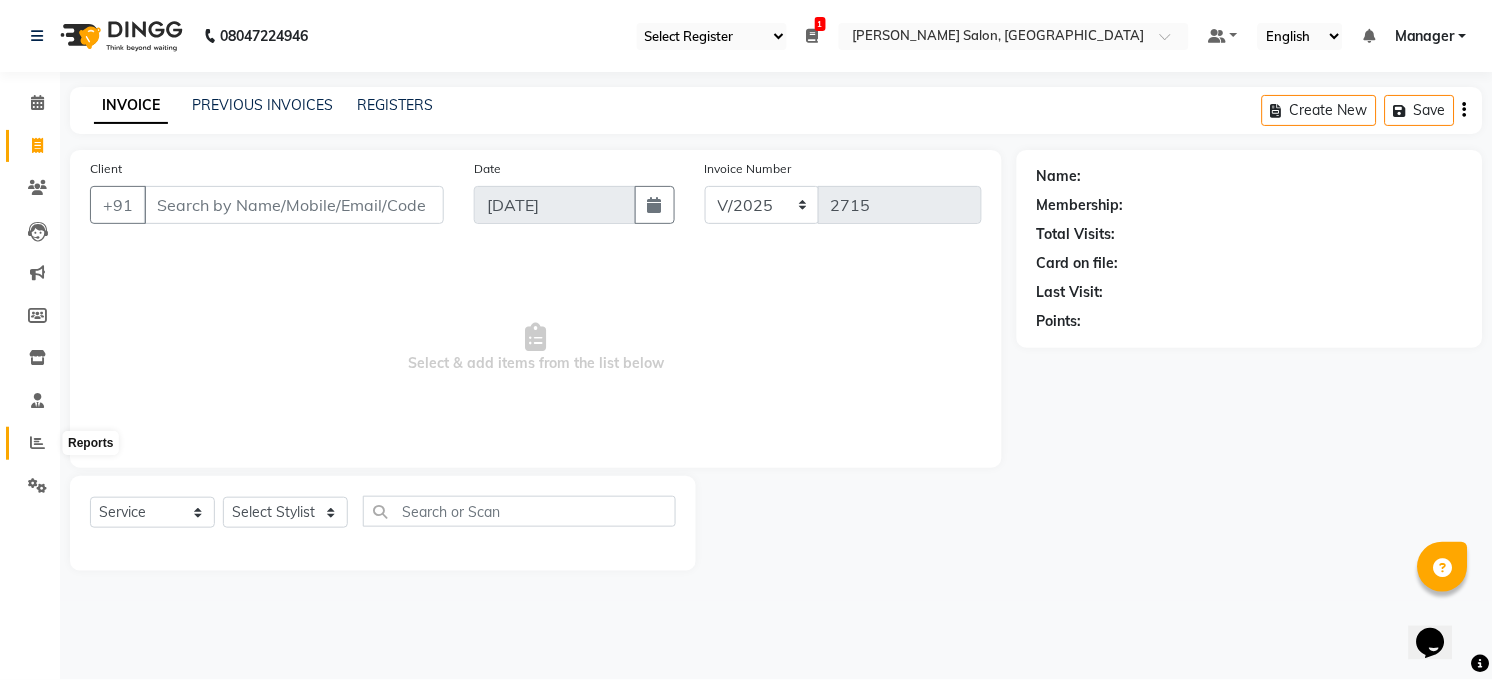 click 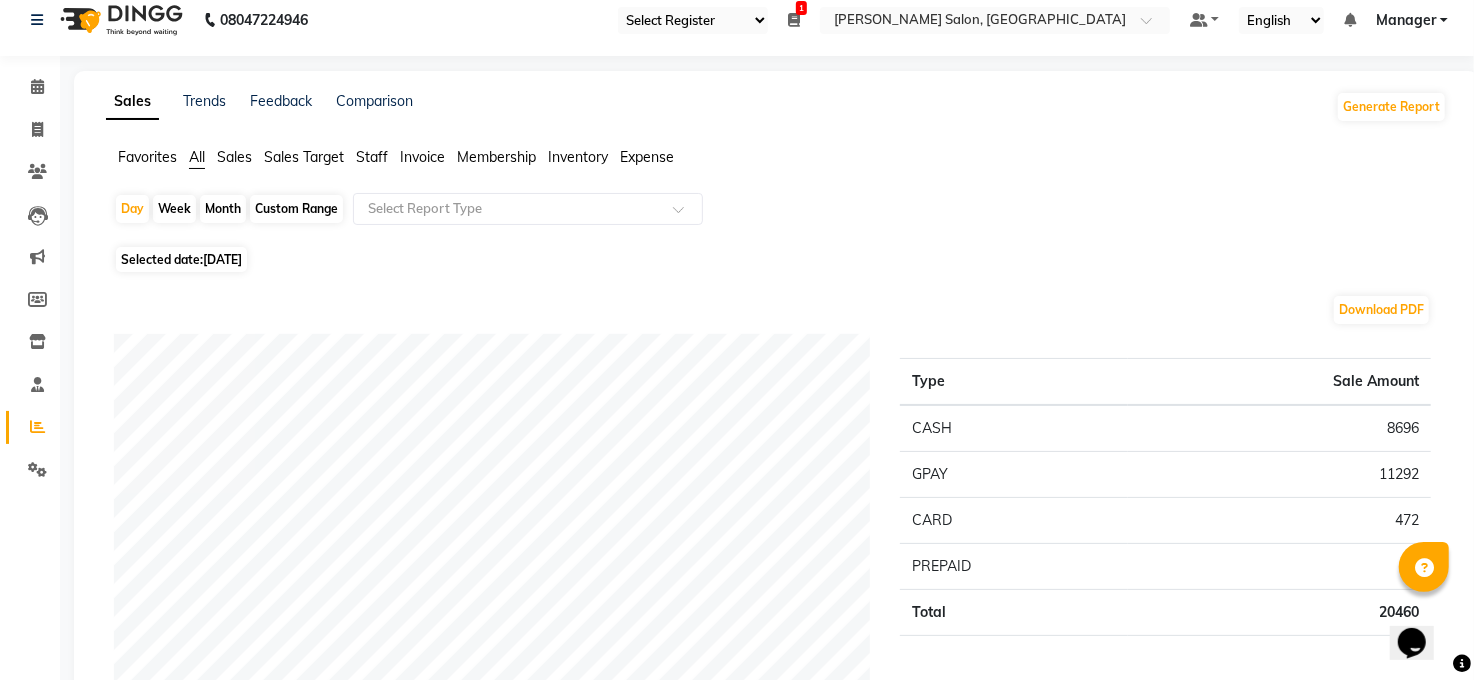 scroll, scrollTop: 0, scrollLeft: 0, axis: both 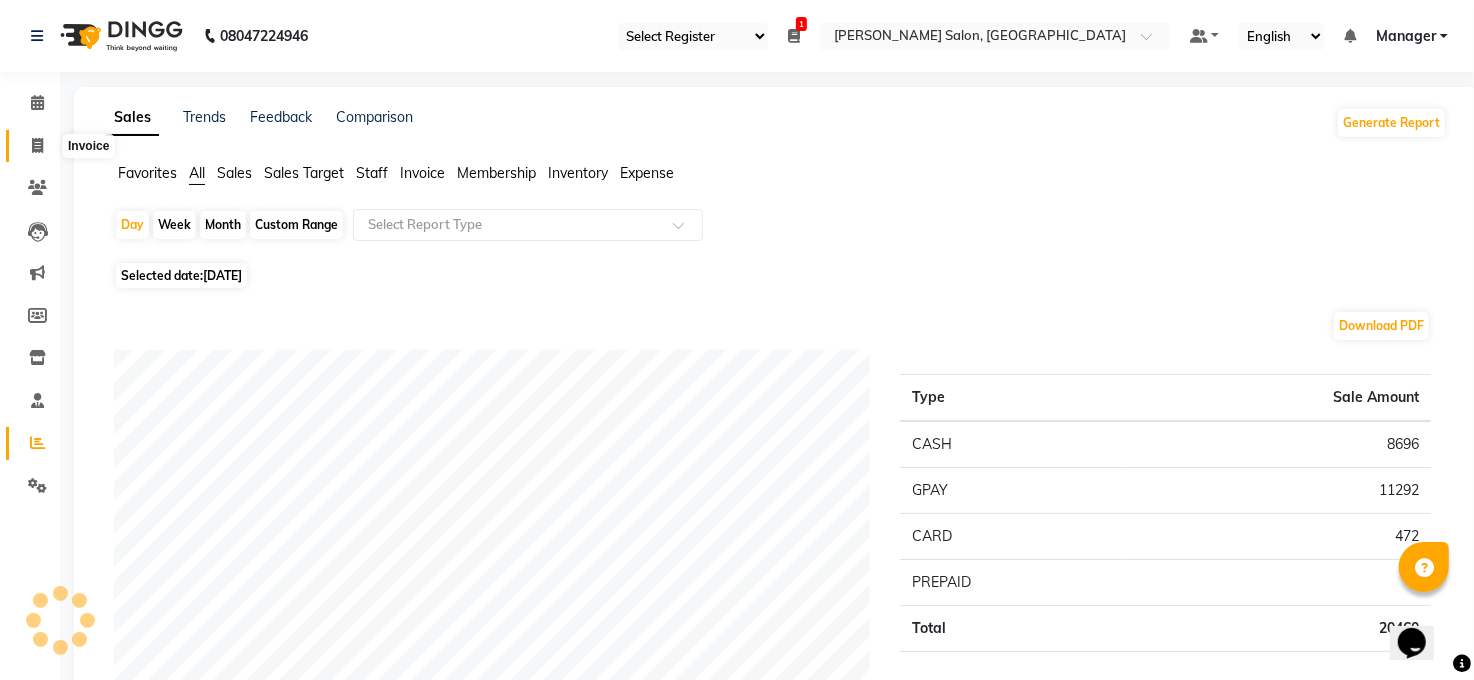 click 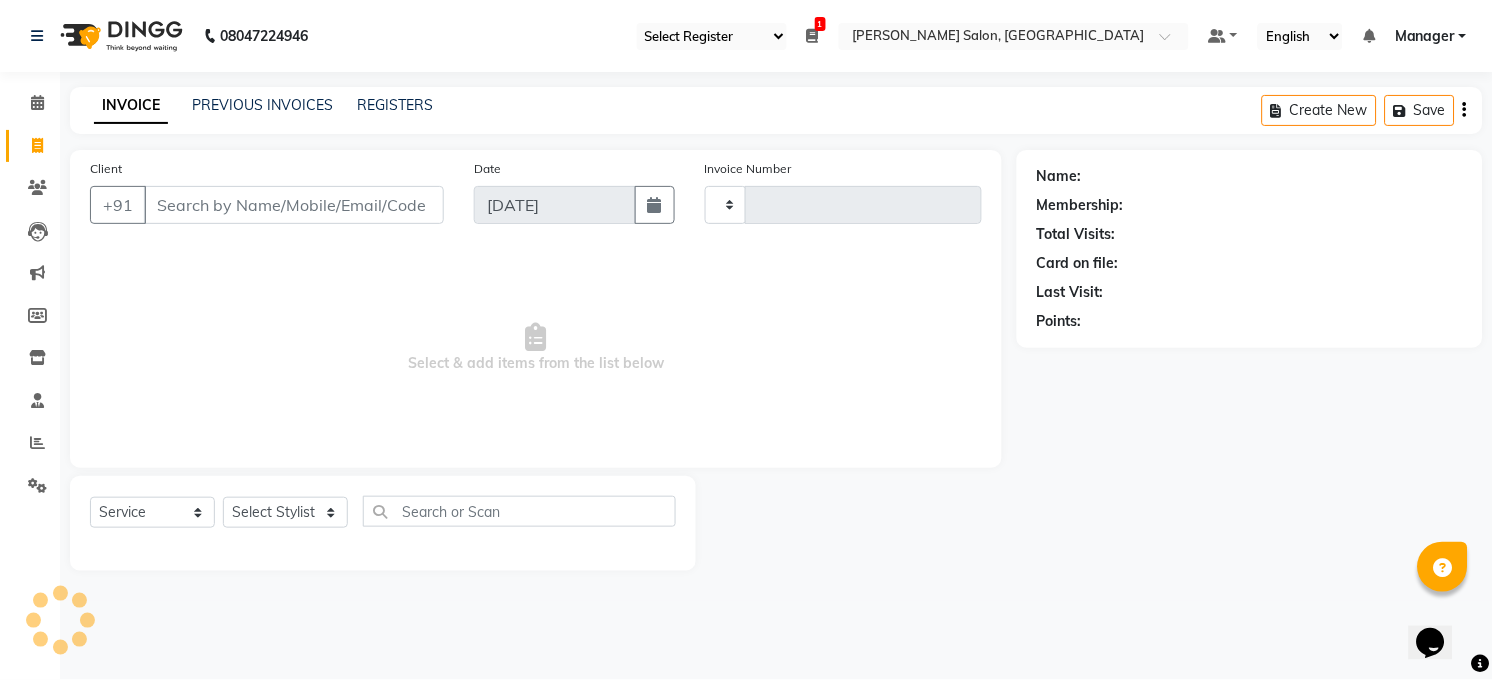 type on "2715" 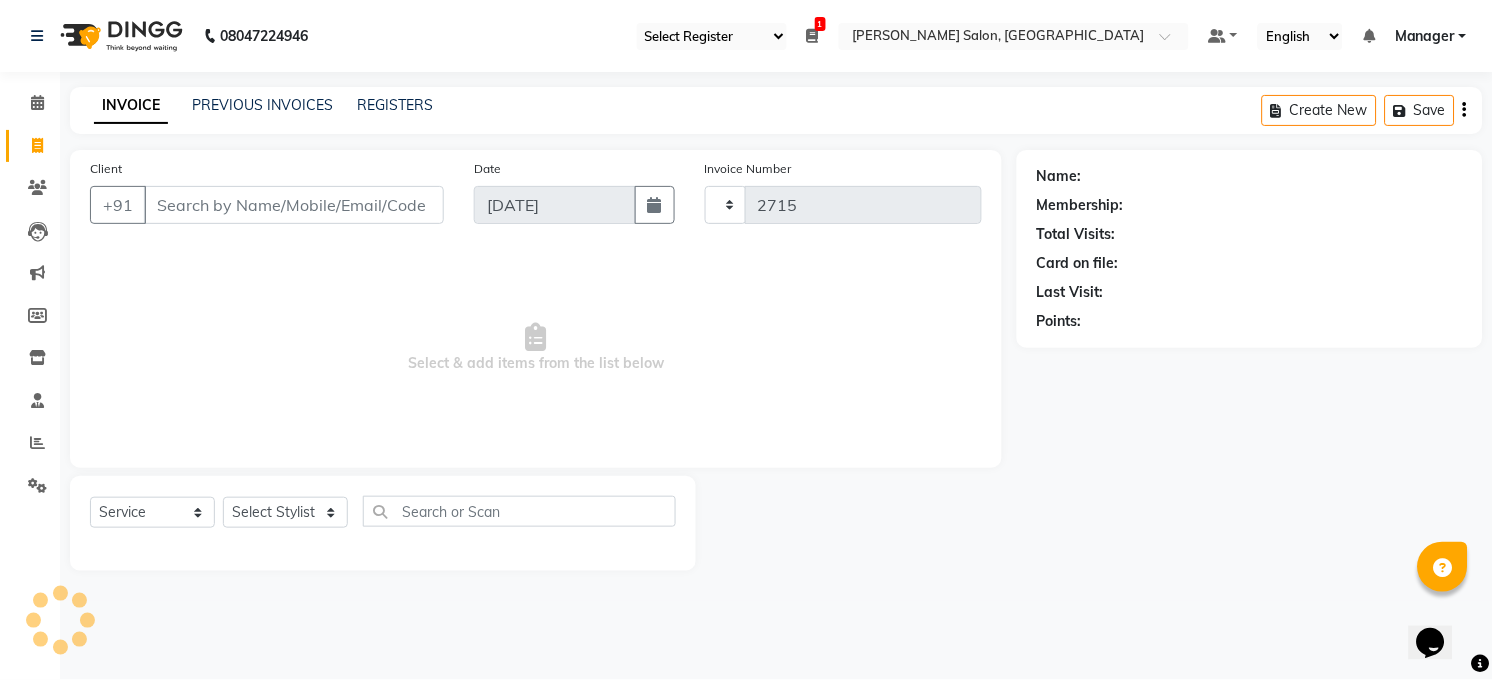 select on "5748" 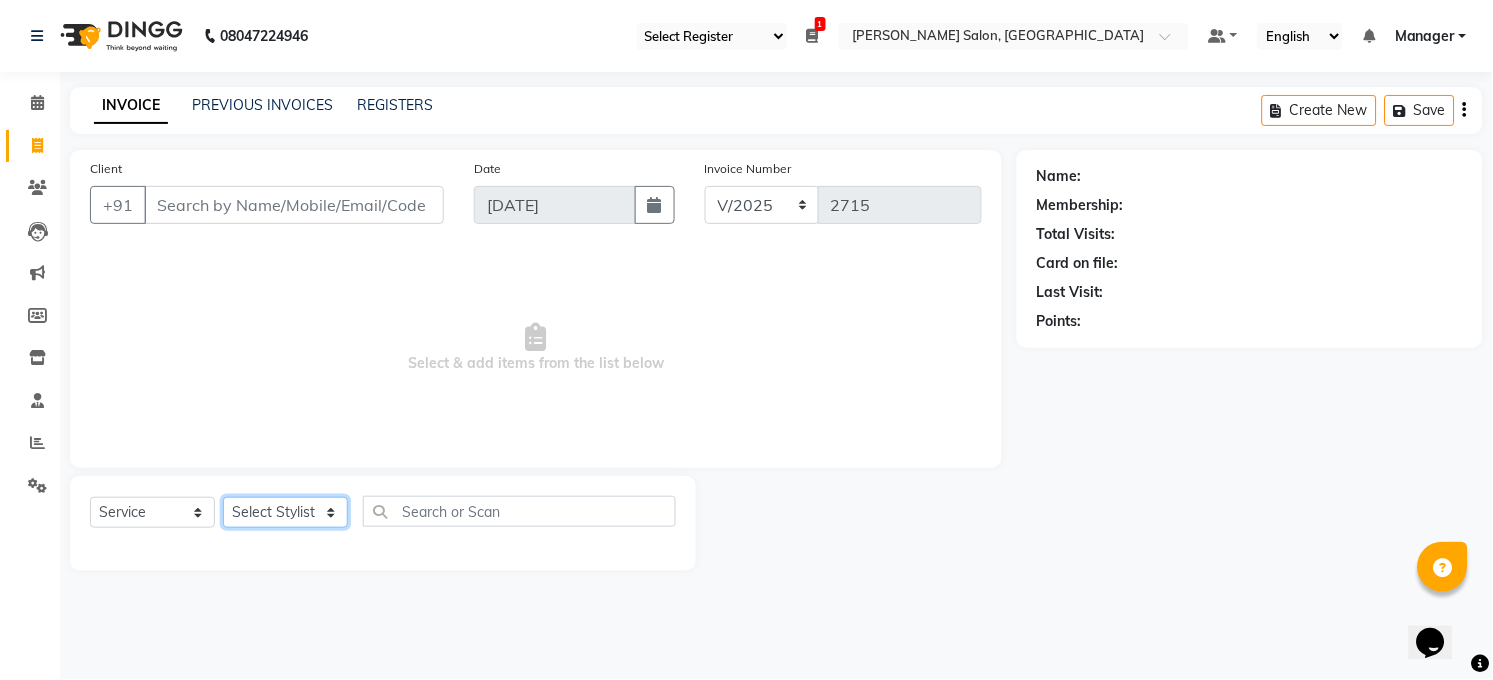 click on "Select Stylist [PERSON_NAME] [PERSON_NAME] [PERSON_NAME] COUNTER  Manager [PERSON_NAME] [PERSON_NAME] [PERSON_NAME] [PERSON_NAME] [PERSON_NAME] Santosh SAURABH [PERSON_NAME] [PERSON_NAME] Veer [PERSON_NAME]" 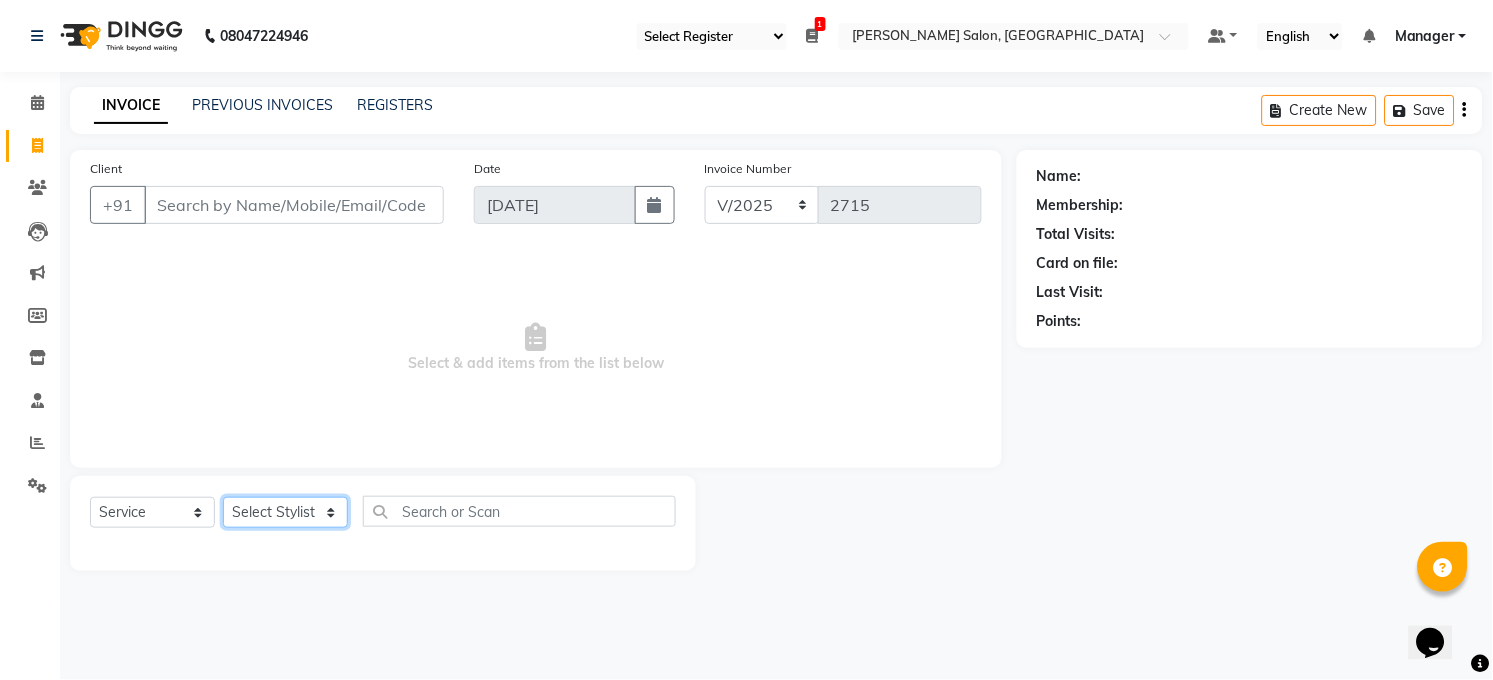 select on "40299" 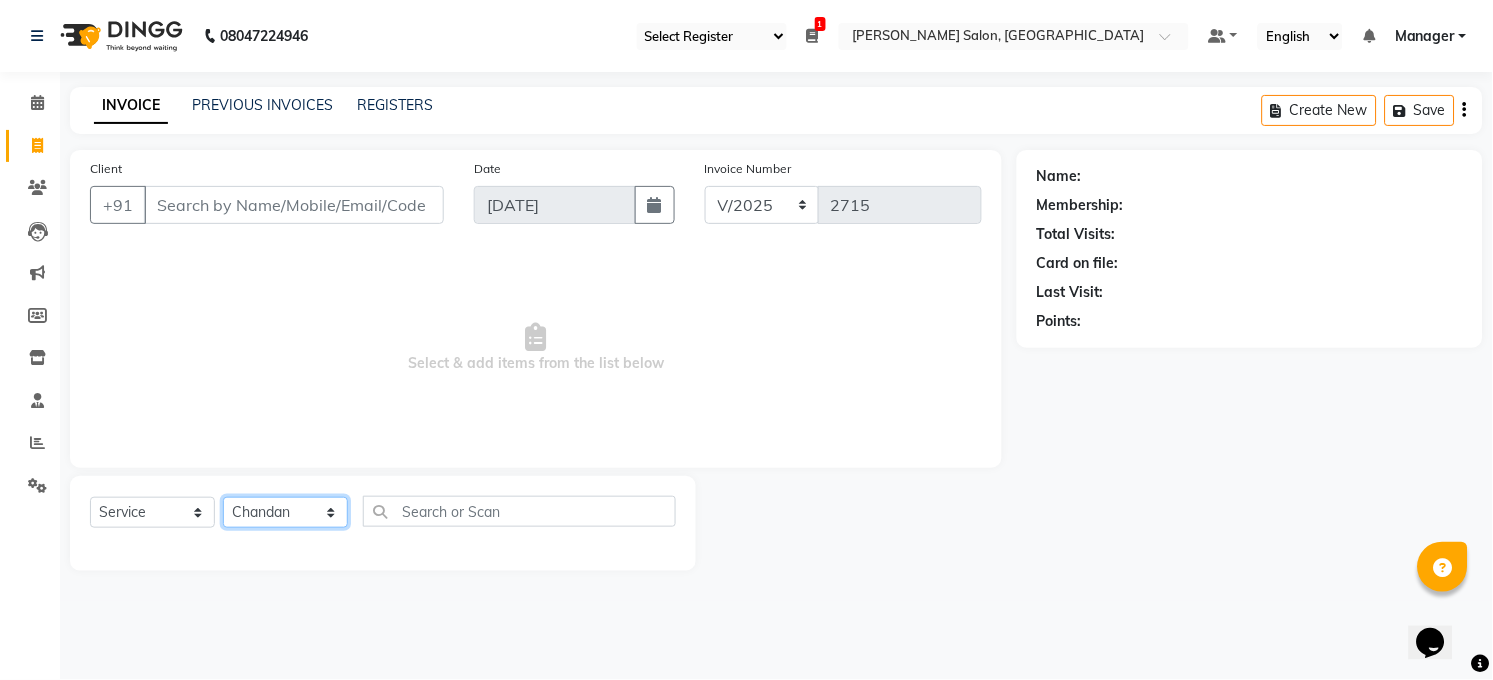 click on "Select Stylist [PERSON_NAME] [PERSON_NAME] [PERSON_NAME] COUNTER  Manager [PERSON_NAME] [PERSON_NAME] [PERSON_NAME] [PERSON_NAME] [PERSON_NAME] Santosh SAURABH [PERSON_NAME] [PERSON_NAME] Veer [PERSON_NAME]" 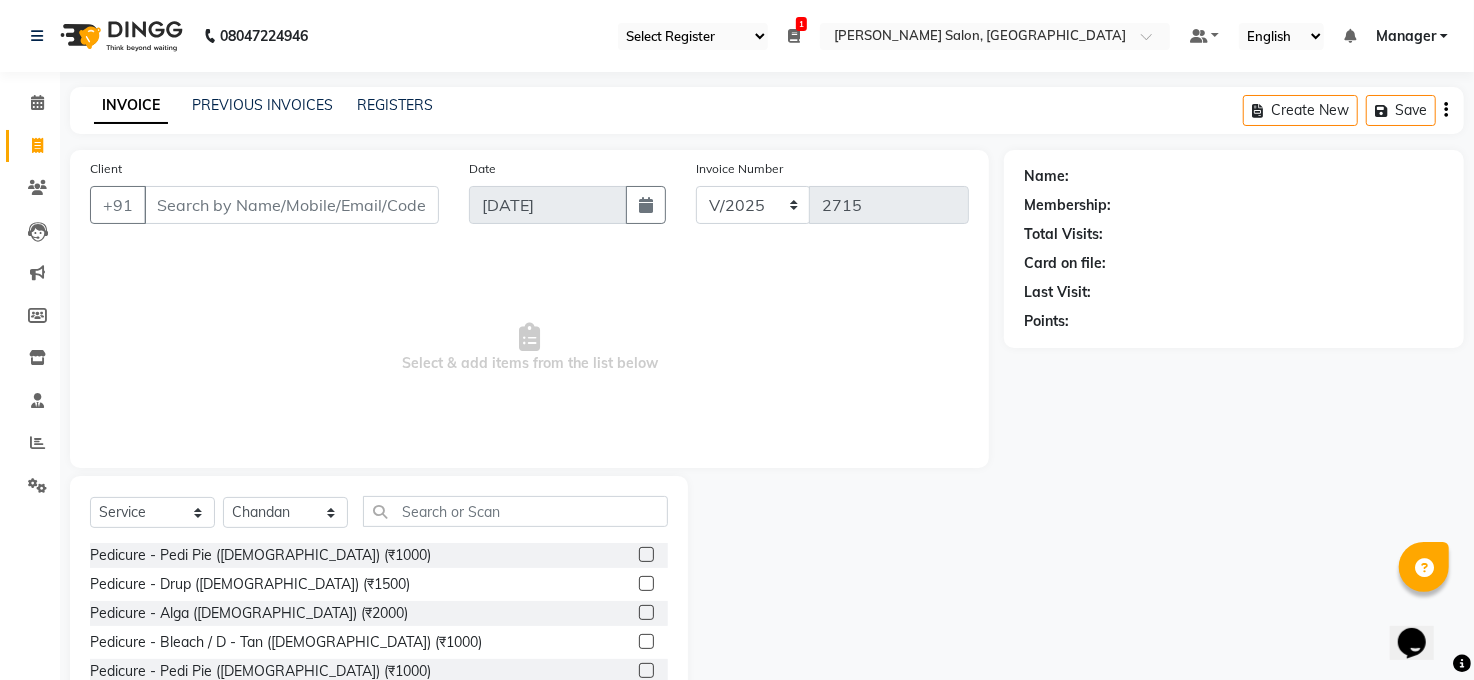 click on "Select  Service  Product  Membership  Package Voucher Prepaid Gift Card  Select Stylist Abhay kumar ALTAF ANKITA ARJUN Chandan COUNTER  Manager Manish Kumar Neetu Mam Priyanka Raju Ravi Thakur RINKI Roshan Santosh SAURABH SUJEET THAKUR SUNITA Veer Vinod Kumar Pedicure - Pedi Pie (Female) (₹1000)  Pedicure - Drup (Female) (₹1500)  Pedicure - Alga (Female) (₹2000)  Pedicure - Bleach / D - Tan (Female) (₹1000)  Pedicure - Pedi Pie (Male) (₹1000)  Pedicure - Drup (Male) (₹1500)  Pedicure - Alga (Male) (₹2000)  Pedicure - Bleach / D - Tan (Male) (₹1000)  H&F CAFE PEDICURE (Male) (₹1000)  AVL PEDICURE /MANICURE (₹2000)  Bombini Pedicure/Manicure (₹1500)  Pedicure - Bombini Male (₹1500)  H&F CAFE PEDICURE (Female) (₹1000)  glow mask  (₹500)  Hair - Wash (Female) (₹300)  Hair - Easy Cut (Female) (₹600)  Hair - Creative Cut (Female) (₹900)  Hair - Blow Dry (Female) (₹500)  Hair - Iron Curls (Female) (₹700)  Hair - Hair - Do - (Female) (₹1000)  Hair - Hair Wash (Male) (₹100)" 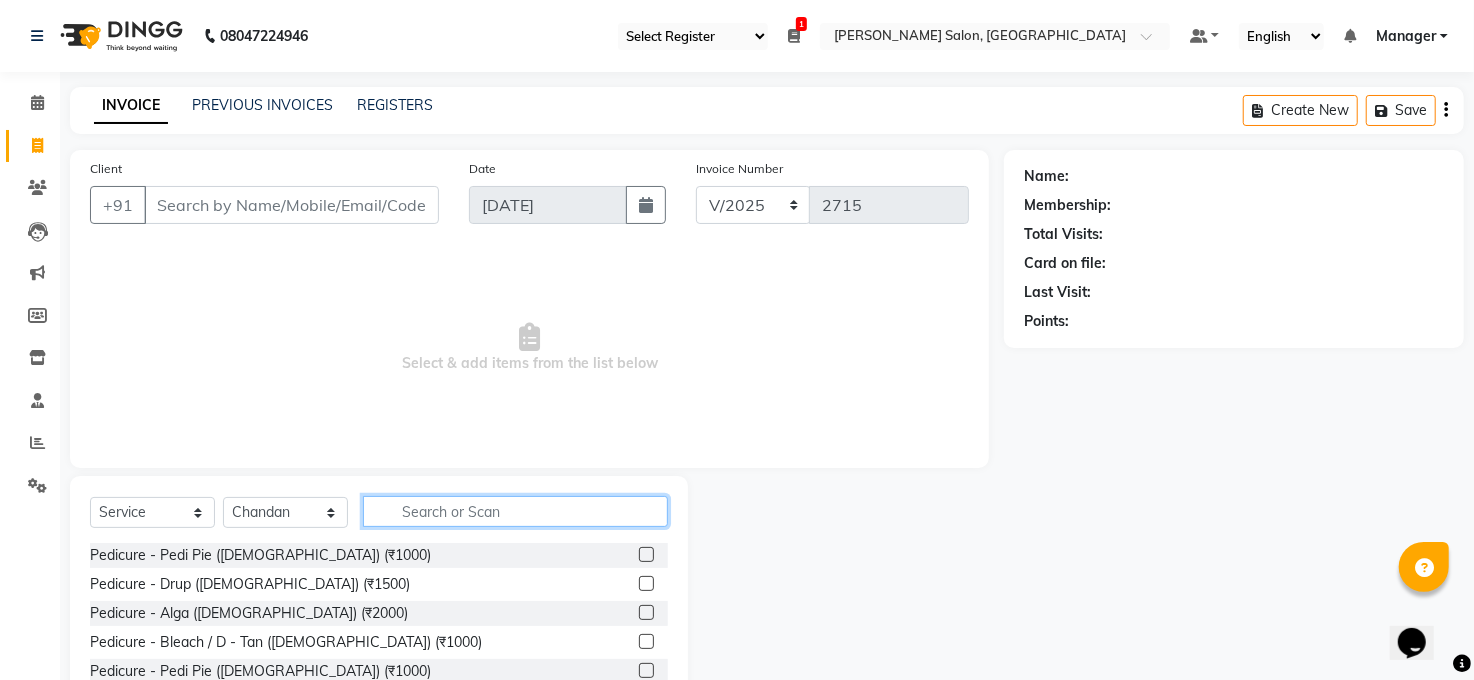 click 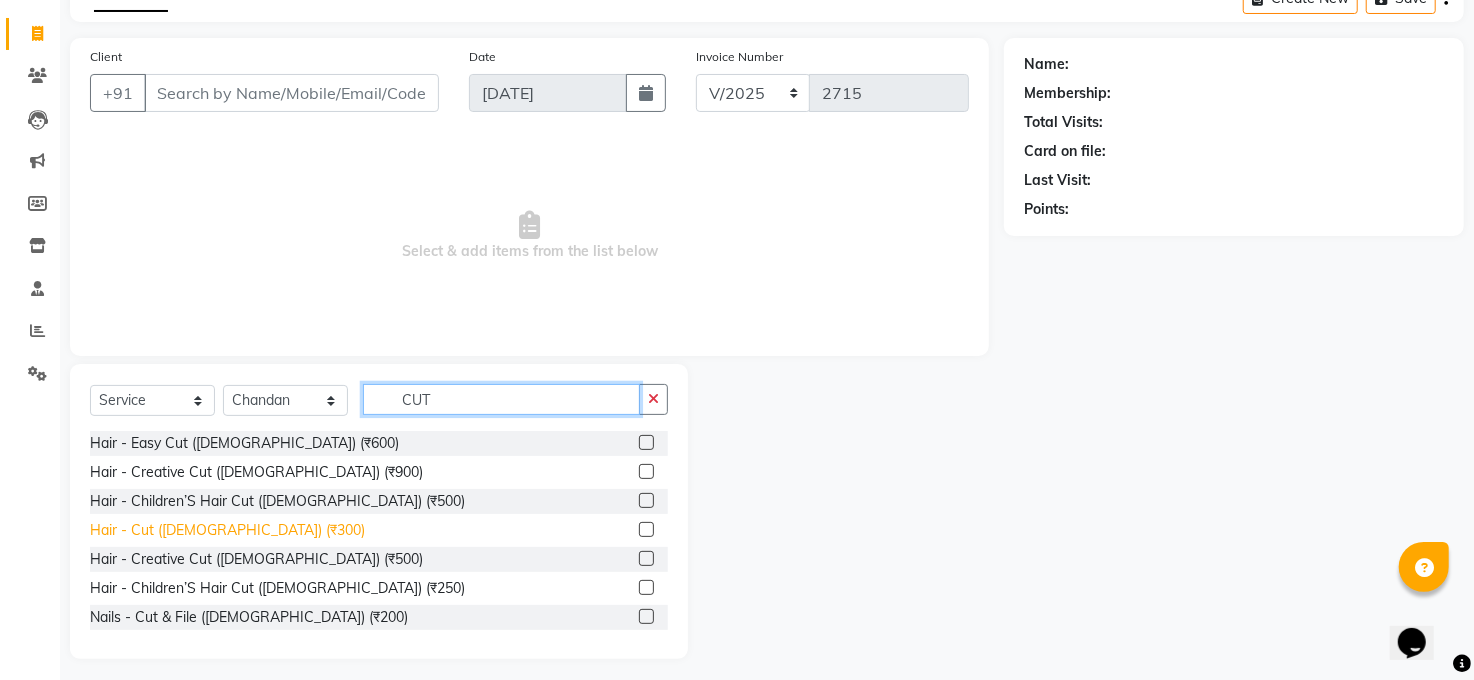 scroll, scrollTop: 120, scrollLeft: 0, axis: vertical 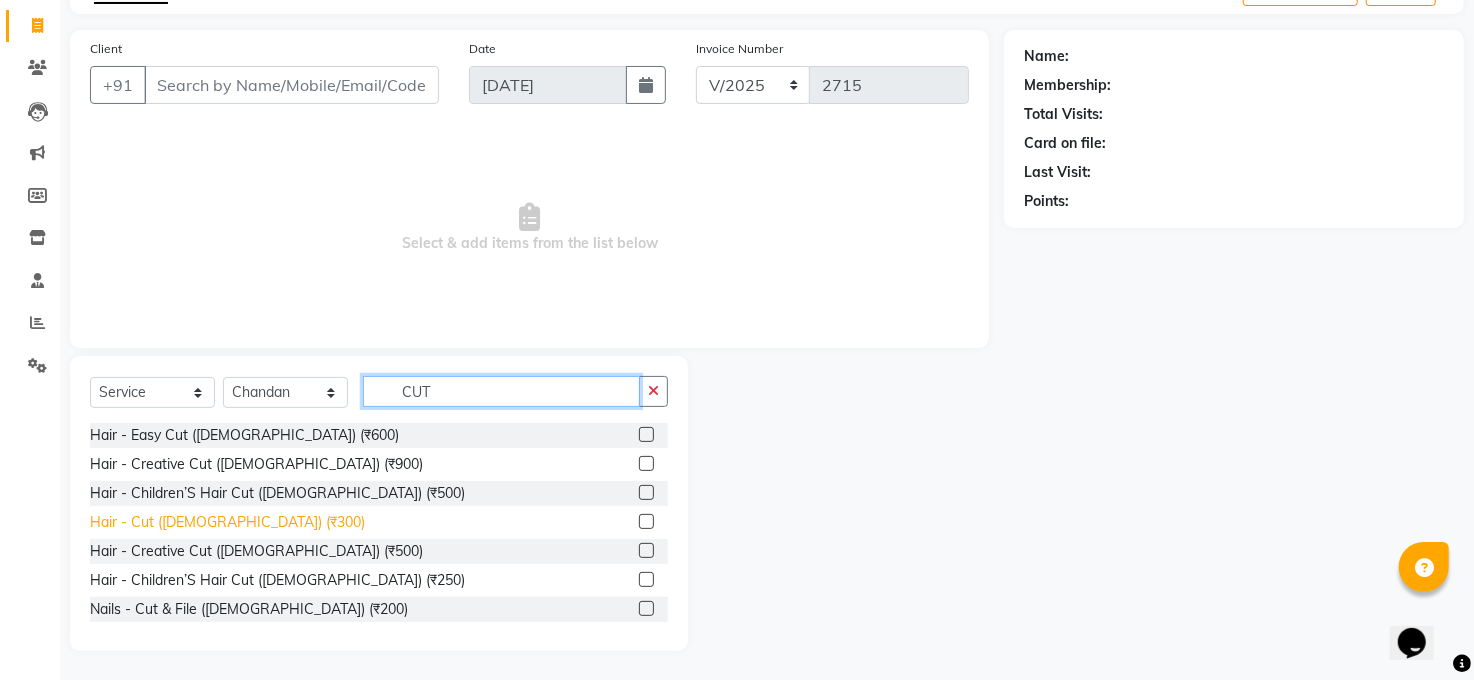 type on "CUT" 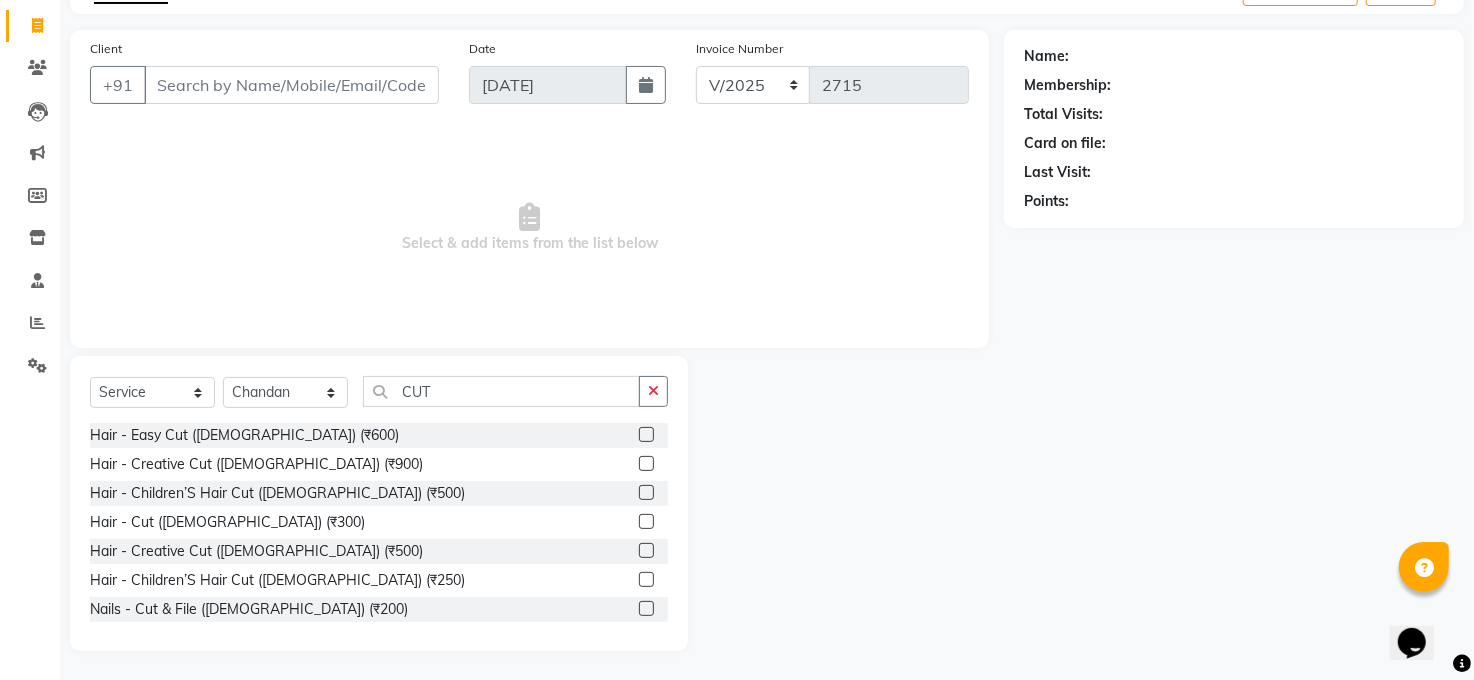 drag, startPoint x: 212, startPoint y: 526, endPoint x: 393, endPoint y: 490, distance: 184.5454 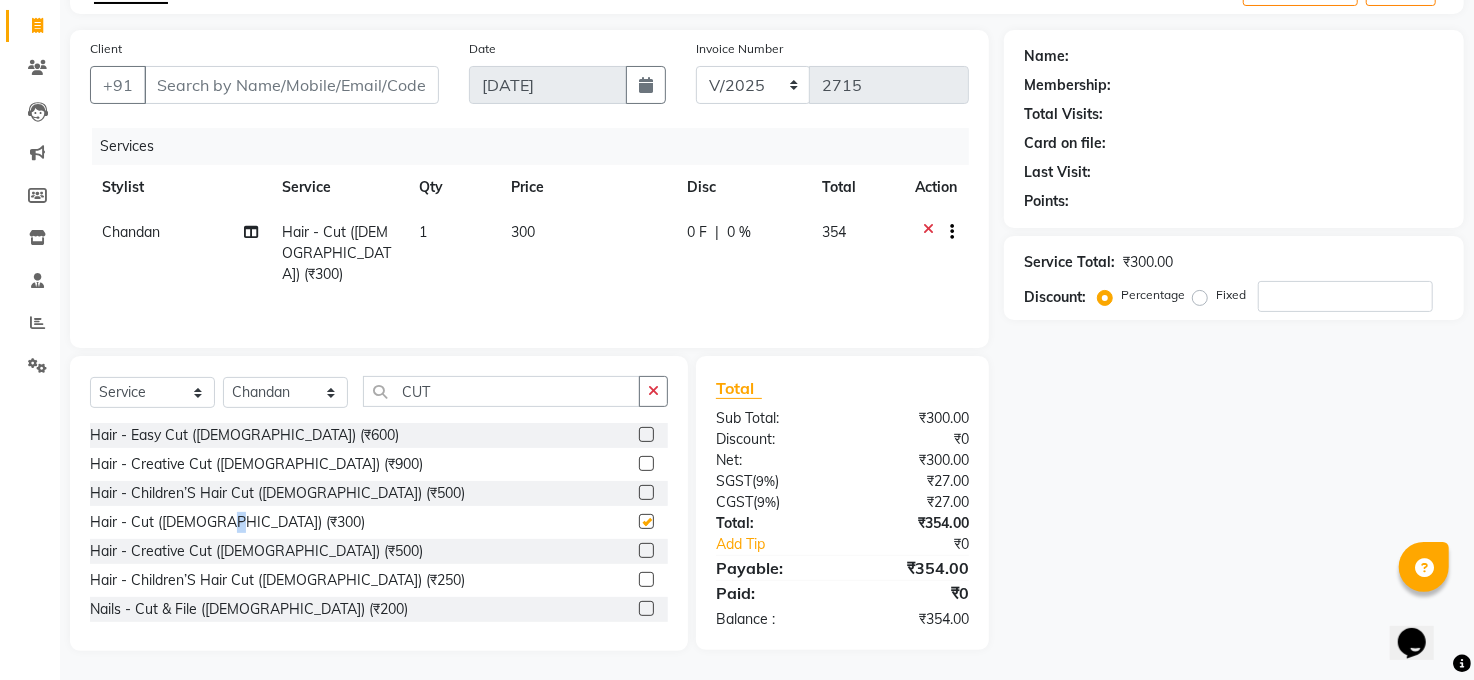 checkbox on "false" 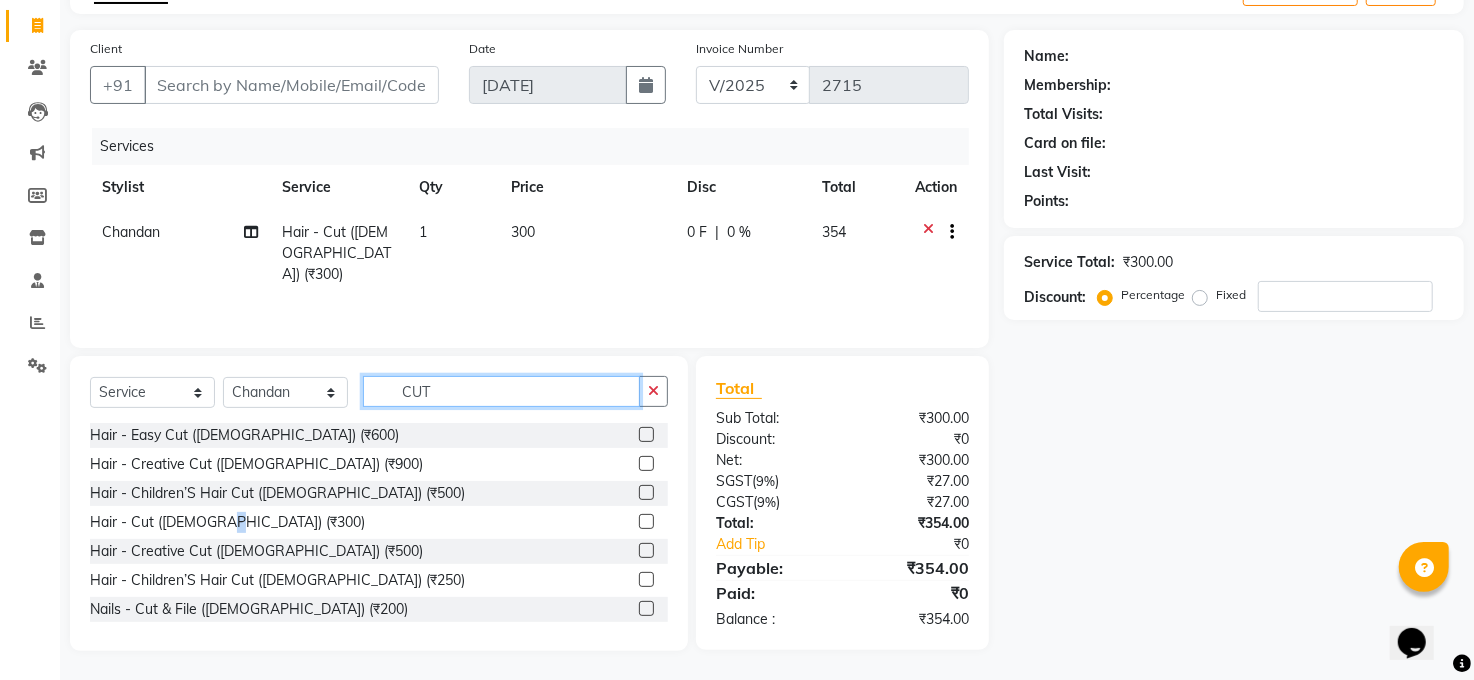 click on "CUT" 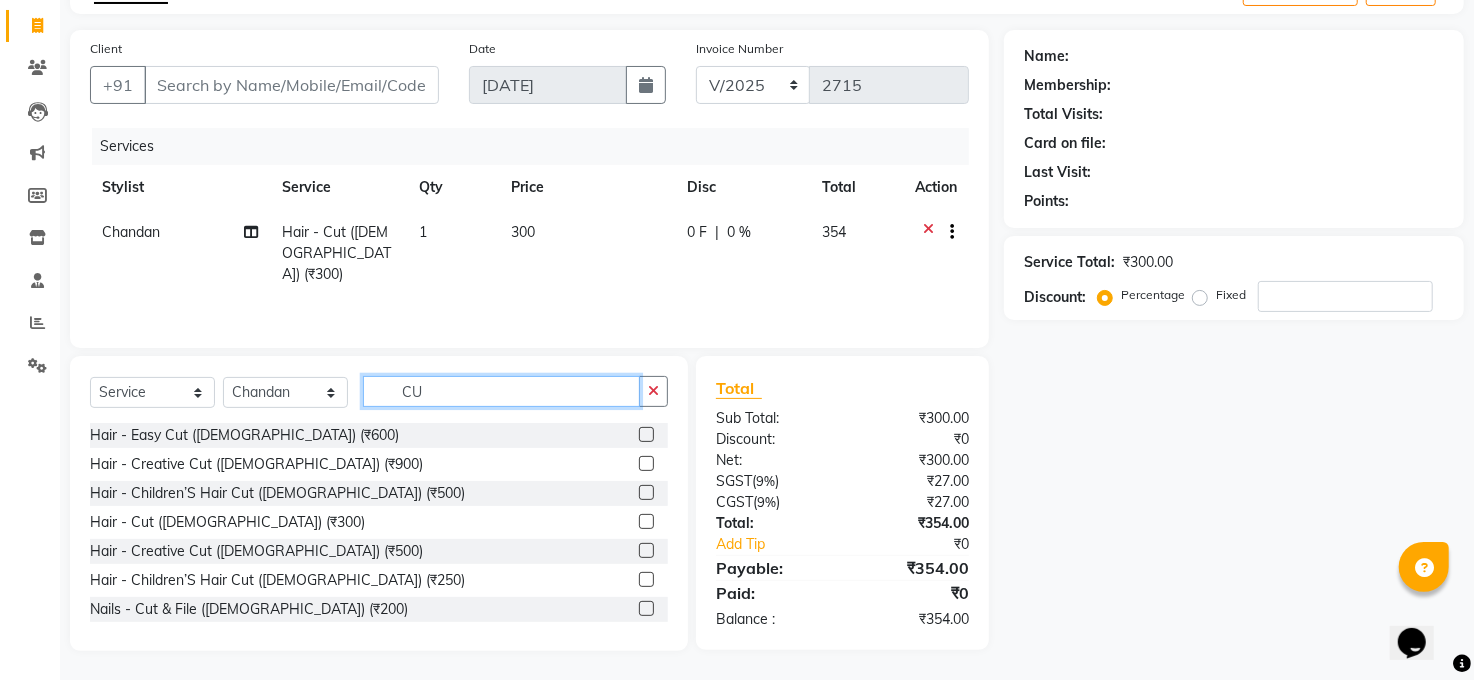 type on "C" 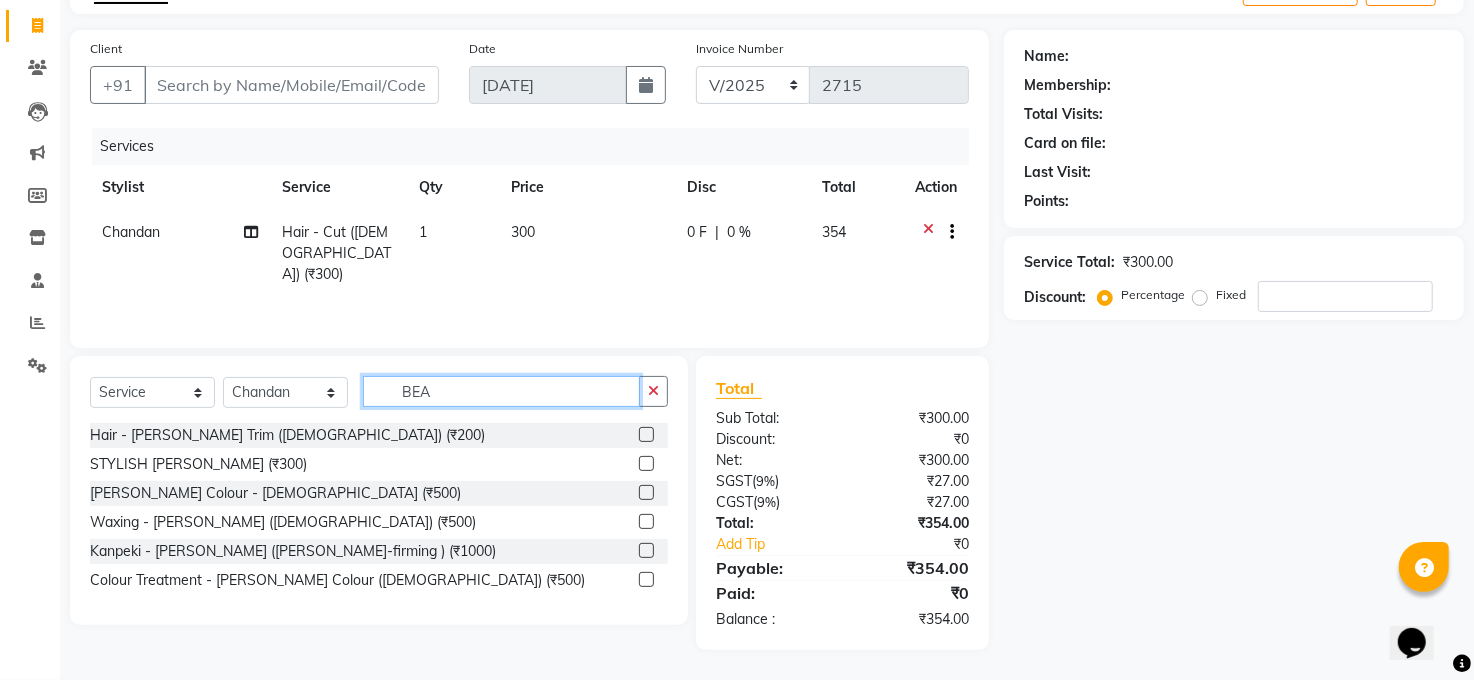 scroll, scrollTop: 119, scrollLeft: 0, axis: vertical 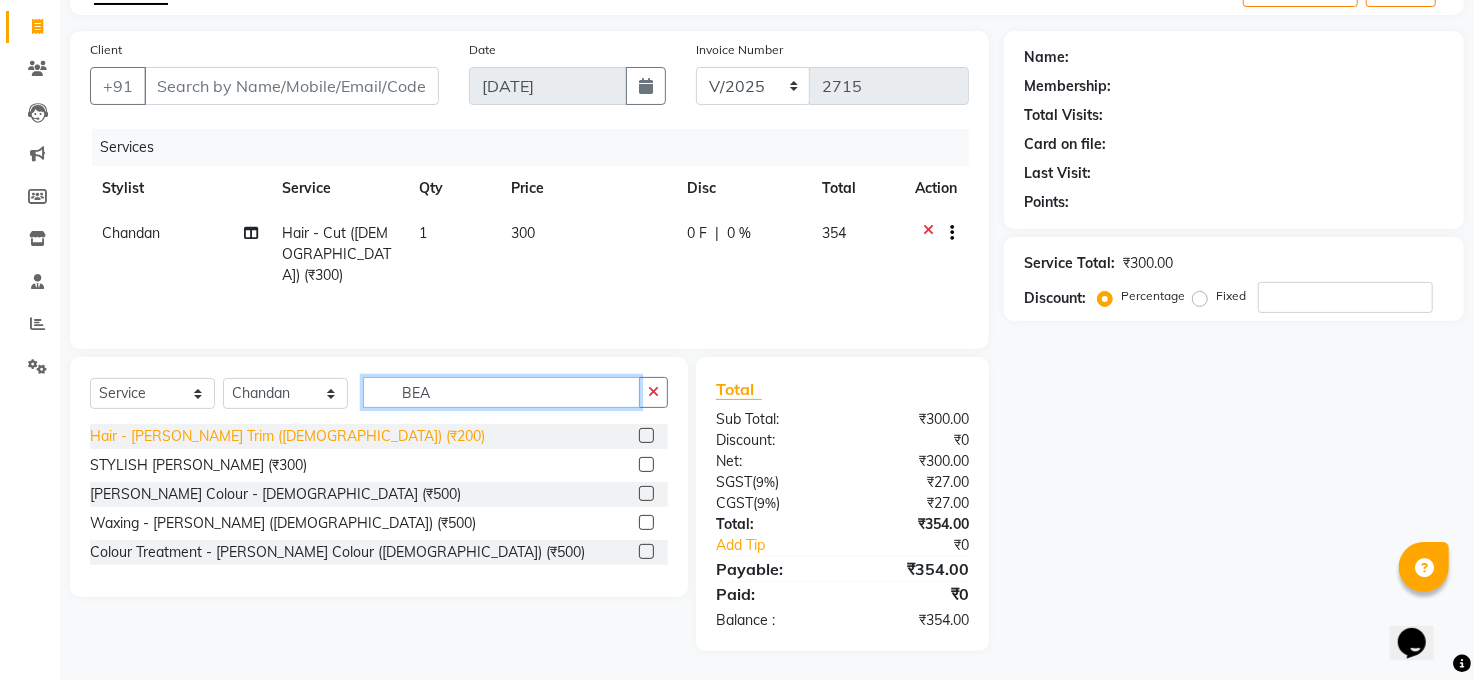 type on "BEA" 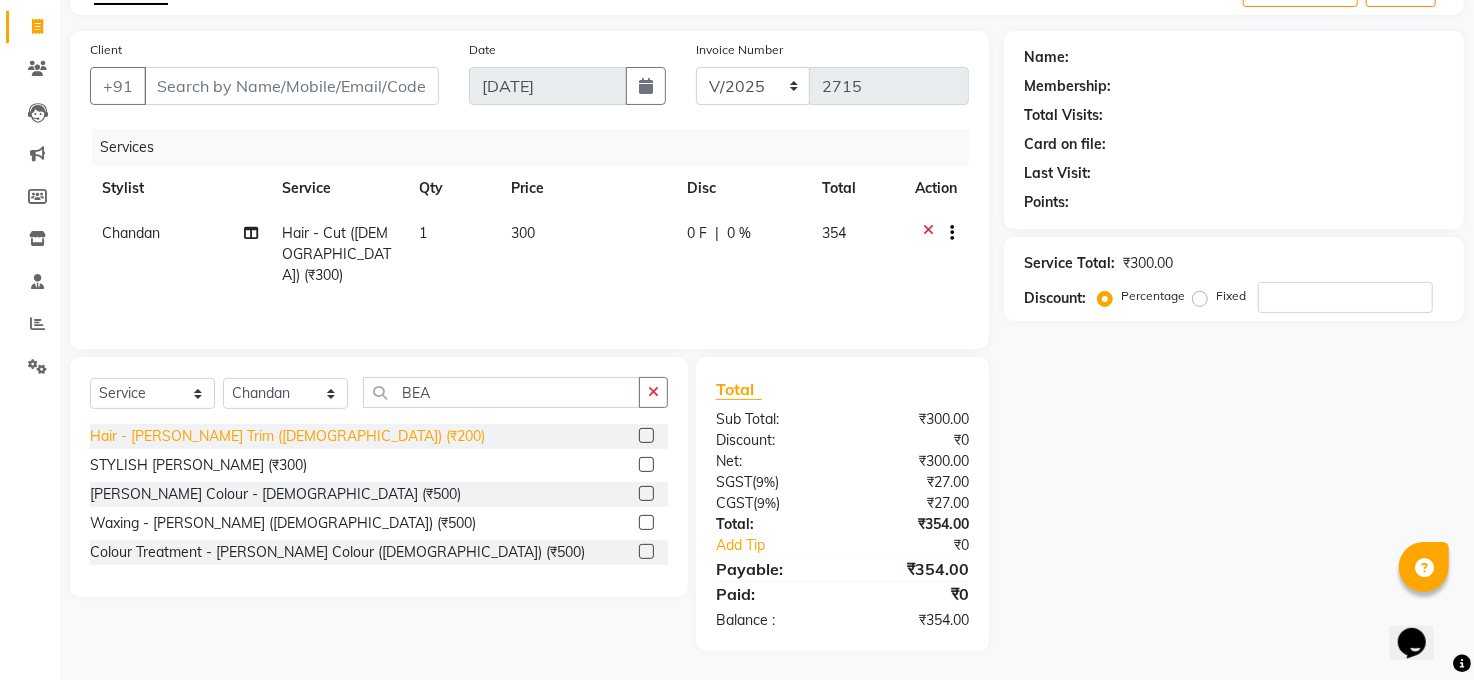 click on "Hair - [PERSON_NAME] Trim ([DEMOGRAPHIC_DATA]) (₹200)" 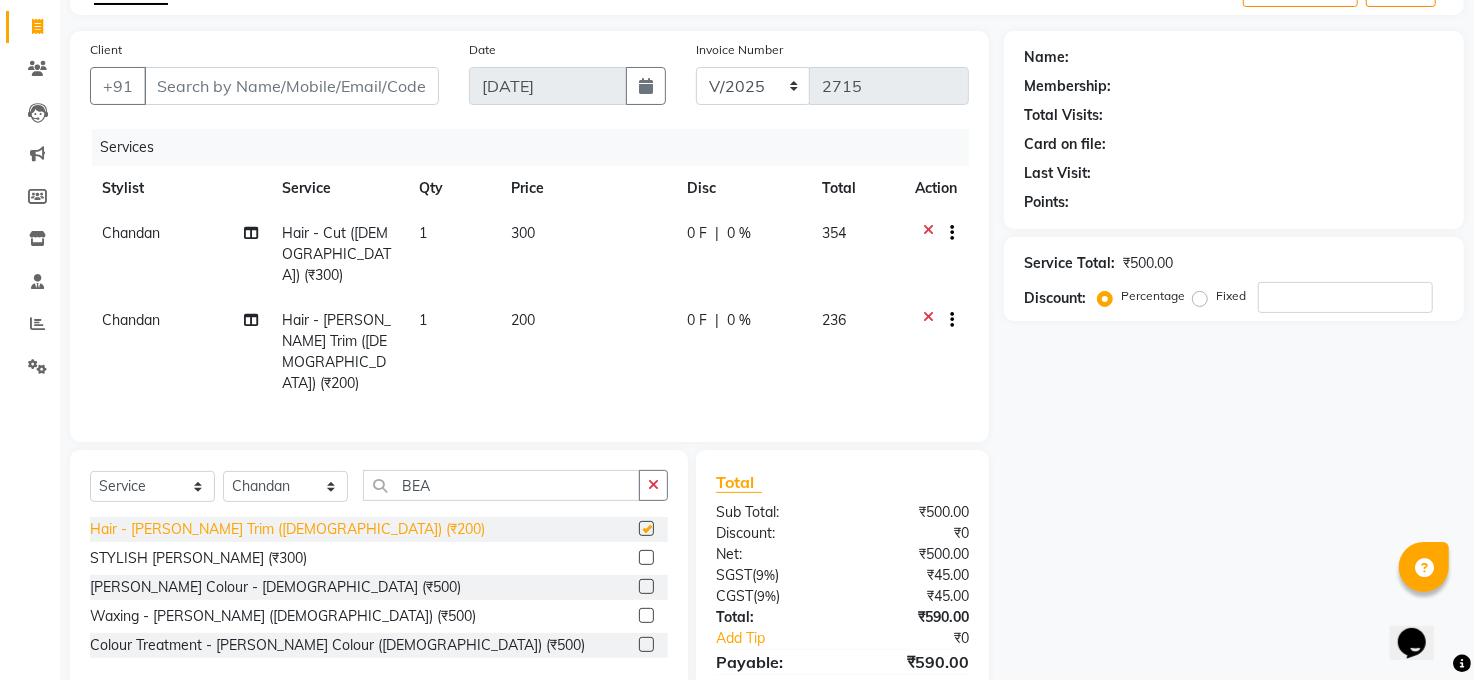 checkbox on "false" 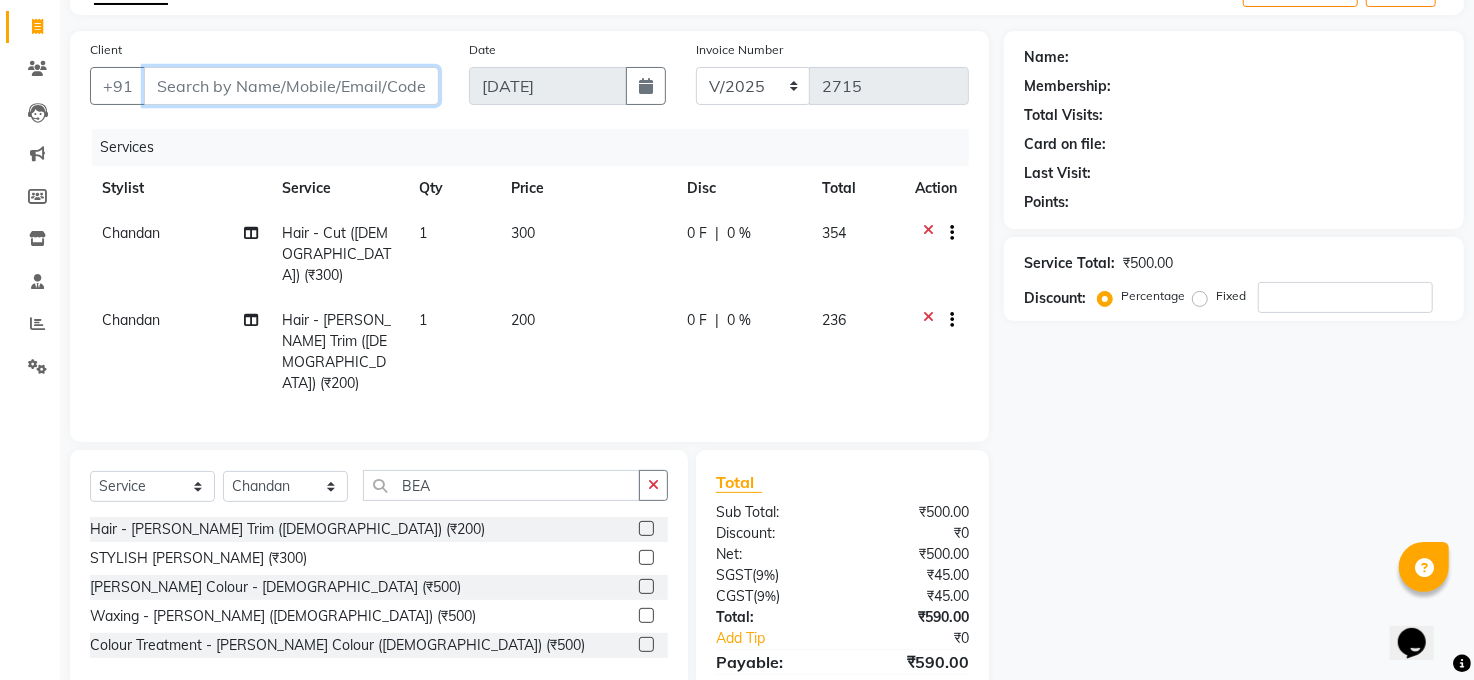 click on "Client" at bounding box center (291, 86) 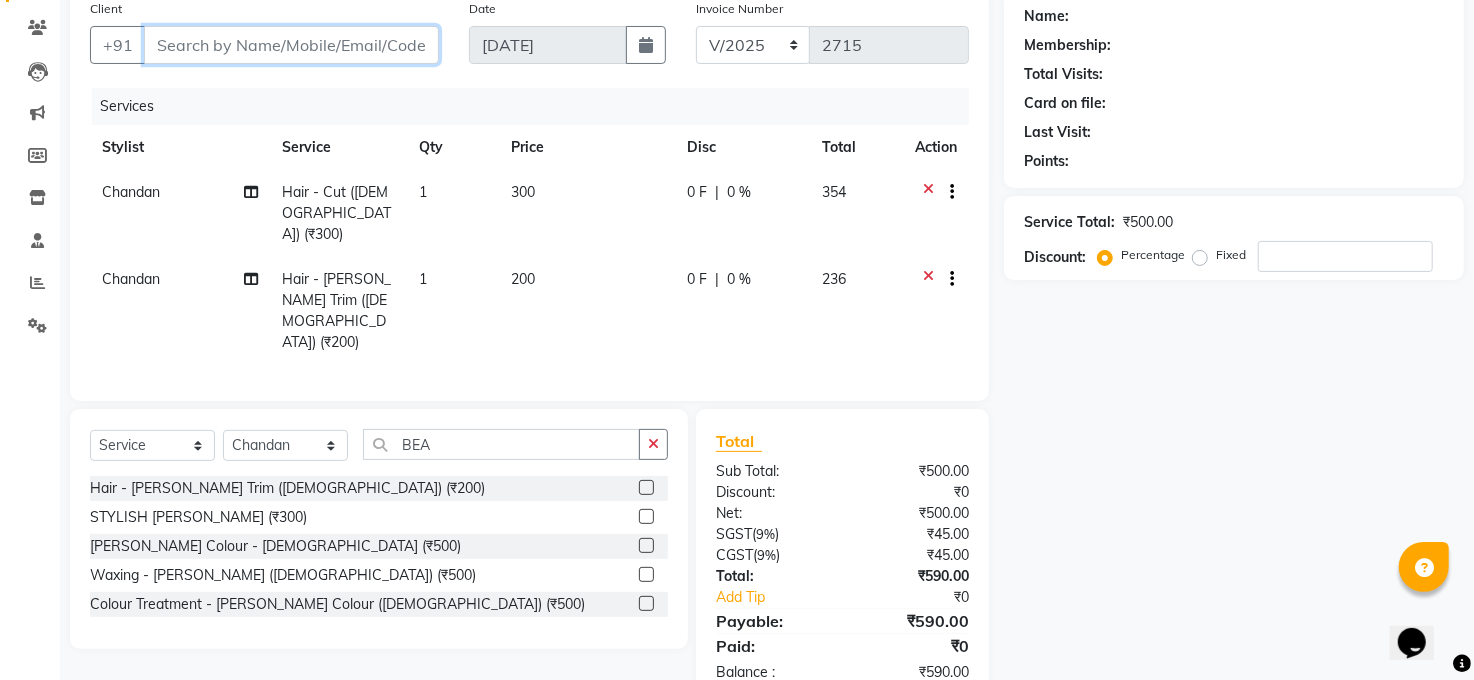 scroll, scrollTop: 0, scrollLeft: 0, axis: both 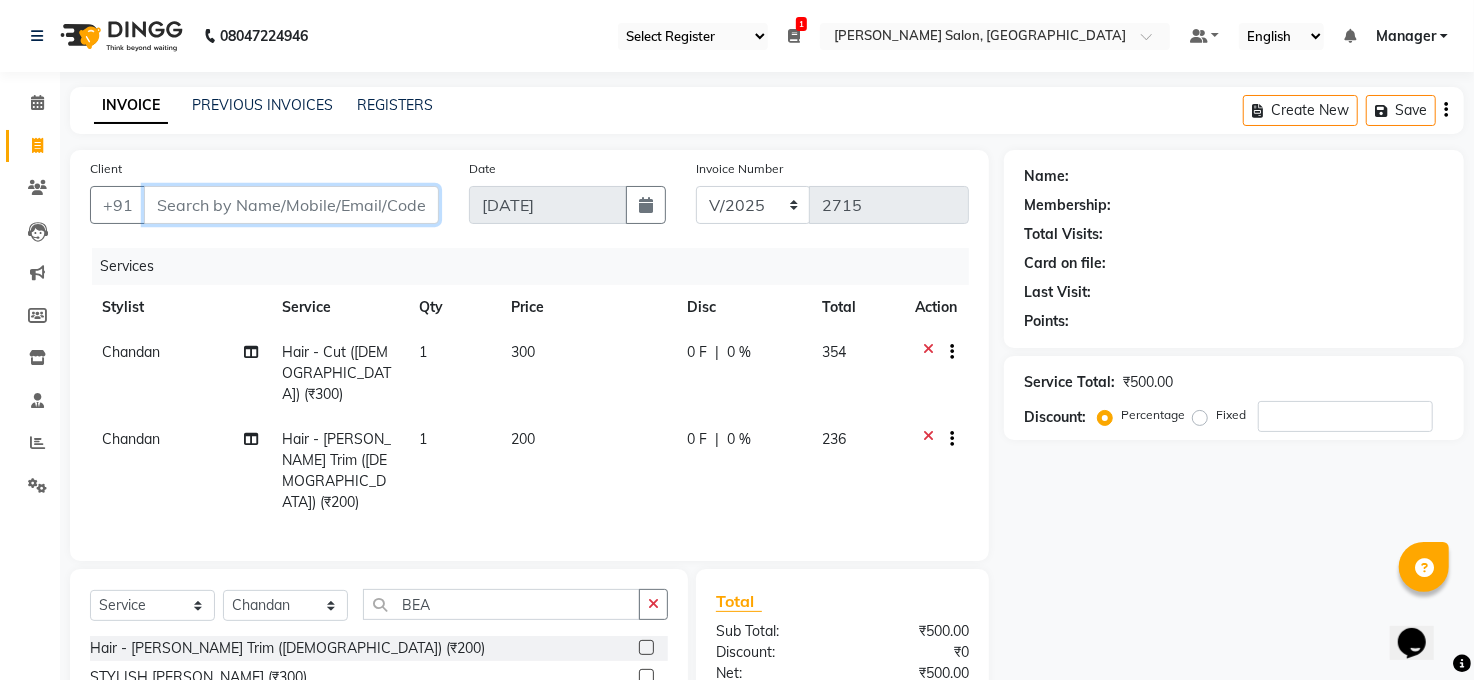 click on "Client" at bounding box center [291, 205] 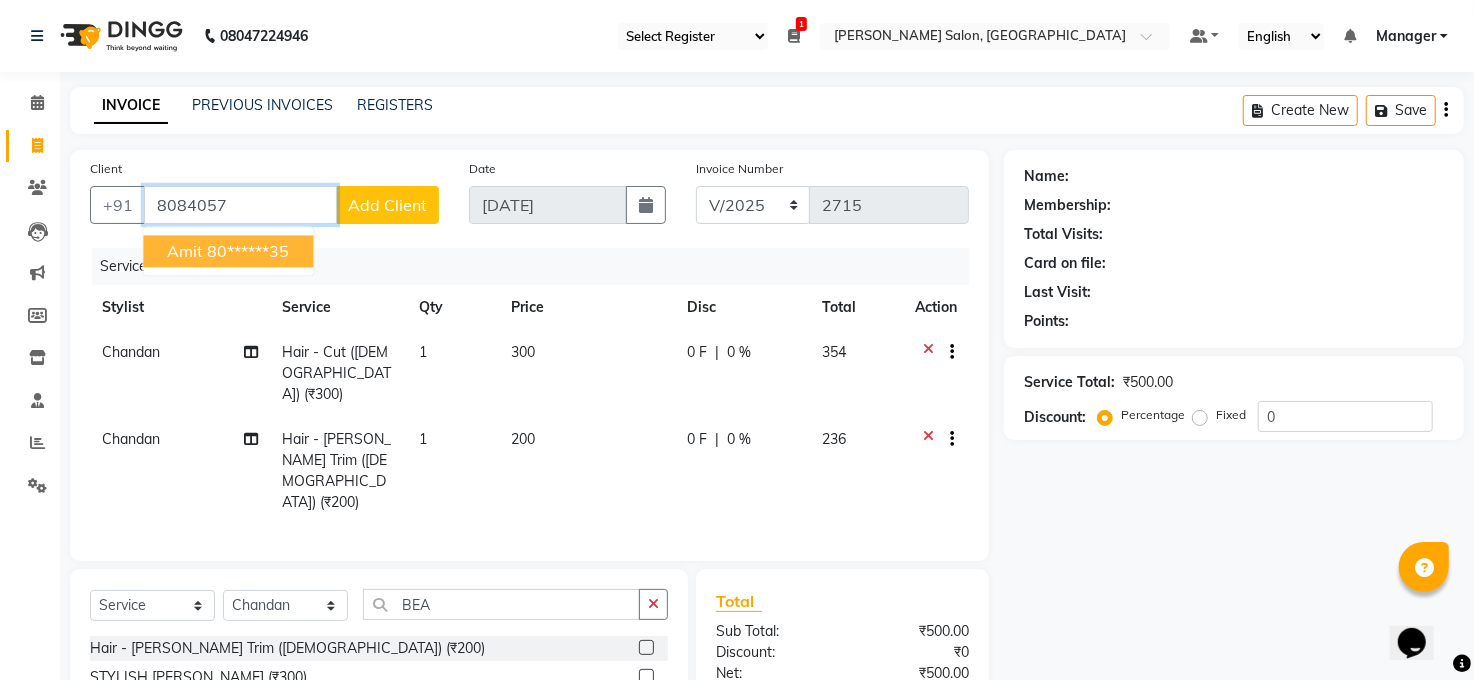 click on "80******35" at bounding box center [248, 251] 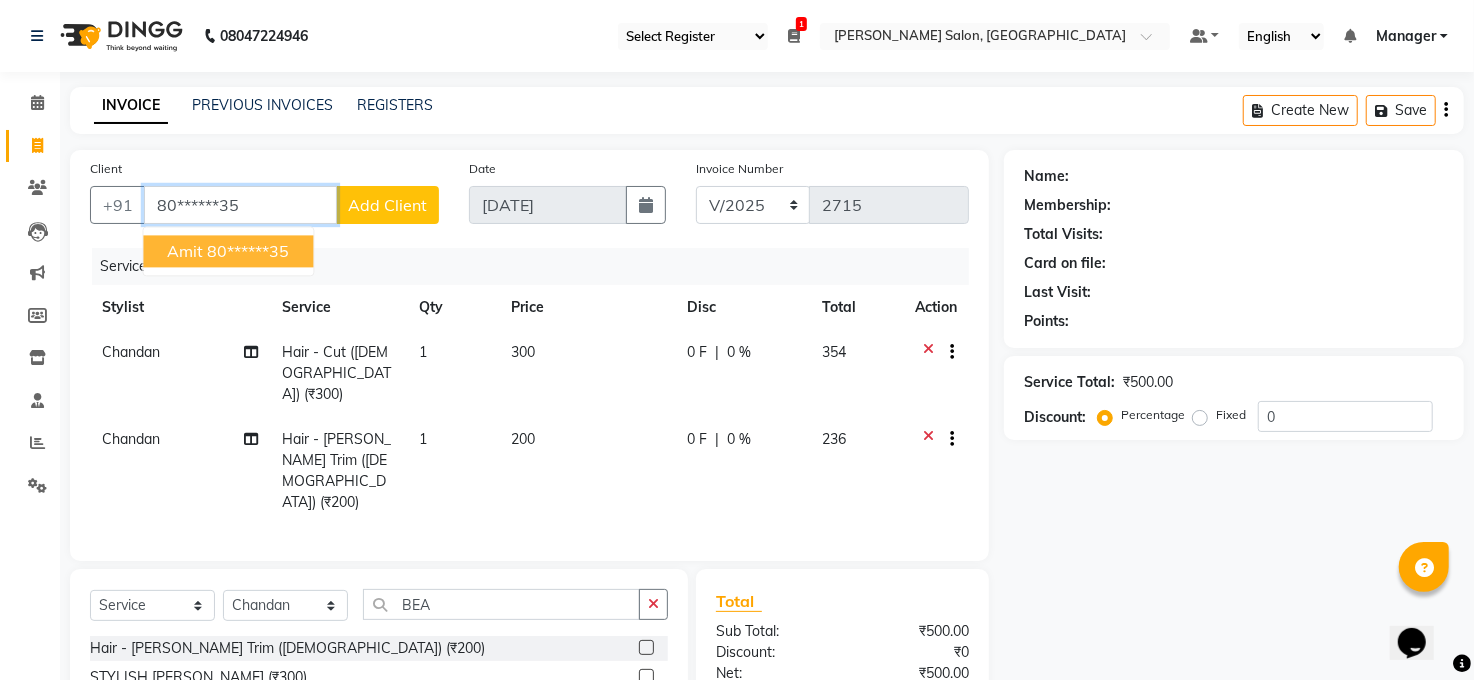 type on "80******35" 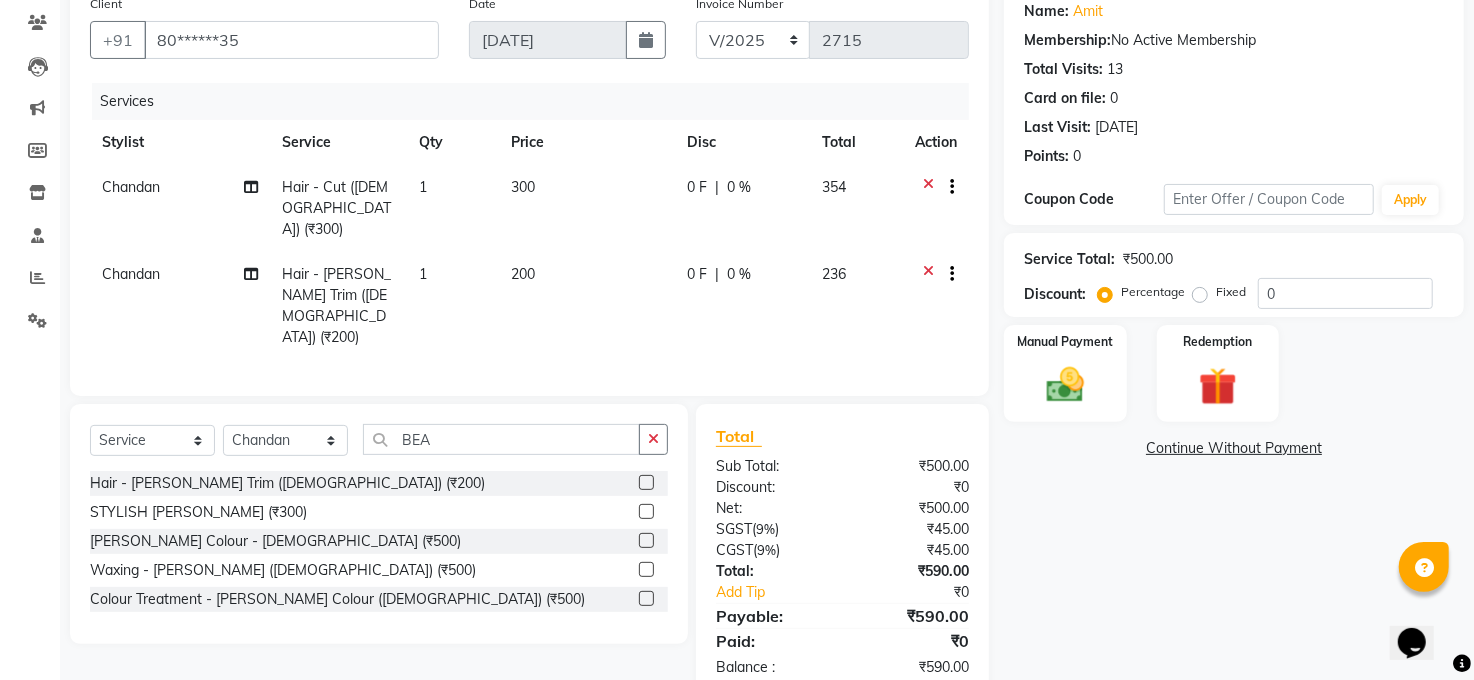 scroll, scrollTop: 169, scrollLeft: 0, axis: vertical 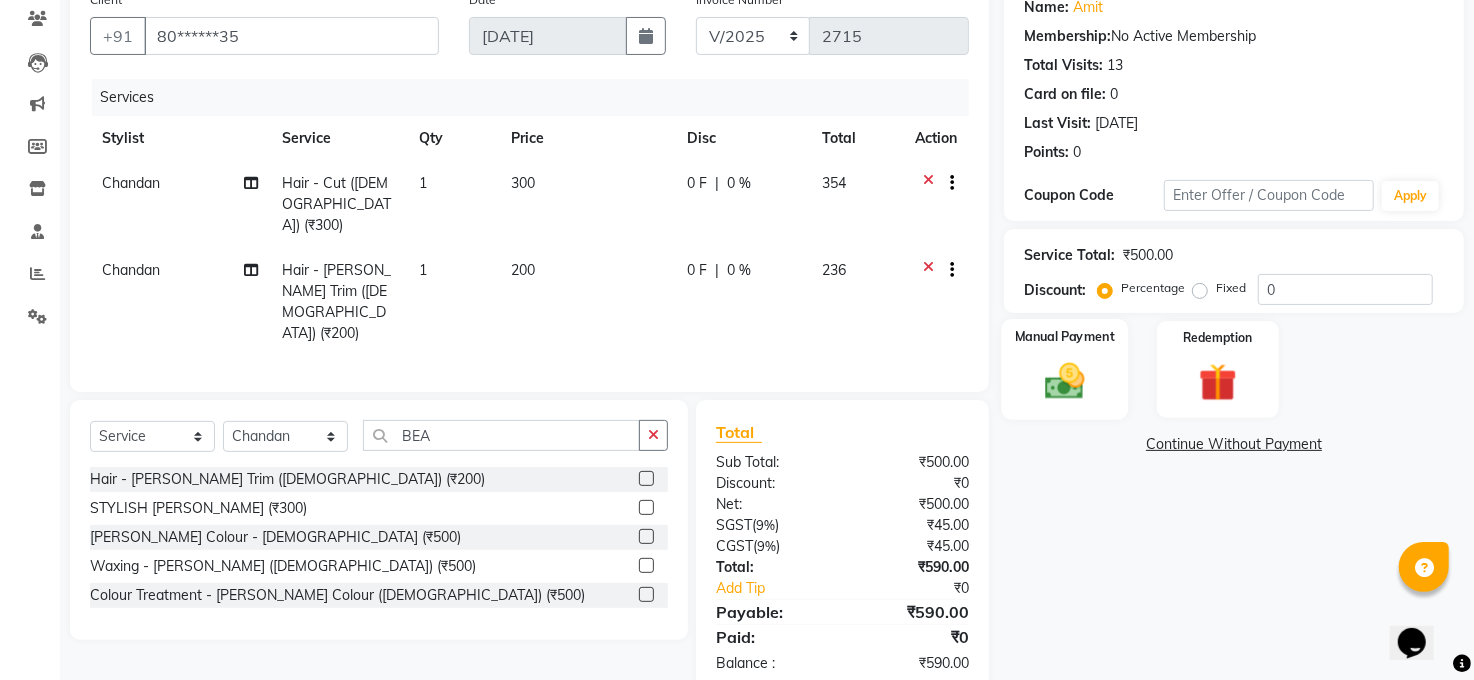 click 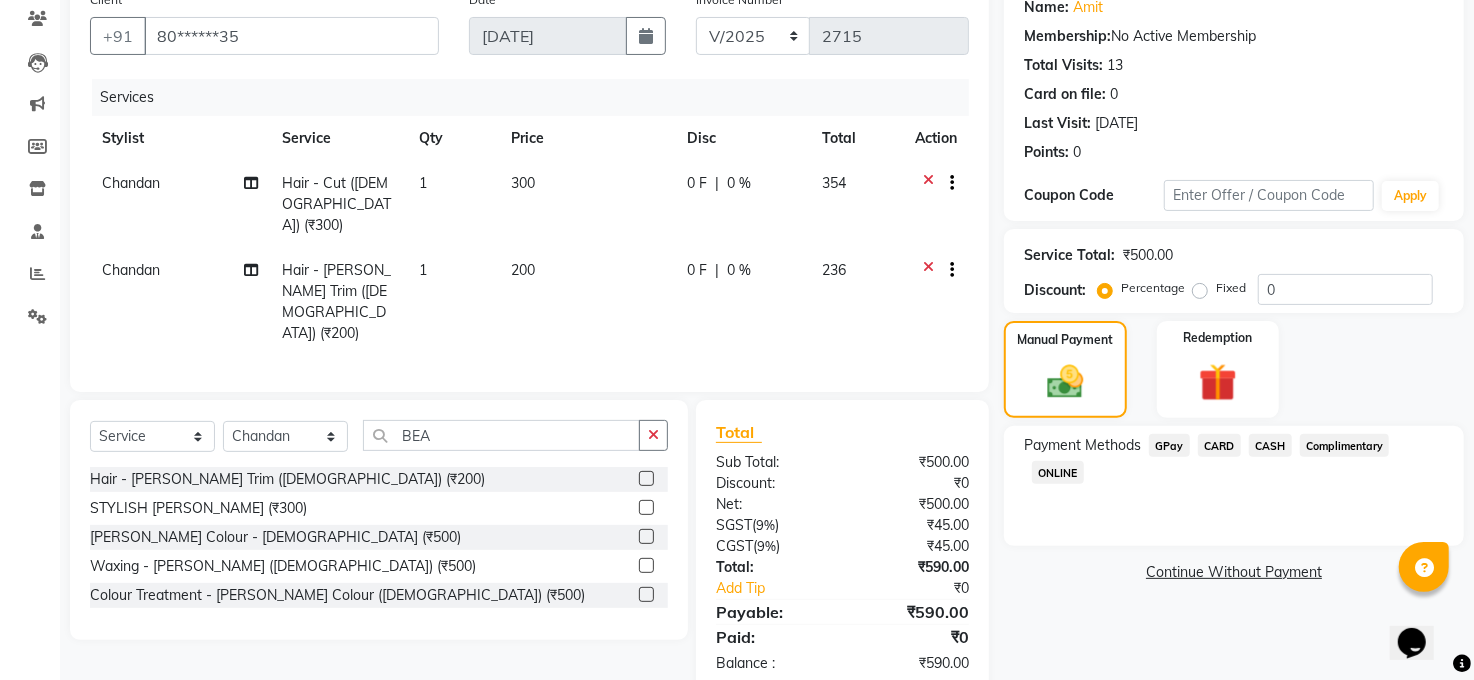 click on "CASH" 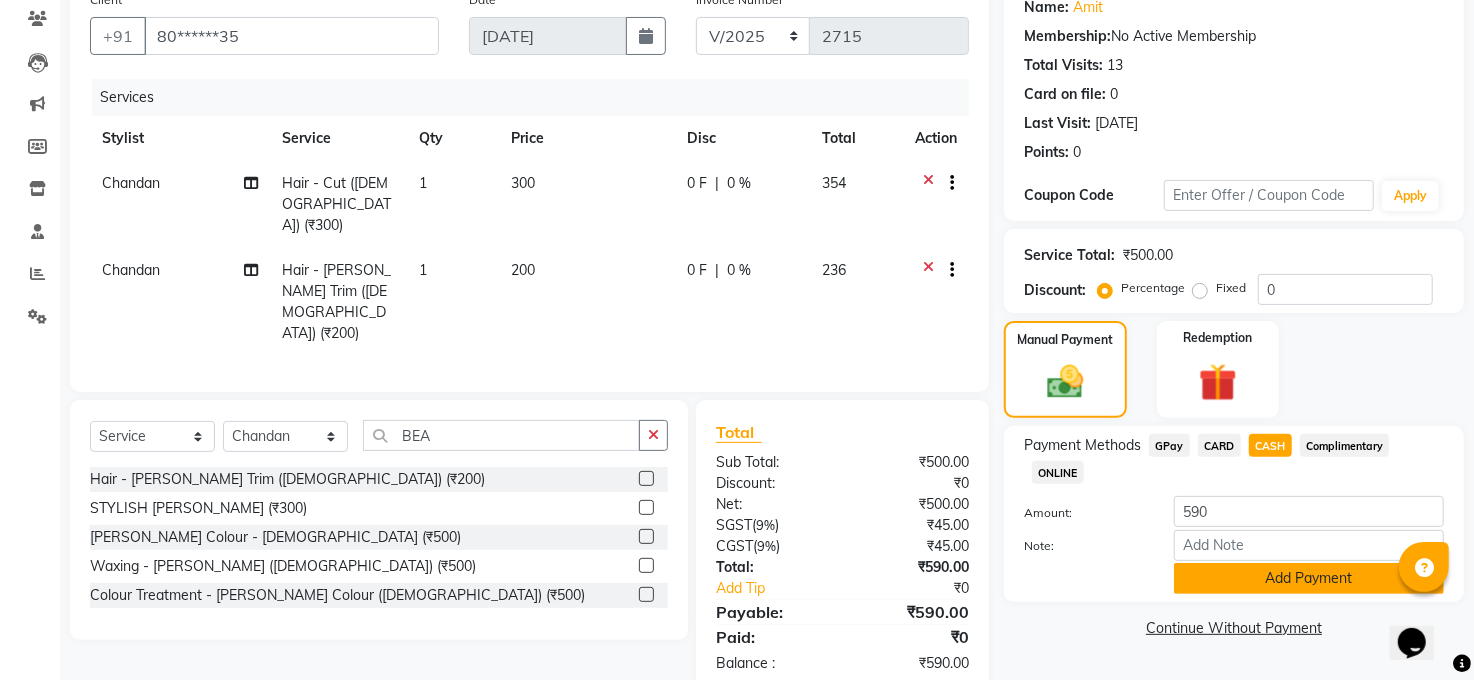 click on "Add Payment" 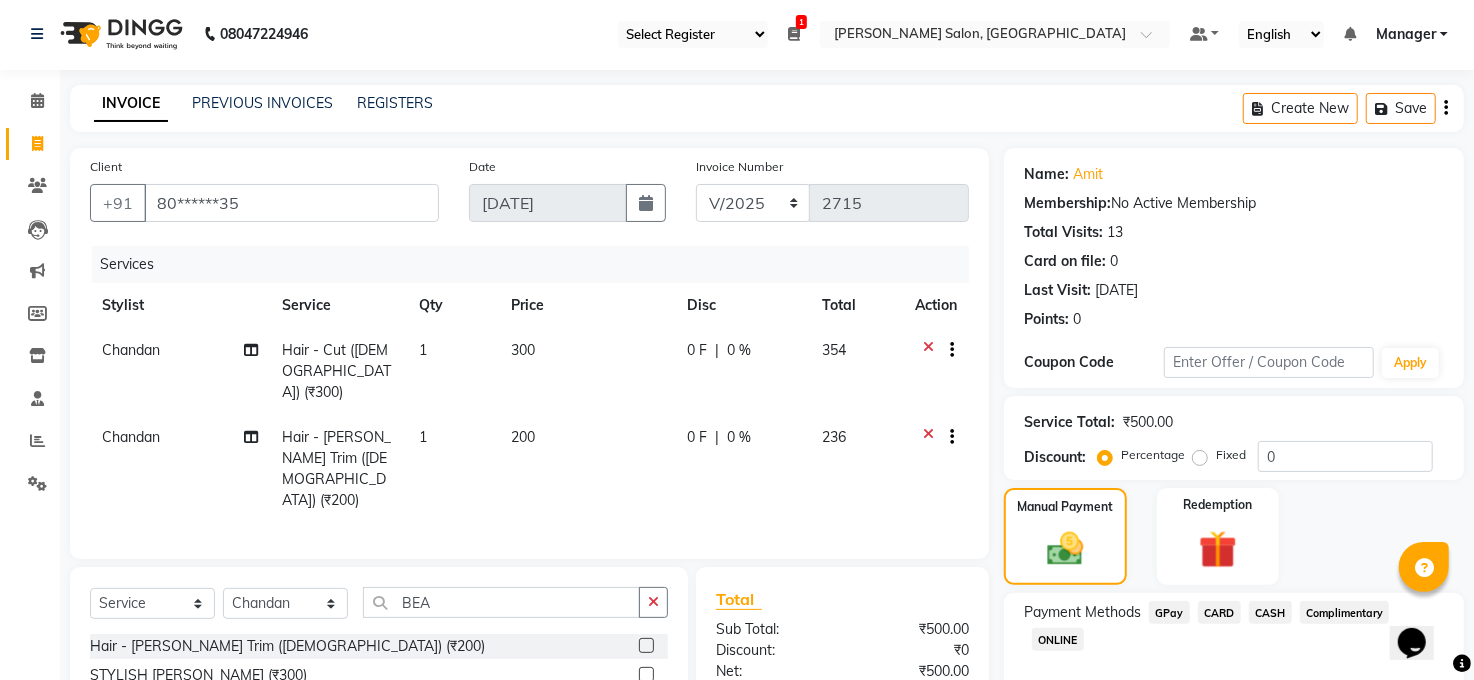 scroll, scrollTop: 0, scrollLeft: 0, axis: both 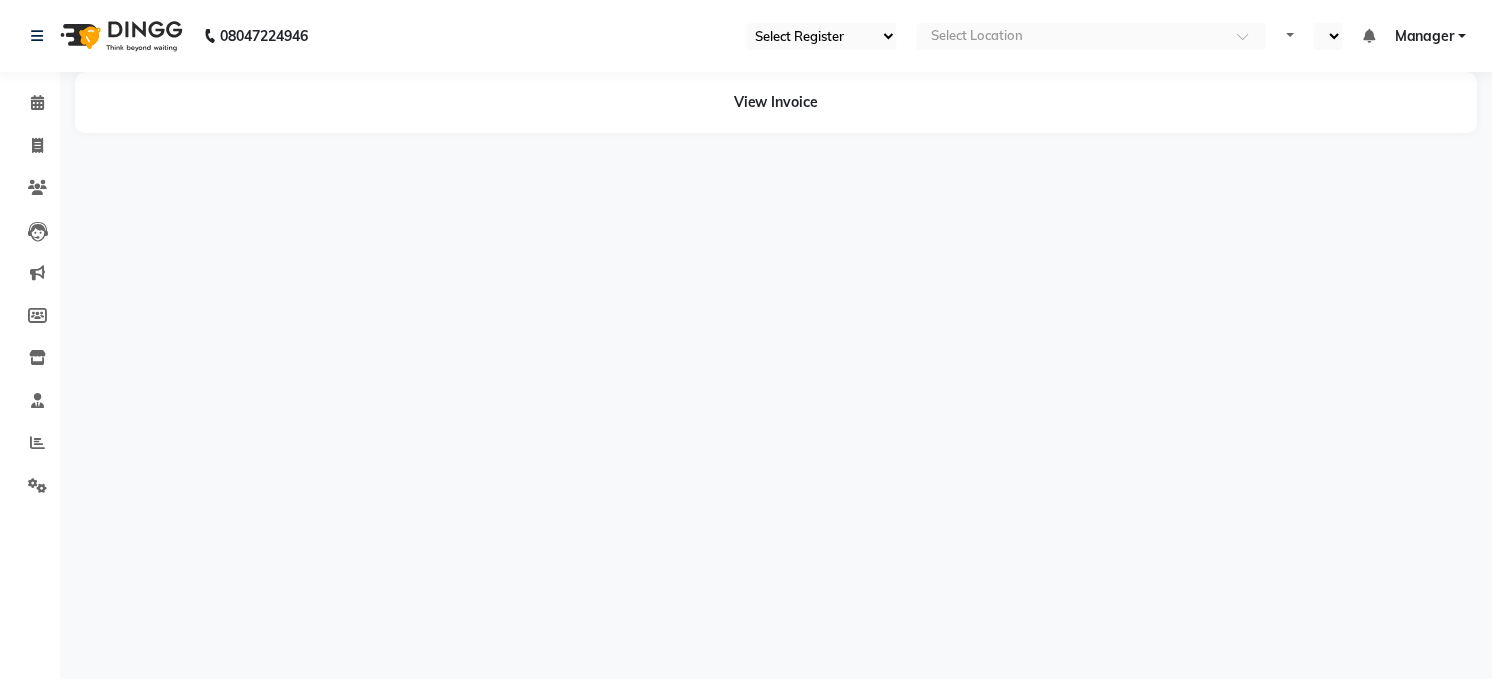 select on "35" 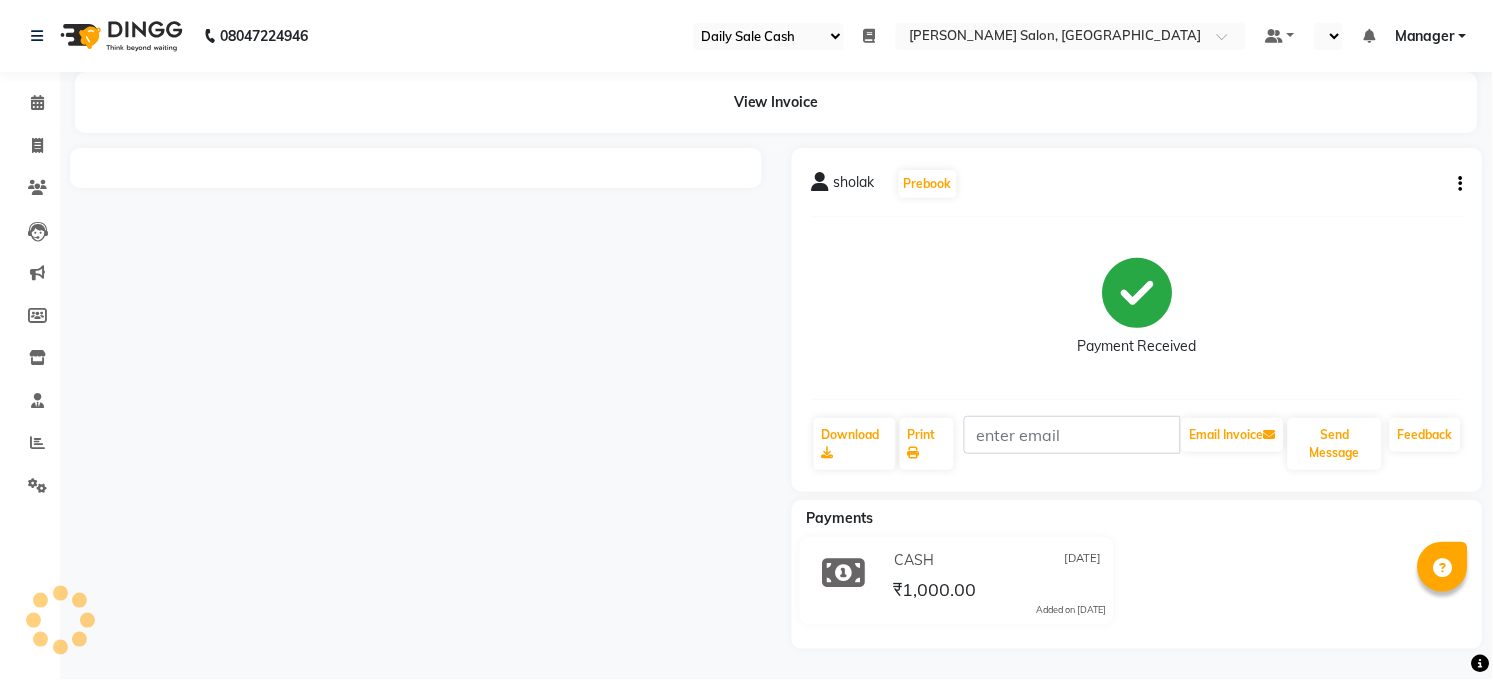 select on "en" 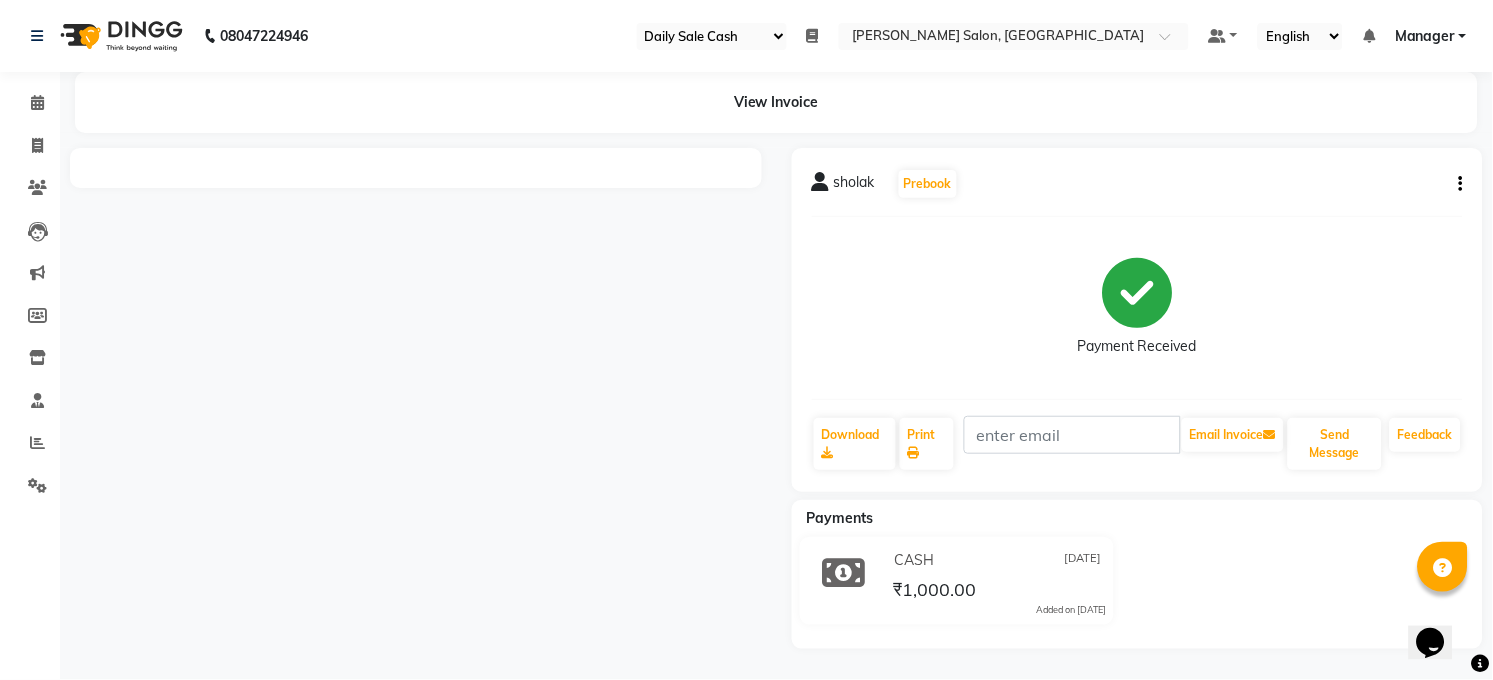 scroll, scrollTop: 0, scrollLeft: 0, axis: both 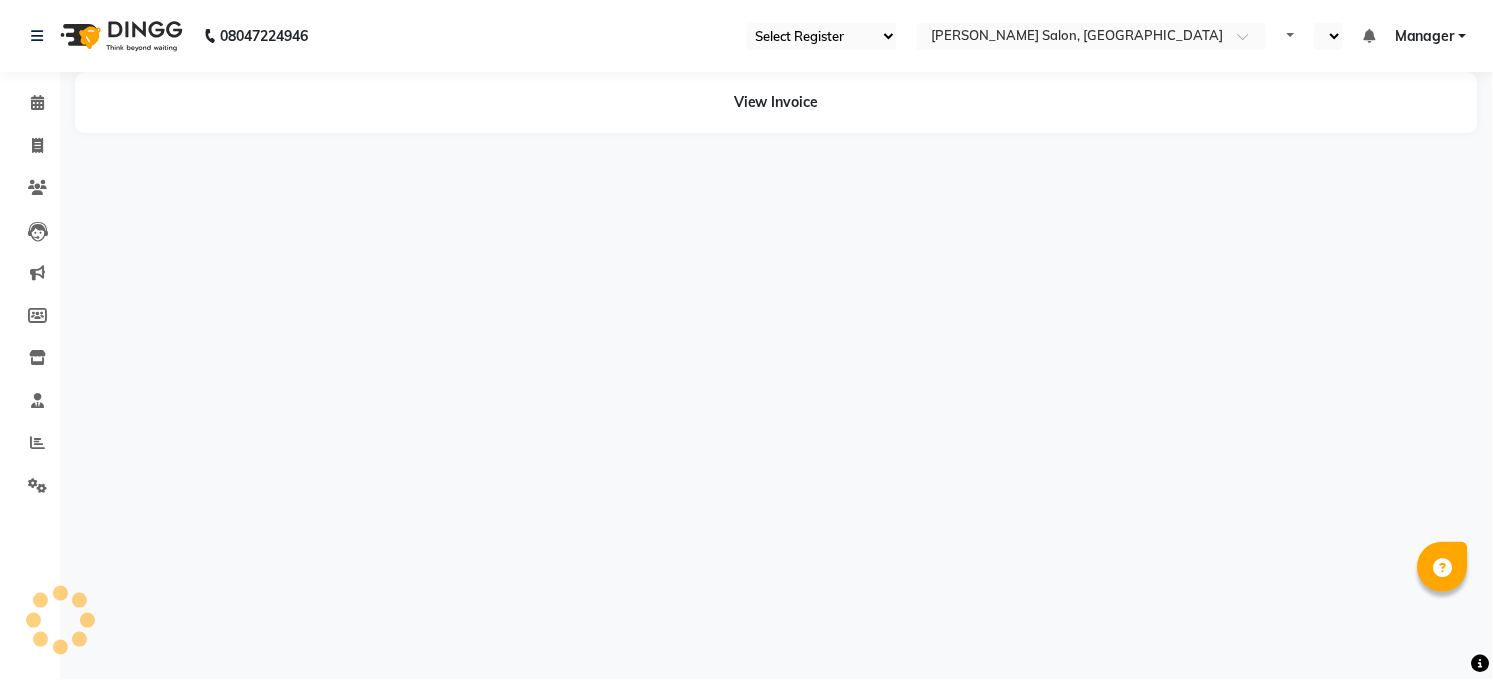 select on "35" 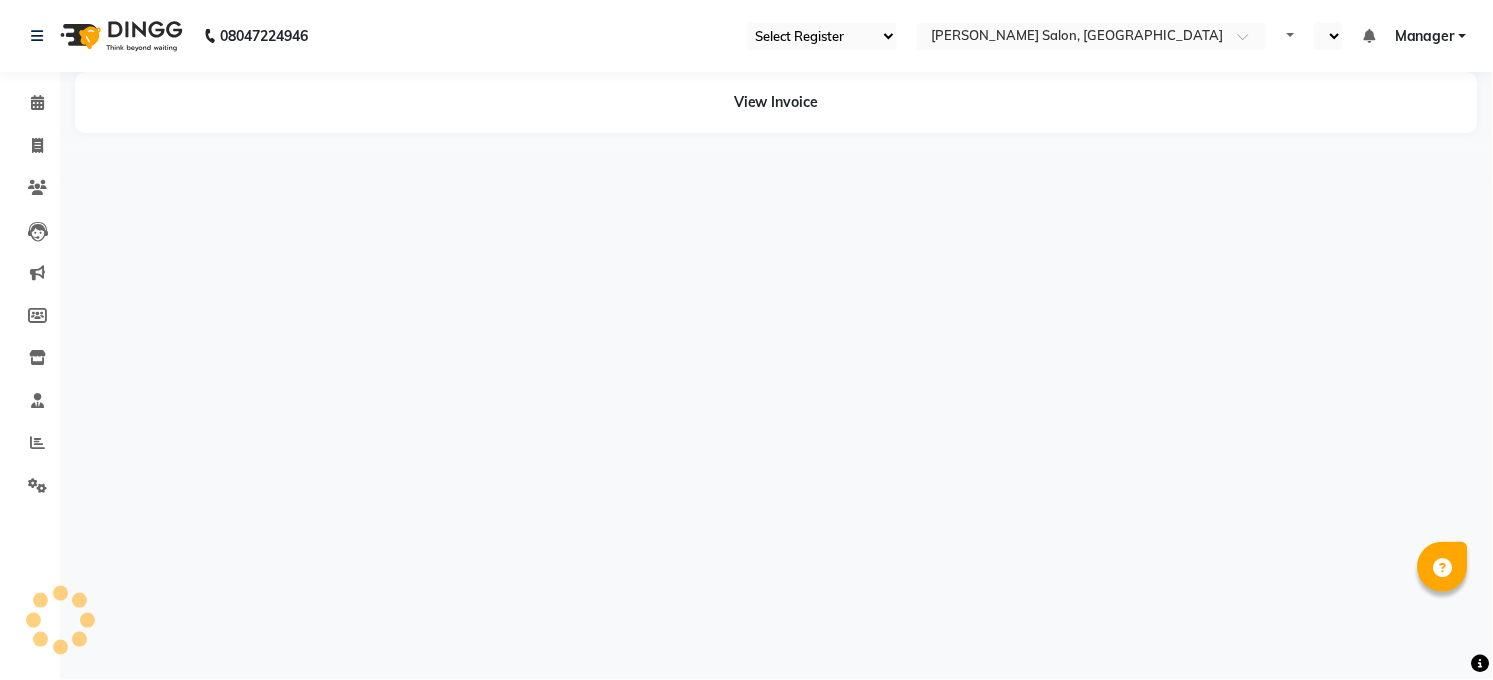 select on "en" 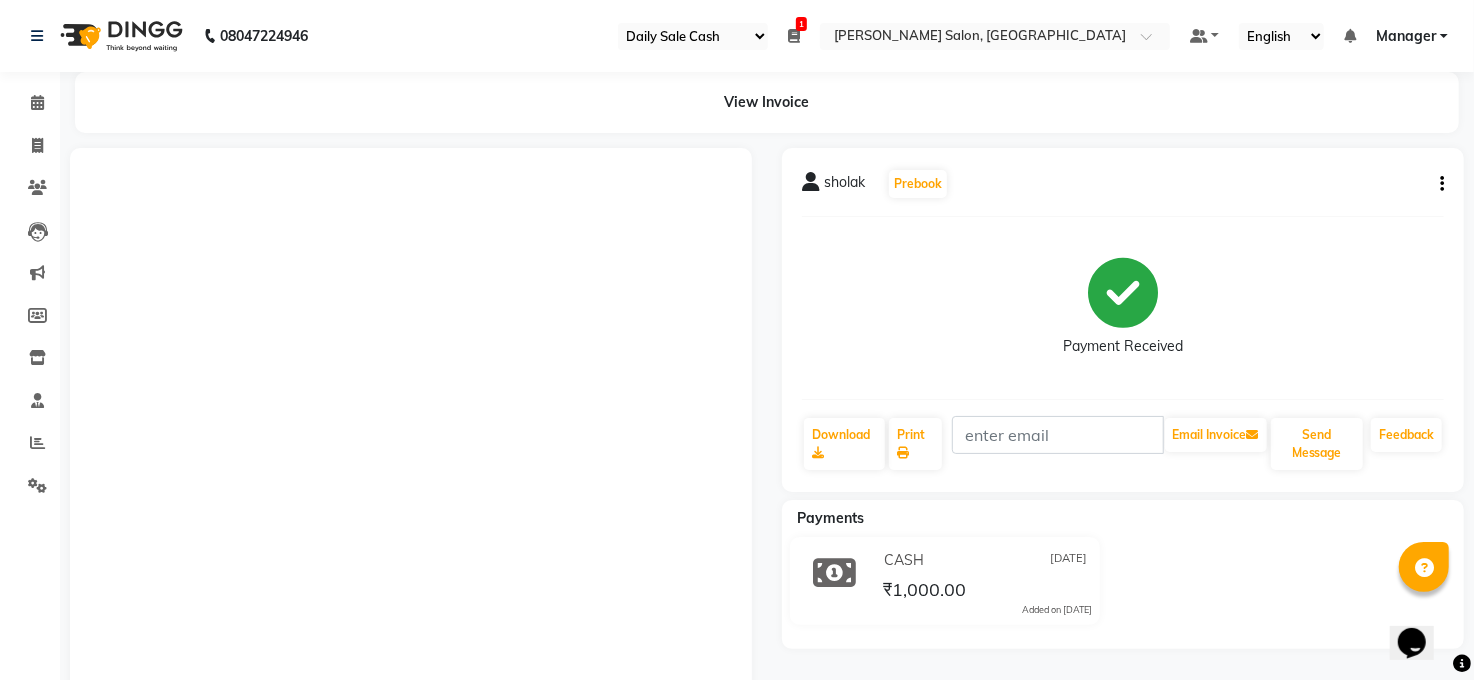 scroll, scrollTop: 0, scrollLeft: 0, axis: both 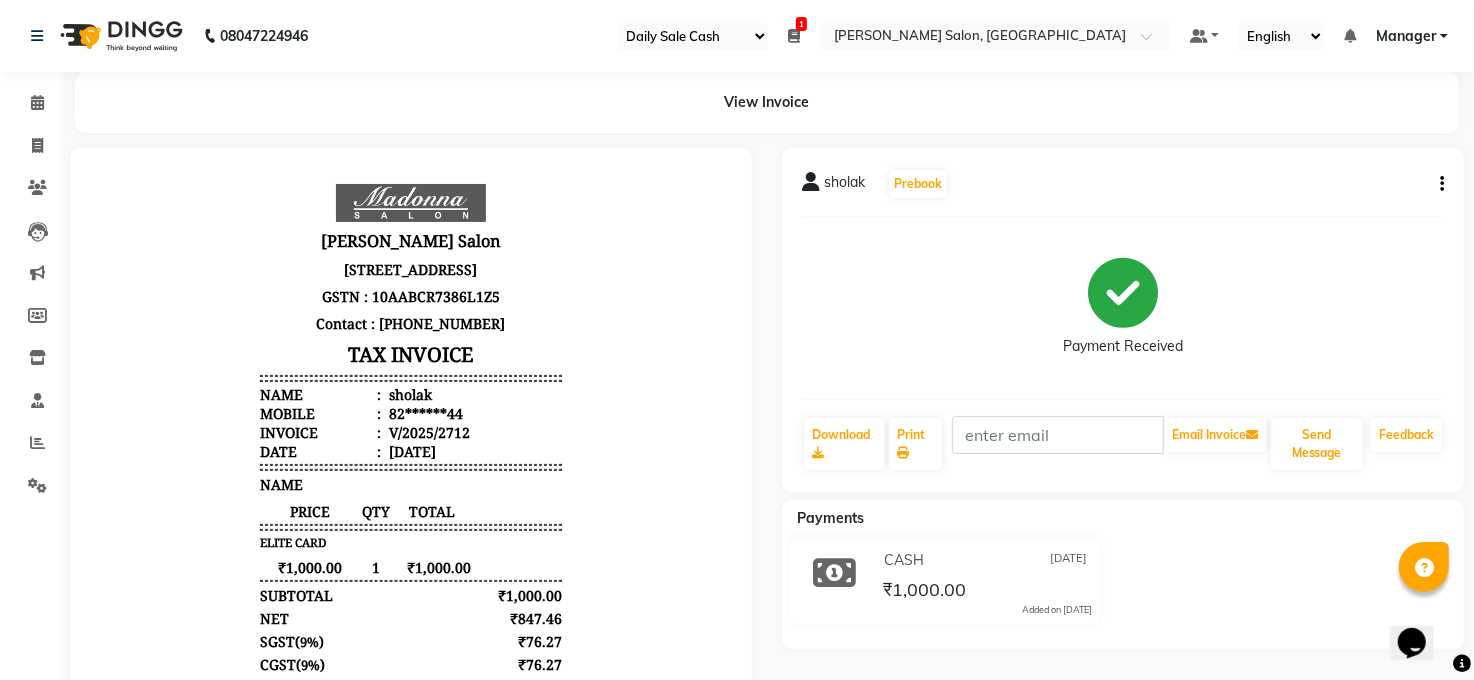 click 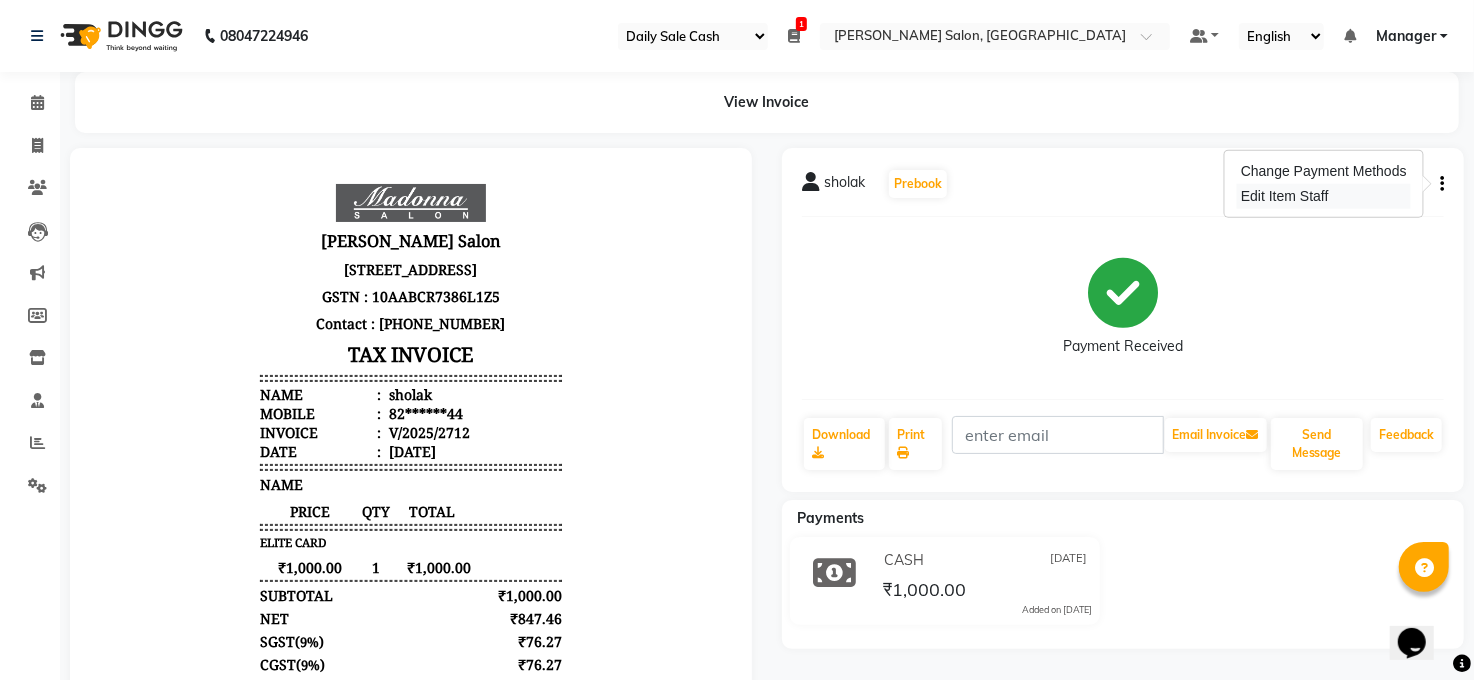 click on "Edit Item Staff" at bounding box center [1324, 196] 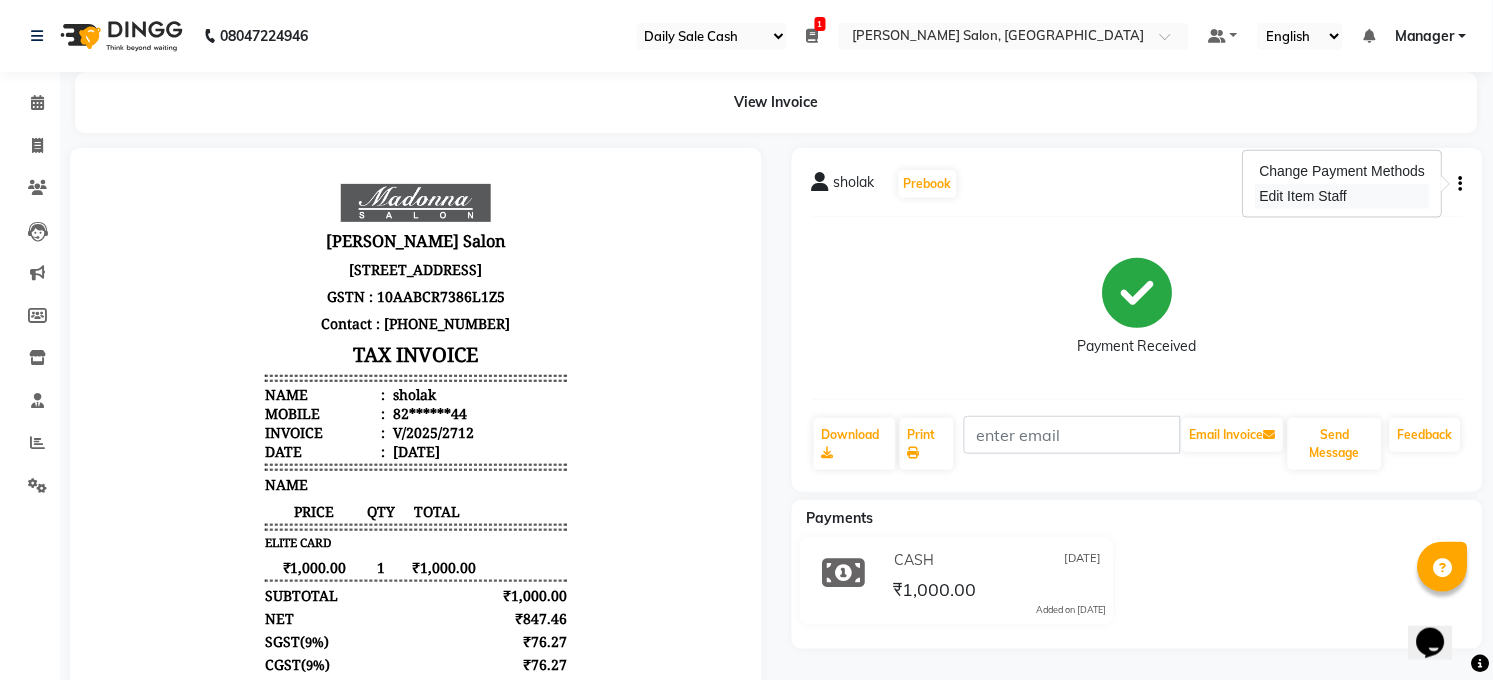 select on "40299" 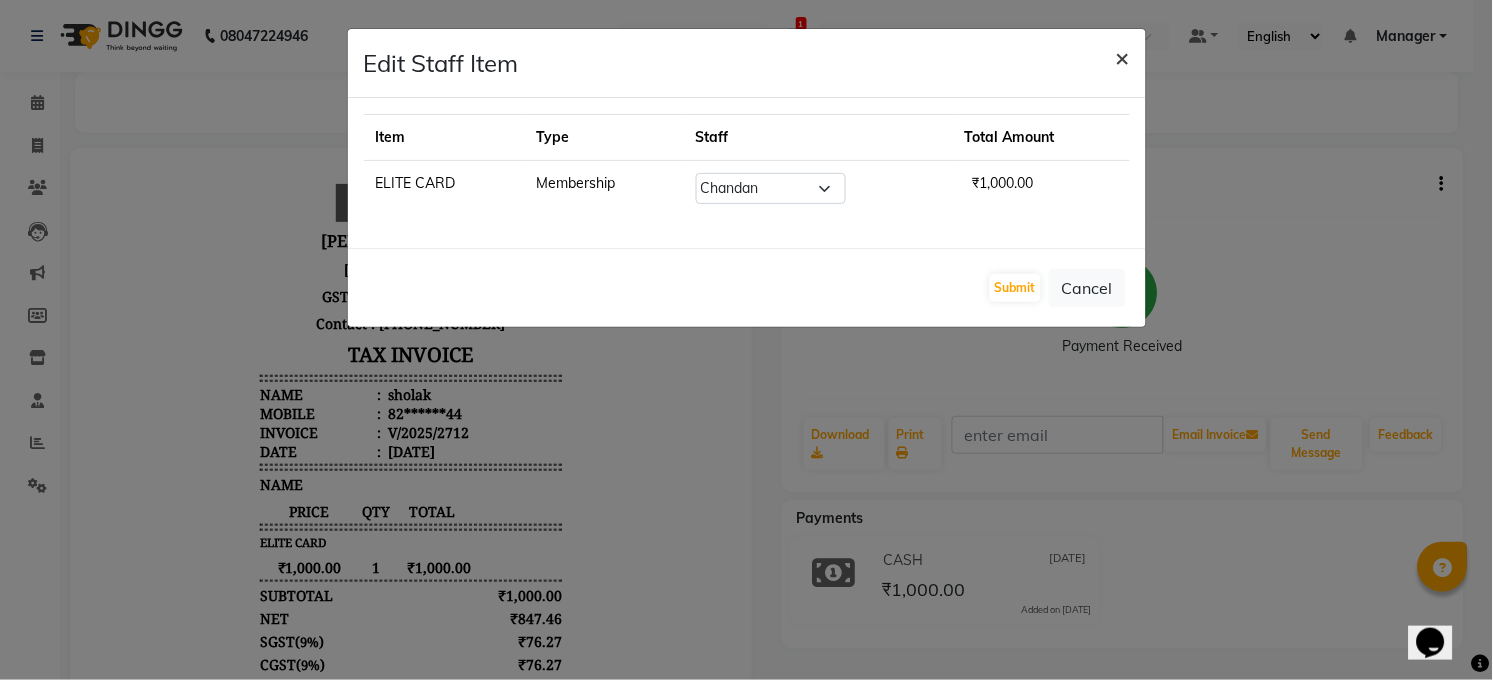 click on "×" 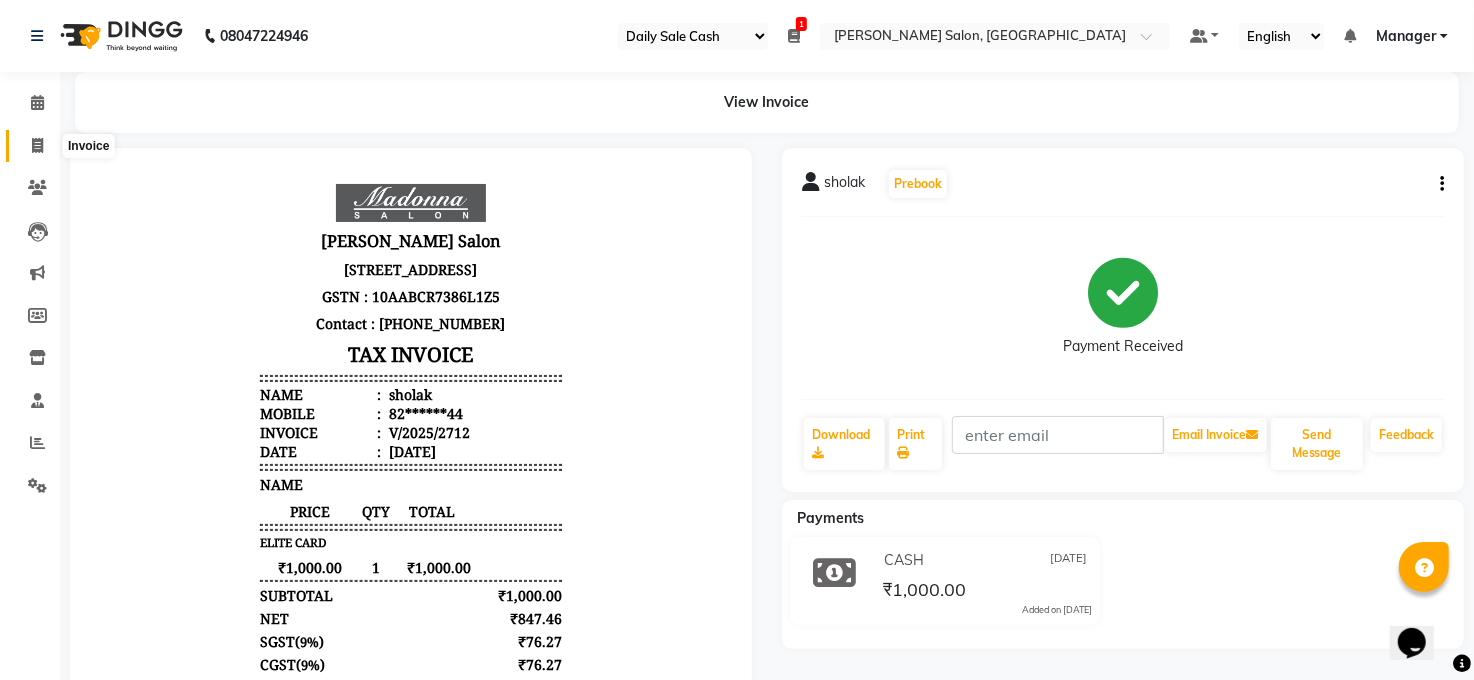 click 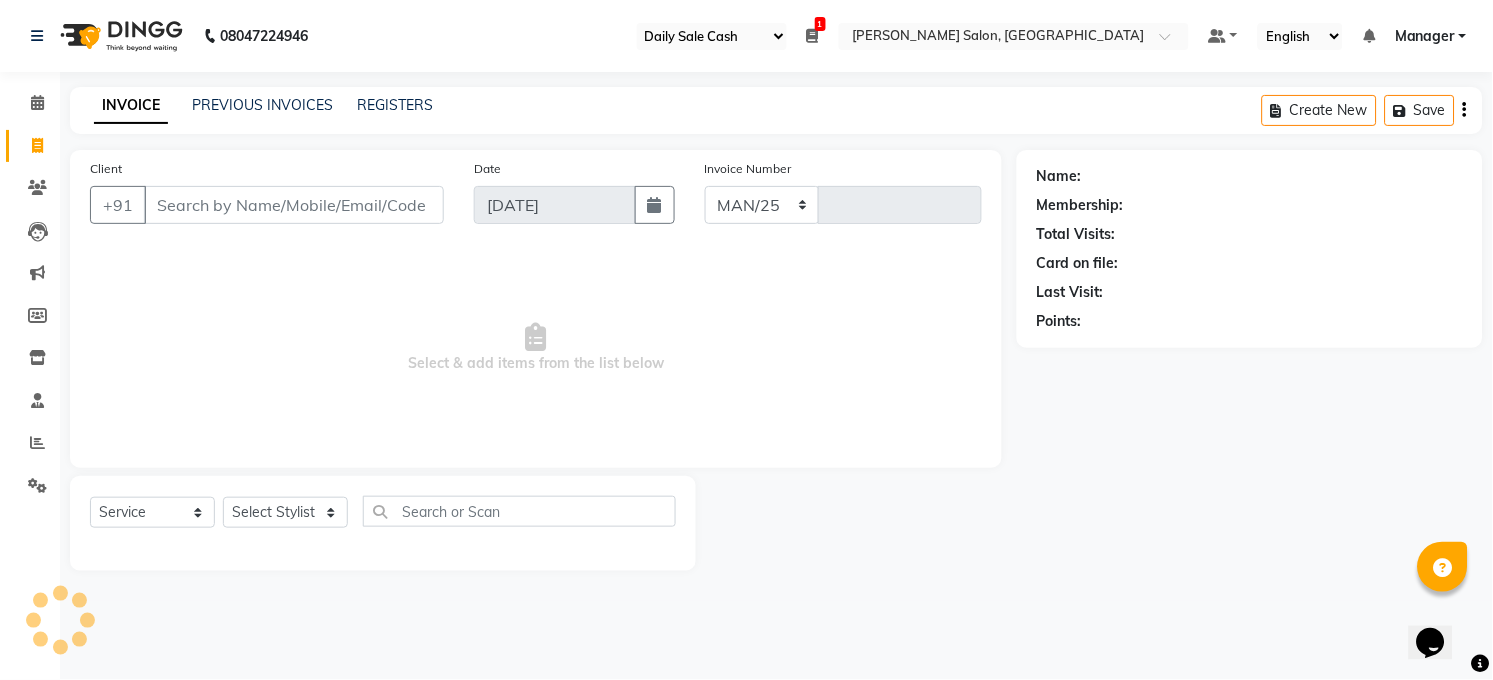 select on "5748" 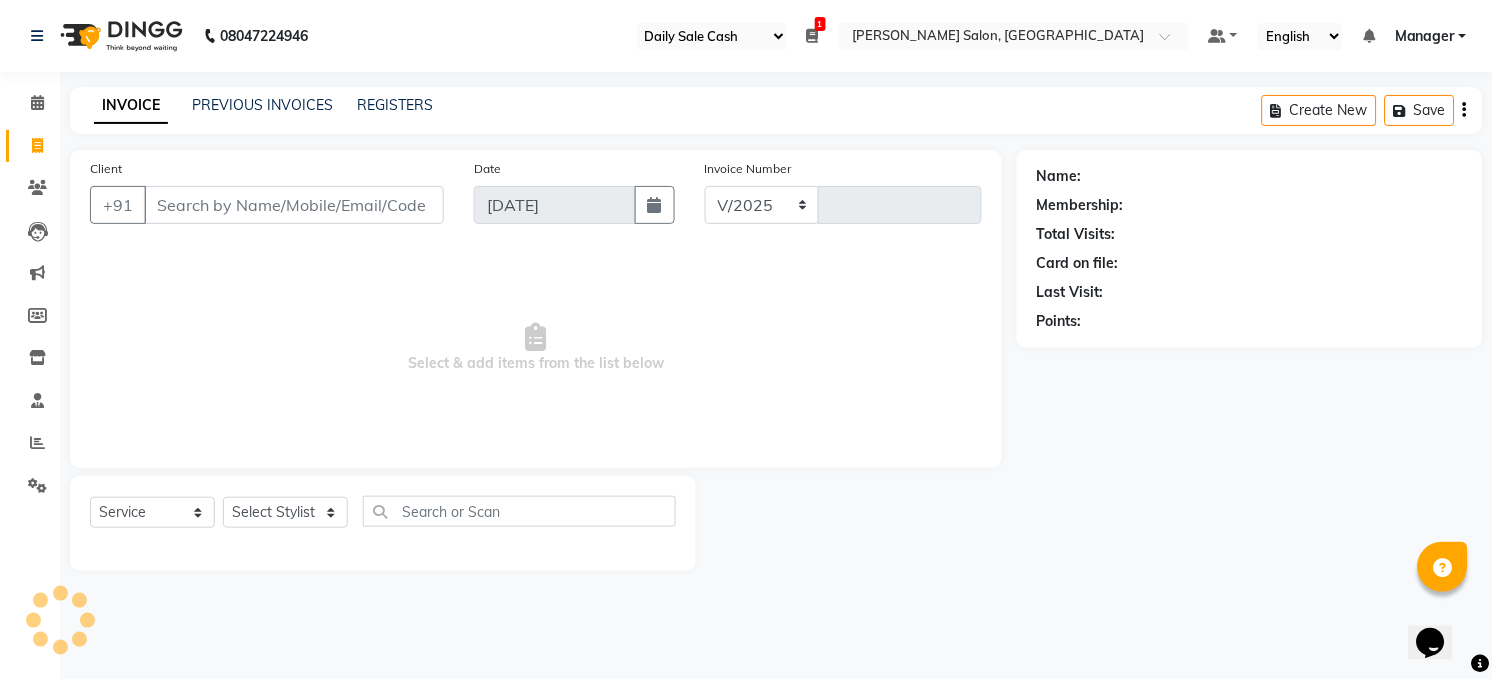 type on "2714" 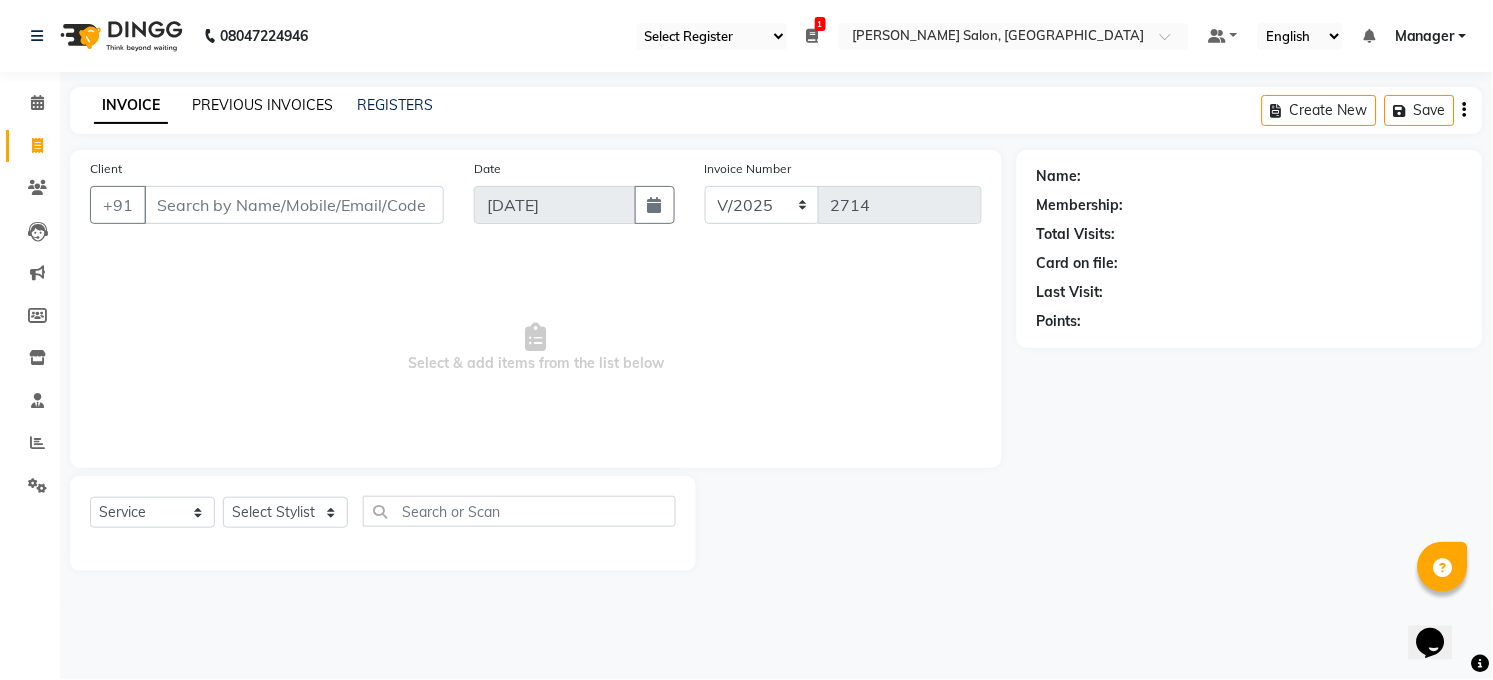 click on "PREVIOUS INVOICES" 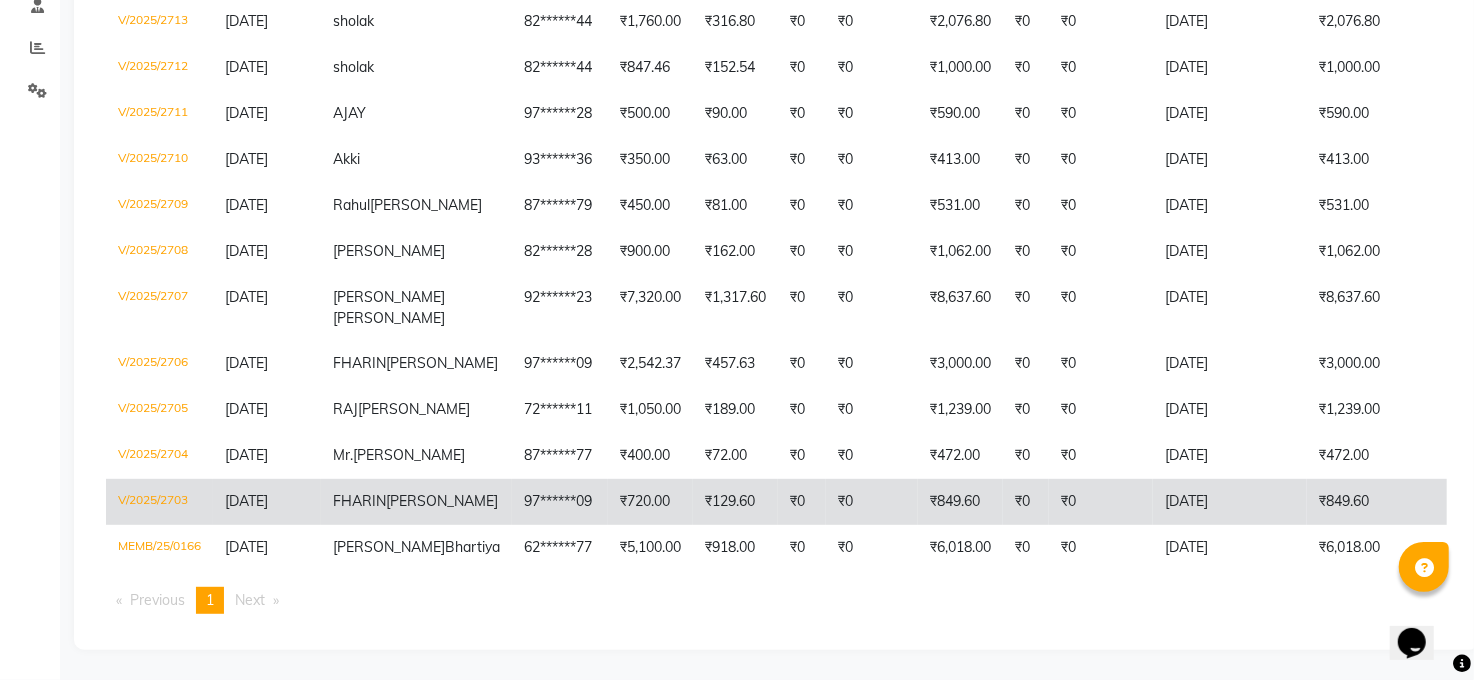 scroll, scrollTop: 531, scrollLeft: 0, axis: vertical 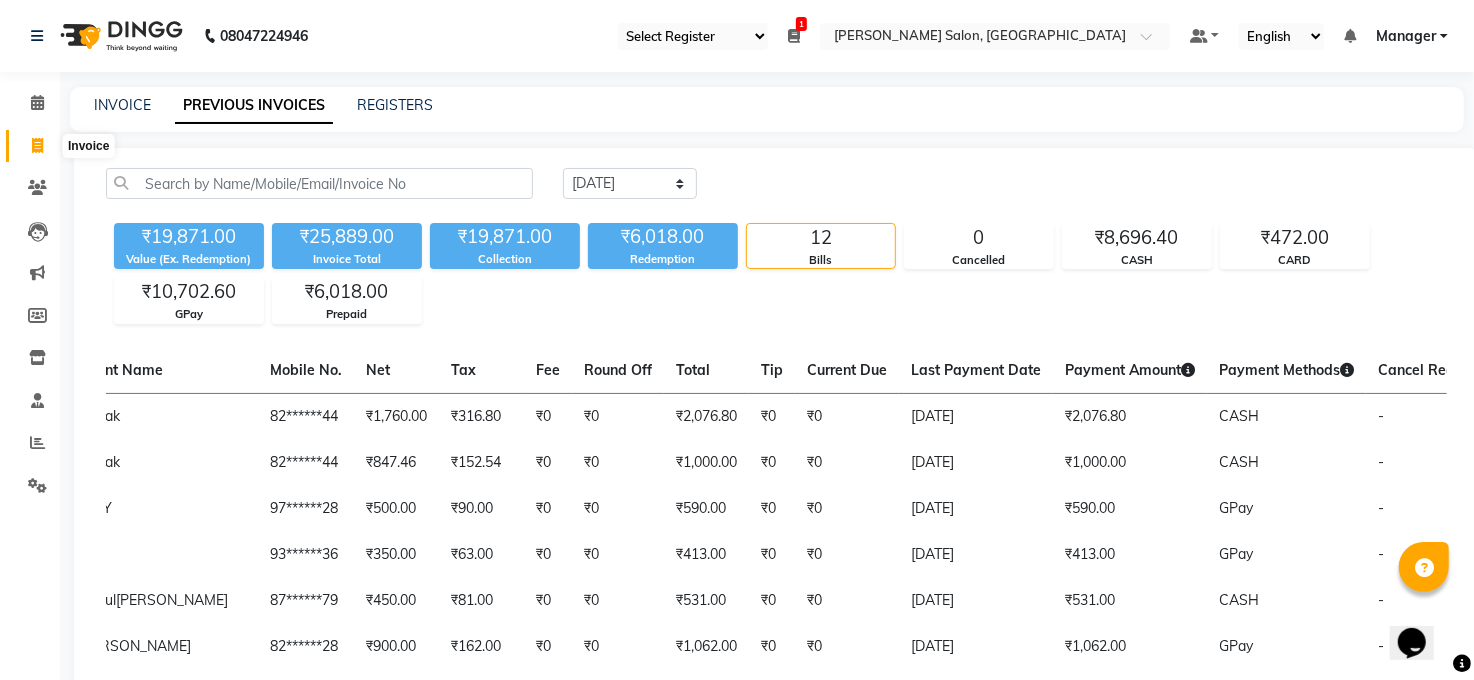click 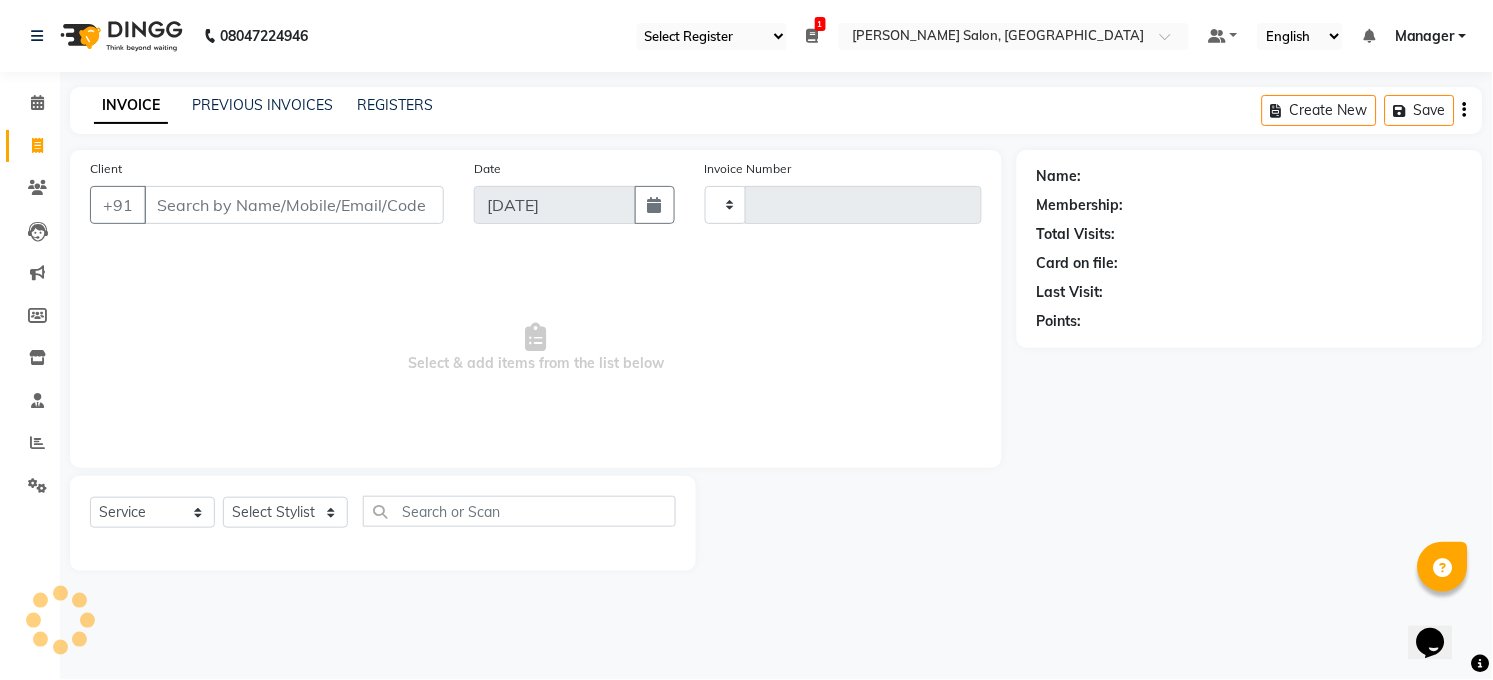 type on "2714" 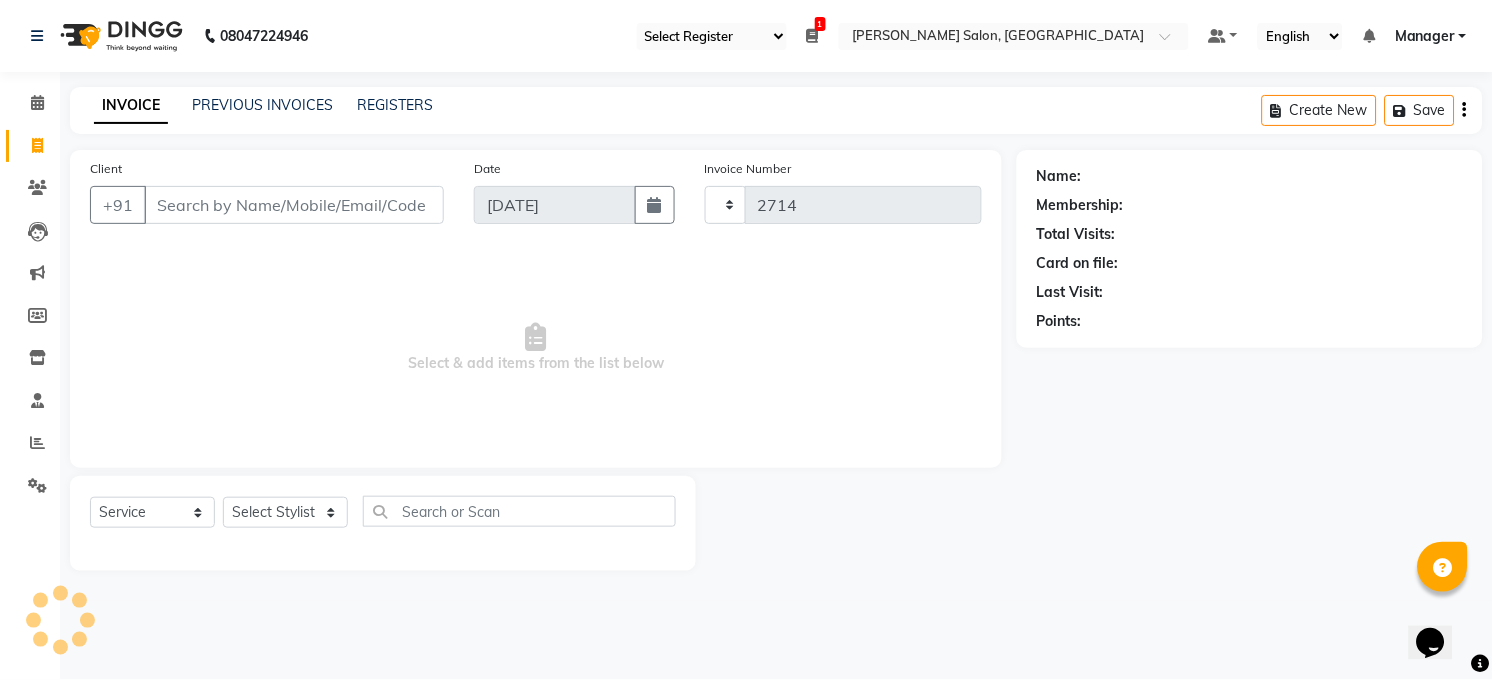 select on "5748" 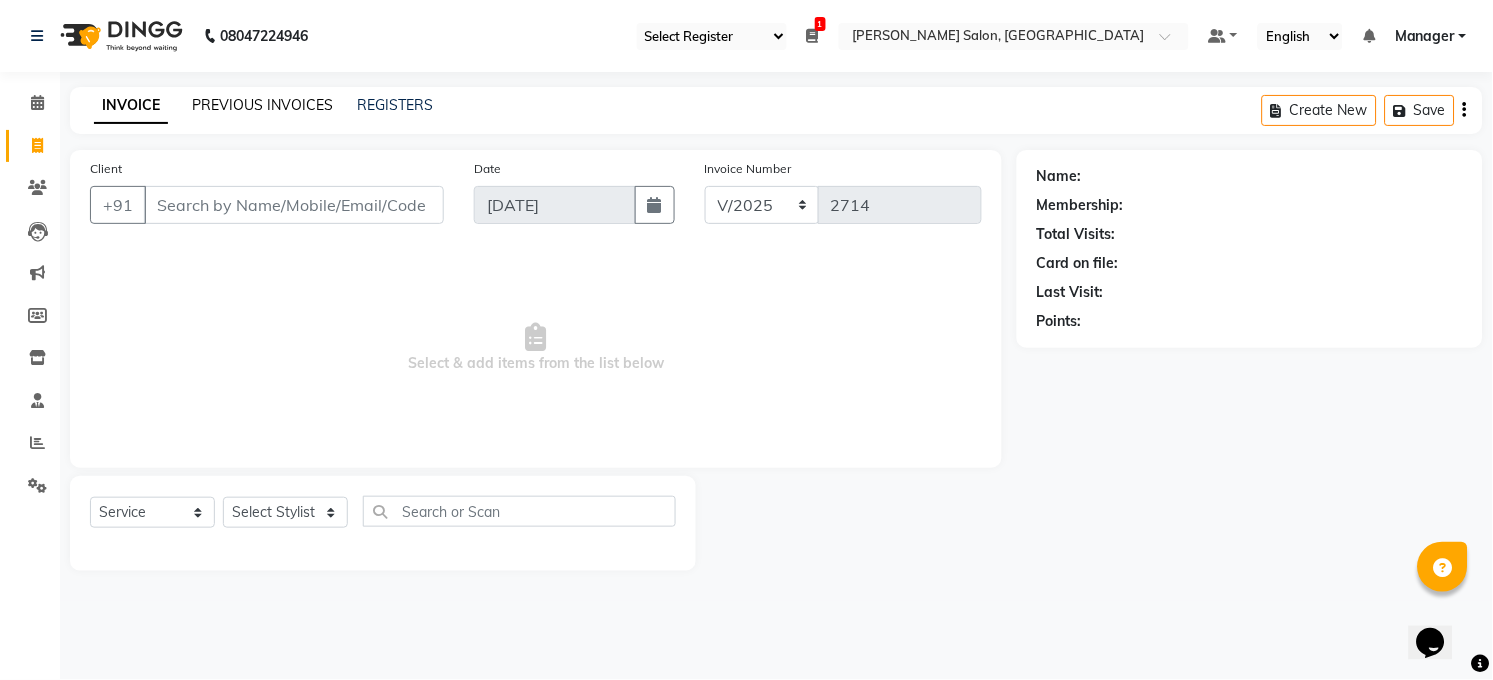click on "PREVIOUS INVOICES" 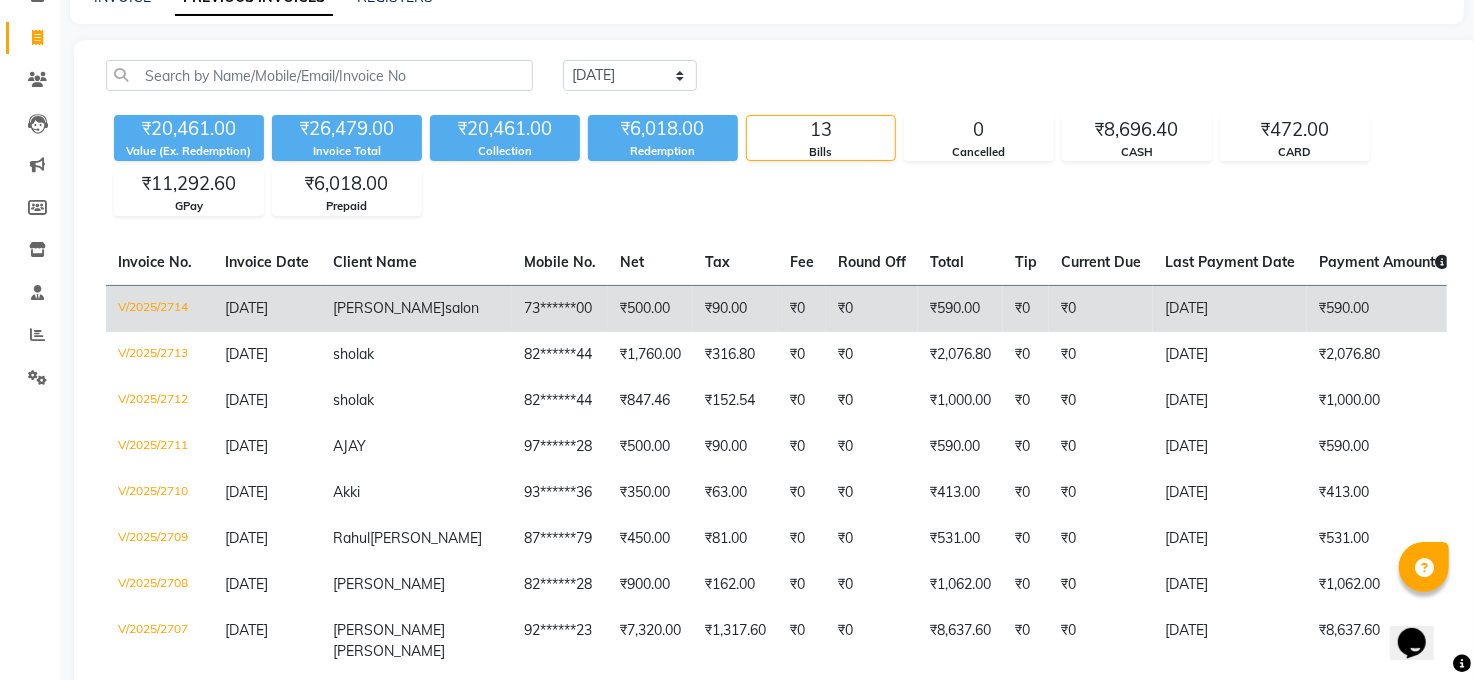 scroll, scrollTop: 0, scrollLeft: 0, axis: both 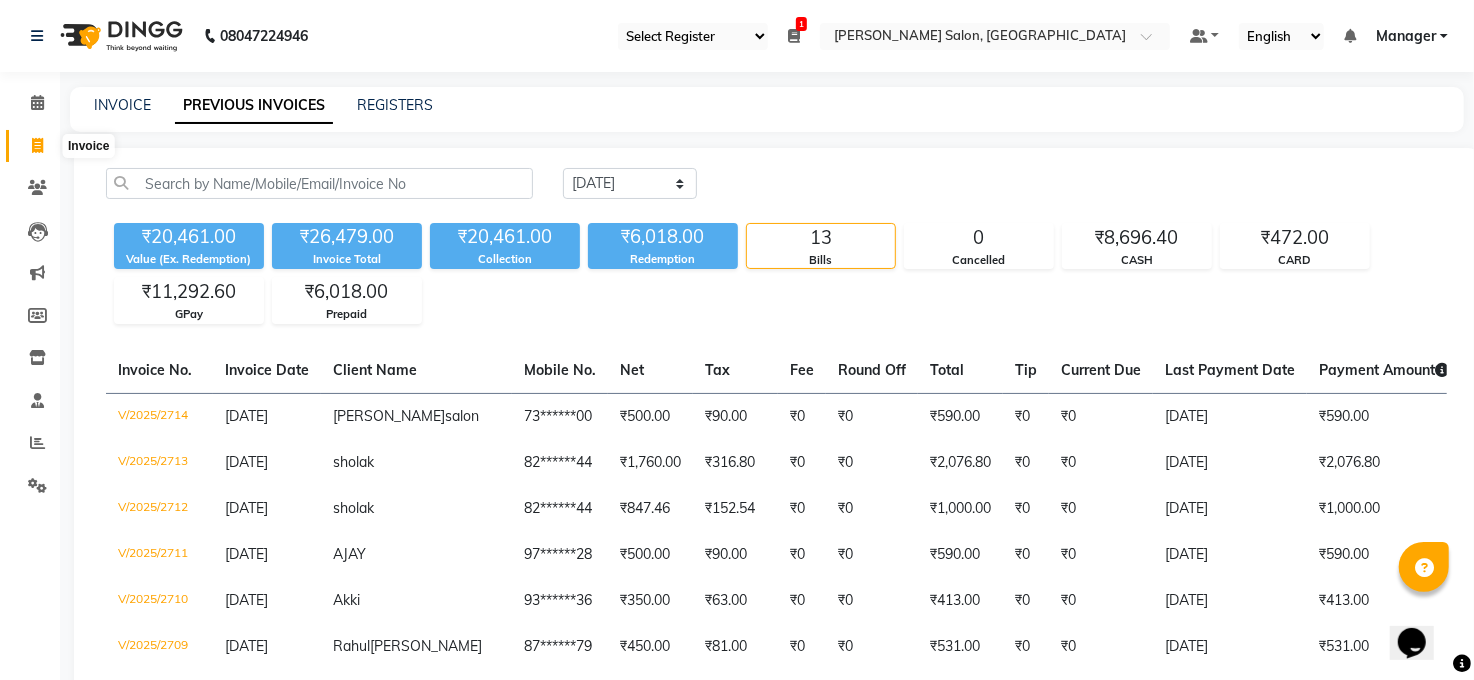click 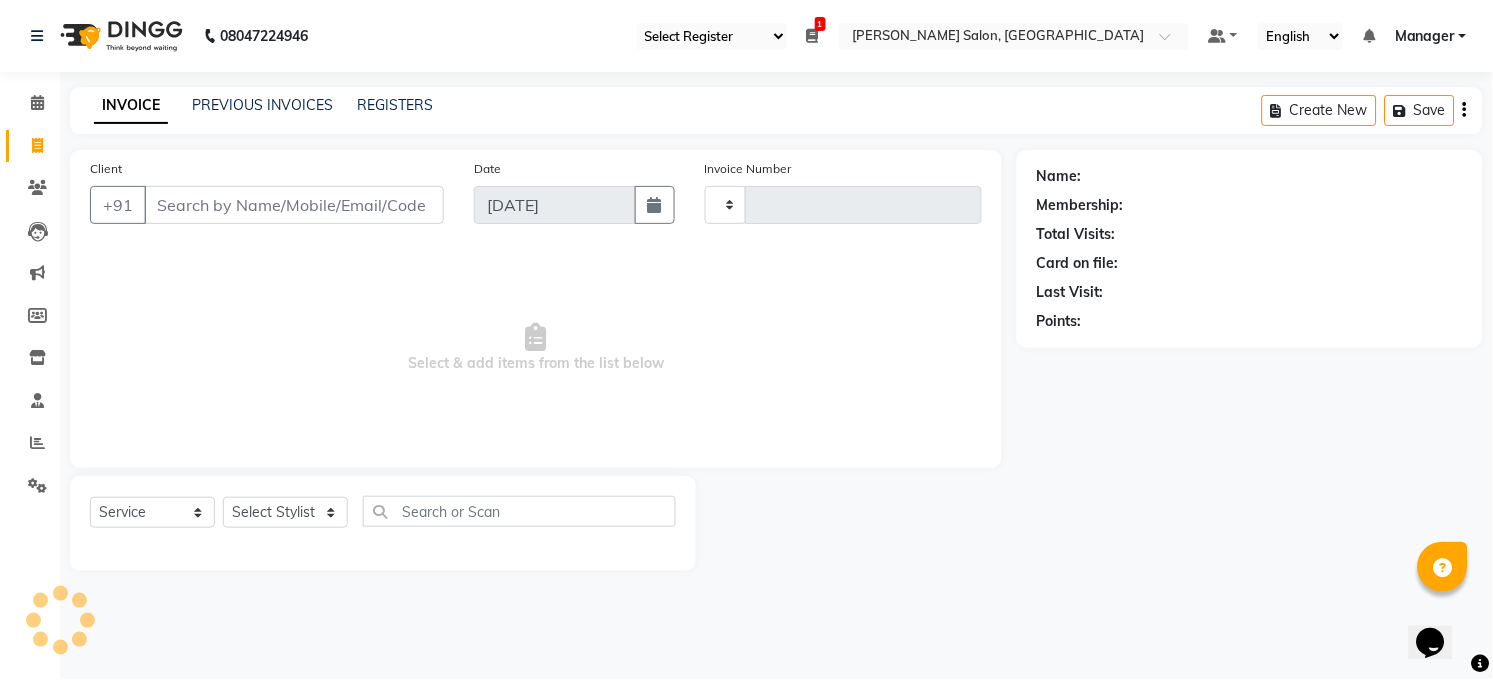 type on "2715" 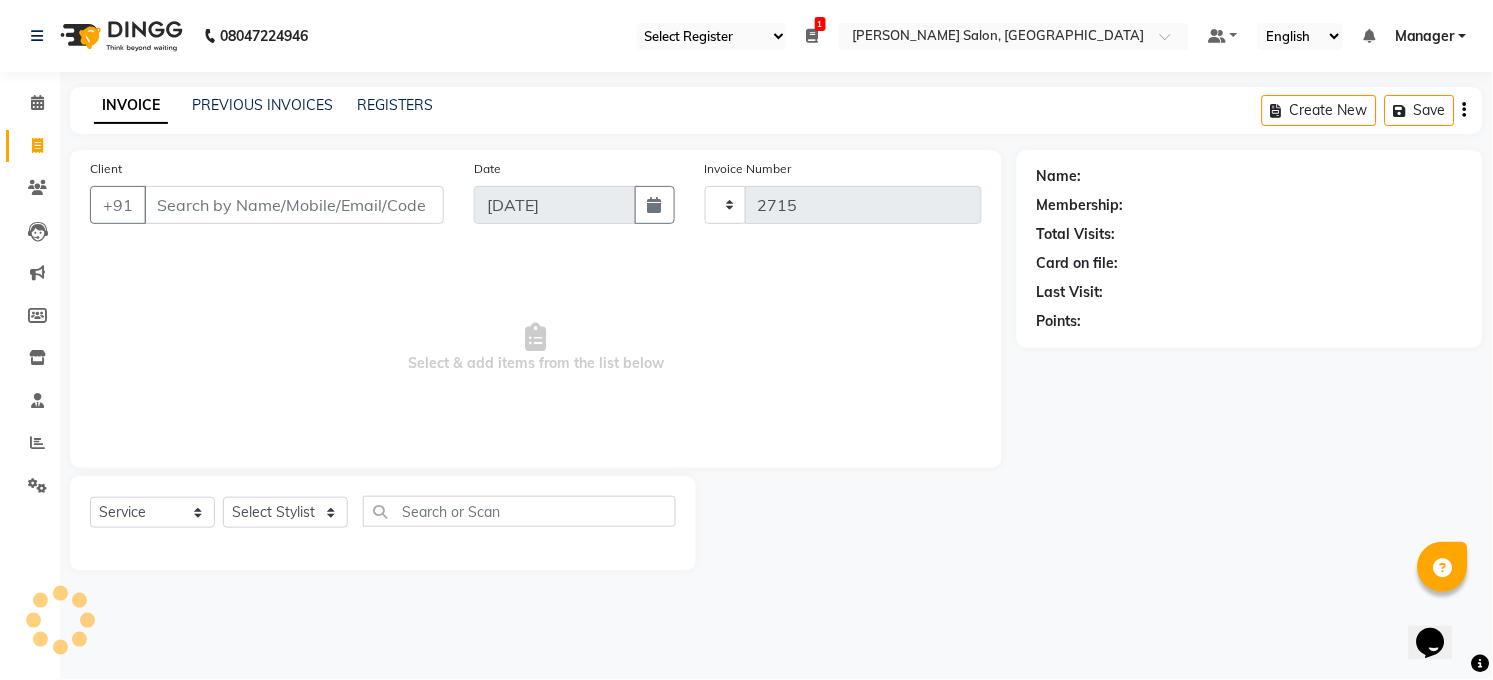 select on "5748" 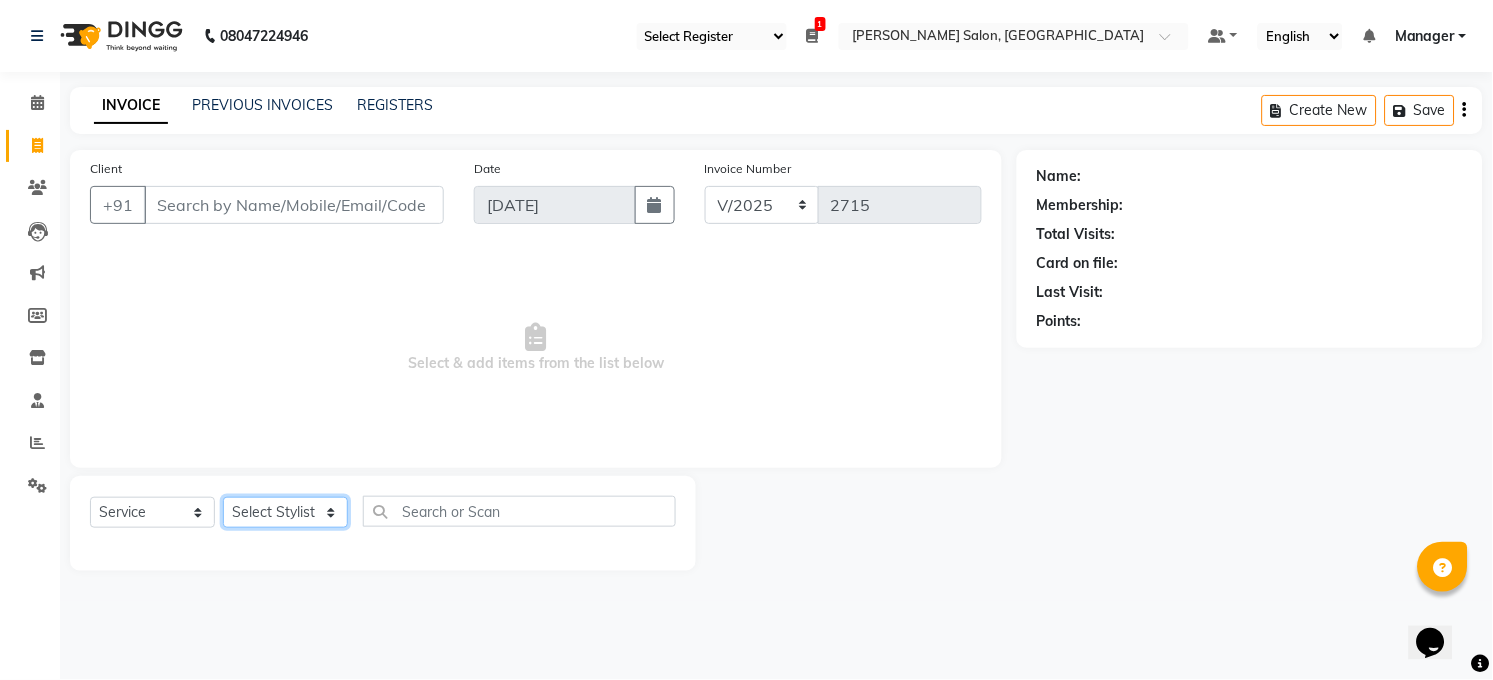click on "Select Stylist [PERSON_NAME] [PERSON_NAME] [PERSON_NAME] COUNTER  Manager [PERSON_NAME] [PERSON_NAME] [PERSON_NAME] [PERSON_NAME] [PERSON_NAME] Santosh SAURABH [PERSON_NAME] [PERSON_NAME] Veer [PERSON_NAME]" 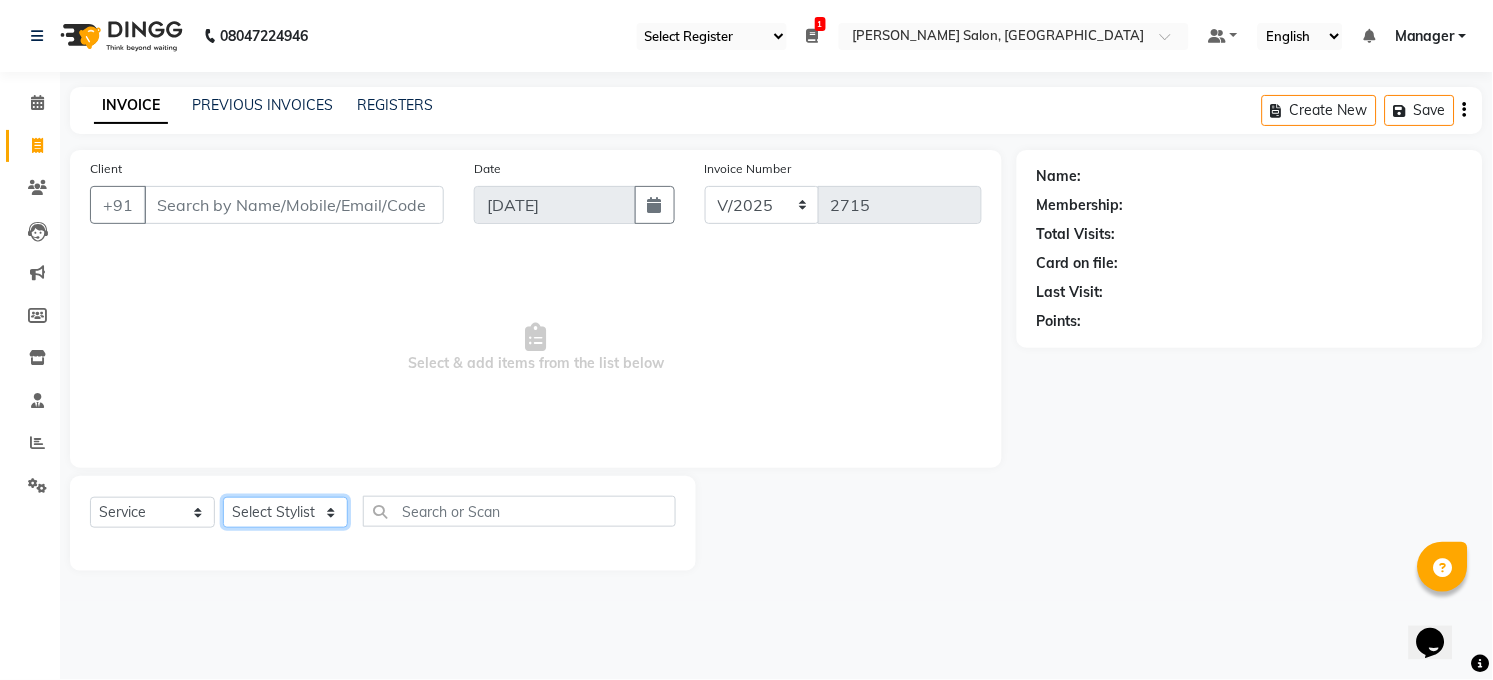 select on "40298" 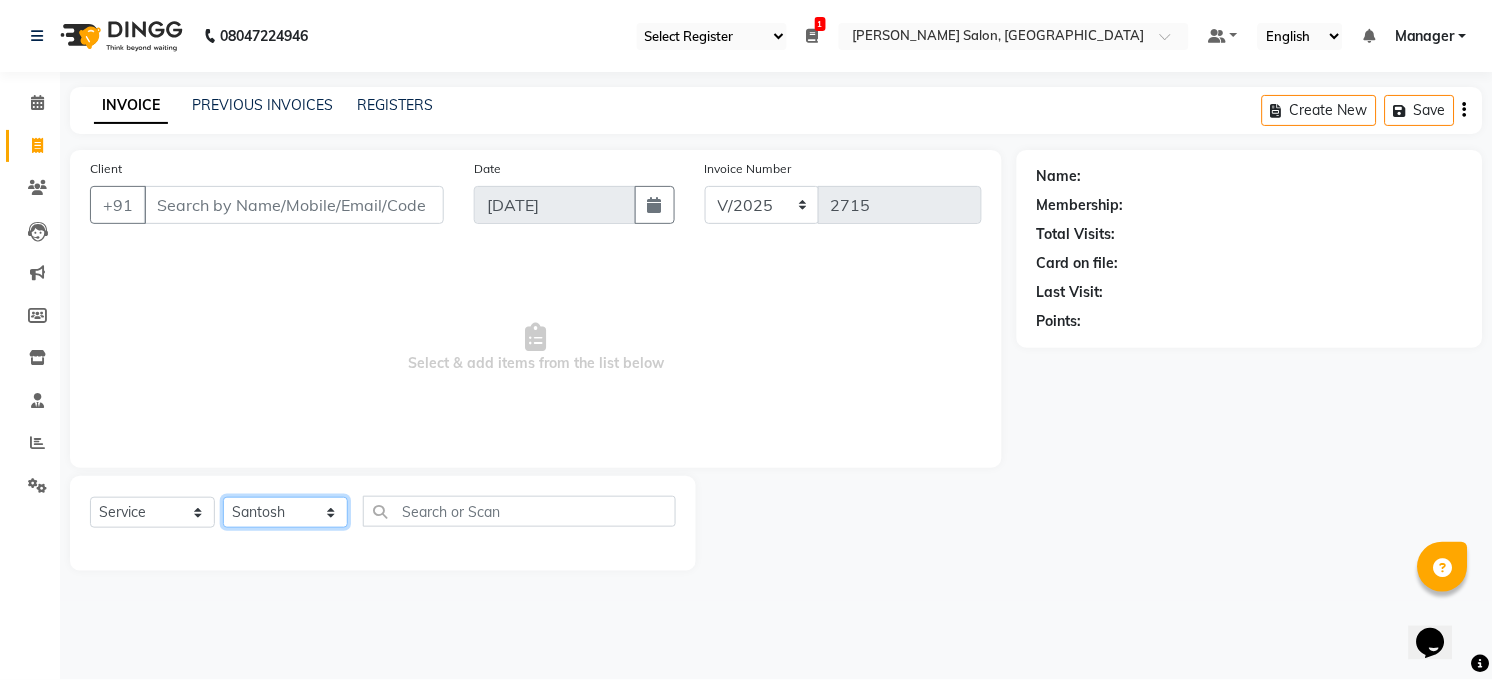 click on "Select Stylist [PERSON_NAME] [PERSON_NAME] [PERSON_NAME] COUNTER  Manager [PERSON_NAME] [PERSON_NAME] [PERSON_NAME] [PERSON_NAME] [PERSON_NAME] Santosh SAURABH [PERSON_NAME] [PERSON_NAME] Veer [PERSON_NAME]" 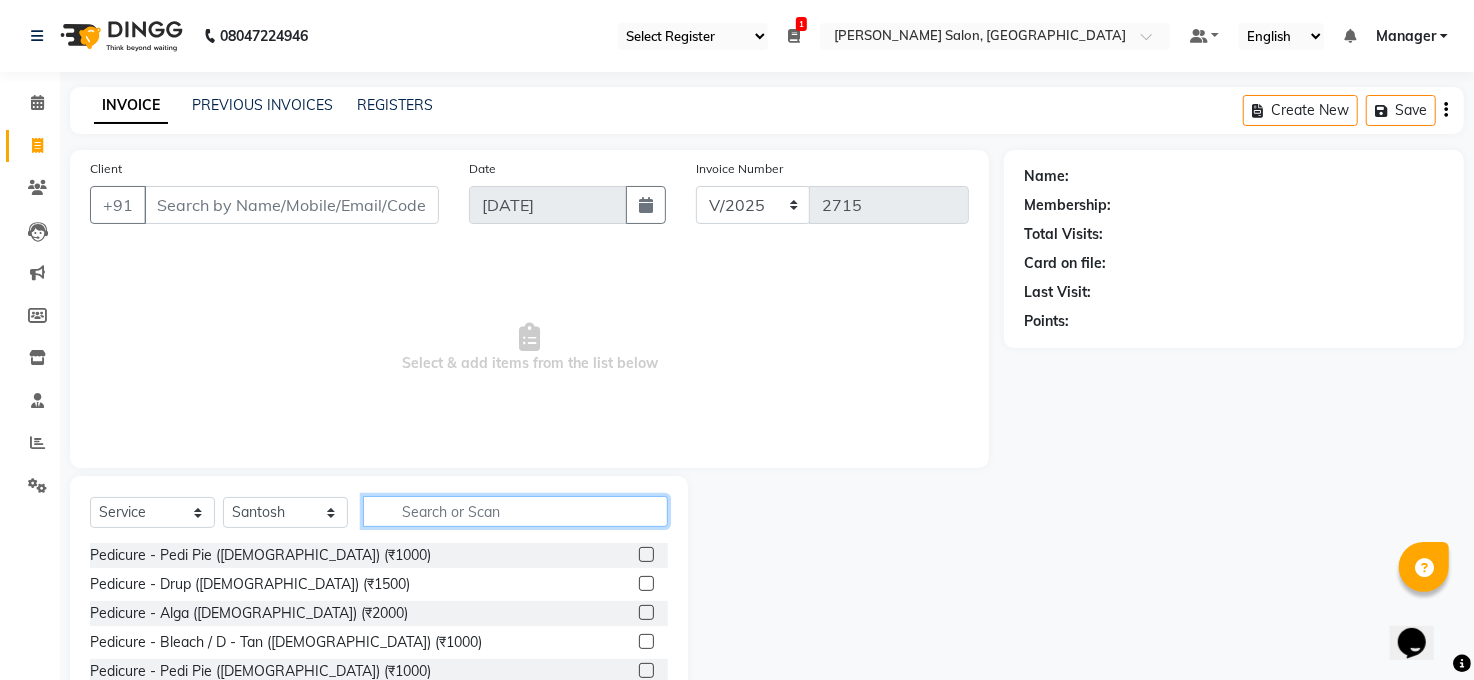 click 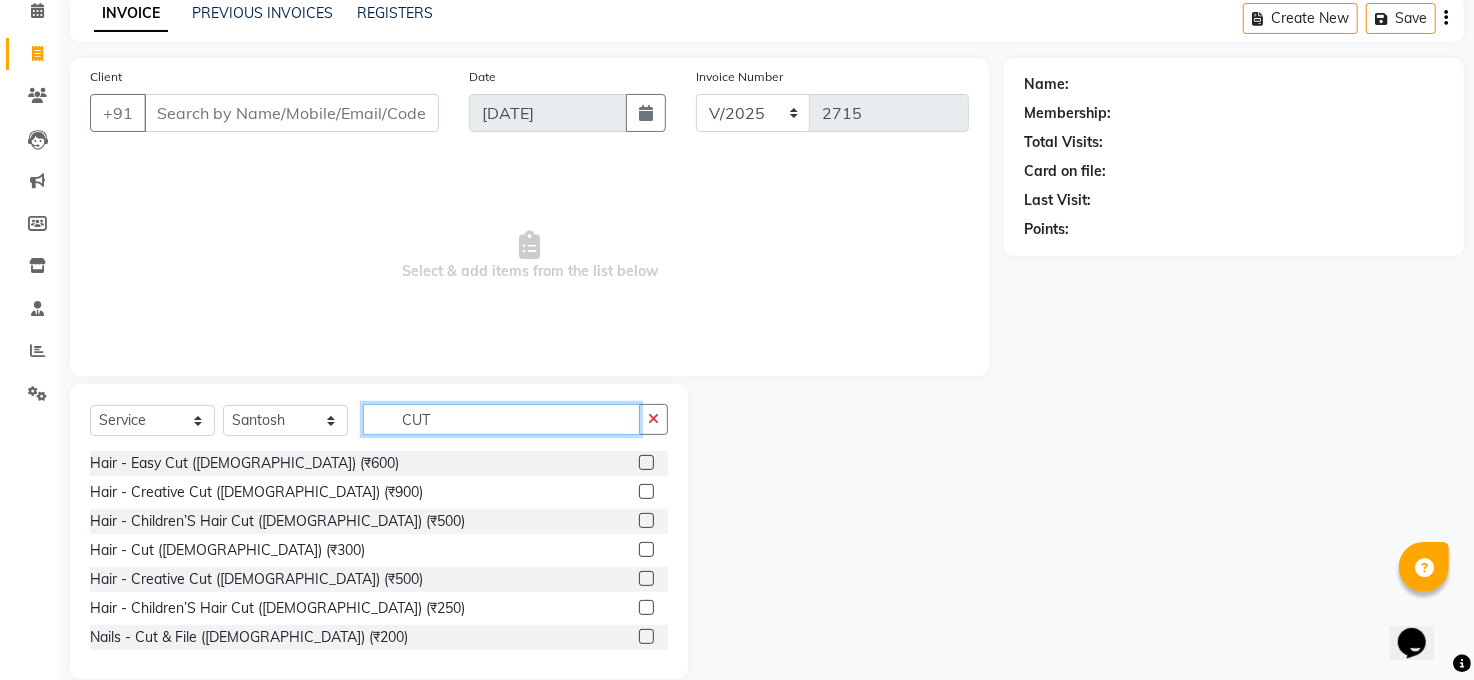 scroll, scrollTop: 120, scrollLeft: 0, axis: vertical 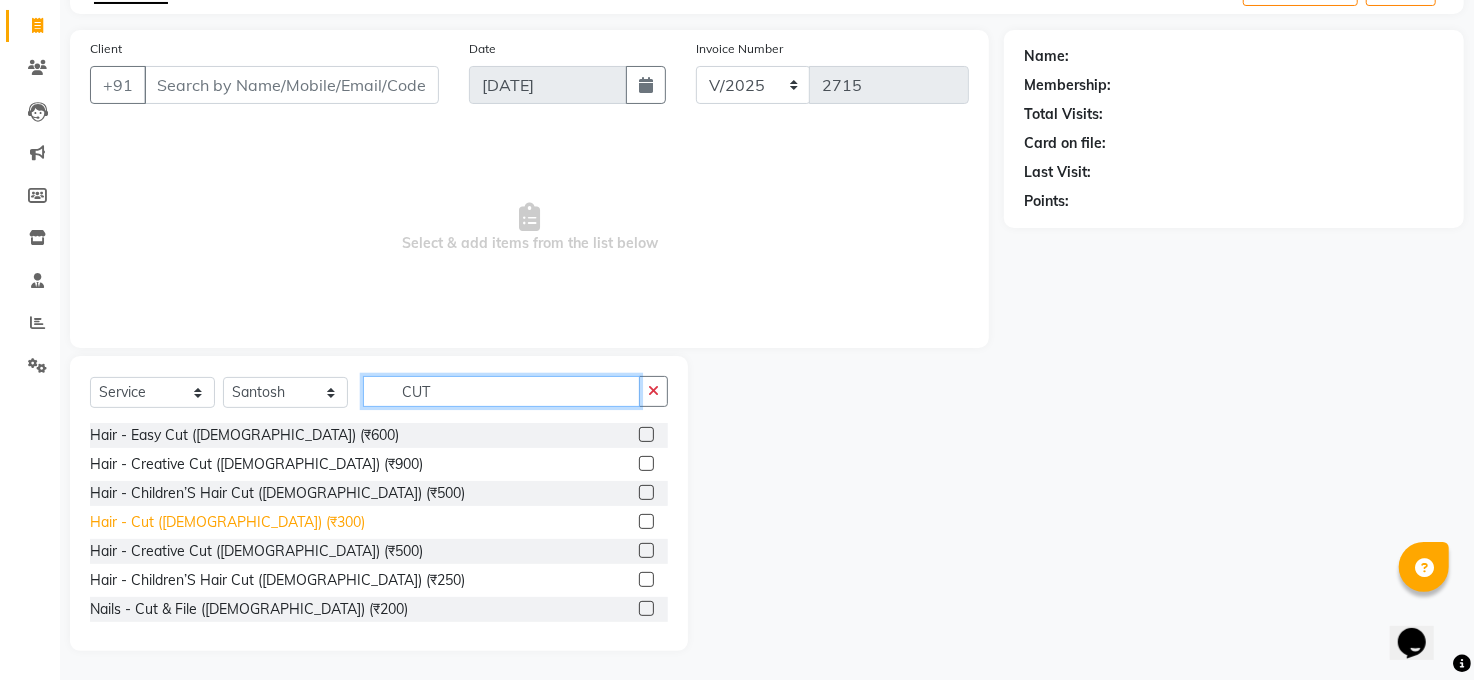 type on "CUT" 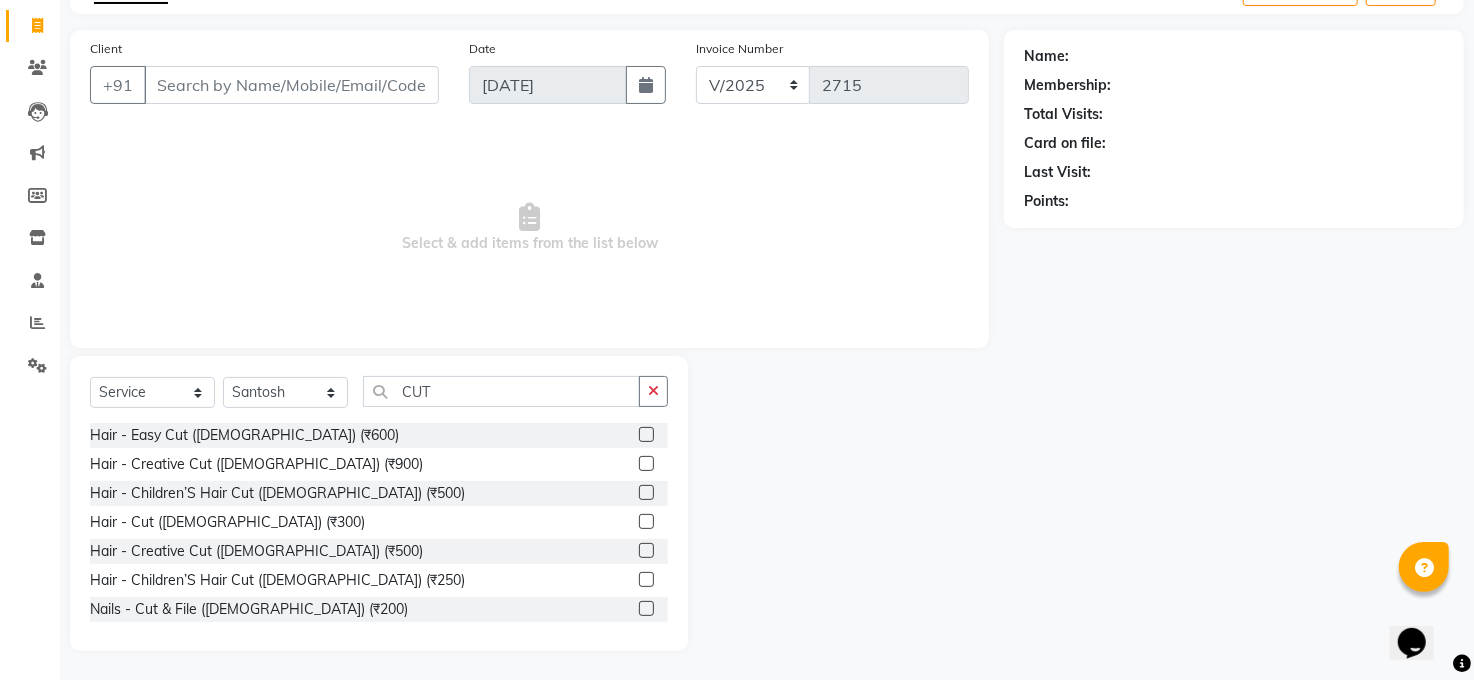 drag, startPoint x: 208, startPoint y: 528, endPoint x: 418, endPoint y: 464, distance: 219.53587 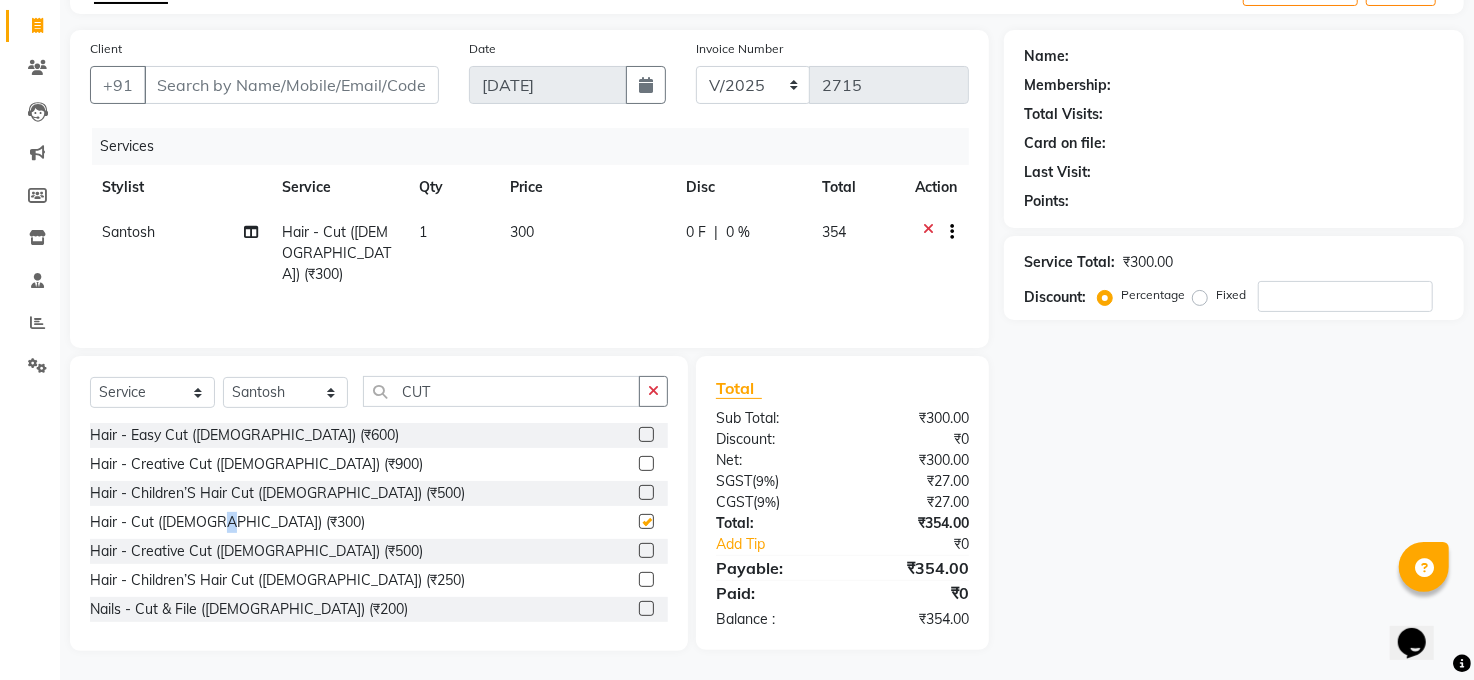checkbox on "false" 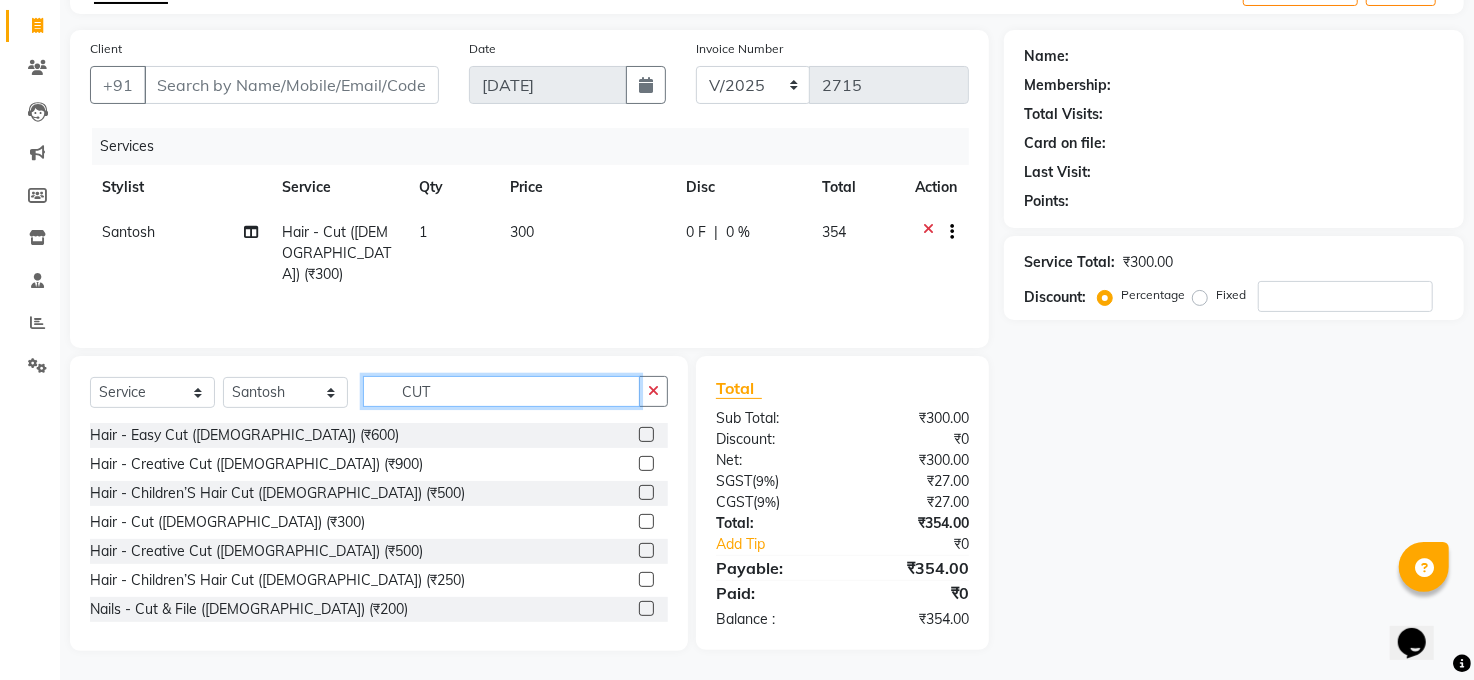 click on "CUT" 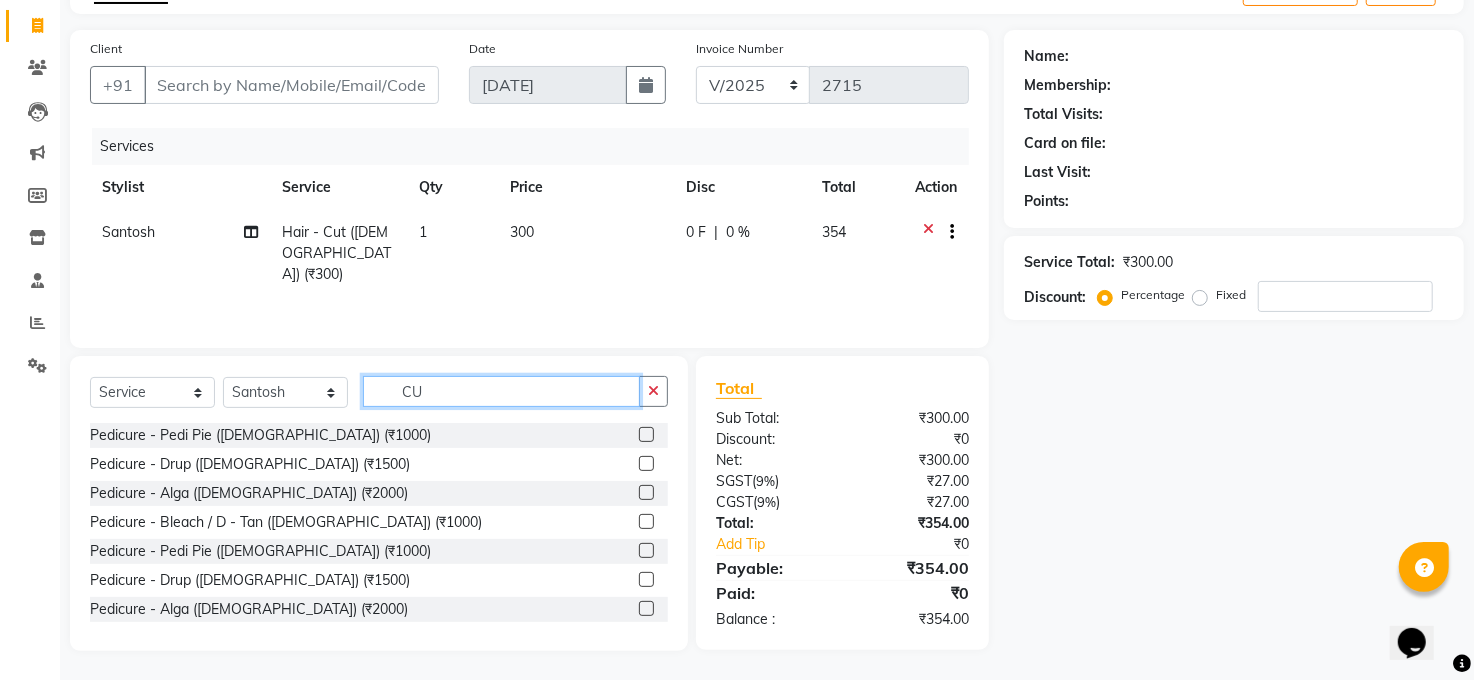 type on "C" 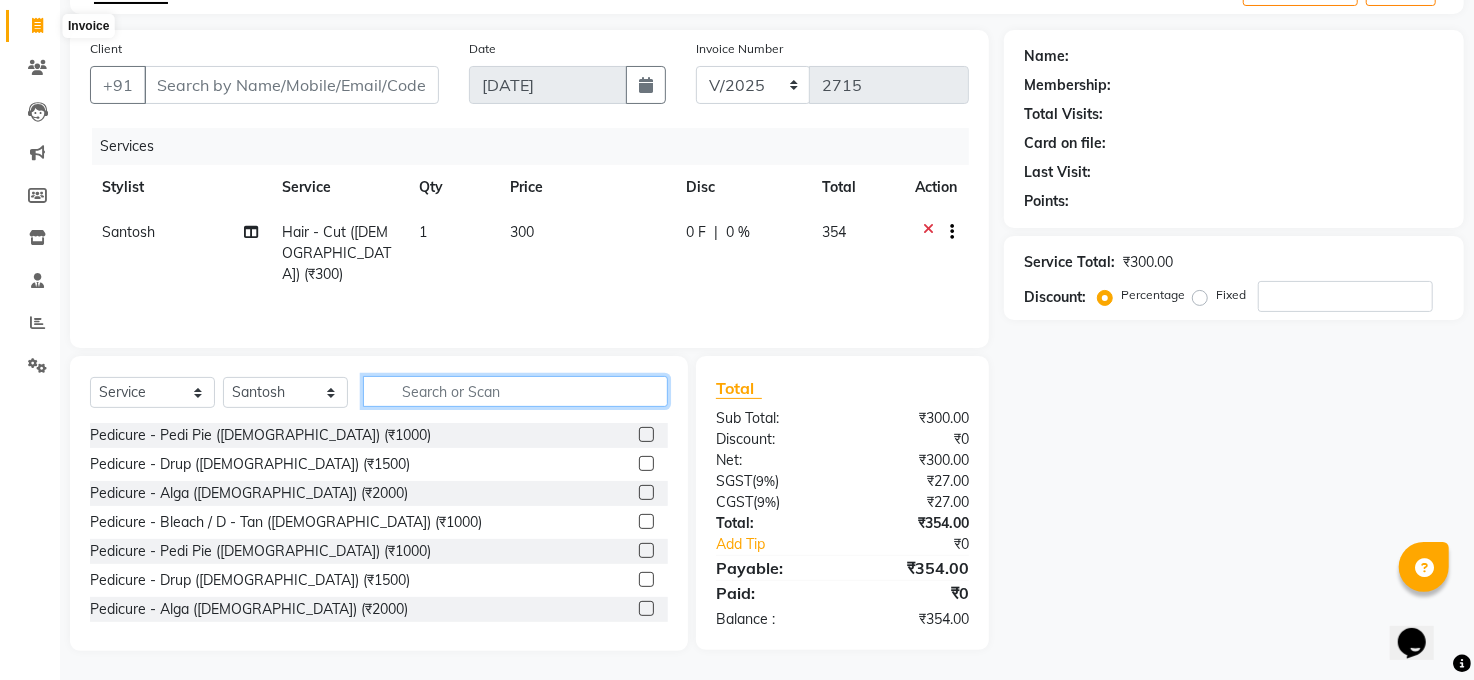 type 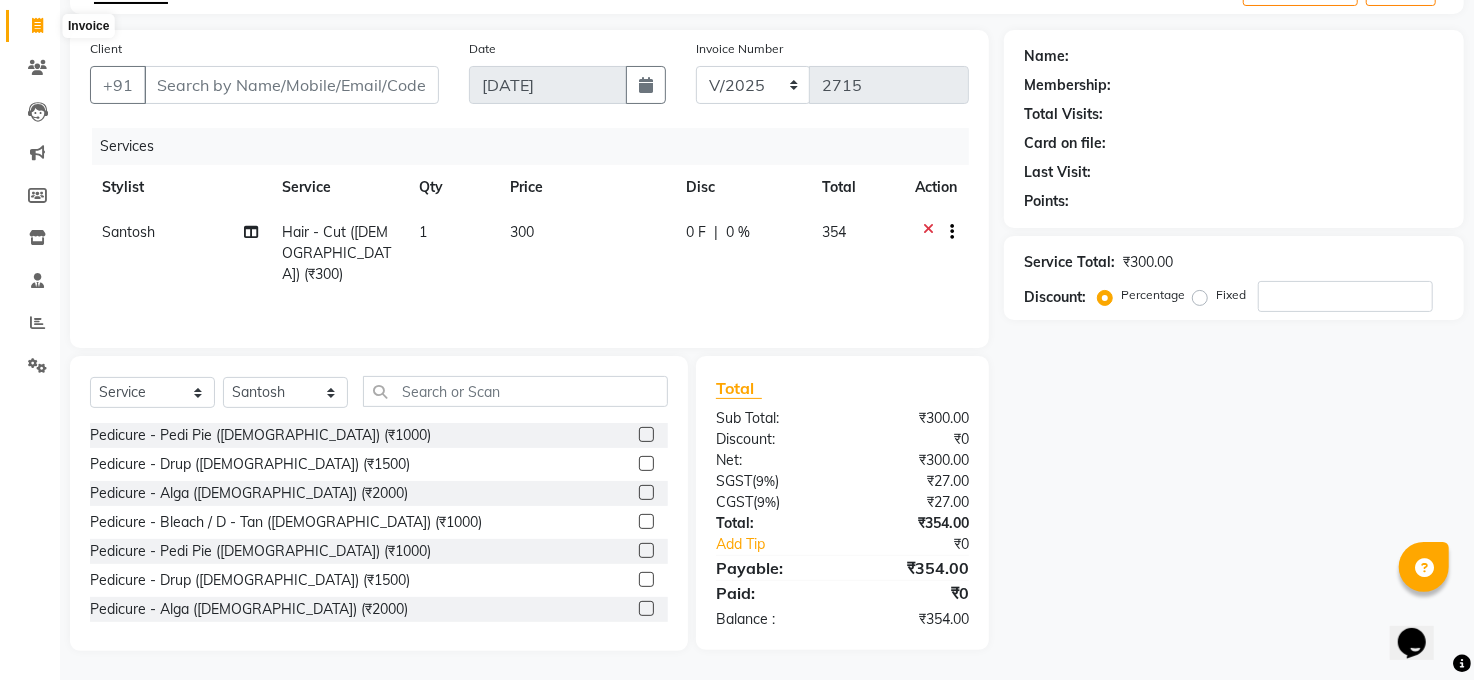 click 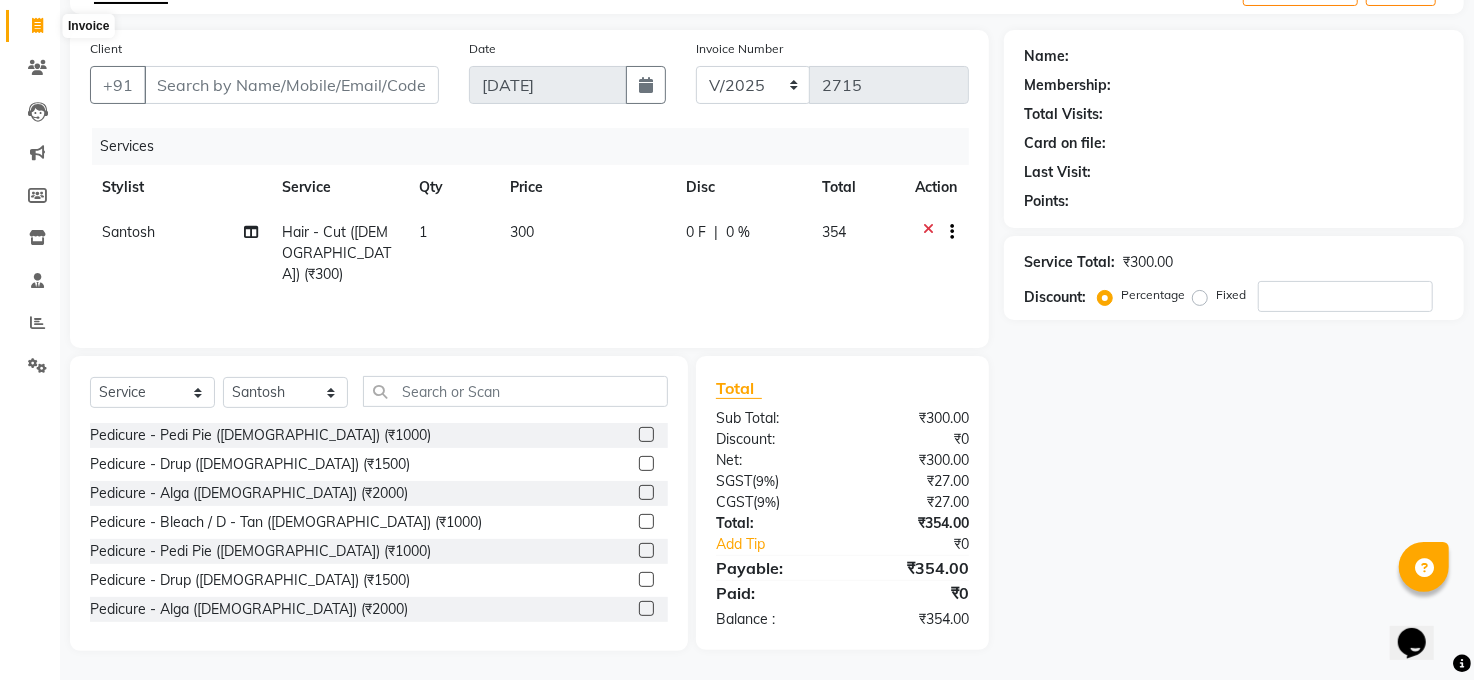 select on "service" 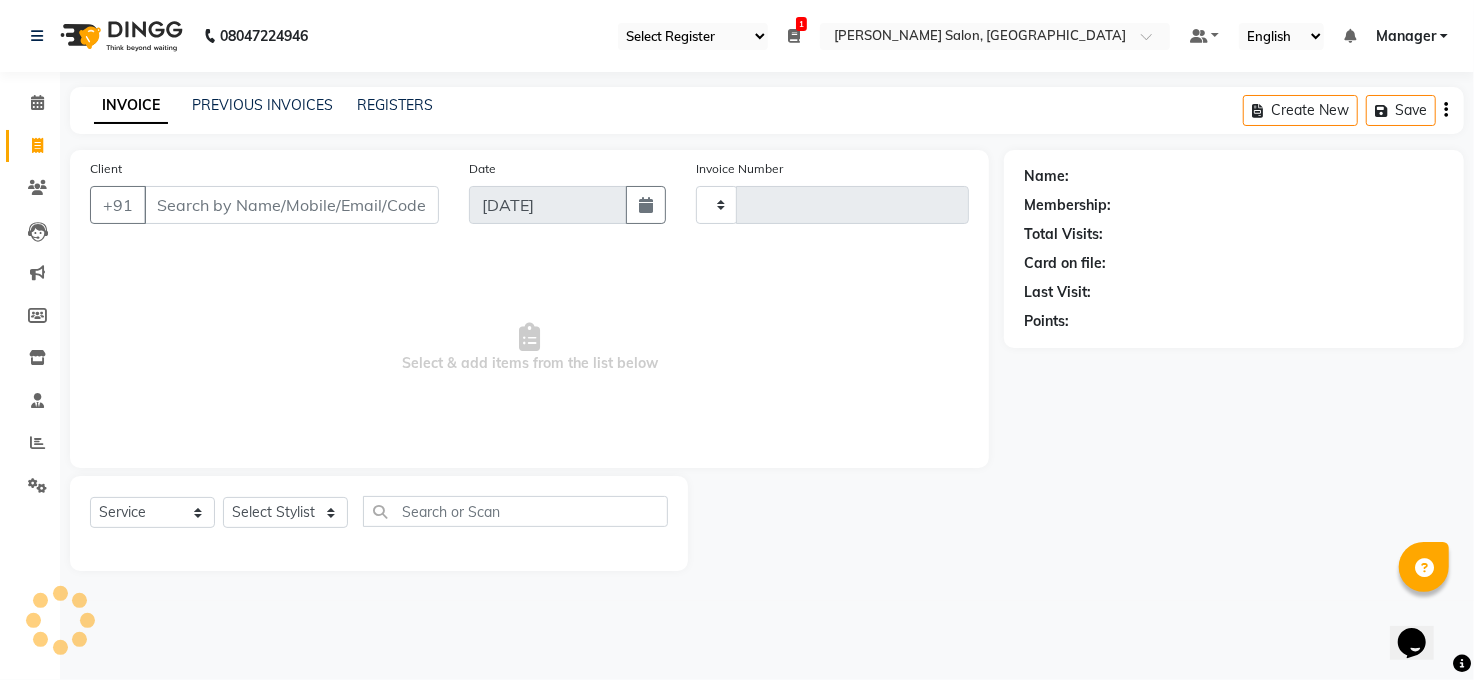 scroll, scrollTop: 0, scrollLeft: 0, axis: both 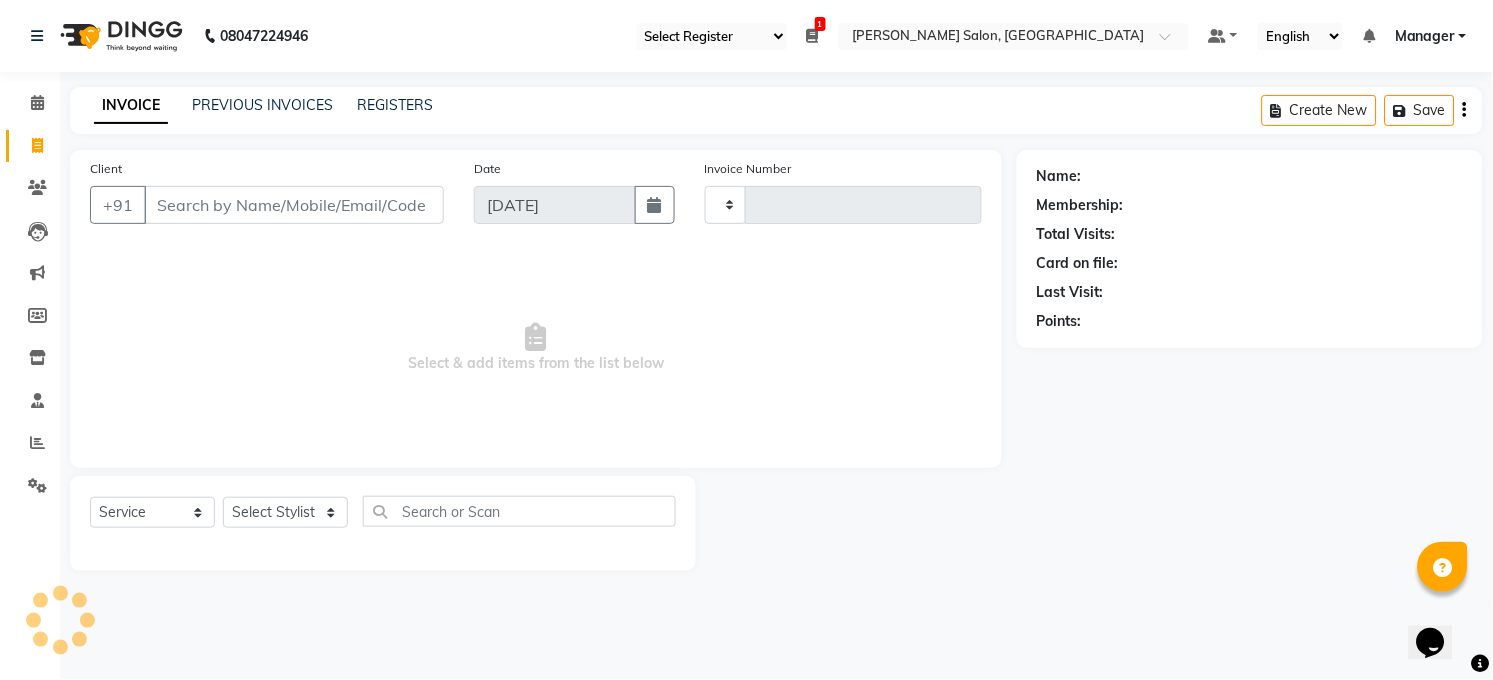 type on "2715" 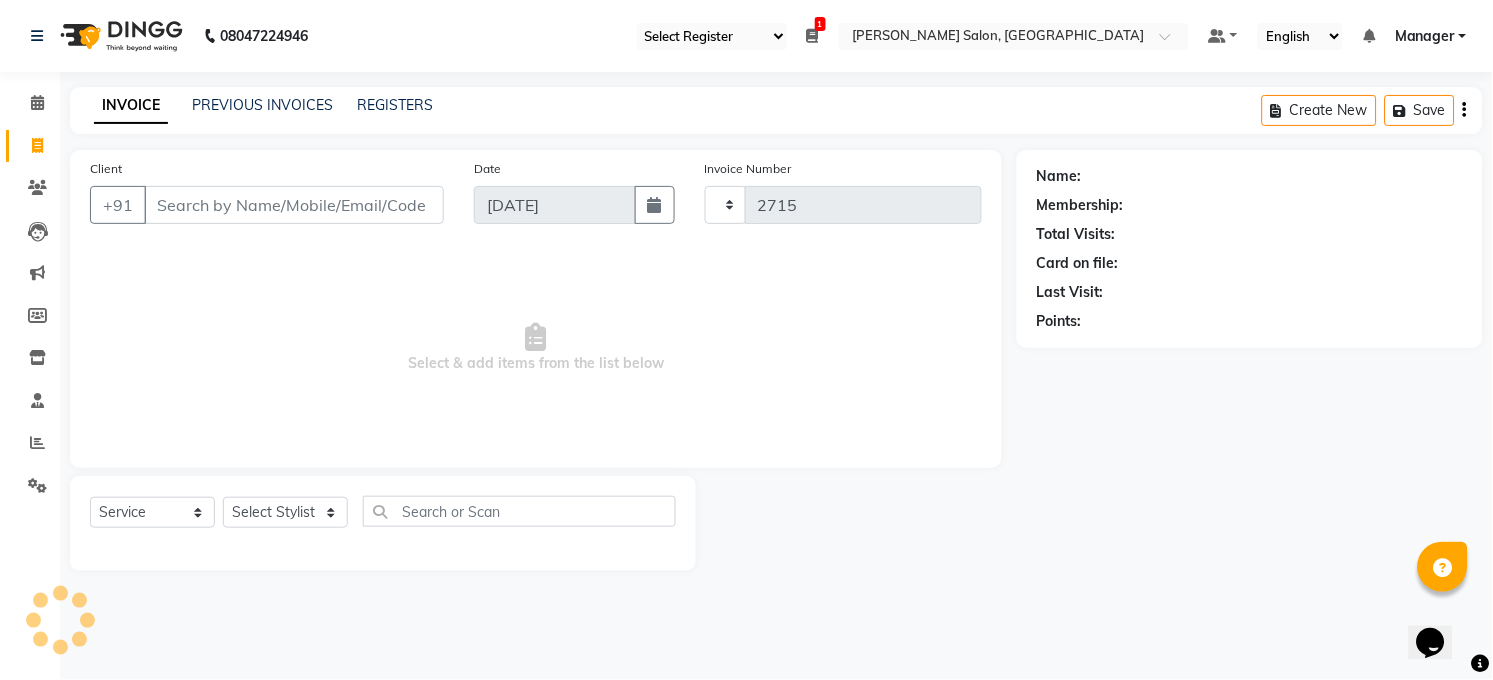 select on "5748" 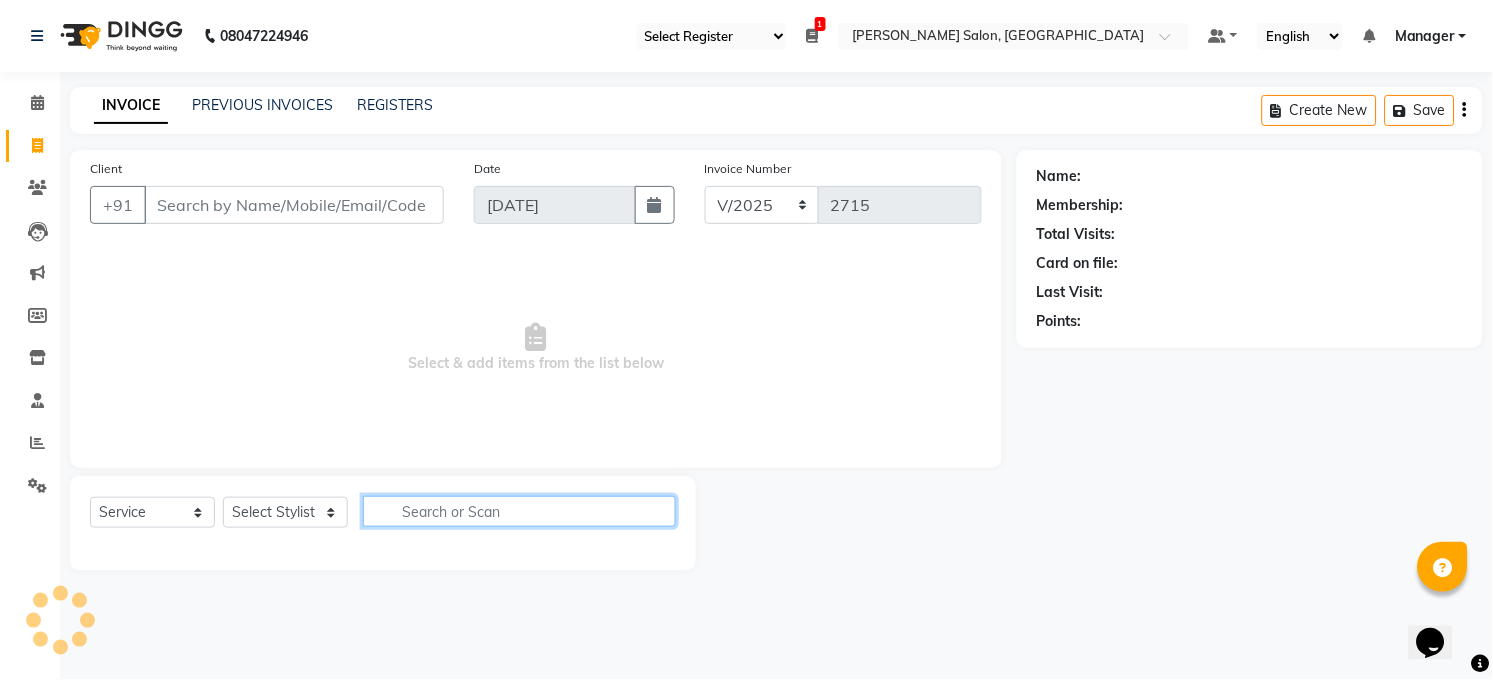 click 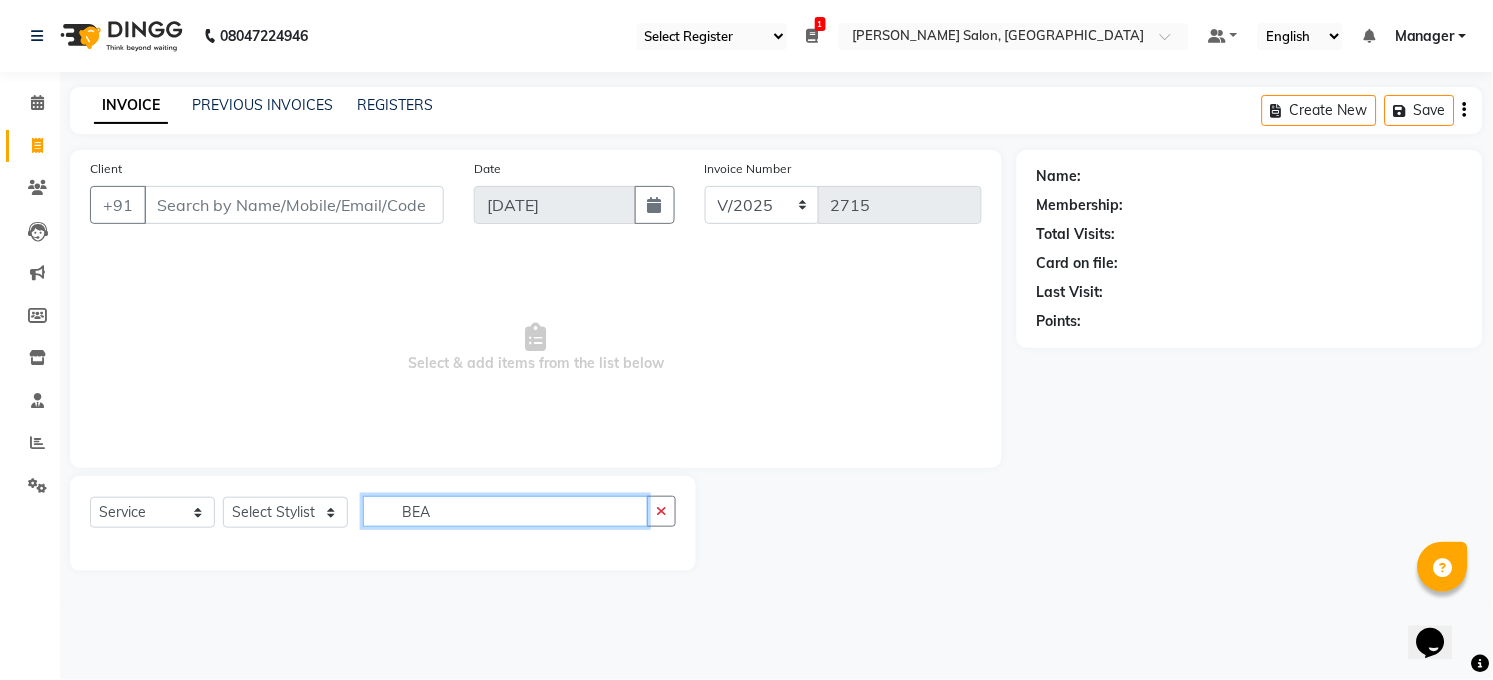 type on "BEA" 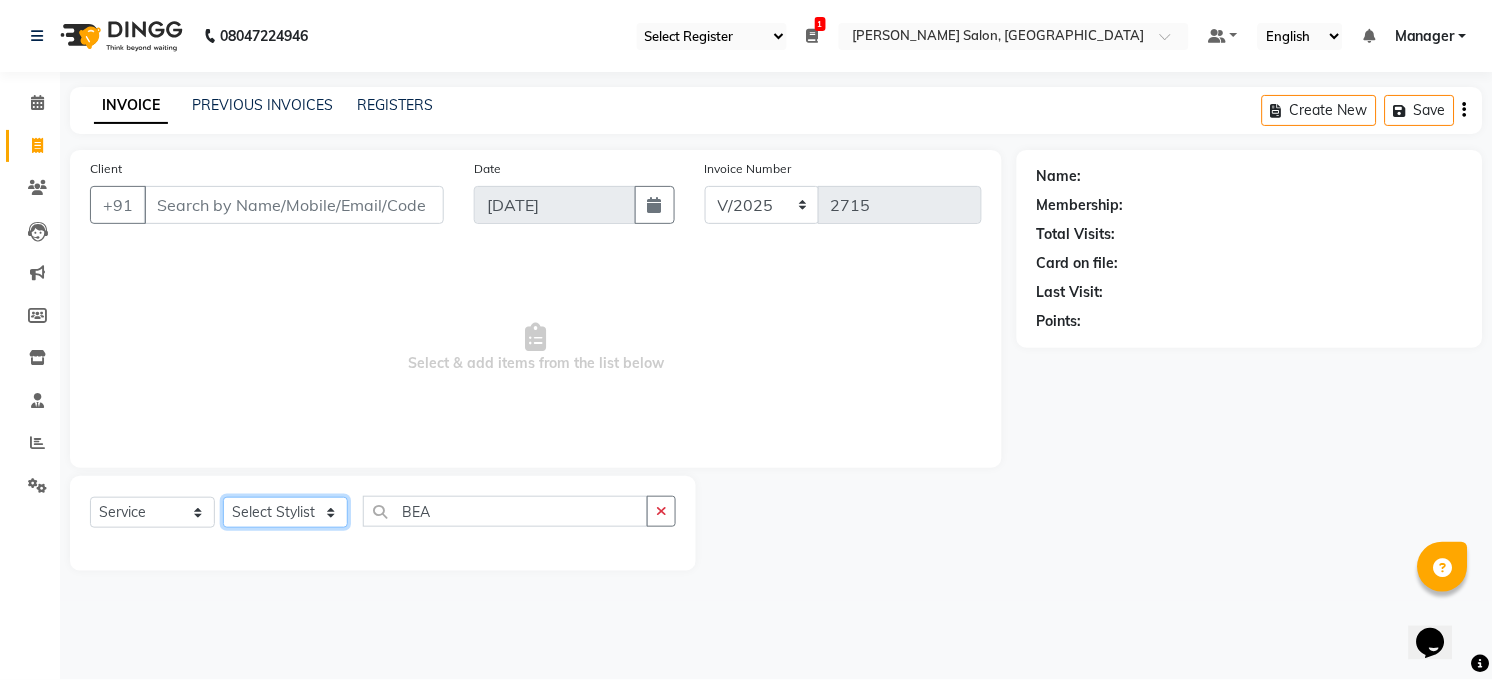 click on "Select Stylist [PERSON_NAME] [PERSON_NAME] [PERSON_NAME] COUNTER  Manager [PERSON_NAME] [PERSON_NAME] [PERSON_NAME] [PERSON_NAME] [PERSON_NAME] Santosh SAURABH [PERSON_NAME] [PERSON_NAME] Veer [PERSON_NAME]" 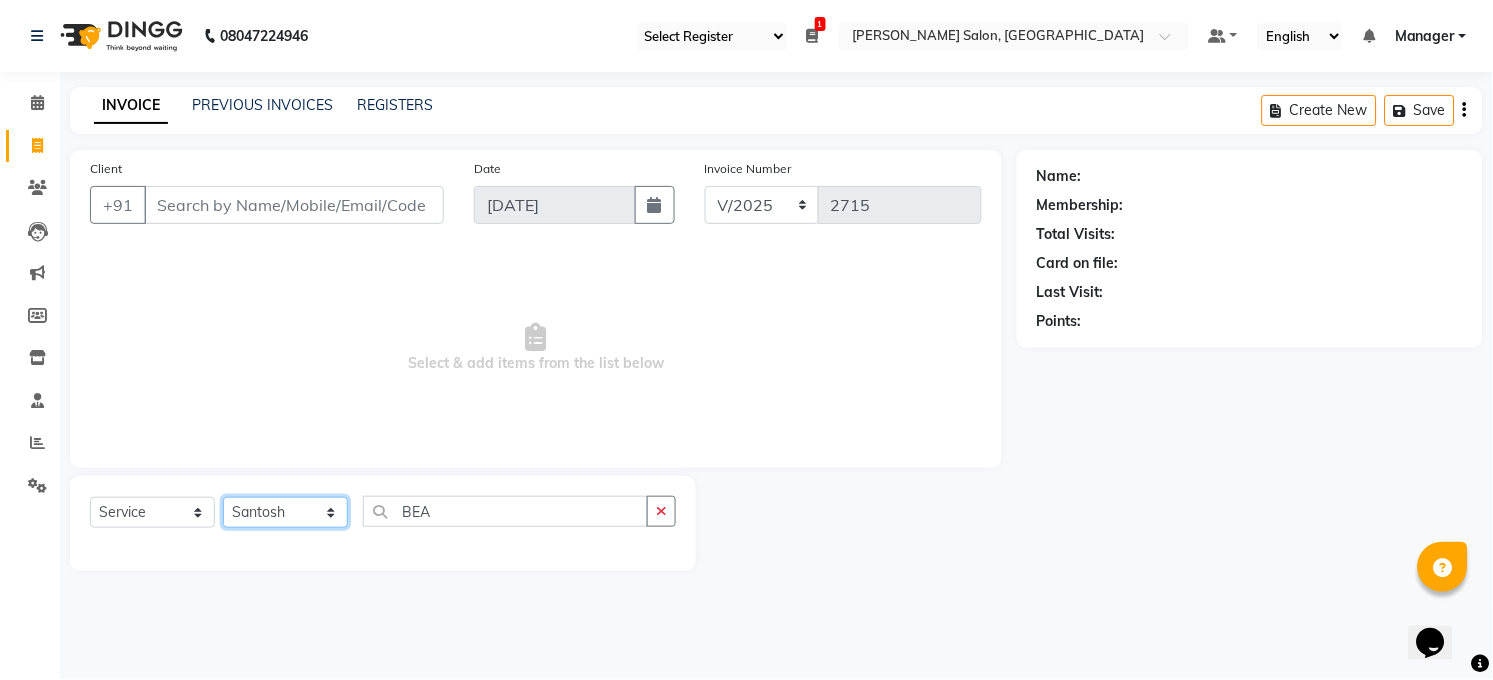 click on "Select Stylist [PERSON_NAME] [PERSON_NAME] [PERSON_NAME] COUNTER  Manager [PERSON_NAME] [PERSON_NAME] [PERSON_NAME] [PERSON_NAME] [PERSON_NAME] Santosh SAURABH [PERSON_NAME] [PERSON_NAME] Veer [PERSON_NAME]" 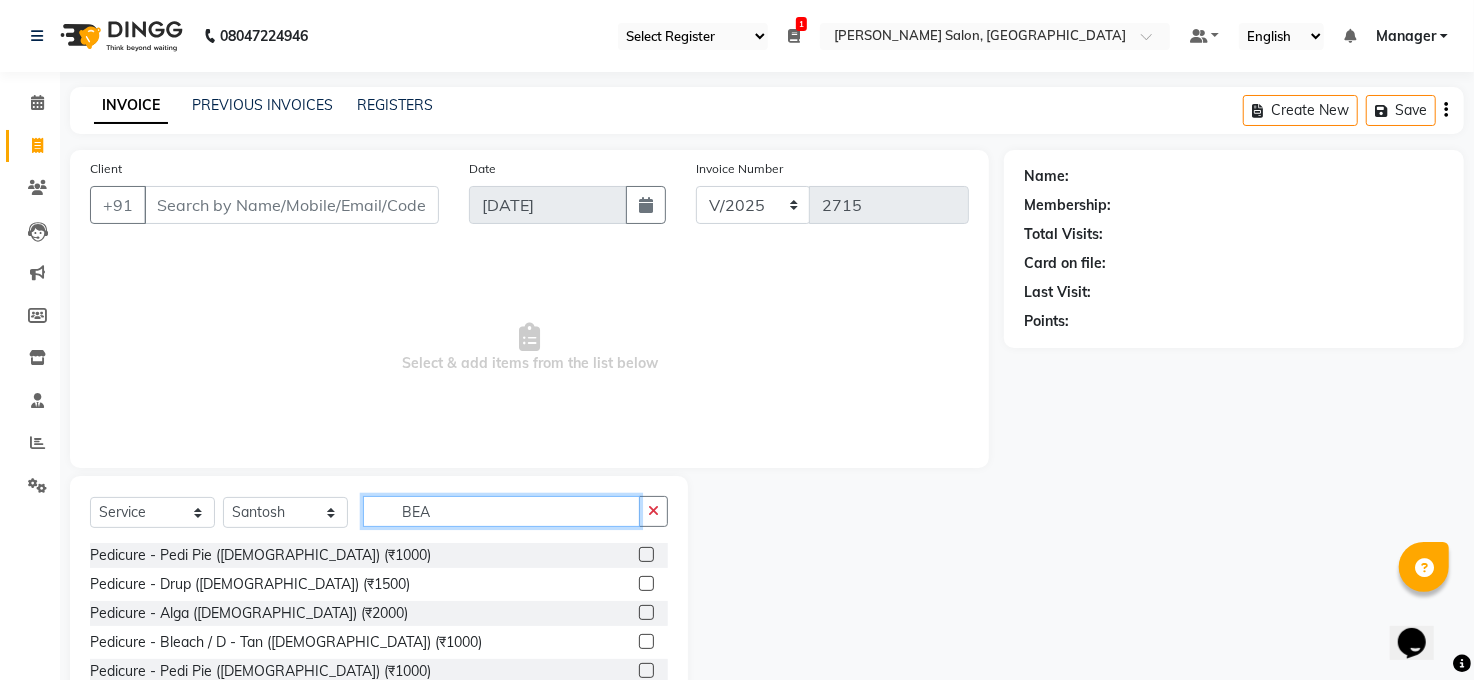 click on "BEA" 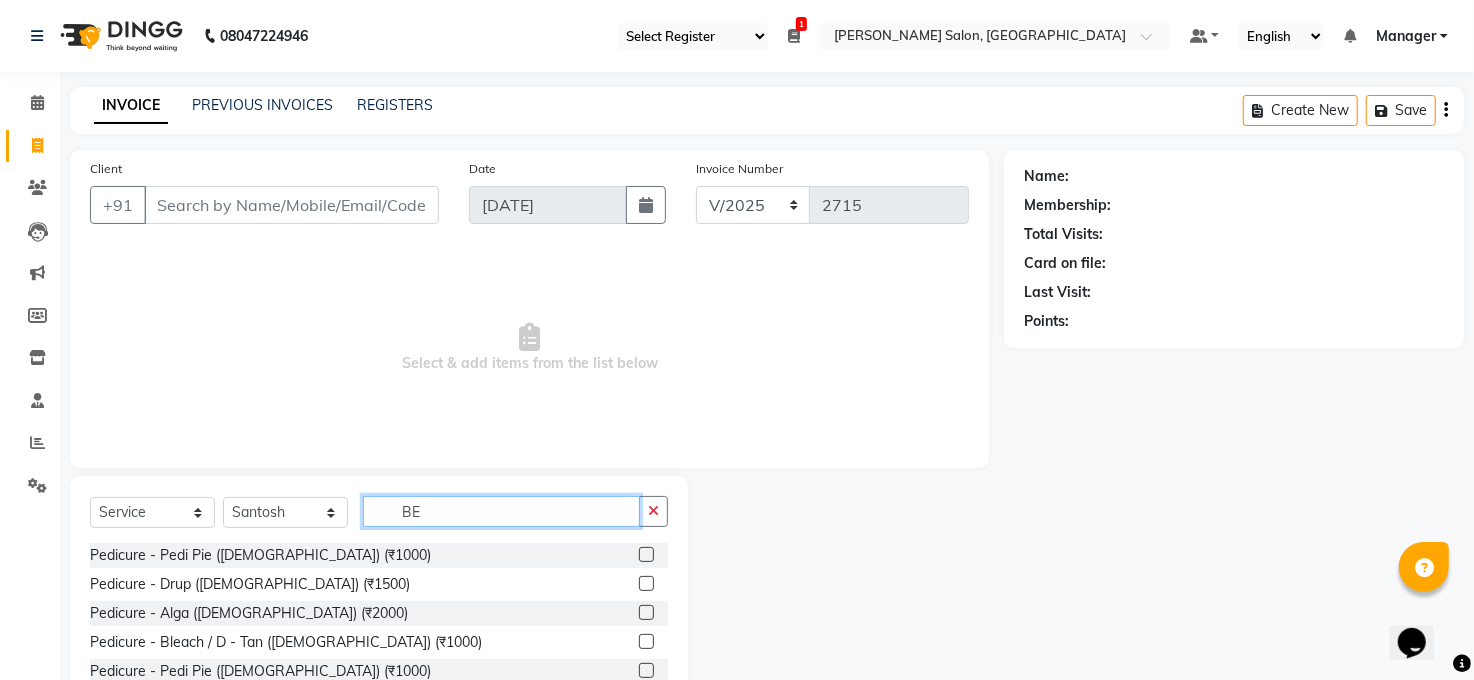 type on "B" 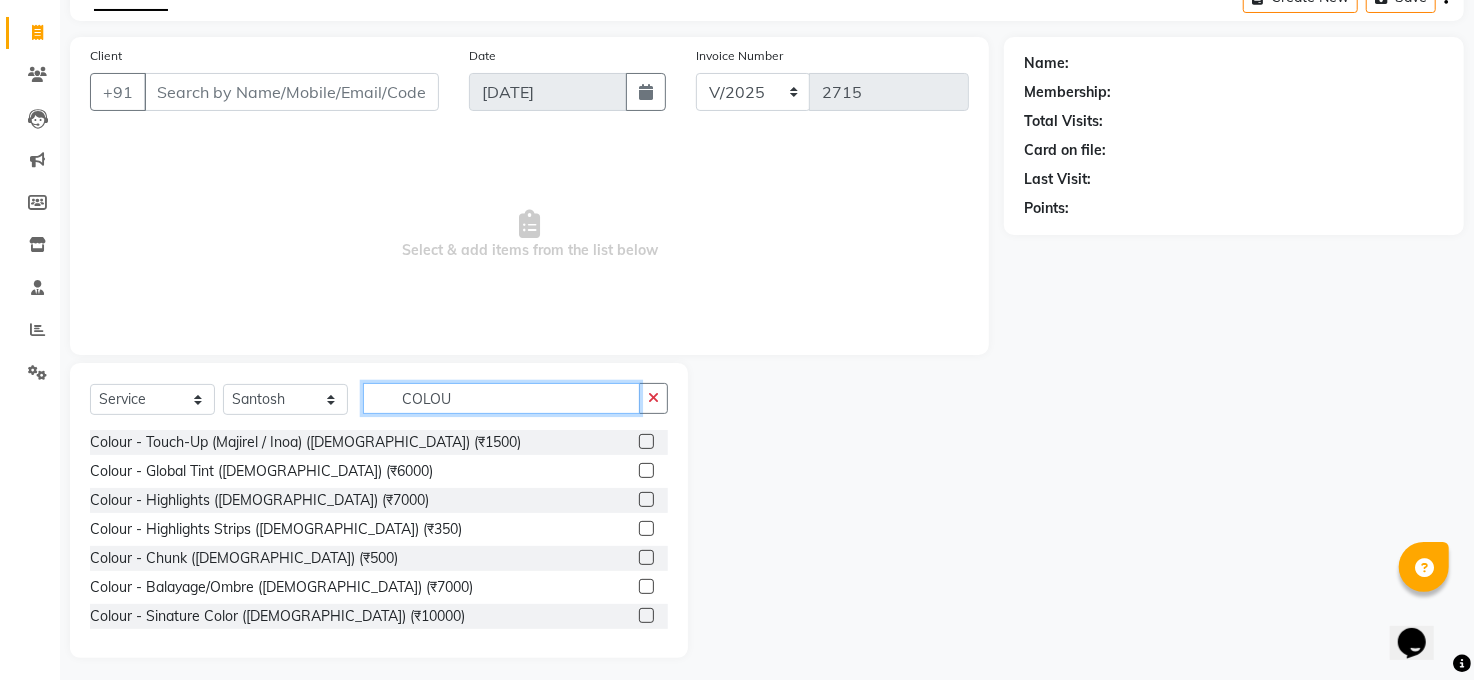 scroll, scrollTop: 120, scrollLeft: 0, axis: vertical 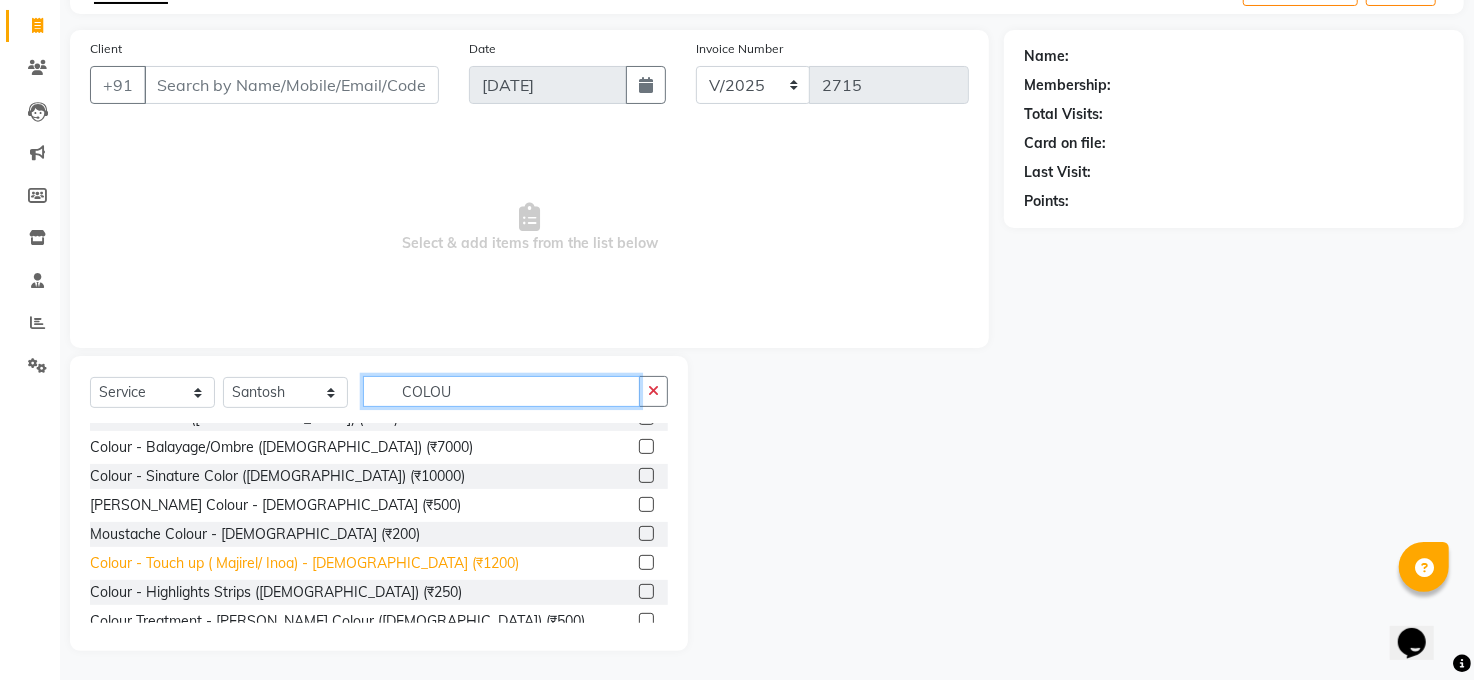 type on "COLOU" 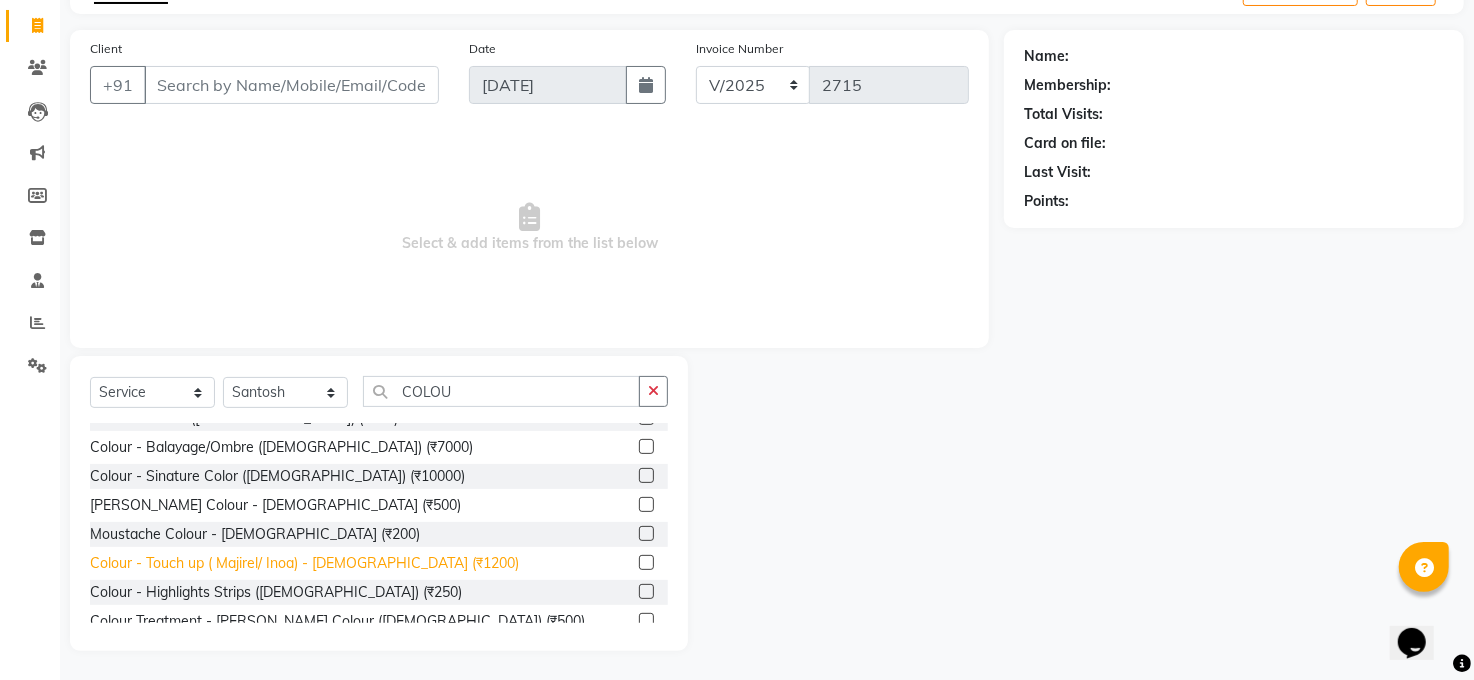 click on "Colour - Touch up ( Majirel/ Inoa) - [DEMOGRAPHIC_DATA] (₹1200)" 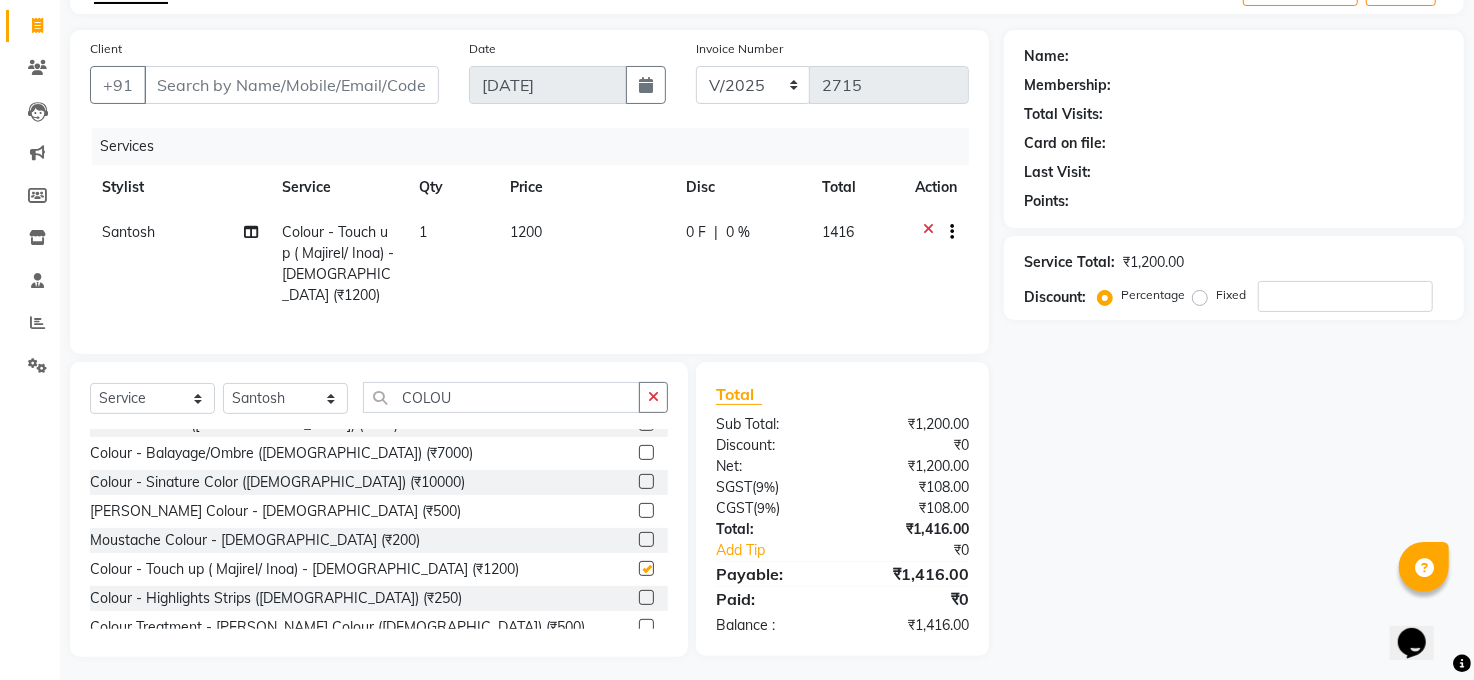 checkbox on "false" 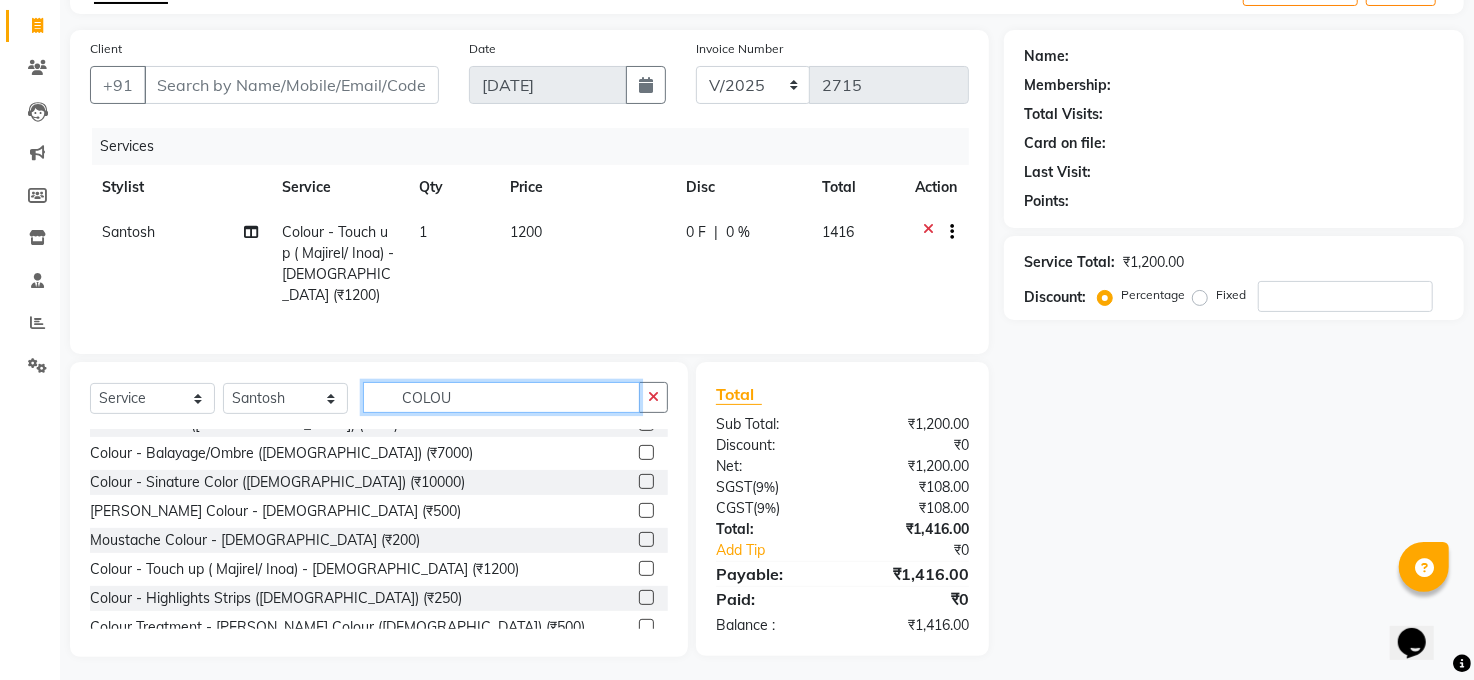 click on "COLOU" 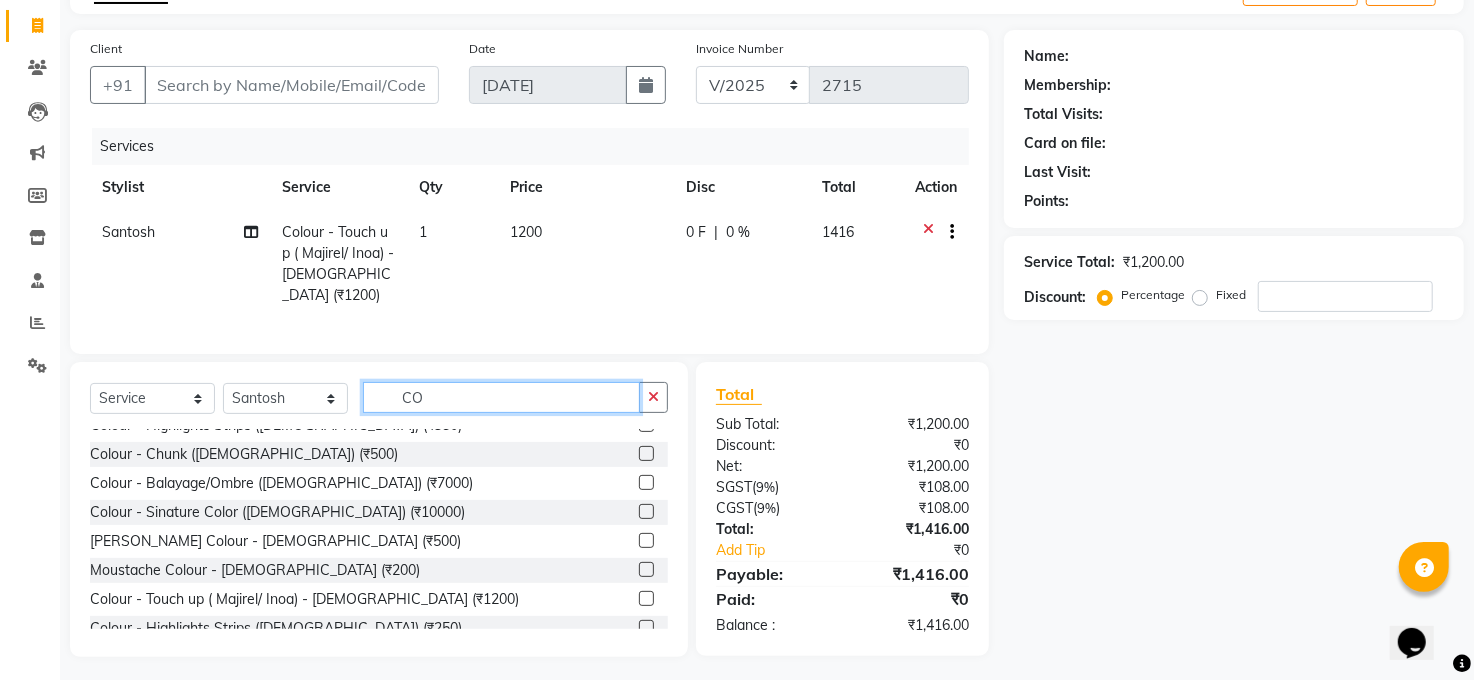 type on "C" 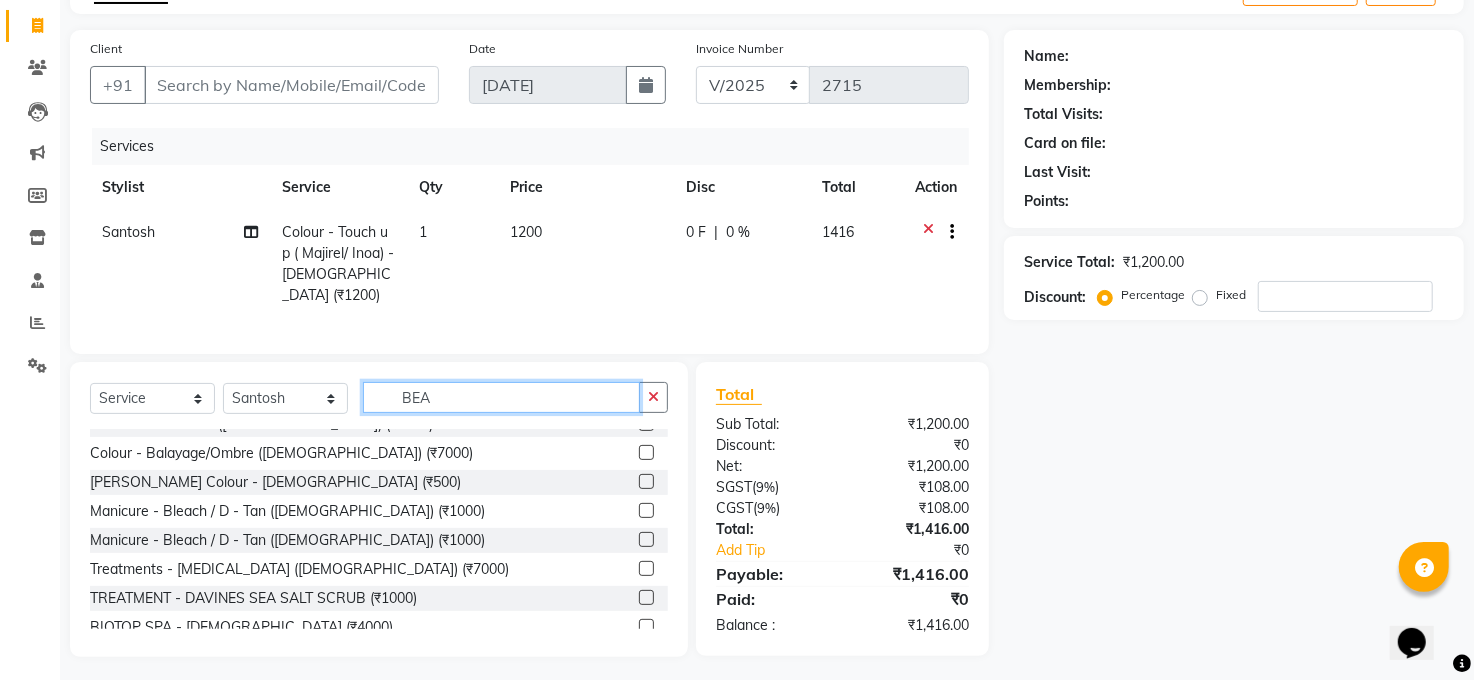 scroll, scrollTop: 0, scrollLeft: 0, axis: both 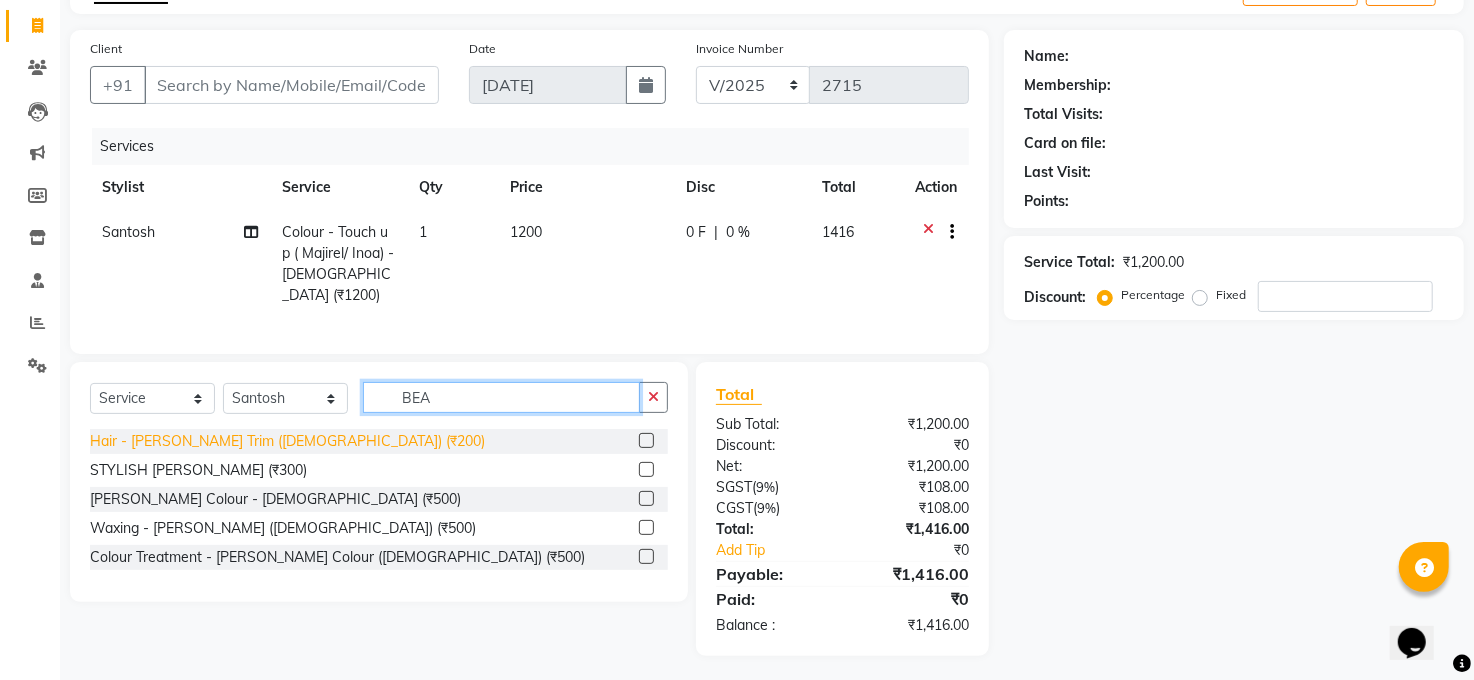 type on "BEA" 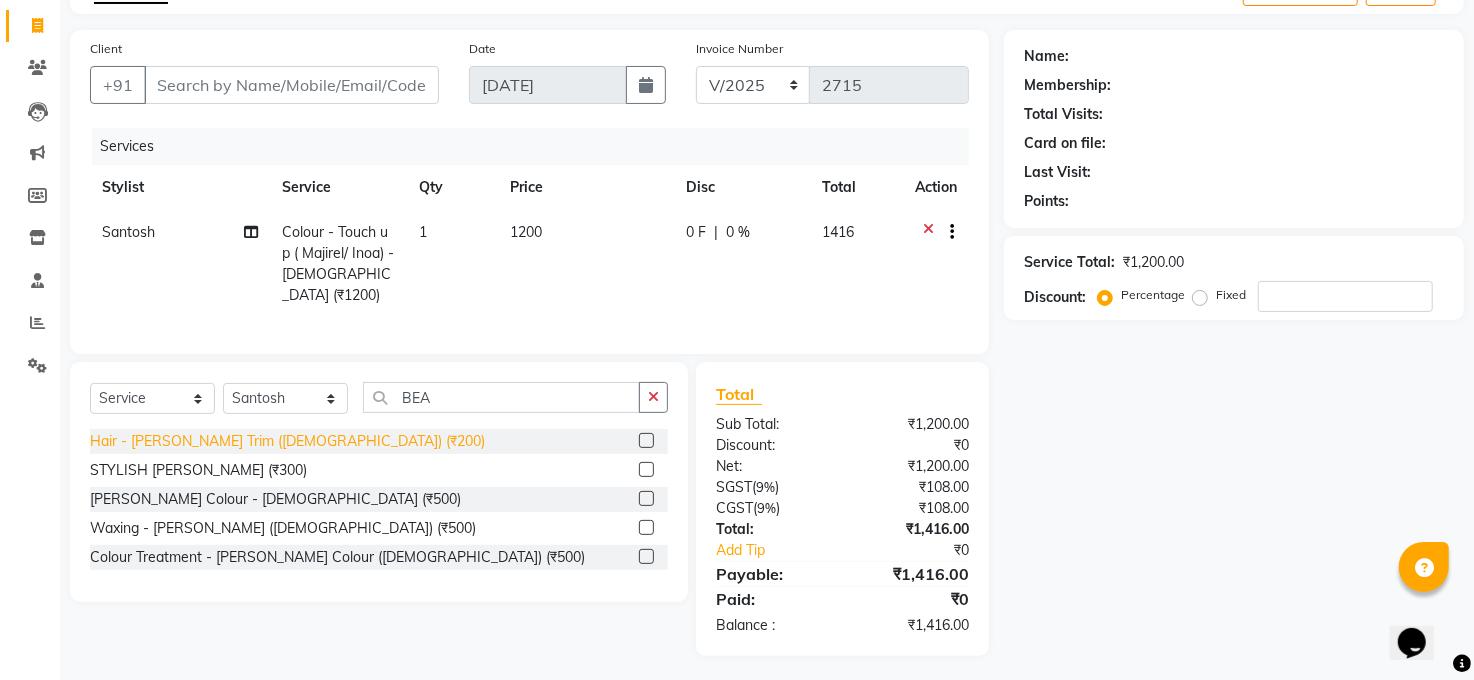 click on "Hair - [PERSON_NAME] Trim ([DEMOGRAPHIC_DATA]) (₹200)" 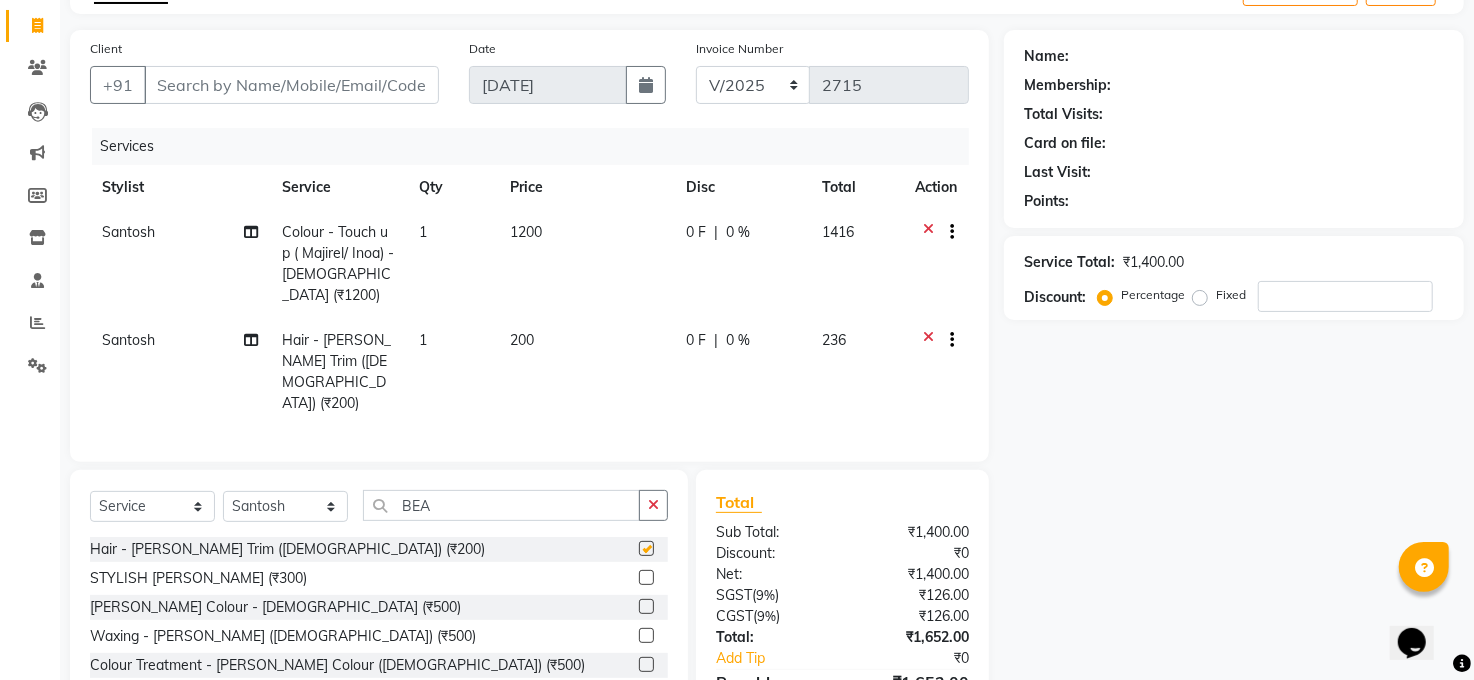 checkbox on "false" 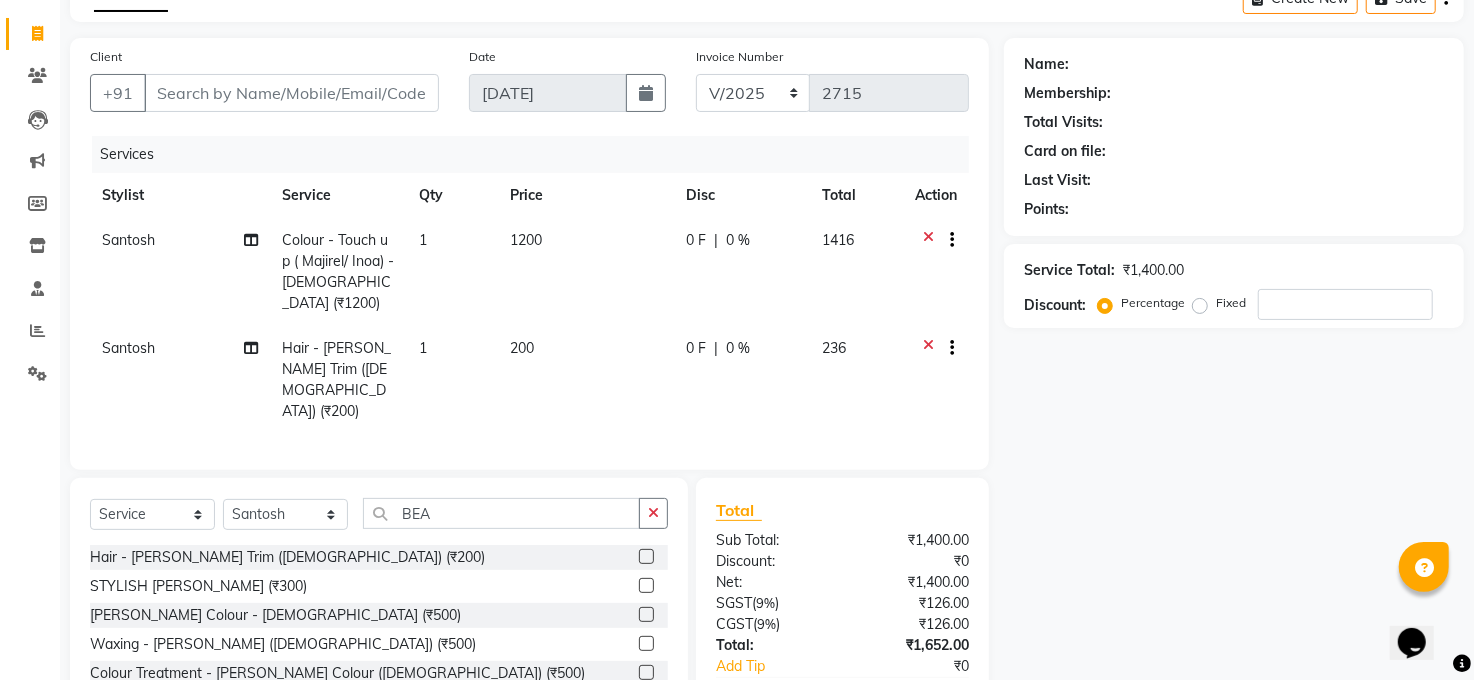 scroll, scrollTop: 0, scrollLeft: 0, axis: both 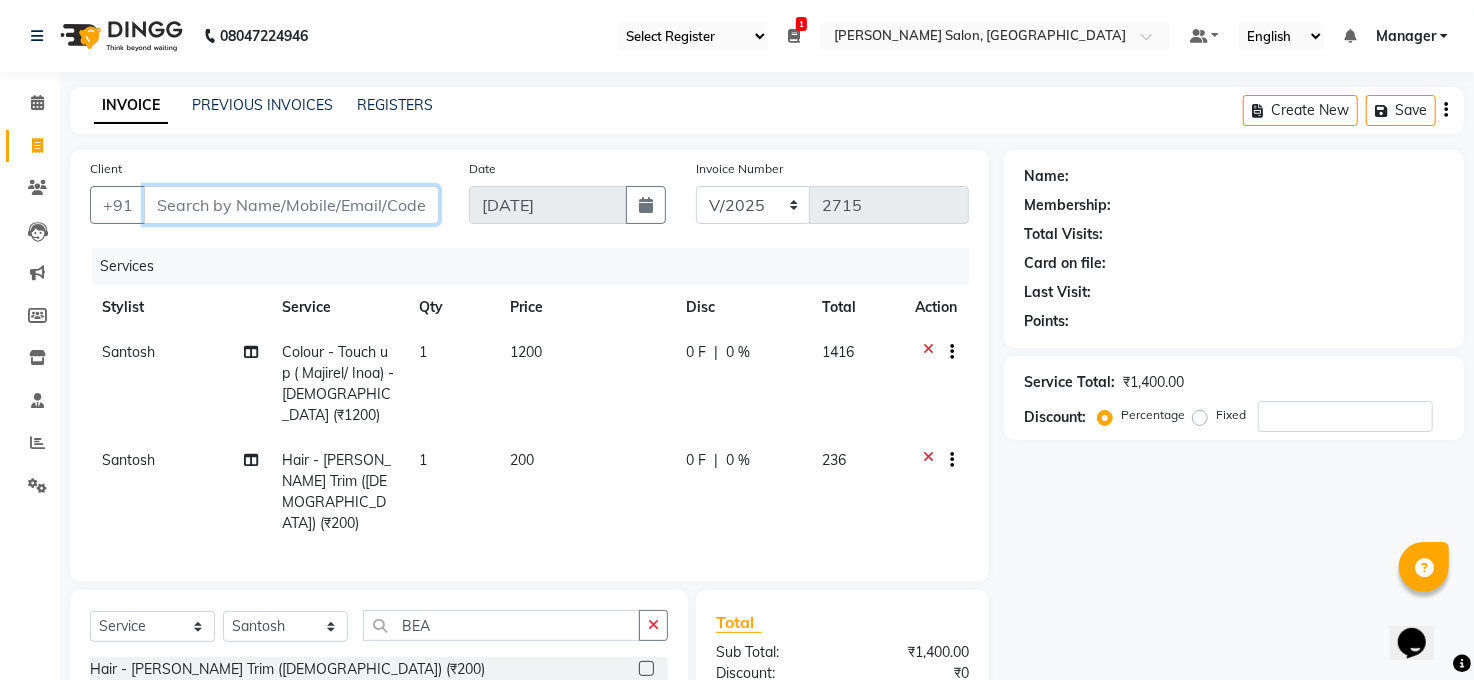click on "Client" at bounding box center [291, 205] 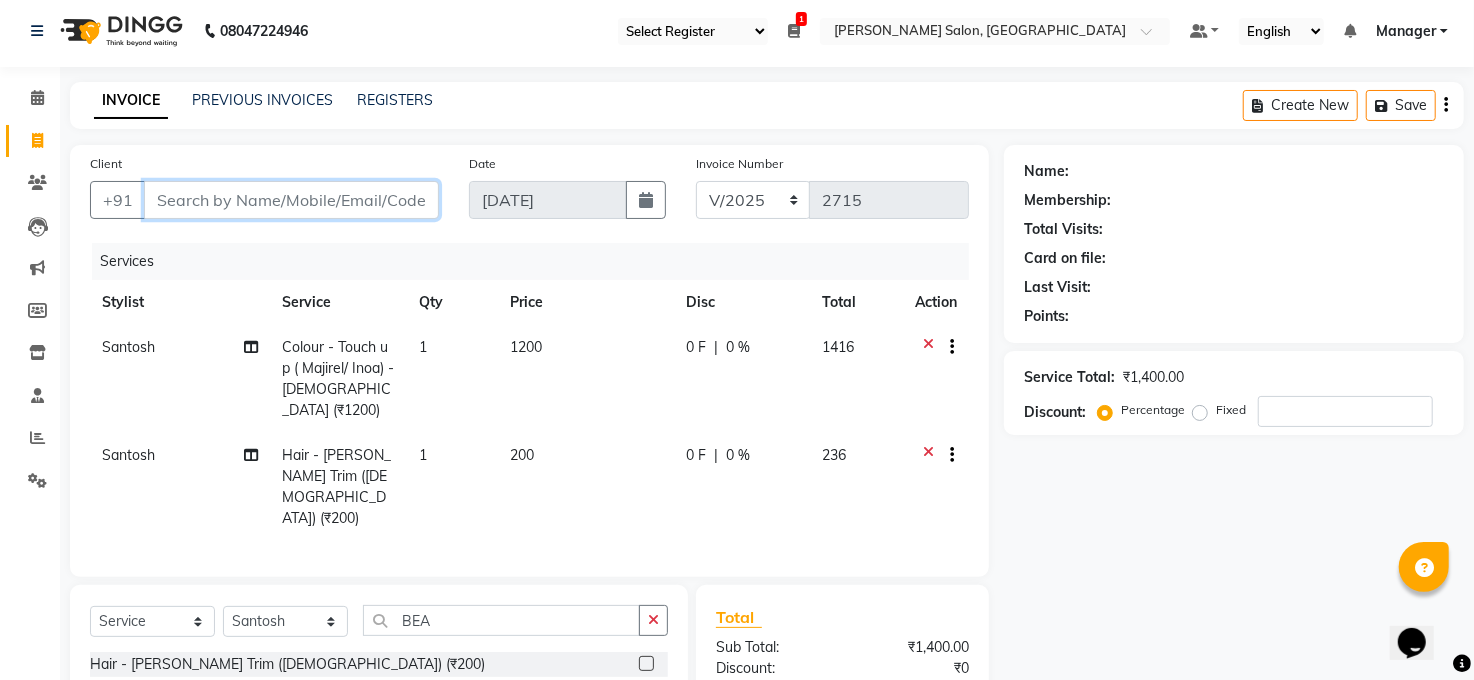 scroll, scrollTop: 190, scrollLeft: 0, axis: vertical 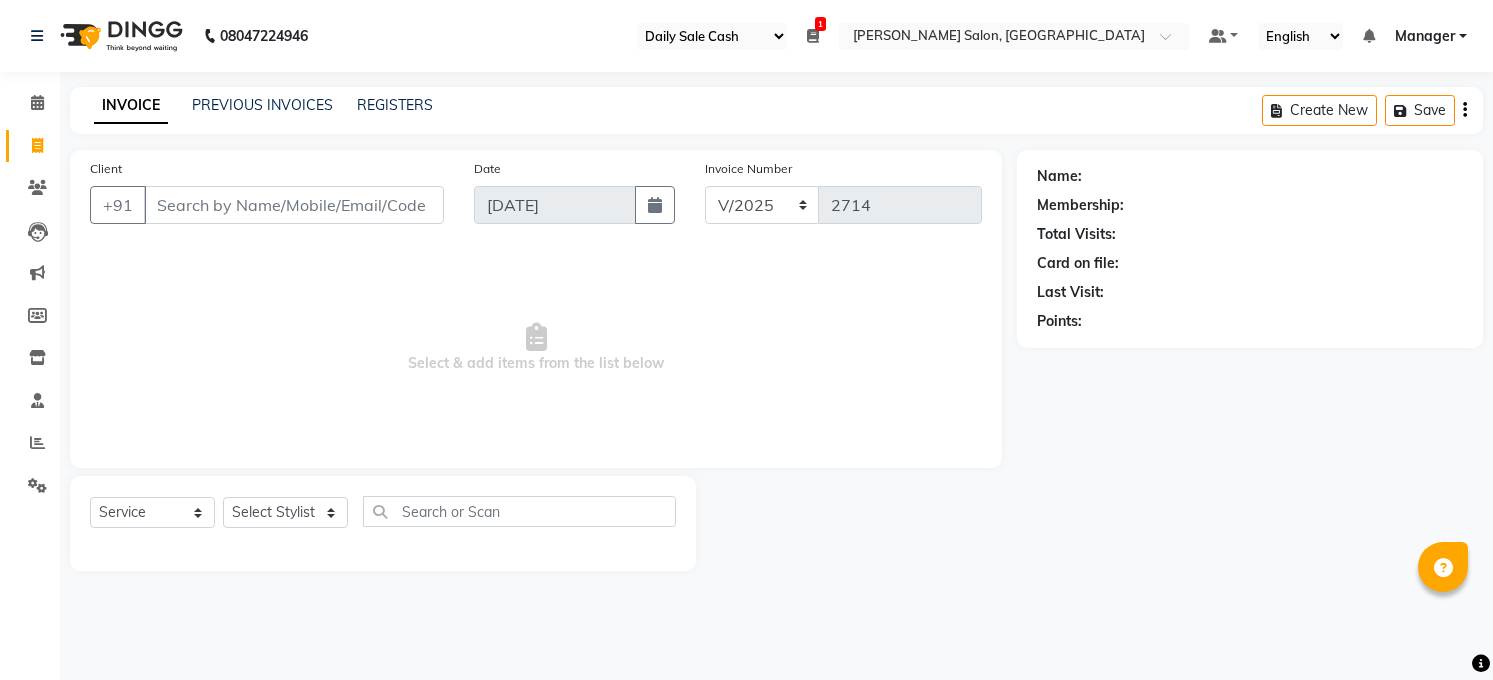 select on "35" 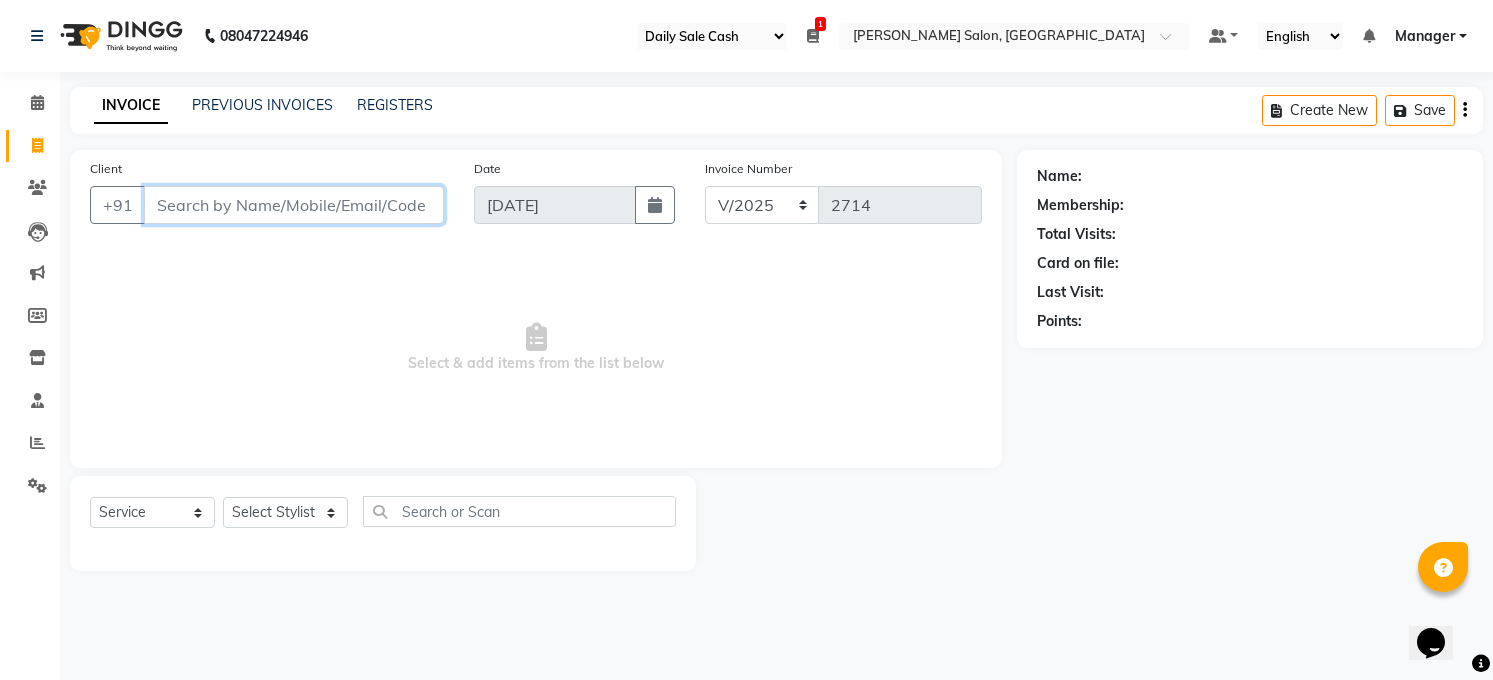 scroll, scrollTop: 0, scrollLeft: 0, axis: both 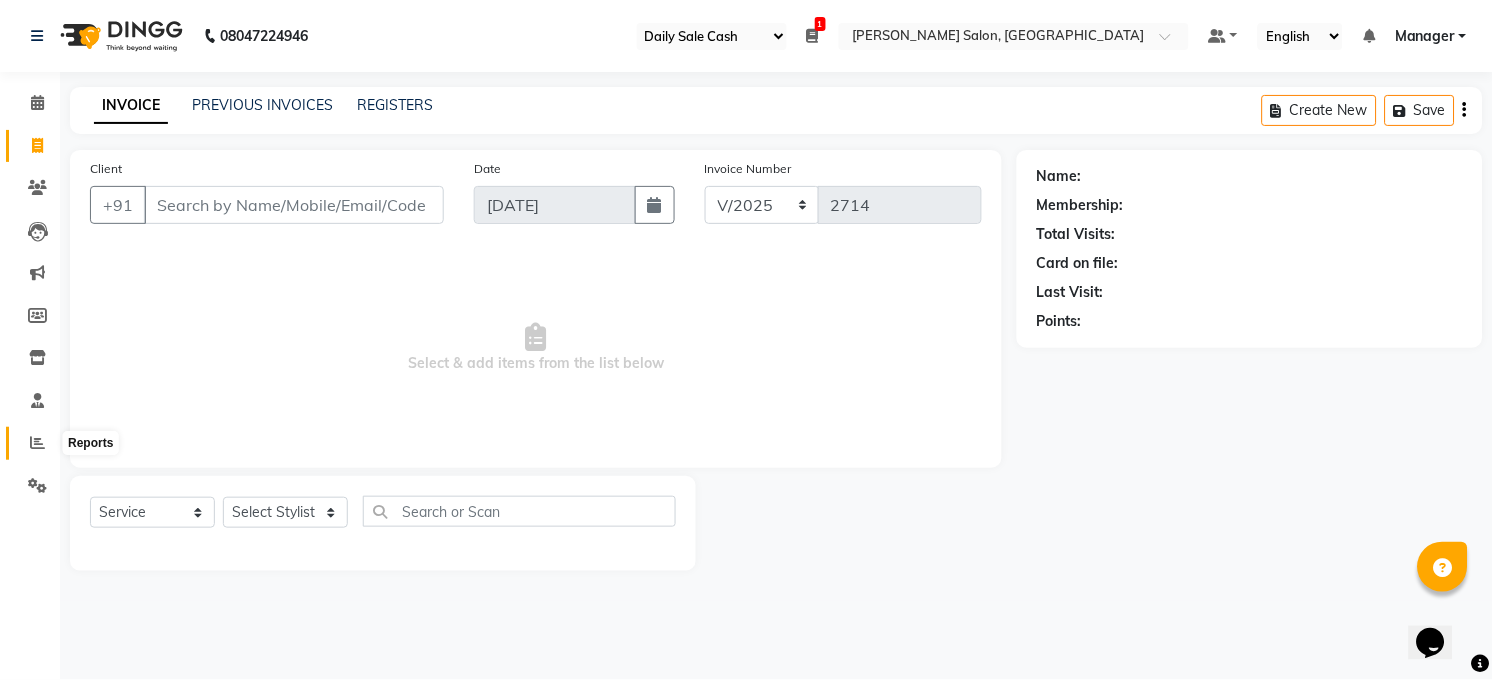 click 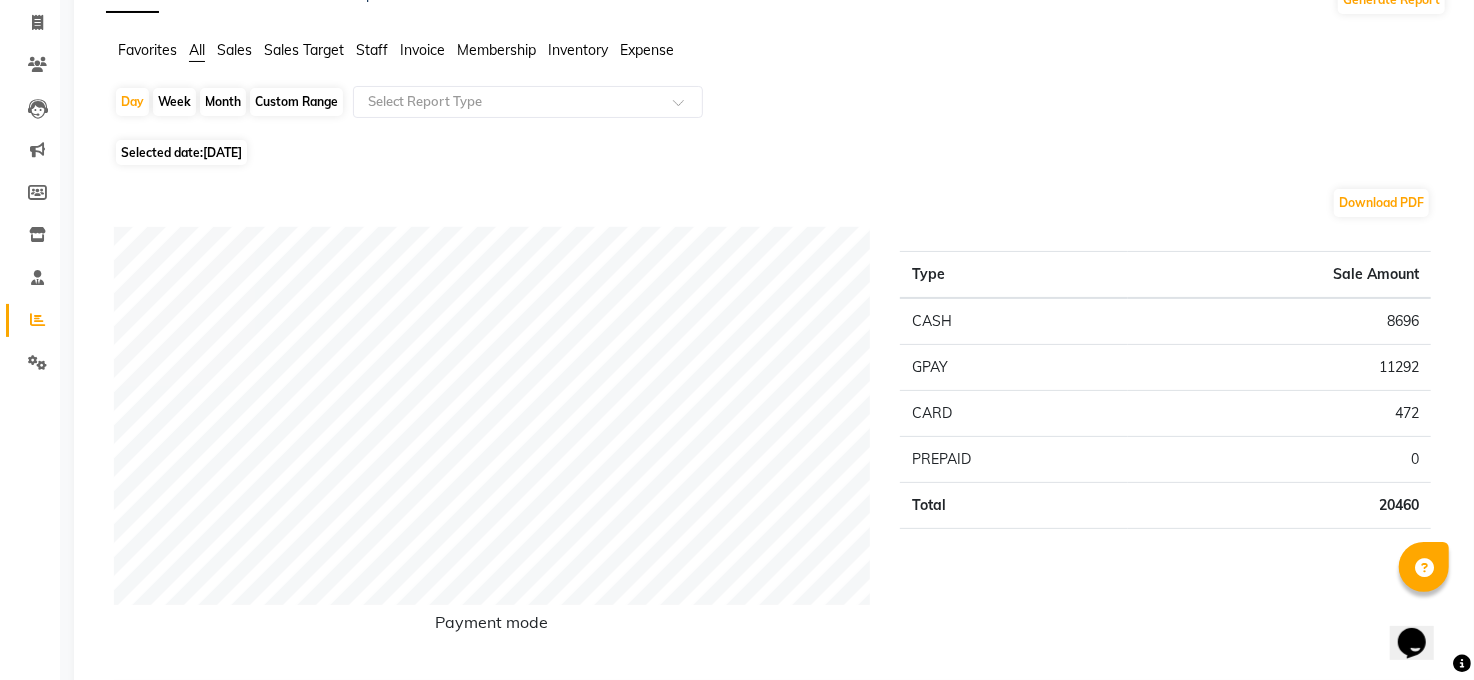 scroll, scrollTop: 0, scrollLeft: 0, axis: both 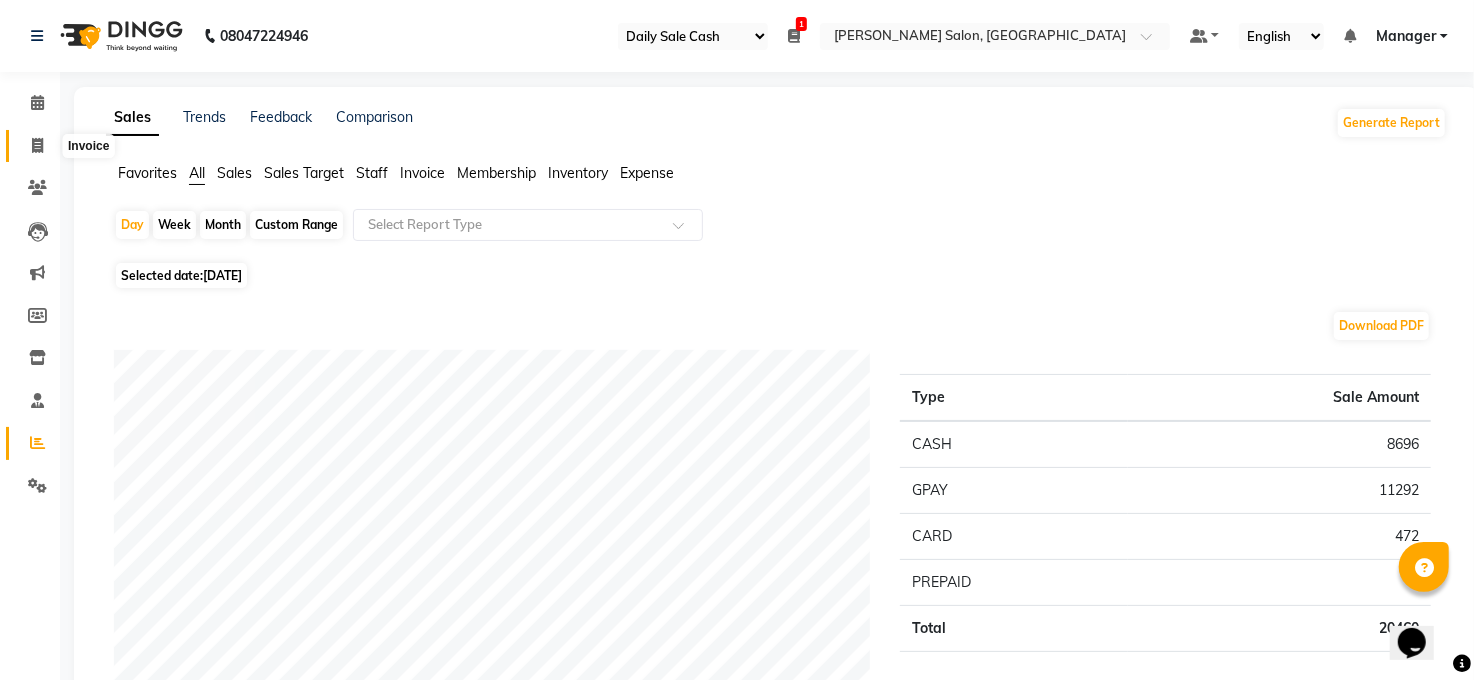 click 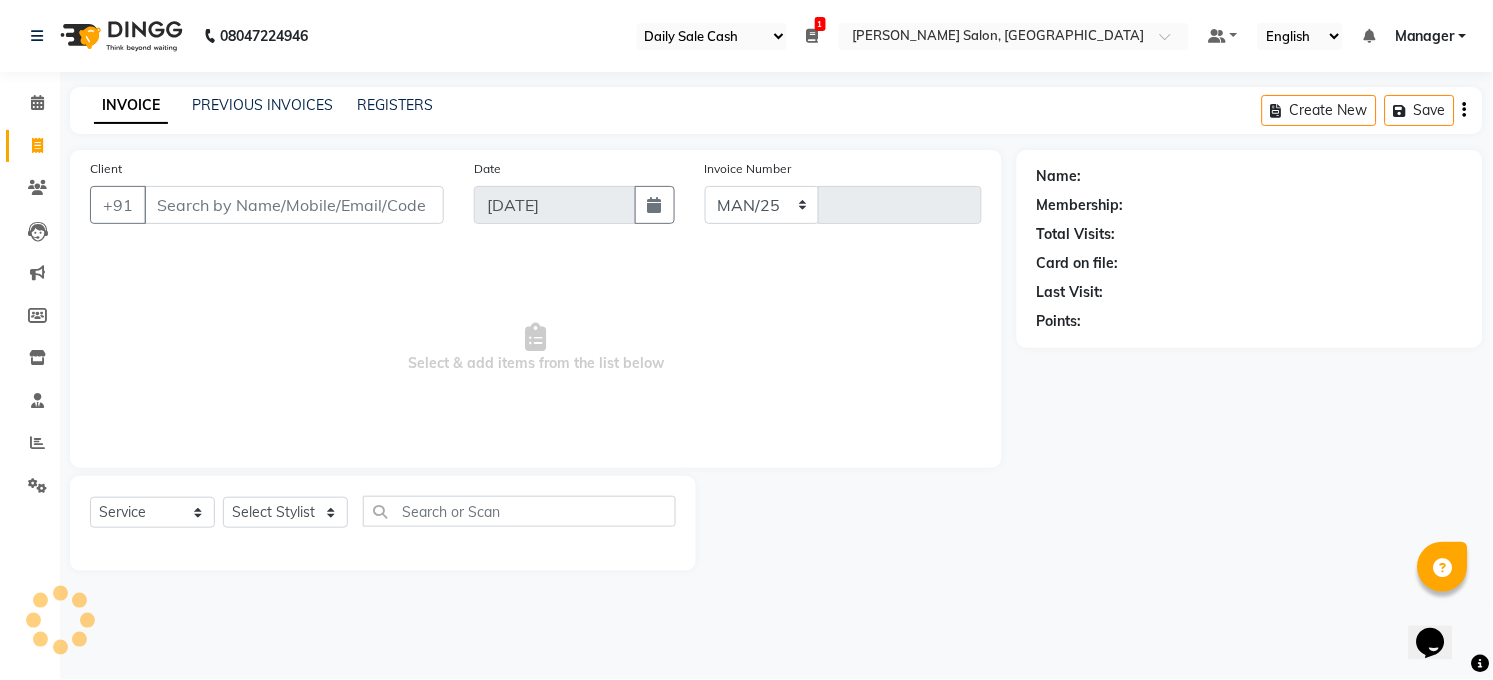 select on "5748" 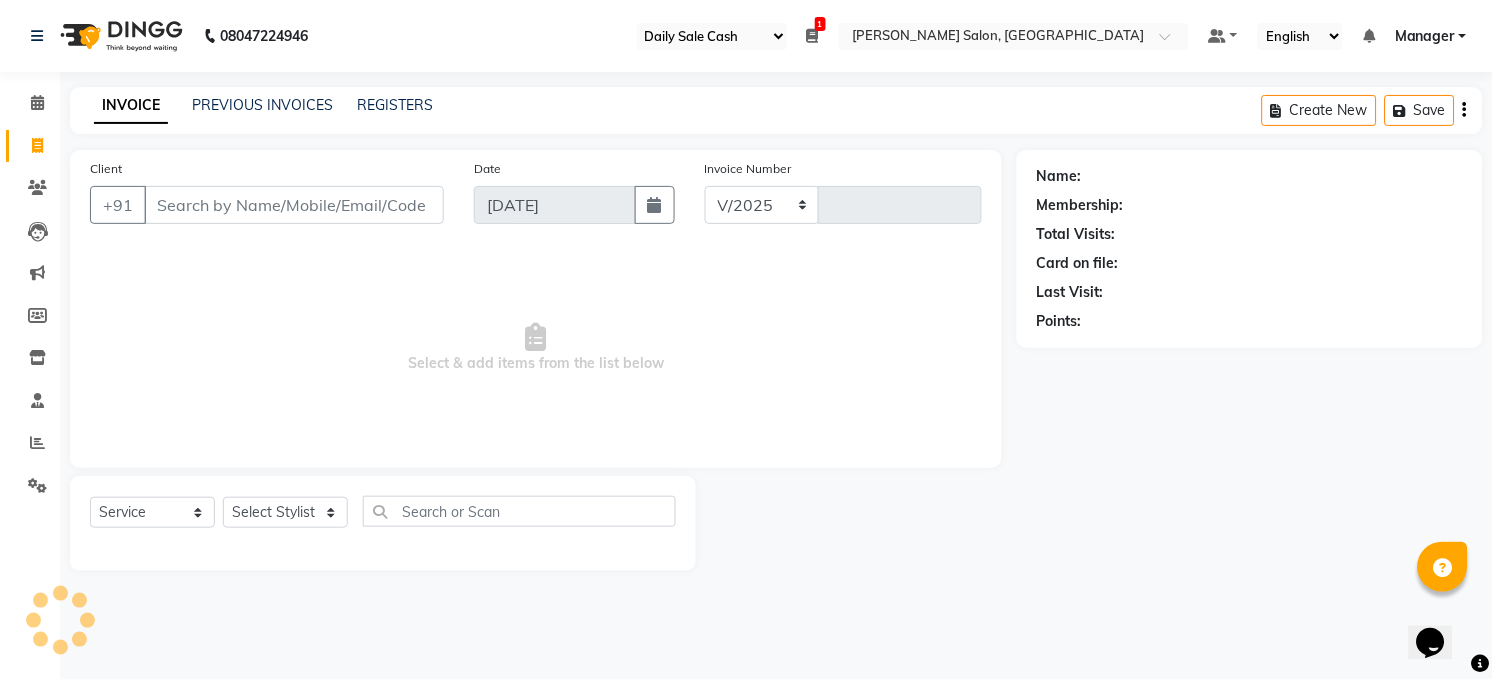 type on "2715" 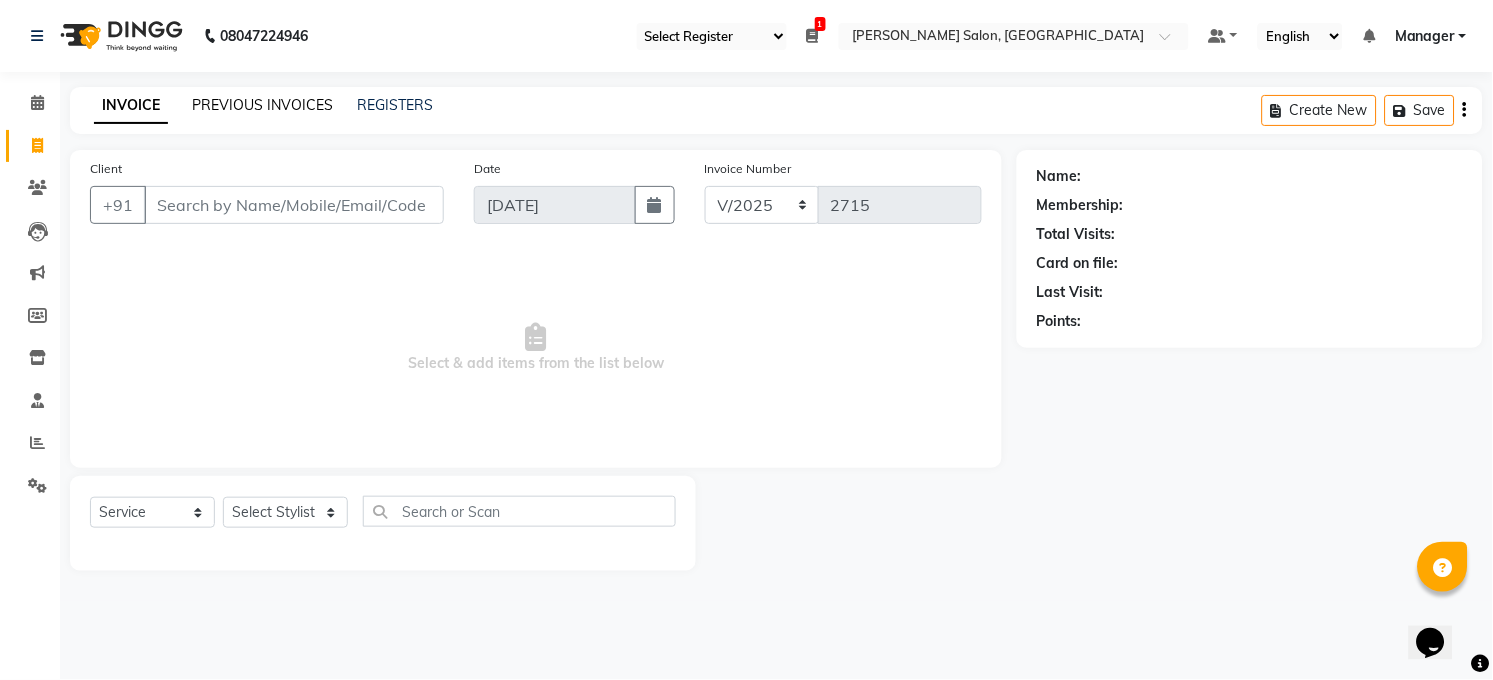 click on "PREVIOUS INVOICES" 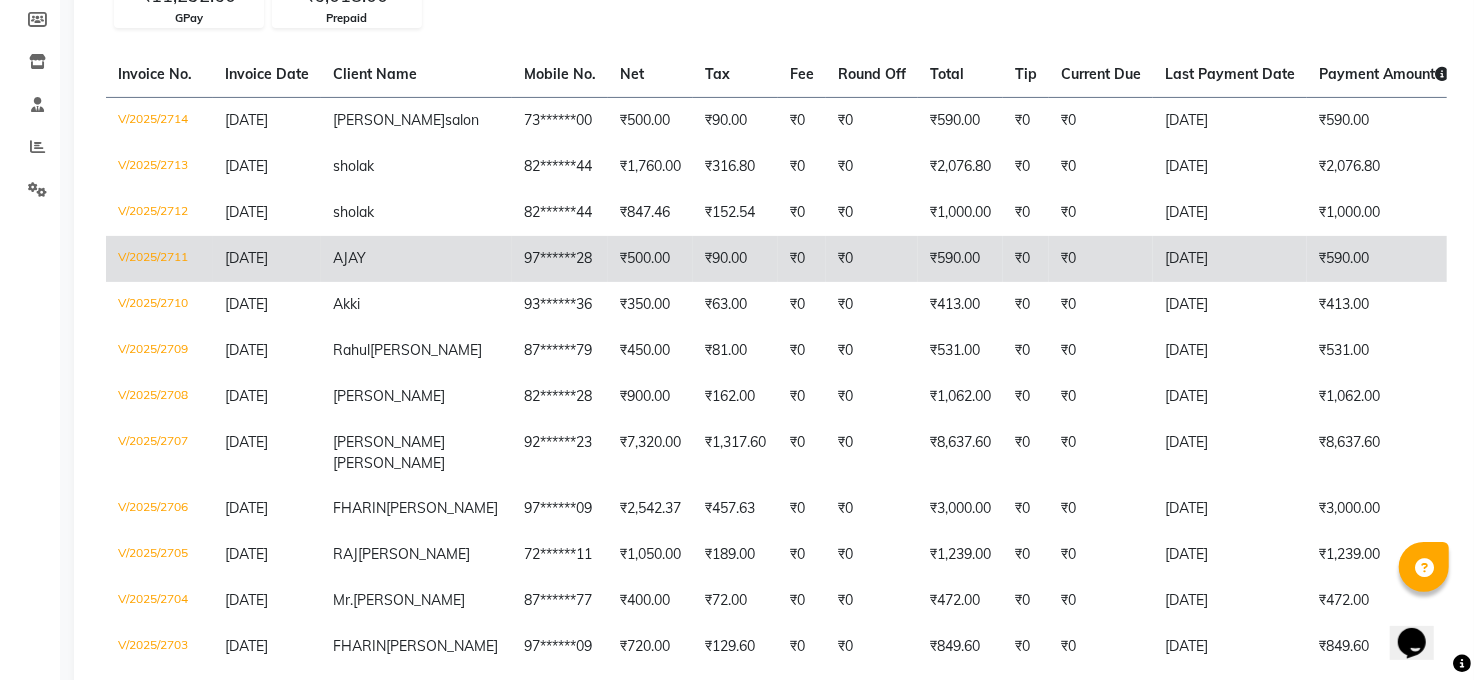 scroll, scrollTop: 311, scrollLeft: 0, axis: vertical 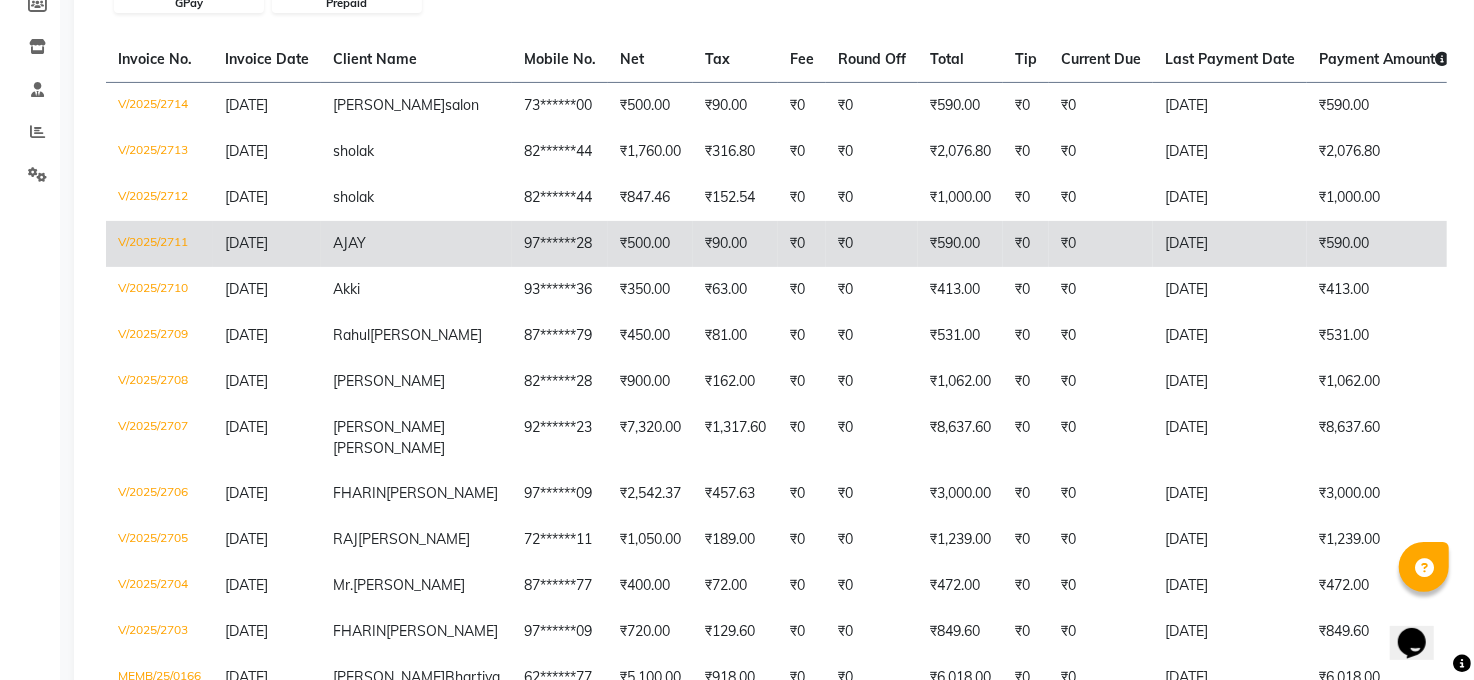 click on "[DATE]" 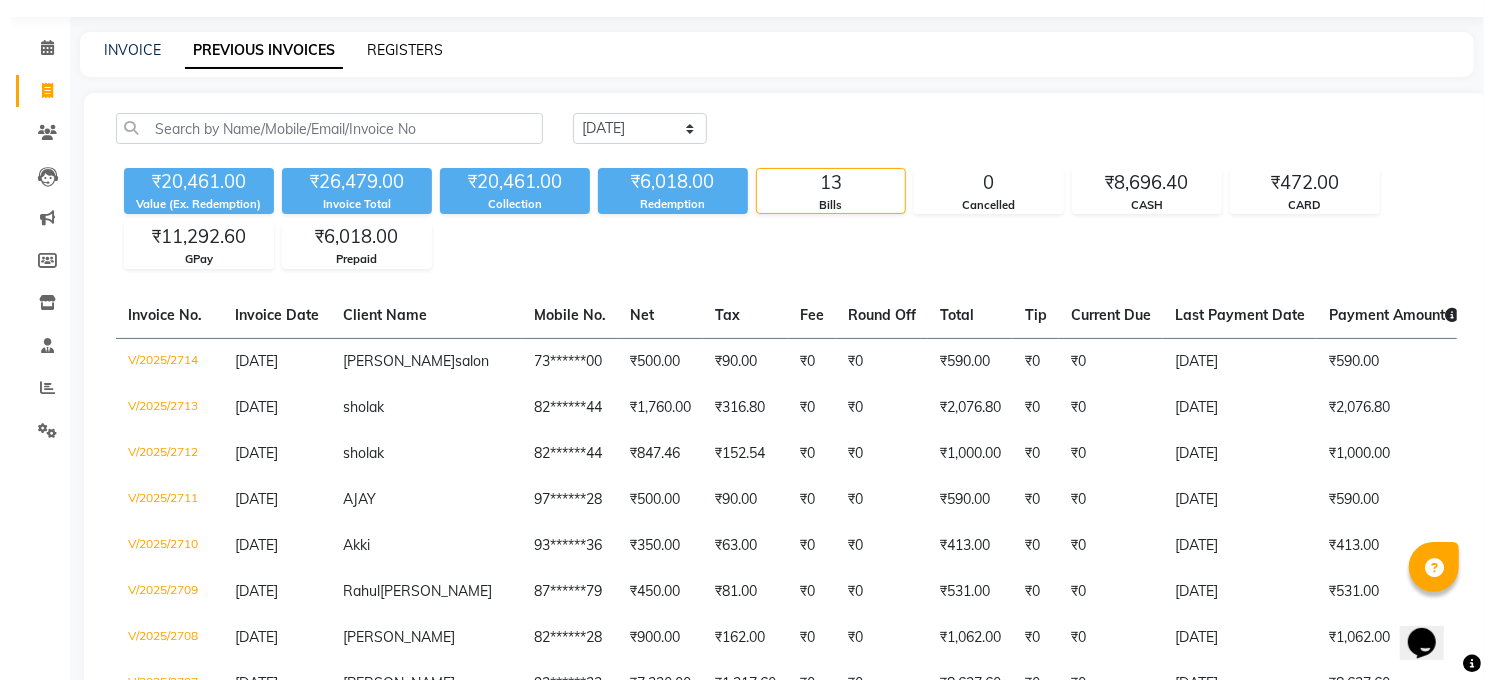 scroll, scrollTop: 0, scrollLeft: 0, axis: both 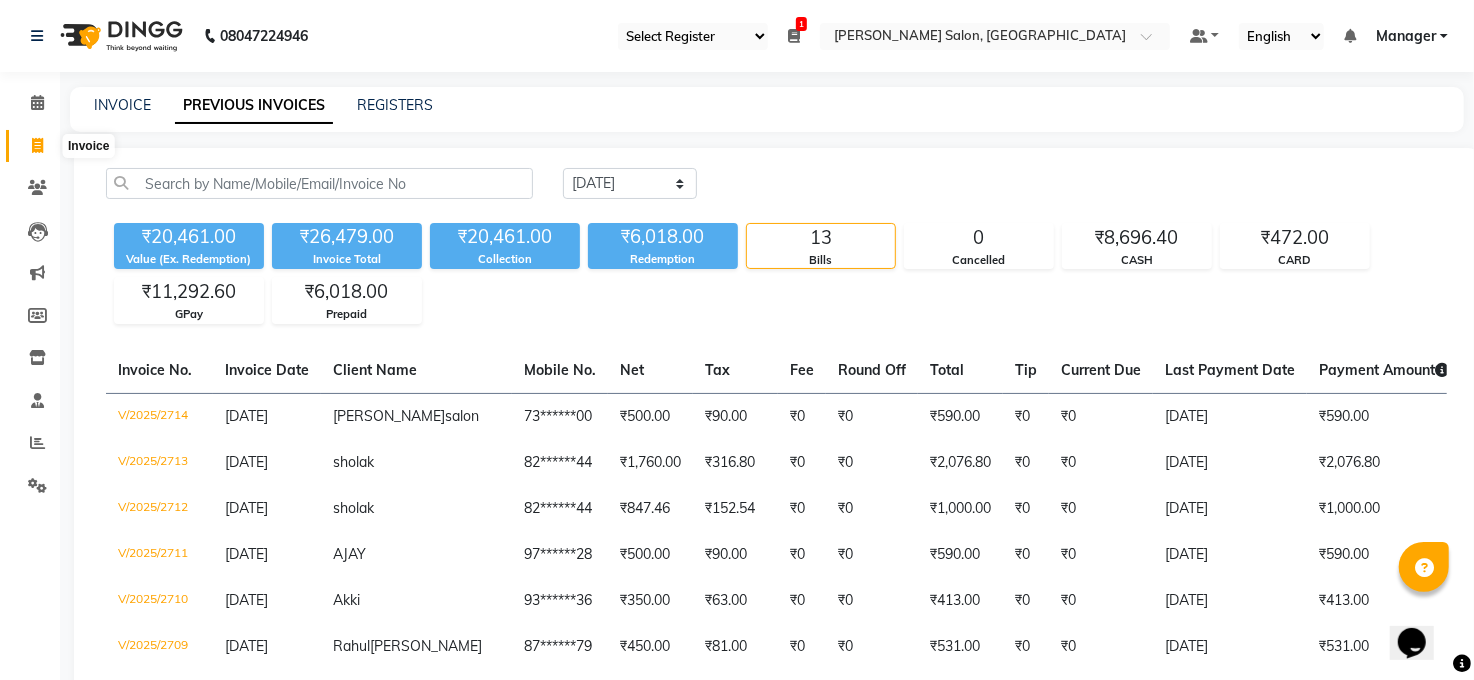 click 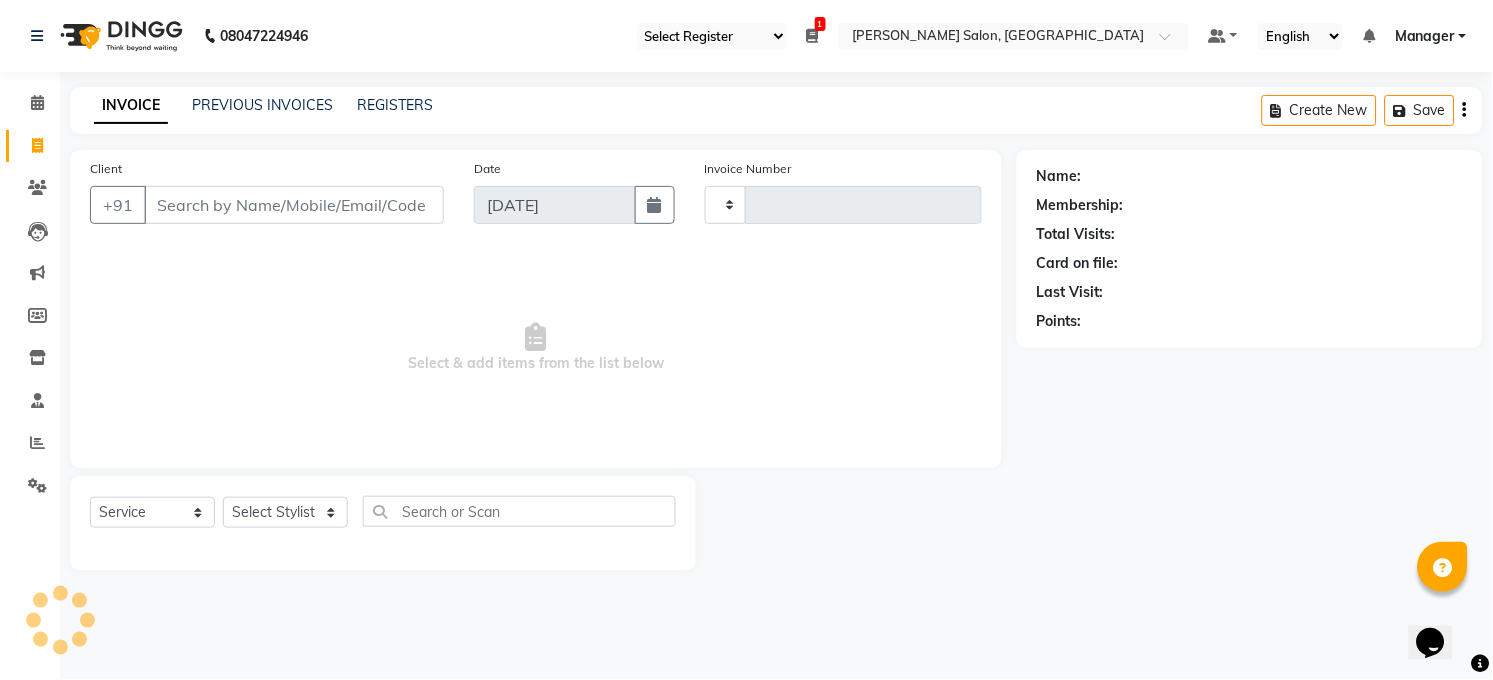type on "2715" 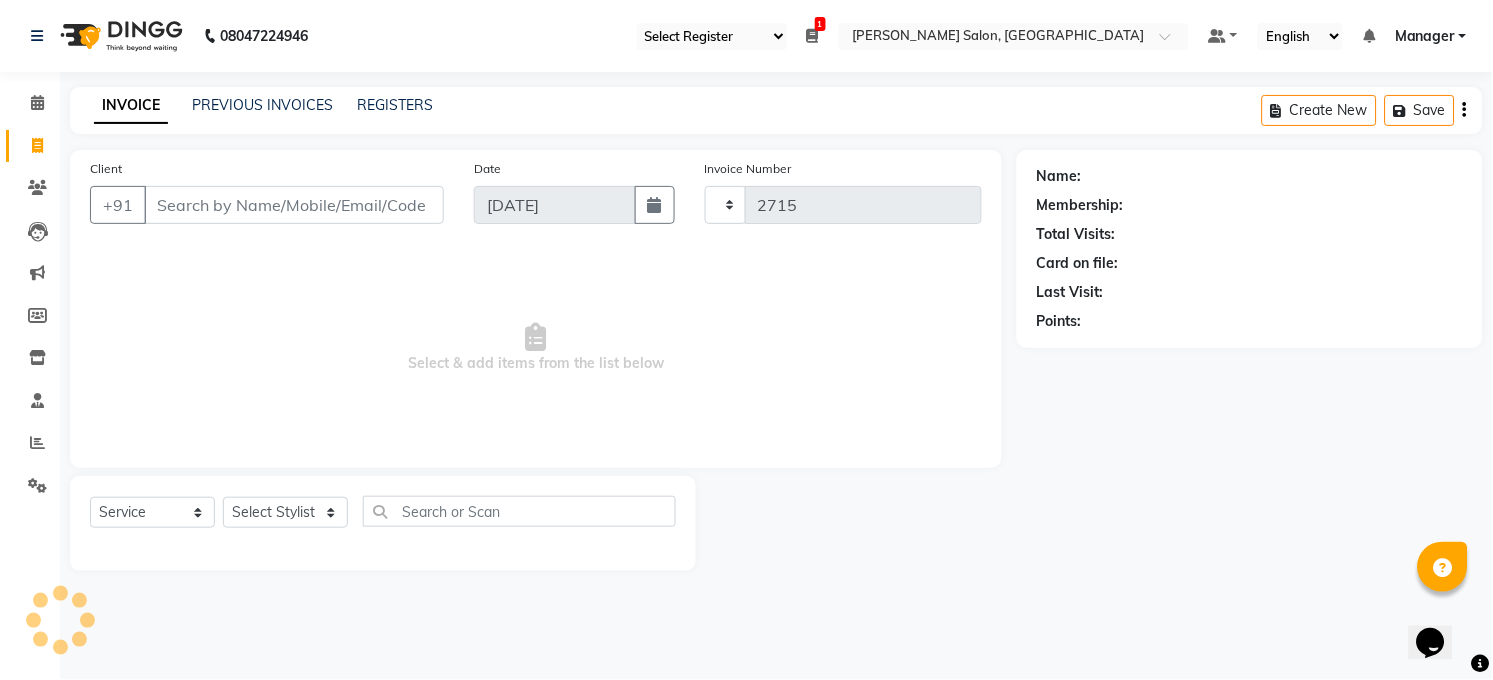 select on "5748" 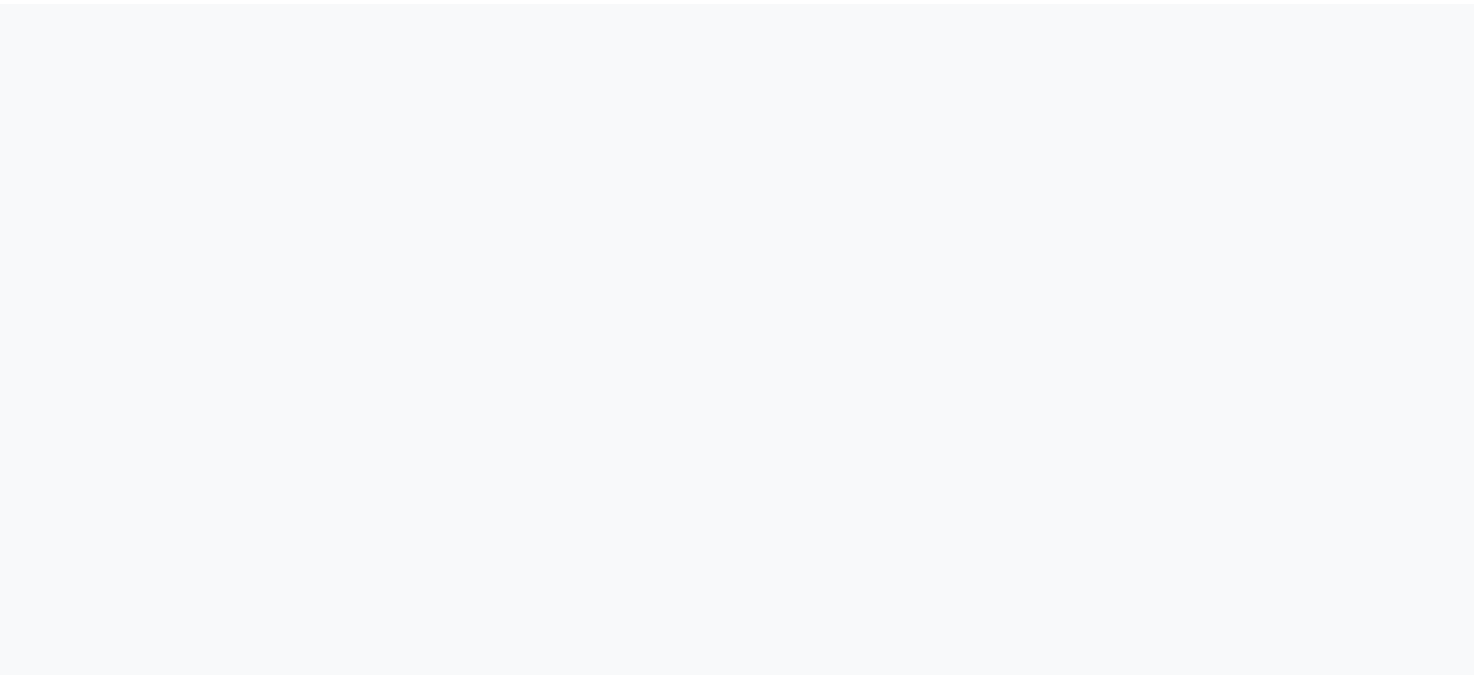 scroll, scrollTop: 0, scrollLeft: 0, axis: both 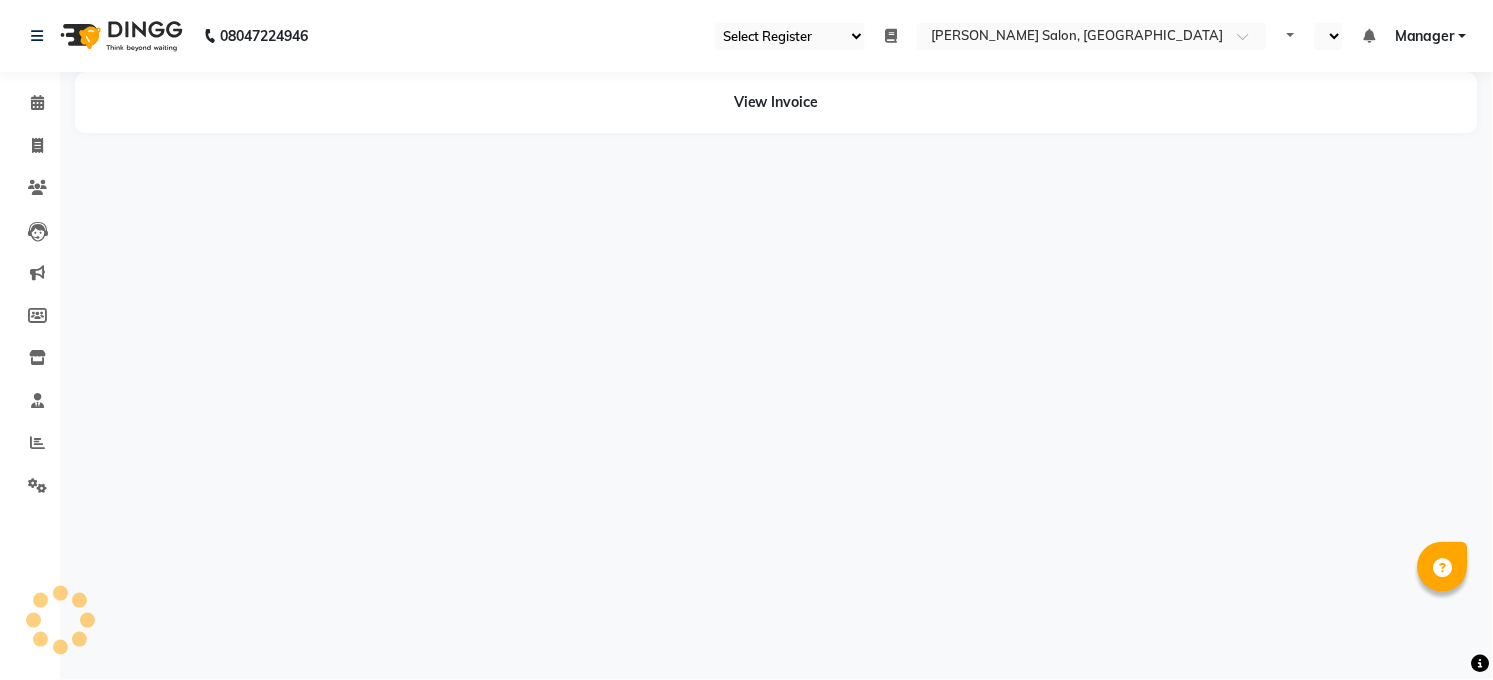 select on "35" 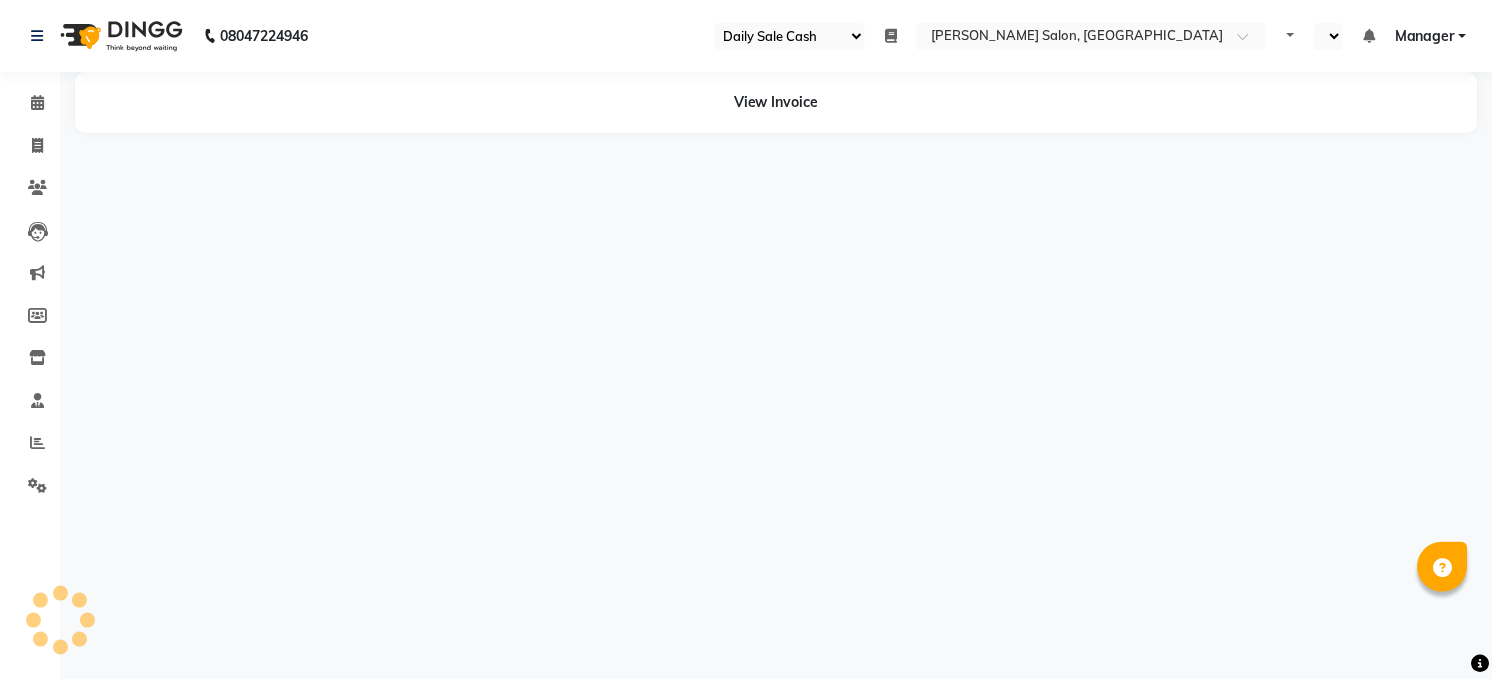 select on "en" 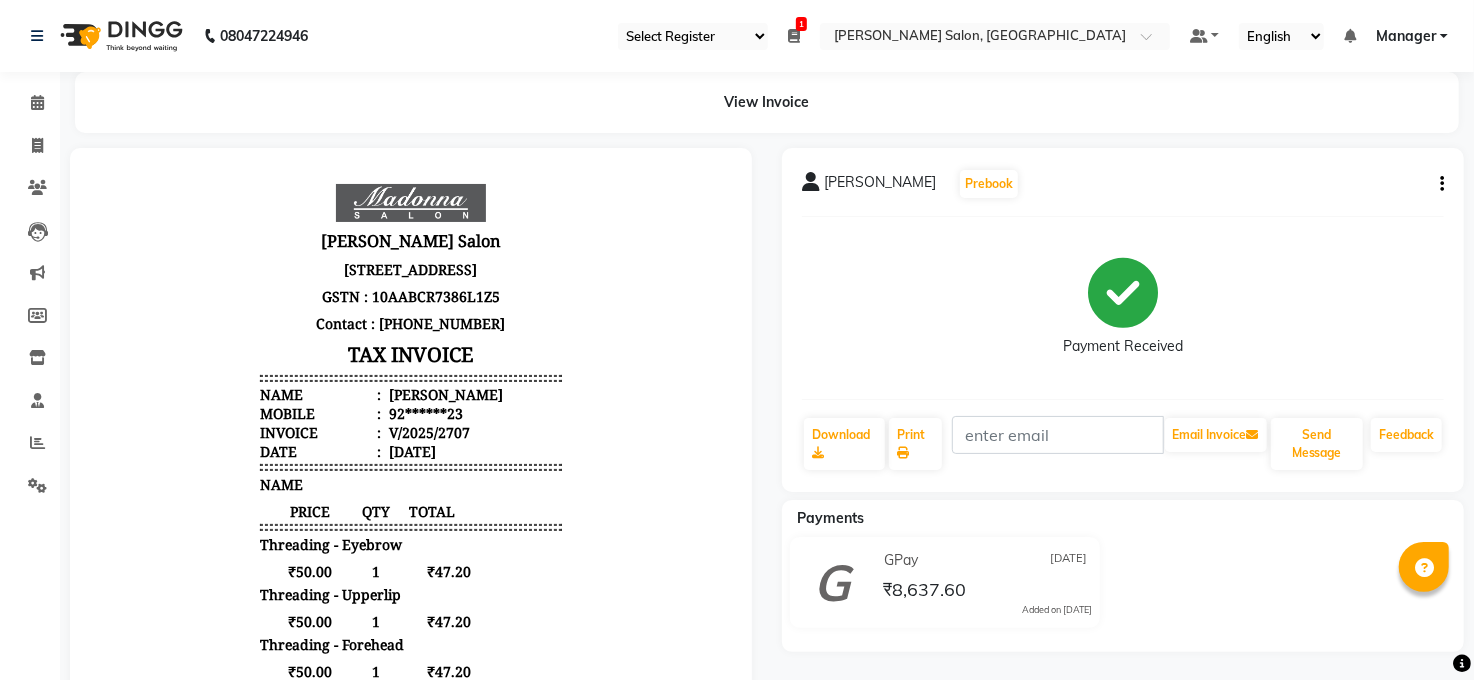 scroll, scrollTop: 0, scrollLeft: 0, axis: both 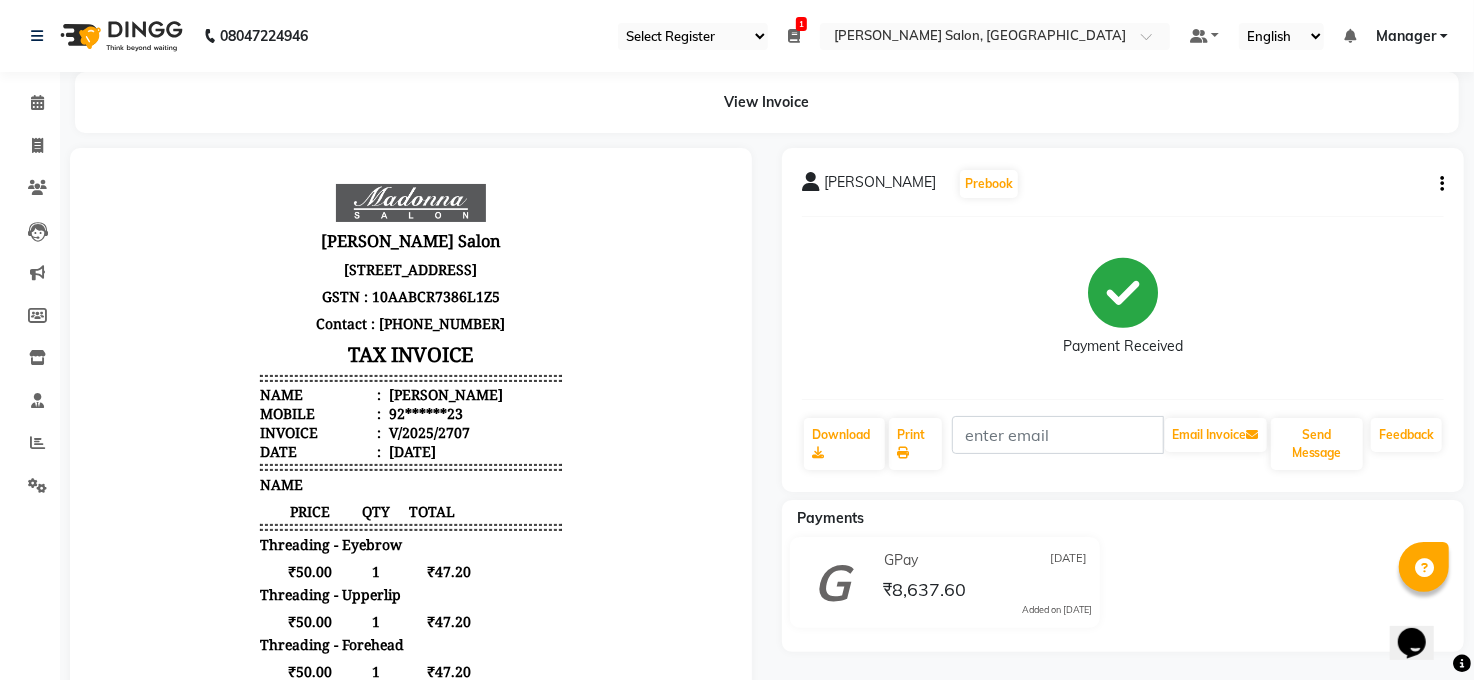 click 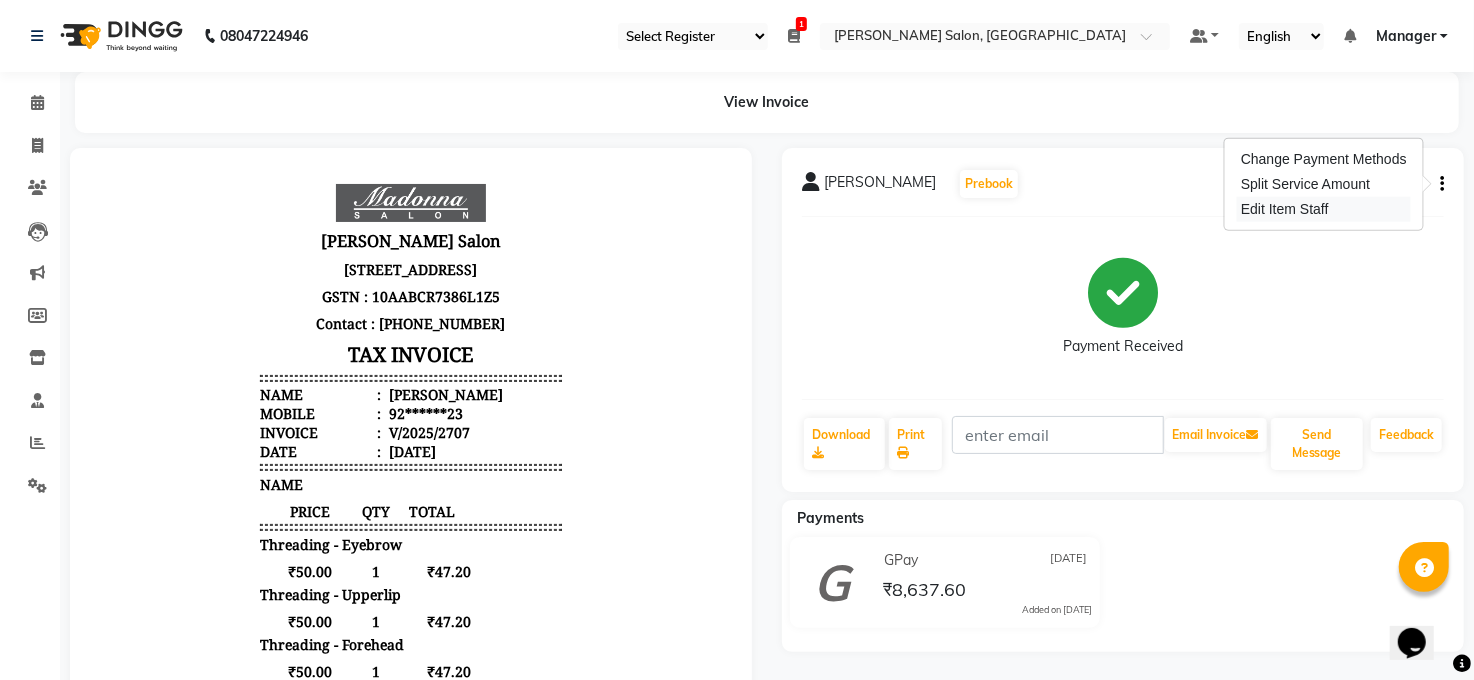 click on "Edit Item Staff" at bounding box center (1324, 209) 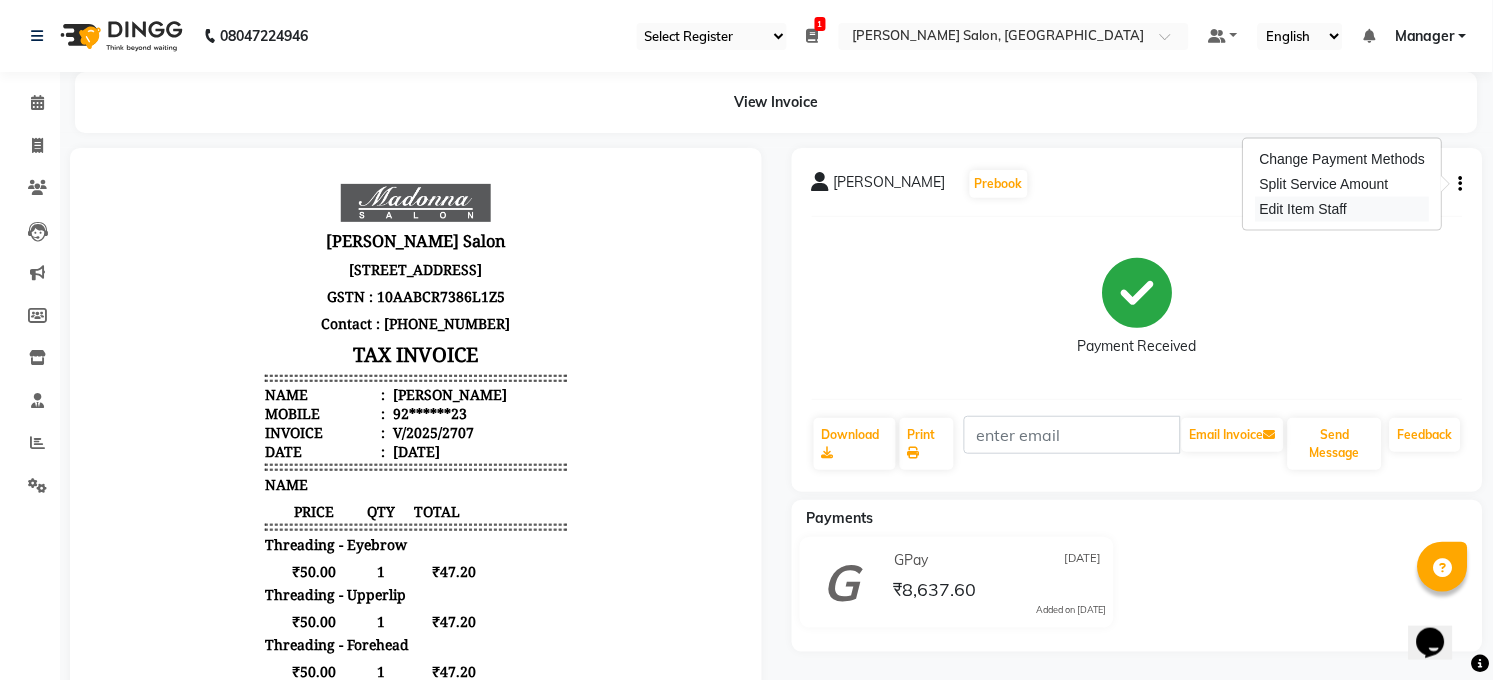 select 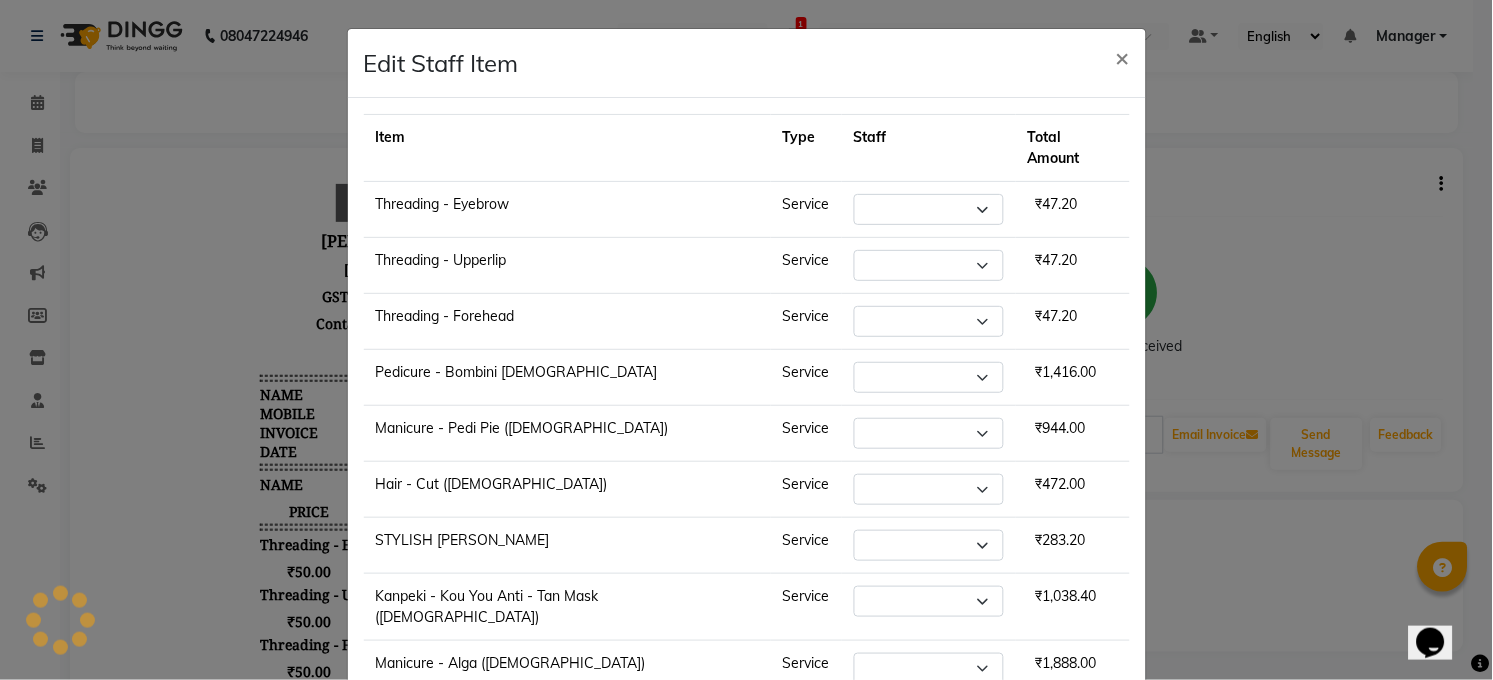 select on "40301" 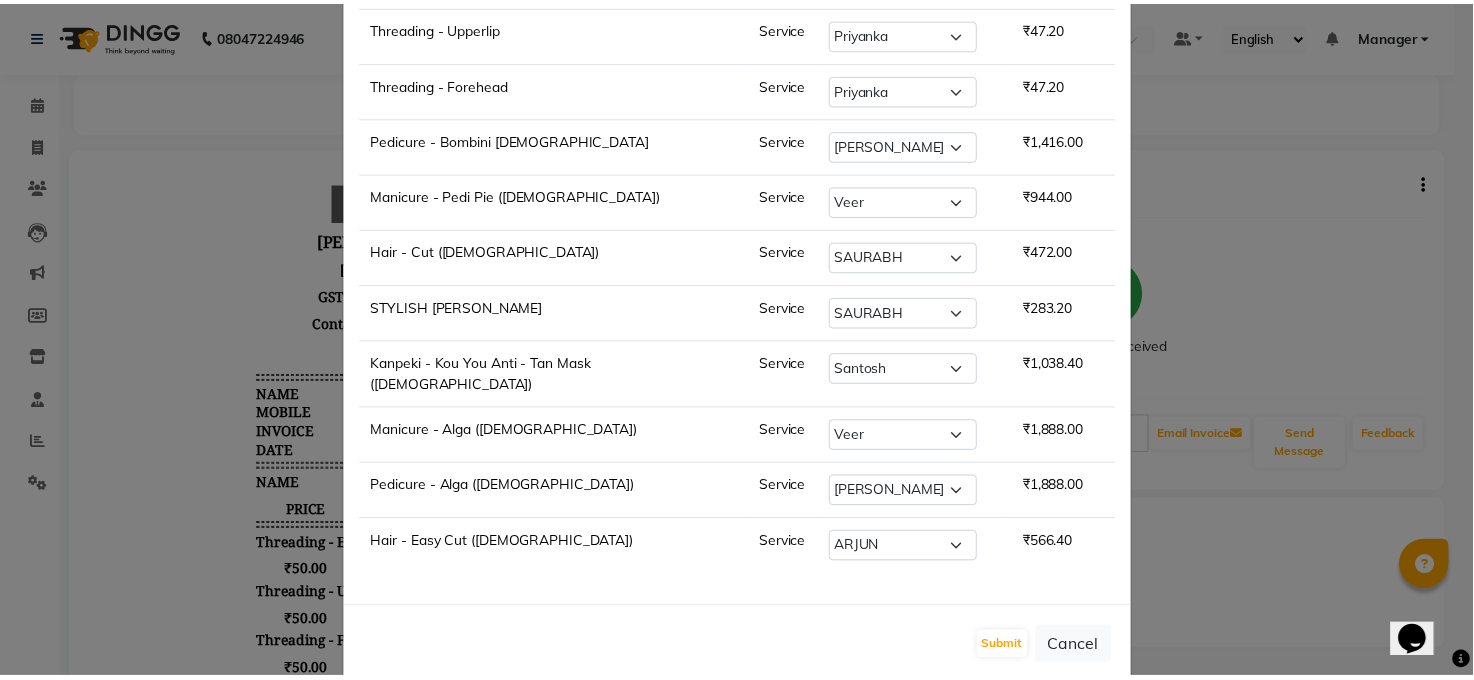 scroll, scrollTop: 238, scrollLeft: 0, axis: vertical 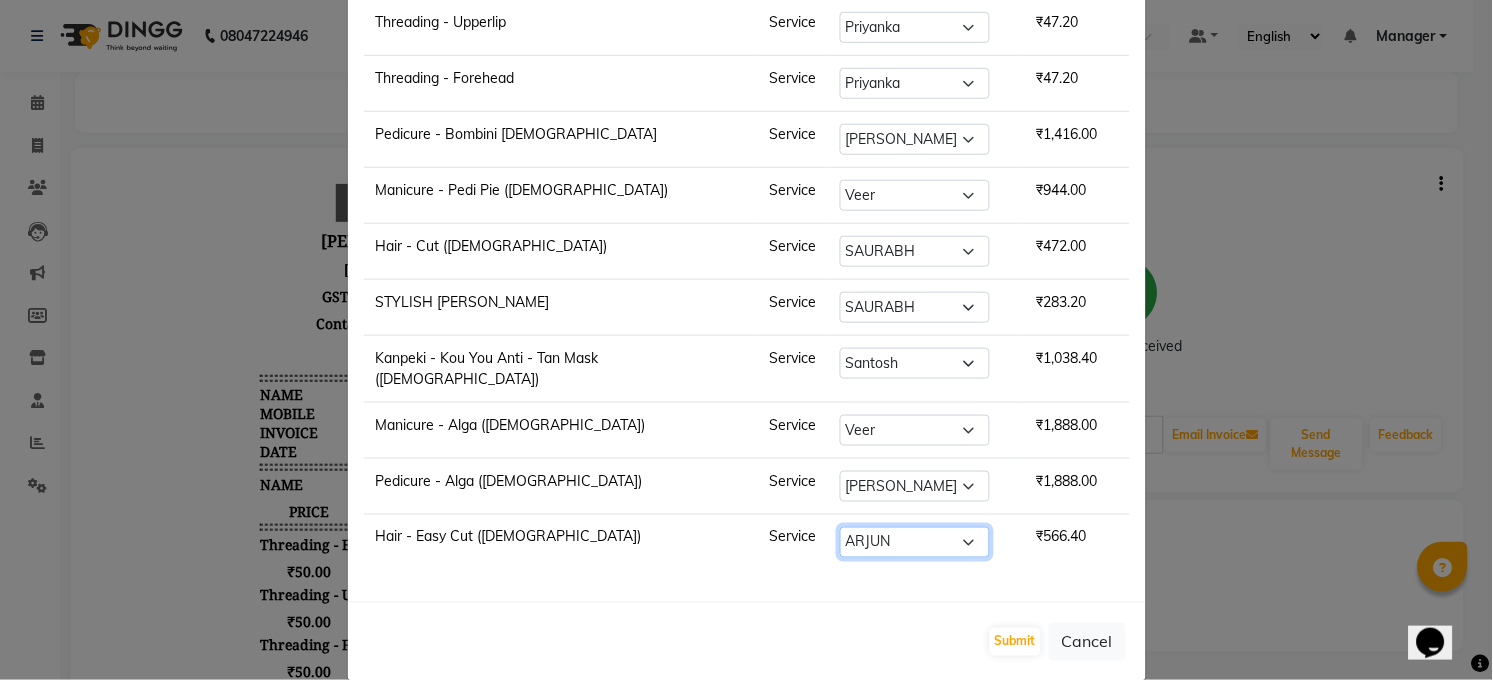 click on "Select  [PERSON_NAME]   [PERSON_NAME]   [PERSON_NAME]   COUNTER    Manager   [PERSON_NAME]   [PERSON_NAME]   [PERSON_NAME]   [PERSON_NAME]   [PERSON_NAME]   [PERSON_NAME]   Veer   [PERSON_NAME]" 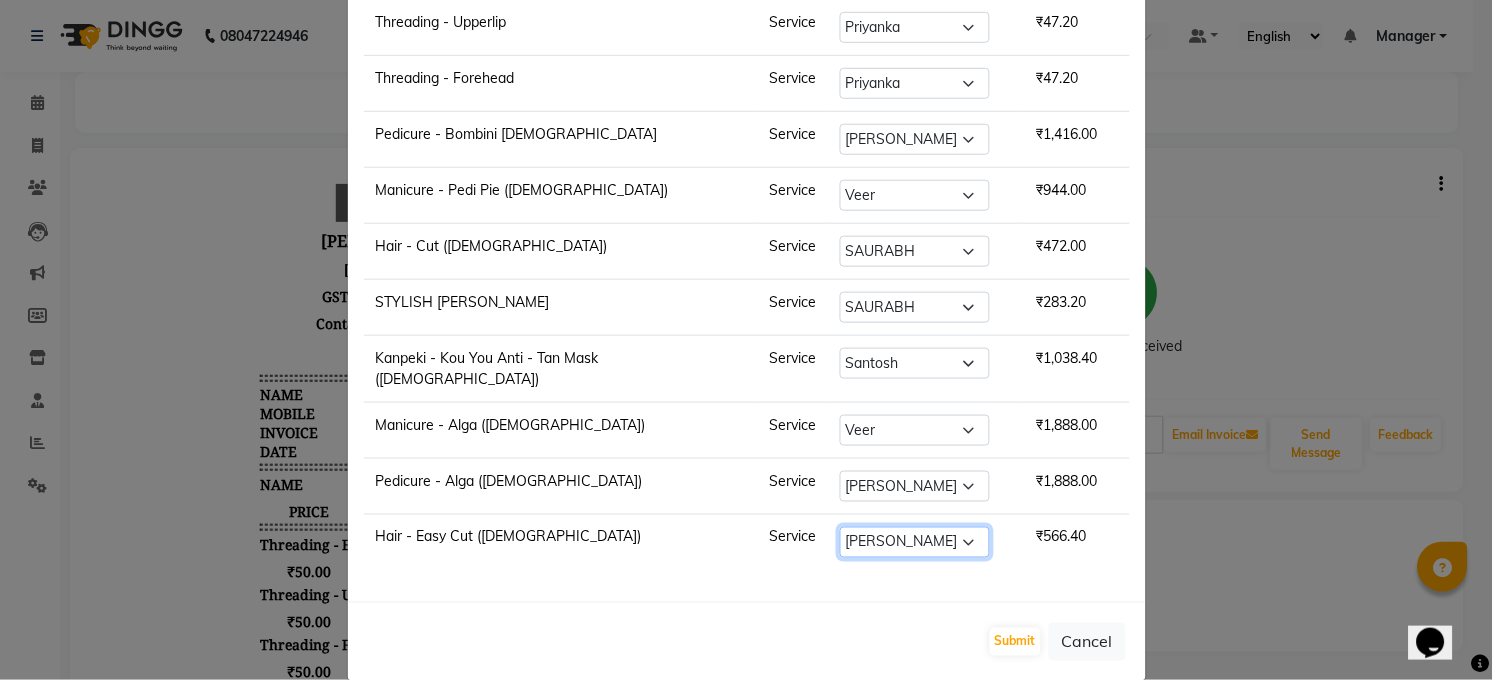 click on "Select  [PERSON_NAME]   [PERSON_NAME]   [PERSON_NAME]   COUNTER    Manager   [PERSON_NAME]   [PERSON_NAME]   [PERSON_NAME]   [PERSON_NAME]   [PERSON_NAME]   [PERSON_NAME]   Veer   [PERSON_NAME]" 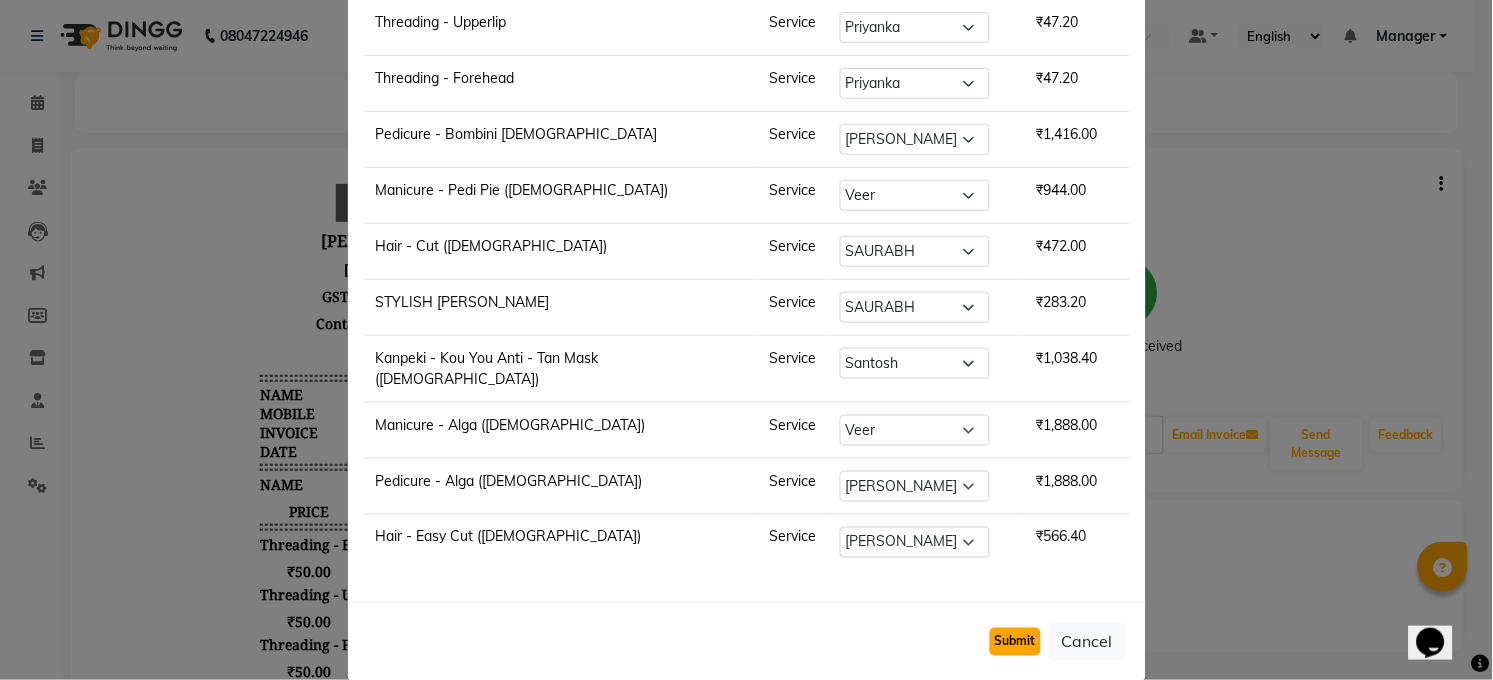 click on "Submit" 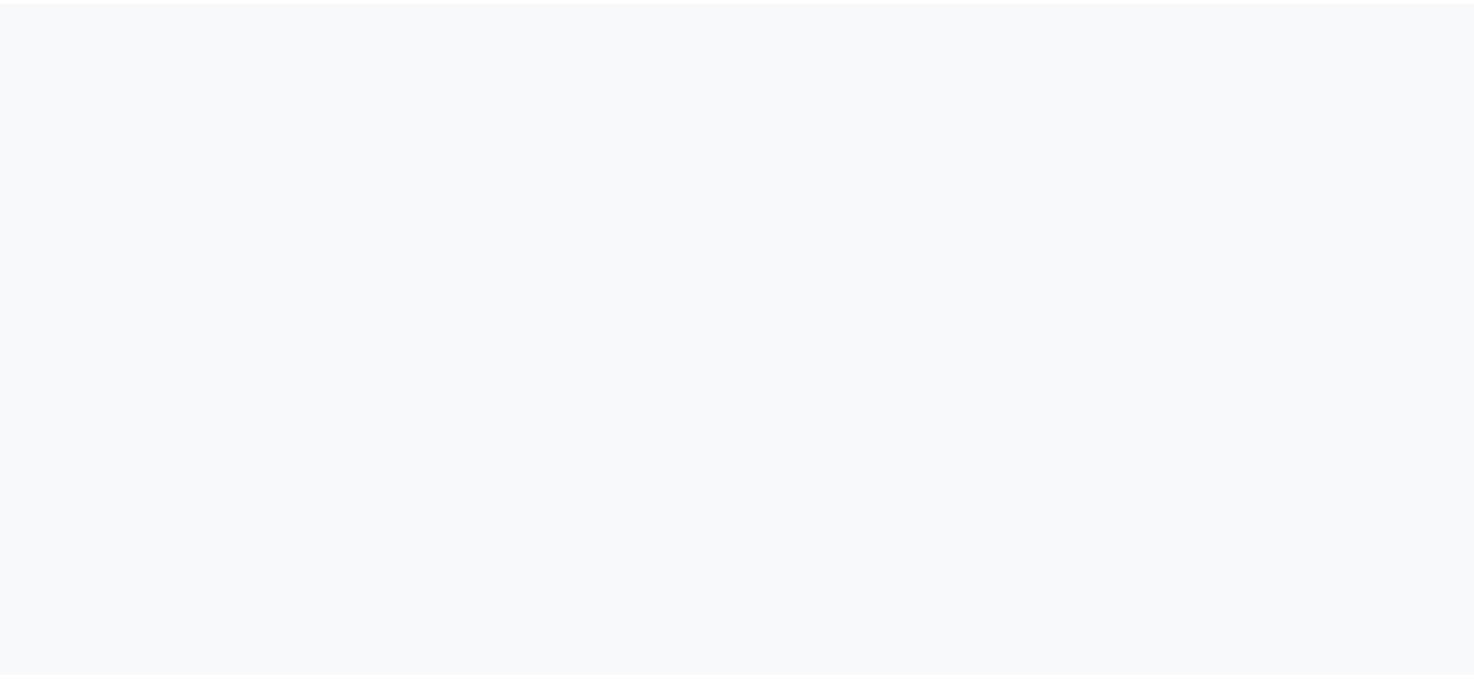 scroll, scrollTop: 0, scrollLeft: 0, axis: both 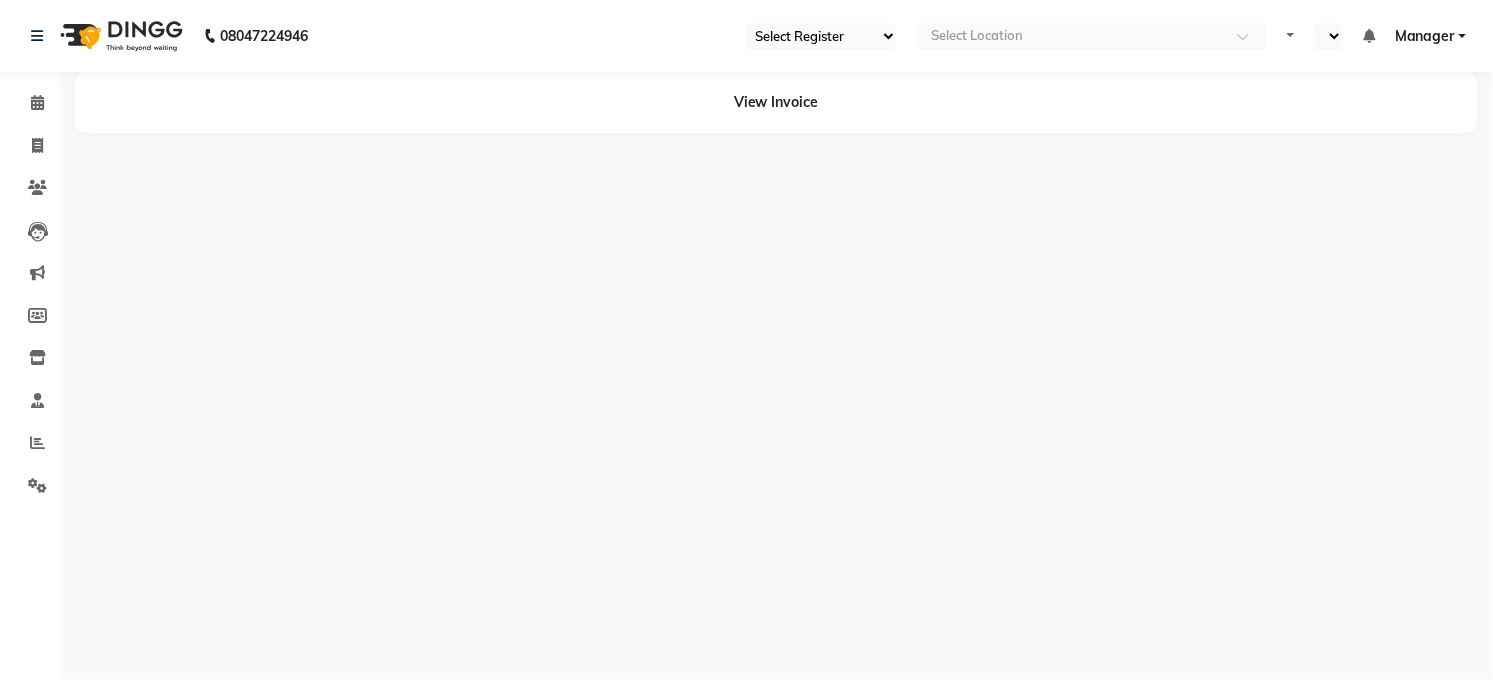 select on "35" 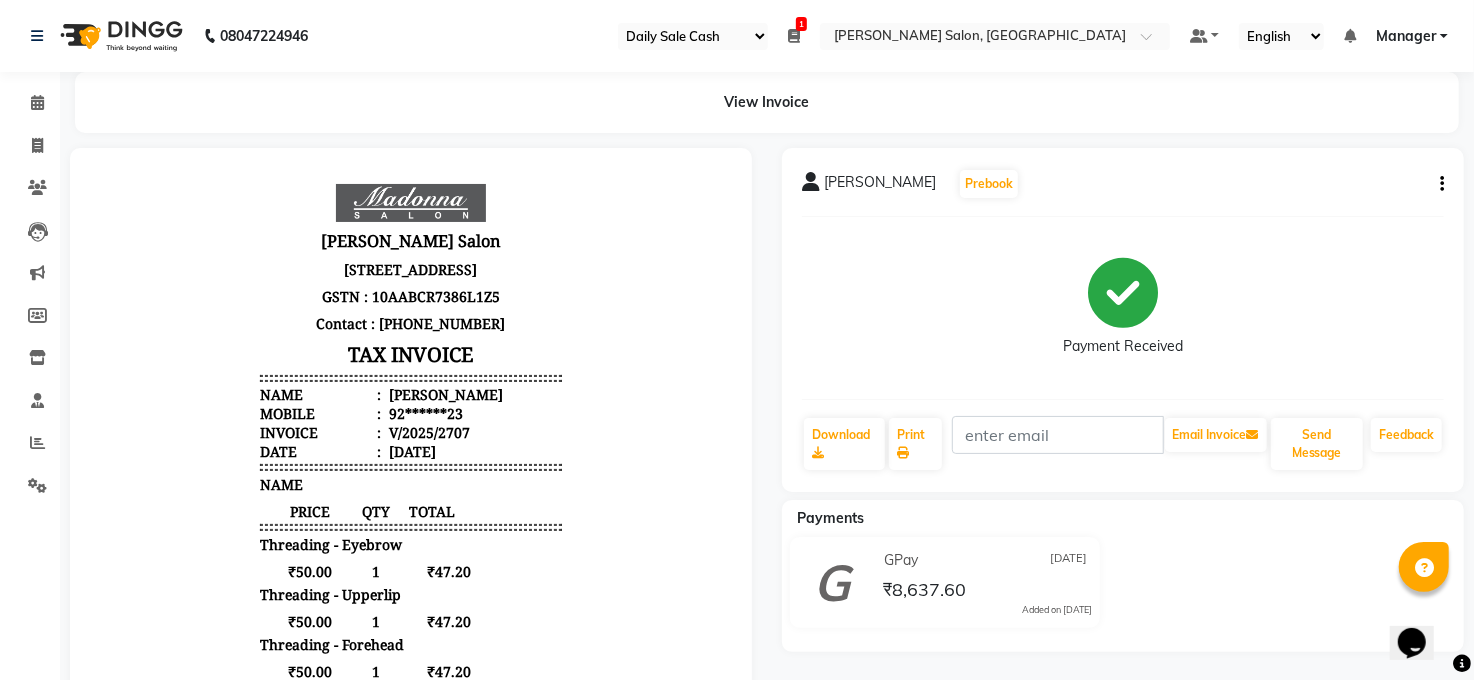 scroll, scrollTop: 0, scrollLeft: 0, axis: both 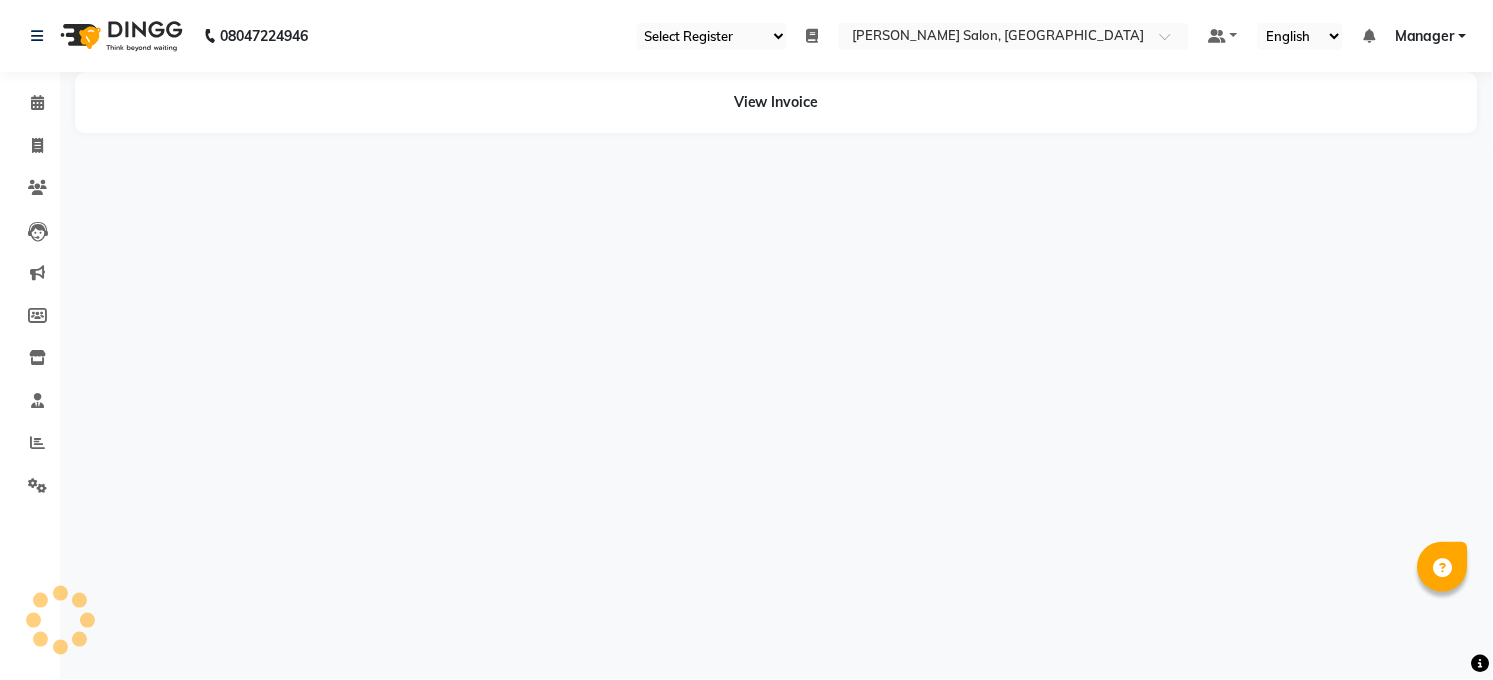 select on "35" 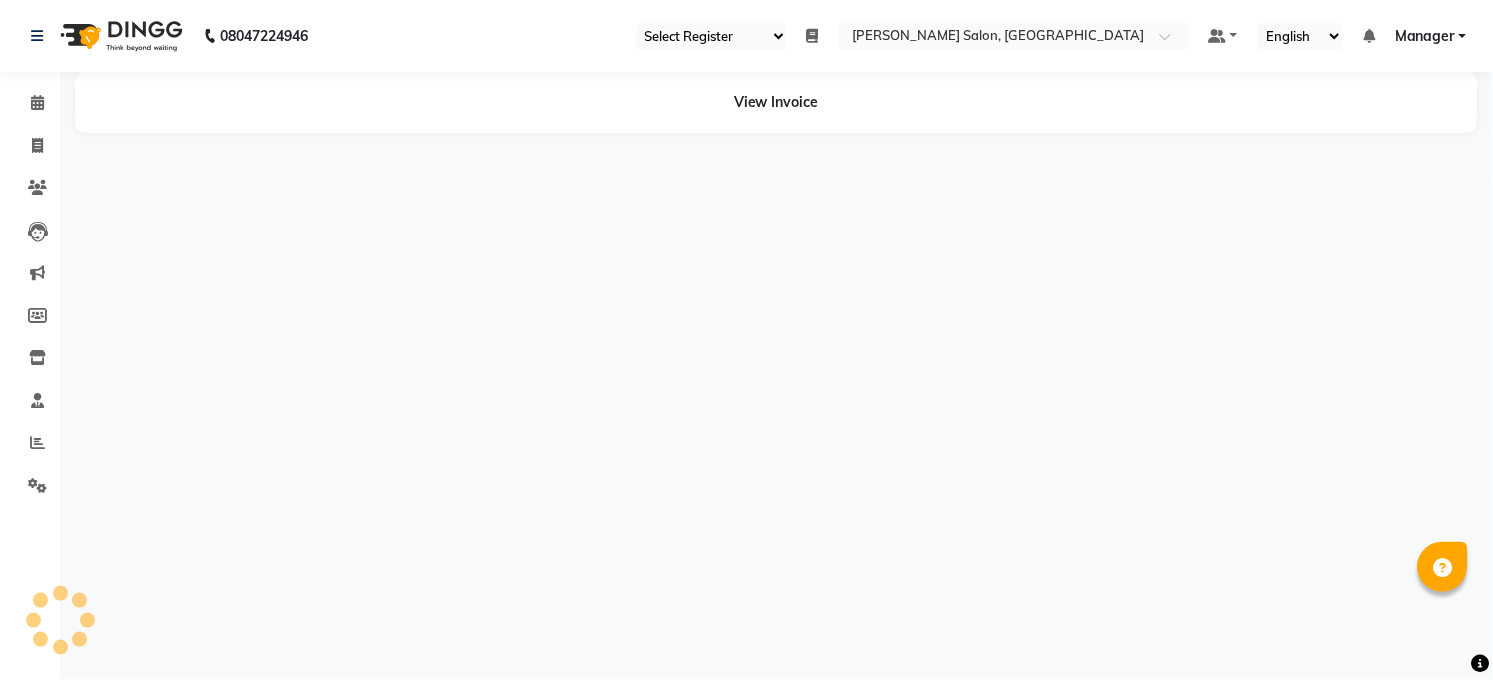 select on "en" 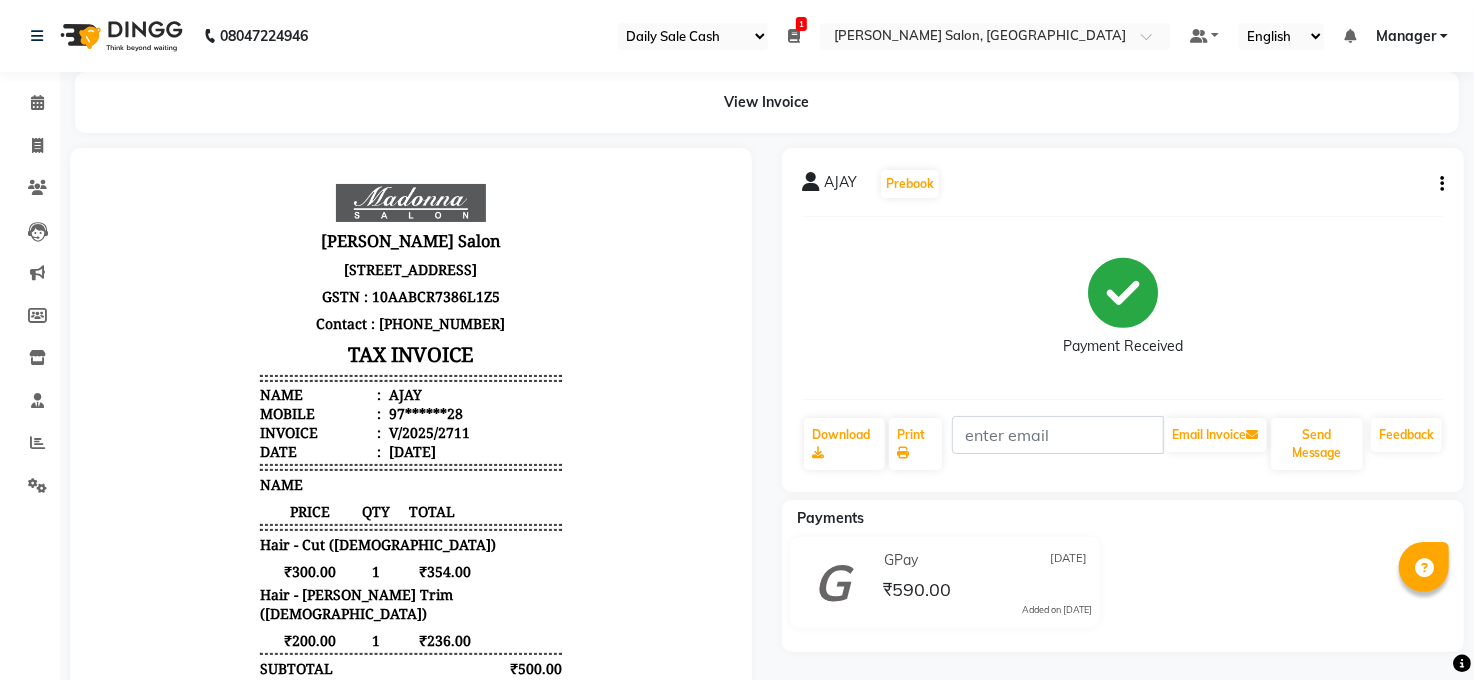 scroll, scrollTop: 0, scrollLeft: 0, axis: both 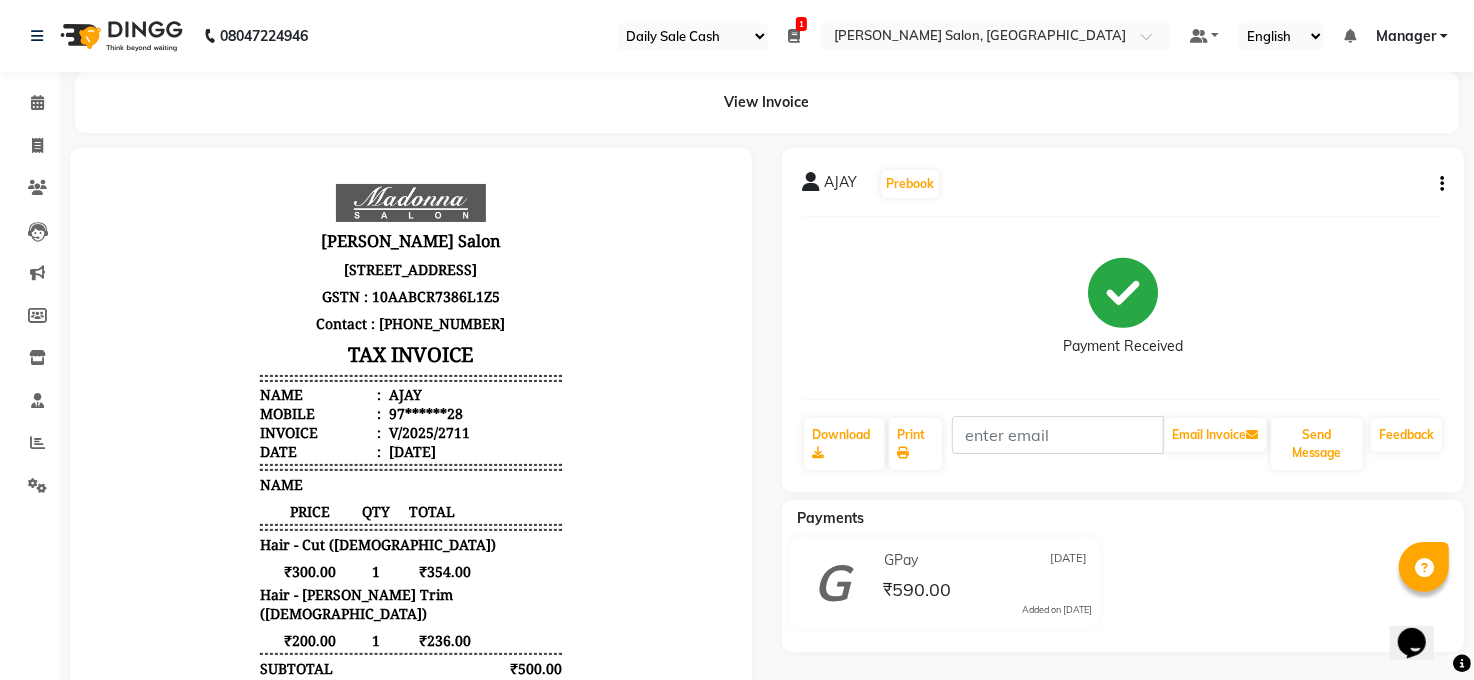 click 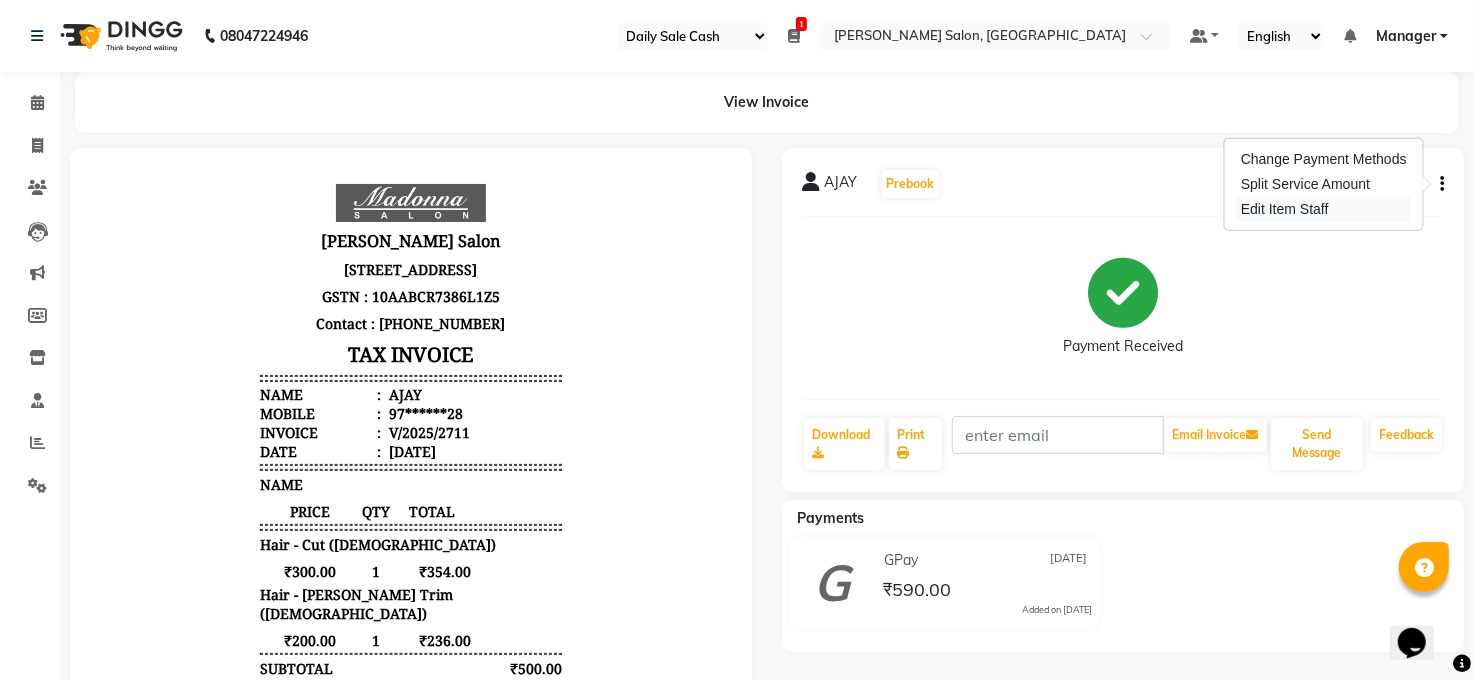 click on "Edit Item Staff" at bounding box center [1324, 209] 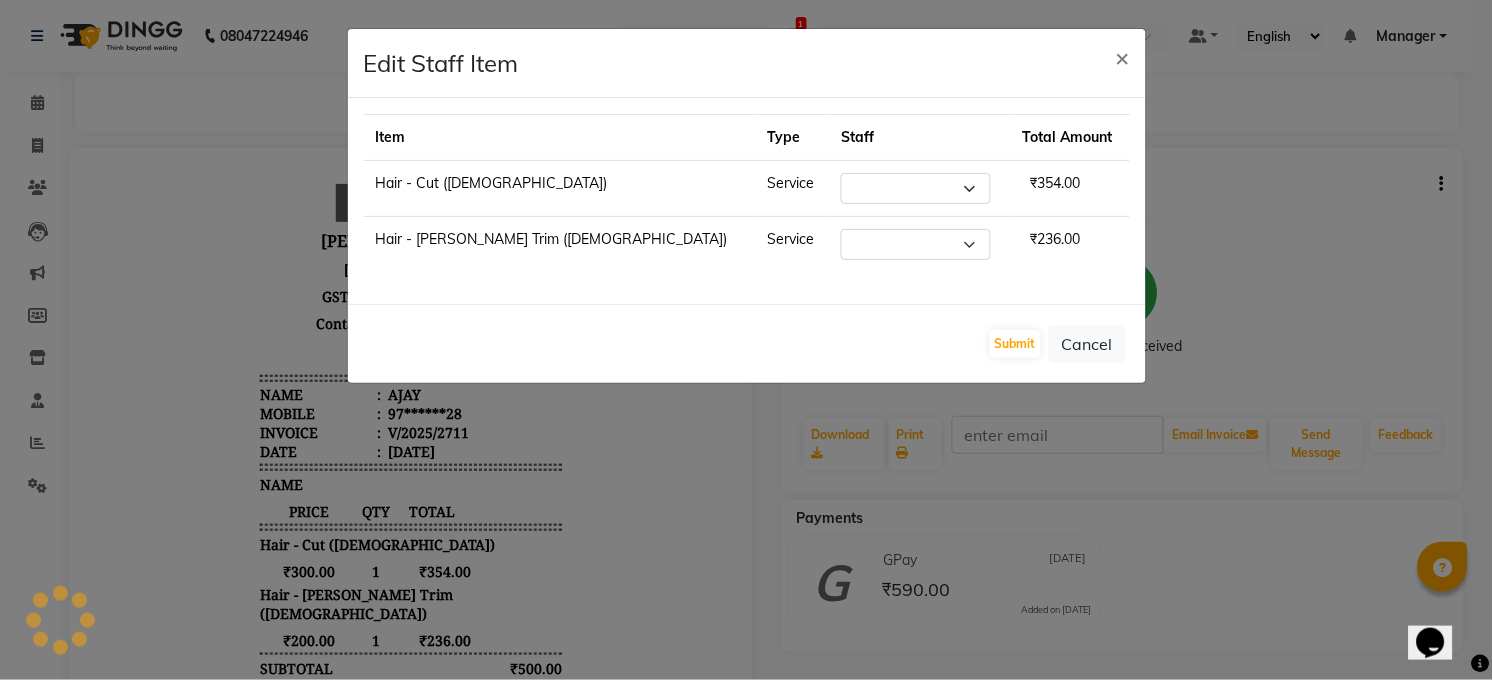 select on "45734" 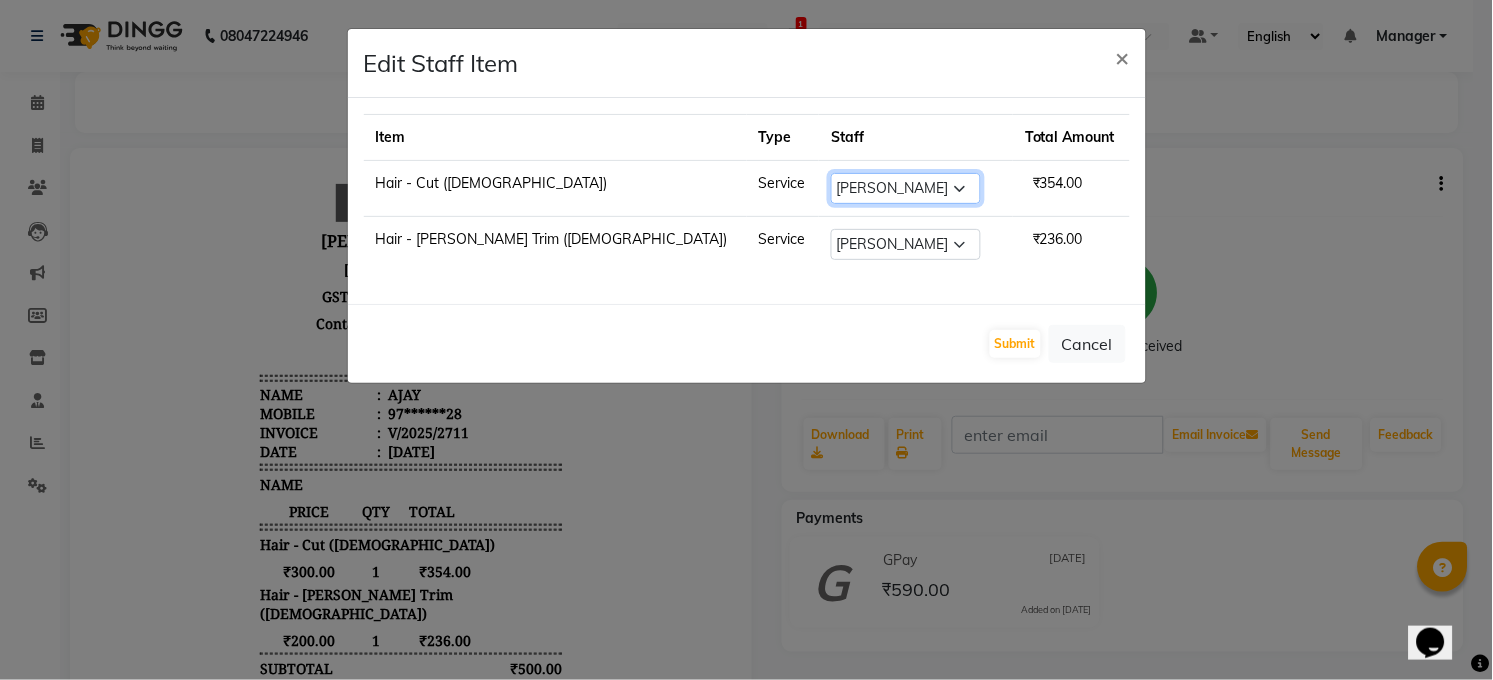 click on "Select  [PERSON_NAME]   [PERSON_NAME]   [PERSON_NAME]   COUNTER    Manager   [PERSON_NAME]   [PERSON_NAME]   [PERSON_NAME]   [PERSON_NAME]   [PERSON_NAME]   [PERSON_NAME]   Veer   [PERSON_NAME]" 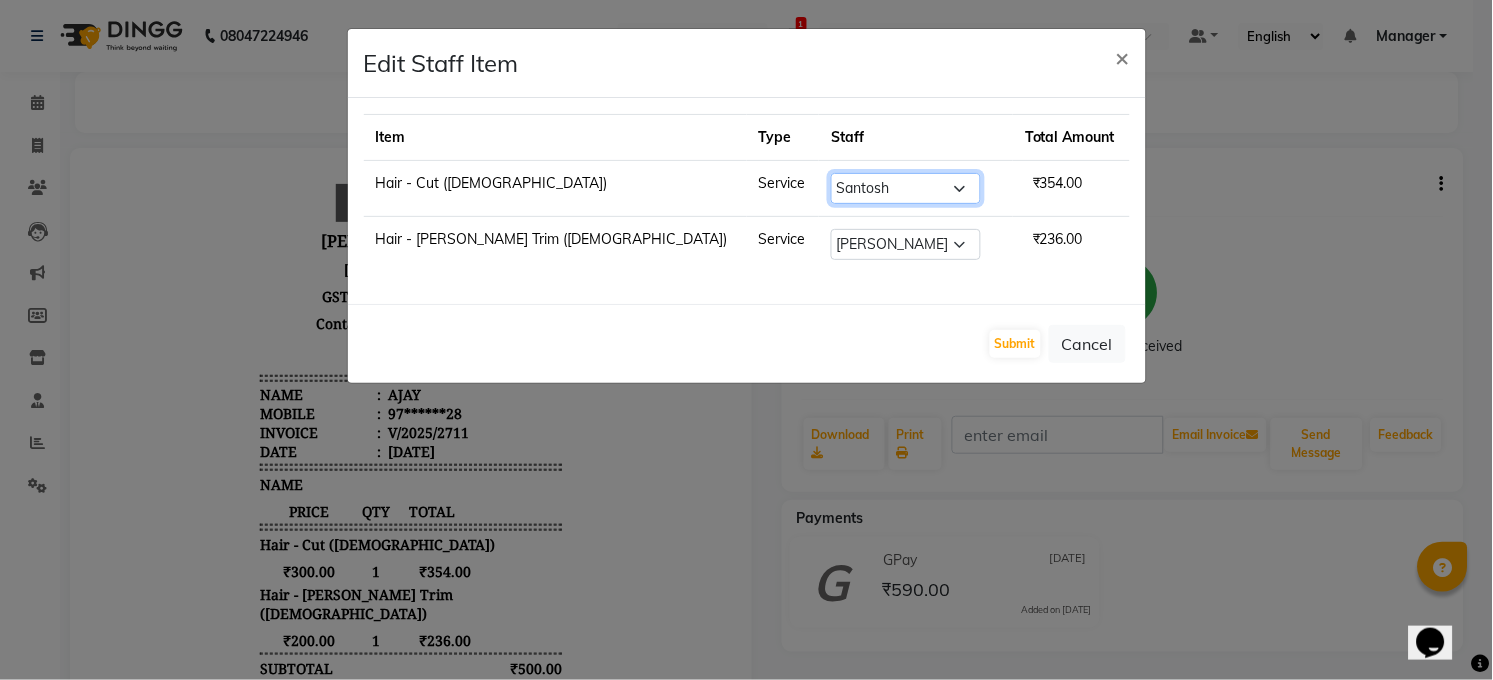 click on "Select  [PERSON_NAME]   [PERSON_NAME]   [PERSON_NAME]   COUNTER    Manager   [PERSON_NAME]   [PERSON_NAME]   [PERSON_NAME]   [PERSON_NAME]   [PERSON_NAME]   [PERSON_NAME]   Veer   [PERSON_NAME]" 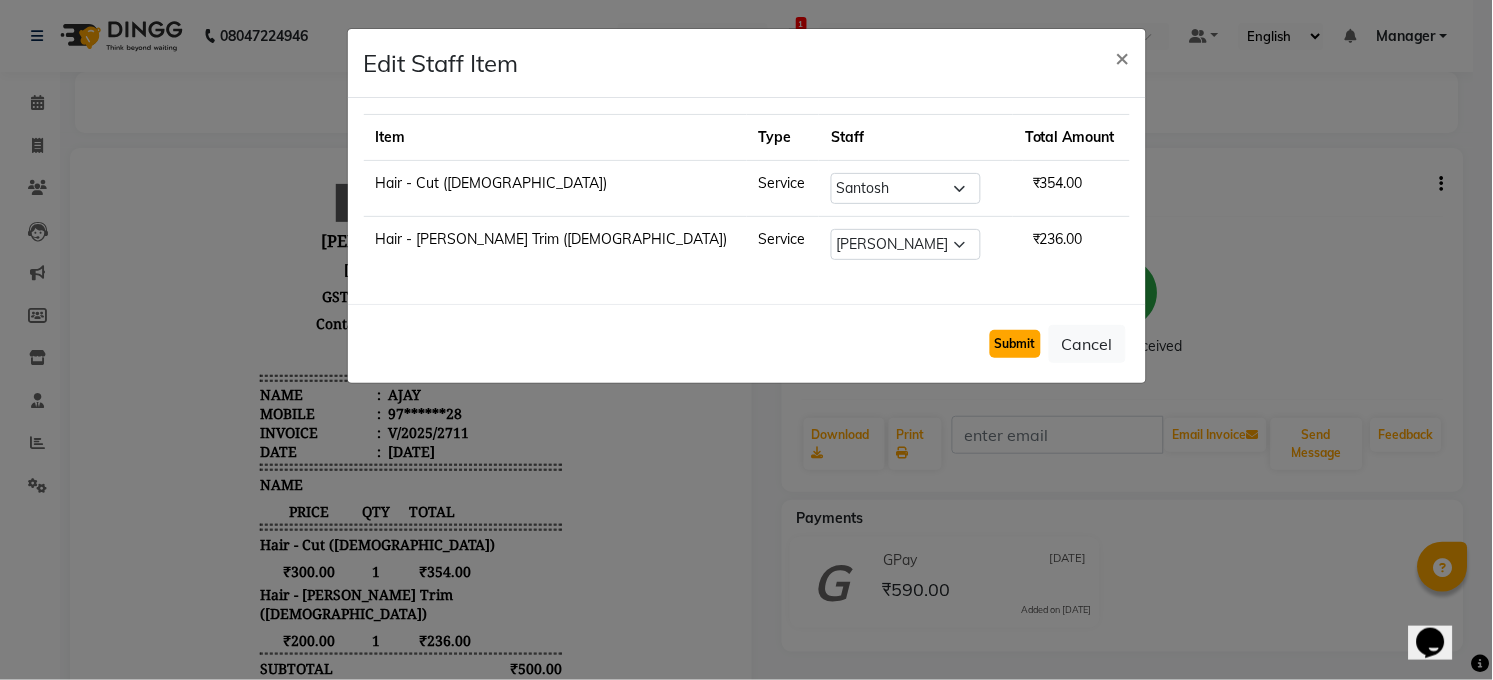 click on "Submit" 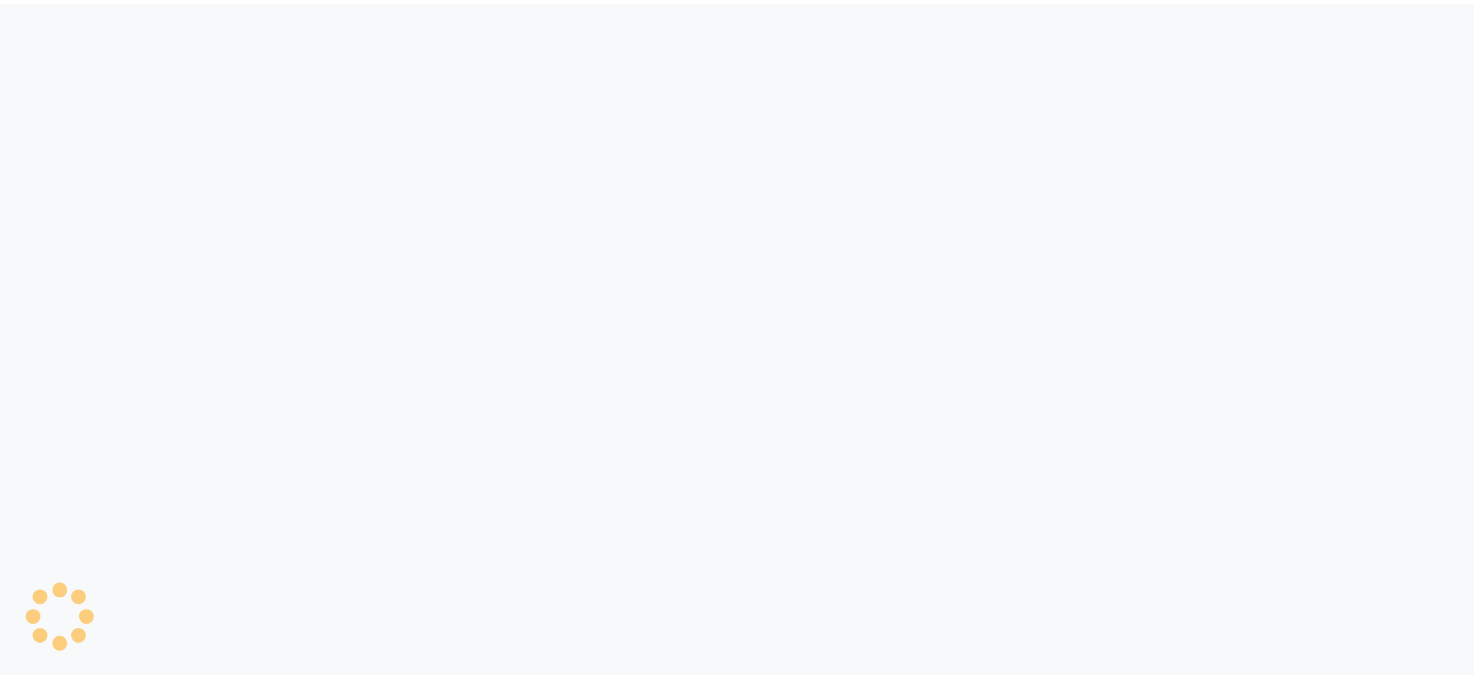 scroll, scrollTop: 0, scrollLeft: 0, axis: both 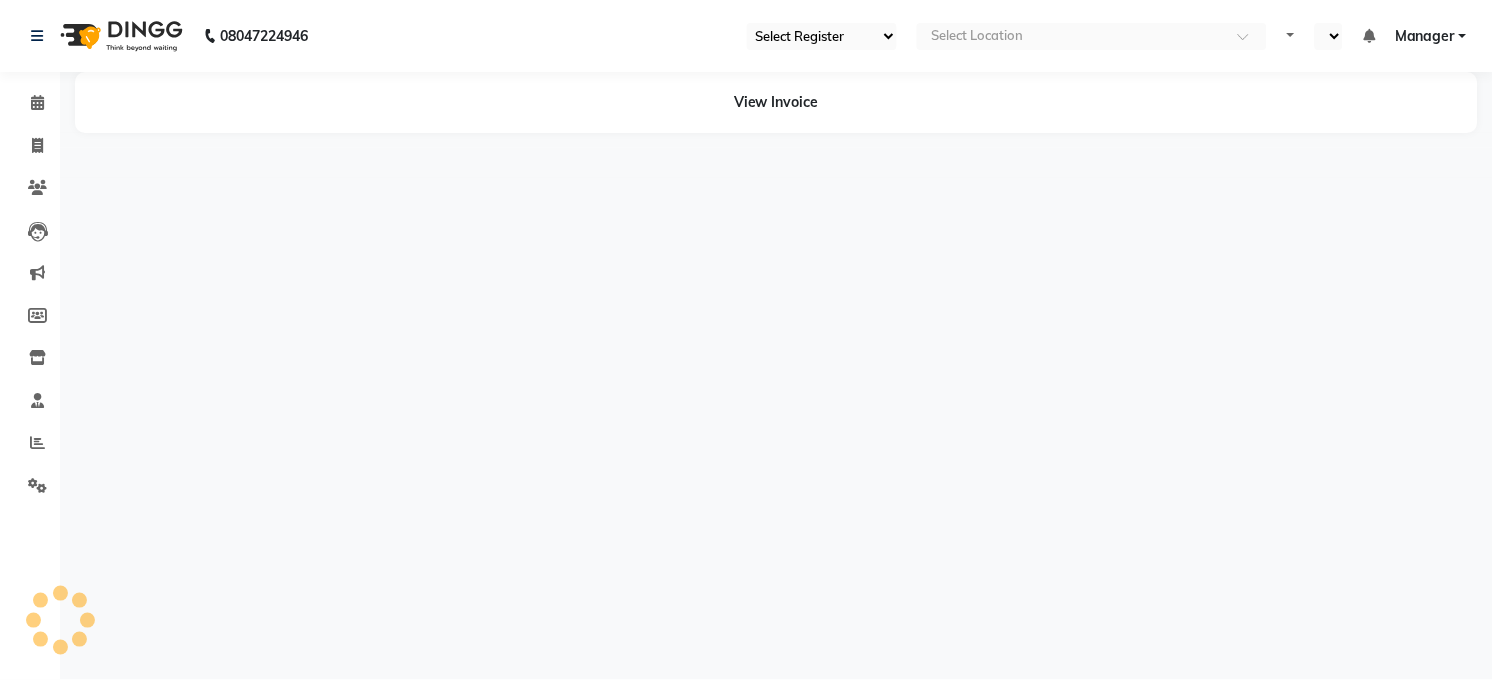 select on "35" 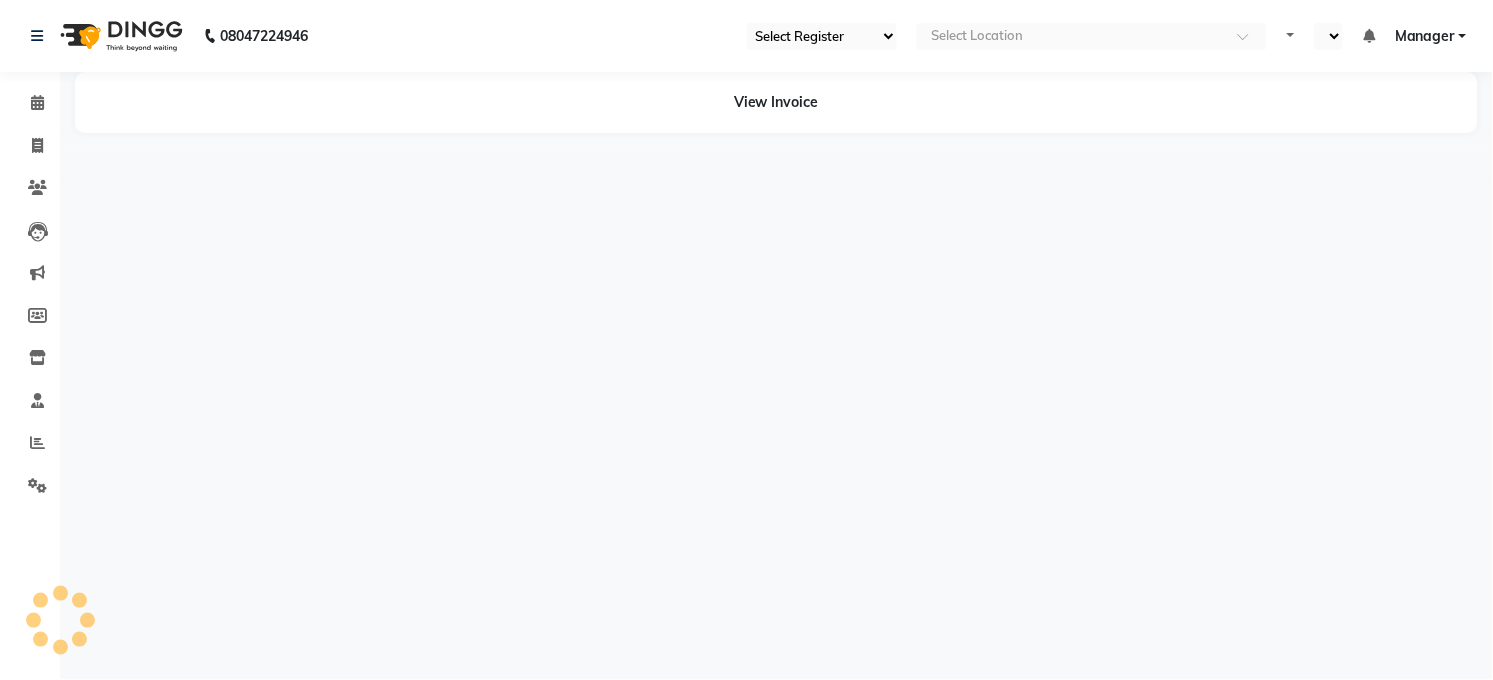 select on "en" 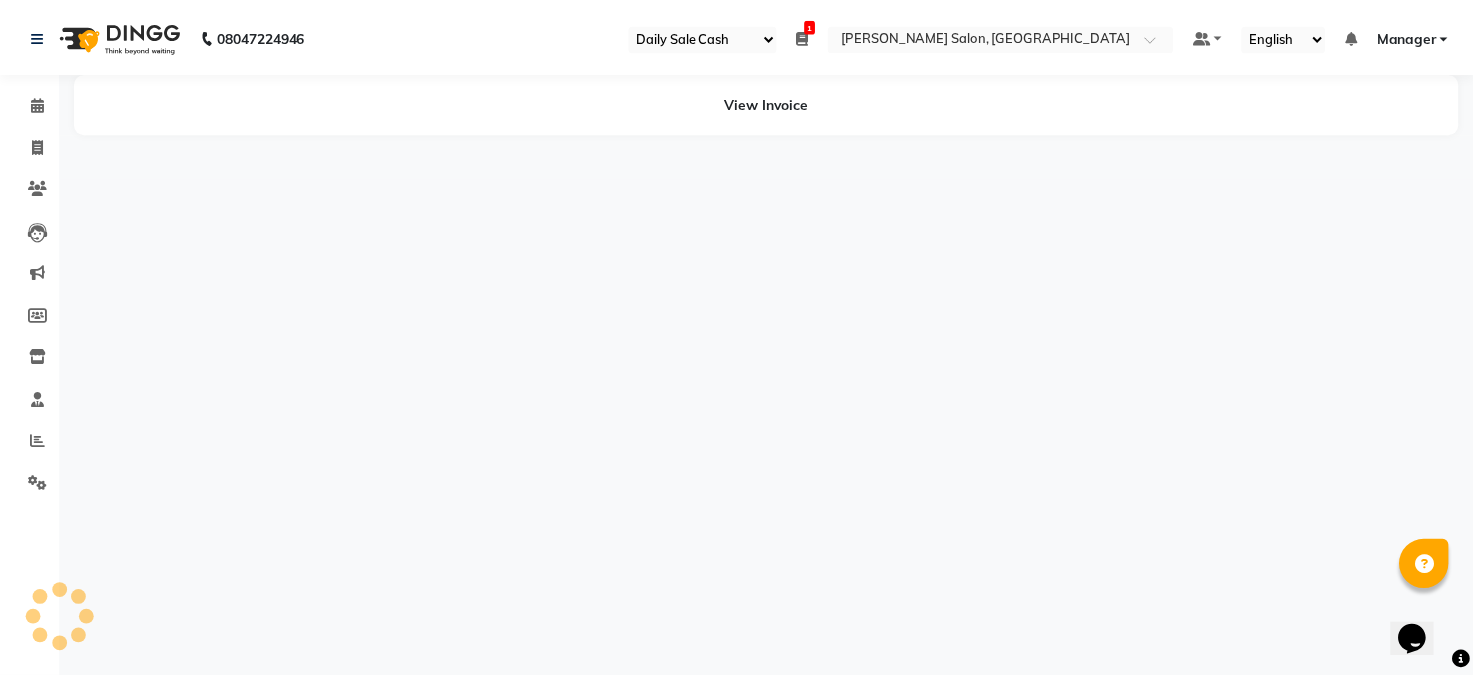scroll, scrollTop: 0, scrollLeft: 0, axis: both 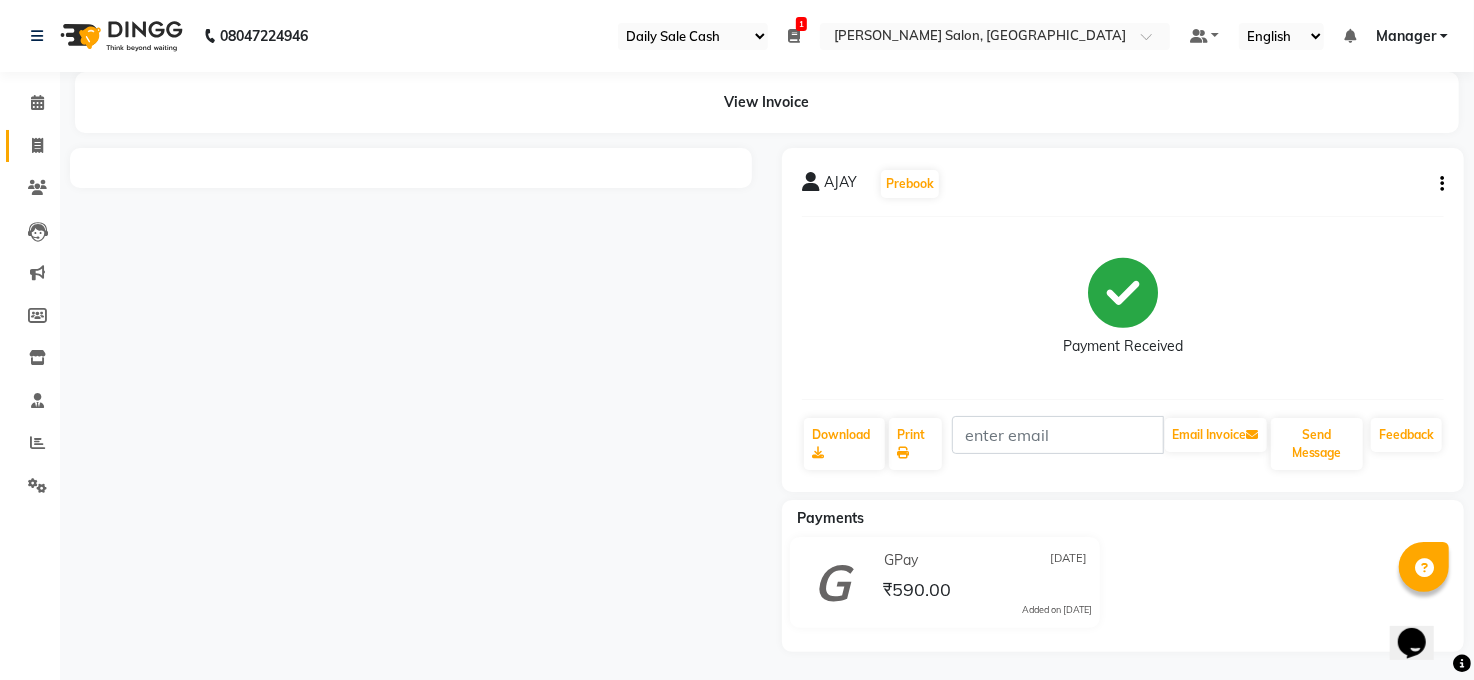 click 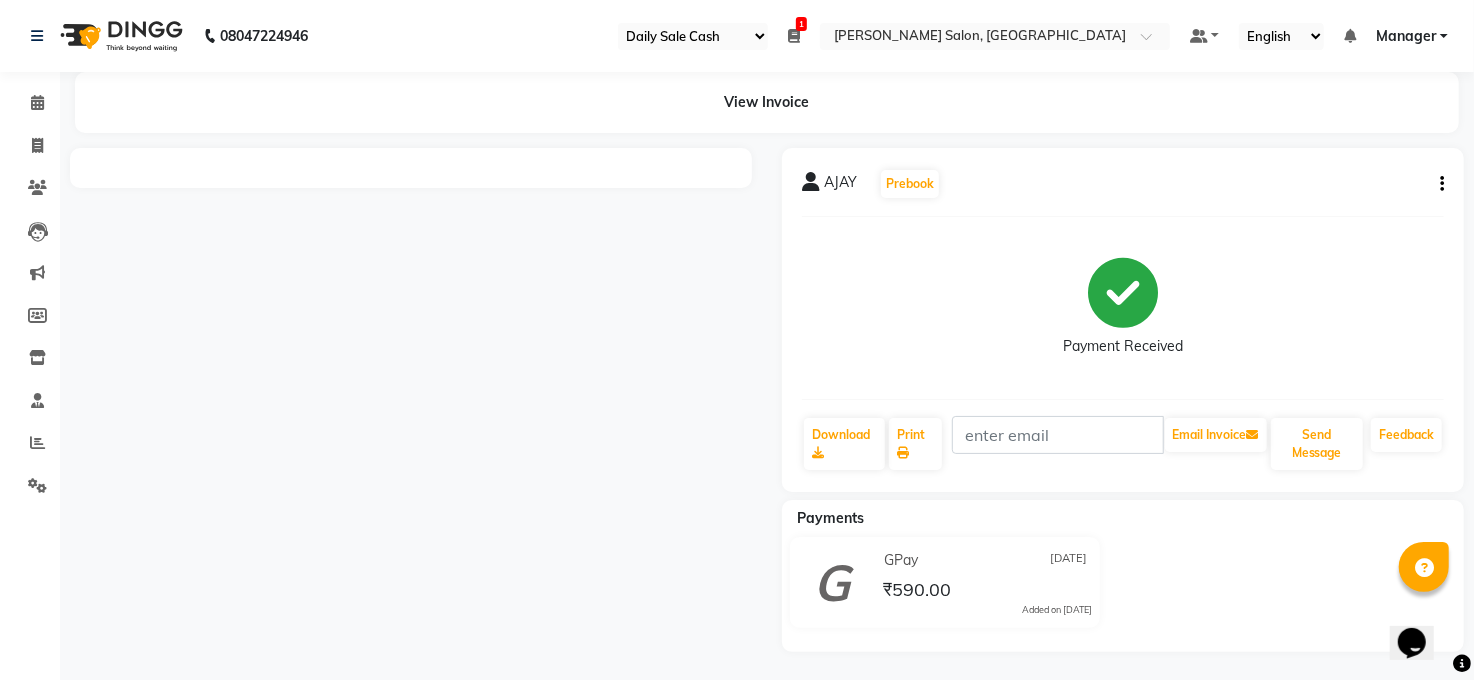 select on "service" 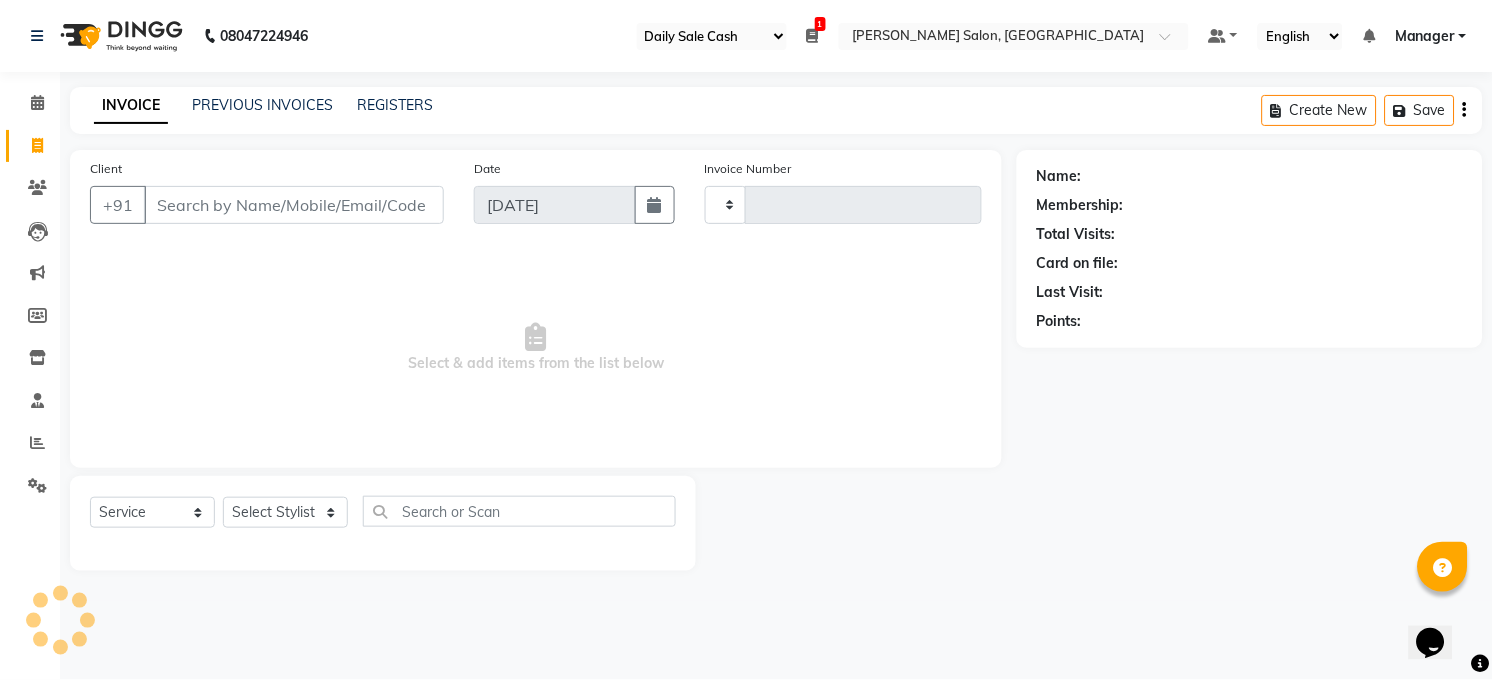 type on "2715" 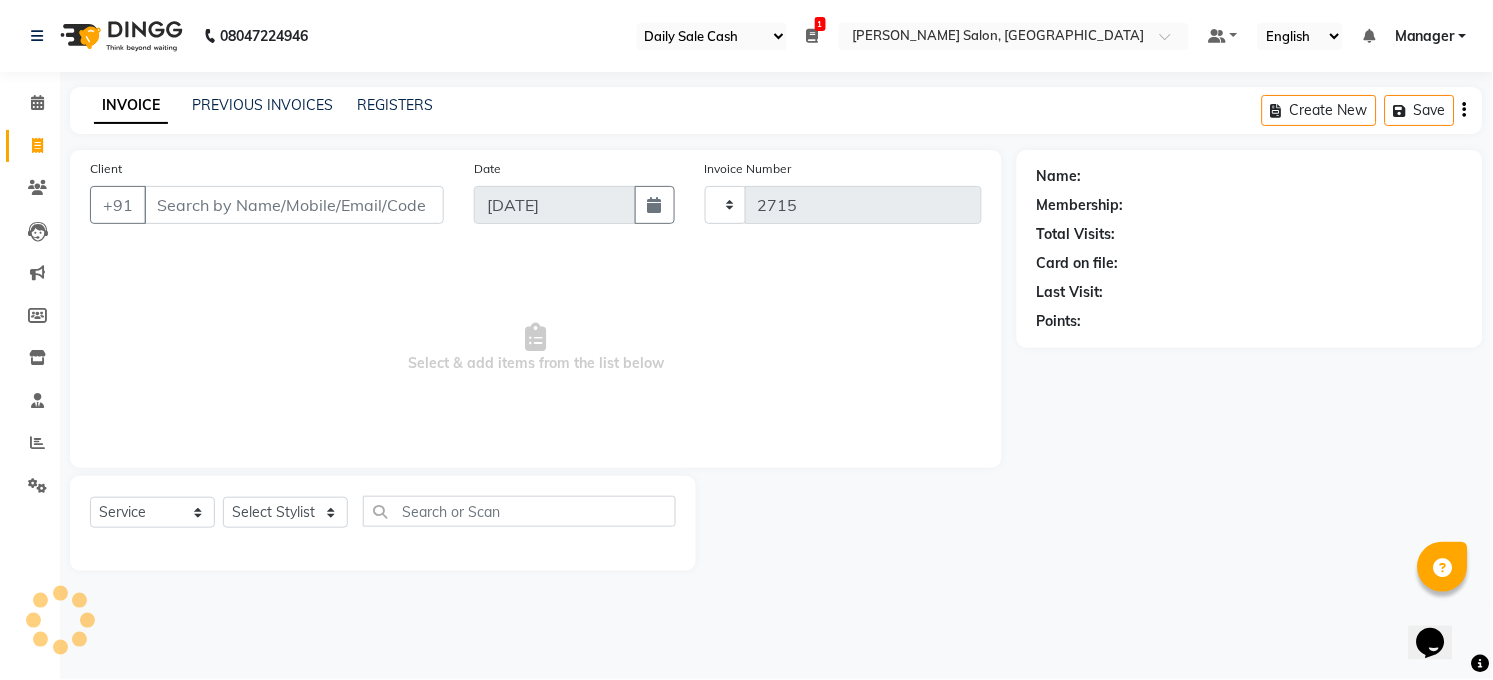 select on "5748" 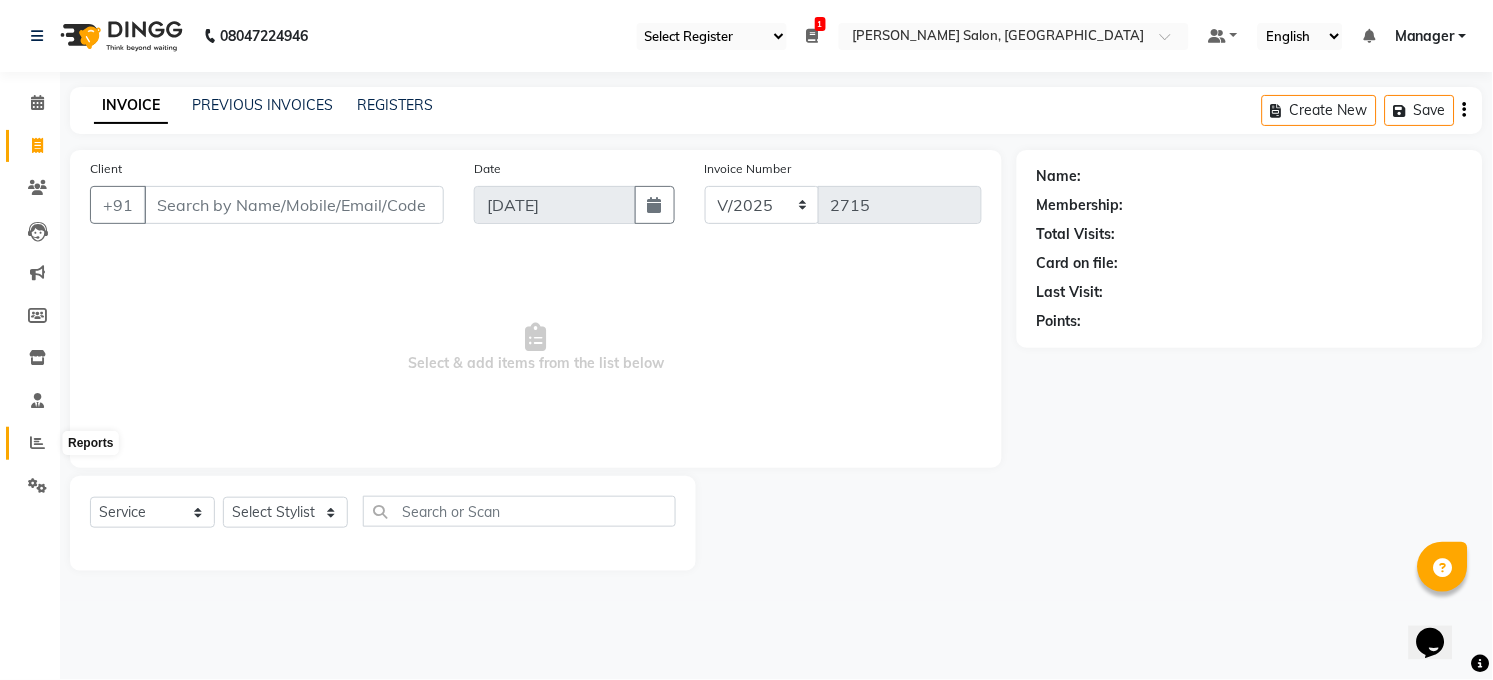 click 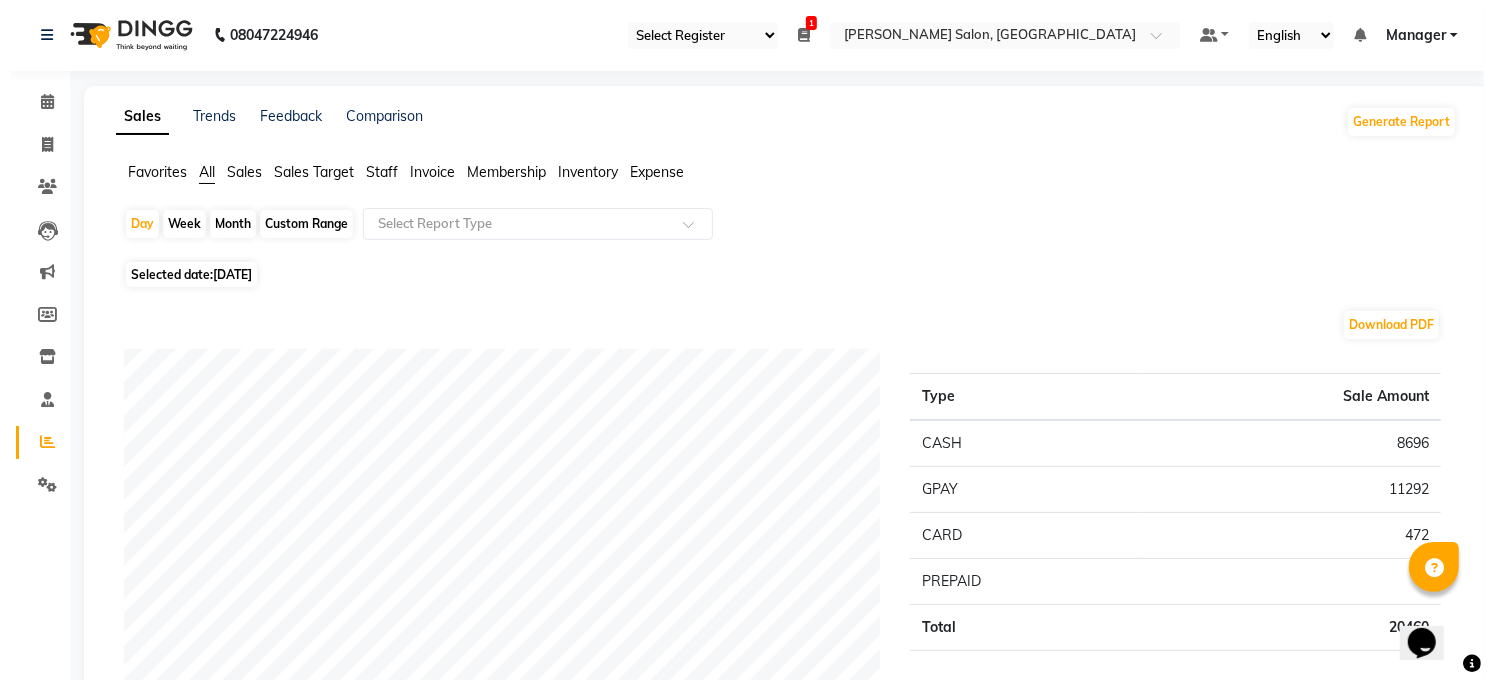 scroll, scrollTop: 0, scrollLeft: 0, axis: both 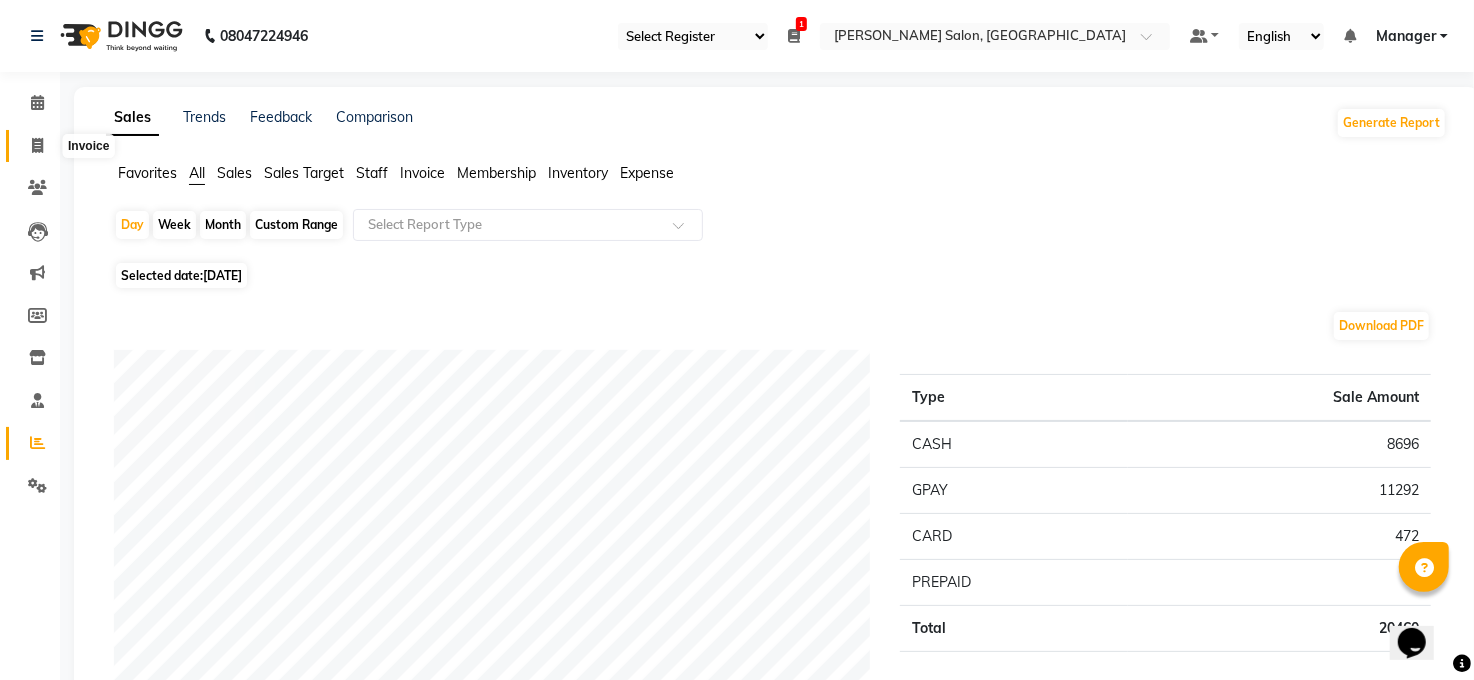 click 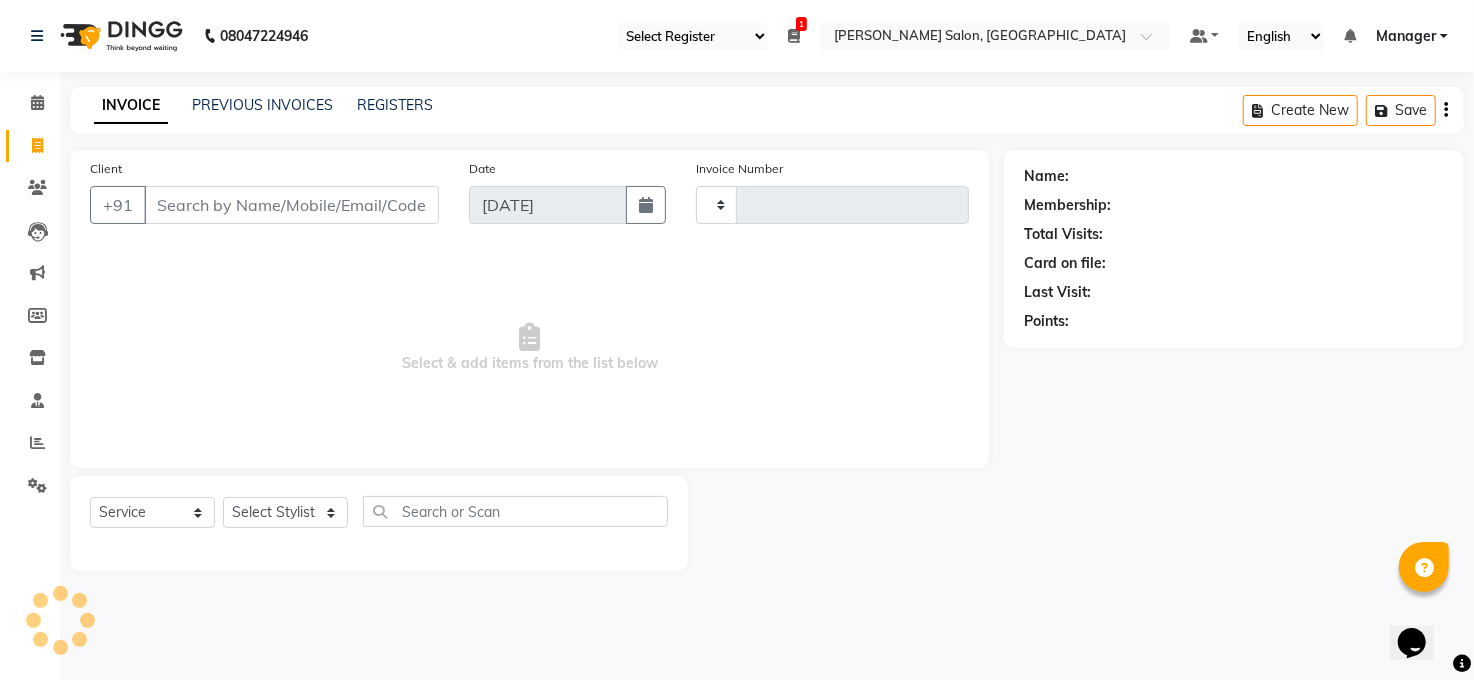 type on "2715" 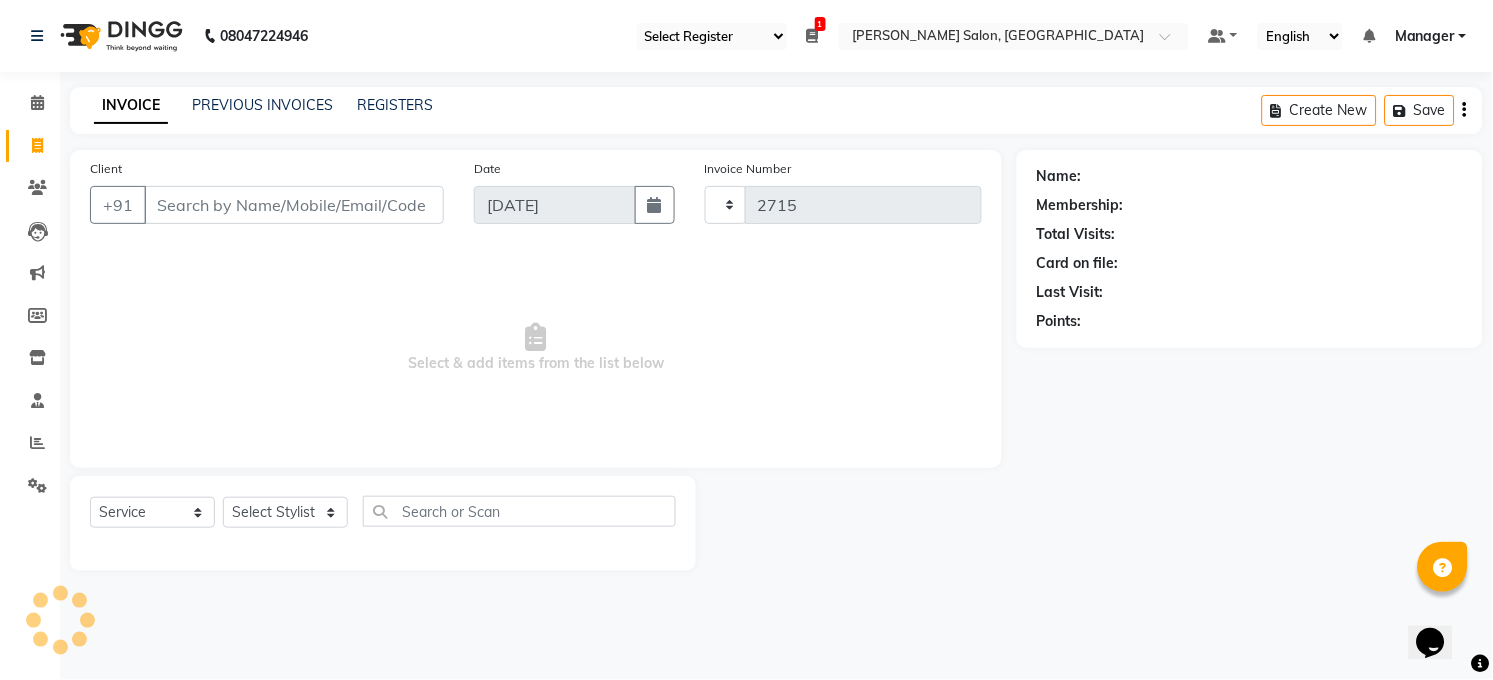 select on "5748" 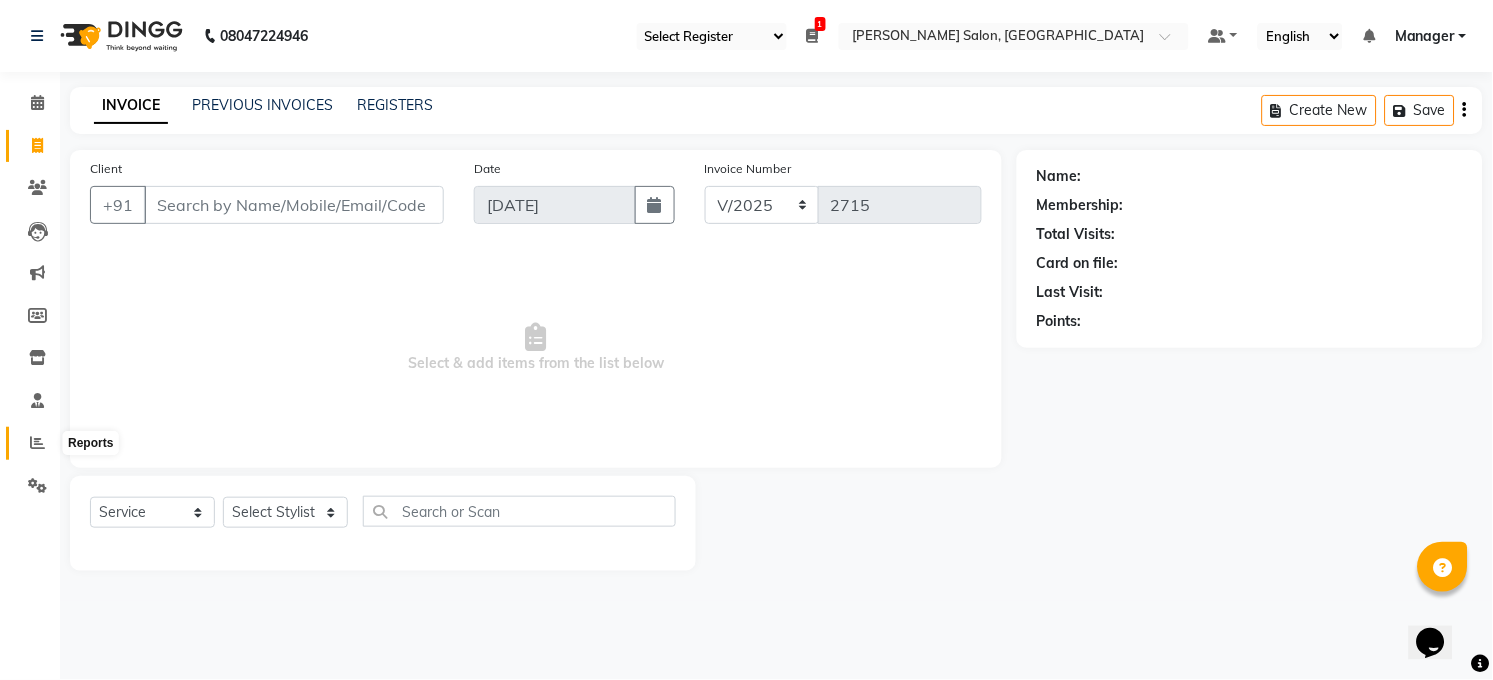 click 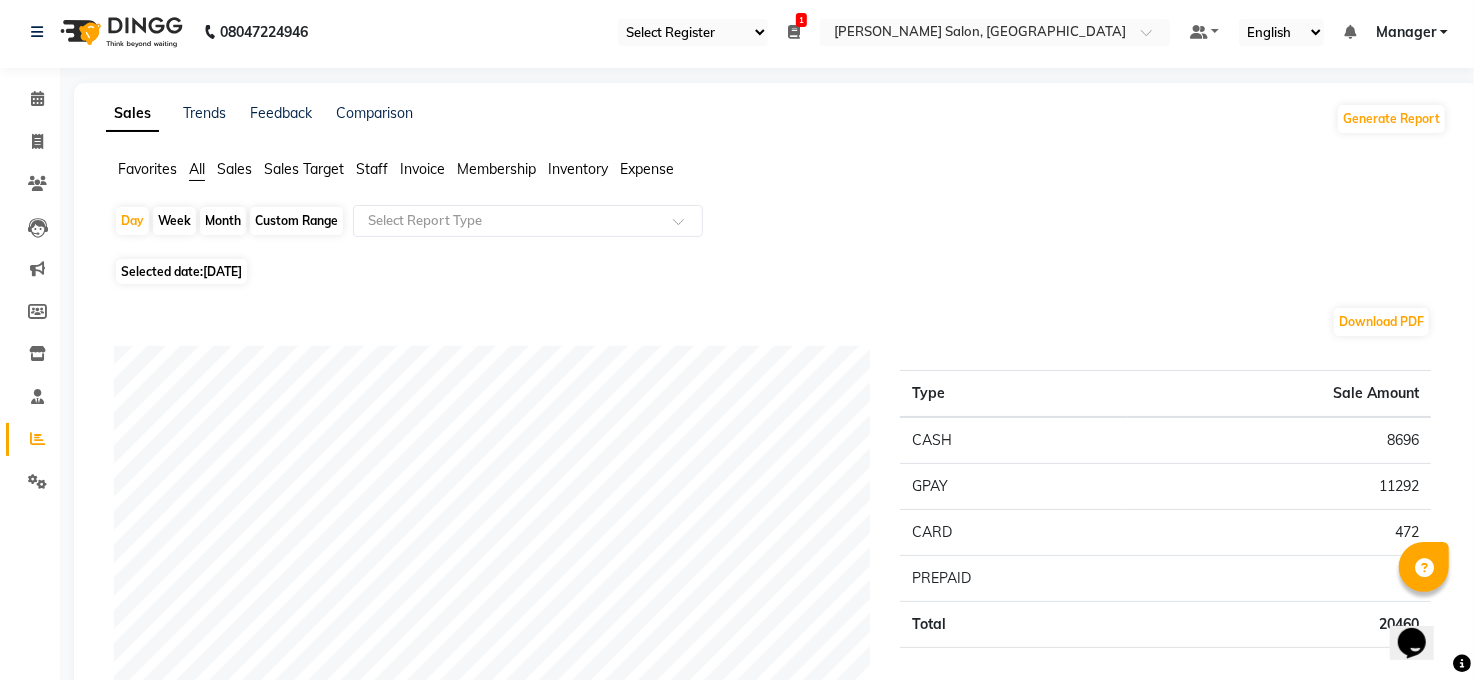scroll, scrollTop: 0, scrollLeft: 0, axis: both 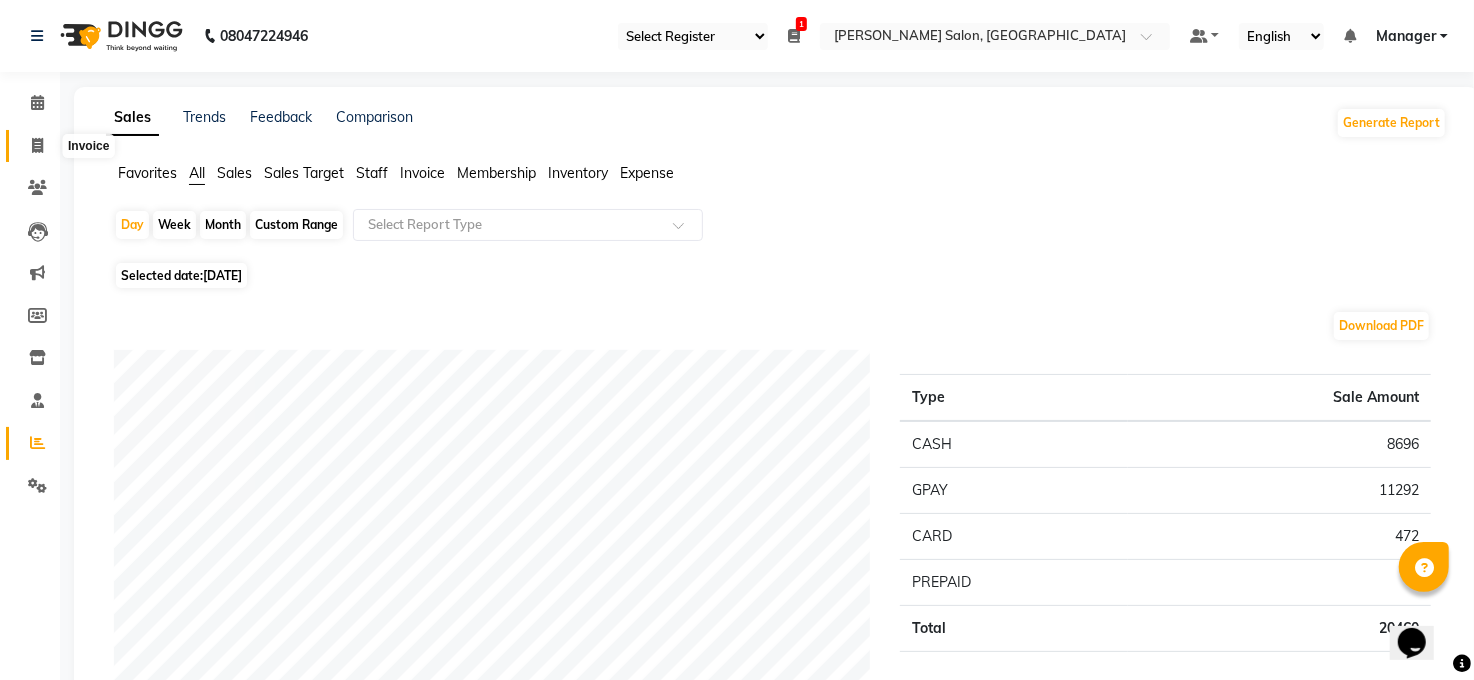 click 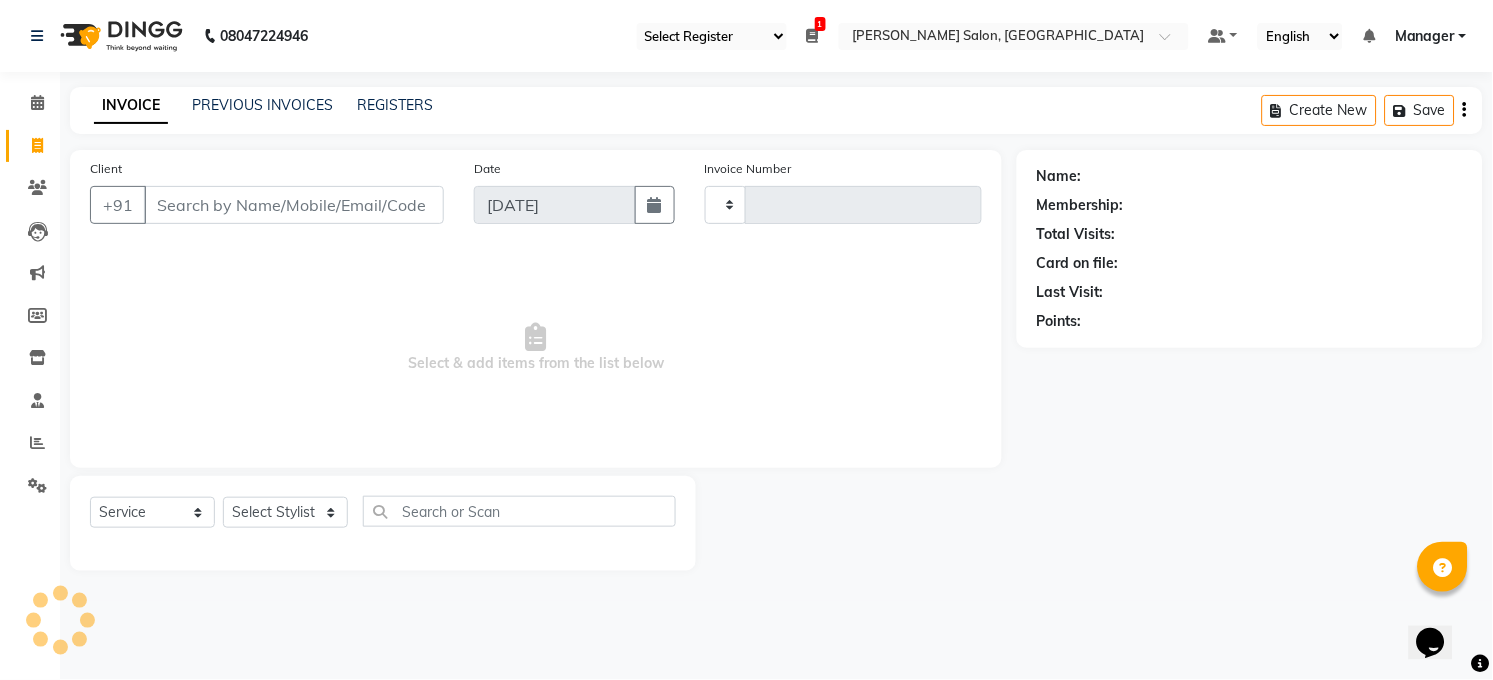 type on "2715" 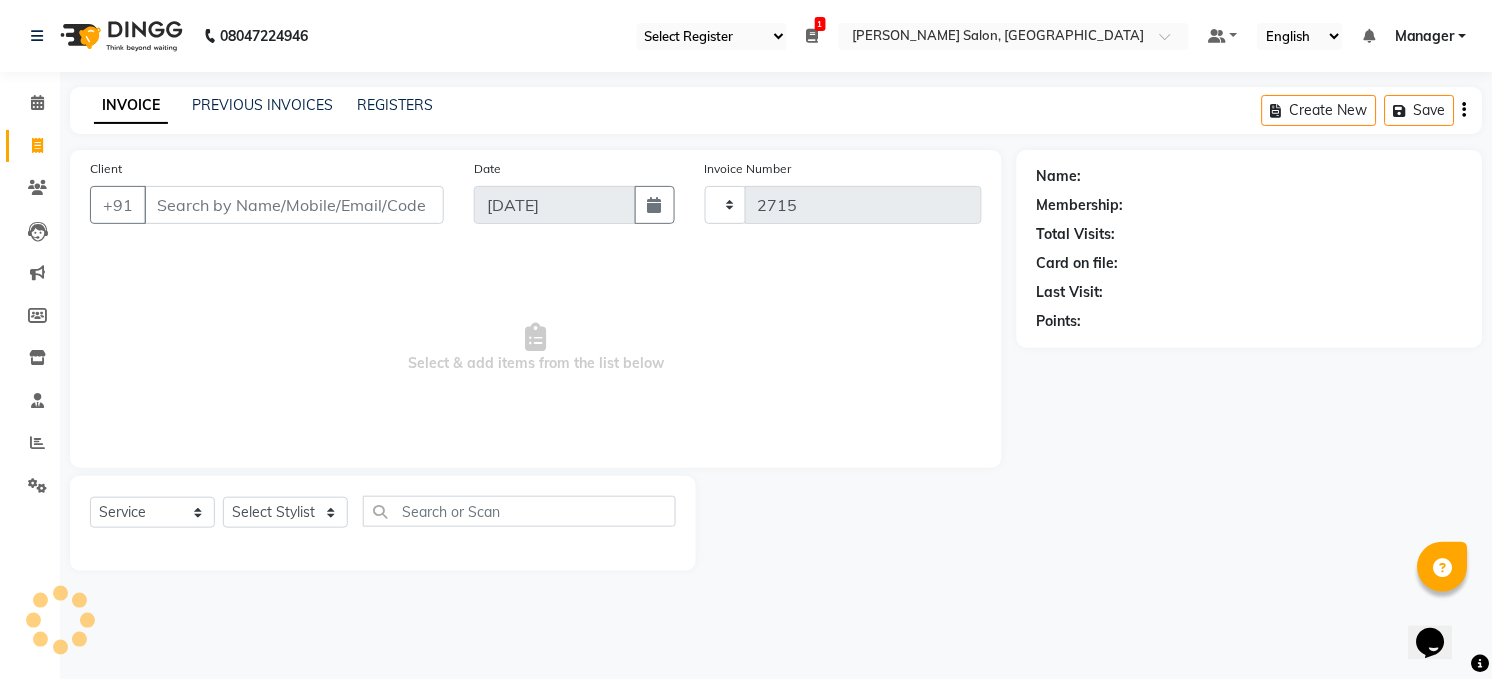 select on "5748" 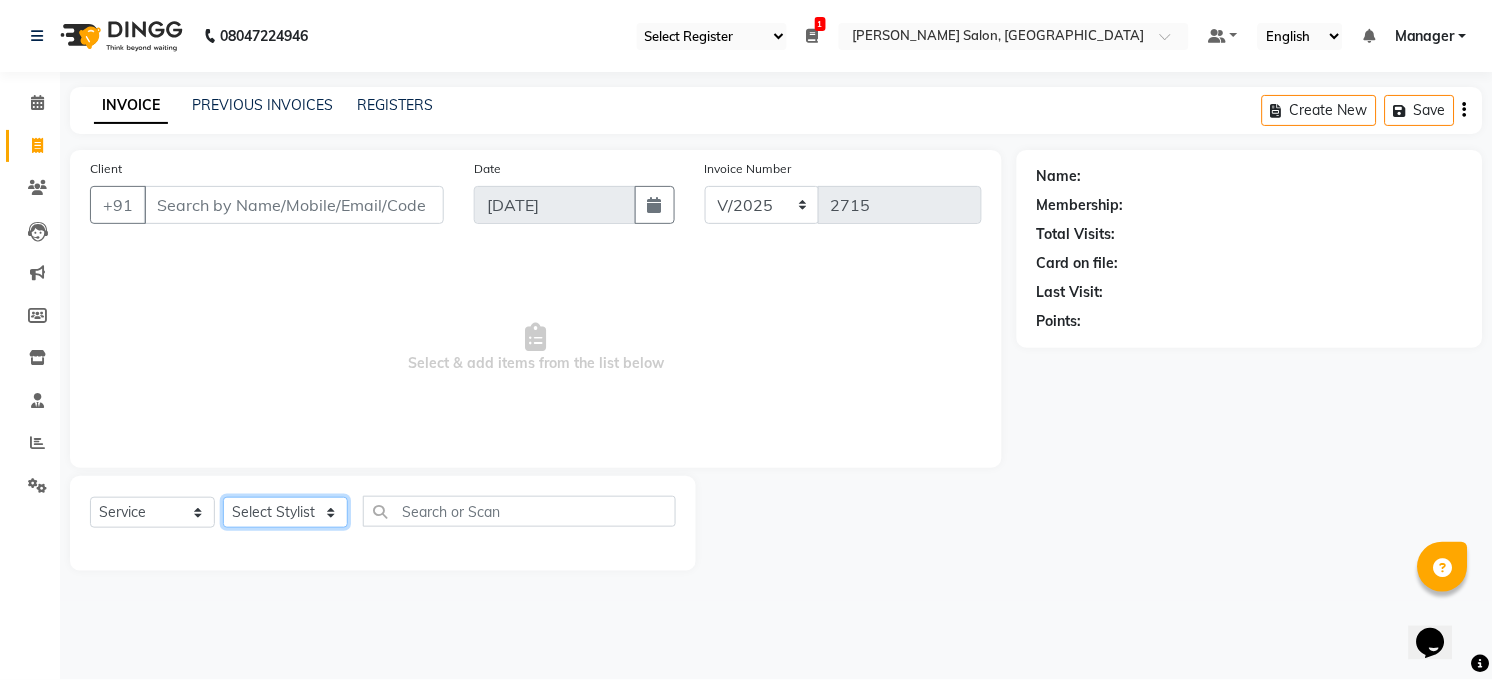 click on "Select Stylist [PERSON_NAME] [PERSON_NAME] [PERSON_NAME] COUNTER  Manager [PERSON_NAME] [PERSON_NAME] [PERSON_NAME] [PERSON_NAME] [PERSON_NAME] Santosh SAURABH [PERSON_NAME] [PERSON_NAME] Veer [PERSON_NAME]" 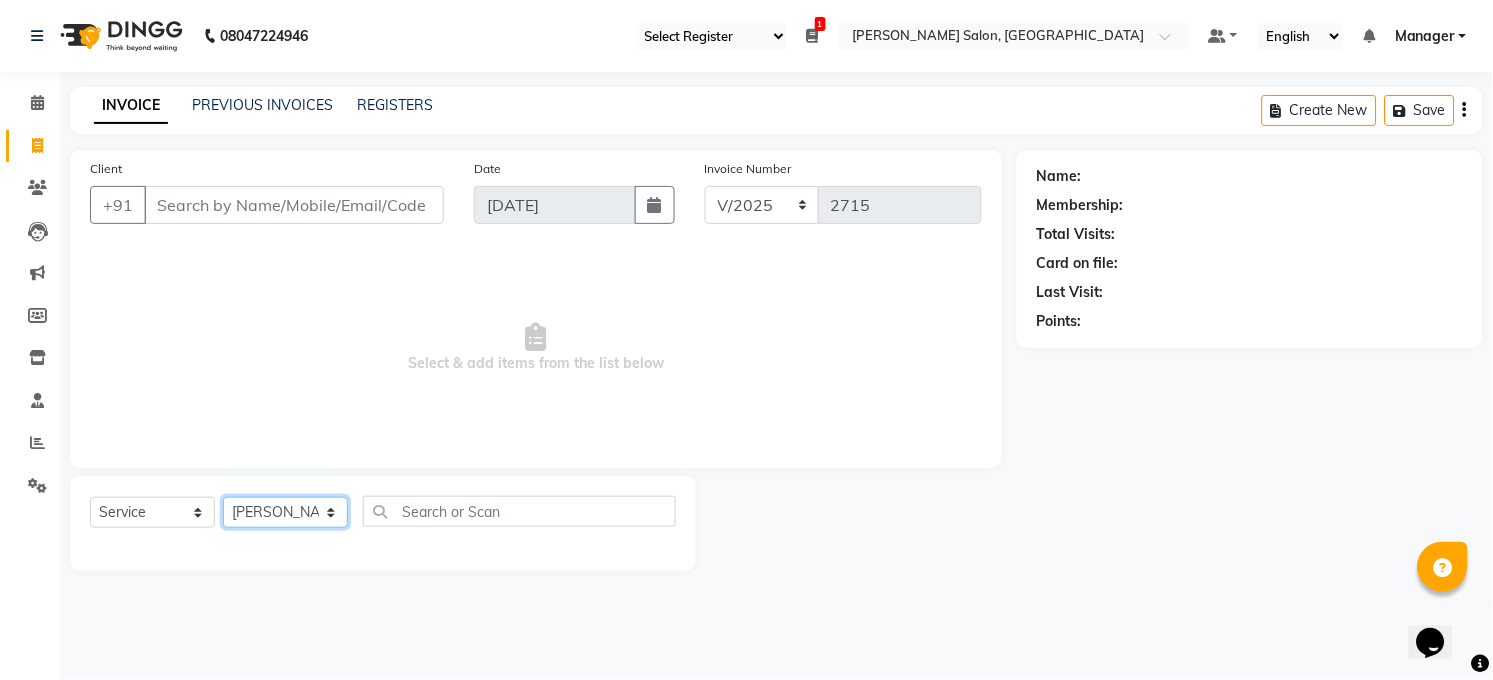 click on "Select Stylist [PERSON_NAME] [PERSON_NAME] [PERSON_NAME] COUNTER  Manager [PERSON_NAME] [PERSON_NAME] [PERSON_NAME] [PERSON_NAME] [PERSON_NAME] Santosh SAURABH [PERSON_NAME] [PERSON_NAME] Veer [PERSON_NAME]" 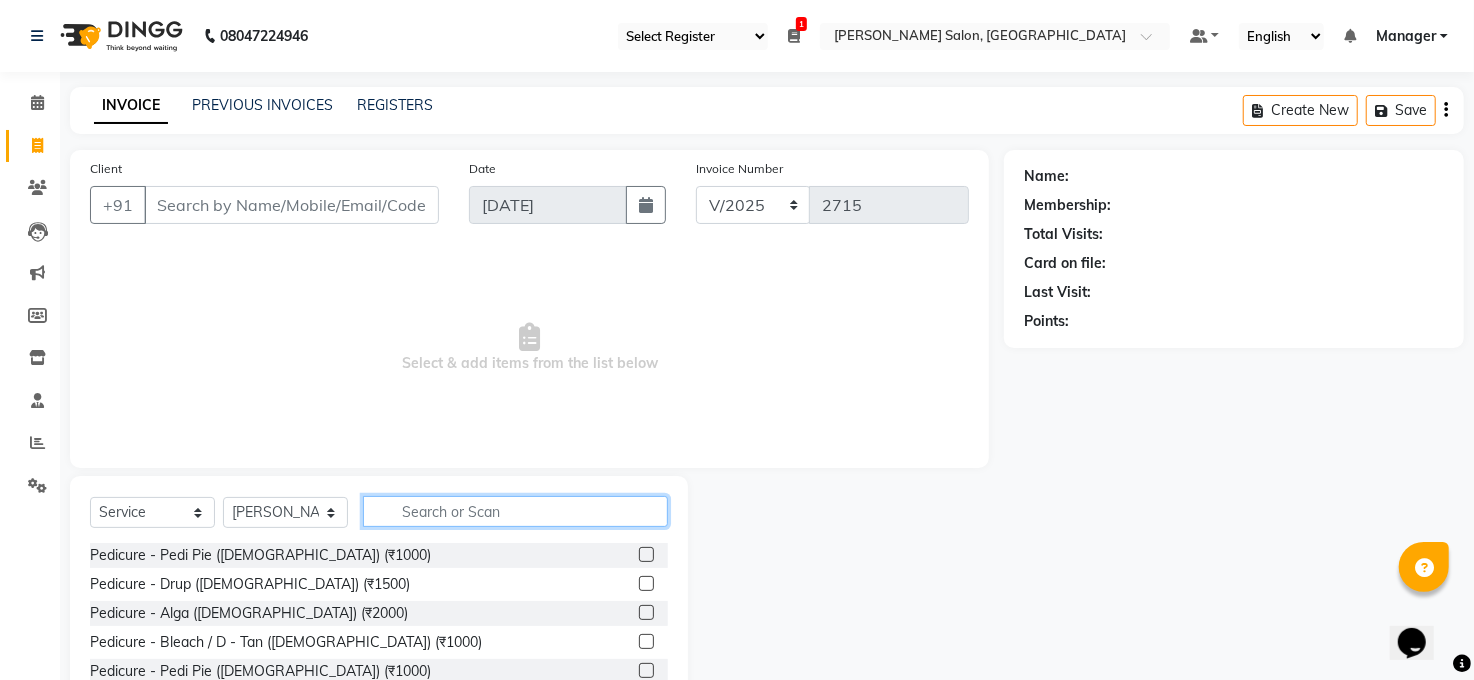 click 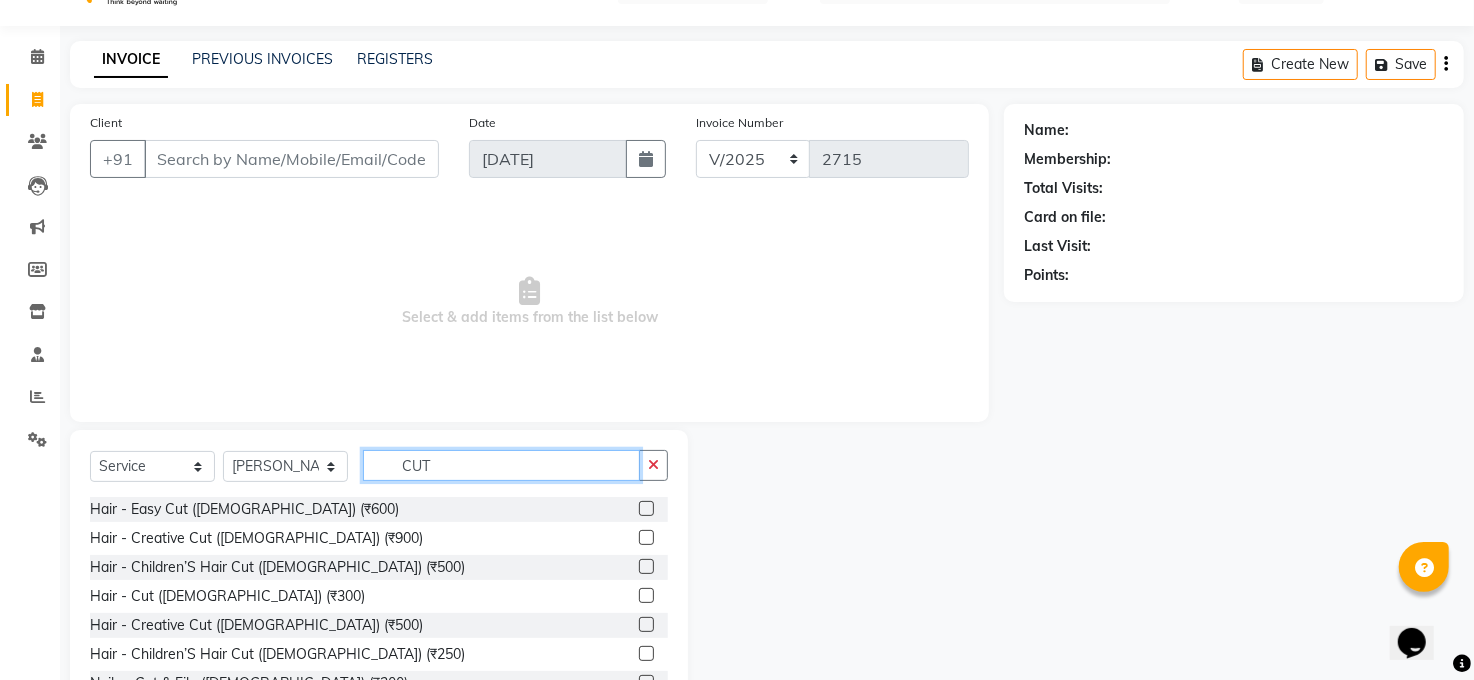 scroll, scrollTop: 120, scrollLeft: 0, axis: vertical 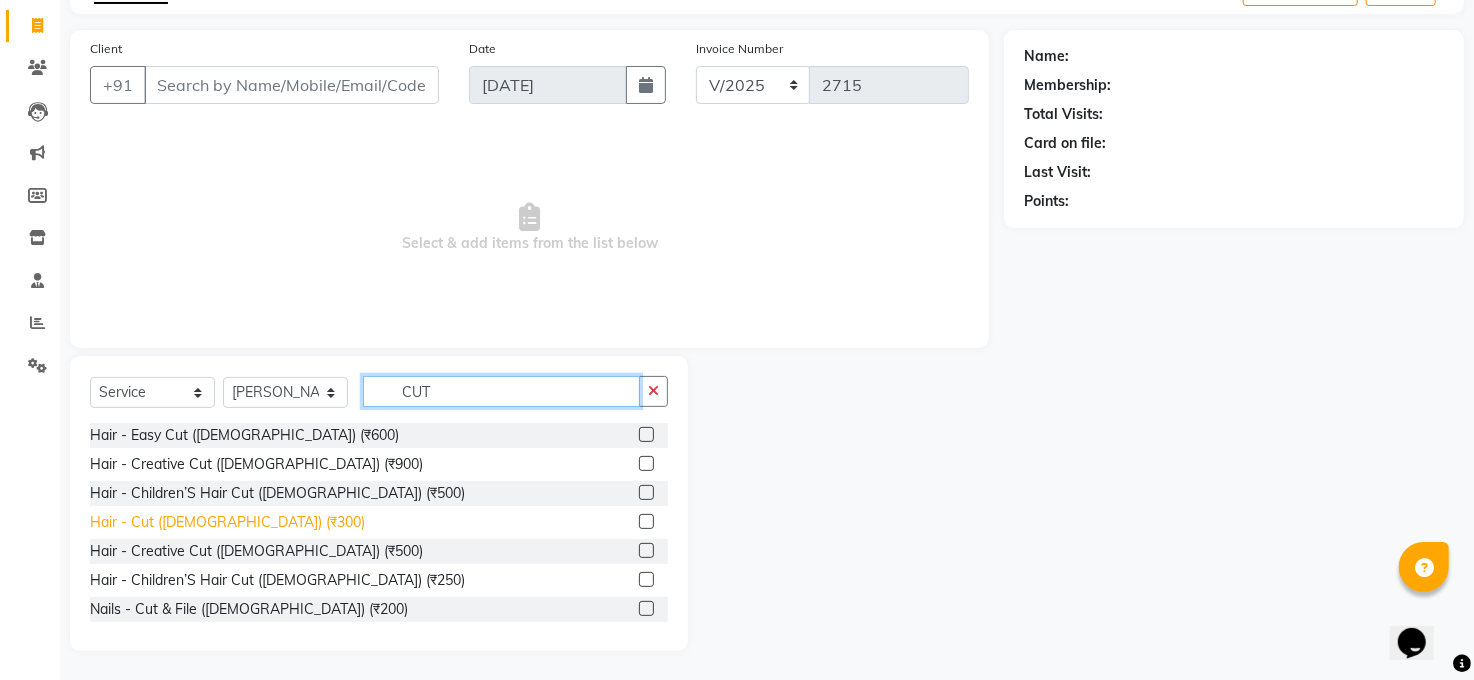 type on "CUT" 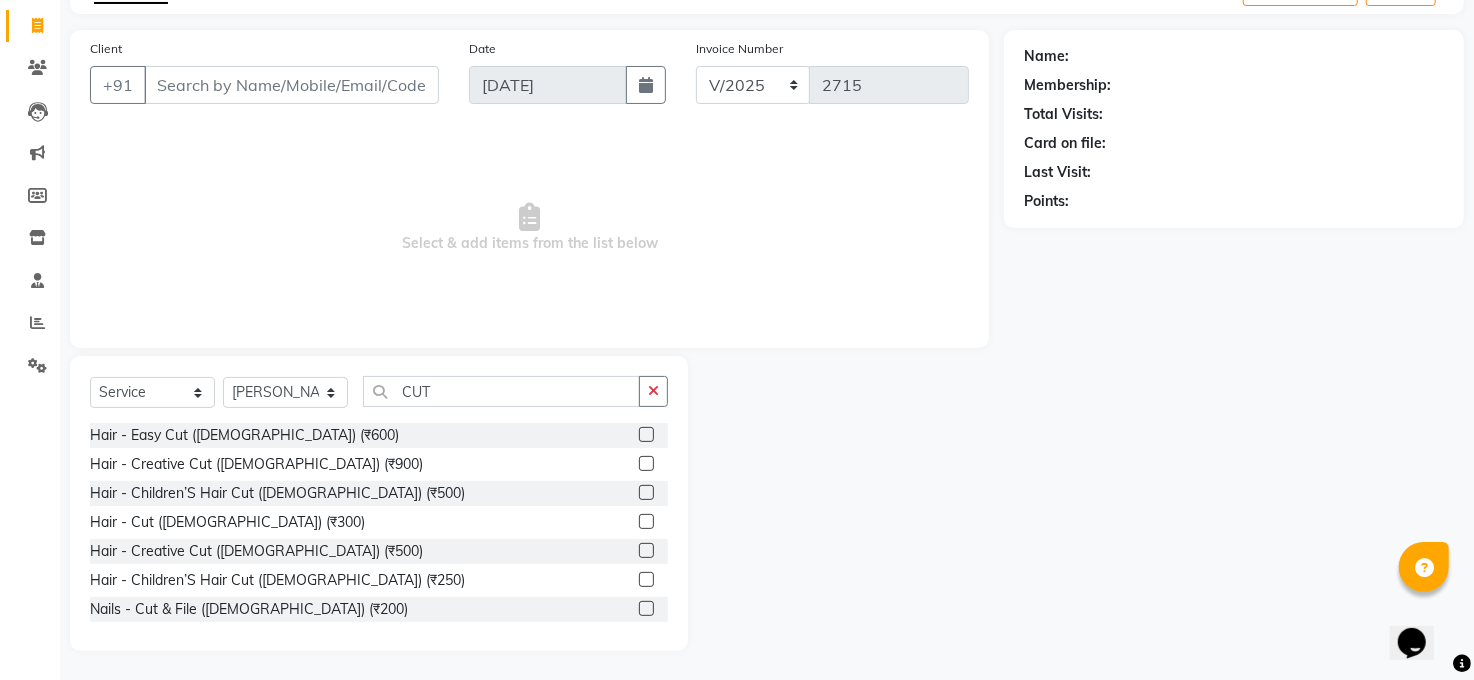 drag, startPoint x: 213, startPoint y: 523, endPoint x: 262, endPoint y: 506, distance: 51.86521 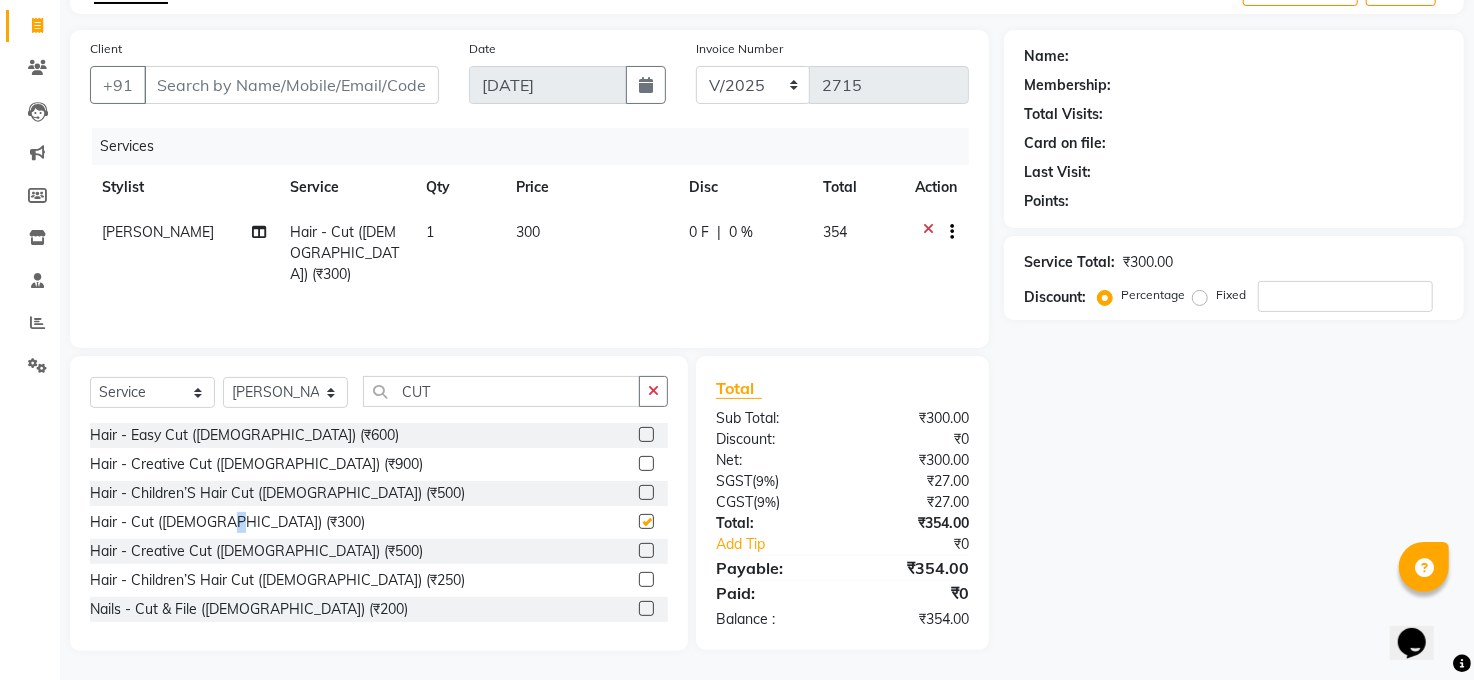 checkbox on "false" 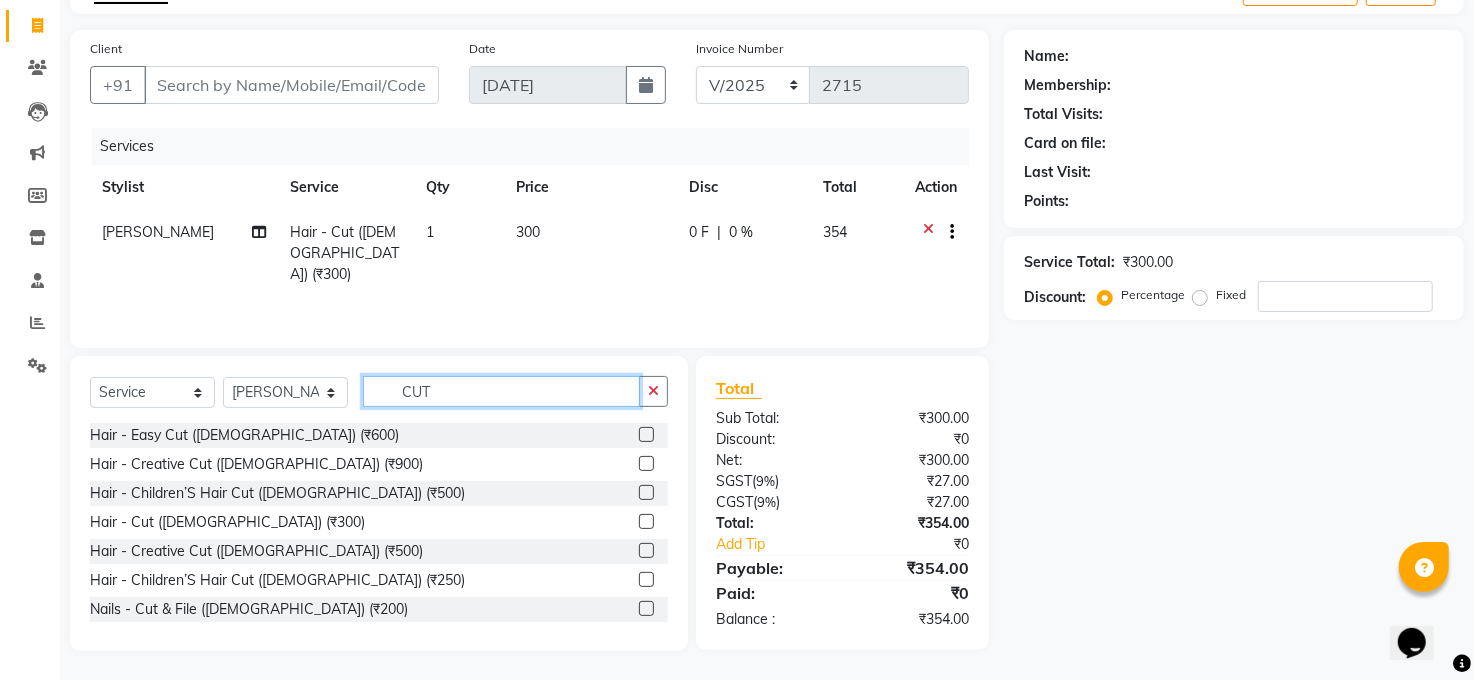 click on "CUT" 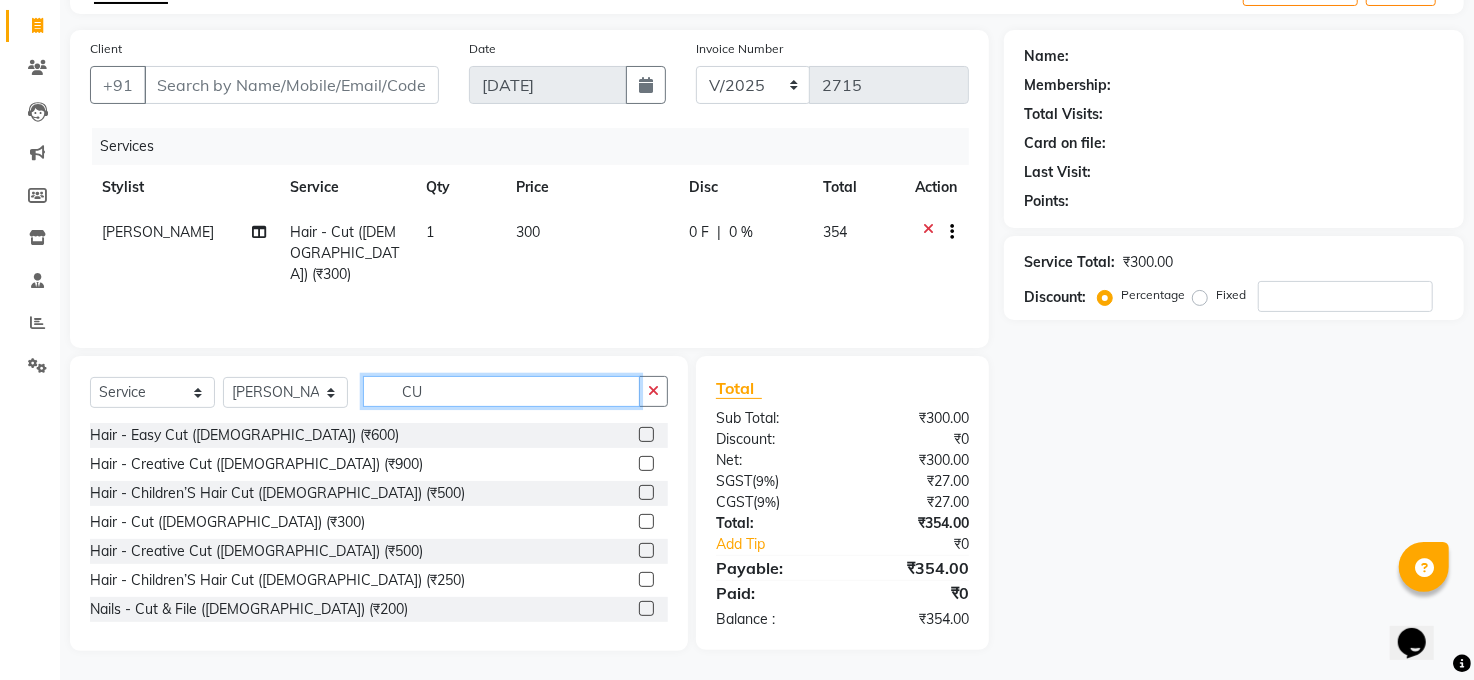 type on "C" 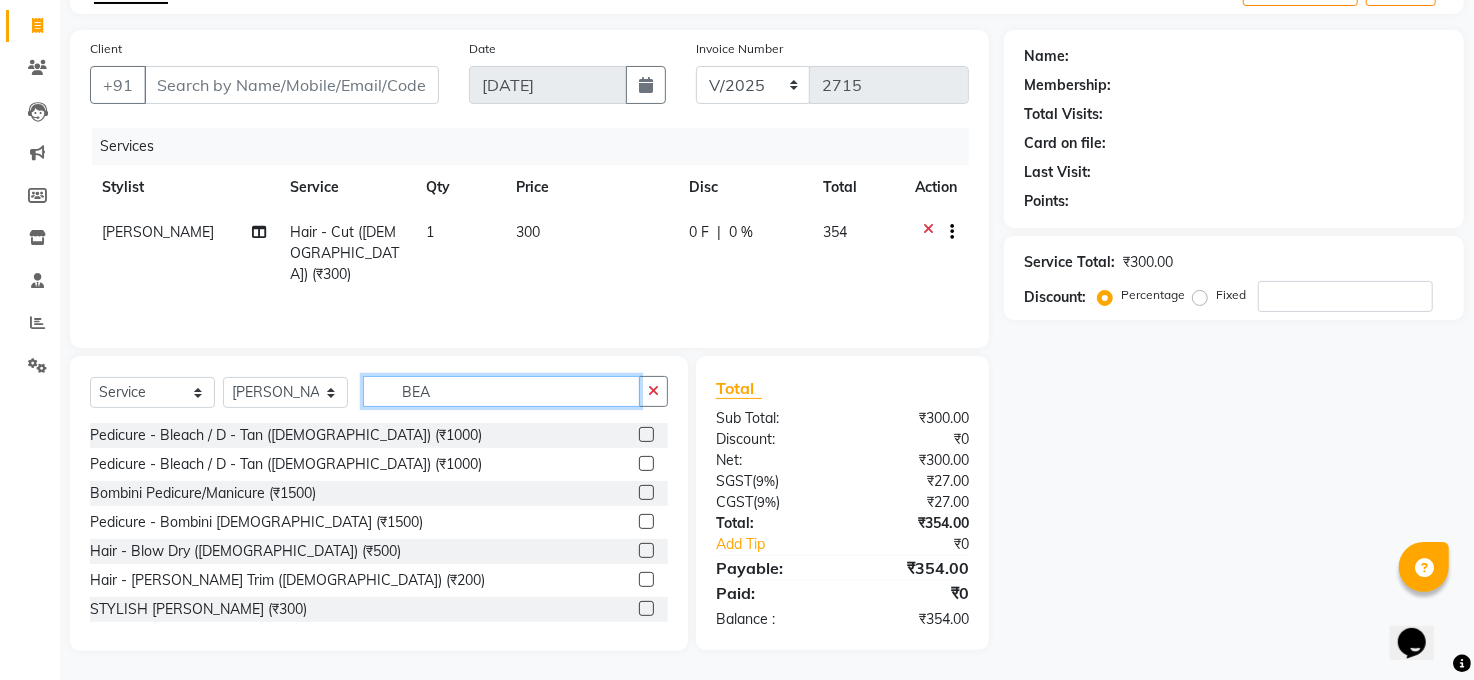scroll, scrollTop: 119, scrollLeft: 0, axis: vertical 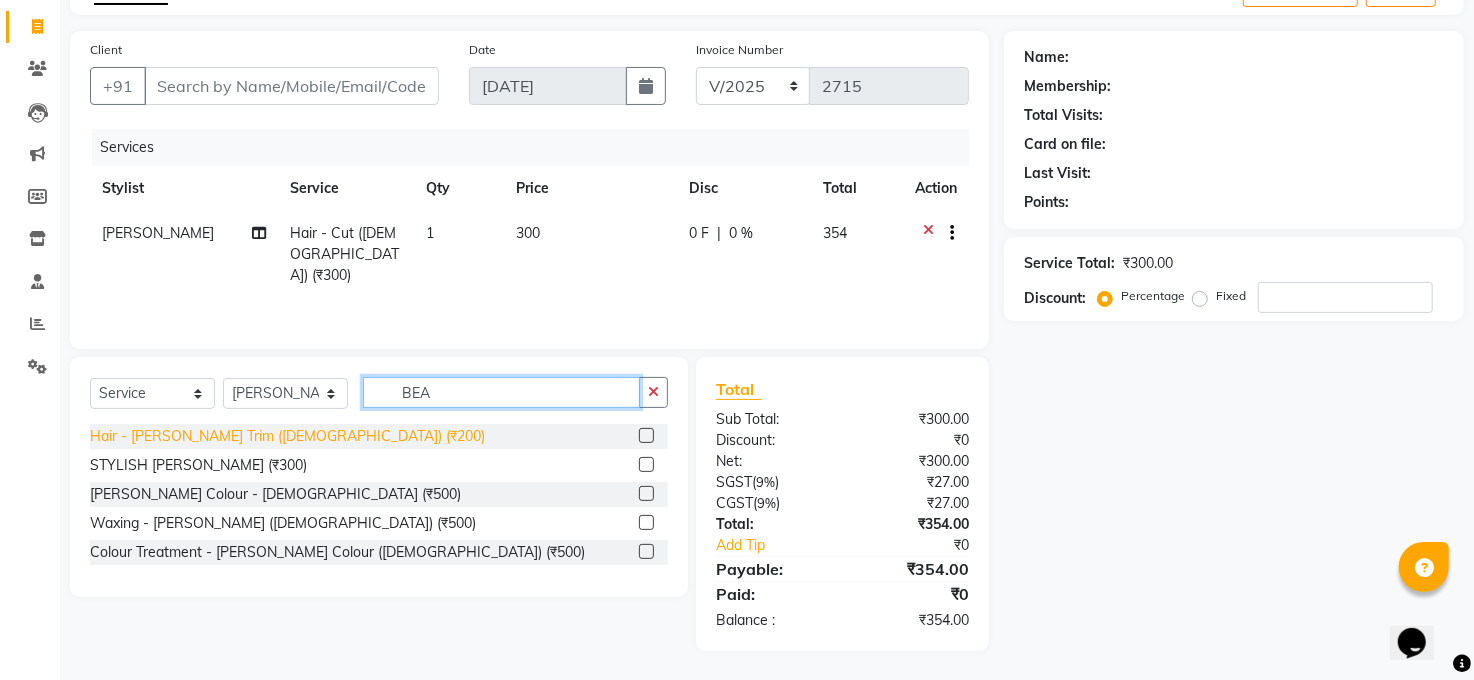 type on "BEA" 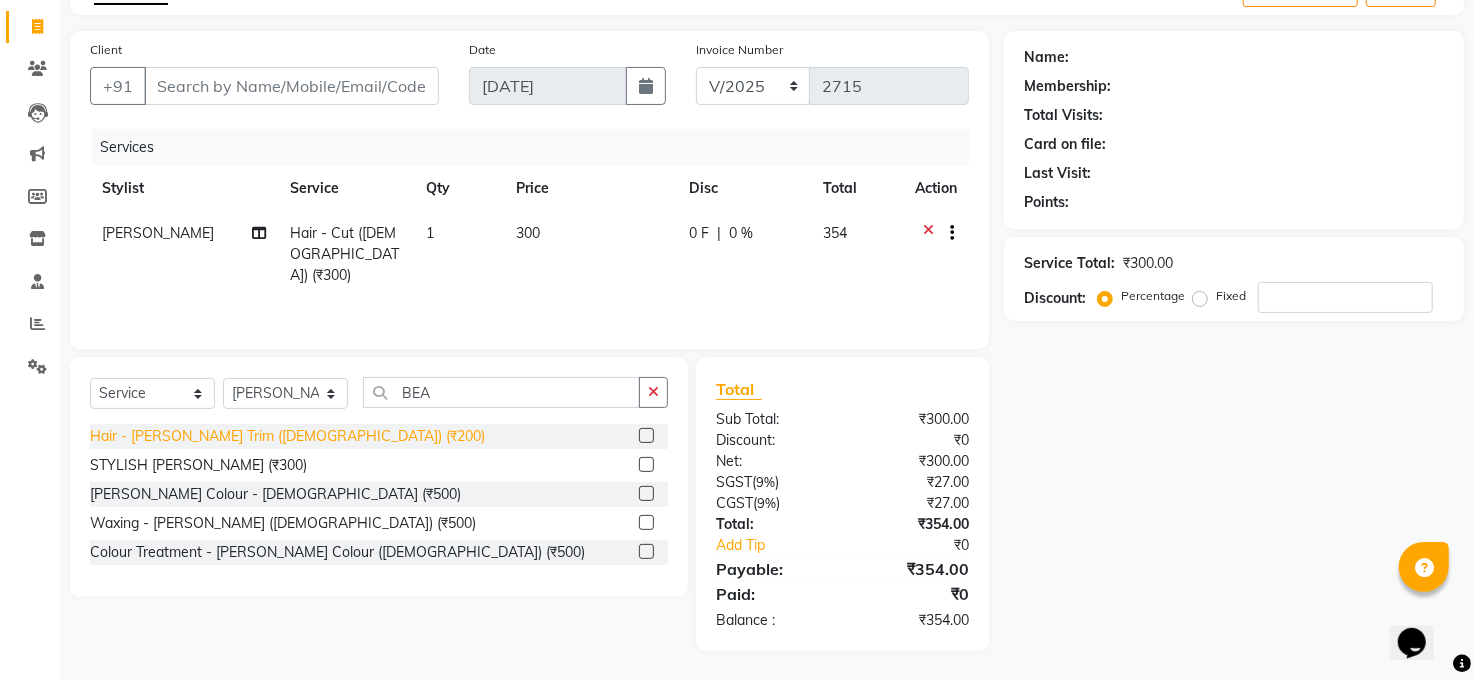 click on "Hair - Beard Trim (Male) (₹200)" 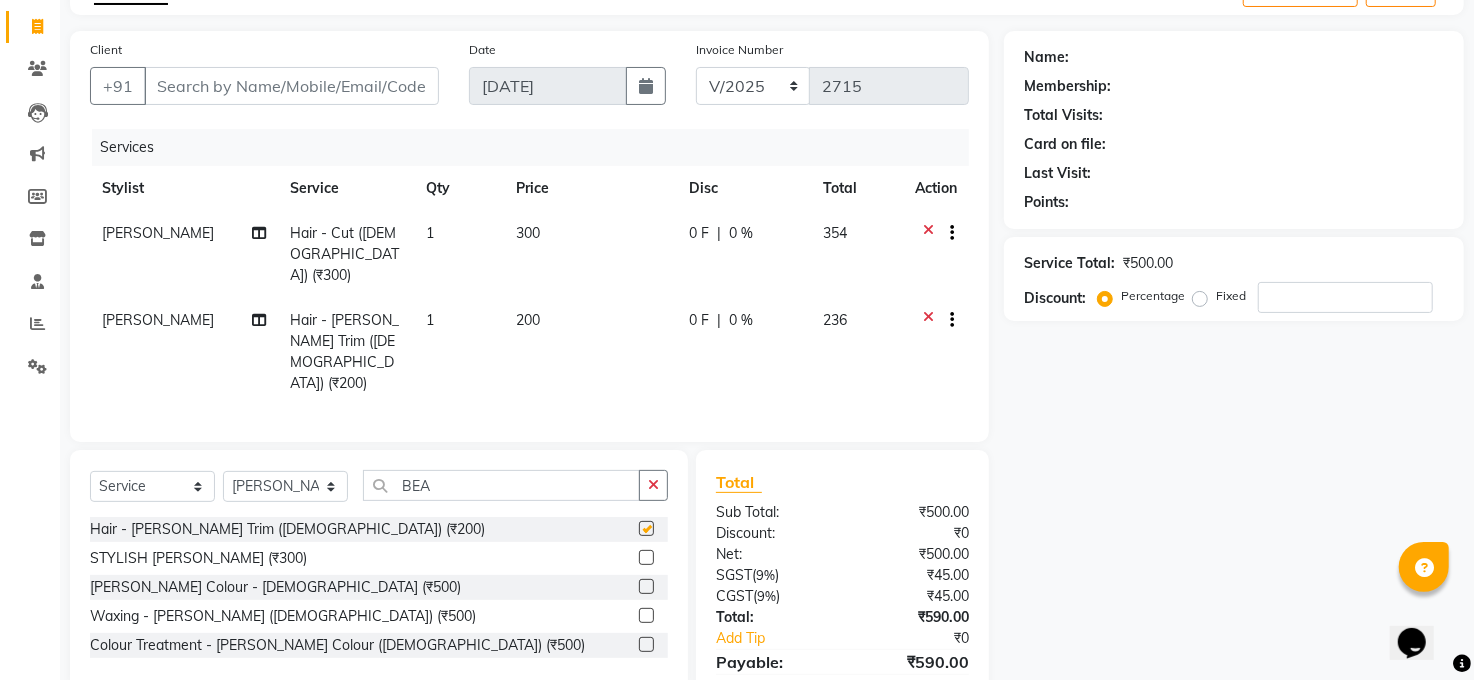 checkbox on "false" 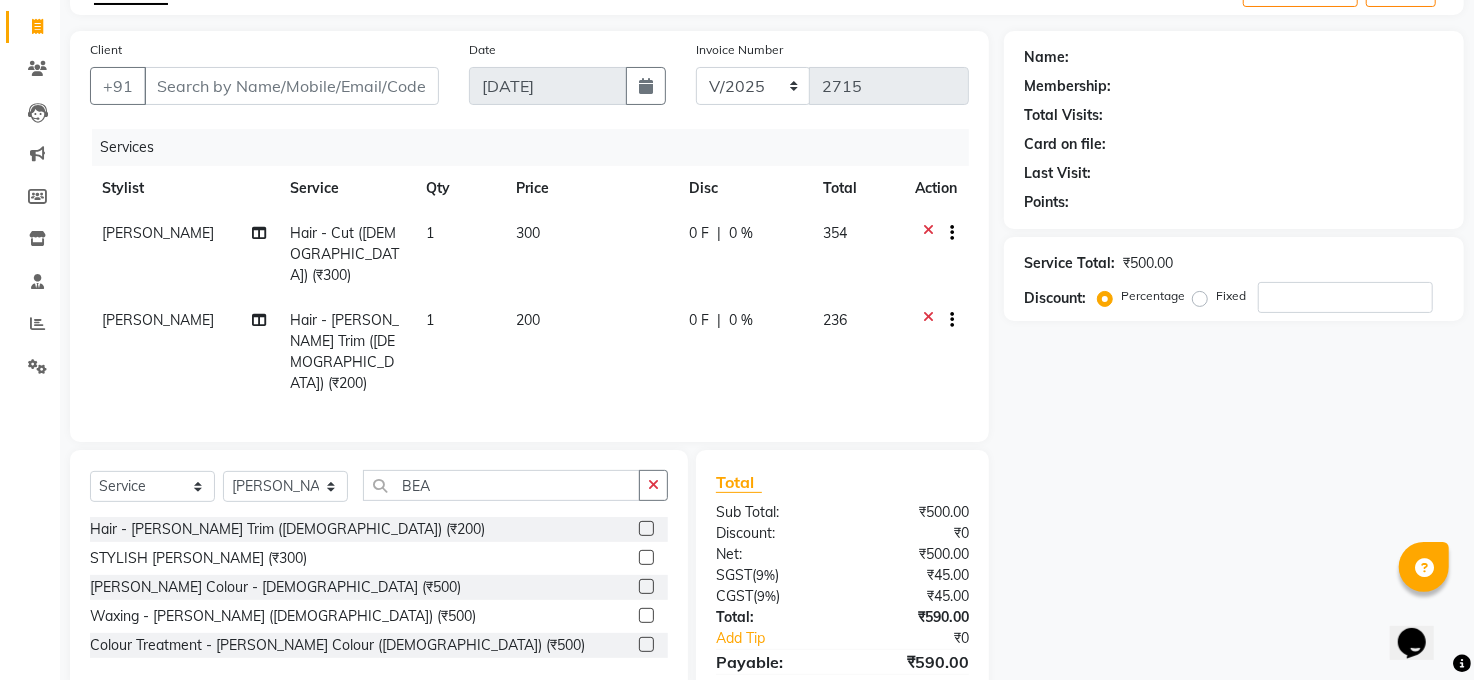 click on "300" 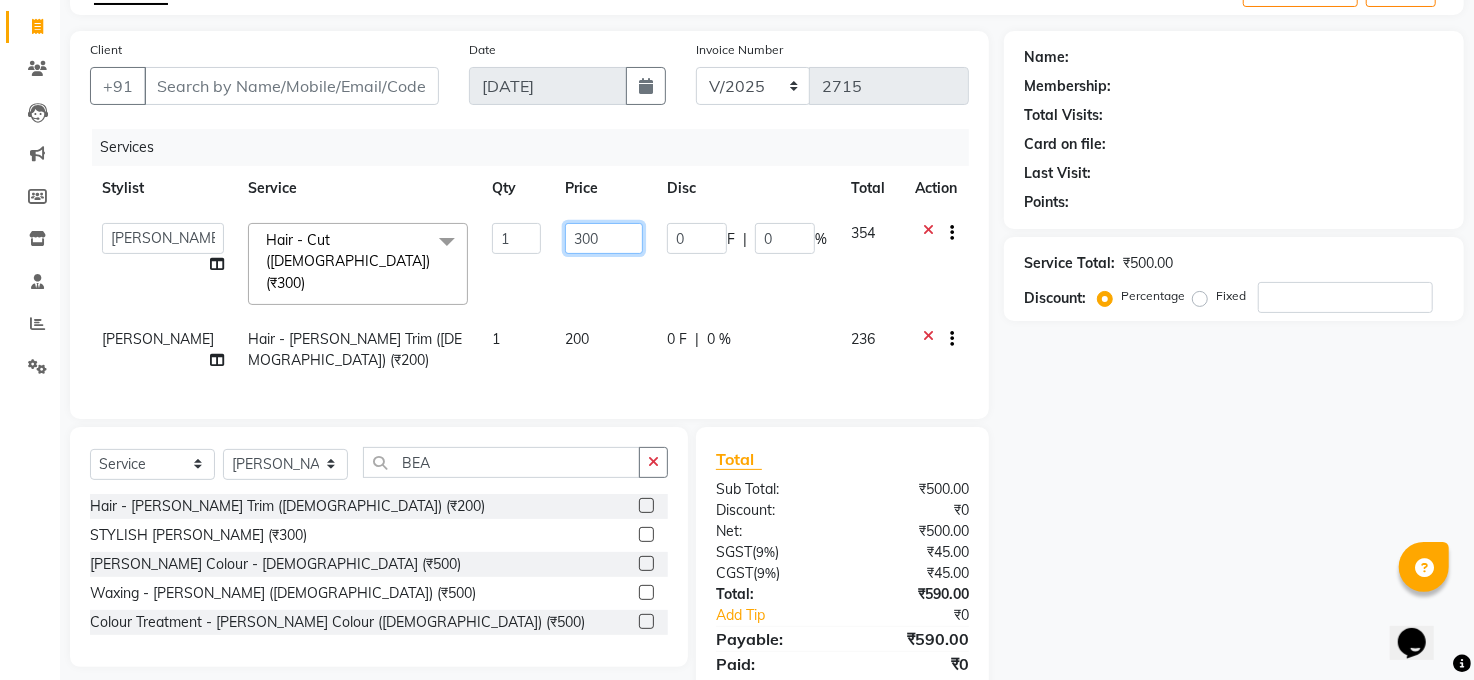 click on "300" 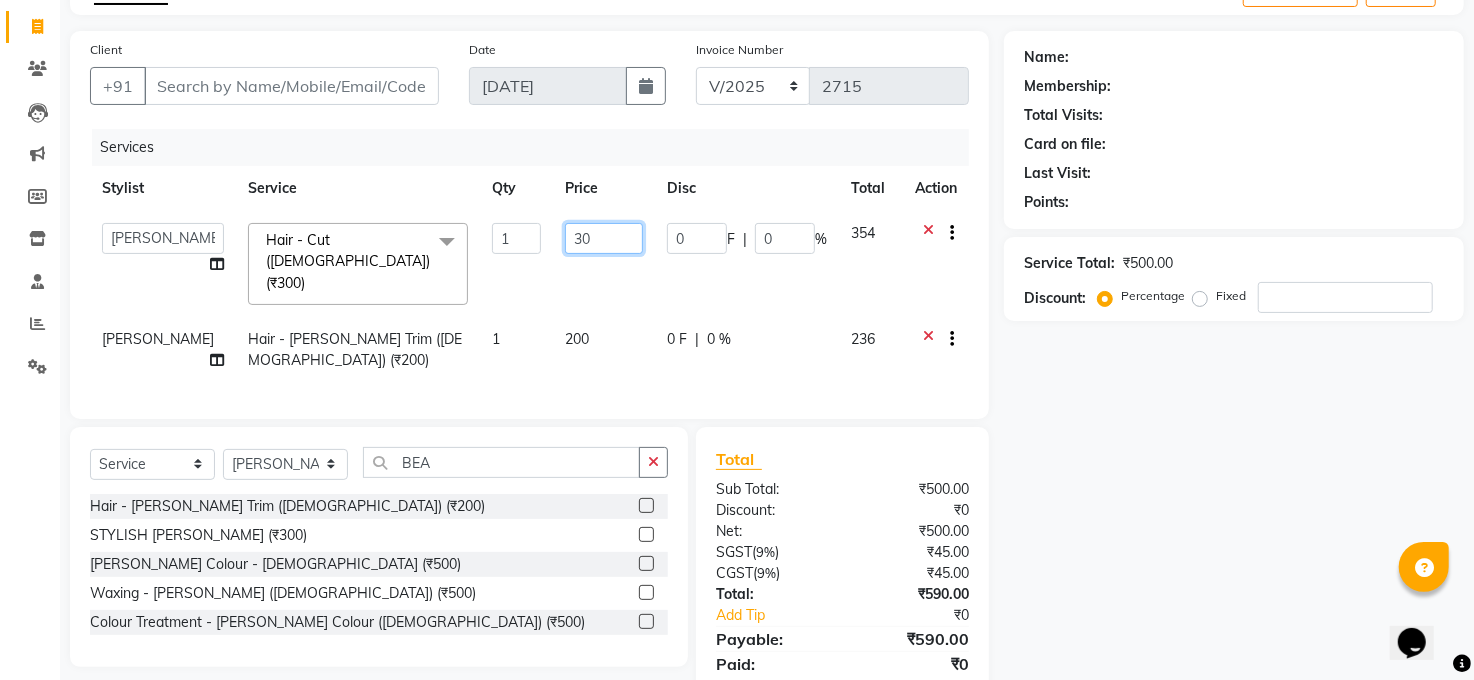 type on "3" 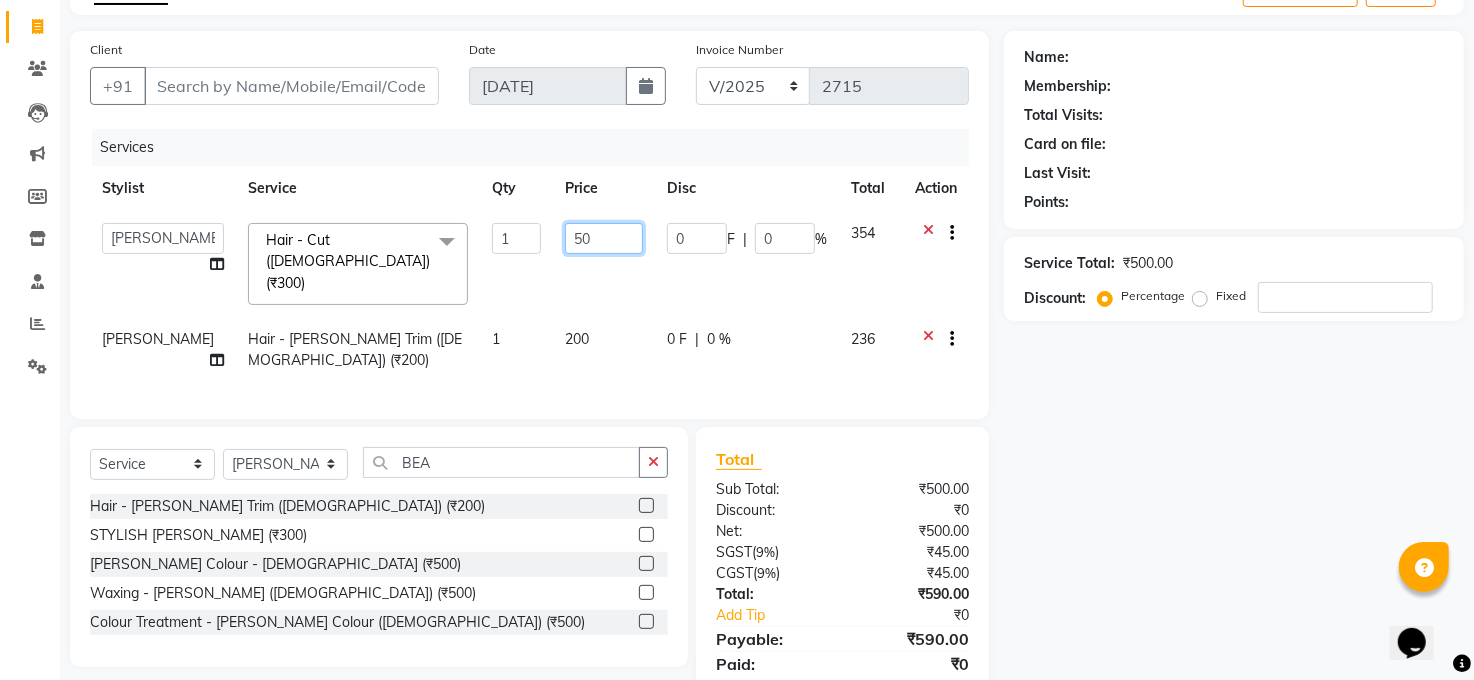 type on "500" 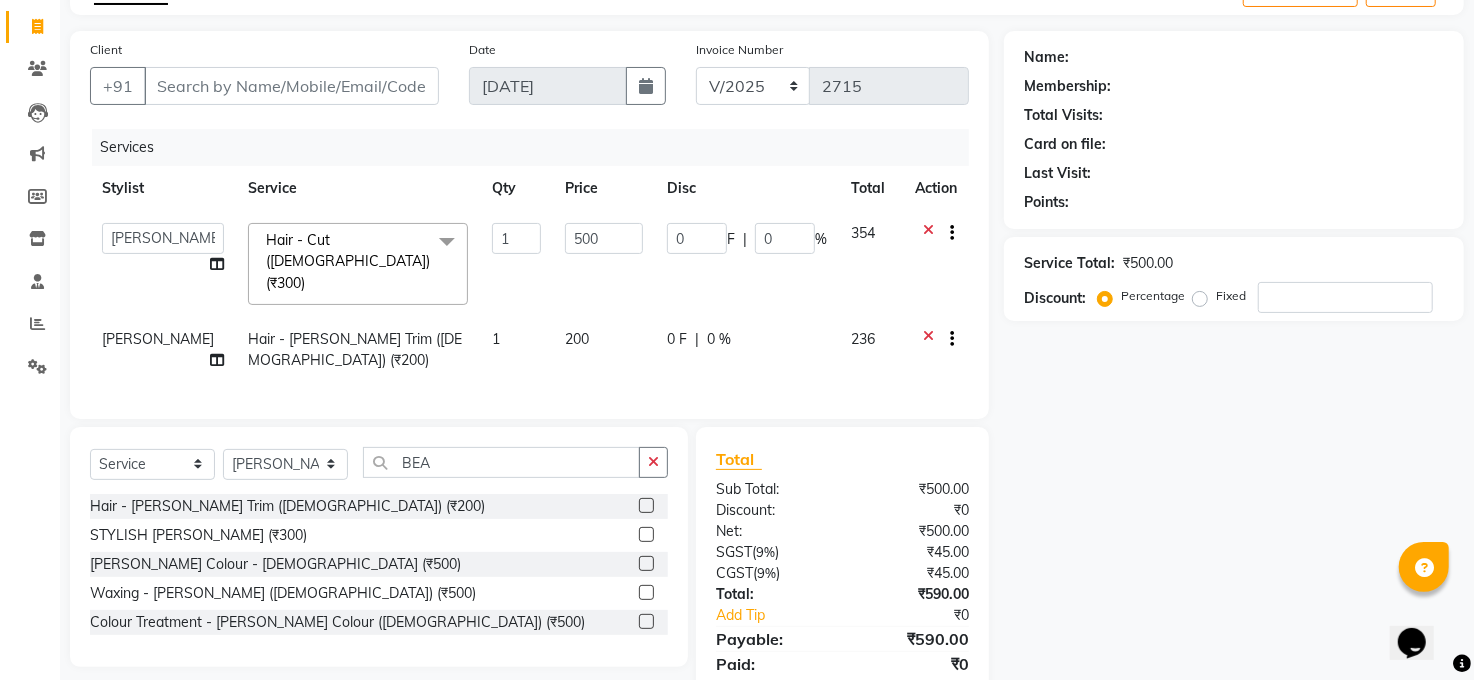 click on "Abhay kumar   ALTAF   ANKITA   ARJUN   Chandan   COUNTER    Manager   Manish Kumar   Neetu Mam   Priyanka   Raju   Ravi Thakur   RINKI   Roshan   Santosh   SAURABH   SUJEET THAKUR   SUNITA   Veer   Vinod Kumar  Hair - Cut (Male) (₹300)  x Pedicure - Pedi Pie (Female) (₹1000) Pedicure - Drup (Female) (₹1500) Pedicure - Alga (Female) (₹2000) Pedicure - Bleach / D - Tan (Female) (₹1000) Pedicure - Pedi Pie (Male) (₹1000) Pedicure - Drup (Male) (₹1500) Pedicure - Alga (Male) (₹2000) Pedicure - Bleach / D - Tan (Male) (₹1000) H&F CAFE PEDICURE (Male) (₹1000) AVL PEDICURE /MANICURE (₹2000) Bombini Pedicure/Manicure (₹1500) Pedicure - Bombini Male (₹1500) H&F CAFE PEDICURE (Female) (₹1000) glow mask  (₹500) Hair - Wash (Female) (₹300) Hair - Easy Cut (Female) (₹600) Hair - Creative Cut (Female) (₹900) Hair - Blow Dry (Female) (₹500) Hair - Iron Curls (Female) (₹700) Hair - Hair - Do - (Female) (₹1000) Hair - Children’S Hair Cut (Female) (₹500) STYLISH BEARD  (₹300) 1" 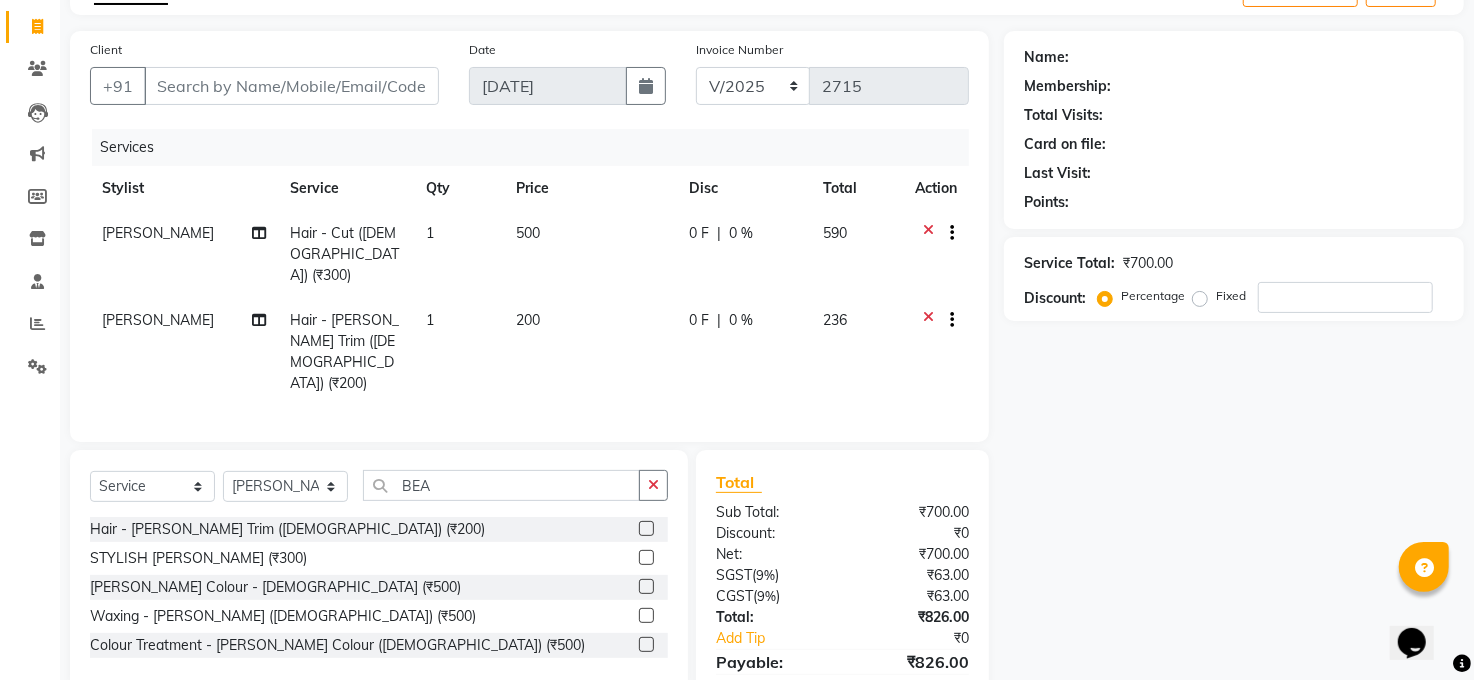 click on "200" 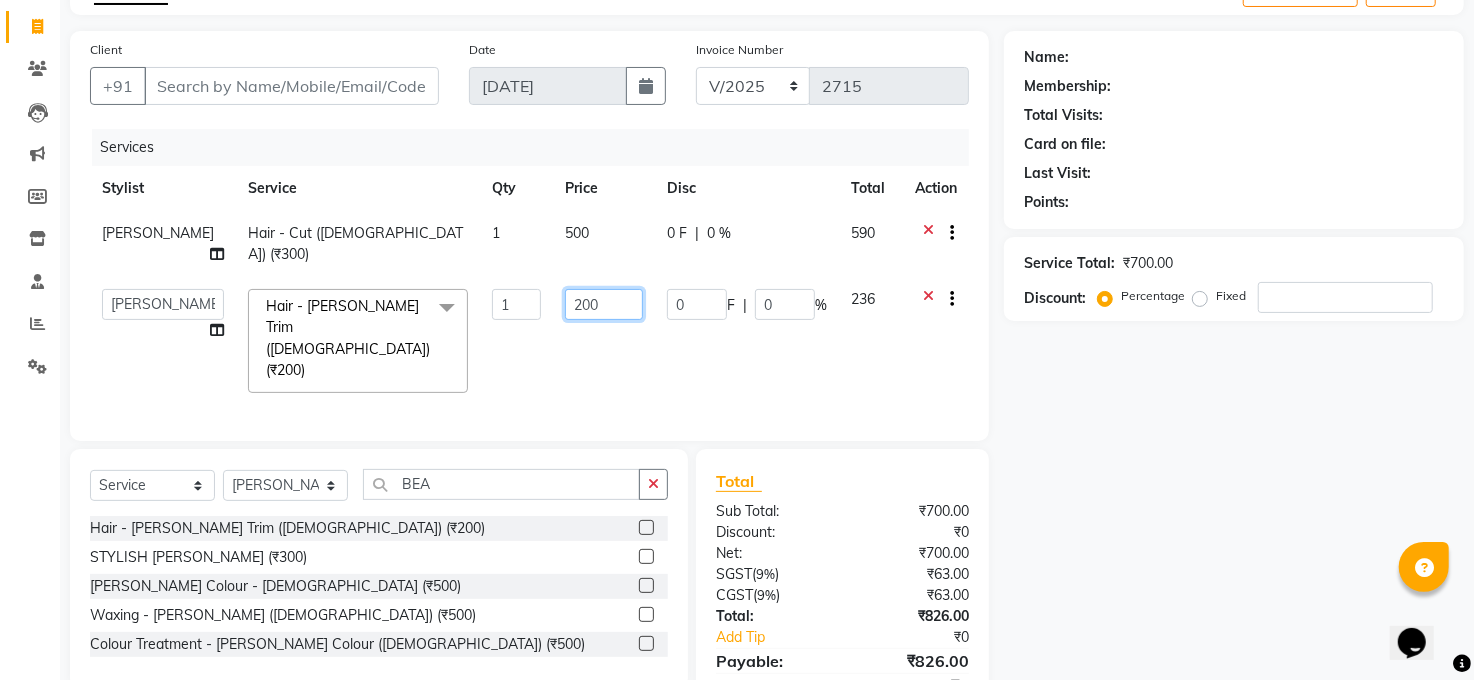 click on "200" 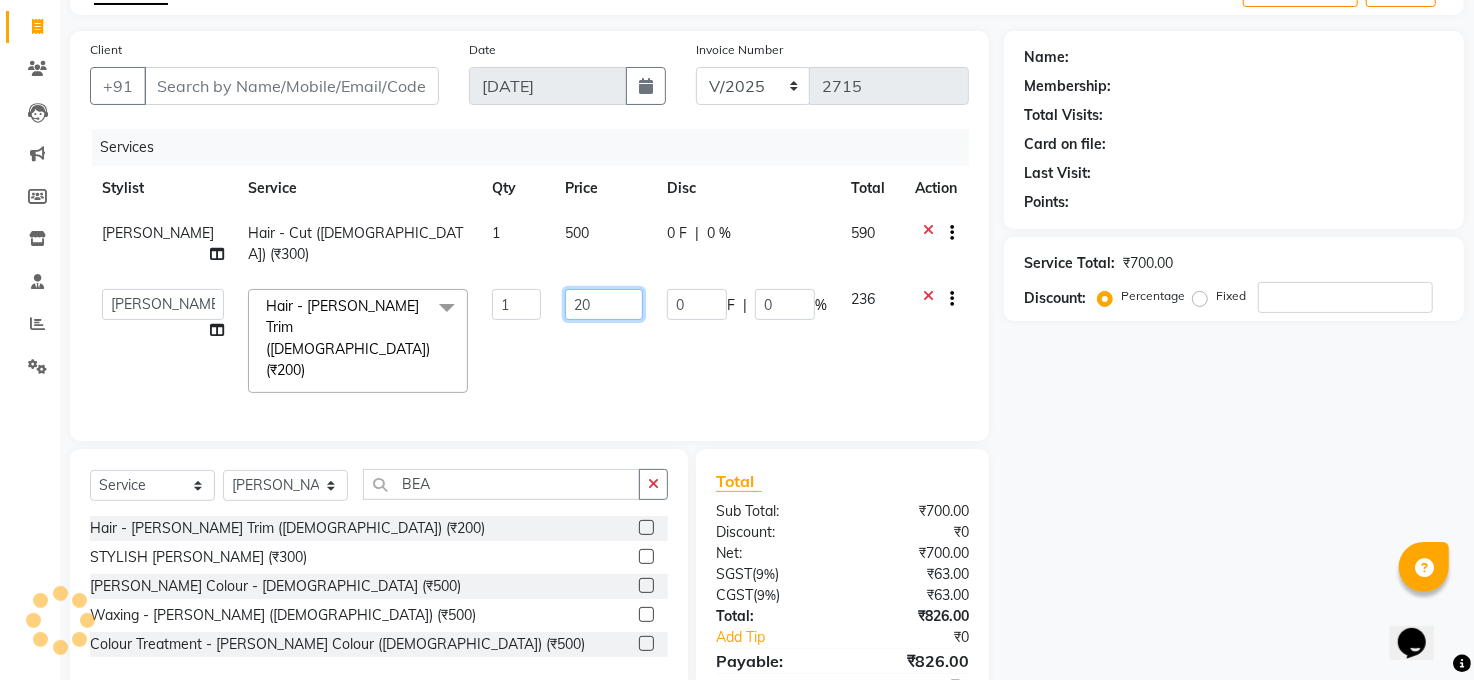 type on "2" 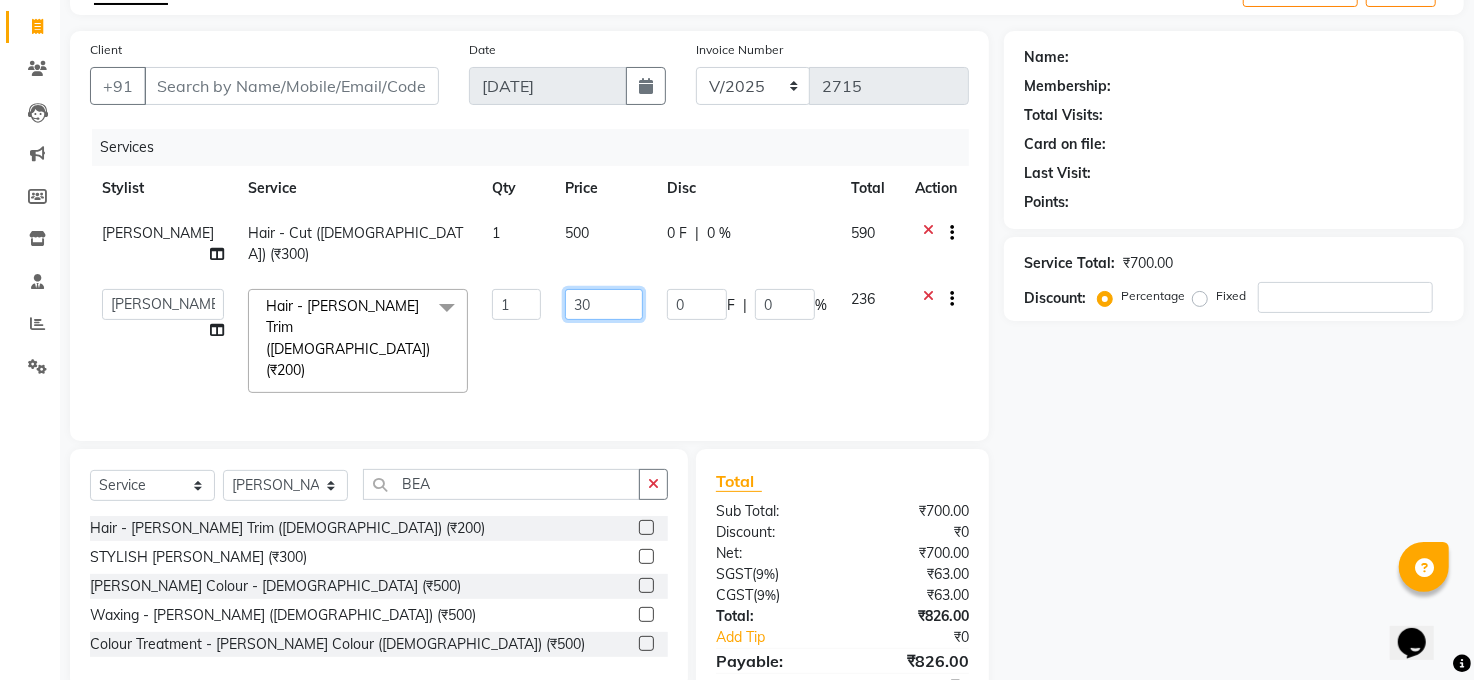 type on "300" 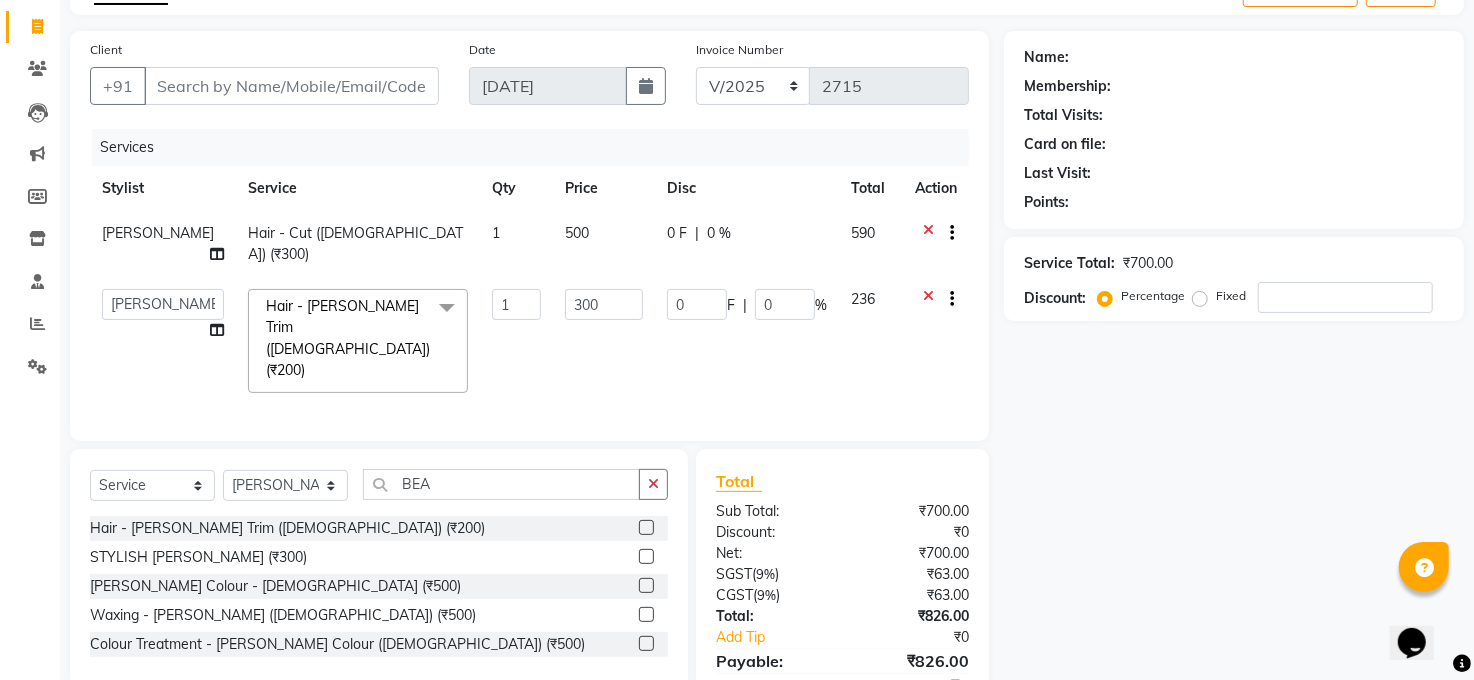 click on "Name: Membership: Total Visits: Card on file: Last Visit:  Points:  Service Total:  ₹700.00  Discount:  Percentage   Fixed" 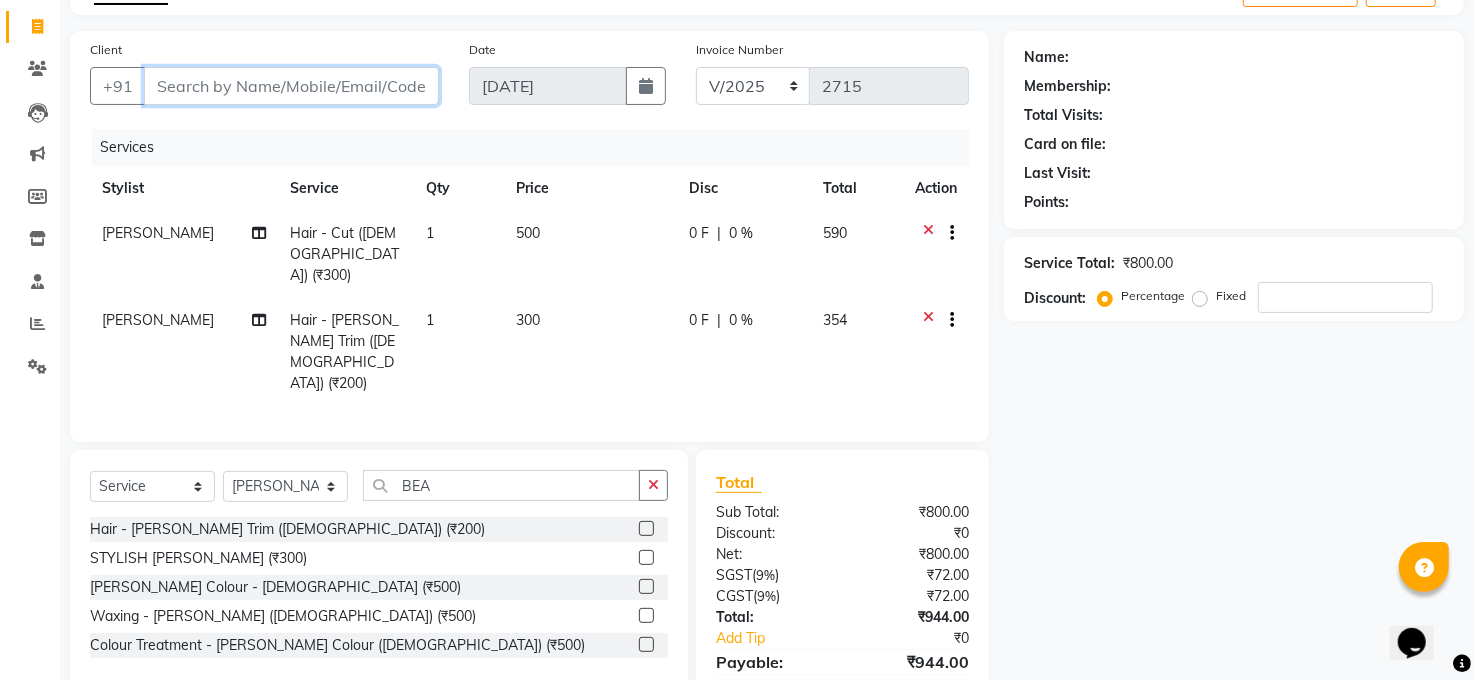 click on "Client" at bounding box center (291, 86) 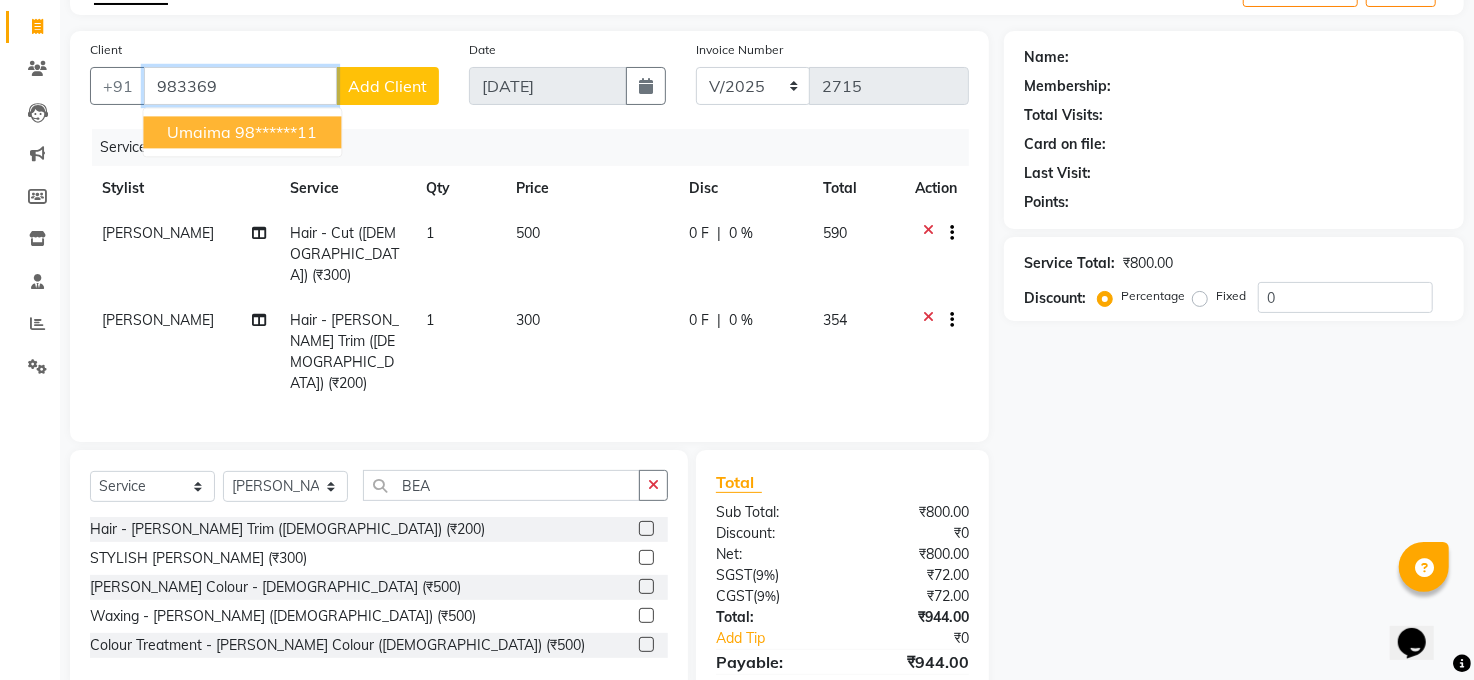 click on "Umaima" at bounding box center (199, 132) 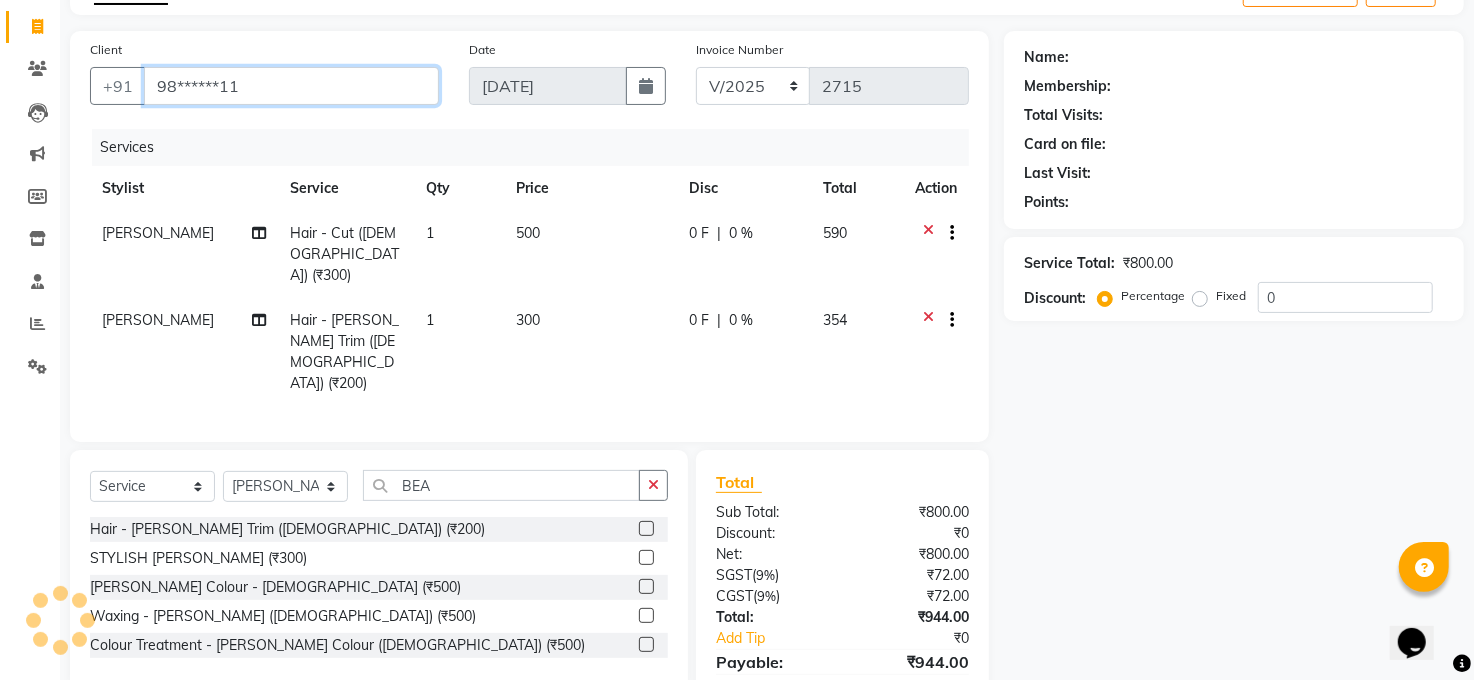 type on "98******11" 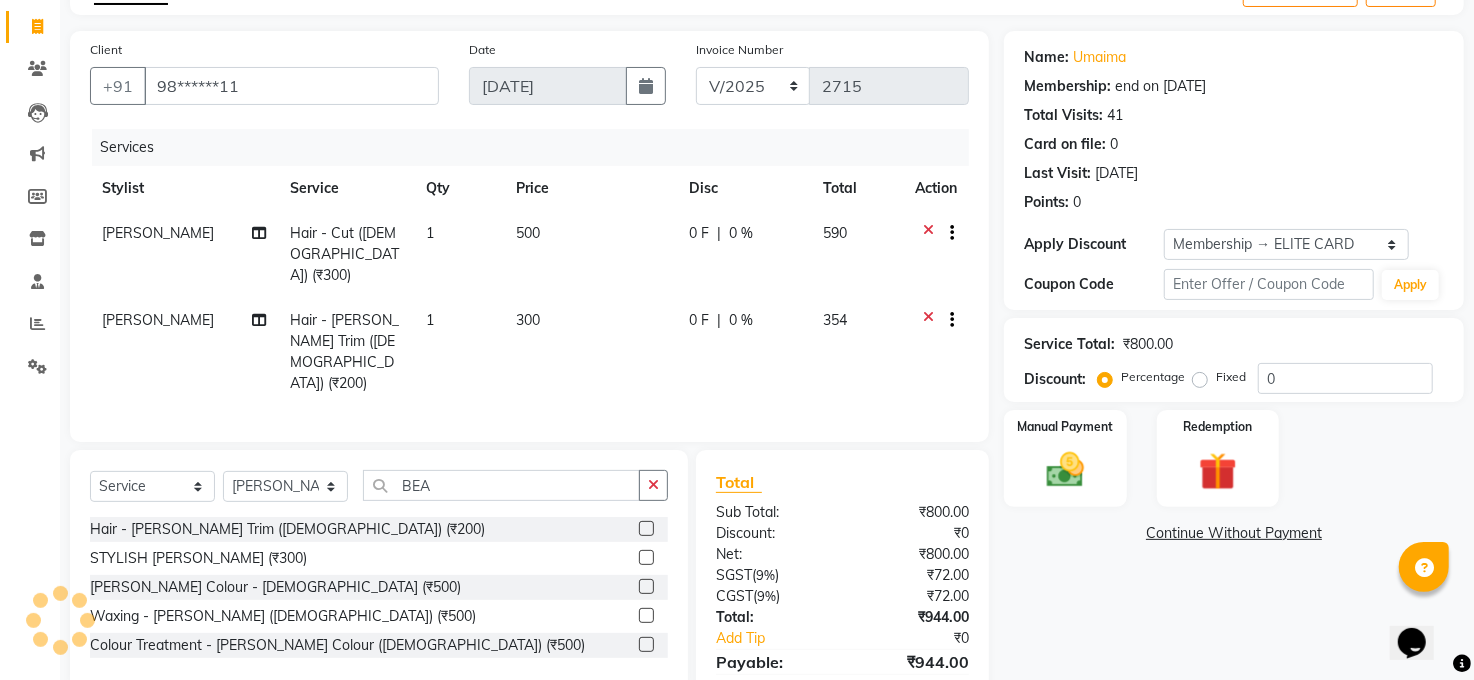scroll, scrollTop: 169, scrollLeft: 0, axis: vertical 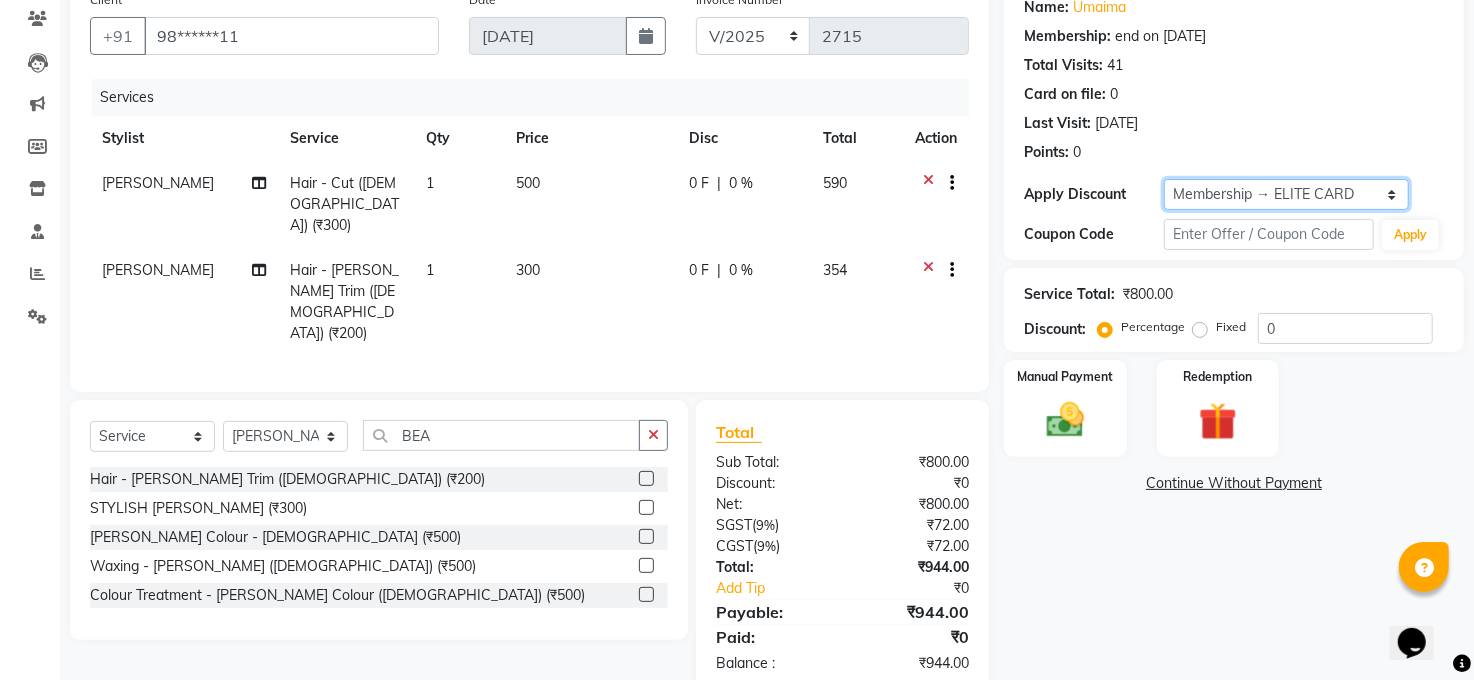 click on "Select Membership → ELITE CARD" 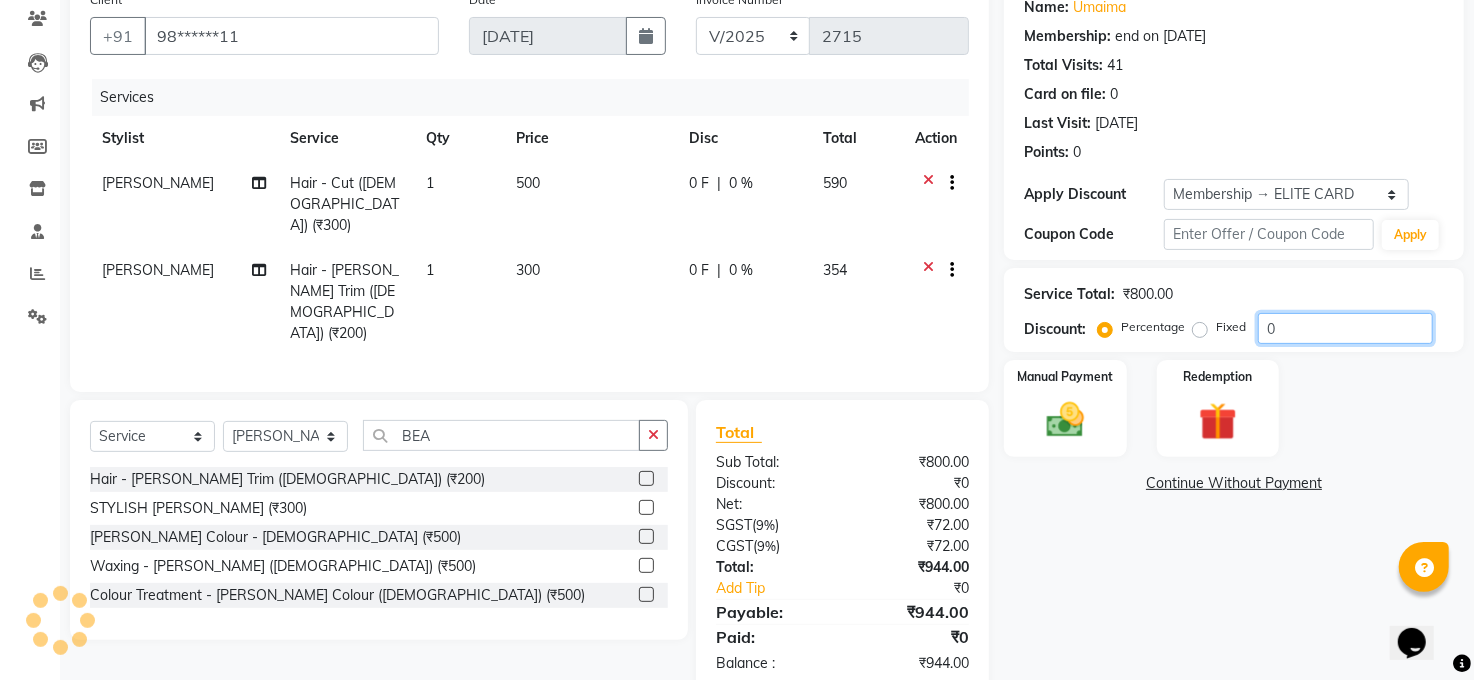 click on "0" 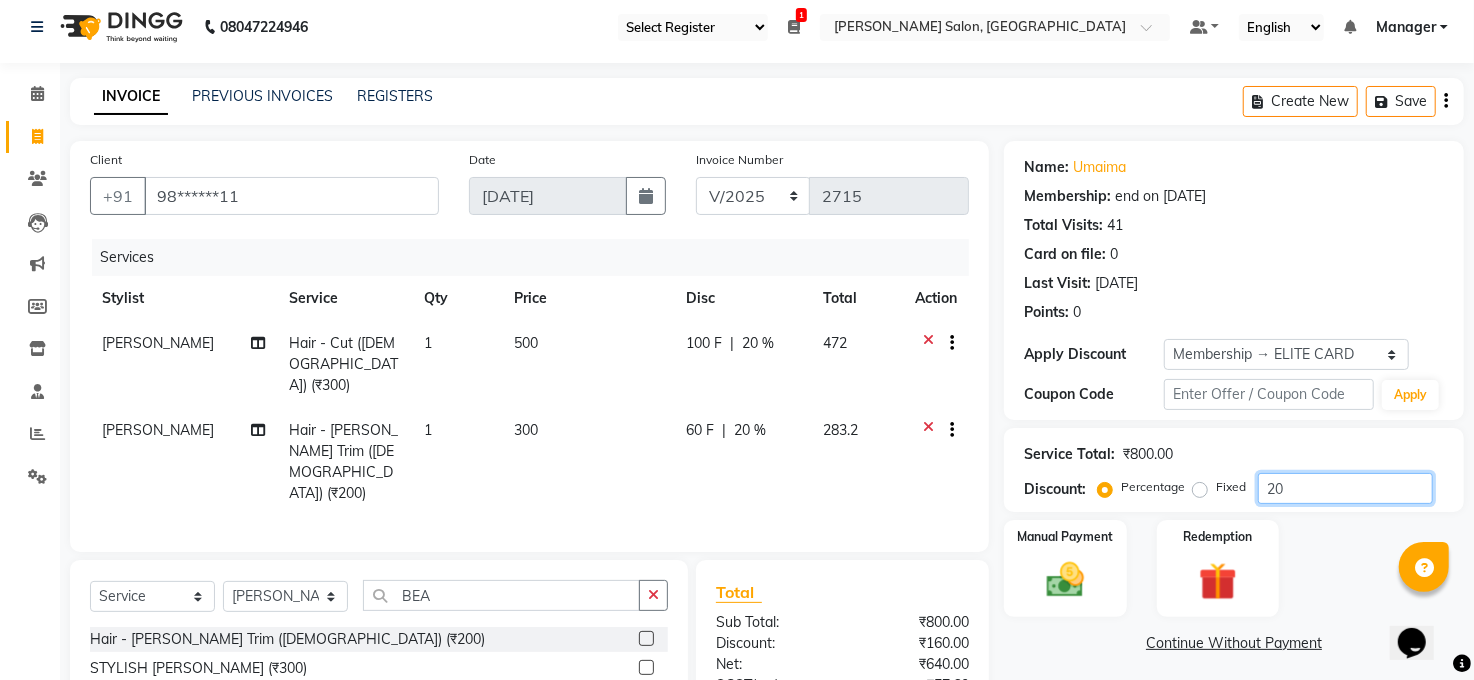scroll, scrollTop: 0, scrollLeft: 0, axis: both 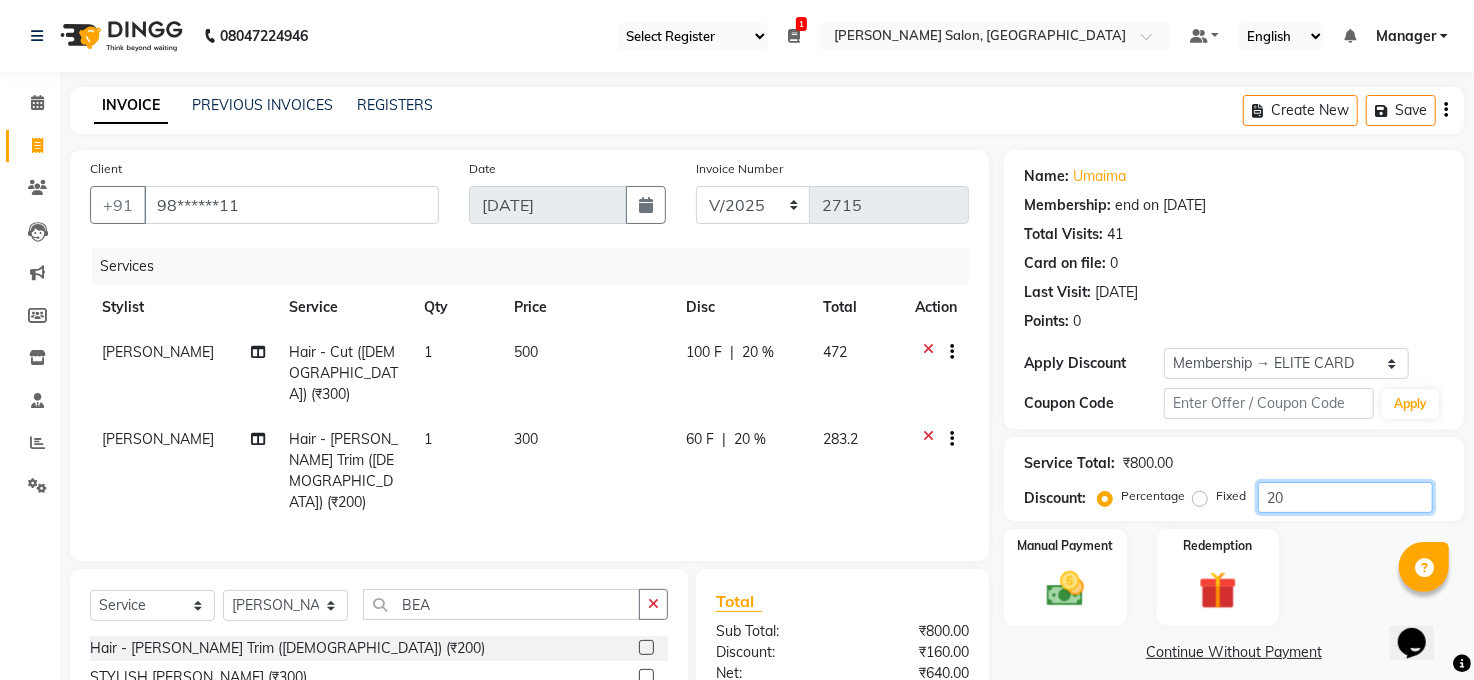 type on "20" 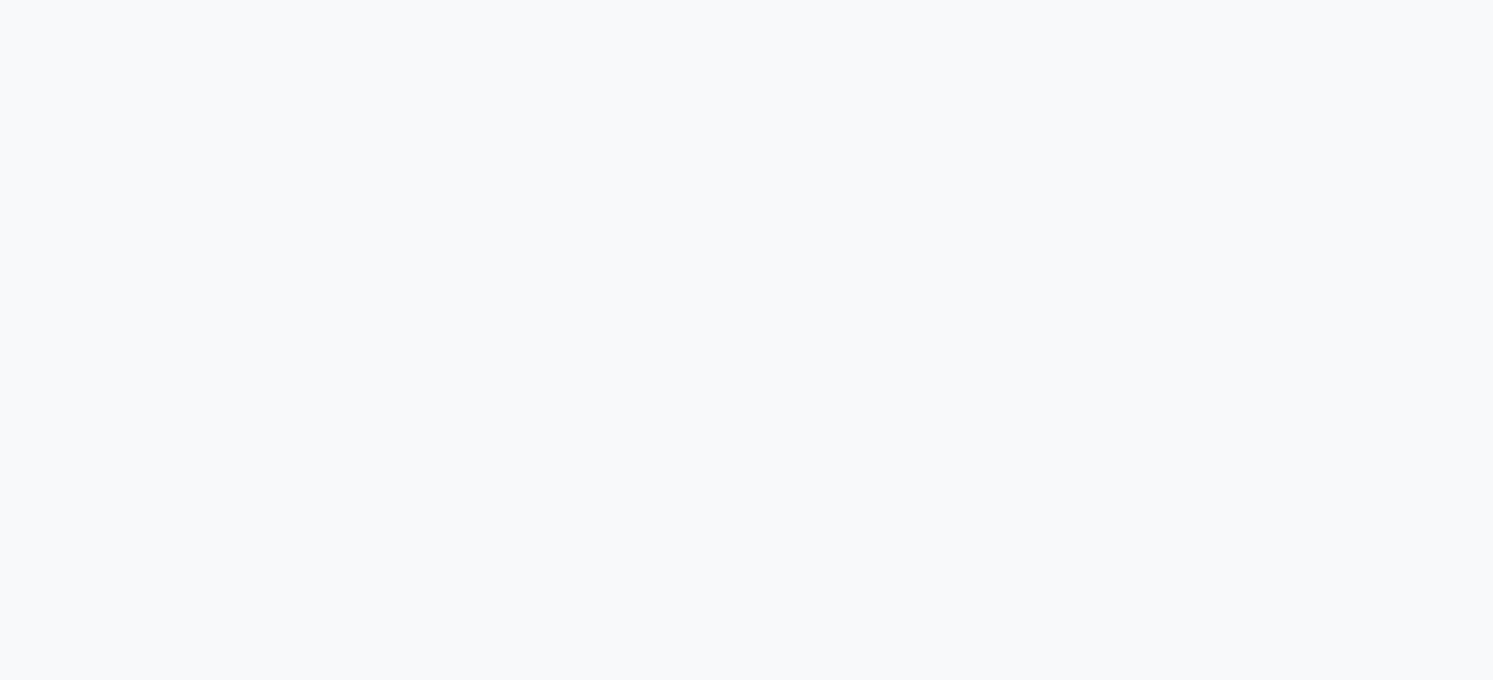 scroll, scrollTop: 0, scrollLeft: 0, axis: both 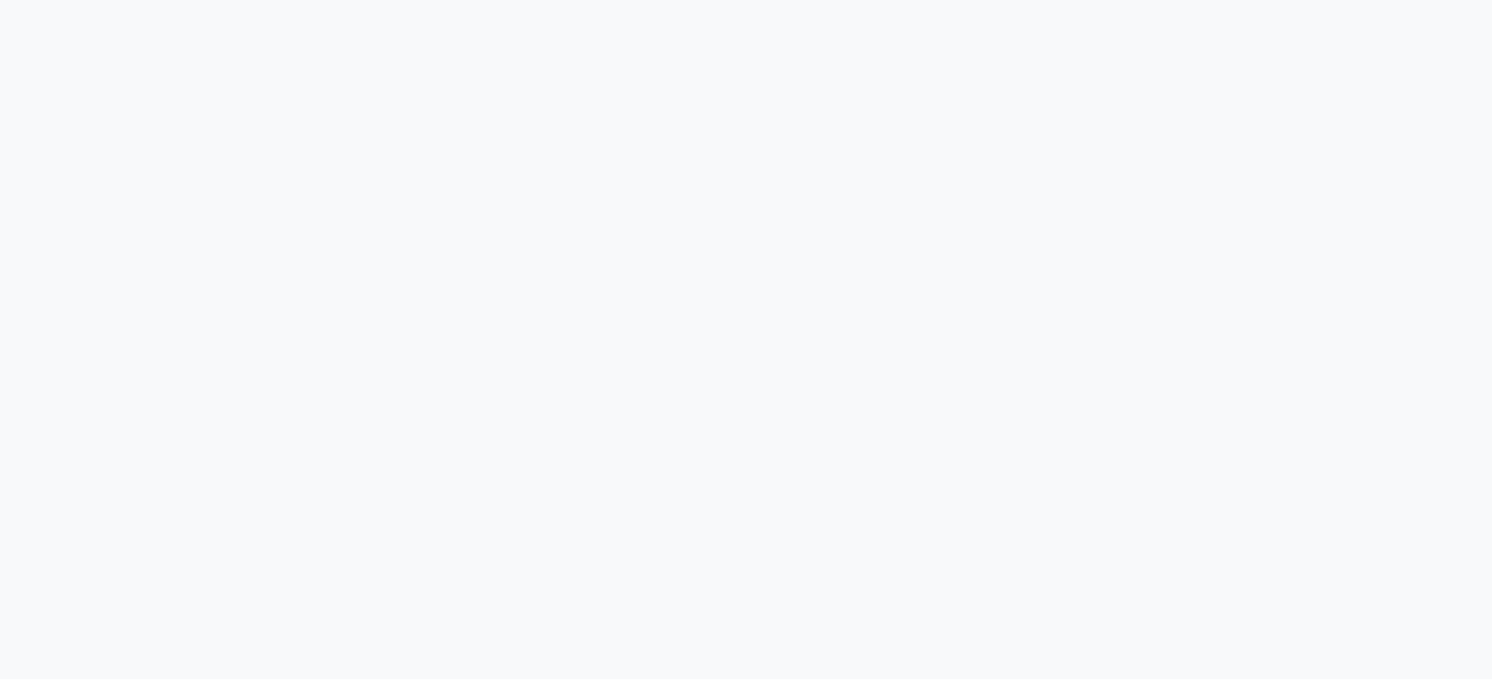 select on "35" 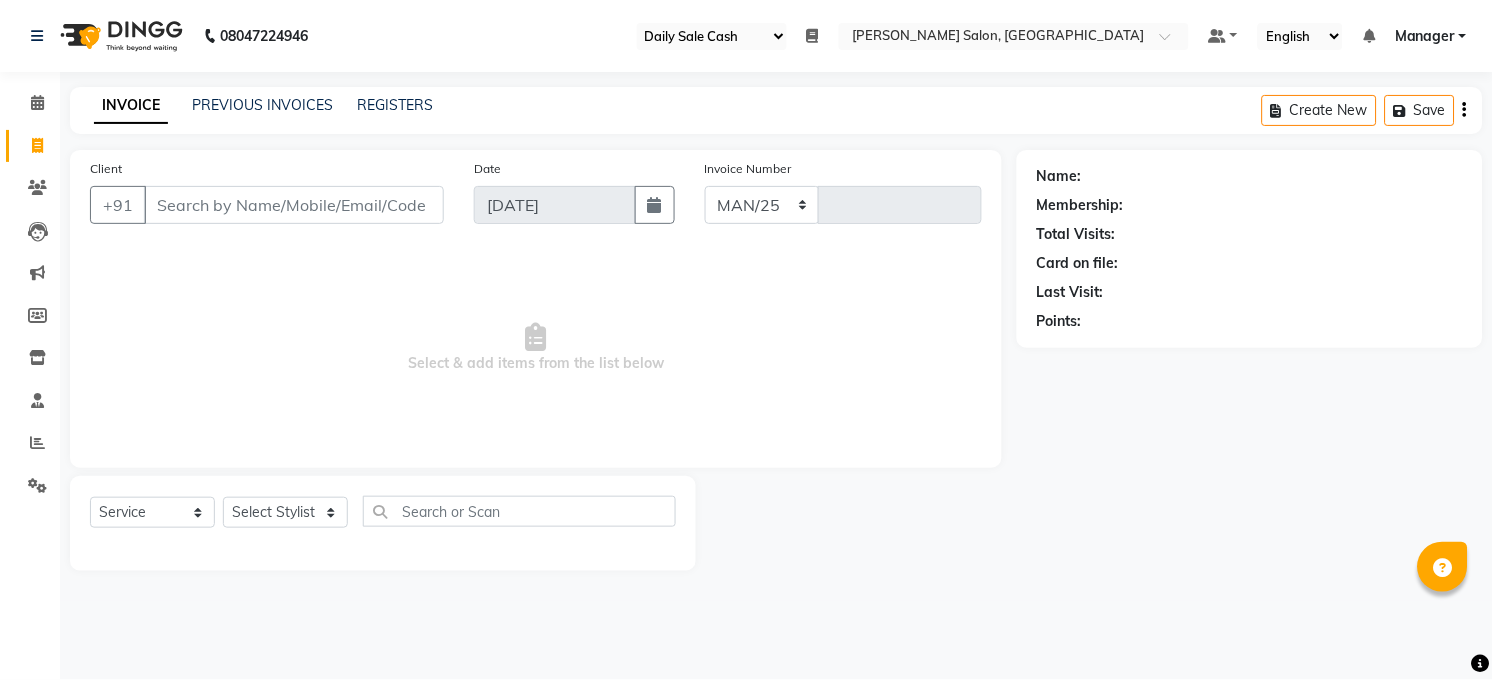 select on "5748" 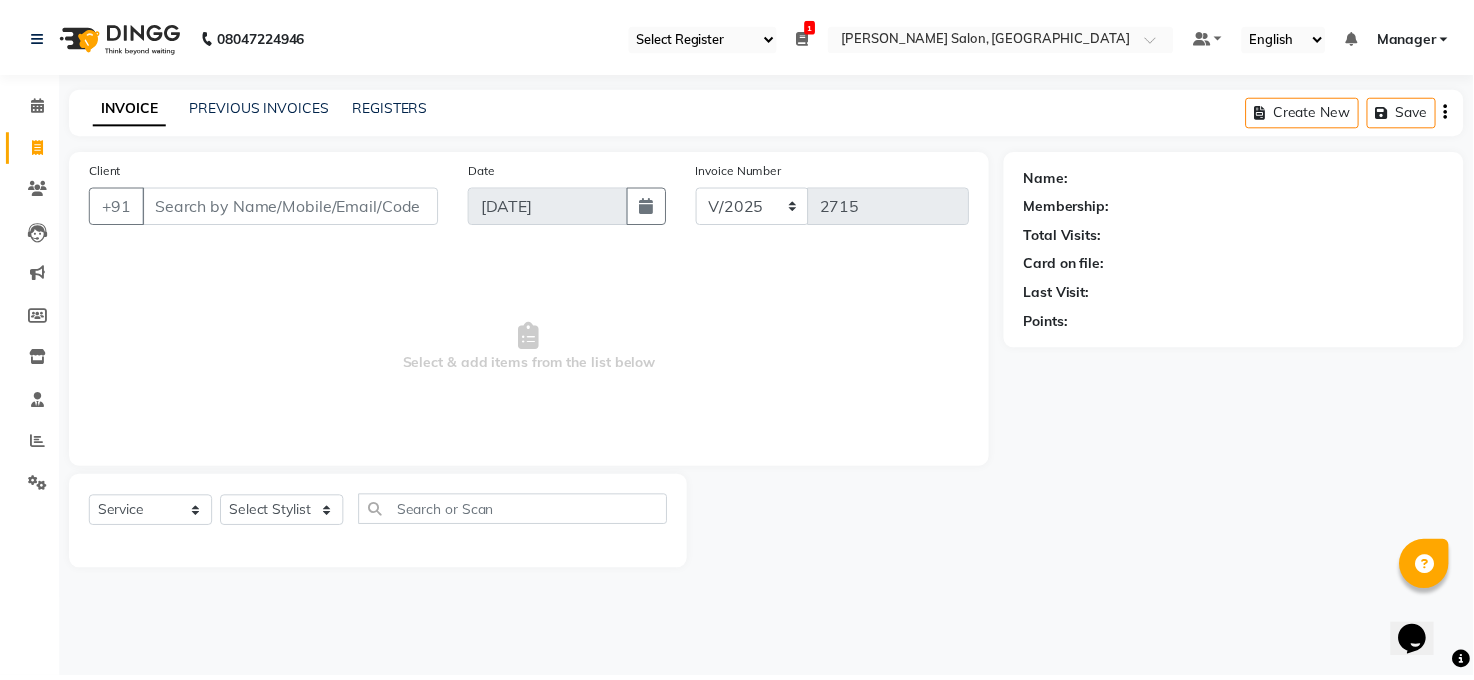 scroll, scrollTop: 0, scrollLeft: 0, axis: both 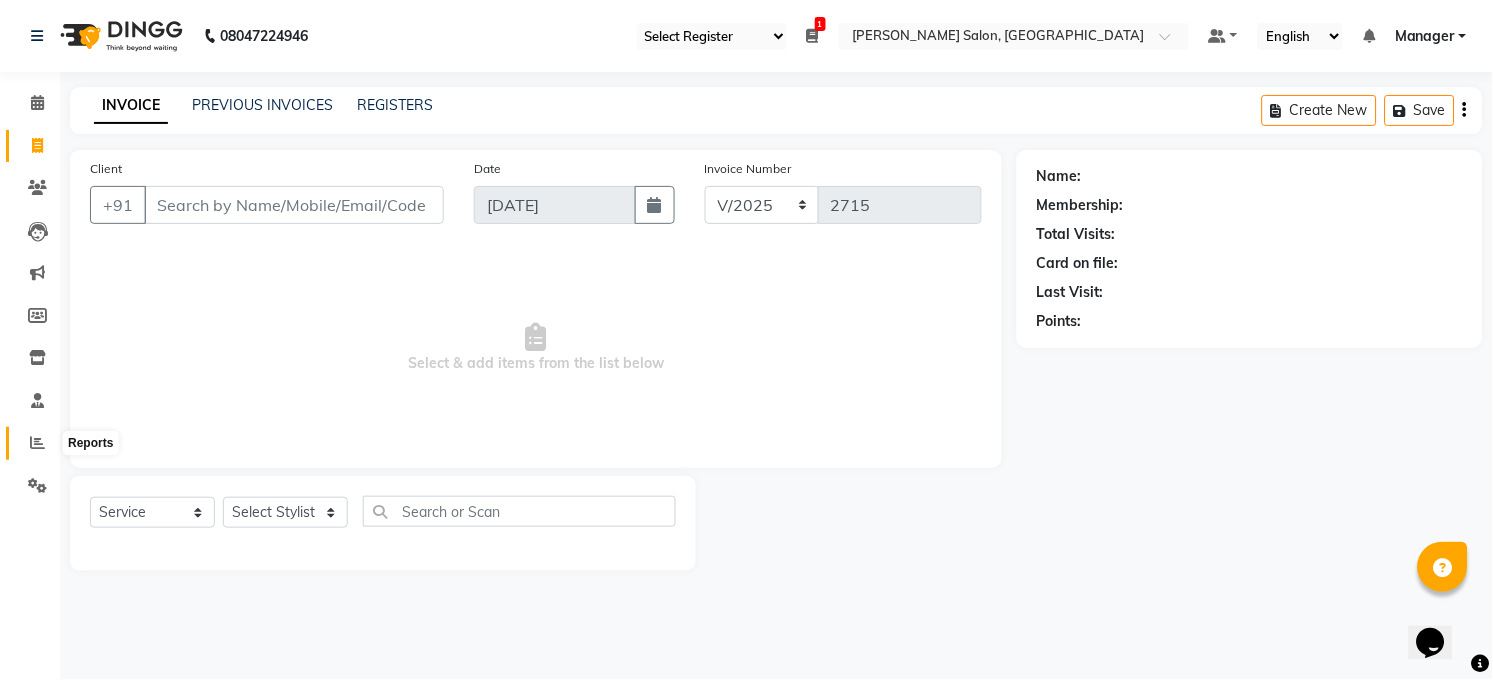 click 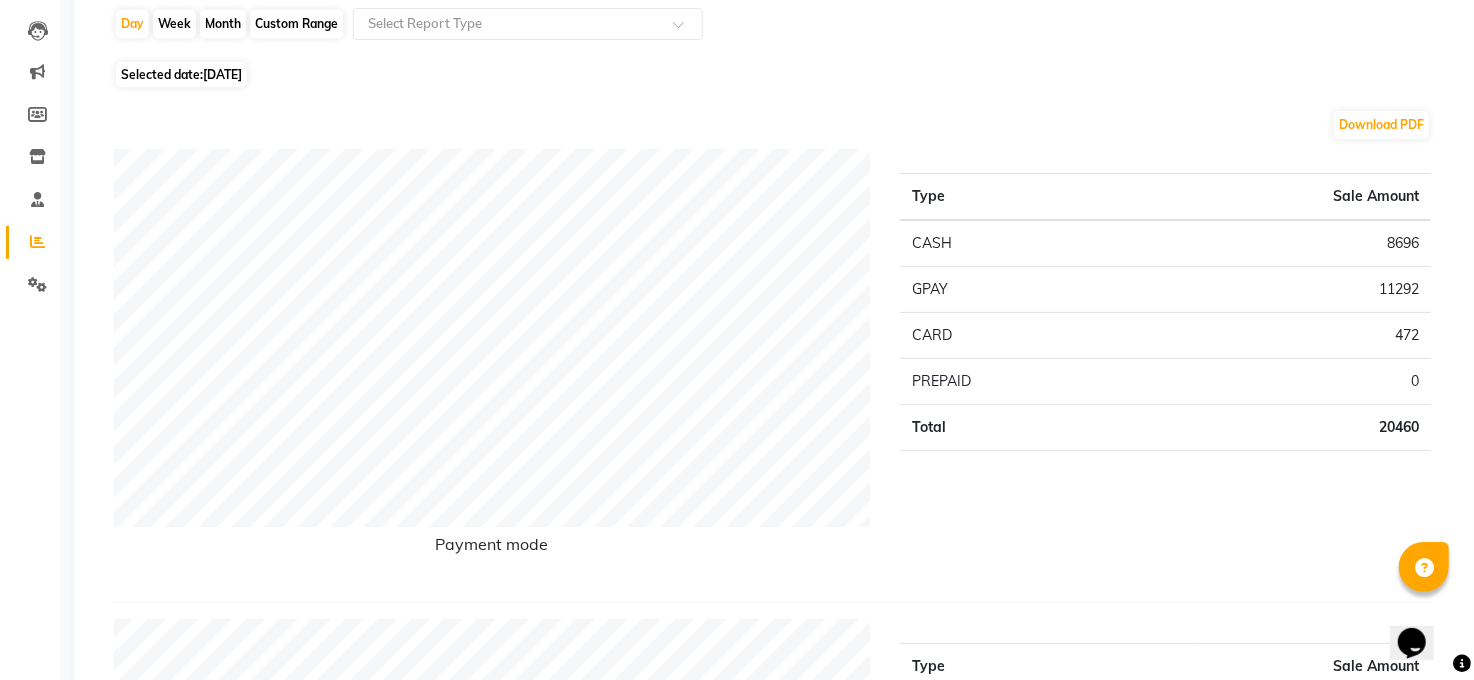 scroll, scrollTop: 0, scrollLeft: 0, axis: both 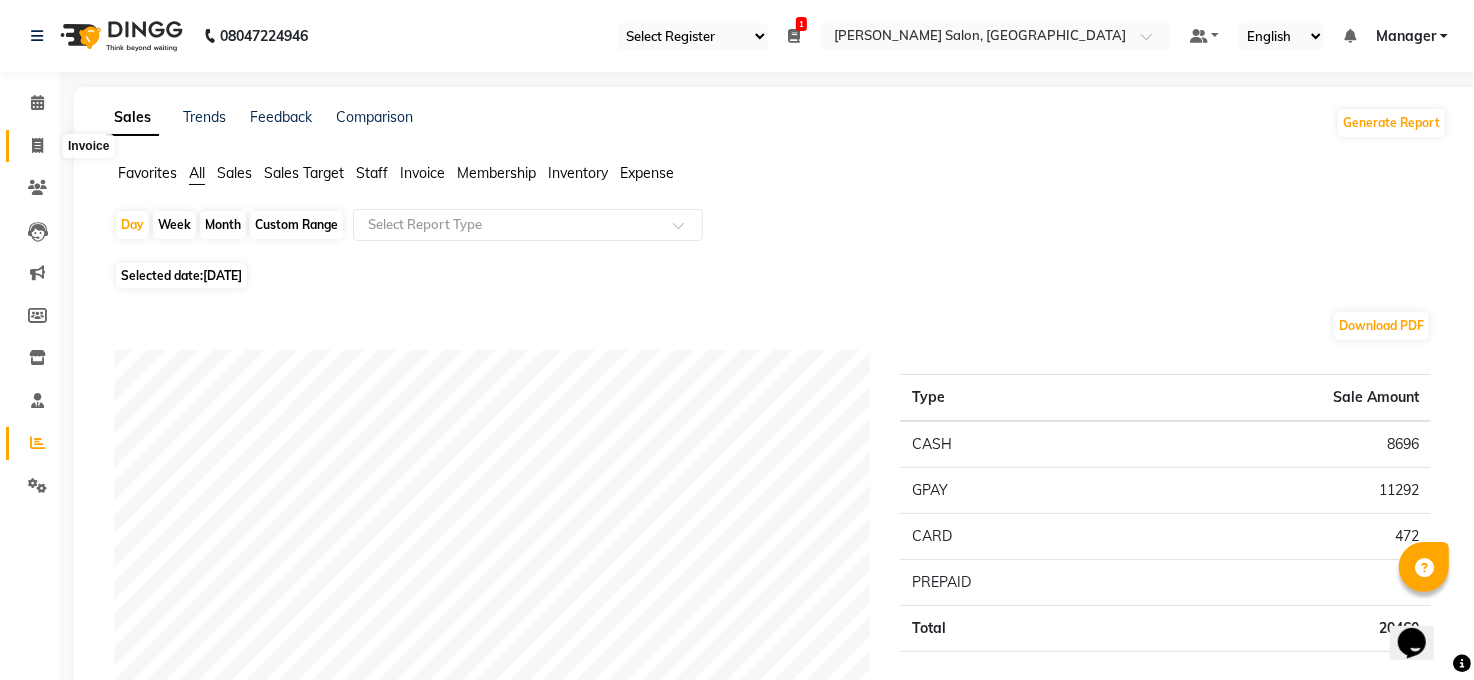 click 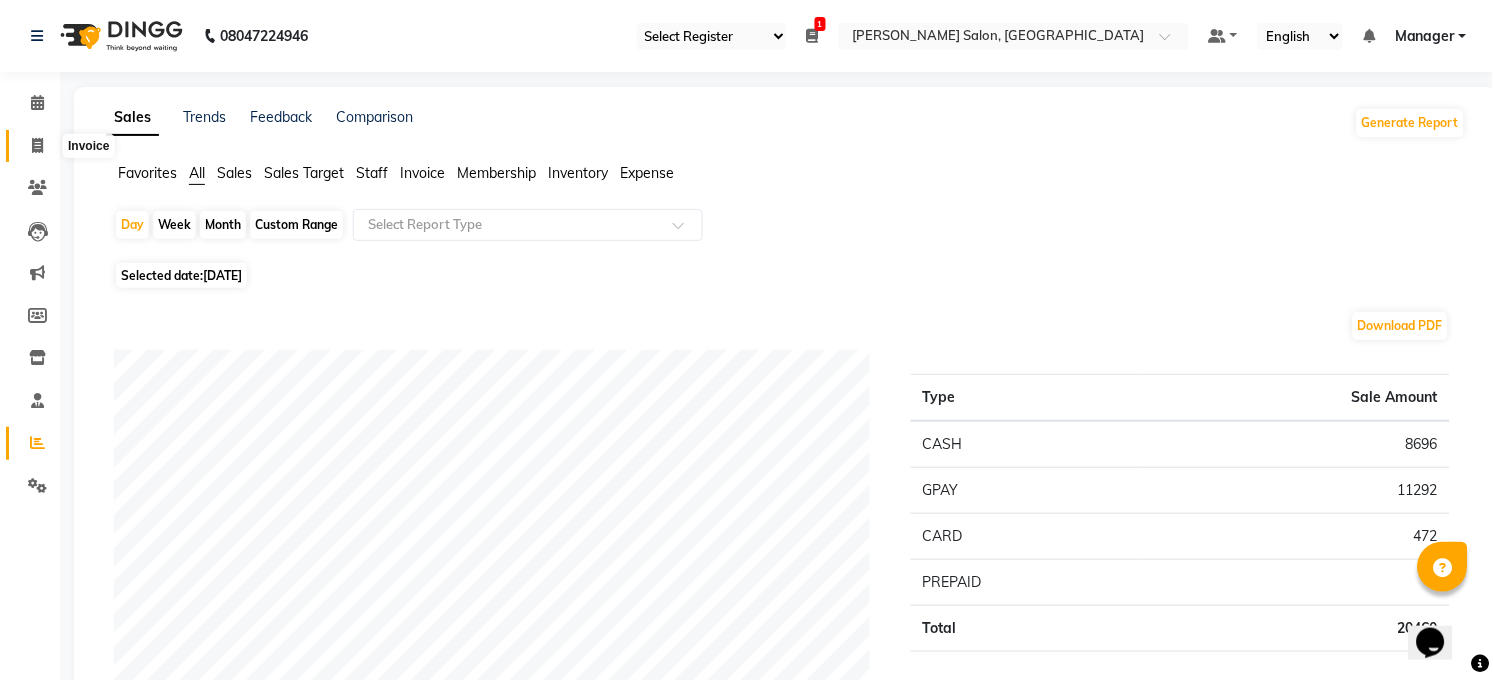select on "service" 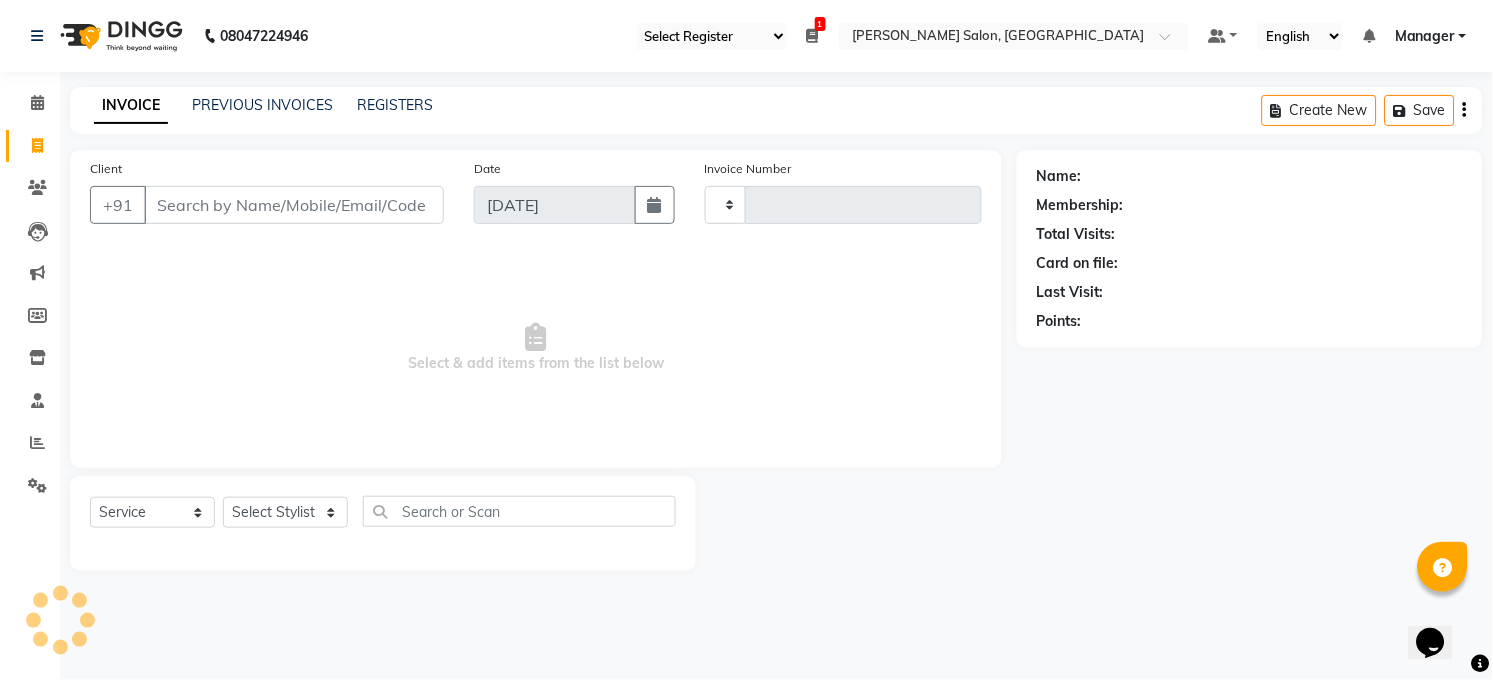type on "2715" 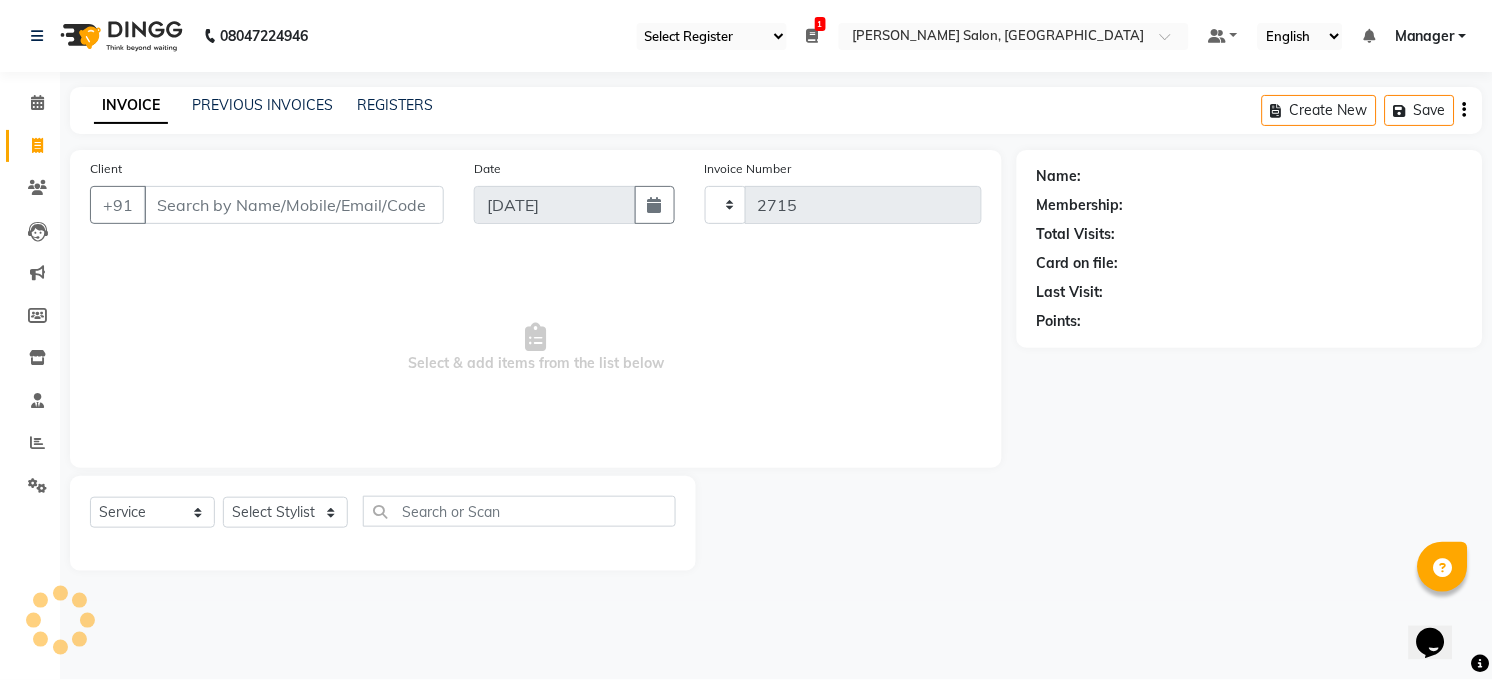select on "5748" 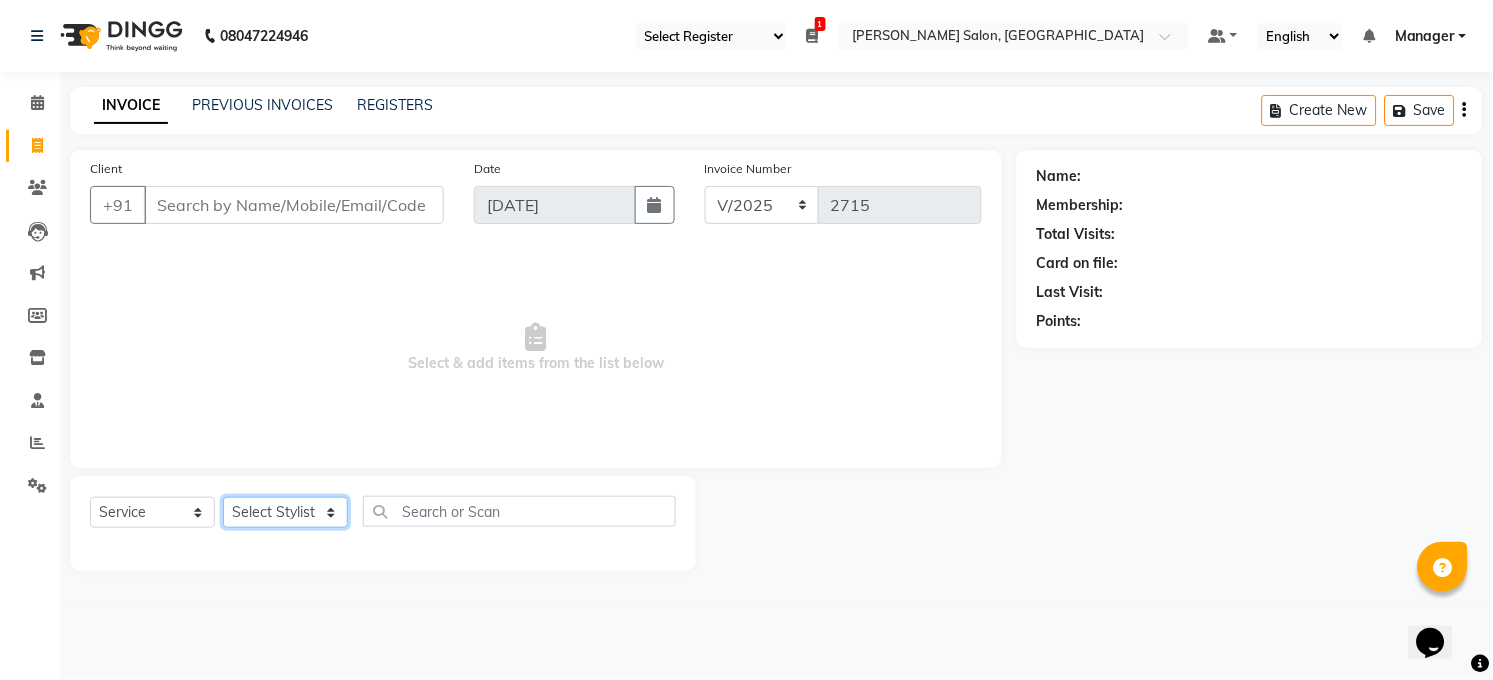 click on "Select Stylist [PERSON_NAME] [PERSON_NAME] [PERSON_NAME] COUNTER  Manager [PERSON_NAME] [PERSON_NAME] [PERSON_NAME] [PERSON_NAME] [PERSON_NAME] Santosh SAURABH [PERSON_NAME] [PERSON_NAME] Veer [PERSON_NAME]" 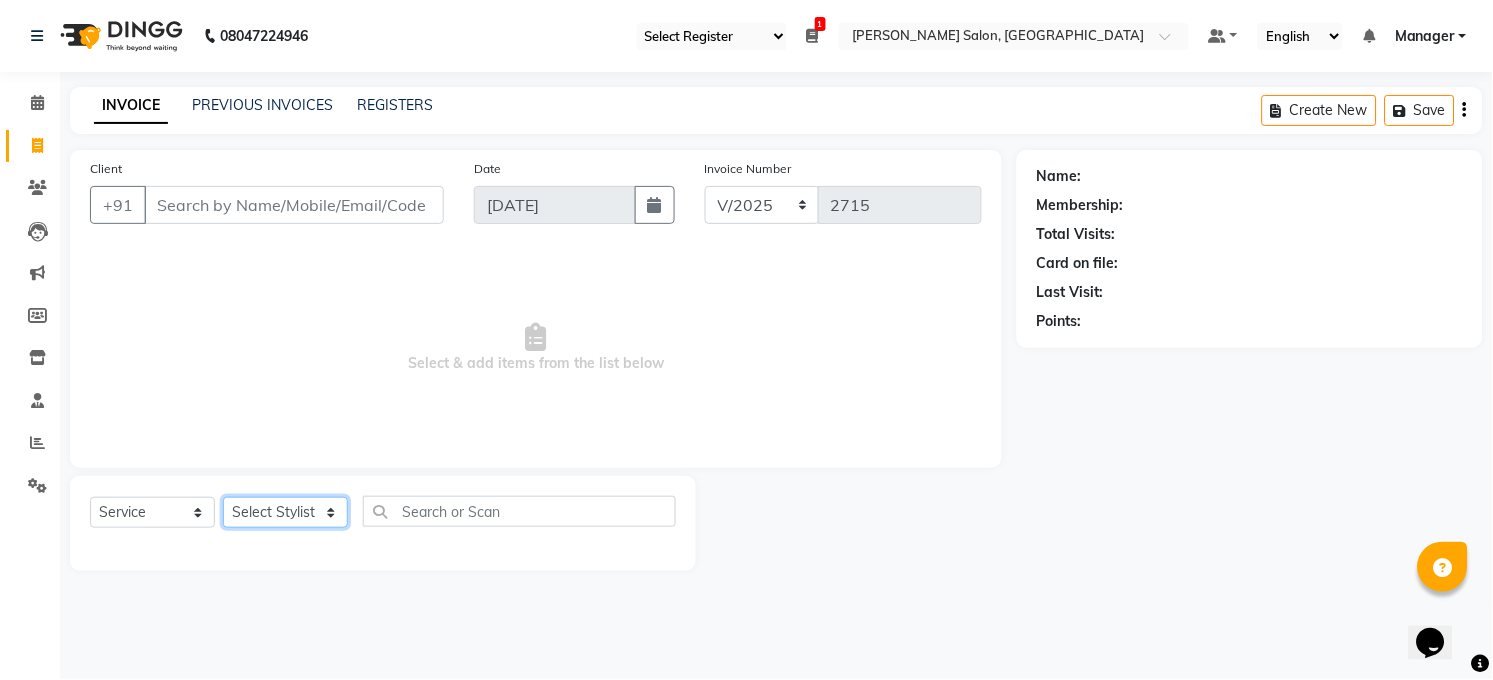 select on "45734" 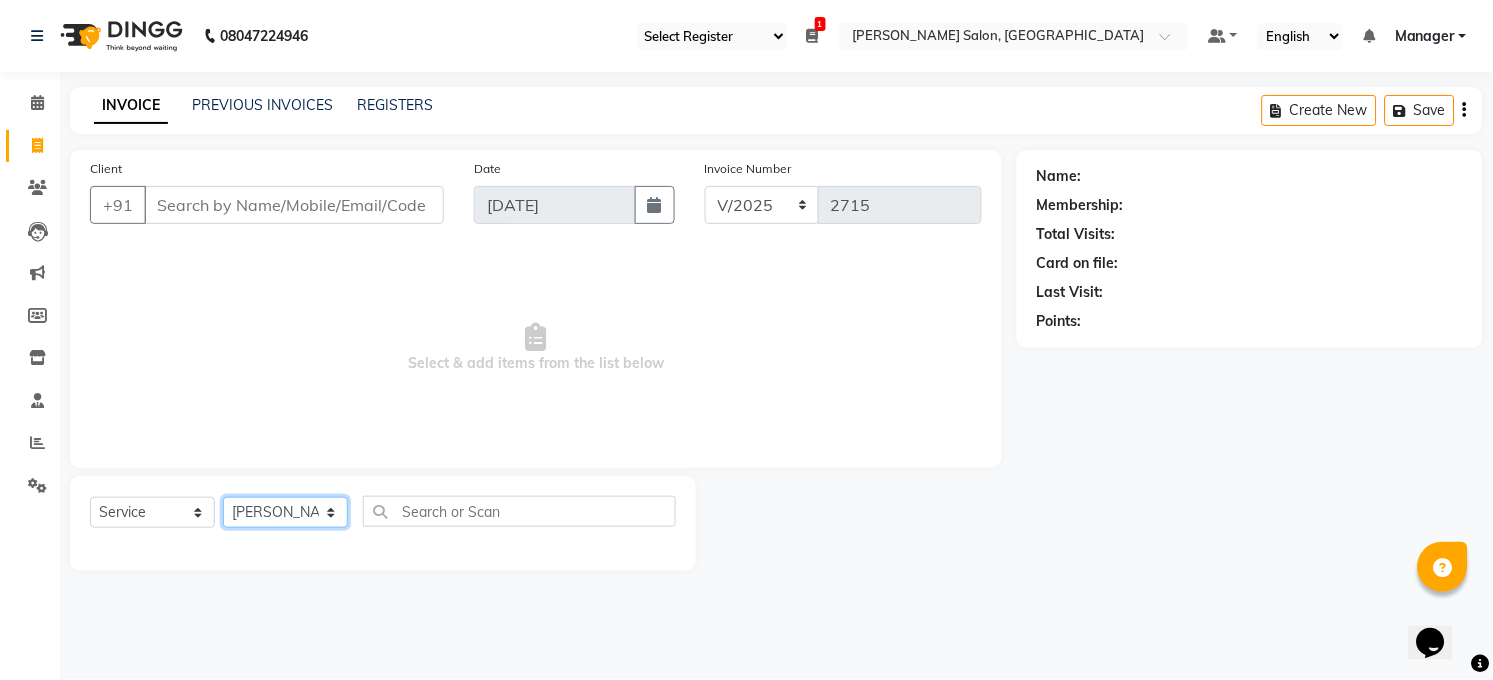 click on "Select Stylist [PERSON_NAME] [PERSON_NAME] [PERSON_NAME] COUNTER  Manager [PERSON_NAME] [PERSON_NAME] [PERSON_NAME] [PERSON_NAME] [PERSON_NAME] Santosh SAURABH [PERSON_NAME] [PERSON_NAME] Veer [PERSON_NAME]" 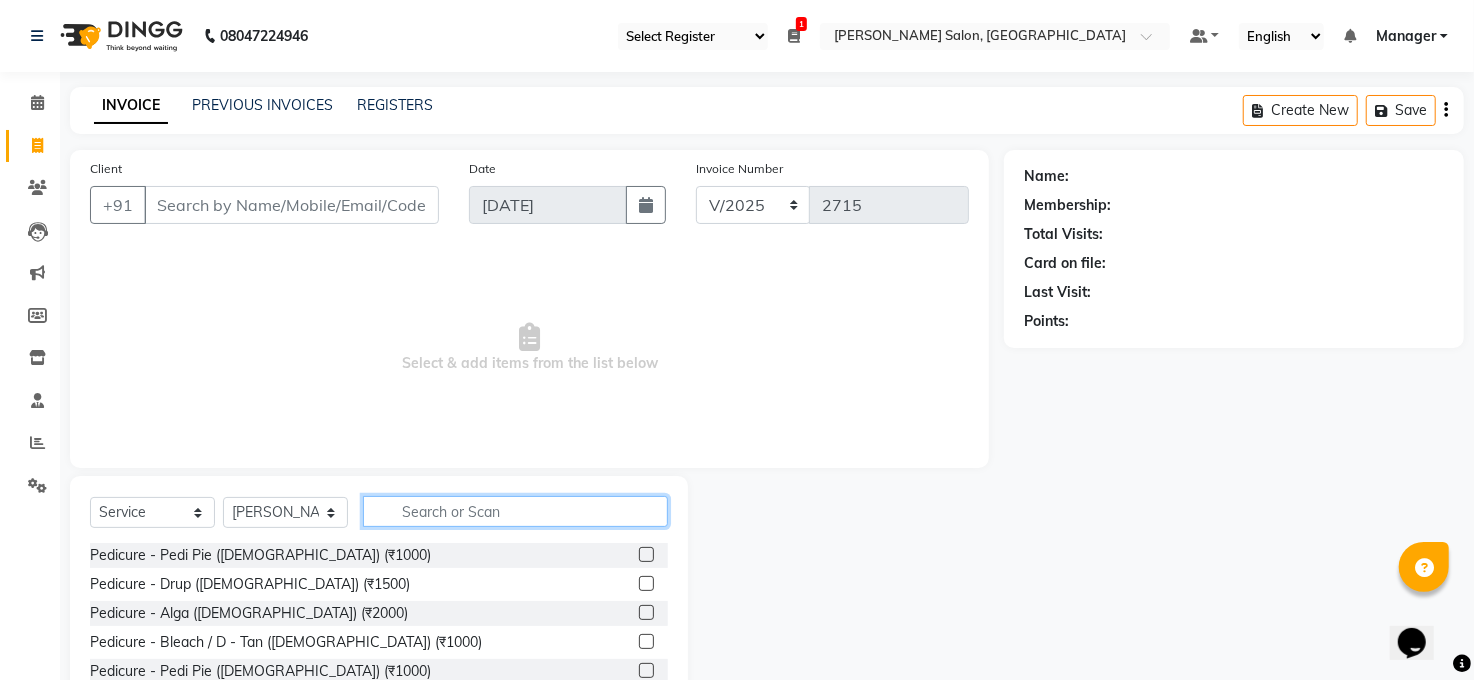 click 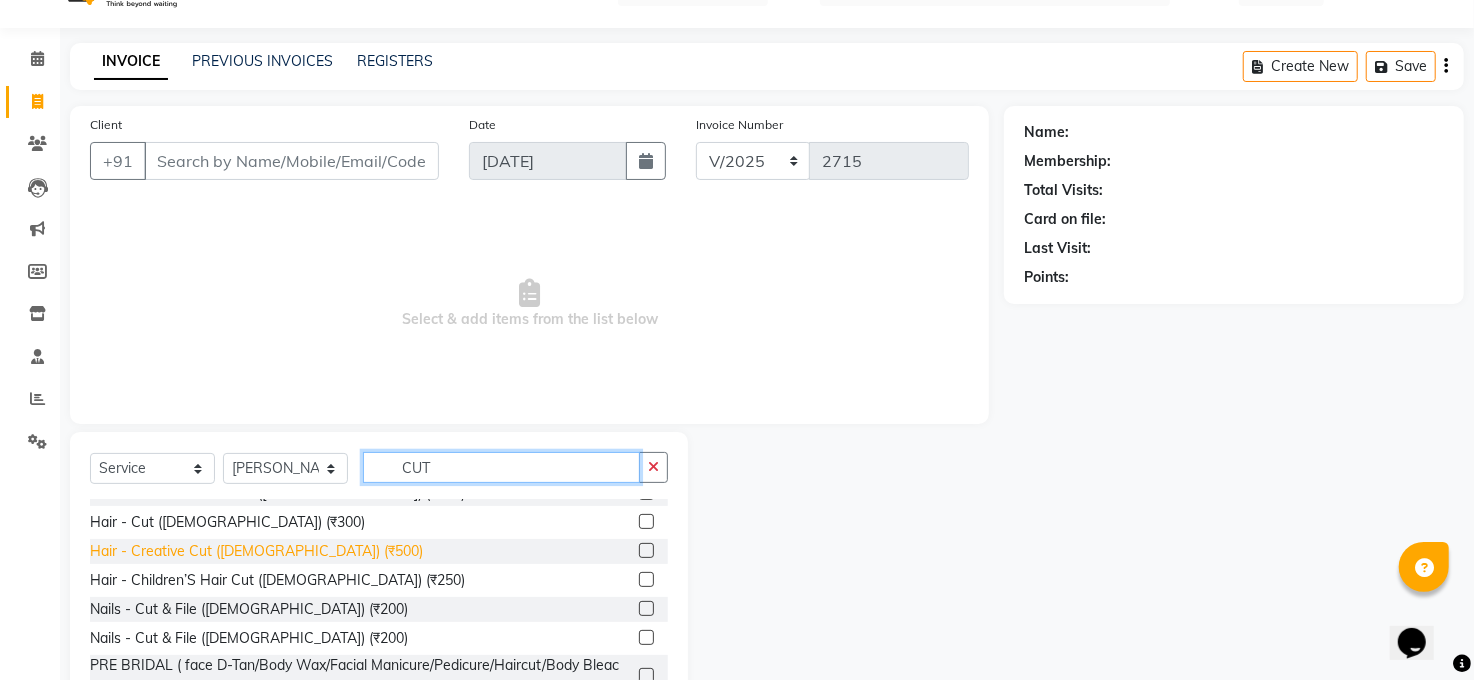 scroll, scrollTop: 77, scrollLeft: 0, axis: vertical 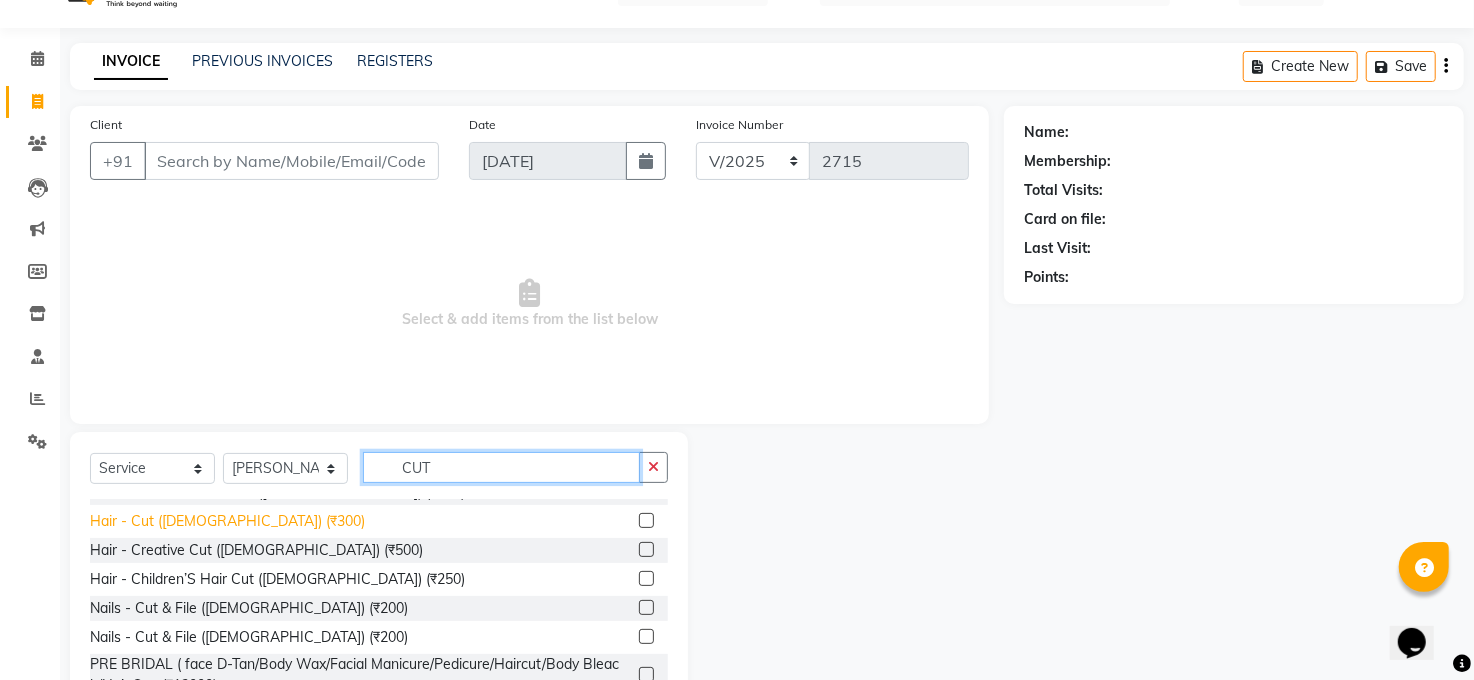 type on "CUT" 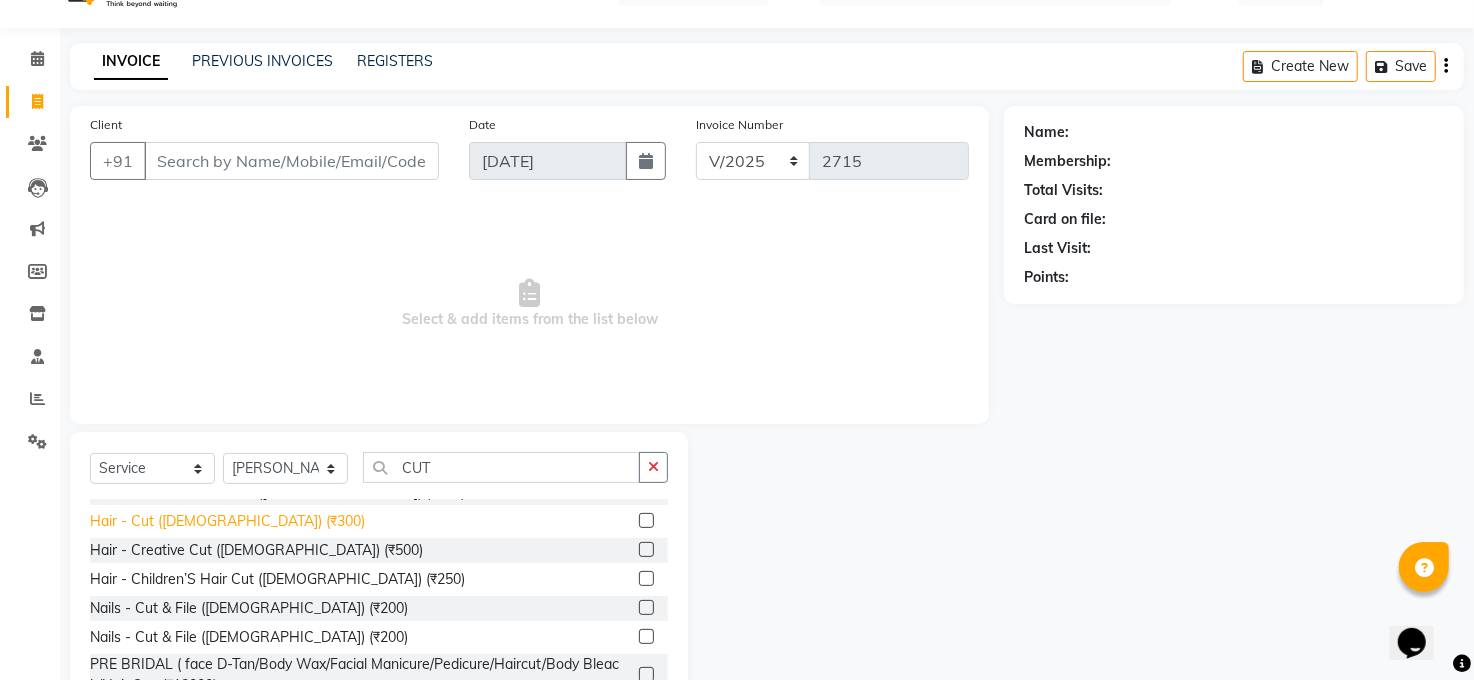 click on "Hair - Cut ([DEMOGRAPHIC_DATA]) (₹300)" 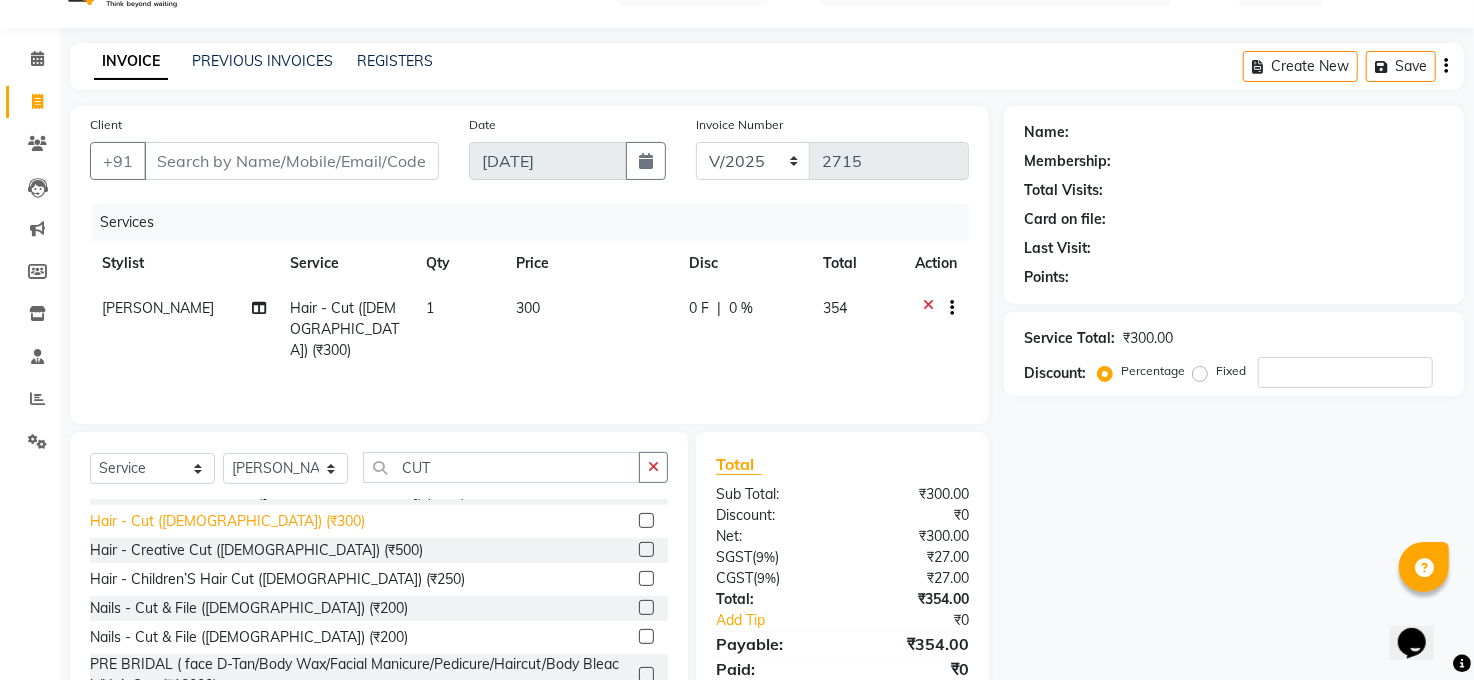 click on "Hair - Cut ([DEMOGRAPHIC_DATA]) (₹300)" 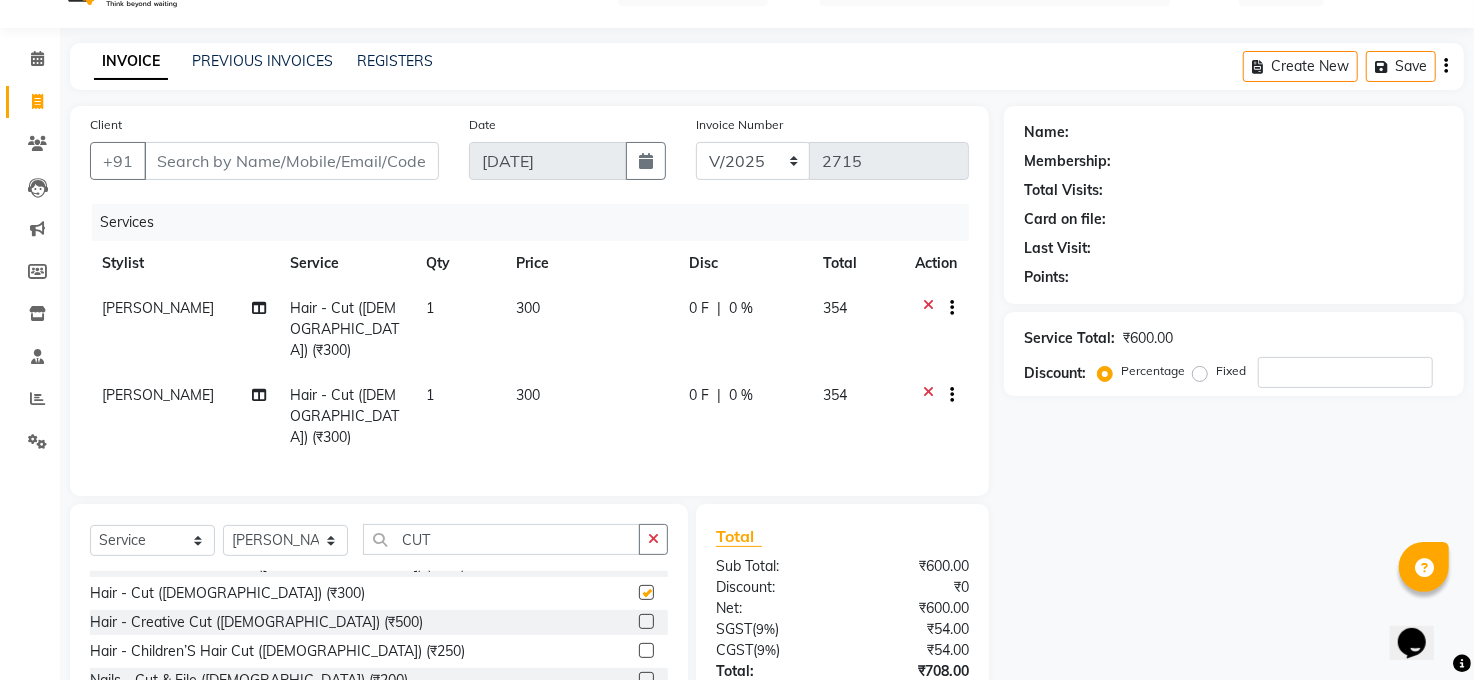 checkbox on "false" 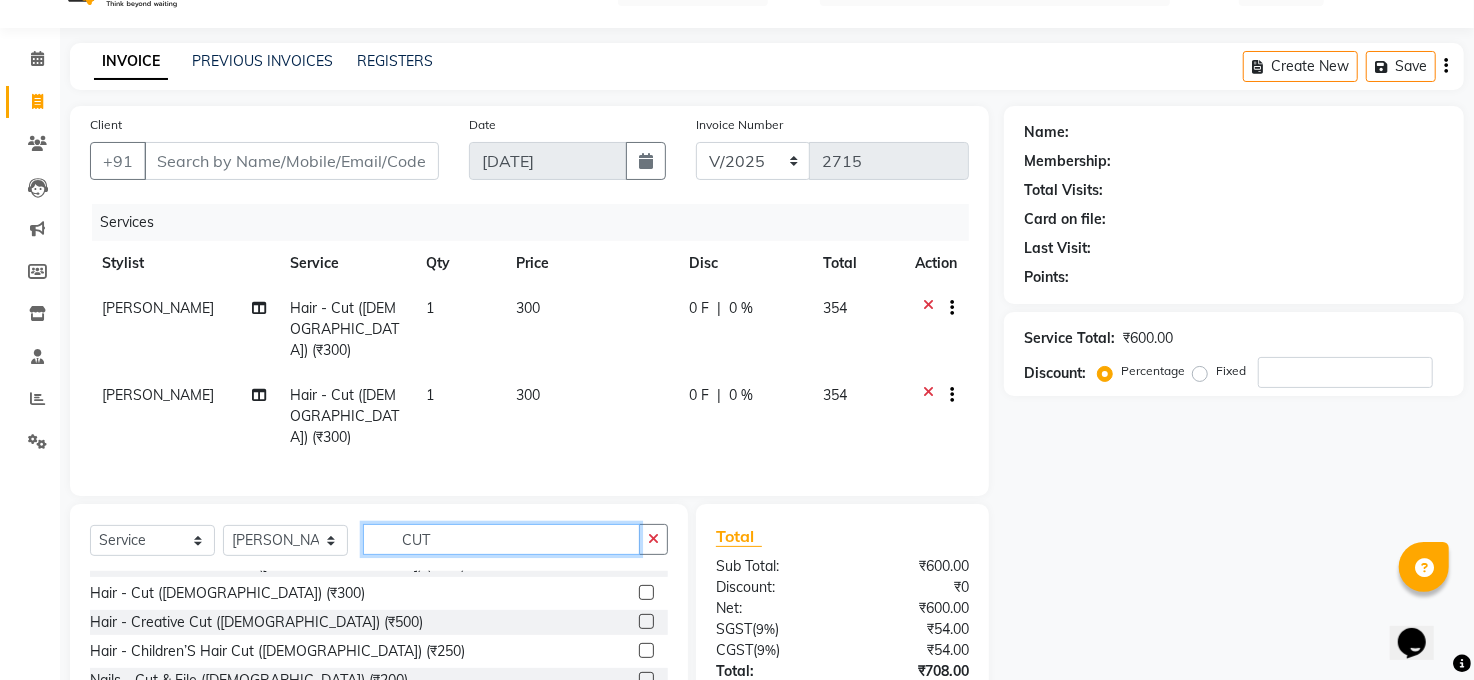 click on "CUT" 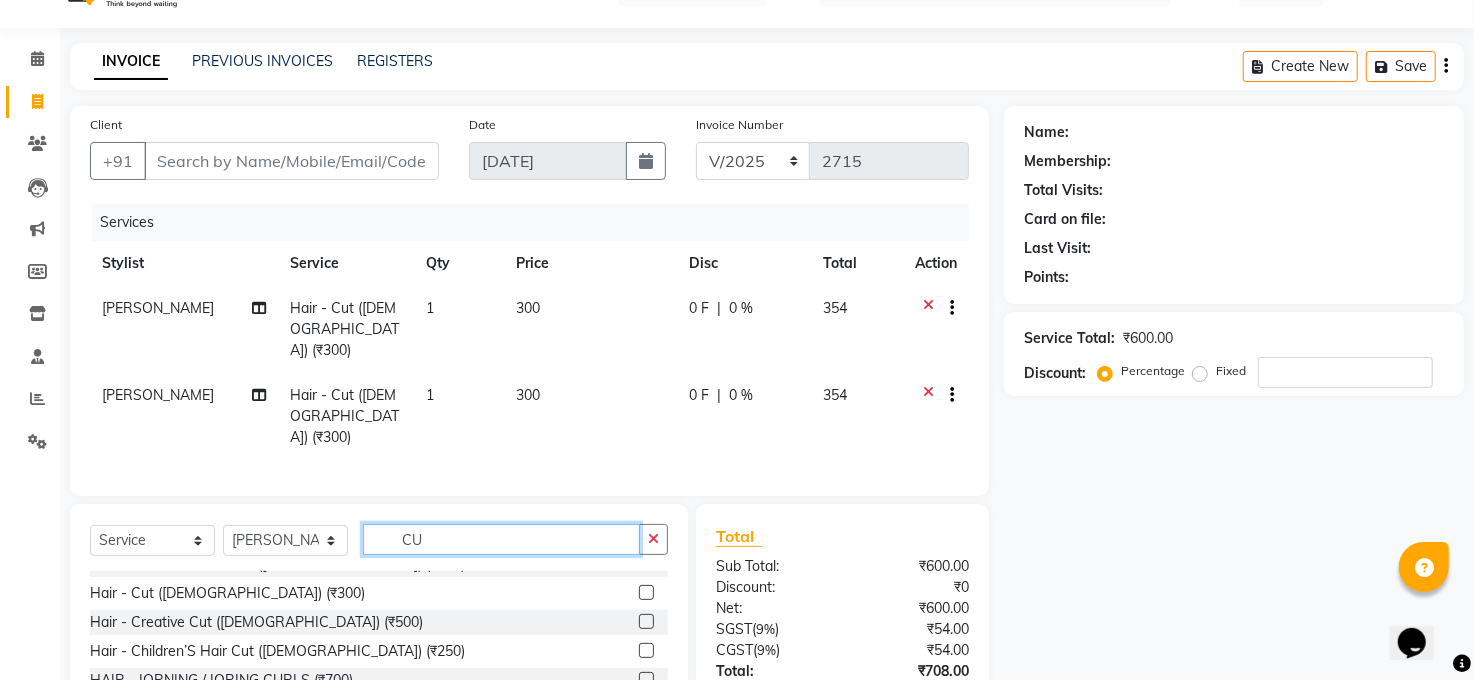 type on "C" 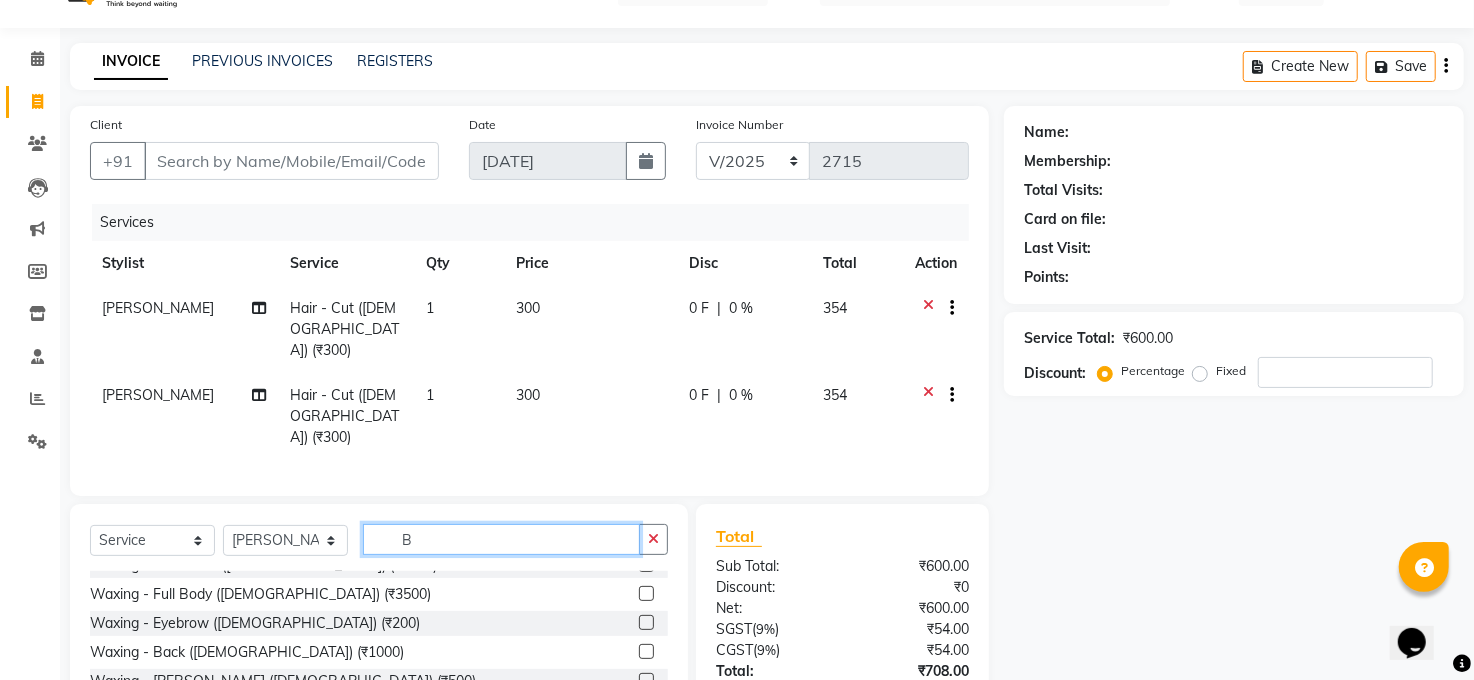 scroll, scrollTop: 0, scrollLeft: 0, axis: both 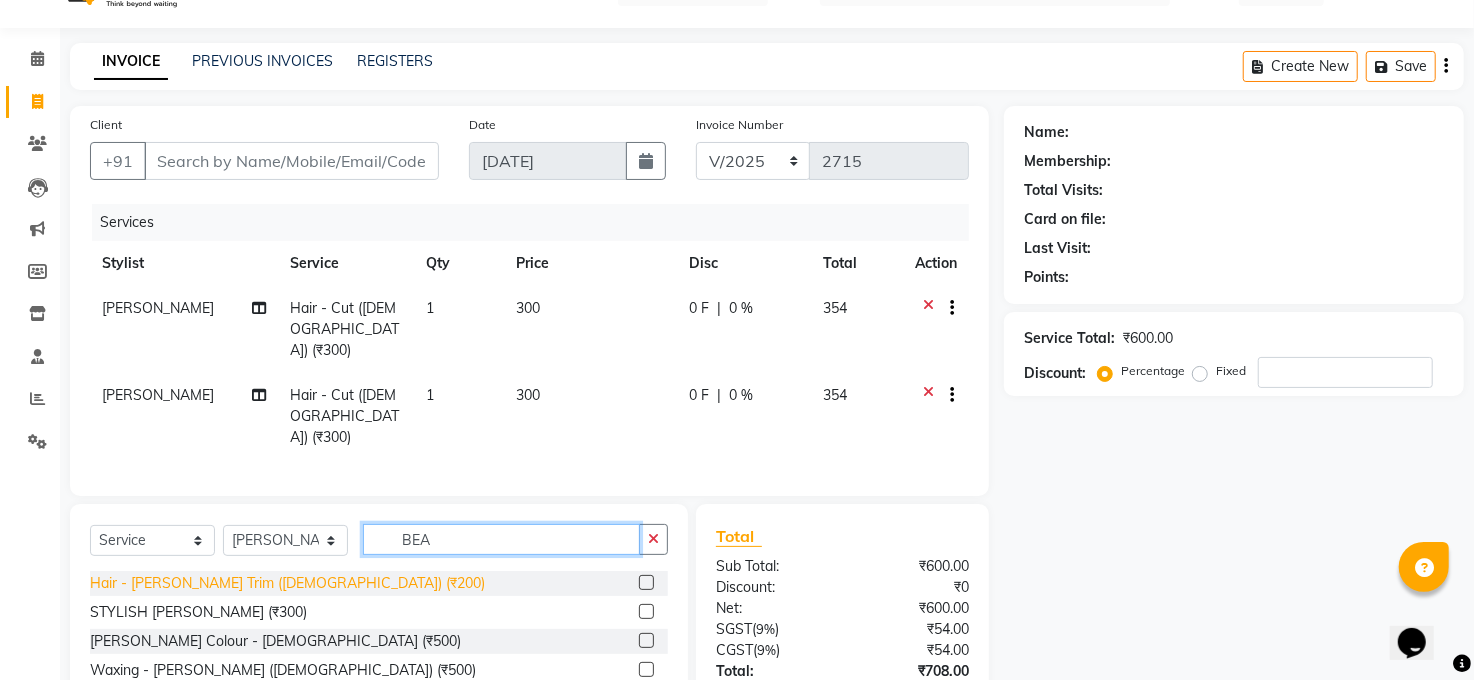 type on "BEA" 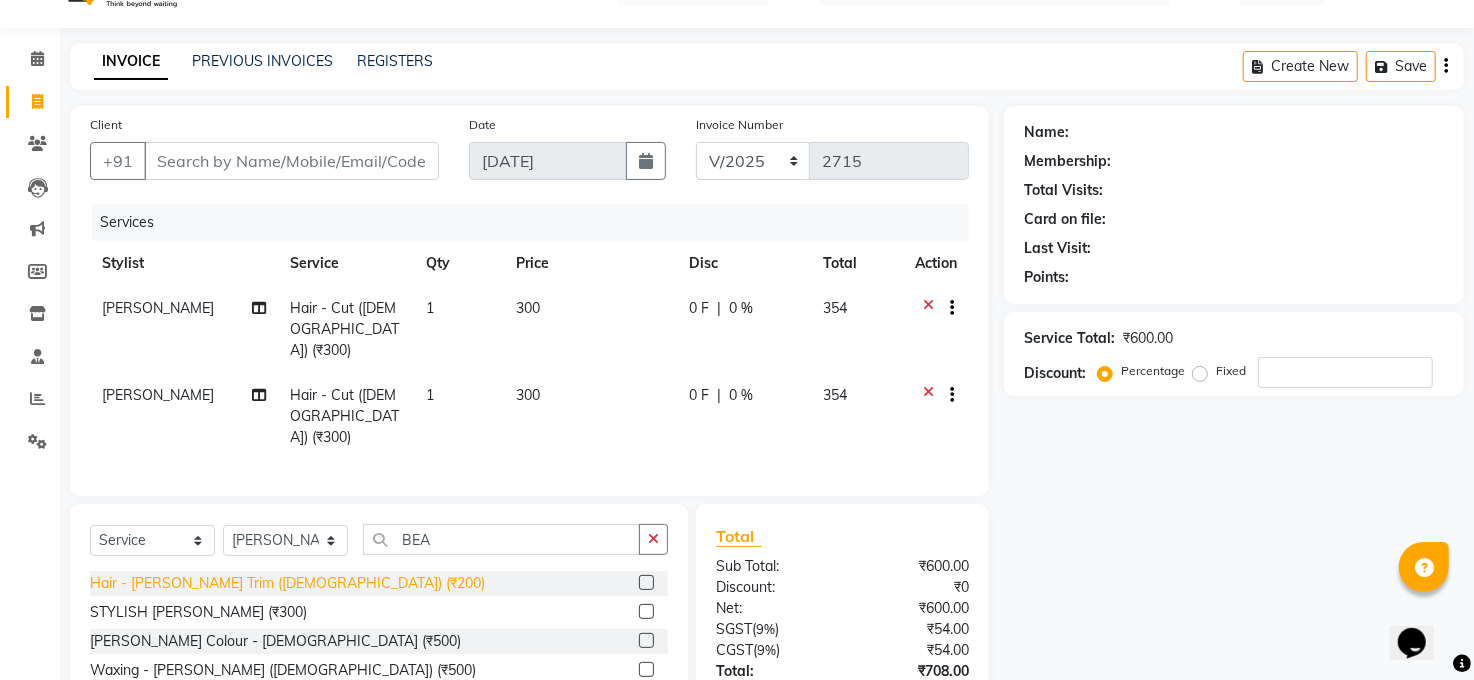 click on "Hair - [PERSON_NAME] Trim ([DEMOGRAPHIC_DATA]) (₹200)" 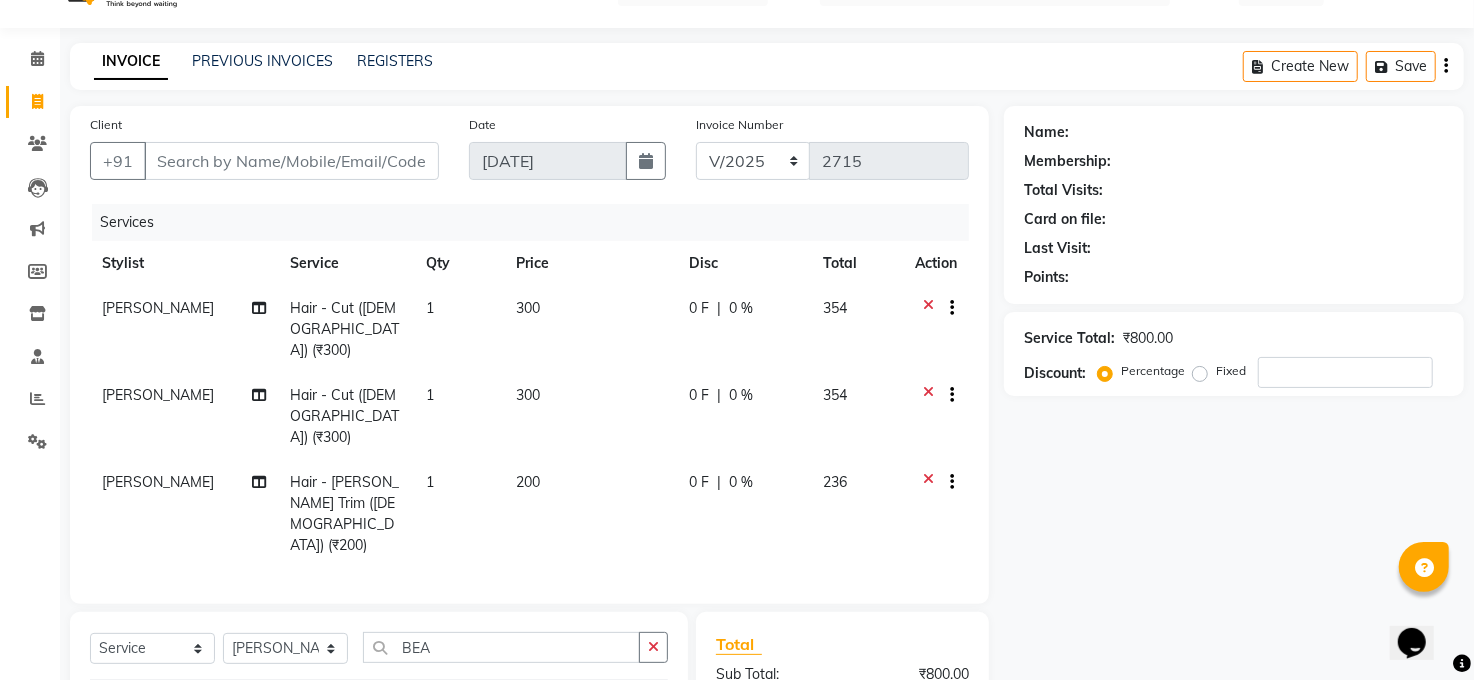 click on "Hair - [PERSON_NAME] Trim ([DEMOGRAPHIC_DATA]) (₹200)" 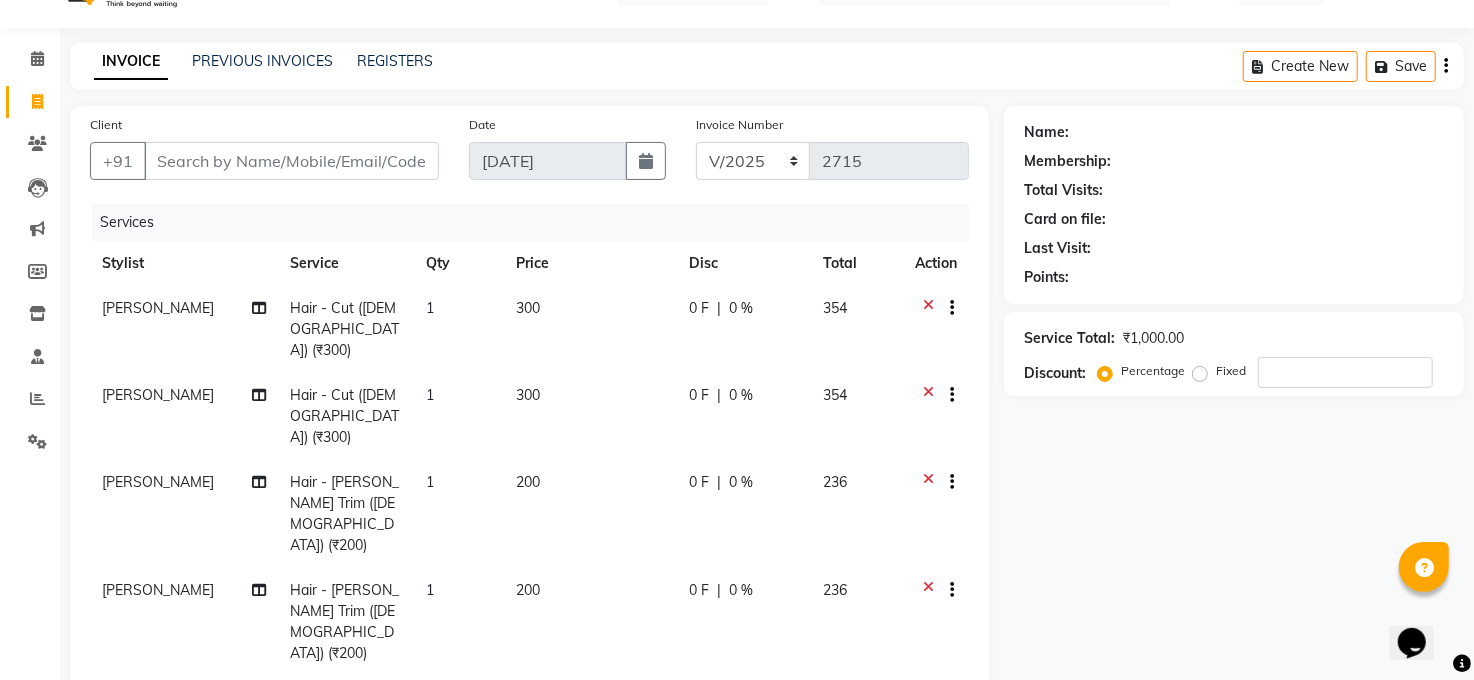 checkbox on "false" 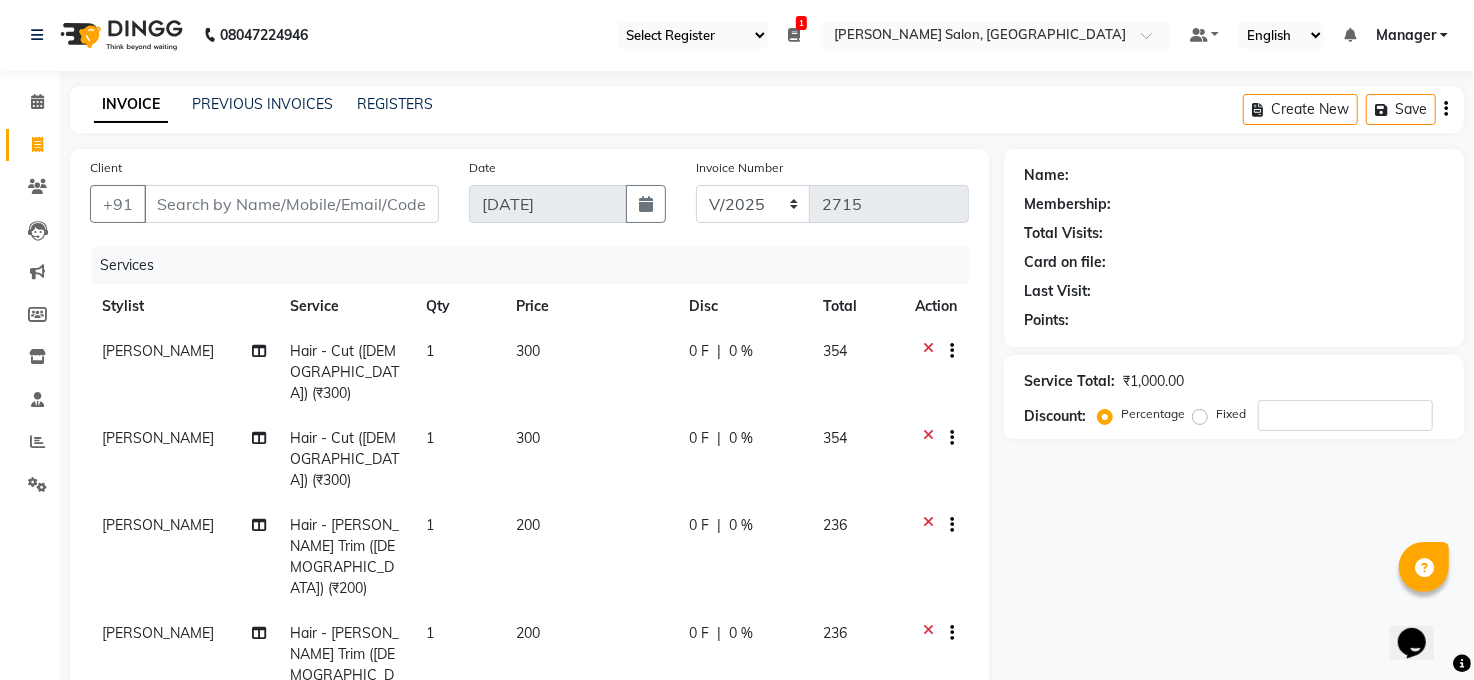 scroll, scrollTop: 0, scrollLeft: 0, axis: both 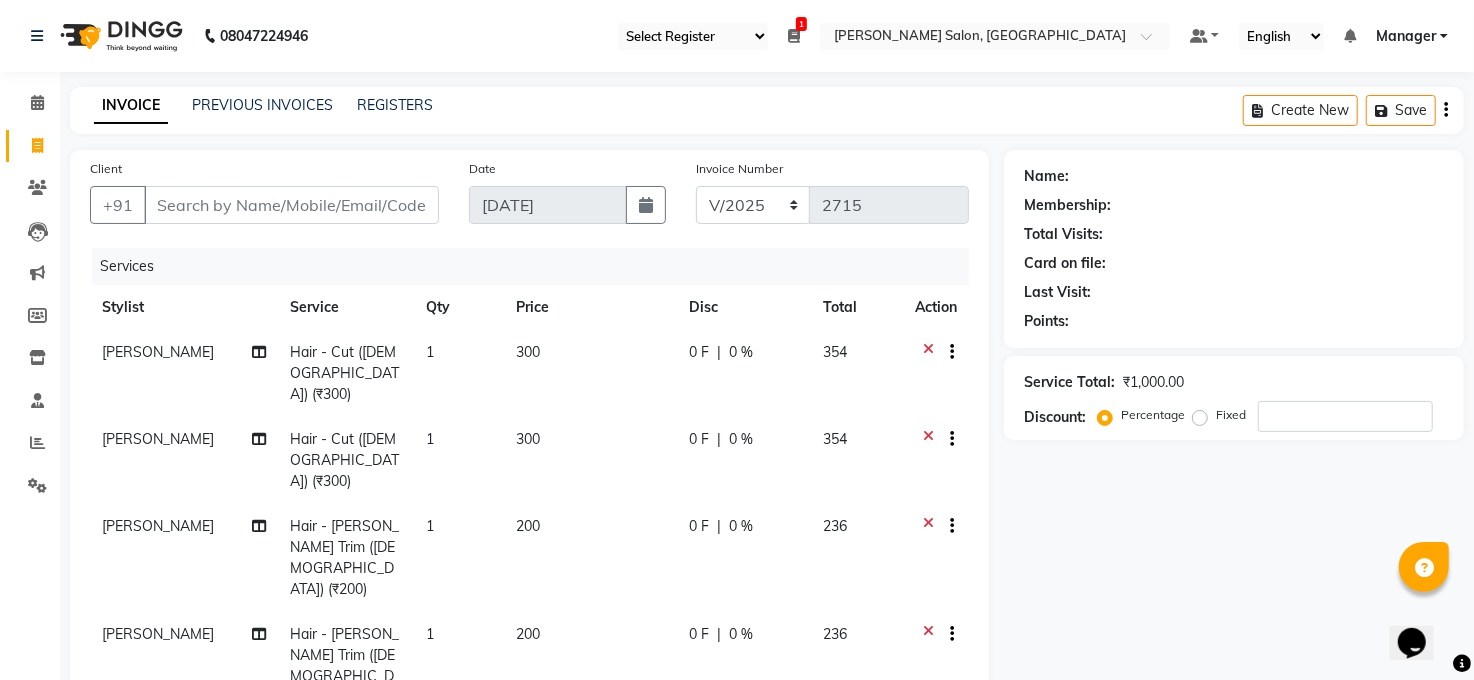 click 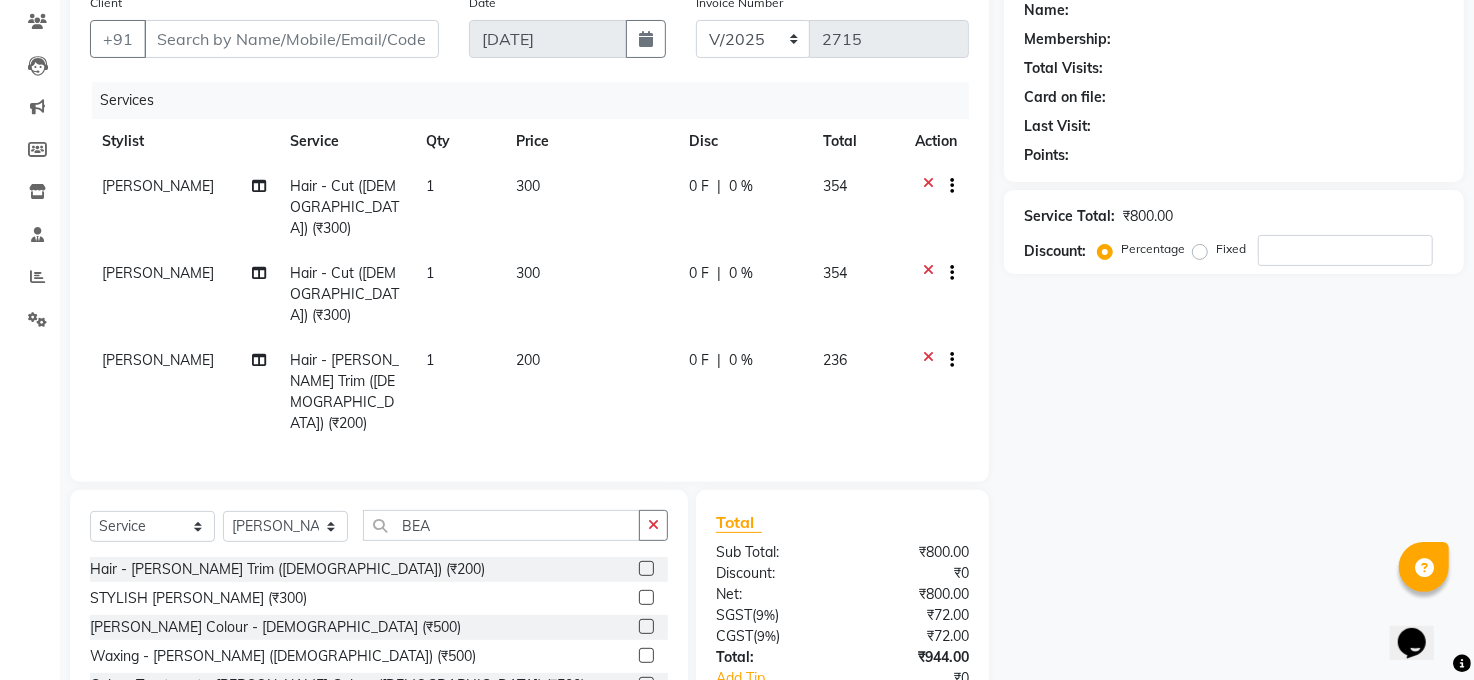 scroll, scrollTop: 0, scrollLeft: 0, axis: both 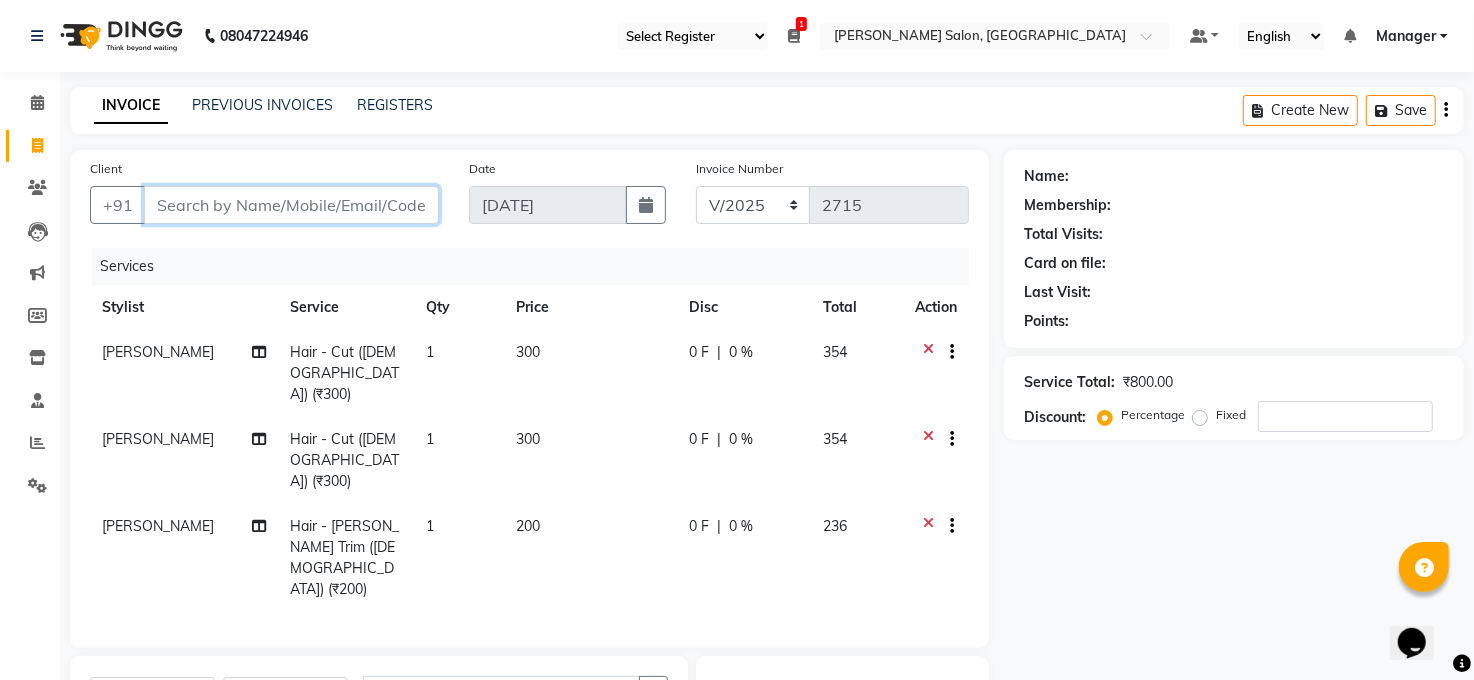 click on "Client" at bounding box center [291, 205] 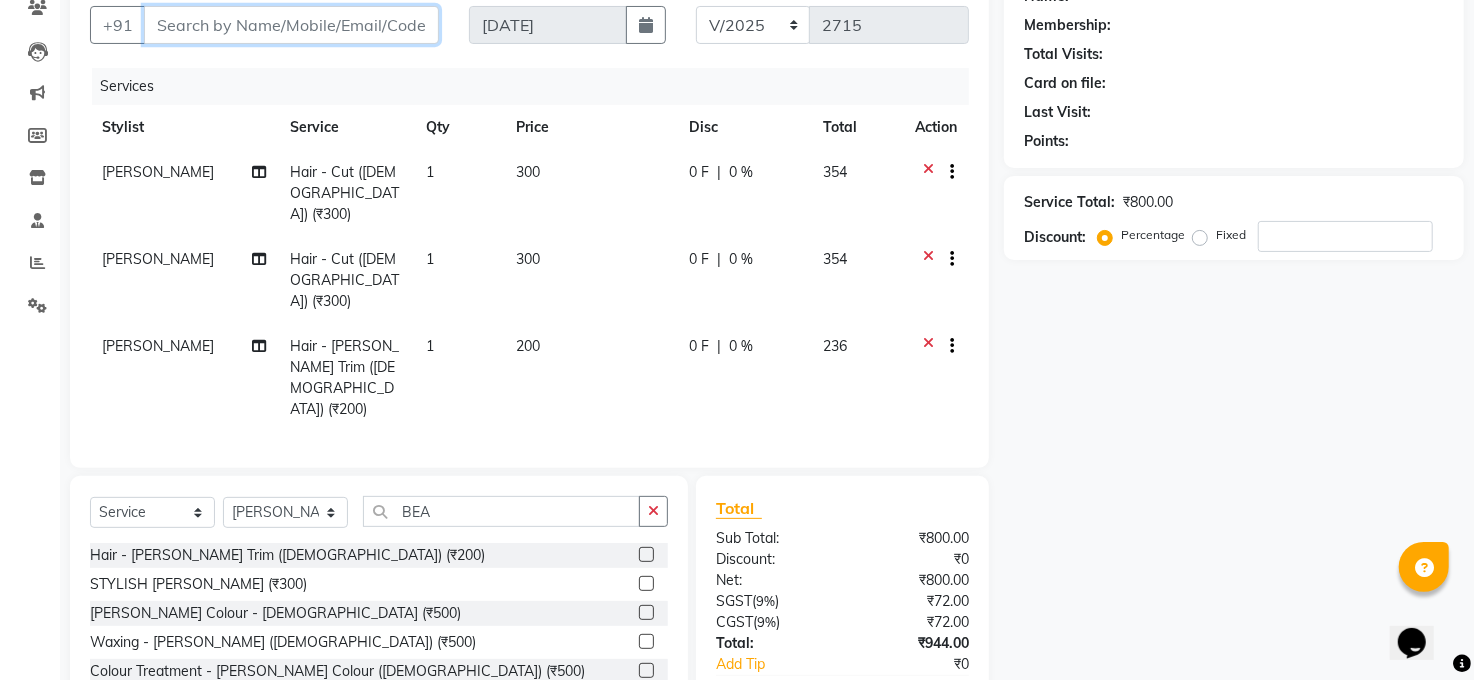 scroll, scrollTop: 0, scrollLeft: 0, axis: both 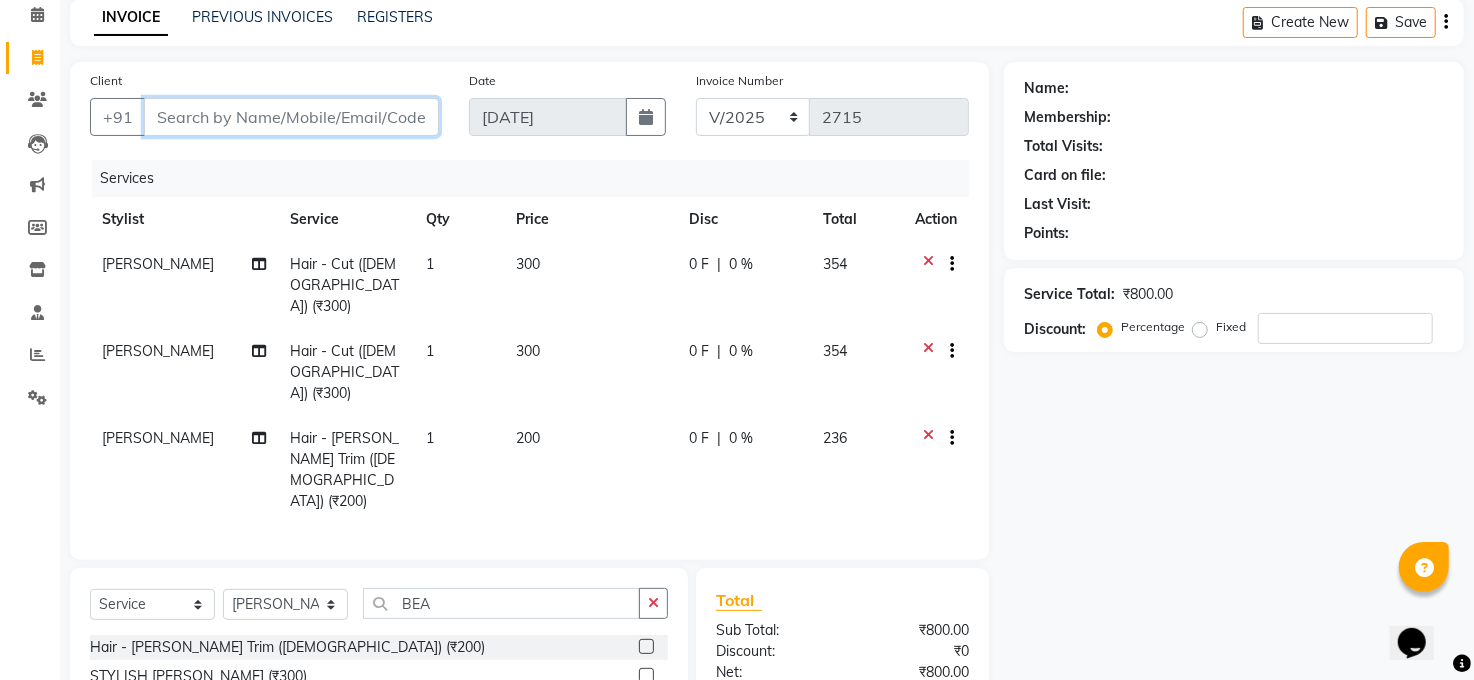 type on "9" 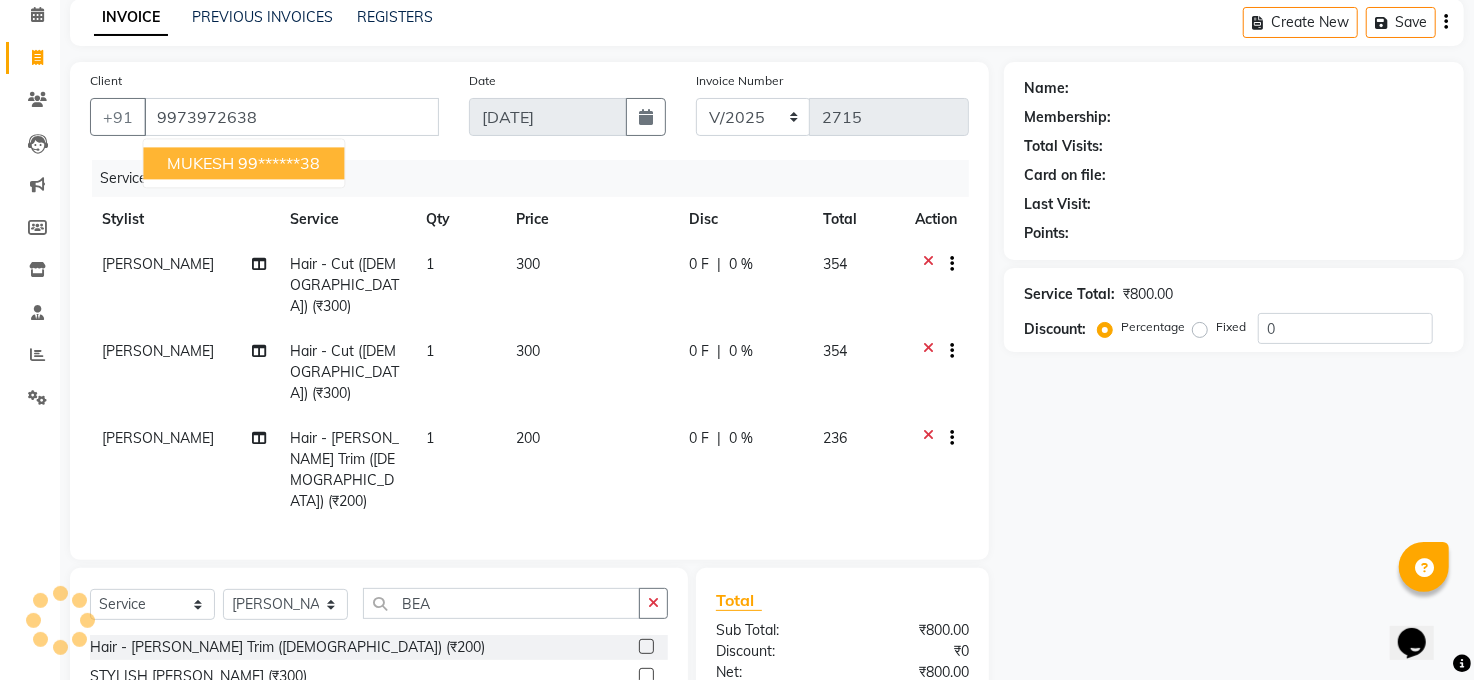 click on "MUKESH  99******38" at bounding box center [243, 163] 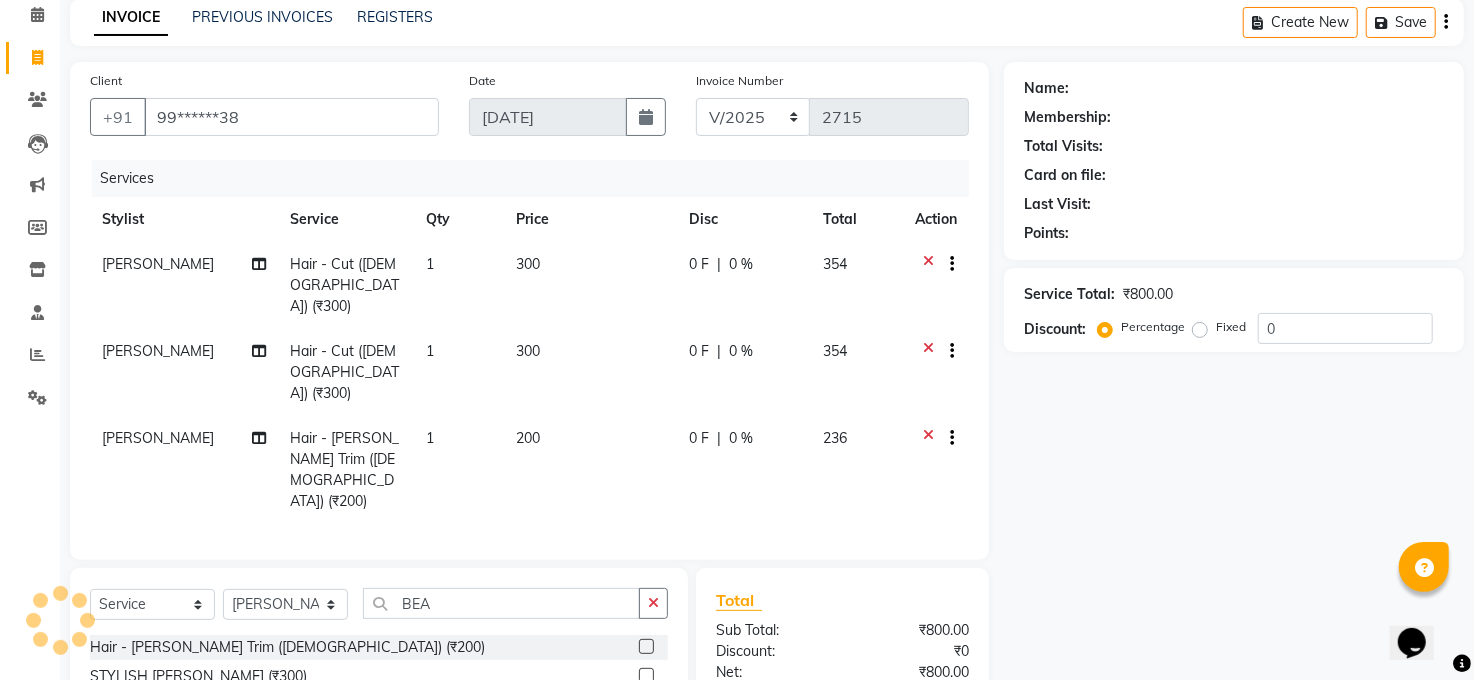 select on "1: Object" 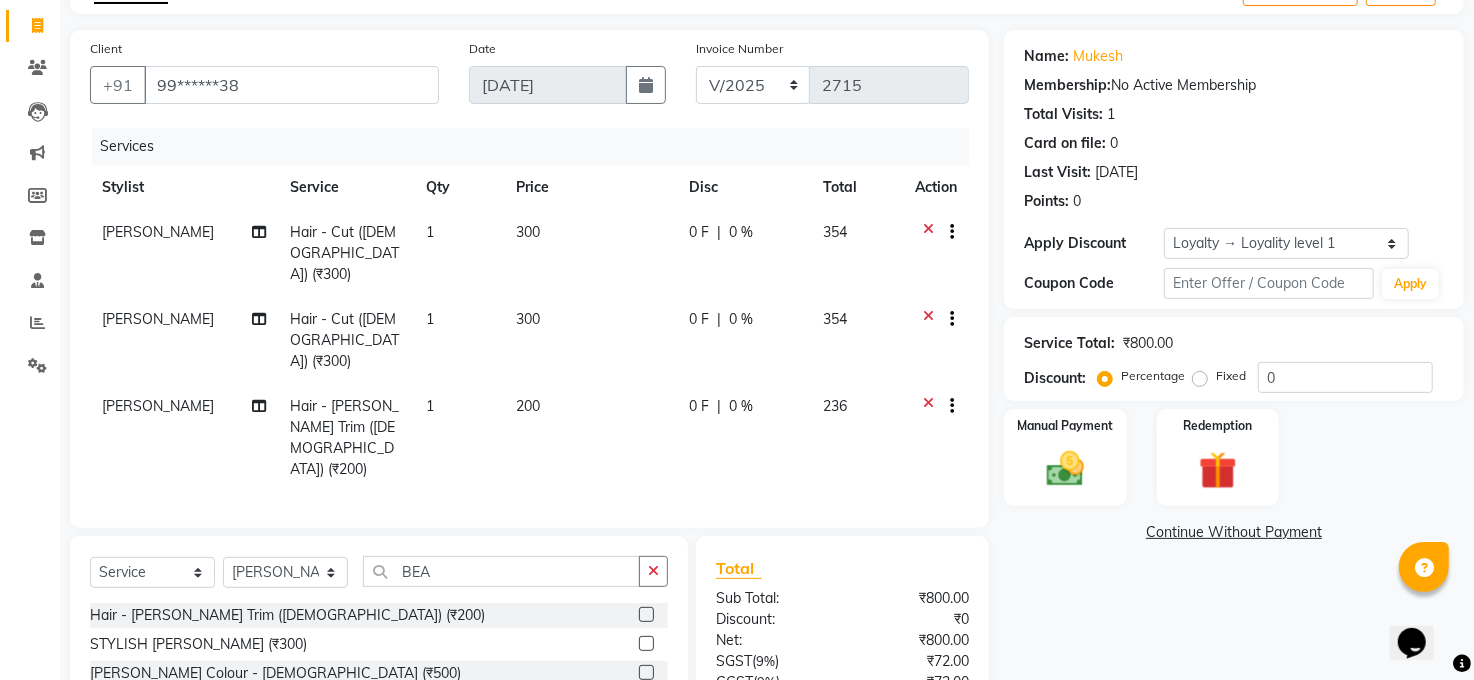 scroll, scrollTop: 234, scrollLeft: 0, axis: vertical 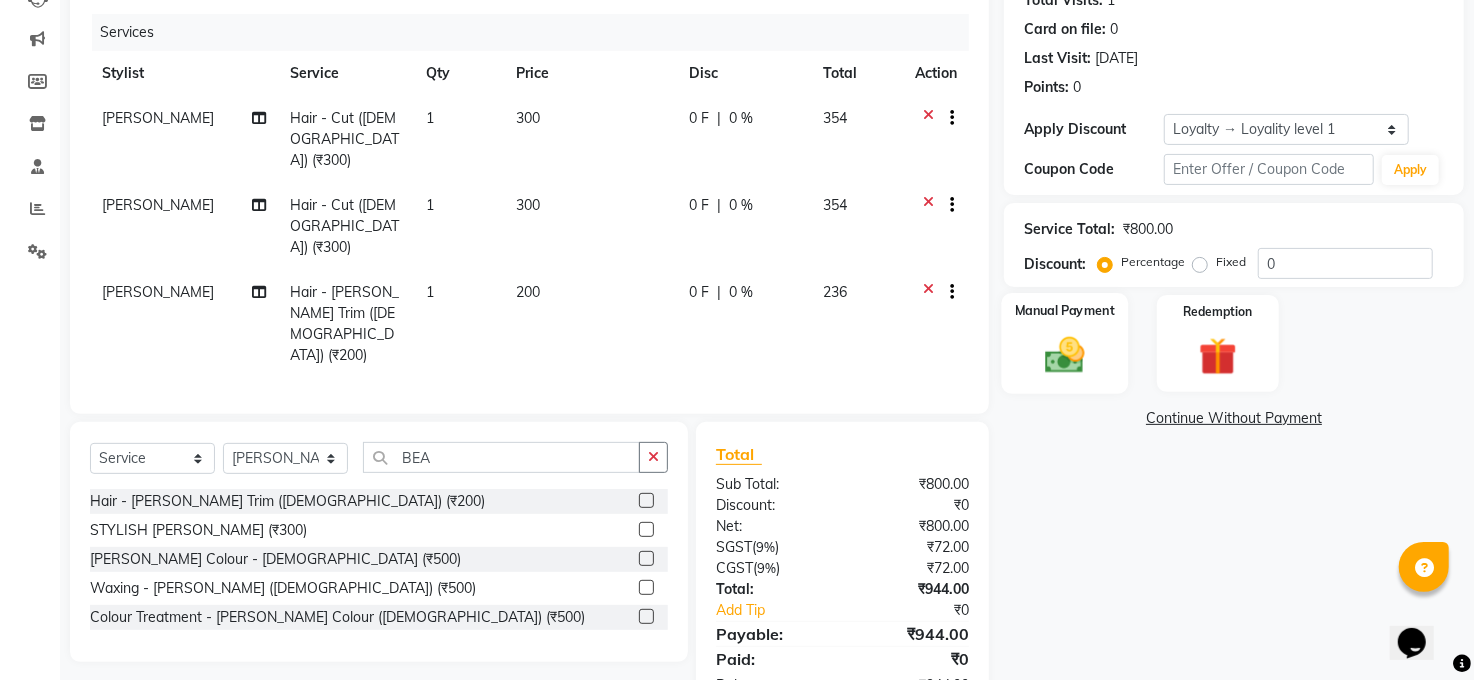 click 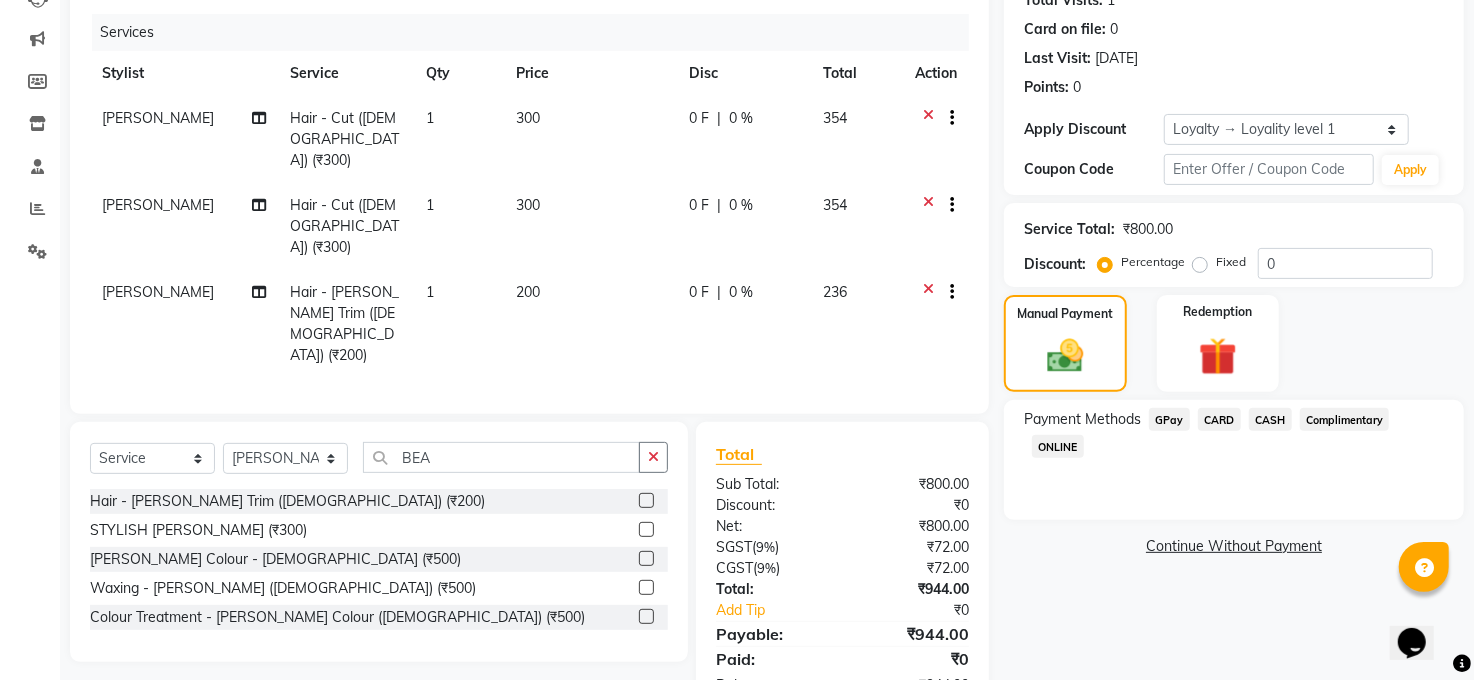 click on "CASH" 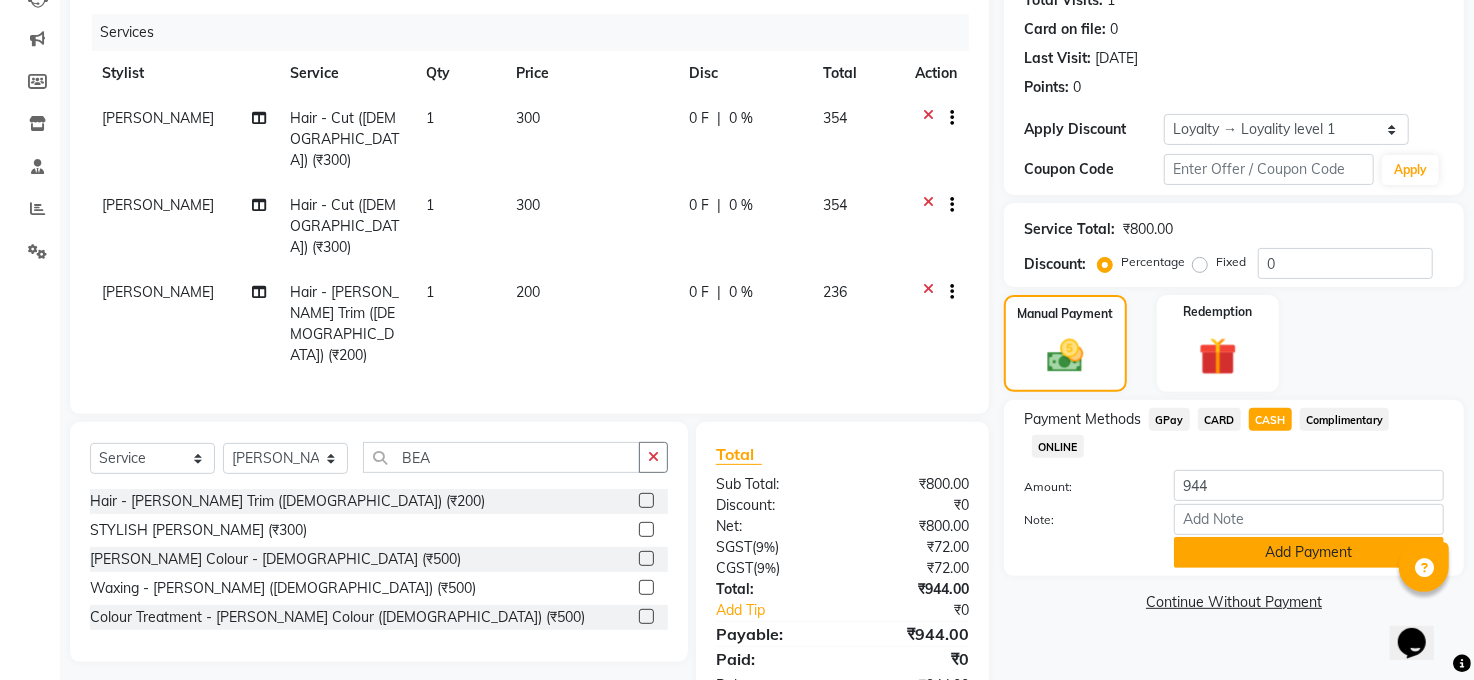 click on "Add Payment" 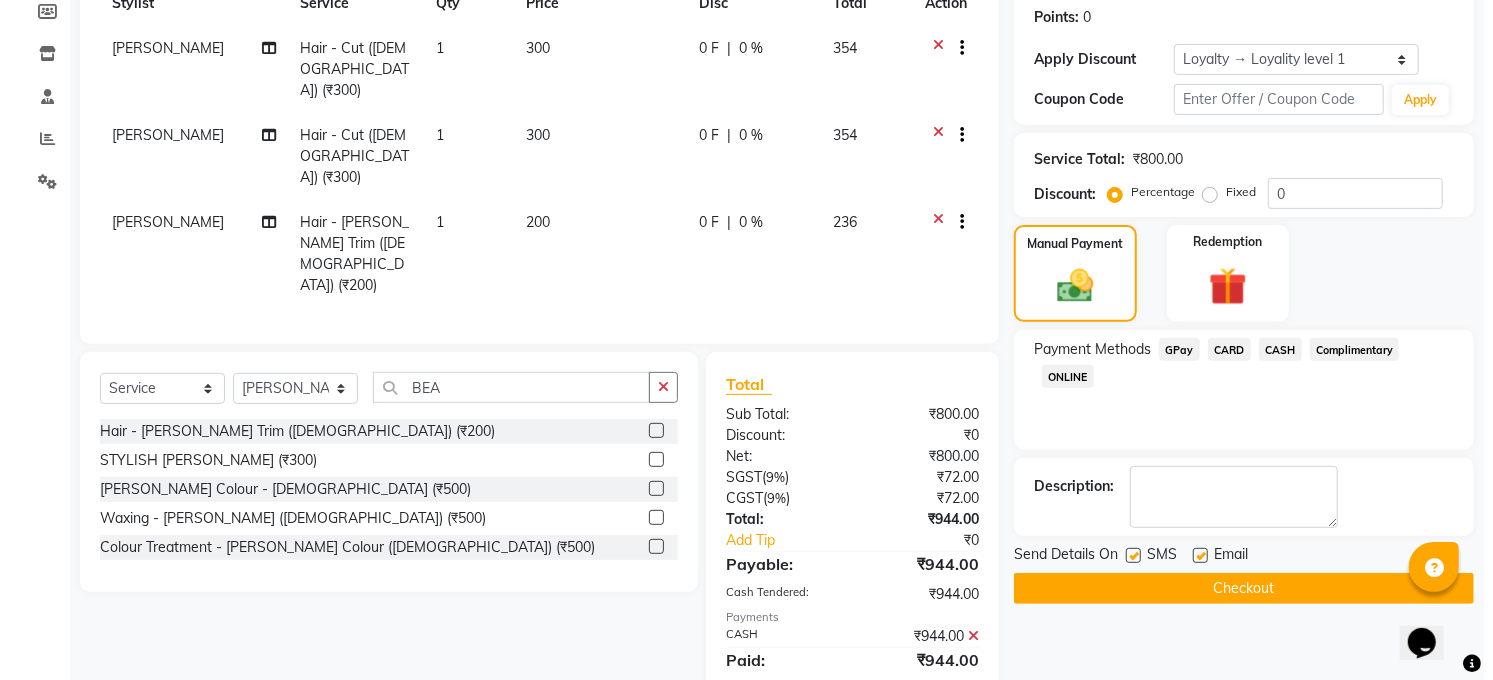 scroll, scrollTop: 405, scrollLeft: 0, axis: vertical 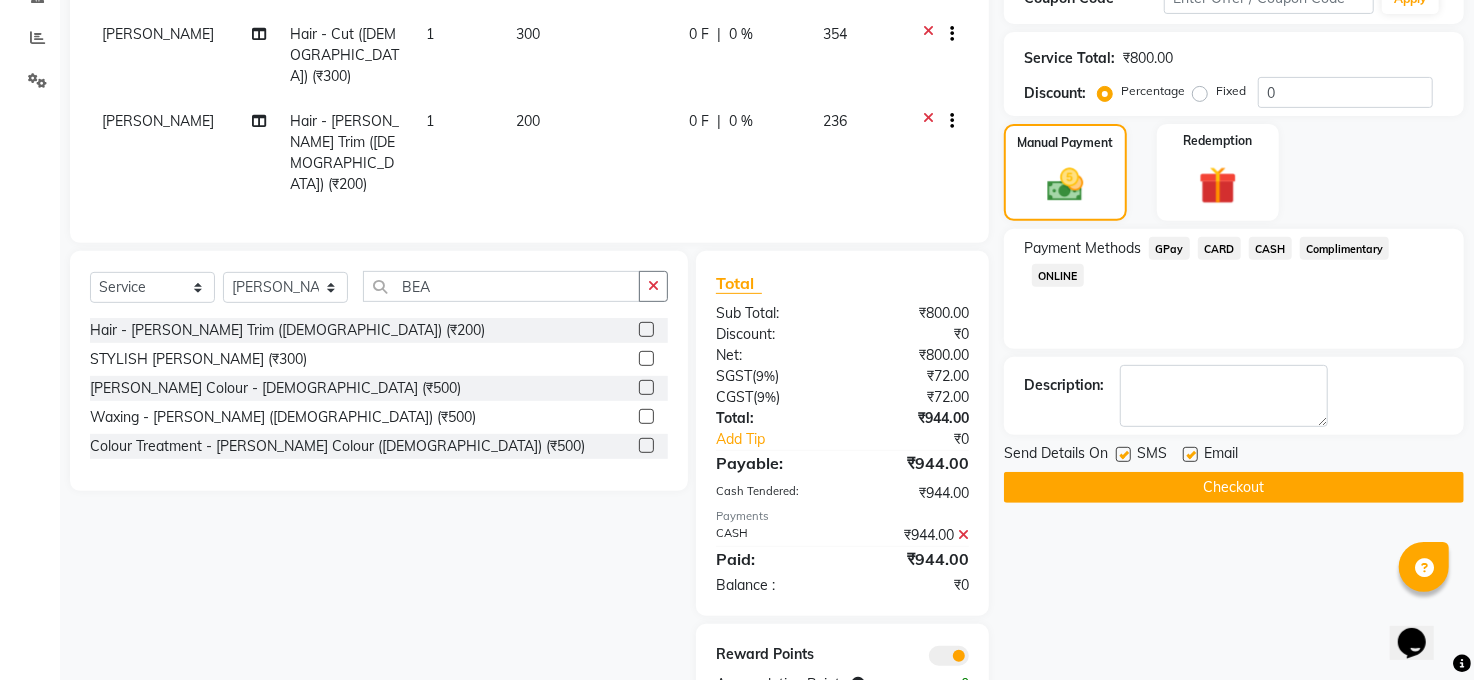 click 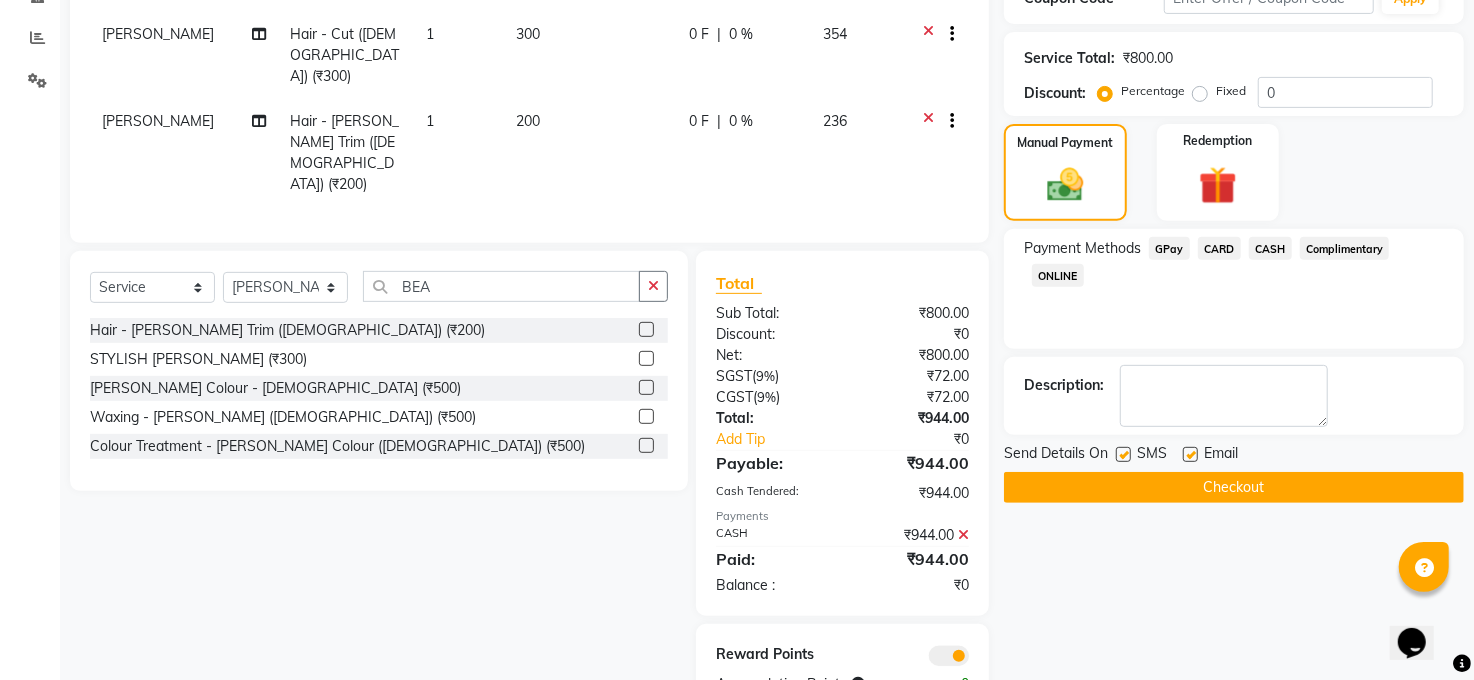 click 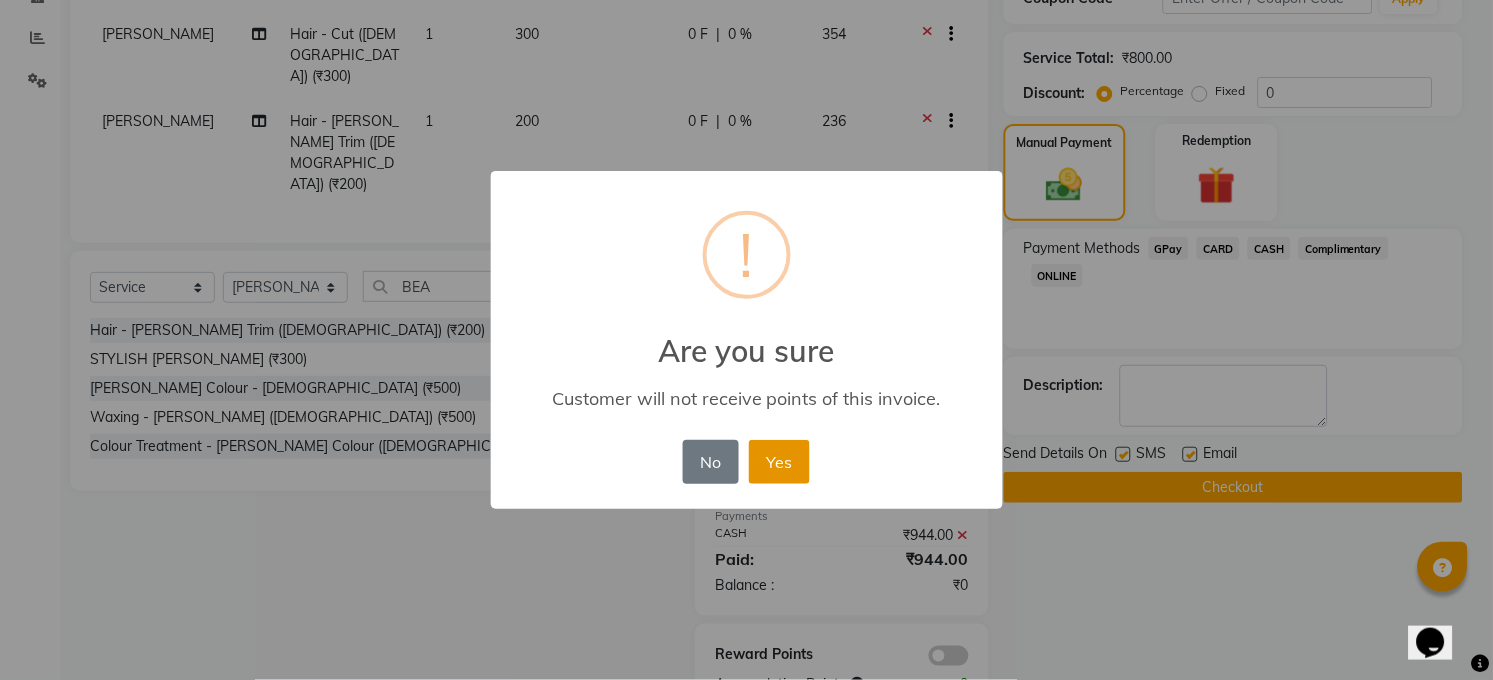 click on "Yes" at bounding box center [779, 462] 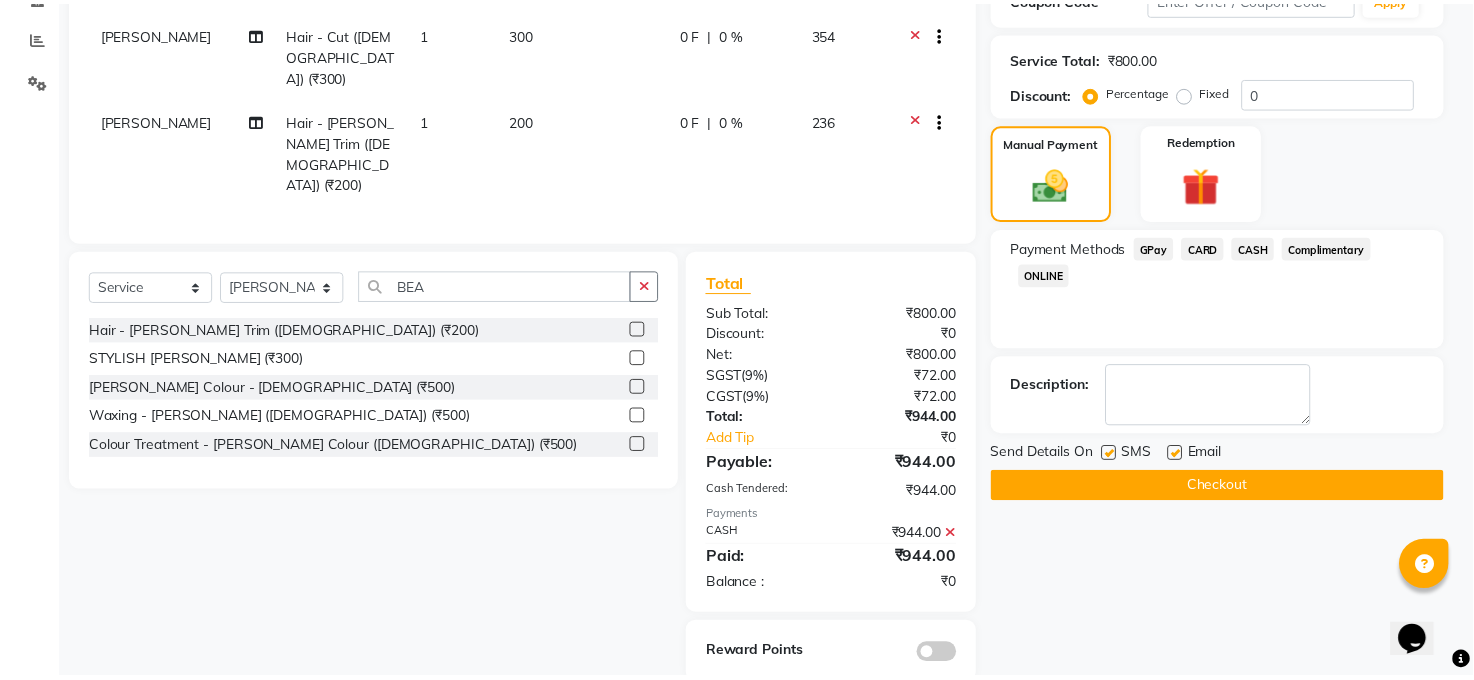 scroll, scrollTop: 375, scrollLeft: 0, axis: vertical 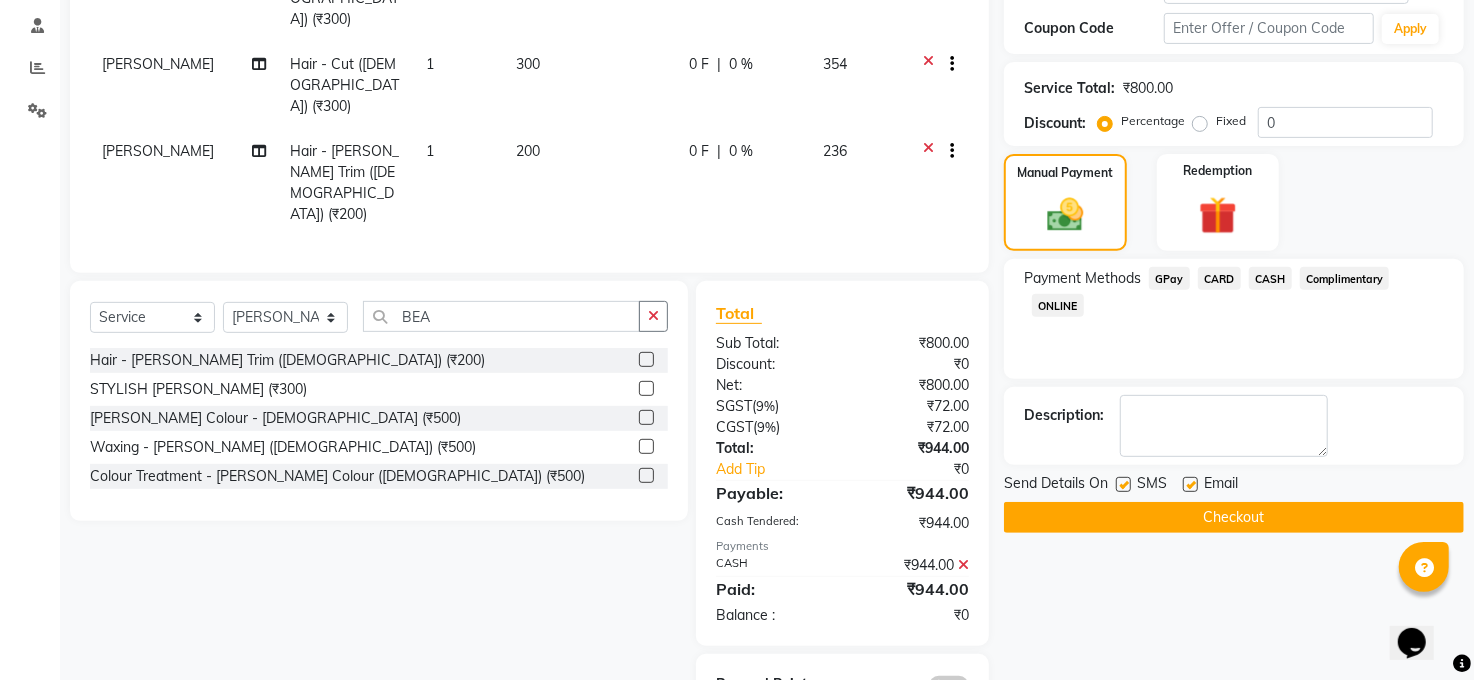 click on "Checkout" 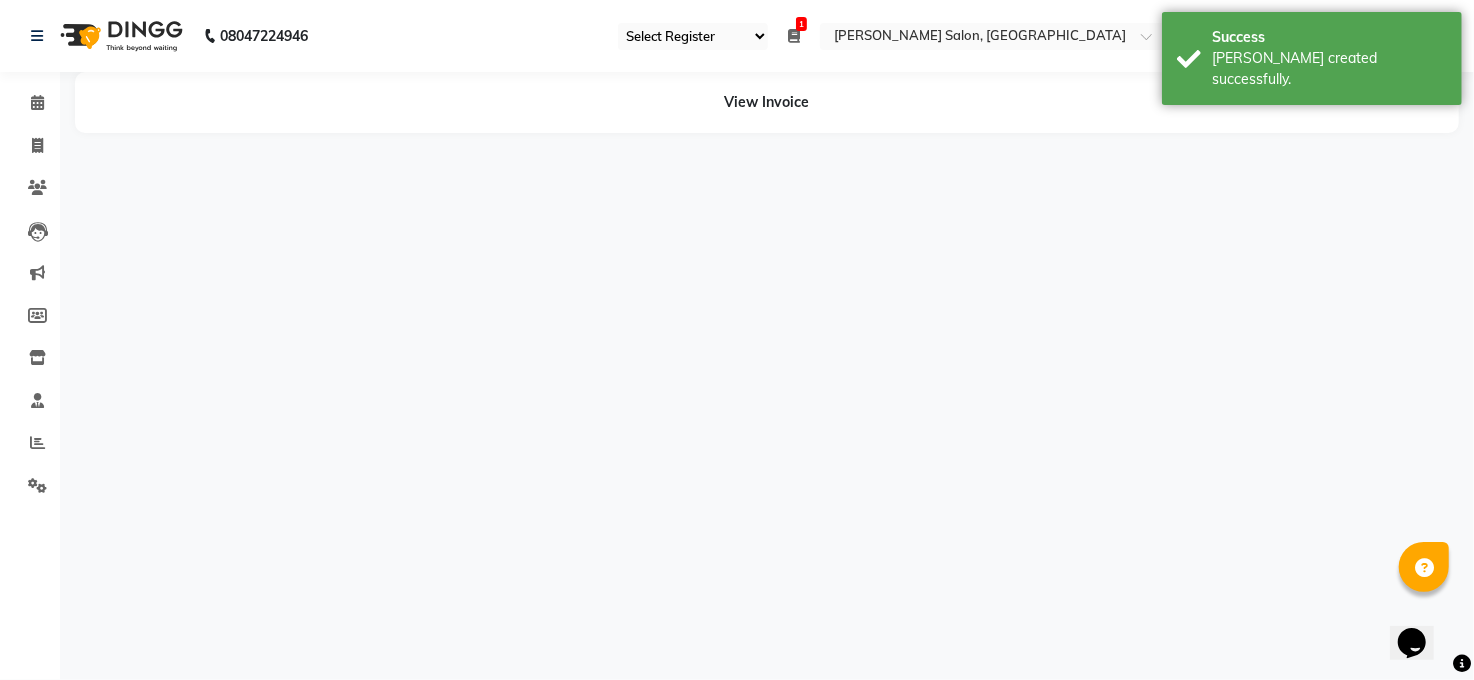 scroll, scrollTop: 0, scrollLeft: 0, axis: both 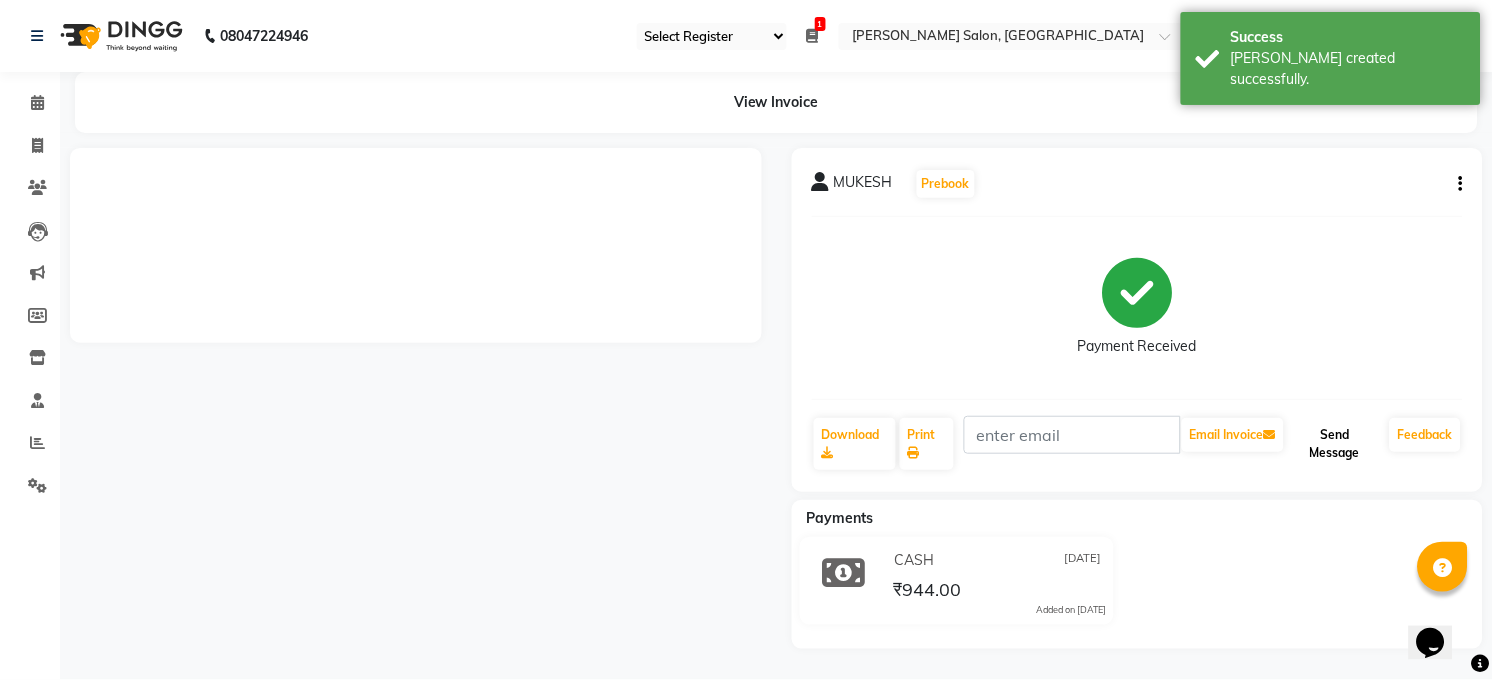 click on "Send Message" 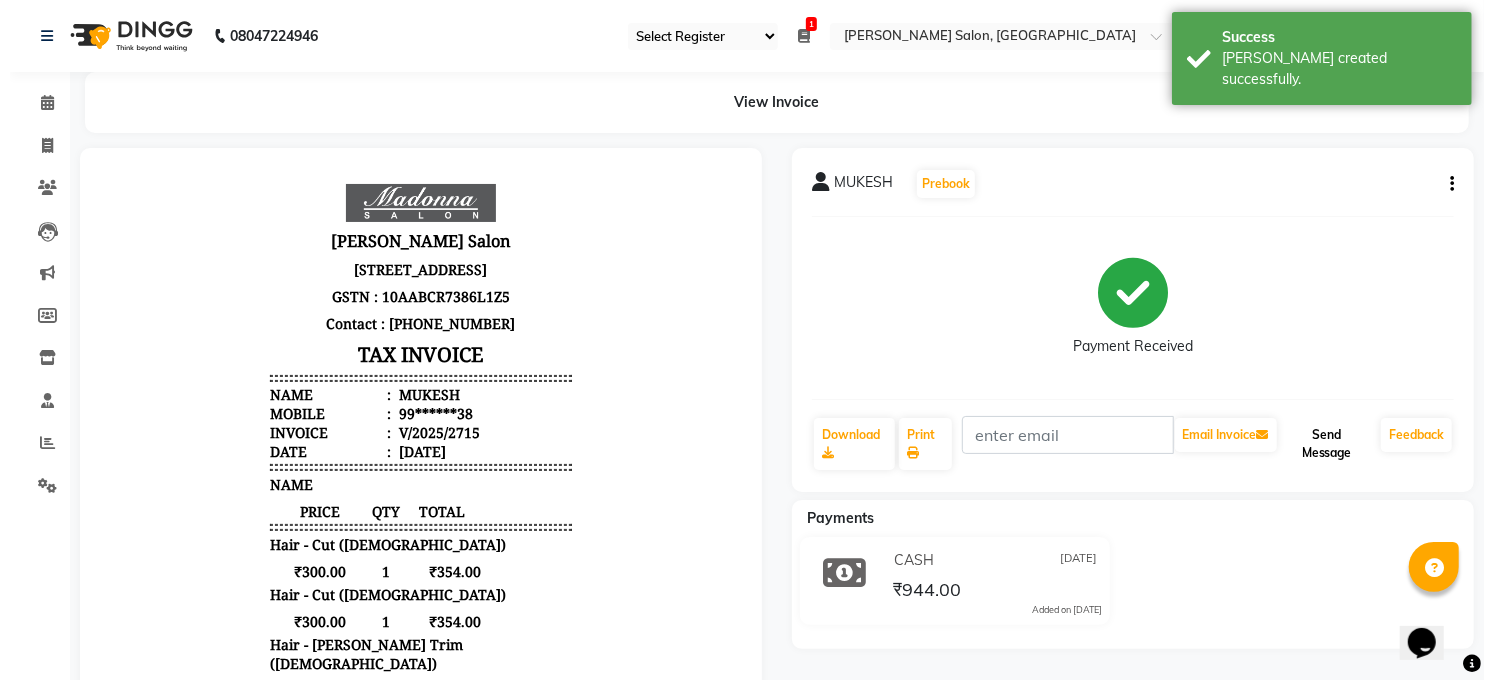 scroll, scrollTop: 0, scrollLeft: 0, axis: both 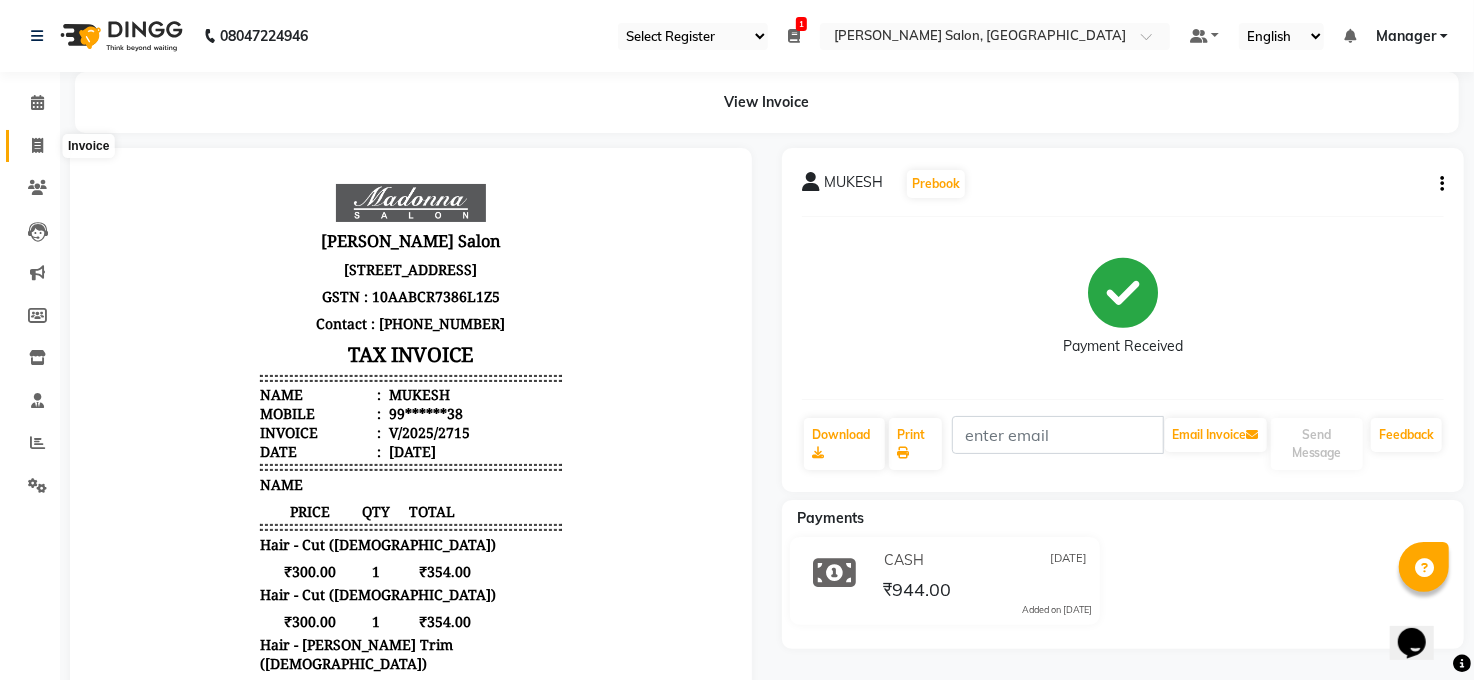 click 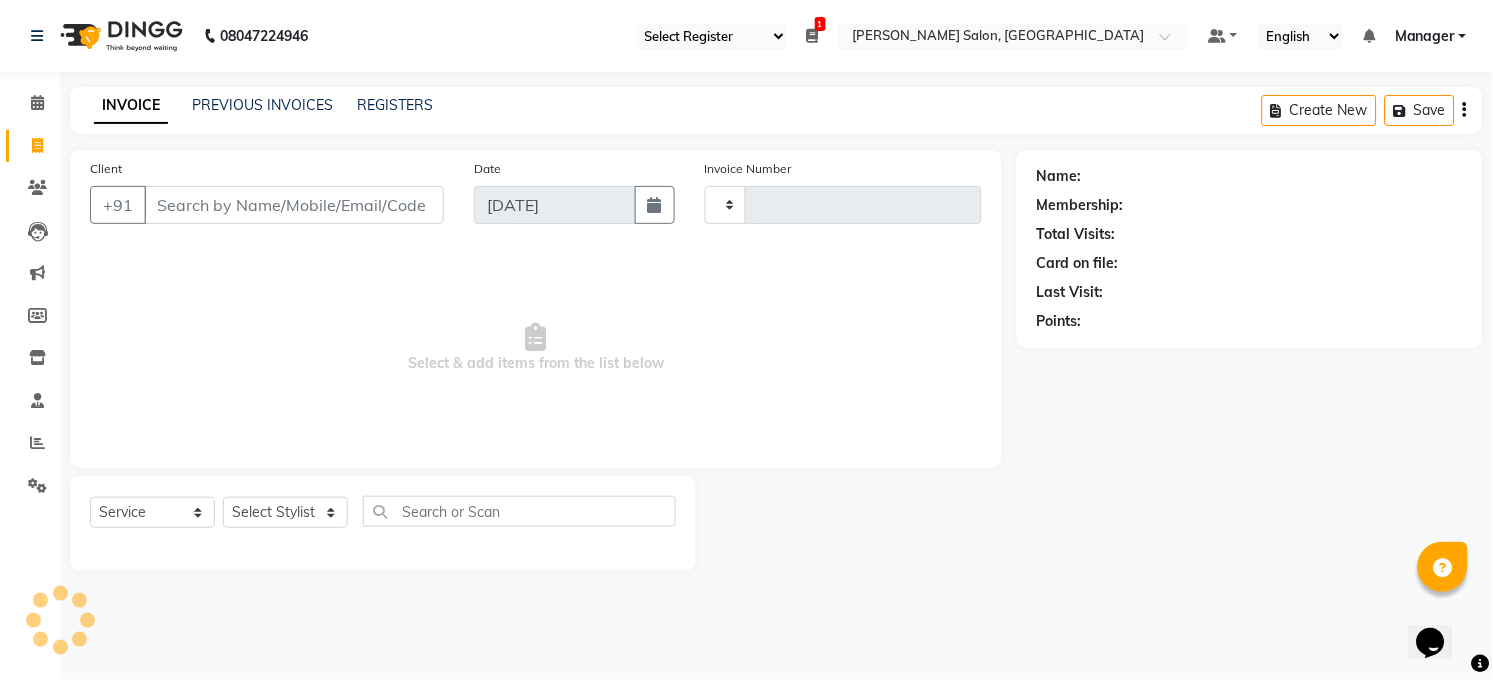type on "2716" 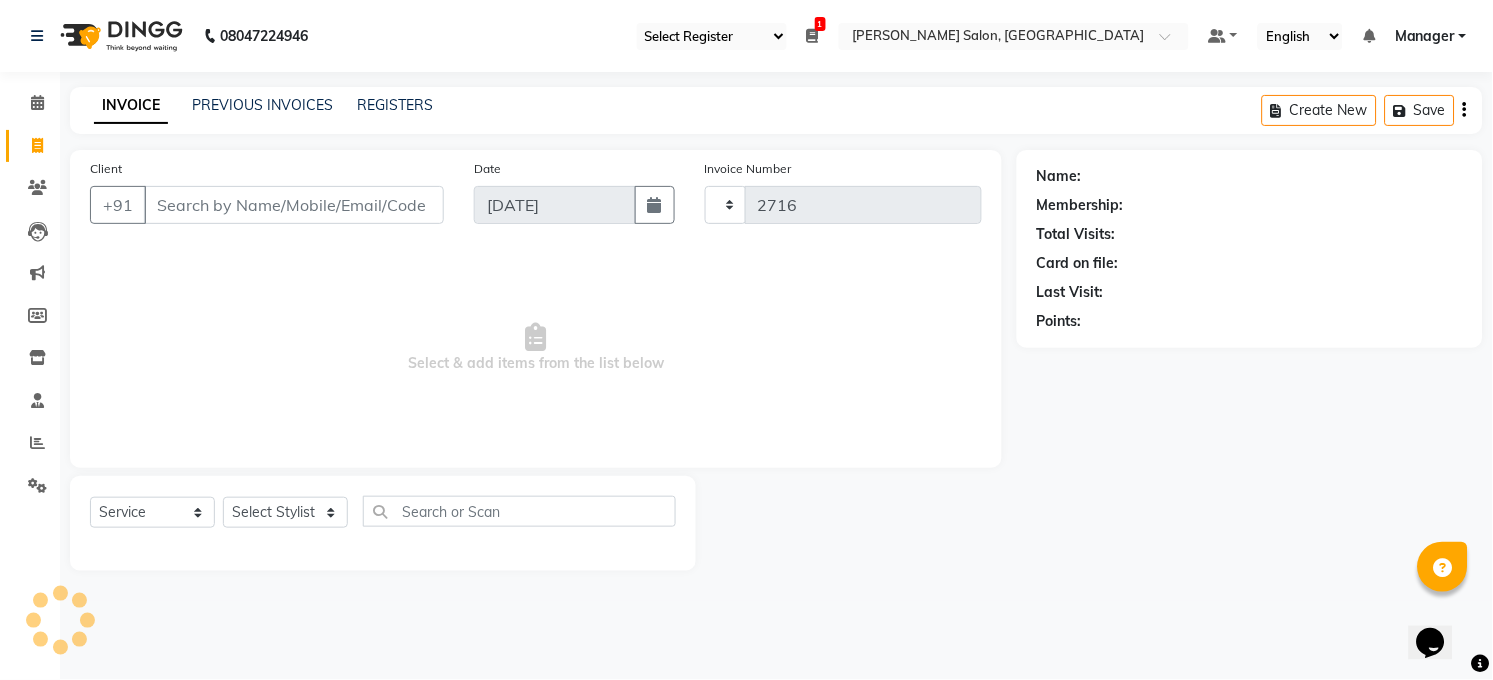 select on "5748" 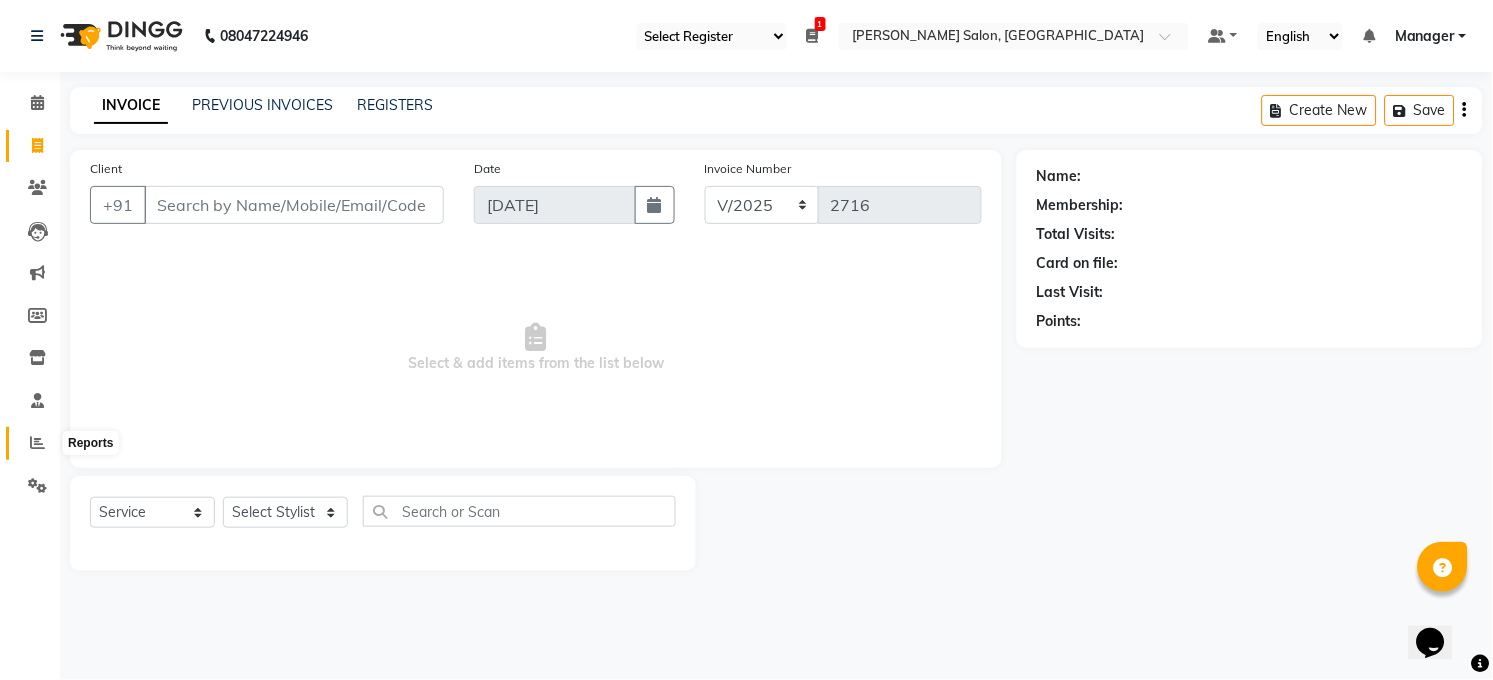 click 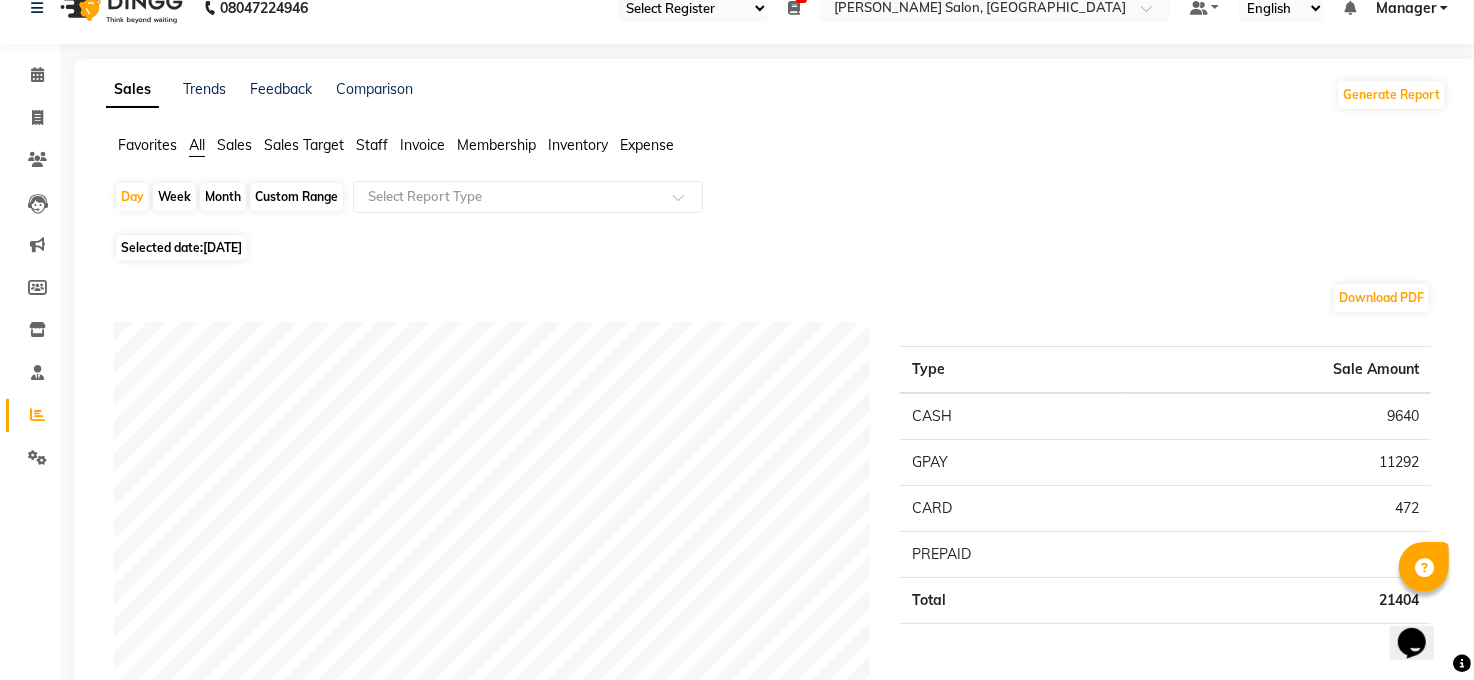 scroll, scrollTop: 0, scrollLeft: 0, axis: both 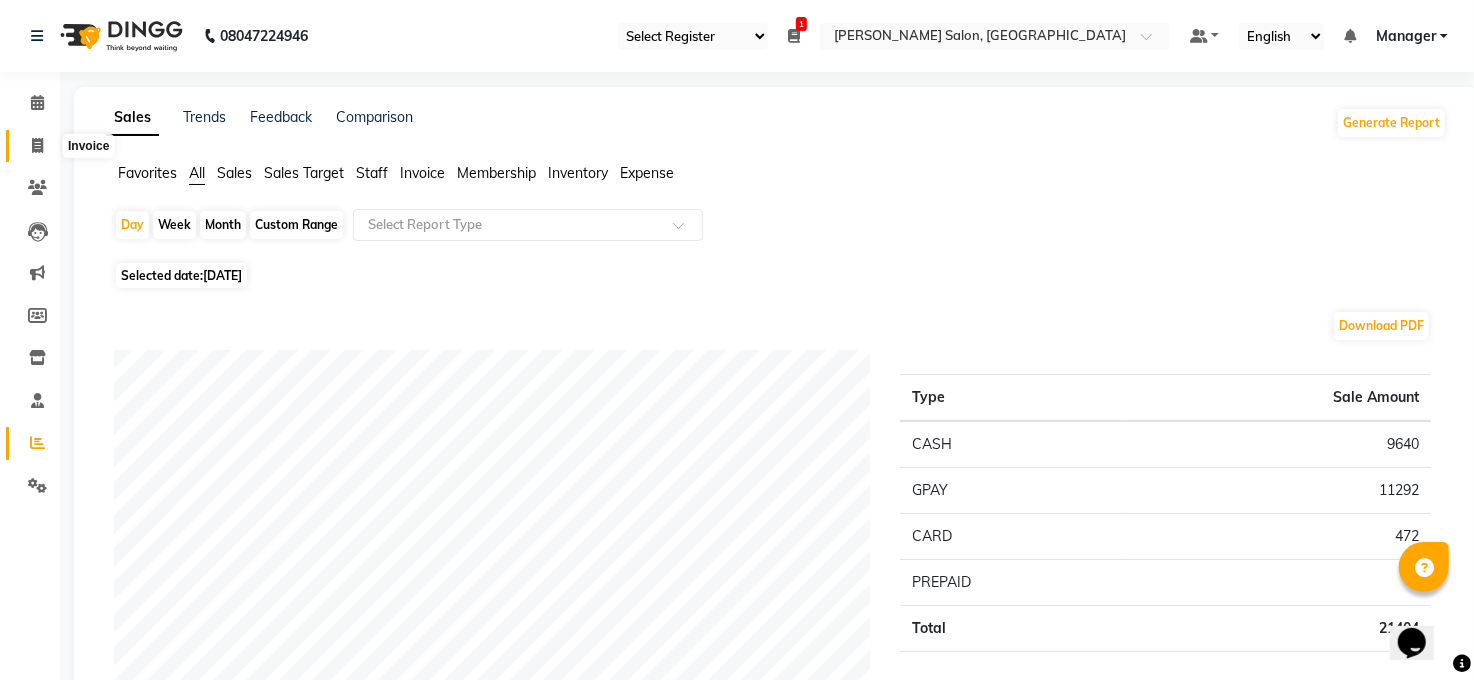 click 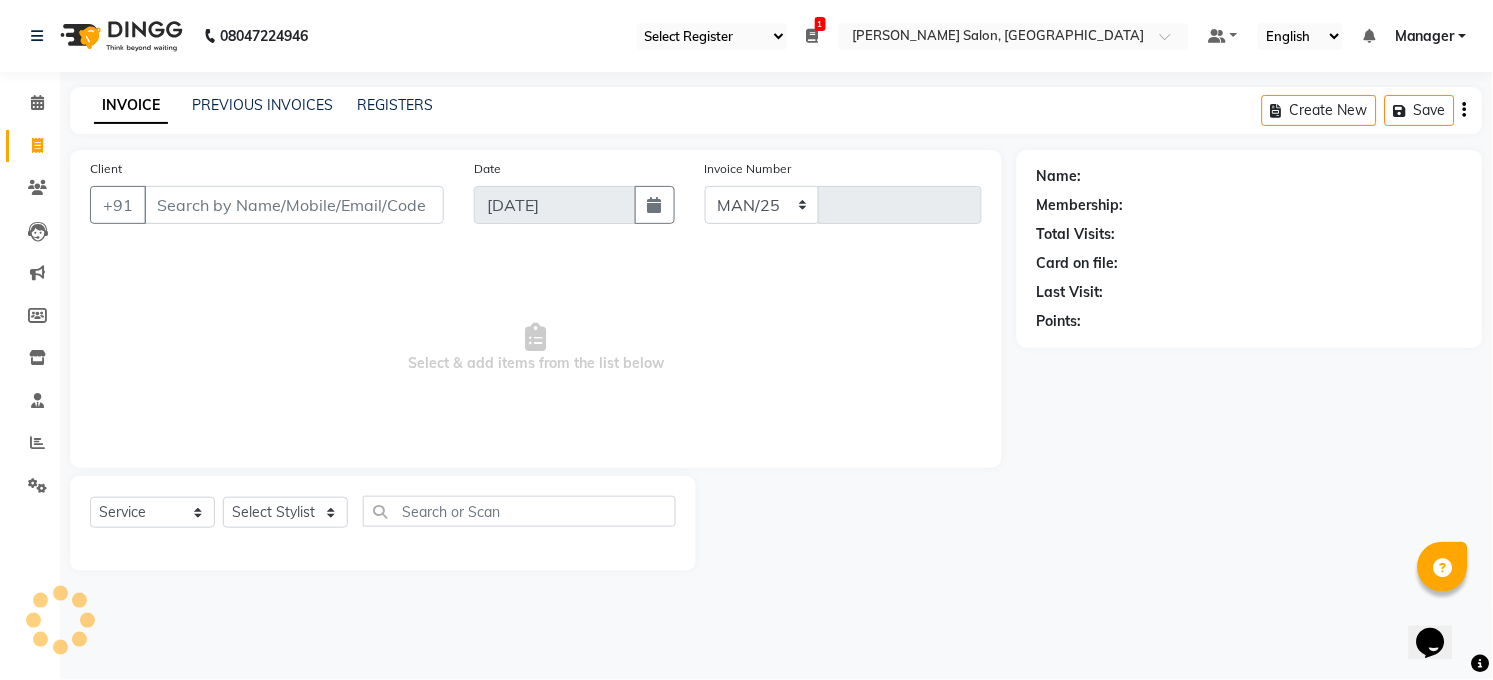 select on "5748" 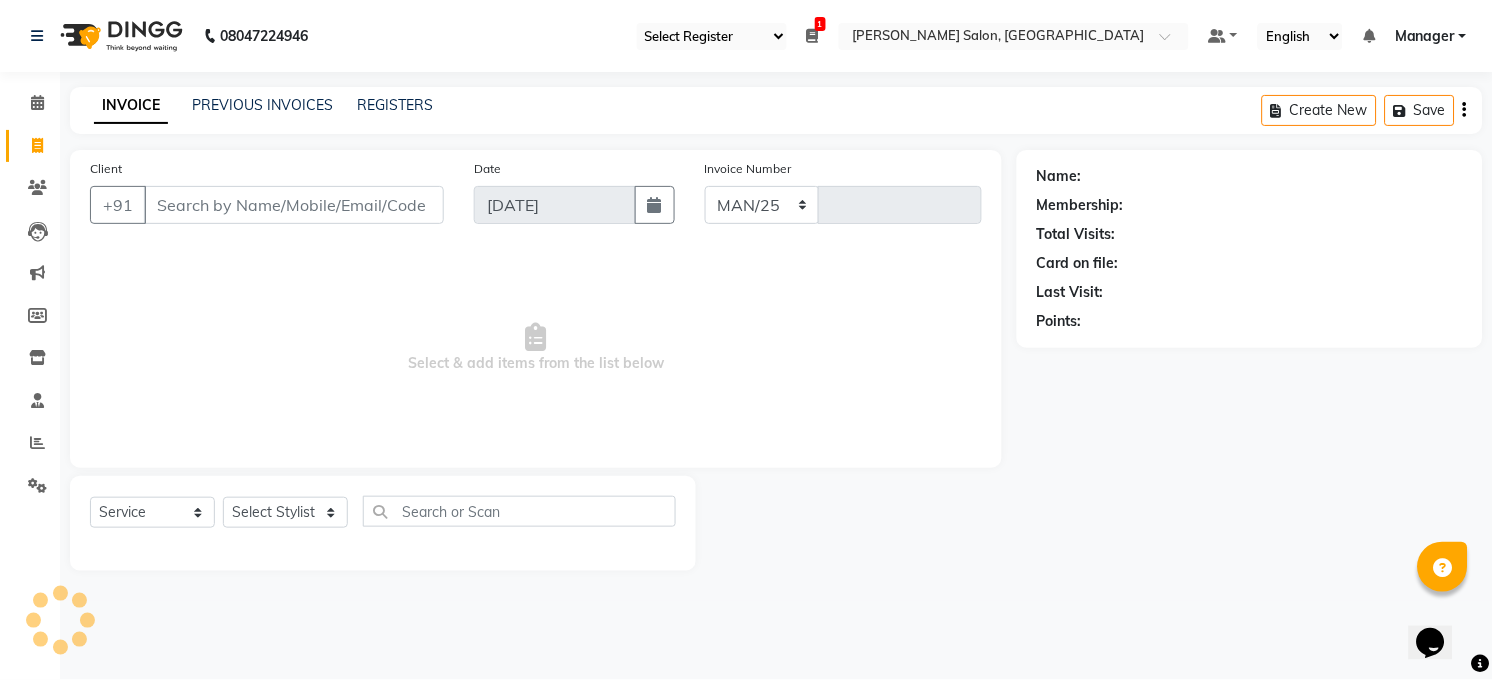 type on "2716" 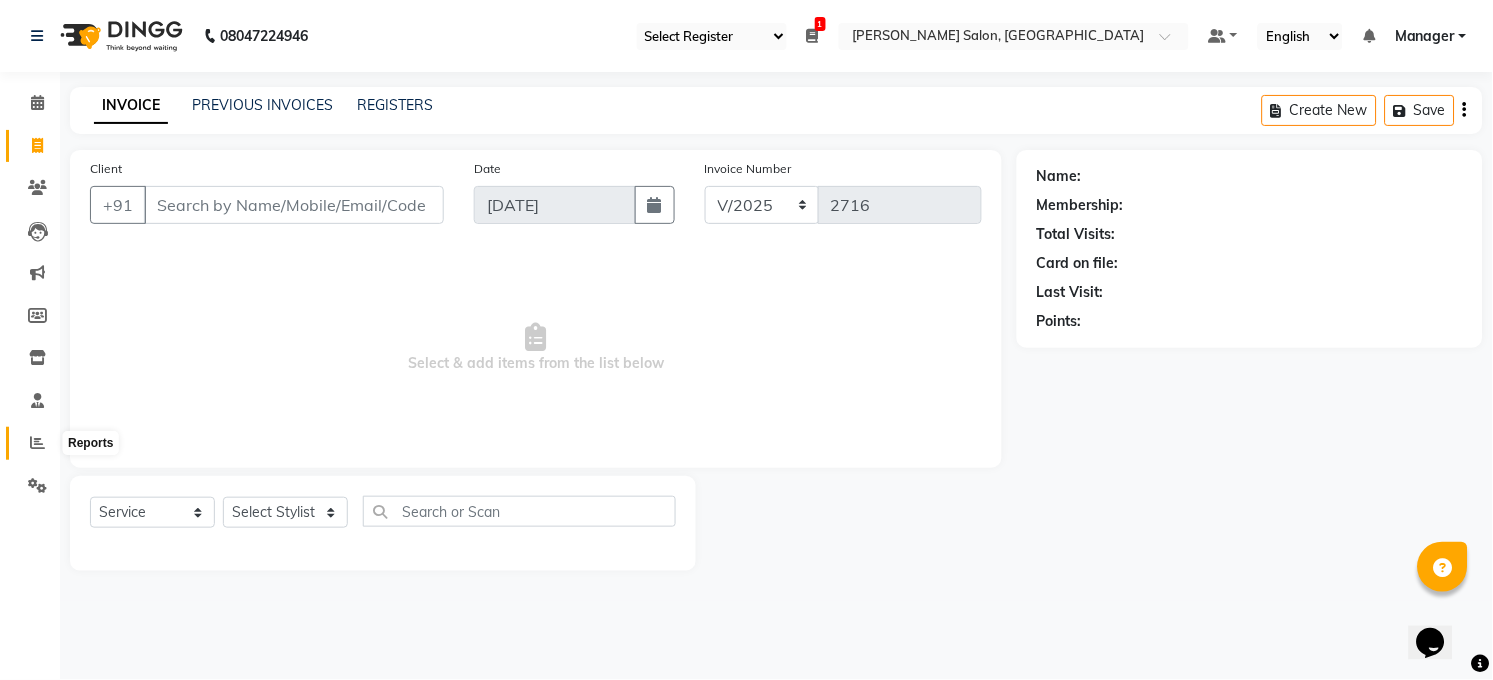 click 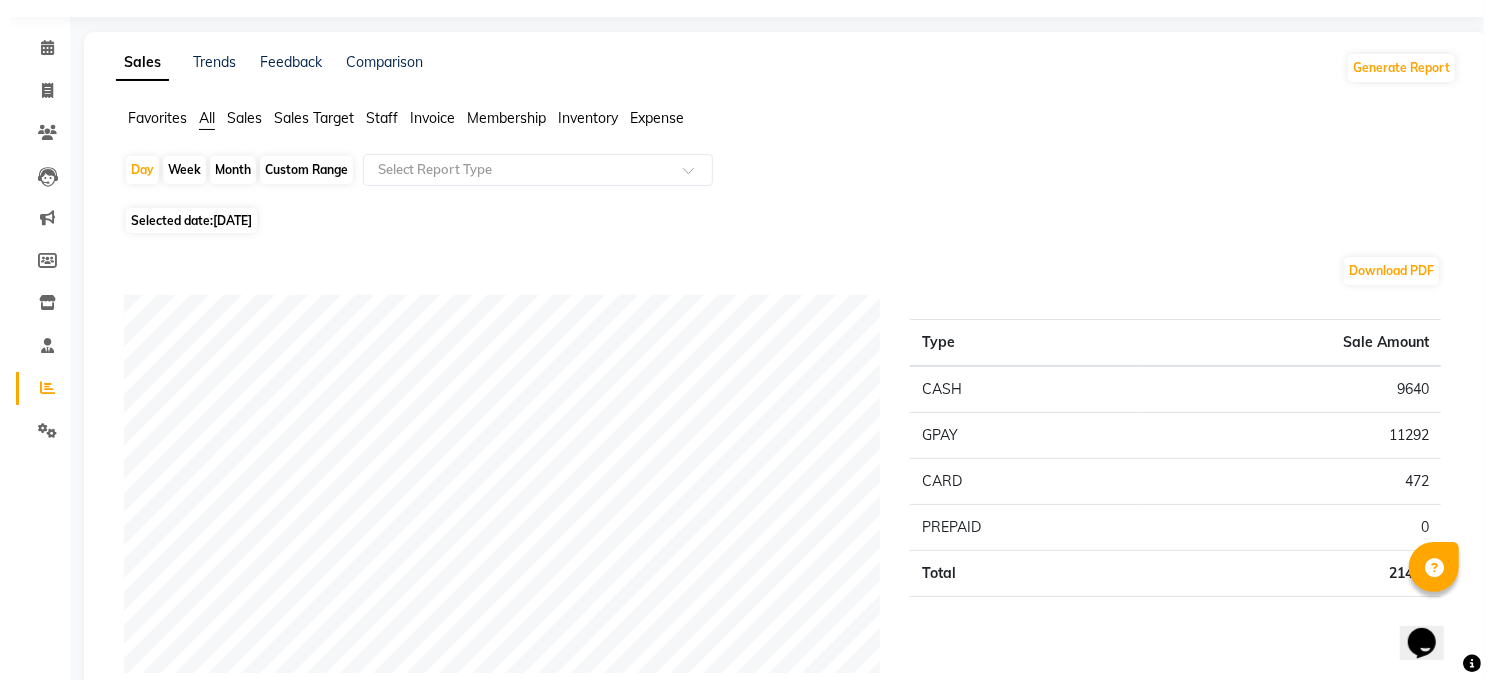 scroll, scrollTop: 0, scrollLeft: 0, axis: both 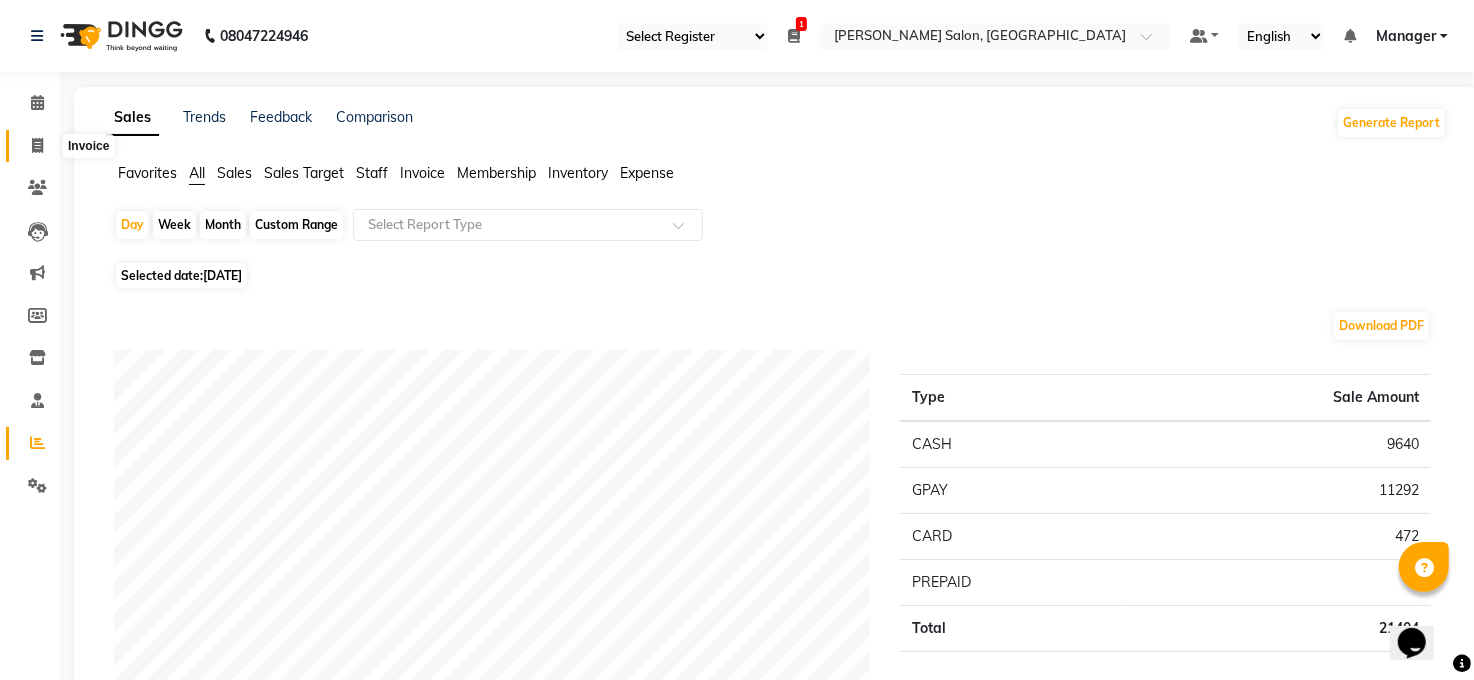 click 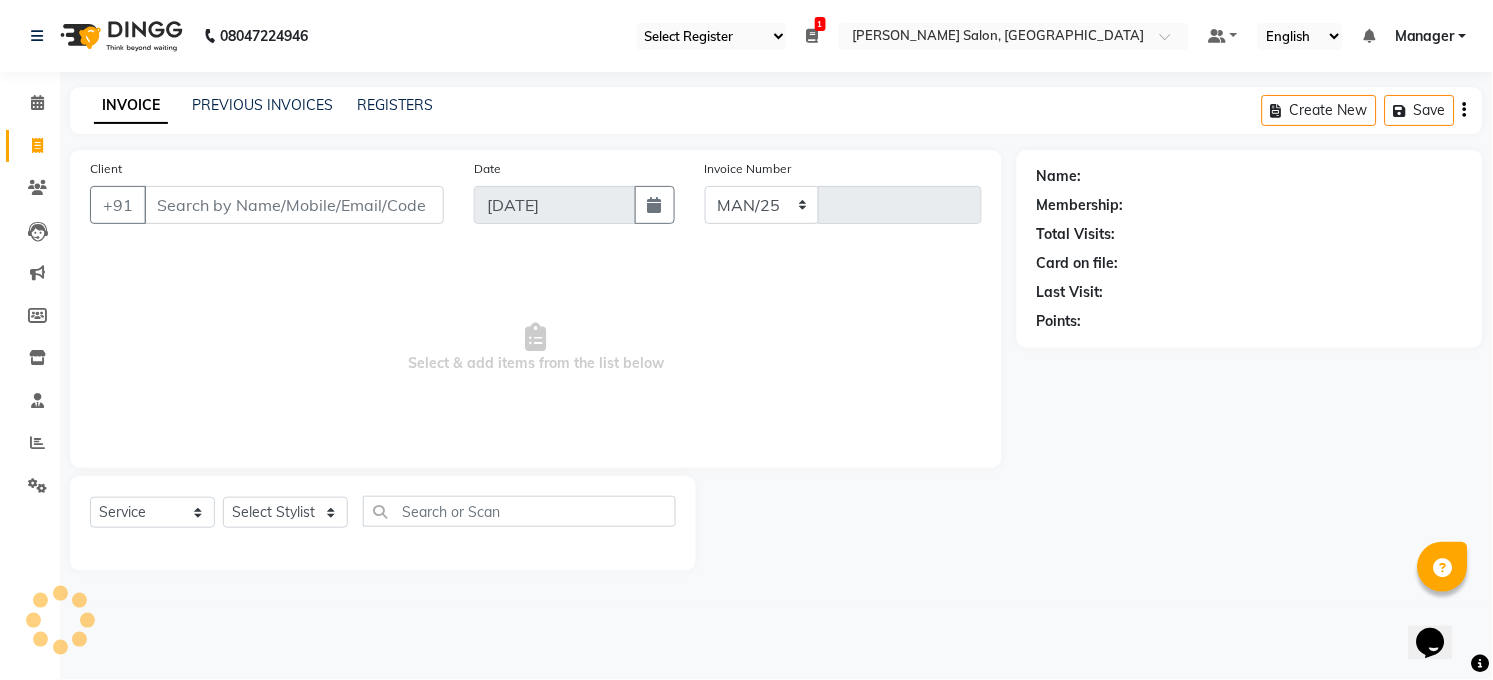 select on "5748" 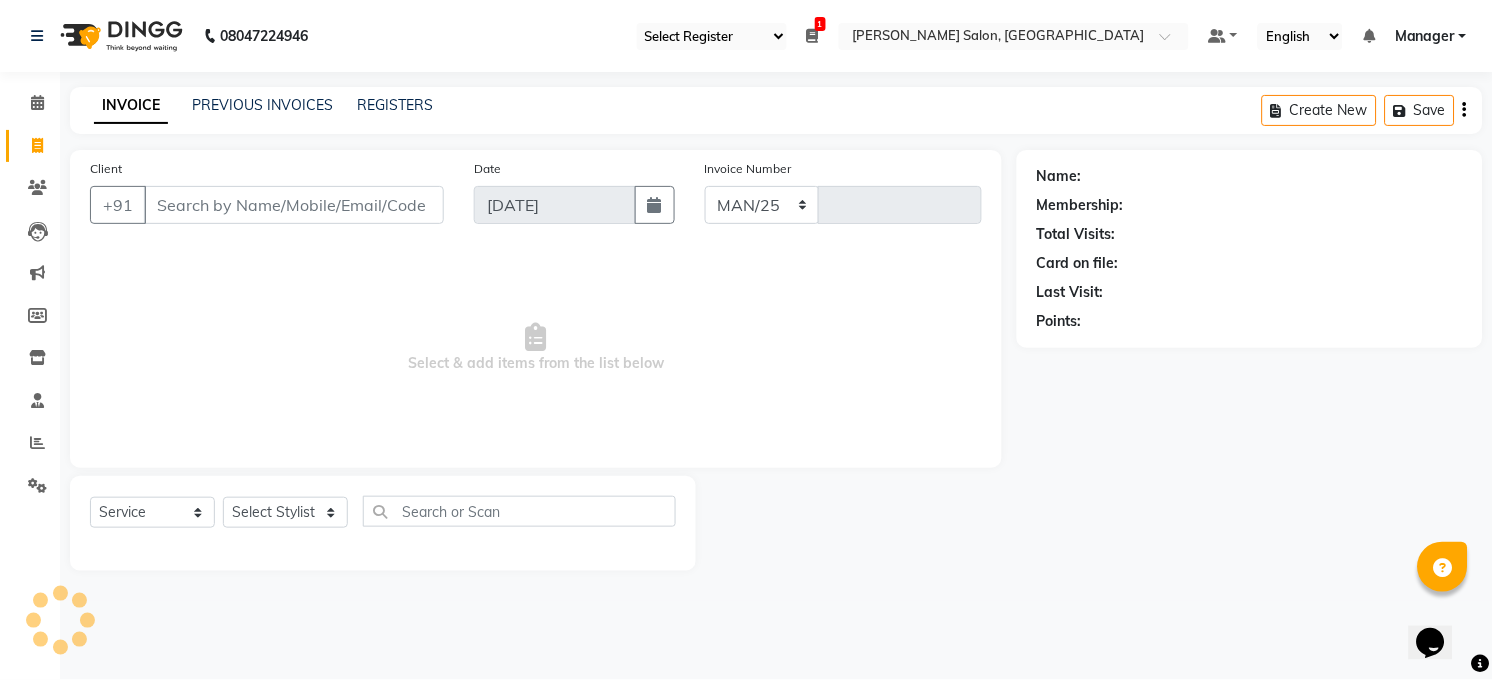 type on "2716" 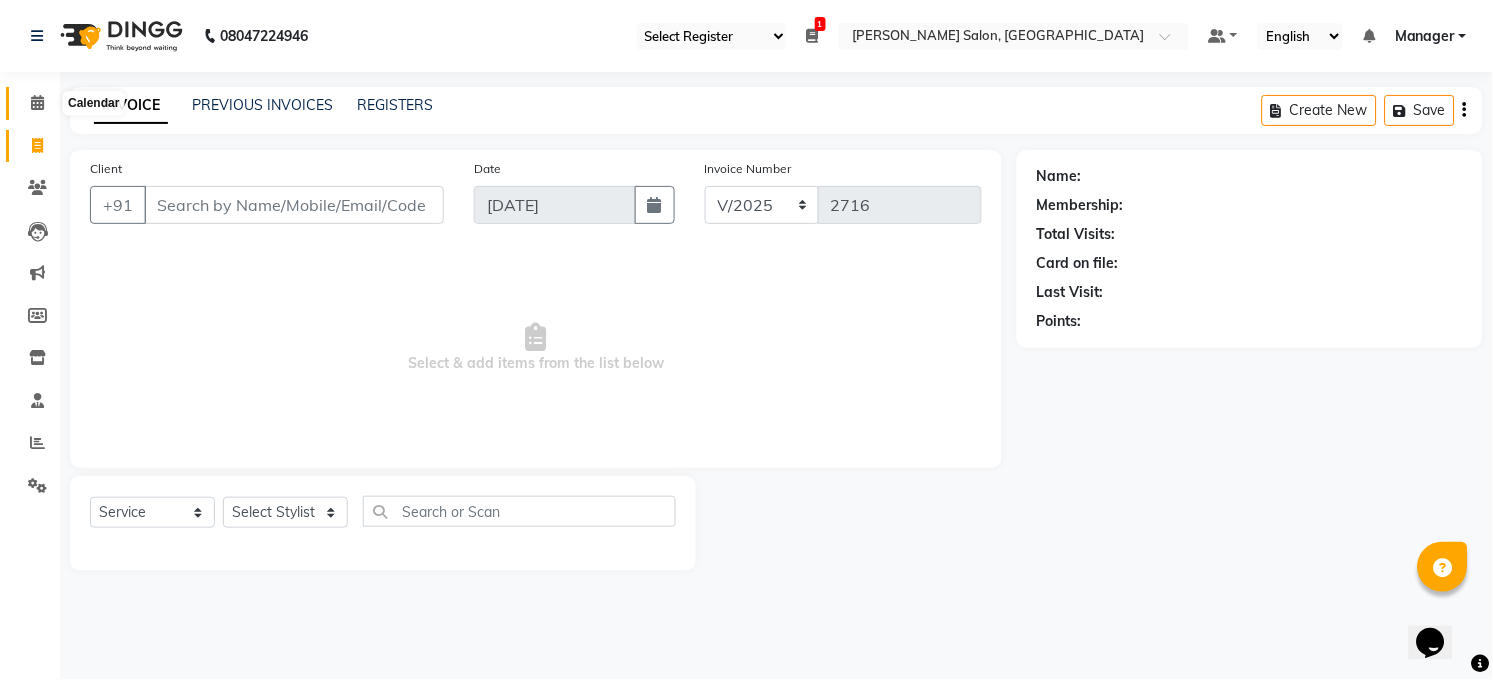 click 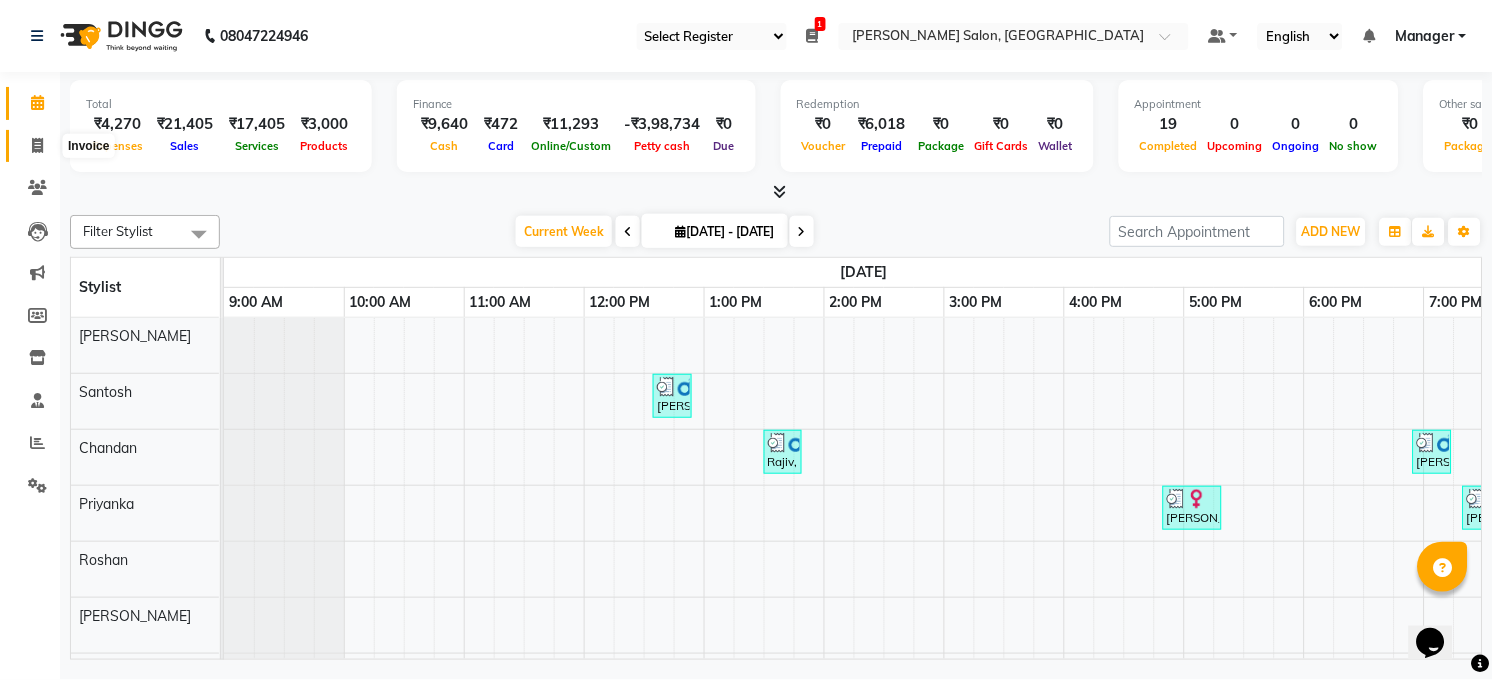 click 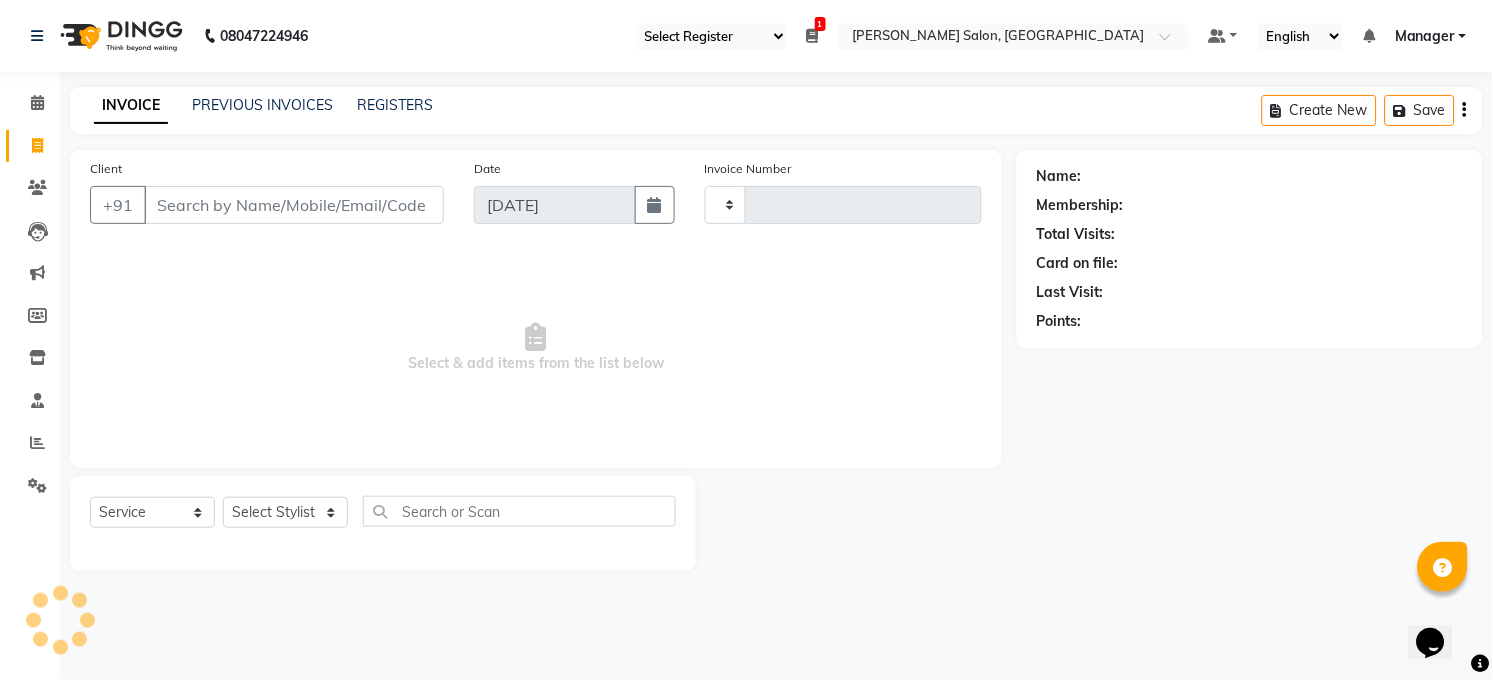 type on "2716" 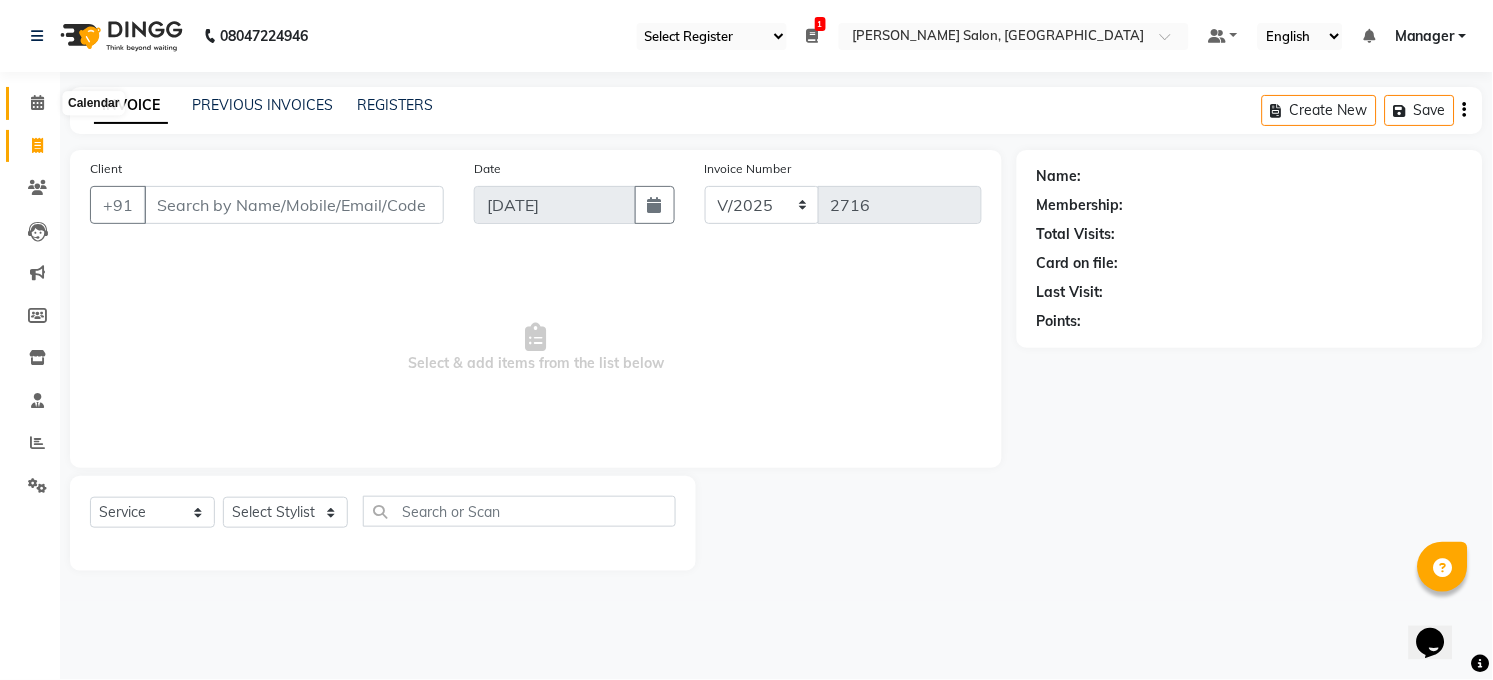 click 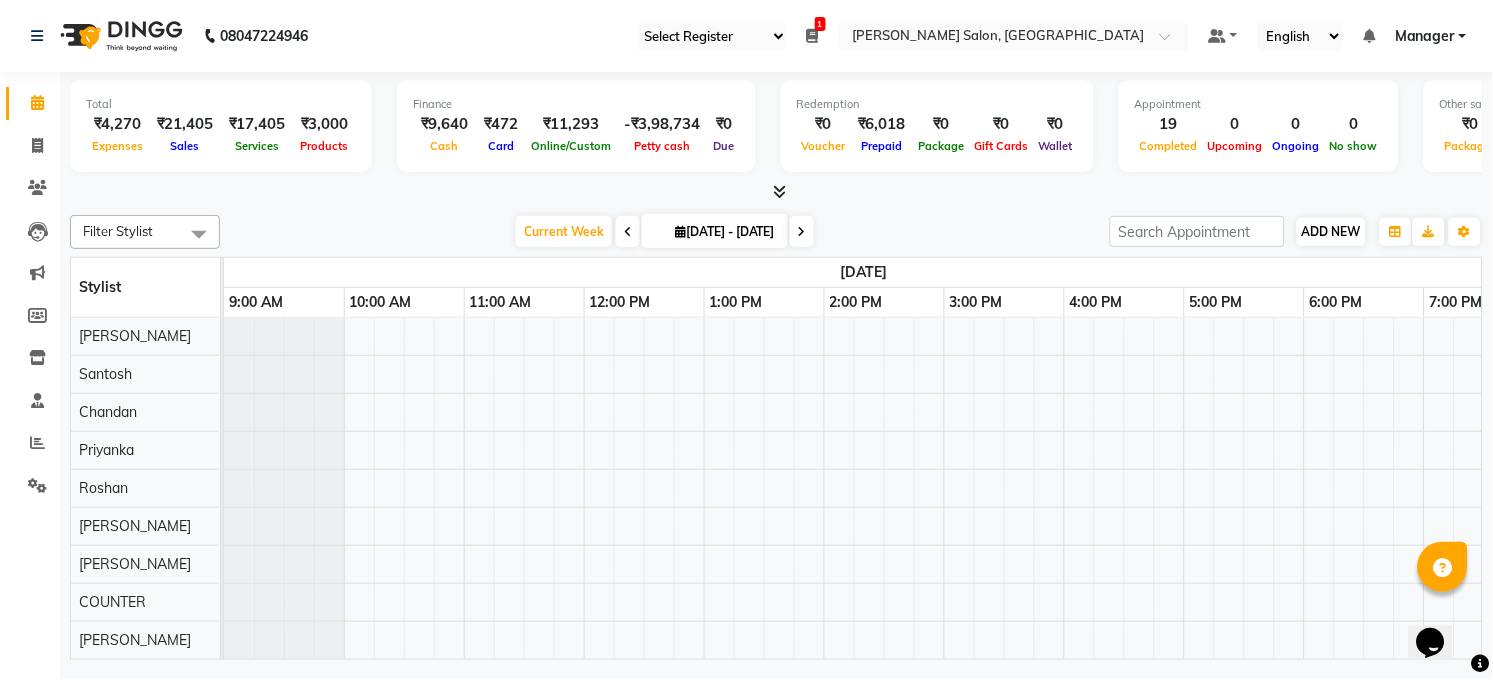 click on "ADD NEW" at bounding box center [1331, 231] 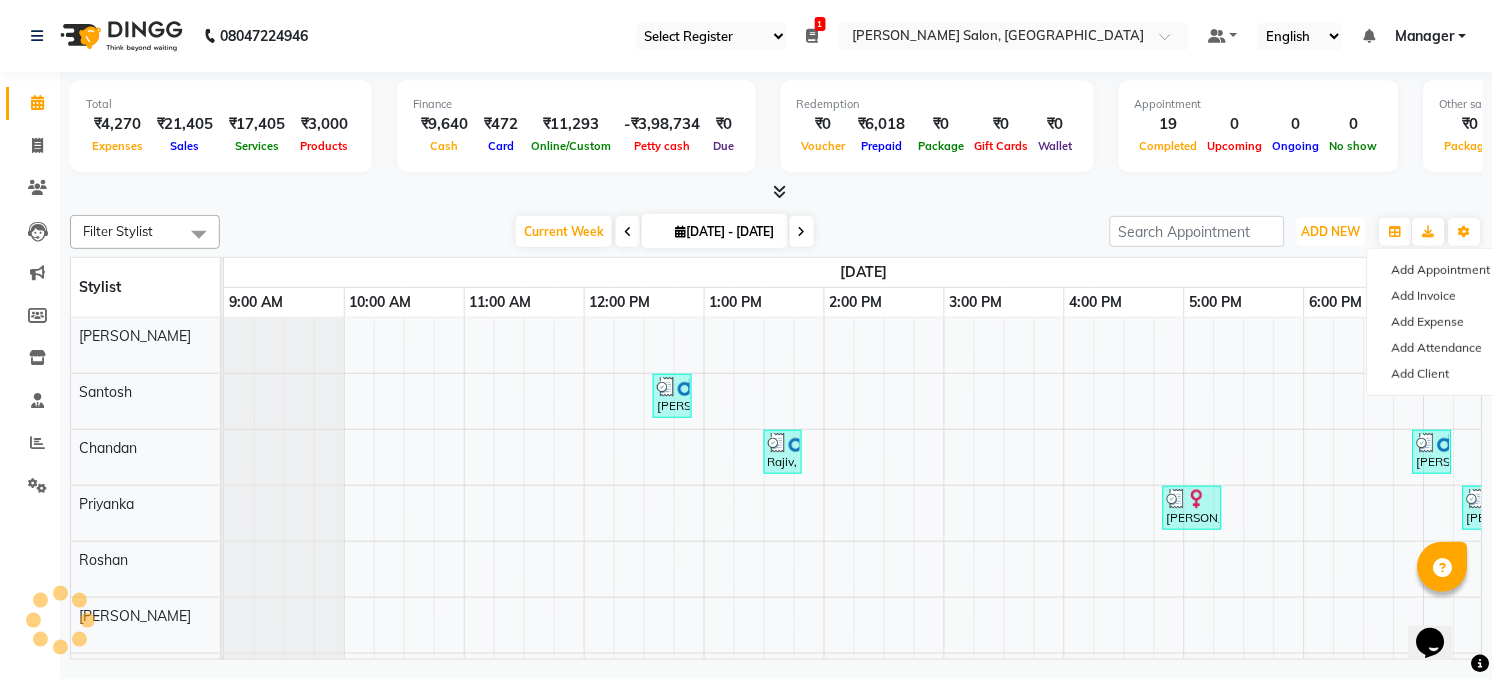 scroll, scrollTop: 0, scrollLeft: 0, axis: both 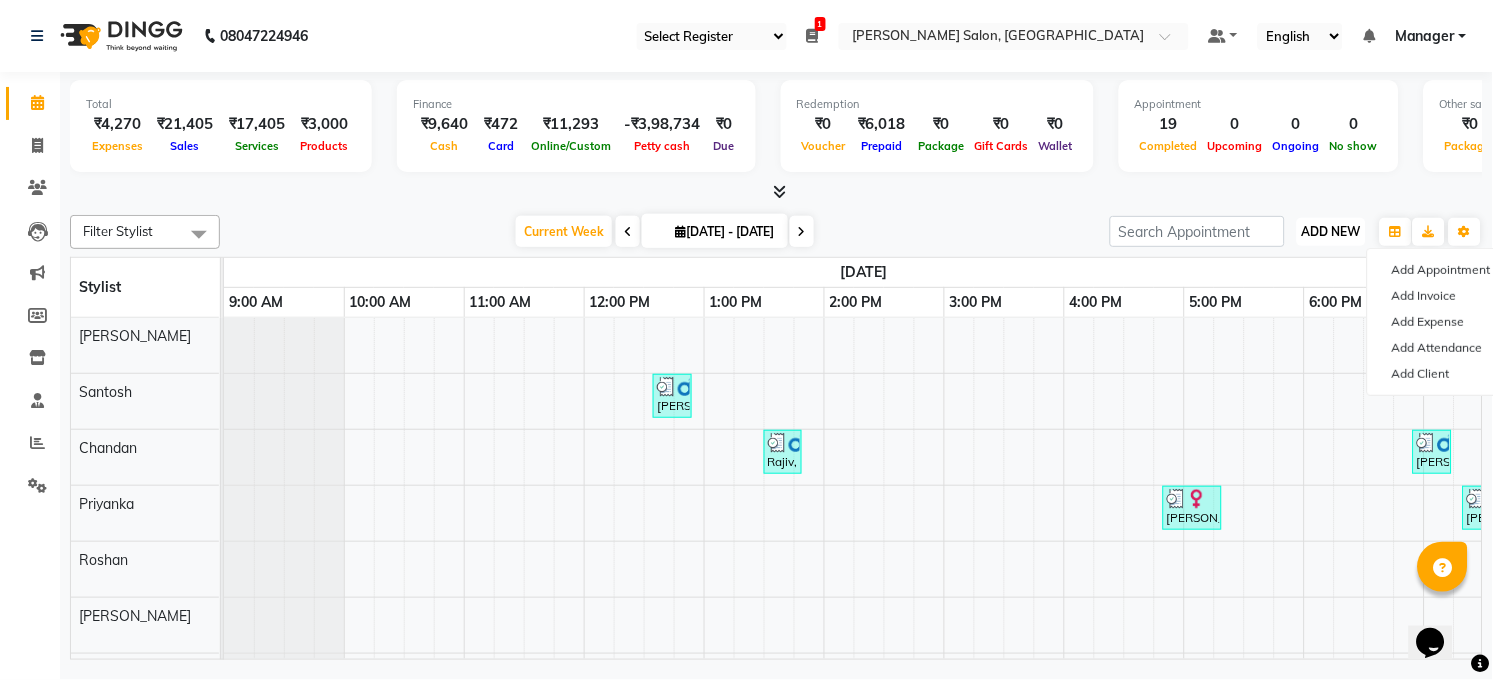 click on "ADD NEW" at bounding box center [1331, 231] 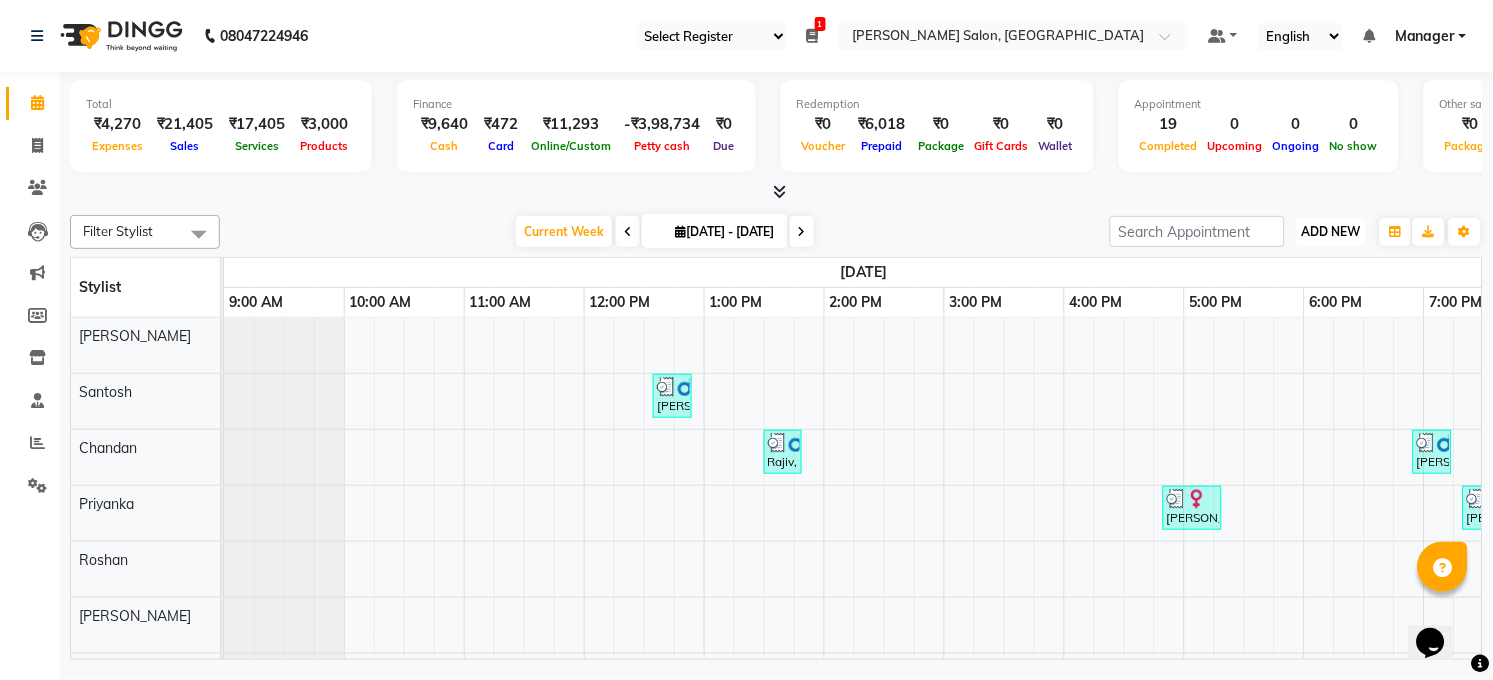 click on "ADD NEW" at bounding box center [1331, 231] 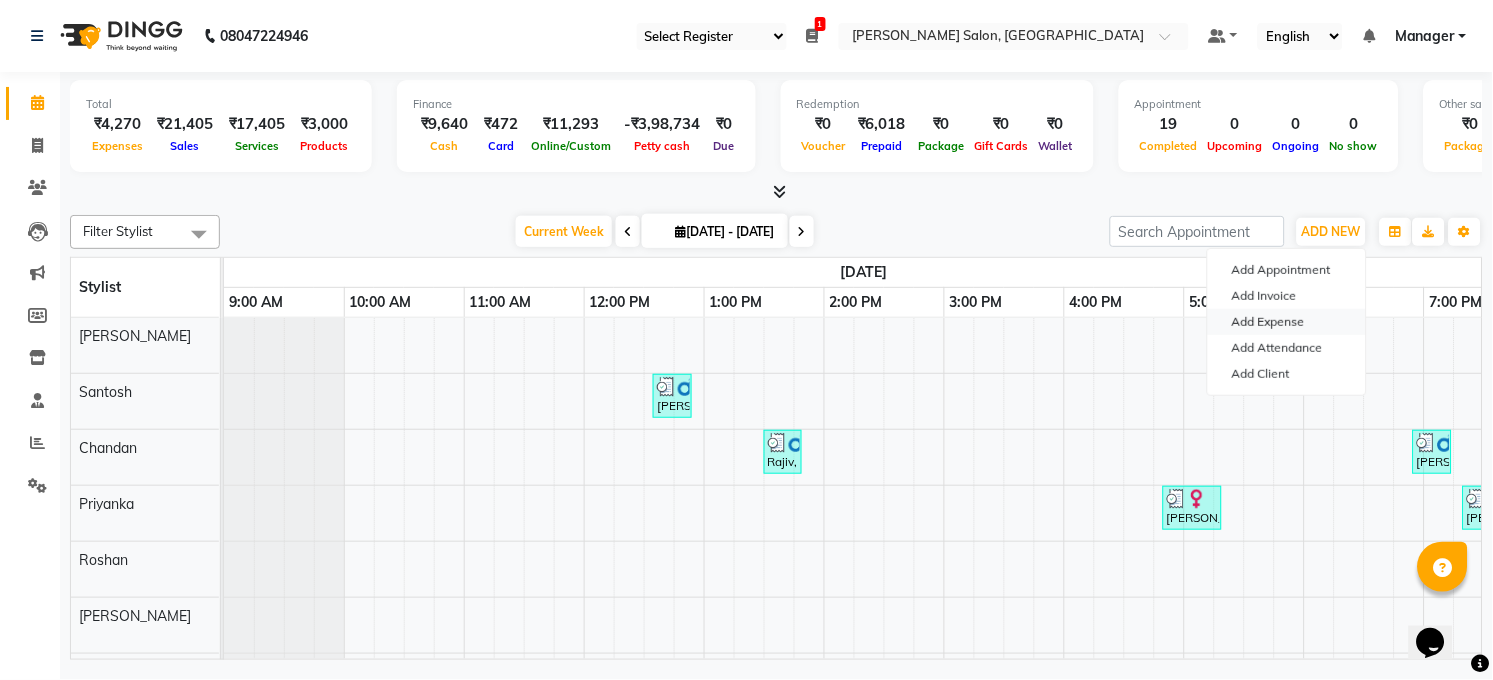 click on "Add Expense" at bounding box center (1287, 322) 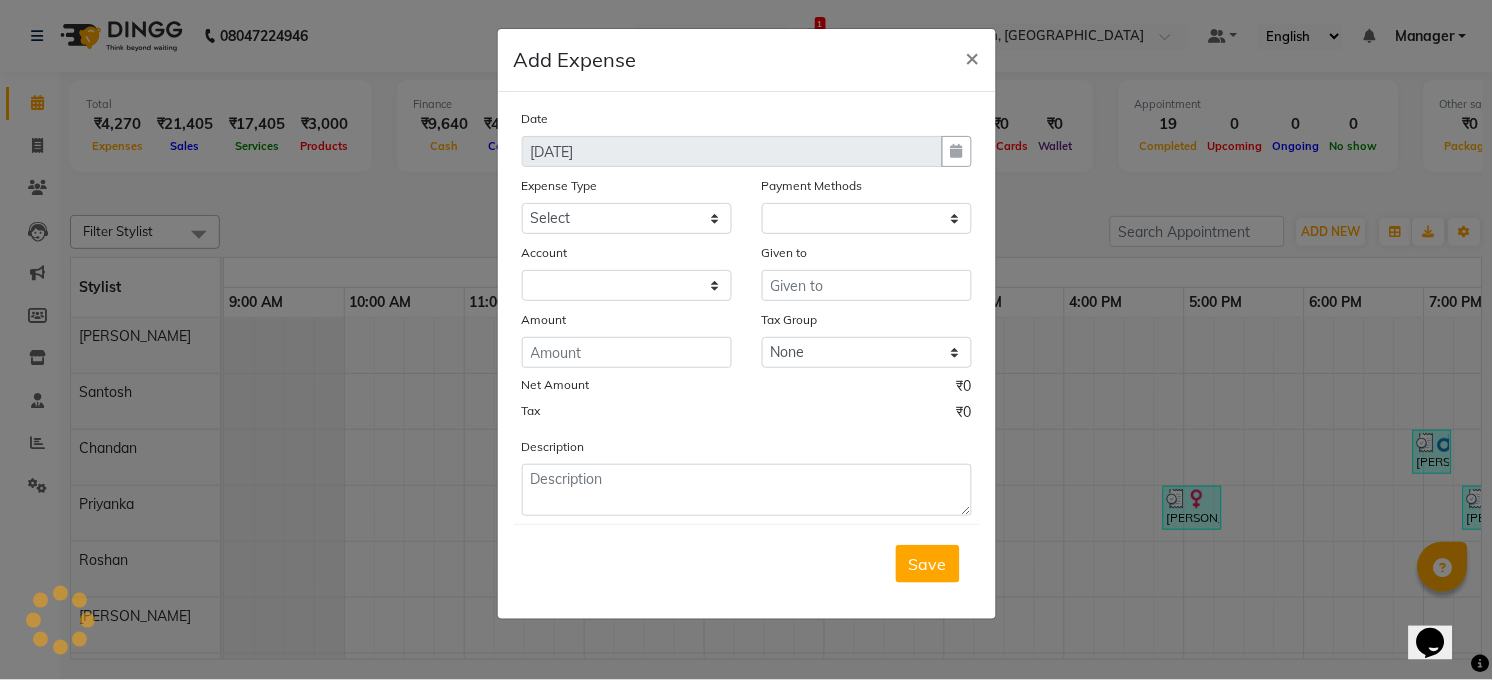 select on "1" 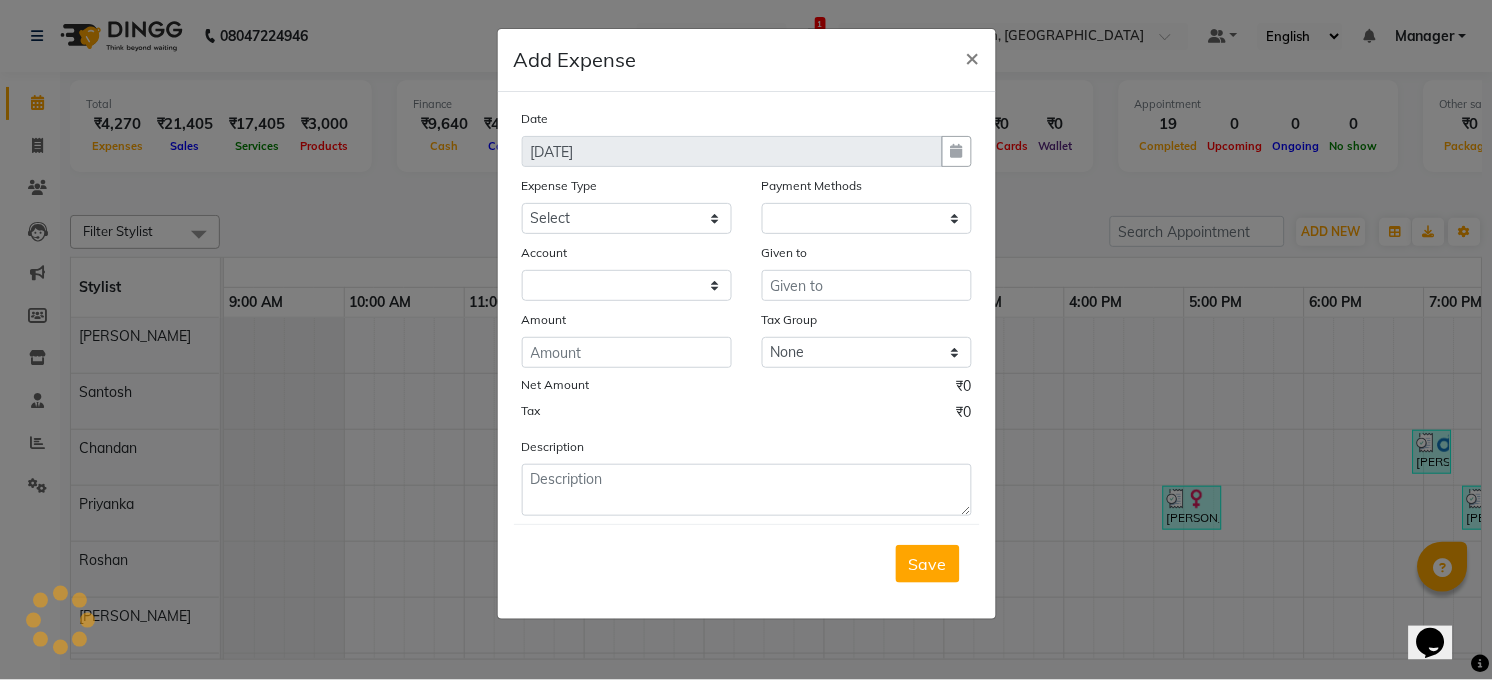 select on "4703" 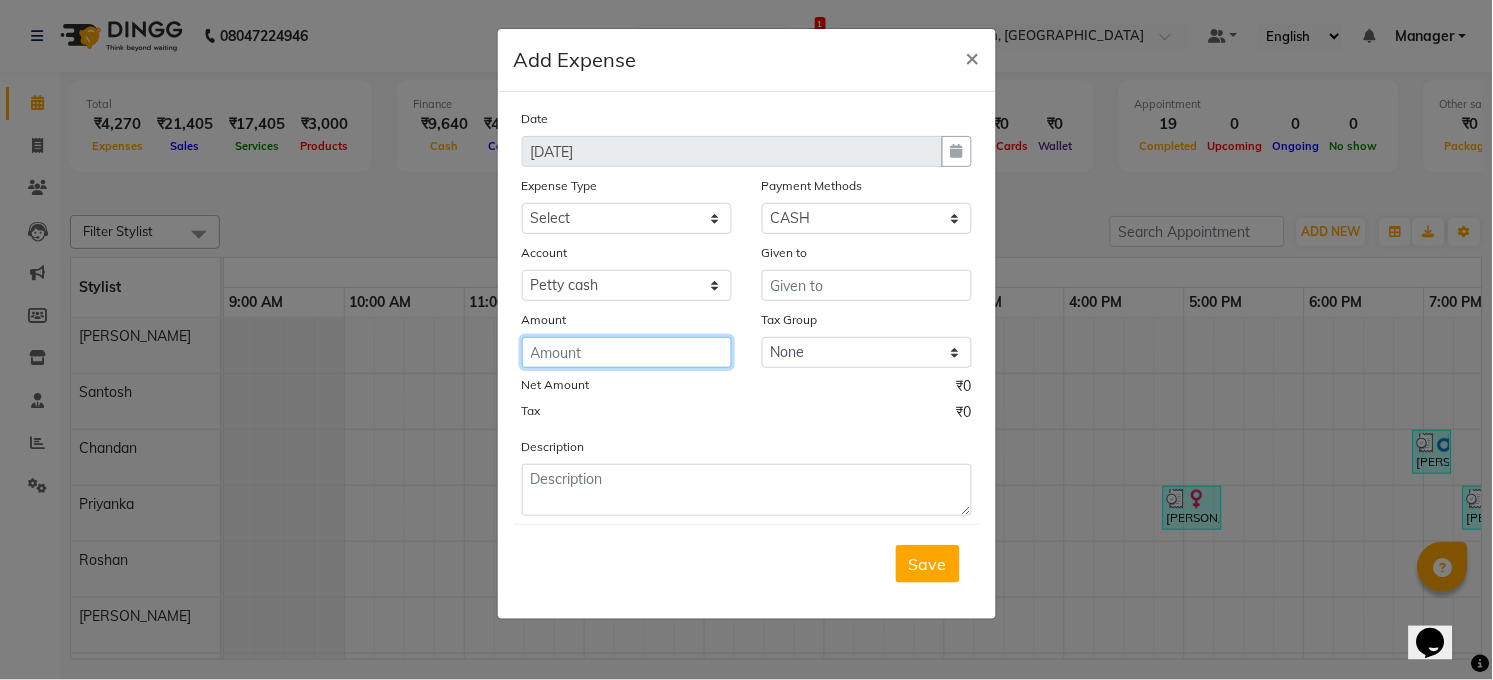 click 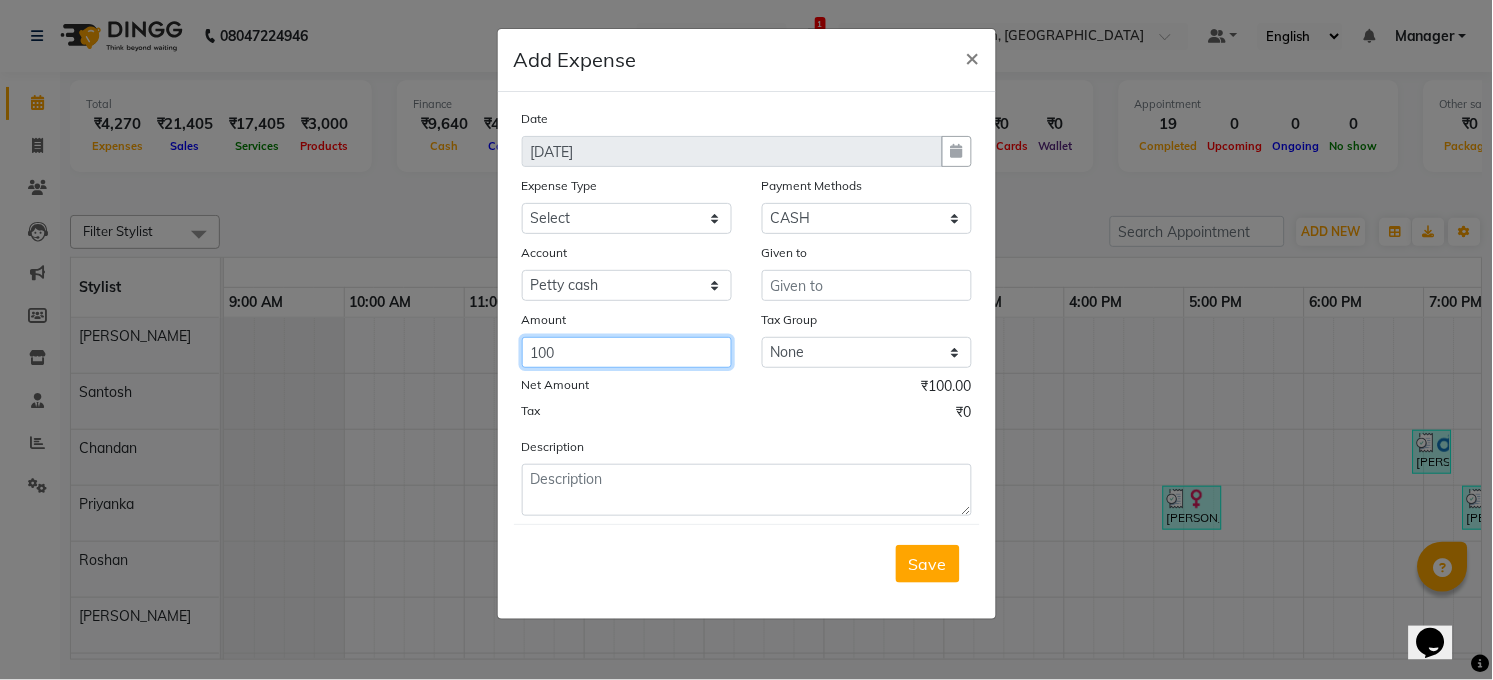type on "100" 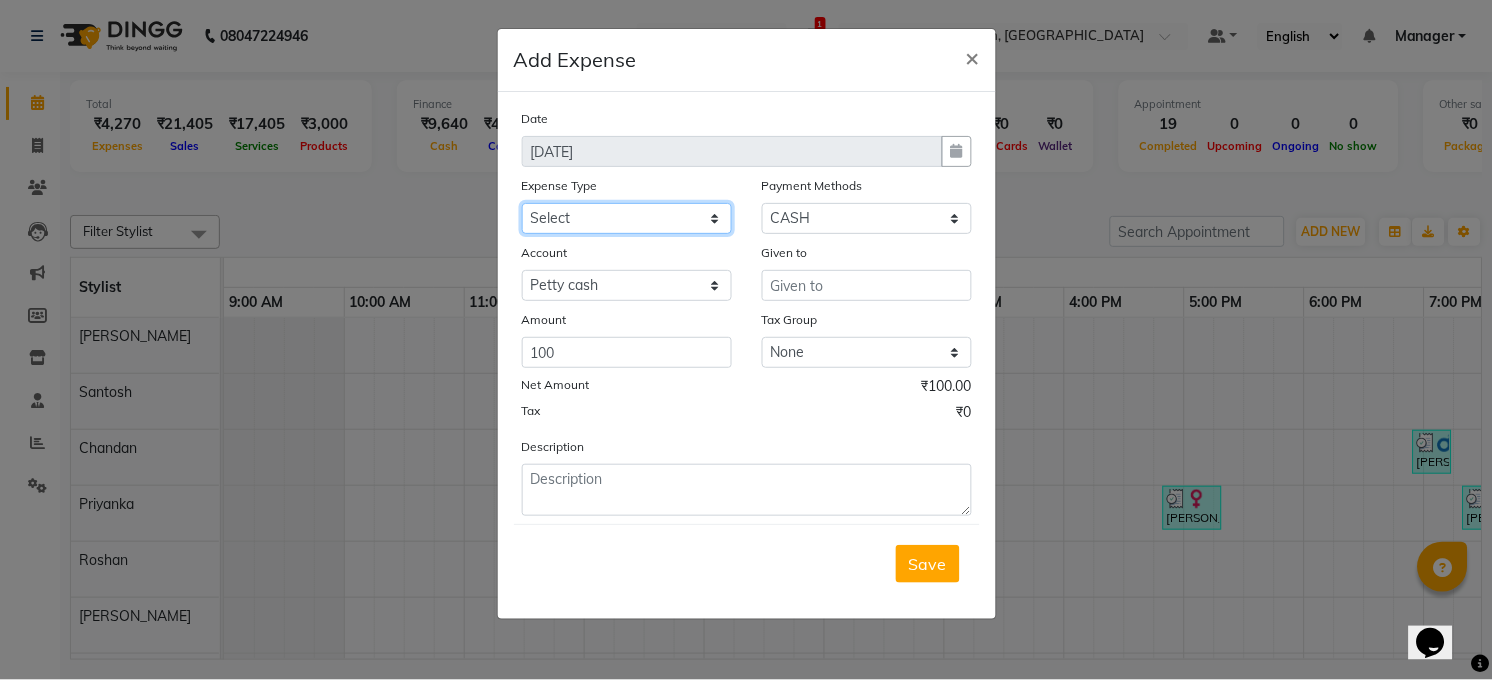 click on "Select Advance Salary BILLS CARDAMOM client change paytm Client Snacks Coffee CONVEYANCE cookies Day book Donation ELECTRICIAN Electricity Bill FARE FOOD EXPENSE Garbage Monthly Expense Ginger Hit Incentive JALJIRA POWDER JEERA POWDER LAUNDARY Lemon Marketing Medical MEMBERSHIP COMISSON milk Misc MOBILE RECHARGE MONEY CHANGE M S COMI Nimbu Payment Other Pantry PAYMENT paytm Tip PLUMBER PRINT ROLL Product PRODUCT iNCENTIVE PURCHASING Recive cash SAFAIWALA Salary salon use SALT Staff Snacks SUGAR Tea TIP VISHAL MART WATER" 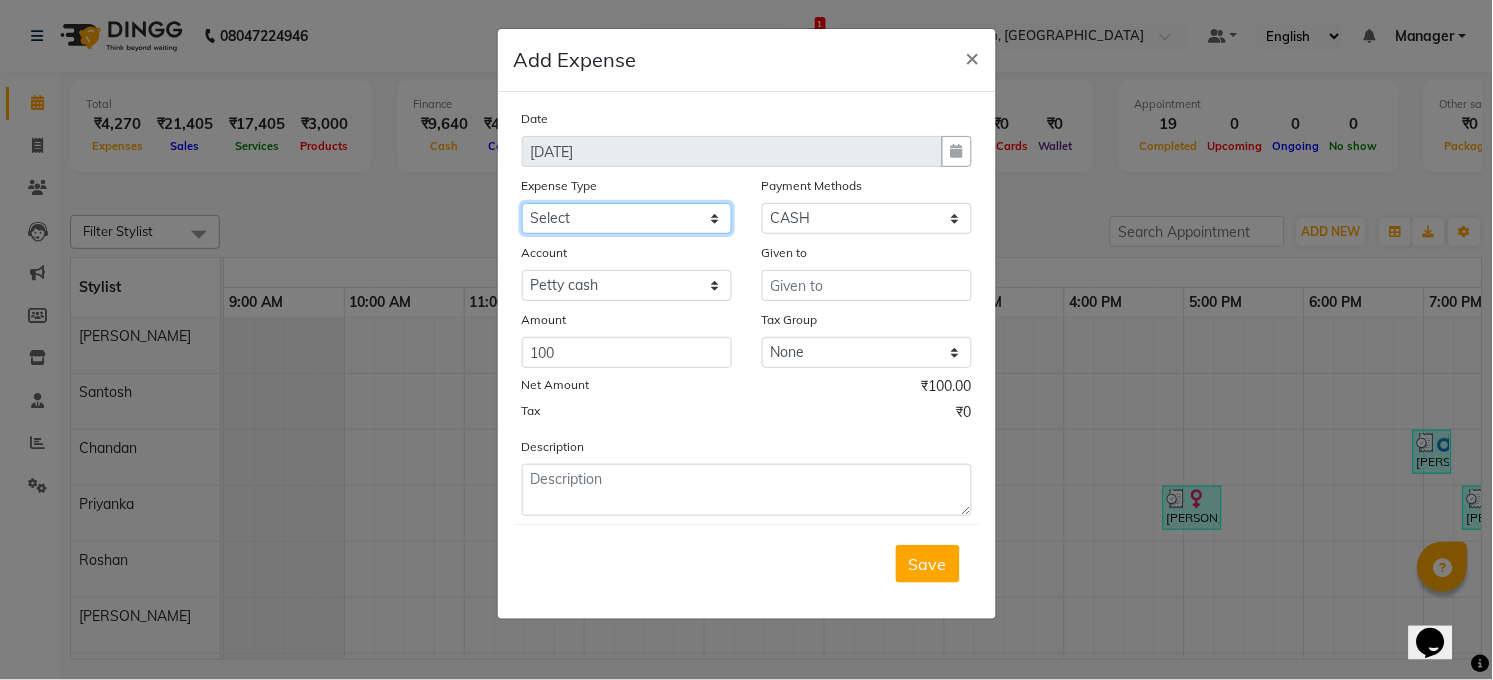 select on "18644" 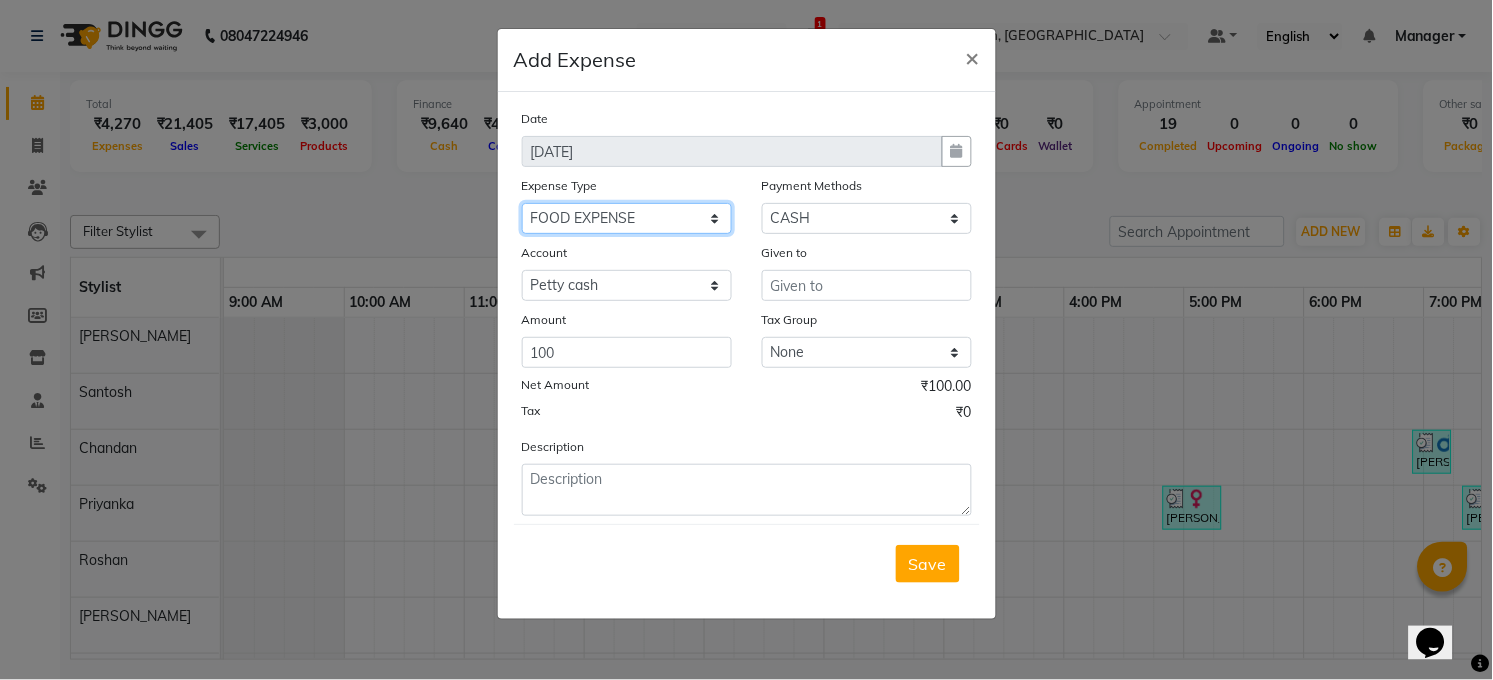 click on "Select Advance Salary BILLS CARDAMOM client change paytm Client Snacks Coffee CONVEYANCE cookies Day book Donation ELECTRICIAN Electricity Bill FARE FOOD EXPENSE Garbage Monthly Expense Ginger Hit Incentive JALJIRA POWDER JEERA POWDER LAUNDARY Lemon Marketing Medical MEMBERSHIP COMISSON milk Misc MOBILE RECHARGE MONEY CHANGE M S COMI Nimbu Payment Other Pantry PAYMENT paytm Tip PLUMBER PRINT ROLL Product PRODUCT iNCENTIVE PURCHASING Recive cash SAFAIWALA Salary salon use SALT Staff Snacks SUGAR Tea TIP VISHAL MART WATER" 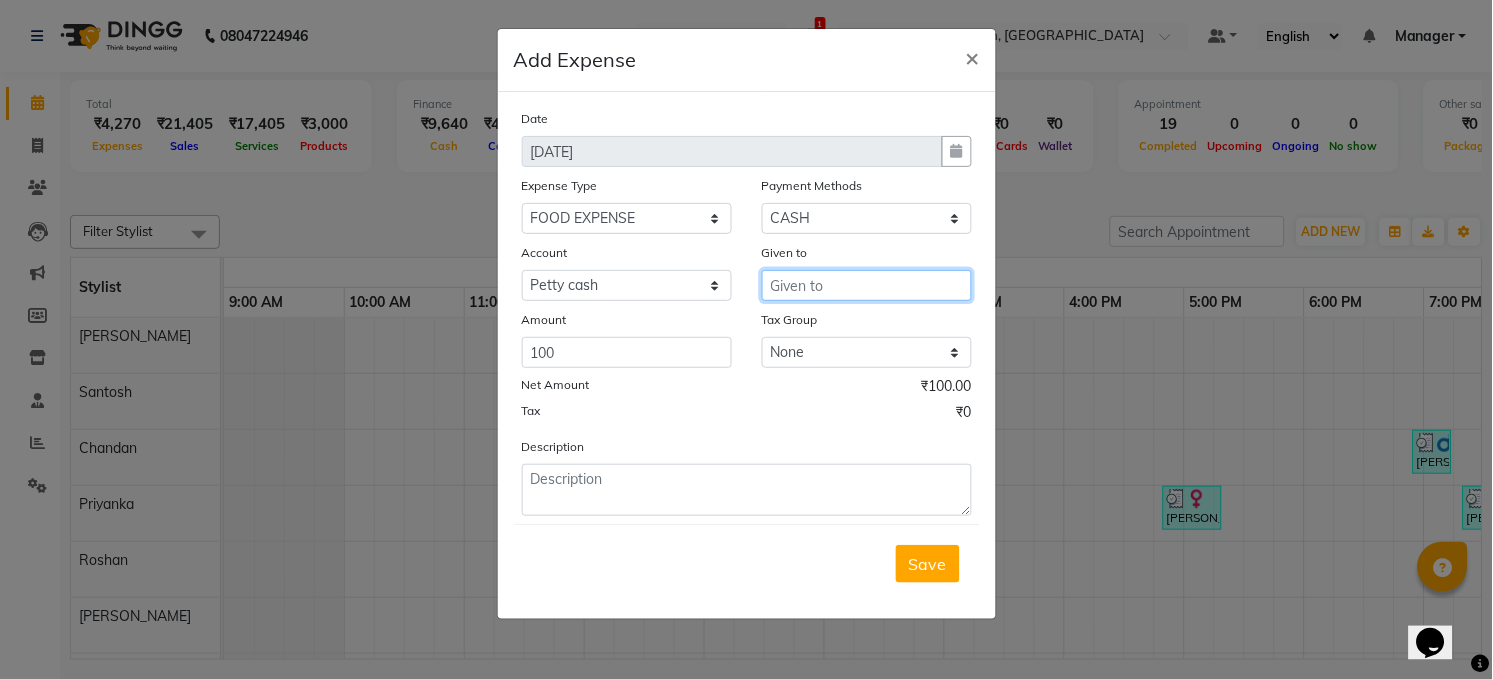 click at bounding box center [867, 285] 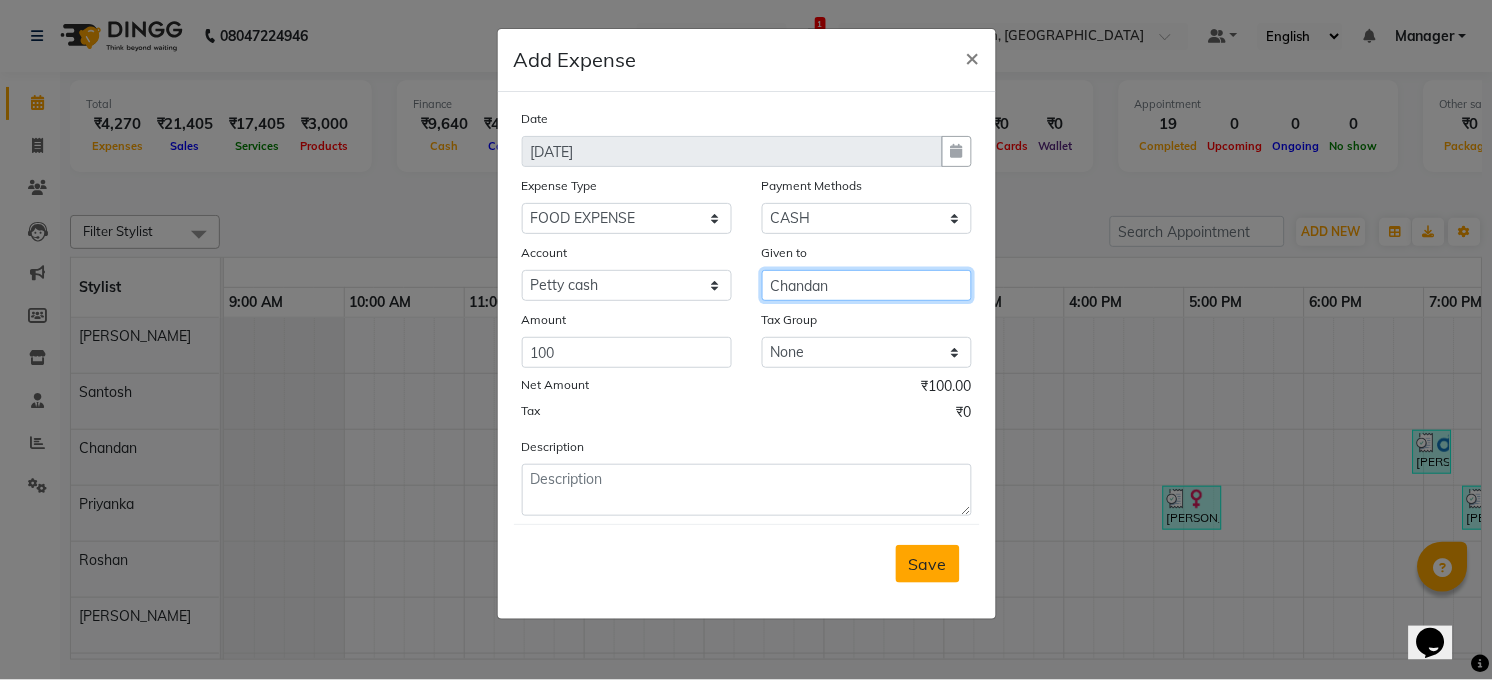 type on "Chandan" 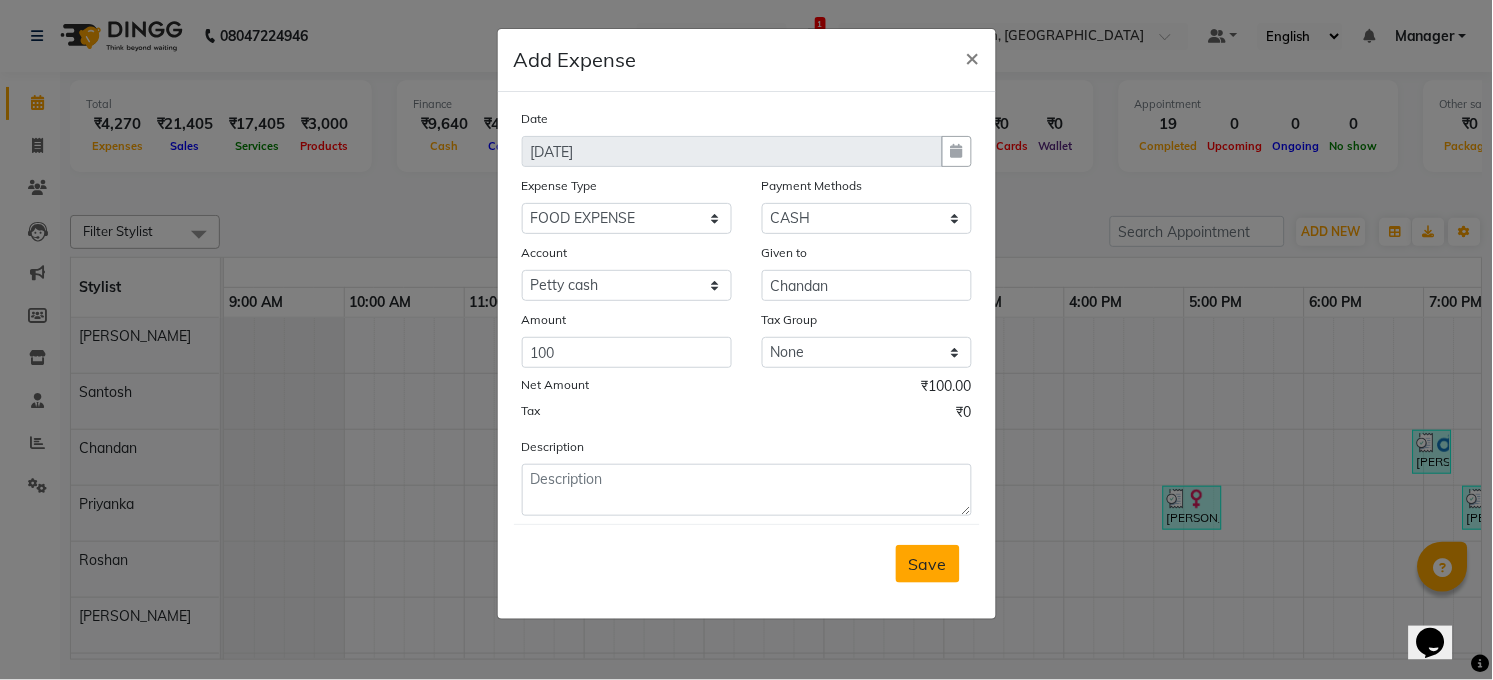 click on "Save" at bounding box center (928, 564) 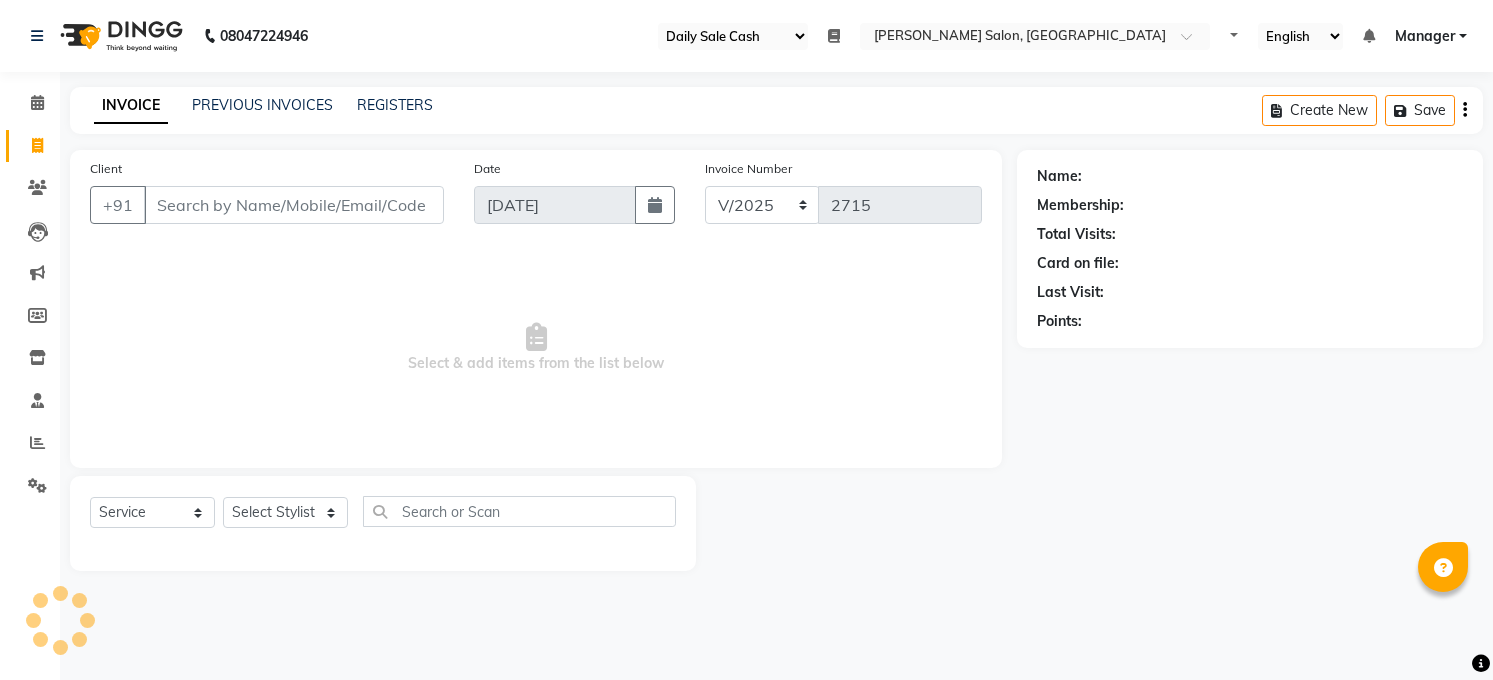 select on "35" 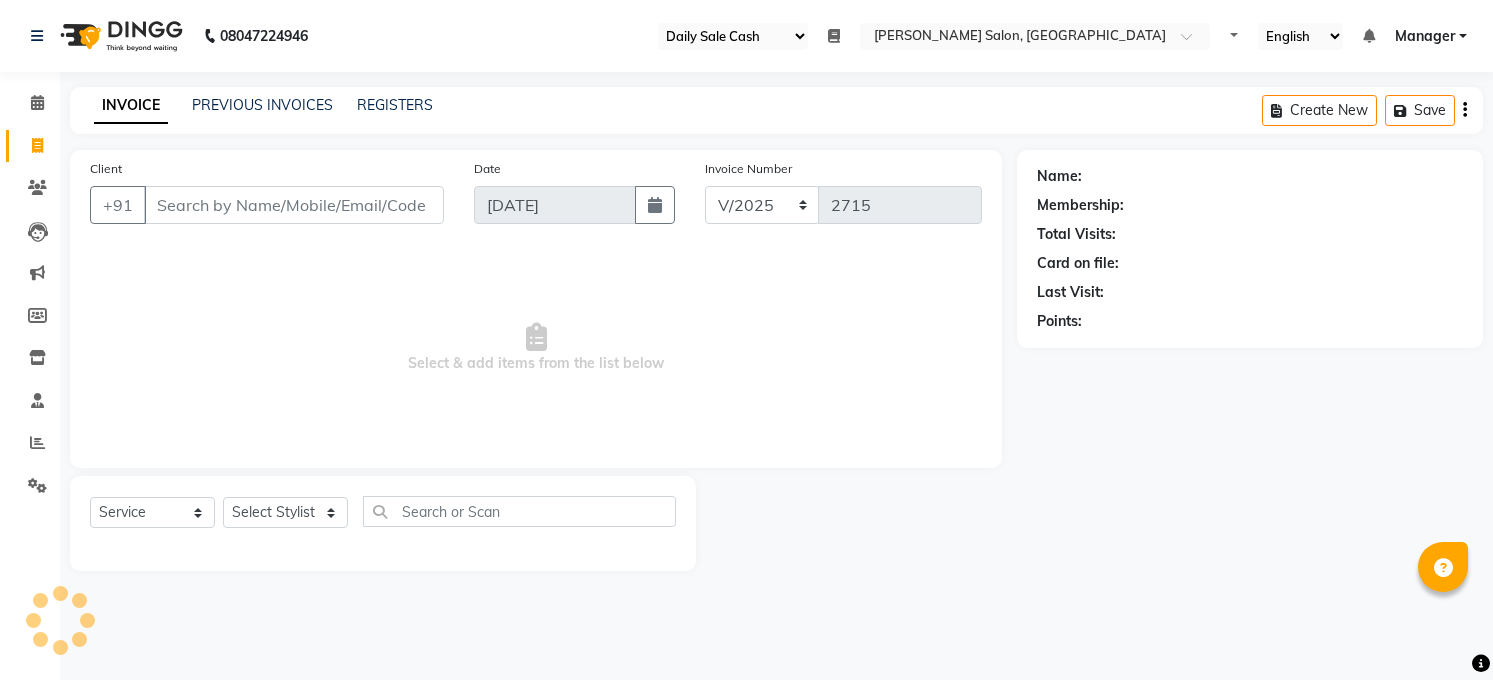 scroll, scrollTop: 0, scrollLeft: 0, axis: both 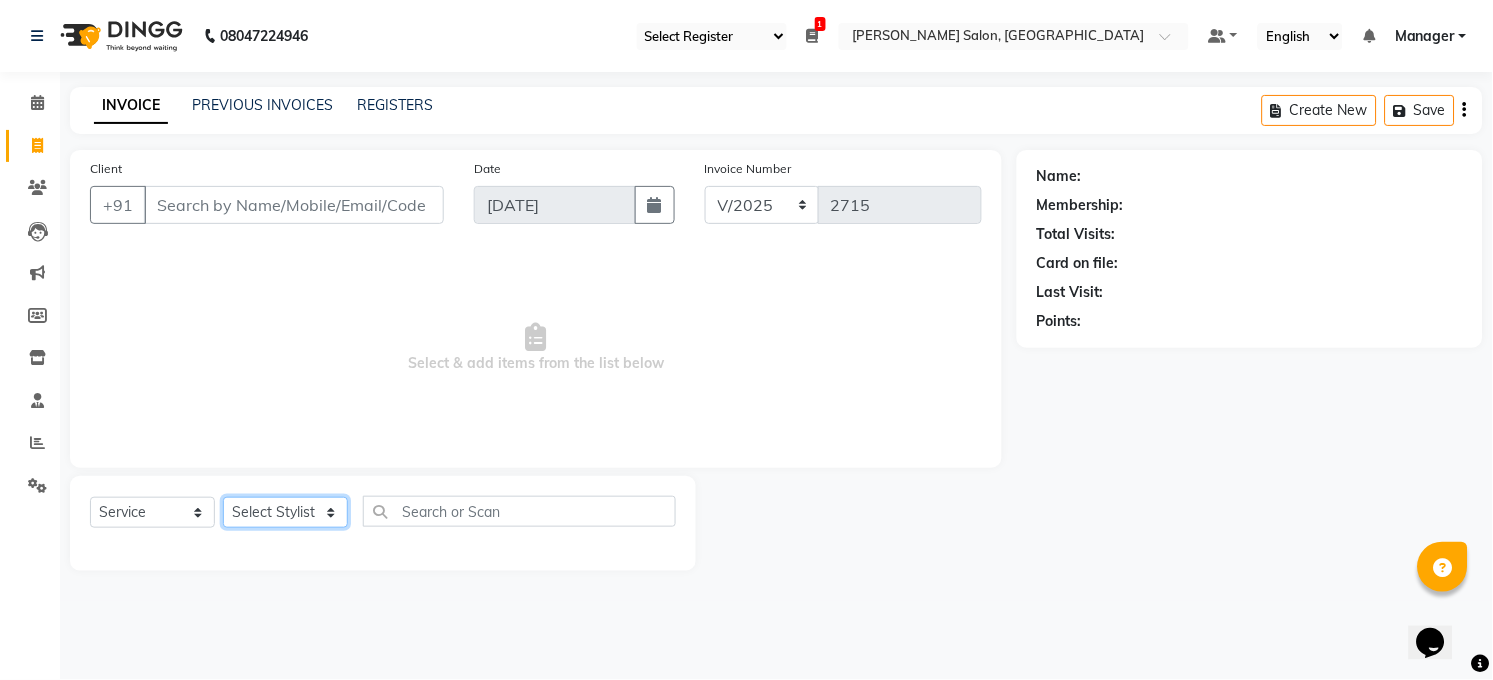 click on "Select Stylist [PERSON_NAME] [PERSON_NAME] [PERSON_NAME] COUNTER  Manager [PERSON_NAME] [PERSON_NAME] [PERSON_NAME] [PERSON_NAME] [PERSON_NAME] Santosh SAURABH [PERSON_NAME] [PERSON_NAME] Veer [PERSON_NAME]" 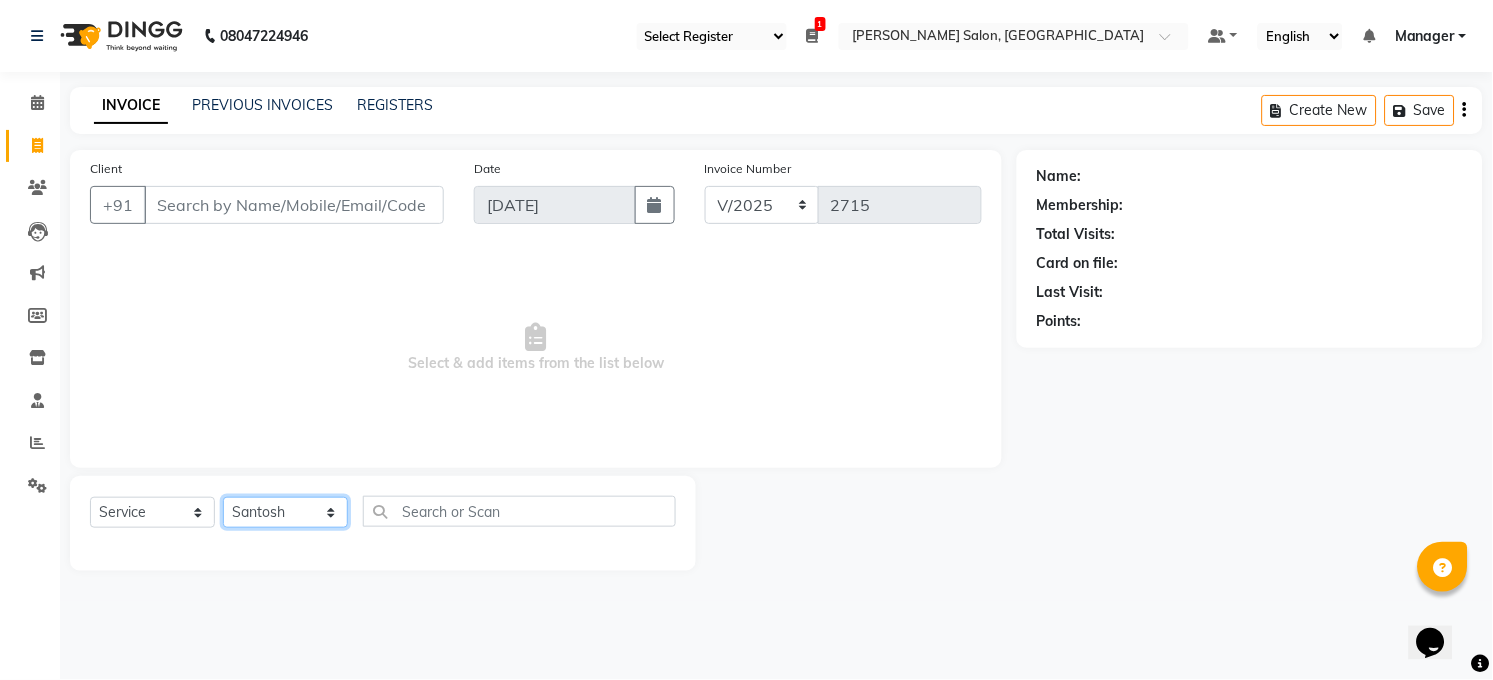 click on "Select Stylist [PERSON_NAME] [PERSON_NAME] [PERSON_NAME] COUNTER  Manager [PERSON_NAME] [PERSON_NAME] [PERSON_NAME] [PERSON_NAME] [PERSON_NAME] Santosh SAURABH [PERSON_NAME] [PERSON_NAME] Veer [PERSON_NAME]" 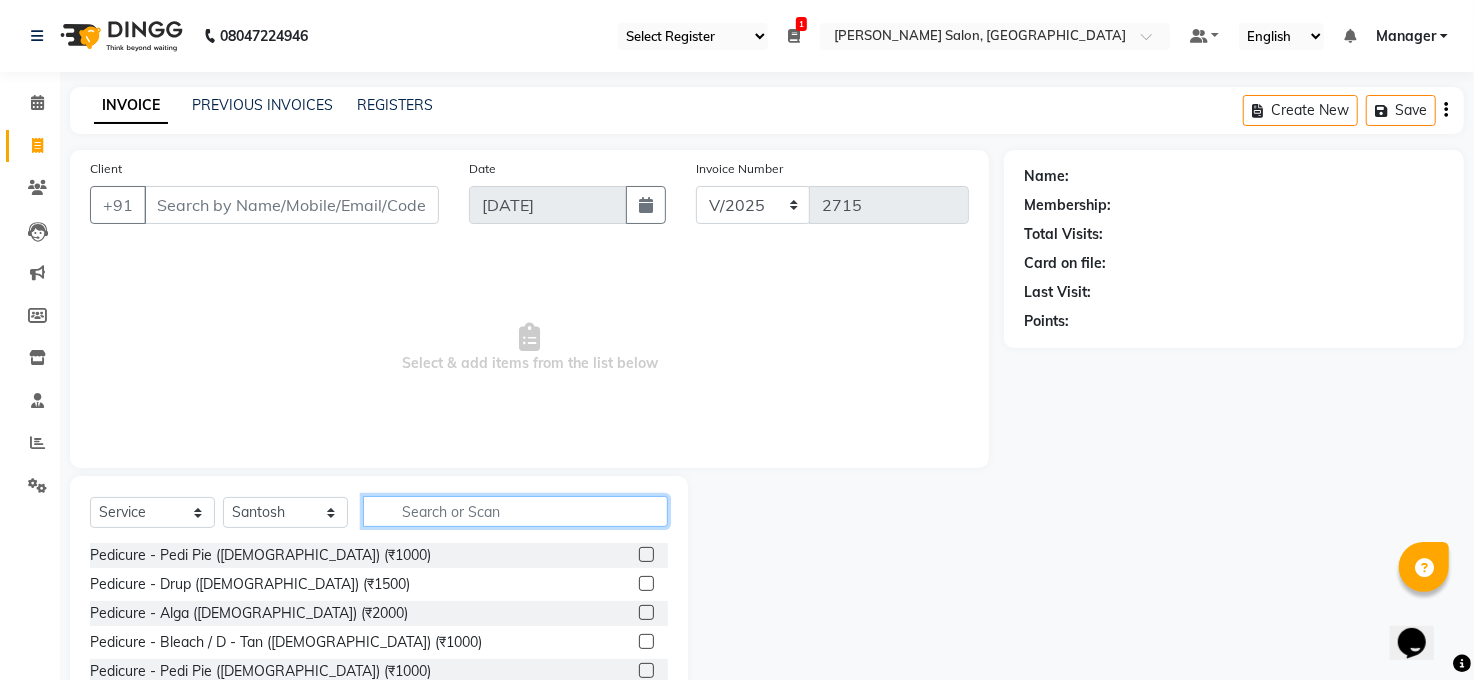 click 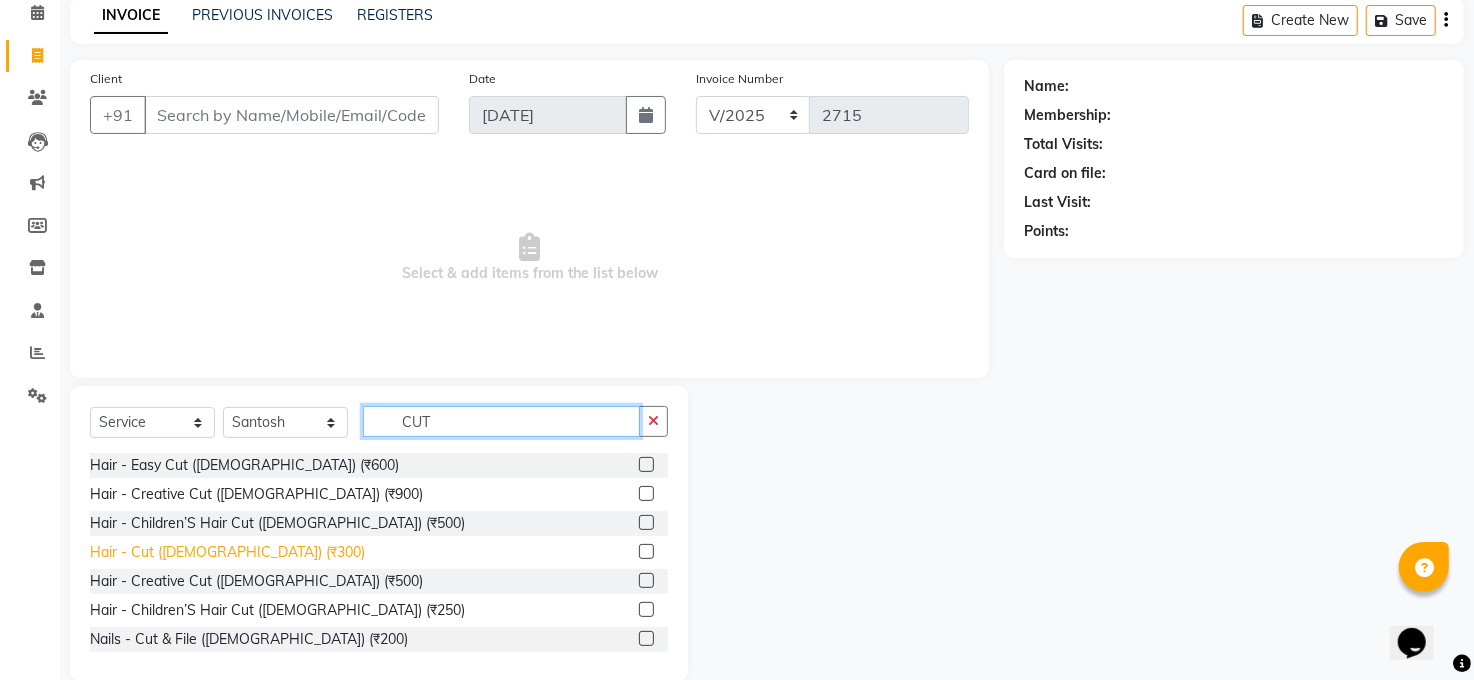 scroll, scrollTop: 120, scrollLeft: 0, axis: vertical 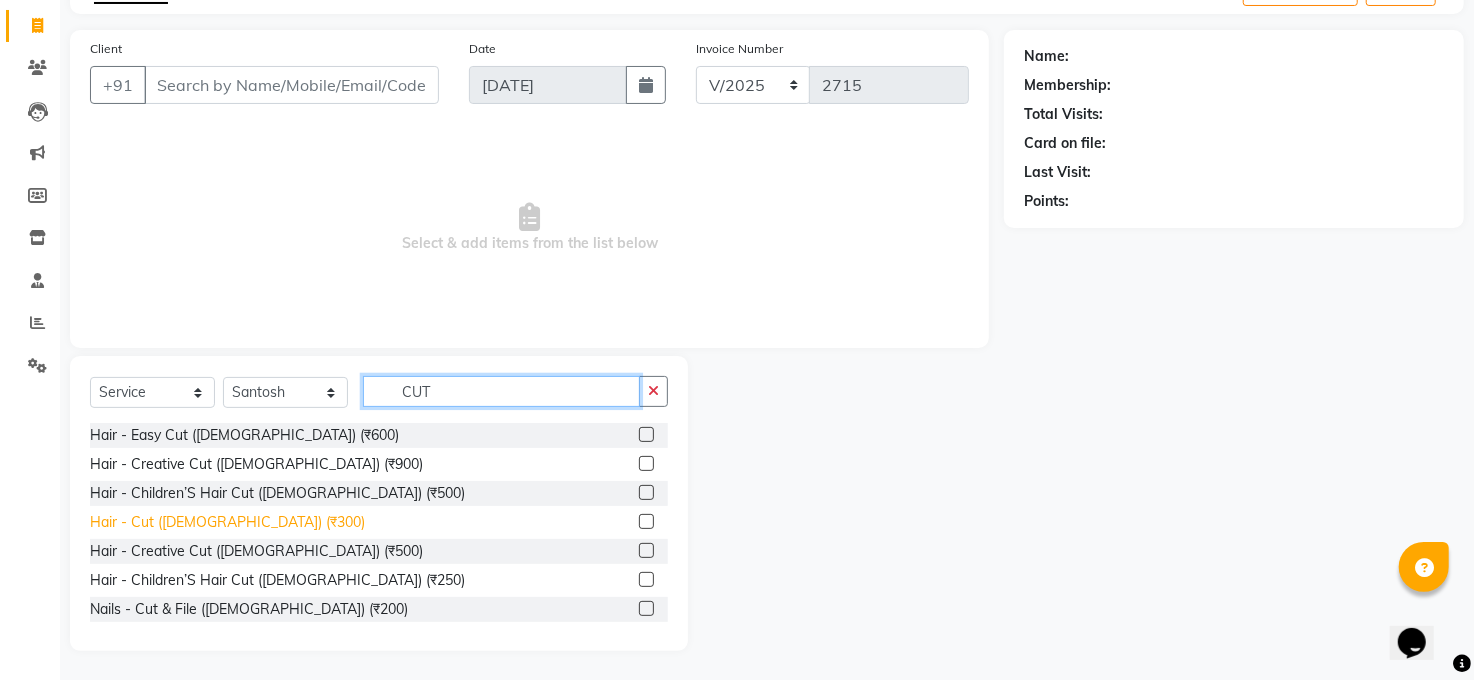 type on "CUT" 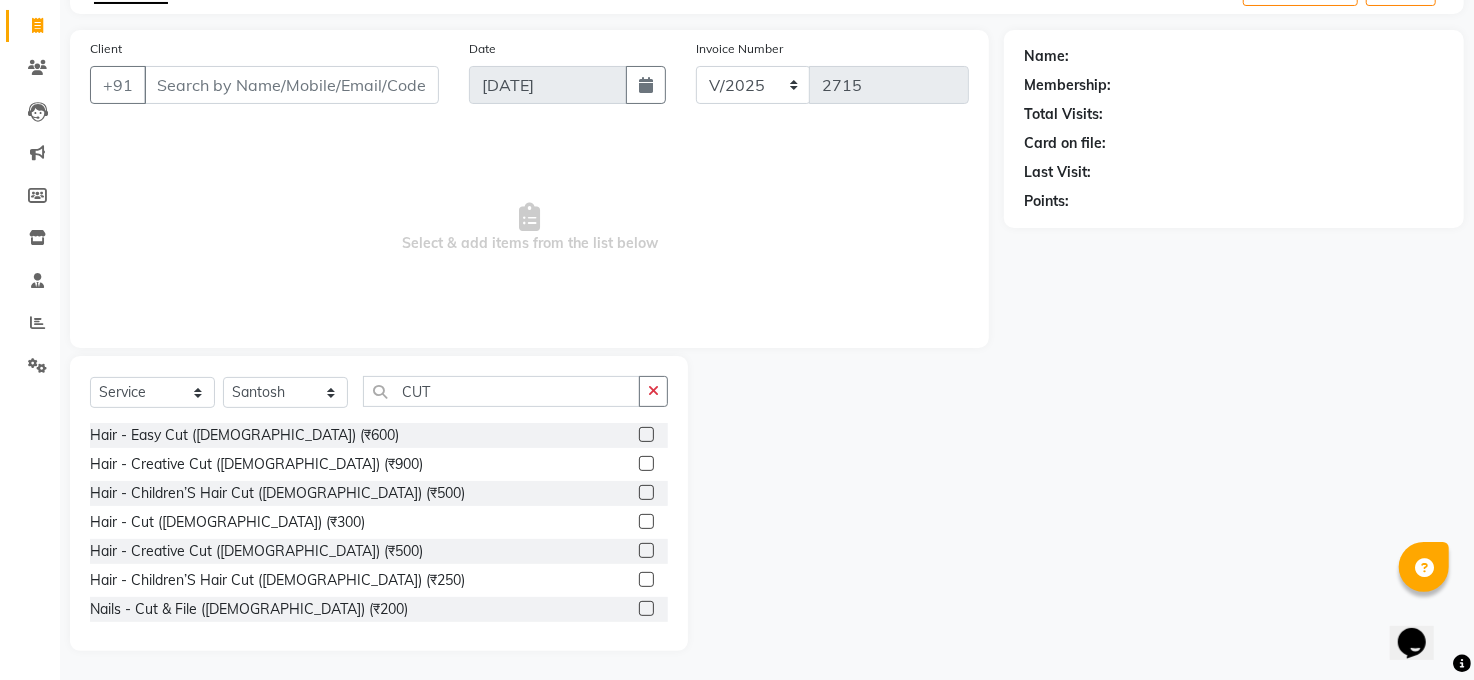 drag, startPoint x: 201, startPoint y: 528, endPoint x: 393, endPoint y: 450, distance: 207.239 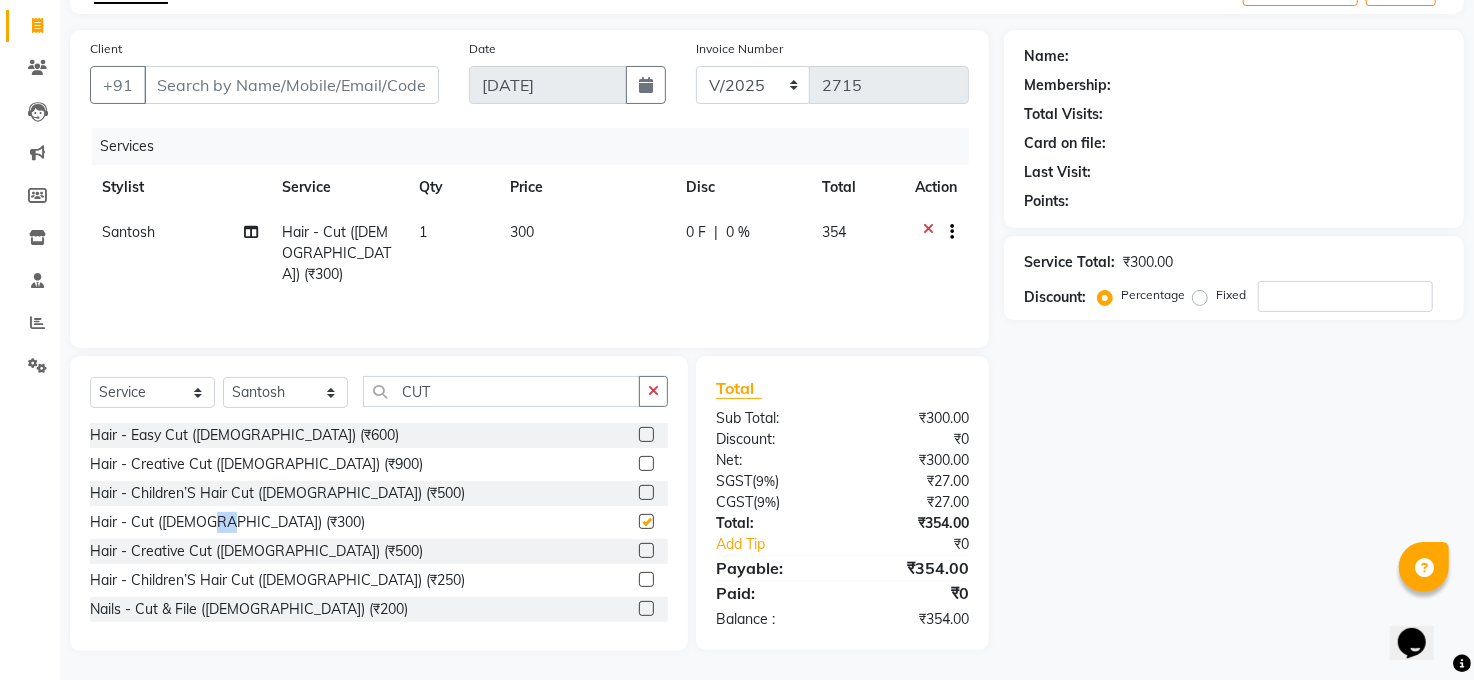 checkbox on "false" 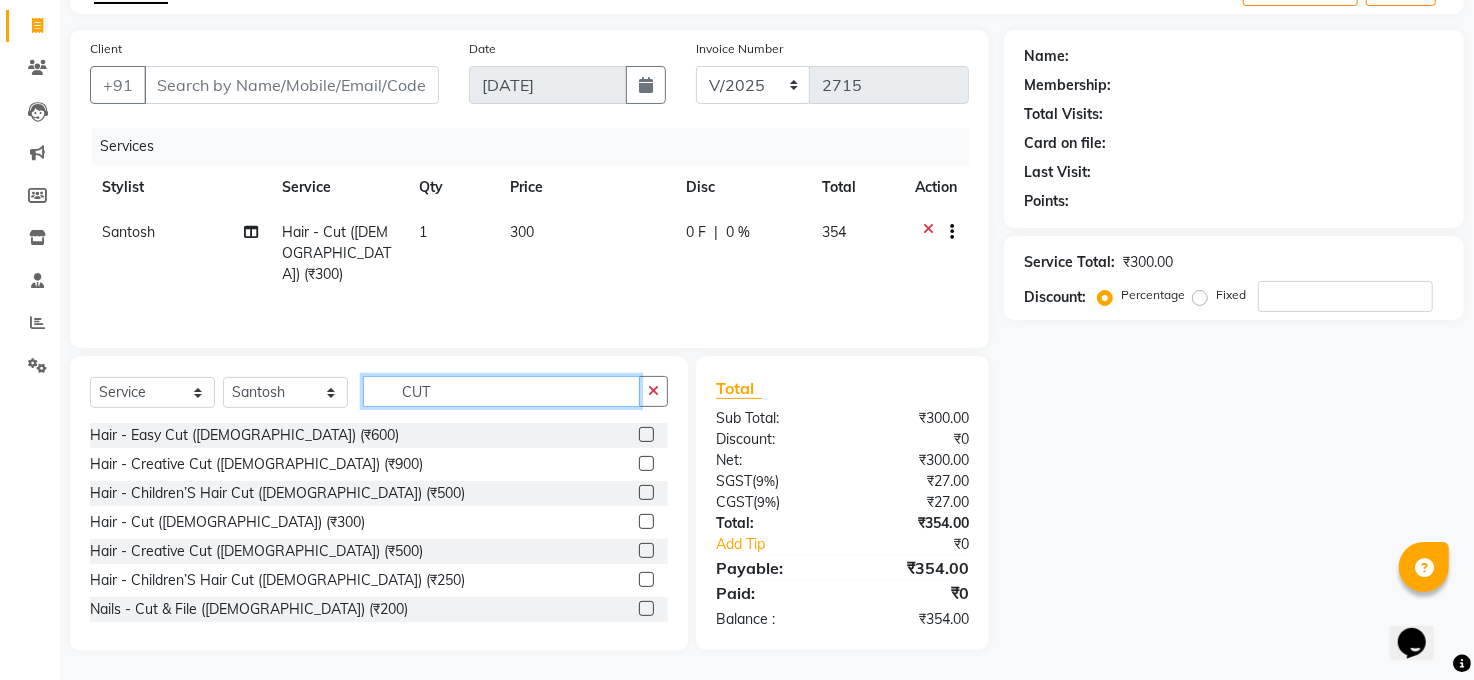 click on "CUT" 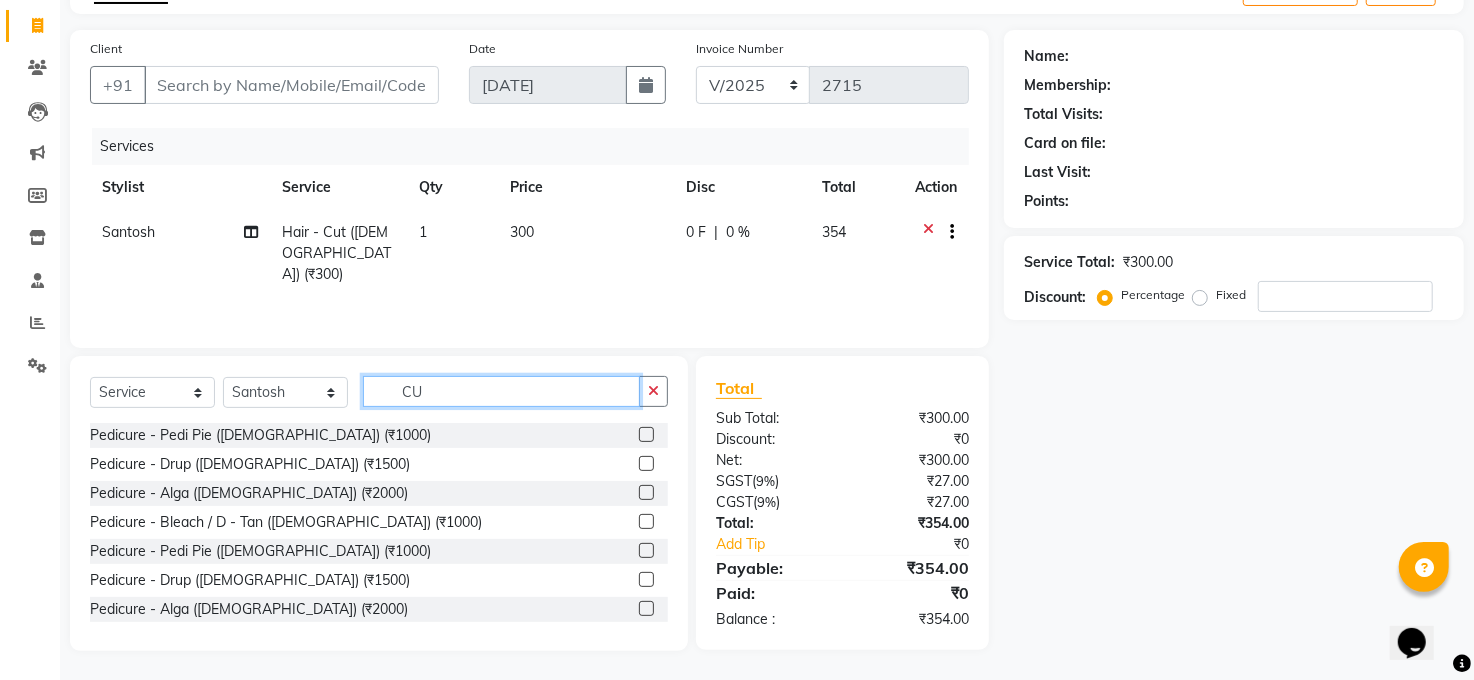 type on "C" 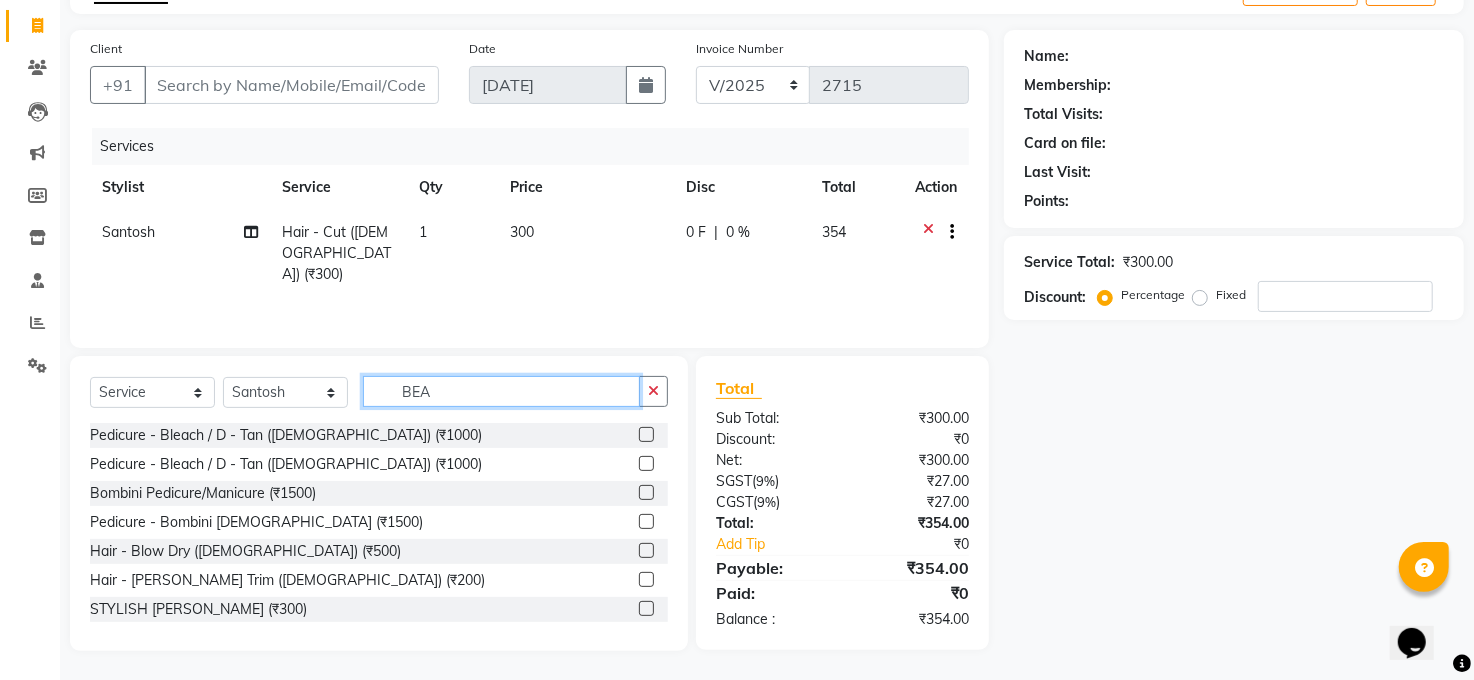scroll, scrollTop: 119, scrollLeft: 0, axis: vertical 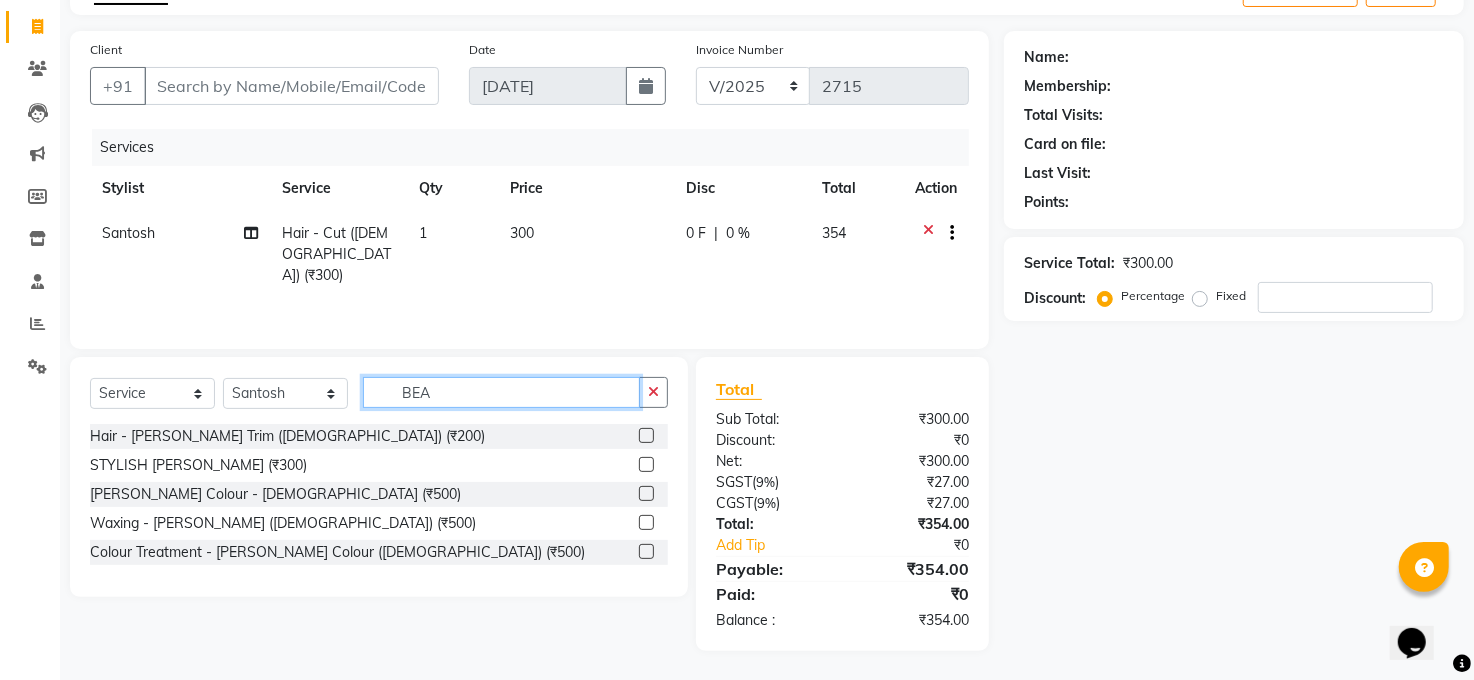 type on "BEA" 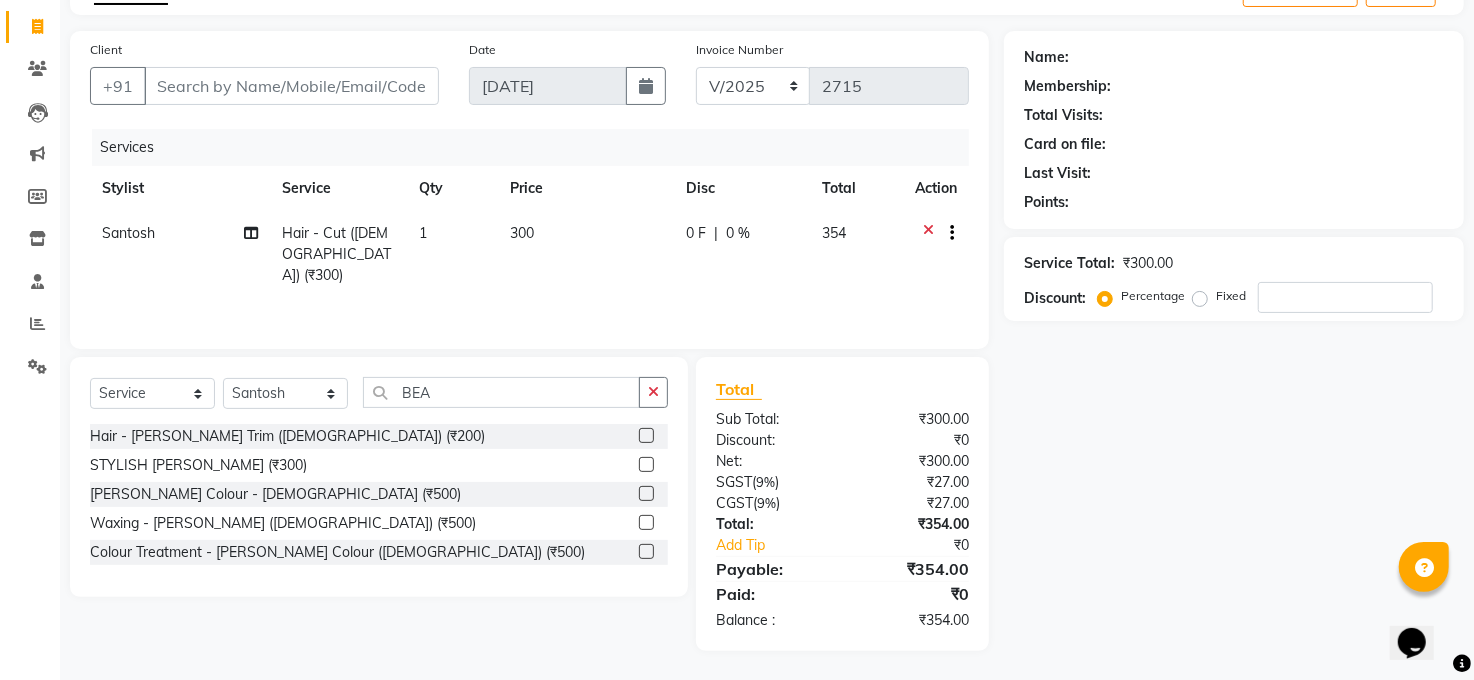 click on "Select  Service  Product  Membership  Package Voucher Prepaid Gift Card  Select Stylist [PERSON_NAME] [PERSON_NAME] [PERSON_NAME] COUNTER  Manager [PERSON_NAME] [PERSON_NAME] [PERSON_NAME] [PERSON_NAME] [PERSON_NAME] [PERSON_NAME] [PERSON_NAME] Veer [PERSON_NAME] BEA" 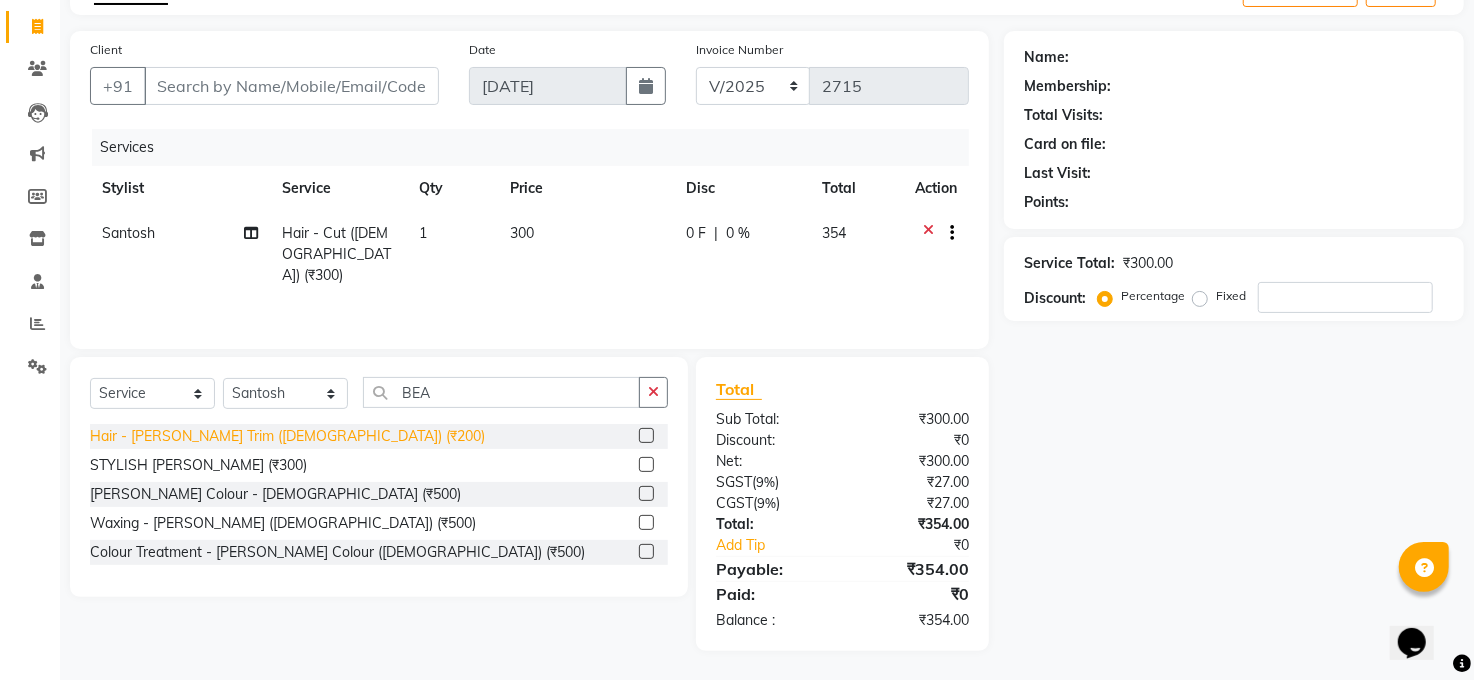 click on "Hair - [PERSON_NAME] Trim ([DEMOGRAPHIC_DATA]) (₹200)" 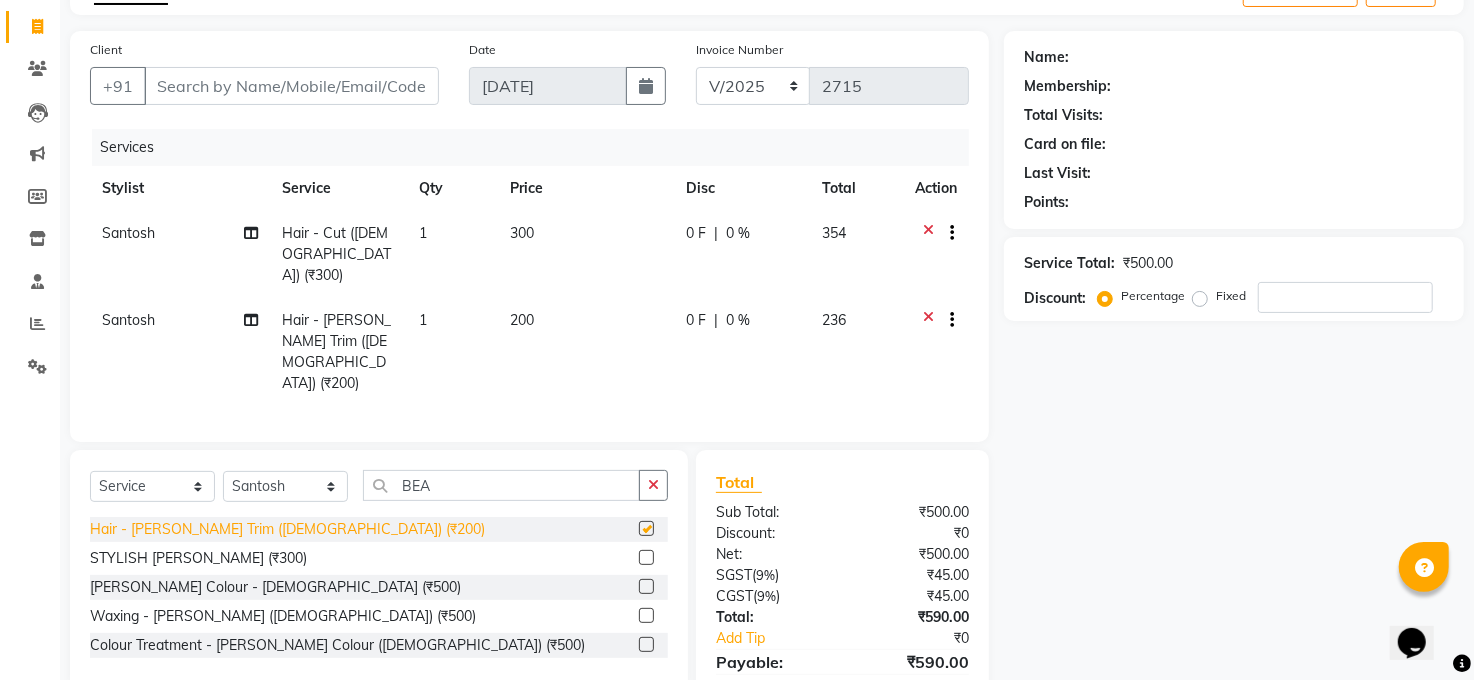 checkbox on "false" 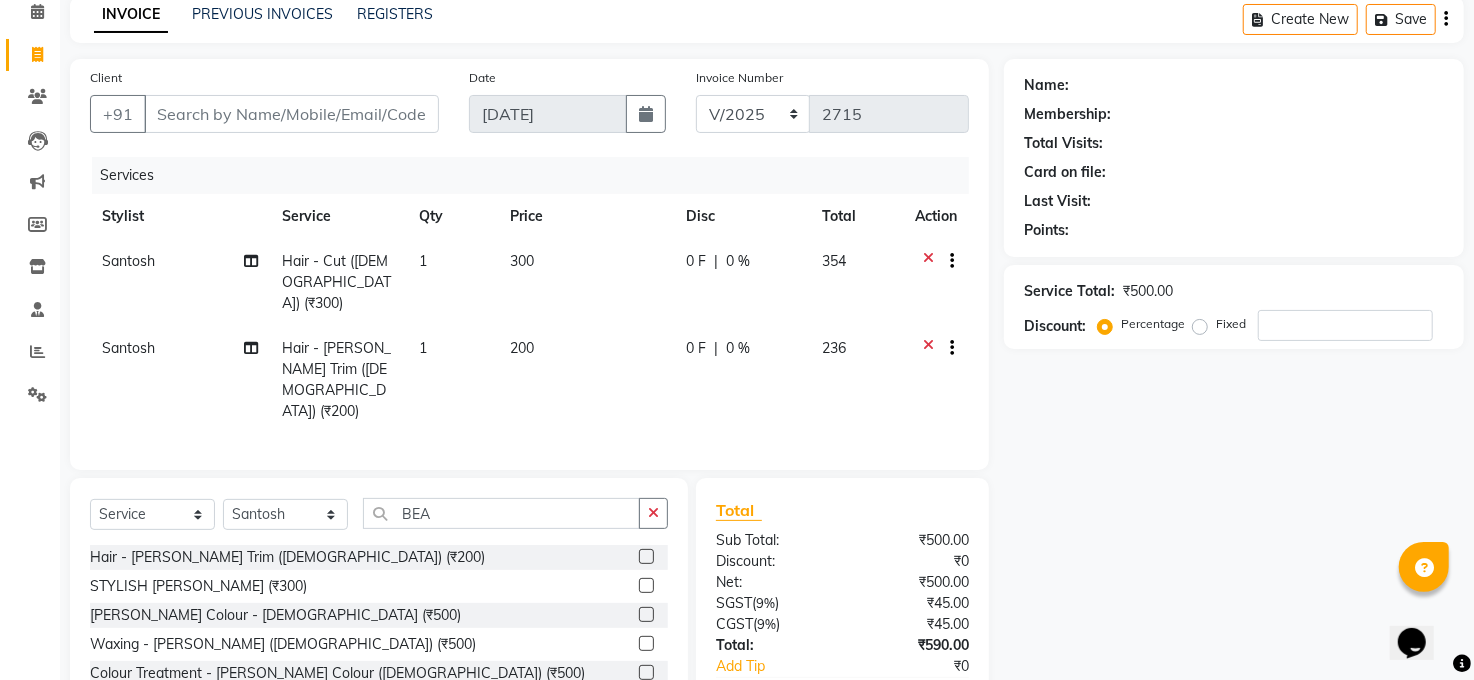 scroll, scrollTop: 0, scrollLeft: 0, axis: both 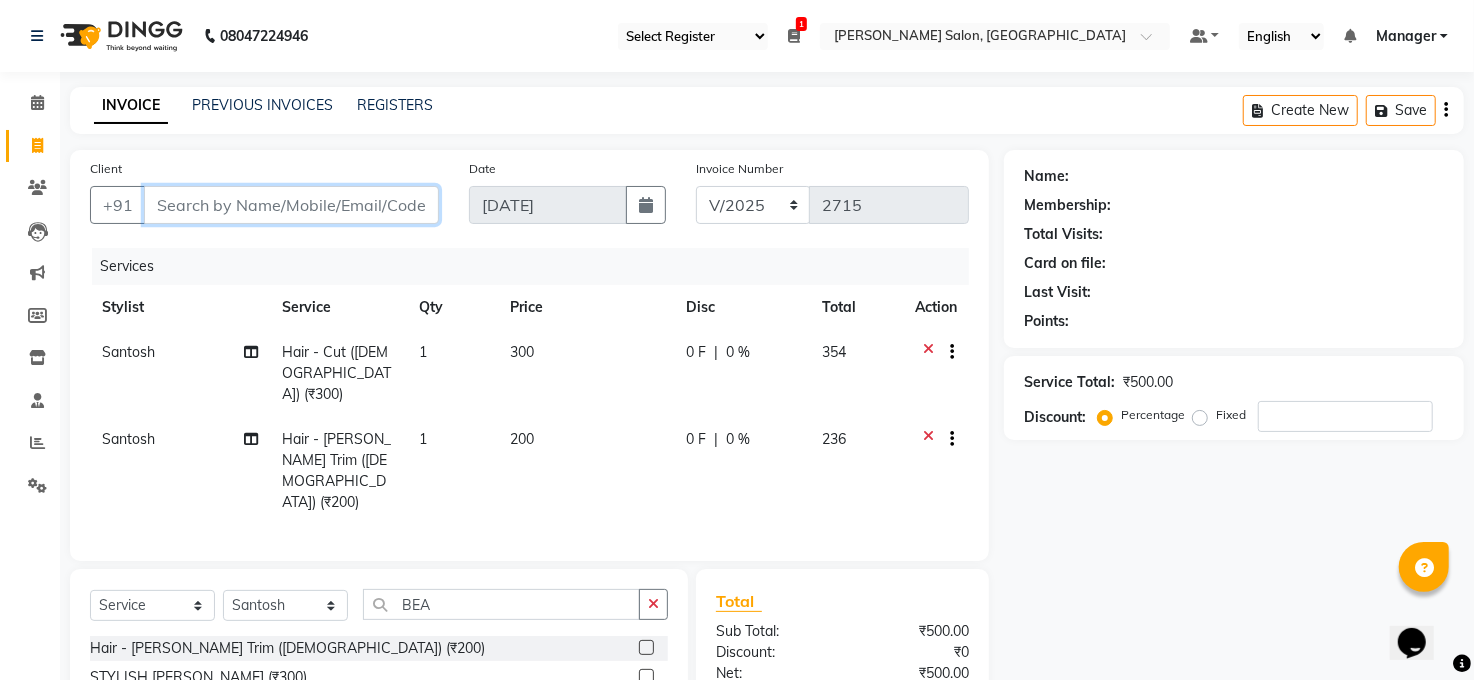 click on "Client" at bounding box center [291, 205] 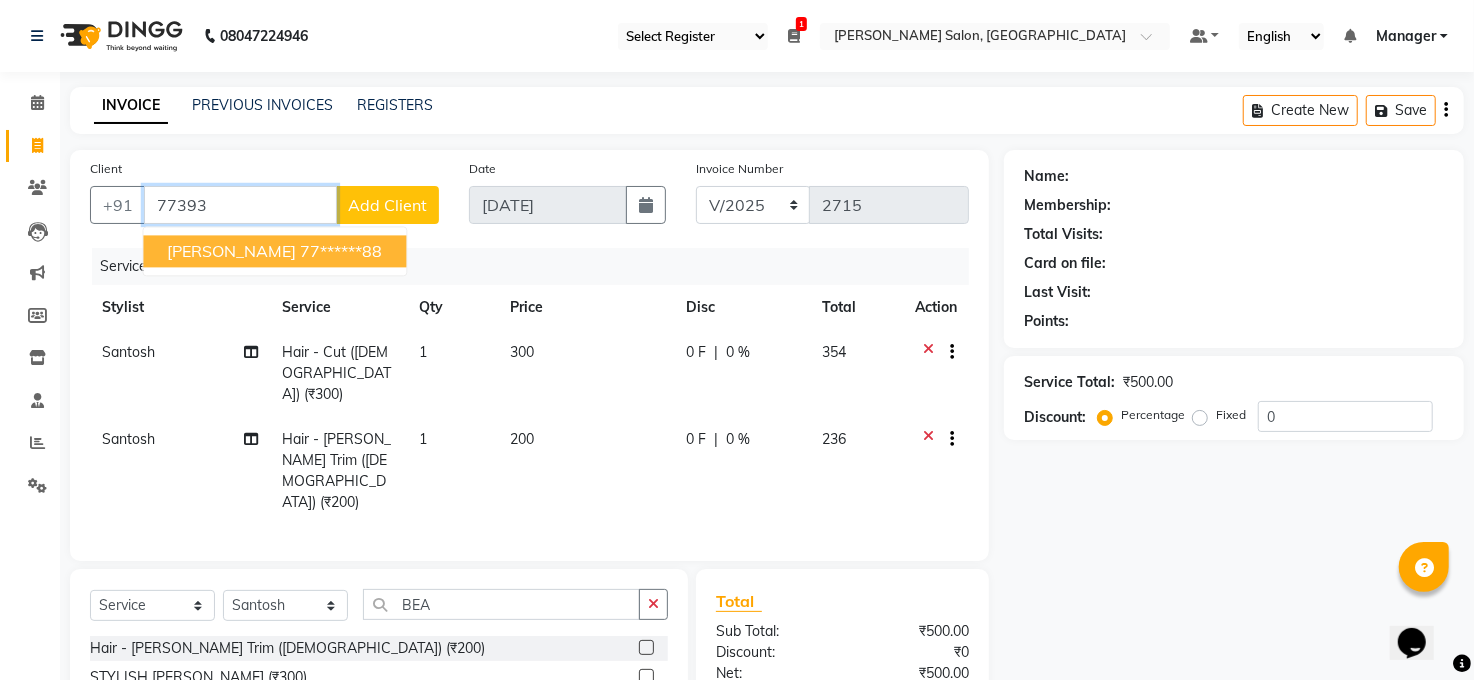 click on "77******88" at bounding box center [341, 251] 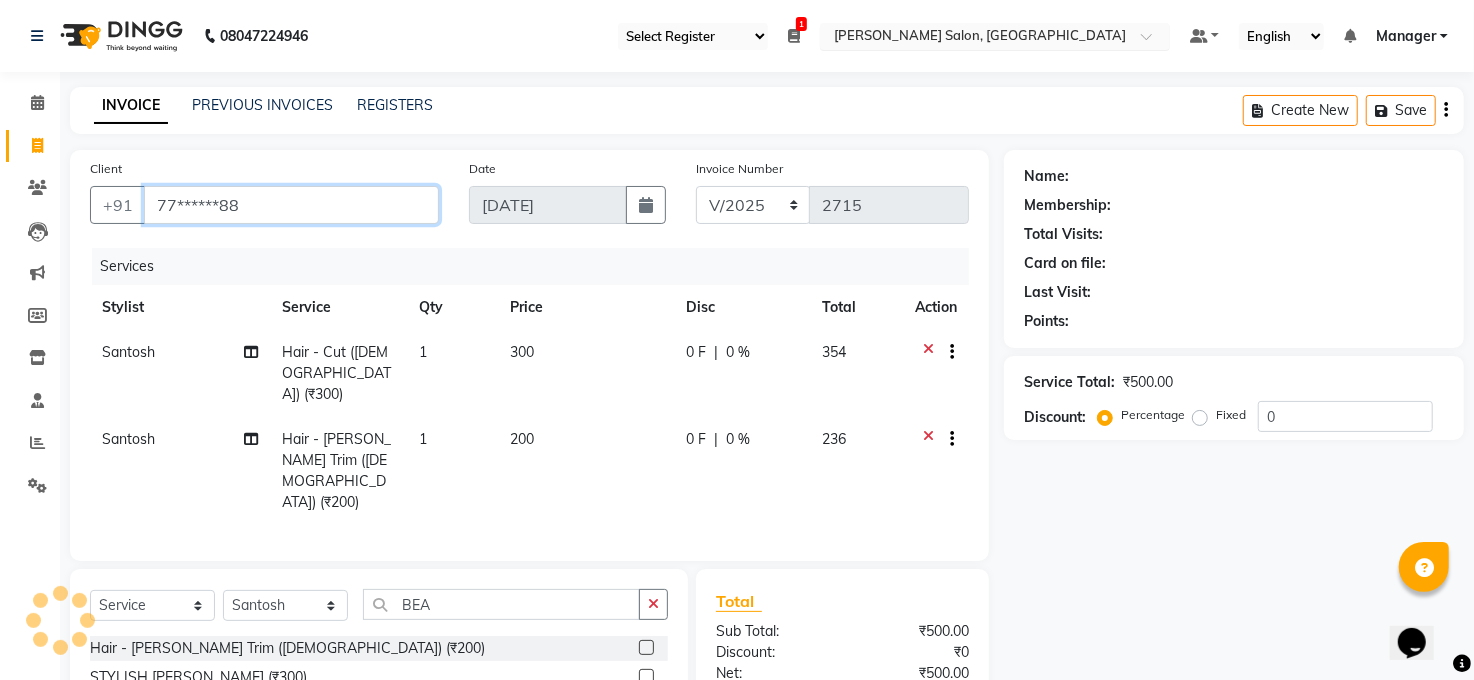 type on "77******88" 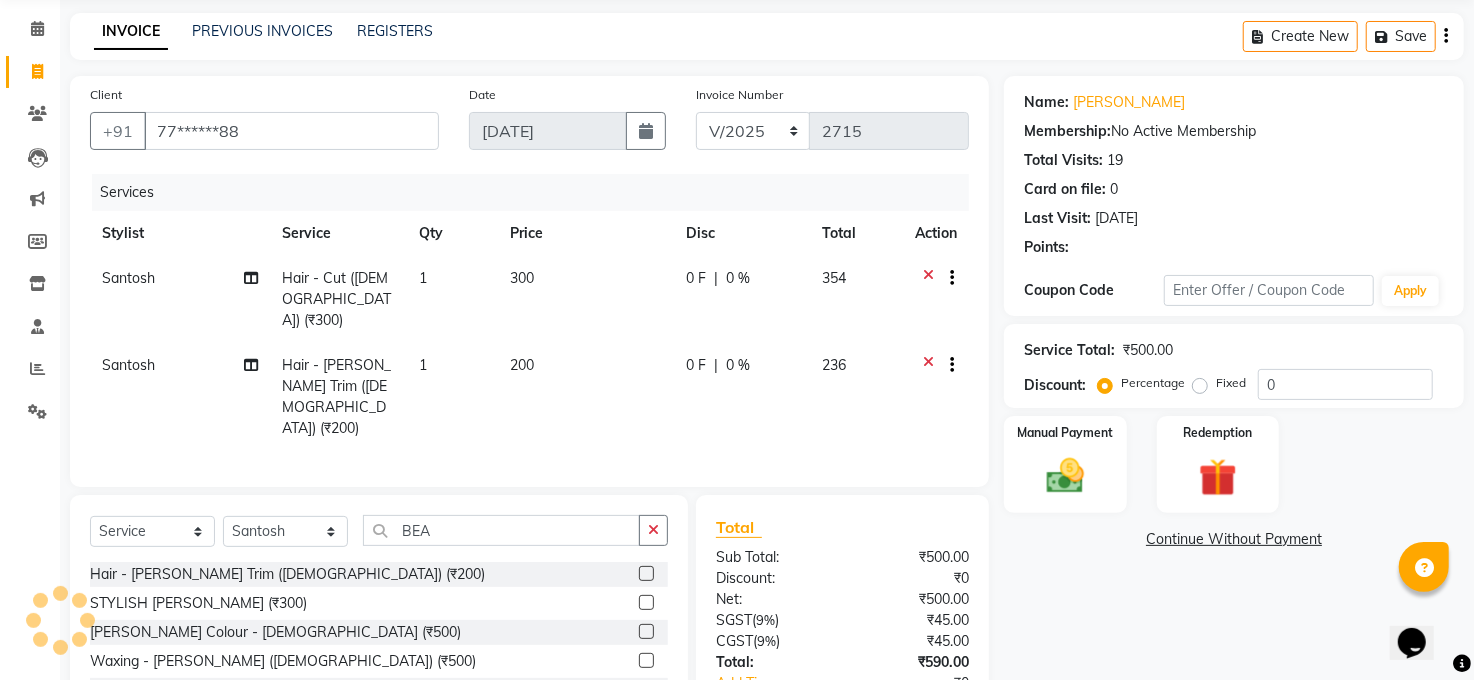 scroll, scrollTop: 169, scrollLeft: 0, axis: vertical 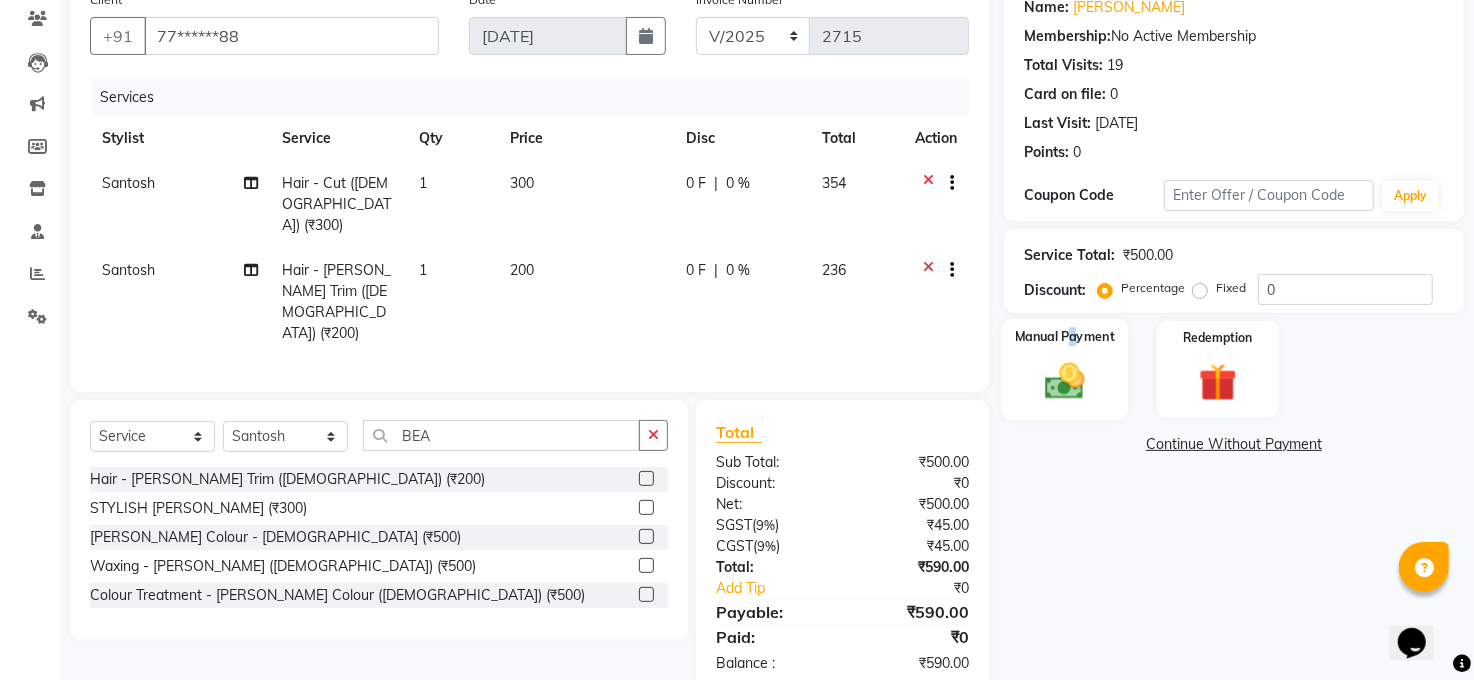 click on "Manual Payment" 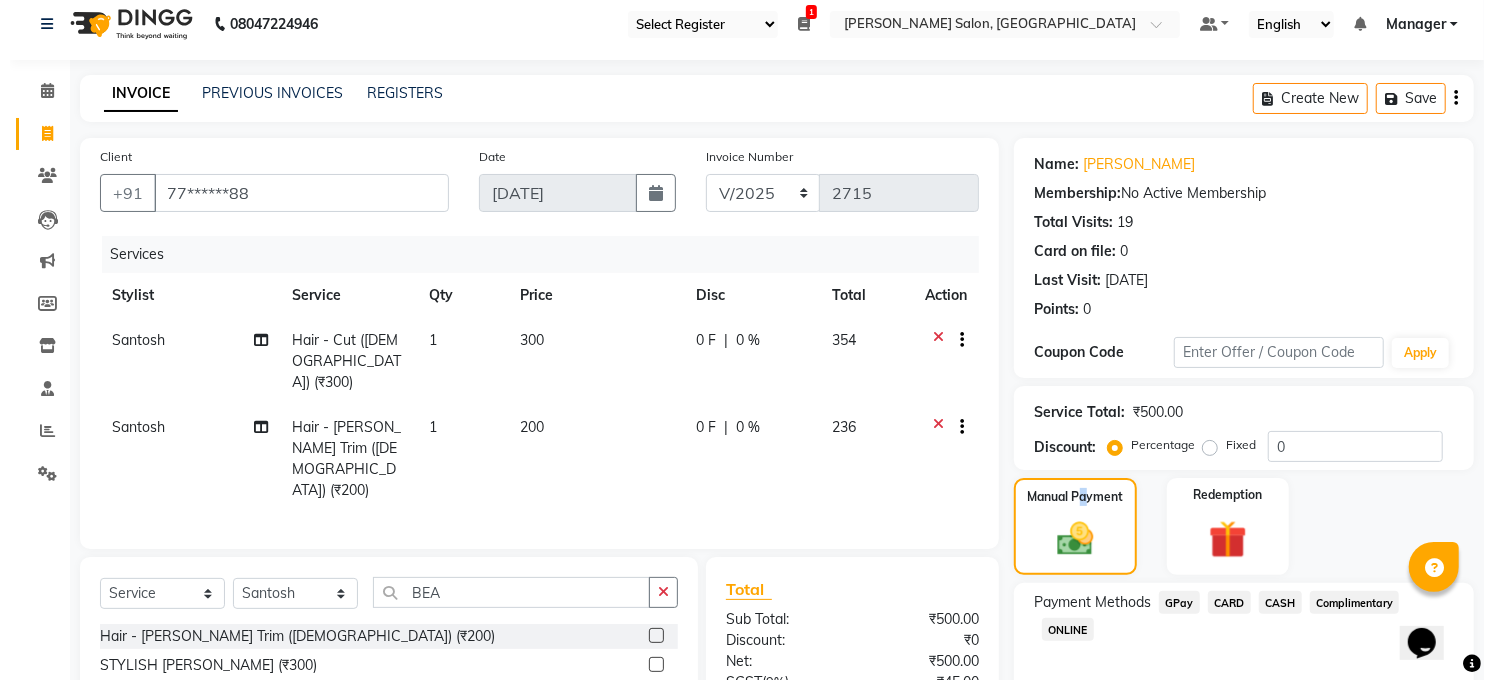 scroll, scrollTop: 0, scrollLeft: 0, axis: both 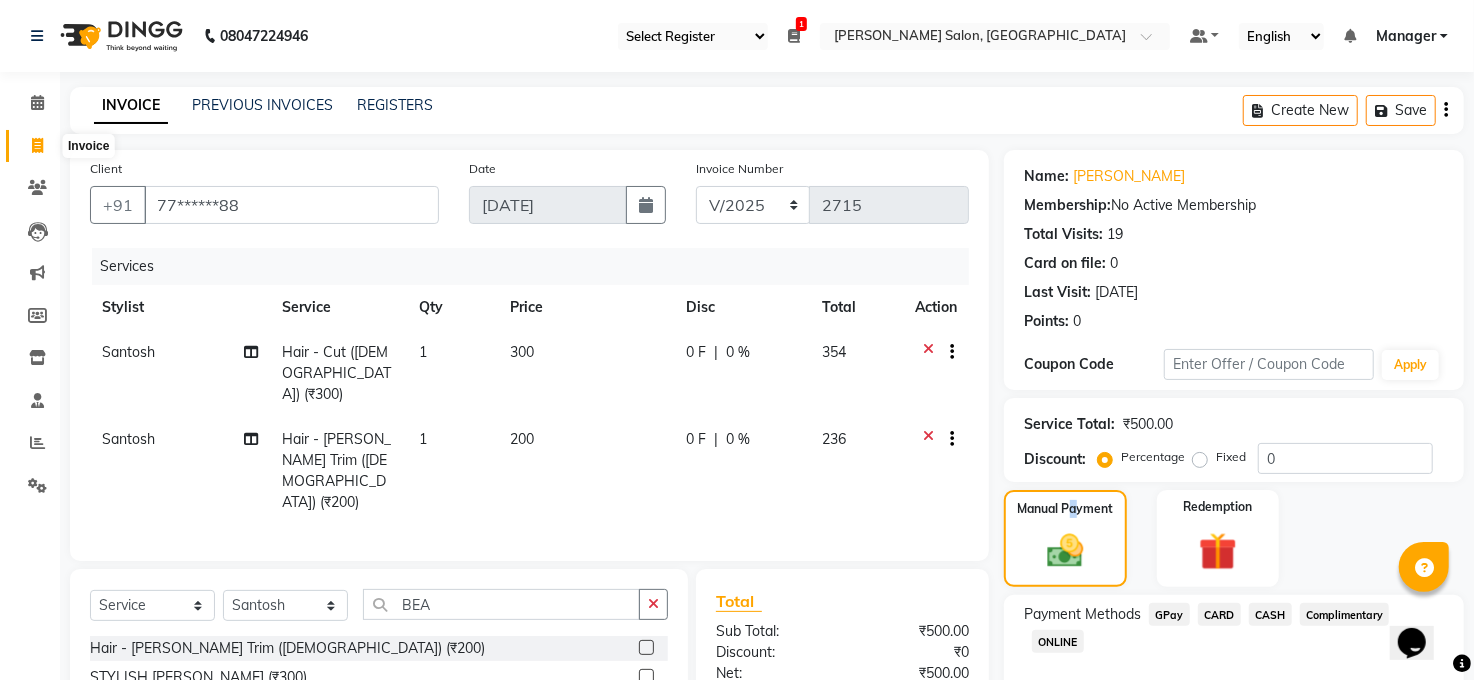 click 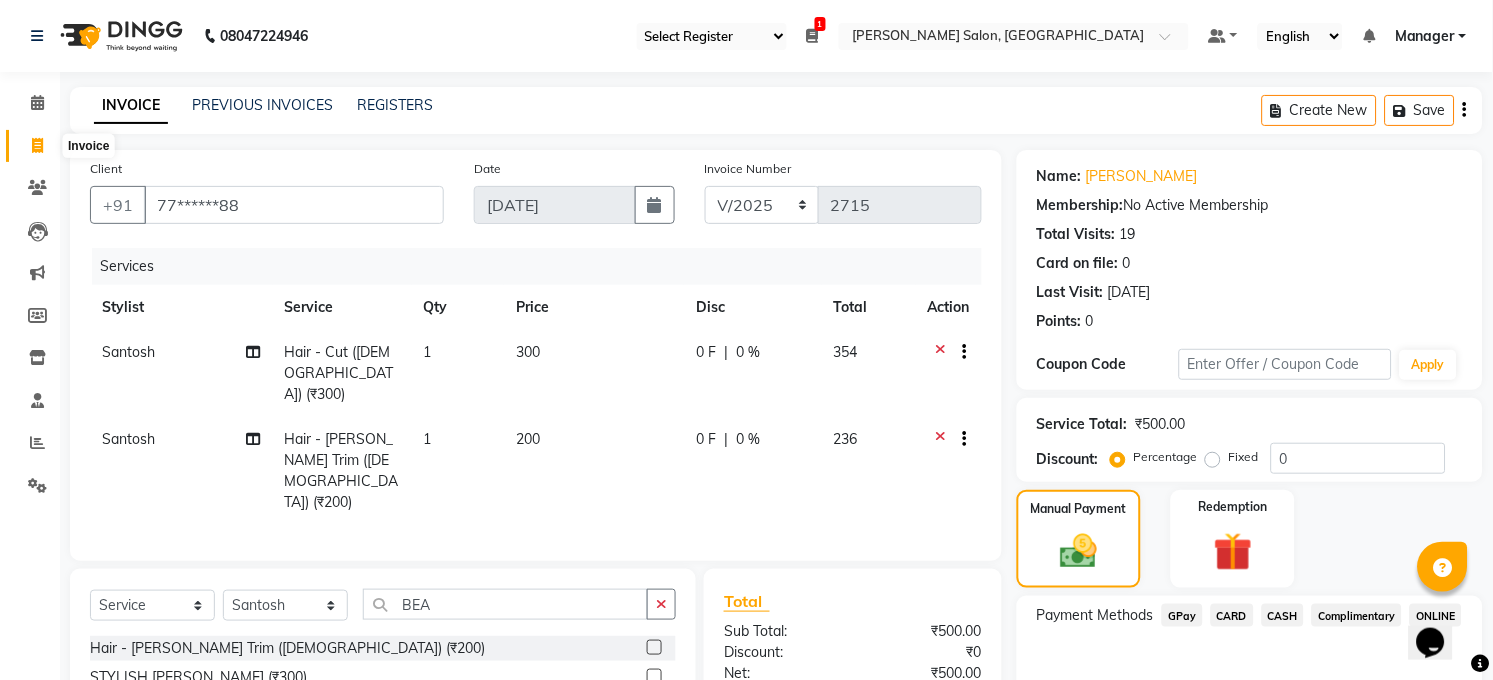 select on "service" 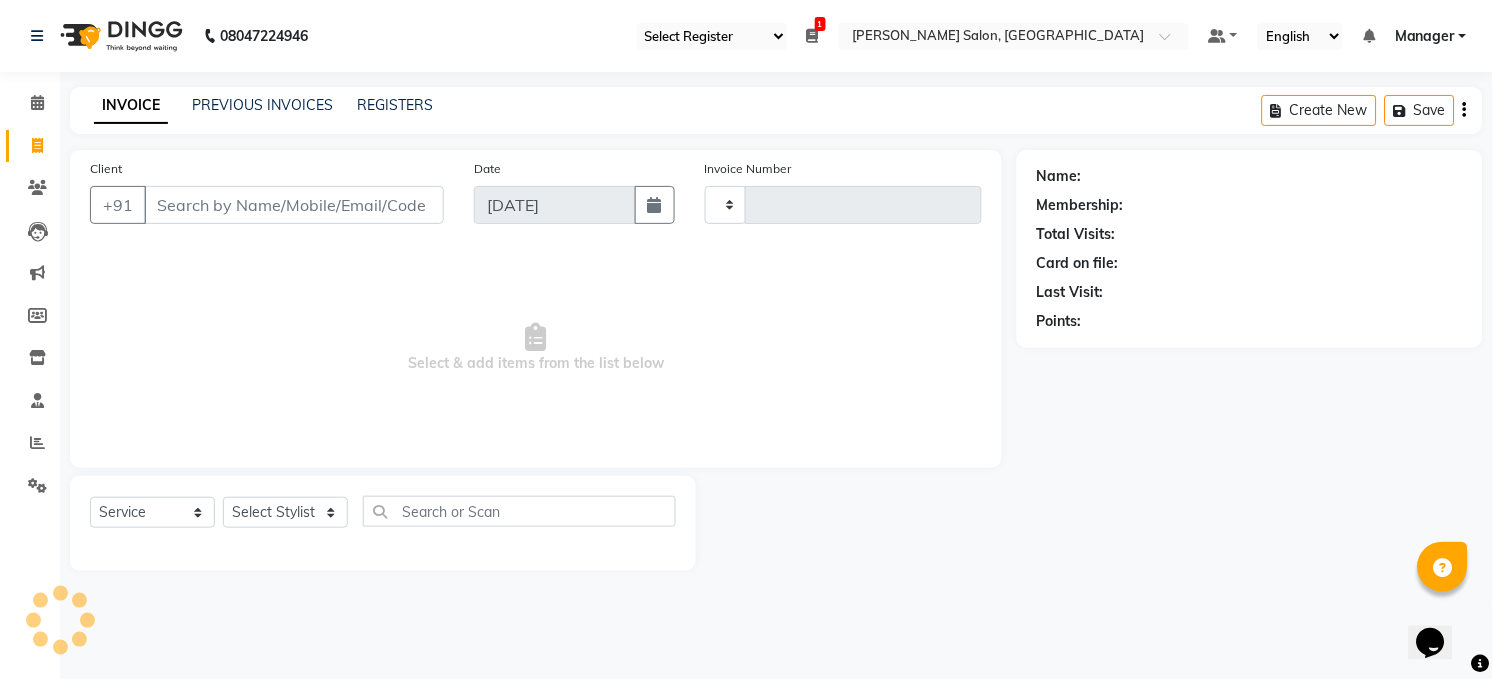 type on "2716" 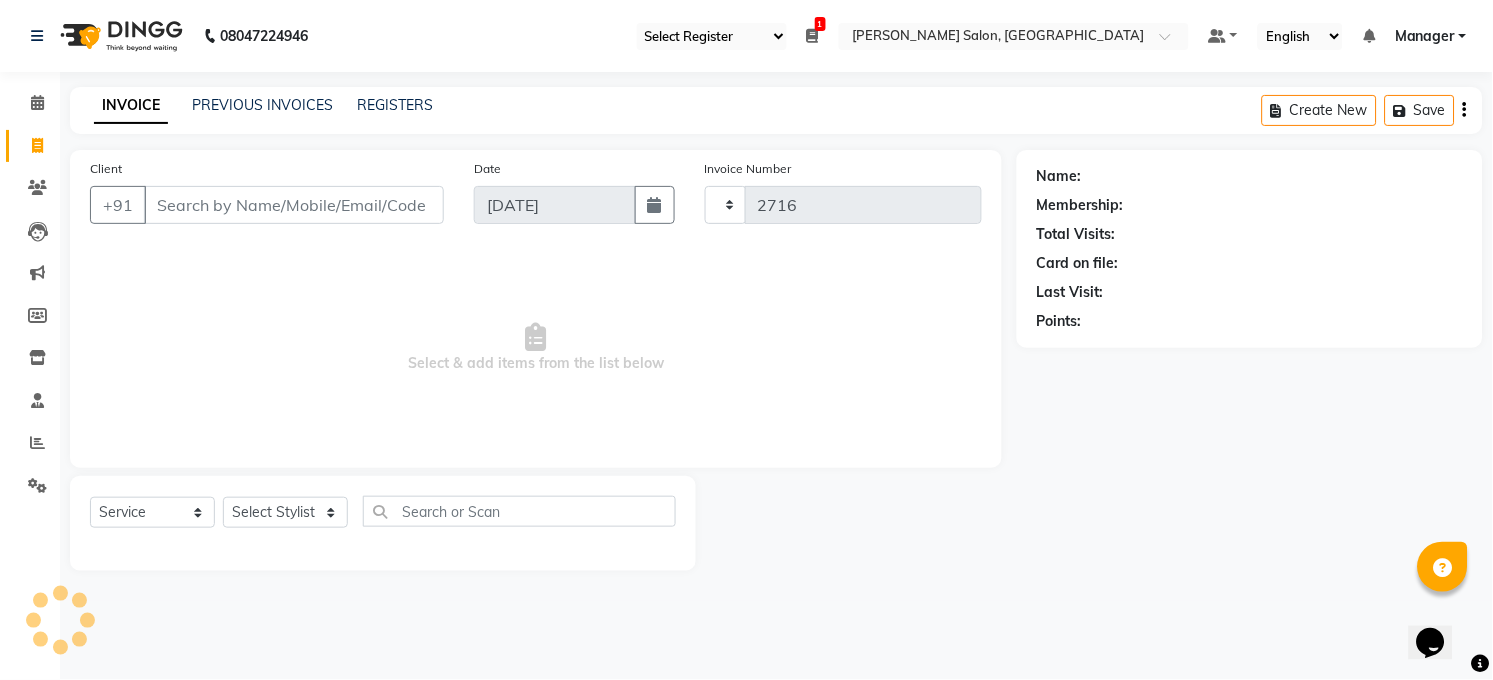 select on "5748" 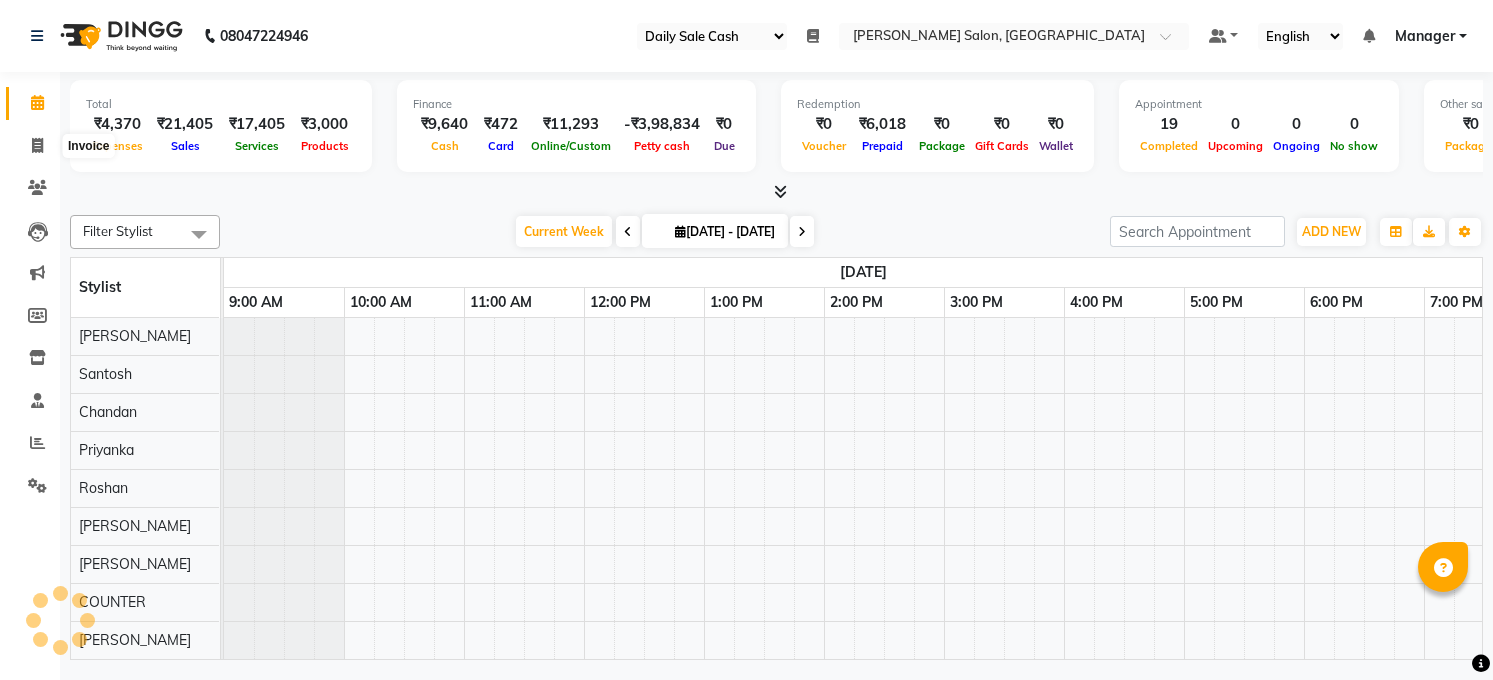select on "35" 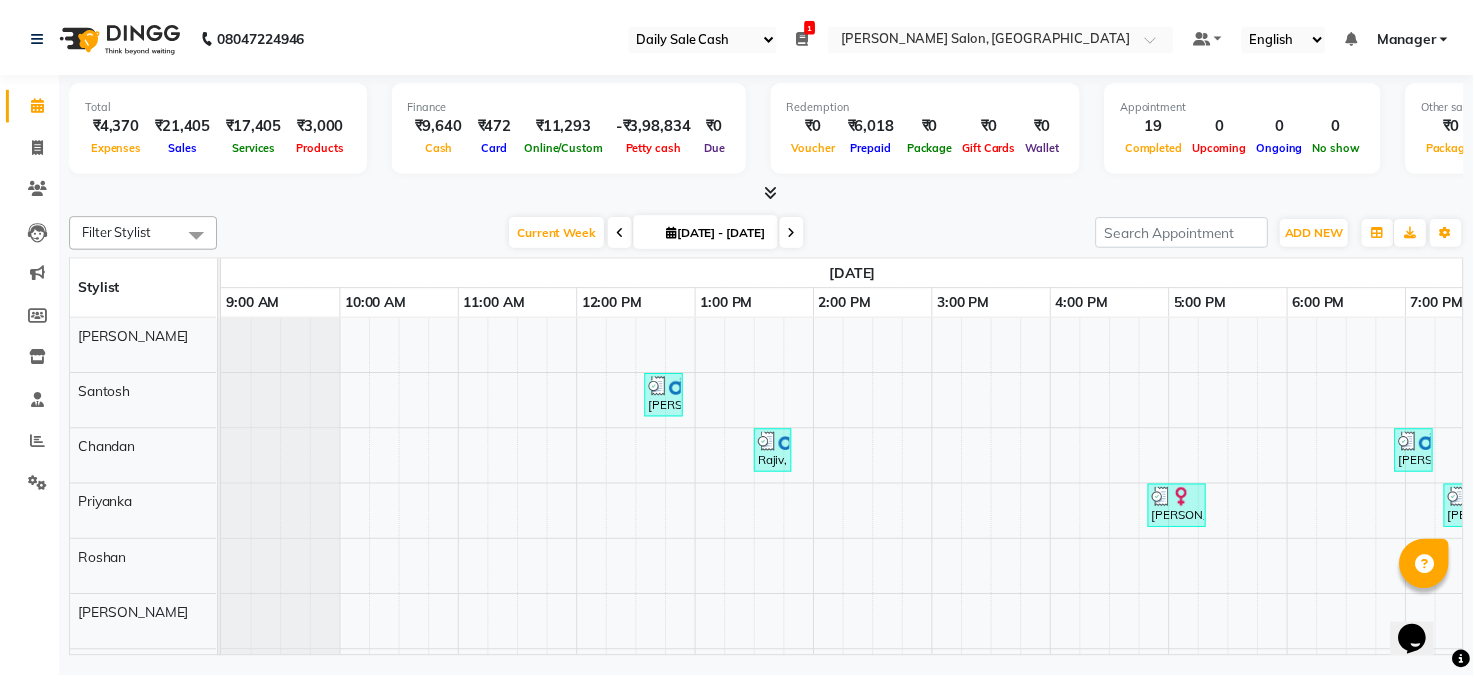 scroll, scrollTop: 0, scrollLeft: 0, axis: both 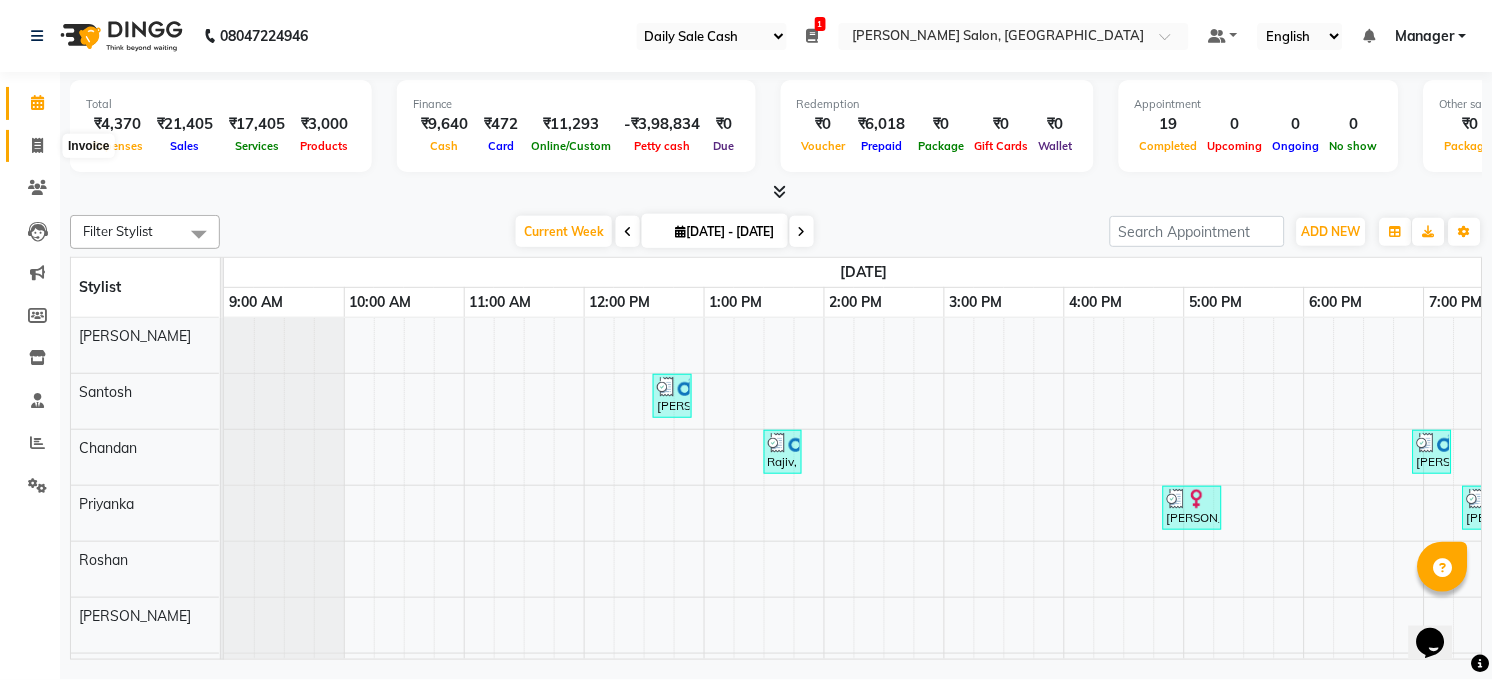 click 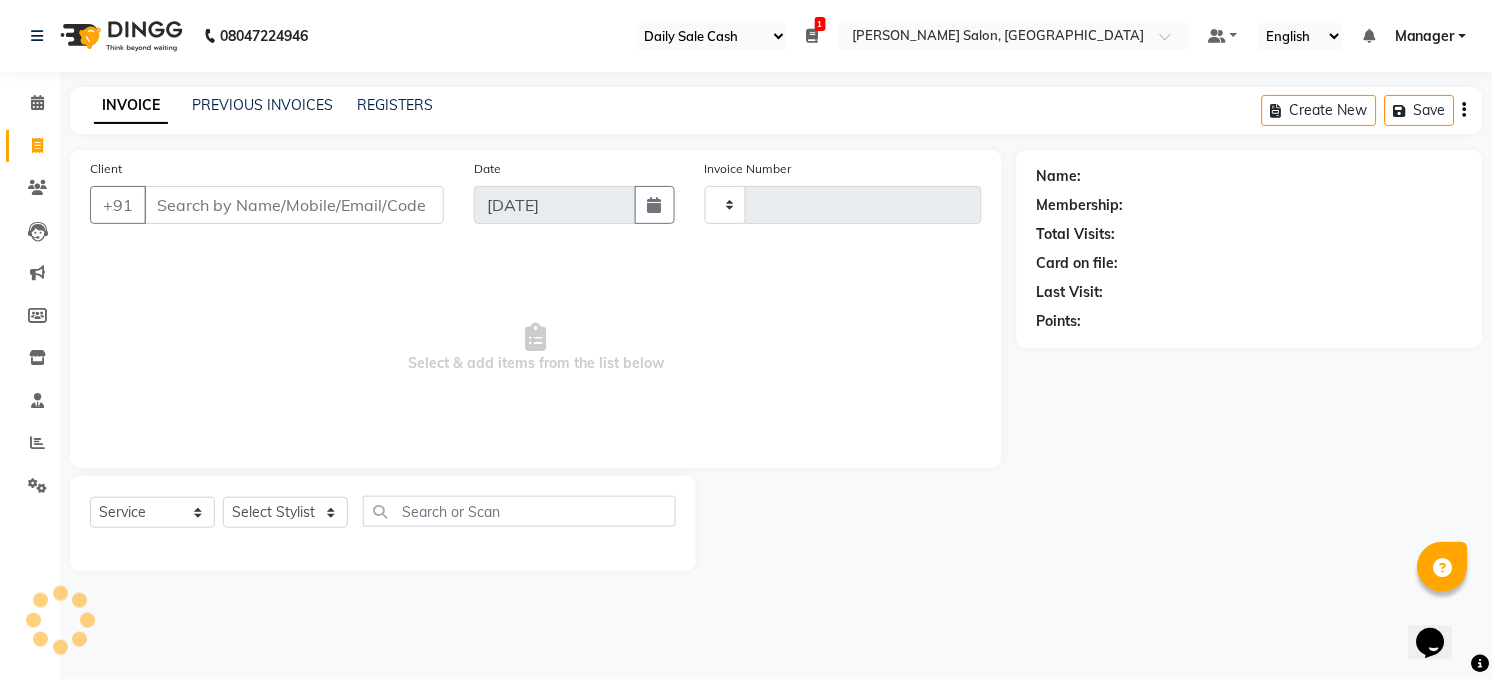 type on "2716" 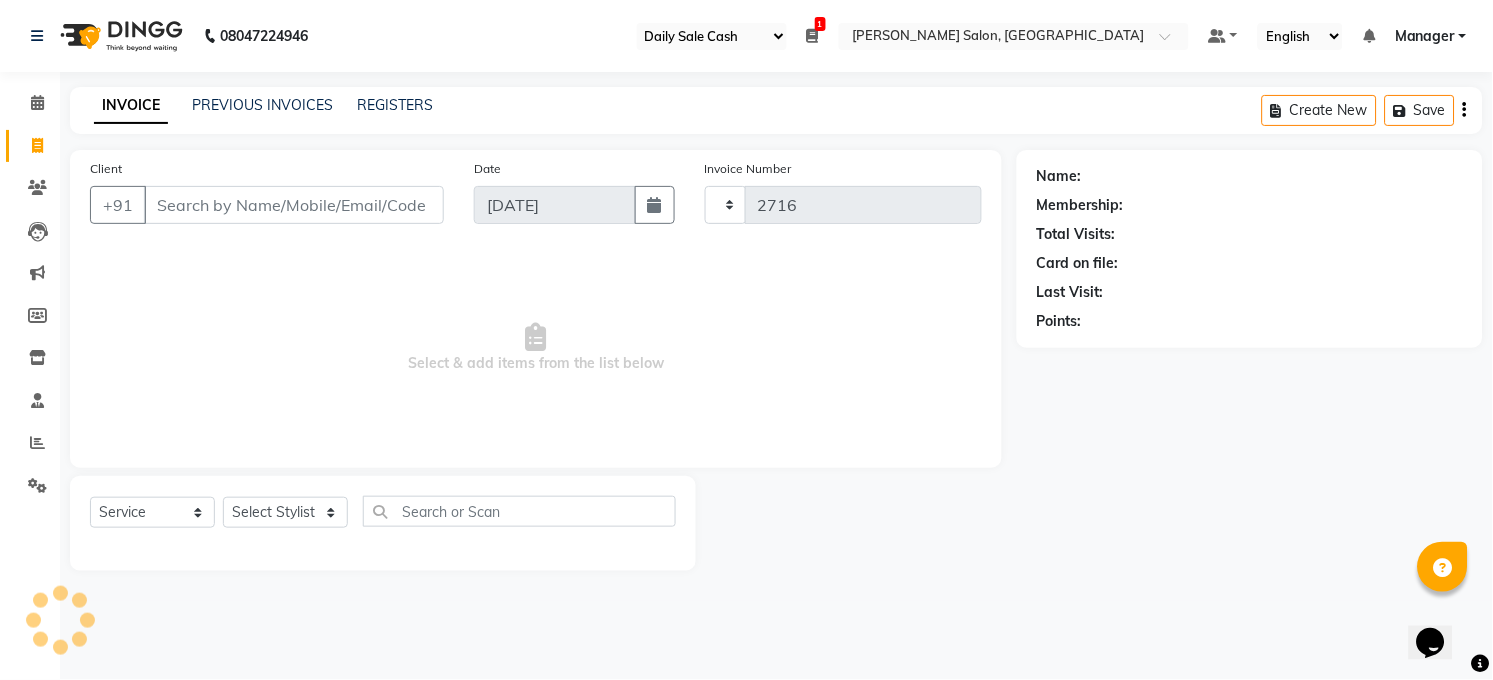 select on "5748" 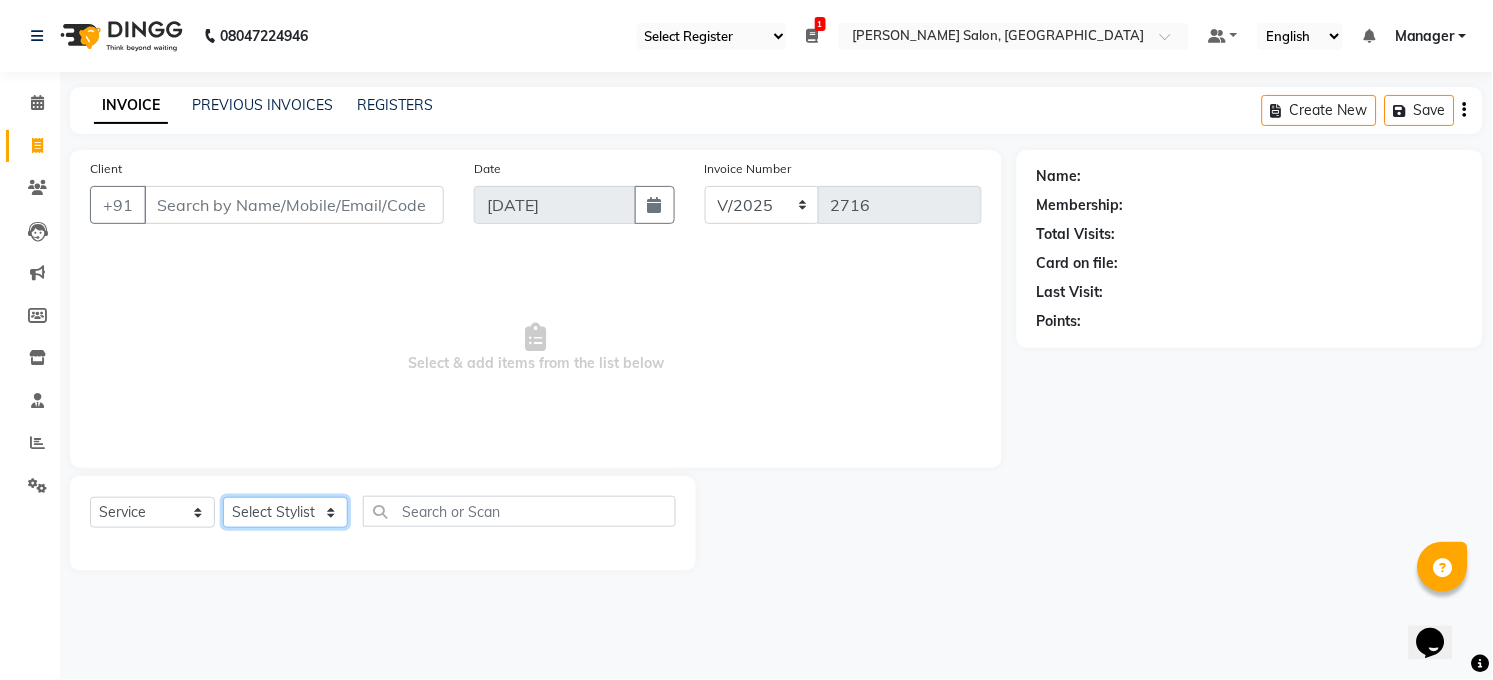 drag, startPoint x: 315, startPoint y: 513, endPoint x: 302, endPoint y: 515, distance: 13.152946 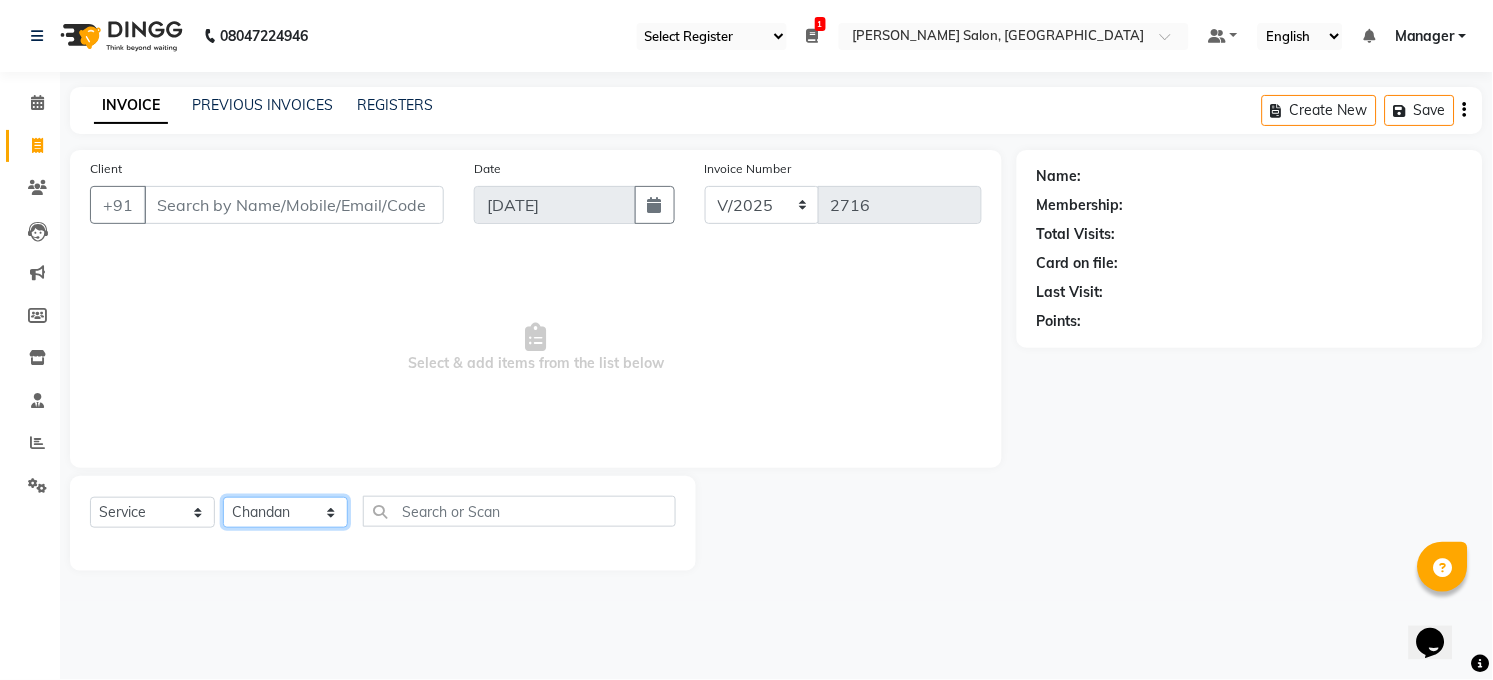 click on "Select Stylist Abhay kumar ALTAF ANKITA ARJUN Chandan COUNTER  Manager Manish Kumar Neetu Mam Priyanka Raju Ravi Thakur RINKI Roshan Santosh SAURABH SUJEET THAKUR SUNITA Veer Vinod Kumar" 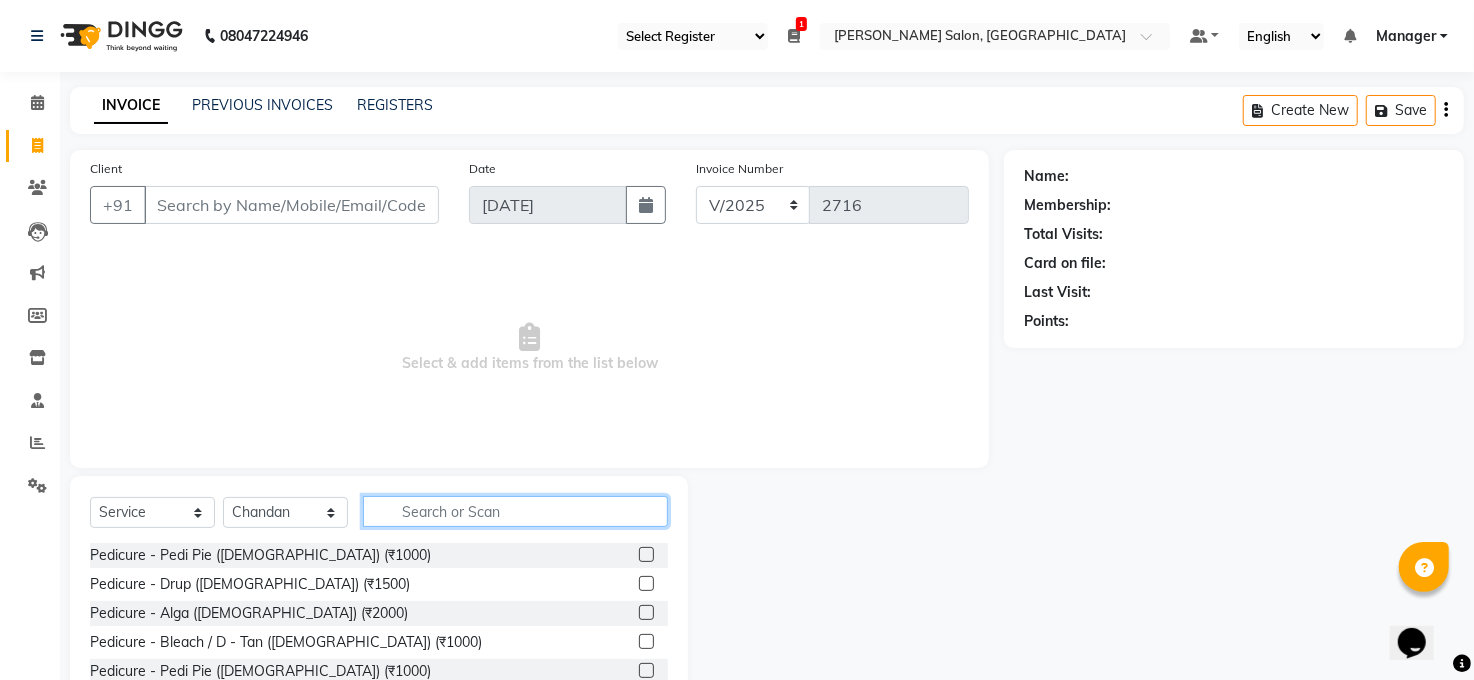 click 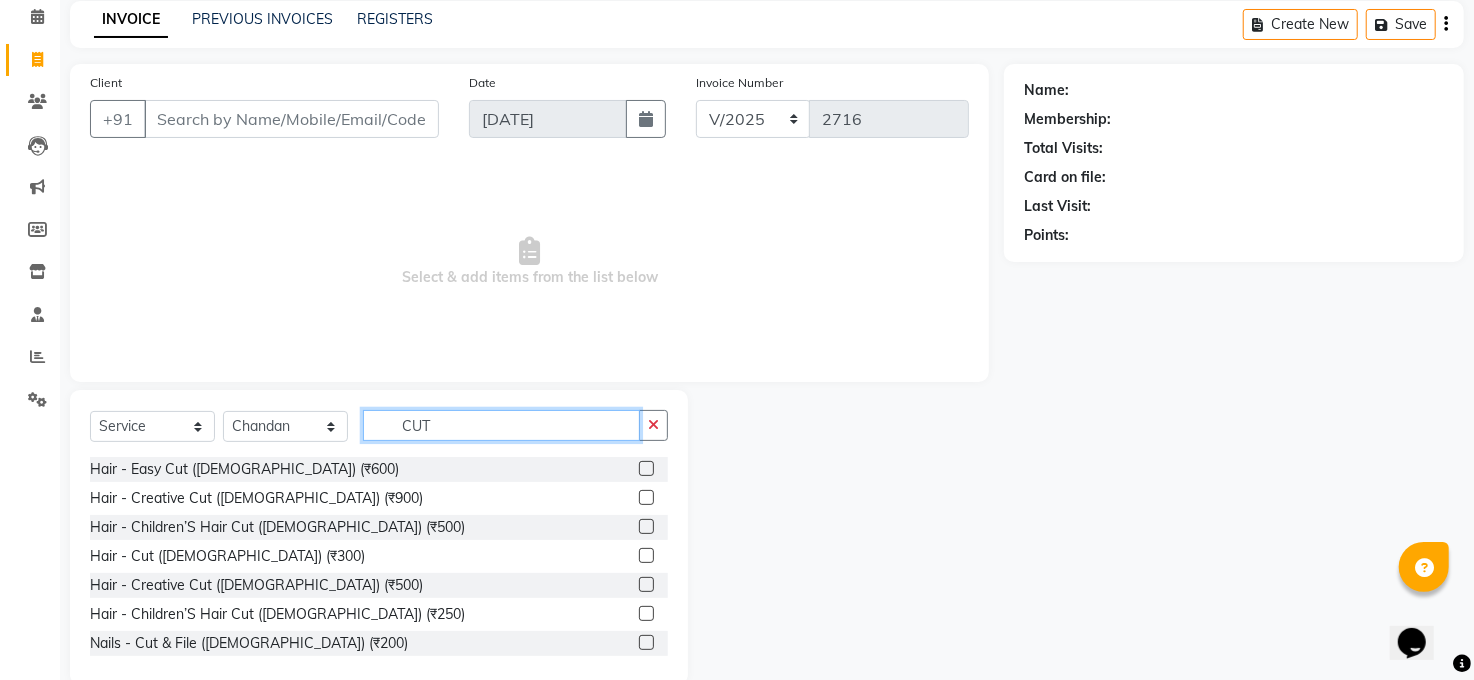 scroll, scrollTop: 88, scrollLeft: 0, axis: vertical 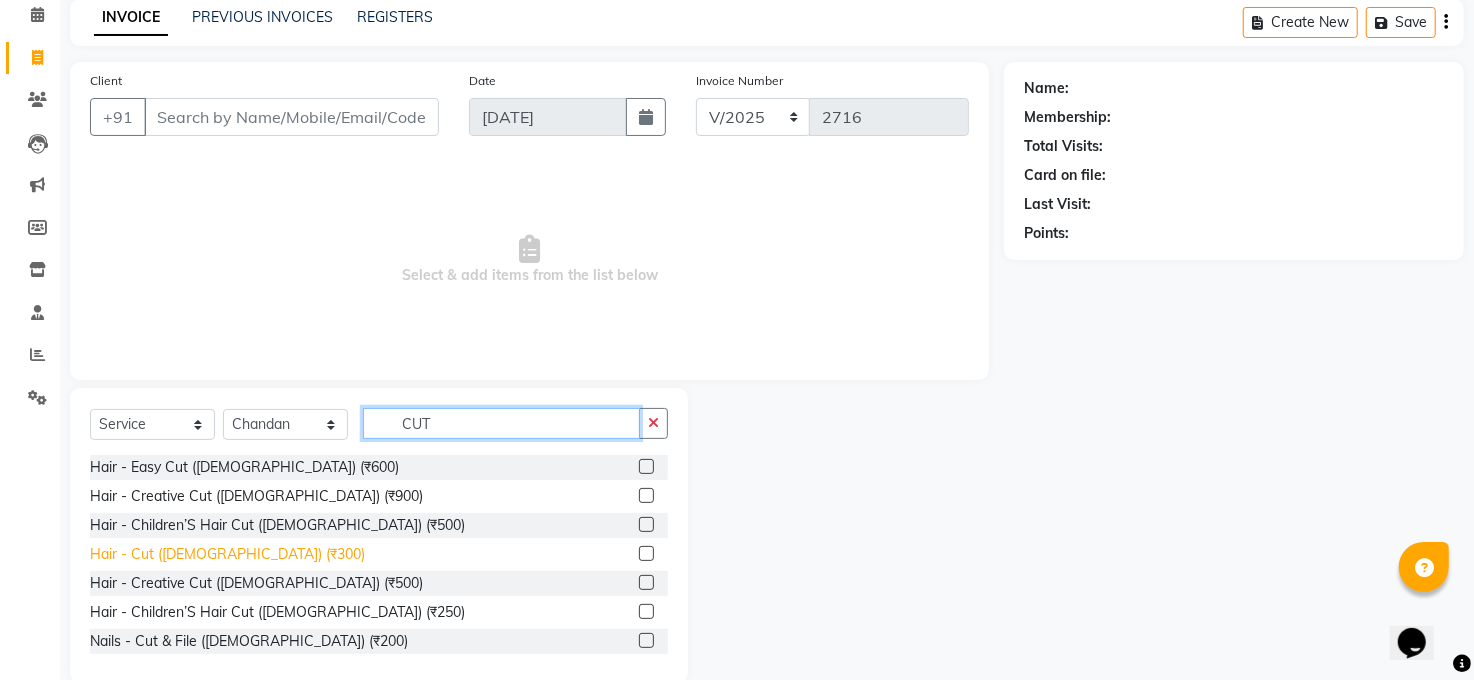 type on "CUT" 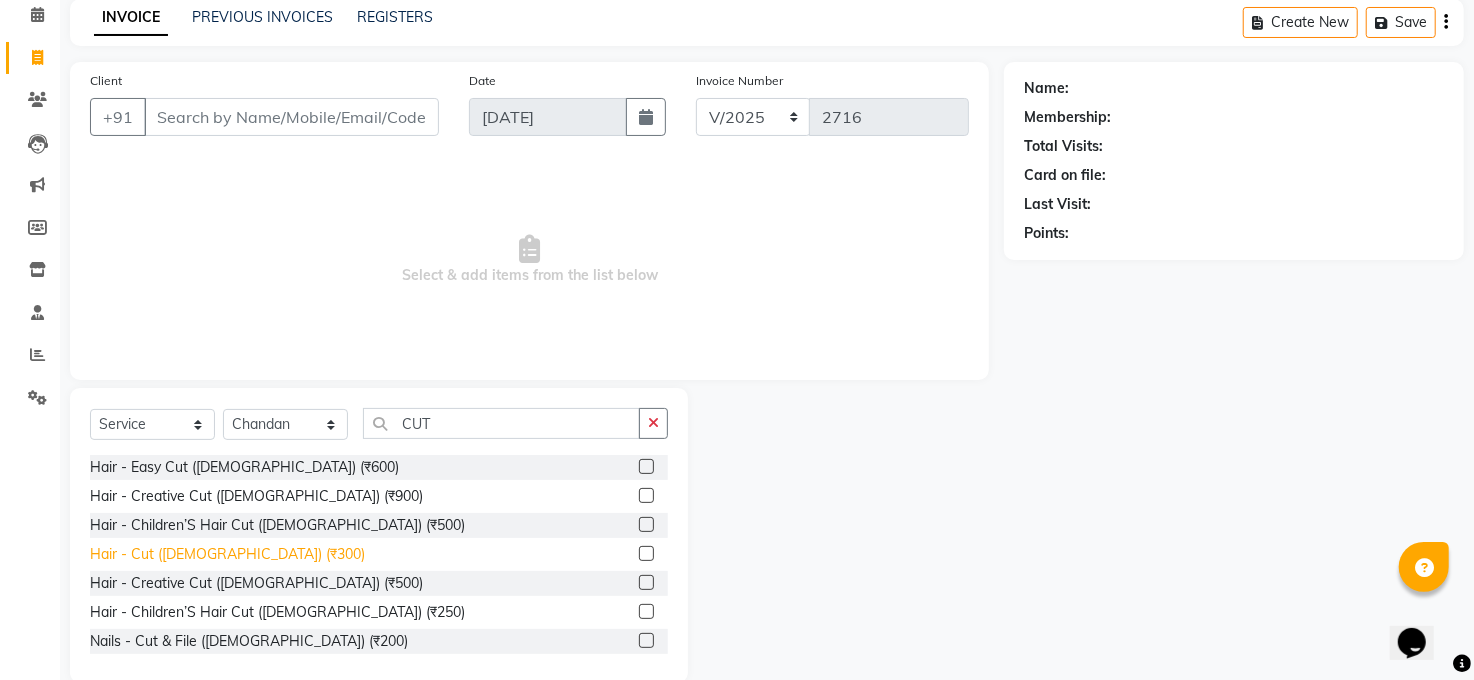 click on "Hair - Cut (Male) (₹300)" 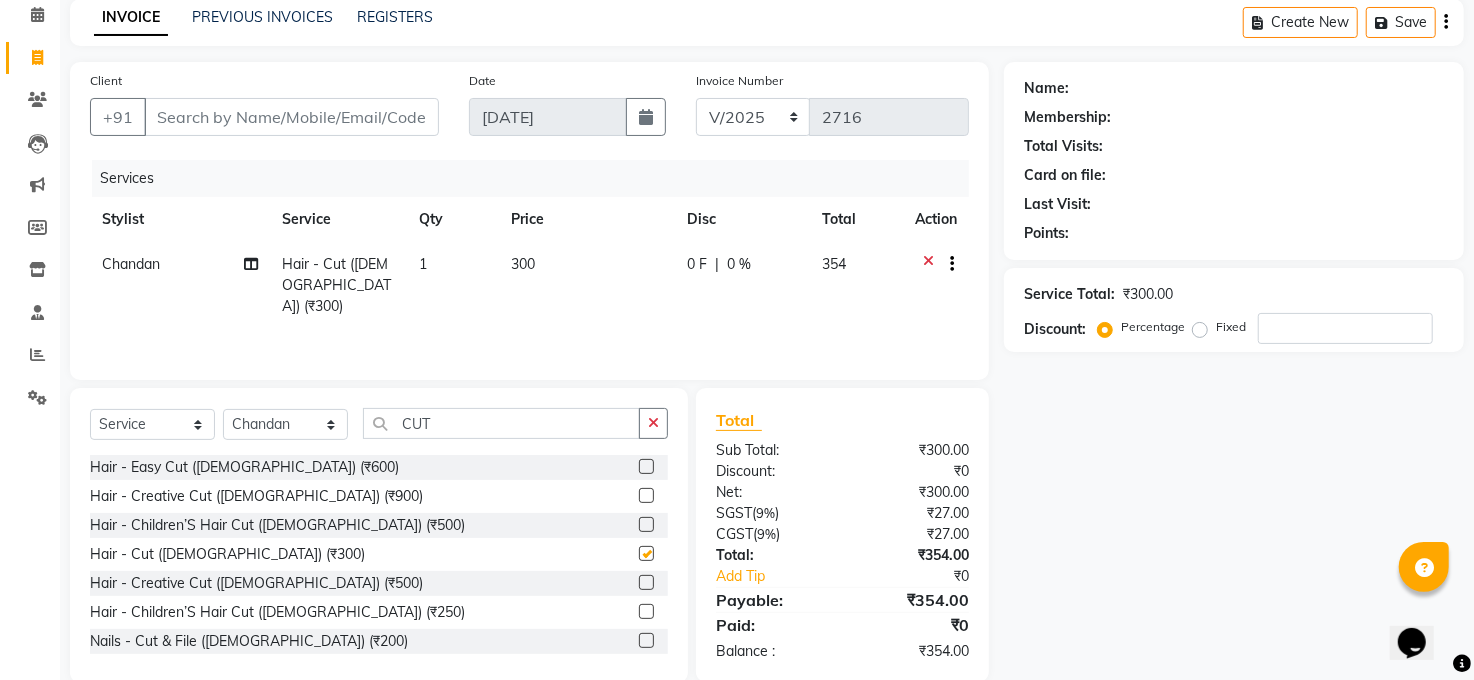 checkbox on "false" 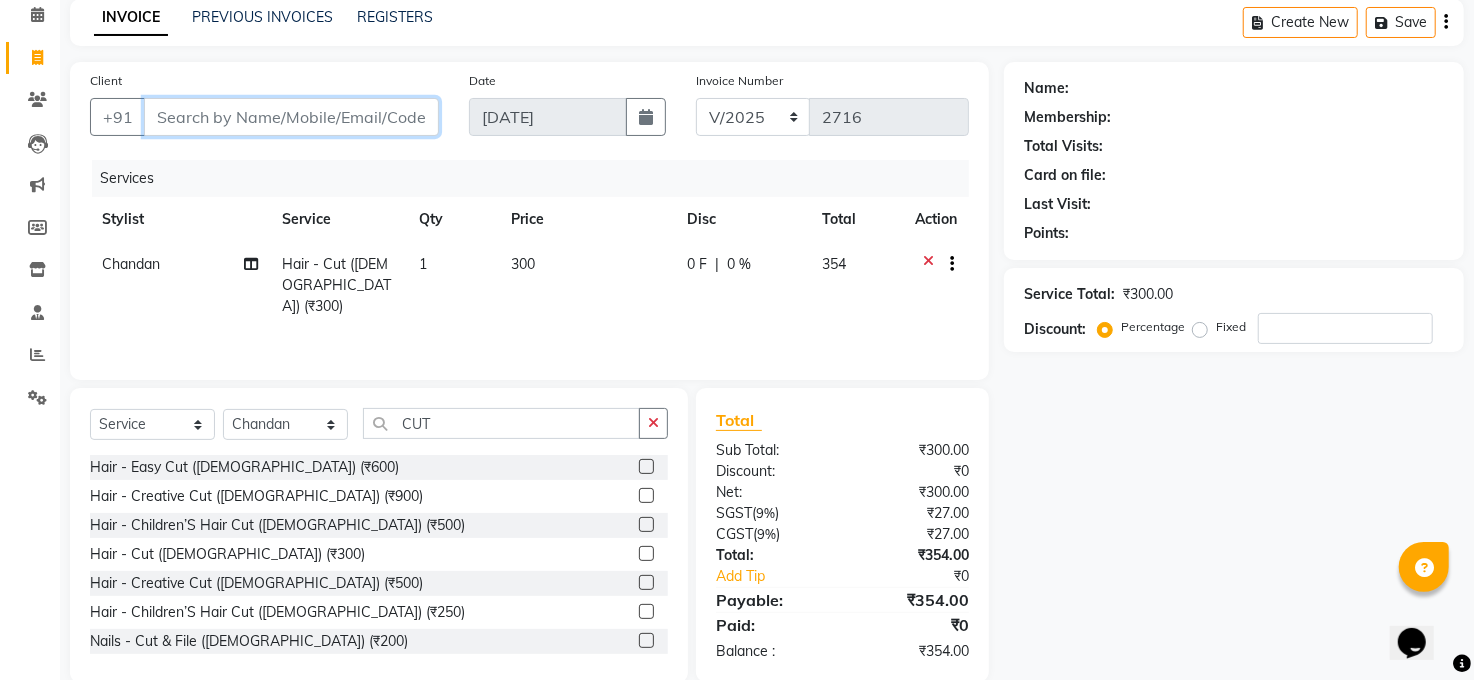 click on "Client" at bounding box center [291, 117] 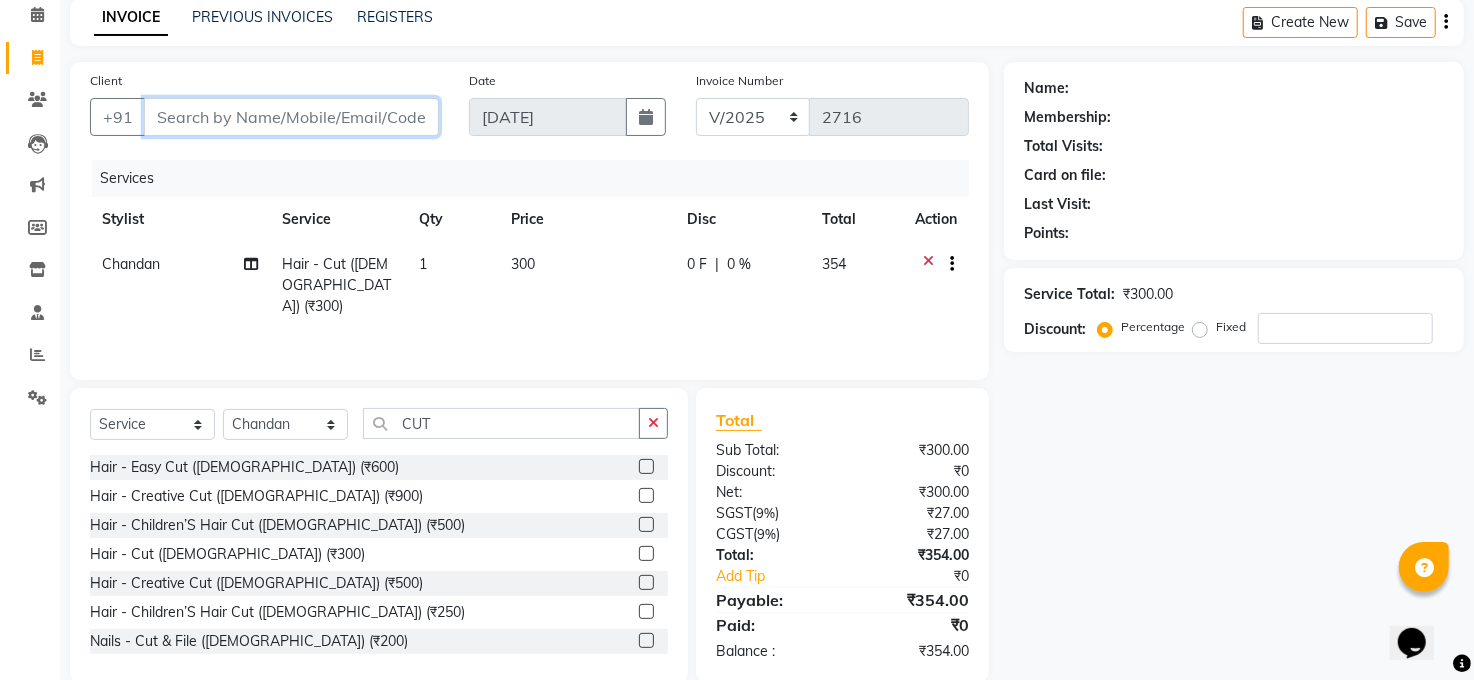 type on "9" 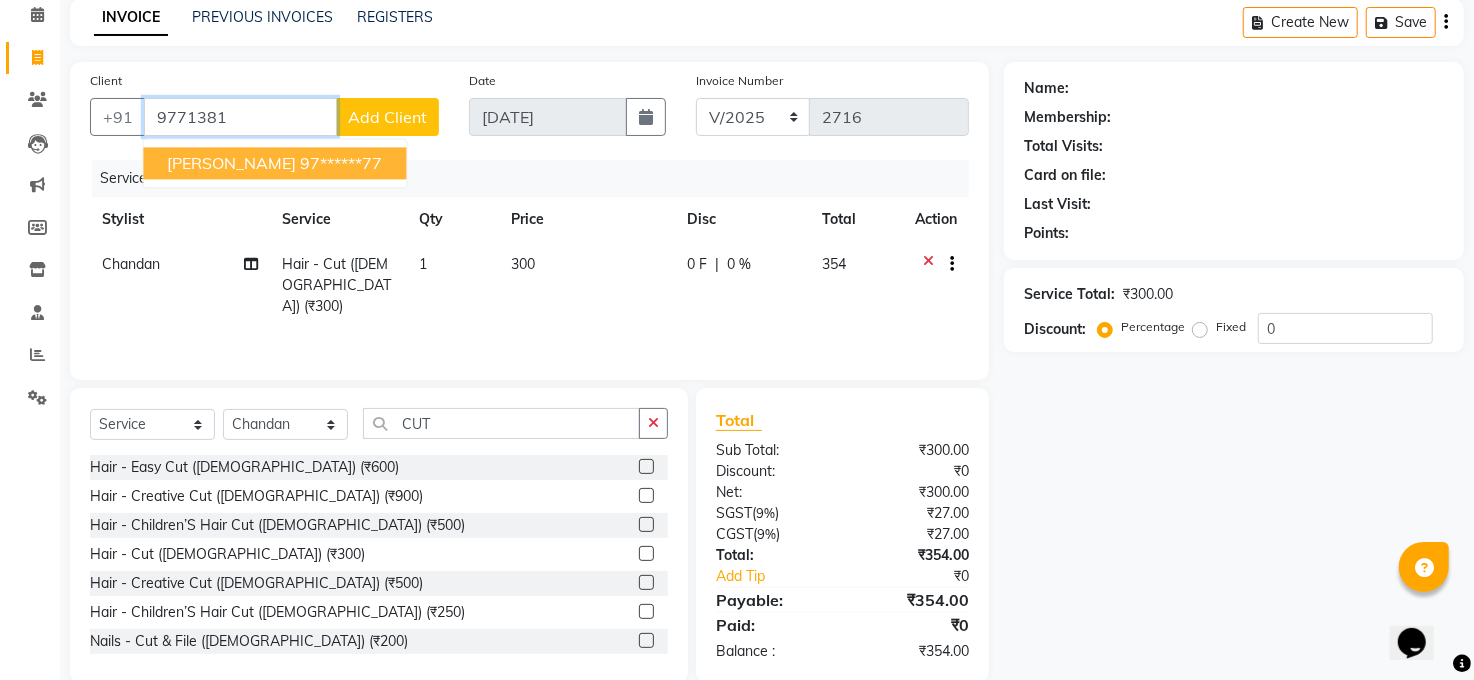 click on "97******77" at bounding box center [341, 163] 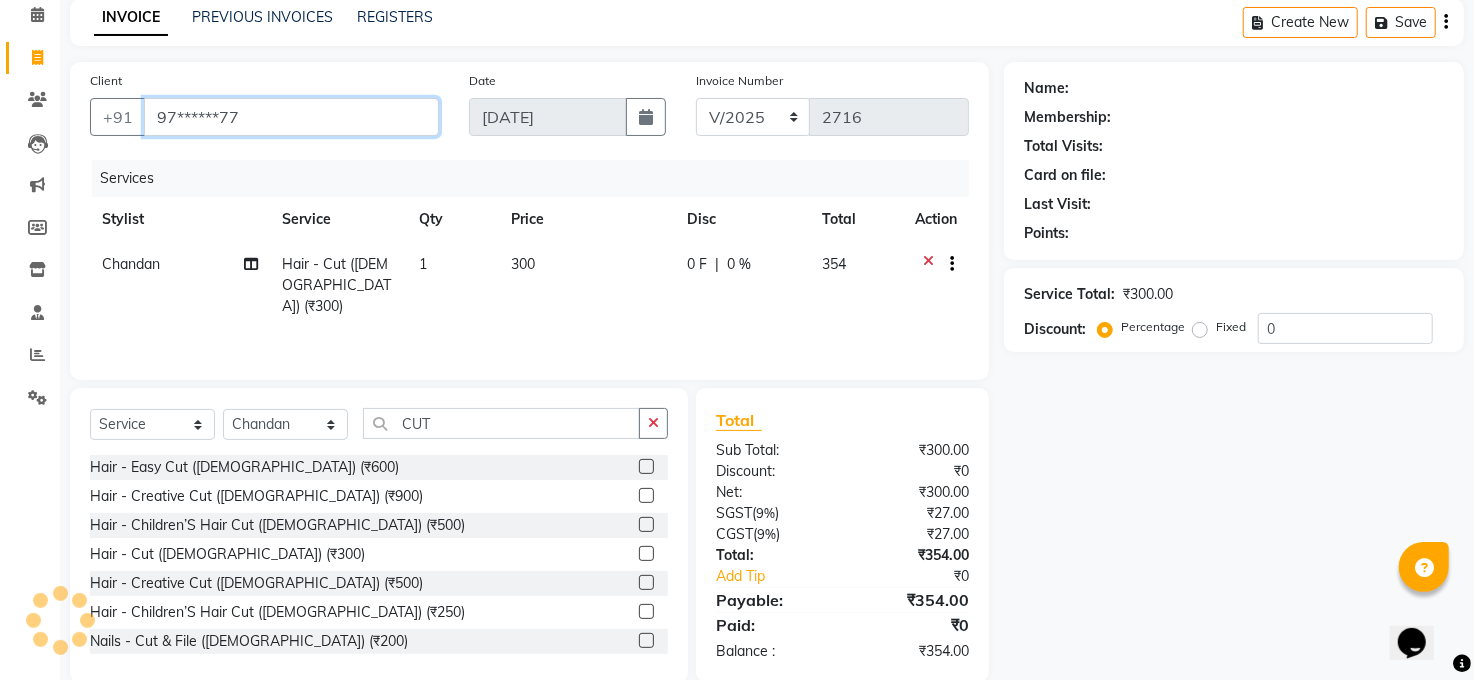 type on "97******77" 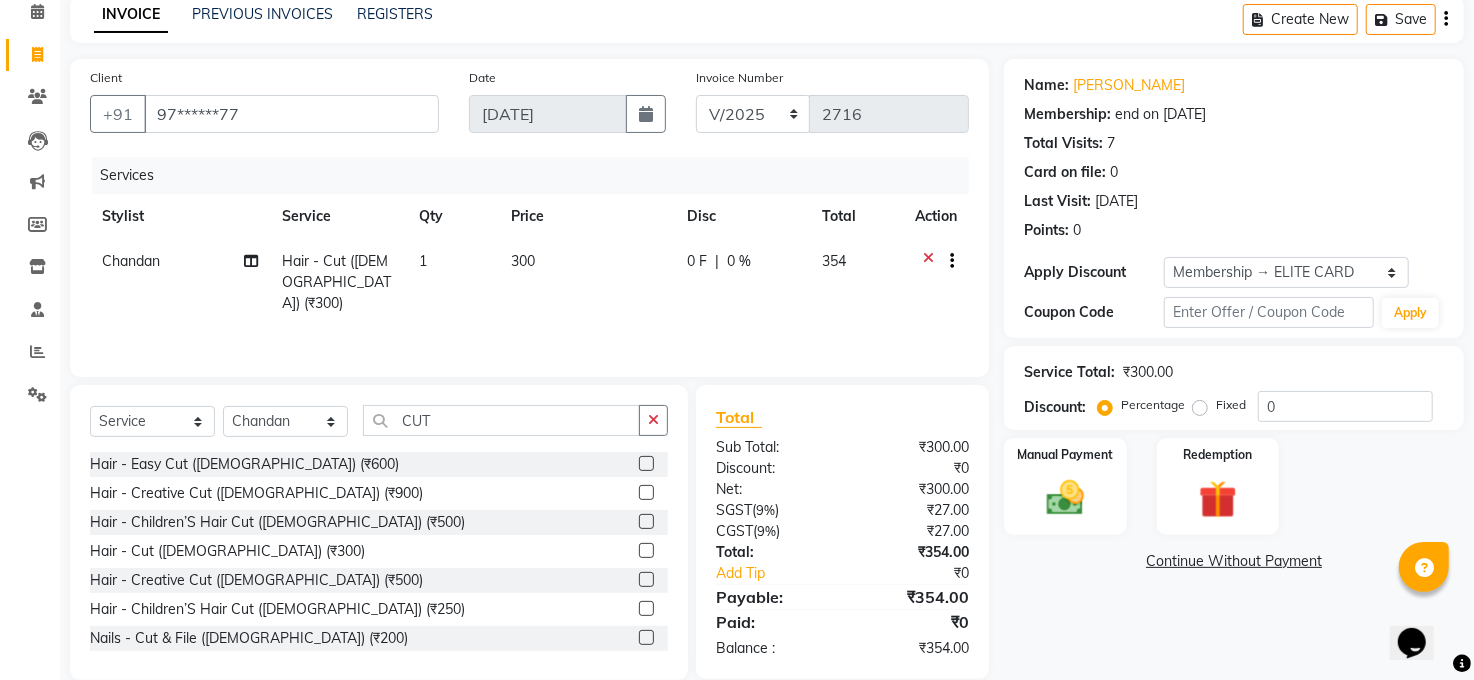 scroll, scrollTop: 75, scrollLeft: 0, axis: vertical 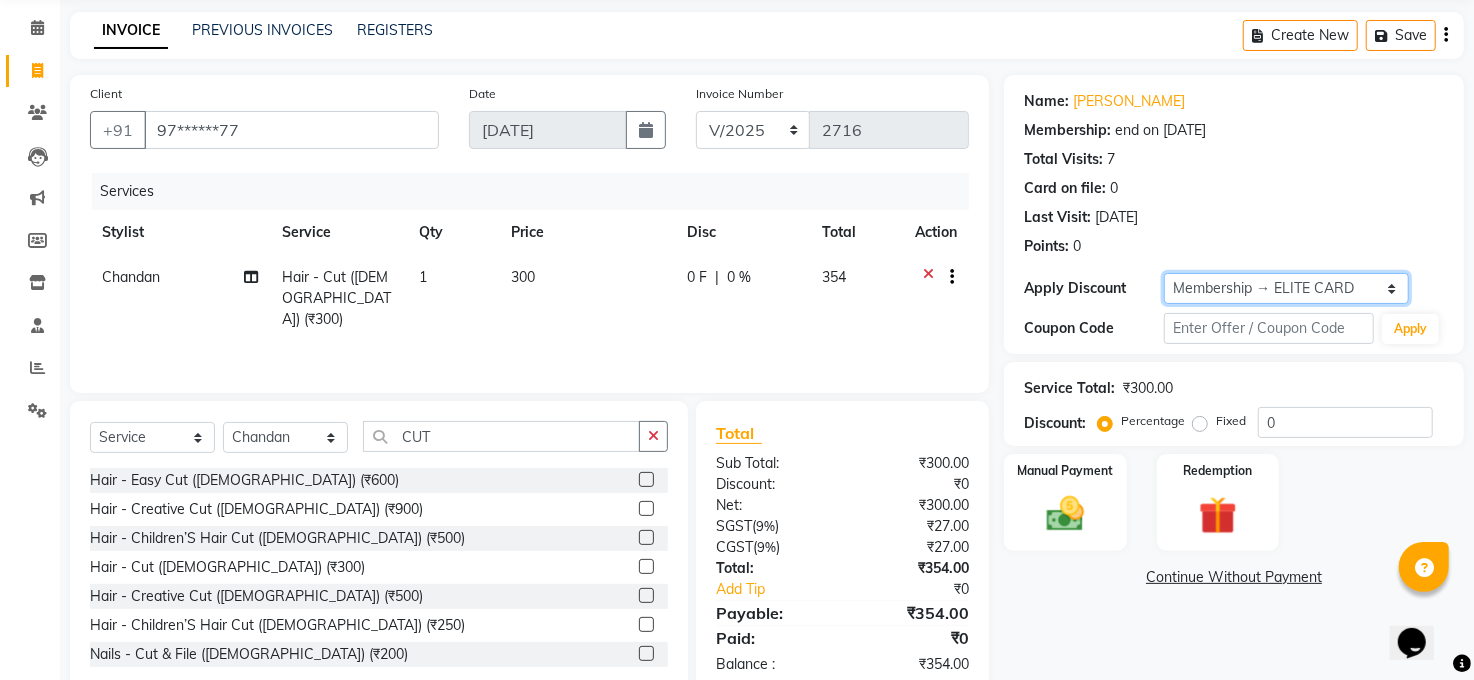 drag, startPoint x: 1311, startPoint y: 278, endPoint x: 1290, endPoint y: 299, distance: 29.698484 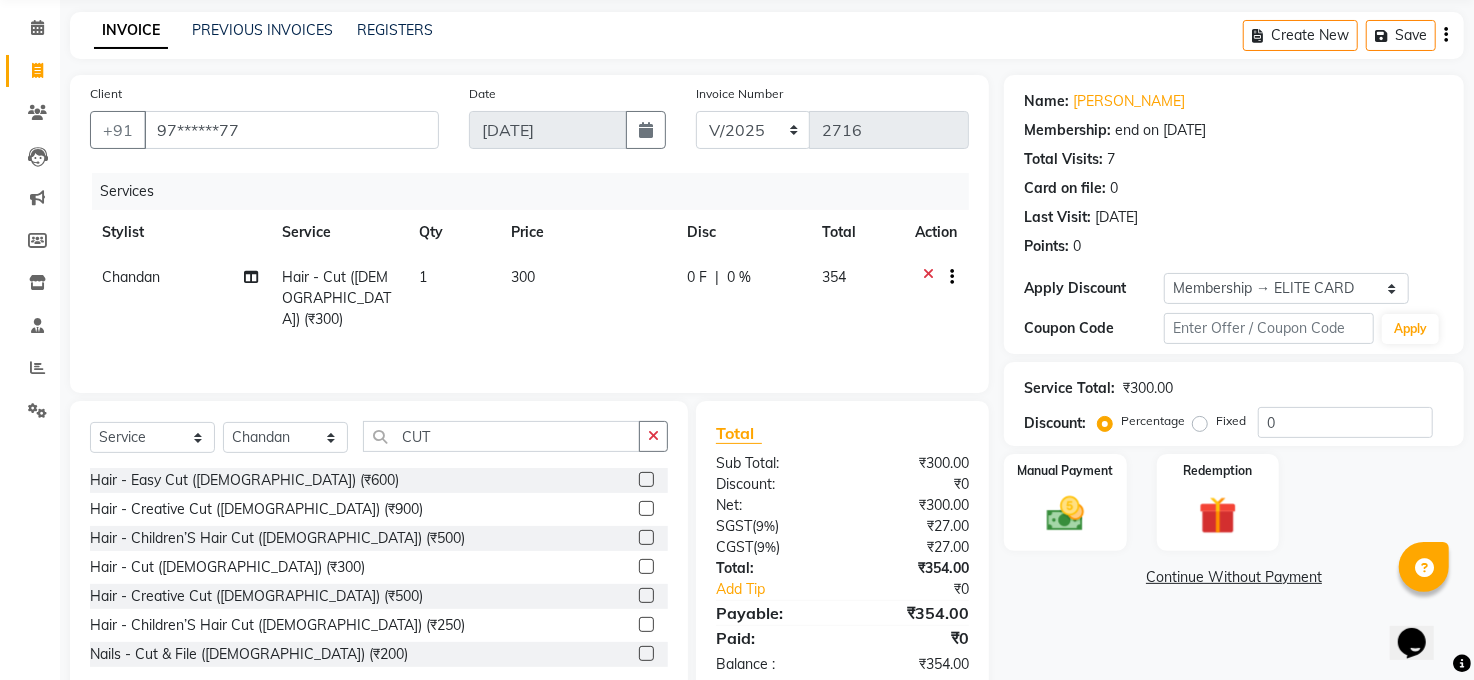 click on "Service Total:  ₹300.00  Discount:  Percentage   Fixed  0" 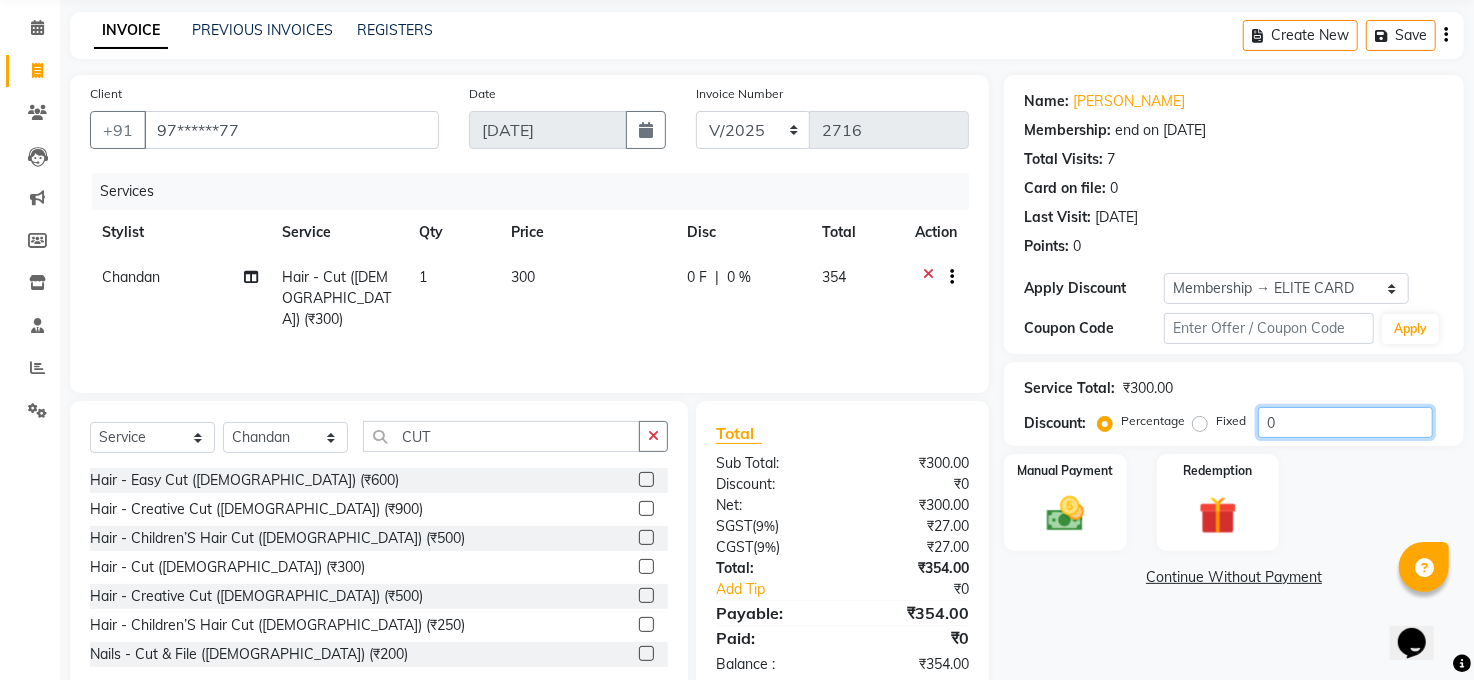 click on "0" 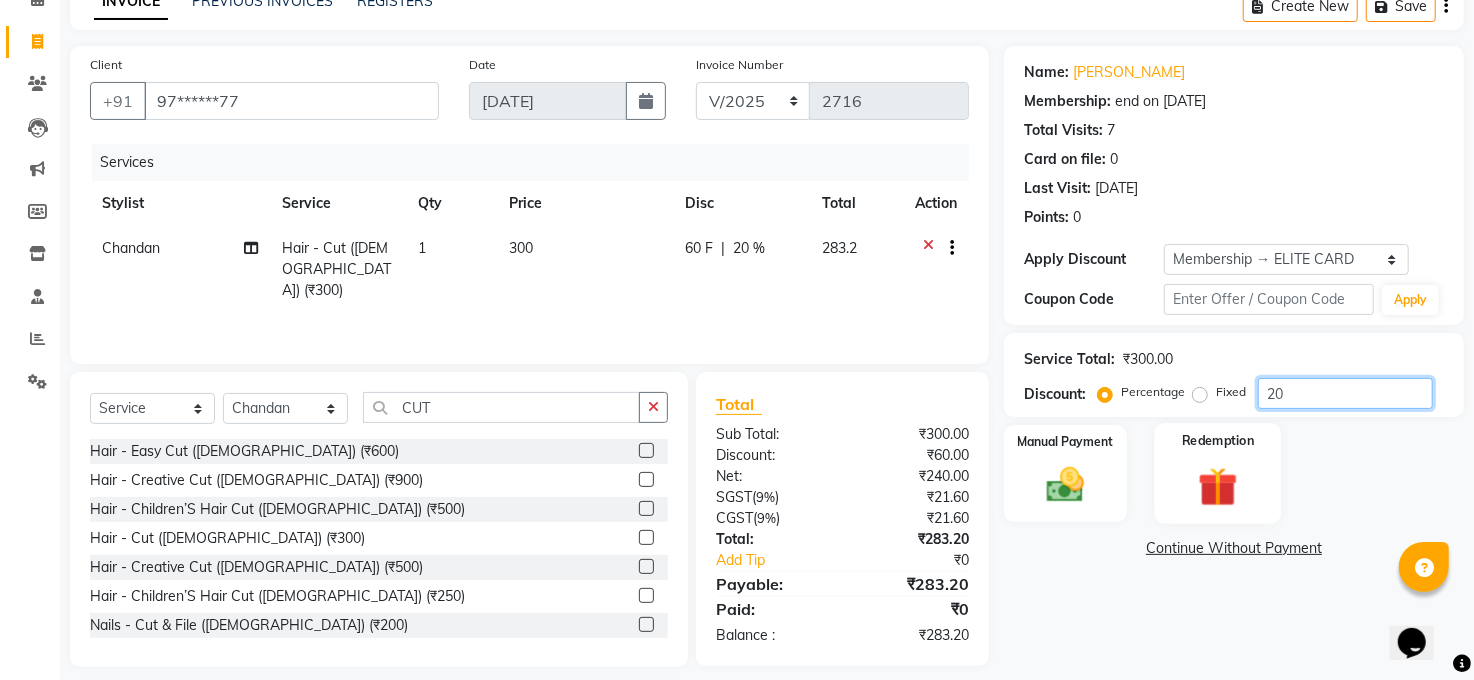 scroll, scrollTop: 120, scrollLeft: 0, axis: vertical 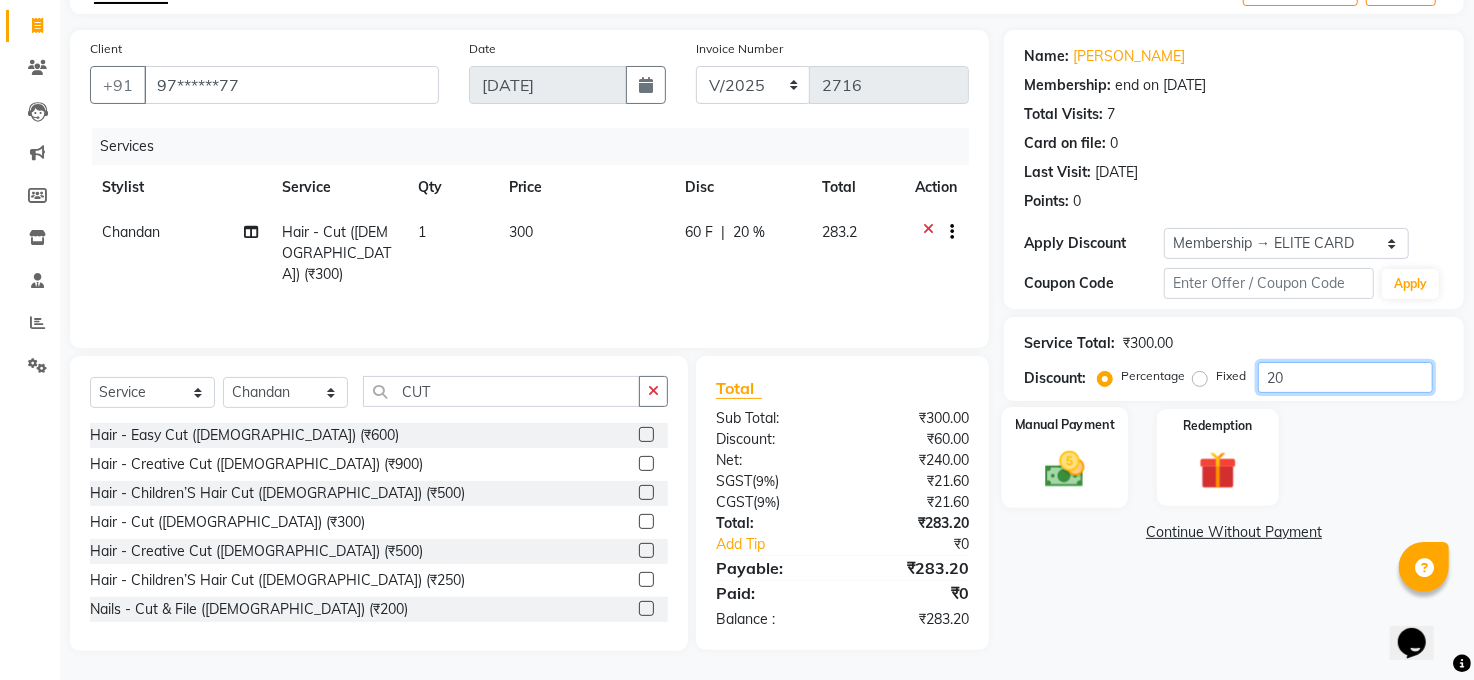 type on "20" 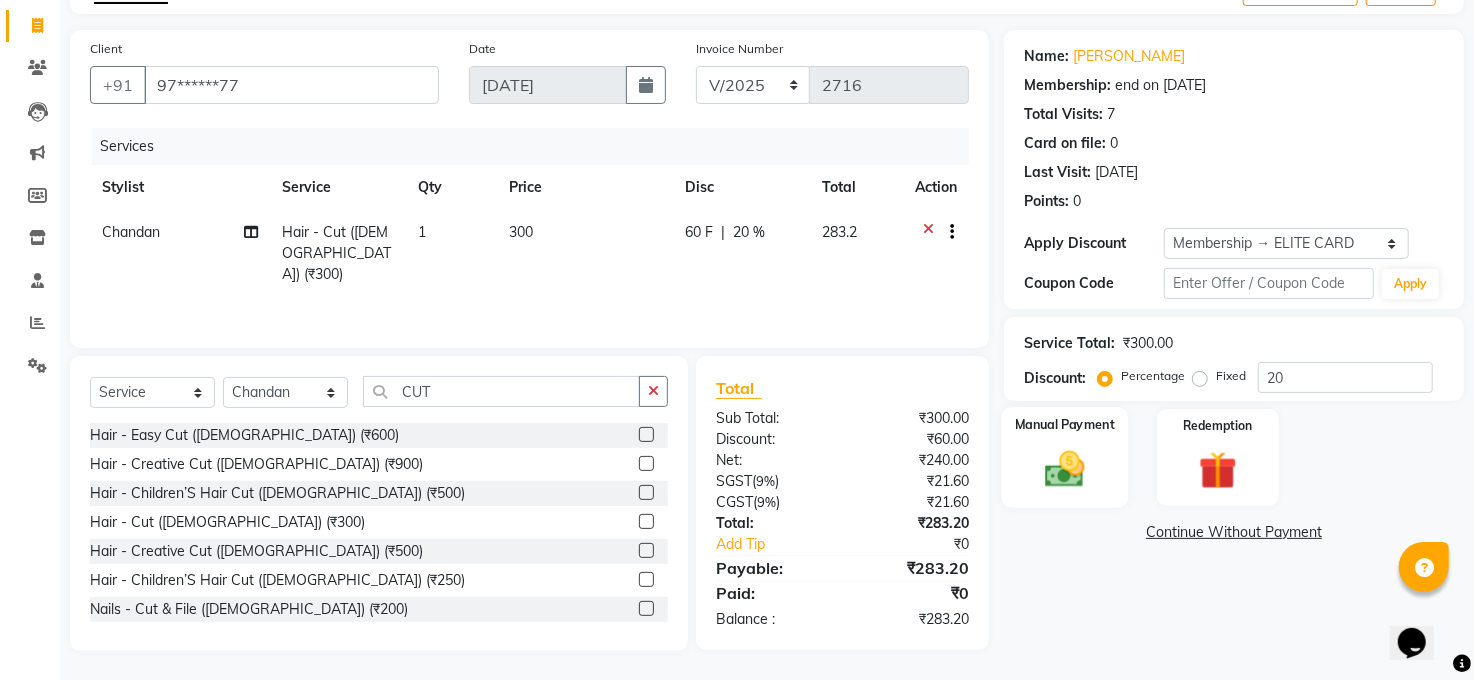 click 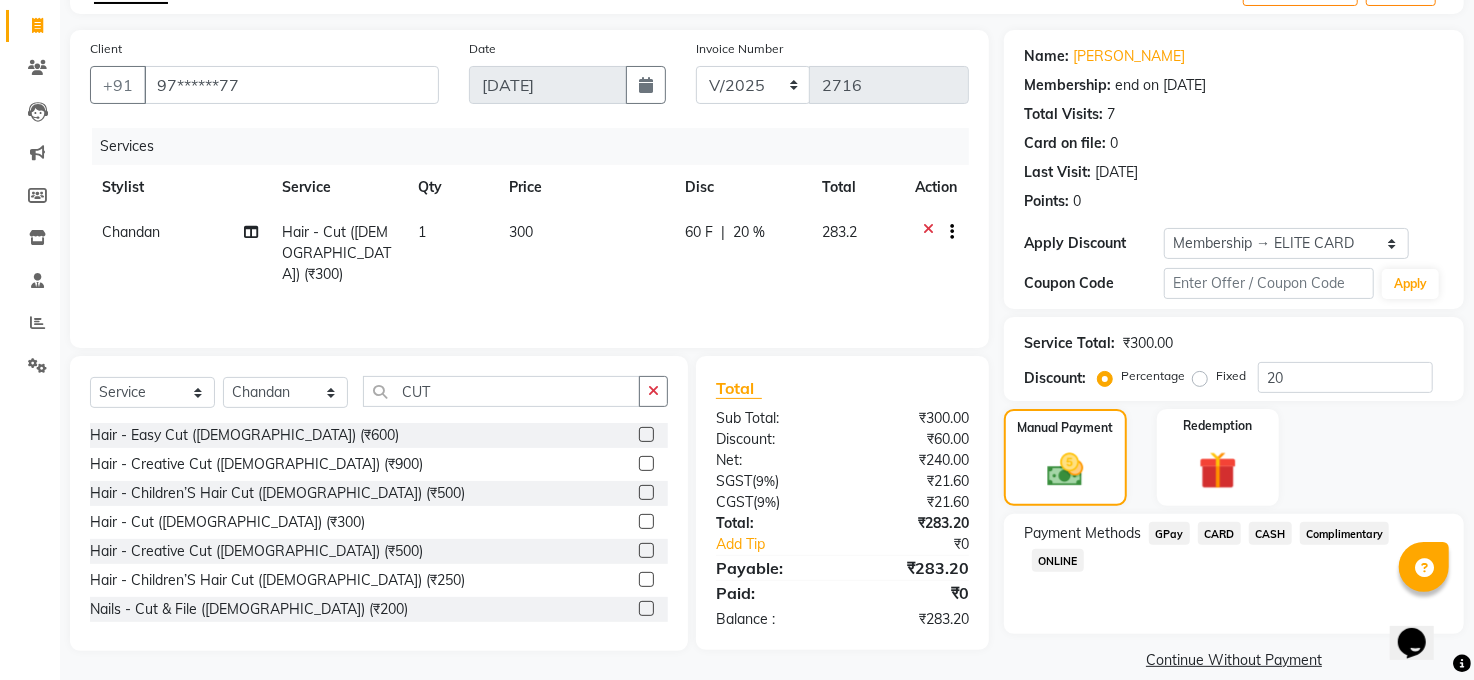 click on "GPay" 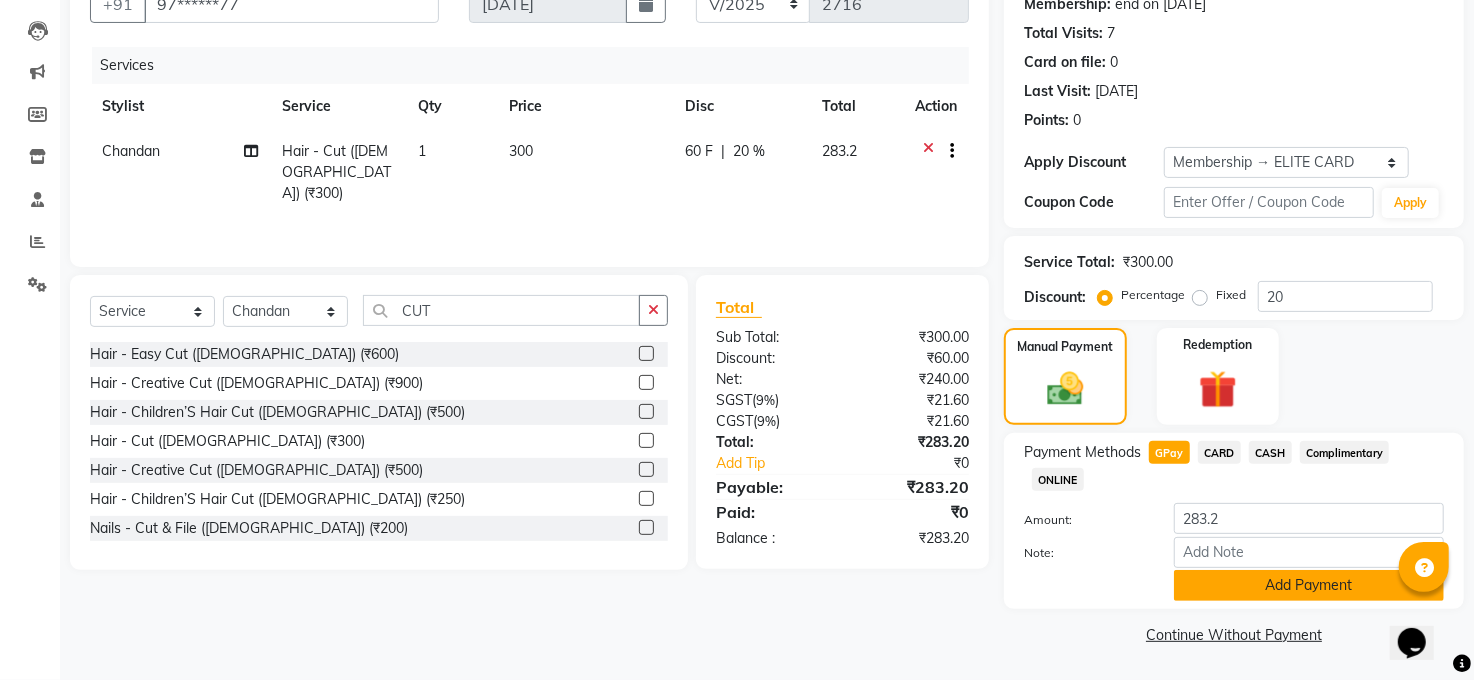 click on "Add Payment" 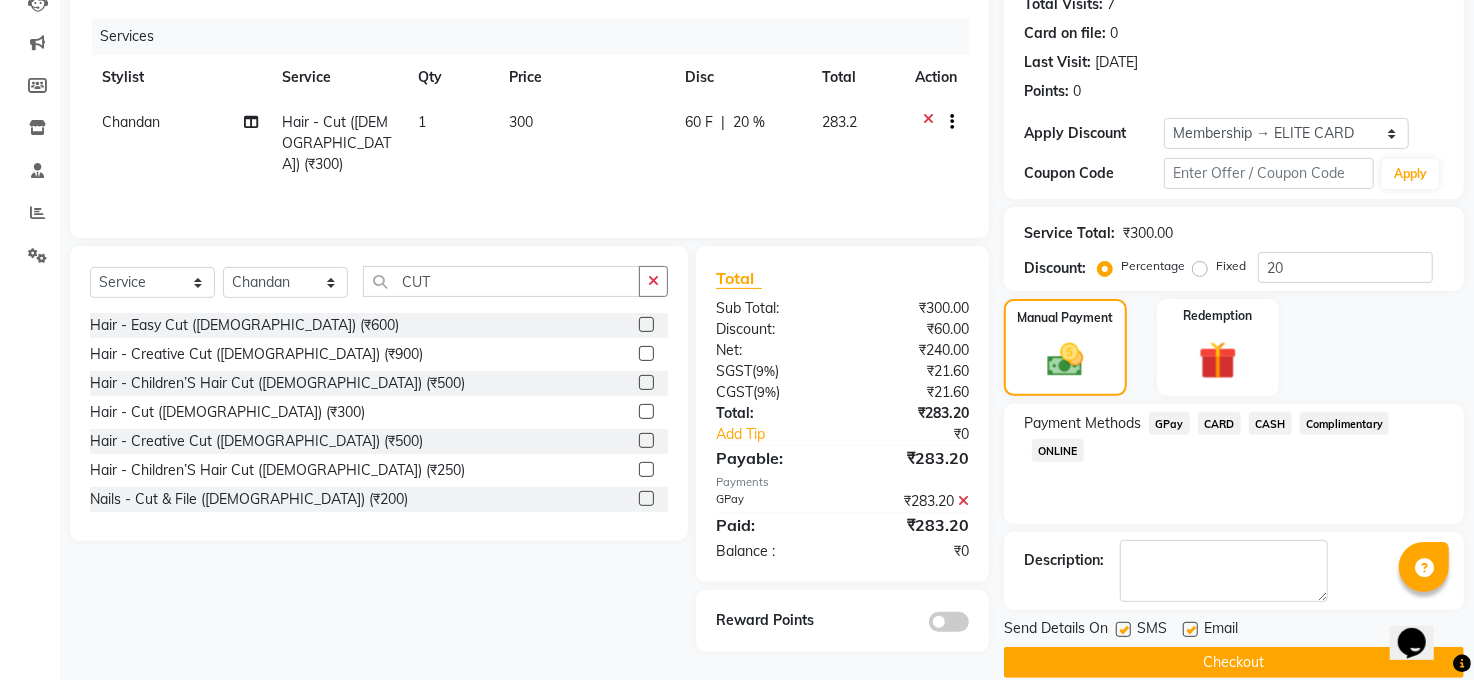 scroll, scrollTop: 257, scrollLeft: 0, axis: vertical 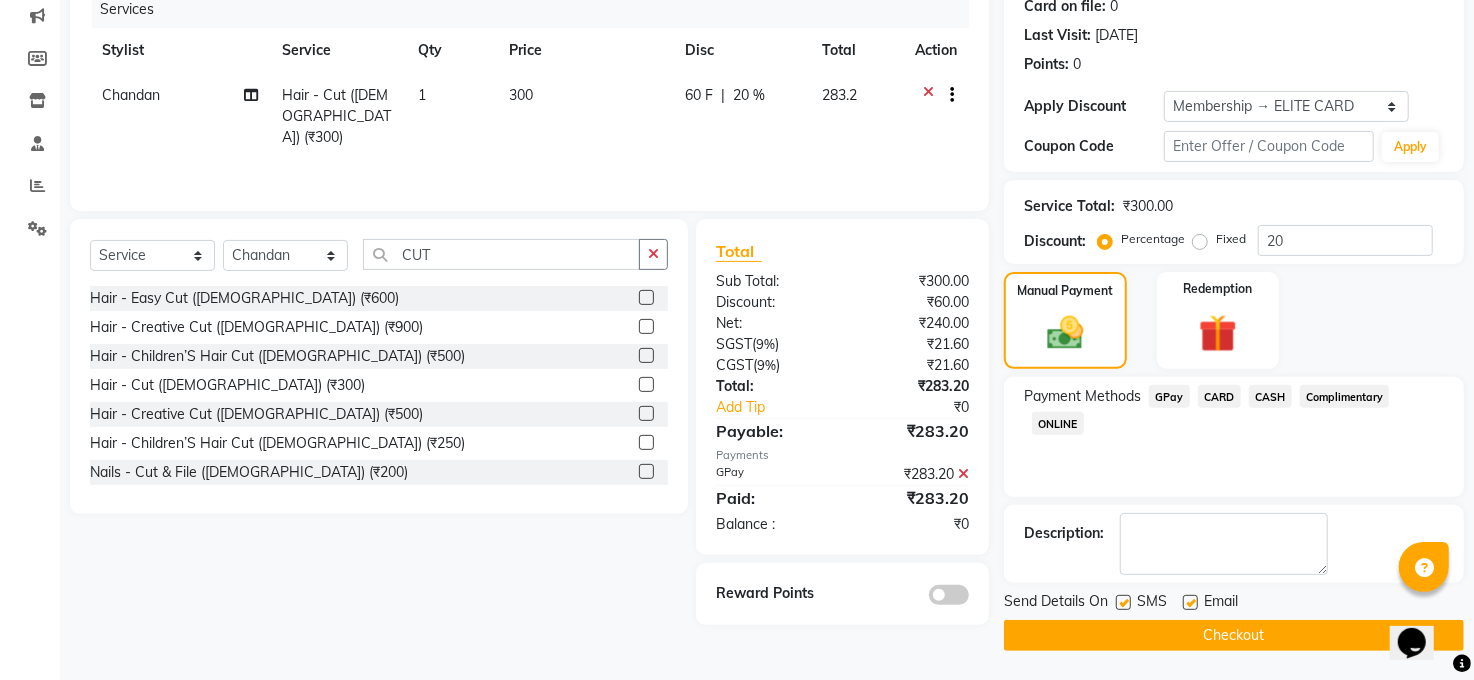 click on "Checkout" 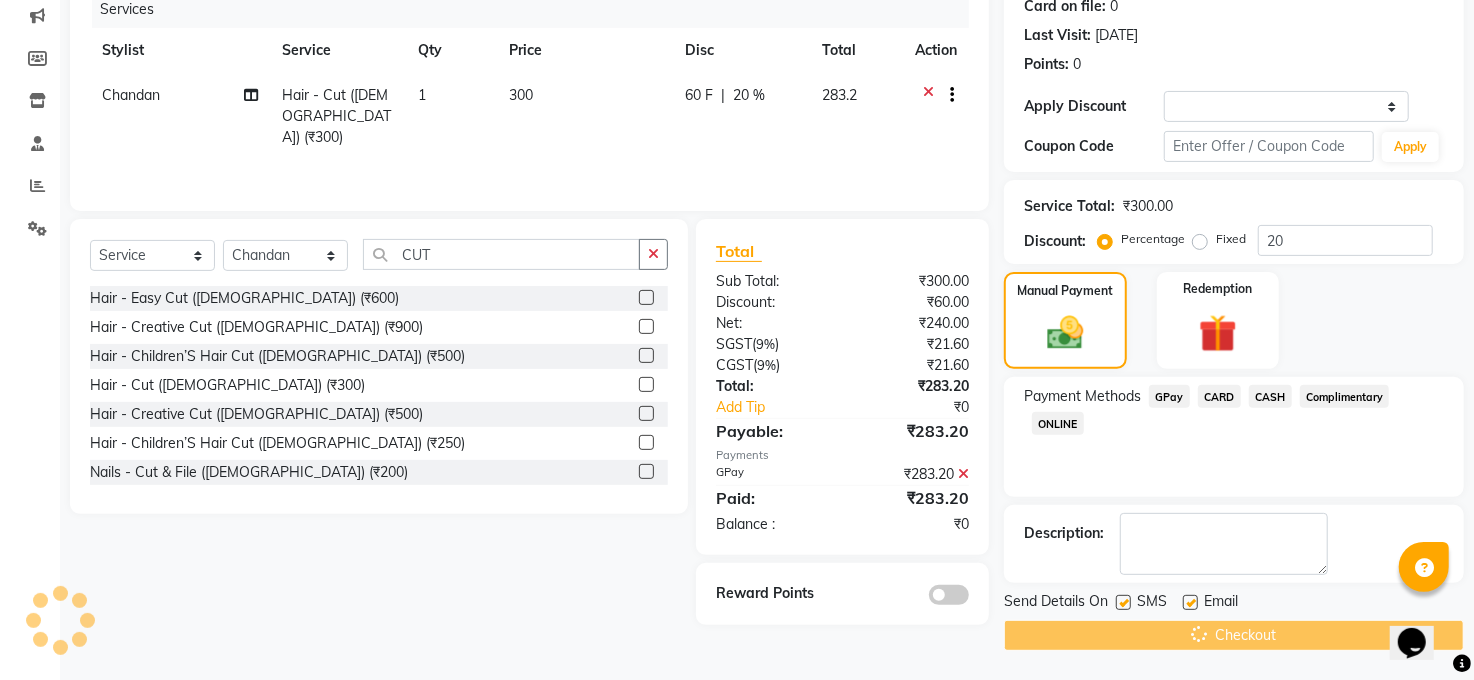 scroll, scrollTop: 0, scrollLeft: 0, axis: both 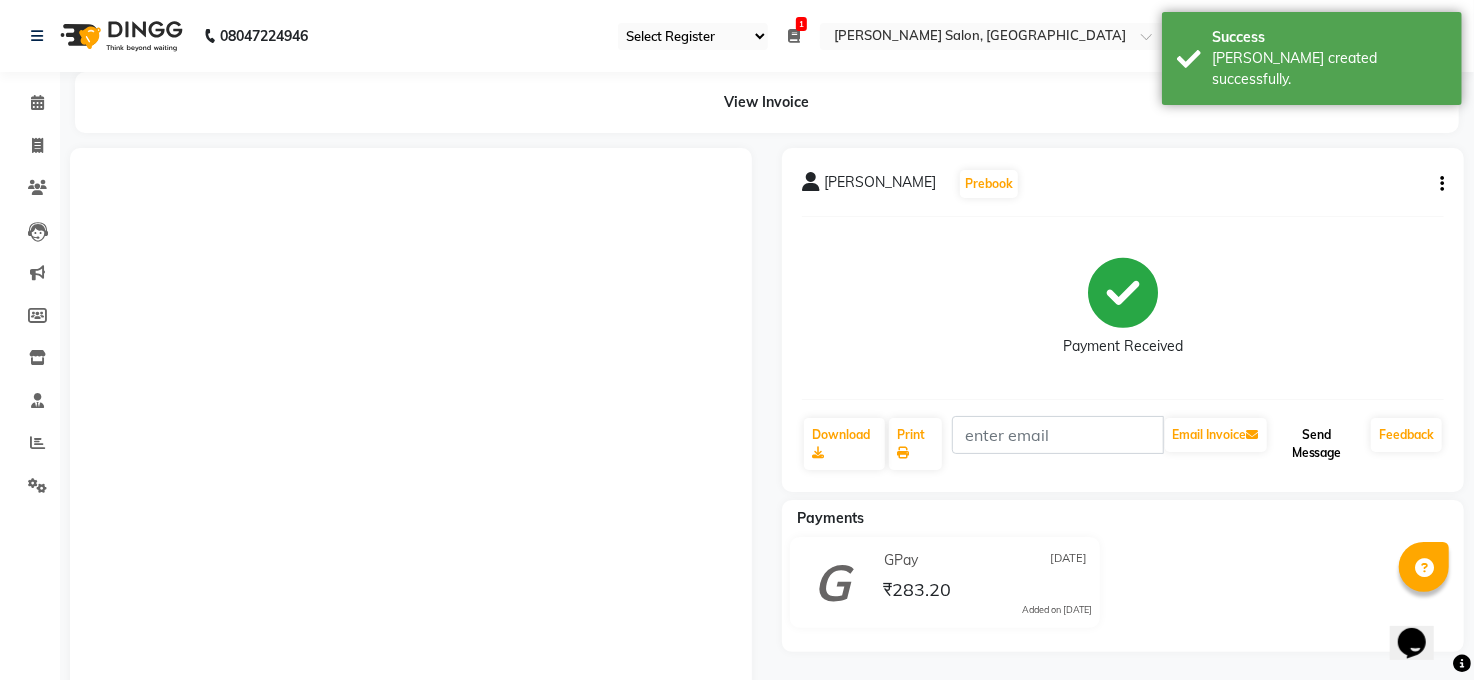 click on "Send Message" 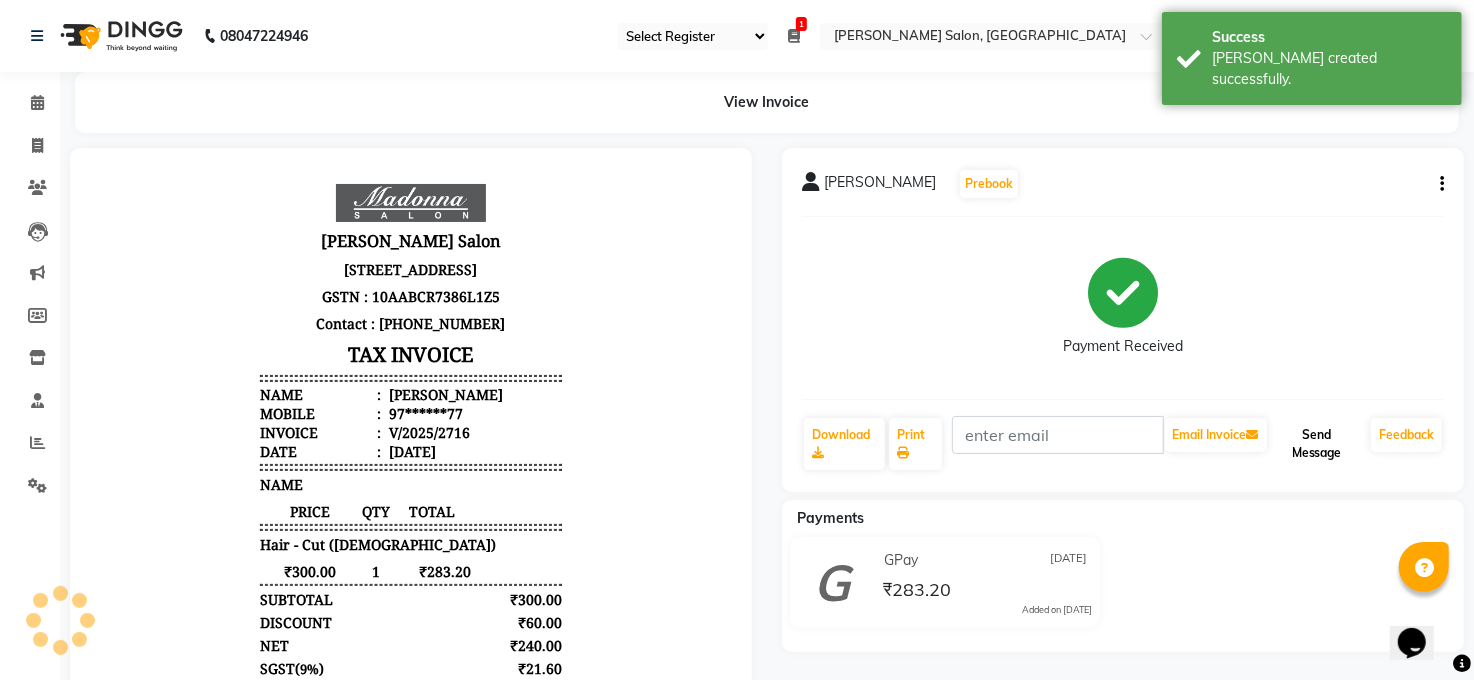 scroll, scrollTop: 0, scrollLeft: 0, axis: both 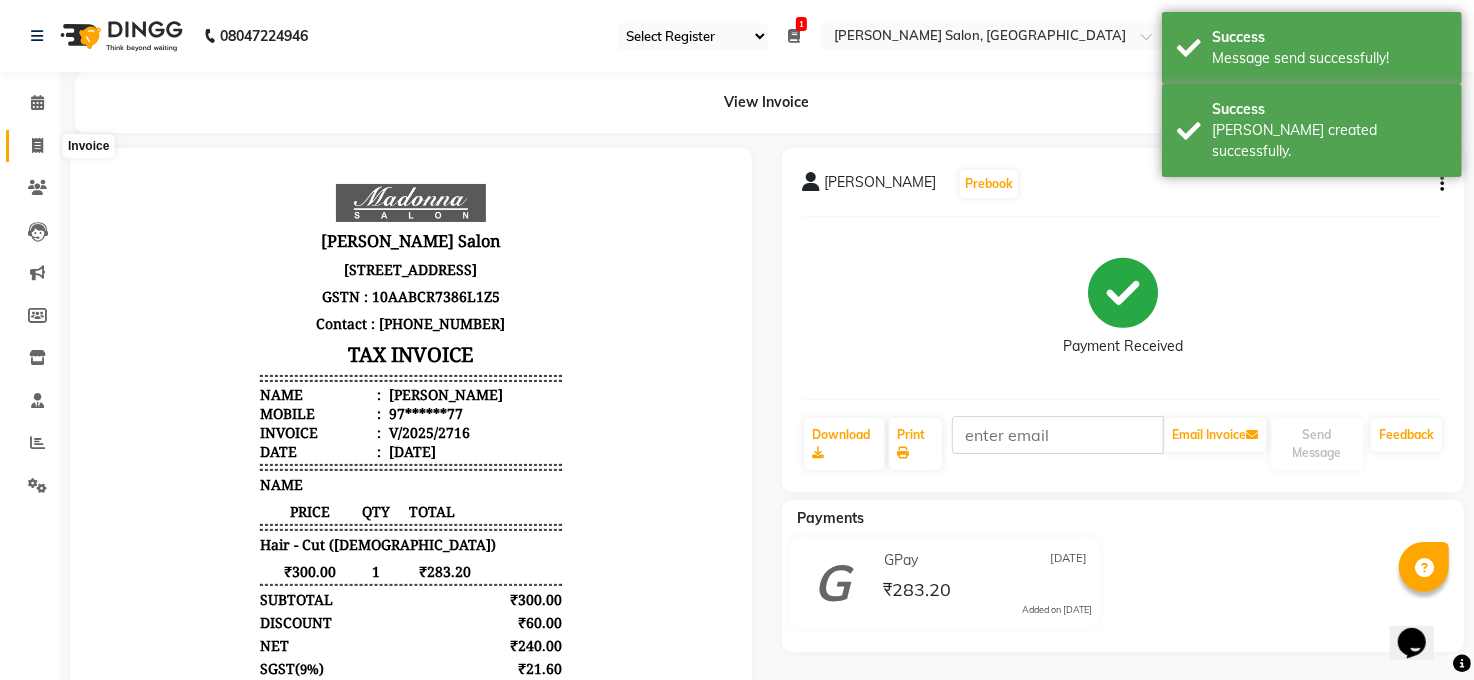 click 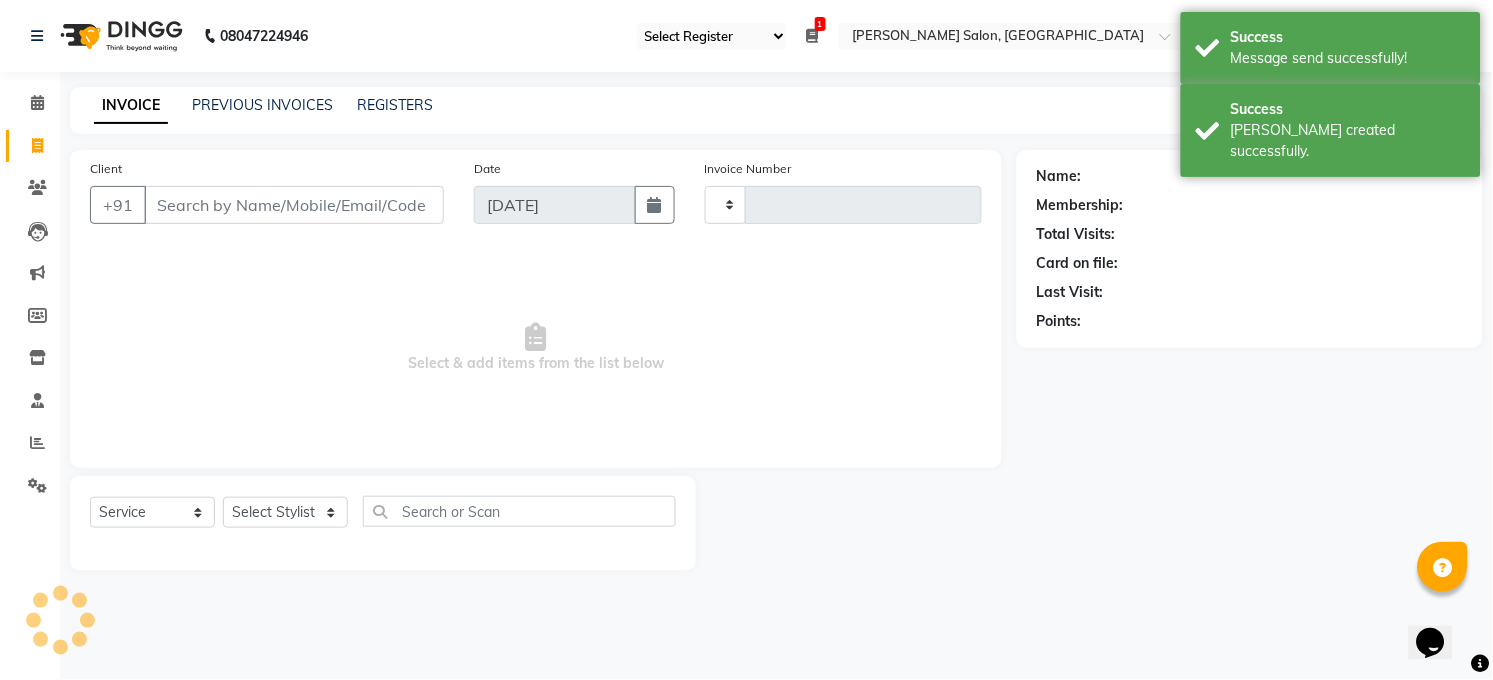 type on "2717" 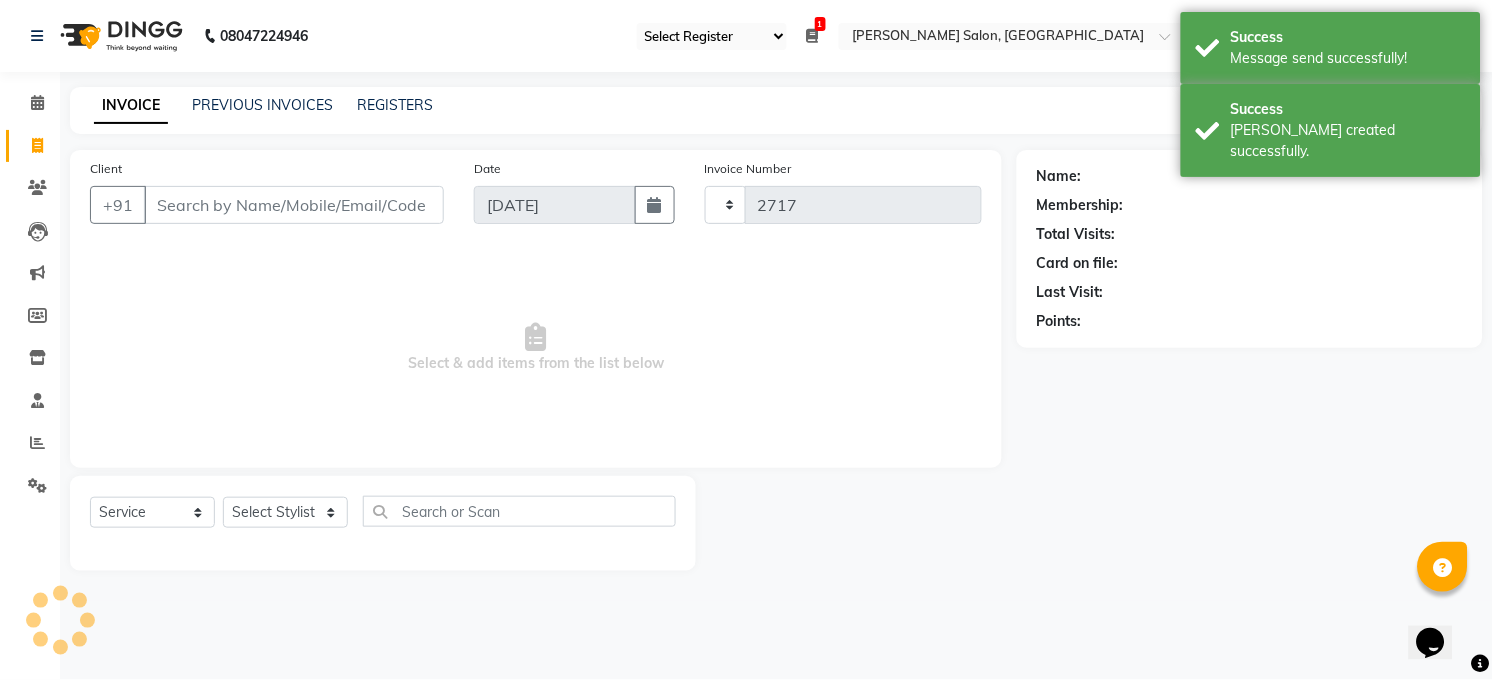 select on "5748" 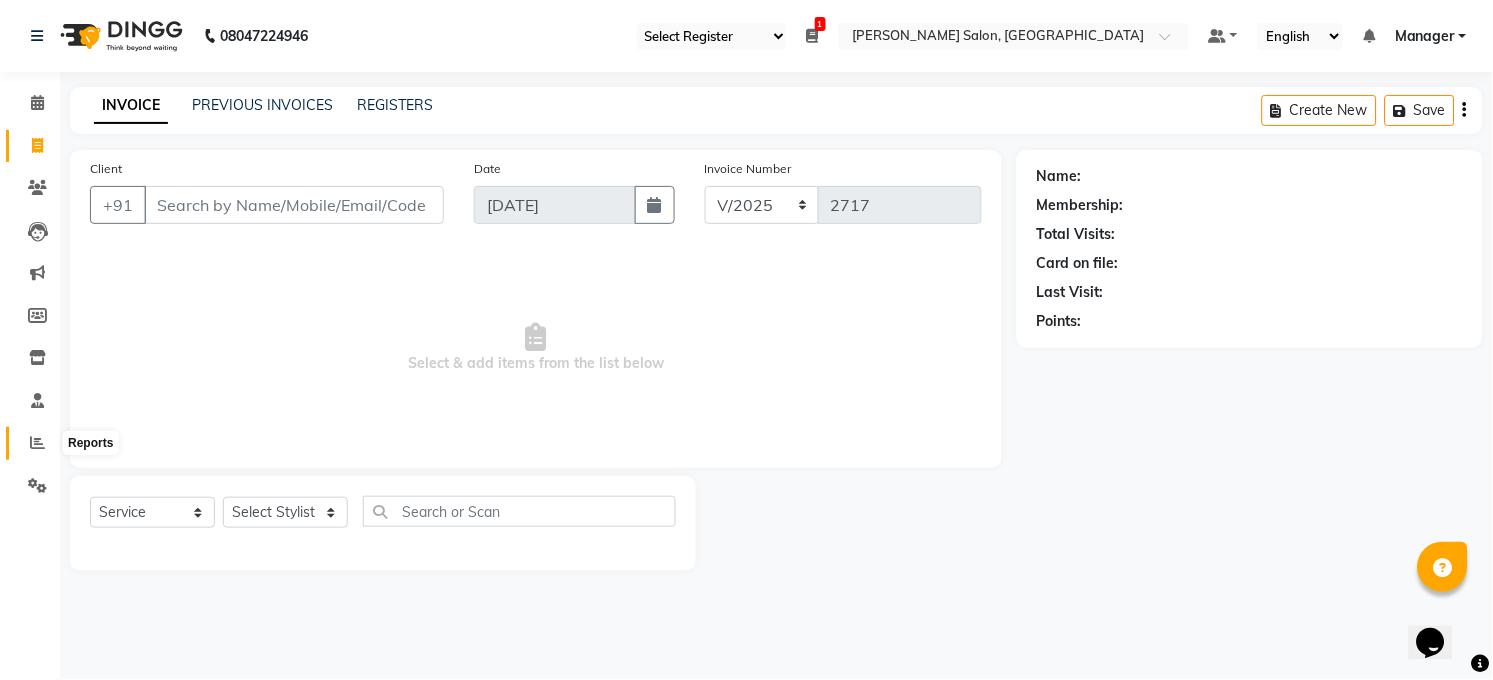 click 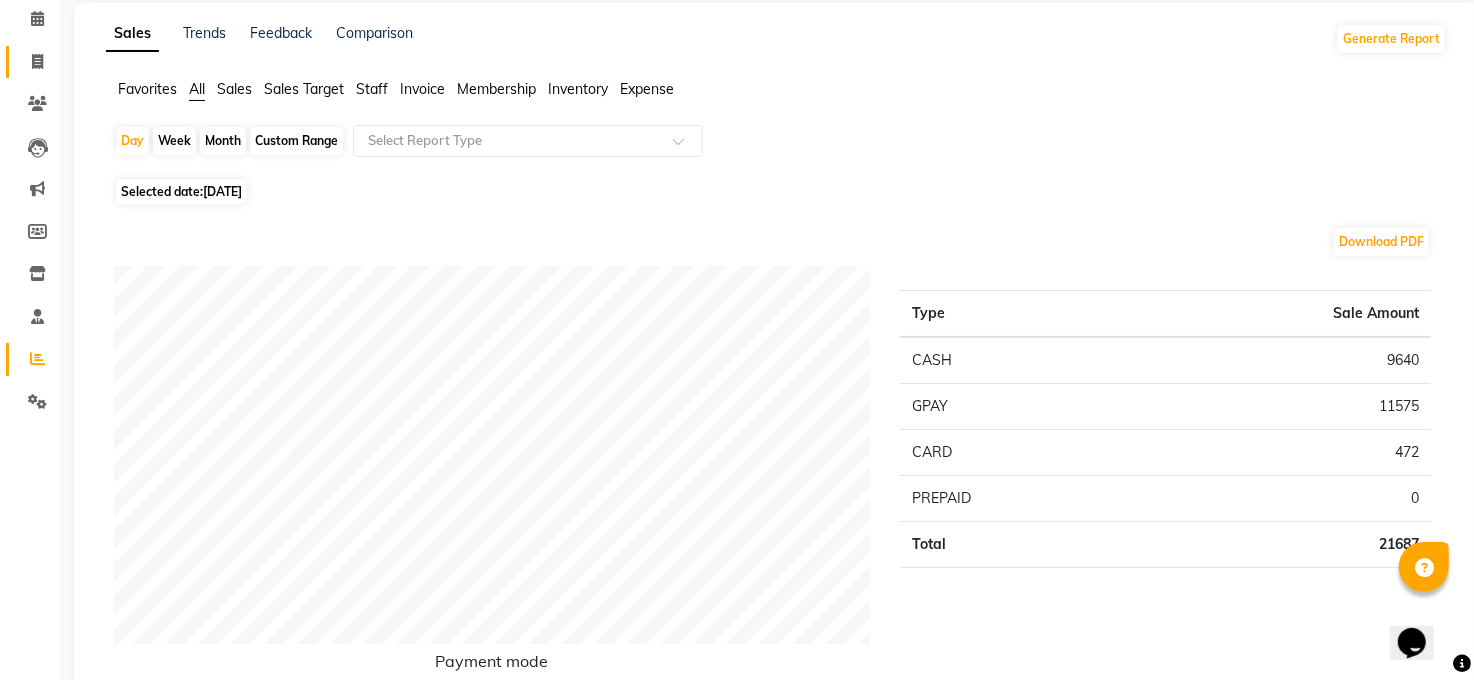 scroll, scrollTop: 0, scrollLeft: 0, axis: both 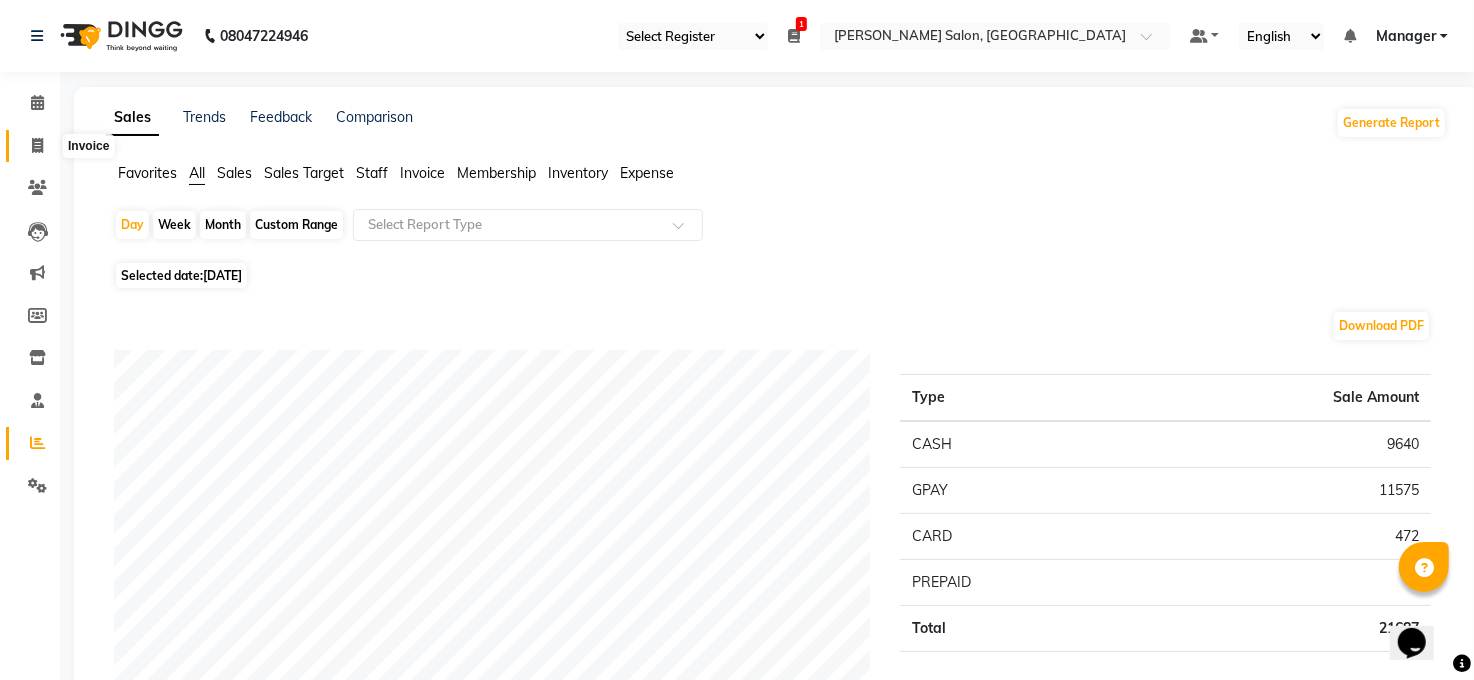 click 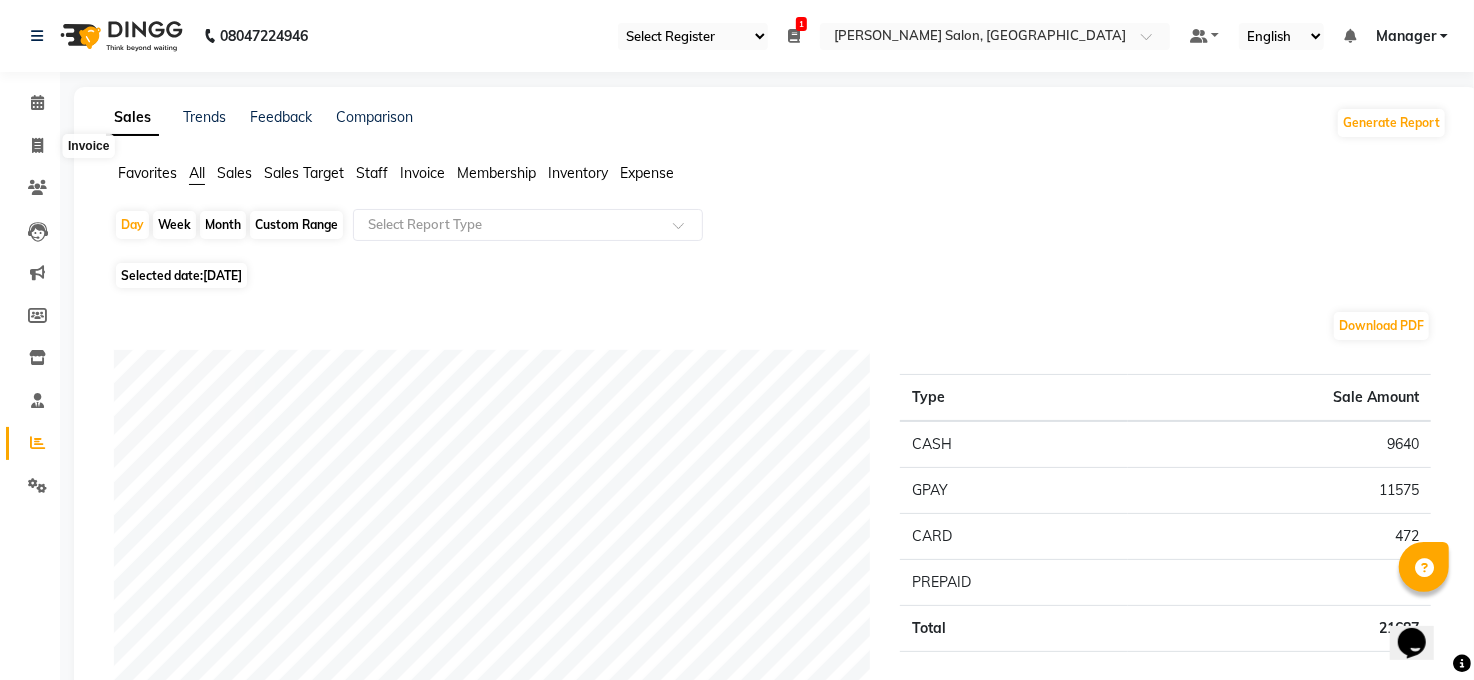 select on "service" 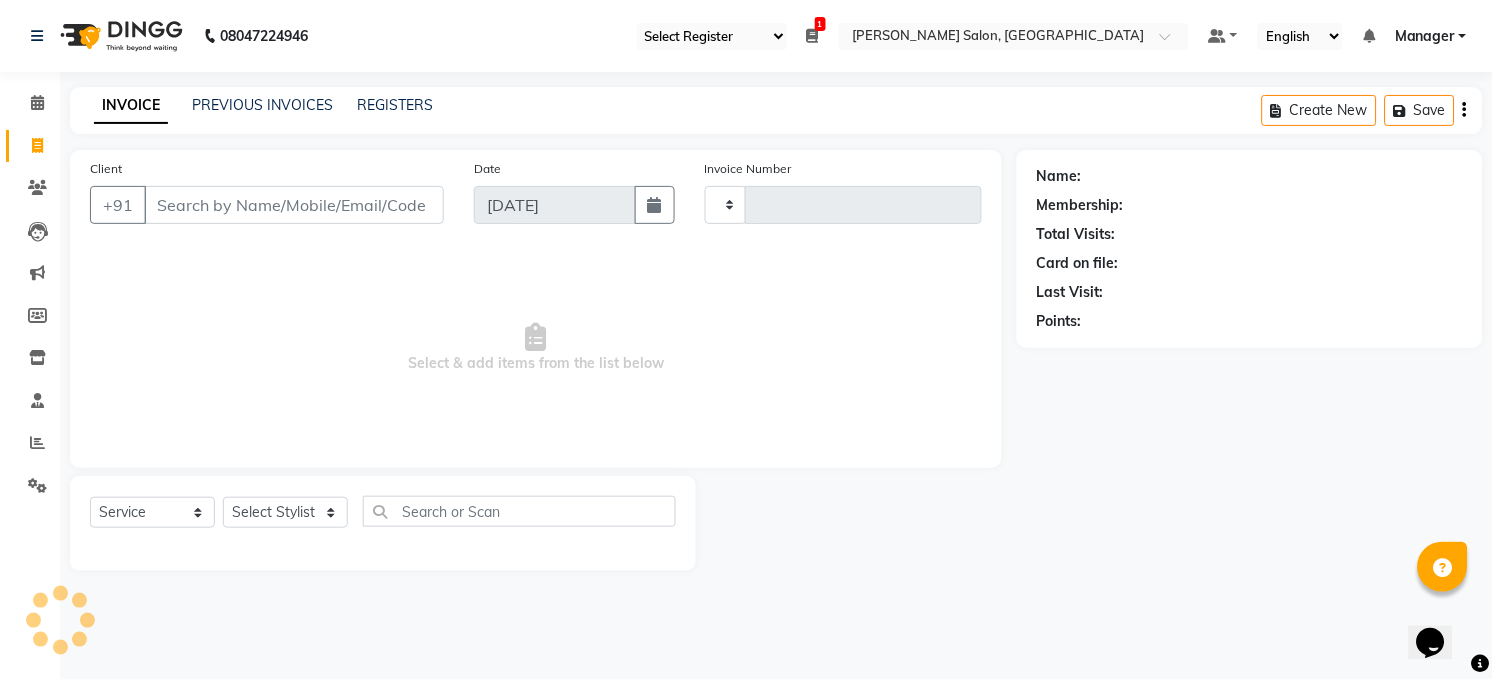 type on "2717" 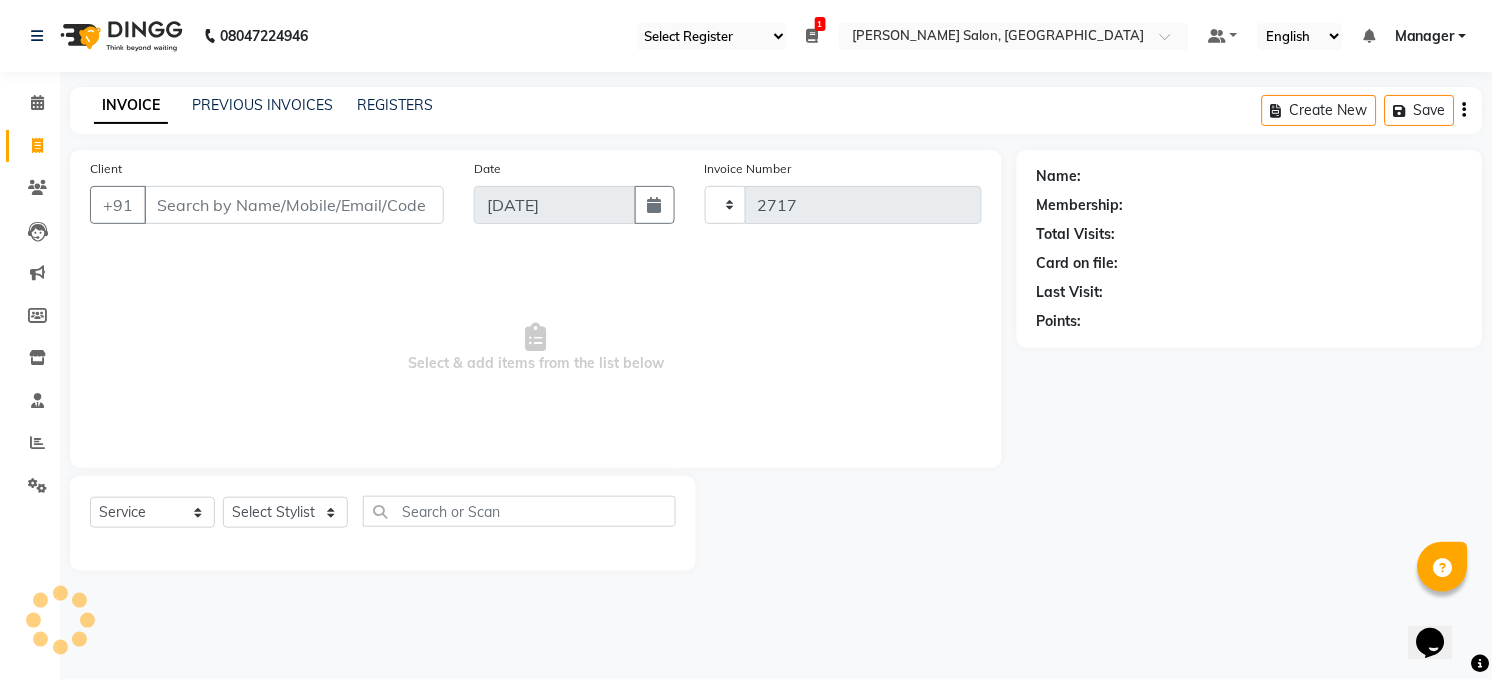 select on "5748" 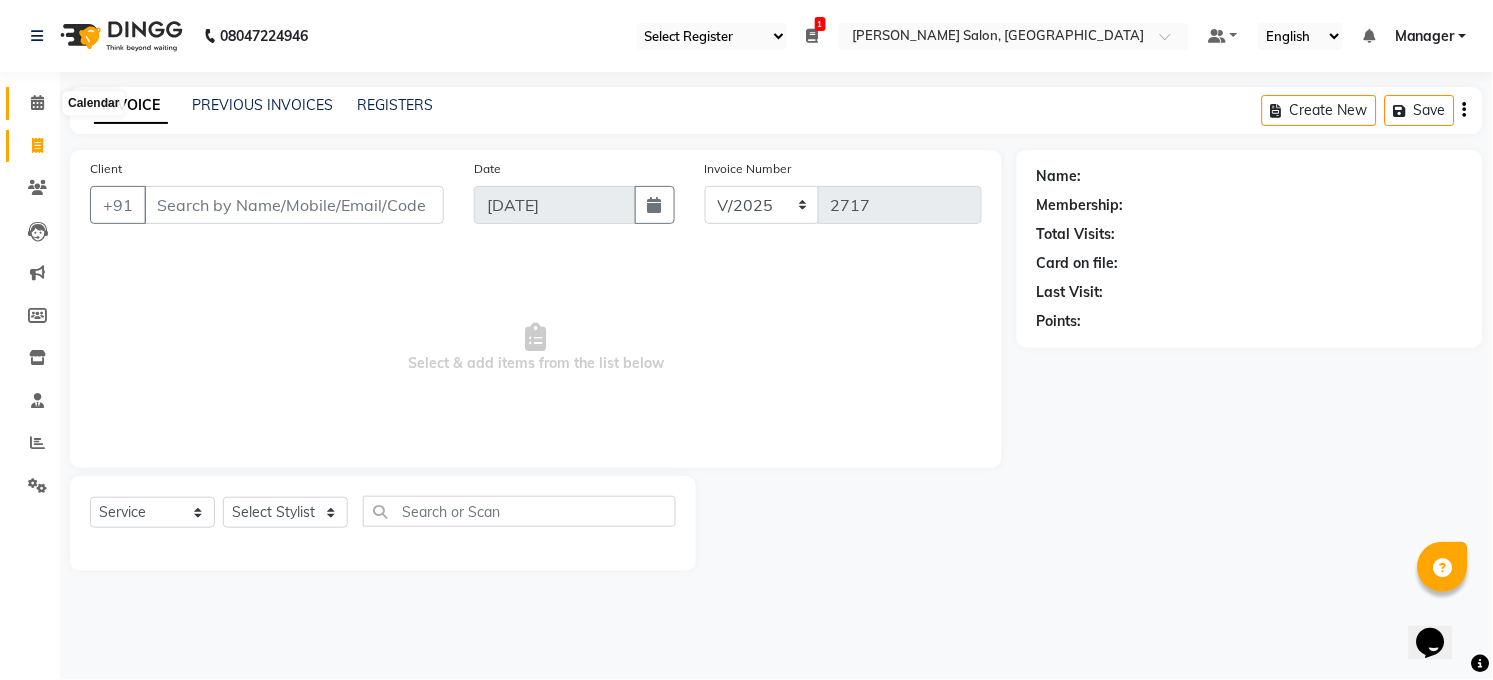 click 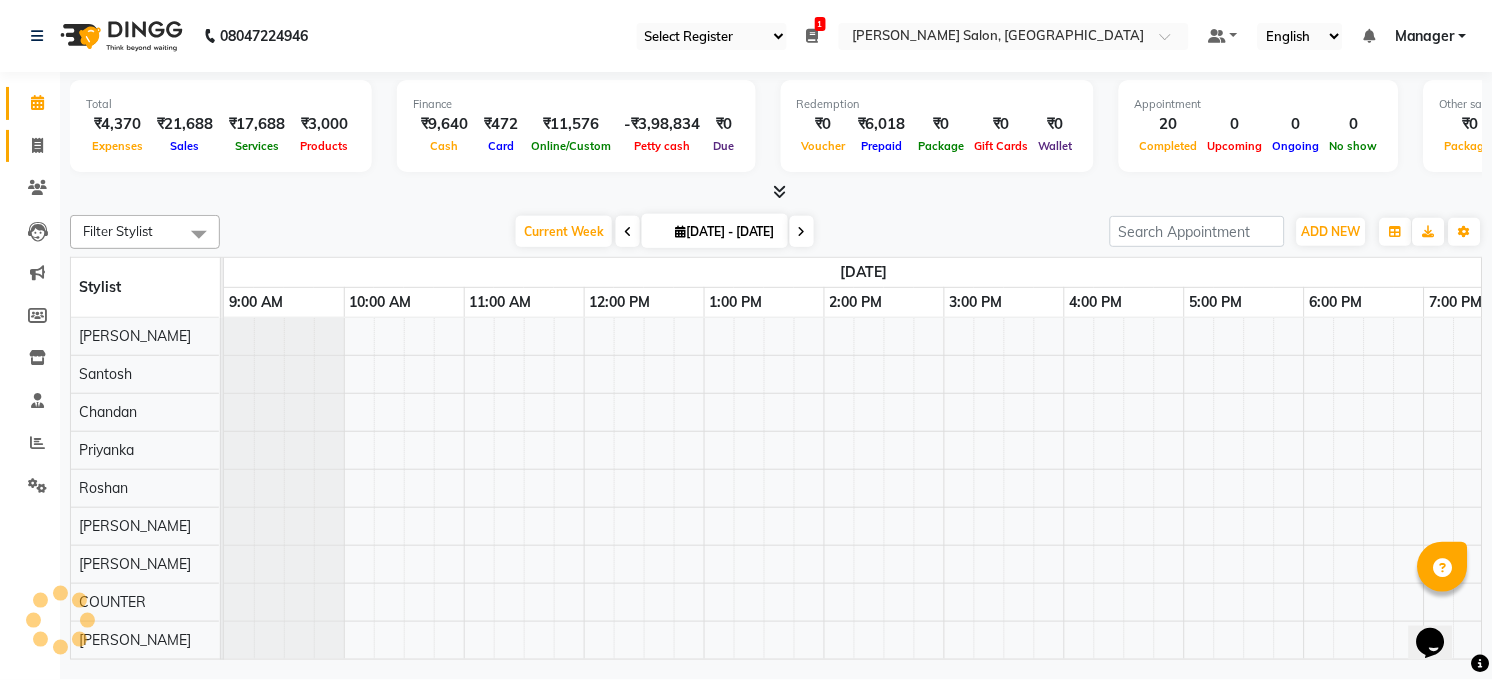 click 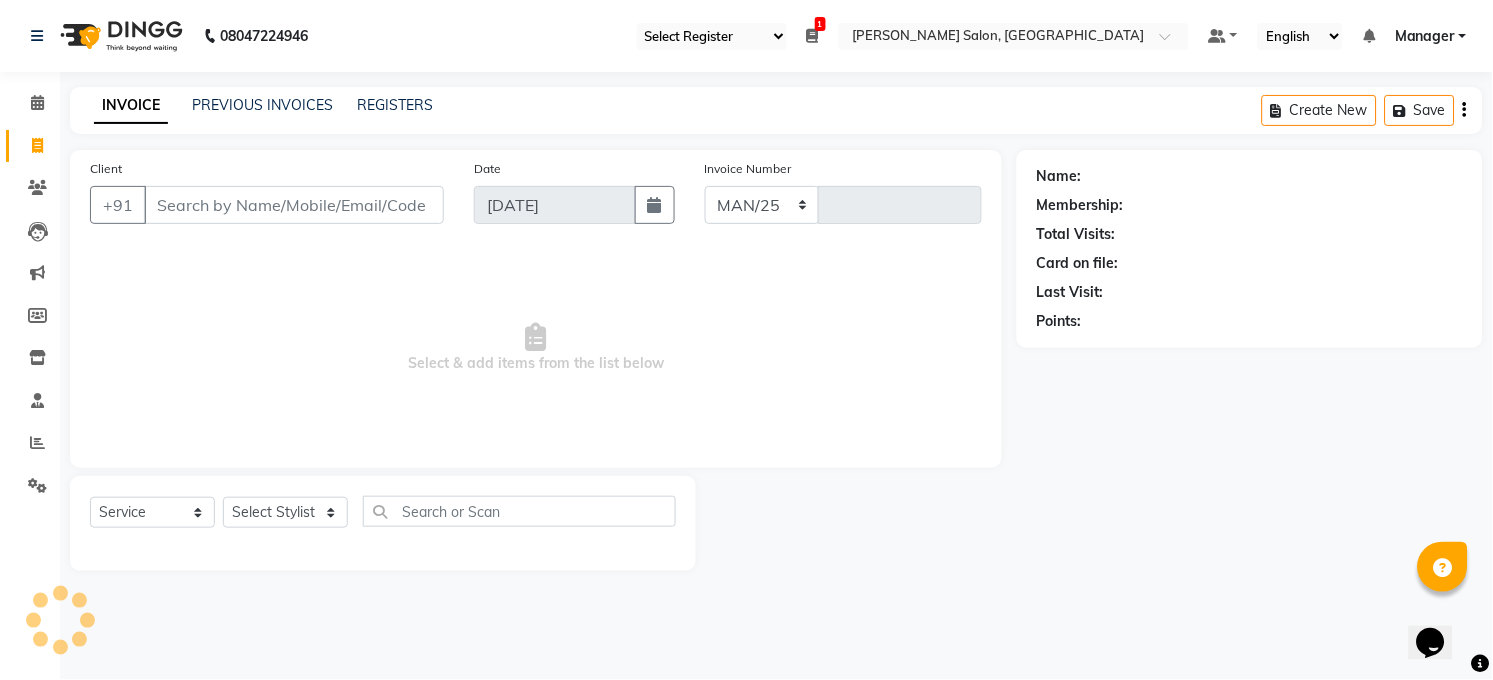 select on "5748" 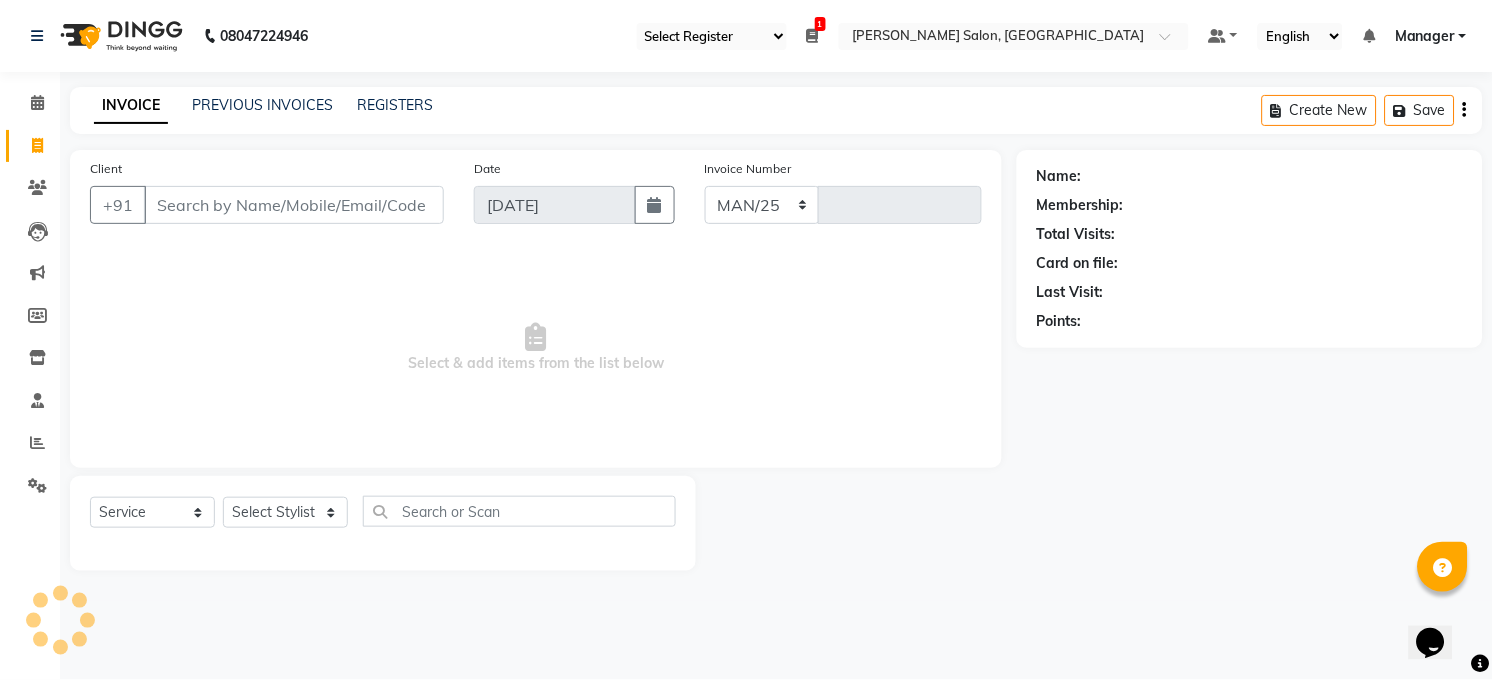 type on "2717" 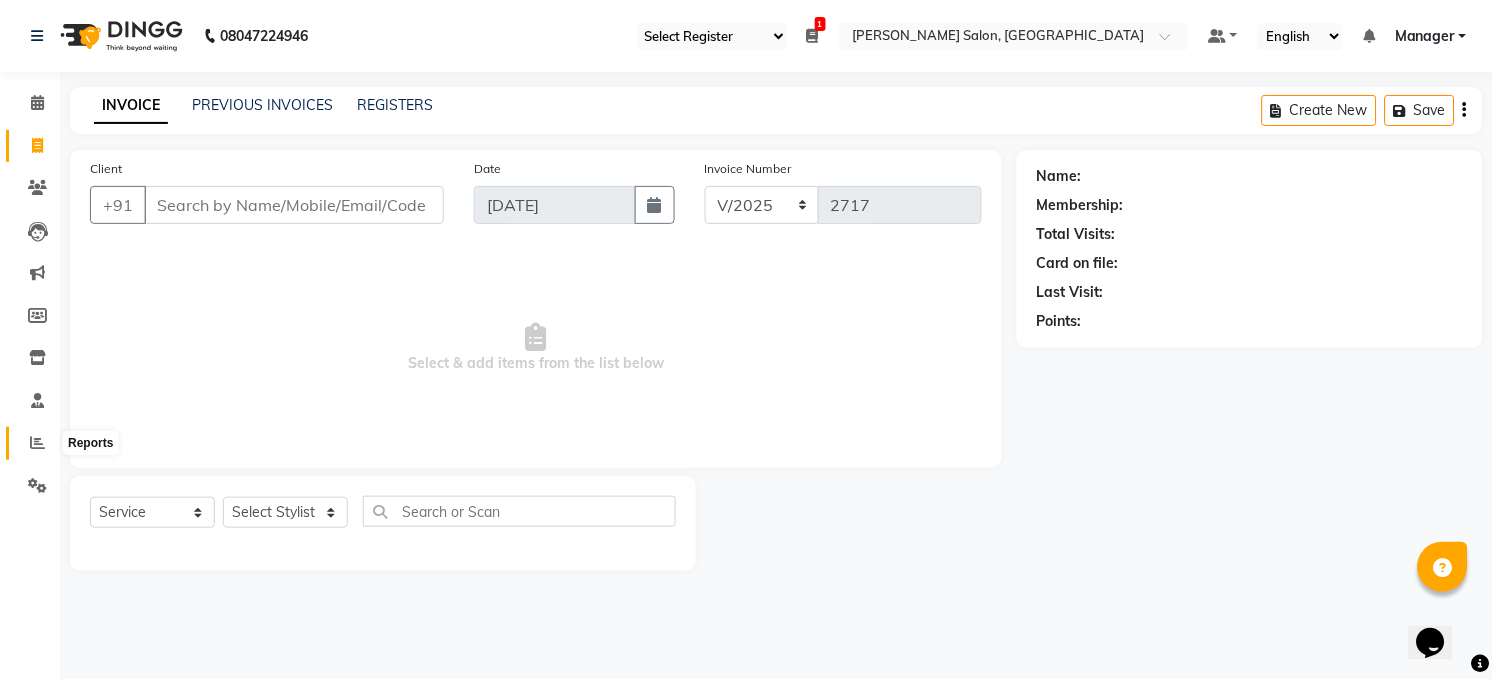 click 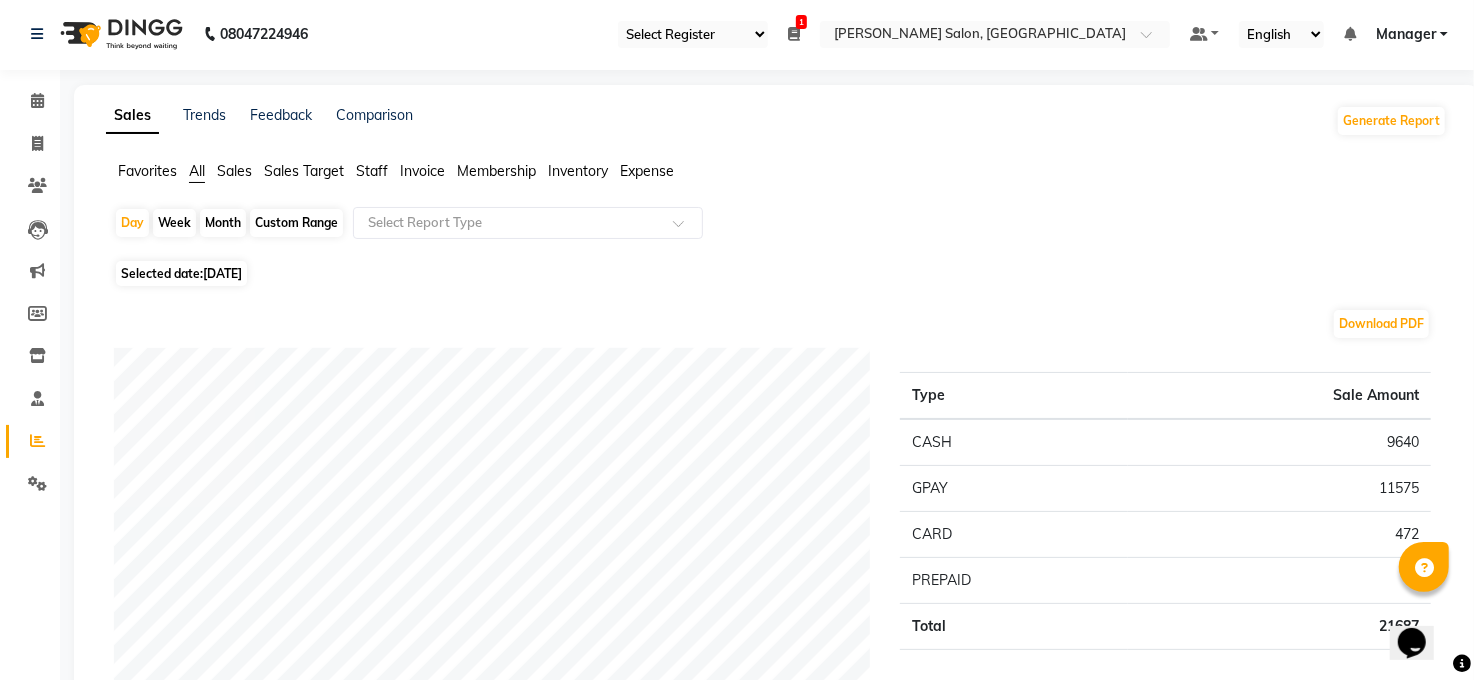 scroll, scrollTop: 0, scrollLeft: 0, axis: both 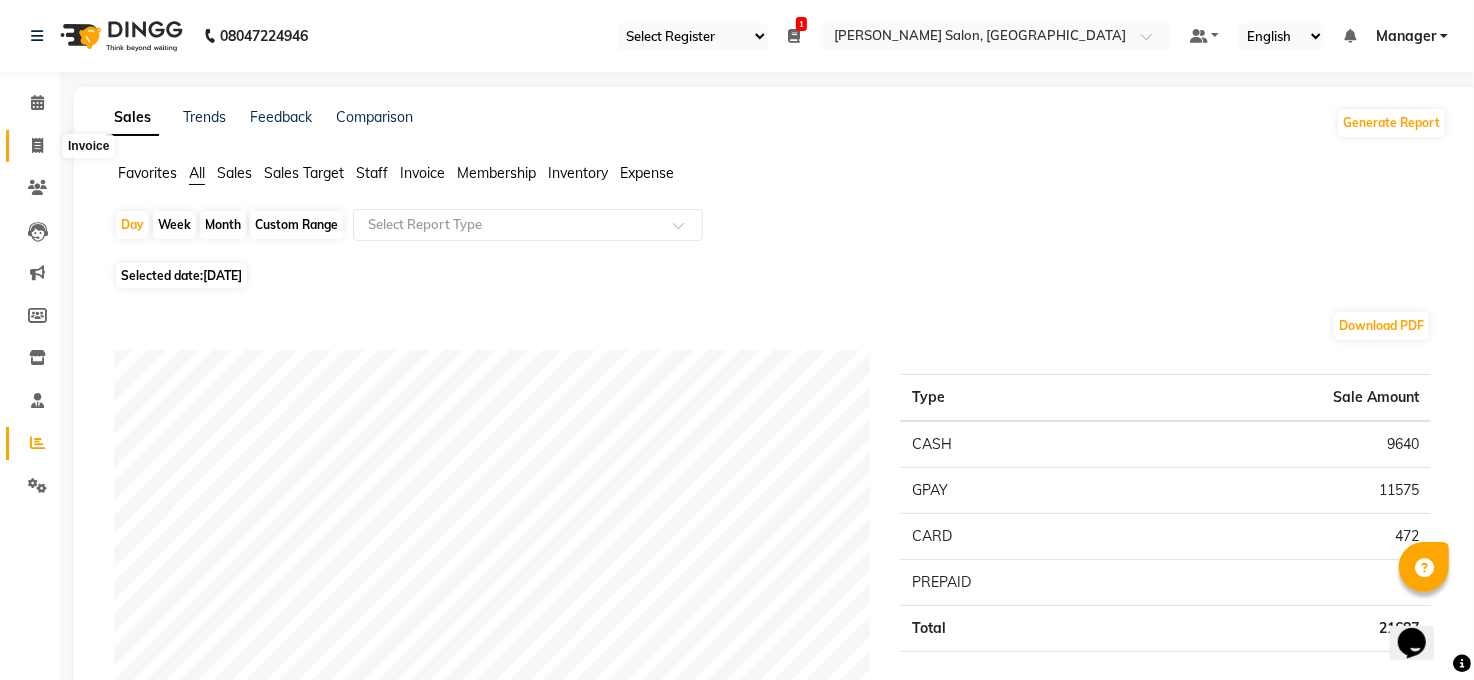 click 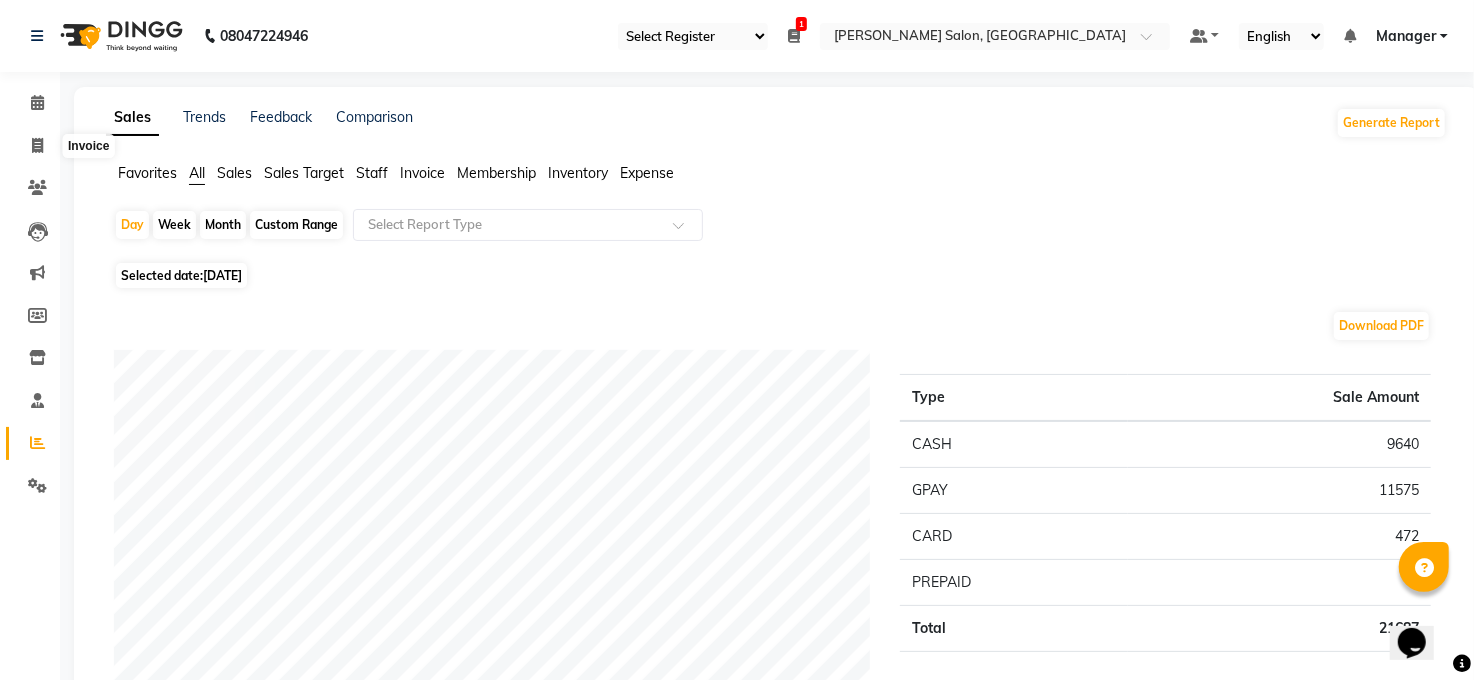 select on "service" 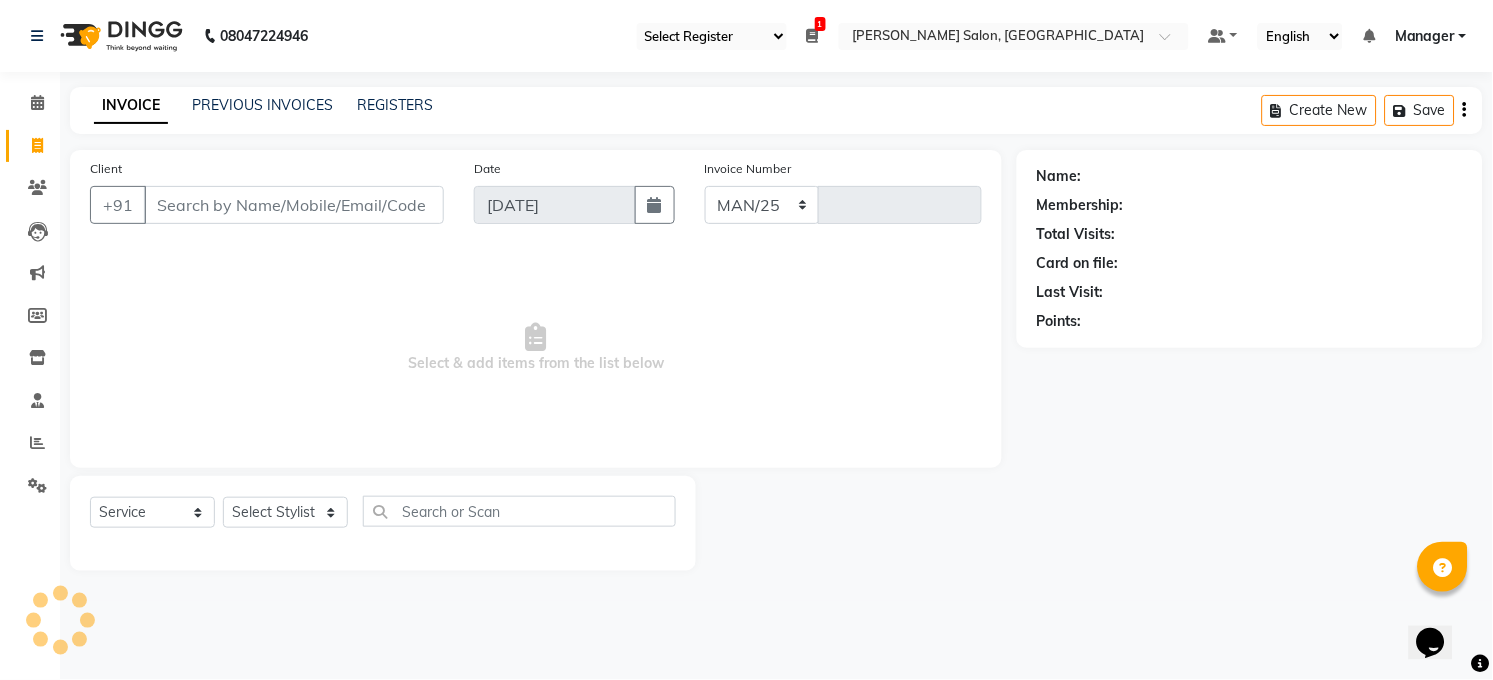 select on "5748" 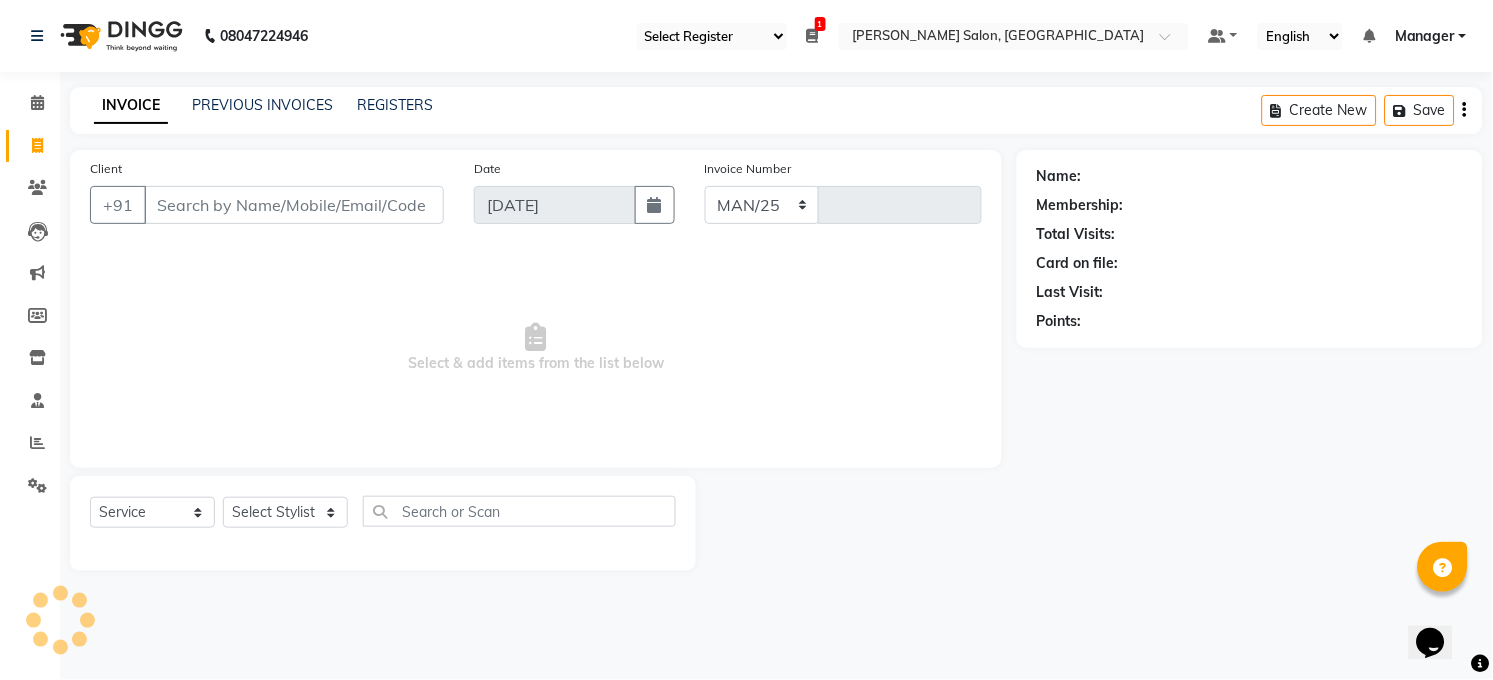 type on "2717" 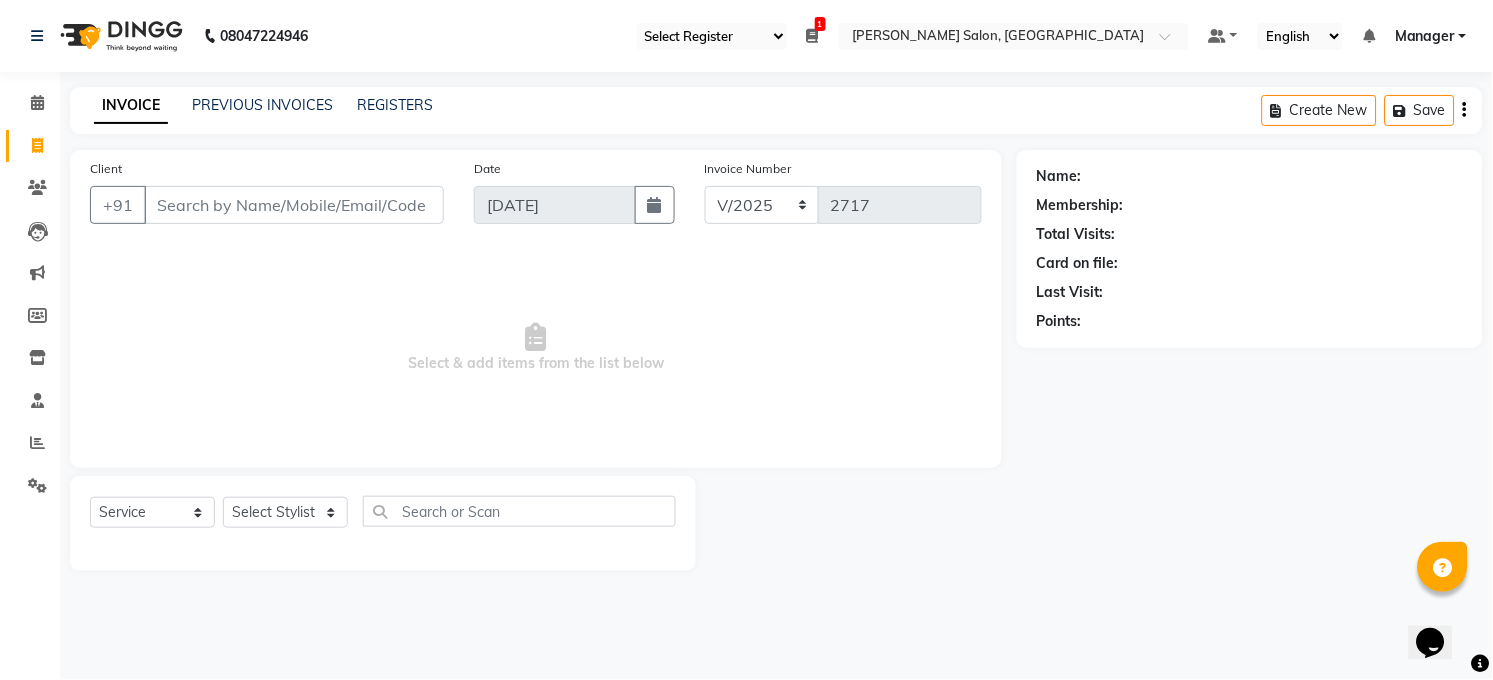 click on "08047224946 Select Register Daily Sale Cash 1 Daily Open Registers nothing to show Select Location × Madonna Salon, Jamal Road Default Panel My Panel English ENGLISH Español العربية मराठी हिंदी ગુજરાતી தமிழ் 中文 Notifications nothing to show Manager Manage Profile Change Password Sign out  Version:3.15.4  ☀ Madonna Salon, Jamal Road  Calendar  Invoice  Clients  Leads   Marketing  Members  Inventory  Staff  Reports  Settings Completed InProgress Upcoming Dropped Tentative Check-In Confirm Bookings Generate Report Segments Page Builder INVOICE PREVIOUS INVOICES REGISTERS Create New   Save  Client +91 Date 11-07-2025 Invoice Number MAN/25 MEMB/25 V/2025 2717  Select & add items from the list below  Select  Service  Product  Membership  Package Voucher Prepaid Gift Card  Select Stylist Abhay kumar ALTAF ANKITA ARJUN Chandan COUNTER  Manager Manish Kumar Neetu Mam Priyanka Raju Ravi Thakur RINKI Roshan Santosh SAURABH SUJEET THAKUR SUNITA Veer Name:" at bounding box center (746, 340) 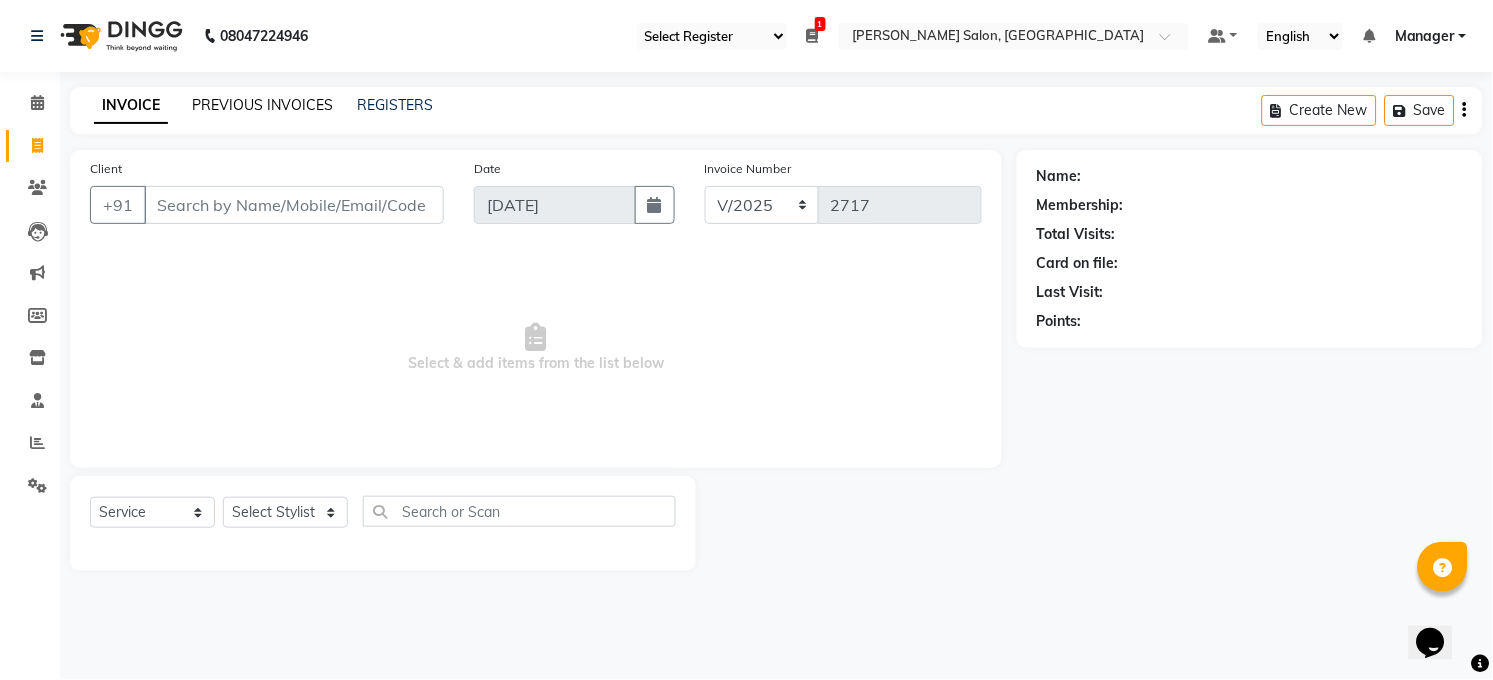 click on "PREVIOUS INVOICES" 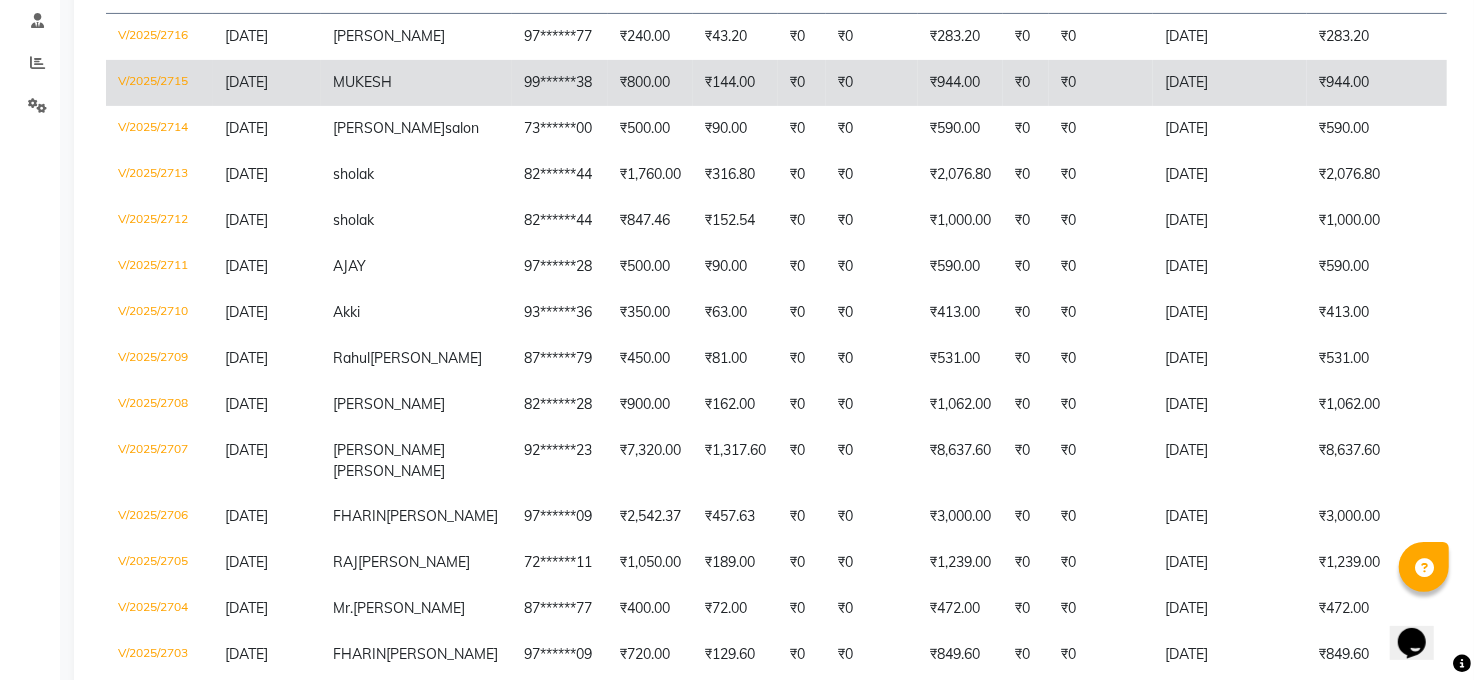 scroll, scrollTop: 400, scrollLeft: 0, axis: vertical 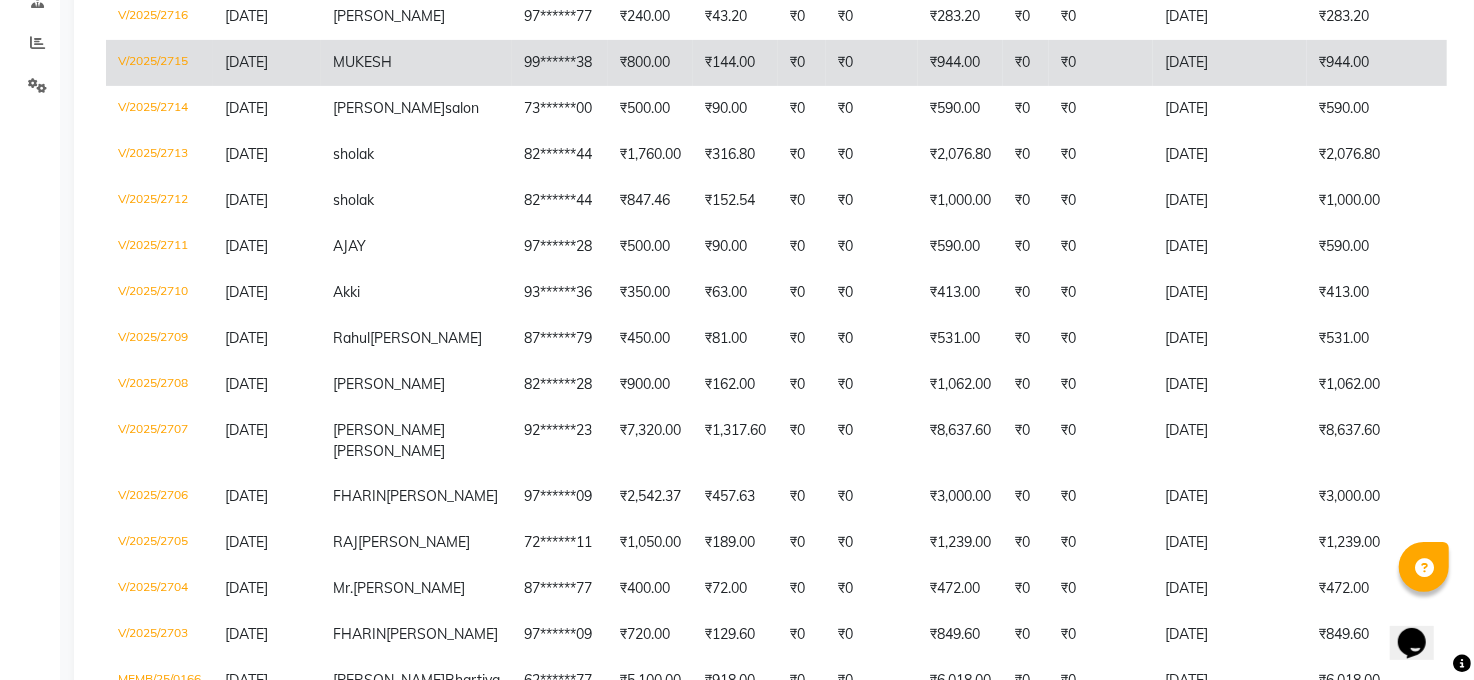 click on "[DATE]" 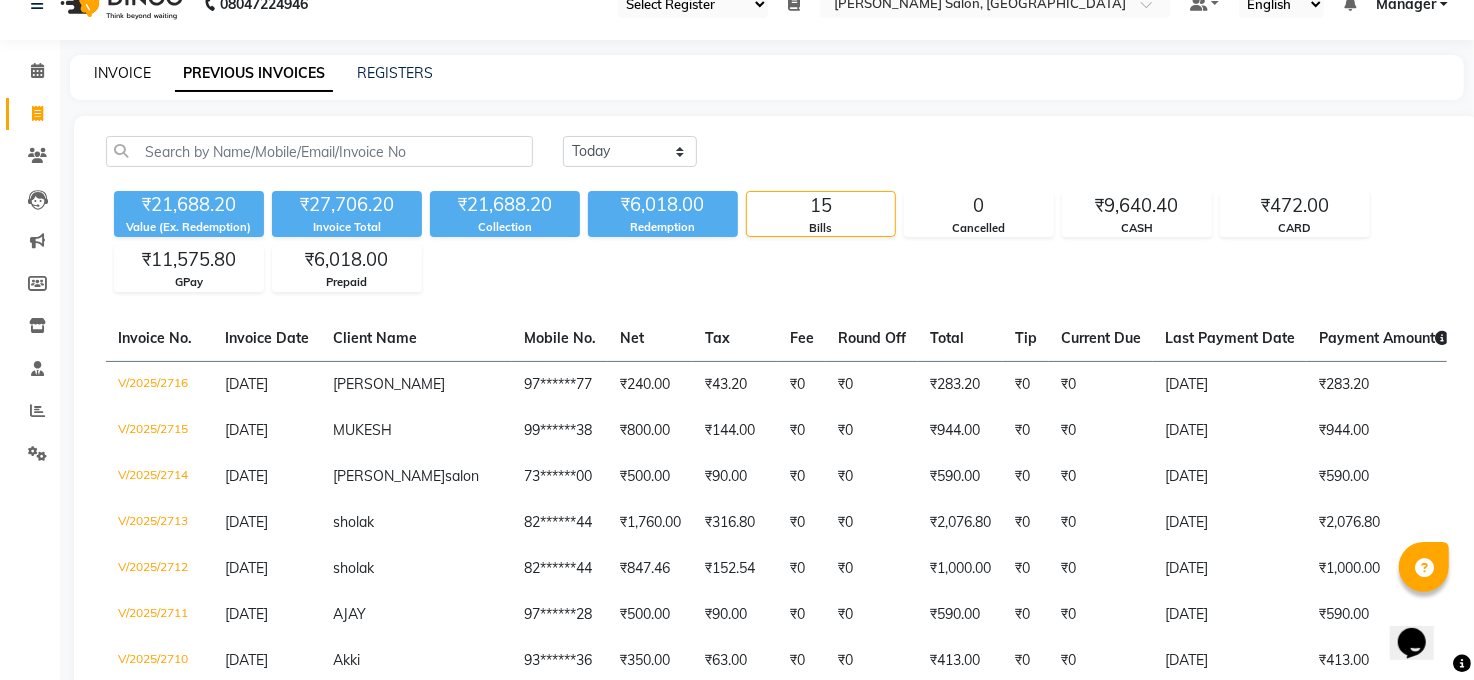 scroll, scrollTop: 0, scrollLeft: 0, axis: both 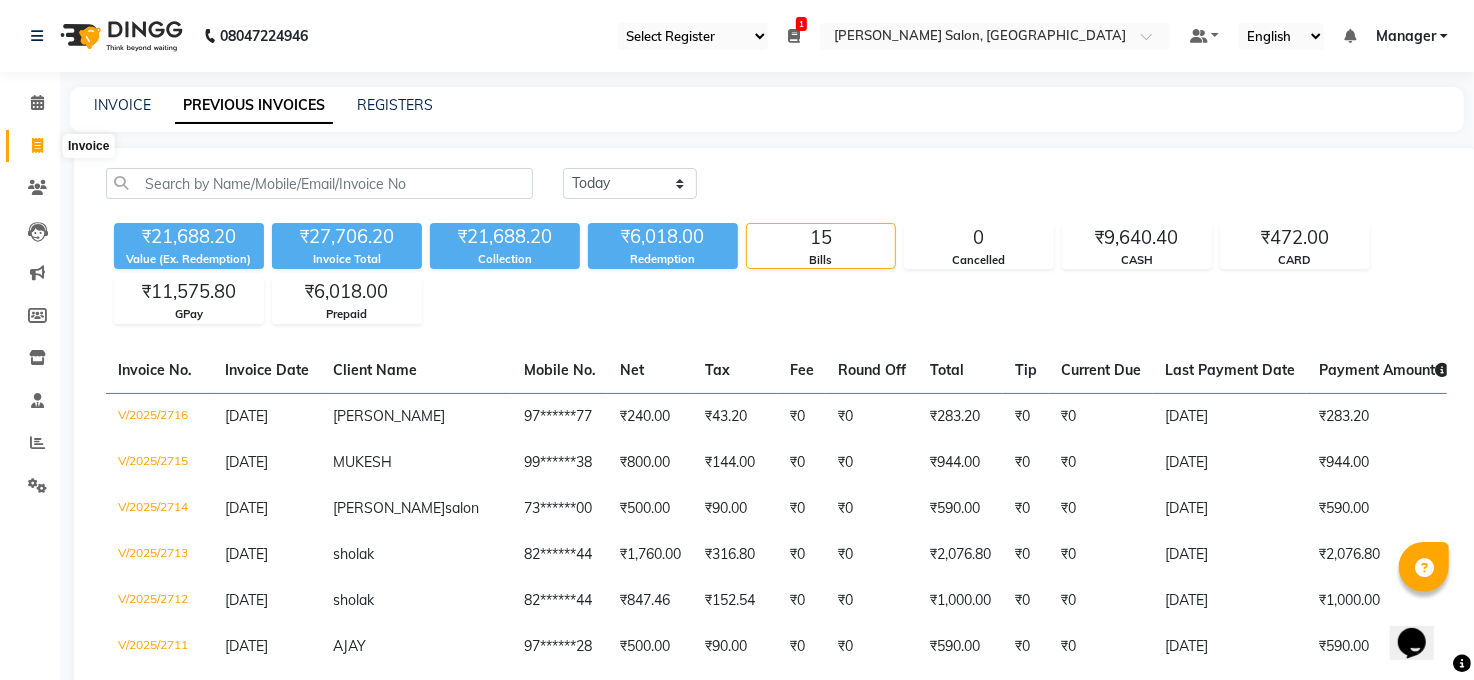 drag, startPoint x: 37, startPoint y: 151, endPoint x: 28, endPoint y: 162, distance: 14.21267 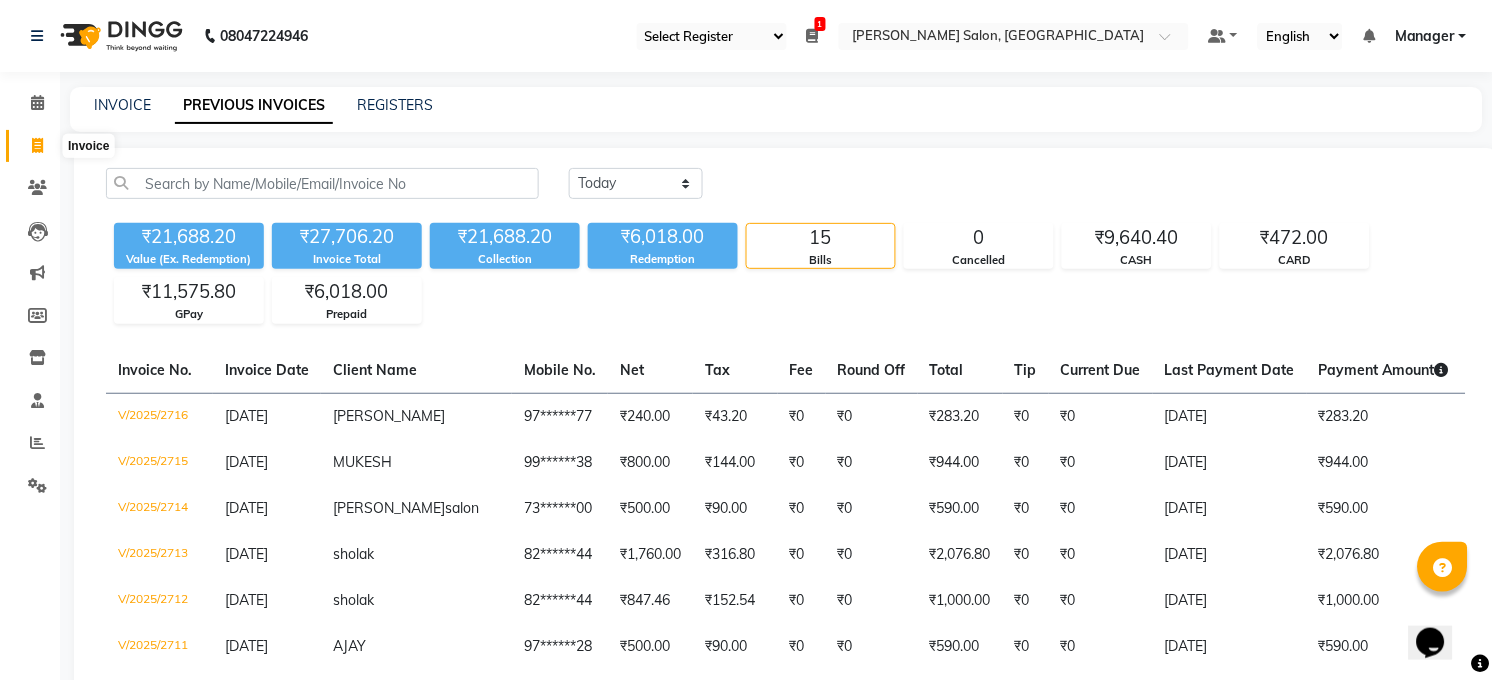 select on "service" 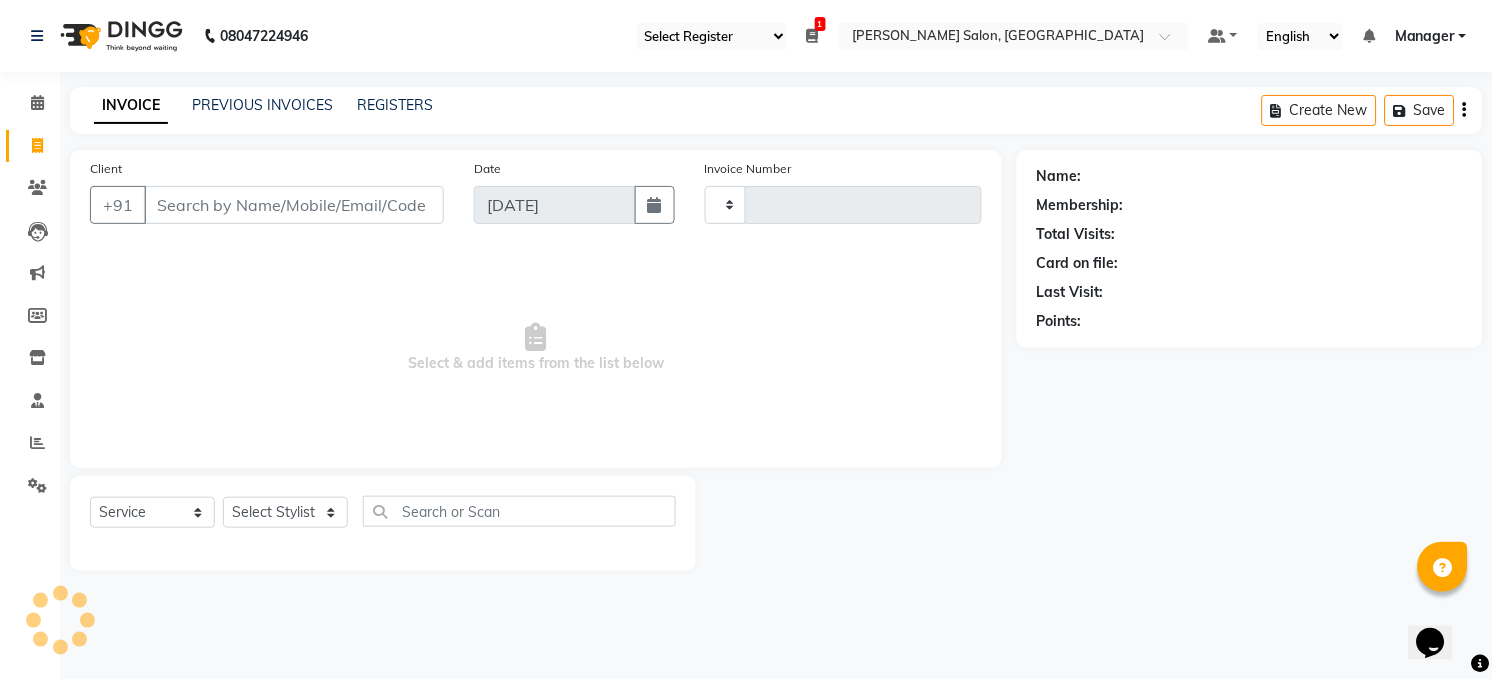 type on "2717" 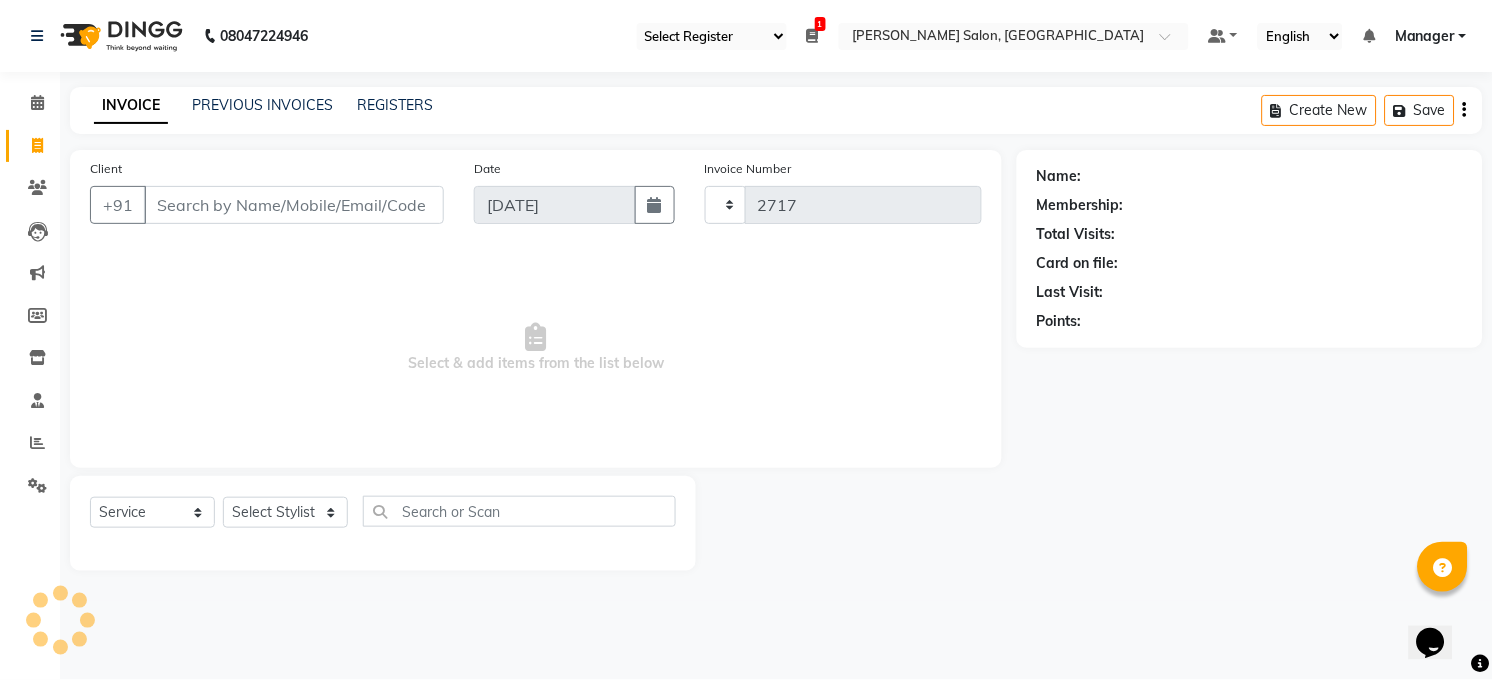 select on "5748" 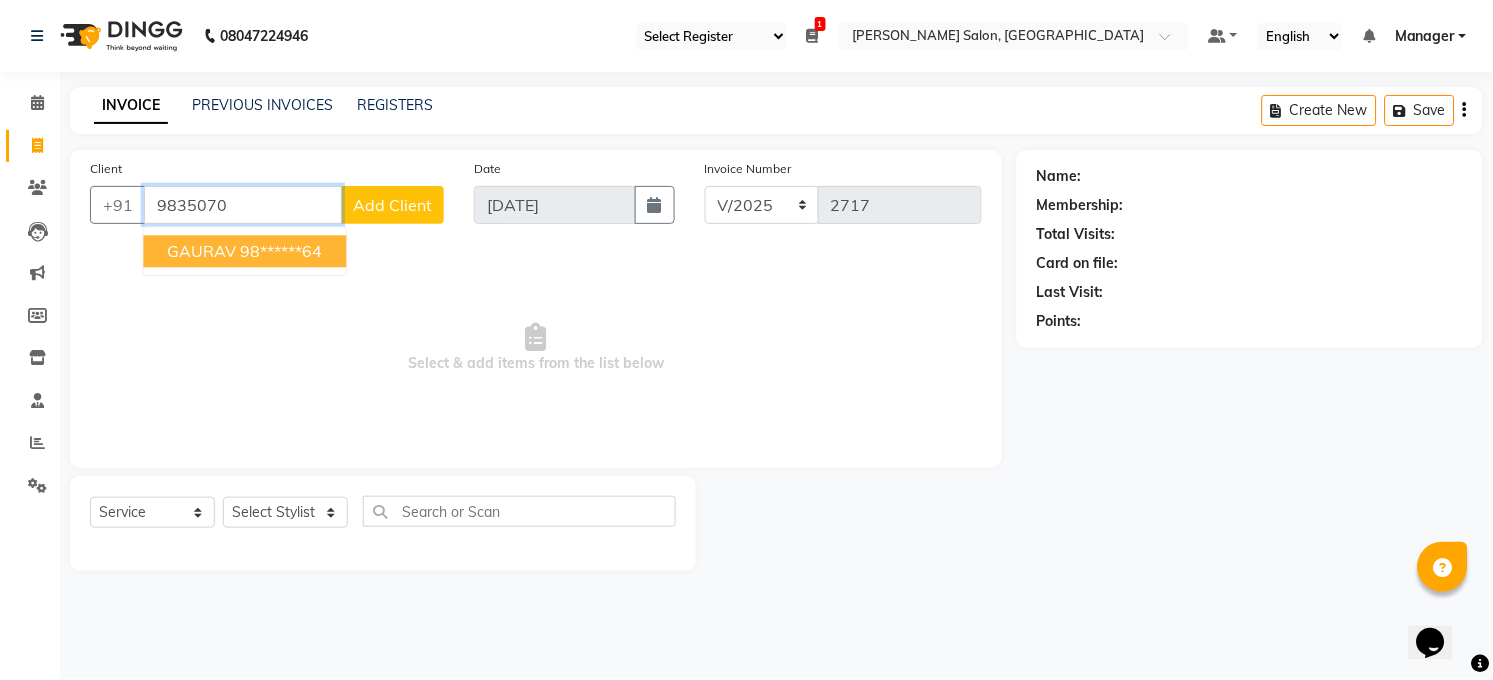 click on "GAURAV  98******64" at bounding box center [244, 251] 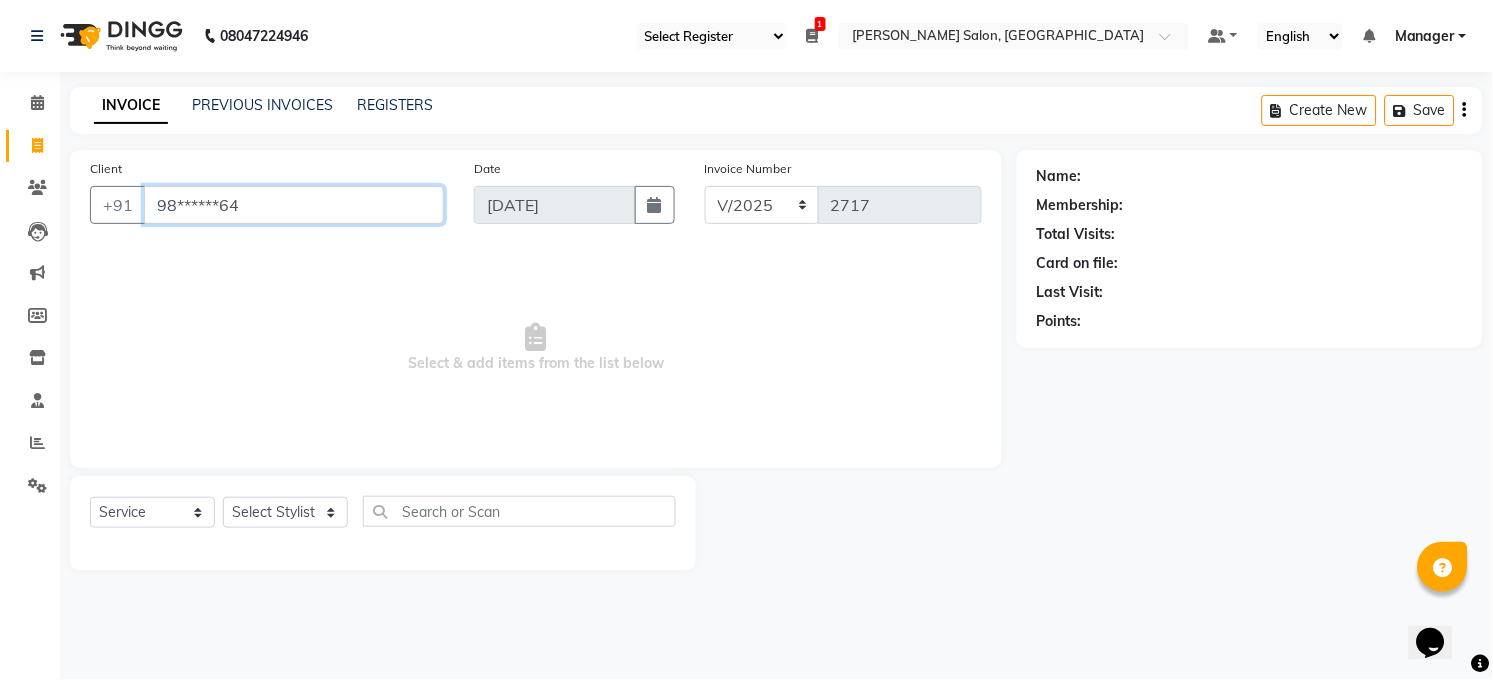 type on "98******64" 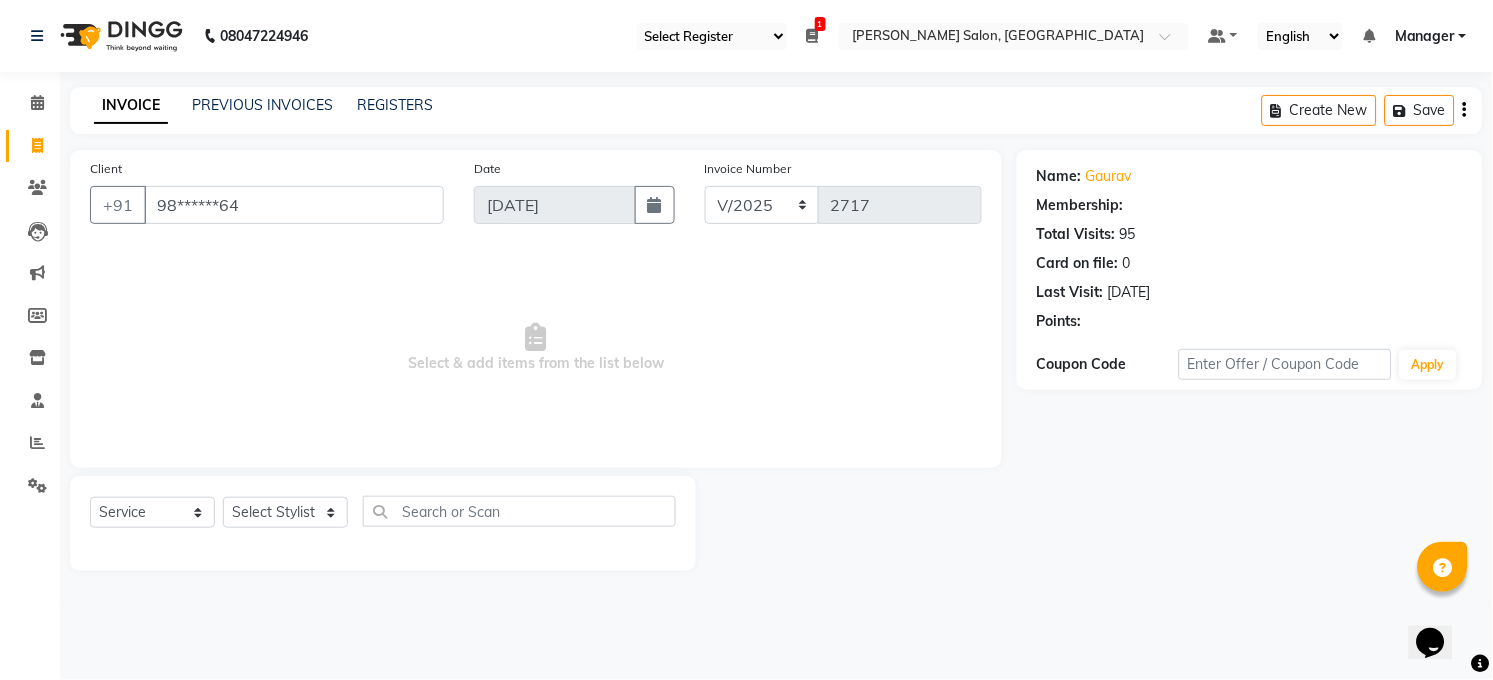 select on "1: Object" 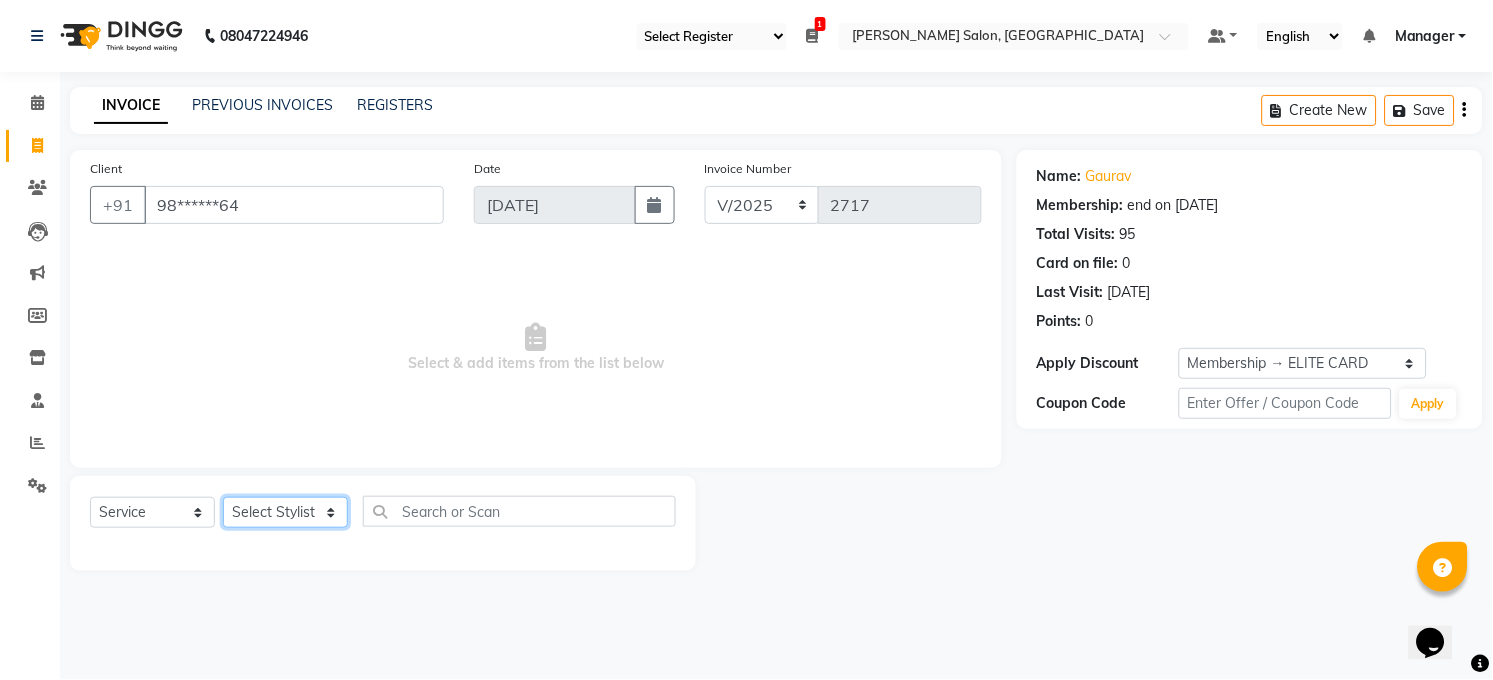 click on "Select Stylist Abhay kumar ALTAF ANKITA ARJUN Chandan COUNTER  Manager Manish Kumar Neetu Mam Priyanka Raju Ravi Thakur RINKI Roshan Santosh SAURABH SUJEET THAKUR SUNITA Veer Vinod Kumar" 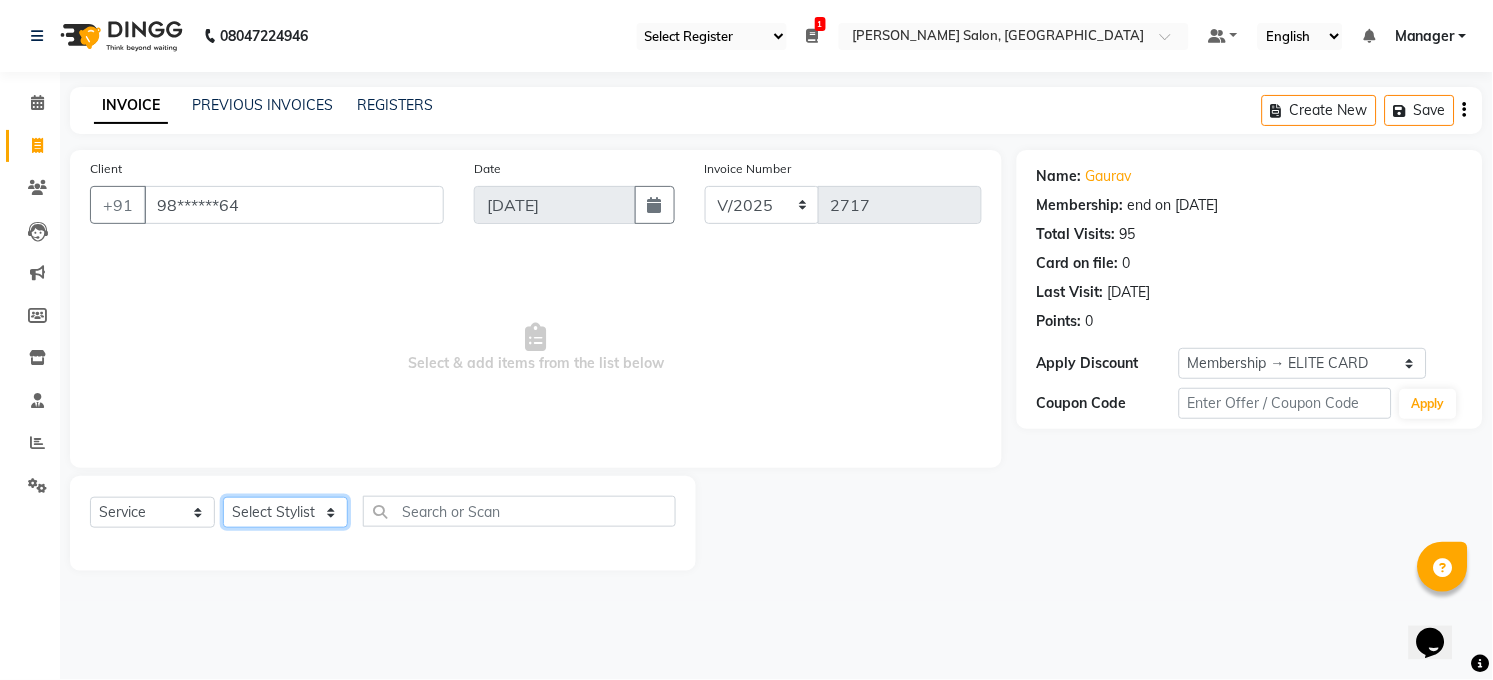 select on "40298" 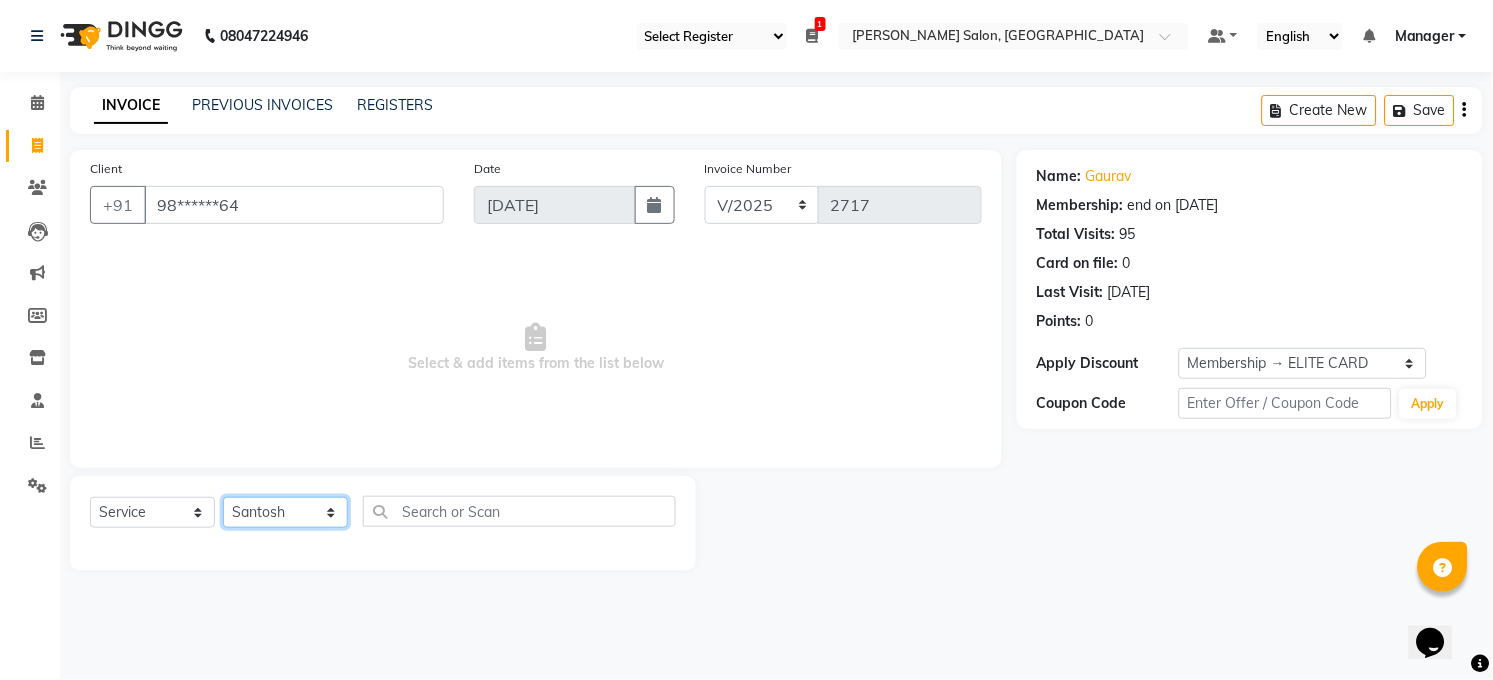 click on "Select Stylist Abhay kumar ALTAF ANKITA ARJUN Chandan COUNTER  Manager Manish Kumar Neetu Mam Priyanka Raju Ravi Thakur RINKI Roshan Santosh SAURABH SUJEET THAKUR SUNITA Veer Vinod Kumar" 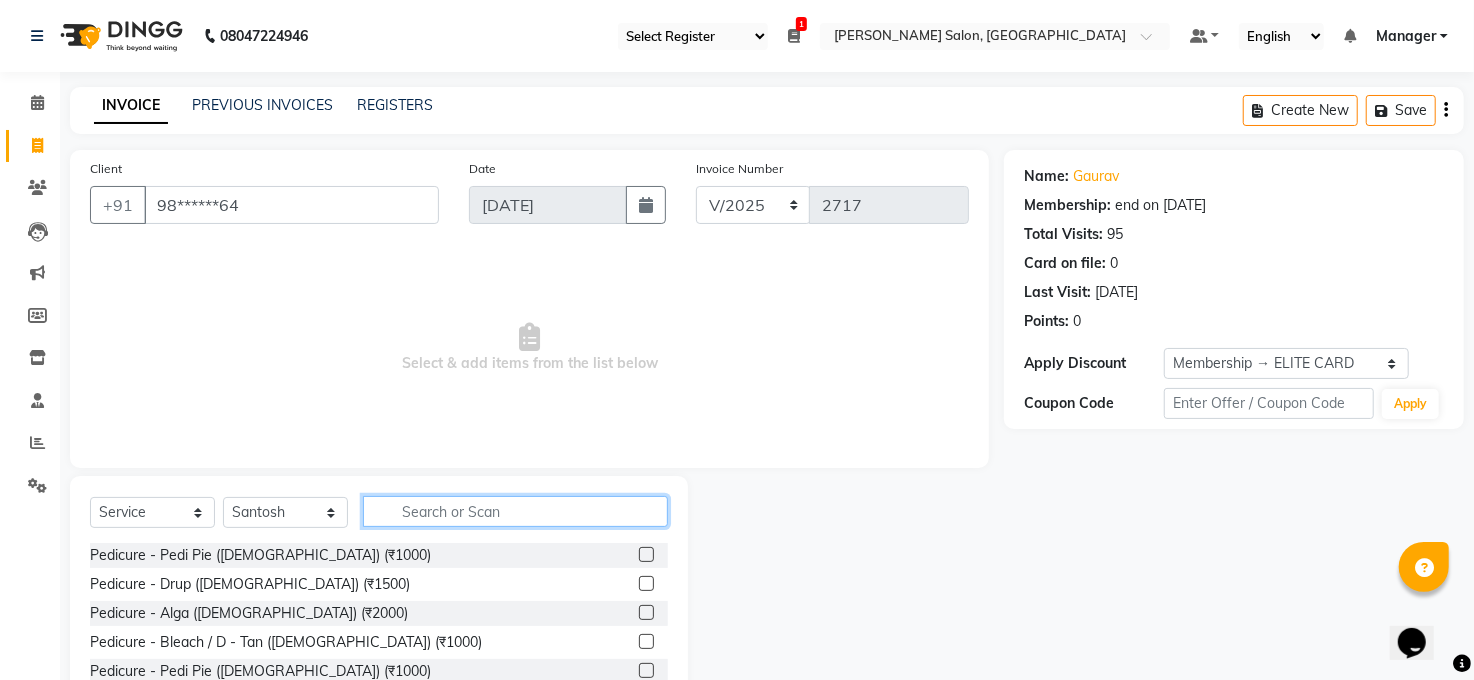 click 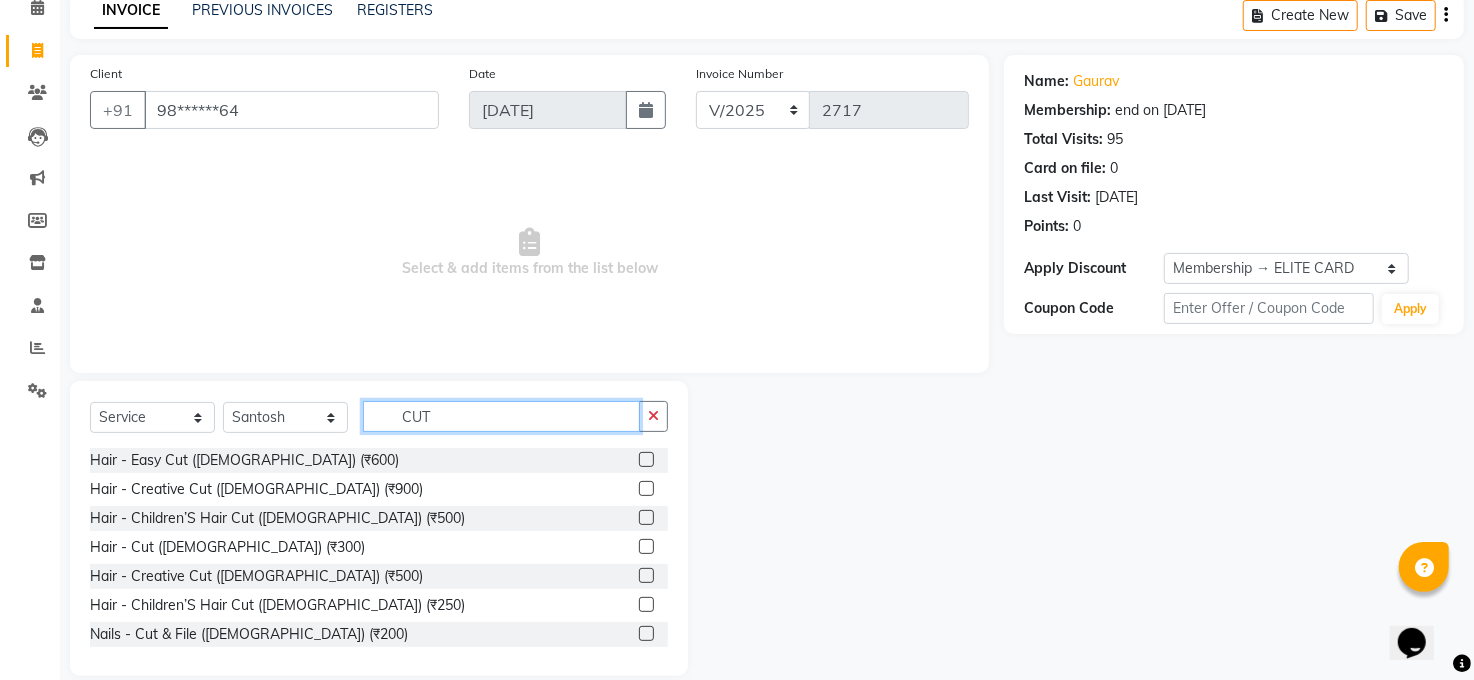 scroll, scrollTop: 120, scrollLeft: 0, axis: vertical 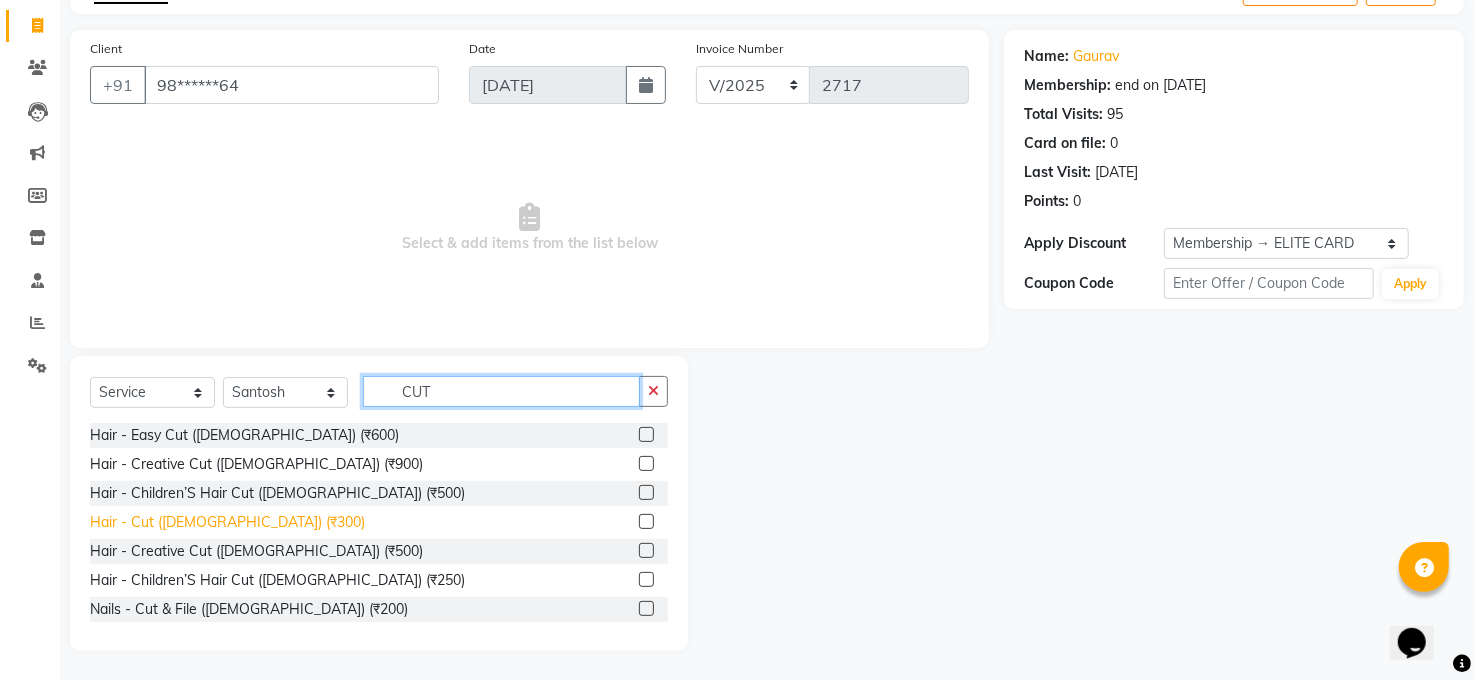type on "CUT" 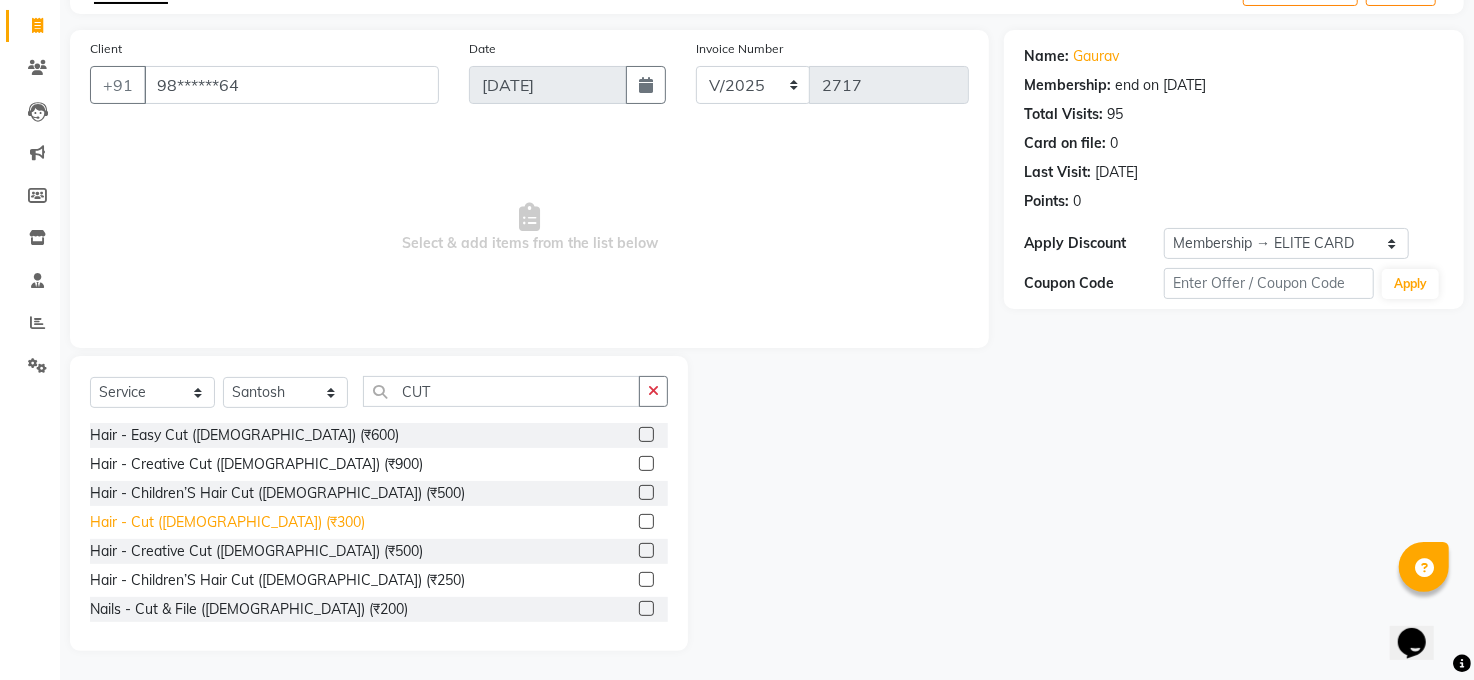 click on "Hair - Cut (Male) (₹300)" 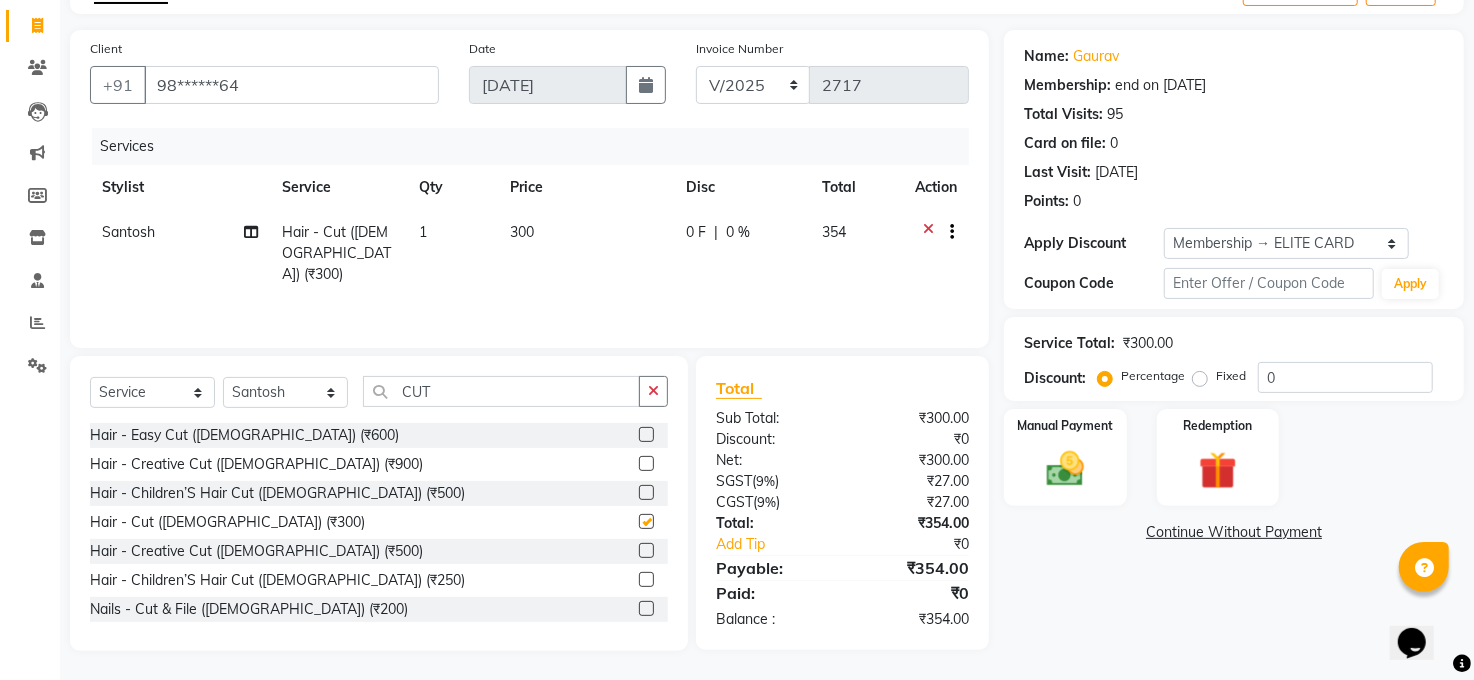 checkbox on "false" 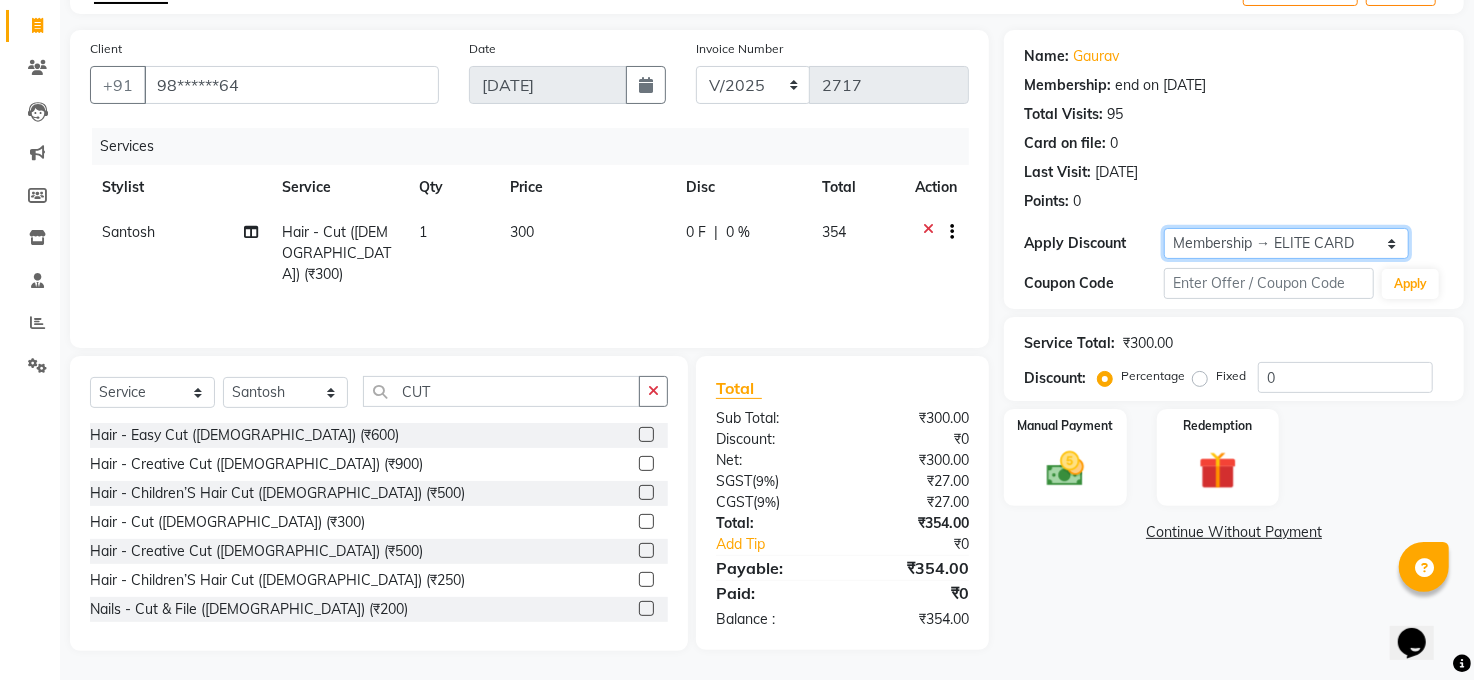 drag, startPoint x: 1271, startPoint y: 245, endPoint x: 1264, endPoint y: 256, distance: 13.038404 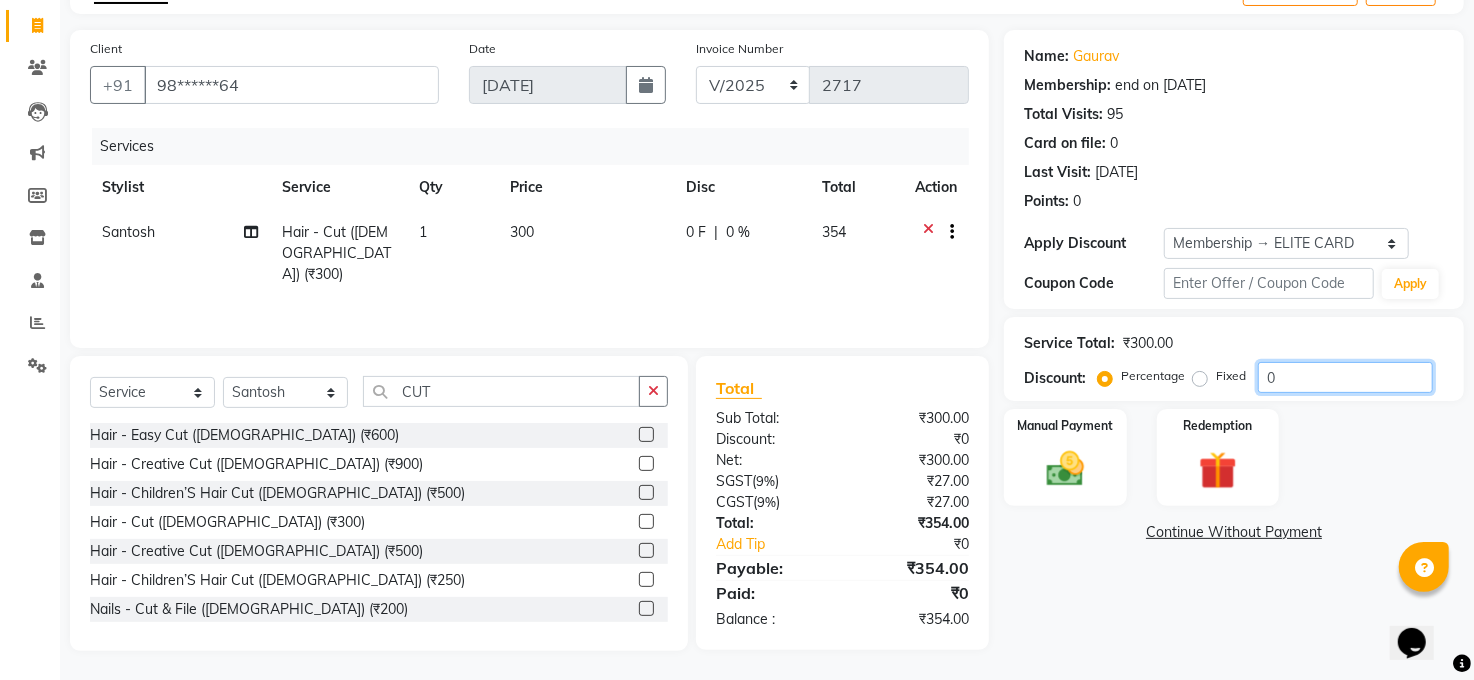 click on "0" 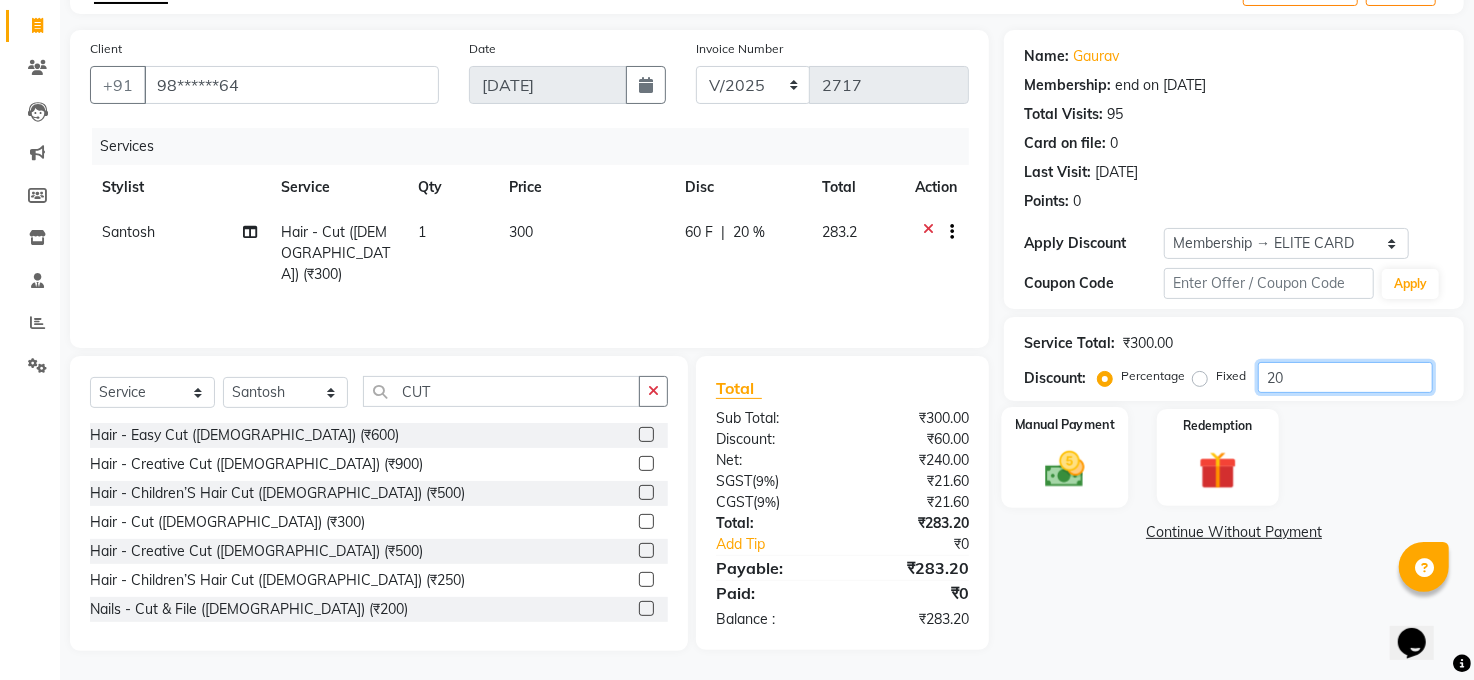 type on "20" 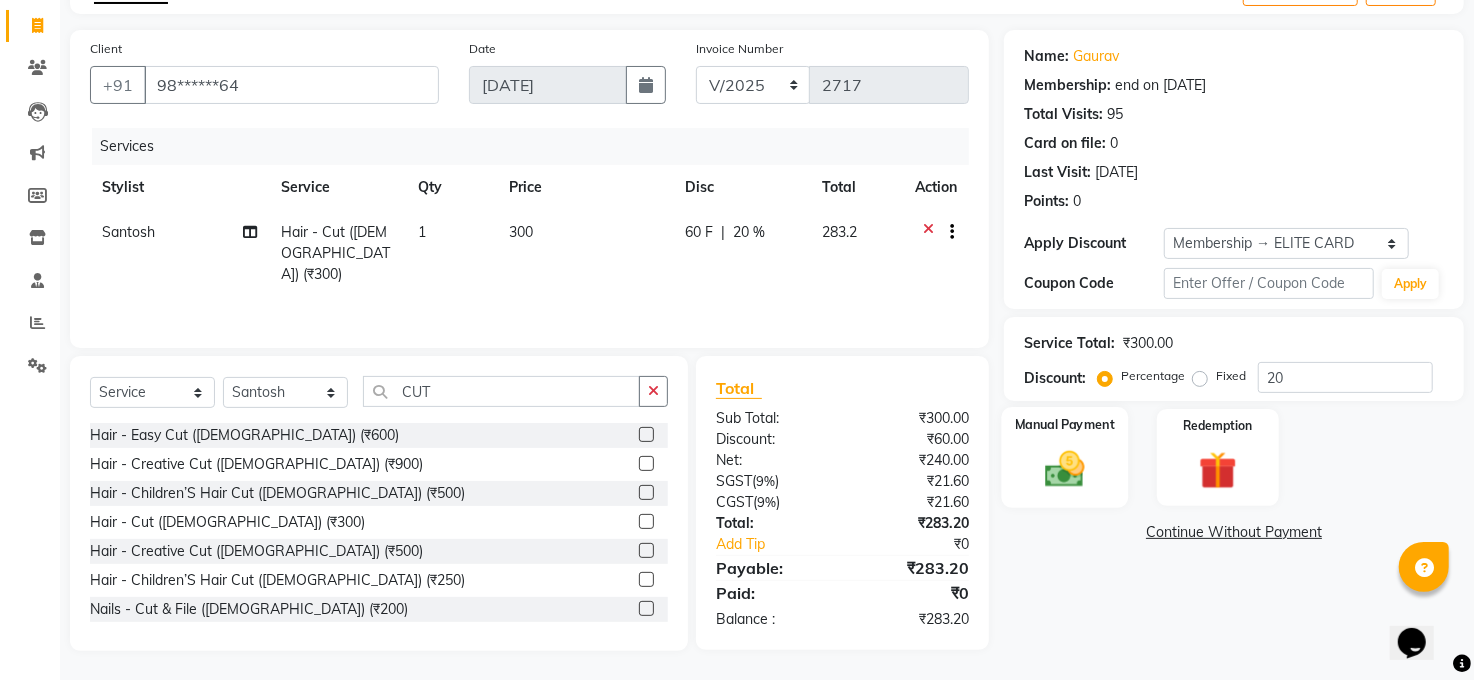 click 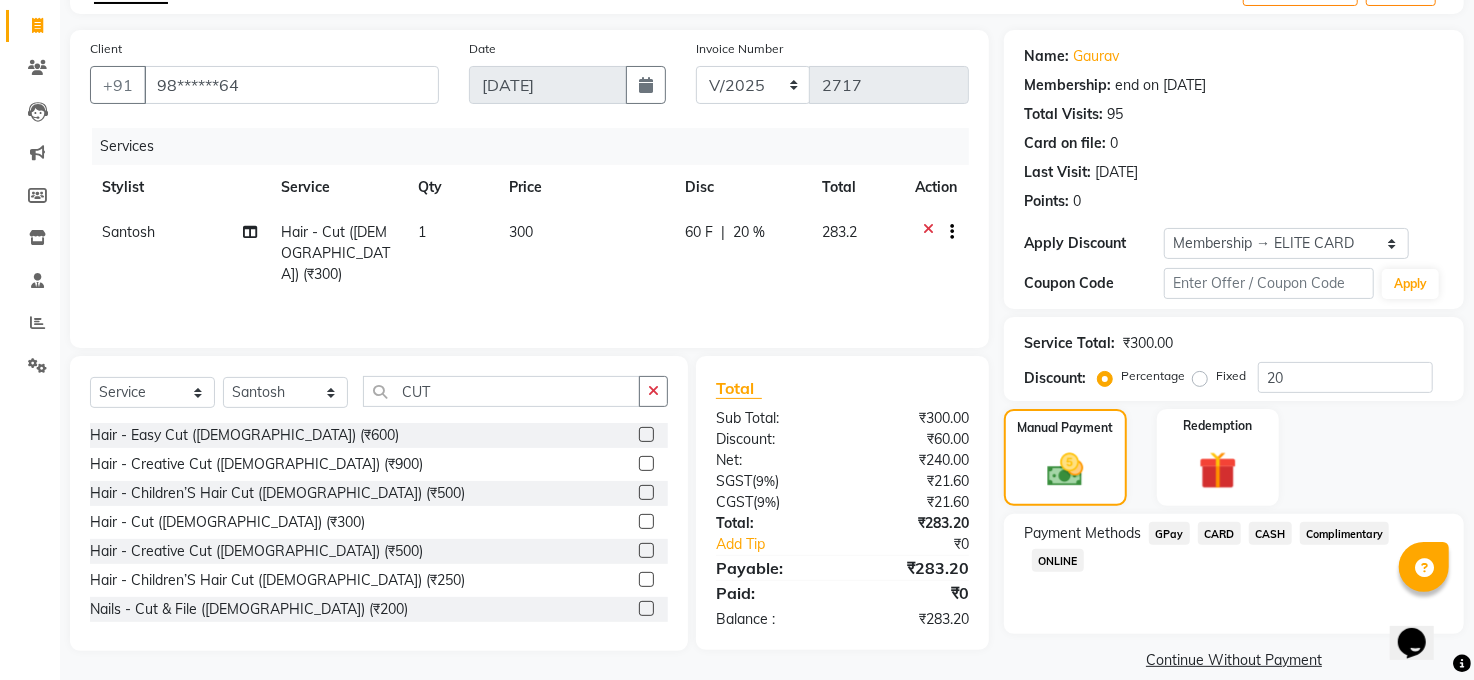 click on "CASH" 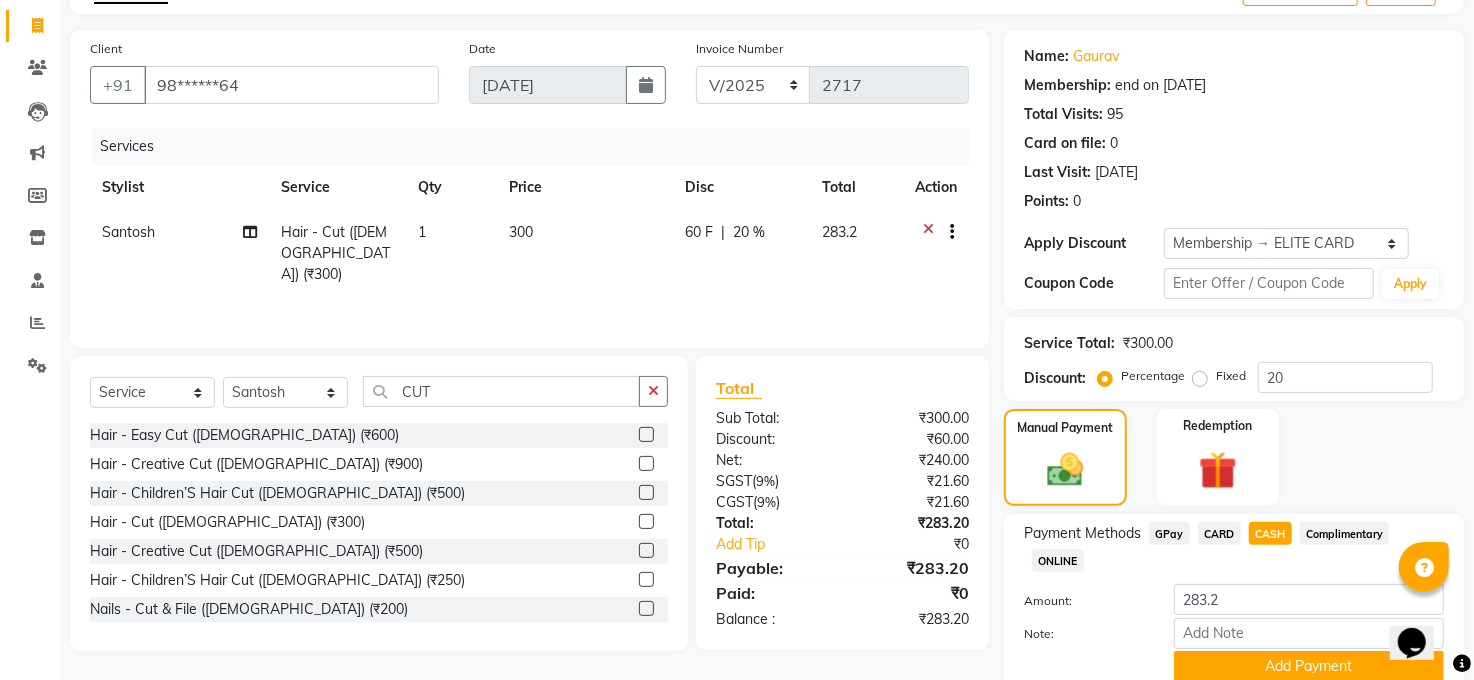 click on "GPay" 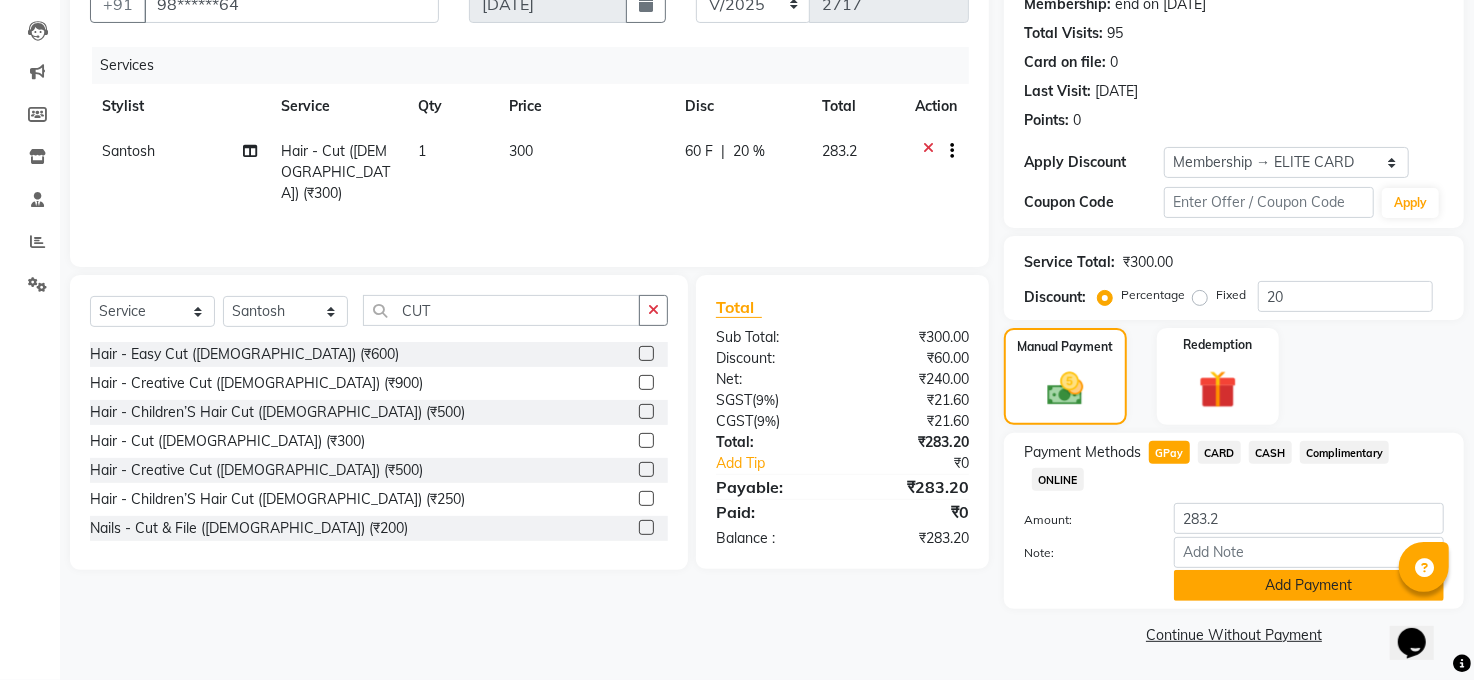 click on "Add Payment" 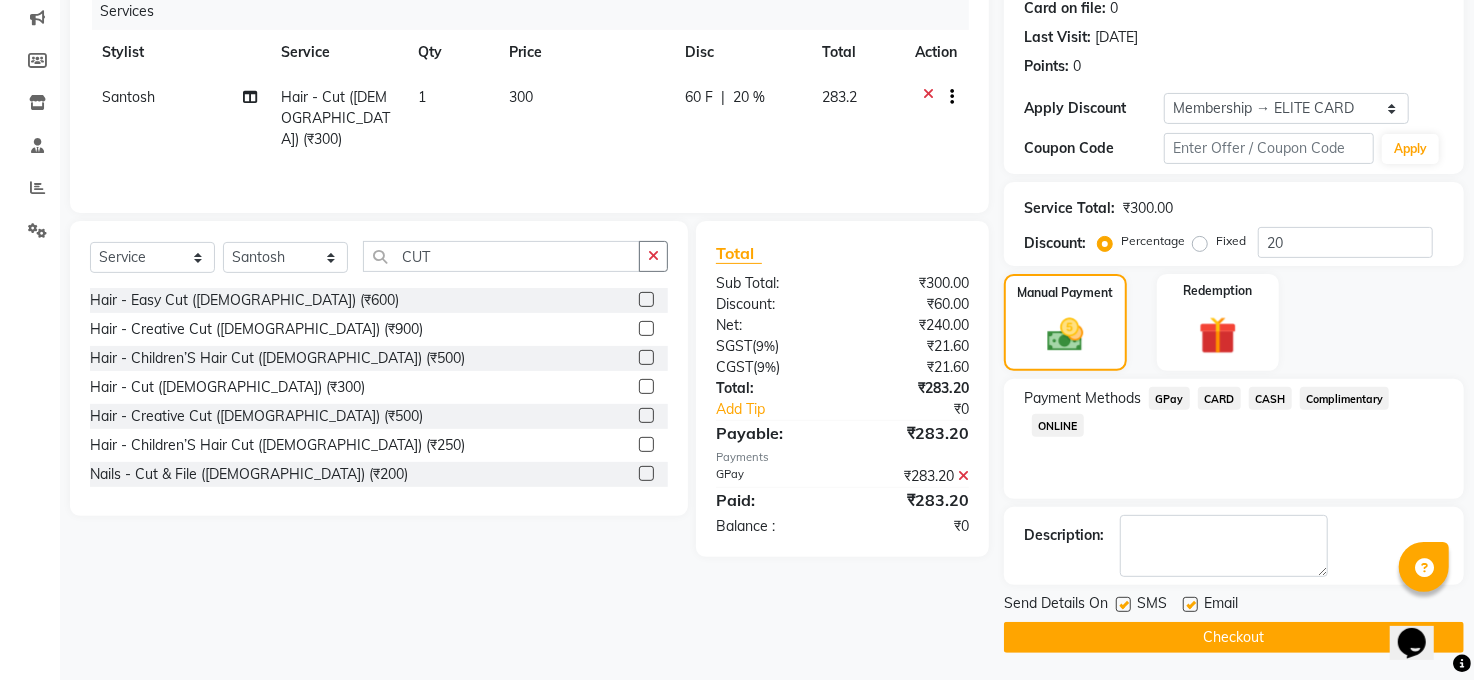 scroll, scrollTop: 257, scrollLeft: 0, axis: vertical 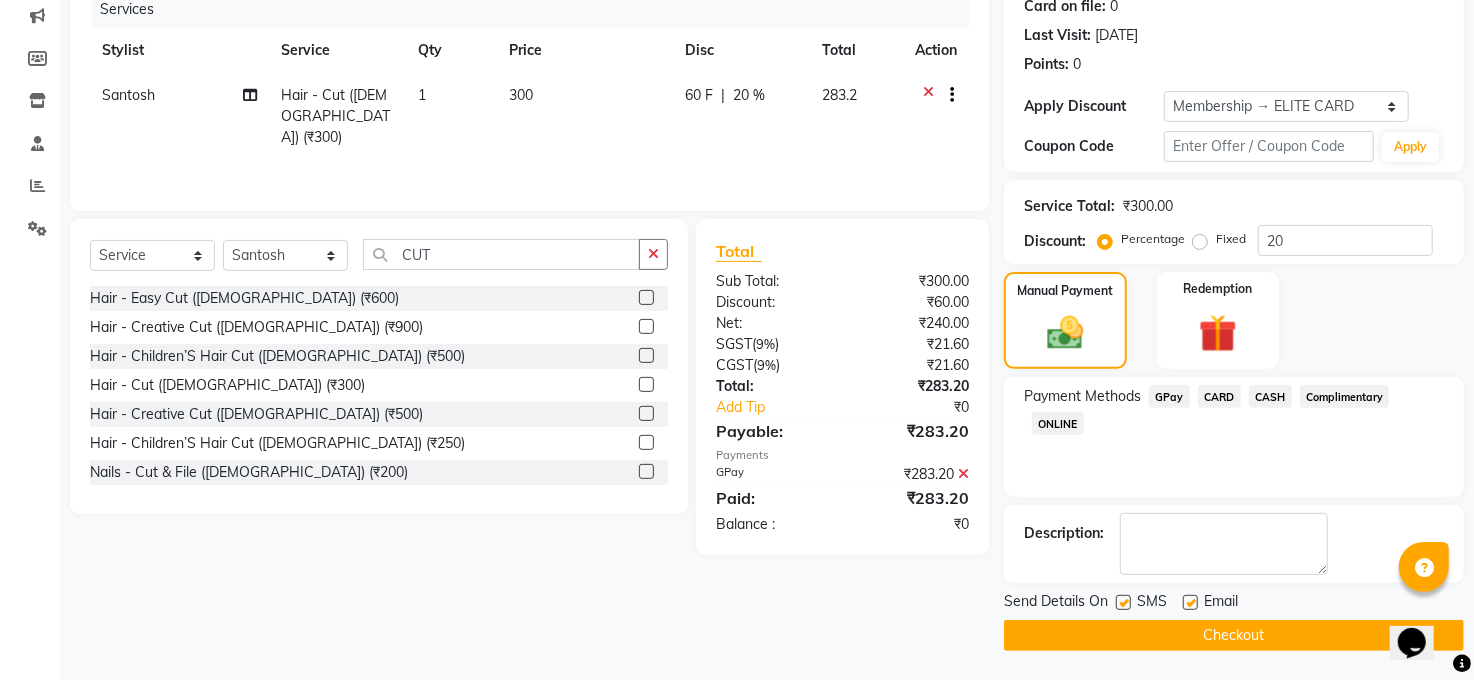 click 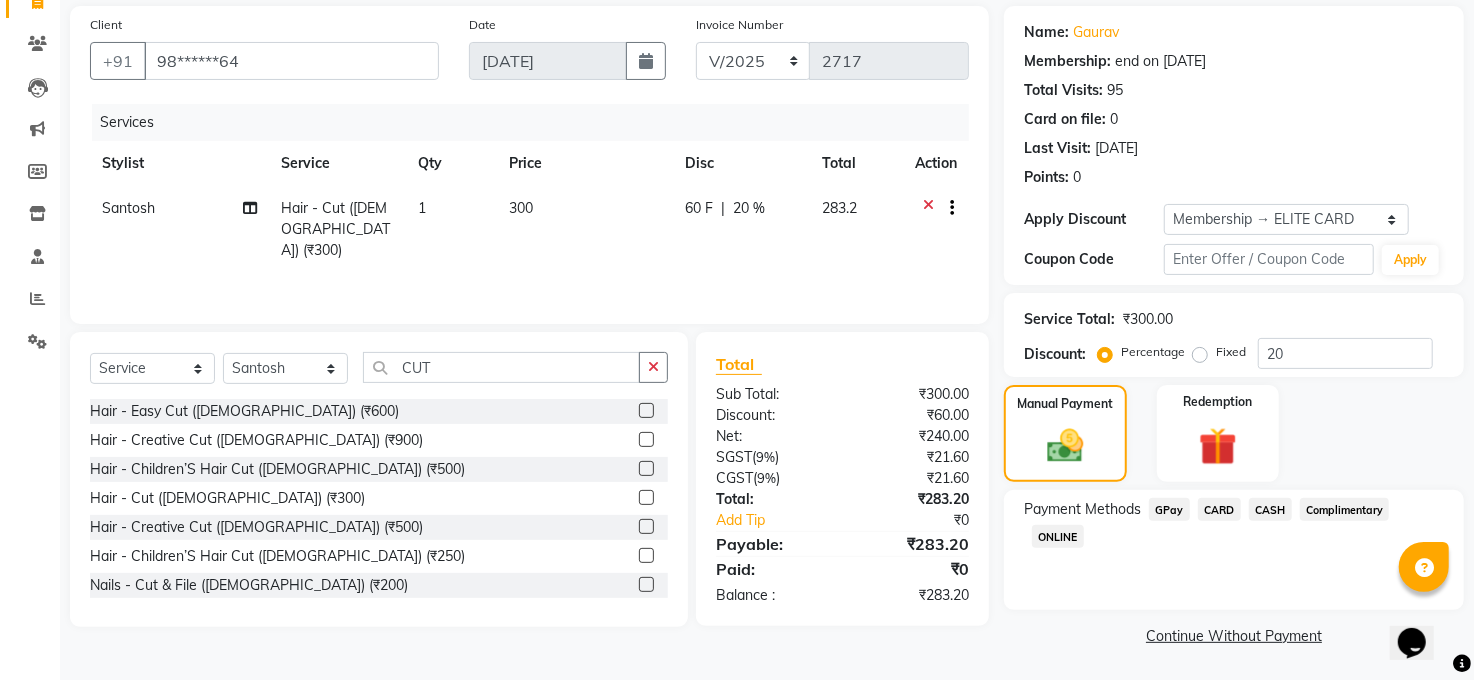 click on "GPay" 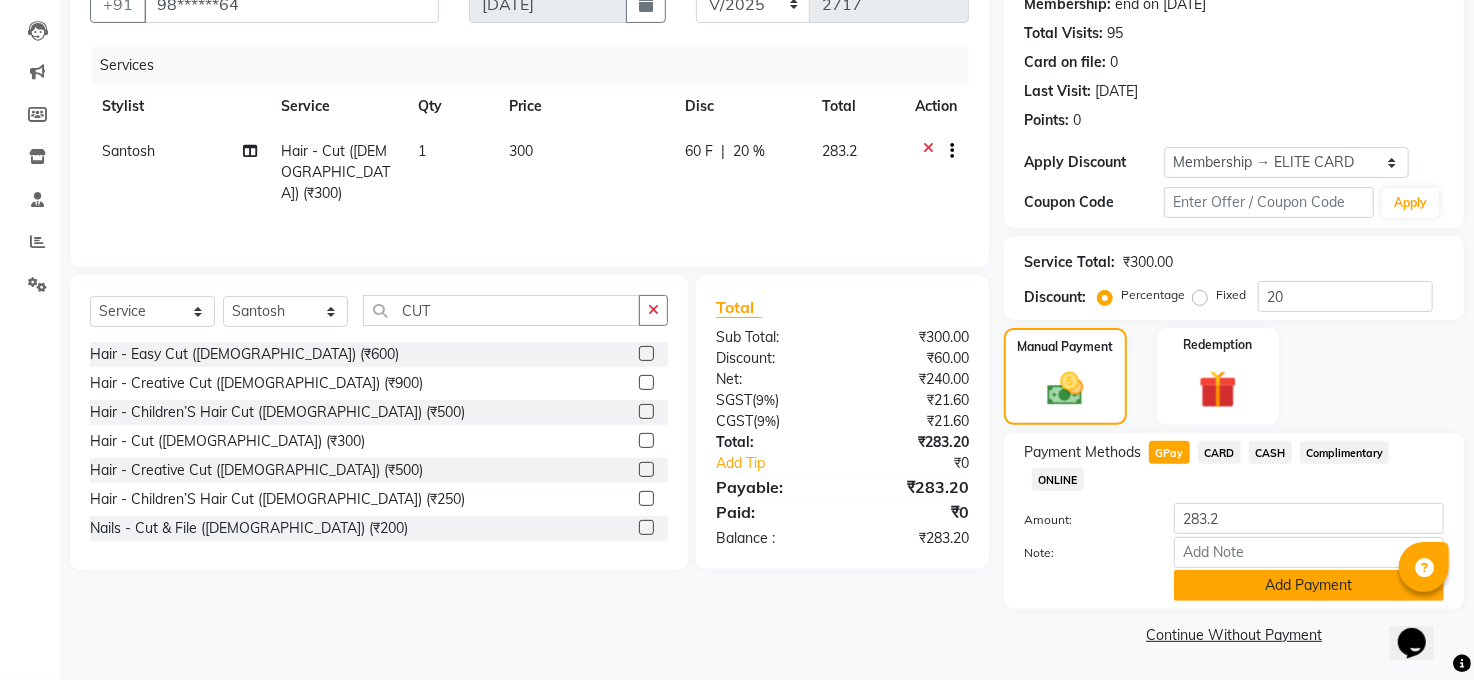 click on "Add Payment" 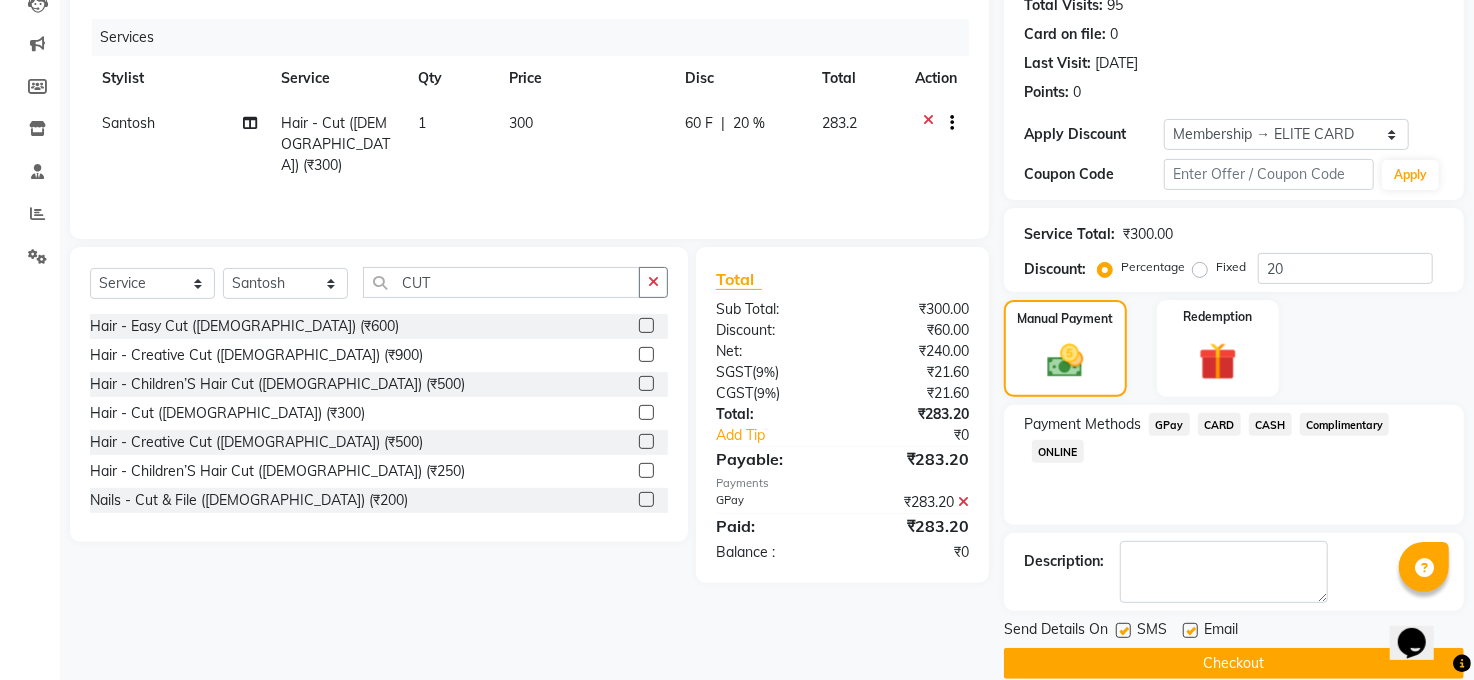 scroll, scrollTop: 257, scrollLeft: 0, axis: vertical 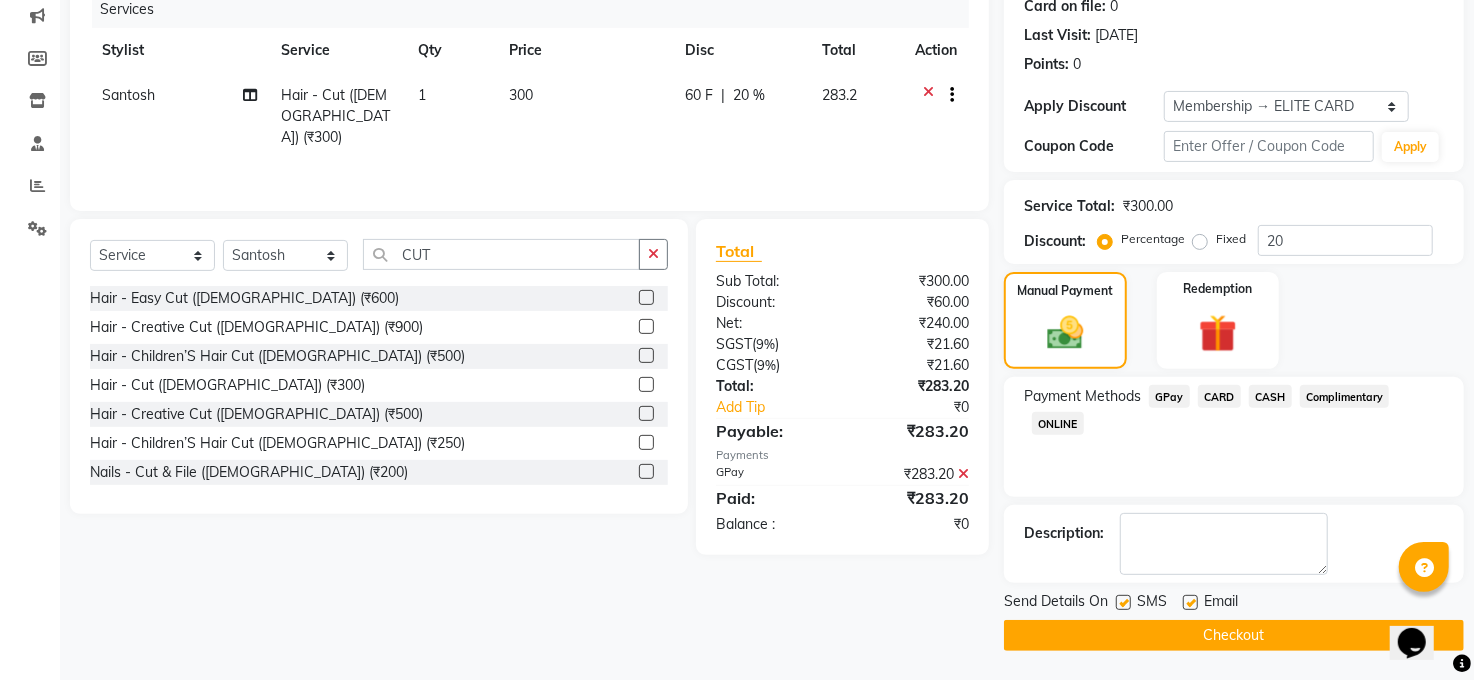 click on "Checkout" 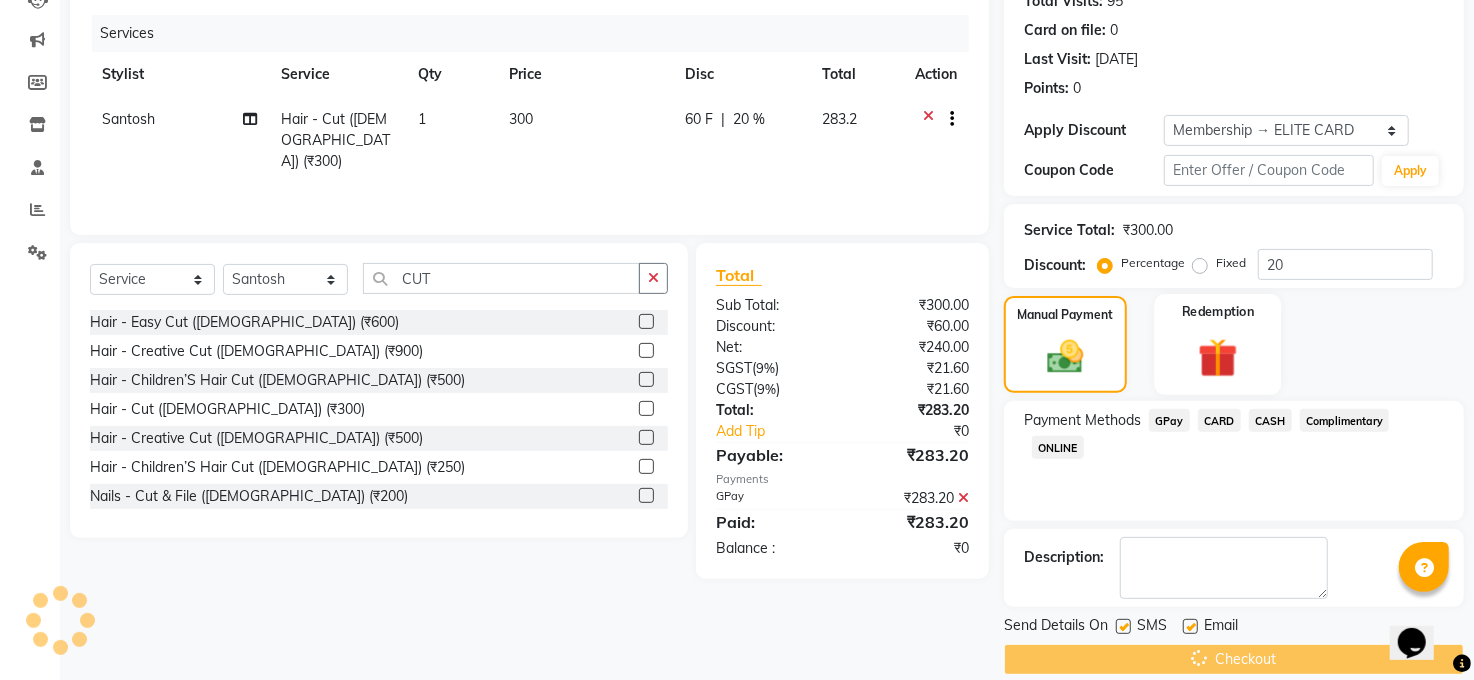 scroll, scrollTop: 106, scrollLeft: 0, axis: vertical 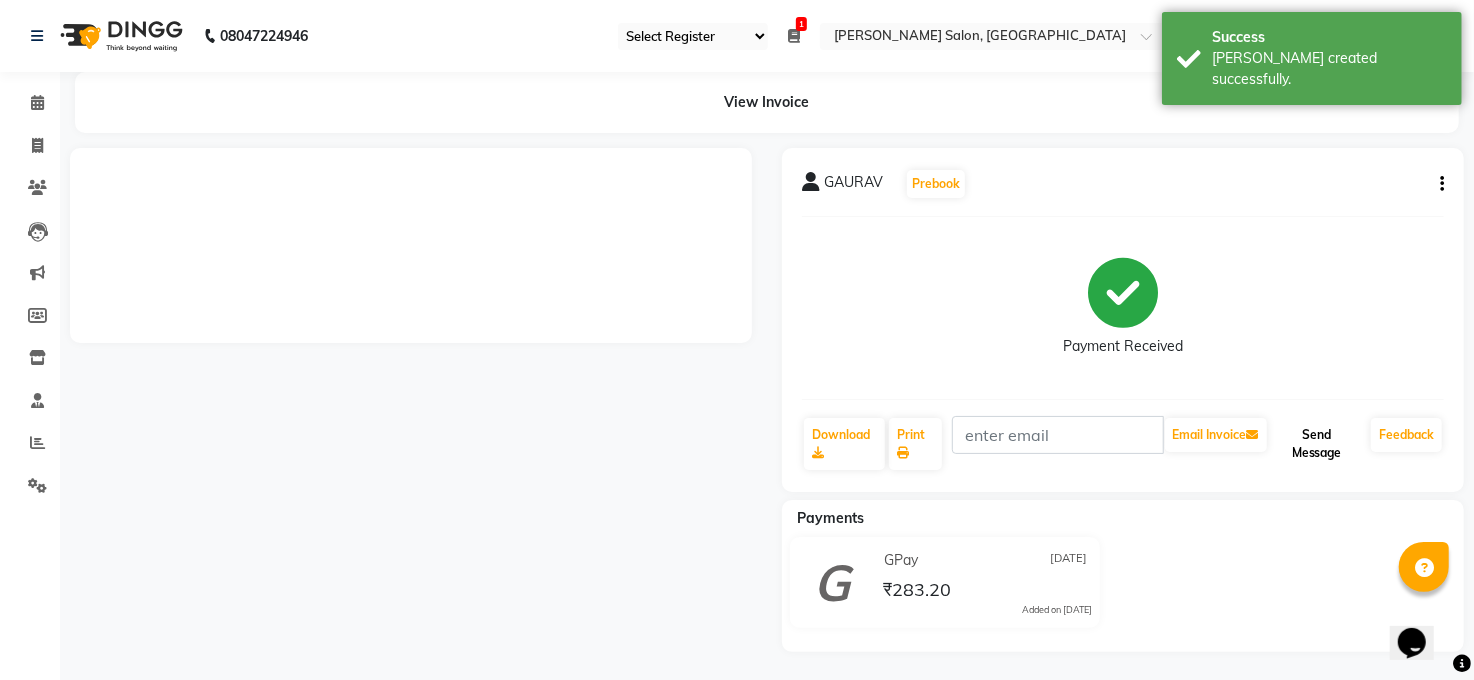 click on "Send Message" 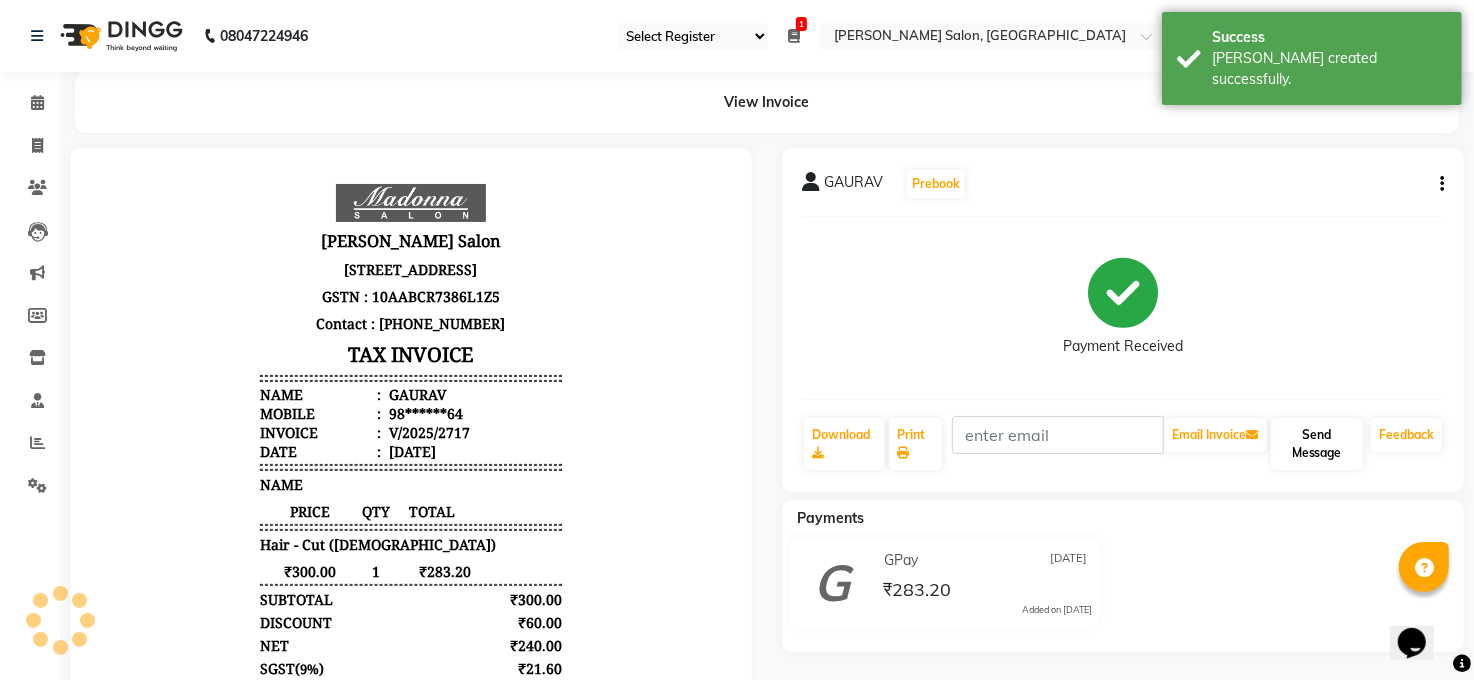 scroll, scrollTop: 0, scrollLeft: 0, axis: both 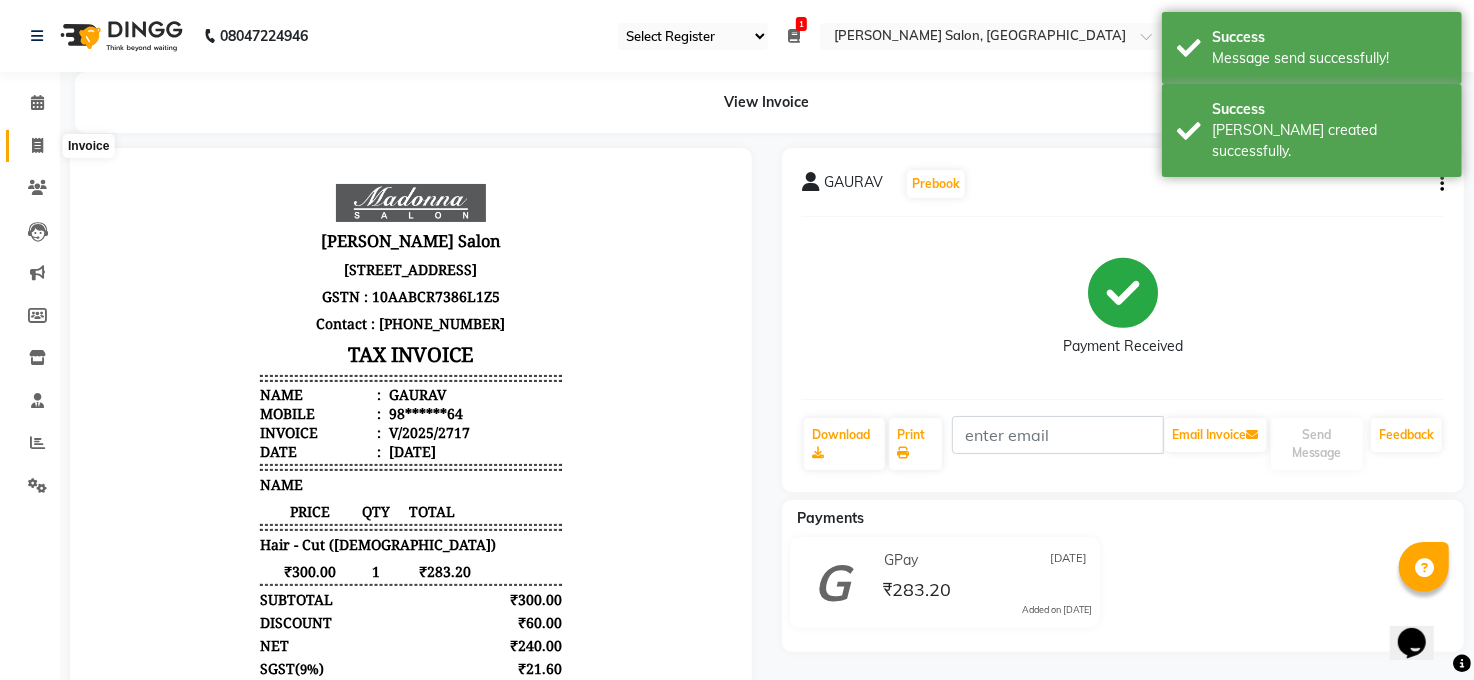 click 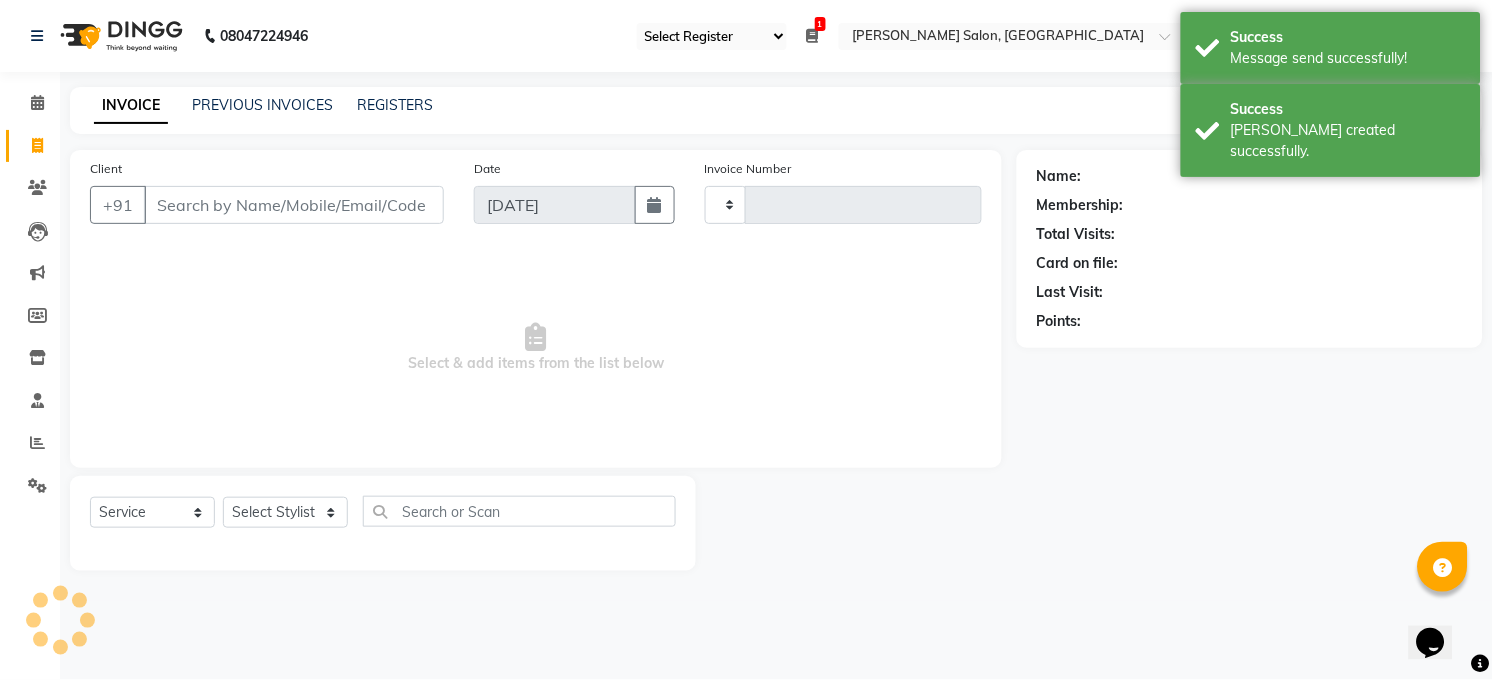type on "2718" 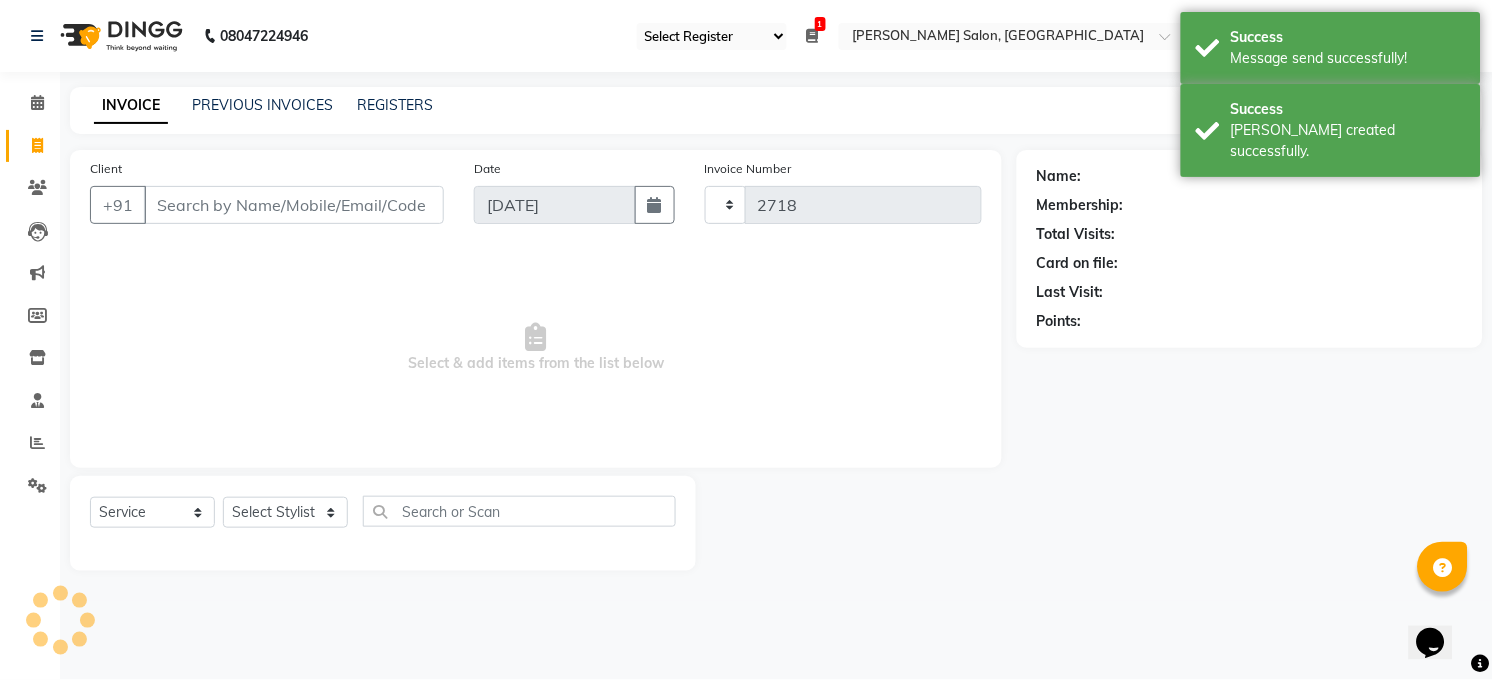 select on "5748" 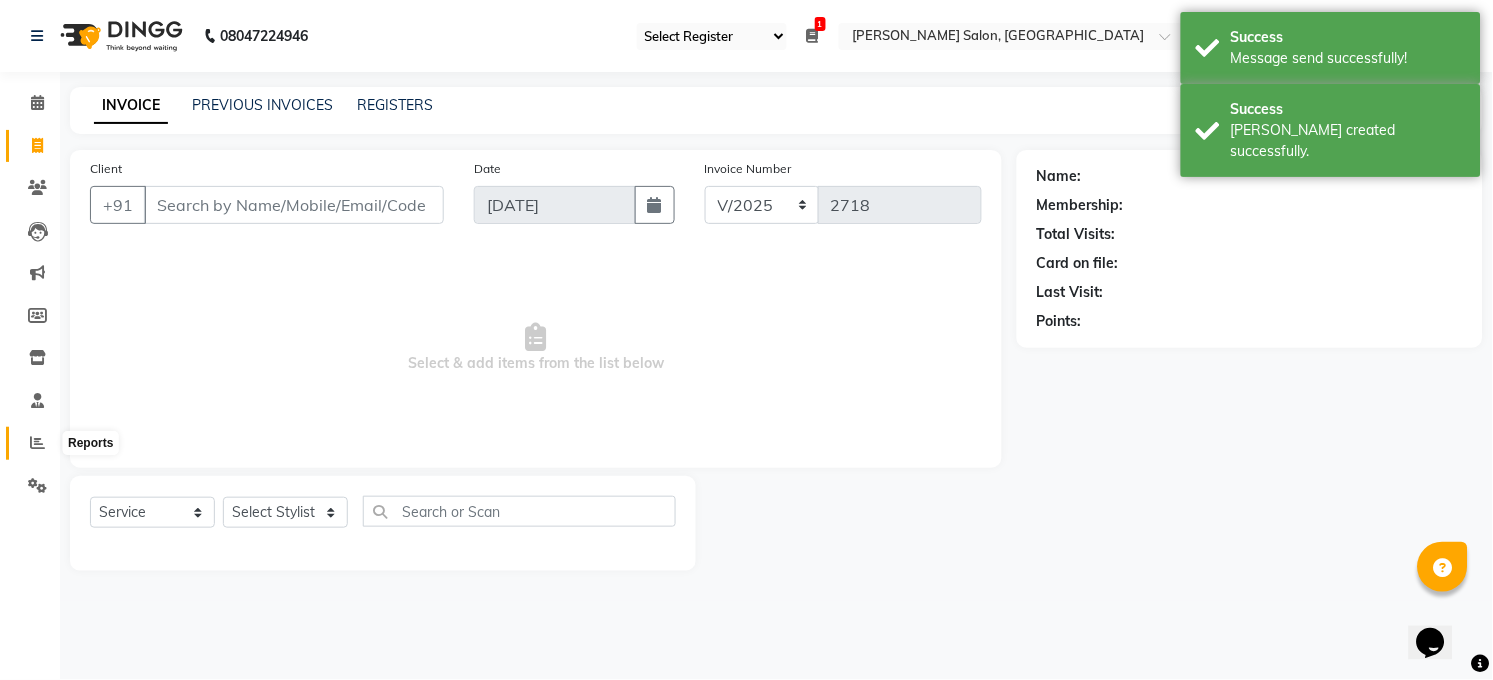 click 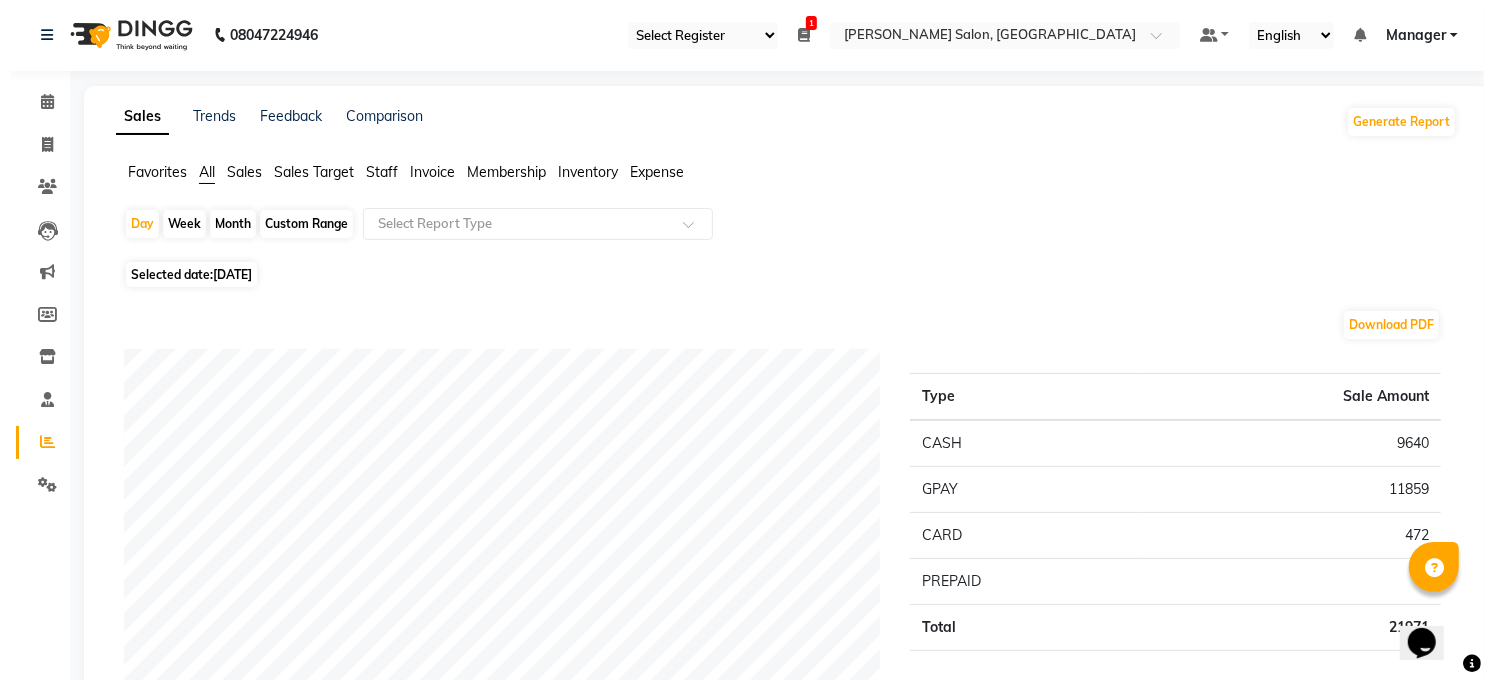 scroll, scrollTop: 0, scrollLeft: 0, axis: both 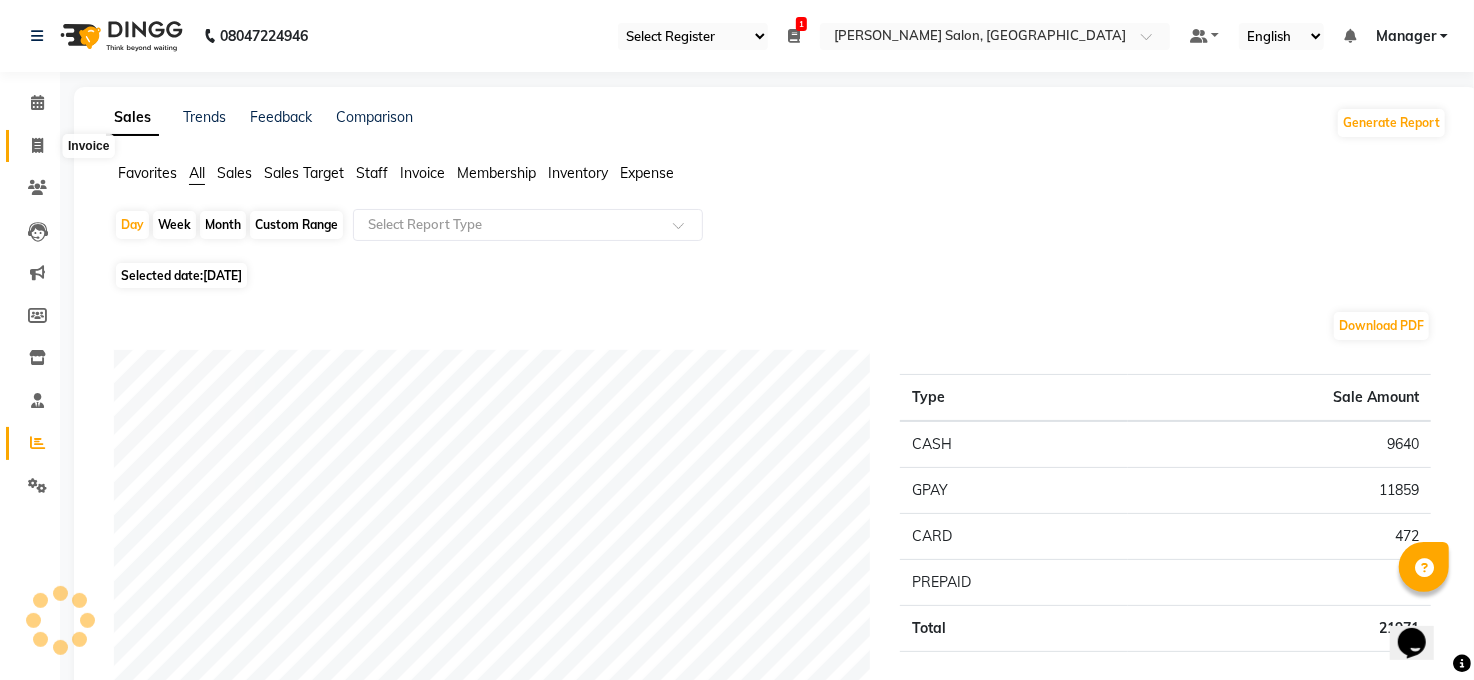 click 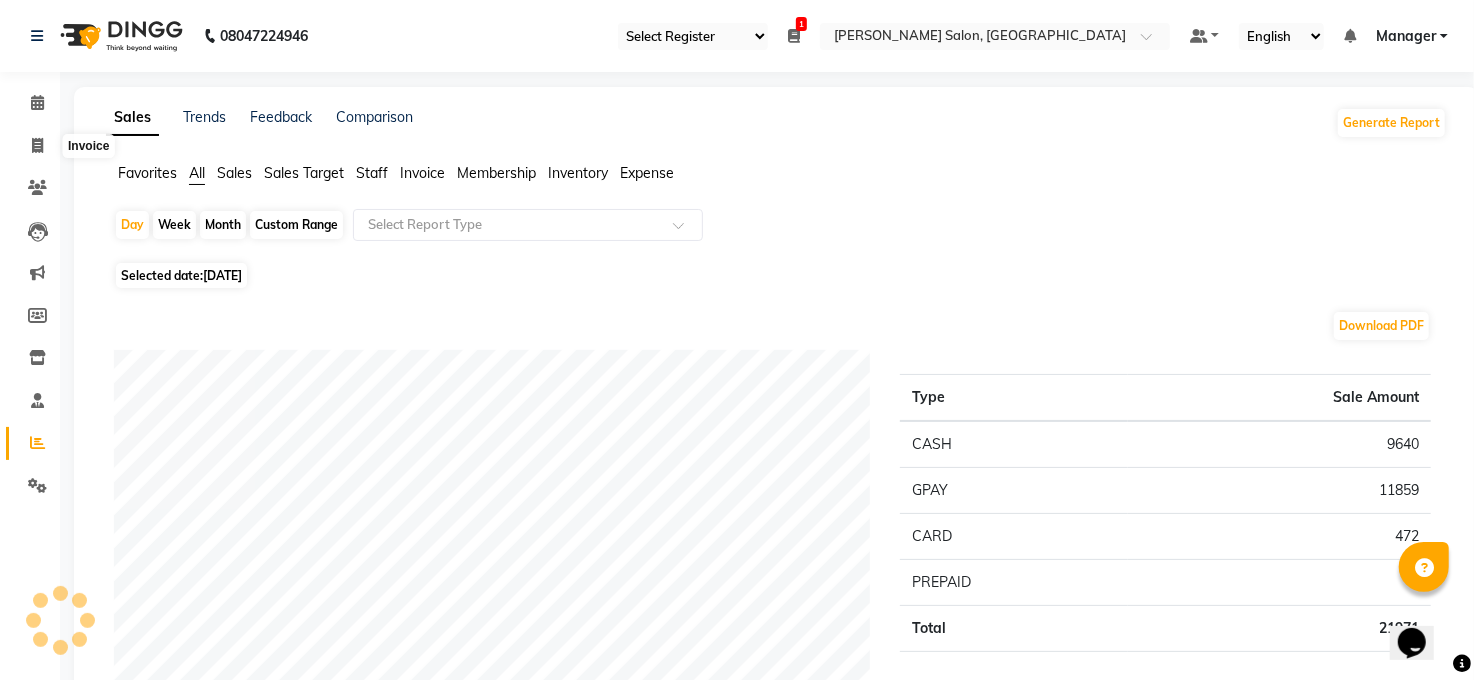 select on "service" 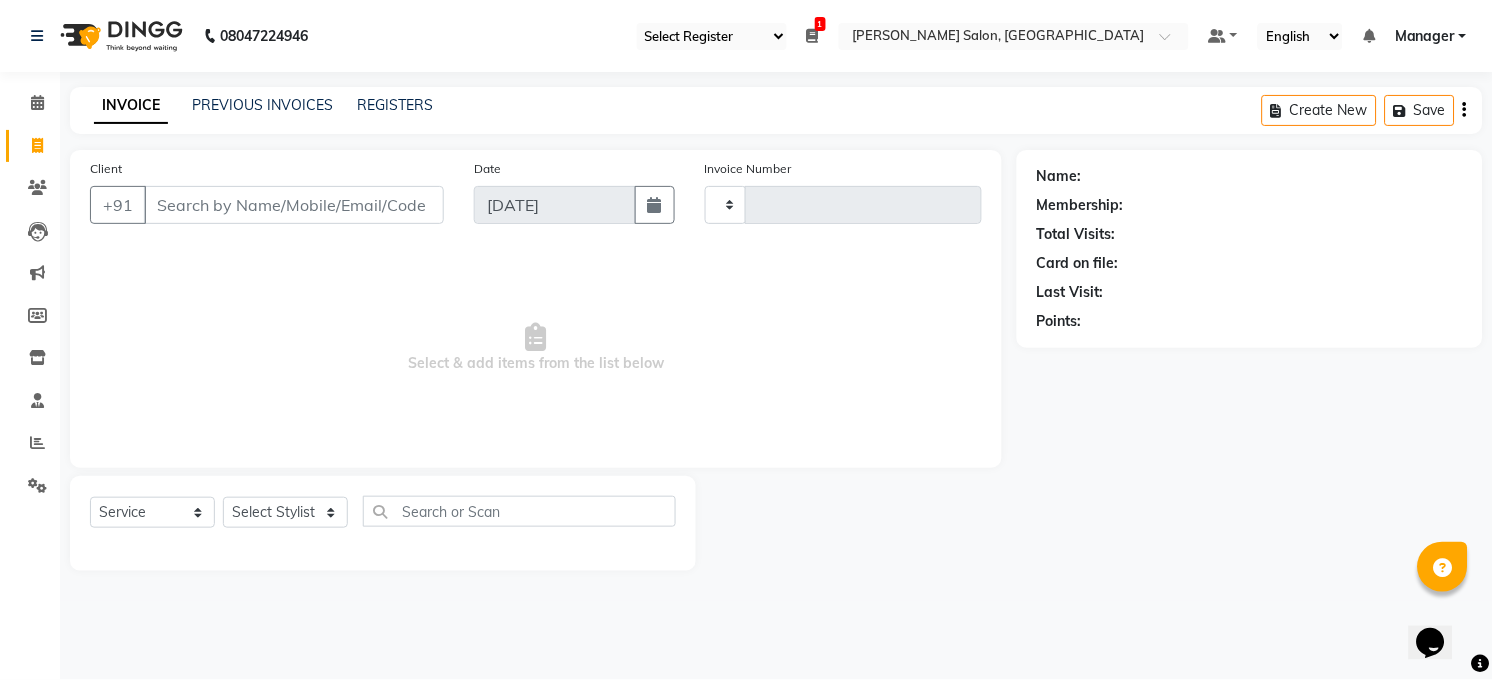 type on "2718" 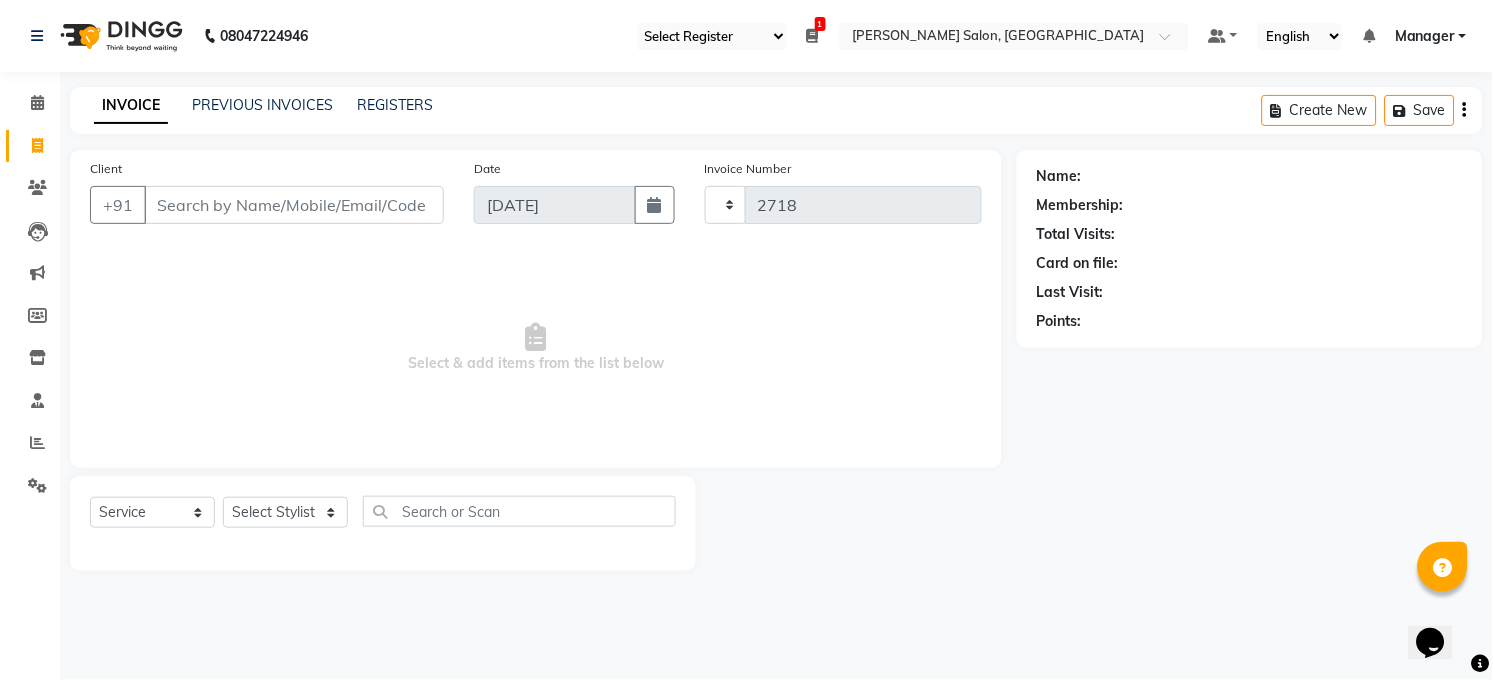select on "5748" 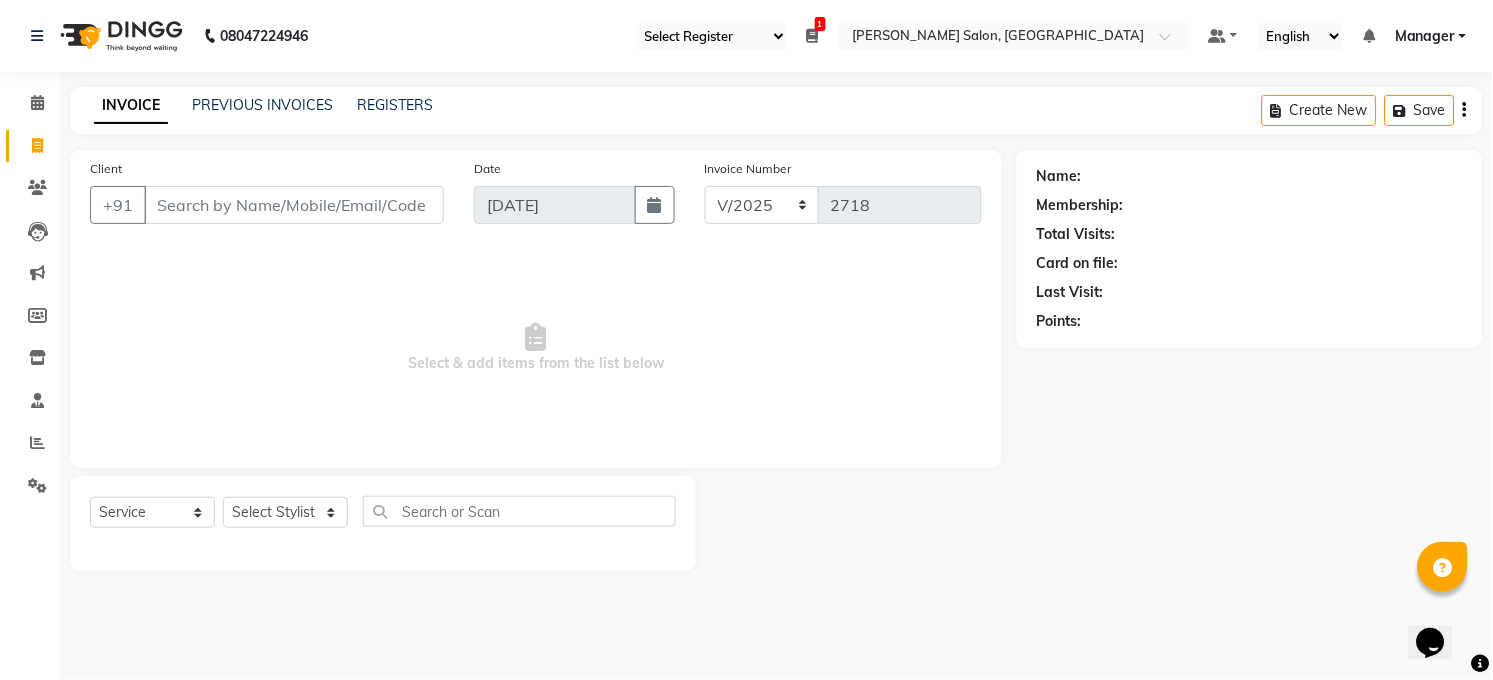 click on "Reports" 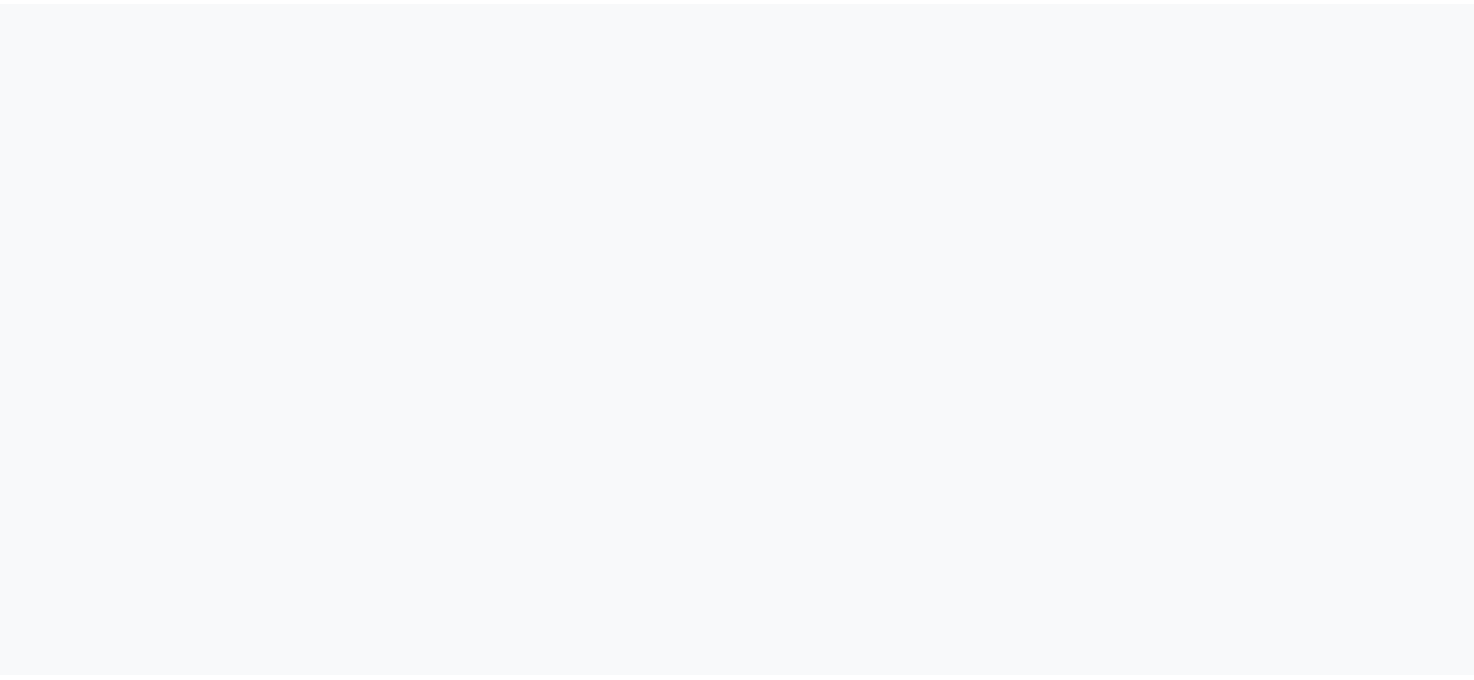 scroll, scrollTop: 0, scrollLeft: 0, axis: both 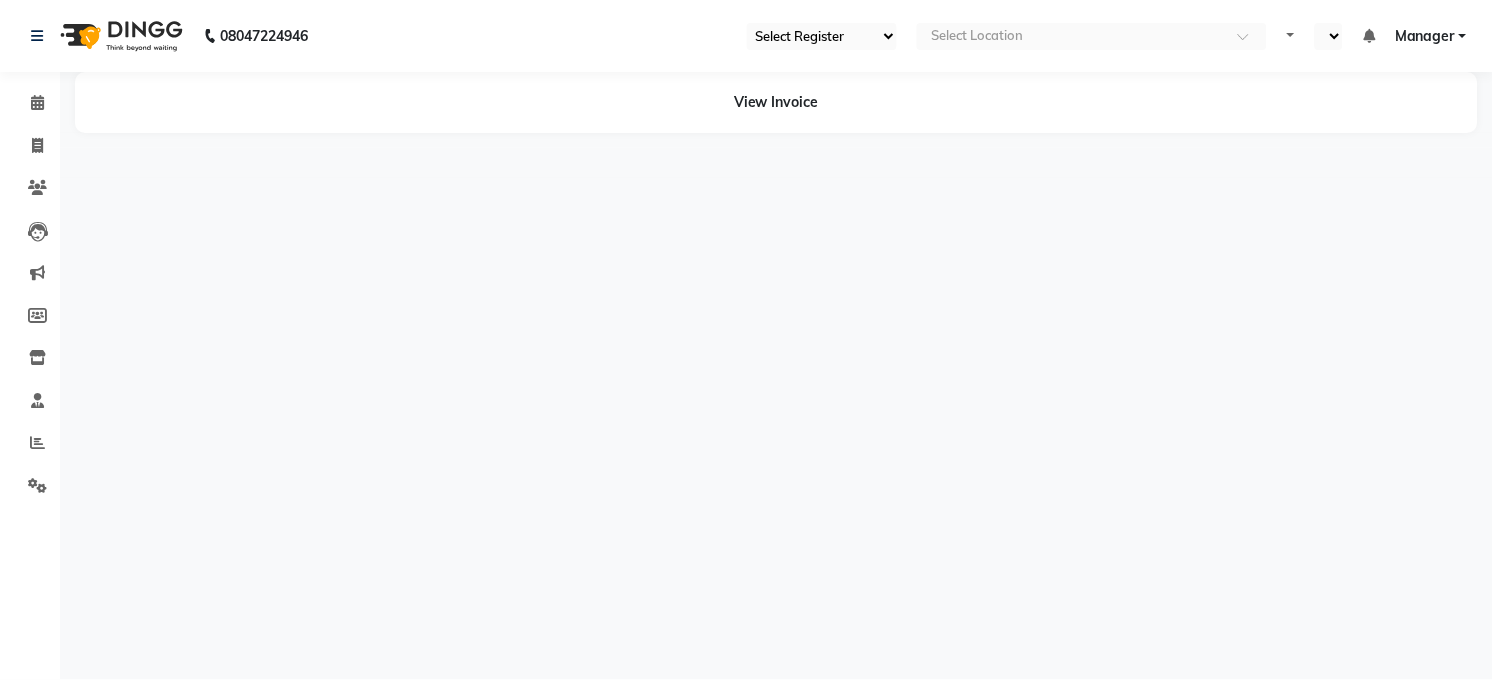 select on "35" 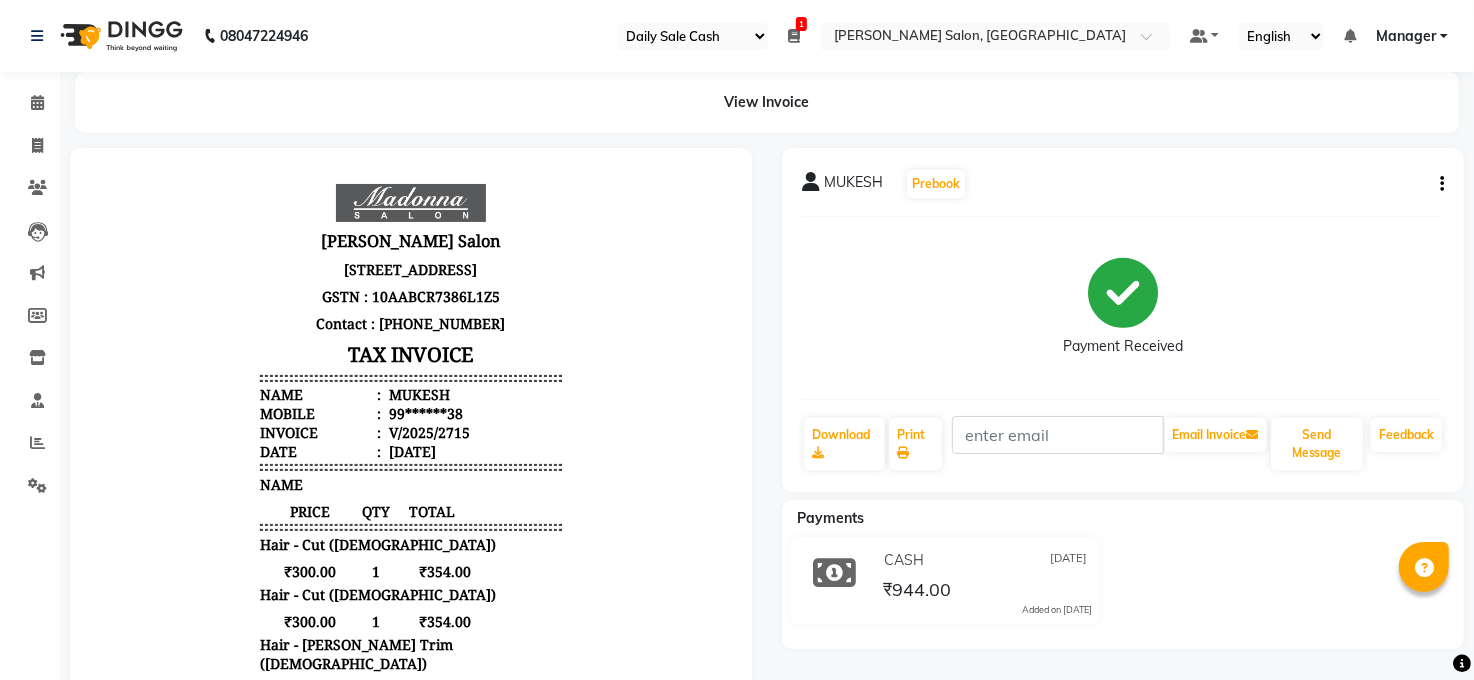 scroll, scrollTop: 0, scrollLeft: 0, axis: both 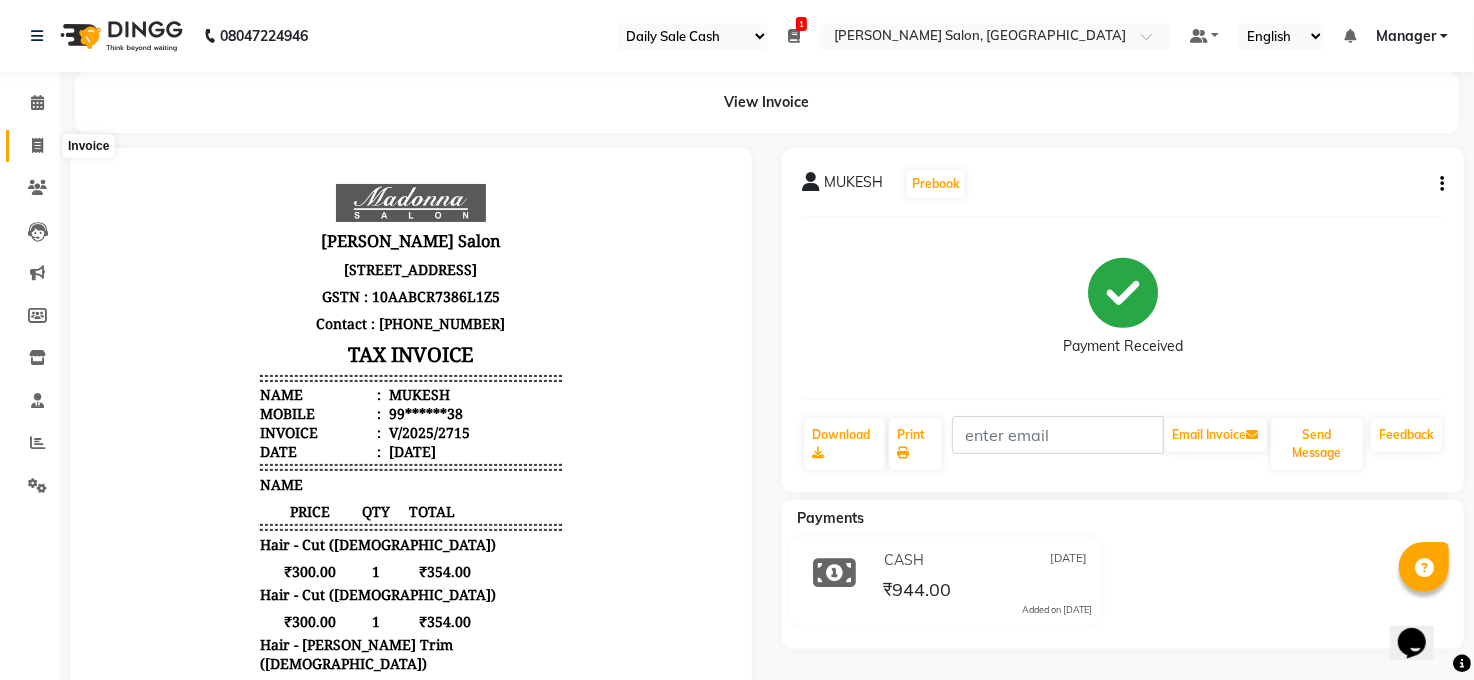 click 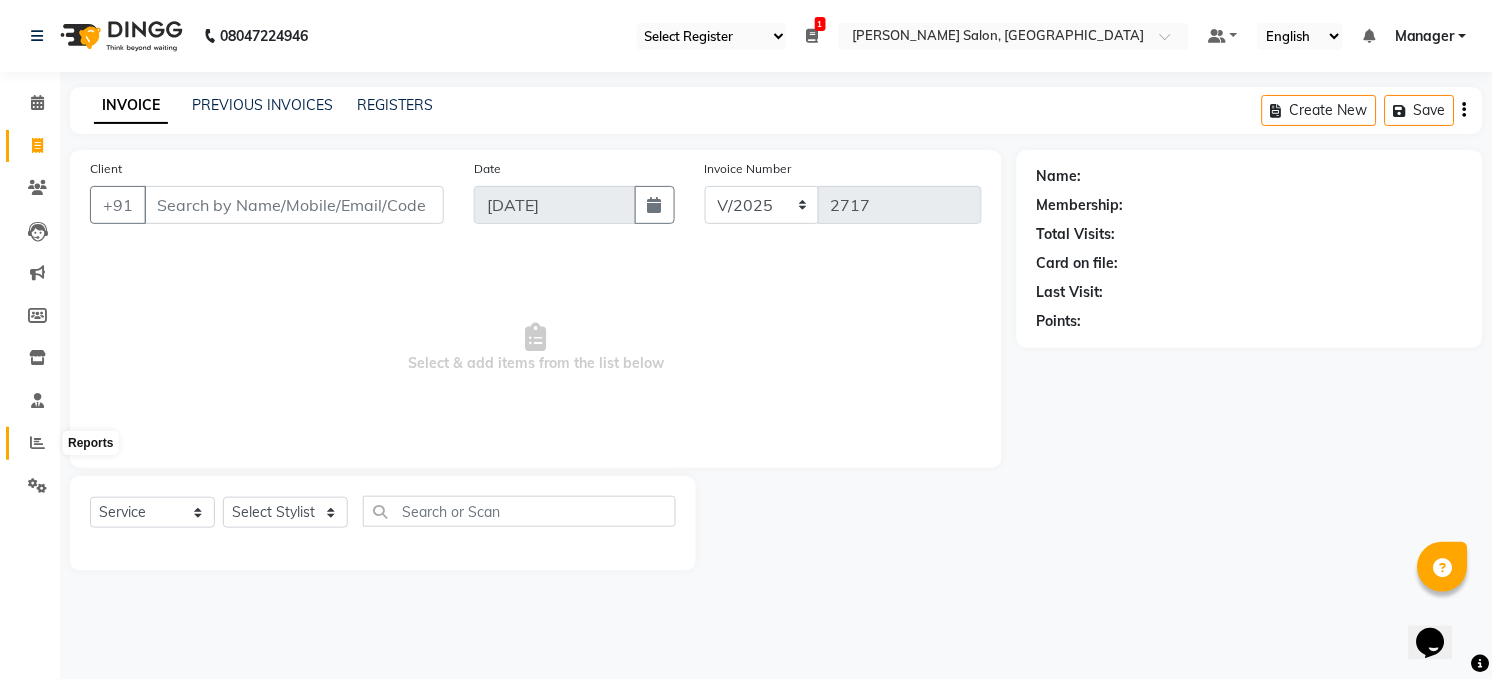 click 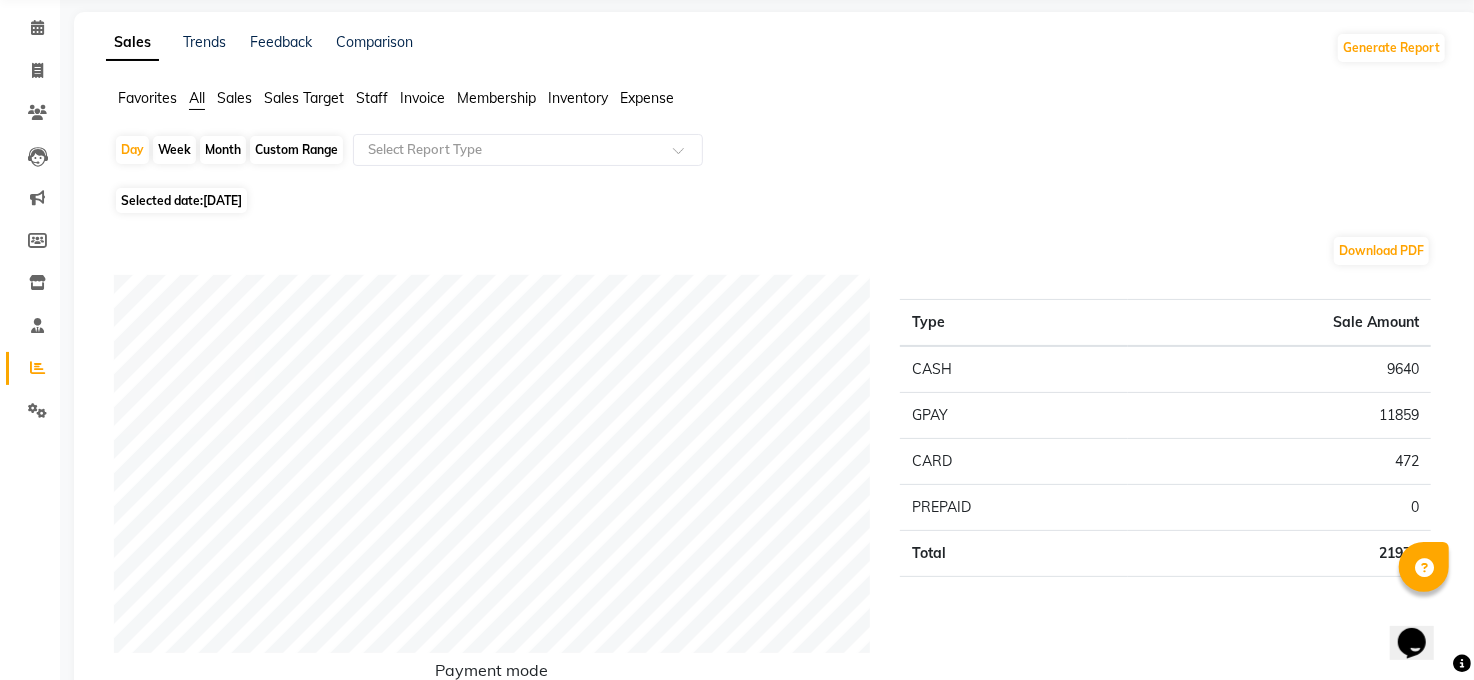 scroll, scrollTop: 0, scrollLeft: 0, axis: both 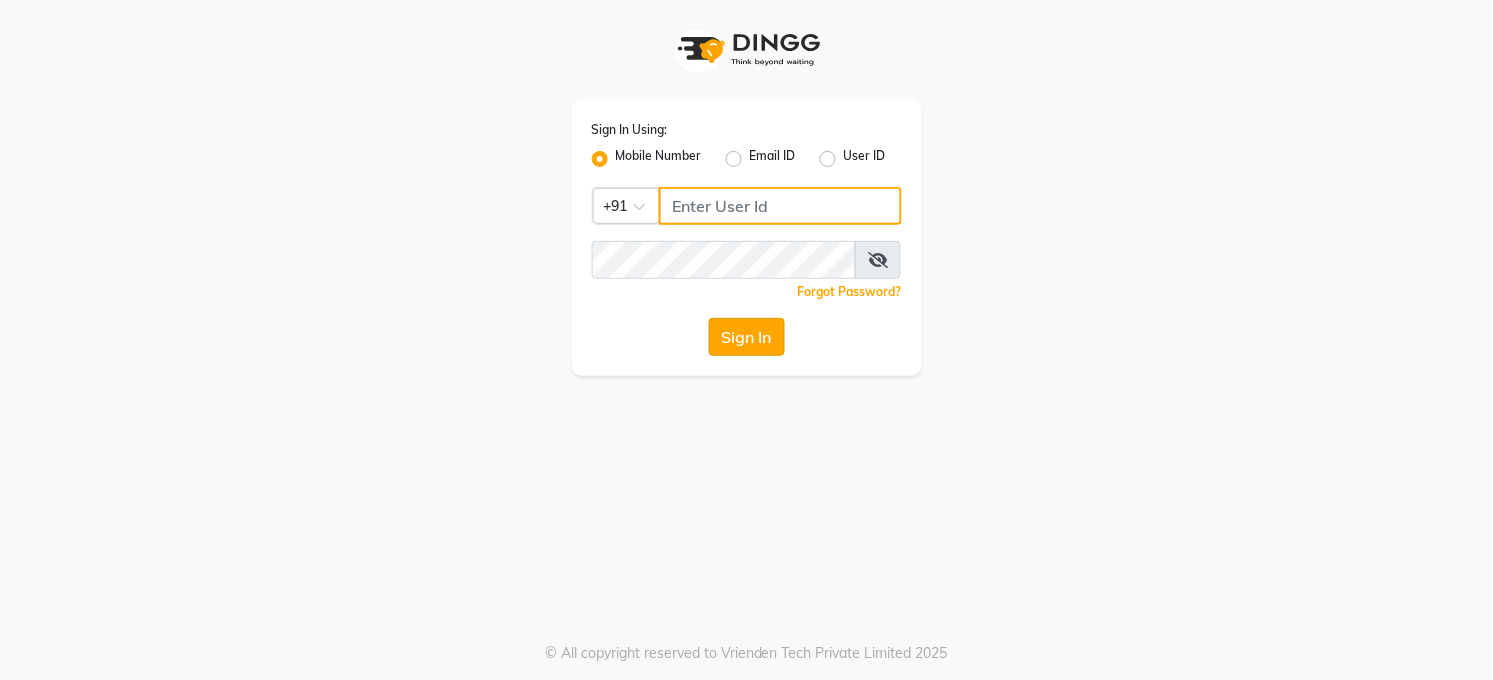type on "7360007500" 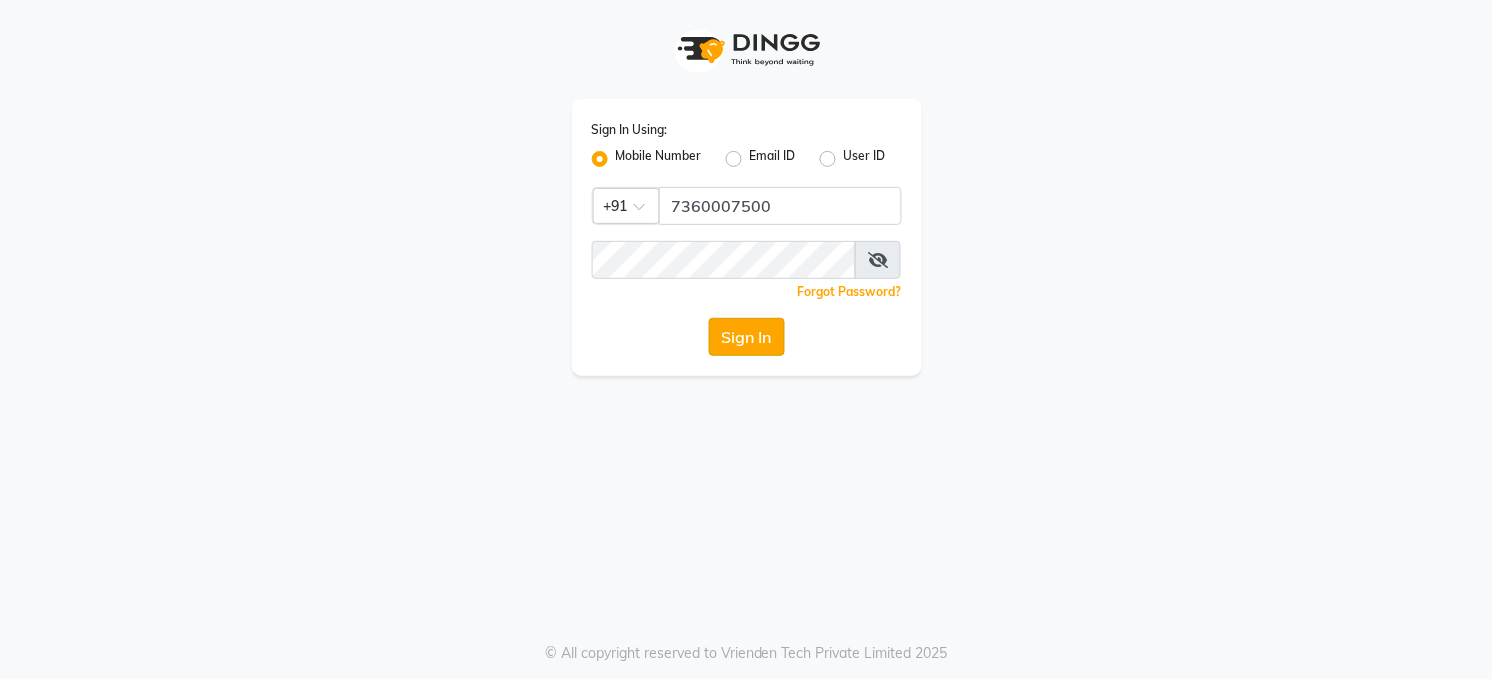 click on "Sign In" 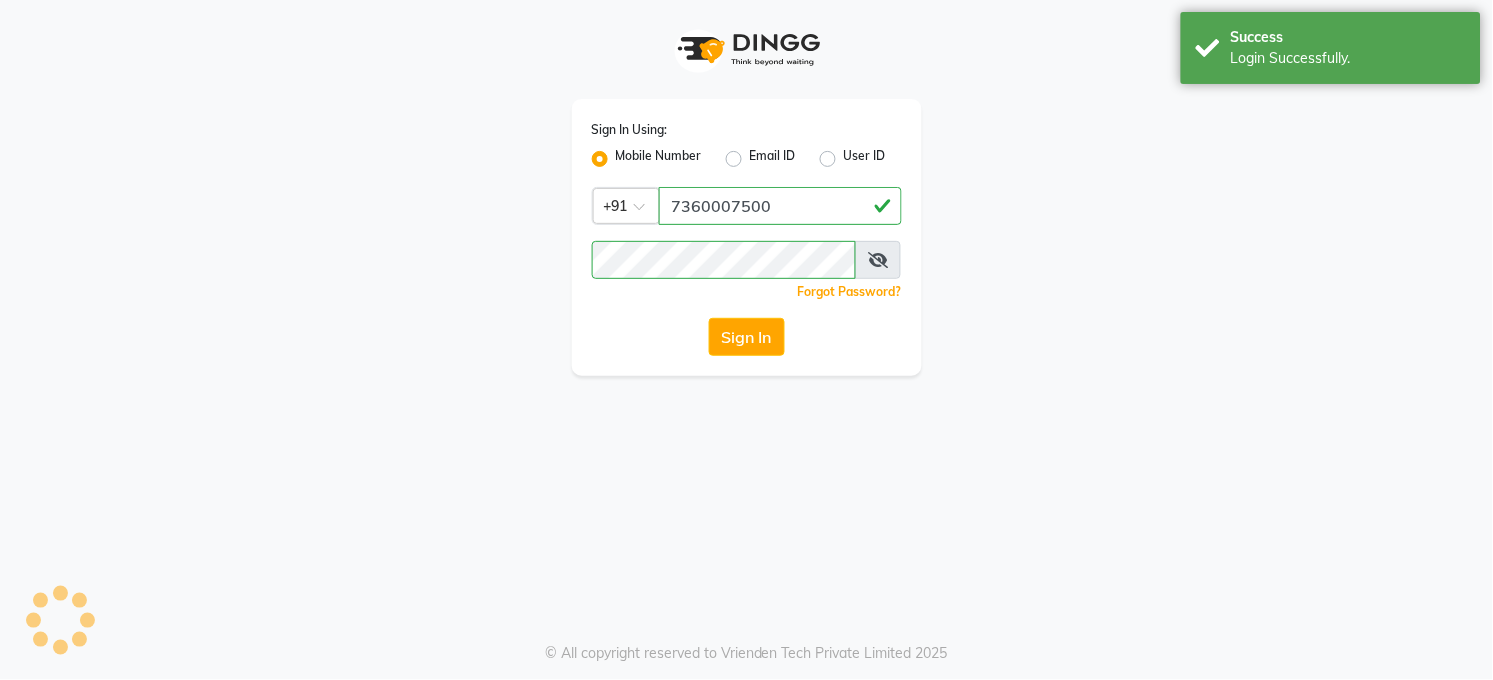 select on "35" 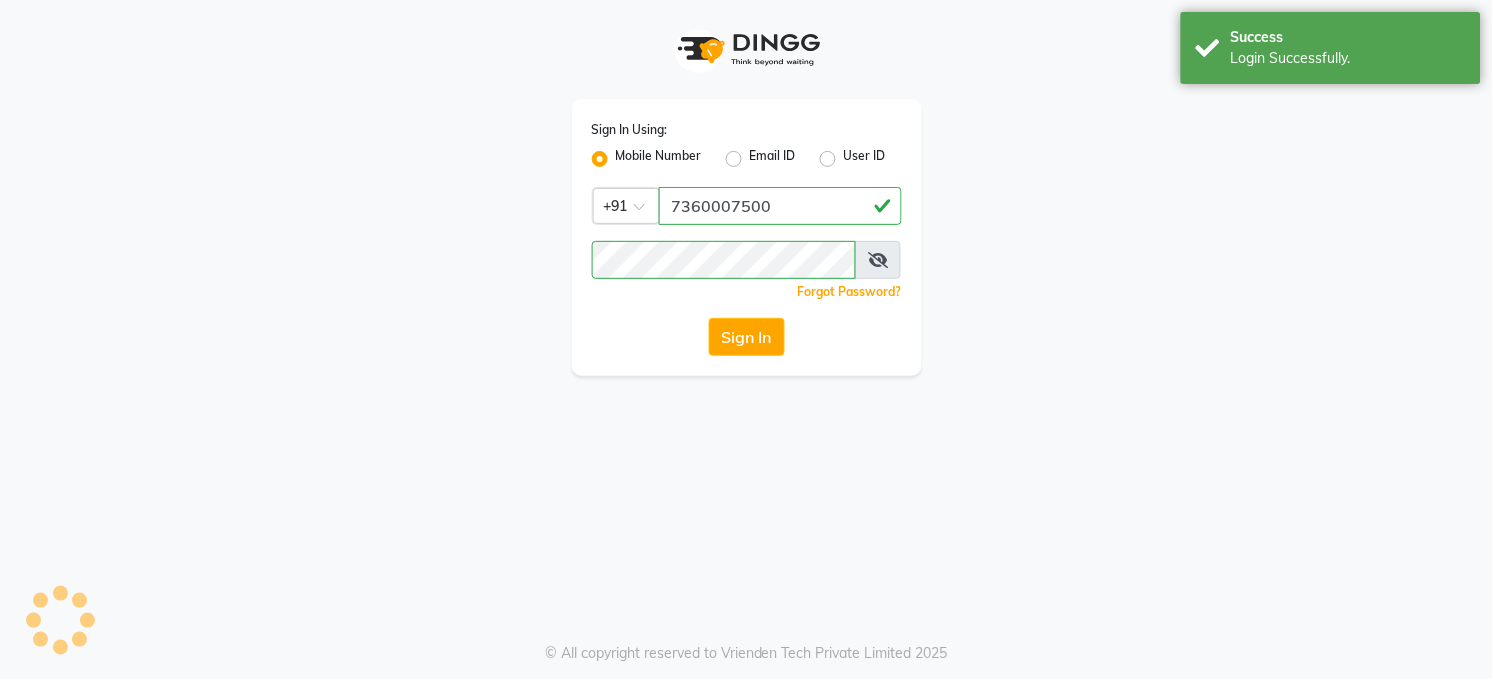 select on "service" 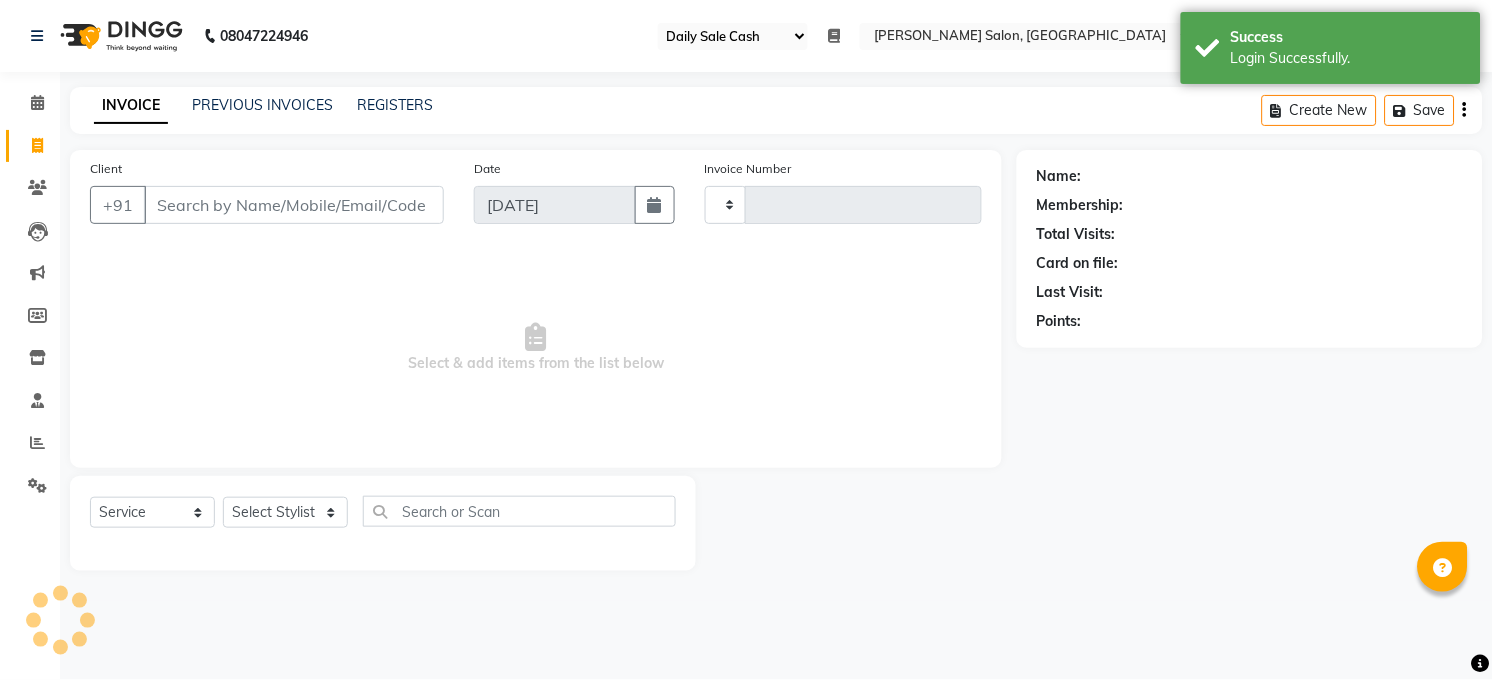 type on "2718" 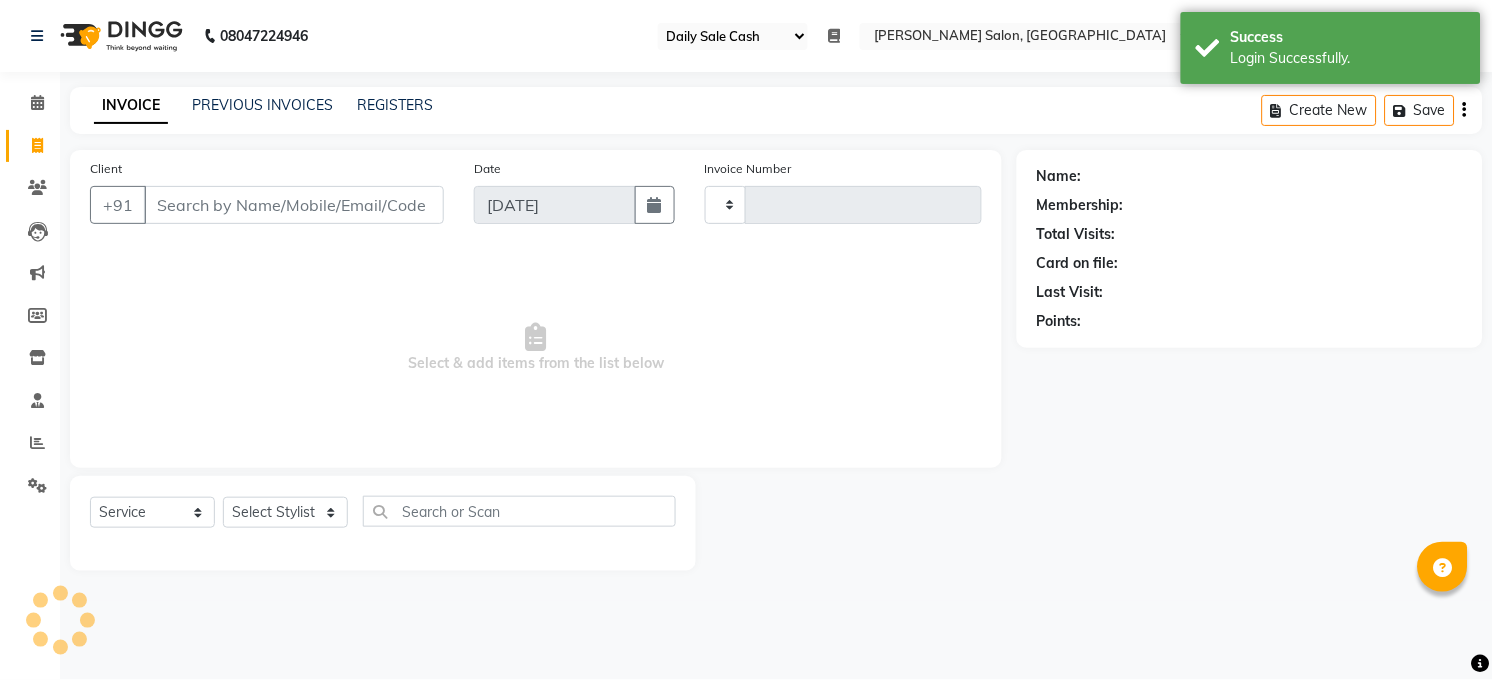 select on "5748" 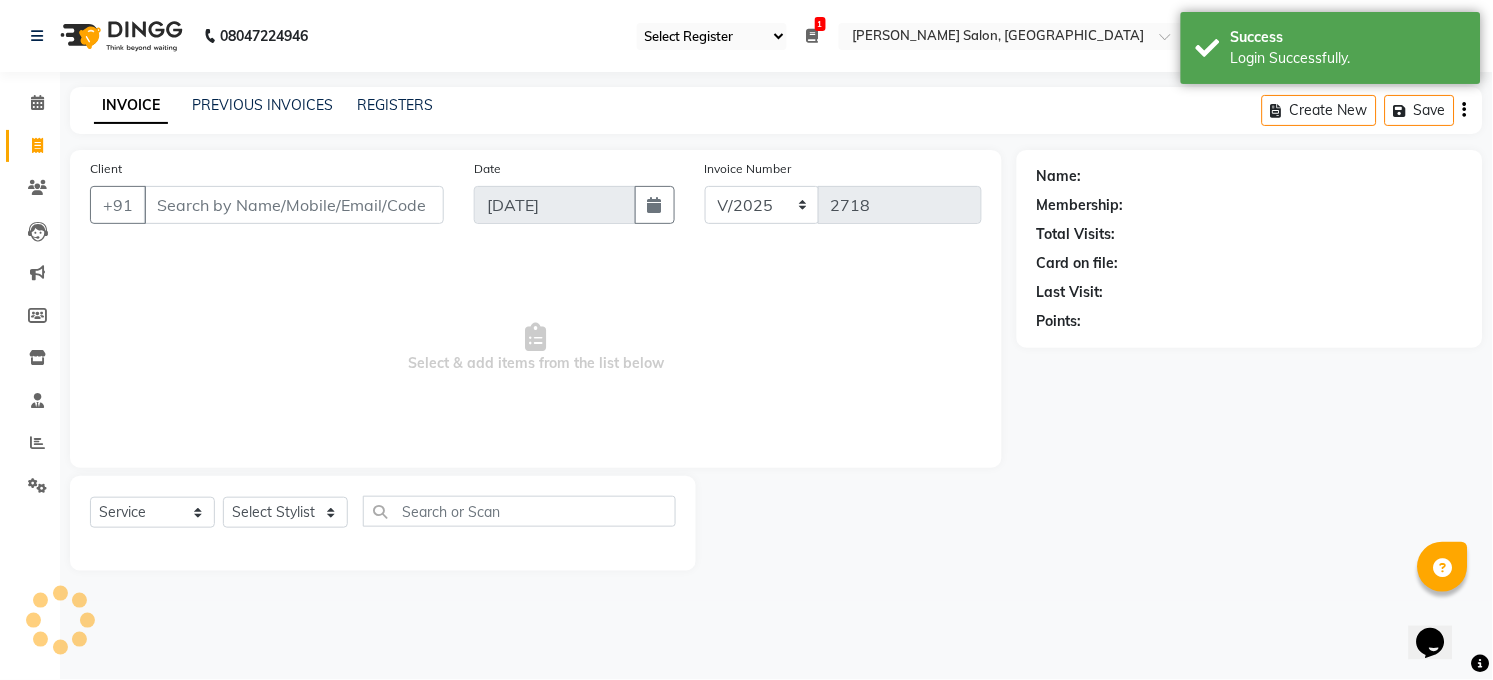 scroll, scrollTop: 0, scrollLeft: 0, axis: both 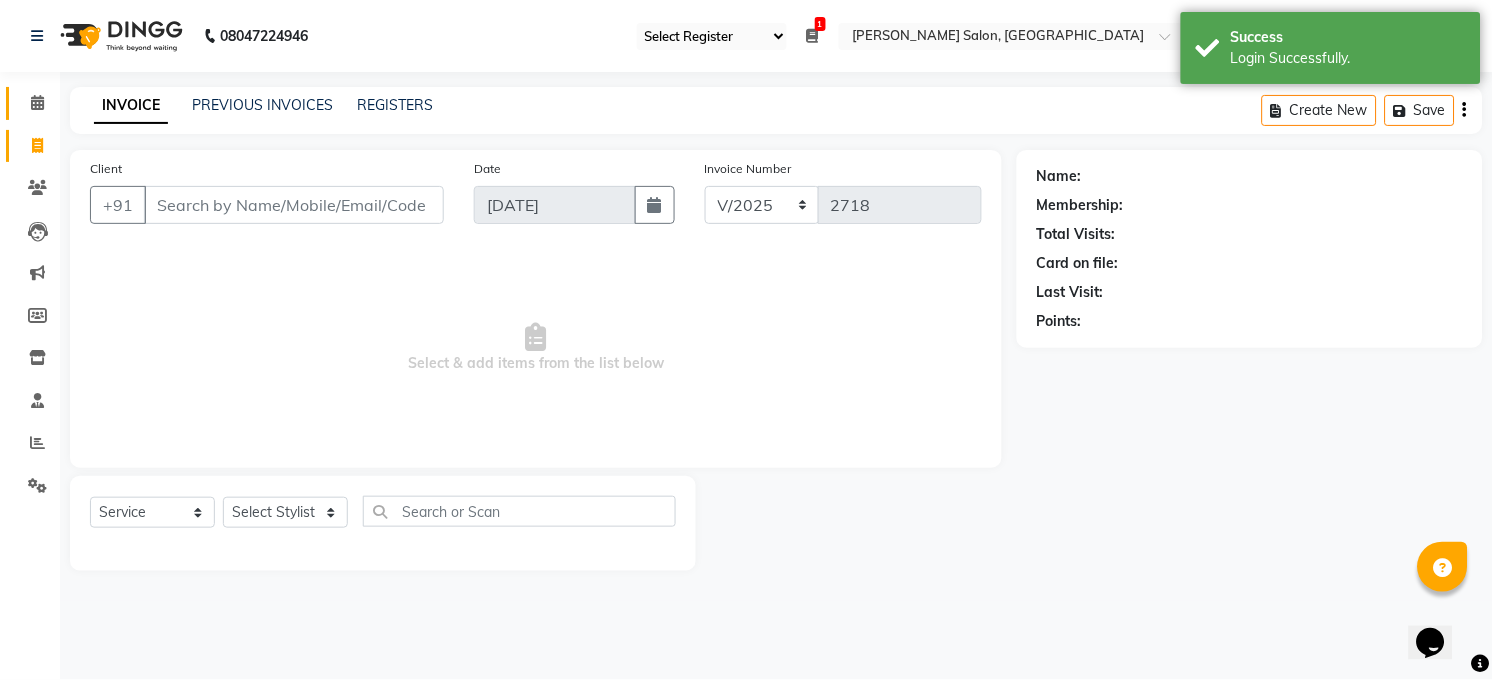 click 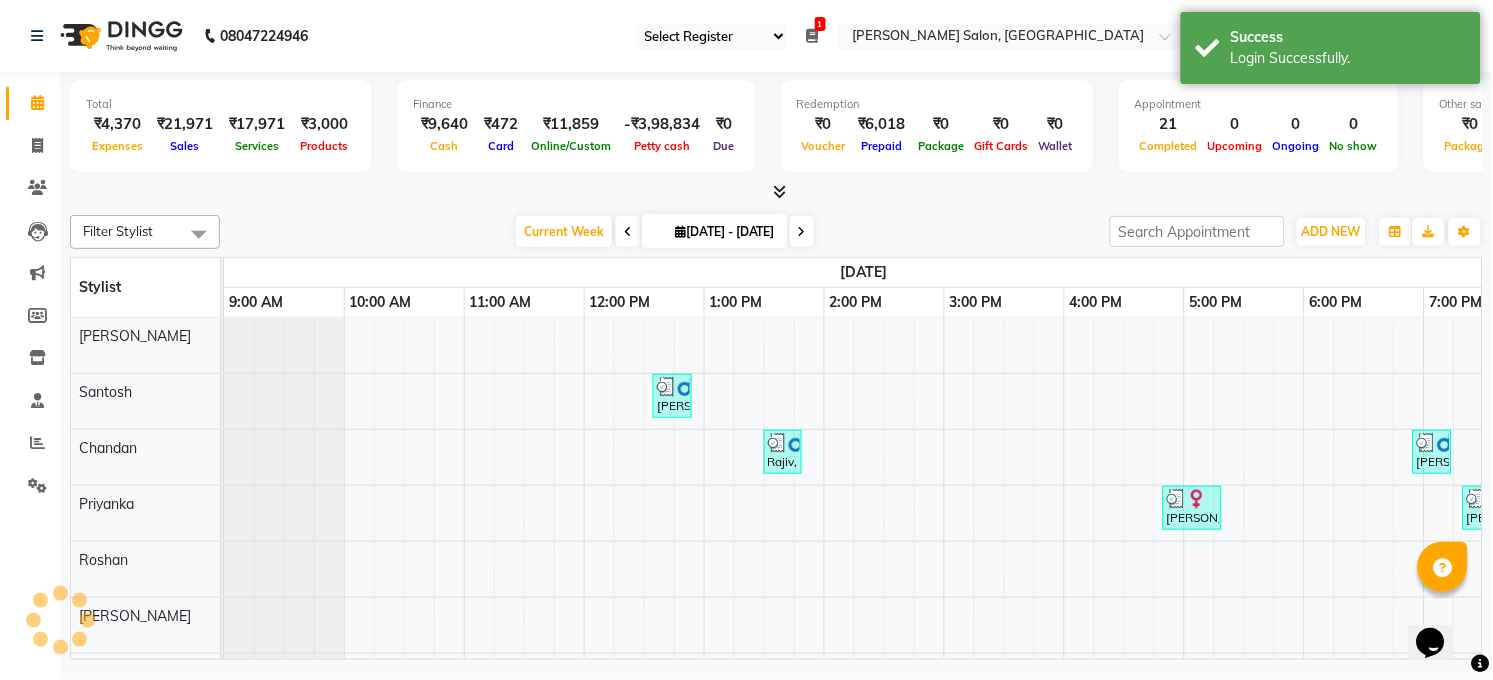 scroll, scrollTop: 0, scrollLeft: 0, axis: both 